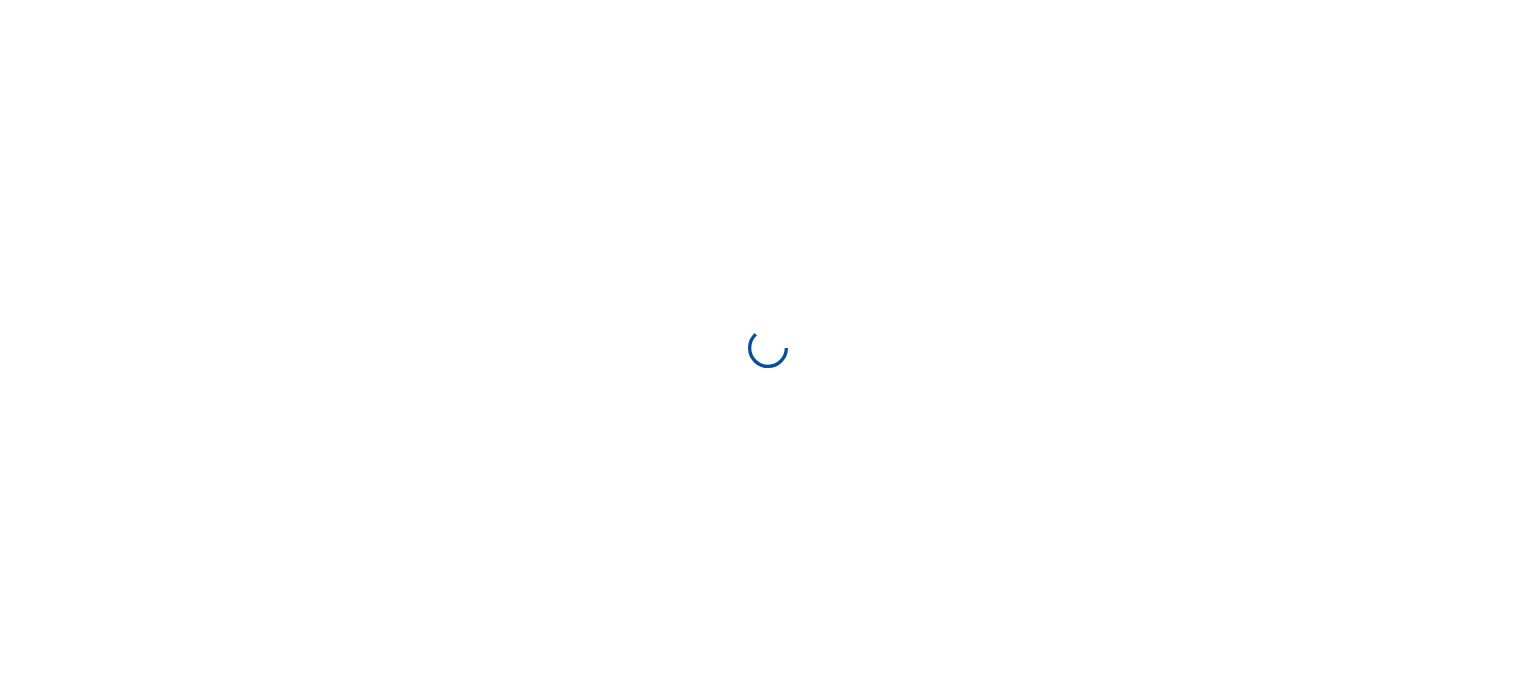 select on "**********" 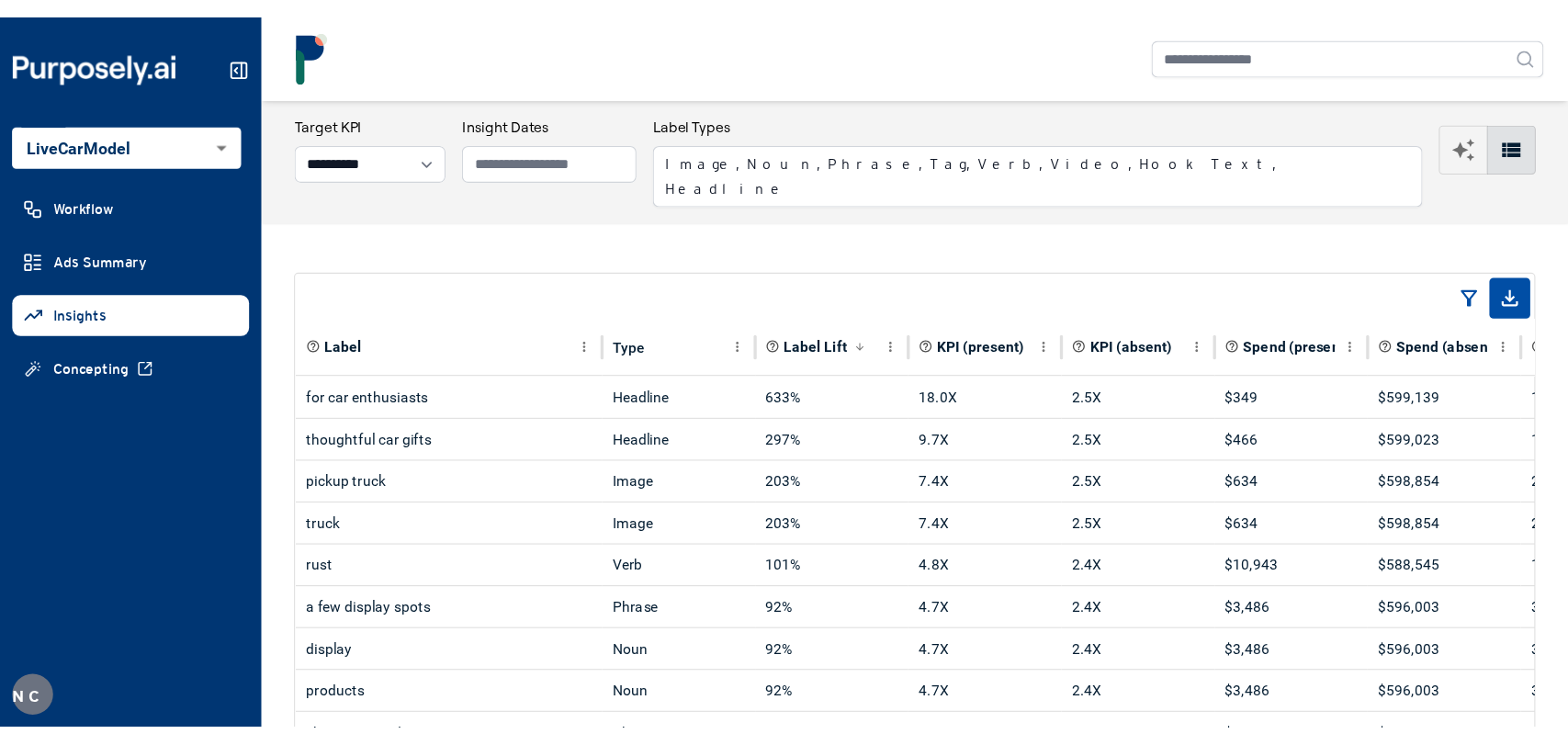 scroll, scrollTop: 0, scrollLeft: 0, axis: both 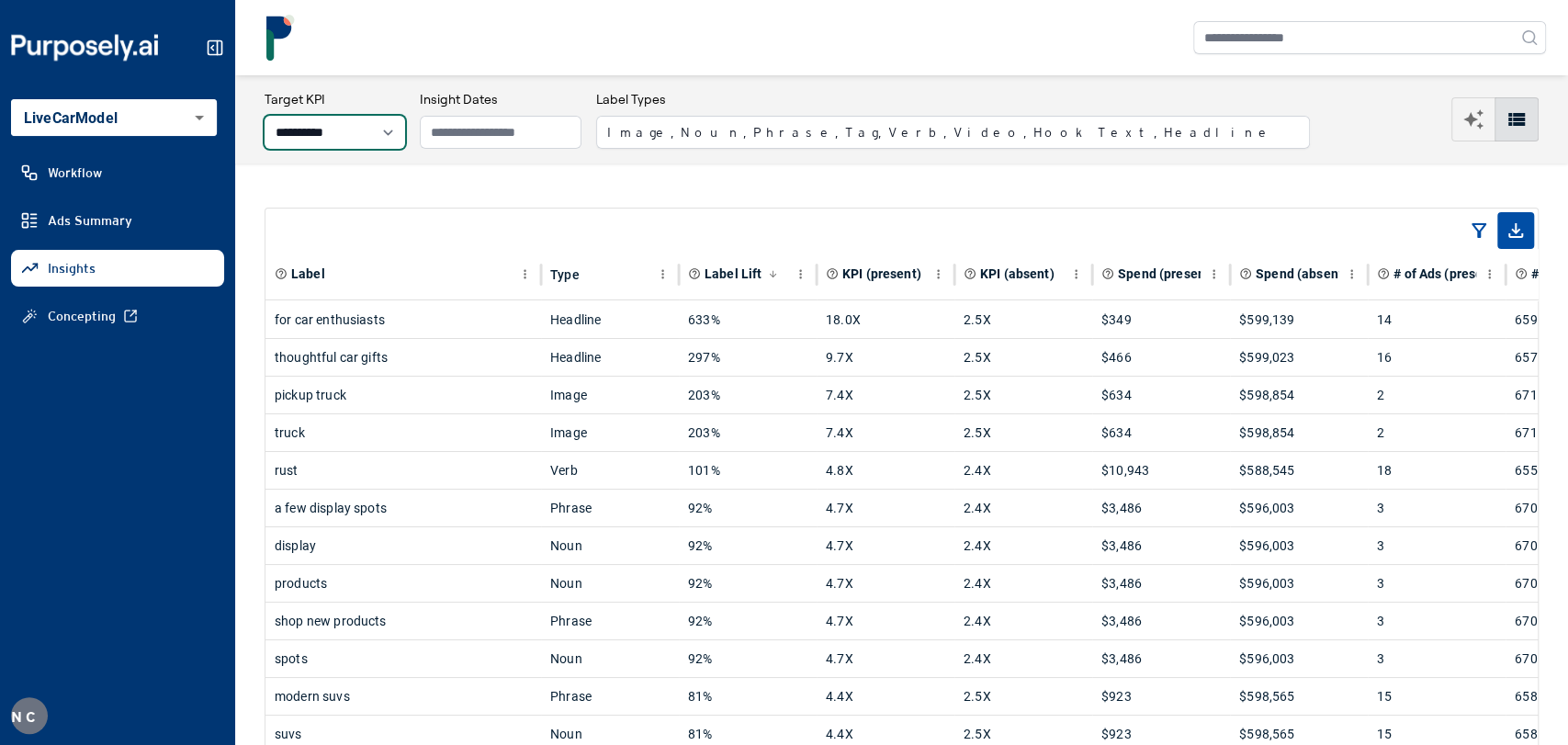 click on "**********" at bounding box center [334, 132] 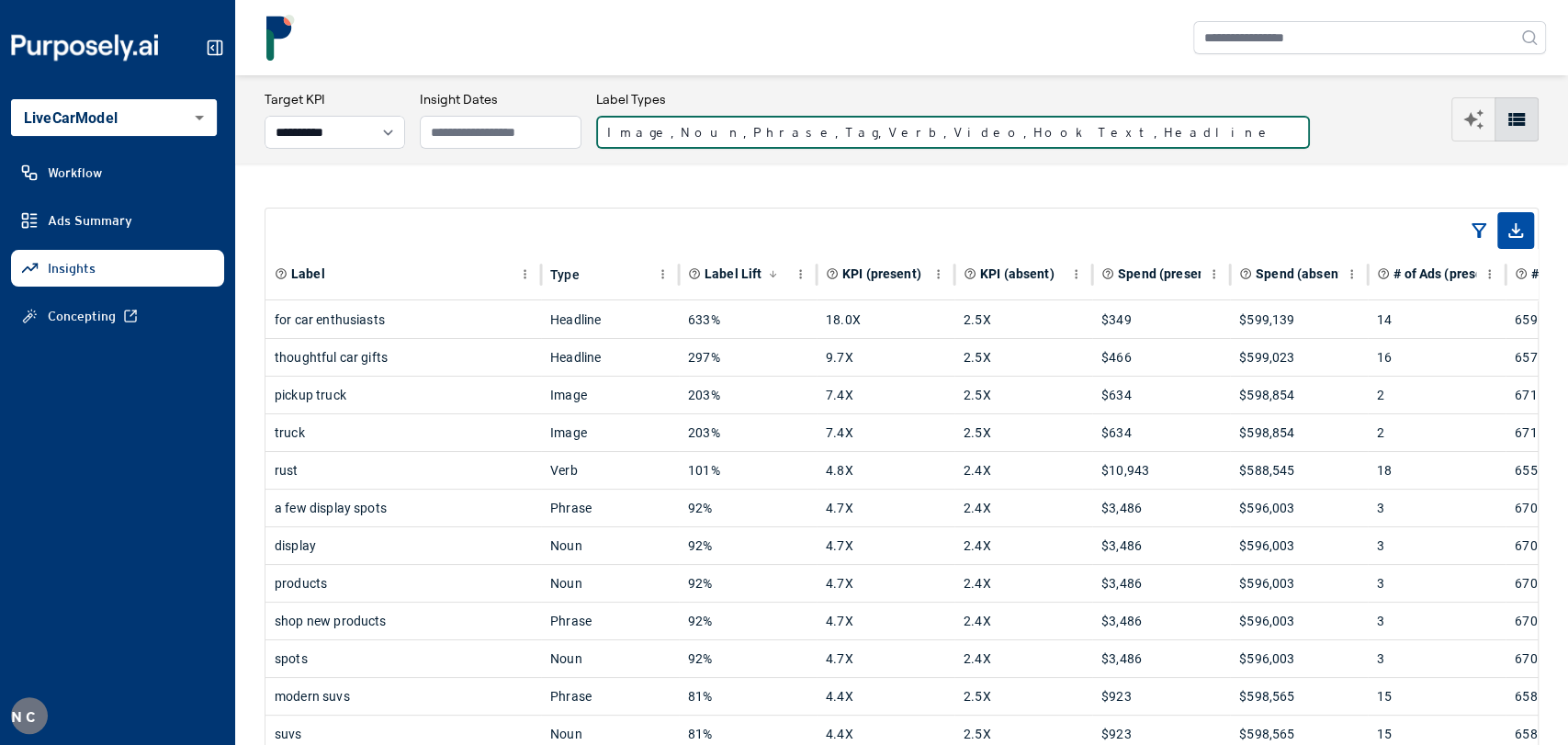 click on "Image, Noun, Phrase, Tag, Verb, Video, Hook Text, Headline" at bounding box center (953, 132) 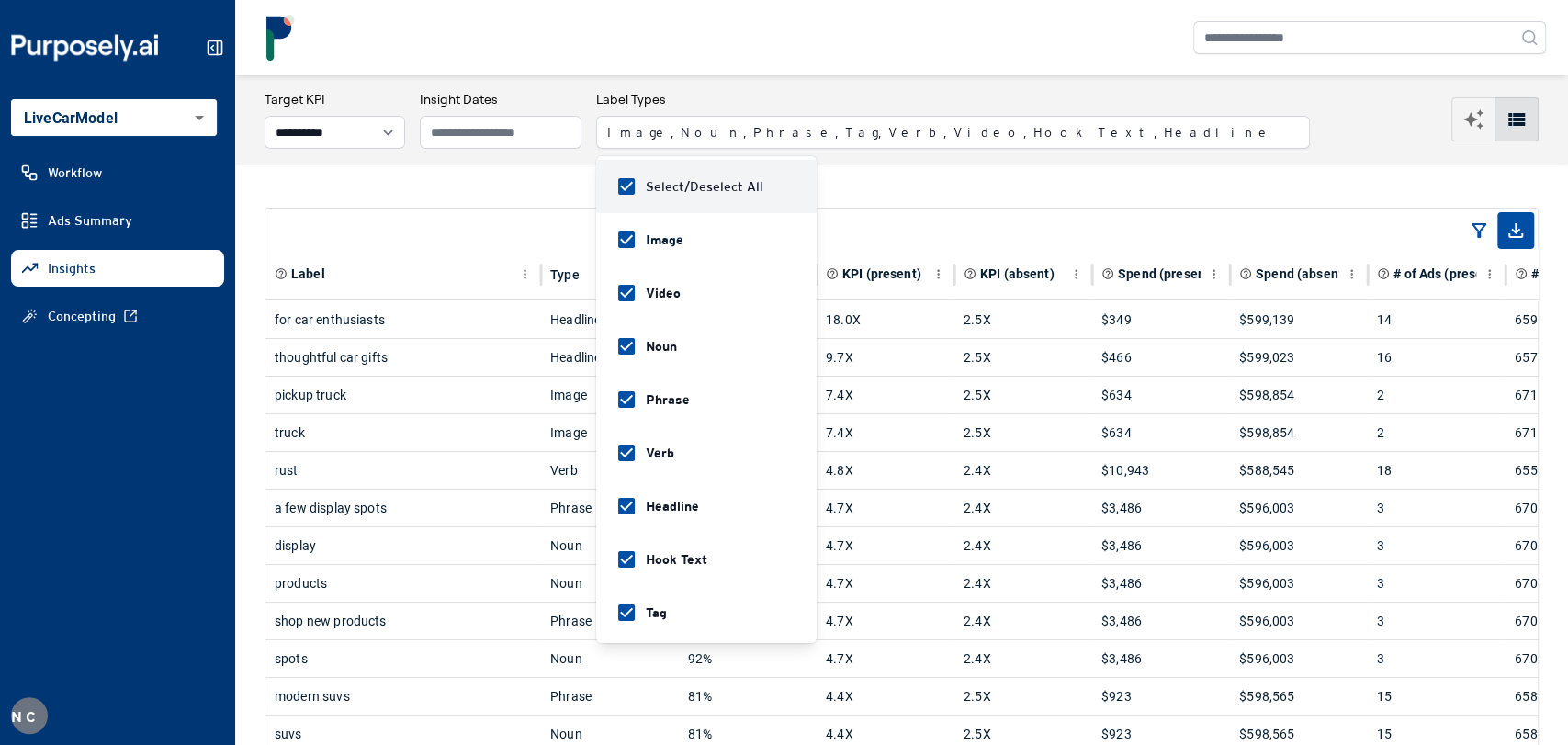 click on "**********" at bounding box center (784, 372) 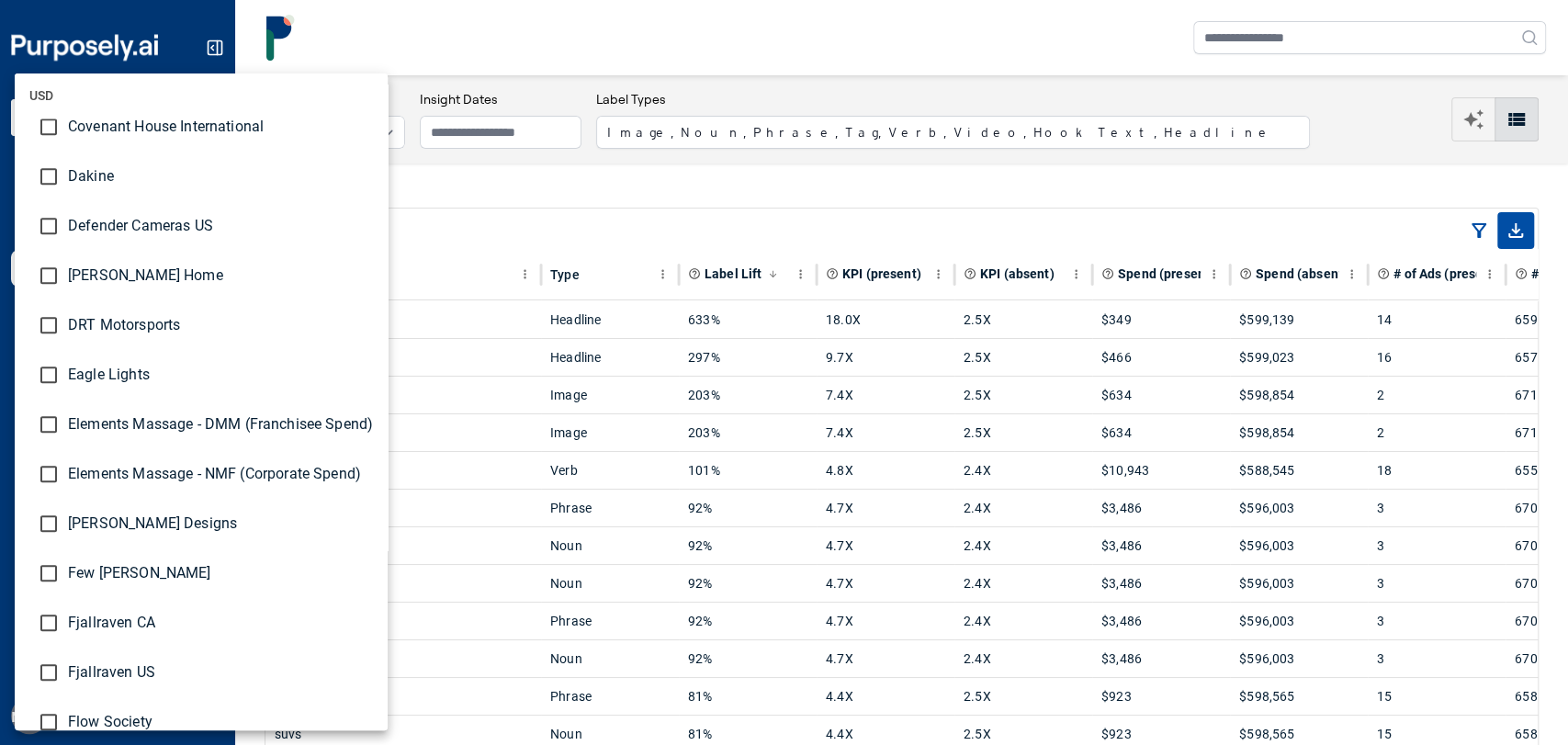 scroll, scrollTop: 680, scrollLeft: 0, axis: vertical 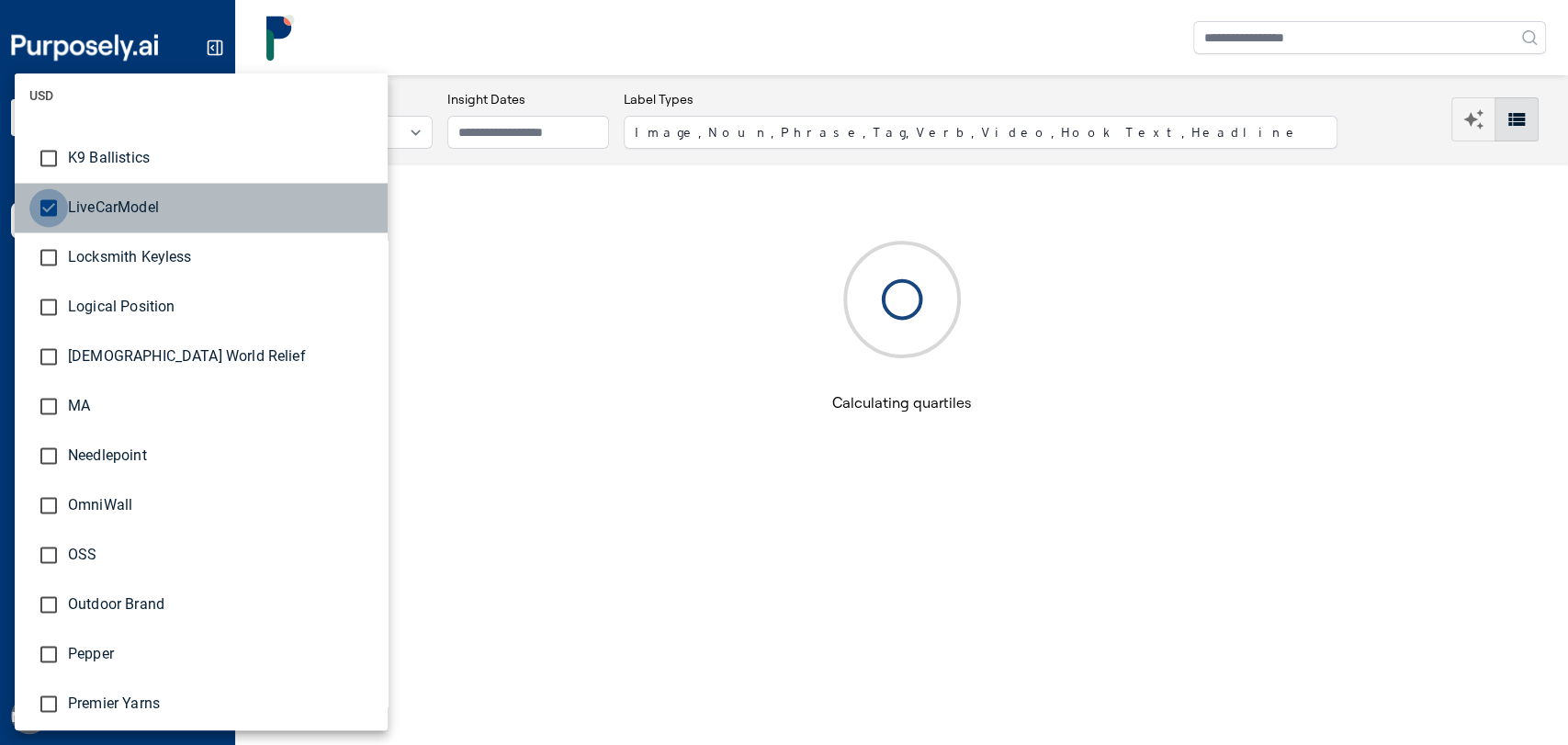 type on "**********" 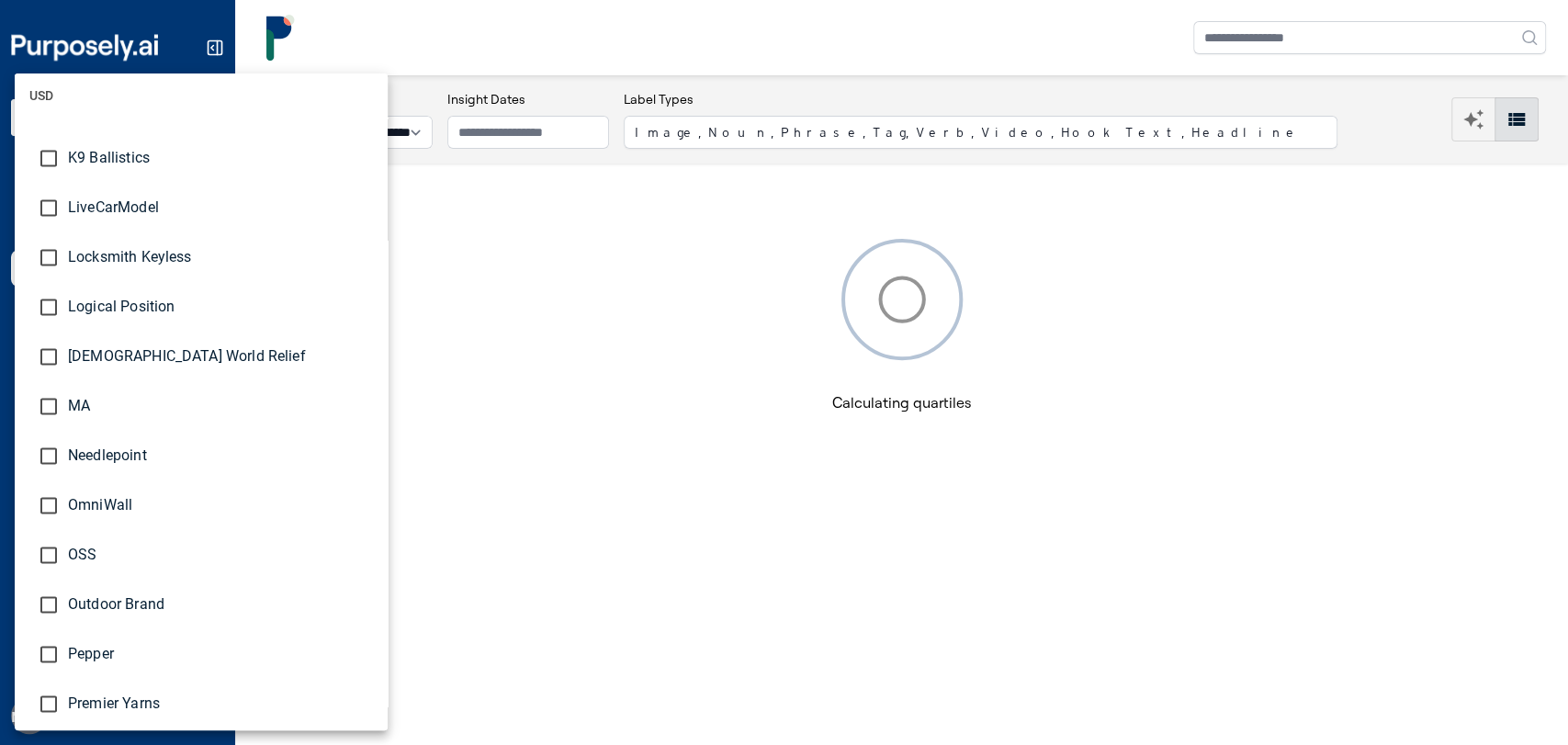 click at bounding box center [784, 372] 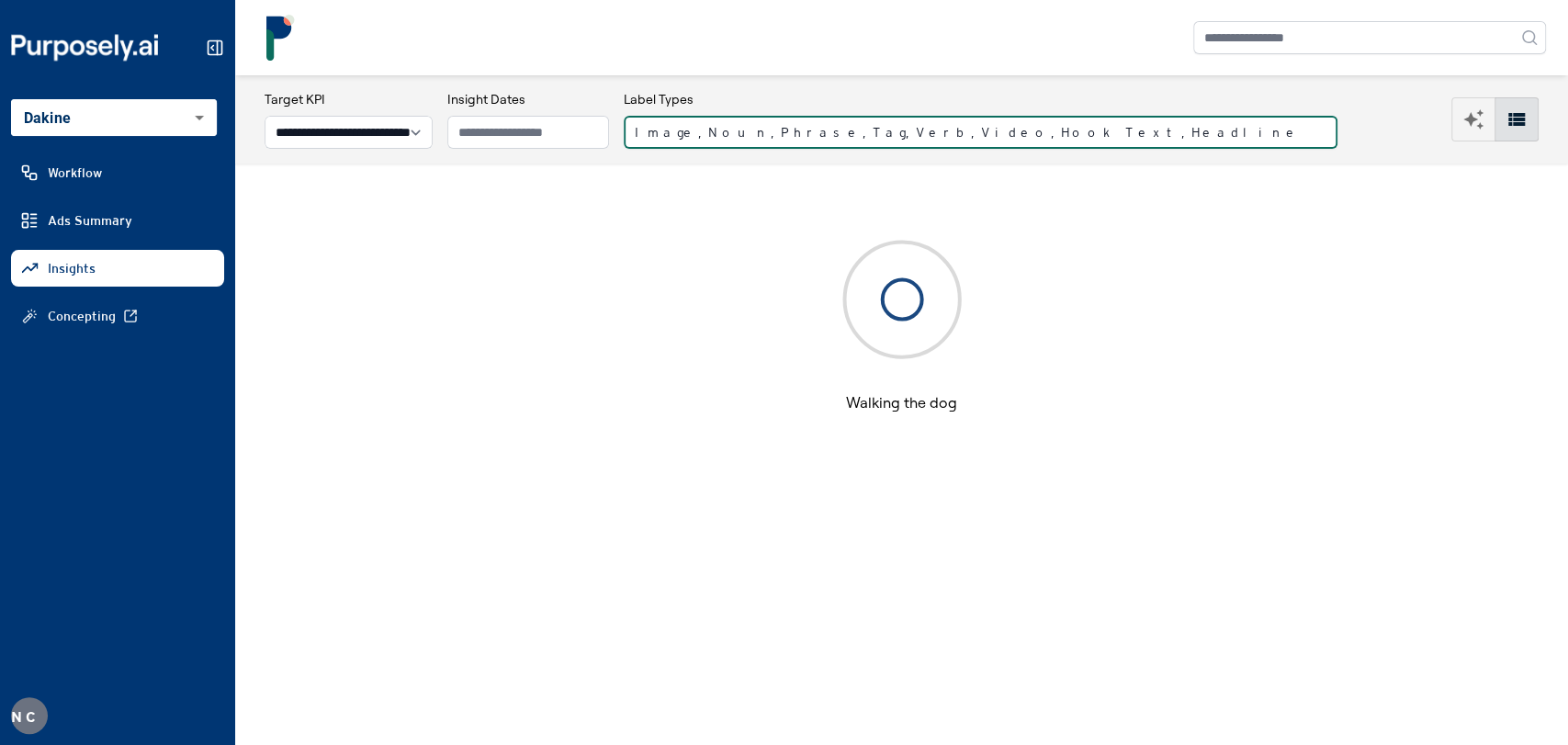 click on "Image, Noun, Phrase, Tag, Verb, Video, Hook Text, Headline" at bounding box center (980, 132) 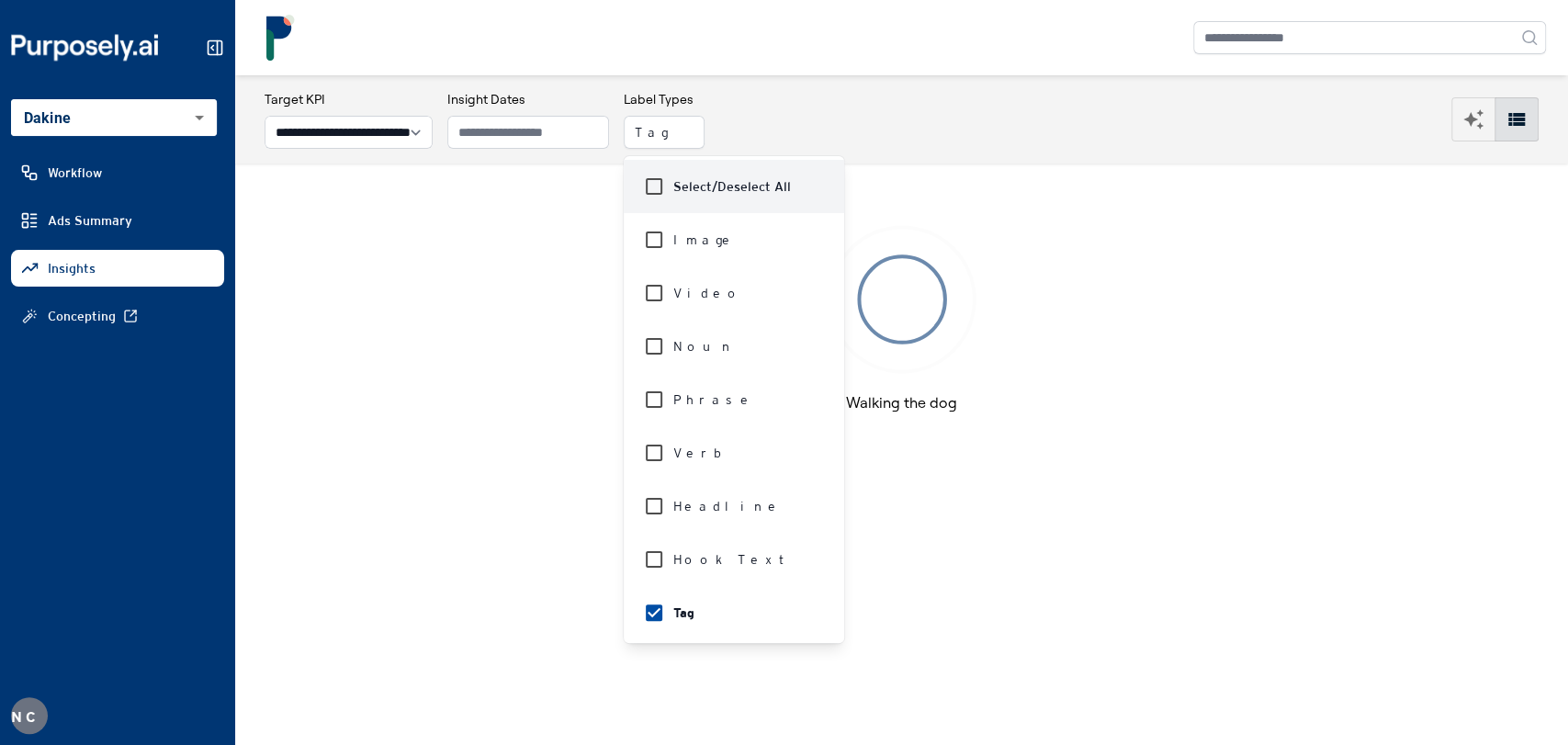 click on "**********" at bounding box center [901, 119] 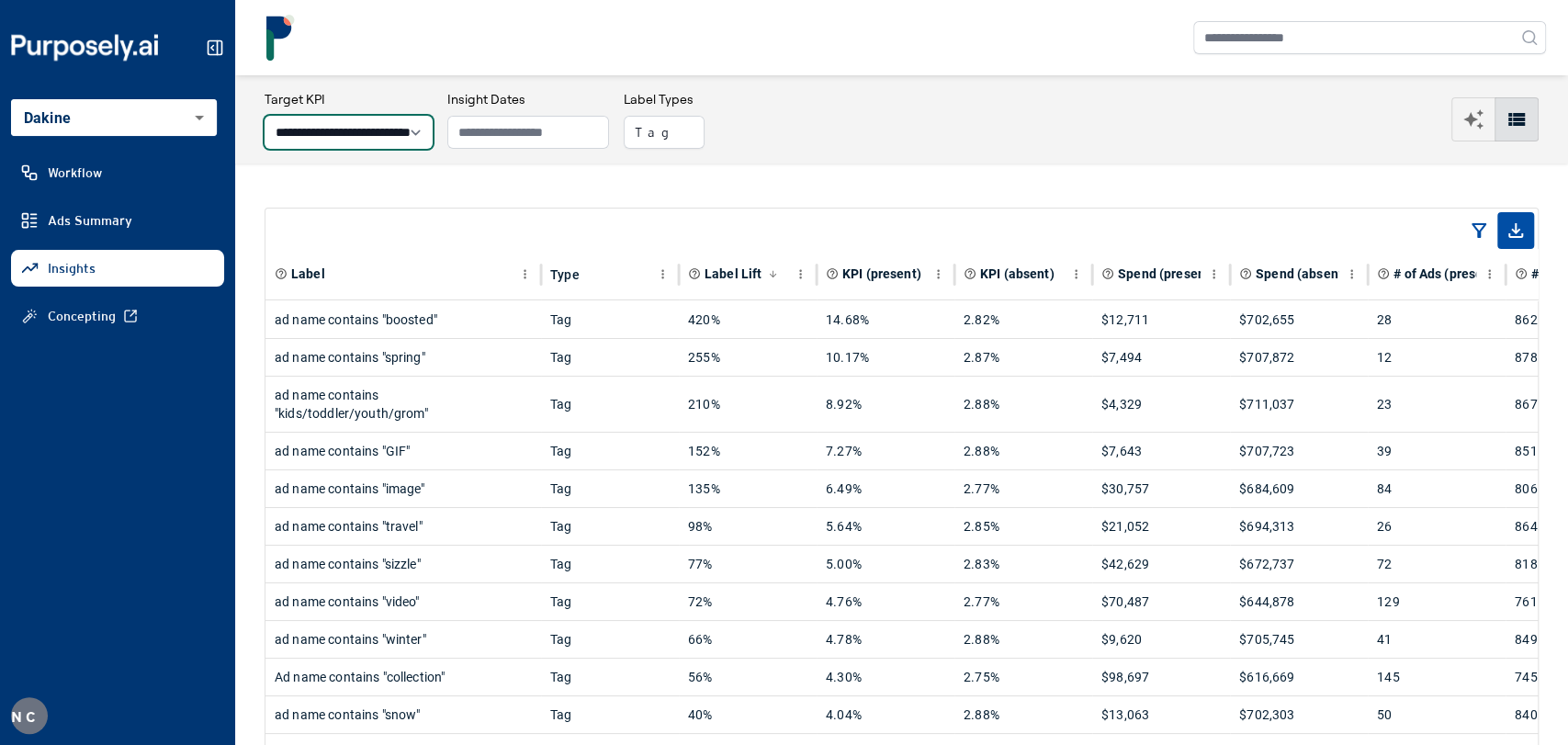 click on "**********" at bounding box center (348, 132) 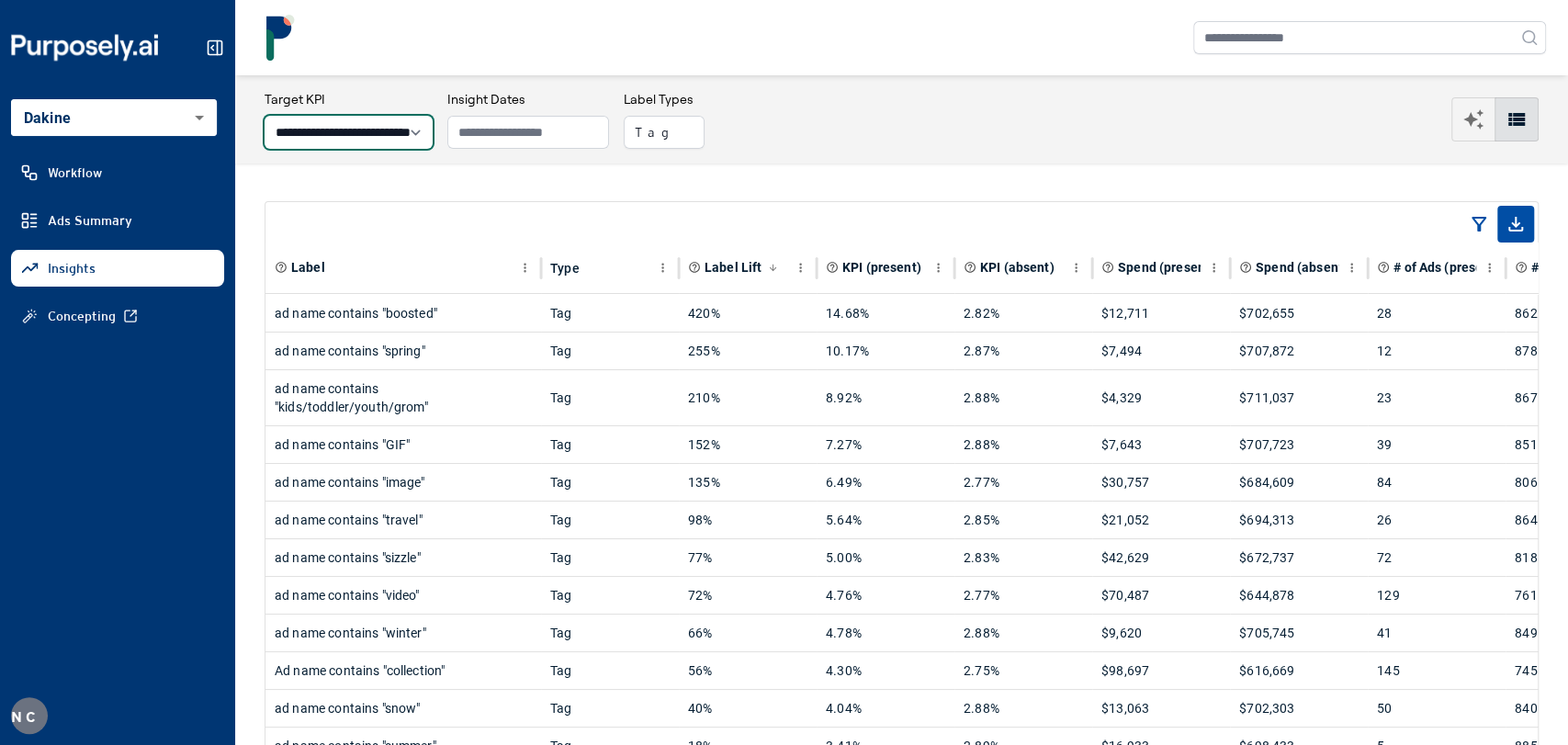 scroll, scrollTop: 0, scrollLeft: 0, axis: both 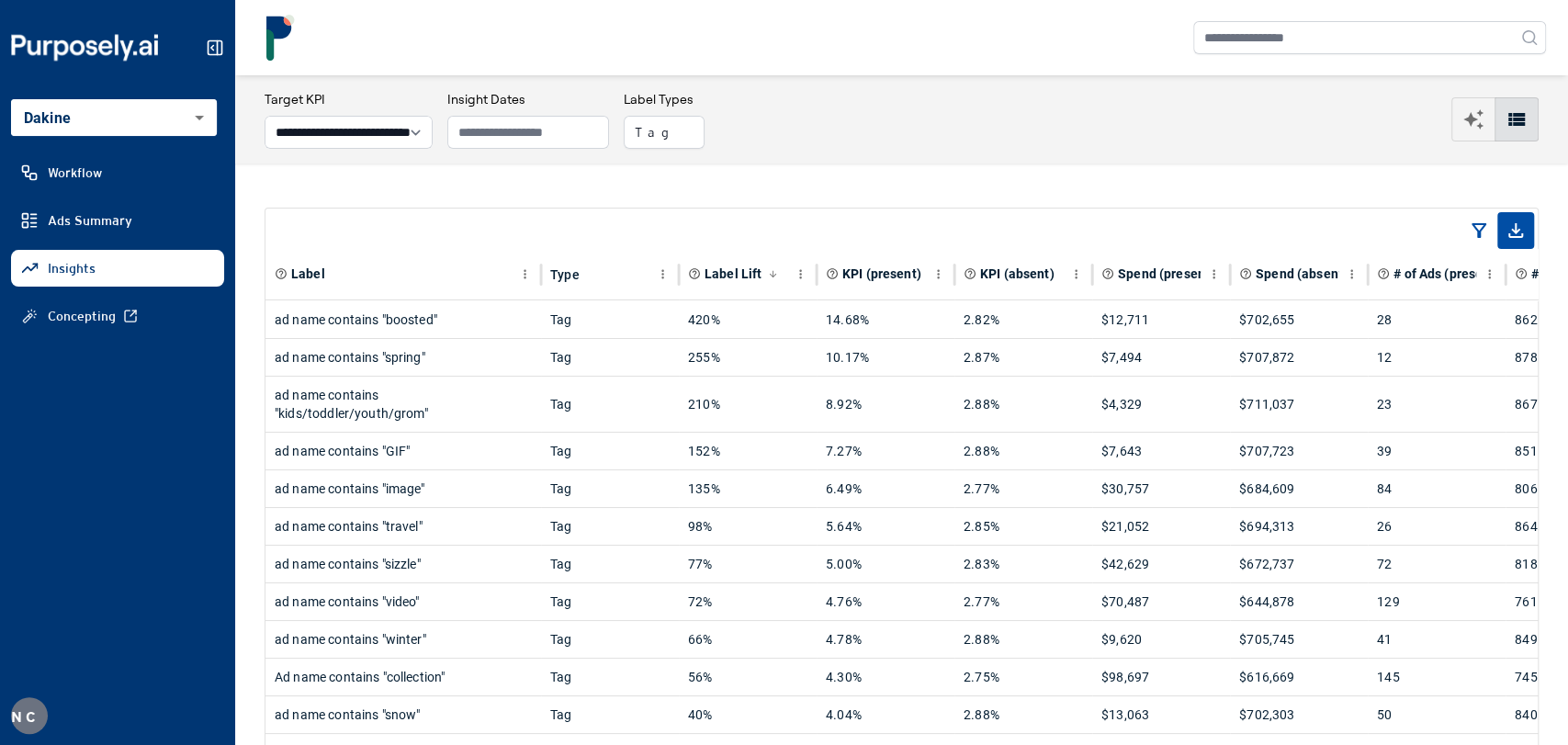 click at bounding box center (118, 48) 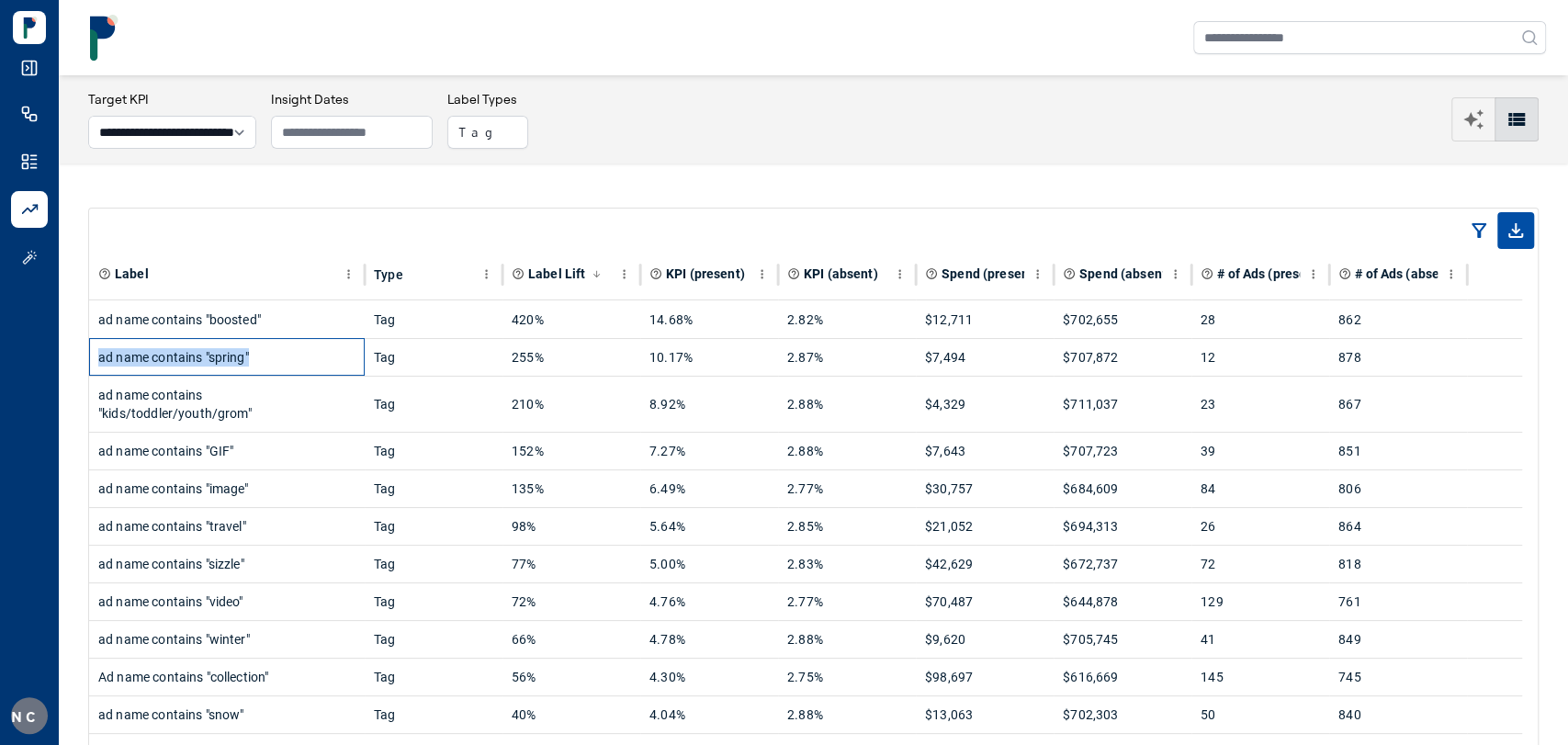 drag, startPoint x: 270, startPoint y: 362, endPoint x: 96, endPoint y: 358, distance: 174.046 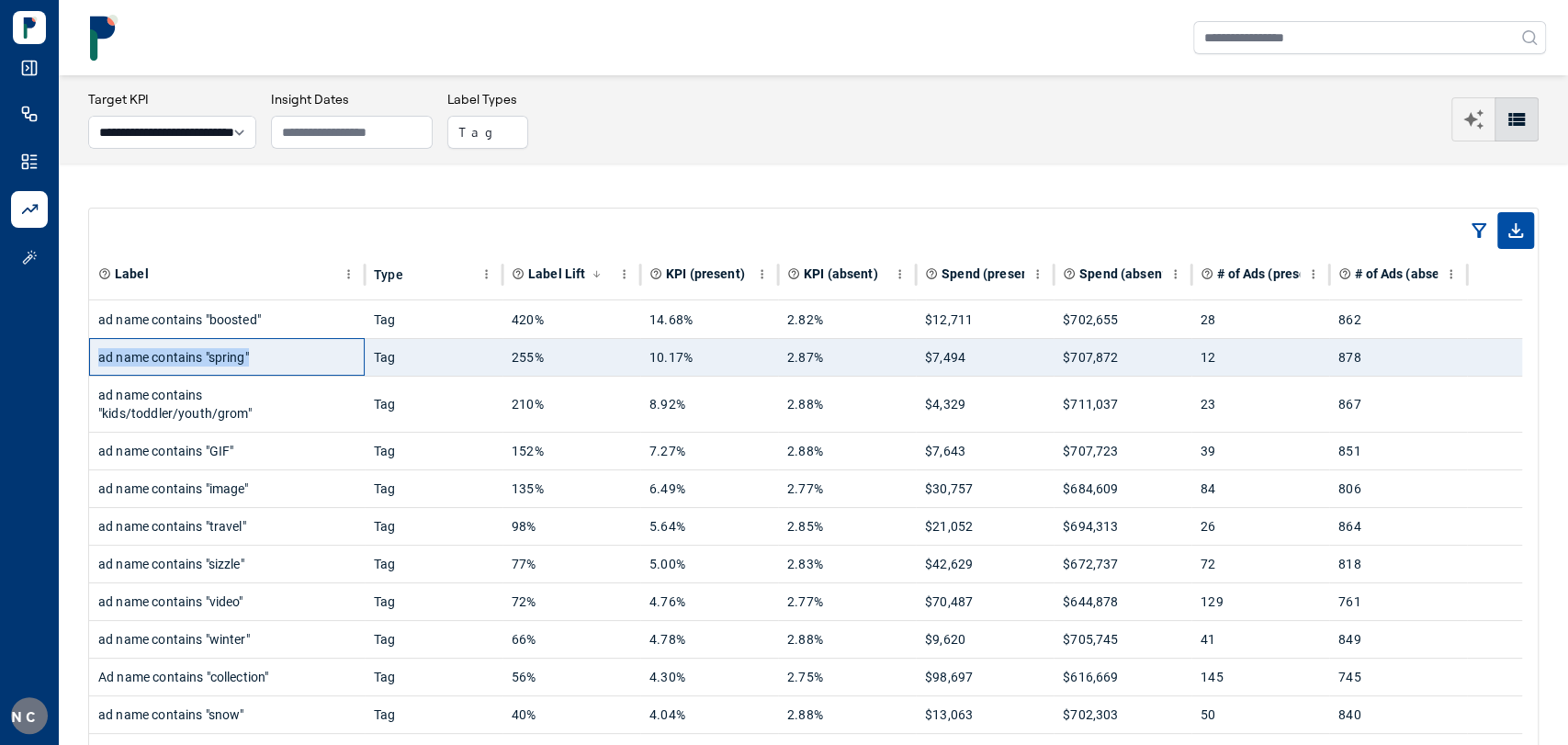 copy on "ad name contains "spring"" 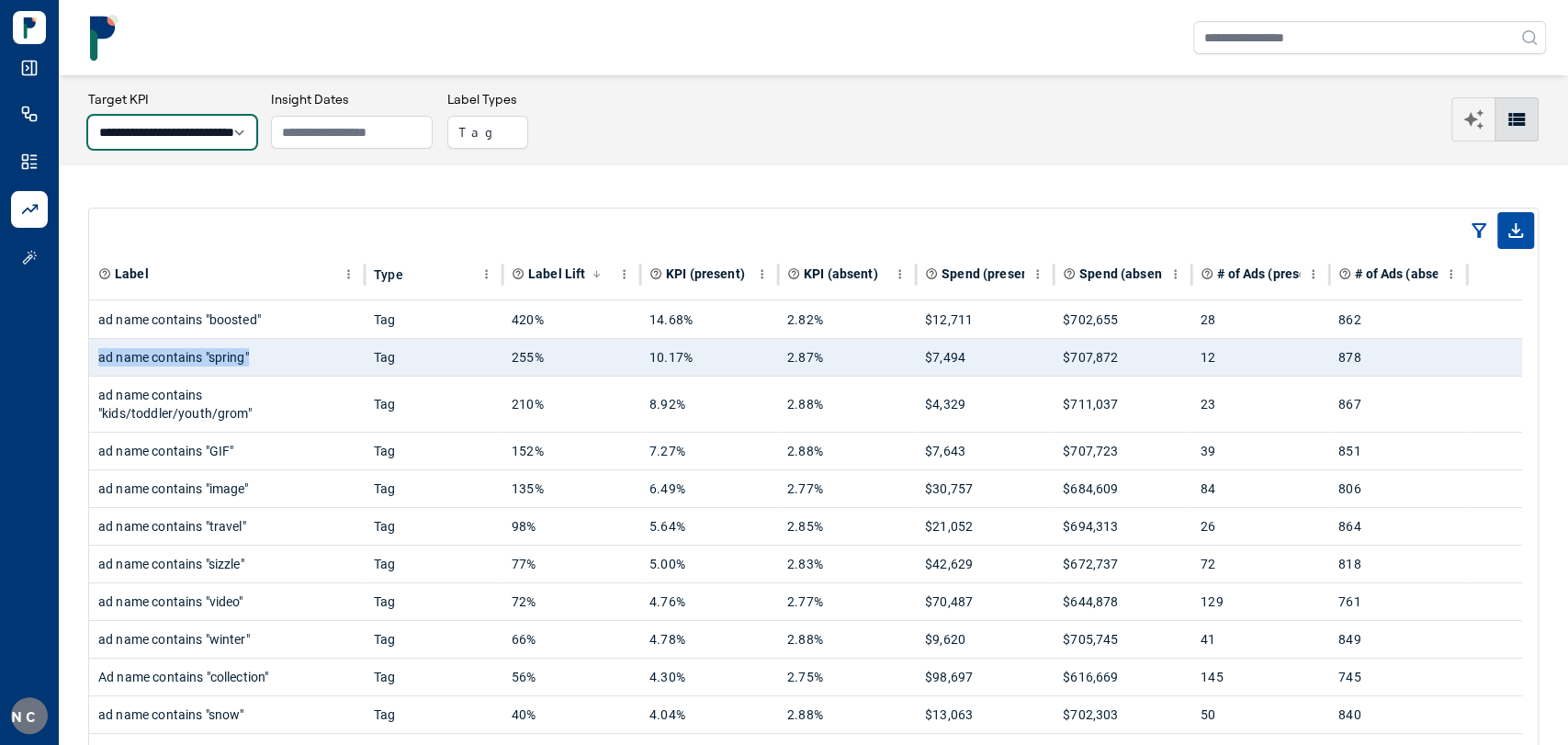 click on "**********" at bounding box center (172, 132) 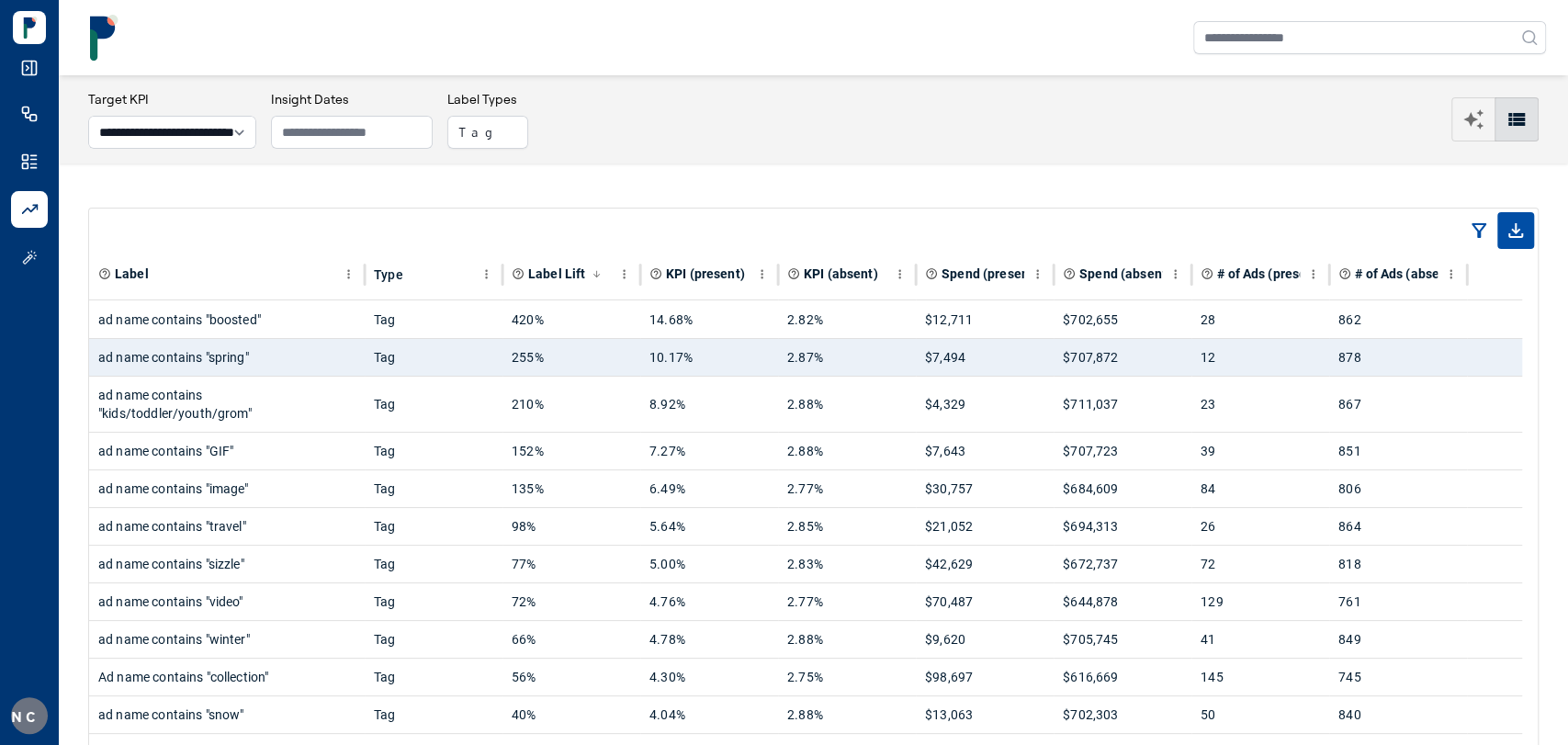 click on "Label Type Label Lift KPI (present) KPI (absent) Spend (present) Spend (absent) # of Ads (present) # of Ads (absent) ad name contains "boosted" Tag 420% 14.68% 2.82% $12,711 $702,655 28 862 ad name contains "spring" Tag 255% 10.17% 2.87% $7,494 $707,872 12 878 ad name contains "kids/toddler/youth/grom" Tag 210% 8.92% 2.88% $4,329 $711,037 23 867 ad name contains "GIF" Tag 152% 7.27% 2.88% $7,643 $707,723 39 851 ad name contains "image" Tag 135% 6.49% 2.77% $30,757 $684,609 84 806 ad name contains "travel" Tag 98% 5.64% 2.85% $21,052 $694,313 26 864 ad name contains "sizzle" Tag 77% 5.00% 2.83% $42,629 $672,737 72 818 ad name contains "video" Tag 72% 4.76% 2.77% $70,487 $644,878 129 761 ad name contains "winter" Tag 66% 4.78% 2.88% $9,620 $705,745 41 849 Ad name contains "collection" Tag 56% 4.30% 2.75% $98,697 $616,669 145 745 ad name contains "snow" Tag 40% 4.04% 2.88% $13,063 $702,303 50 840 ad name contains "summer" Tag 18% 3.41% 2.89% $16,933 $698,433 5 885 ad name contains "men" Tag 15% 3.30% 2.88% 10 14" at bounding box center (813, 588) 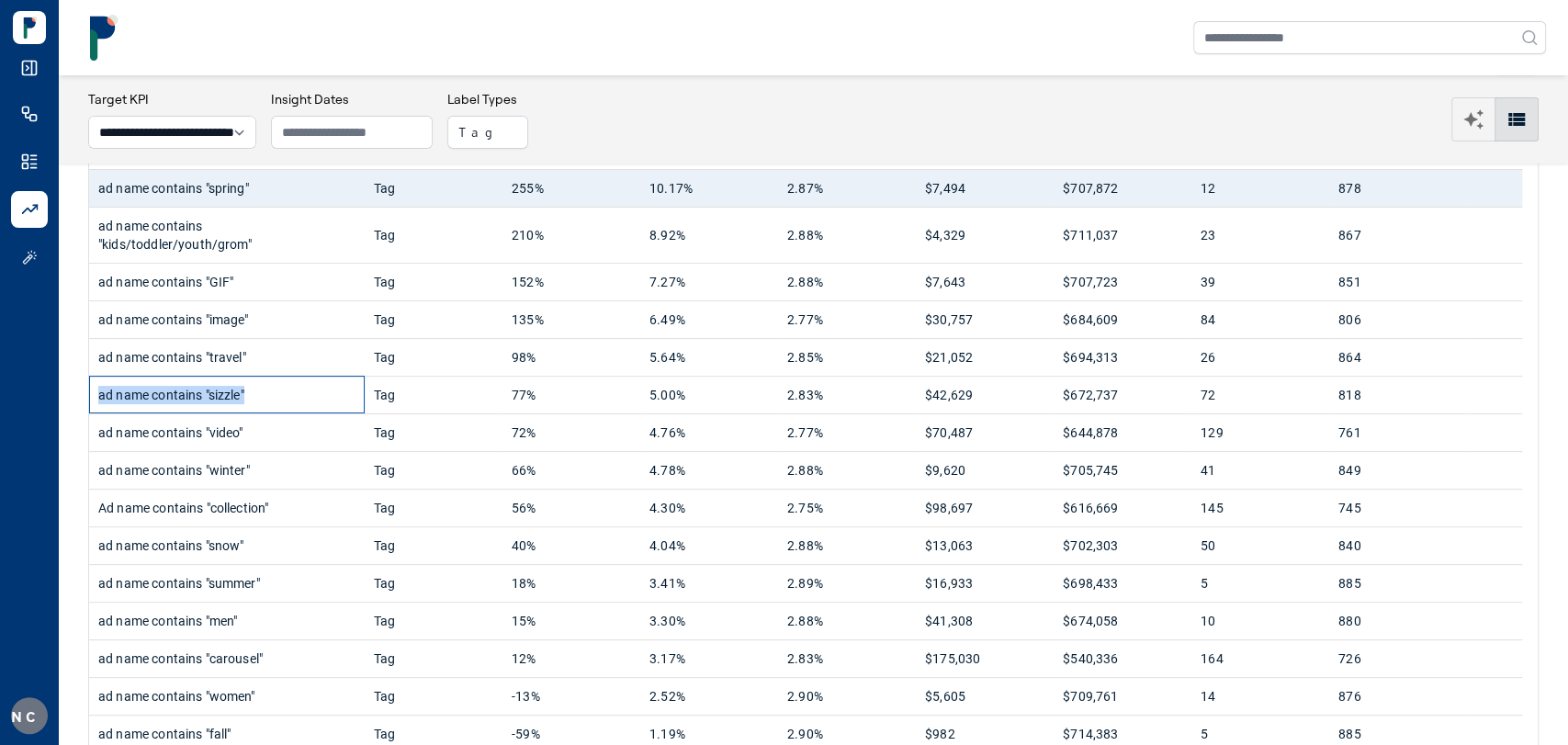drag, startPoint x: 272, startPoint y: 383, endPoint x: 96, endPoint y: 393, distance: 176.28386 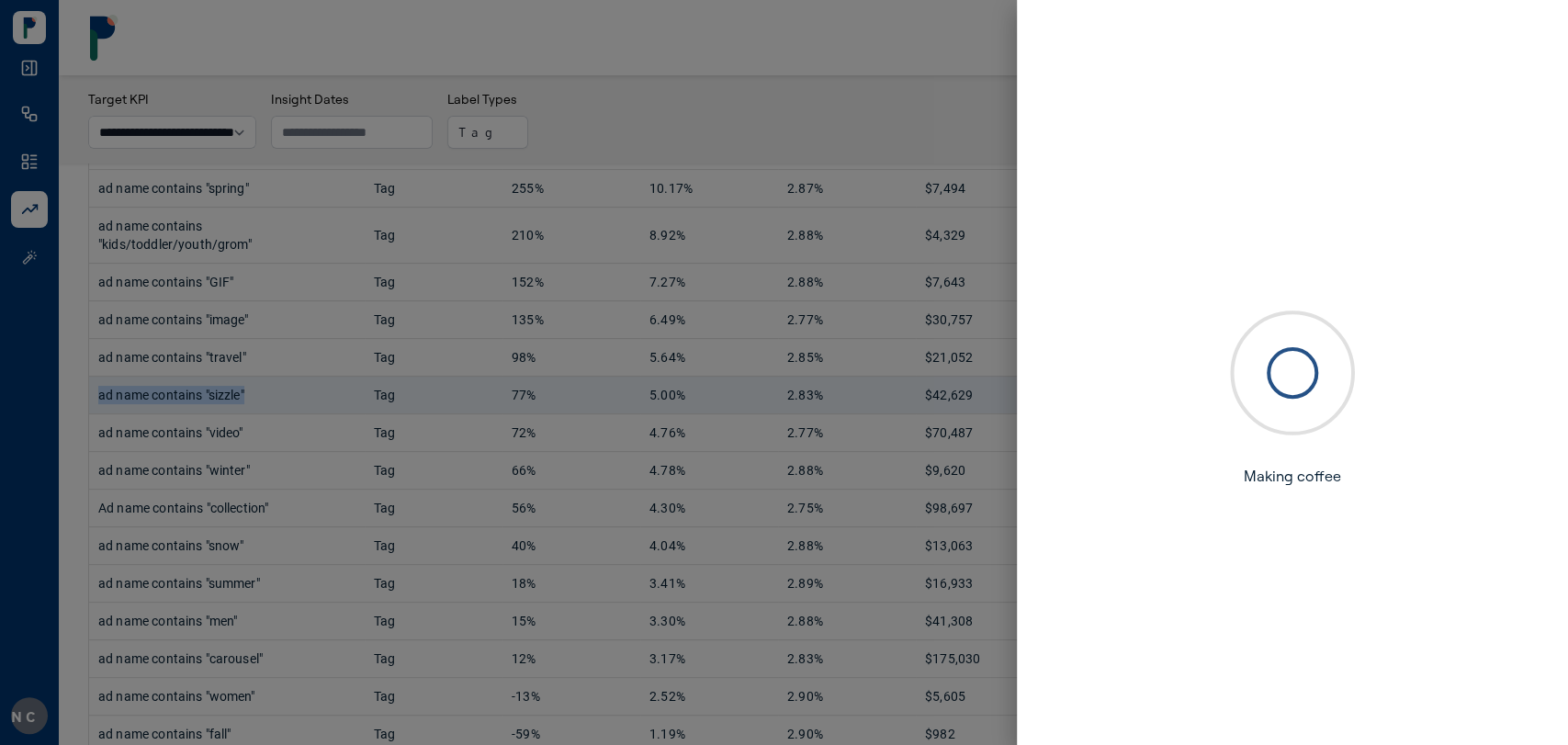 copy on "ad name contains "sizzle"" 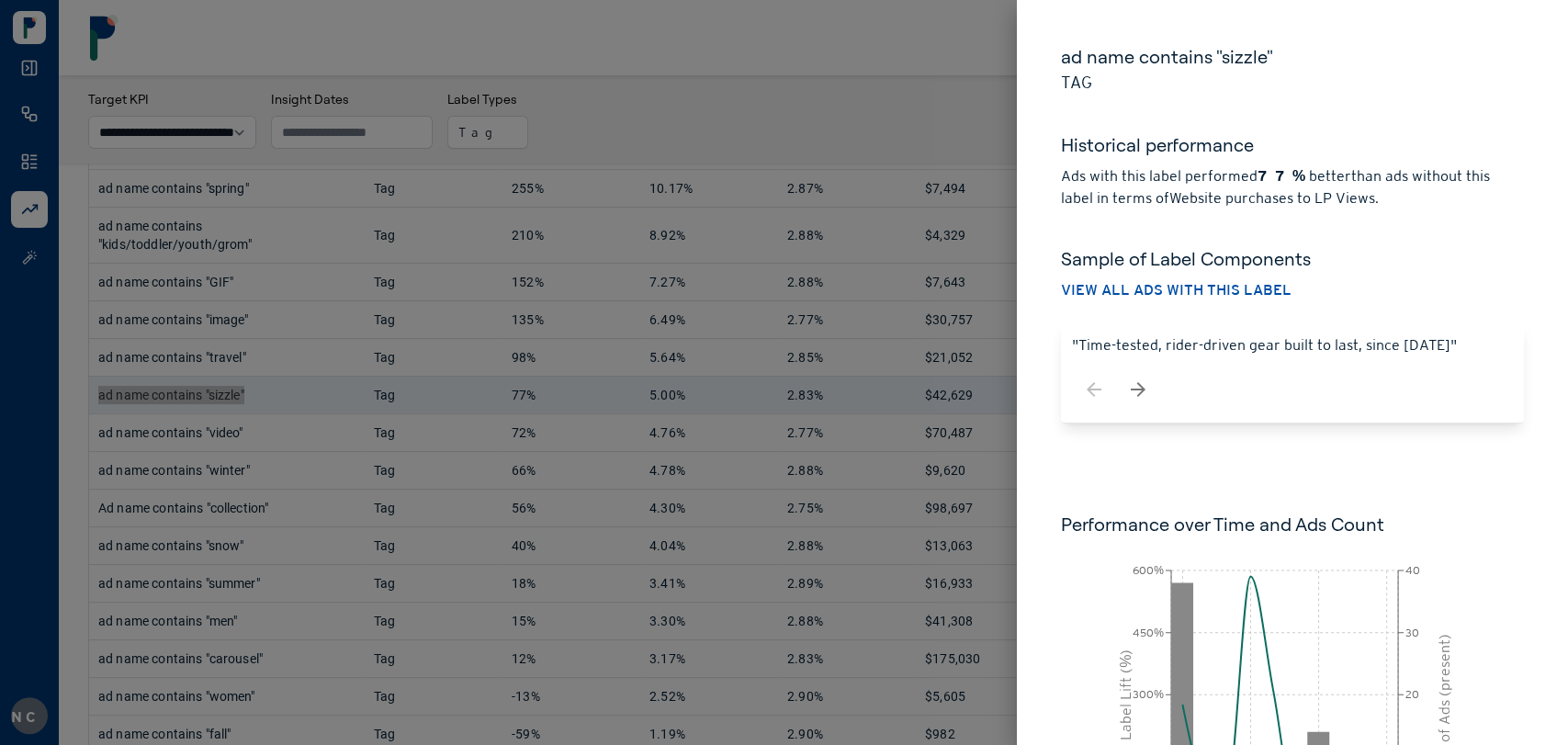 click at bounding box center [784, 372] 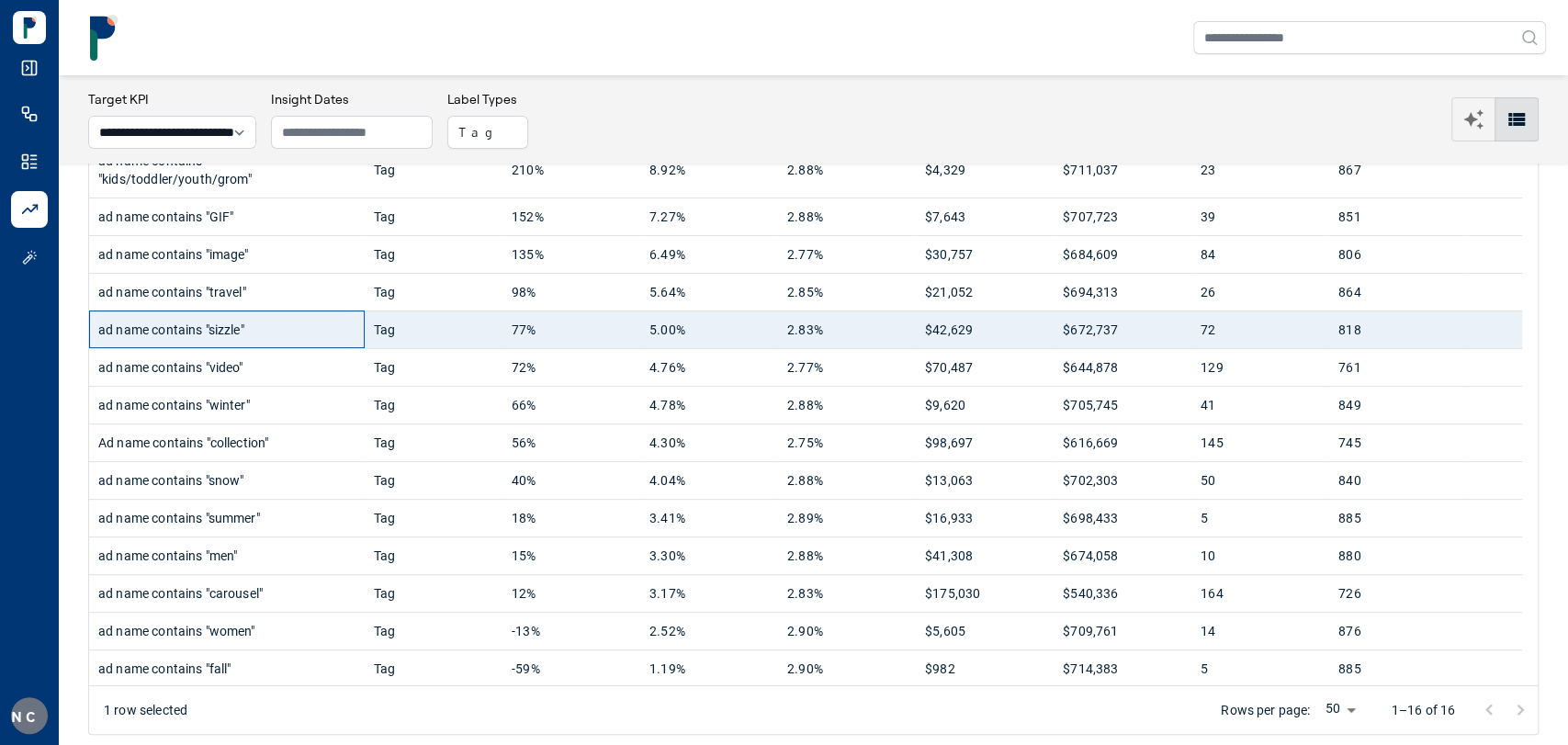 scroll, scrollTop: 268, scrollLeft: 0, axis: vertical 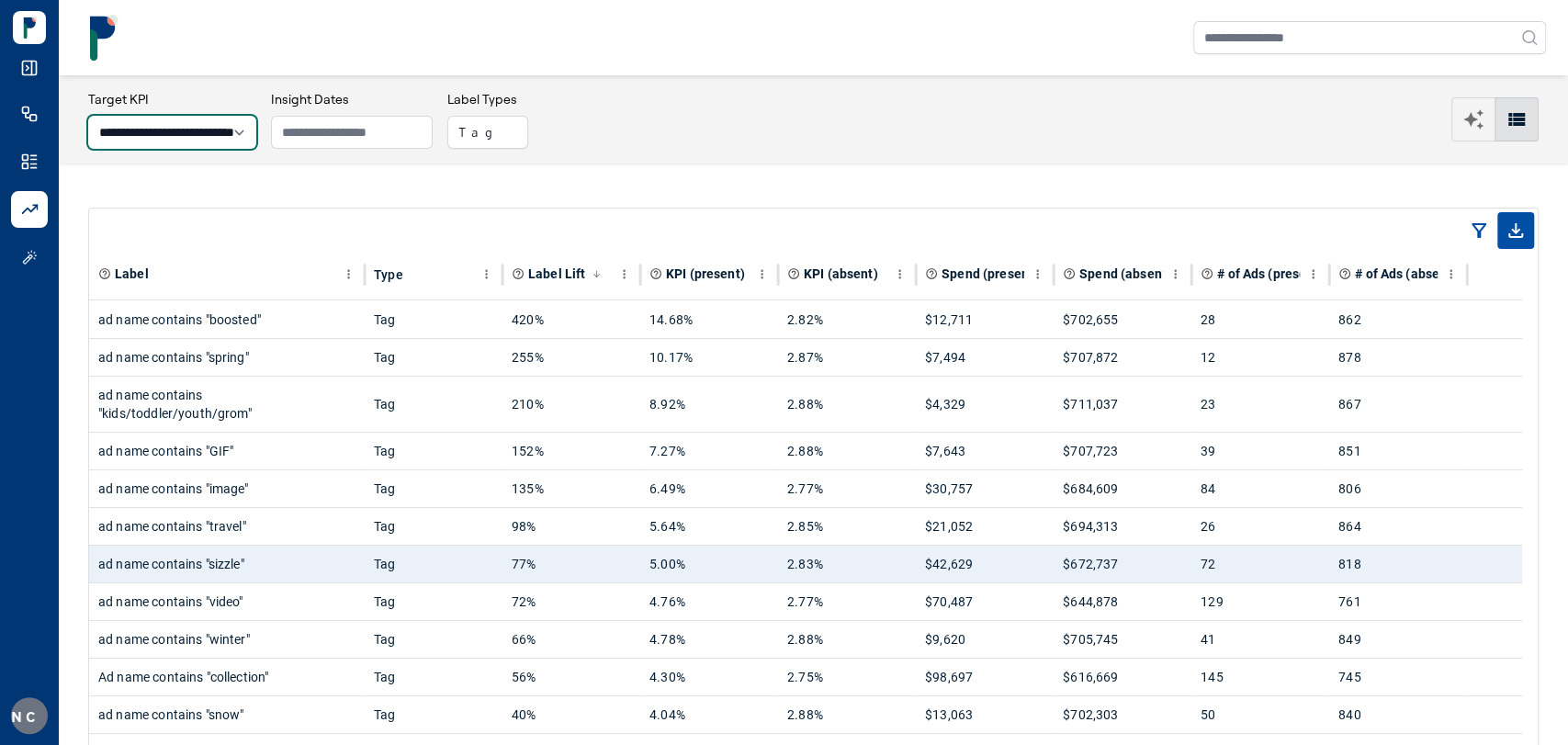 click on "**********" at bounding box center [172, 132] 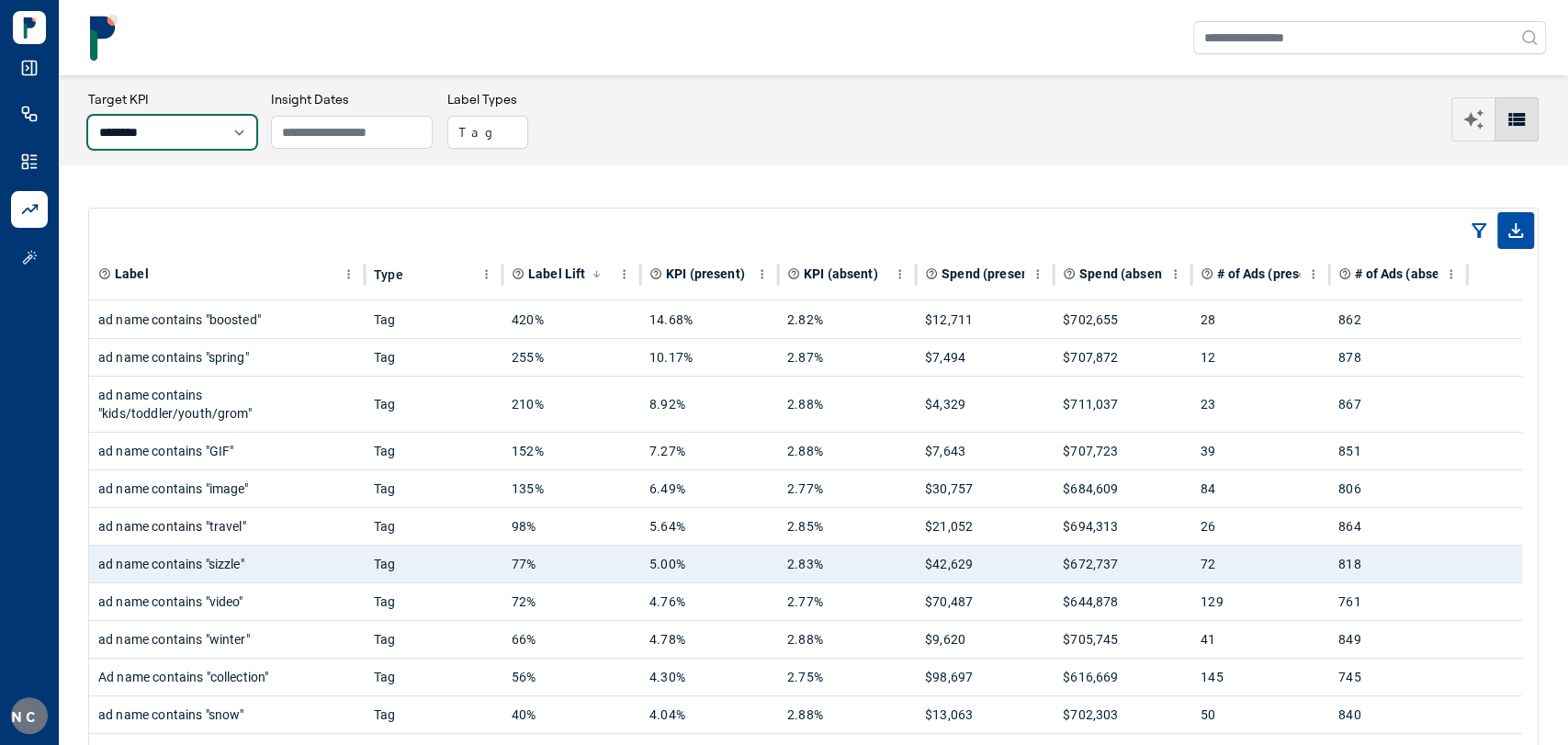 click on "**********" at bounding box center (172, 132) 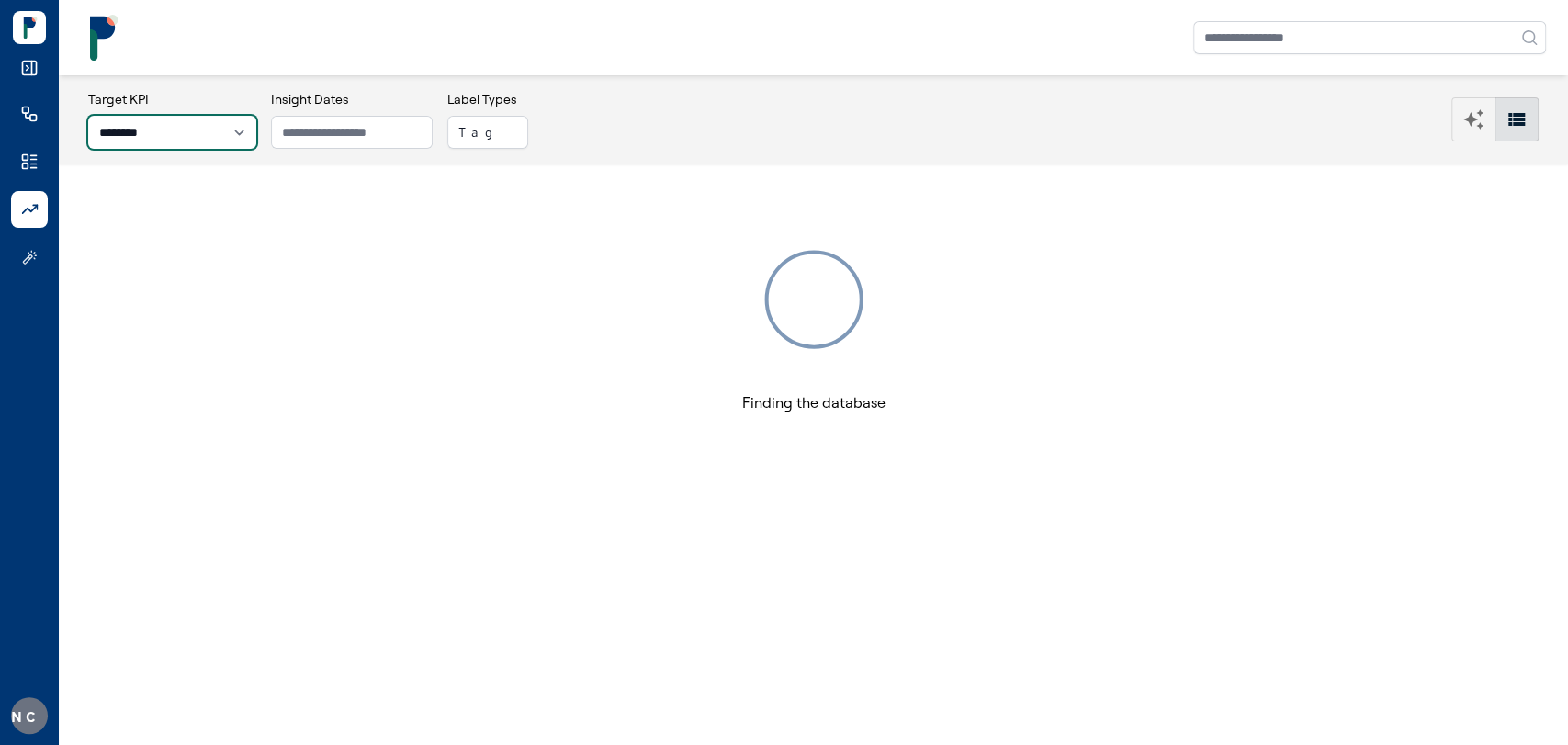 click on "**********" at bounding box center (172, 132) 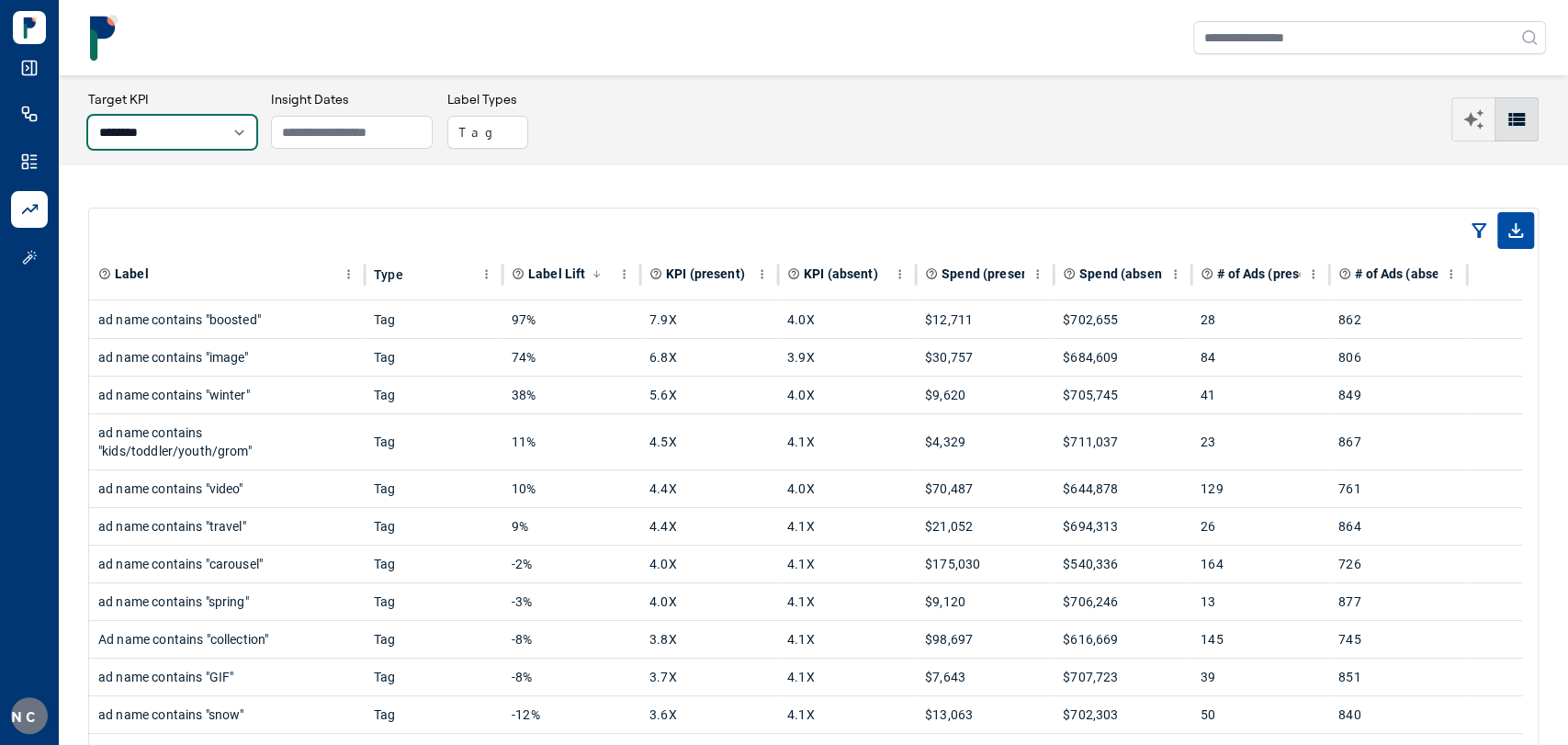 select on "**********" 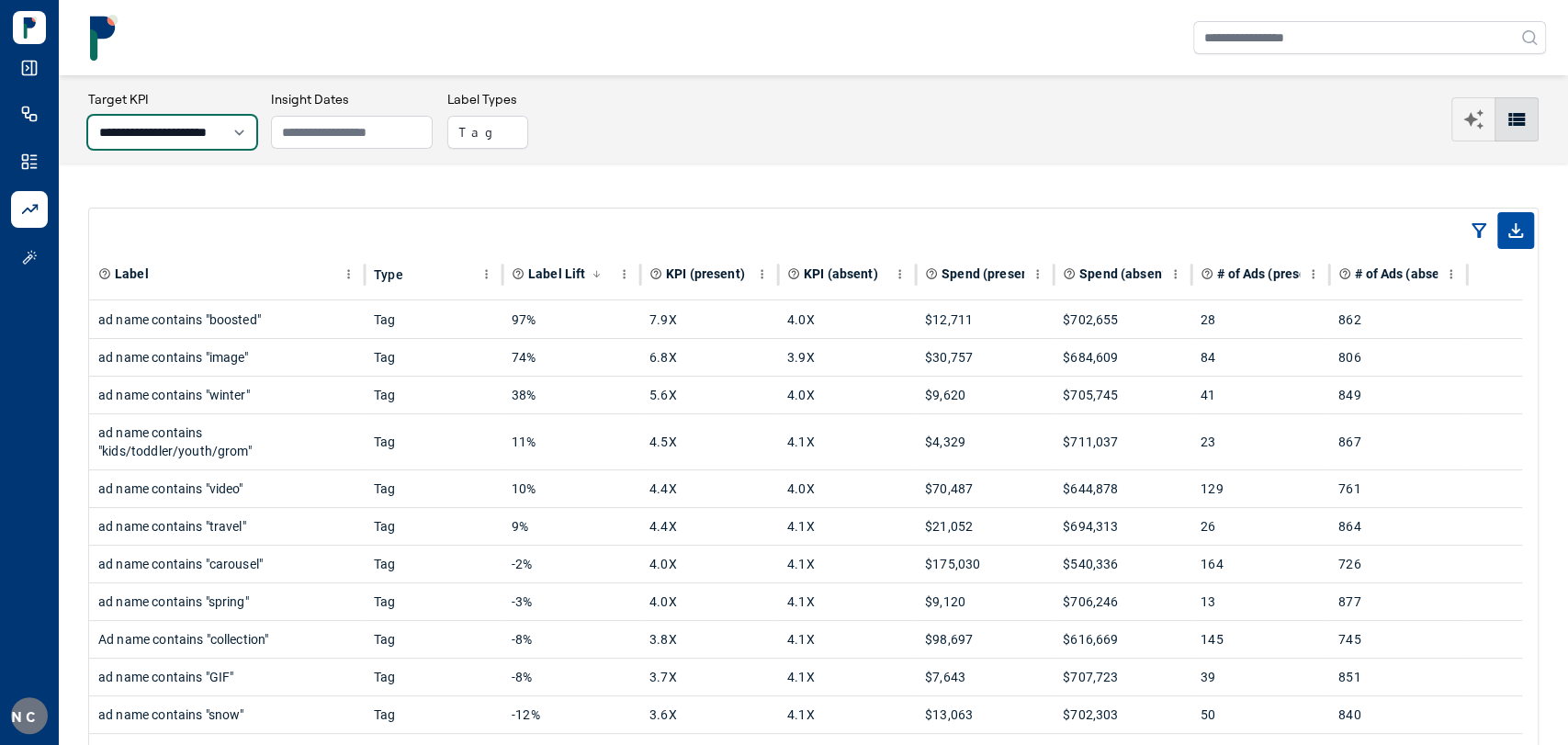 click on "**********" at bounding box center [172, 132] 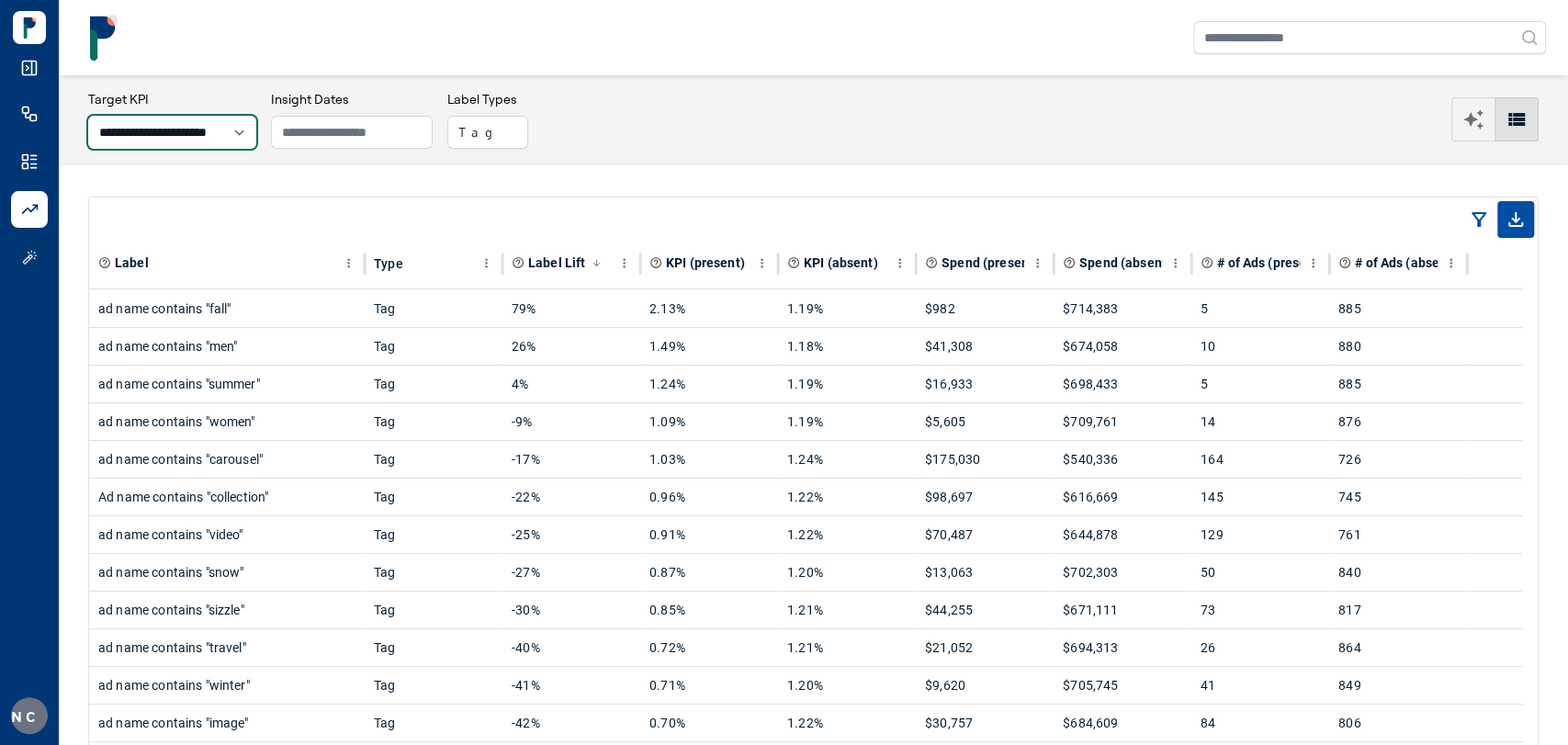 scroll, scrollTop: 0, scrollLeft: 0, axis: both 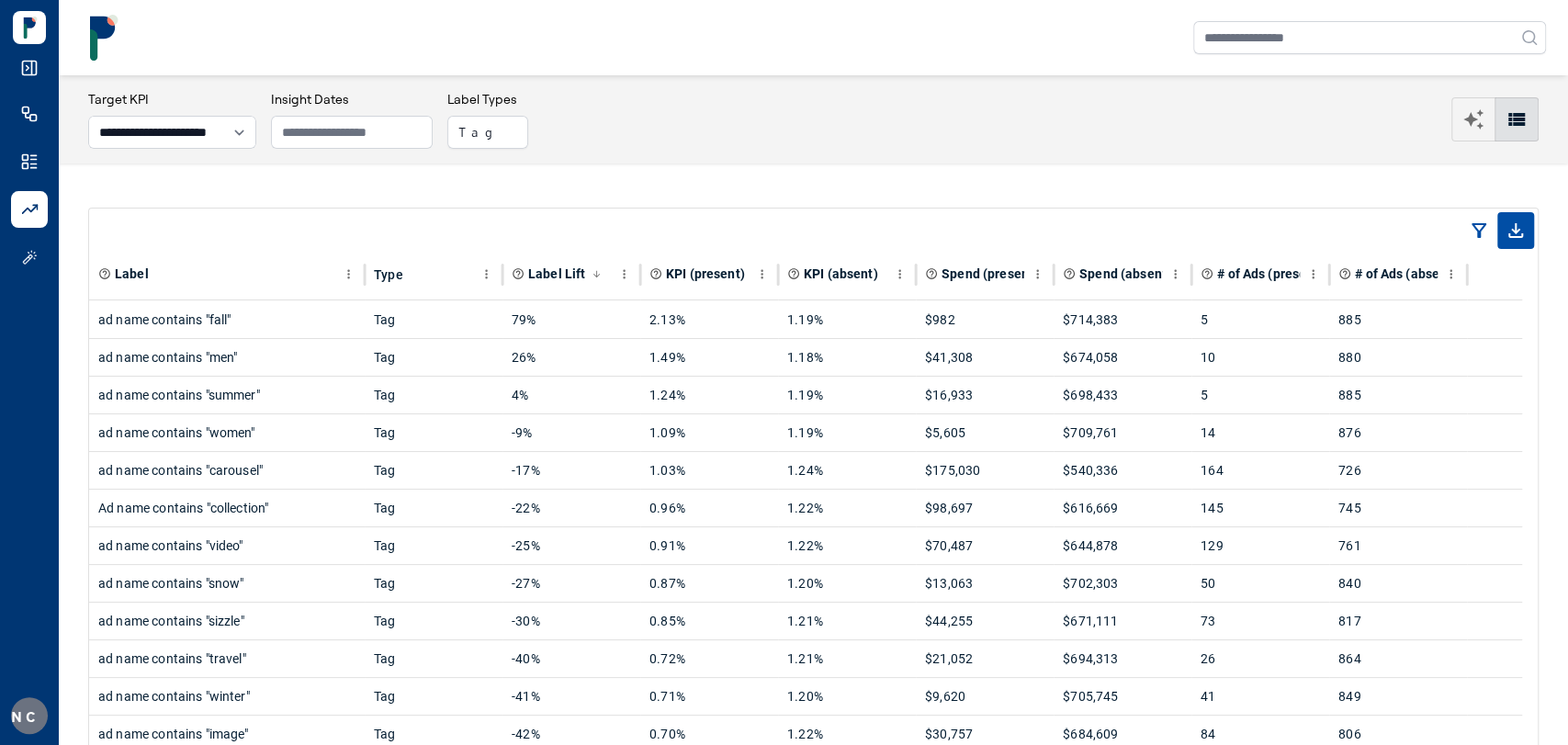 click 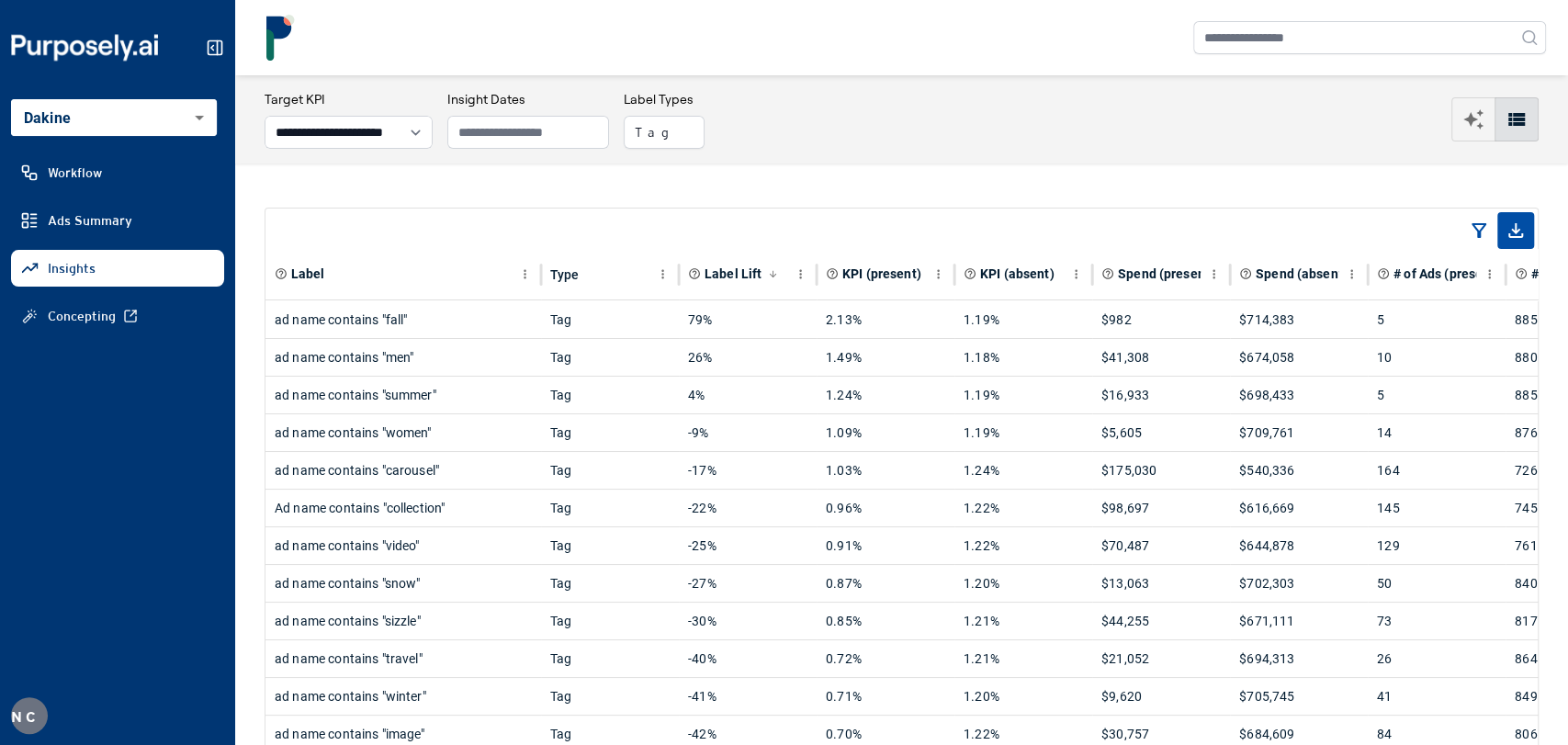 click on "**********" at bounding box center (784, 372) 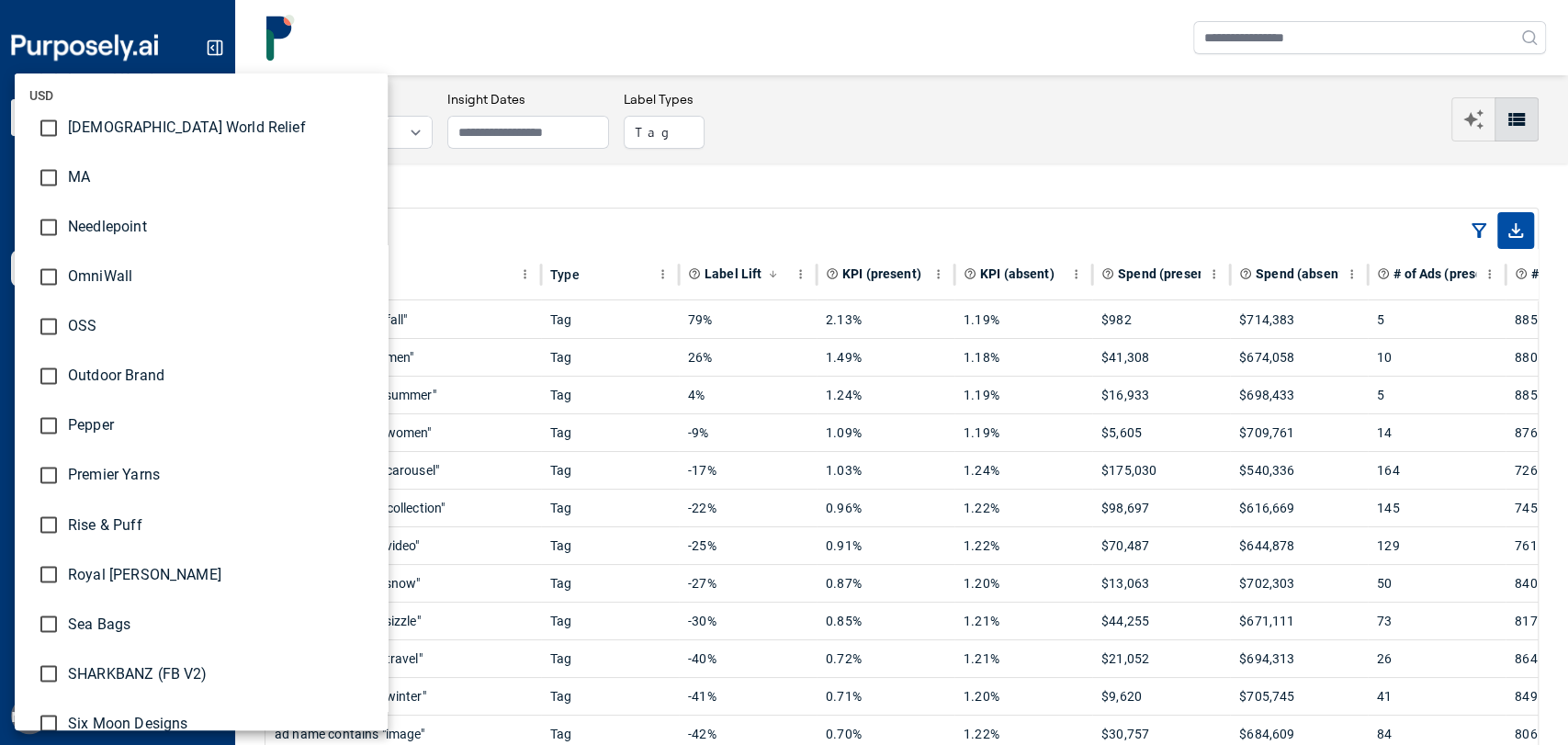 scroll, scrollTop: 1890, scrollLeft: 0, axis: vertical 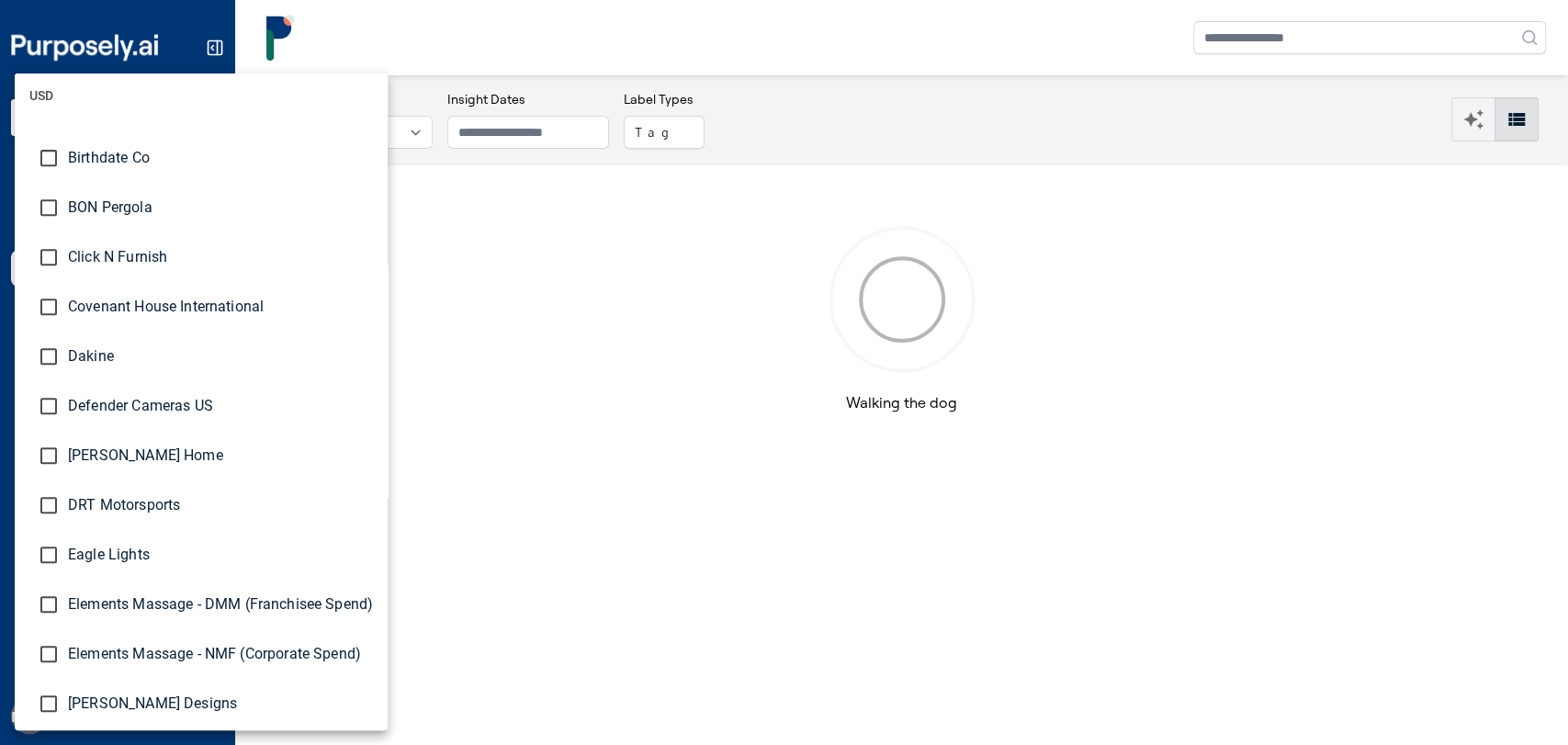 click at bounding box center (784, 372) 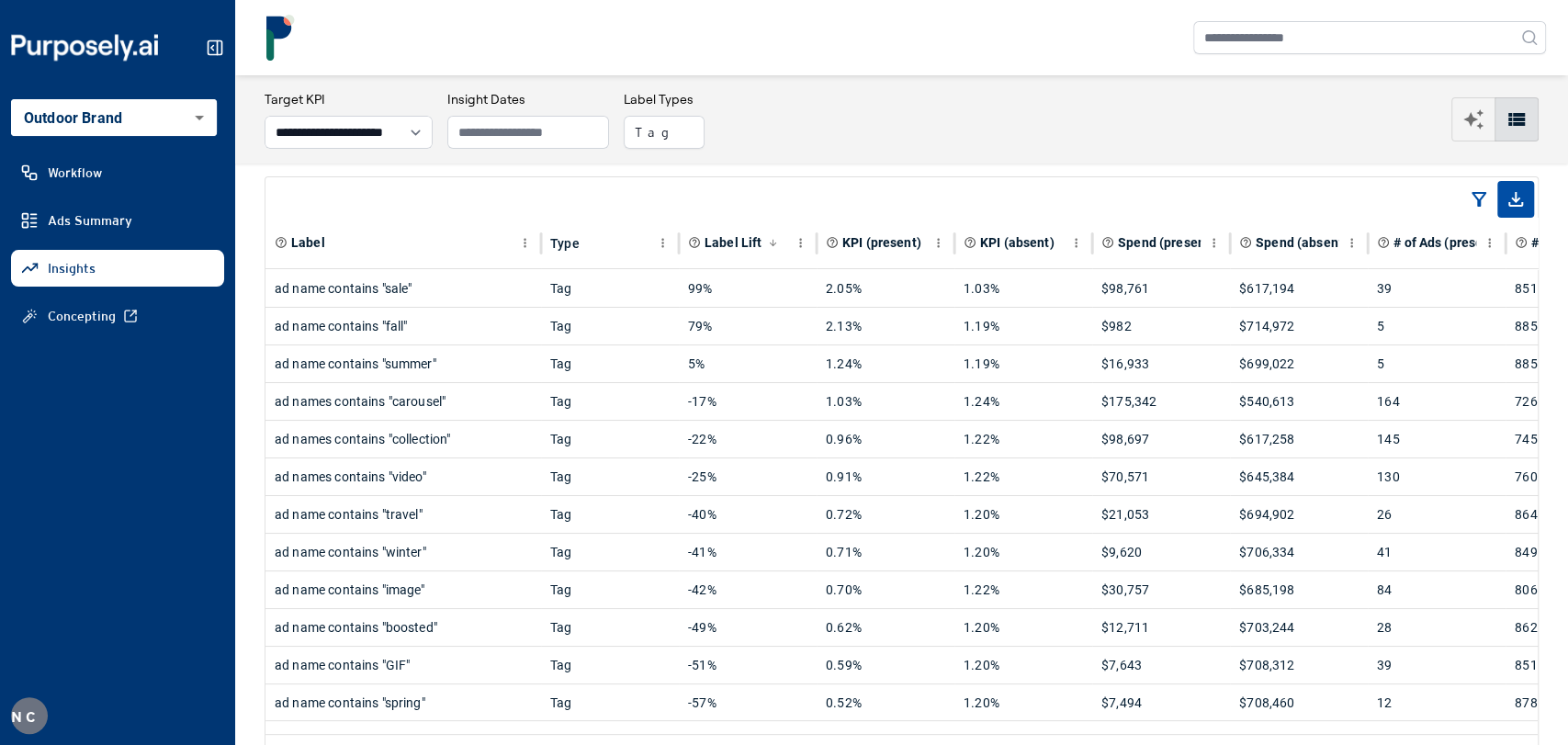 scroll, scrollTop: 0, scrollLeft: 0, axis: both 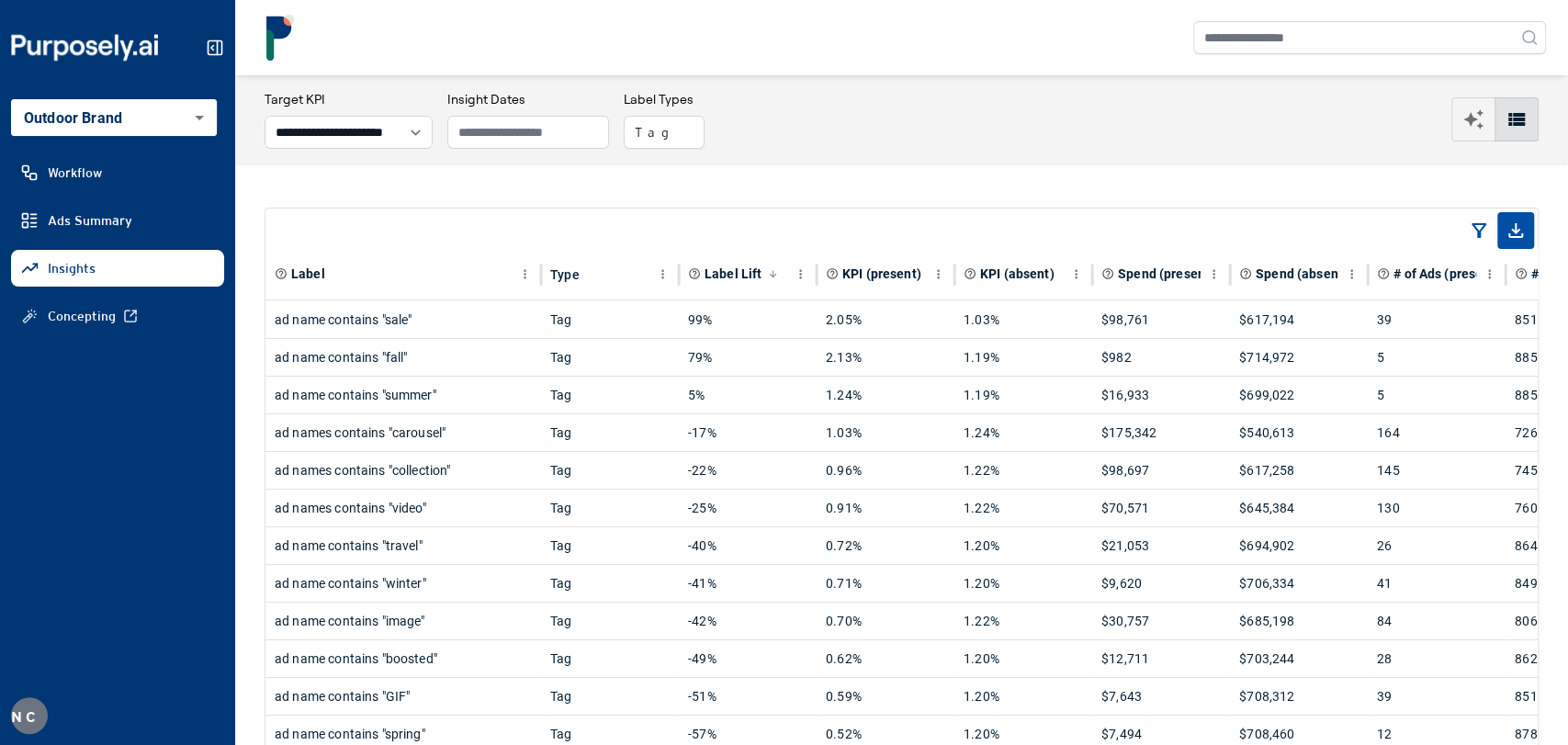 click on "**********" at bounding box center (784, 372) 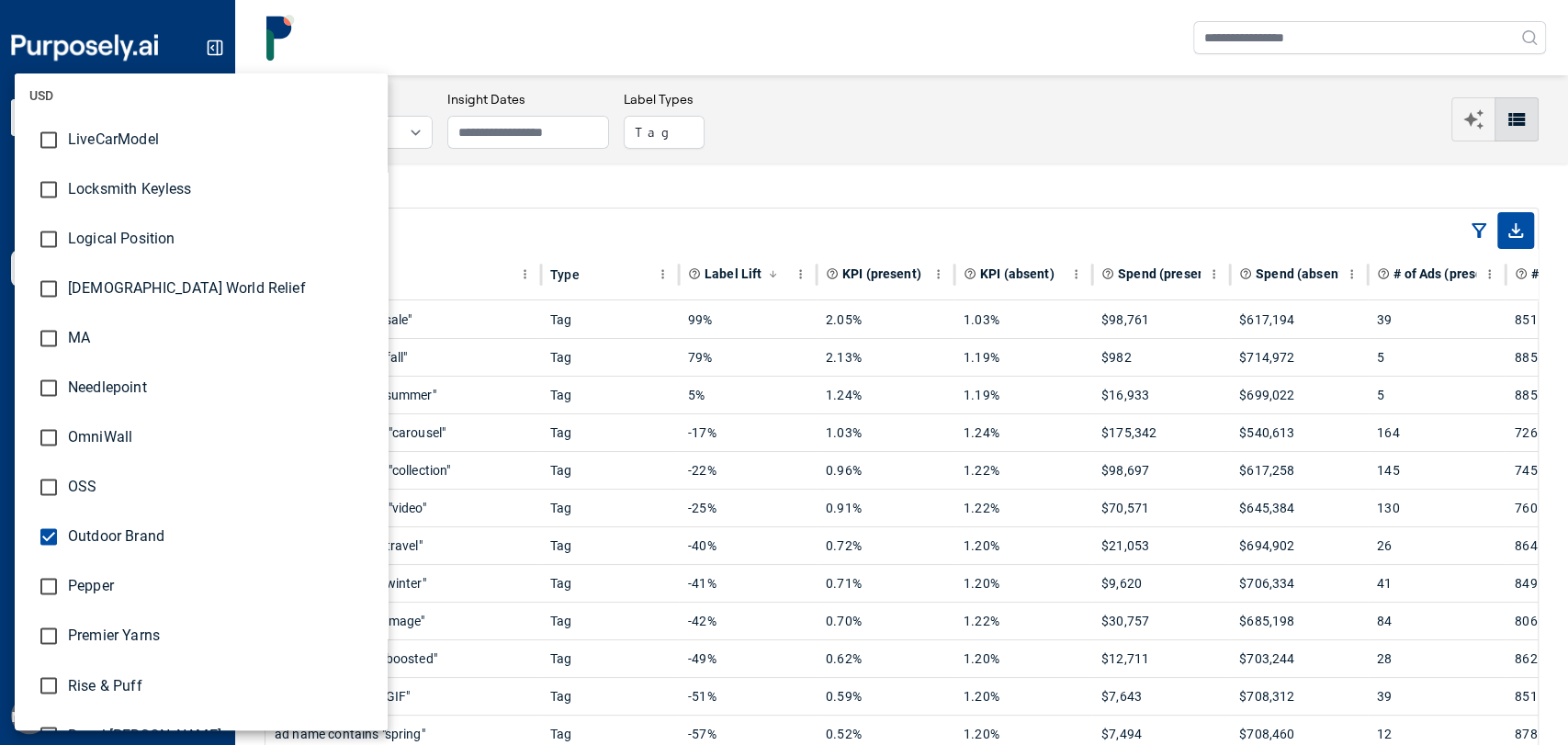 scroll, scrollTop: 1871, scrollLeft: 0, axis: vertical 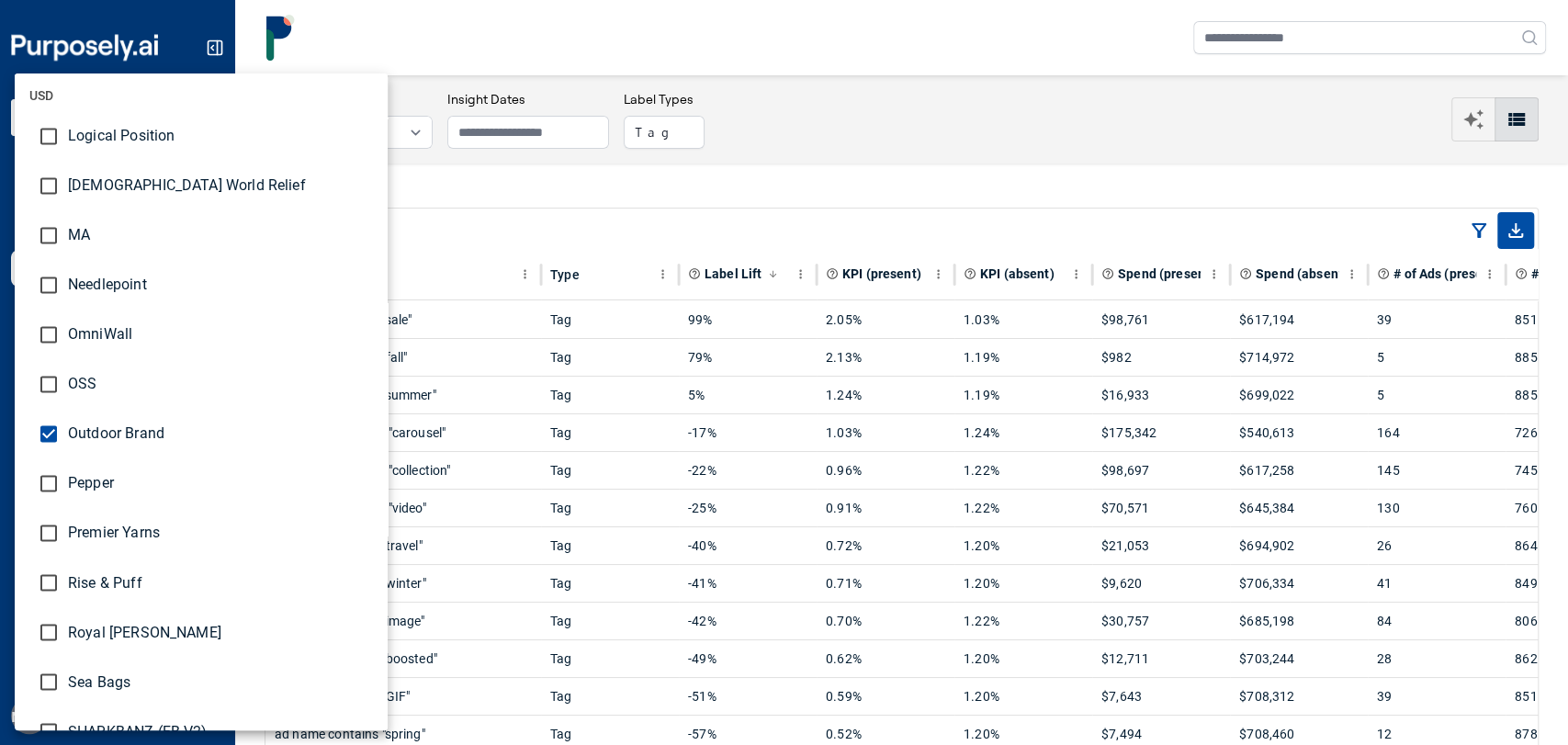 click at bounding box center (784, 372) 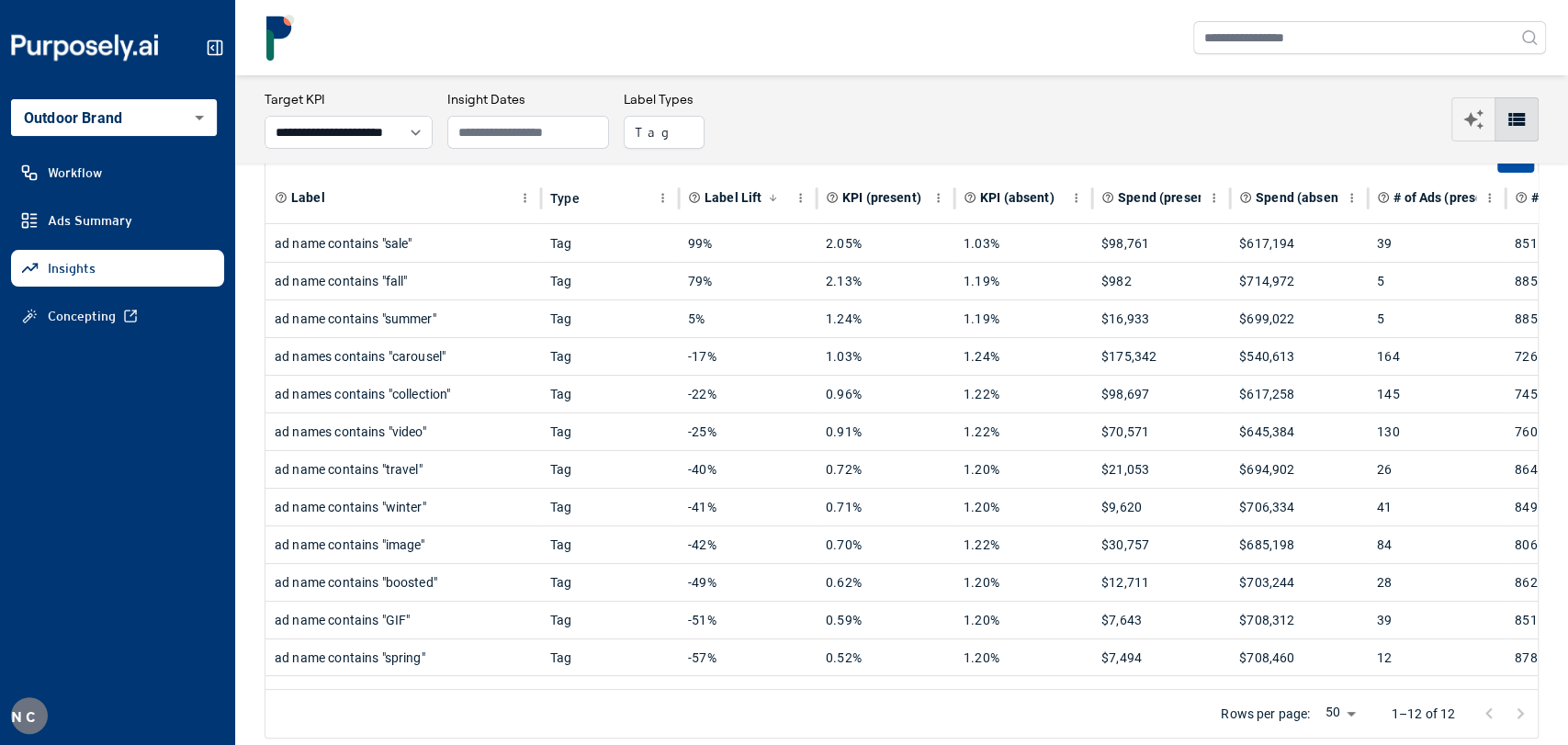 scroll, scrollTop: 113, scrollLeft: 0, axis: vertical 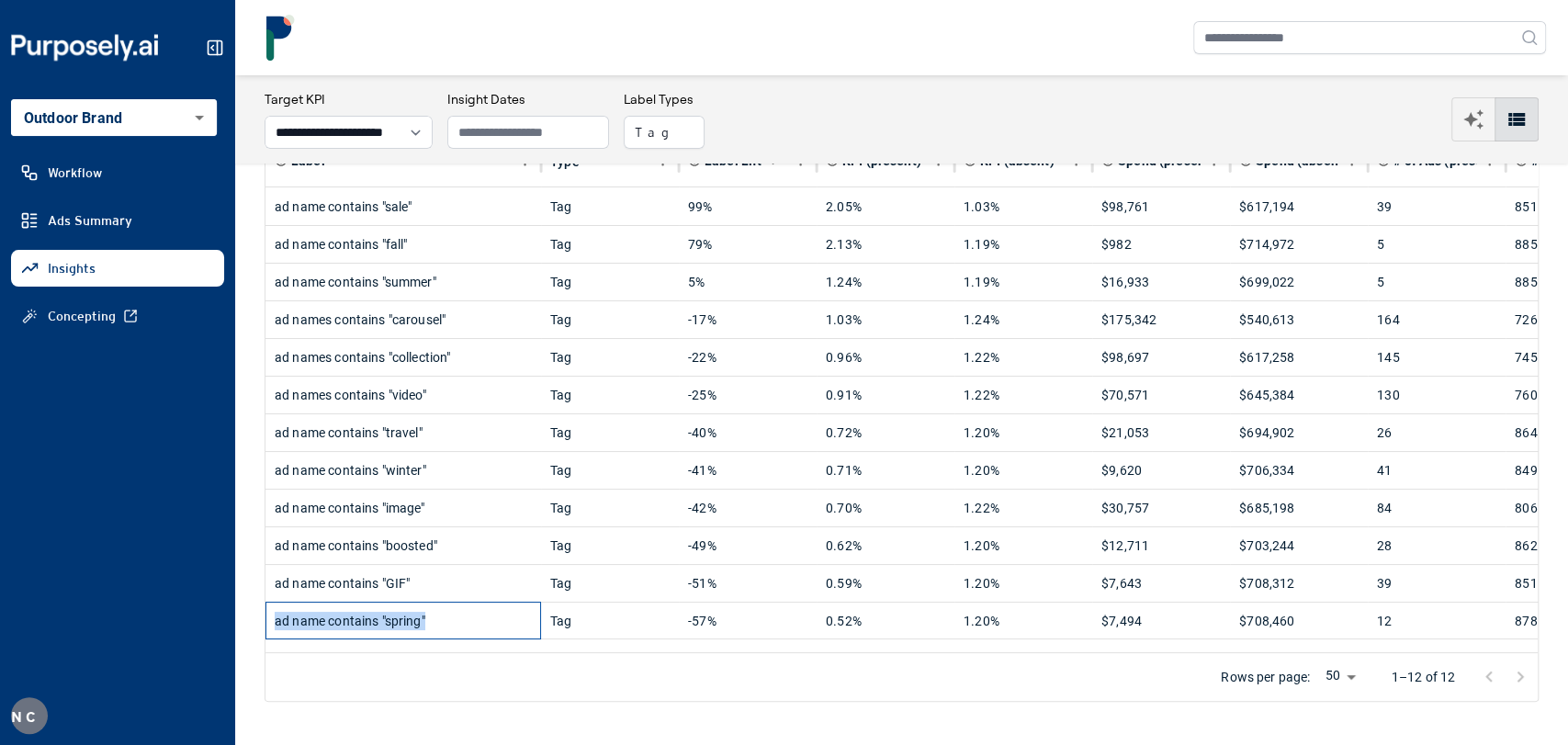 drag, startPoint x: 450, startPoint y: 613, endPoint x: 273, endPoint y: 623, distance: 177.28226 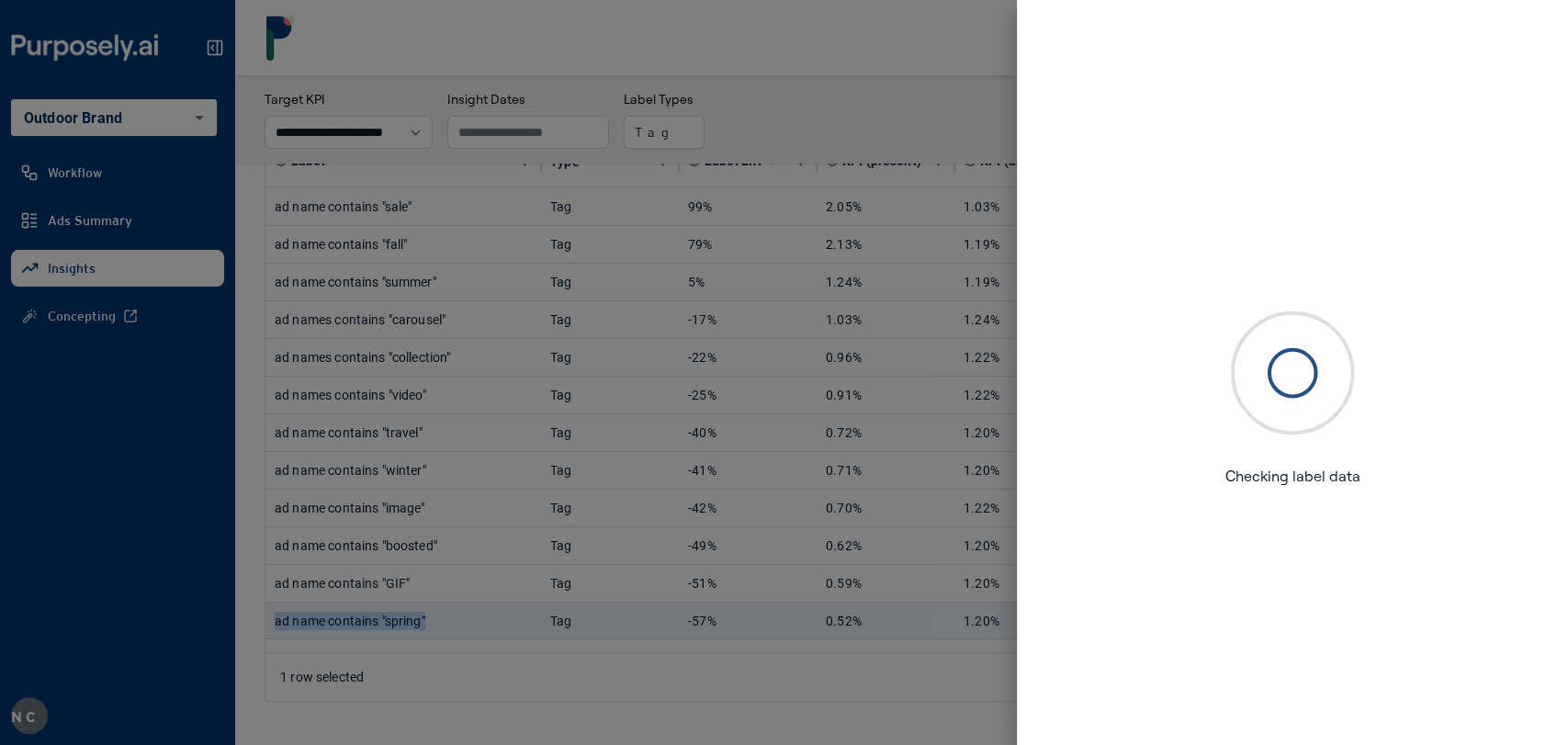 copy on "ad name contains "spring"" 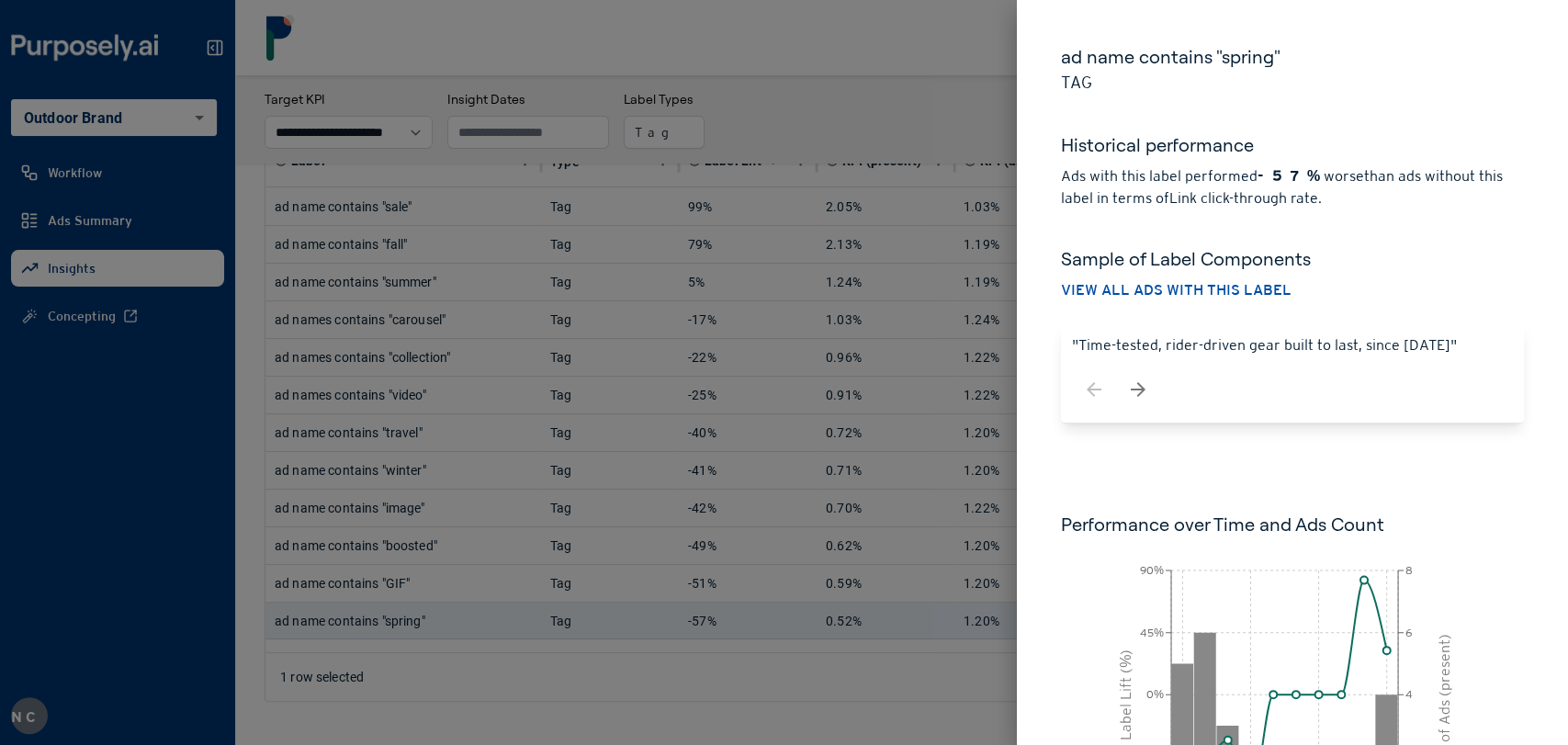 click at bounding box center [784, 372] 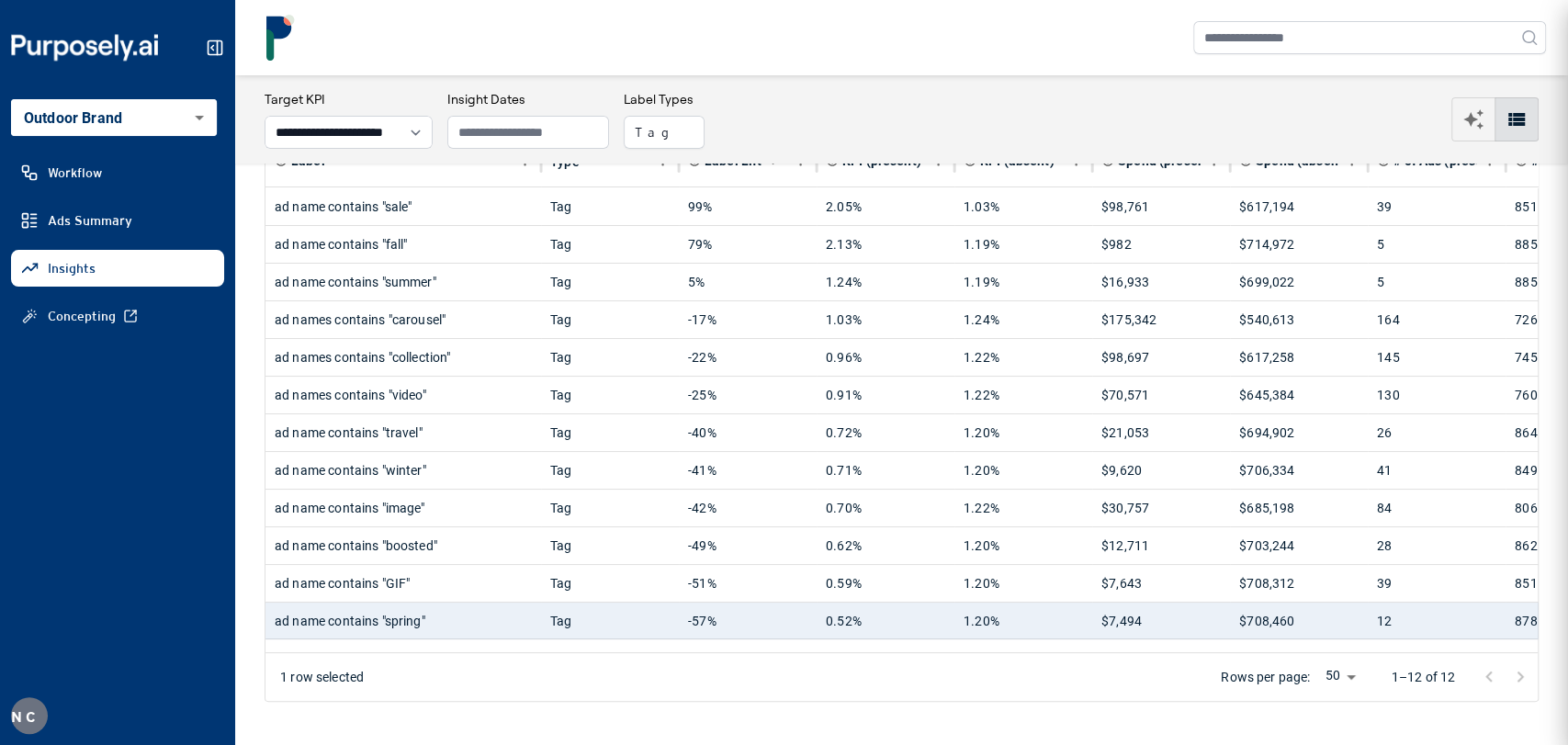 click on "**********" at bounding box center [784, 372] 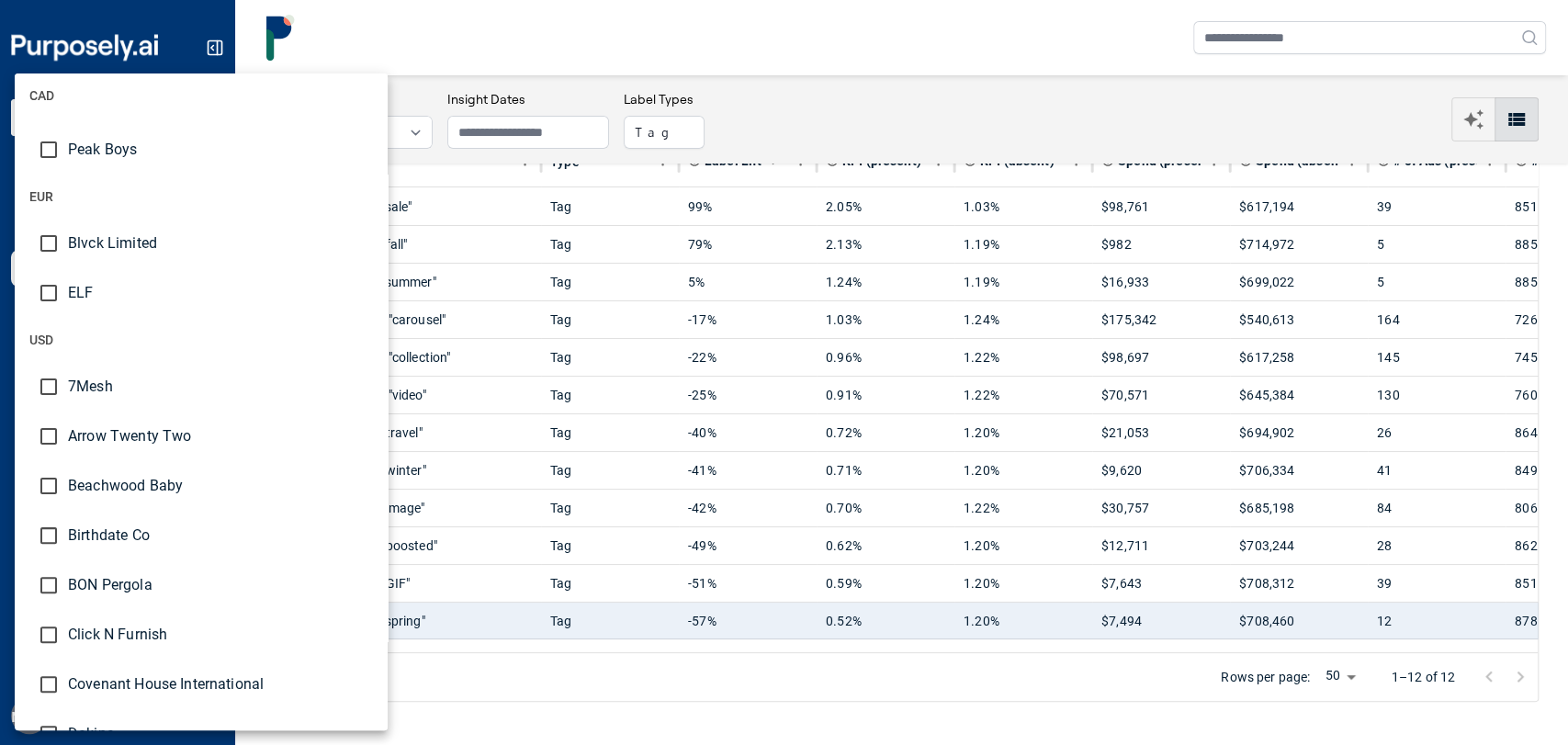 scroll, scrollTop: 169, scrollLeft: 0, axis: vertical 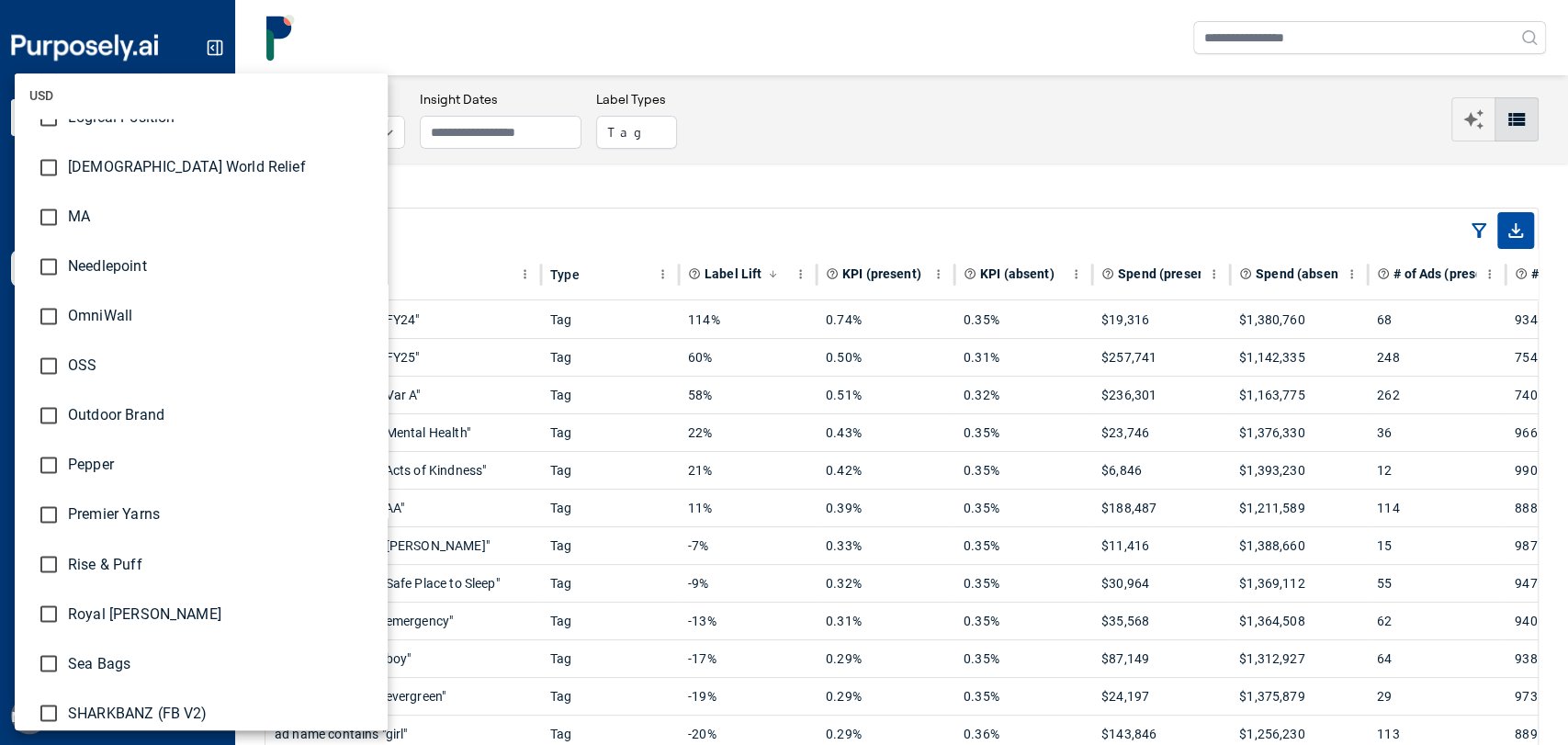 click at bounding box center [784, 372] 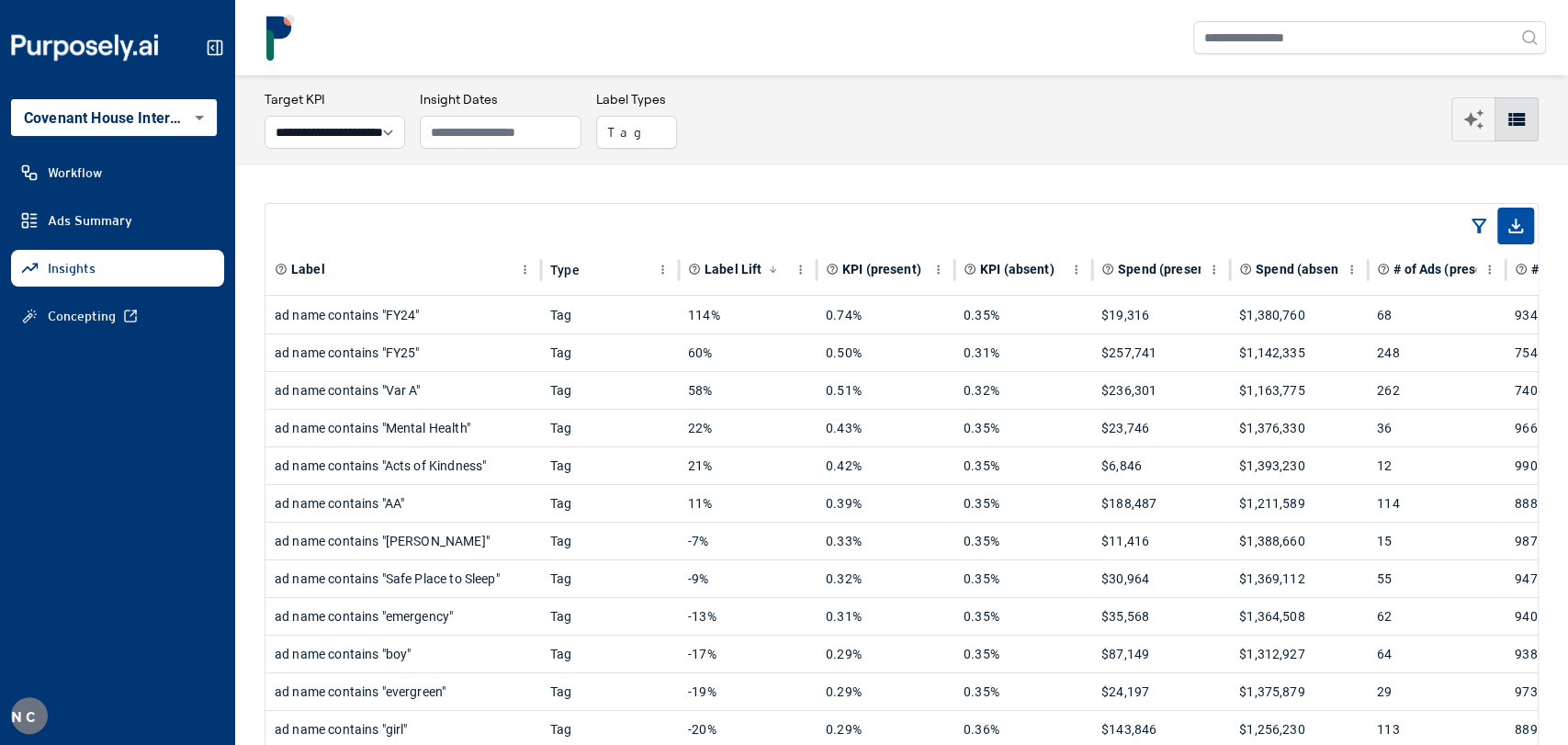 scroll, scrollTop: 0, scrollLeft: 0, axis: both 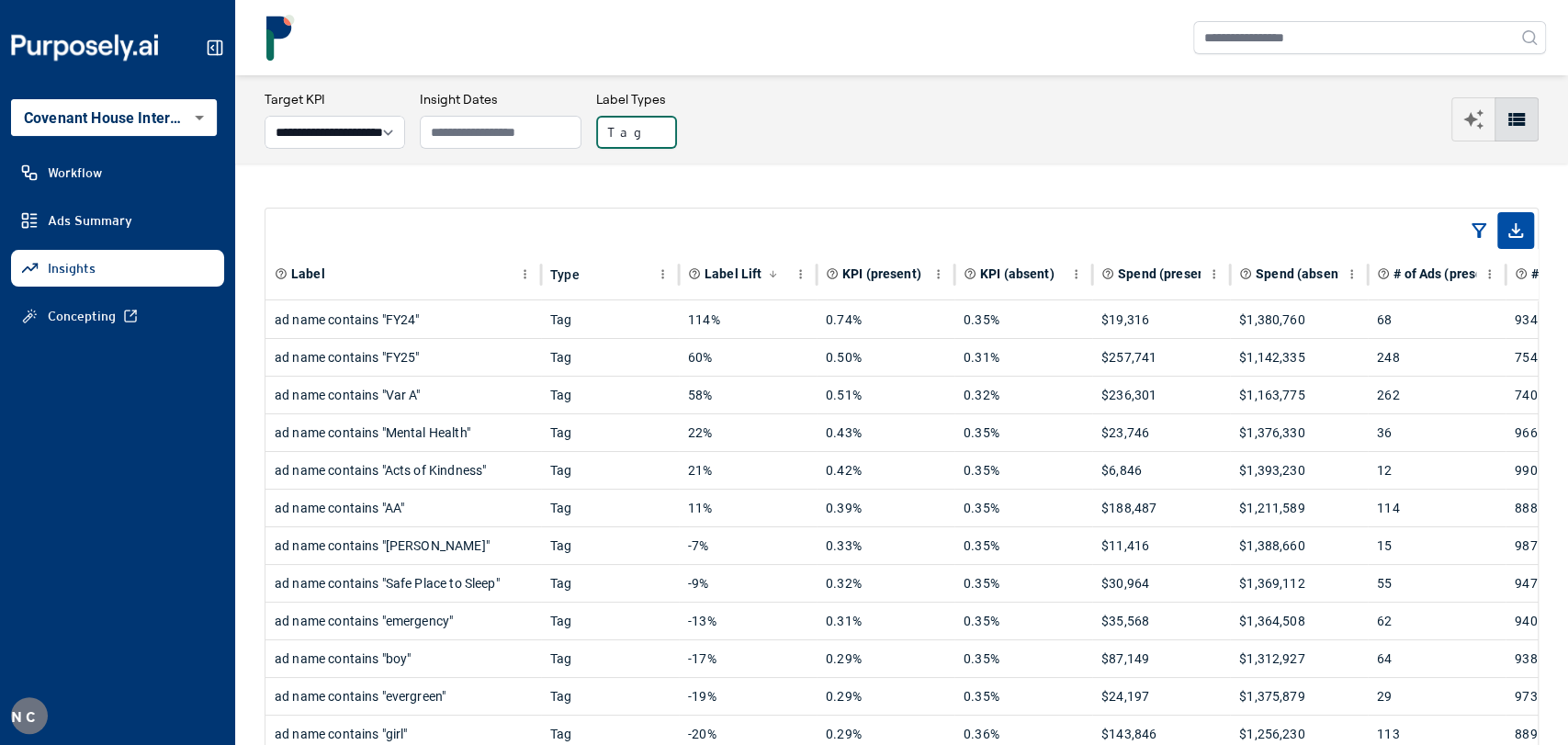 click on "Tag" at bounding box center [637, 132] 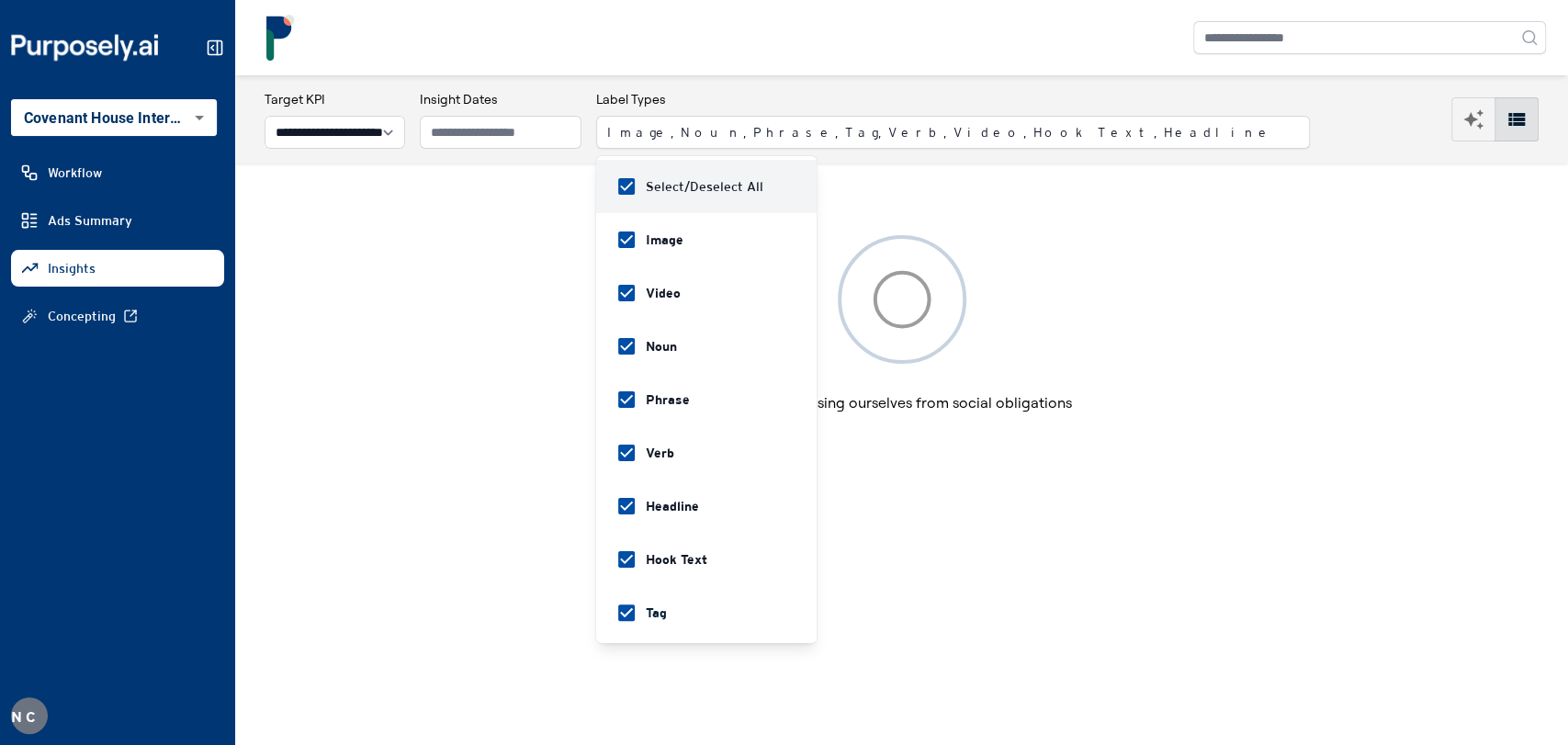 click on "Label Type Label Lift KPI (present) KPI (absent) Spend (present) Spend (absent) # of Ads (present) # of Ads (absent) ad name contains "FY24" Tag 114% 0.74% 0.35% $19,316 $1,380,760 68 934 ad name contains "FY25" Tag 60% 0.50% 0.31% $257,741 $1,142,335 248 754 ad name contains "Var A" Tag 58% 0.51% 0.32% $236,301 $1,163,775 262 740 ad name contains "Mental Health" Tag 22% 0.43% 0.35% $23,746 $1,376,330 36 966 ad name contains "Acts of Kindness" Tag 21% 0.42% 0.35% $6,846 $1,393,230 12 990 ad name contains "AA" Tag 11% 0.39% 0.35% $188,487 $1,211,589 114 888 ad name contains "vigil" Tag -7% 0.33% 0.35% $11,416 $1,388,660 15 987 ad name contains "Safe Place to Sleep" Tag -9% 0.32% 0.35% $30,964 $1,369,112 55 947 ad name contains "emergency" Tag -13% 0.31% 0.35% $35,568 $1,364,508 62 940 ad name contains "boy" Tag -17% 0.29% 0.35% $87,149 $1,312,927 64 938 ad name contains "evergreen" Tag -19% 0.29% 0.35% $24,197 $1,375,879 29 973 ad name contains "girl" Tag -20% 0.29% 0.36% $143,846 $1,256,230 113 889 Tag -21%" at bounding box center [901, 299] 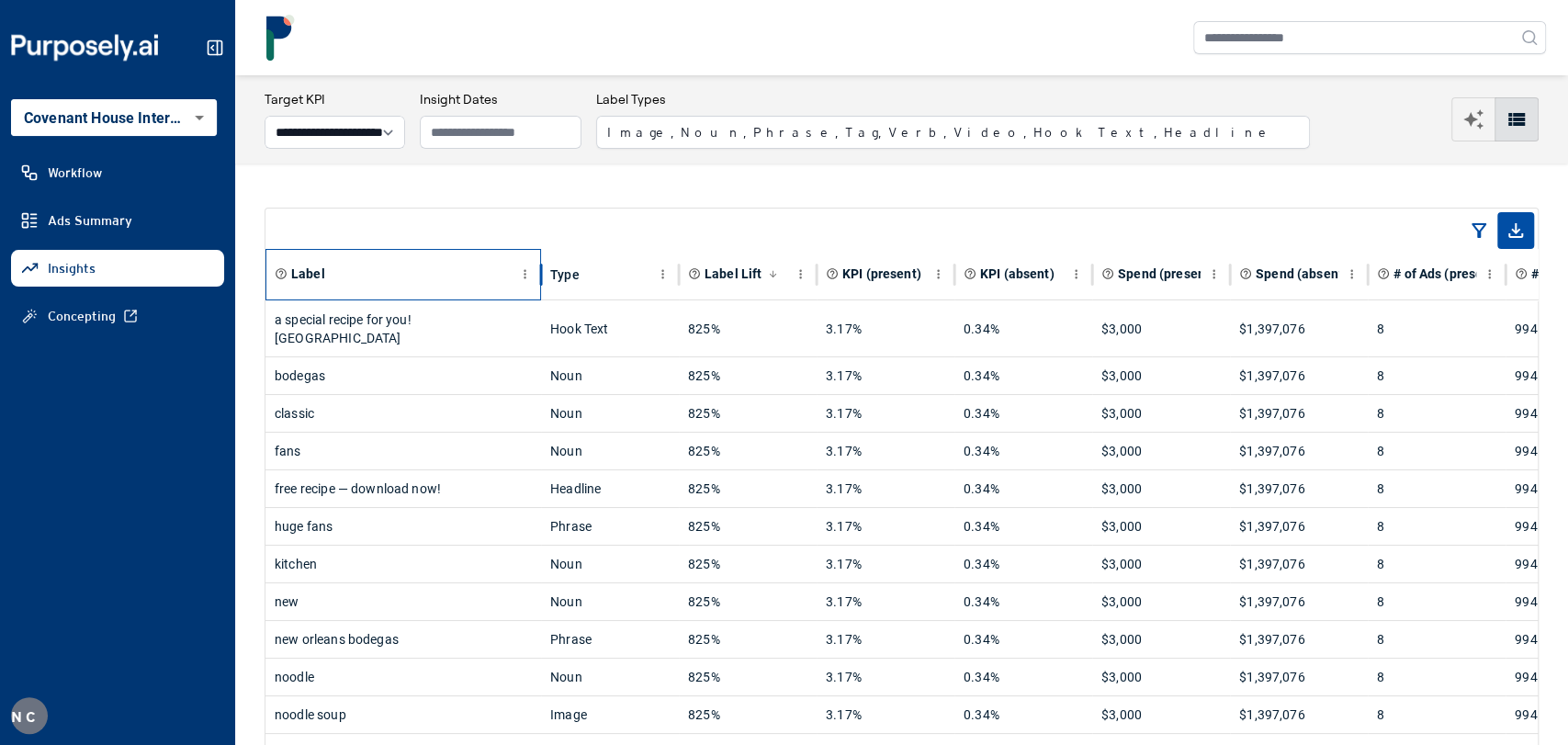 click on "Label" at bounding box center (394, 274) 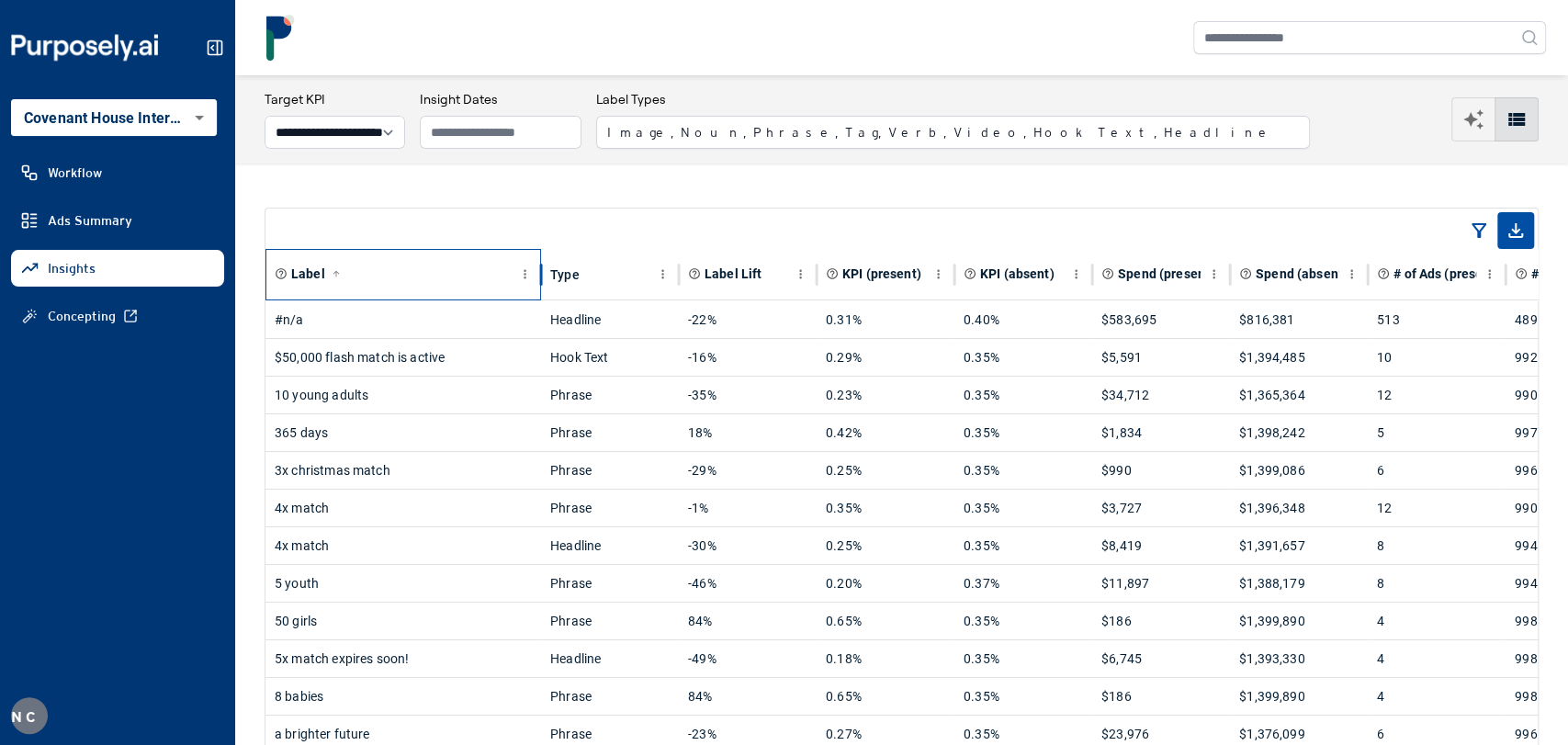 click on "Label" at bounding box center [394, 274] 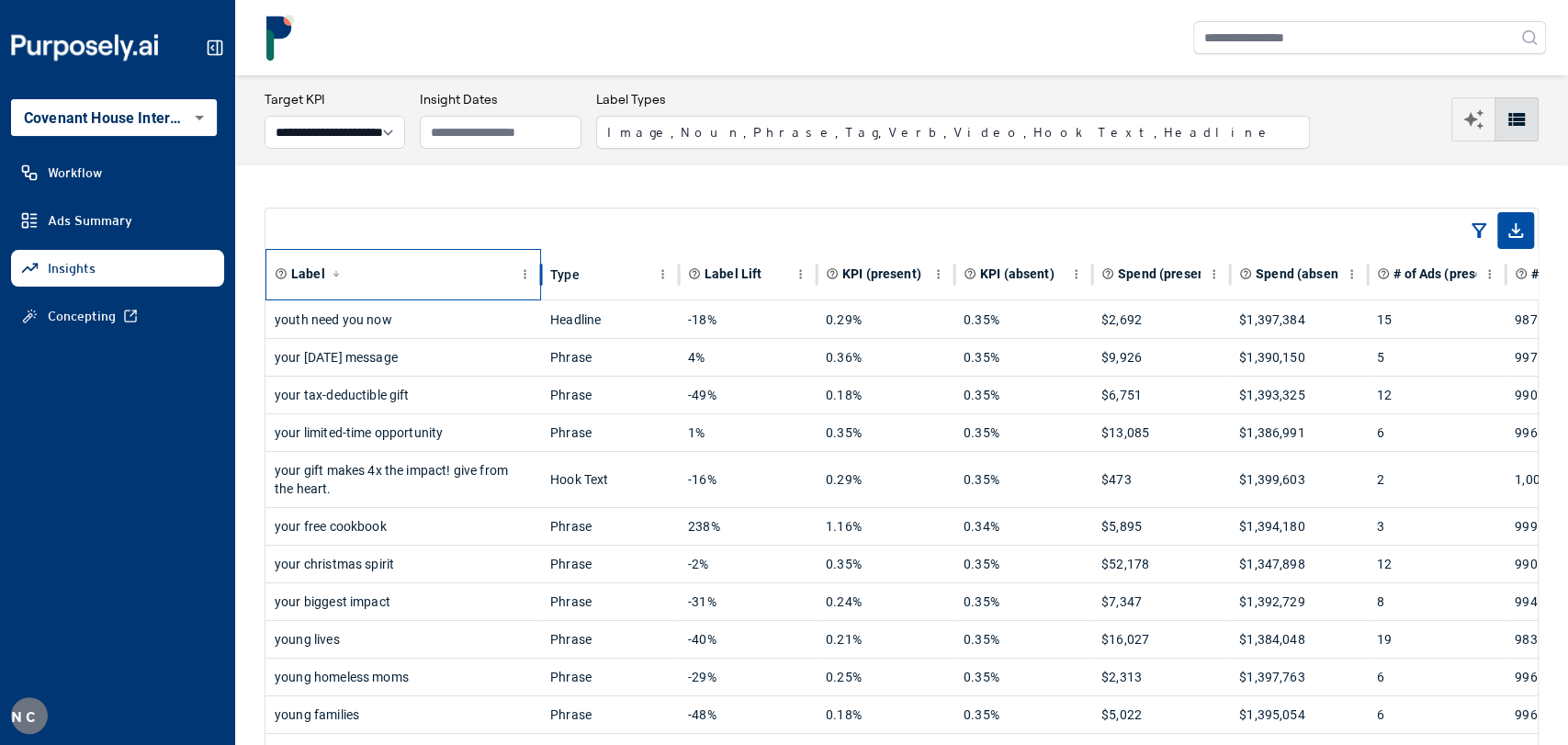 click on "Label" at bounding box center (394, 274) 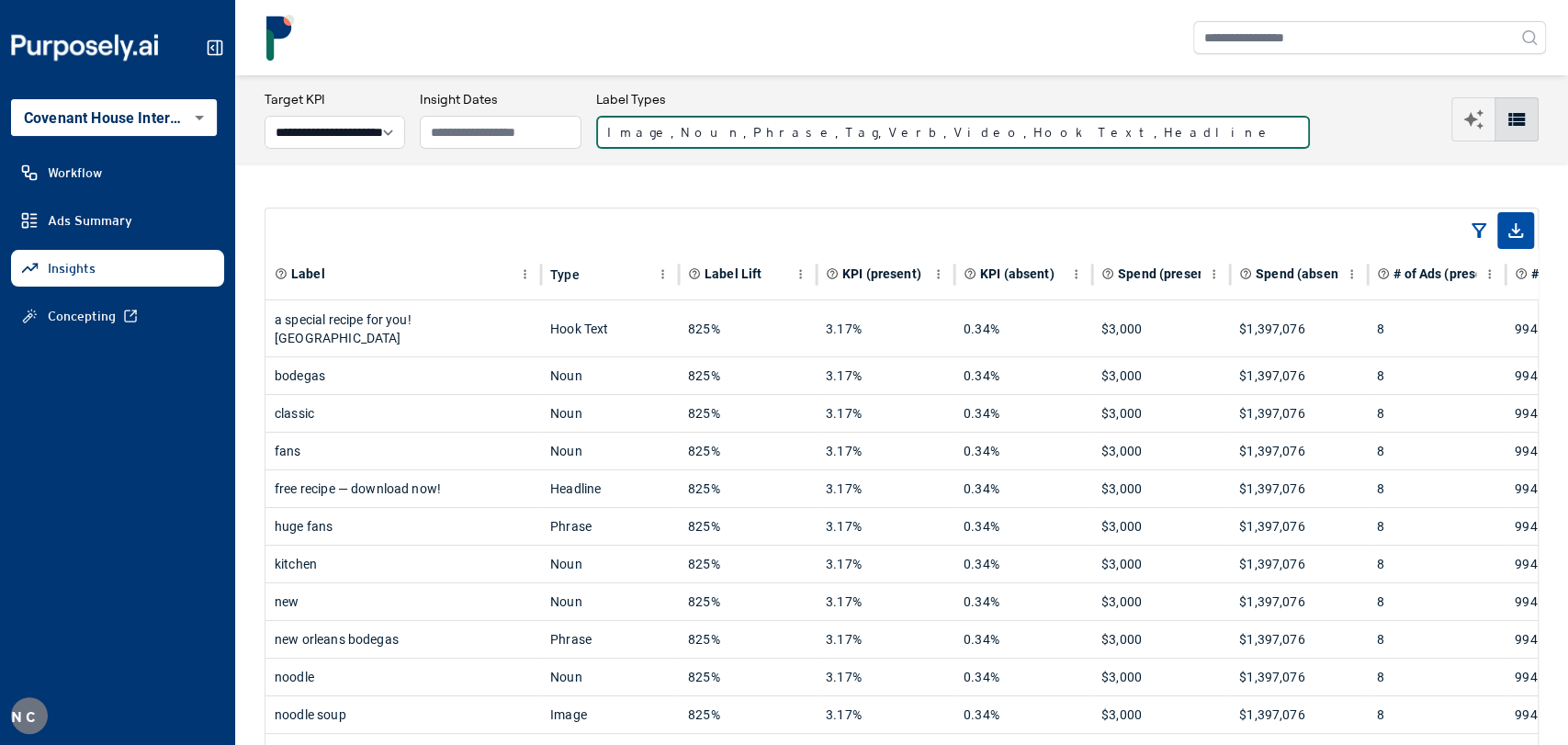 click on "Image, Noun, Phrase, Tag, Verb, Video, Hook Text, Headline" at bounding box center (953, 132) 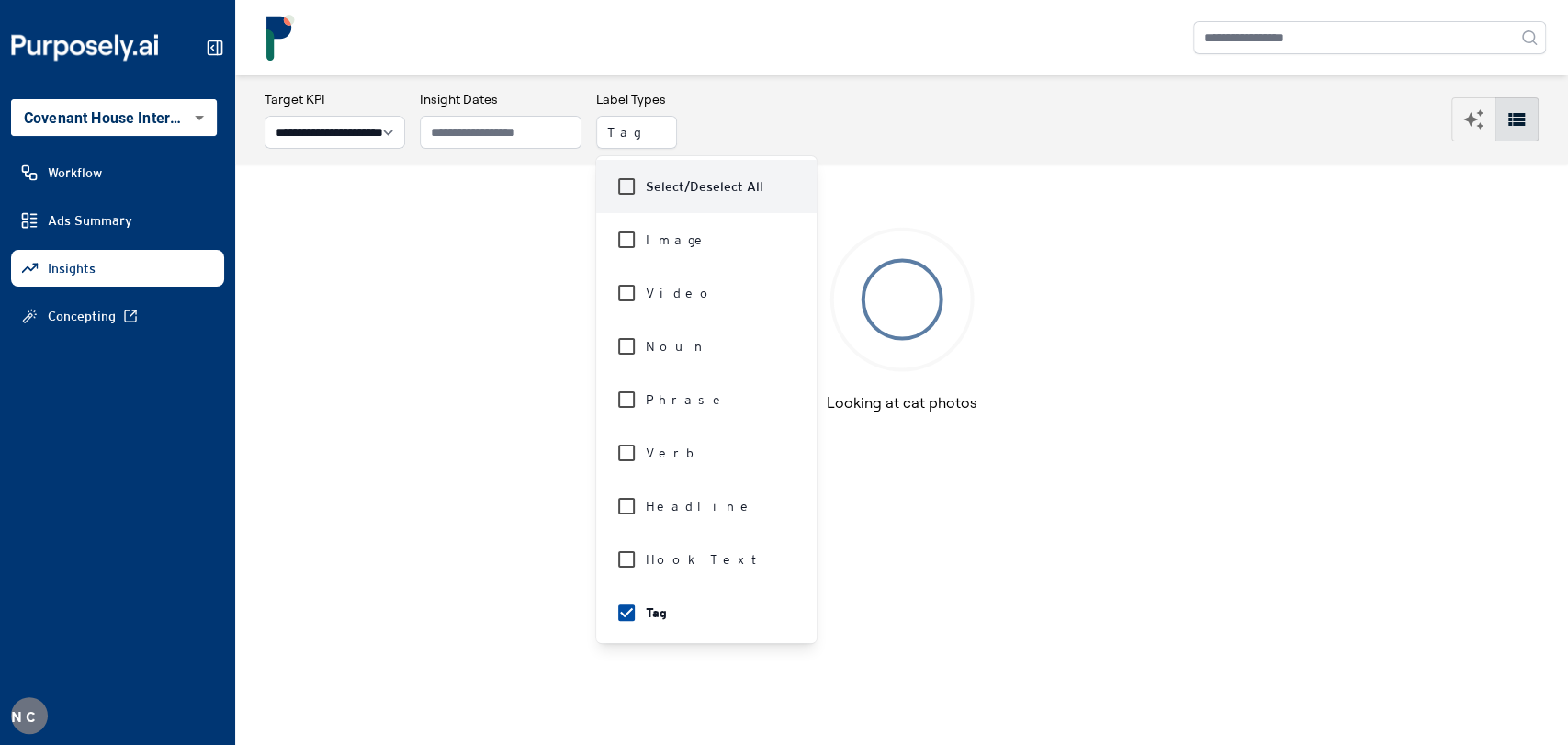 click on "**********" at bounding box center [901, 119] 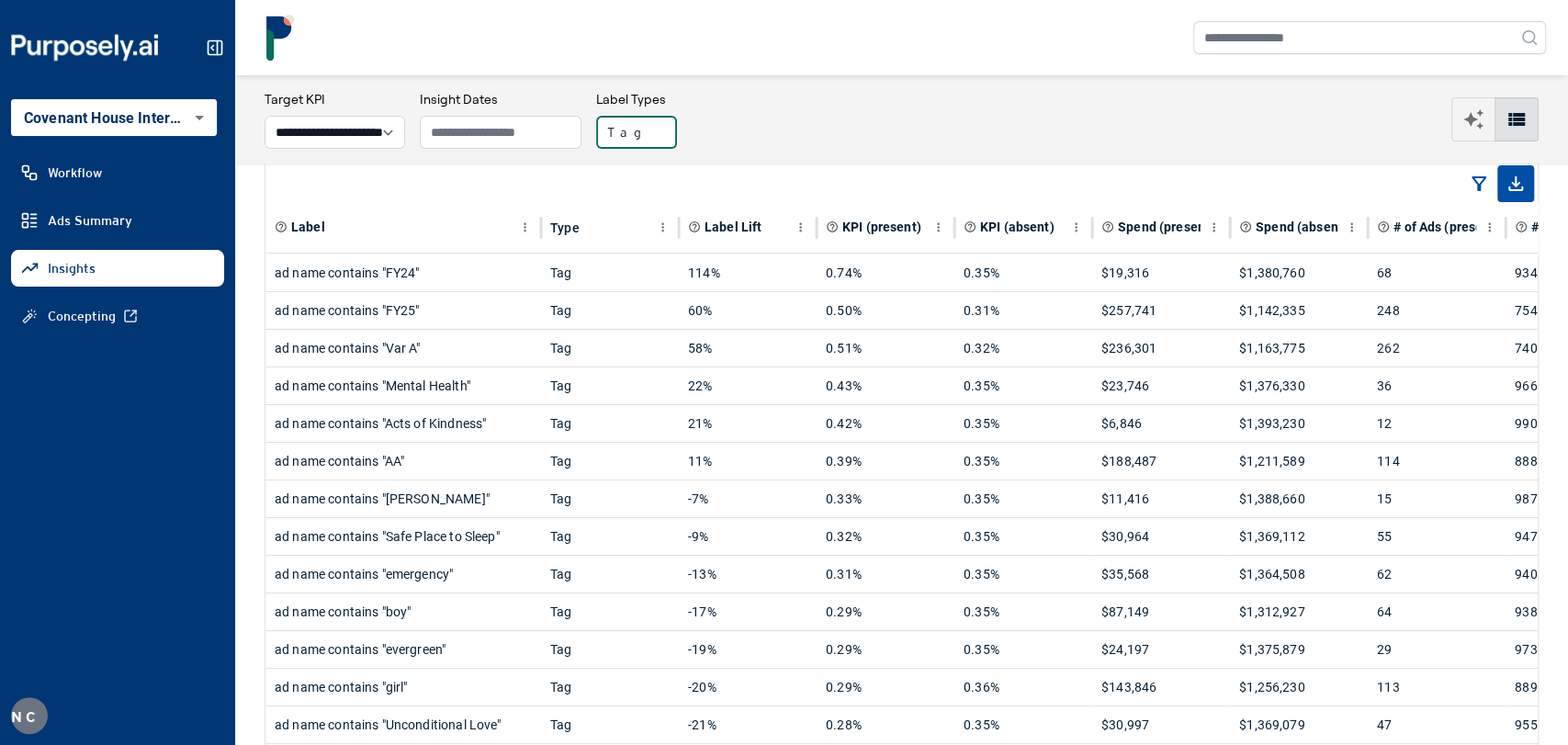 scroll, scrollTop: 0, scrollLeft: 0, axis: both 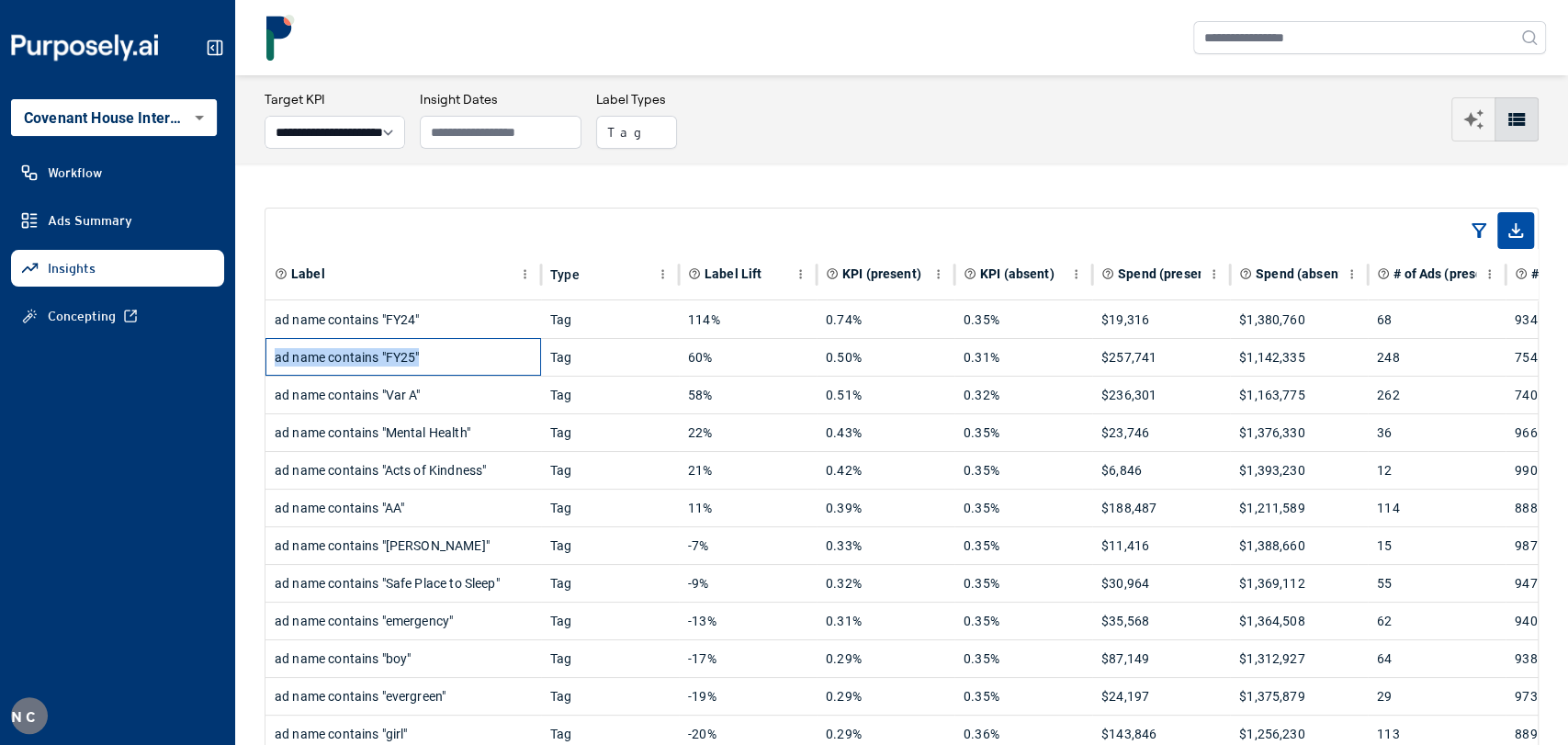 drag, startPoint x: 448, startPoint y: 357, endPoint x: 272, endPoint y: 355, distance: 176.01136 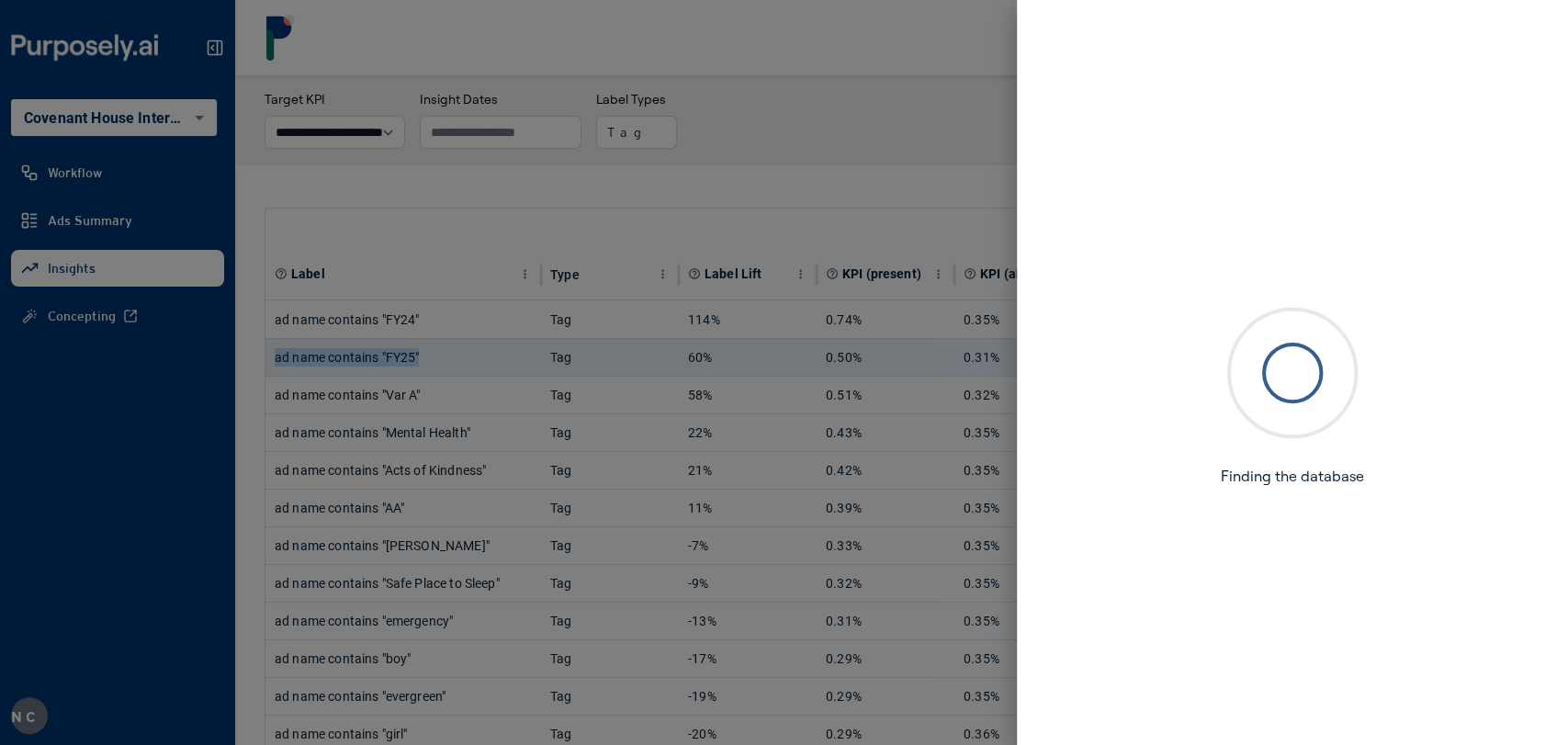 copy on "ad name contains "FY25"" 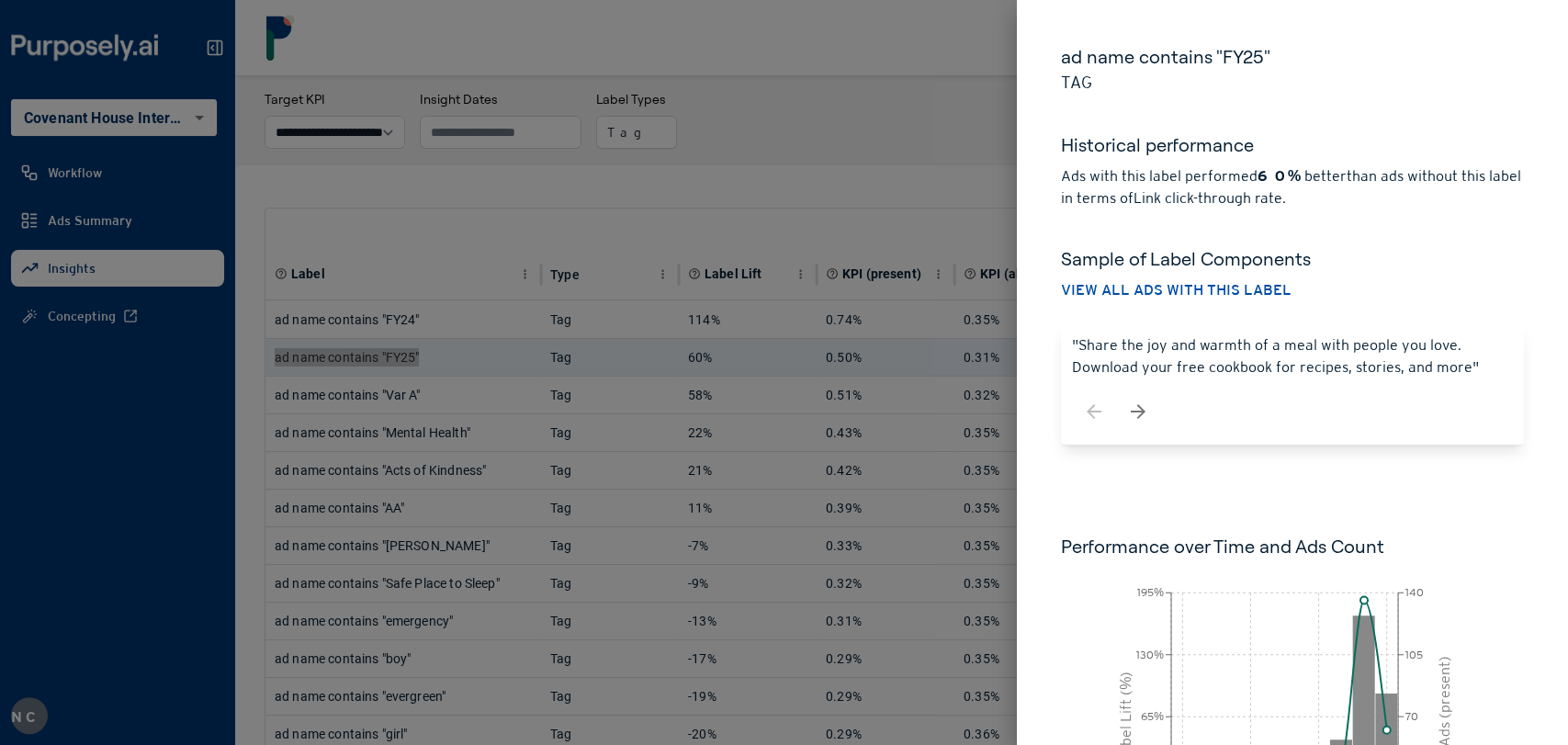 click at bounding box center (784, 372) 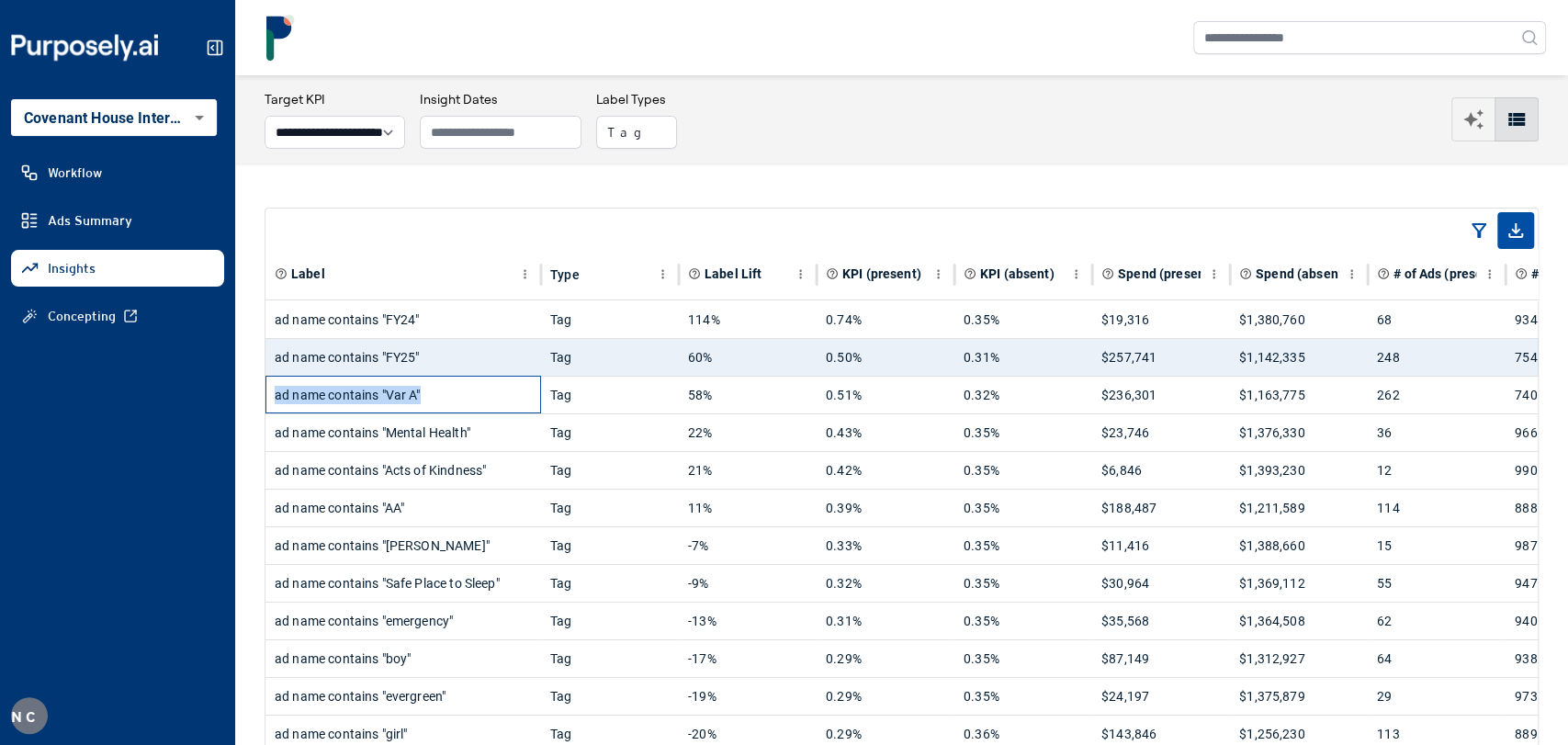 drag, startPoint x: 340, startPoint y: 395, endPoint x: 276, endPoint y: 403, distance: 64.4981 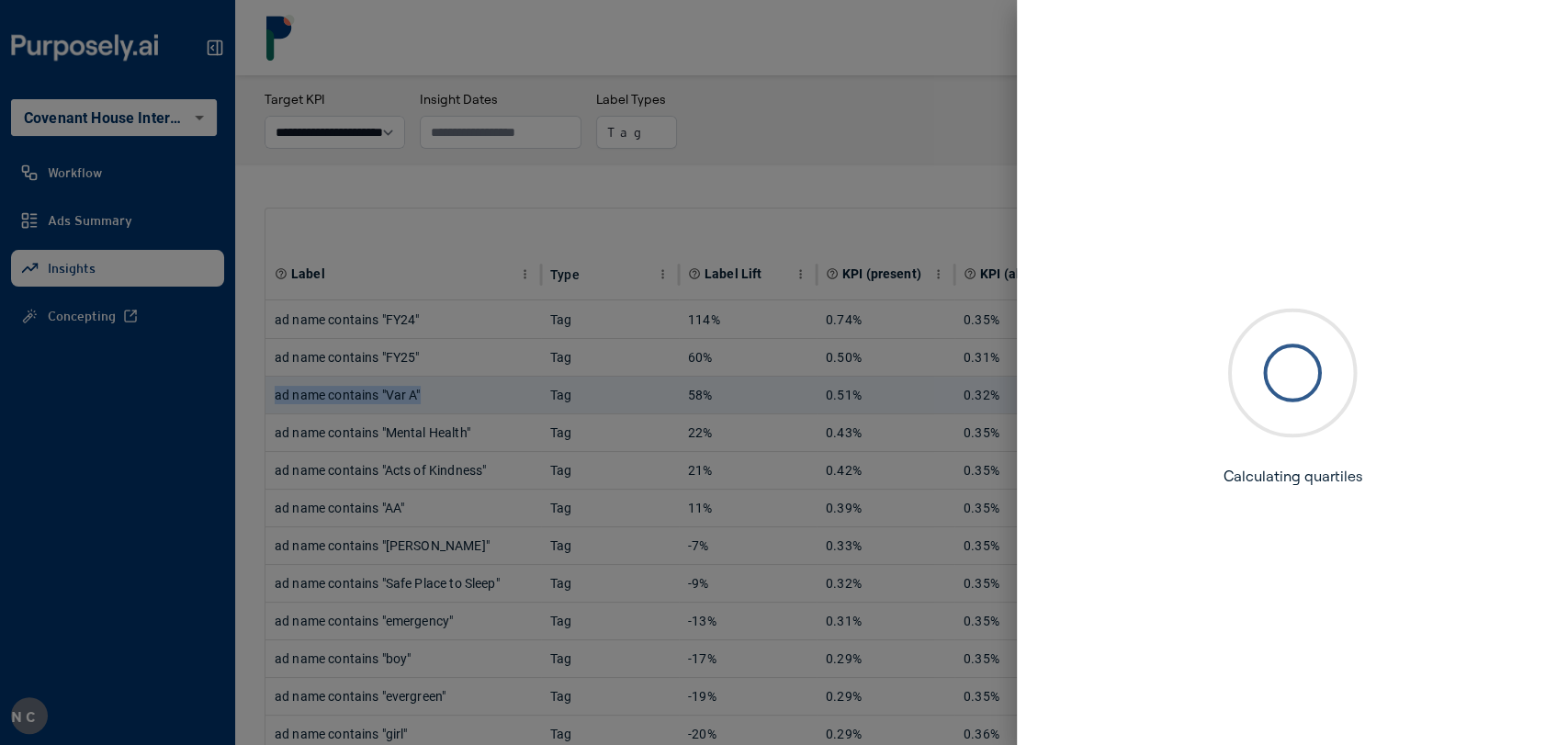 copy on "ad name contains "Var A"" 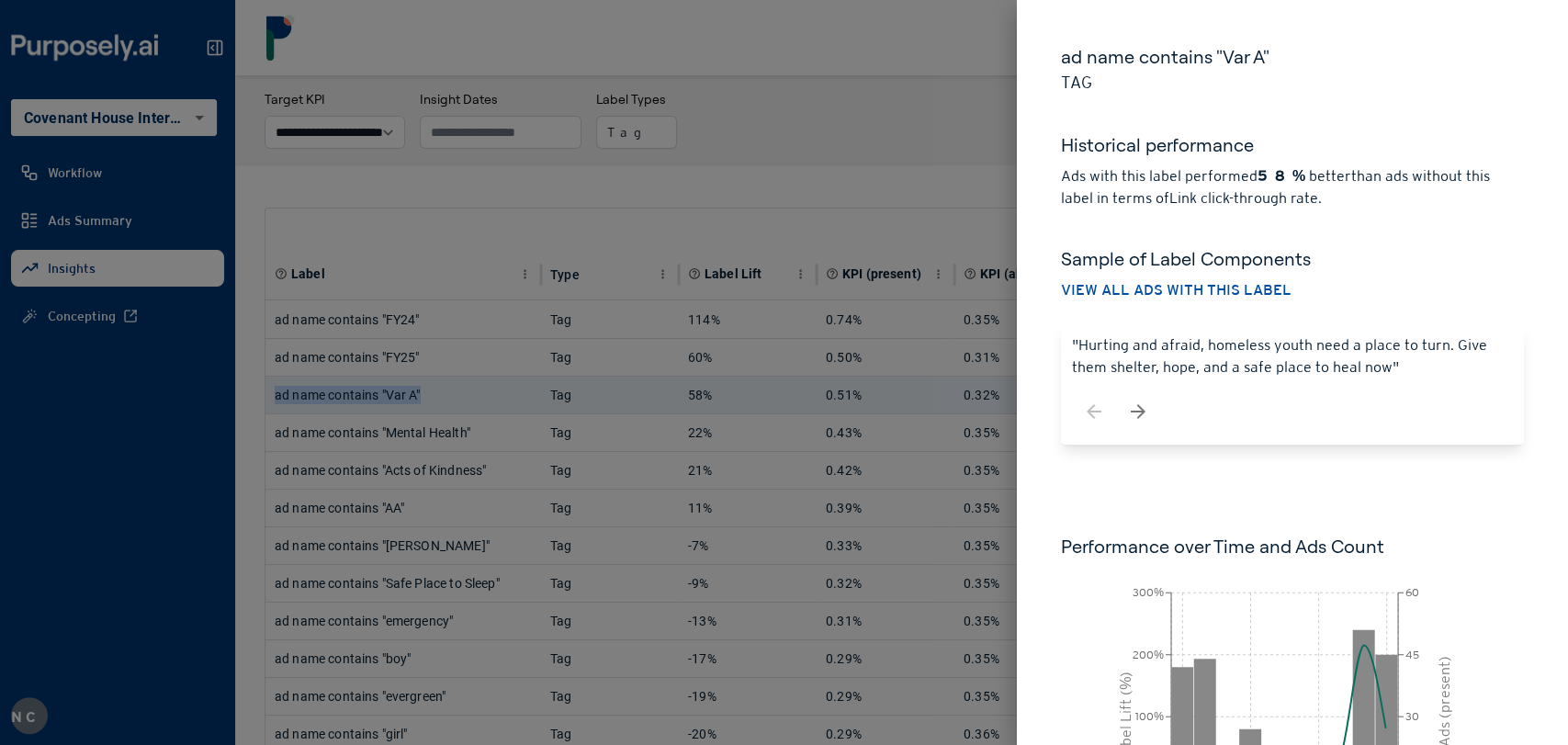 click at bounding box center [784, 372] 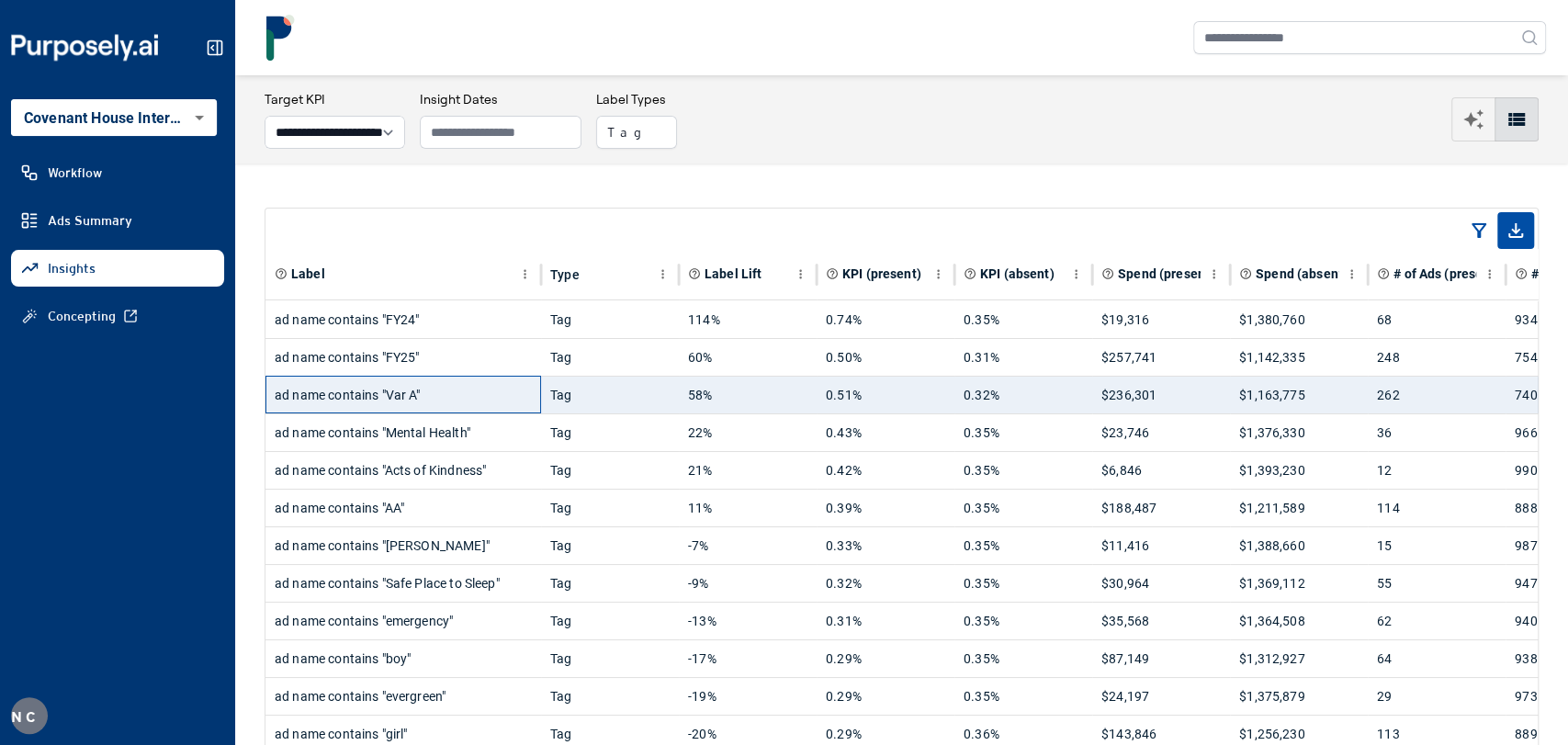 scroll, scrollTop: 169, scrollLeft: 0, axis: vertical 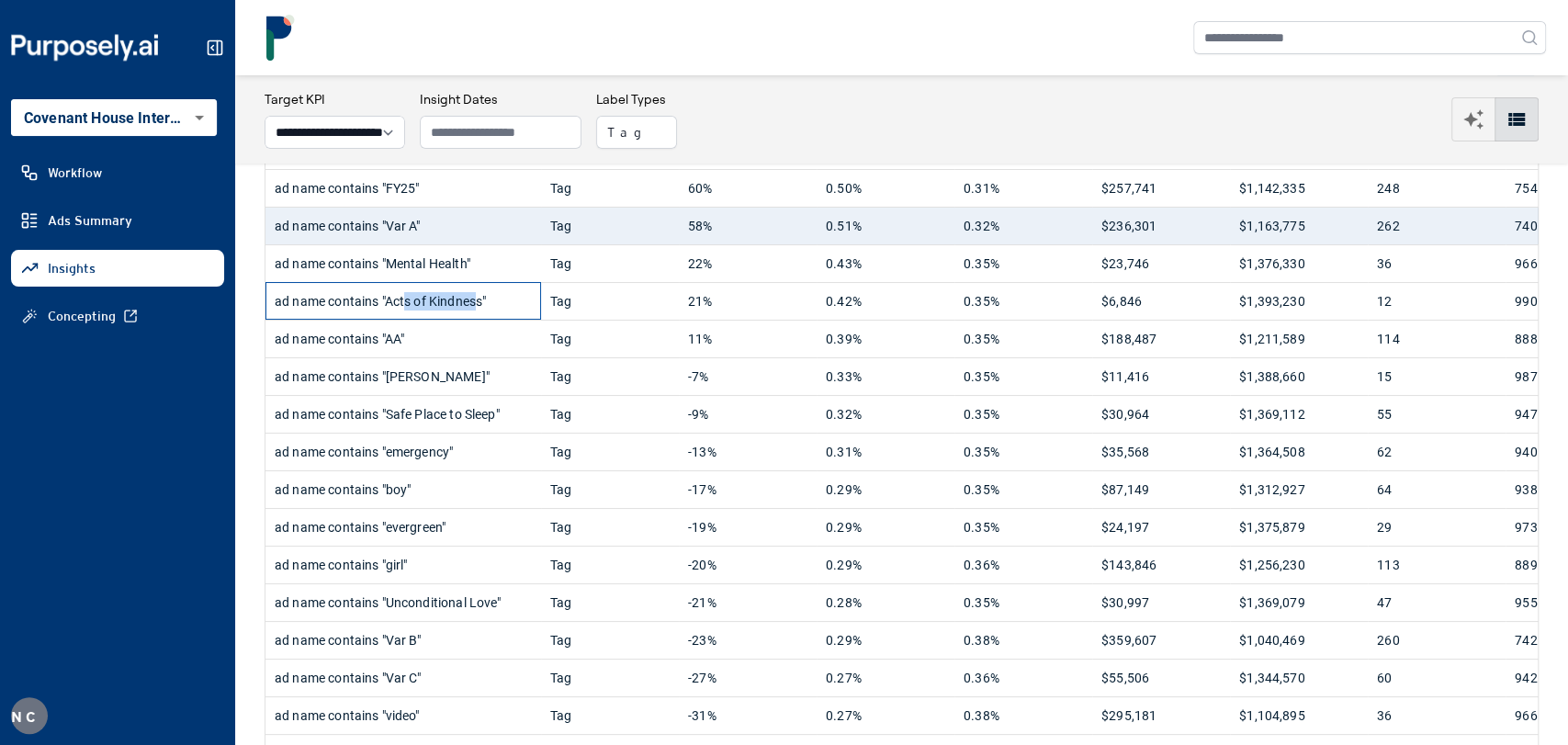 drag, startPoint x: 480, startPoint y: 297, endPoint x: 408, endPoint y: 308, distance: 72.8354 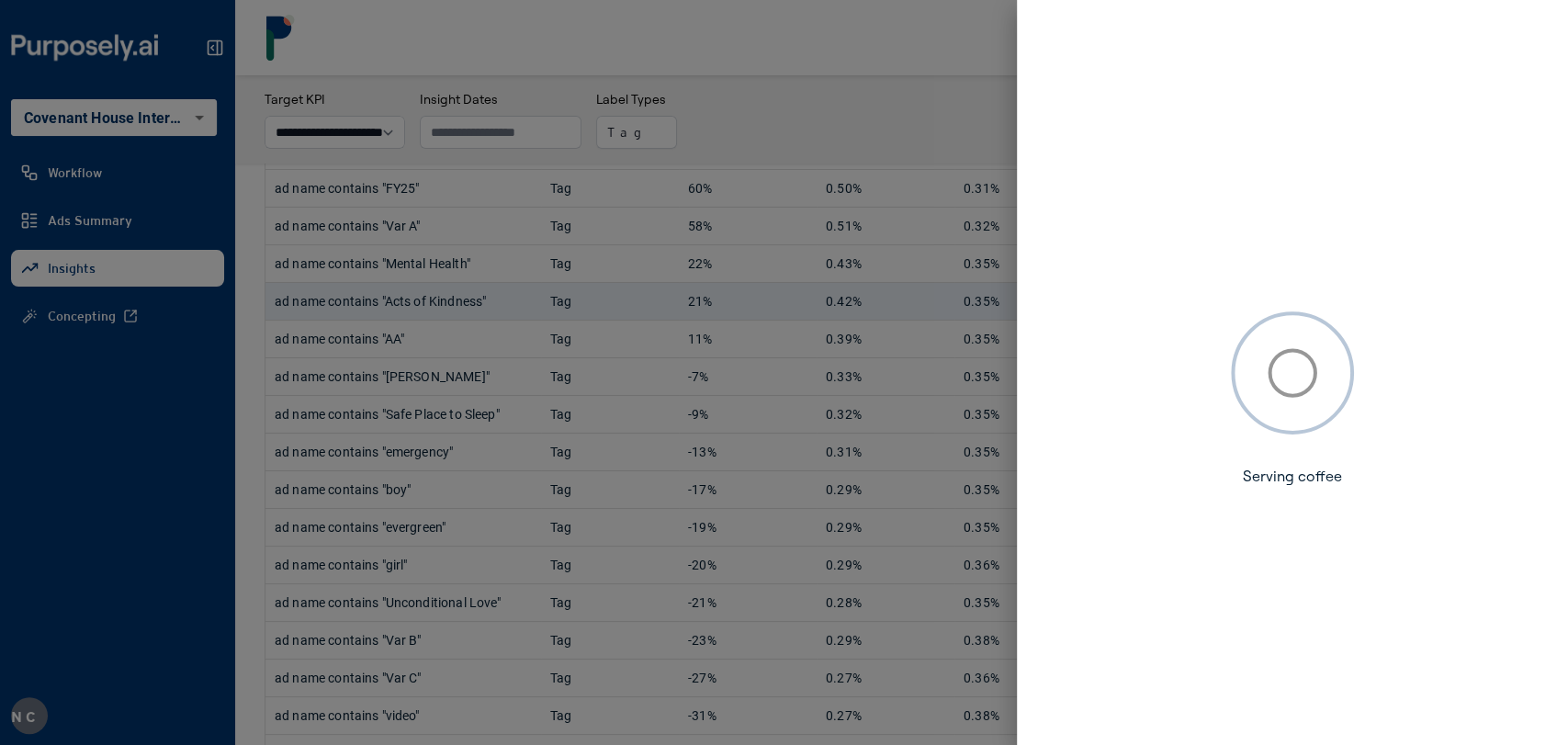 click at bounding box center (784, 372) 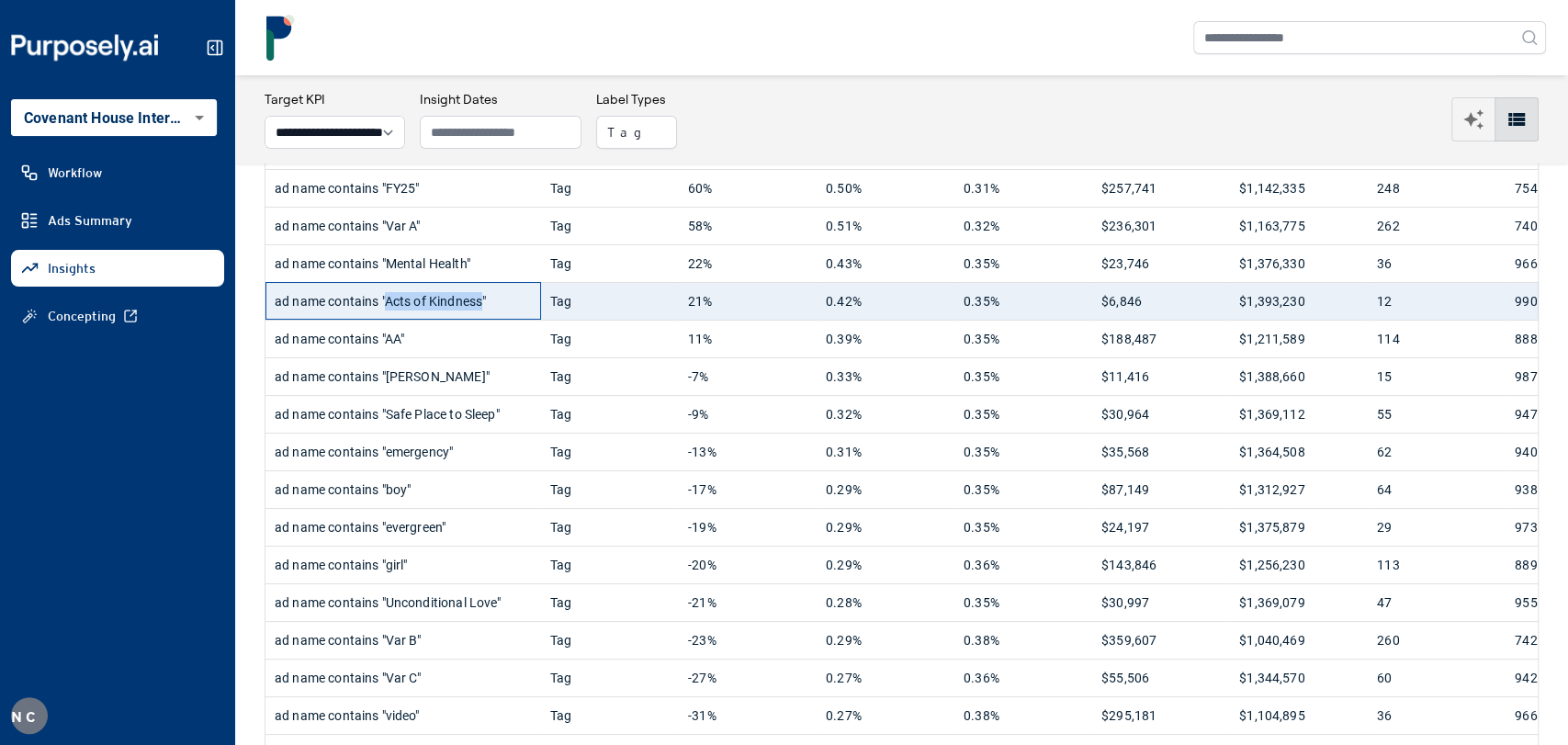 drag, startPoint x: 477, startPoint y: 302, endPoint x: 387, endPoint y: 308, distance: 90.1998 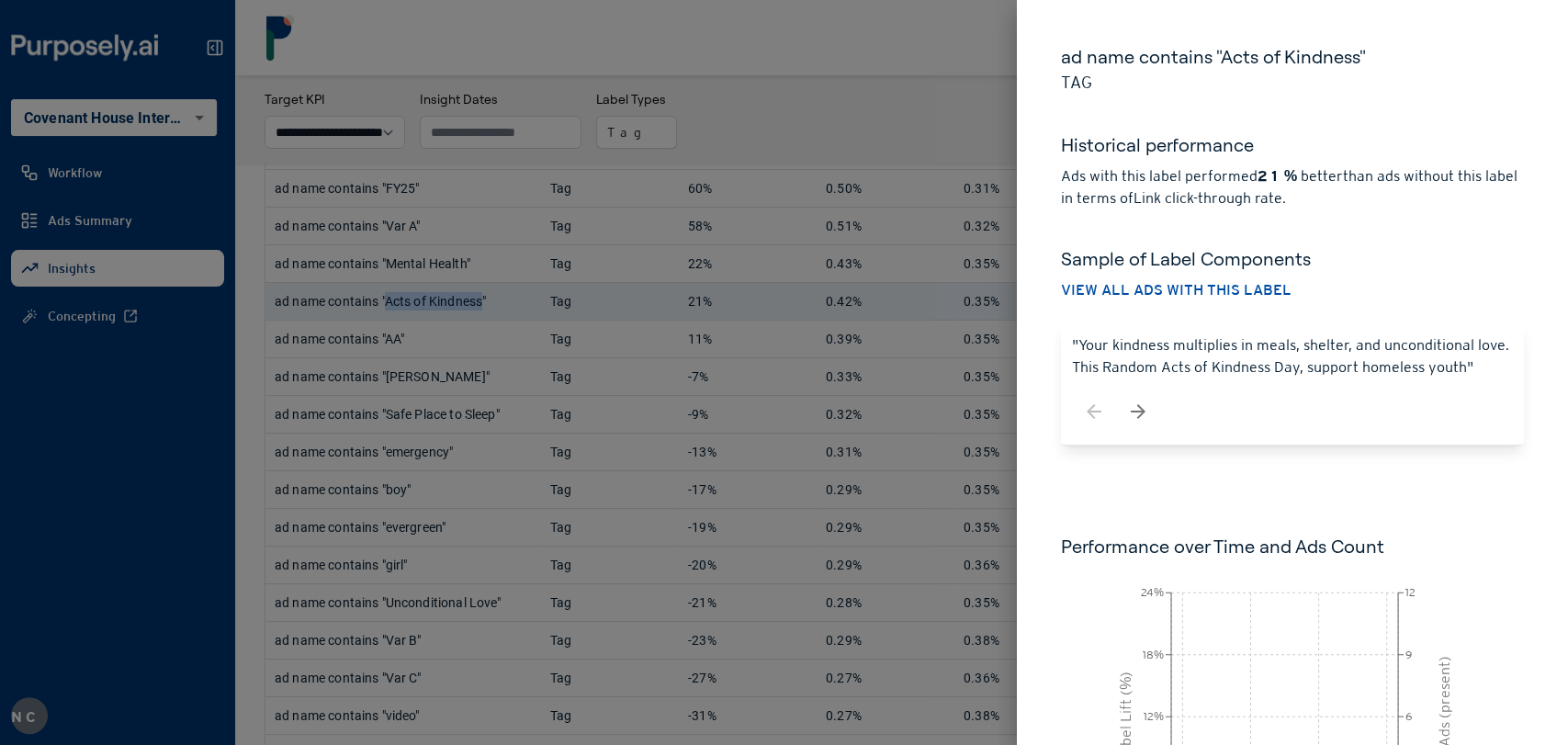 copy on "Acts of Kindness" 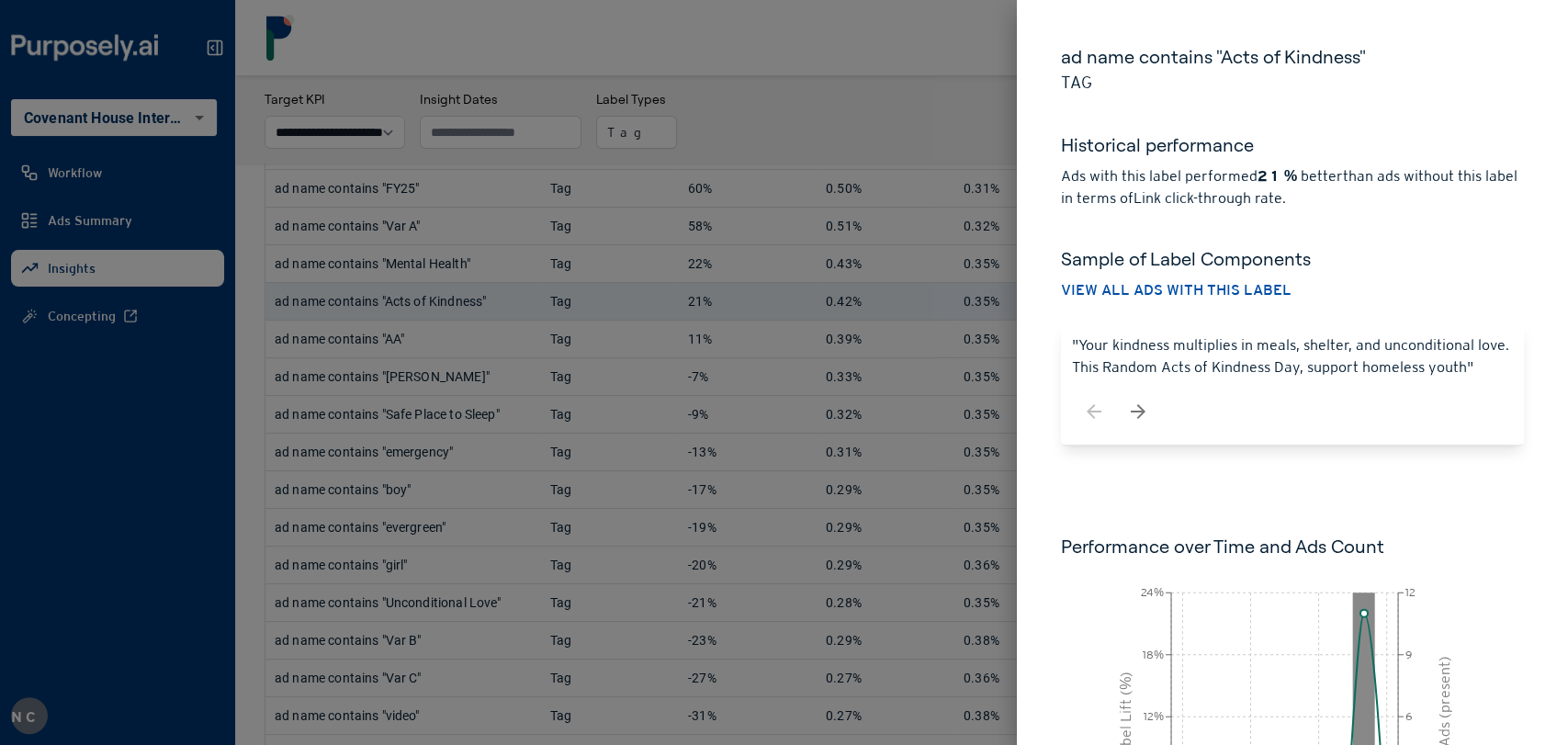 click at bounding box center [784, 372] 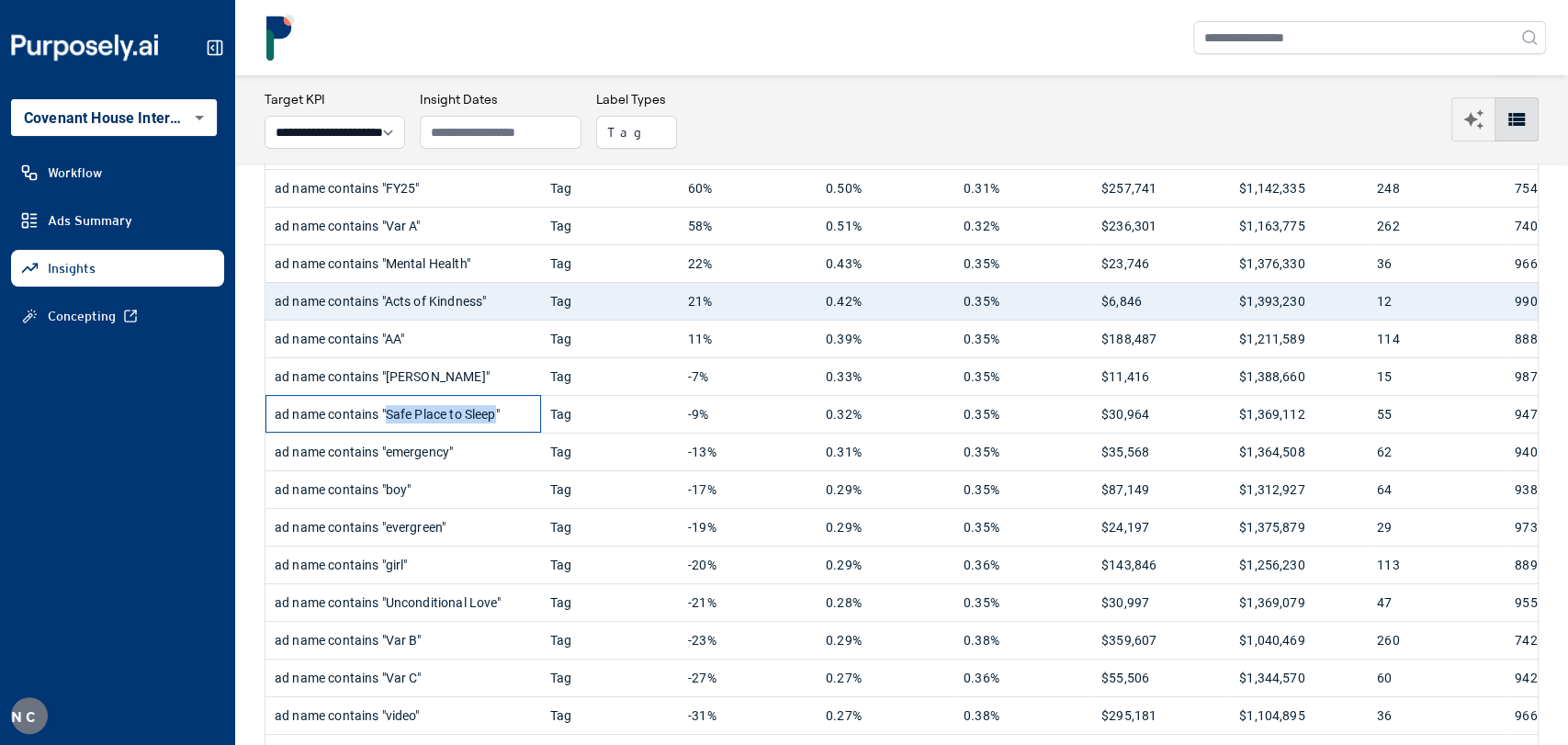 drag, startPoint x: 386, startPoint y: 412, endPoint x: 495, endPoint y: 412, distance: 109 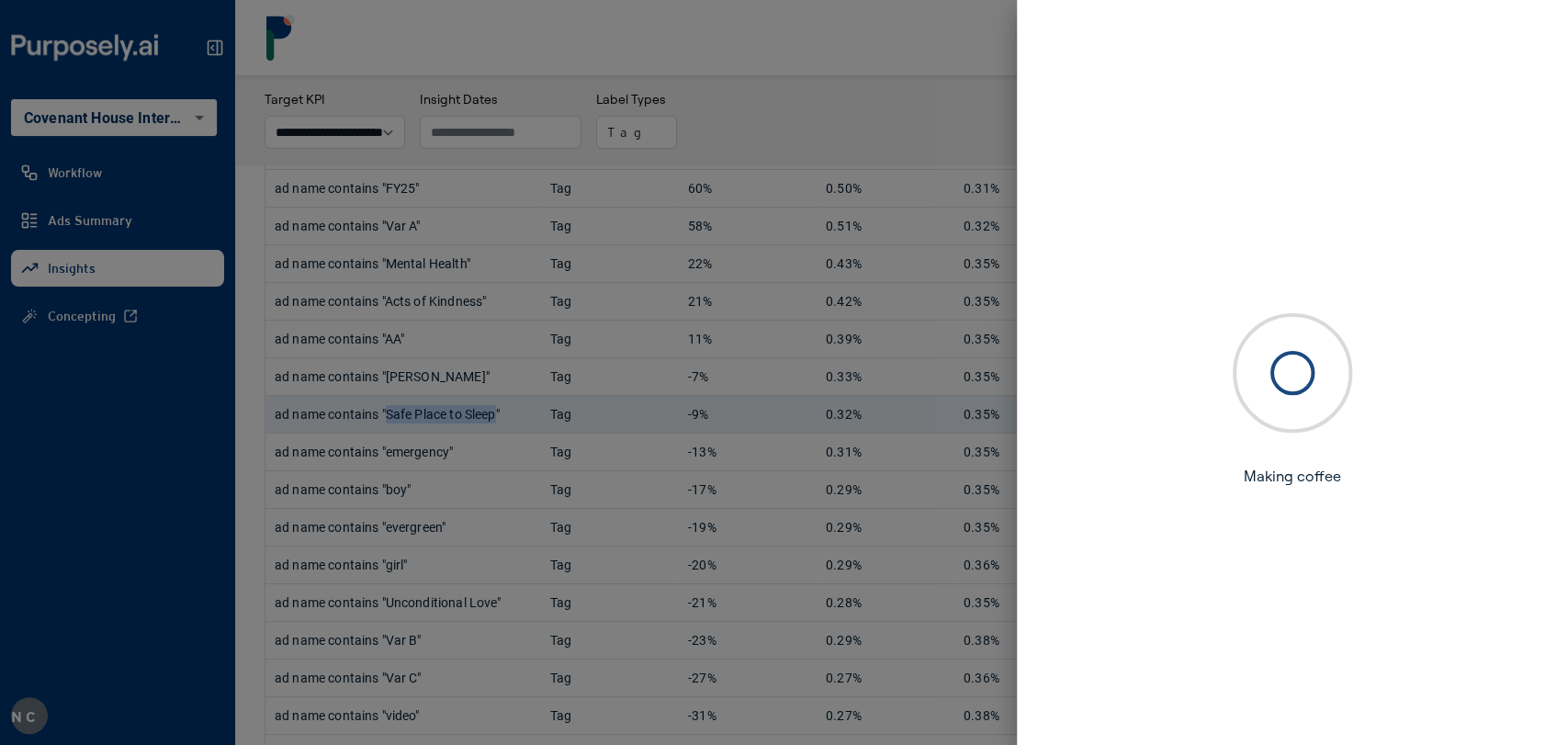 copy on "Safe Place to Sleep" 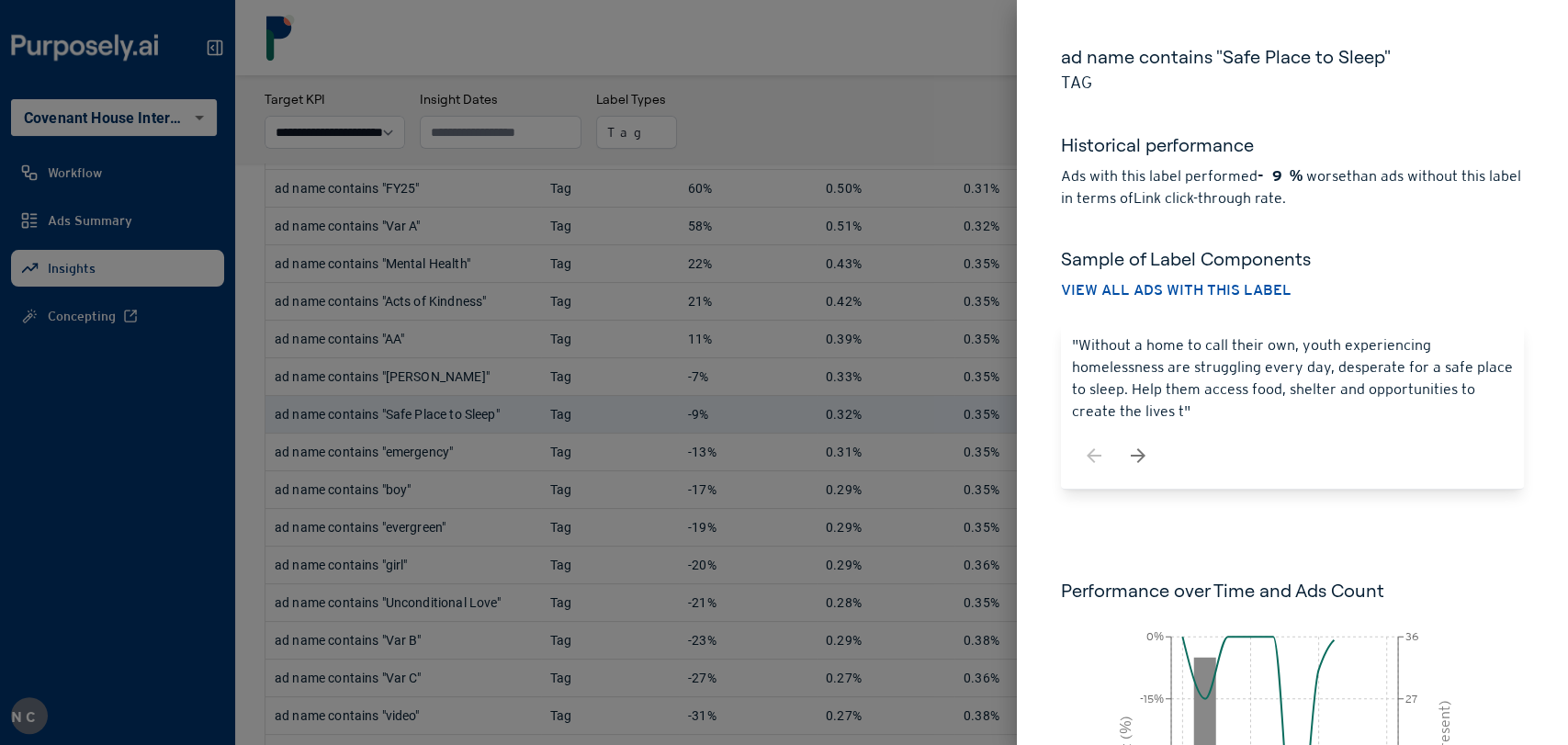 click at bounding box center [784, 372] 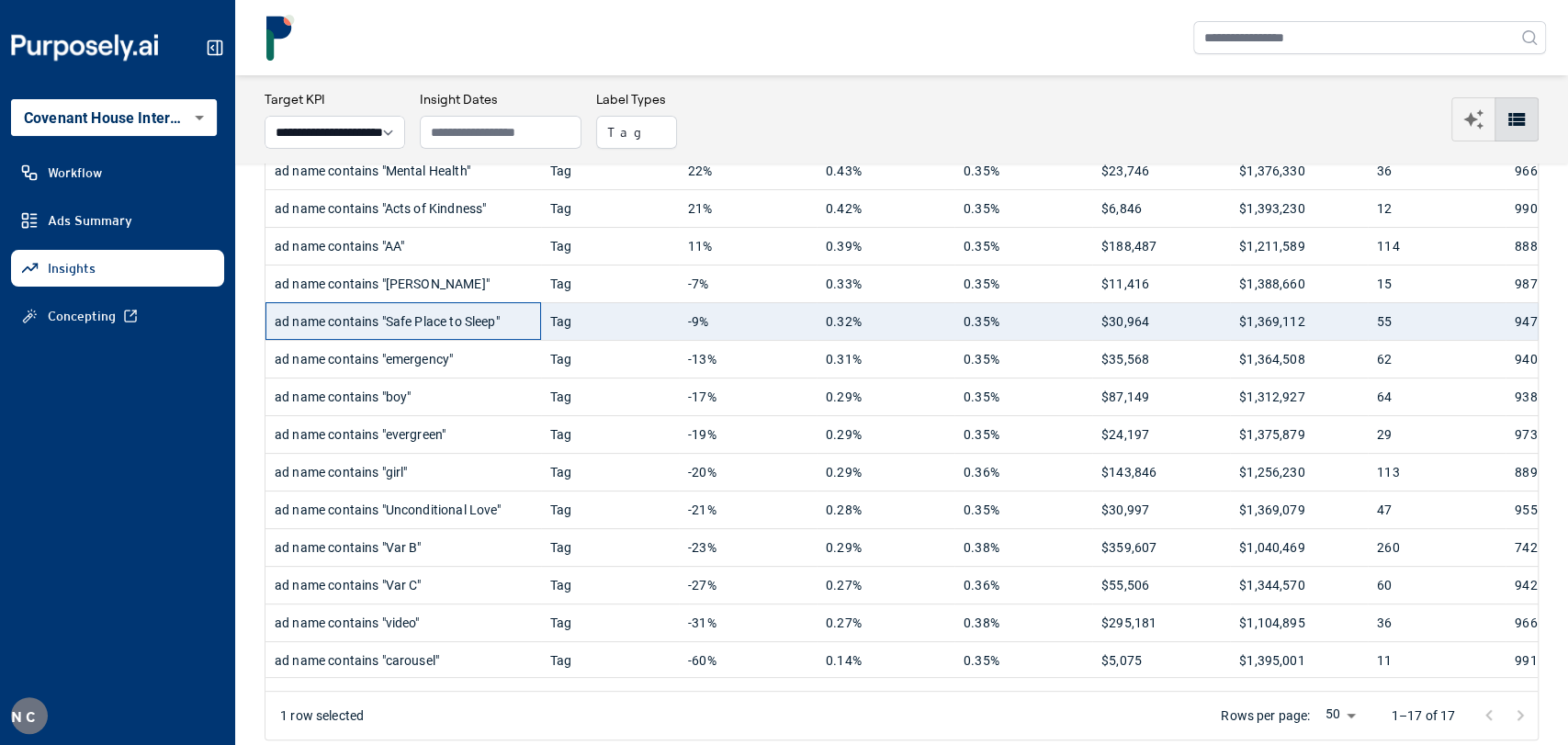 scroll, scrollTop: 301, scrollLeft: 0, axis: vertical 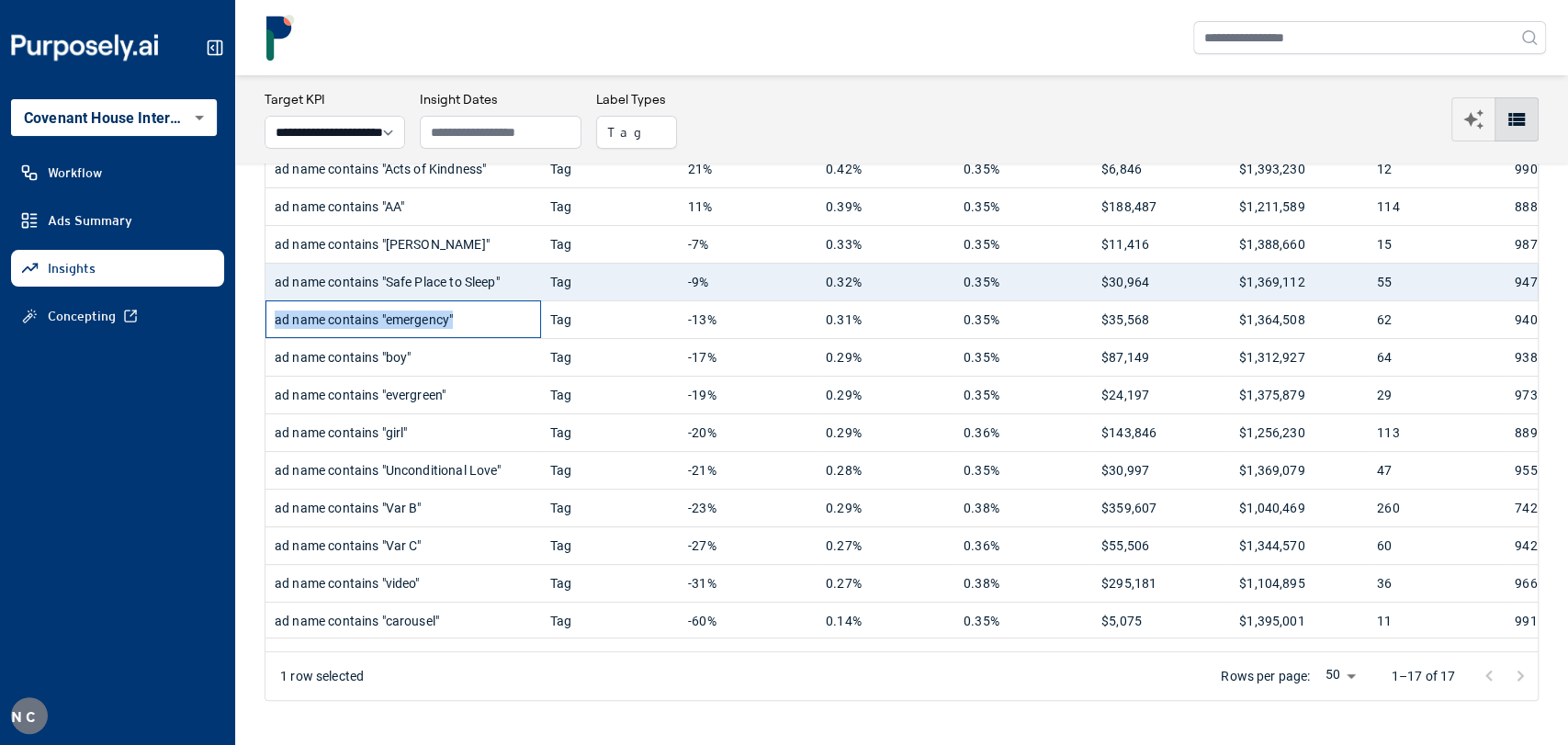 drag, startPoint x: 482, startPoint y: 318, endPoint x: 271, endPoint y: 318, distance: 211 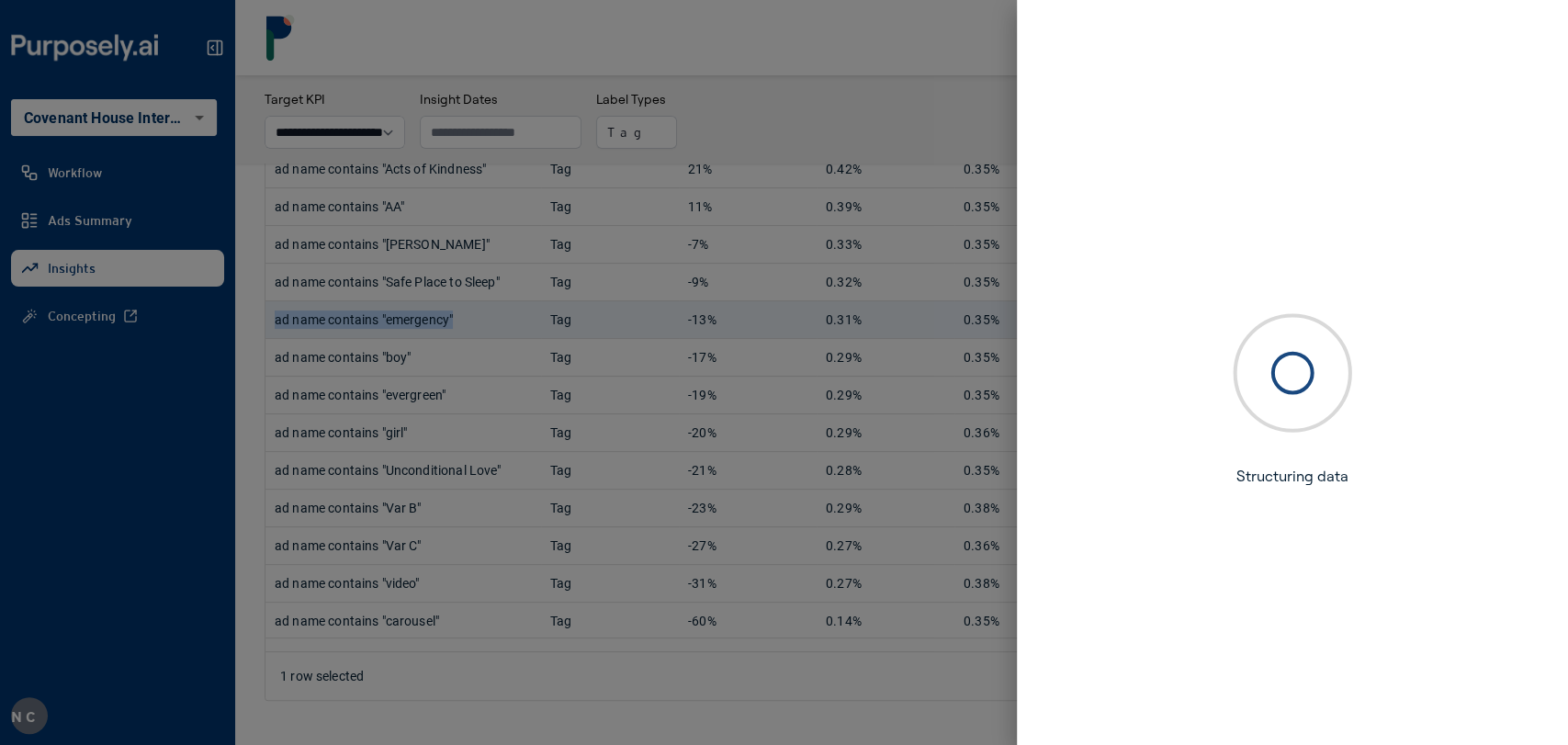 copy on "ad name contains "emergency"" 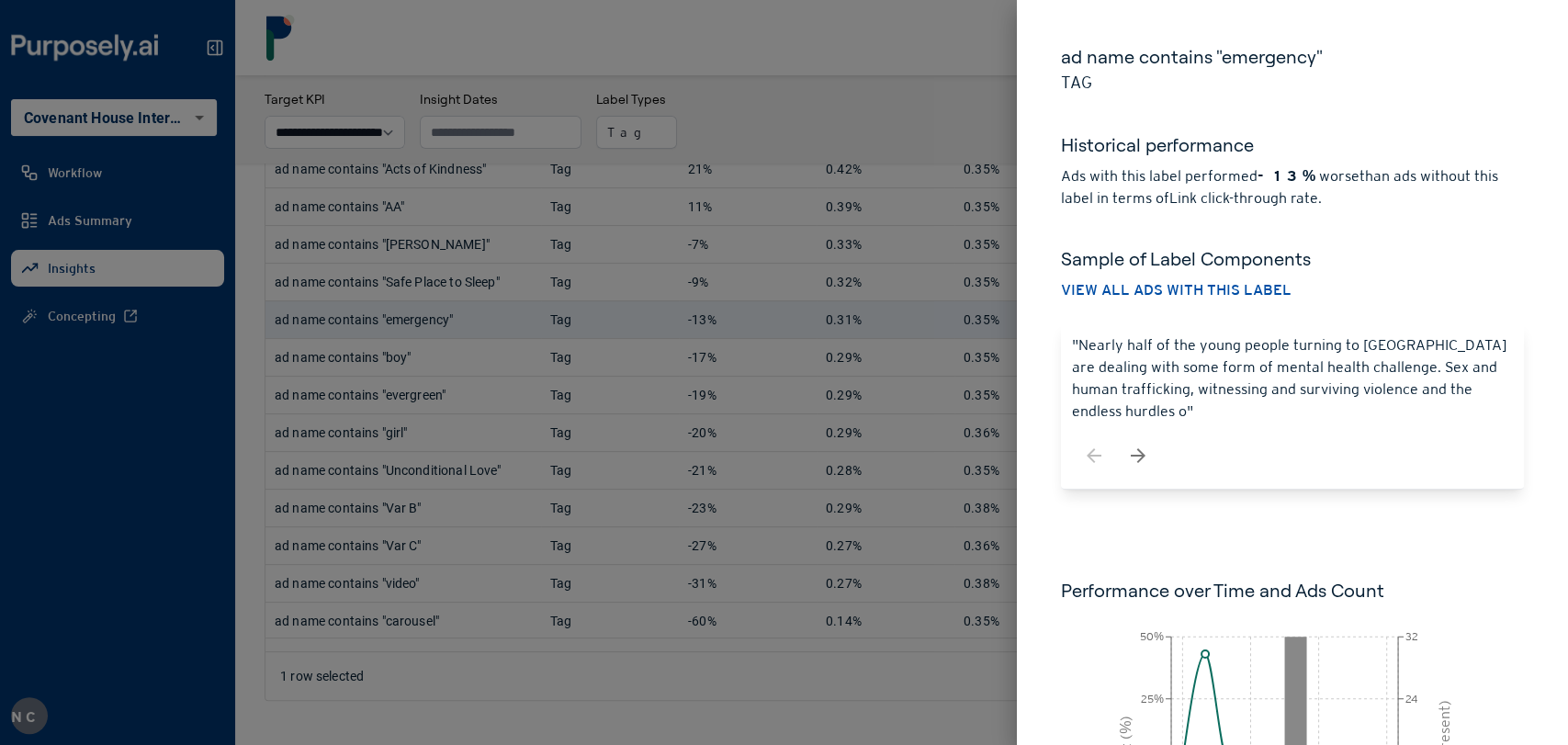 click at bounding box center [784, 372] 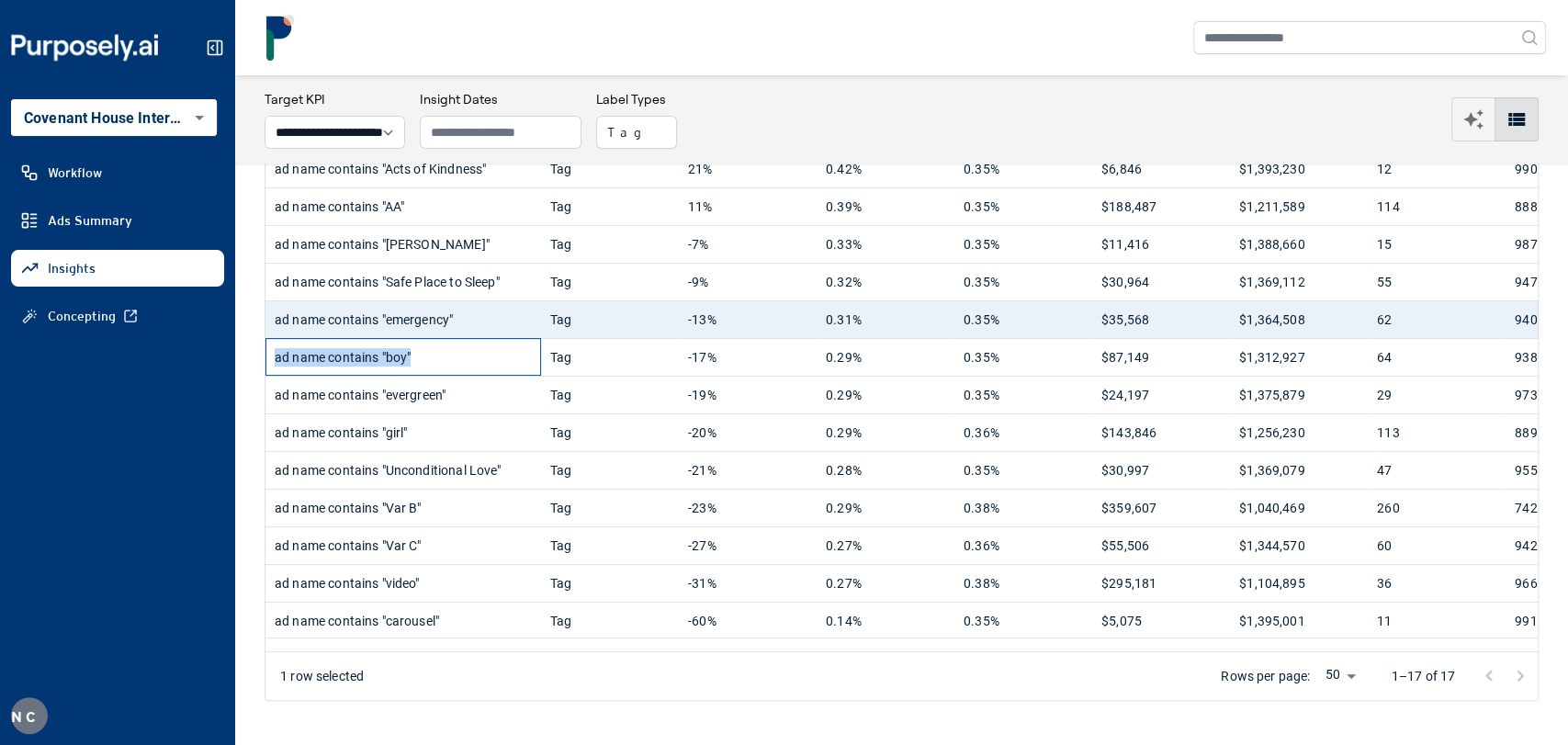 drag, startPoint x: 362, startPoint y: 350, endPoint x: 272, endPoint y: 352, distance: 90.02222 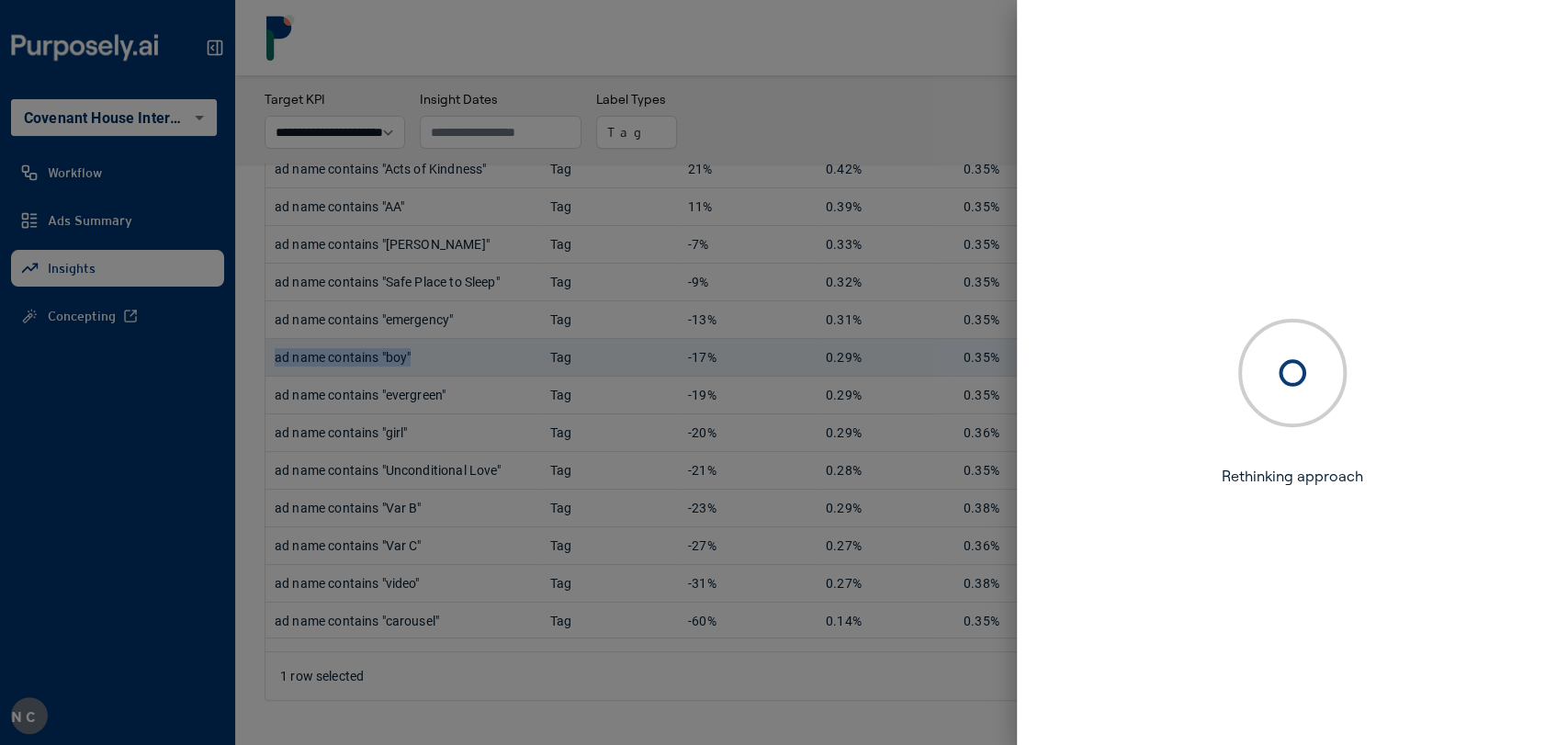 copy on "ad name contains "boy"" 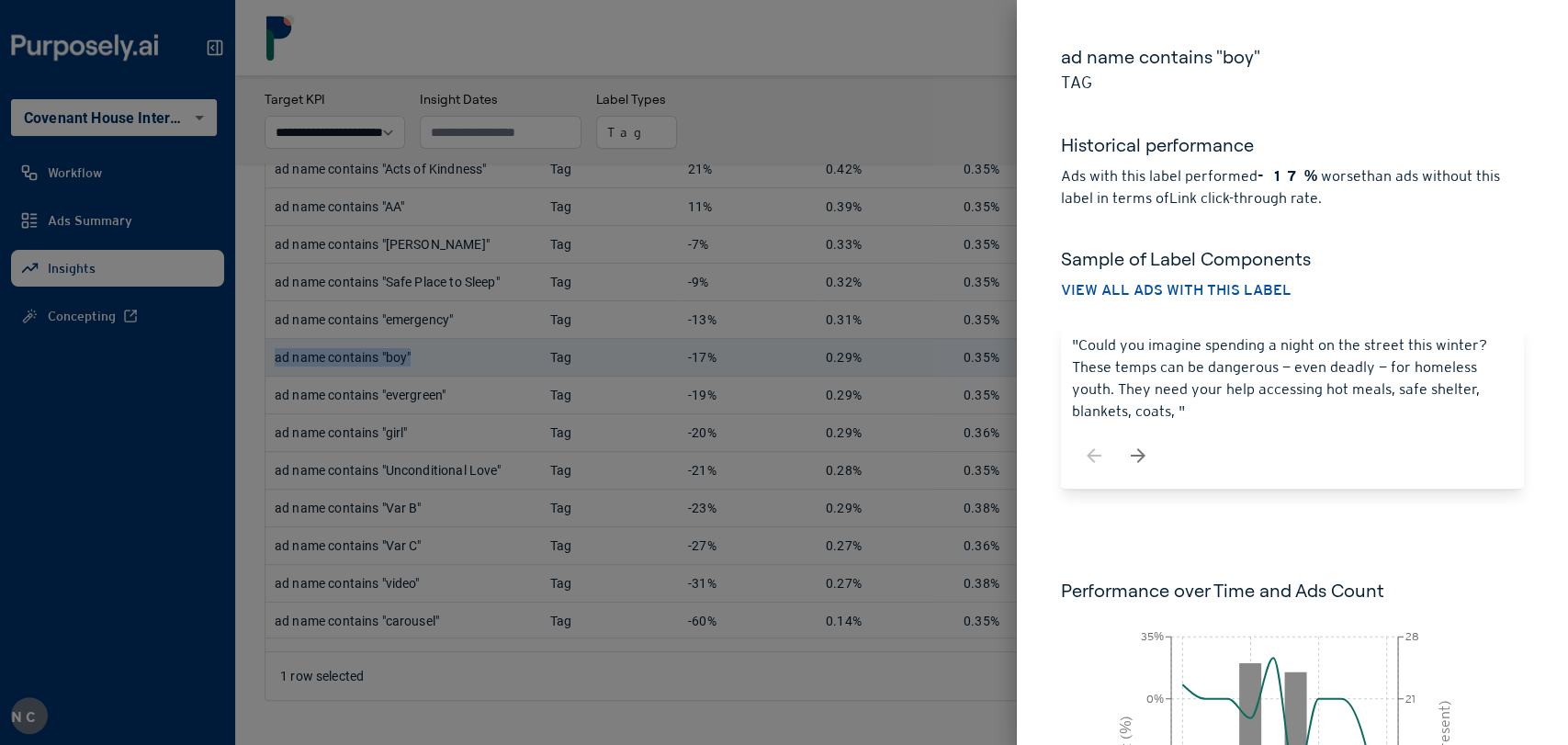 click at bounding box center (784, 372) 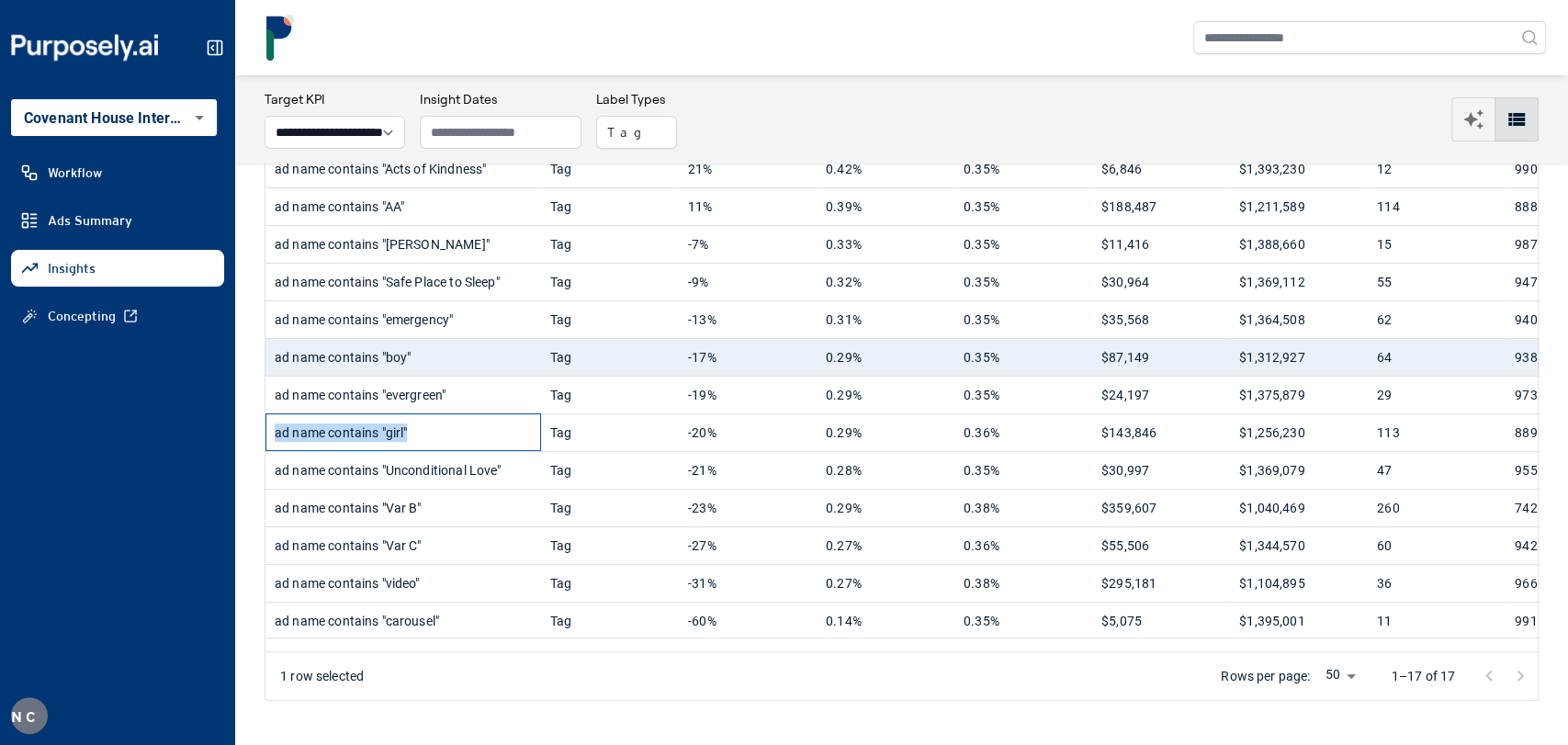 drag, startPoint x: 396, startPoint y: 432, endPoint x: 271, endPoint y: 433, distance: 125.004 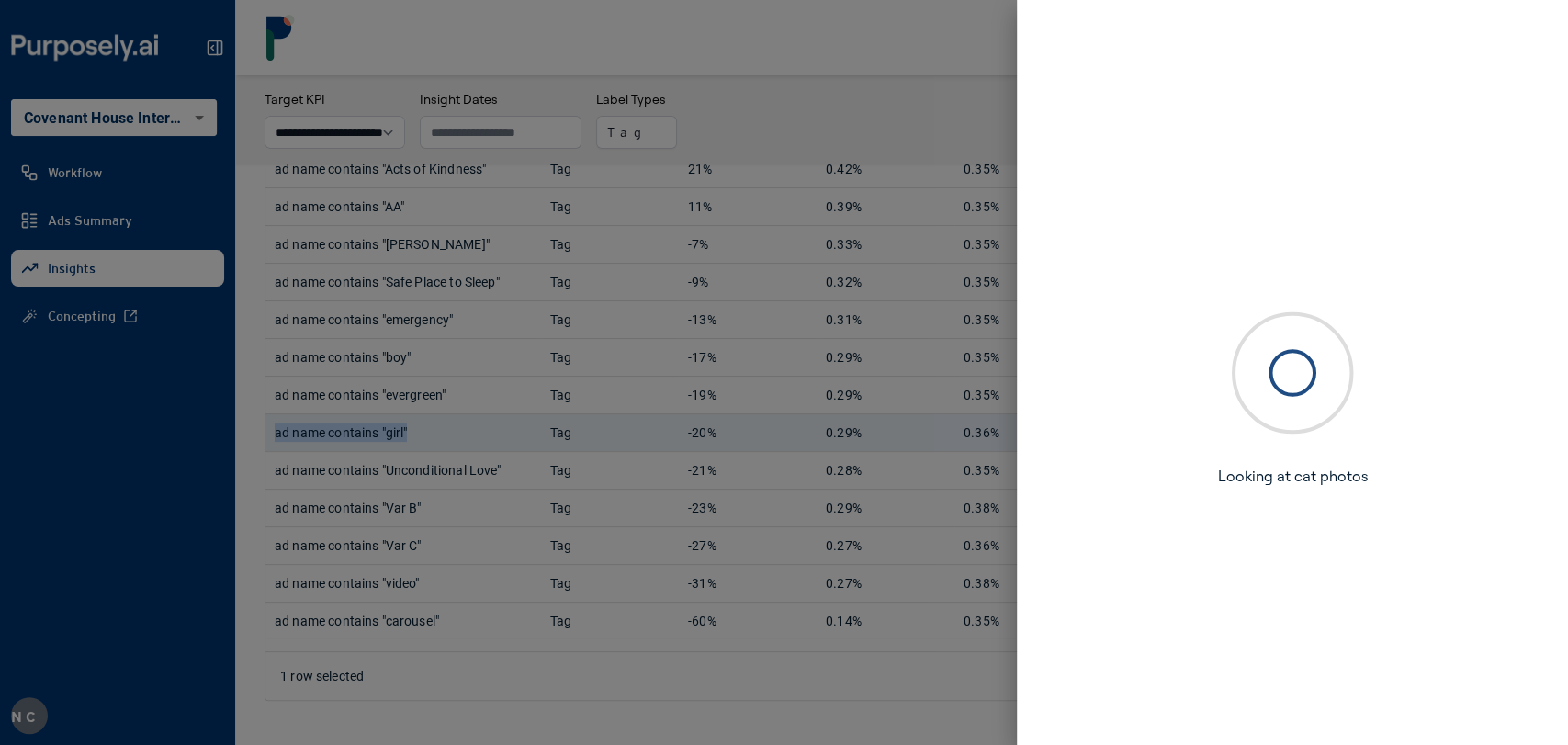 copy on "ad name contains "girl"" 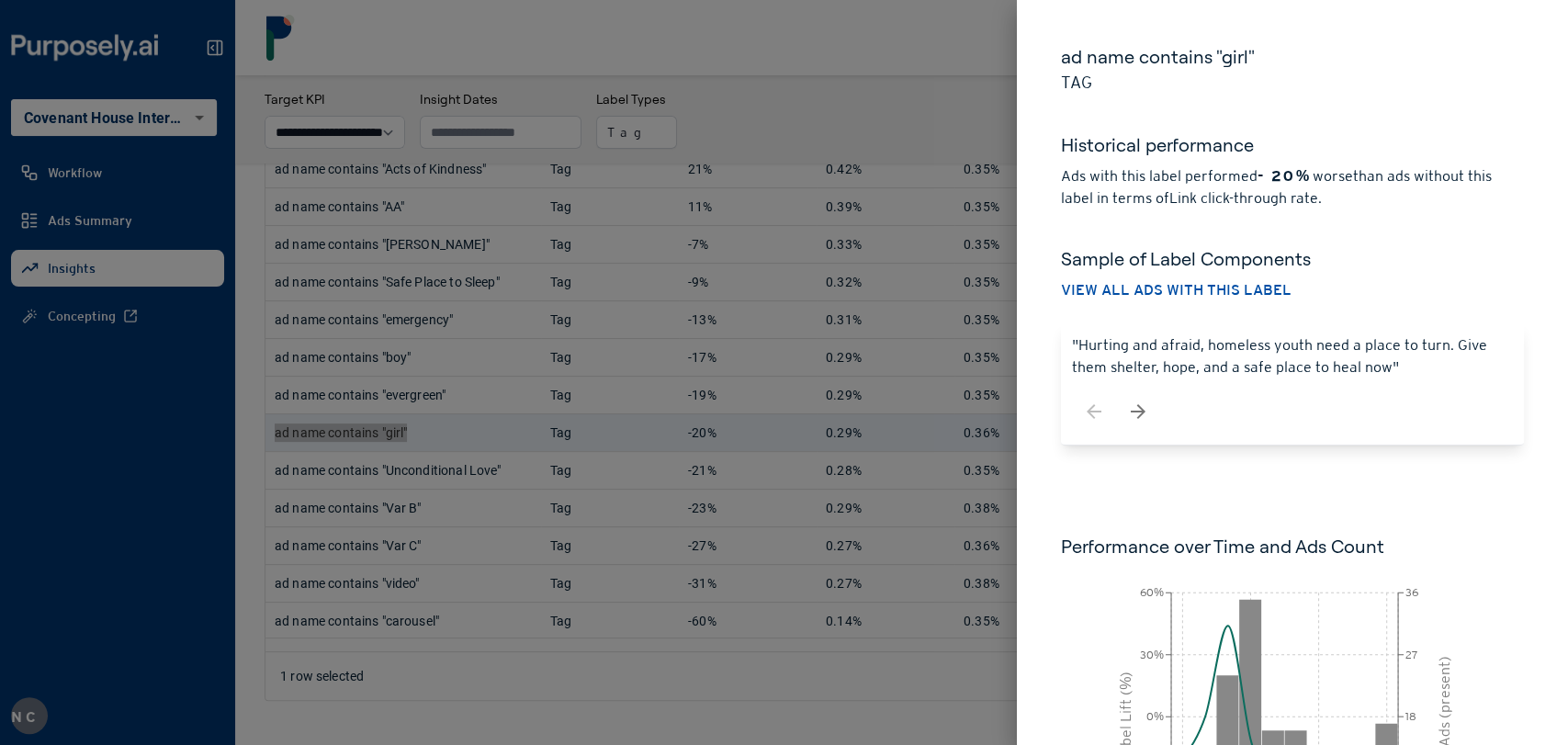 click at bounding box center [784, 372] 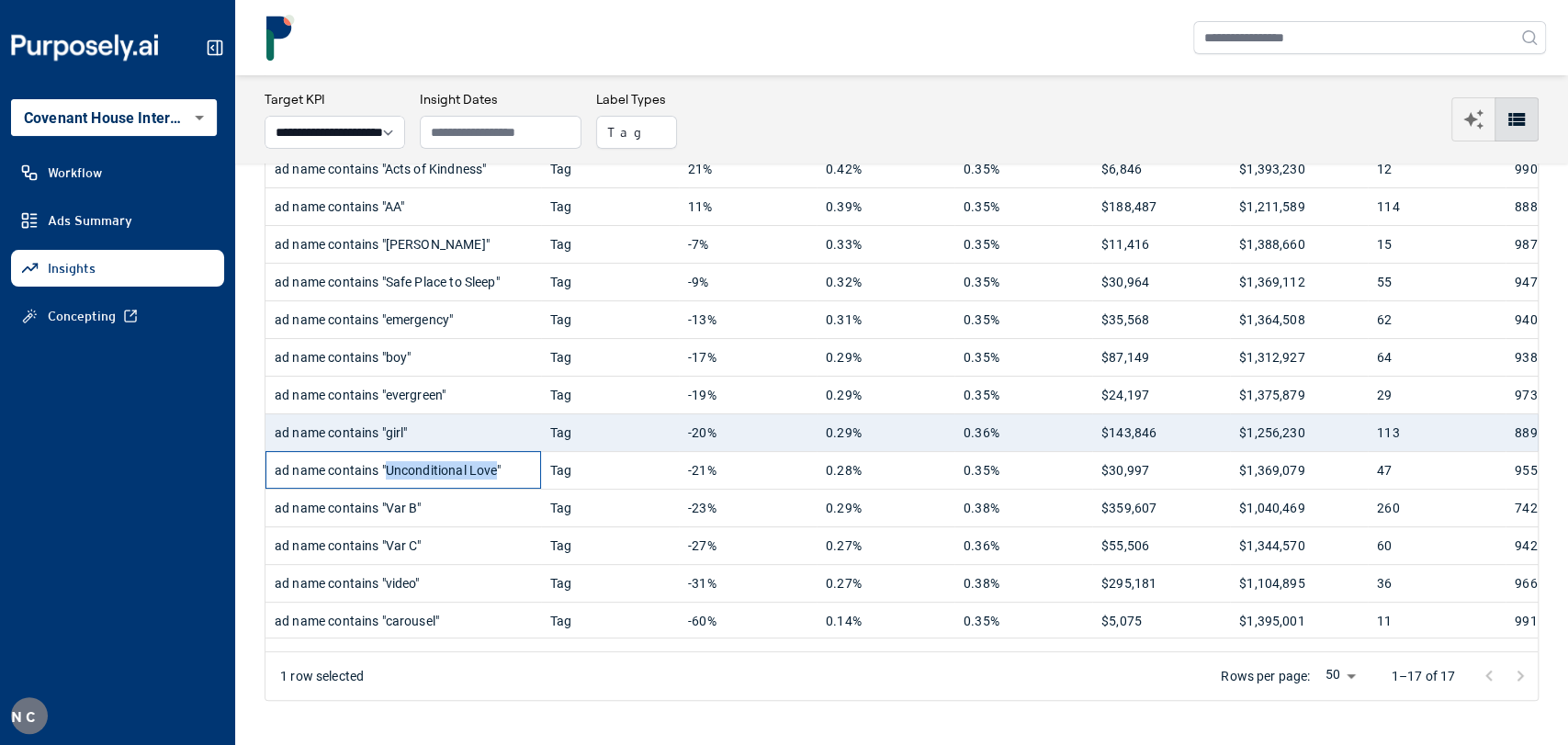 drag, startPoint x: 499, startPoint y: 465, endPoint x: 389, endPoint y: 475, distance: 110.45361 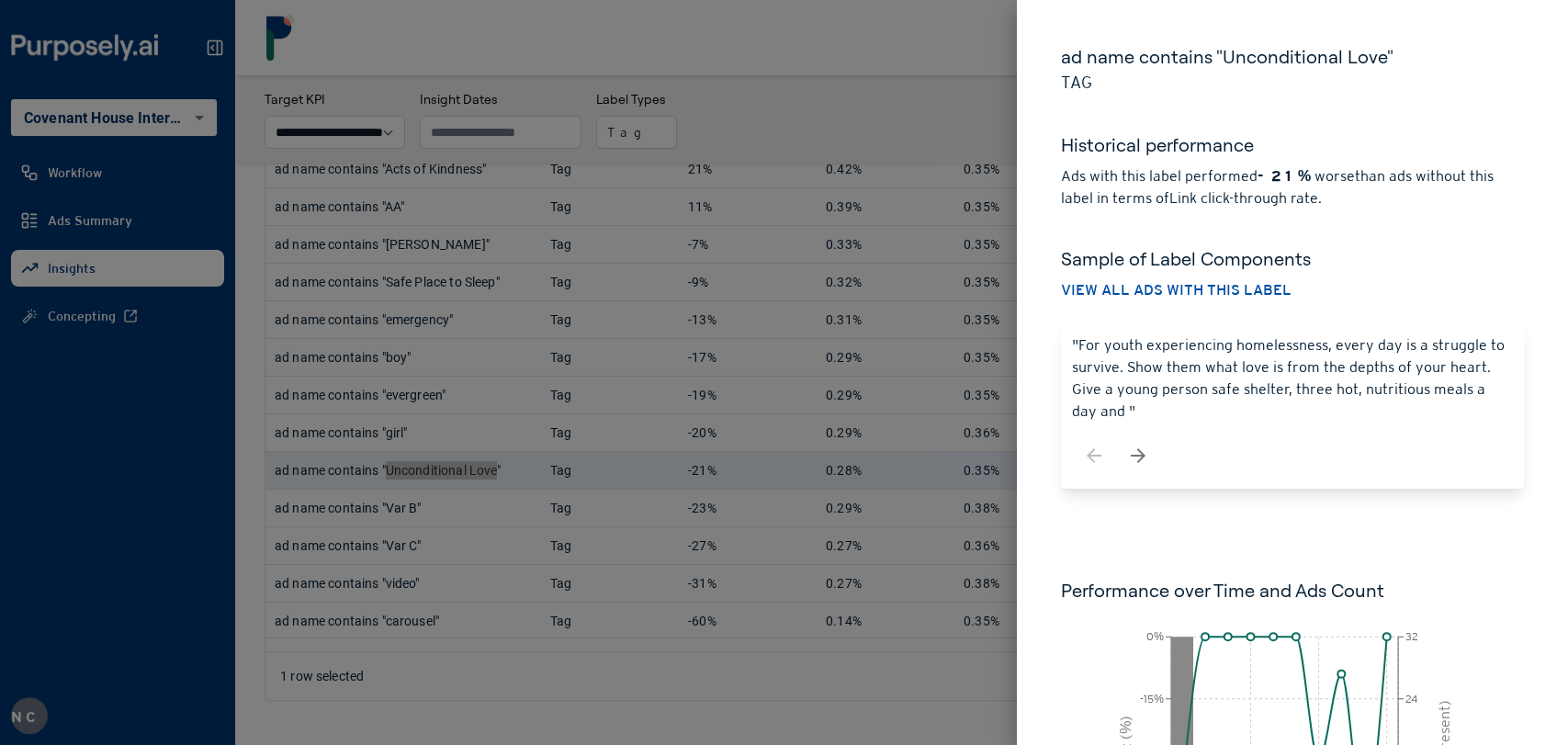 click at bounding box center [784, 372] 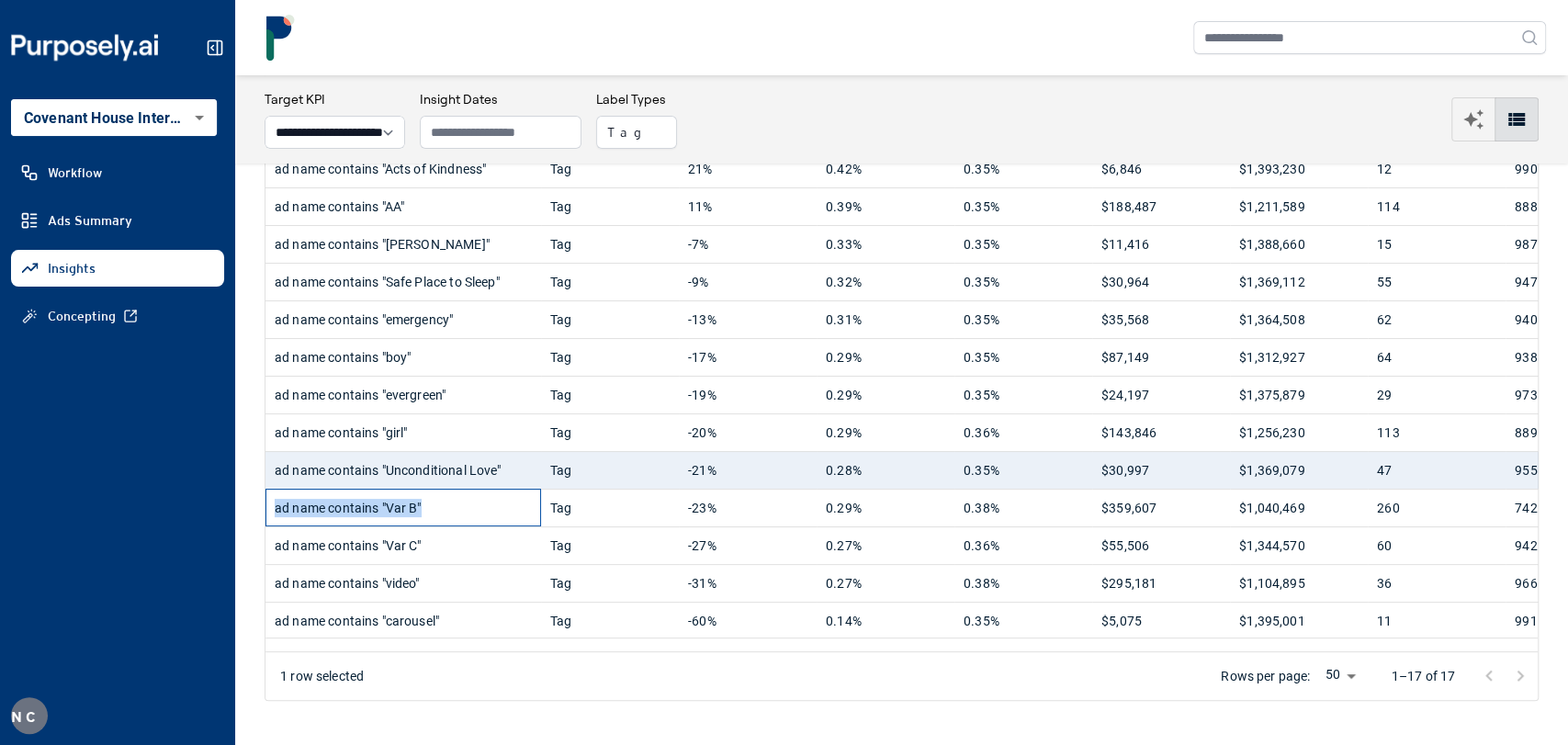 drag, startPoint x: 350, startPoint y: 511, endPoint x: 274, endPoint y: 508, distance: 76.0592 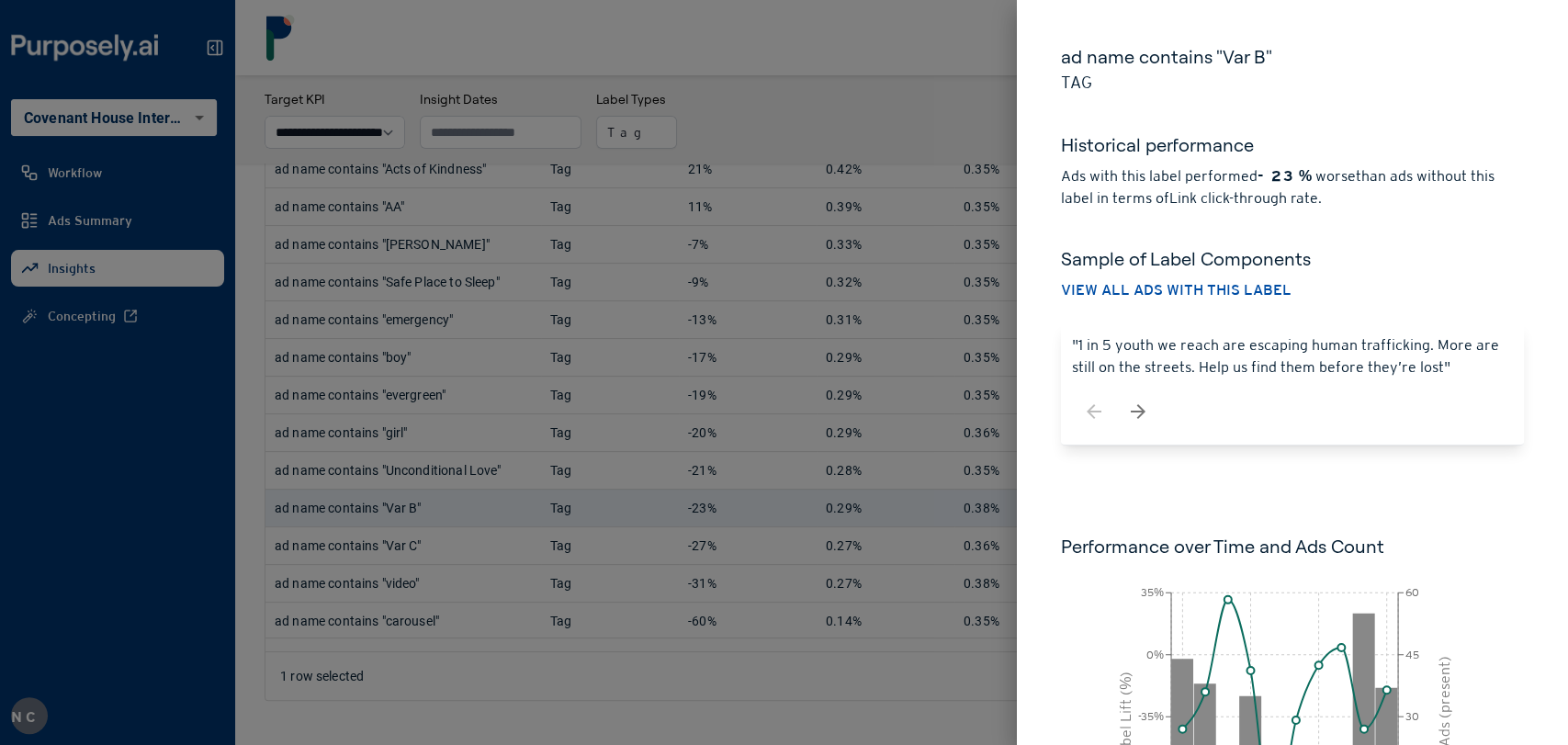 click at bounding box center (784, 372) 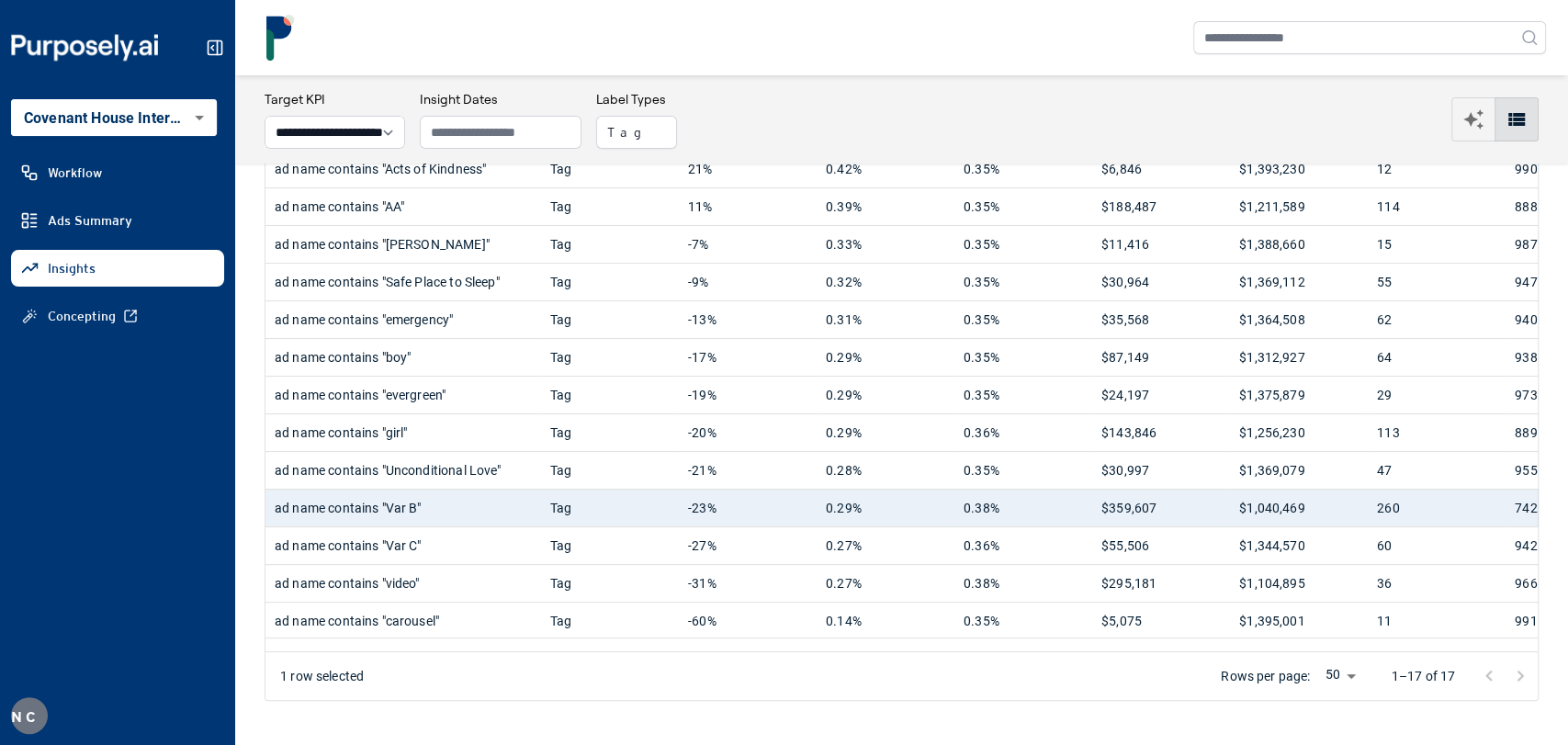 click on "**********" at bounding box center (784, 372) 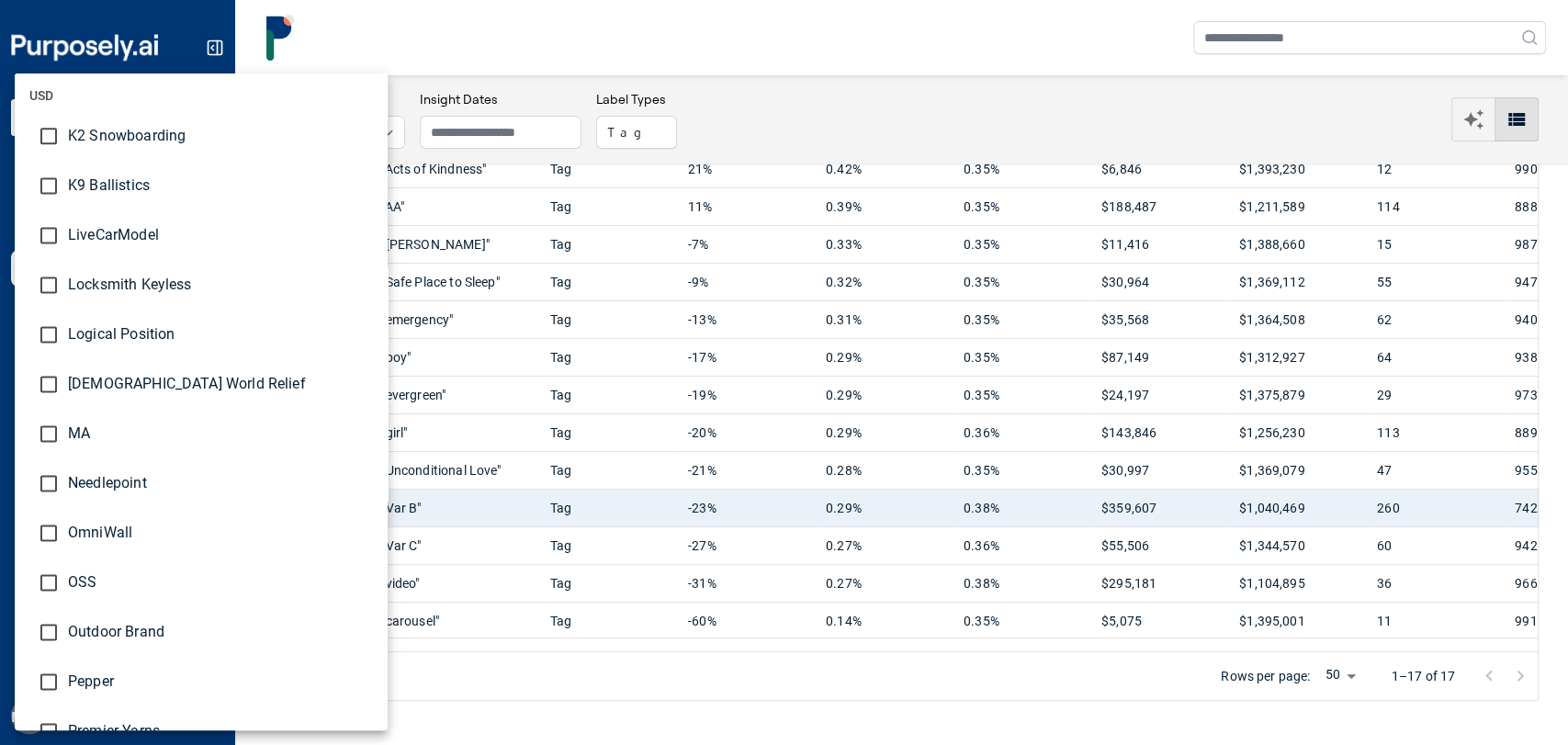 scroll, scrollTop: 1550, scrollLeft: 0, axis: vertical 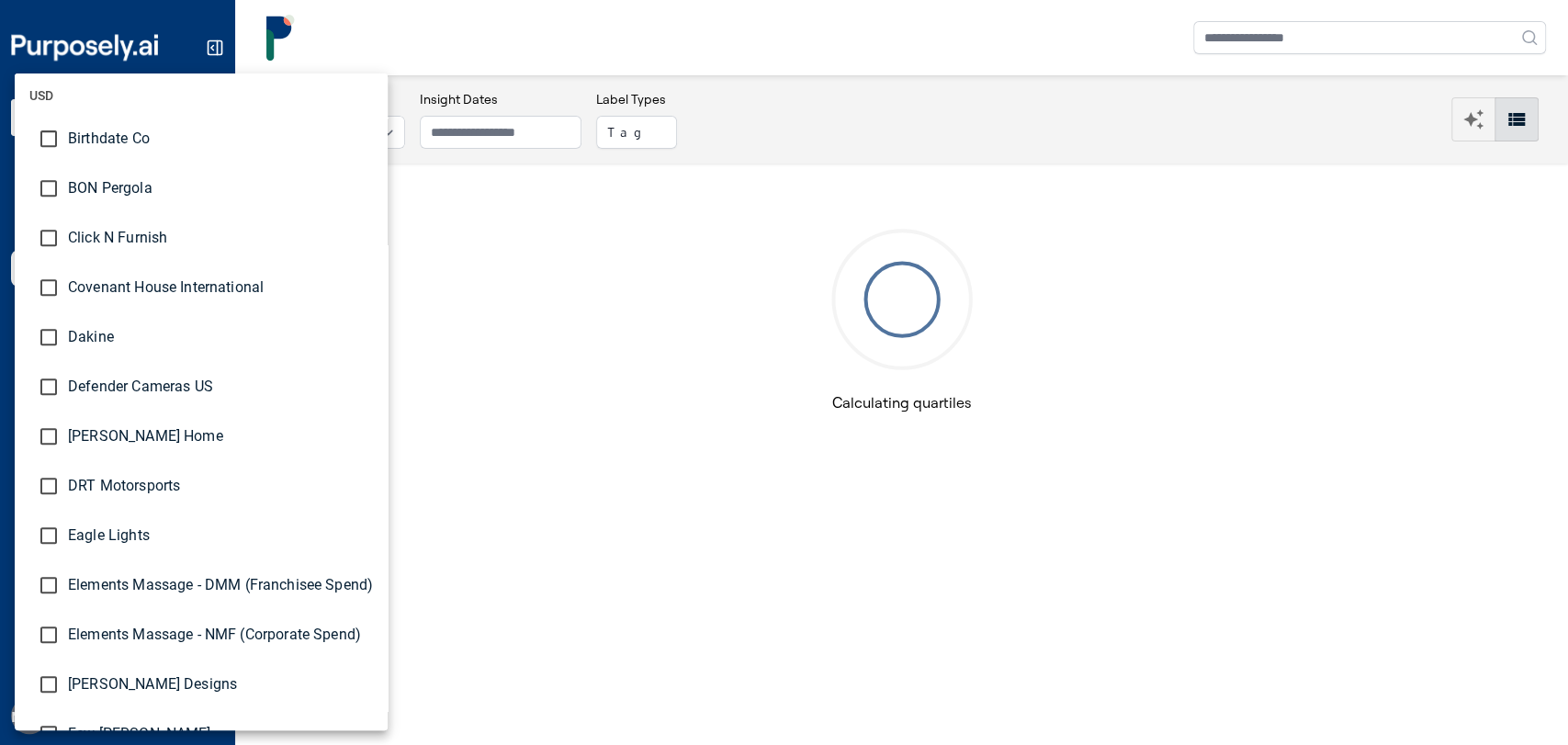 click at bounding box center (784, 372) 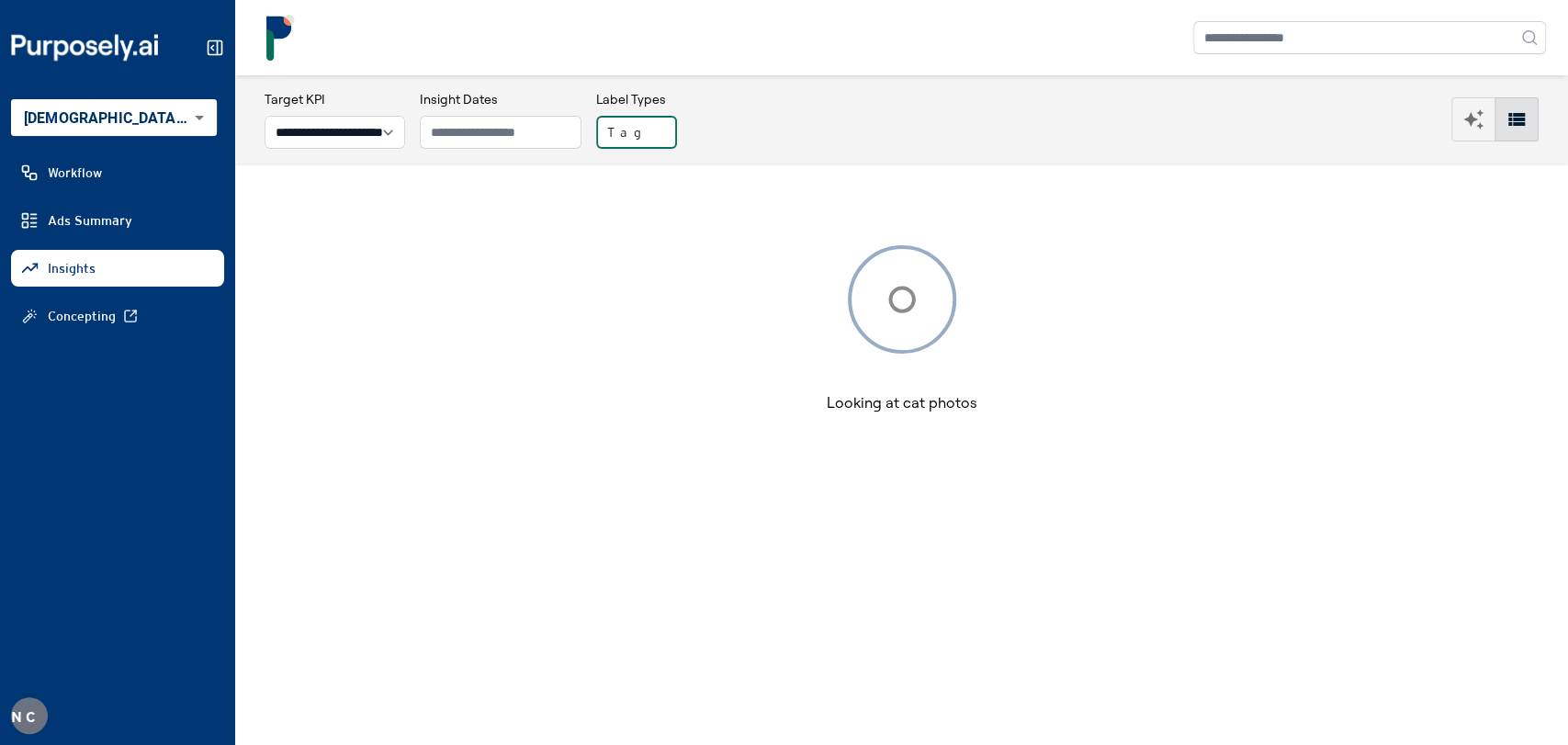 click on "Tag" at bounding box center [637, 132] 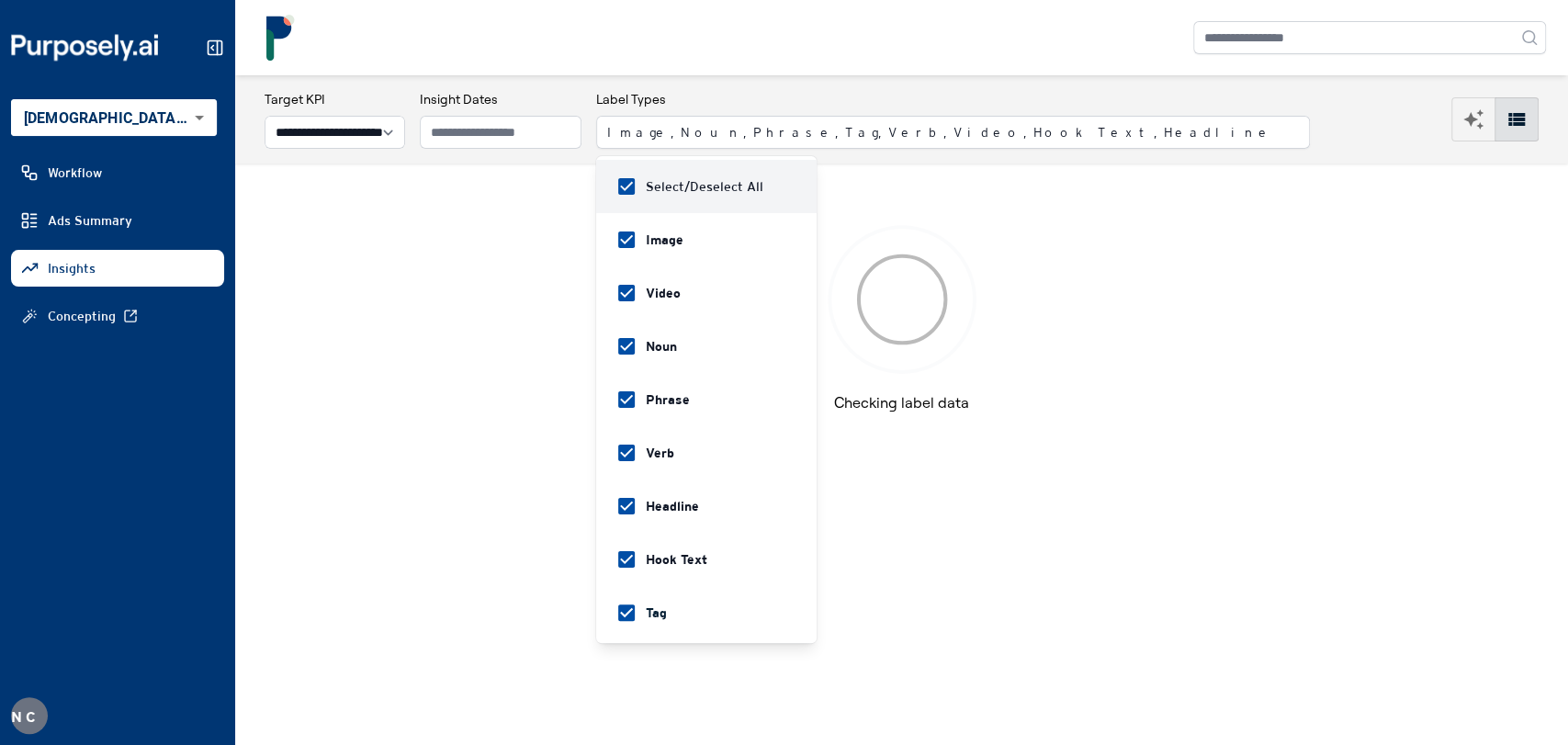 click at bounding box center (901, 38) 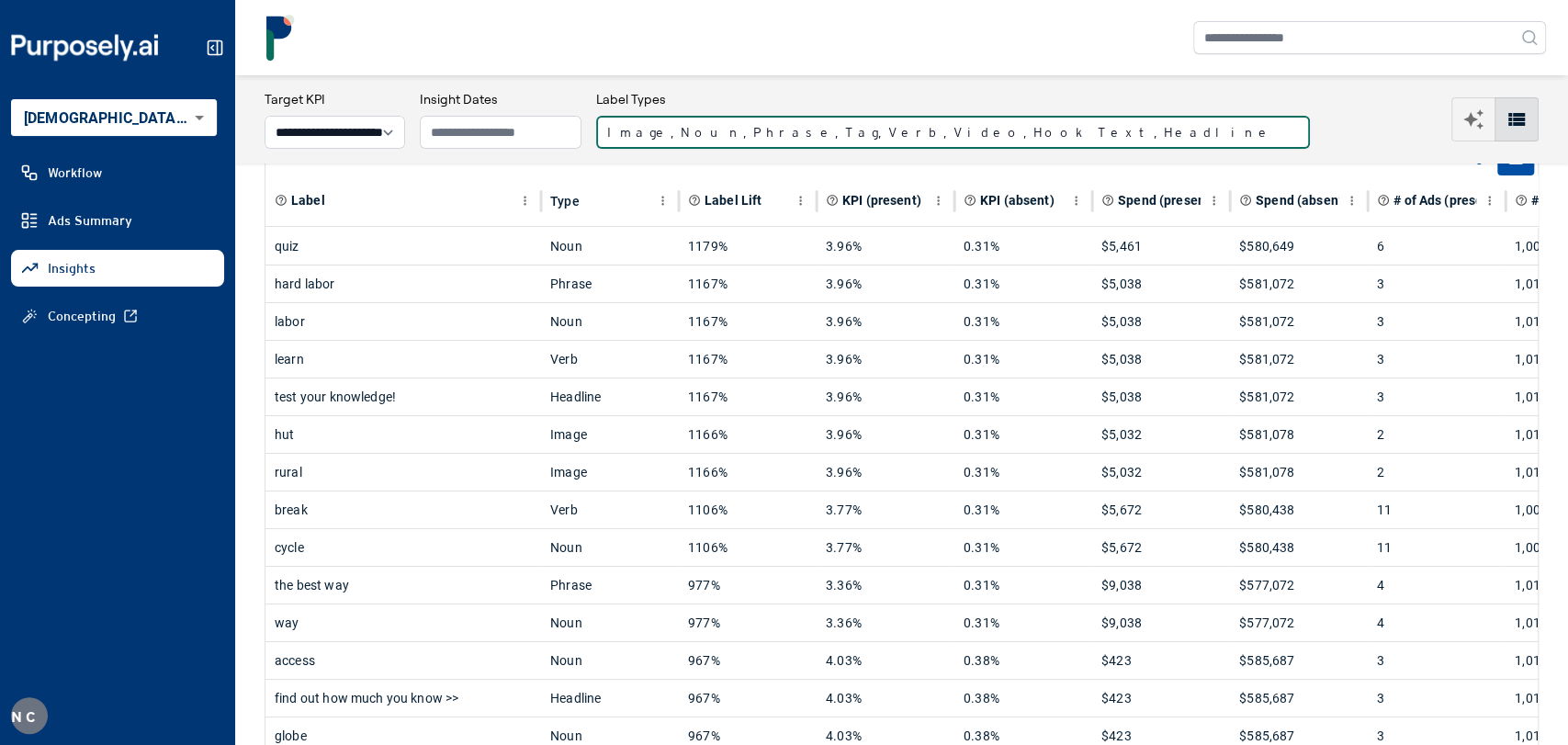 scroll, scrollTop: 0, scrollLeft: 0, axis: both 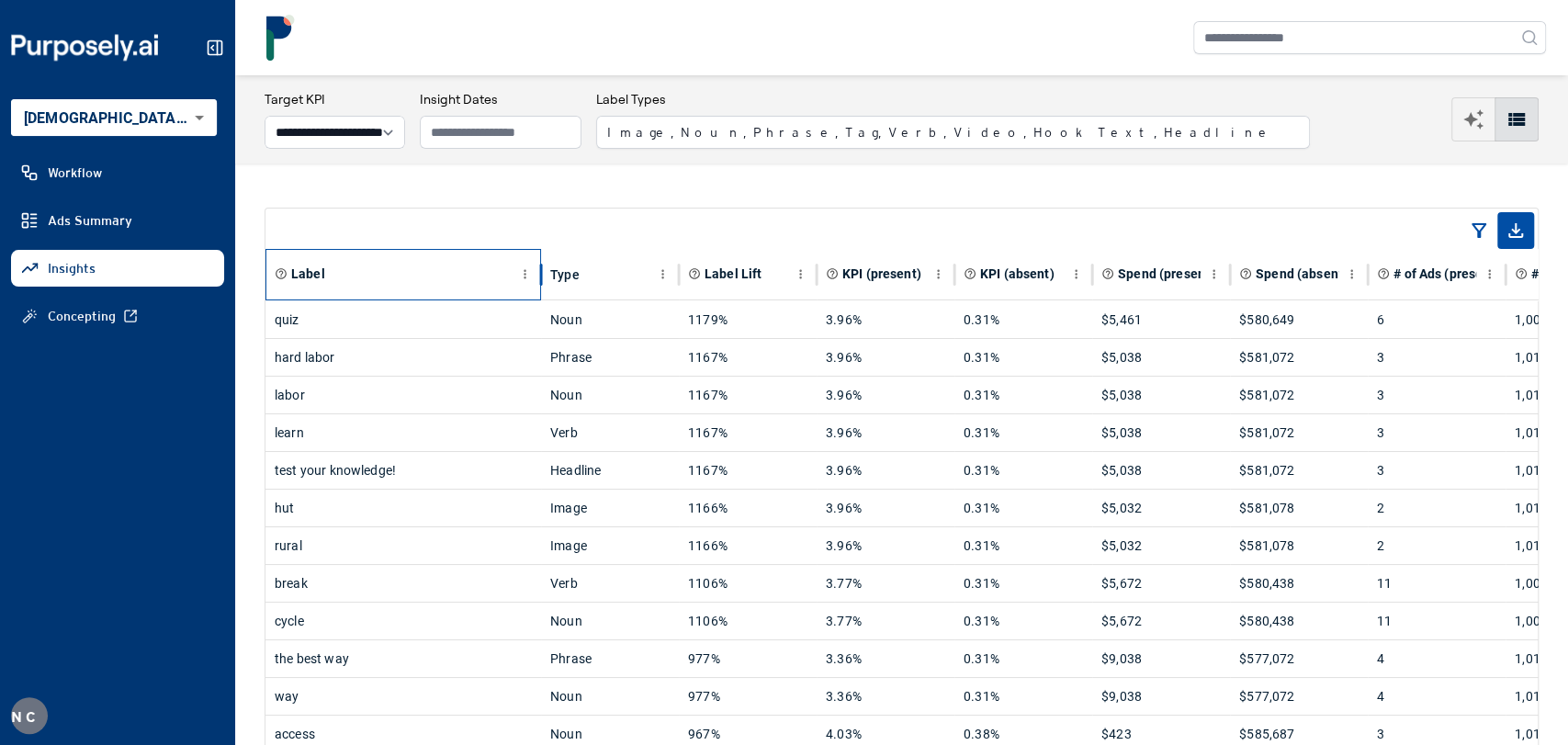 click on "Label" at bounding box center (394, 274) 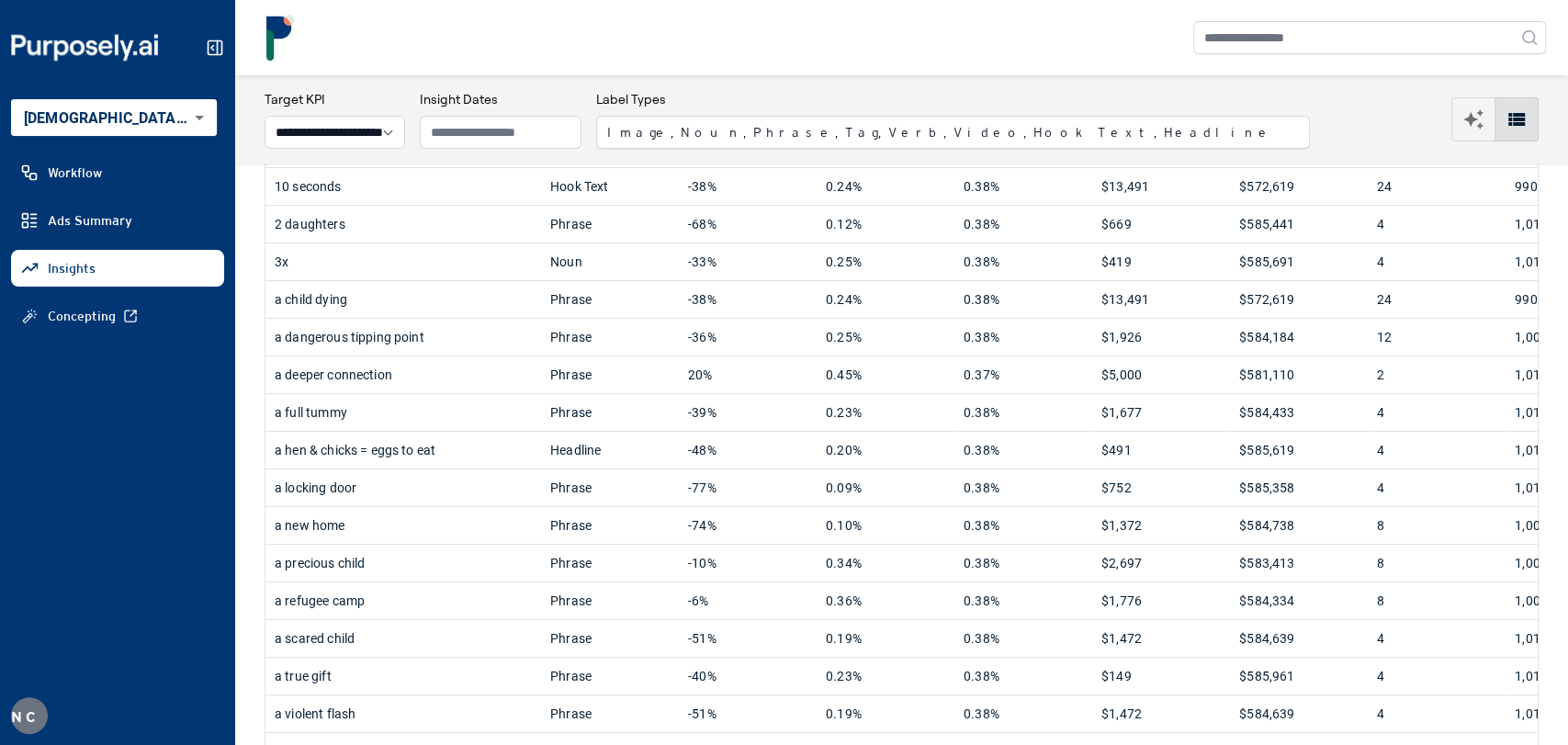 scroll, scrollTop: 0, scrollLeft: 0, axis: both 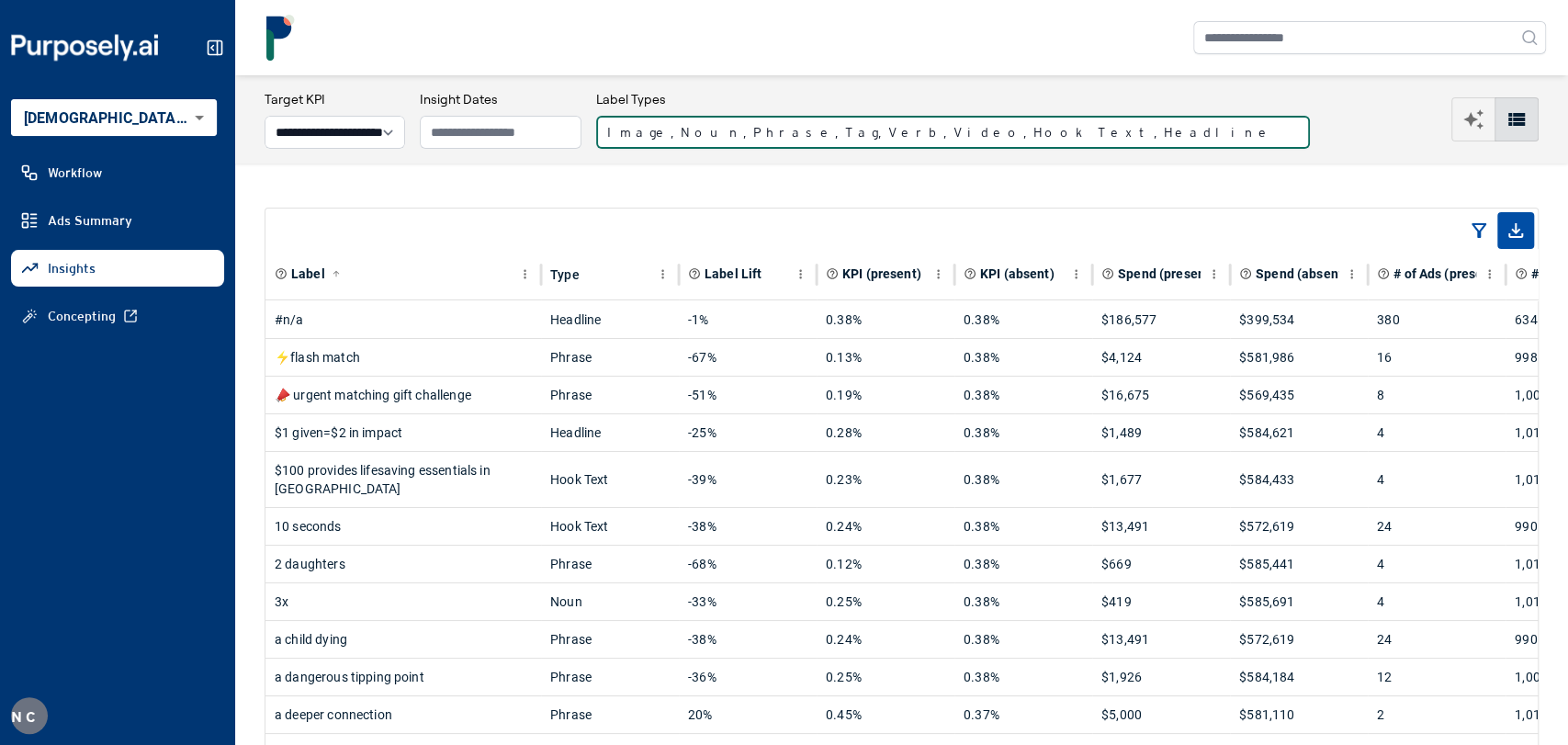 click on "Image, Noun, Phrase, Tag, Verb, Video, Hook Text, Headline" at bounding box center [953, 132] 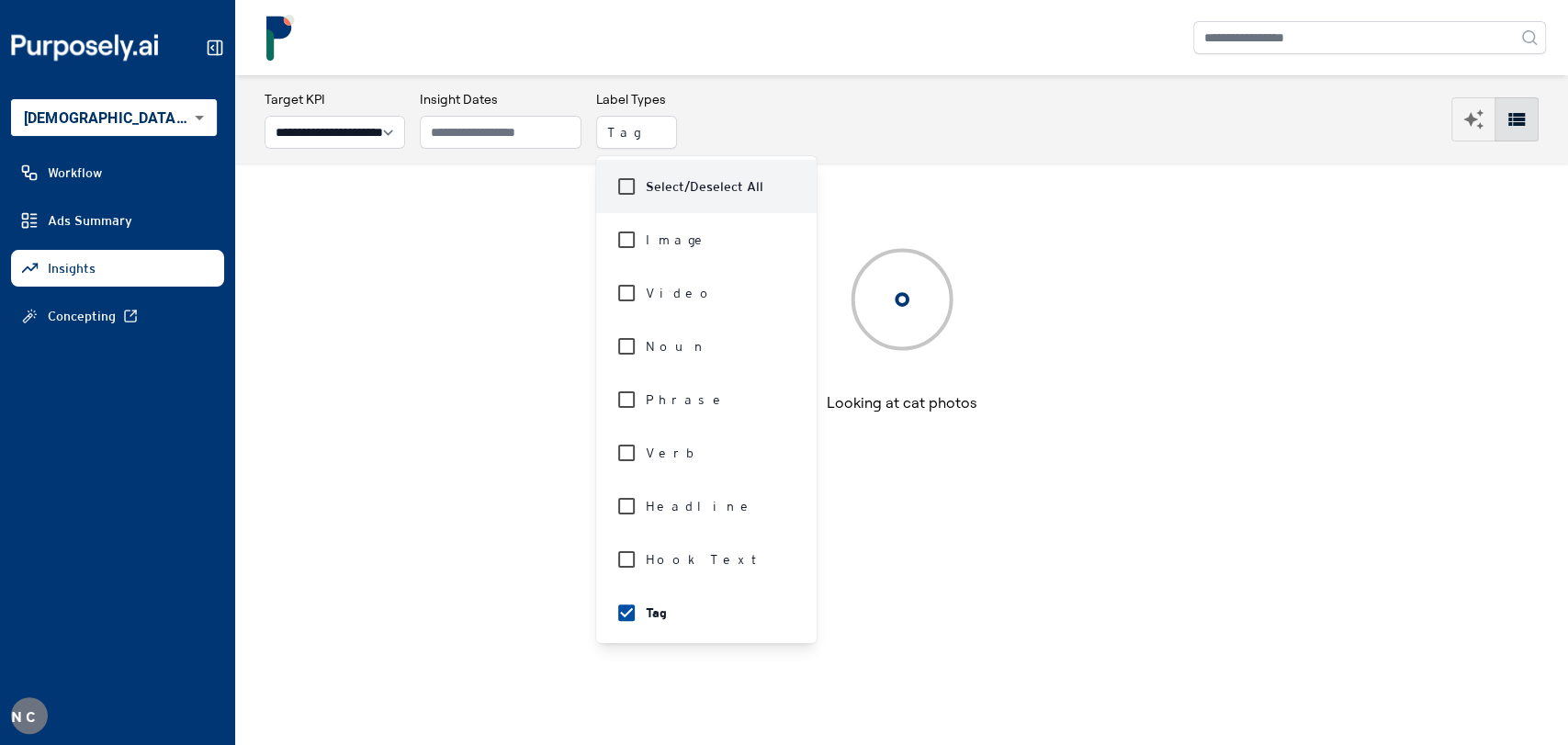 click on "Label Type Label Lift KPI (present) KPI (absent) Spend (present) Spend (absent) # of Ads (present) # of Ads (absent) #n/a Headline -1% 0.38% 0.38% $186,577 $399,534 380 634 ⚡flash match Phrase -67% 0.13% 0.38% $4,124 $581,986 16 998 📣 urgent matching gift challenge Phrase -51% 0.19% 0.38% $16,675 $569,435 8 1,006 $1 given=$2 in impact Headline -25% 0.28% 0.38% $1,489 $584,621 4 1,010 $100 provides lifesaving essentials in peru Hook Text -39% 0.23% 0.38% $1,677 $584,433 4 1,010 10 seconds Hook Text -38% 0.24% 0.38% $13,491 $572,619 24 990 2 daughters Phrase -68% 0.12% 0.38% $669 $585,441 4 1,010 3x Noun -33% 0.25% 0.38% $419 $585,691 4 1,010 a child dying Phrase -38% 0.24% 0.38% $13,491 $572,619 24 990 a dangerous tipping point Phrase -36% 0.25% 0.38% $1,926 $584,184 12 1,002 a deeper connection Phrase 20% 0.45% 0.37% $5,000 $581,110 2 1,012 a full tummy Phrase -39% 0.23% 0.38% $1,677 $584,433 4 1,010 a hen & chicks = eggs to eat Headline -48% 0.20% 0.38% $491 $585,619 4 1,010 a locking door Phrase -77% 4" at bounding box center (901, 299) 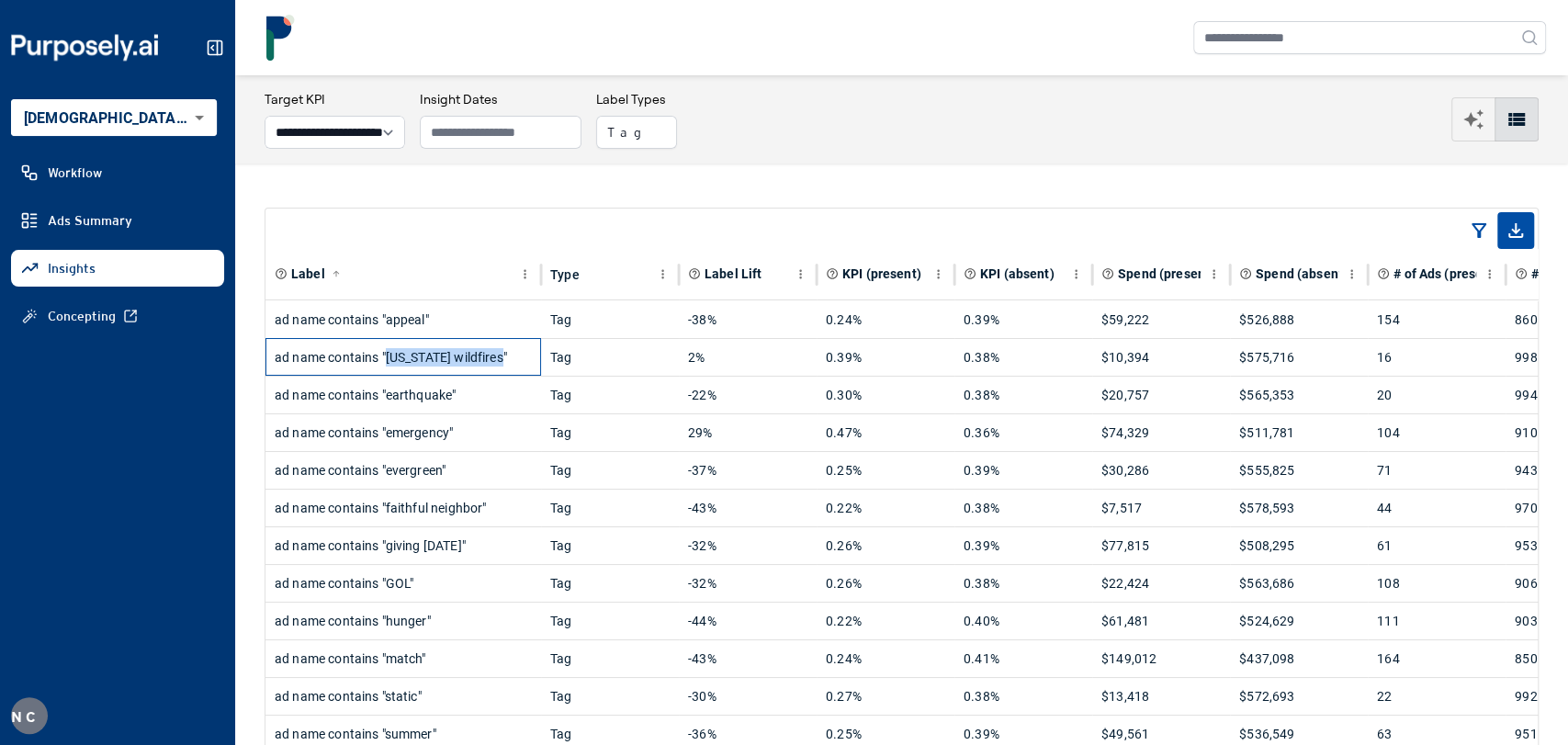 drag, startPoint x: 387, startPoint y: 355, endPoint x: 491, endPoint y: 360, distance: 104.12012 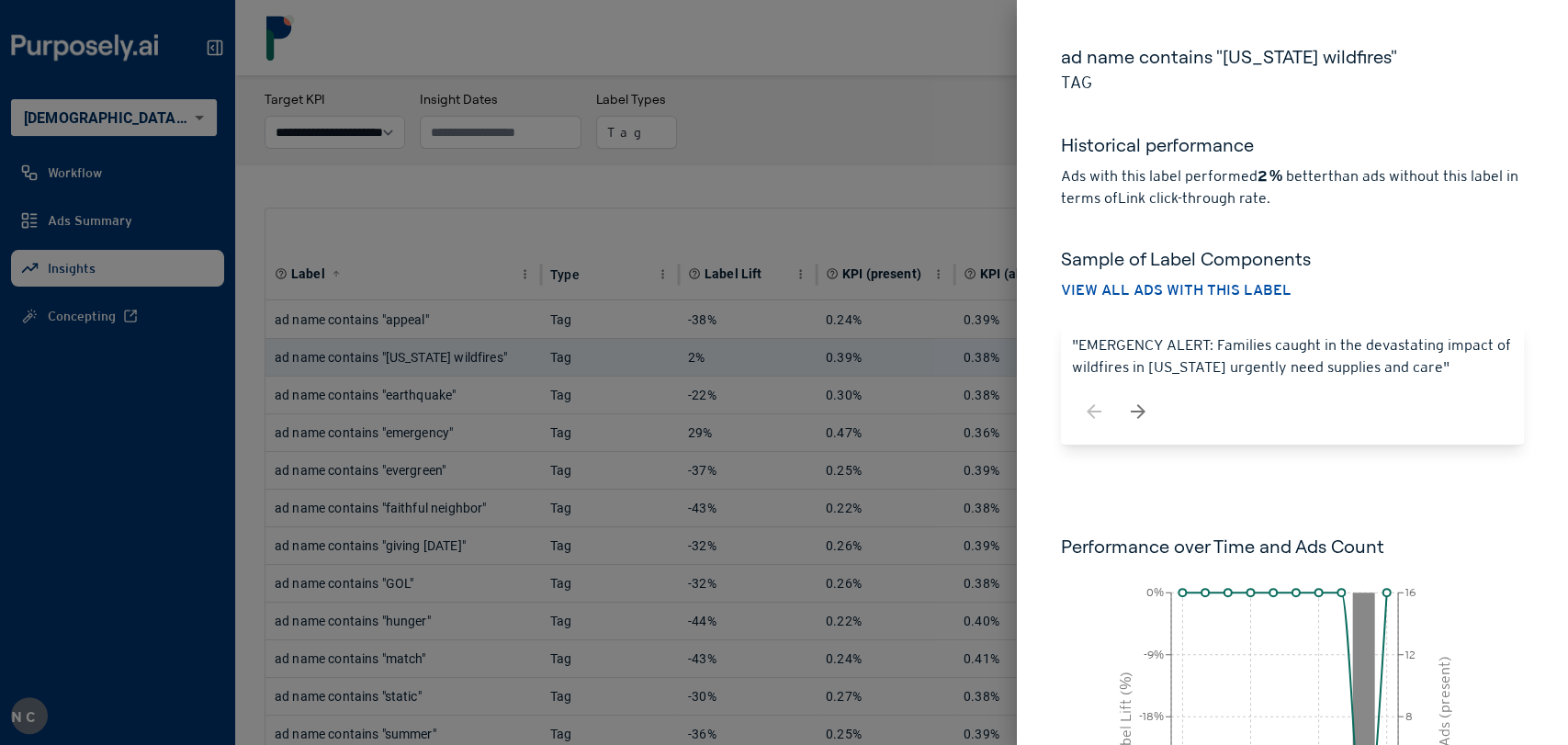 click at bounding box center [784, 372] 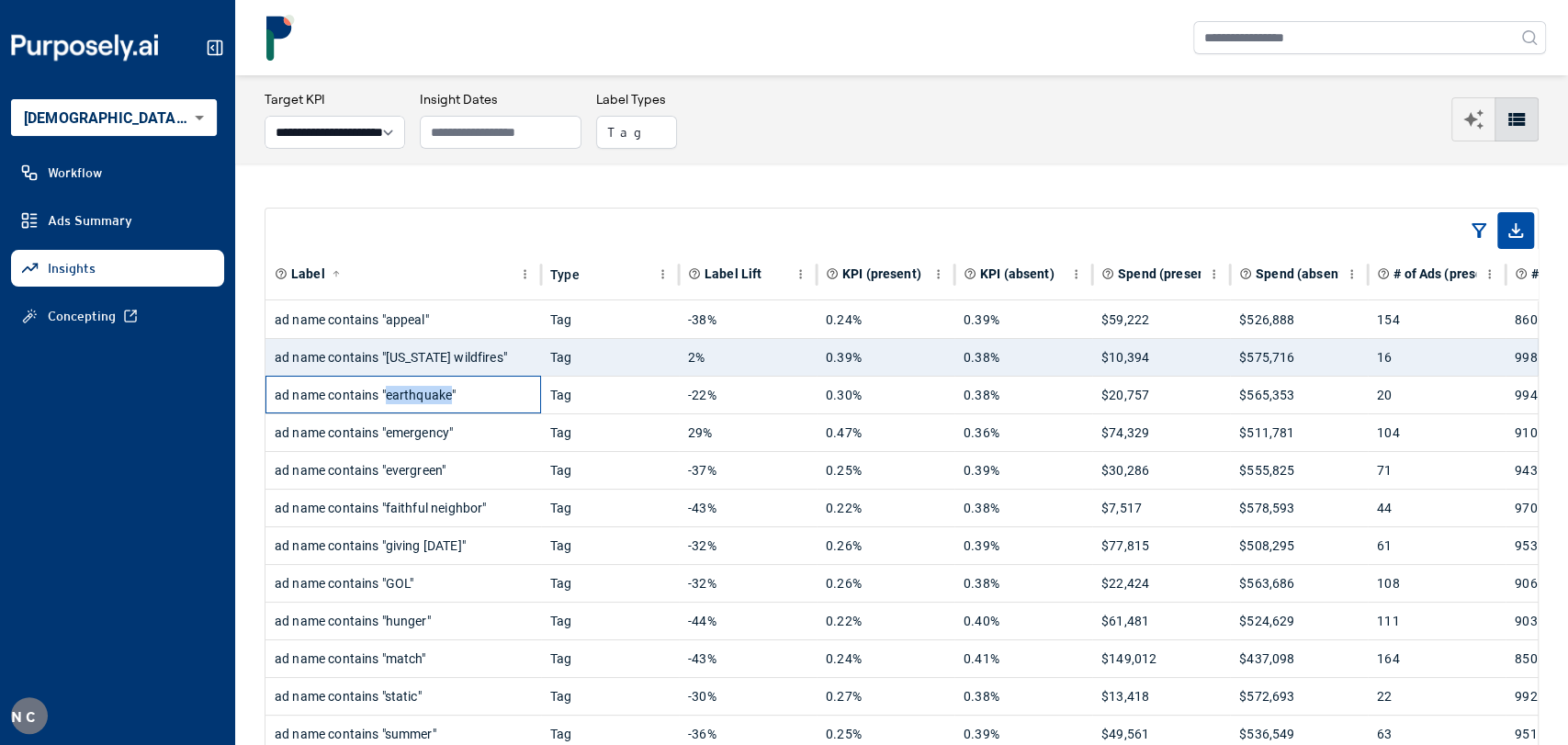 drag, startPoint x: 386, startPoint y: 393, endPoint x: 450, endPoint y: 412, distance: 66.7608 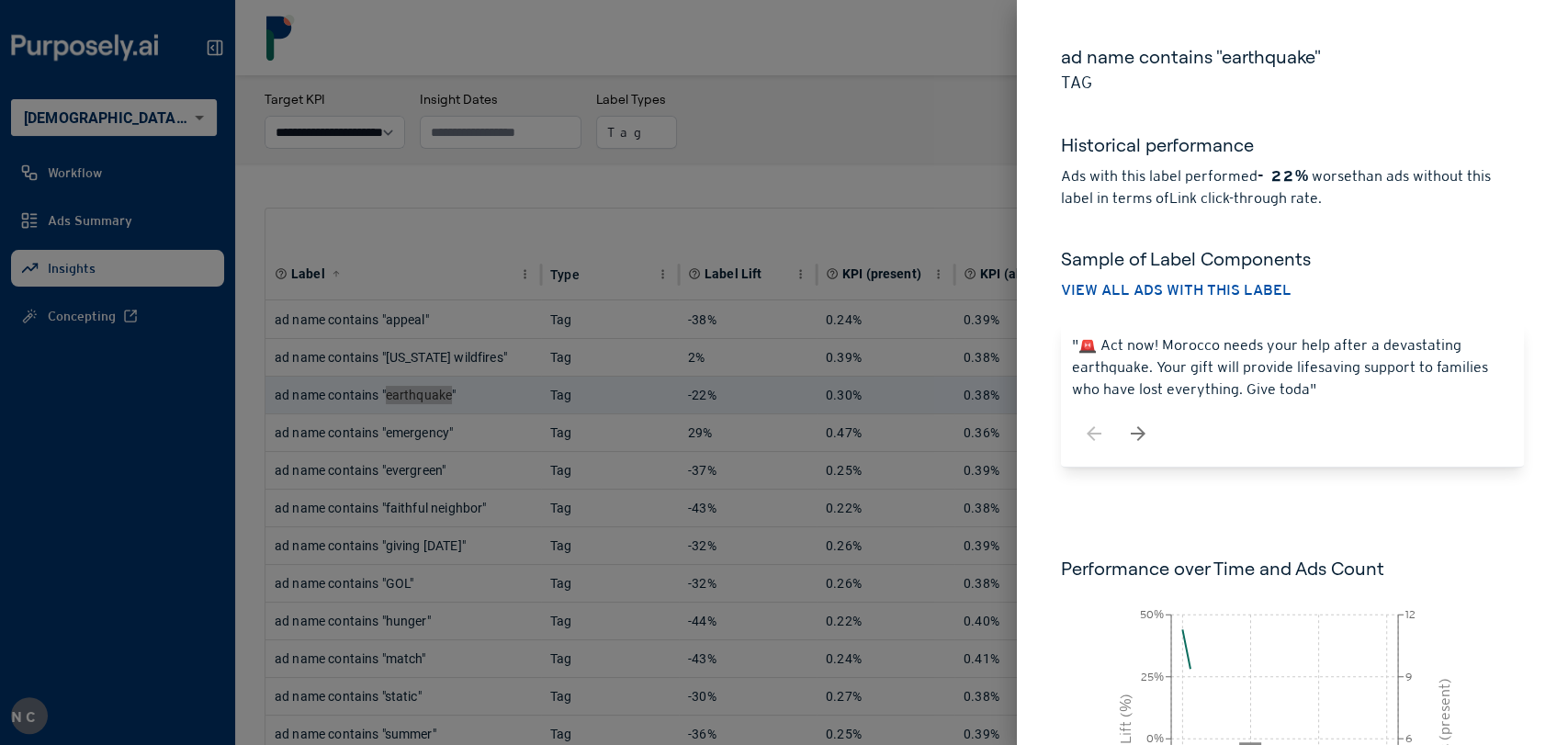 click at bounding box center (784, 372) 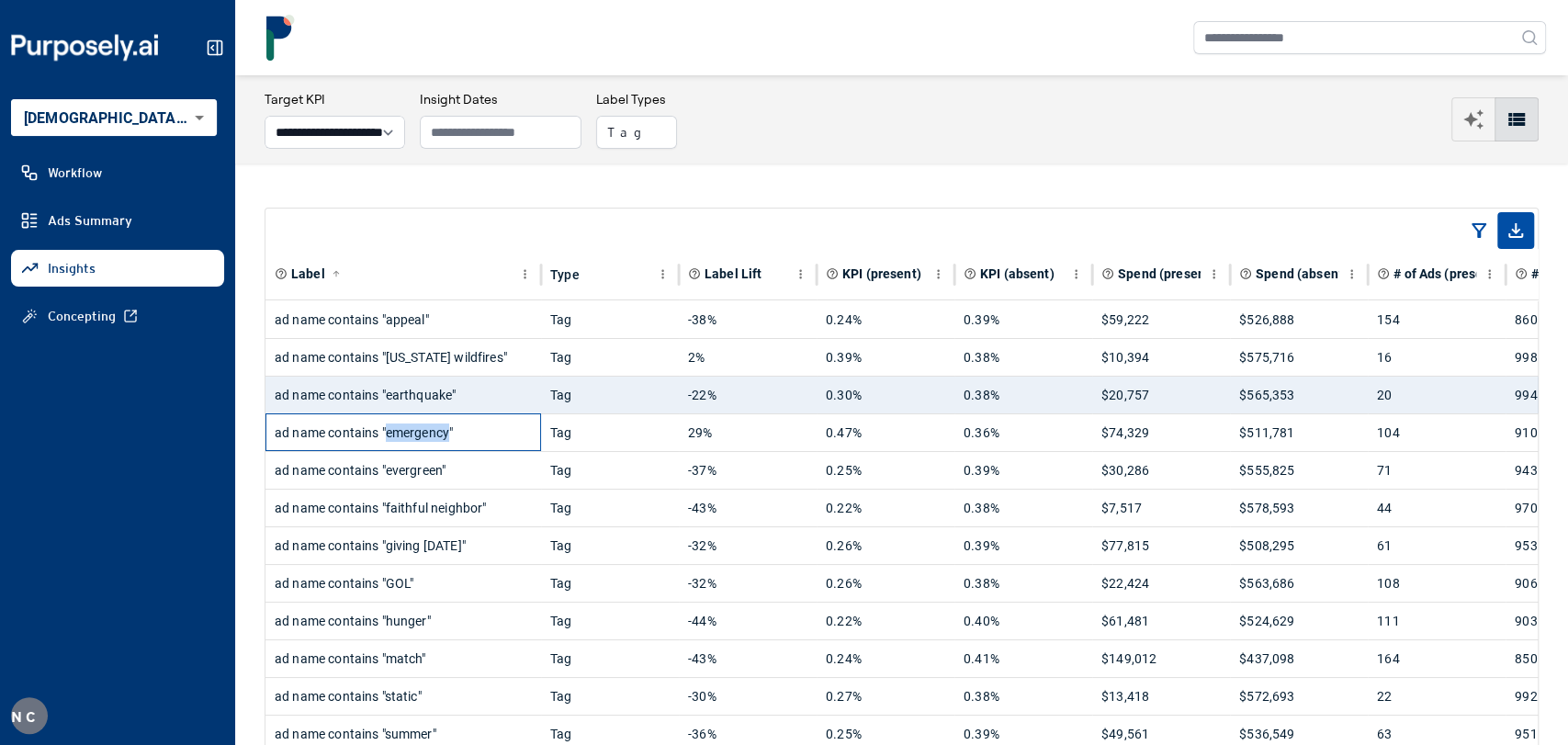 drag, startPoint x: 389, startPoint y: 435, endPoint x: 448, endPoint y: 446, distance: 60.0167 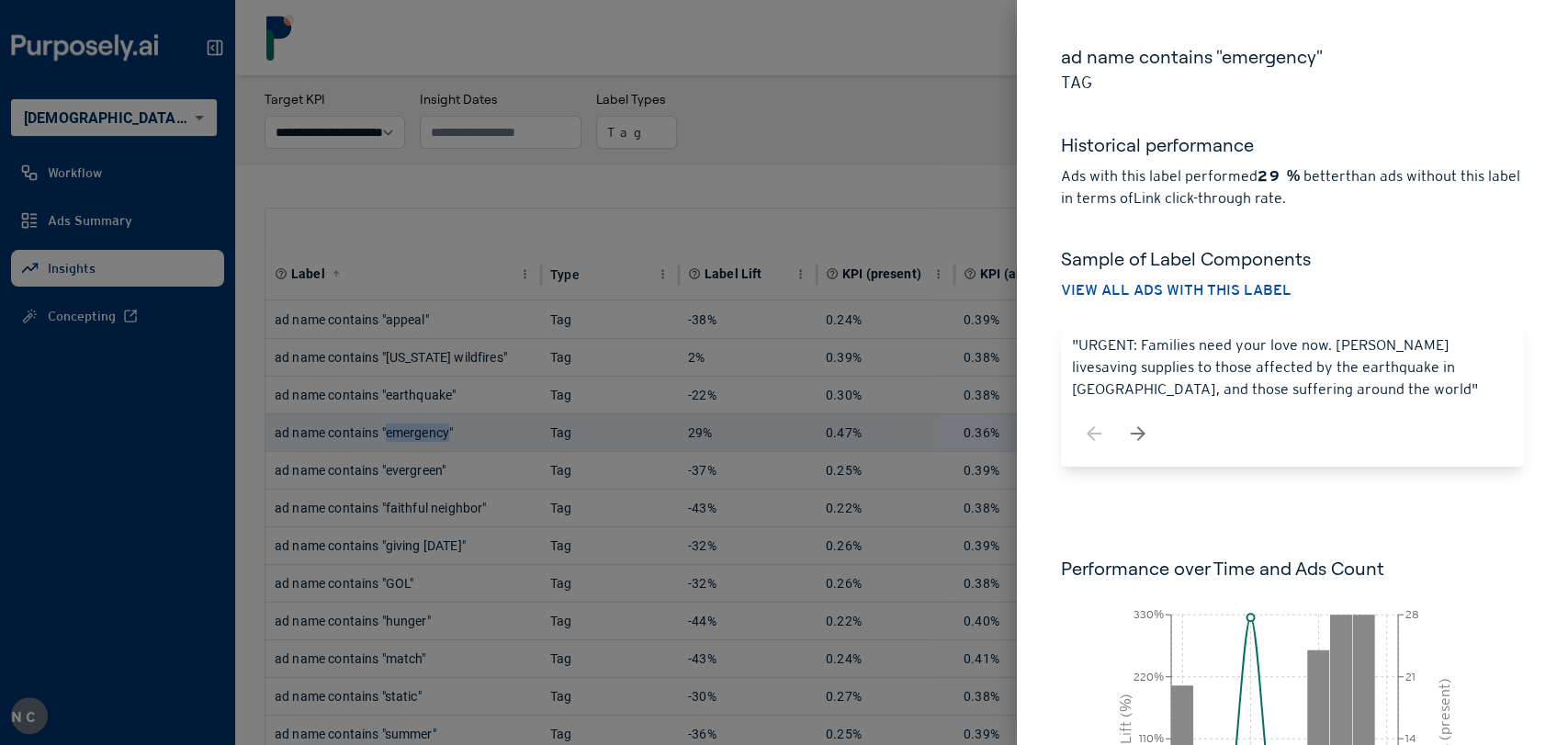 click at bounding box center [784, 372] 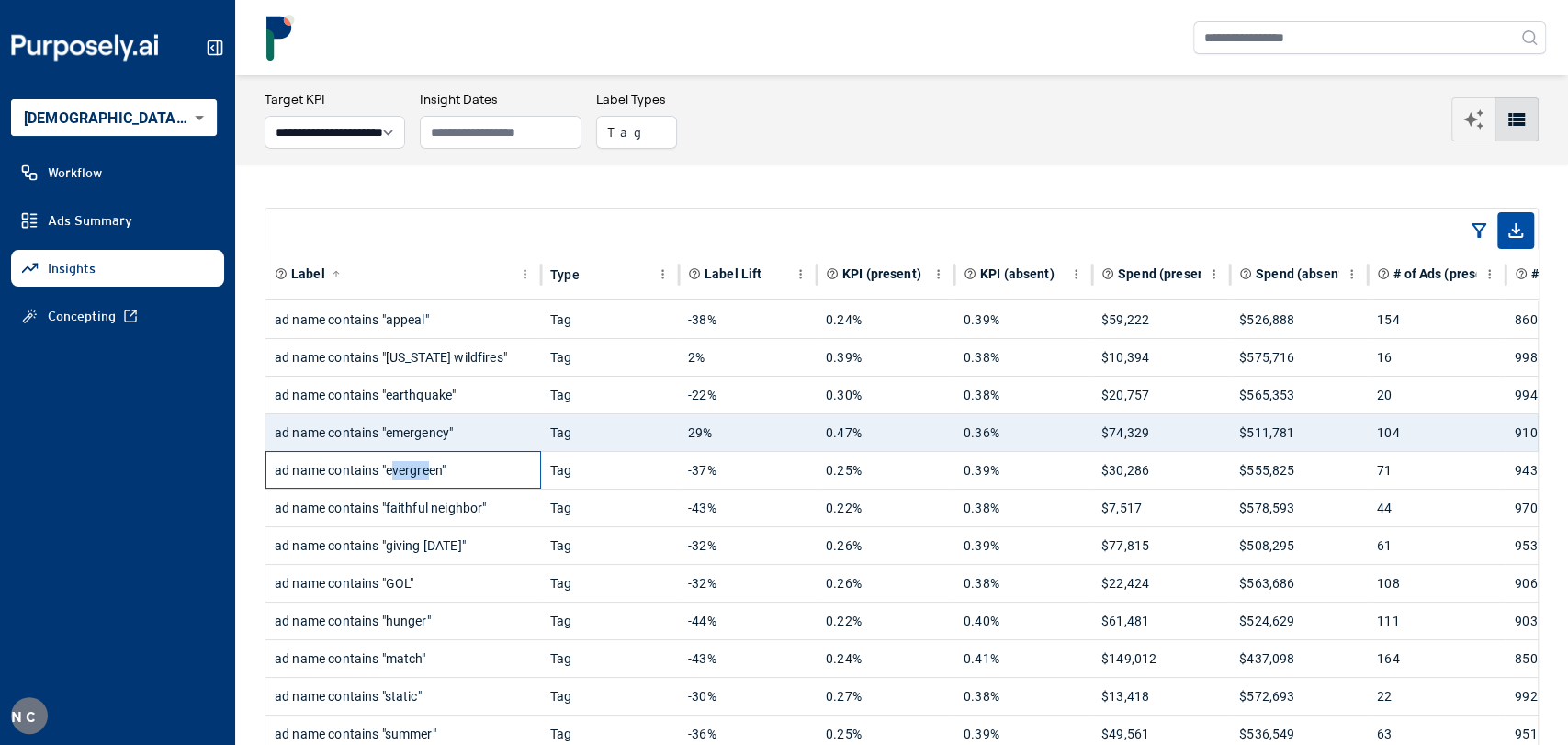 drag, startPoint x: 409, startPoint y: 465, endPoint x: 432, endPoint y: 468, distance: 23.194827 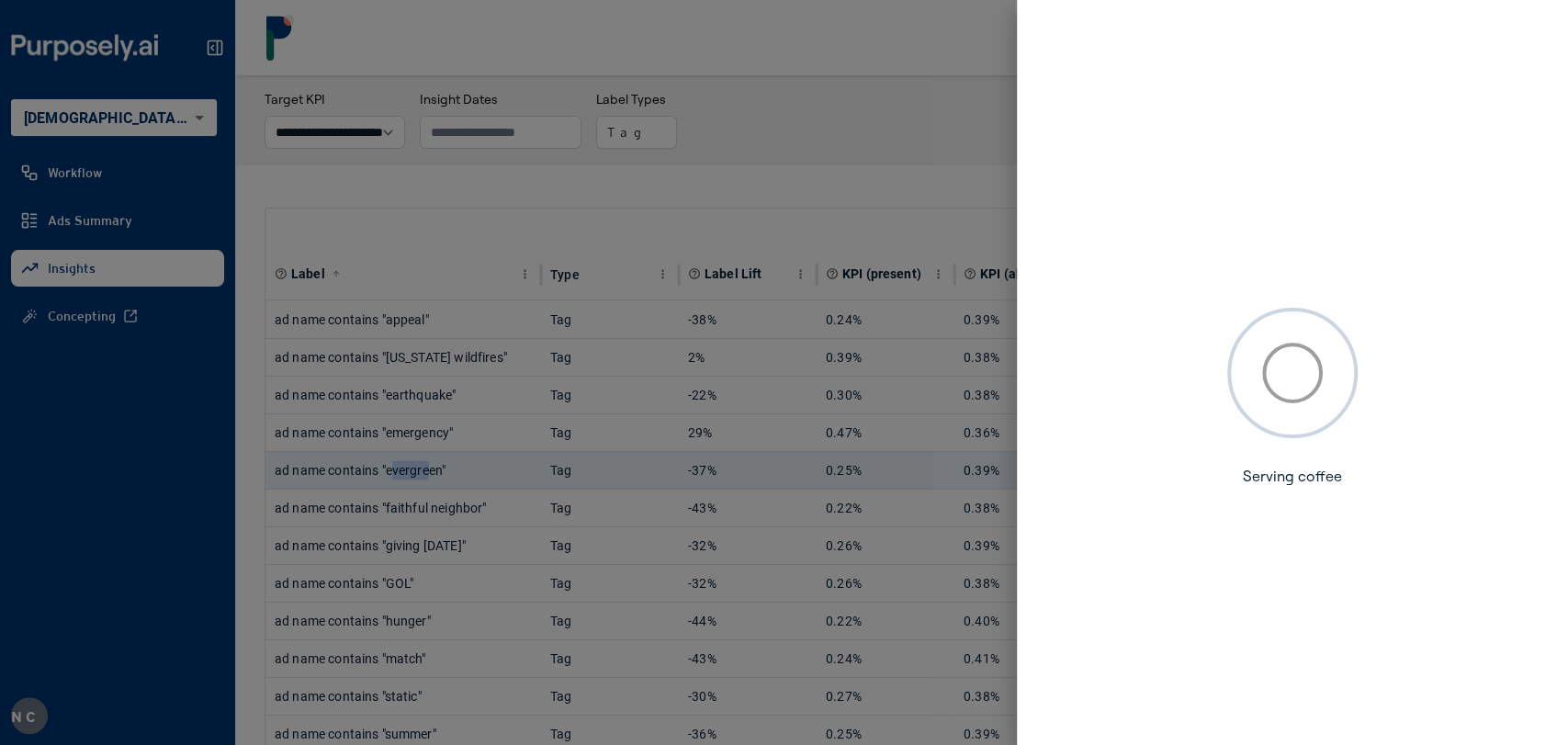 click at bounding box center [784, 372] 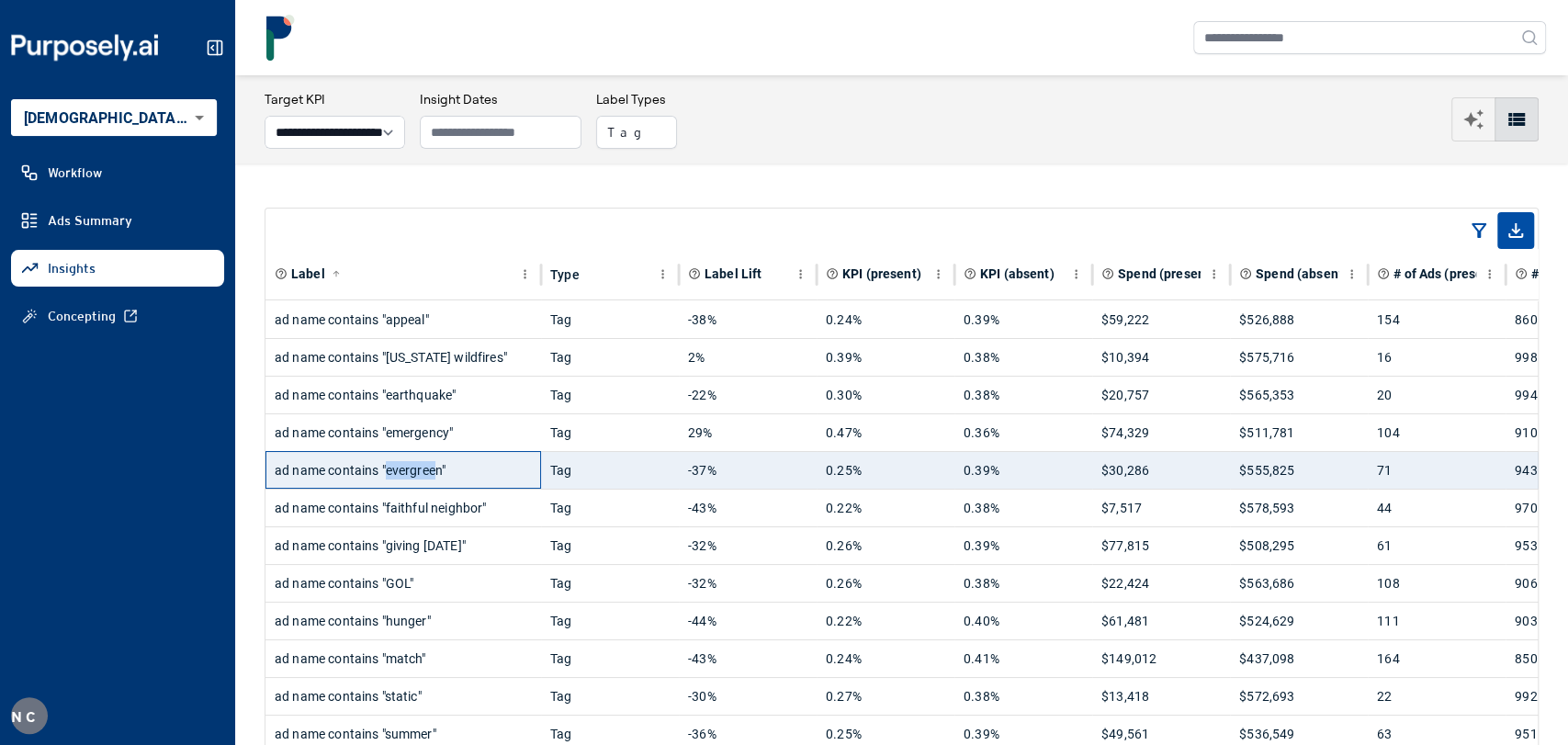 drag, startPoint x: 388, startPoint y: 465, endPoint x: 439, endPoint y: 476, distance: 52.17279 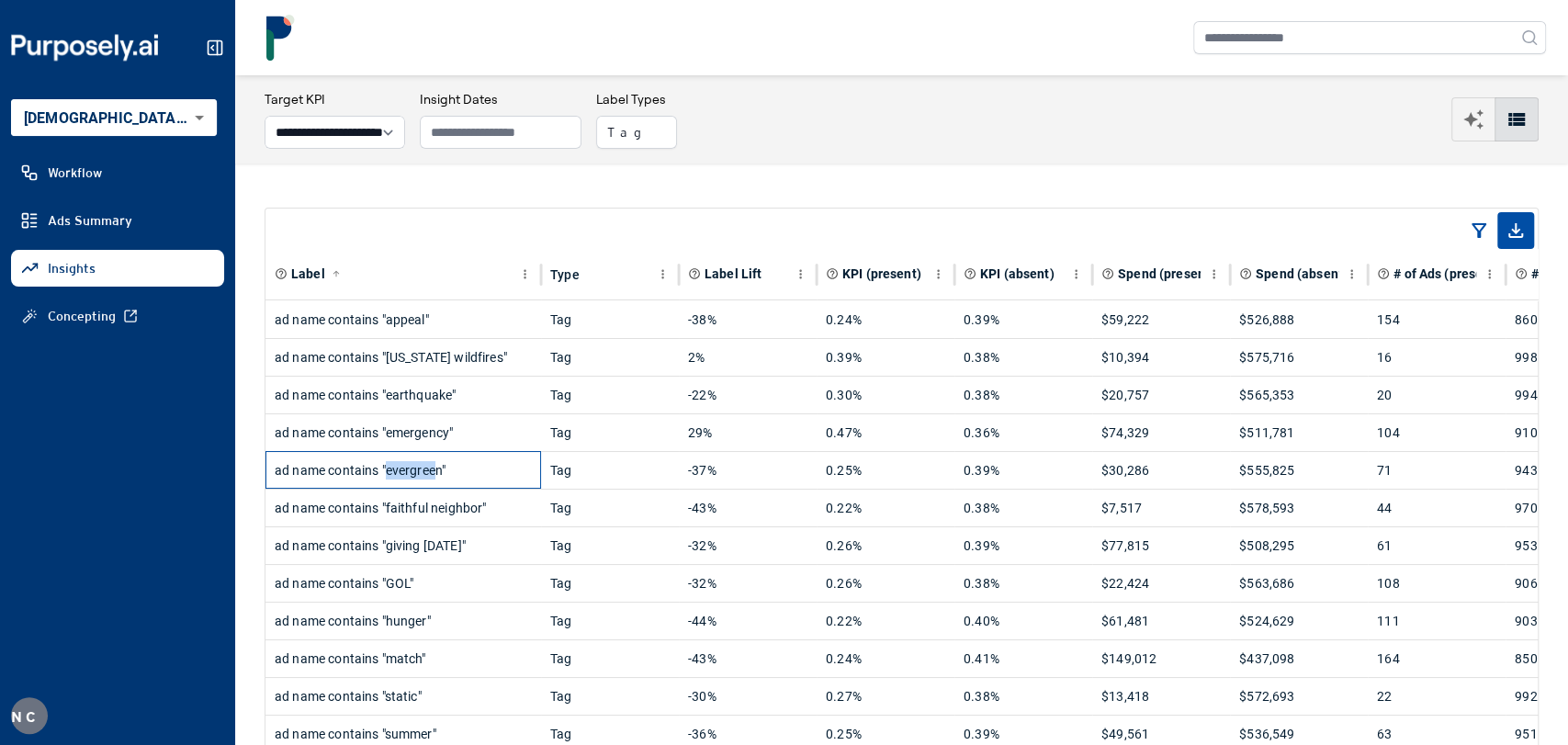 click on "ad name contains "evergreen"" at bounding box center [403, 470] 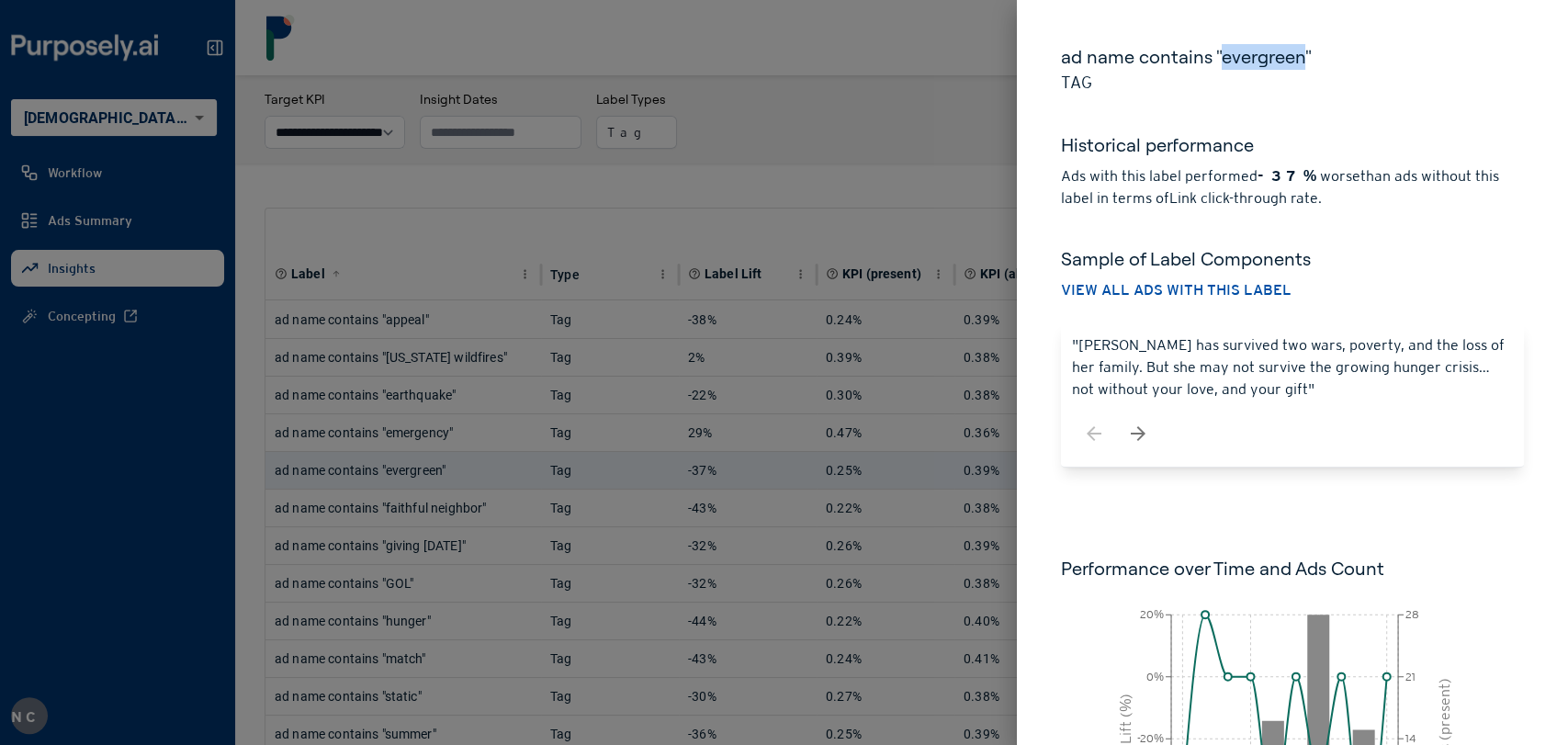 drag, startPoint x: 1268, startPoint y: 65, endPoint x: 1300, endPoint y: 64, distance: 32.015621 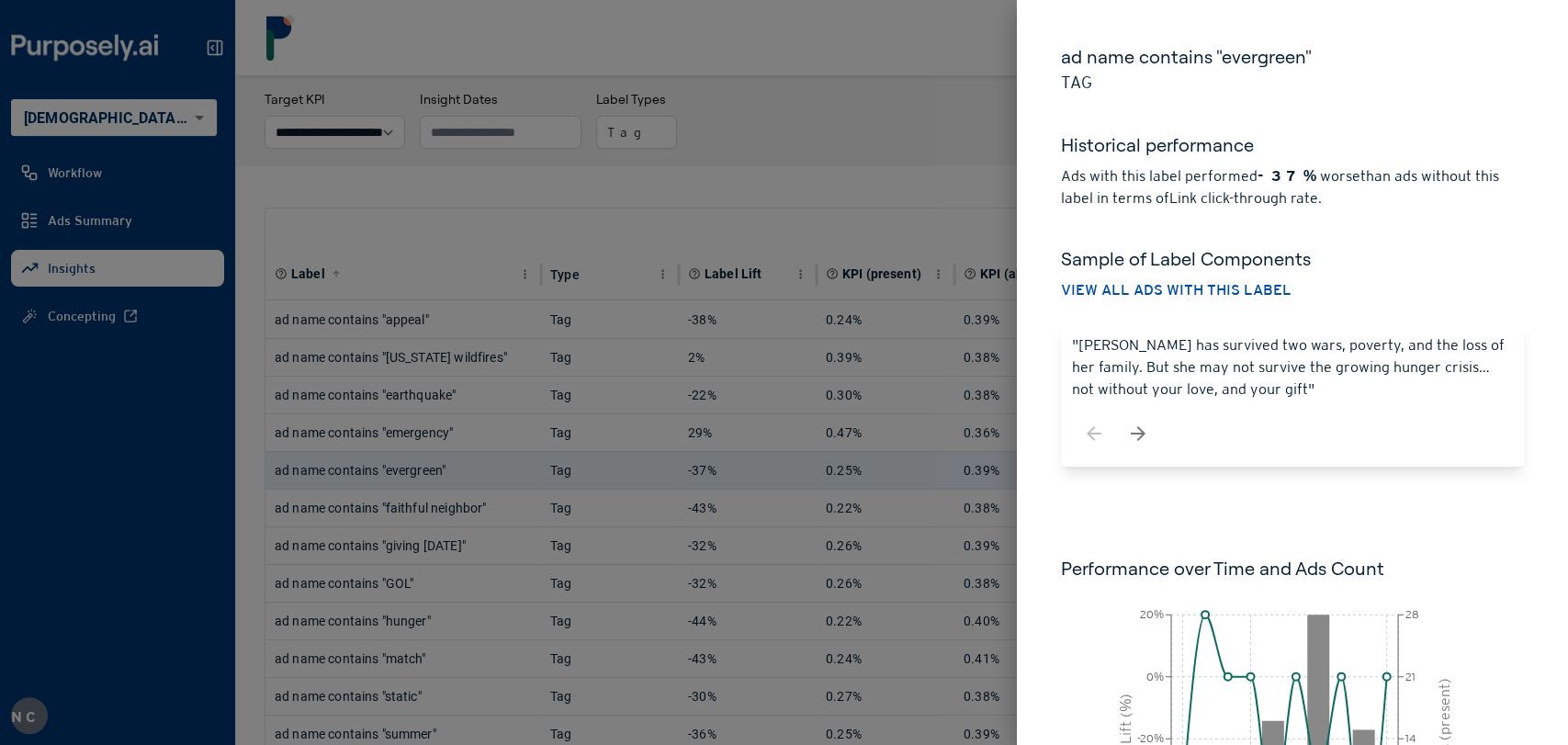 click at bounding box center (784, 372) 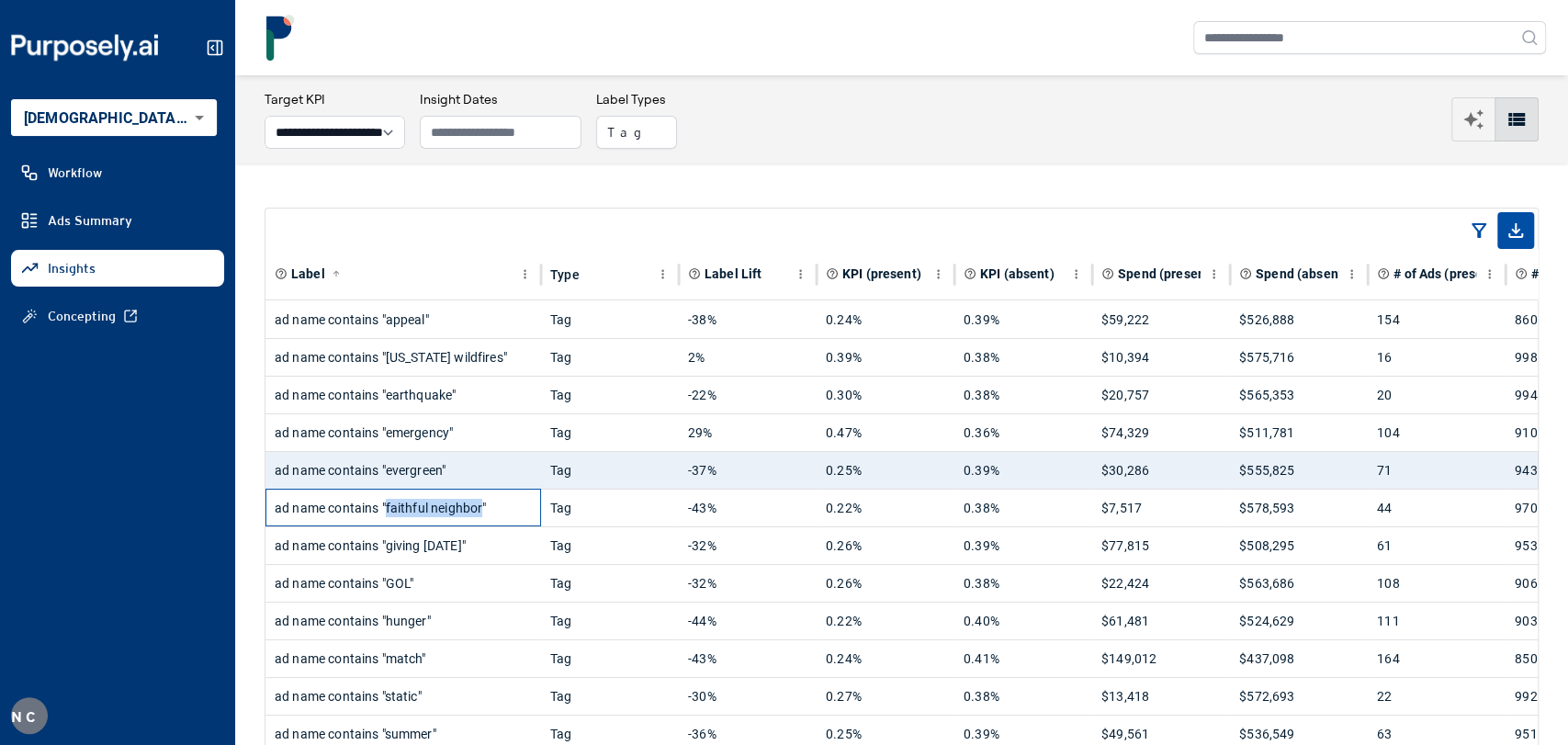 drag, startPoint x: 387, startPoint y: 508, endPoint x: 482, endPoint y: 517, distance: 95.42536 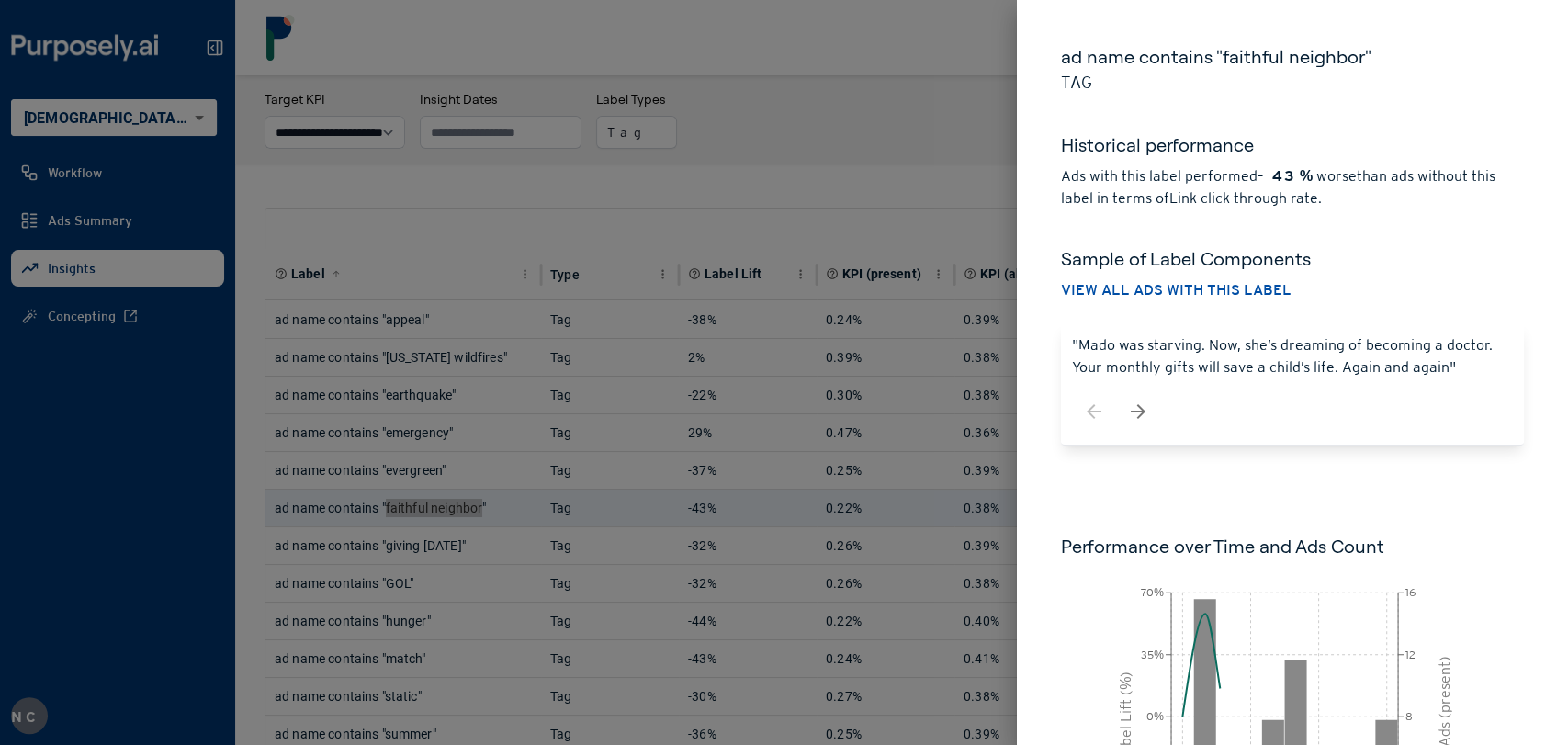 click at bounding box center [784, 372] 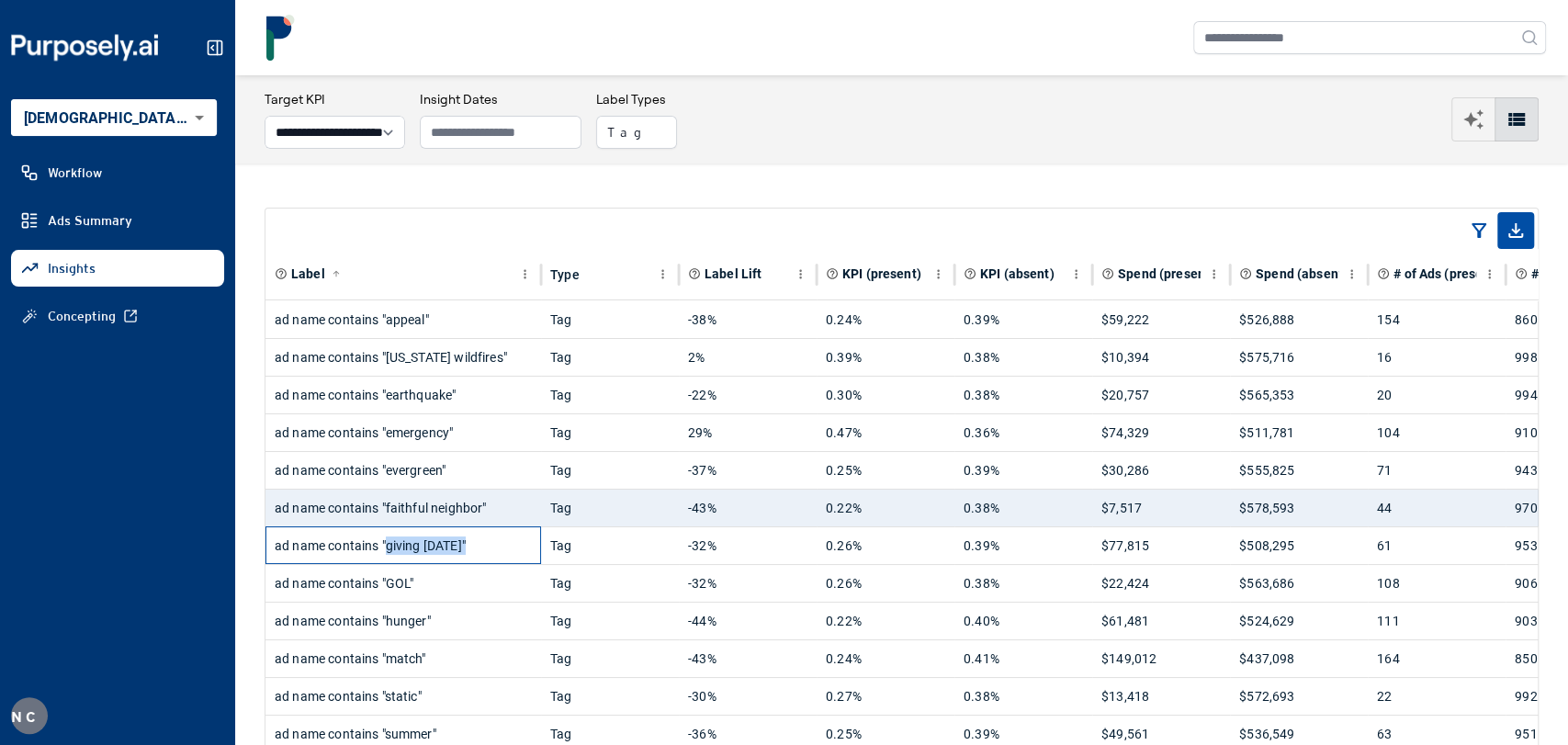 drag, startPoint x: 388, startPoint y: 546, endPoint x: 469, endPoint y: 550, distance: 81.098705 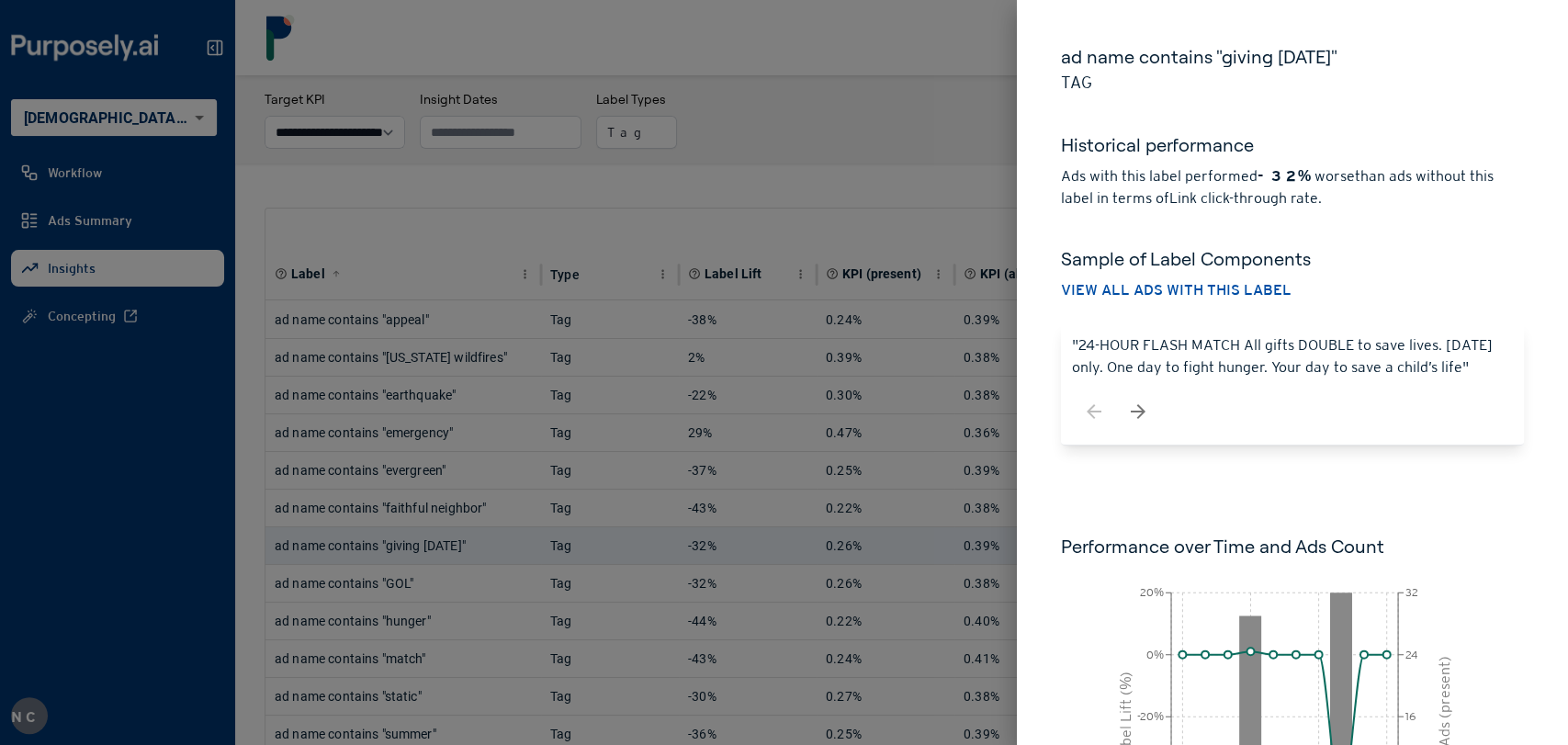 click at bounding box center [784, 372] 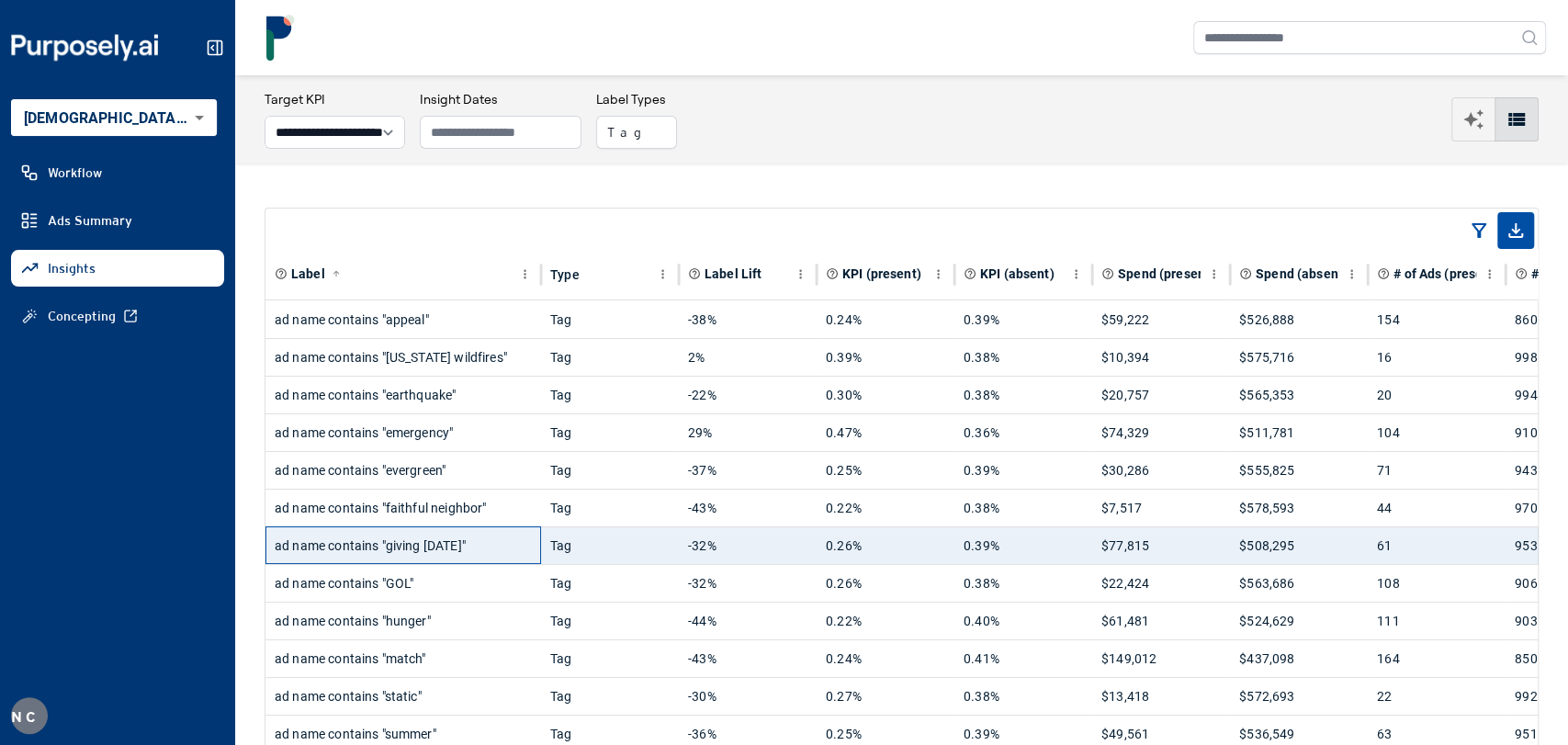 scroll, scrollTop: 340, scrollLeft: 0, axis: vertical 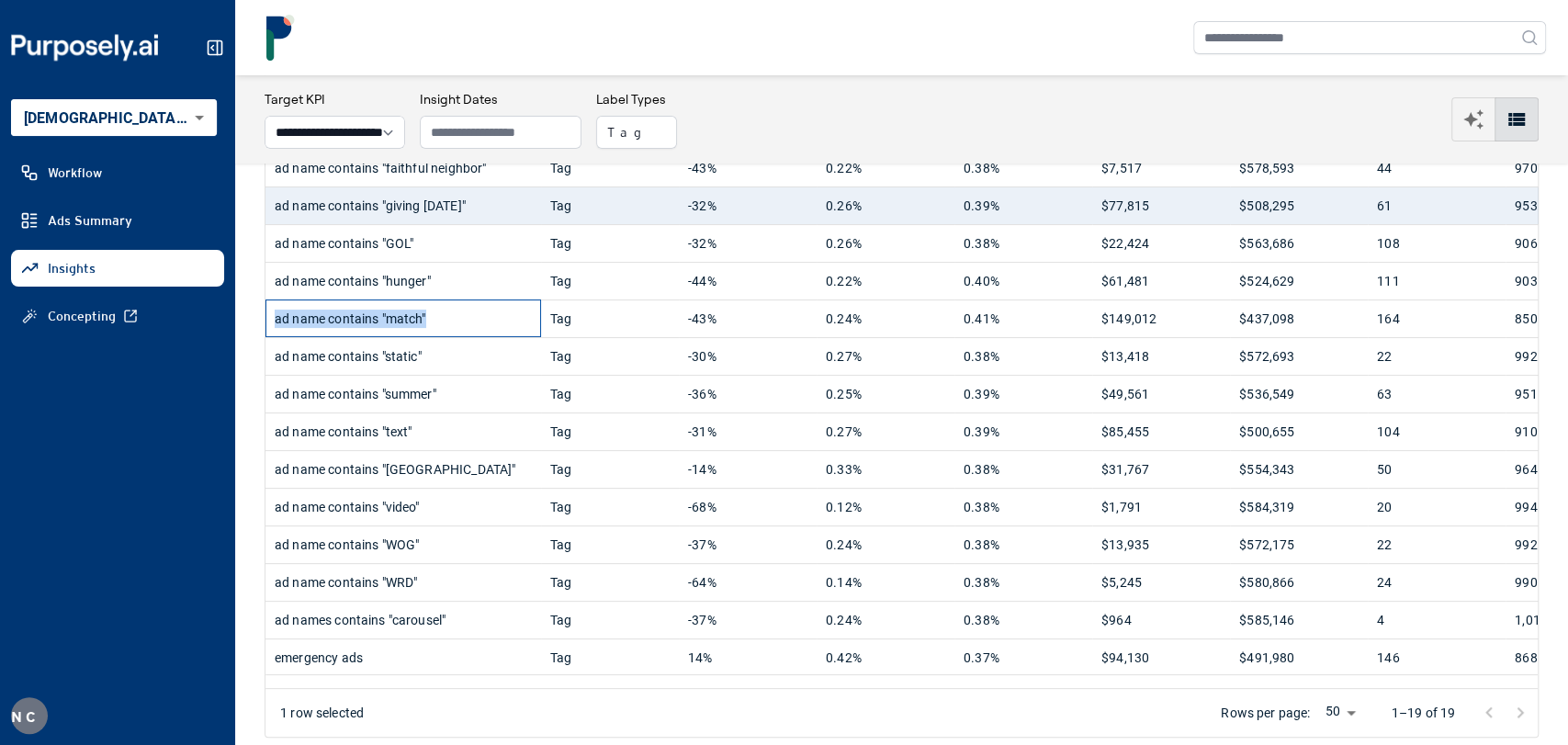 drag, startPoint x: 448, startPoint y: 311, endPoint x: 276, endPoint y: 317, distance: 172.10462 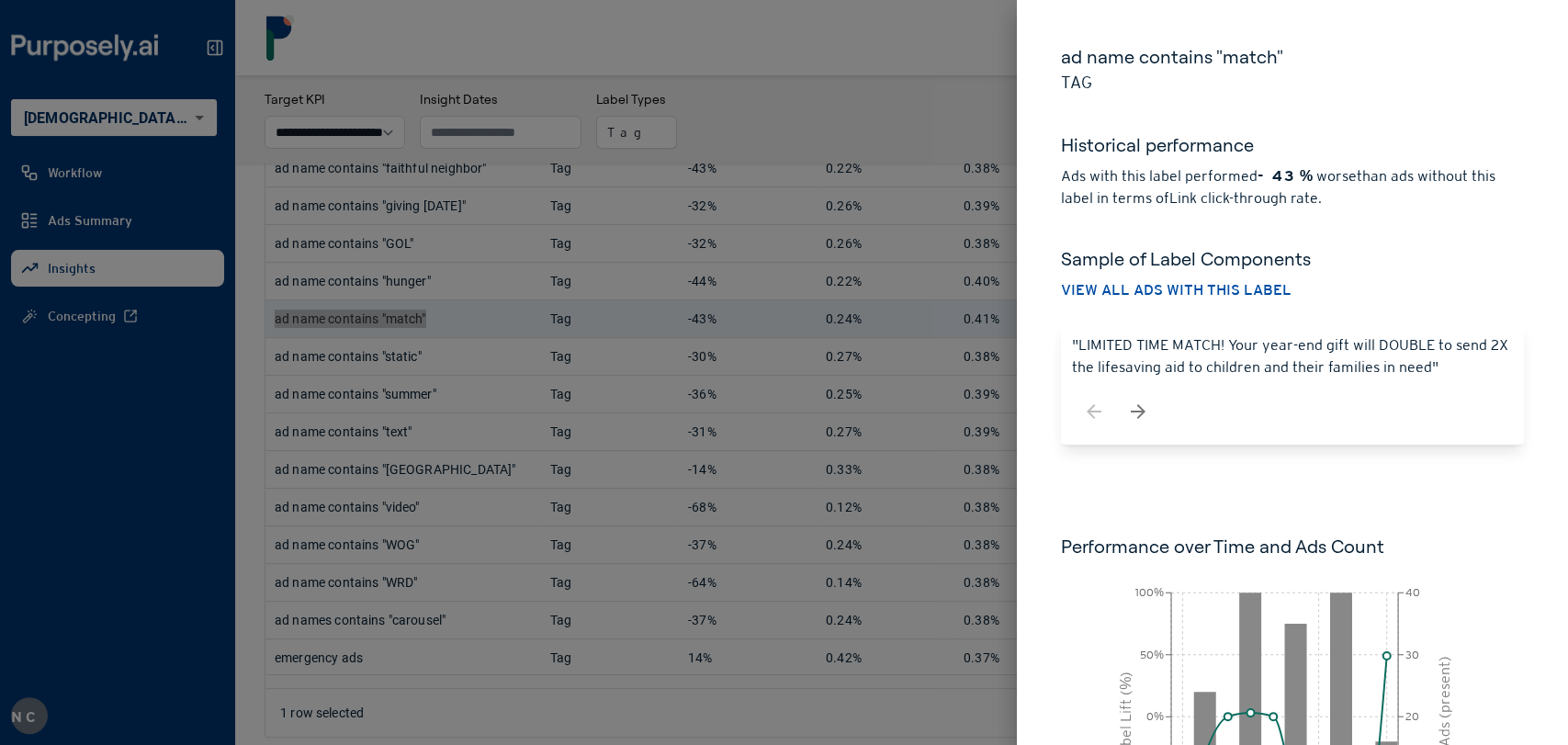 click at bounding box center [784, 372] 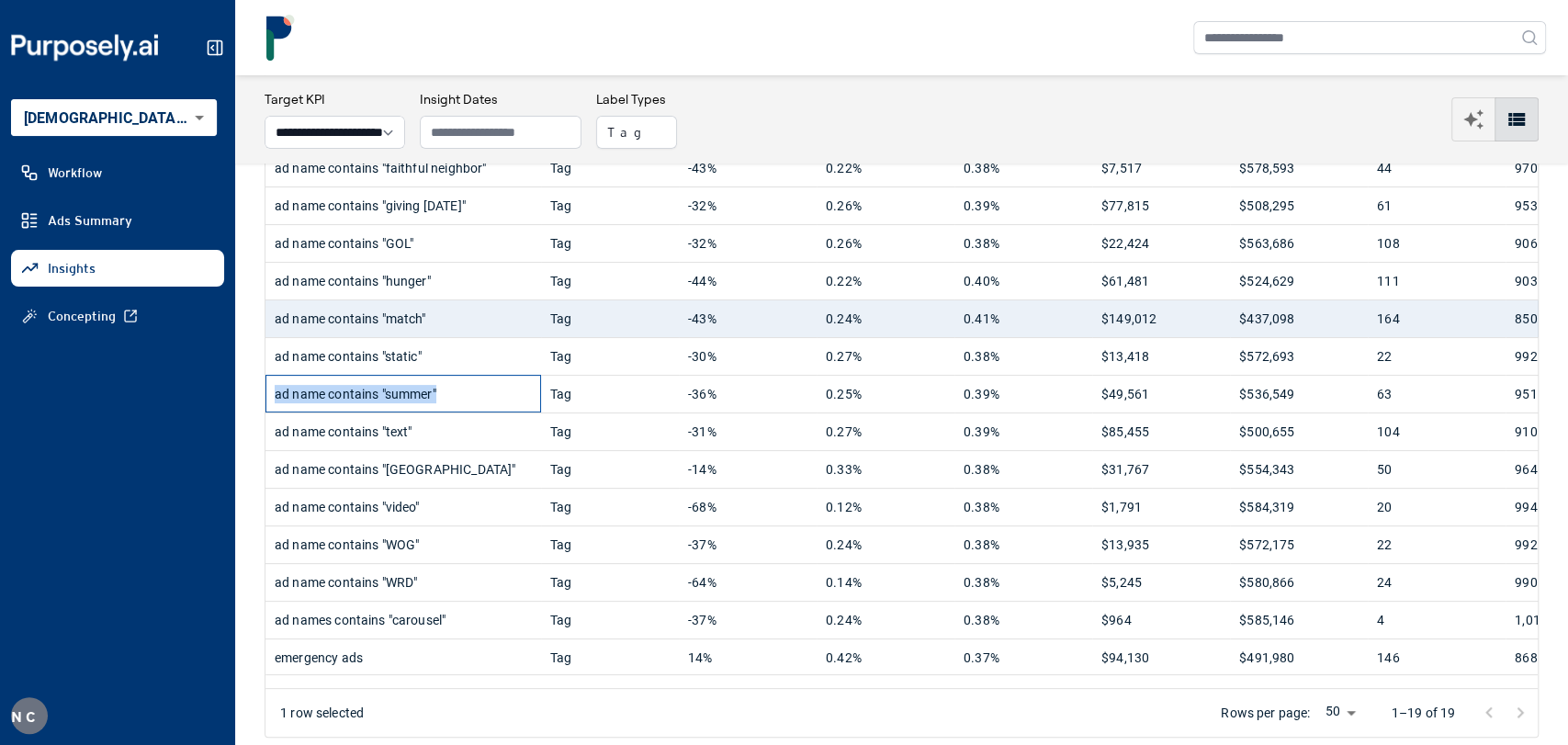 drag, startPoint x: 460, startPoint y: 394, endPoint x: 272, endPoint y: 398, distance: 188.04255 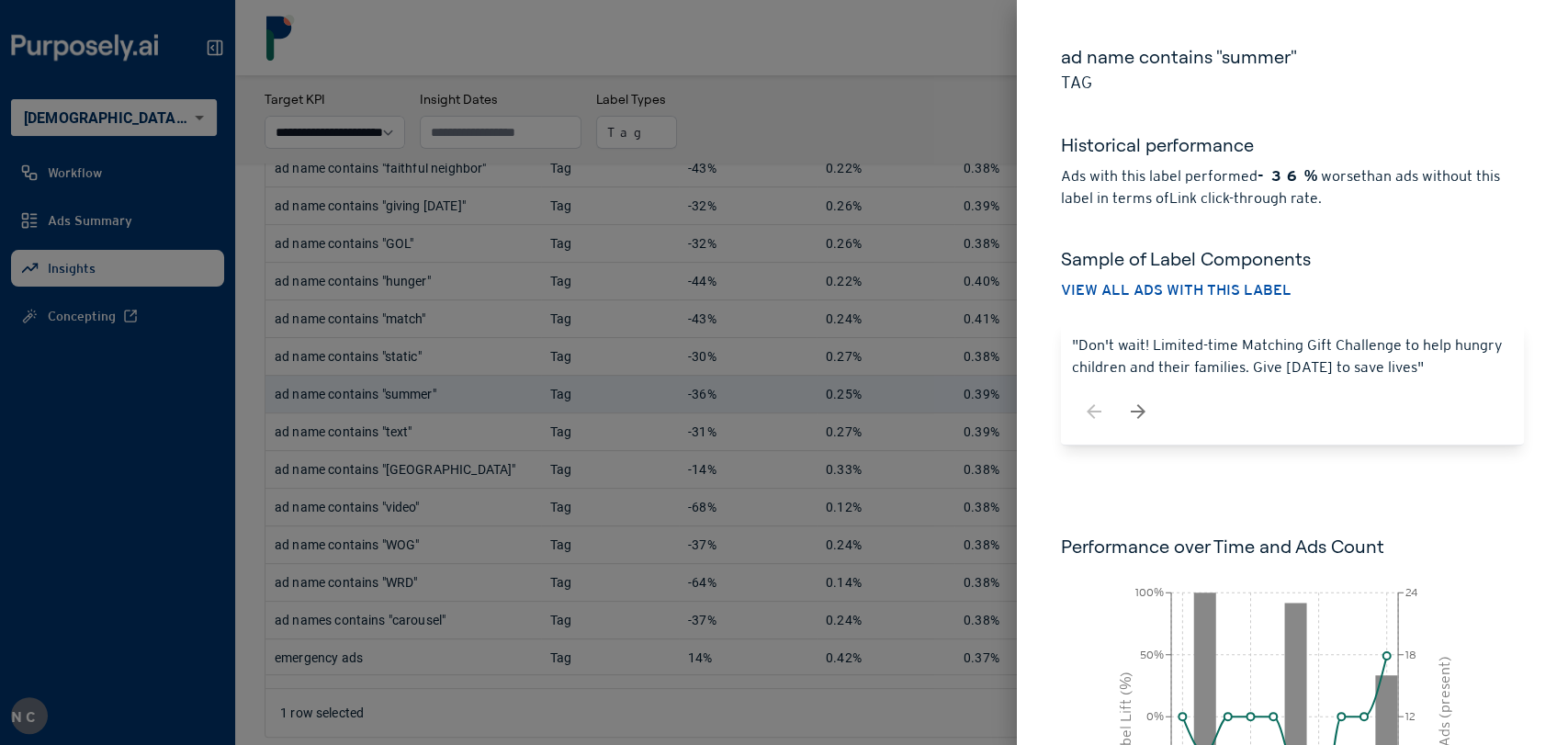 click at bounding box center (784, 372) 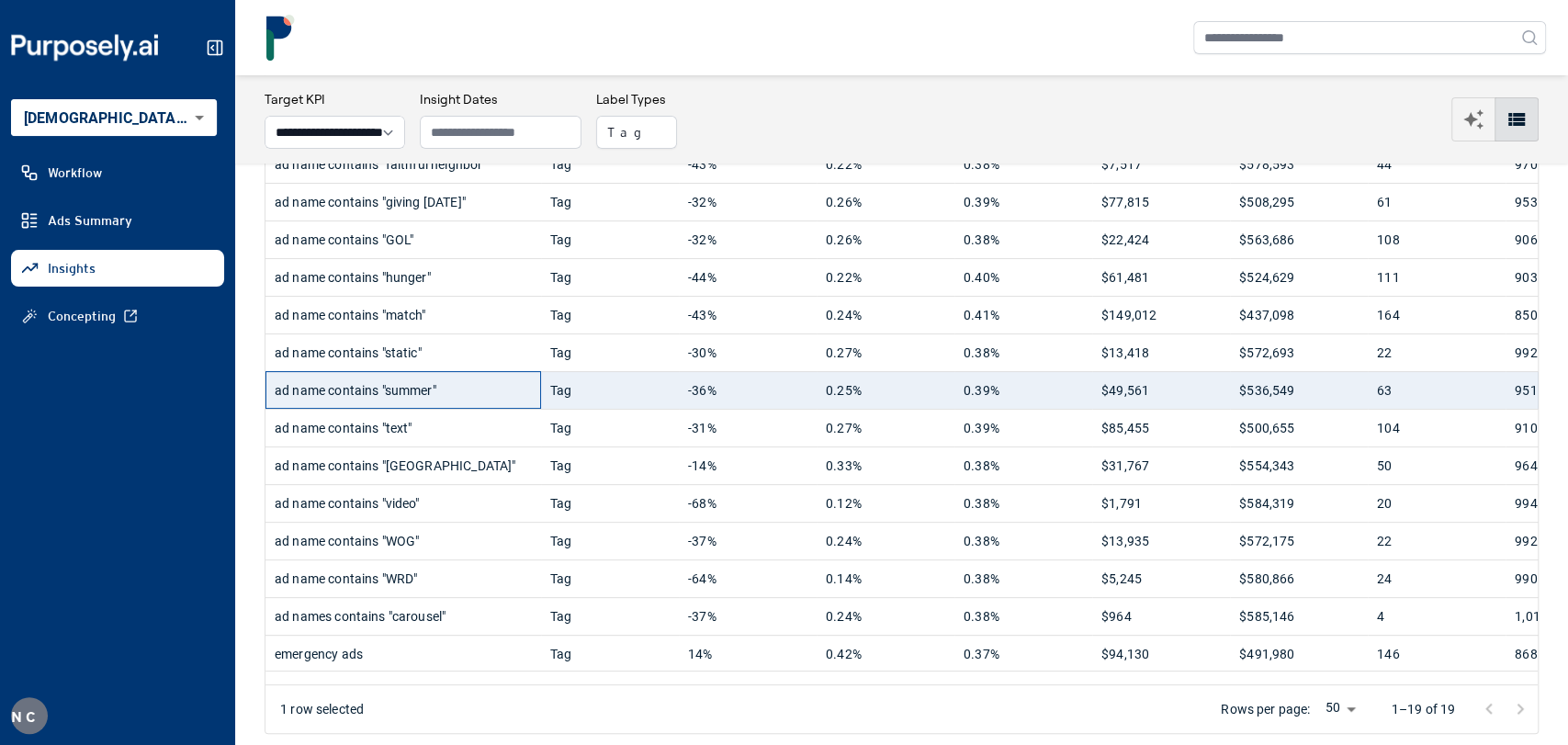 scroll, scrollTop: 376, scrollLeft: 0, axis: vertical 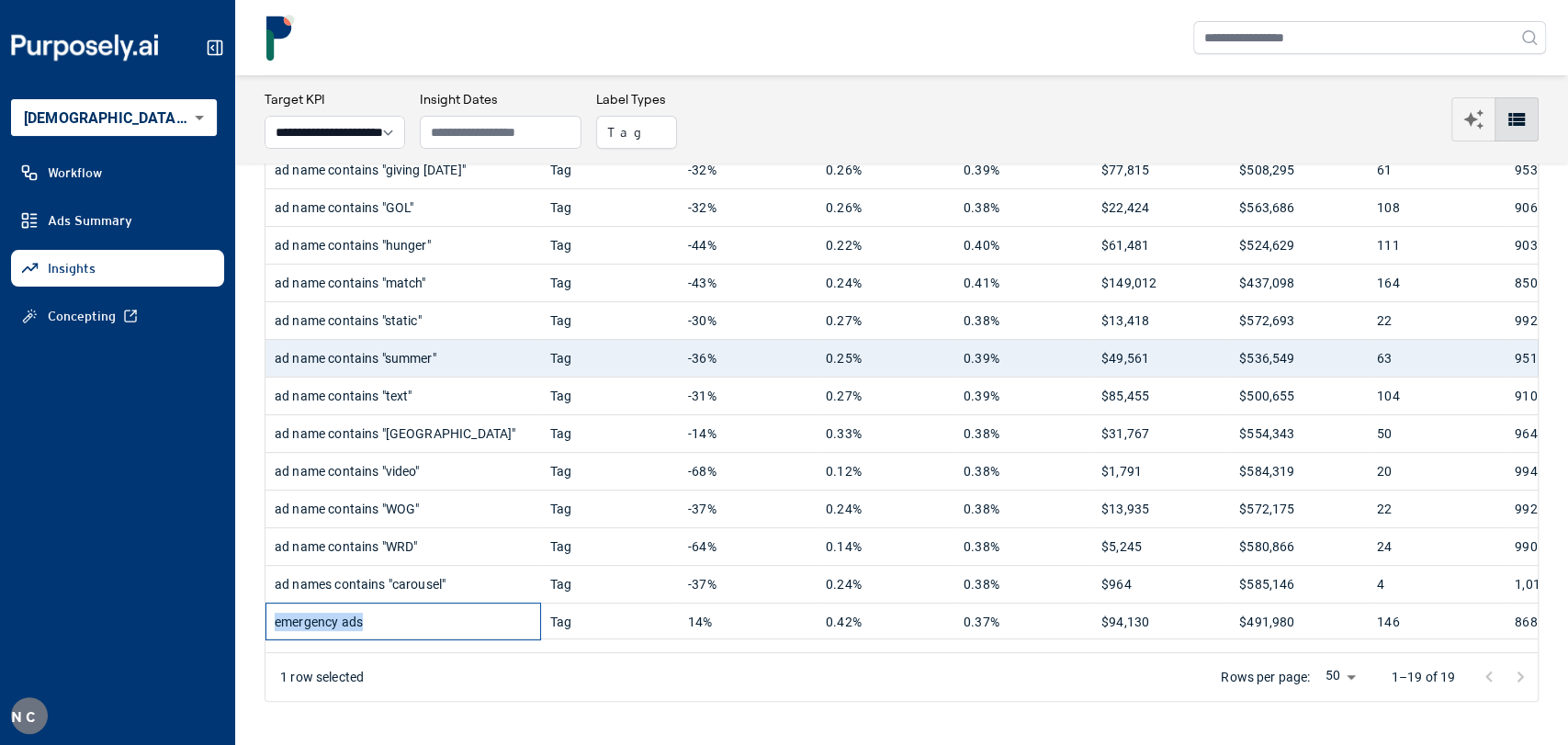 drag, startPoint x: 392, startPoint y: 616, endPoint x: 276, endPoint y: 629, distance: 116.726175 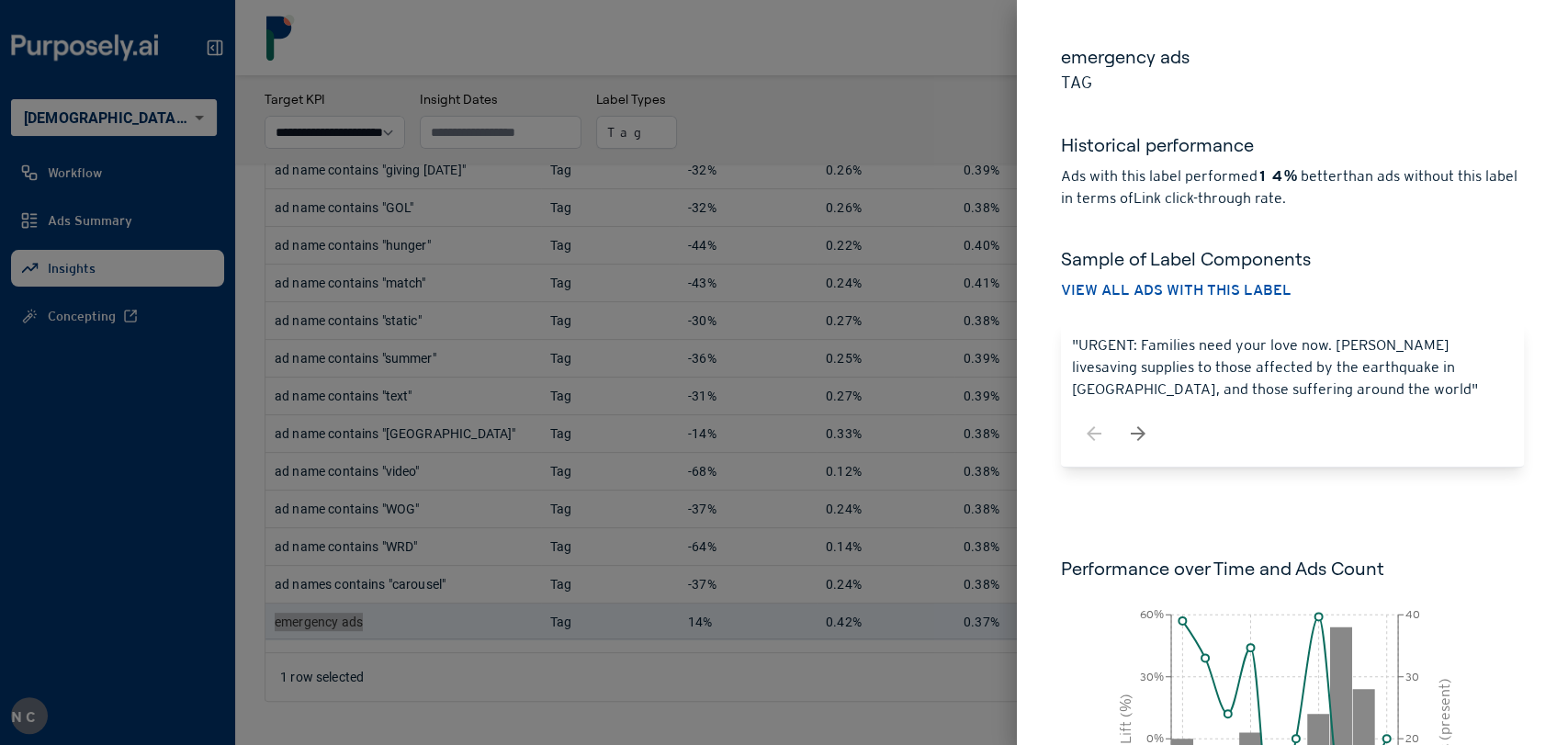 click at bounding box center [784, 372] 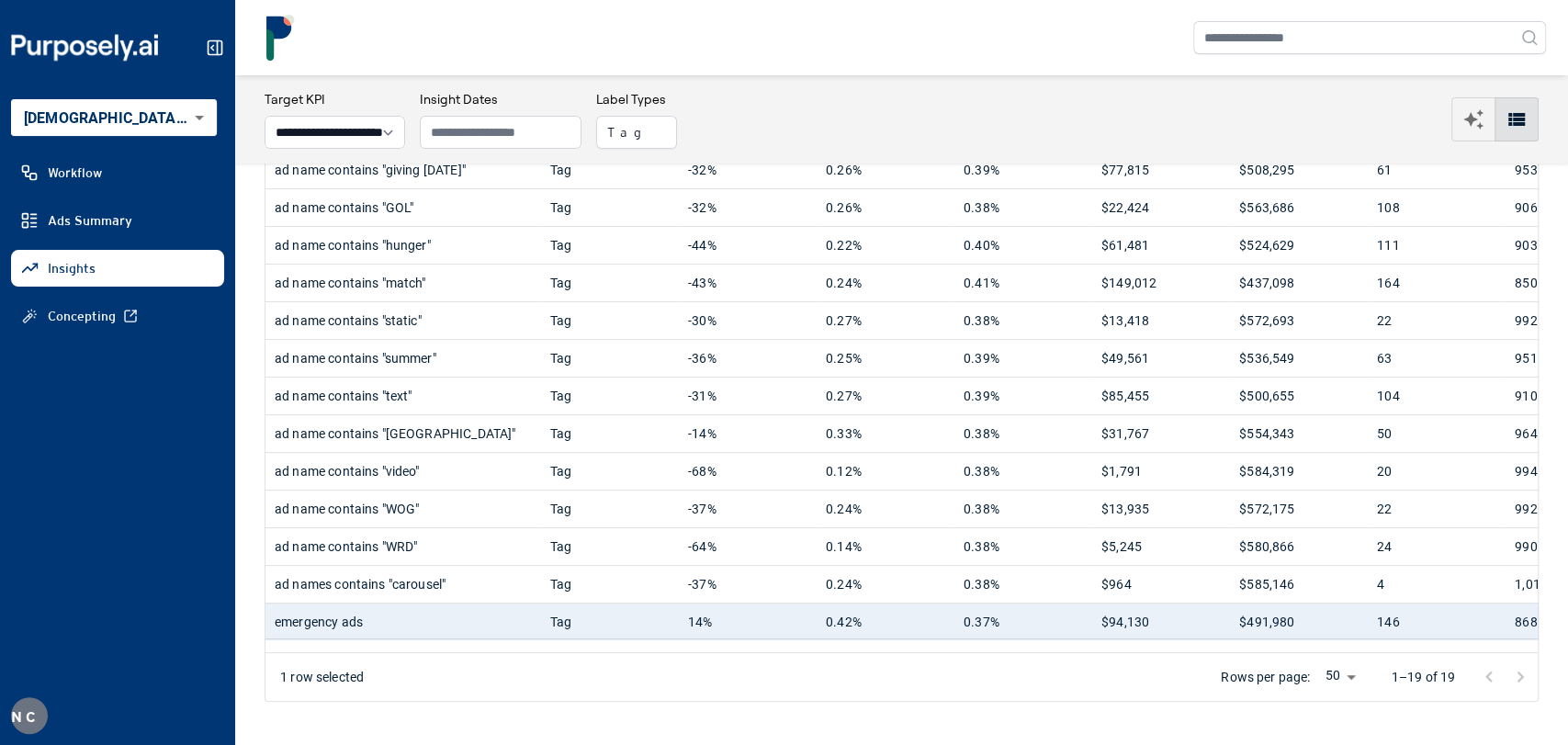 click on "**********" at bounding box center (784, 372) 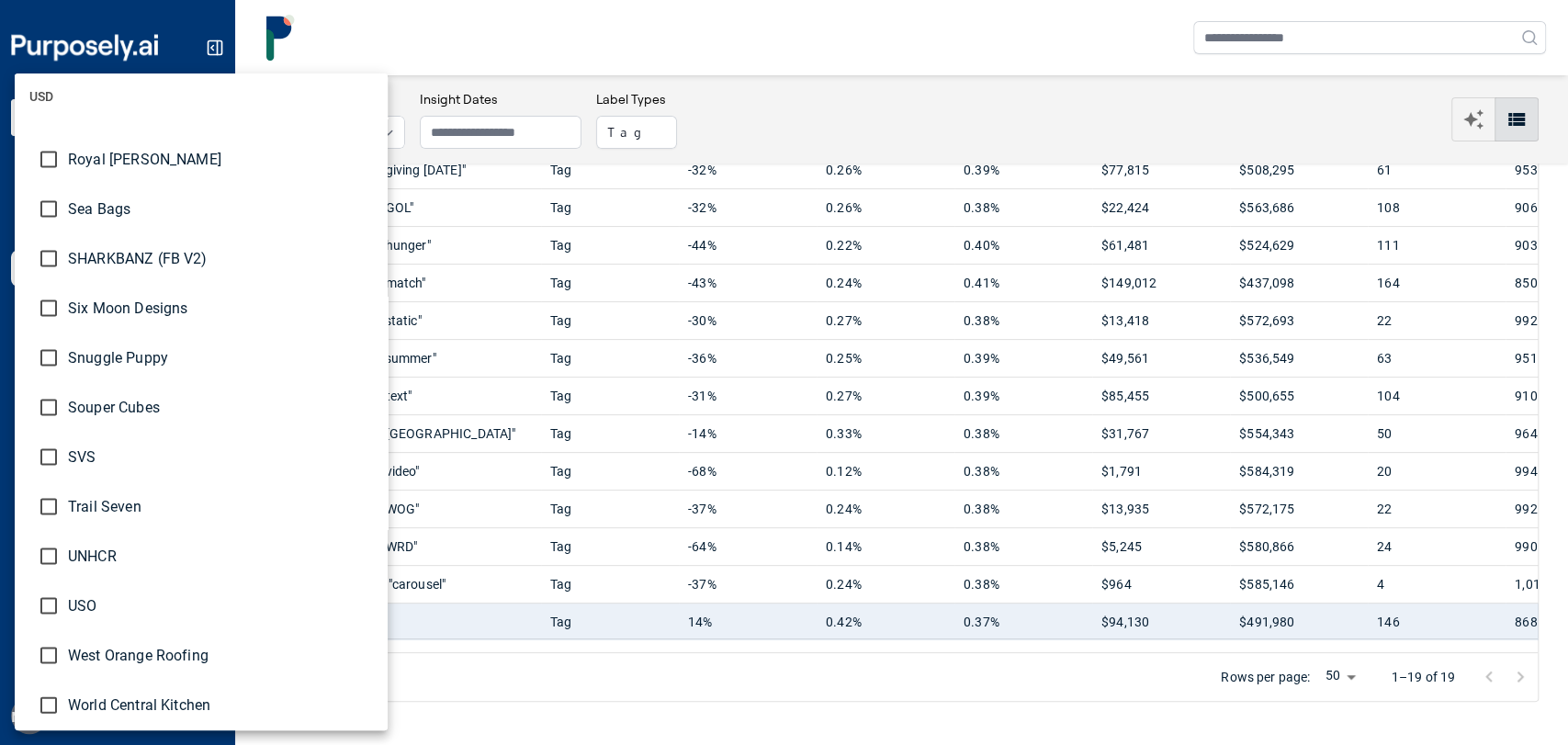 scroll, scrollTop: 2400, scrollLeft: 0, axis: vertical 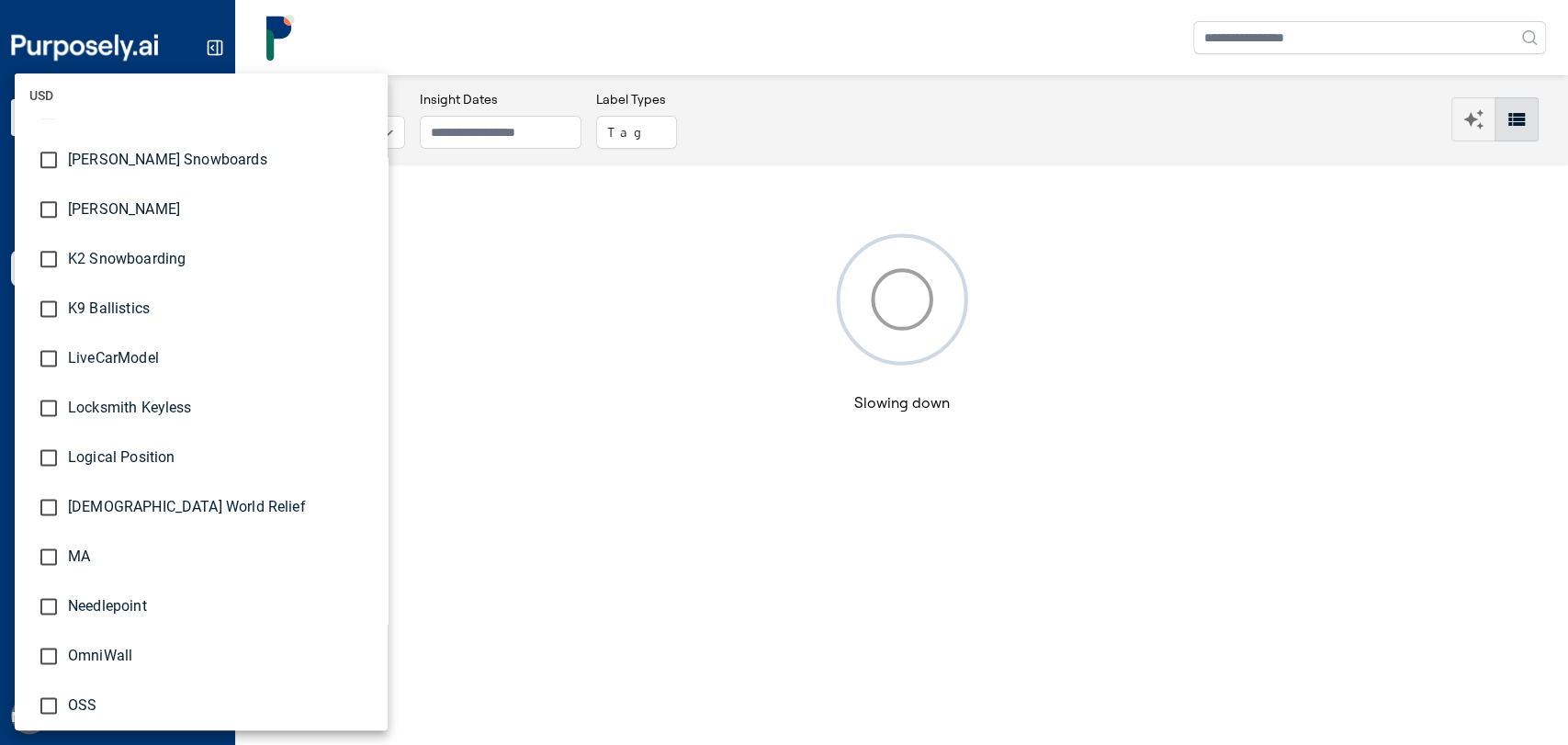 click at bounding box center (784, 372) 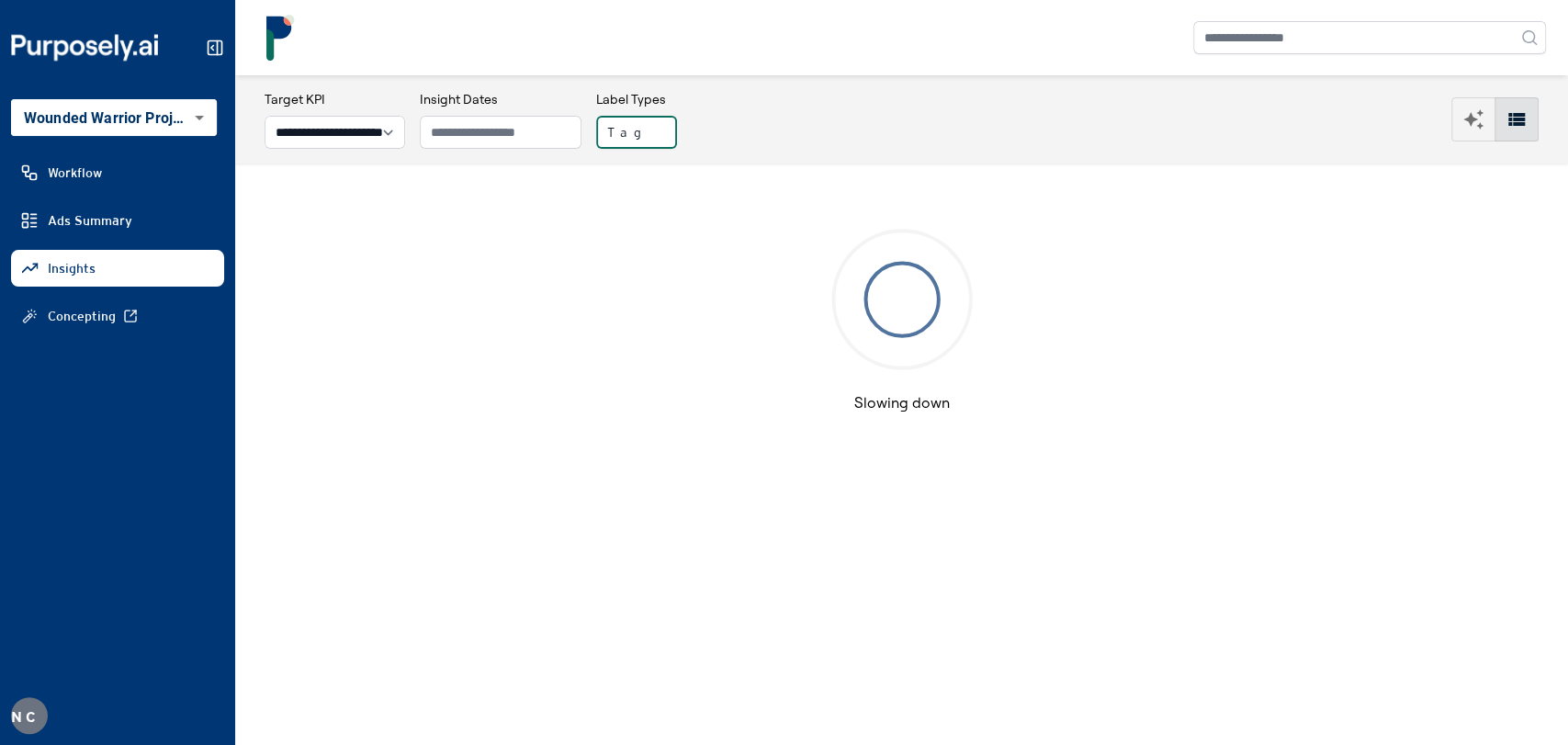 click on "Tag" at bounding box center [637, 132] 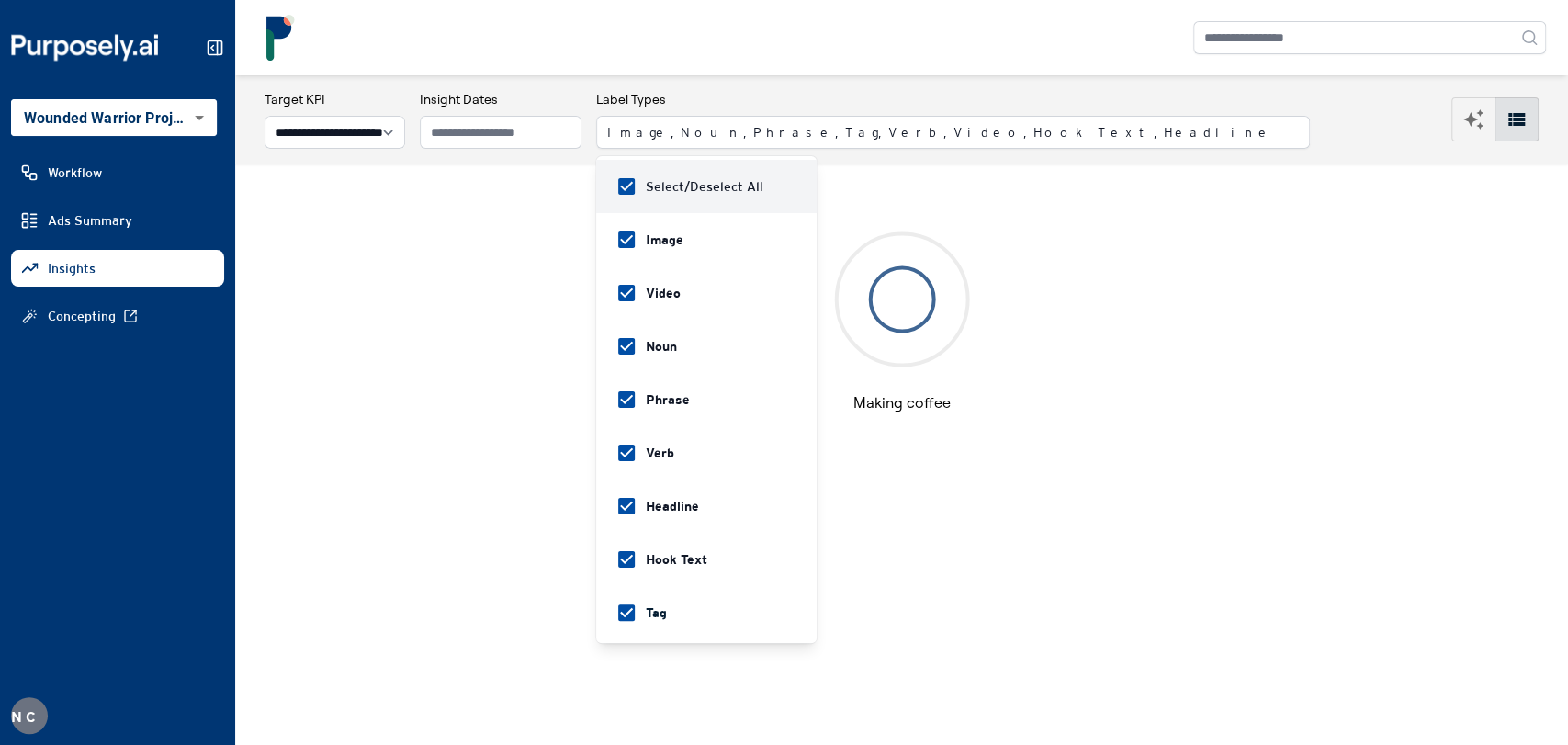 click on "Label Type Label Lift KPI (present) KPI (absent) Spend (present) Spend (absent) # of Ads (present) # of Ads (absent) ad name contains "appeal" Tag -38% 0.24% 0.39% $59,222 $526,888 154 860 ad name contains "california wildfires" Tag 2% 0.39% 0.38% $10,394 $575,716 16 998 ad name contains "earthquake" Tag -22% 0.30% 0.38% $20,757 $565,353 20 994 ad name contains "emergency" Tag 29% 0.47% 0.36% $74,329 $511,781 104 910 ad name contains "evergreen" Tag -37% 0.25% 0.39% $30,286 $555,825 71 943 ad name contains "faithful neighbor" Tag -43% 0.22% 0.38% $7,517 $578,593 44 970 ad name contains "giving tuesday" Tag -32% 0.26% 0.39% $77,815 $508,295 61 953 ad name contains "GOL" Tag -32% 0.26% 0.38% $22,424 $563,686 108 906 ad name contains "hunger" Tag -44% 0.22% 0.40% $61,481 $524,629 111 903 ad name contains "match" Tag -43% 0.24% 0.41% $149,012 $437,098 164 850 ad name contains "static" Tag -30% 0.27% 0.38% $13,418 $572,693 22 992 ad name contains "summer" Tag -36% 0.25% 0.39% $49,561 $536,549 63 951 Tag -31% 0.27%" at bounding box center (901, 299) 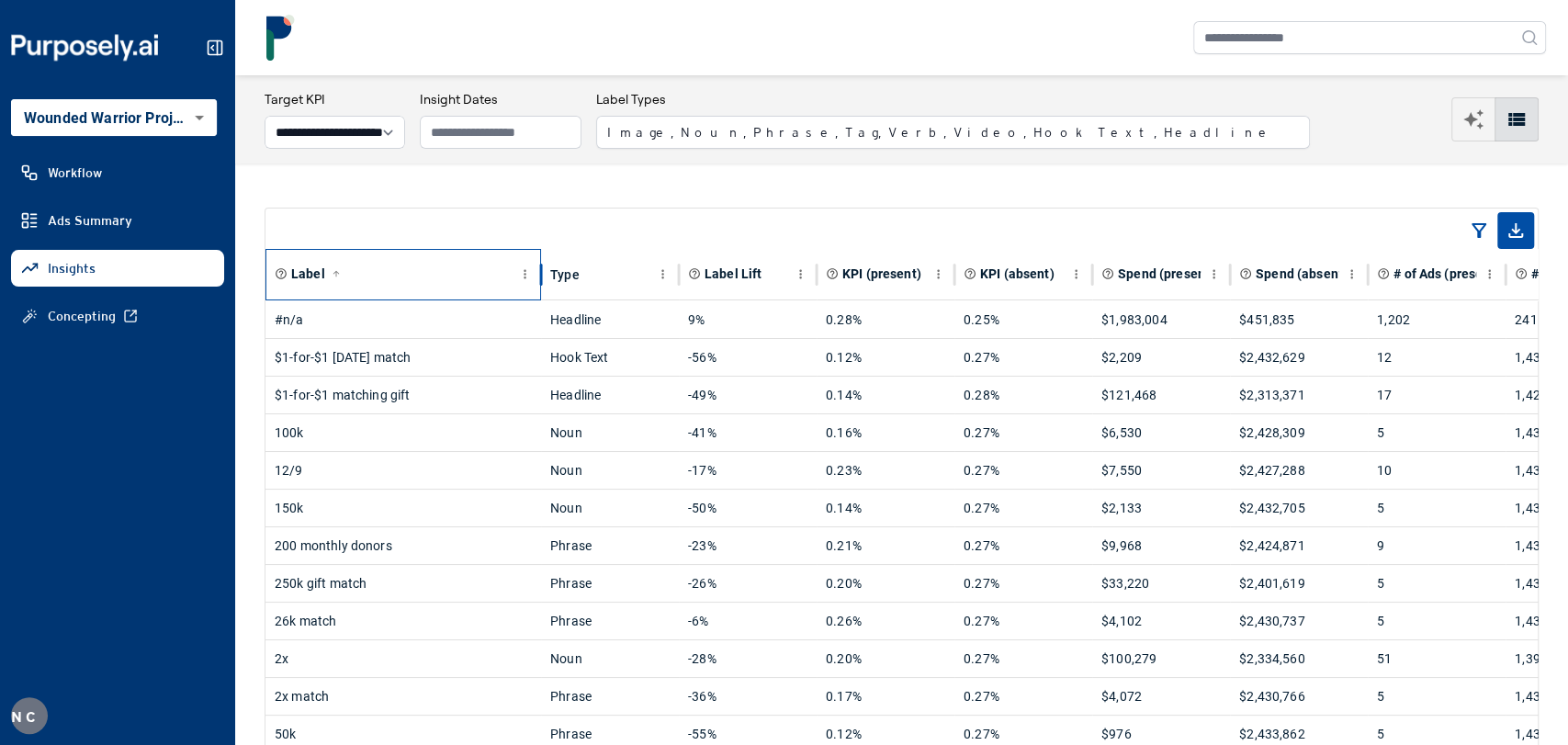 click on "Label" at bounding box center [394, 274] 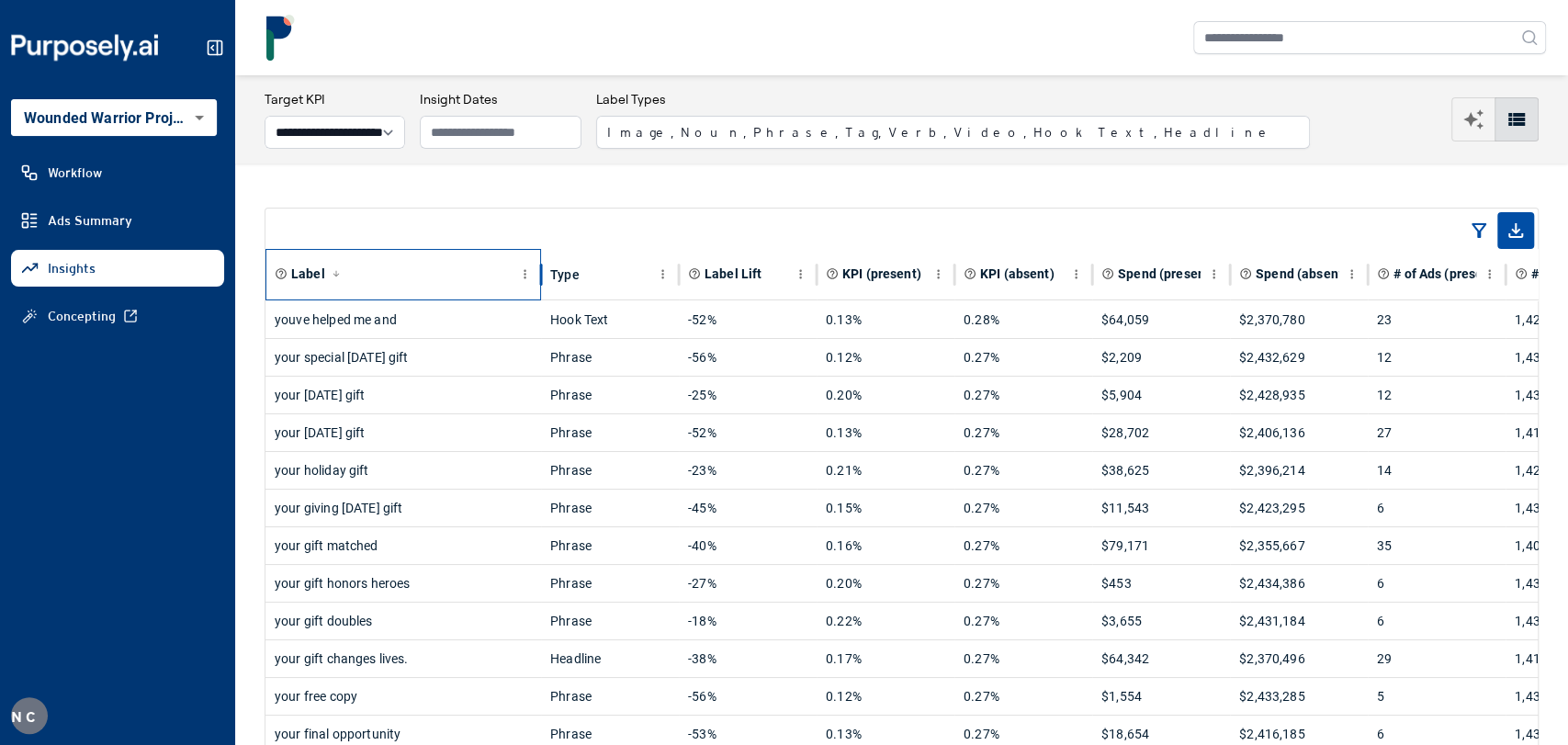 click on "Label" at bounding box center (394, 274) 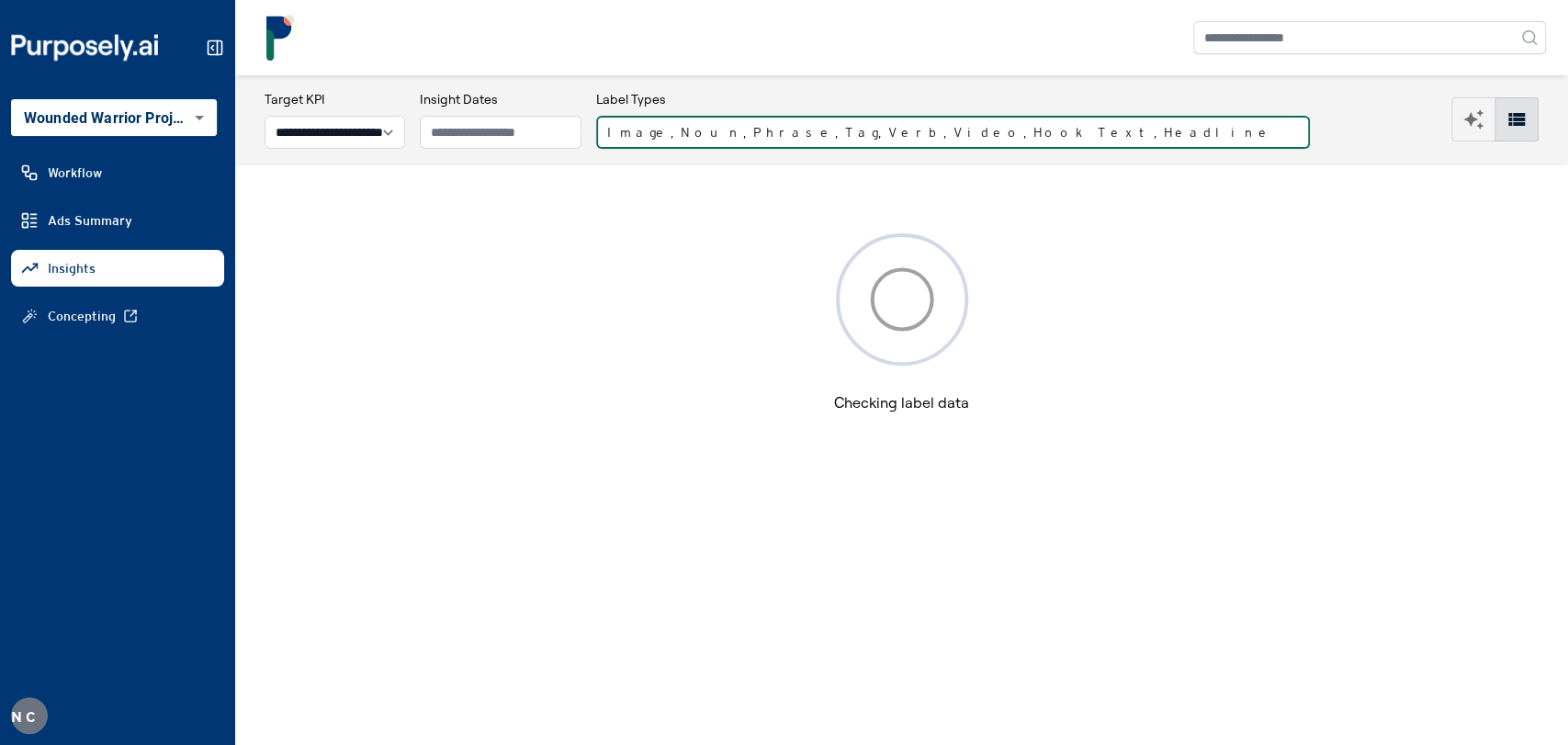 click on "Image, Noun, Phrase, Tag, Verb, Video, Hook Text, Headline" at bounding box center [953, 132] 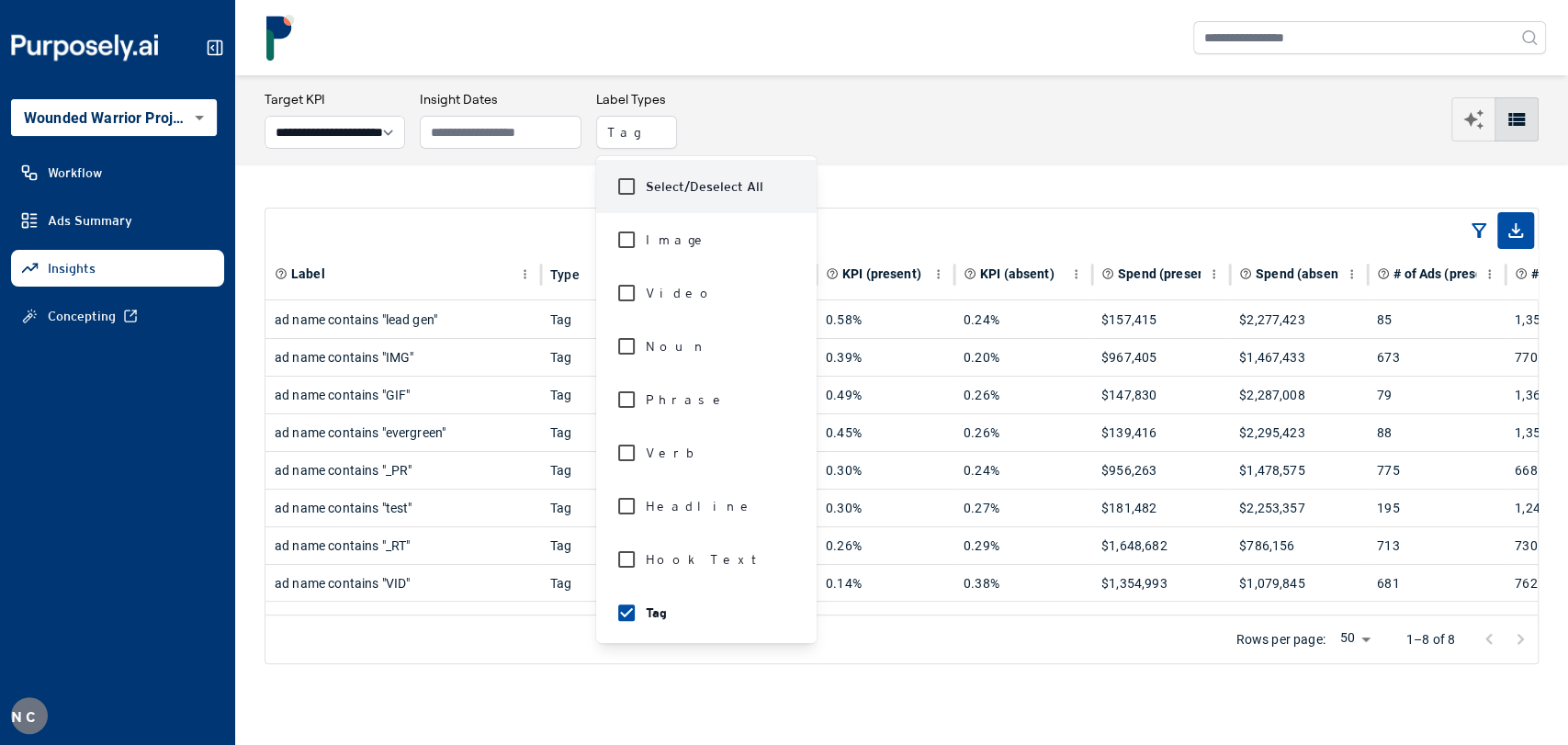 click on "**********" at bounding box center [901, 119] 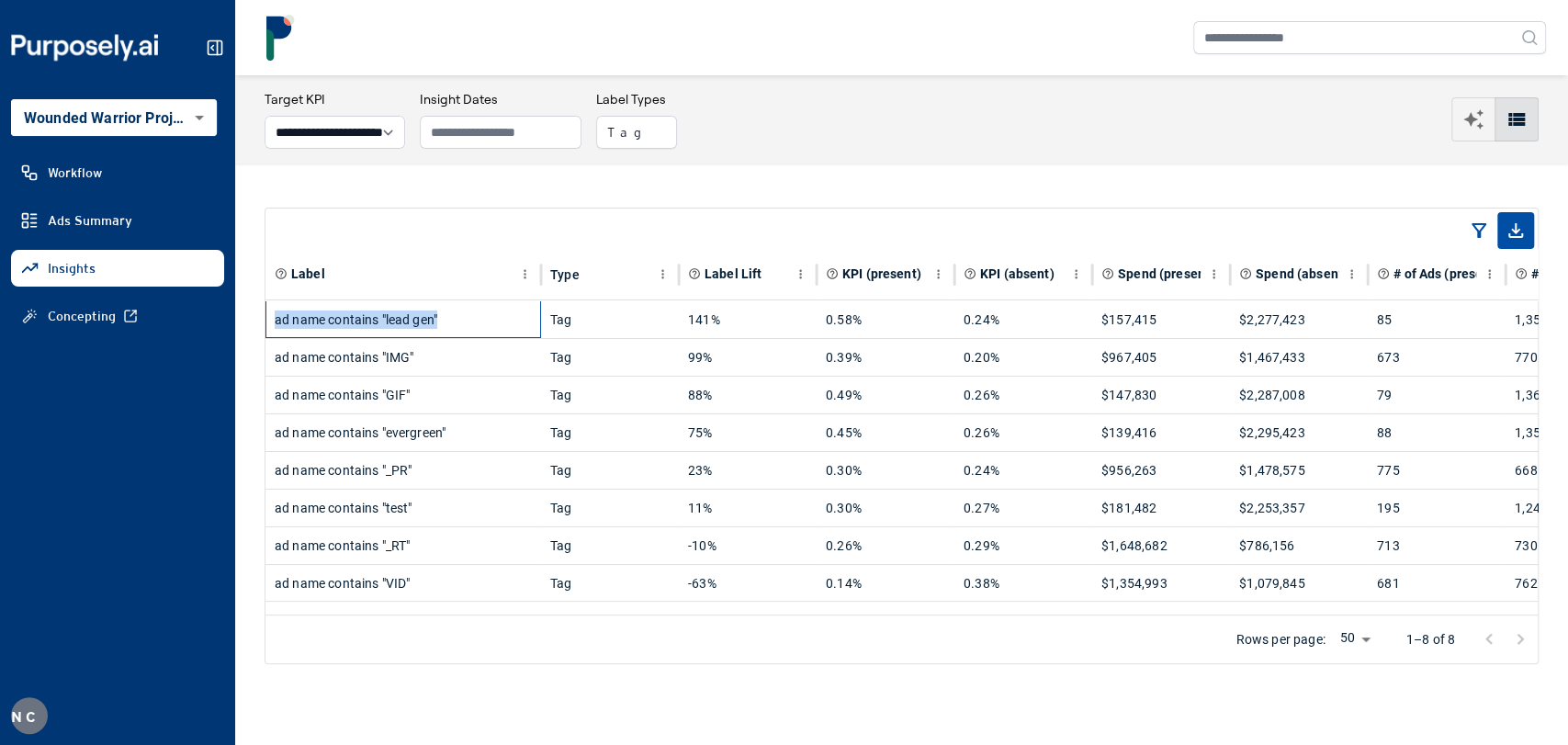 drag, startPoint x: 466, startPoint y: 311, endPoint x: 272, endPoint y: 318, distance: 194.12625 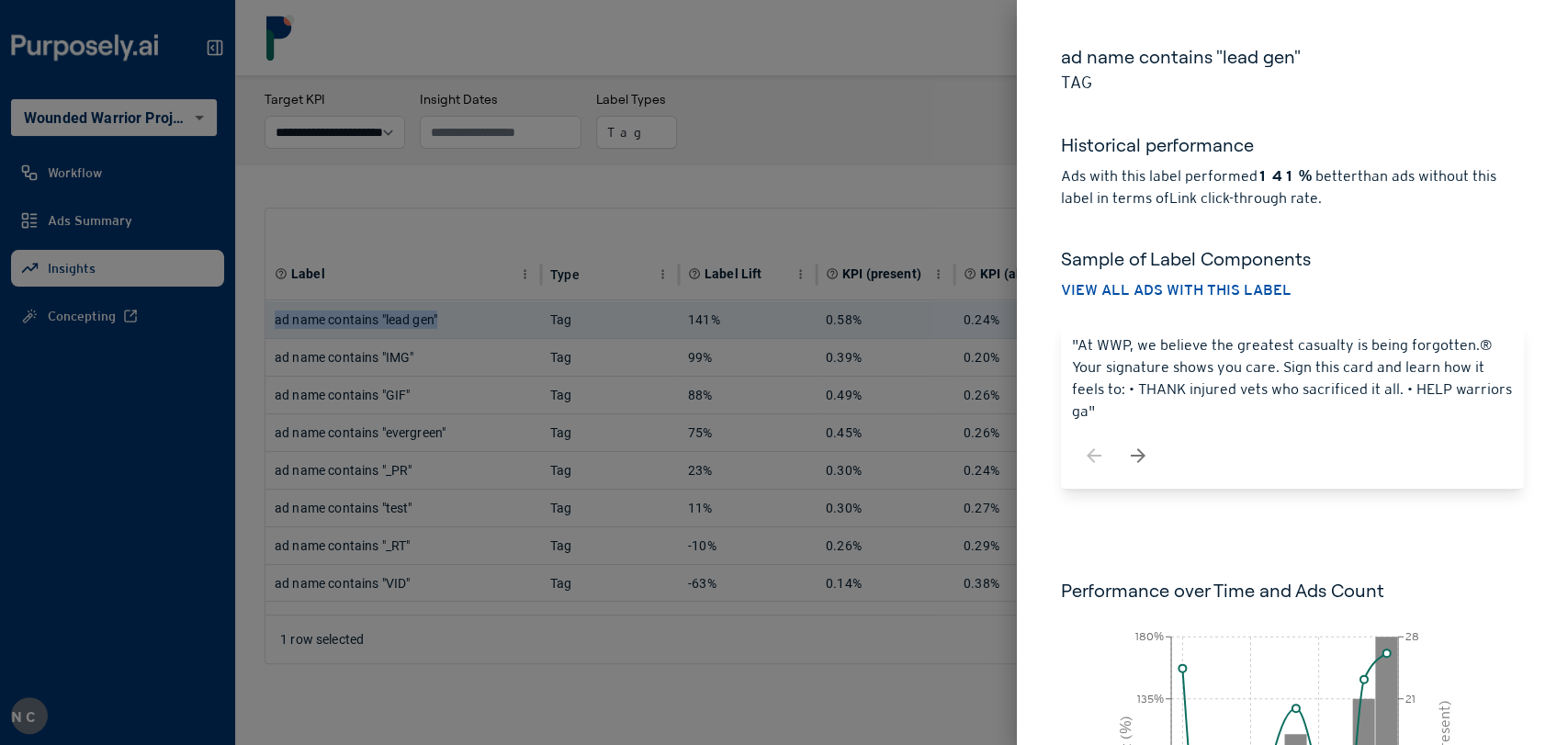 click at bounding box center [784, 372] 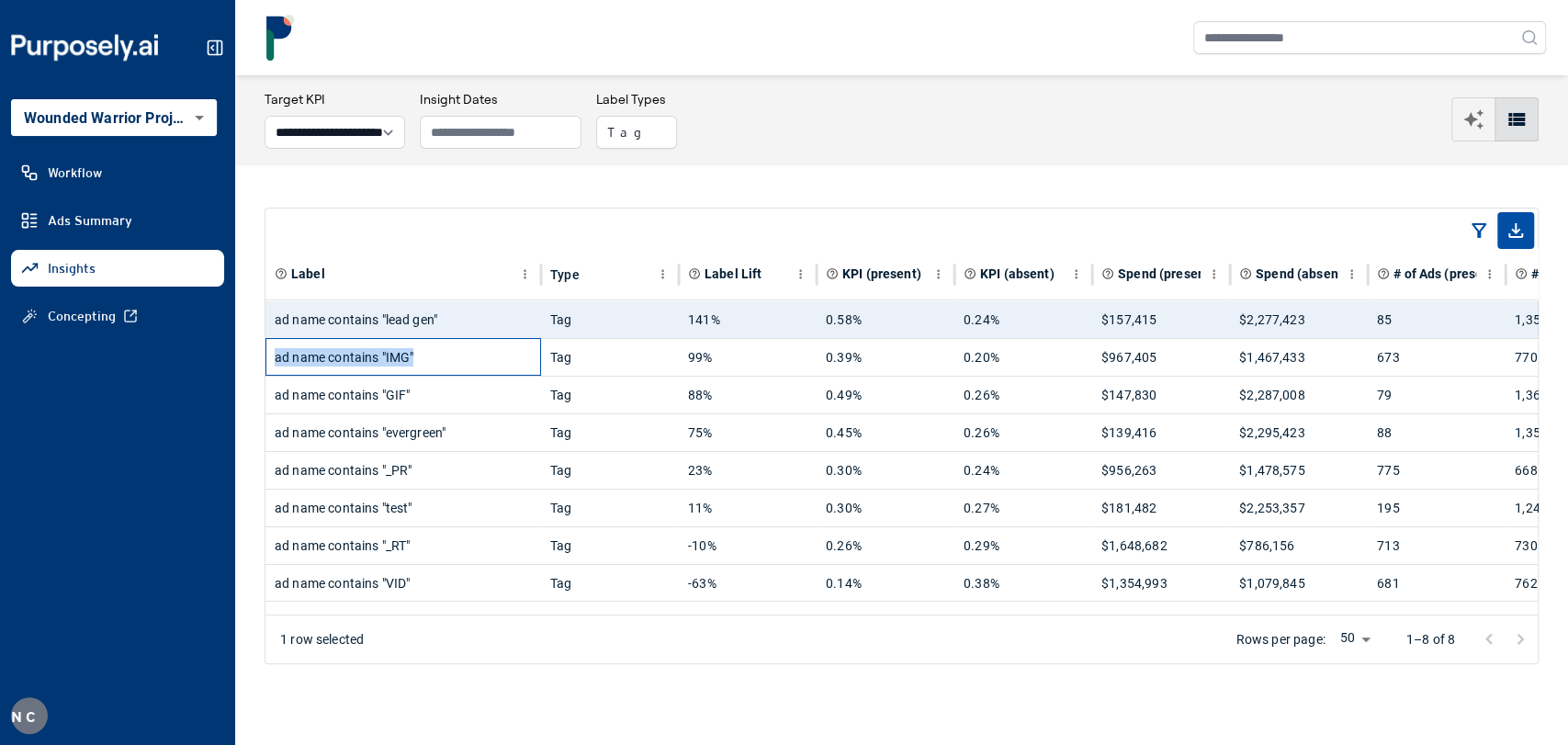 drag, startPoint x: 370, startPoint y: 355, endPoint x: 270, endPoint y: 360, distance: 100.124922 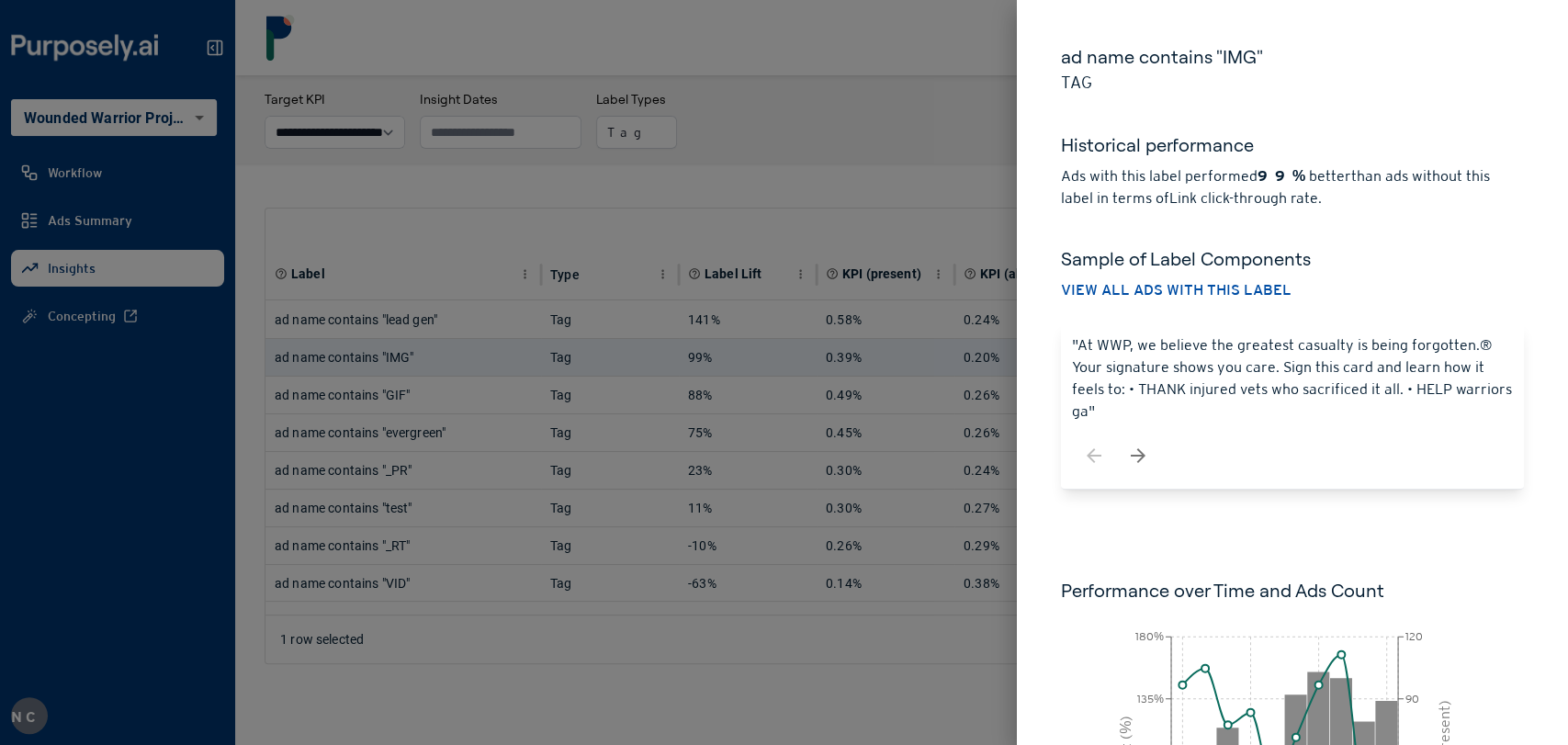 click at bounding box center (784, 372) 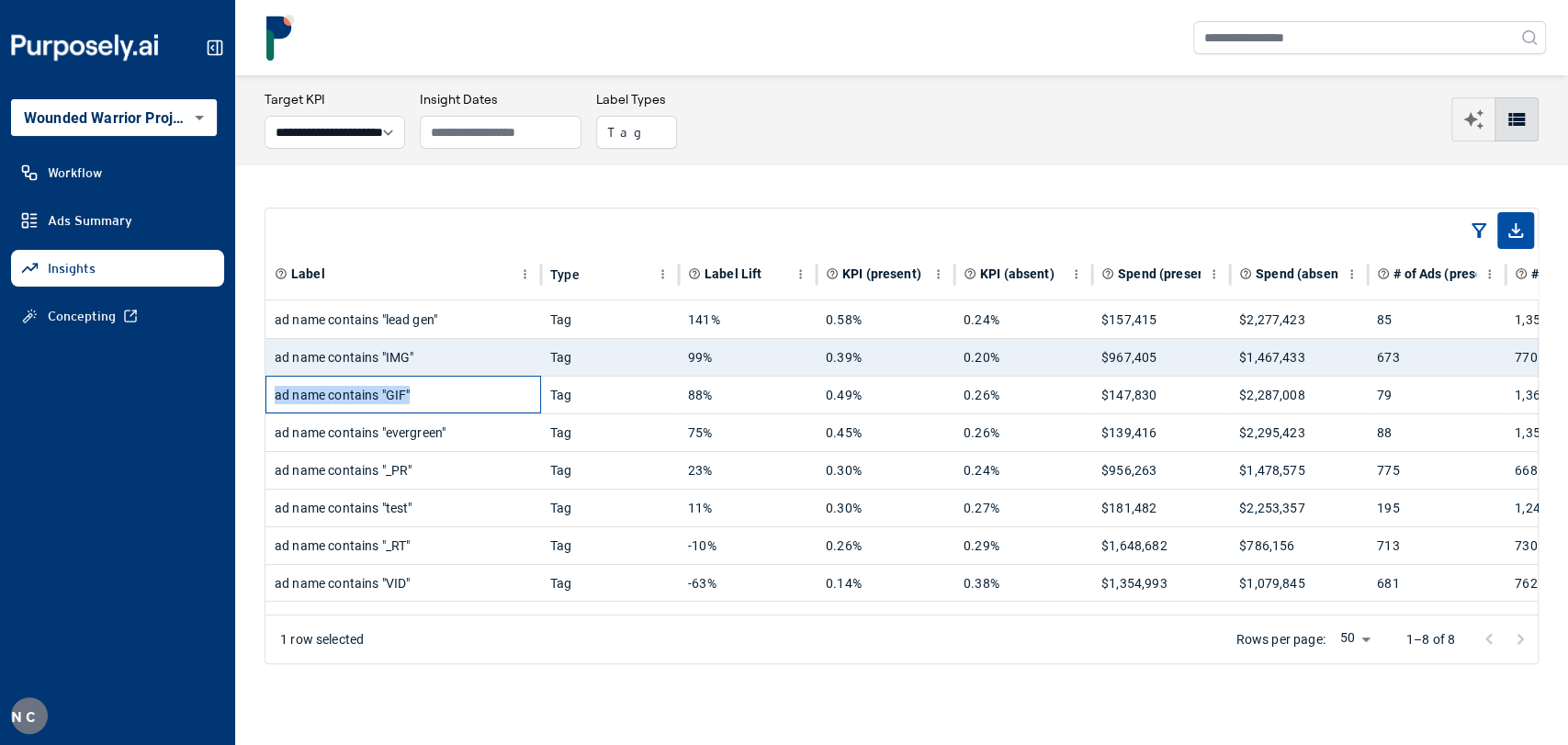 drag, startPoint x: 431, startPoint y: 393, endPoint x: 268, endPoint y: 401, distance: 163.1962 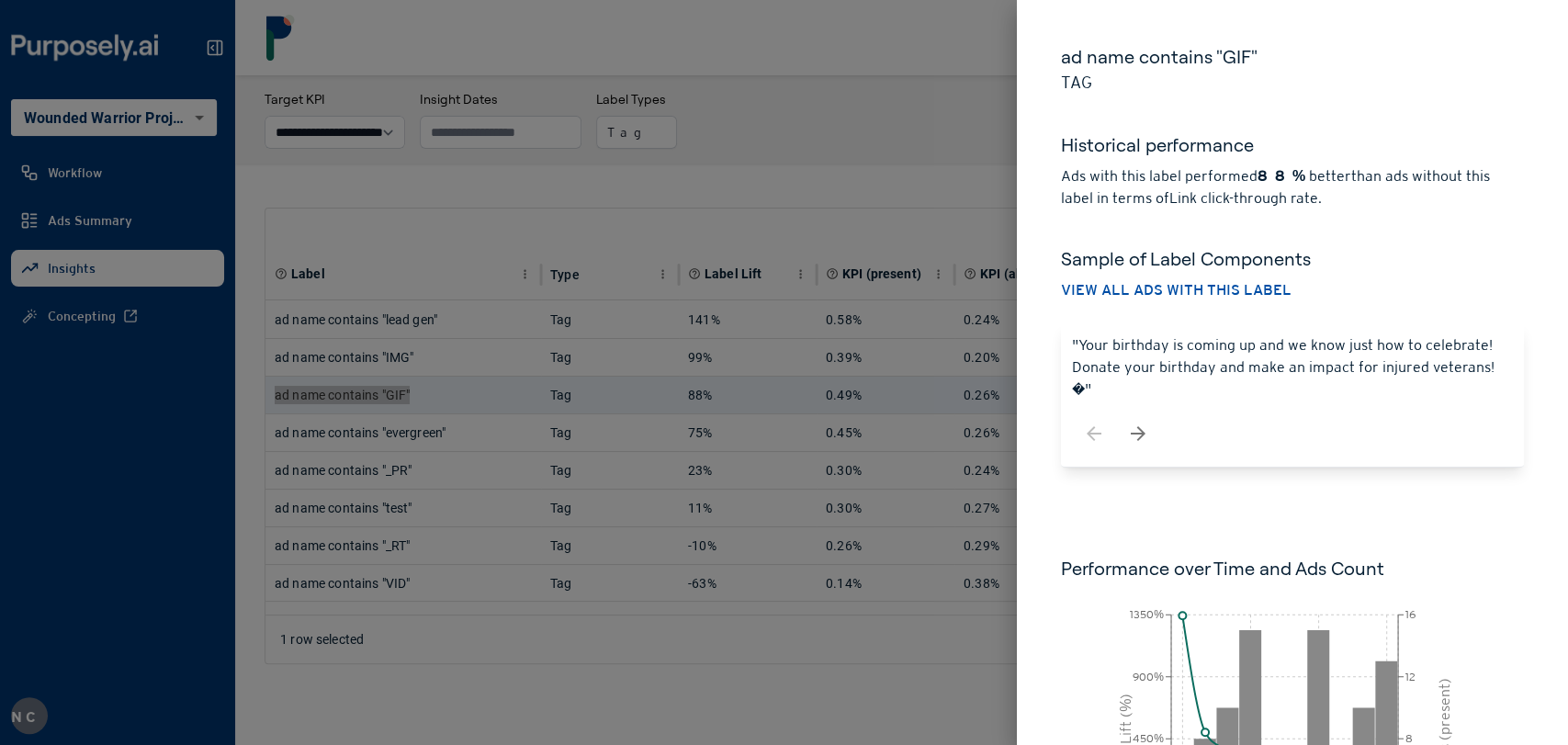 click at bounding box center [784, 372] 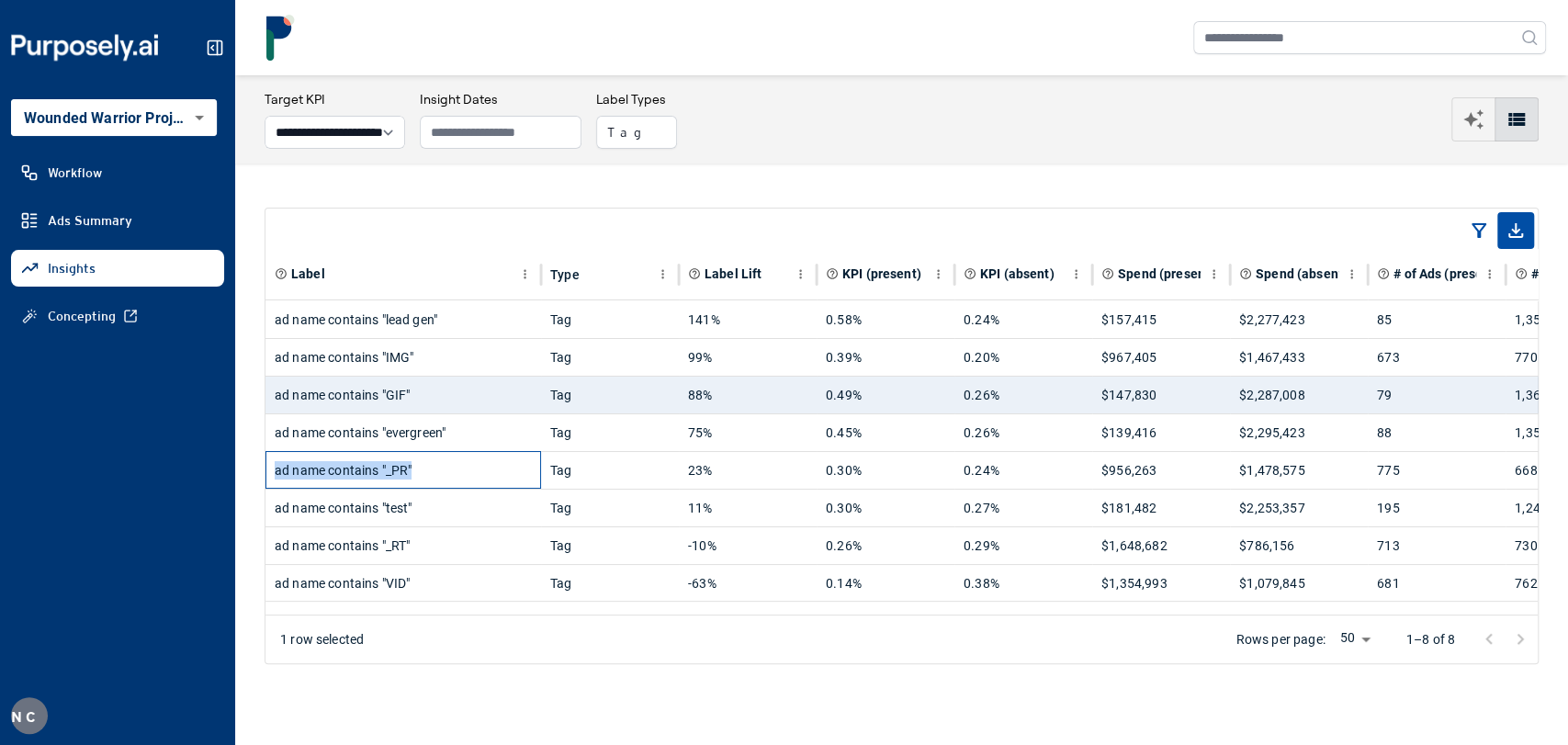 drag, startPoint x: 430, startPoint y: 478, endPoint x: 275, endPoint y: 474, distance: 155.0516 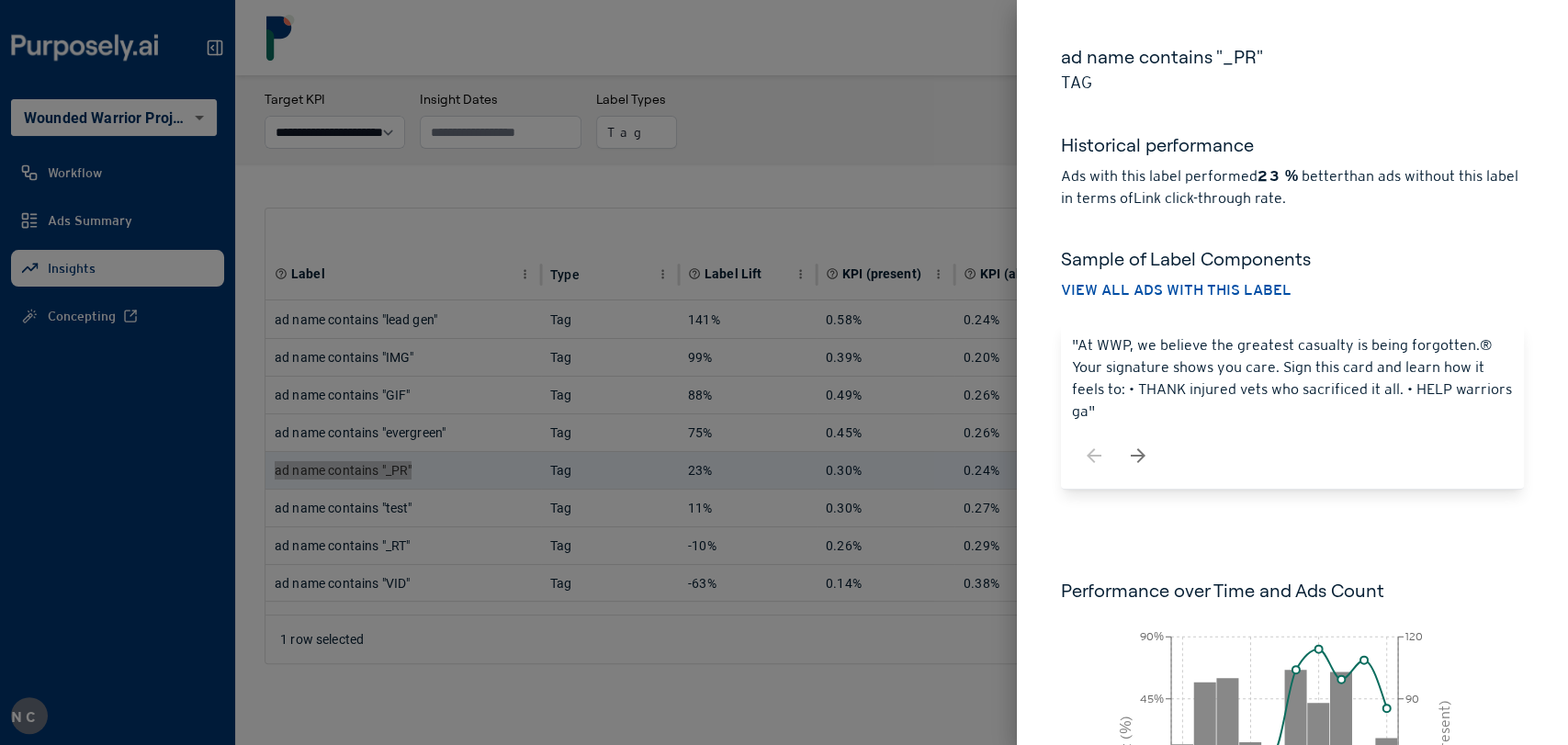 click at bounding box center (784, 372) 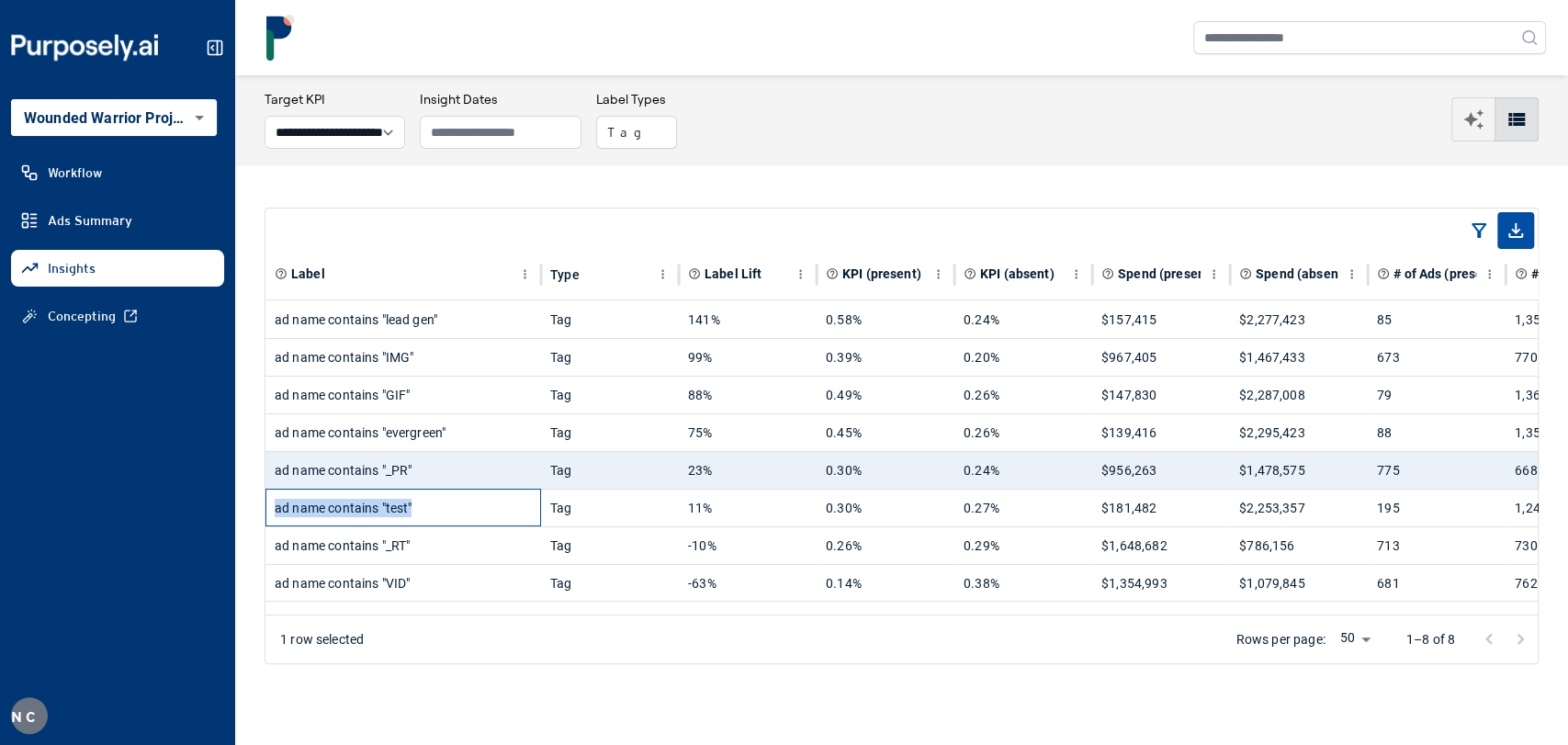 drag, startPoint x: 455, startPoint y: 510, endPoint x: 272, endPoint y: 519, distance: 183.2212 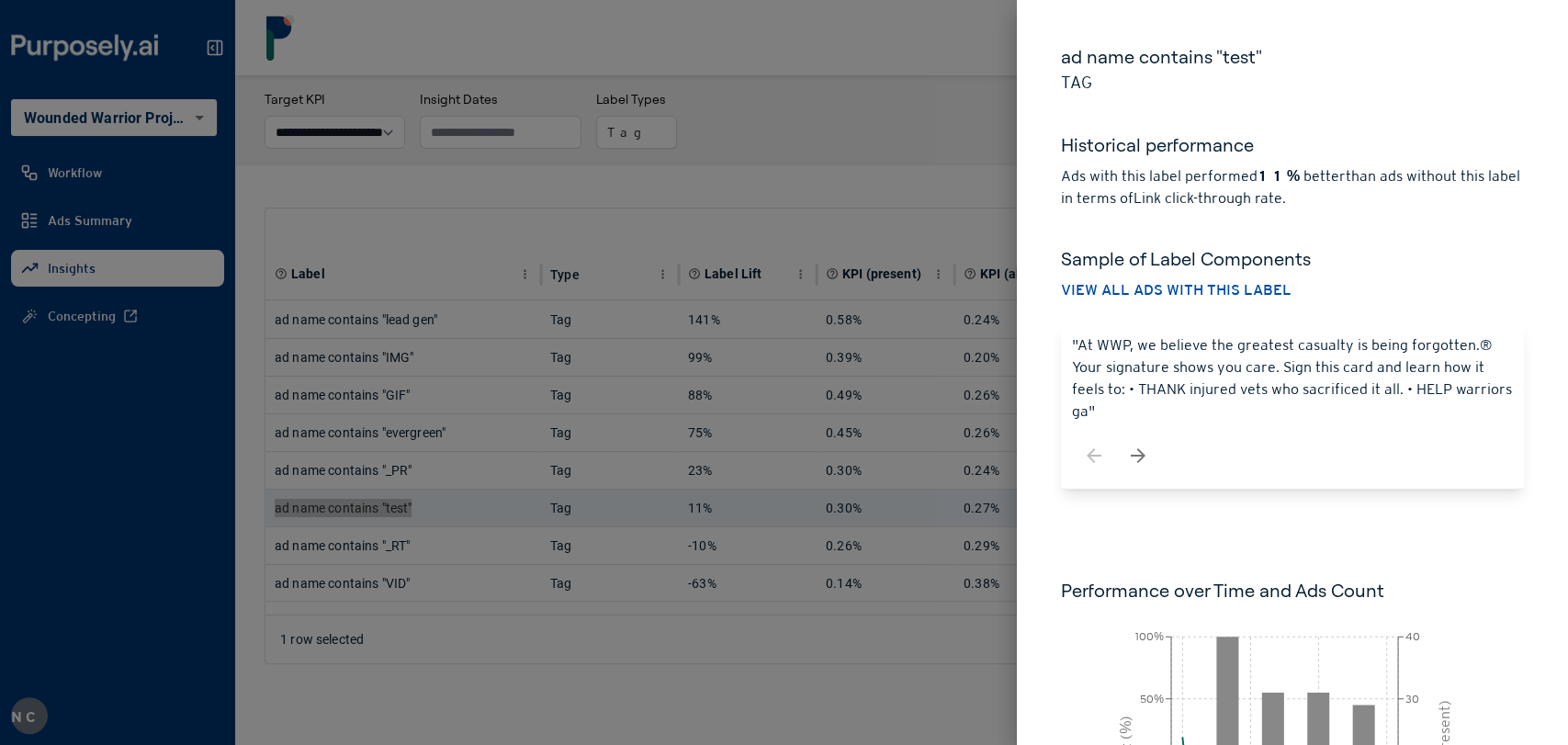 click at bounding box center [784, 372] 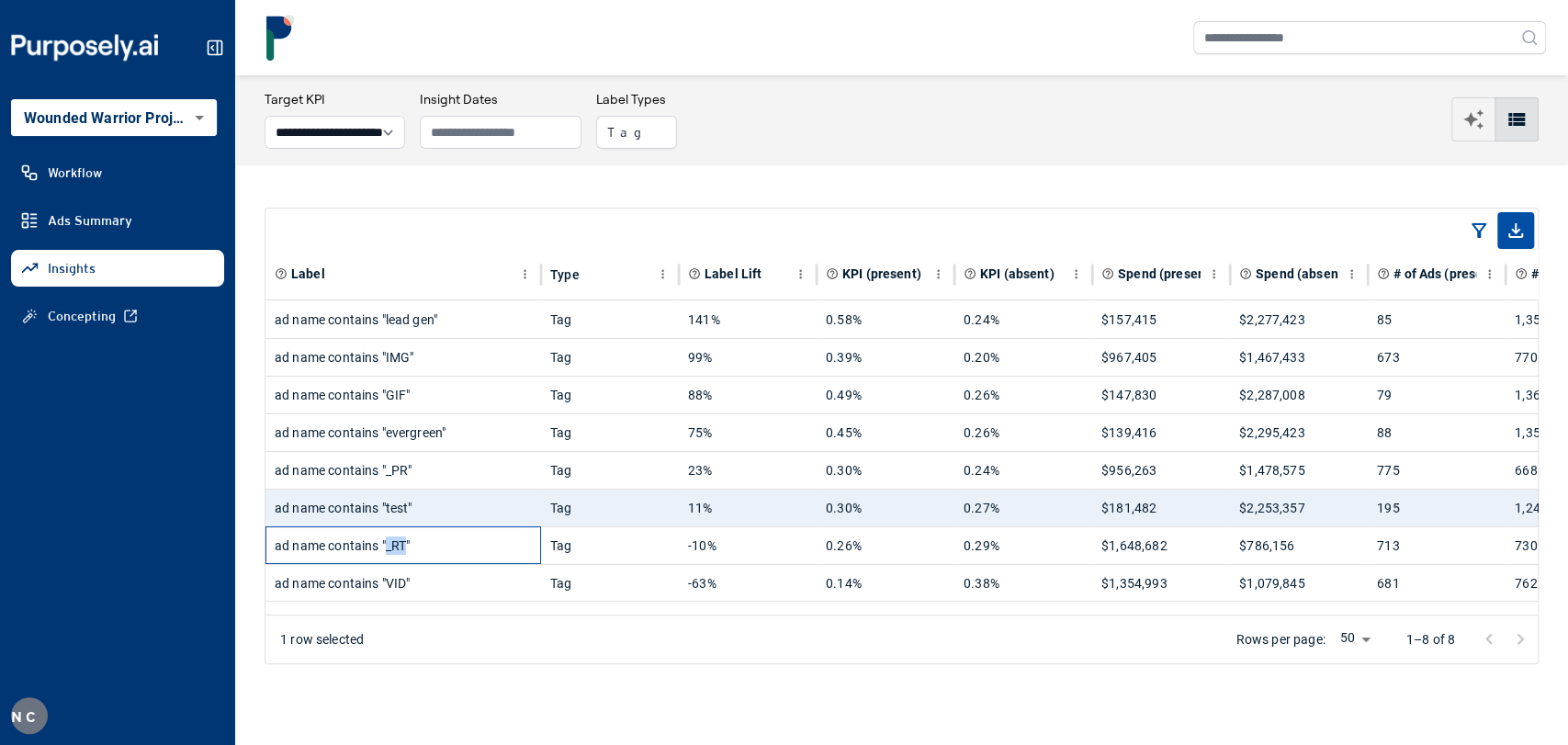 drag, startPoint x: 407, startPoint y: 543, endPoint x: 384, endPoint y: 544, distance: 23.021729 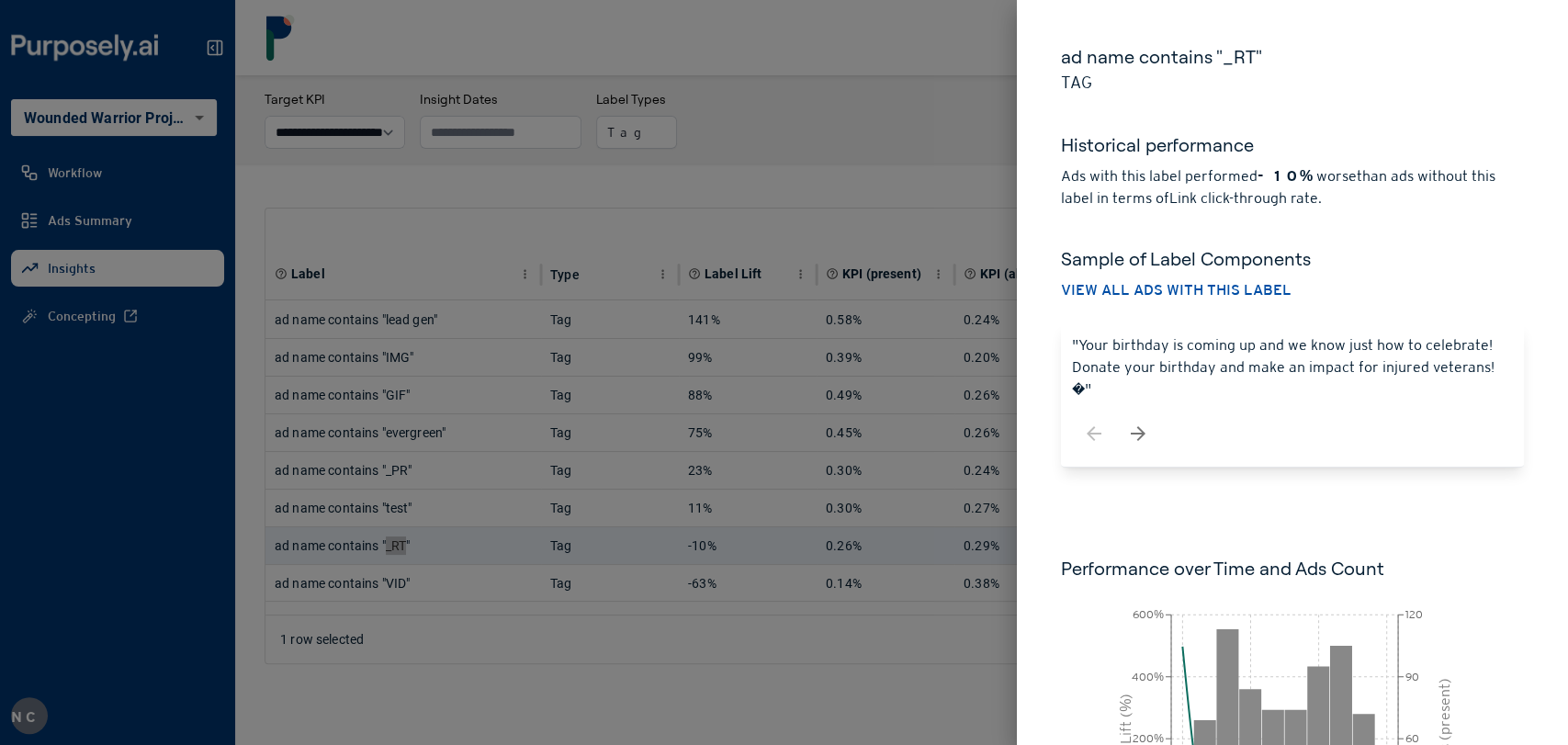 click at bounding box center [784, 372] 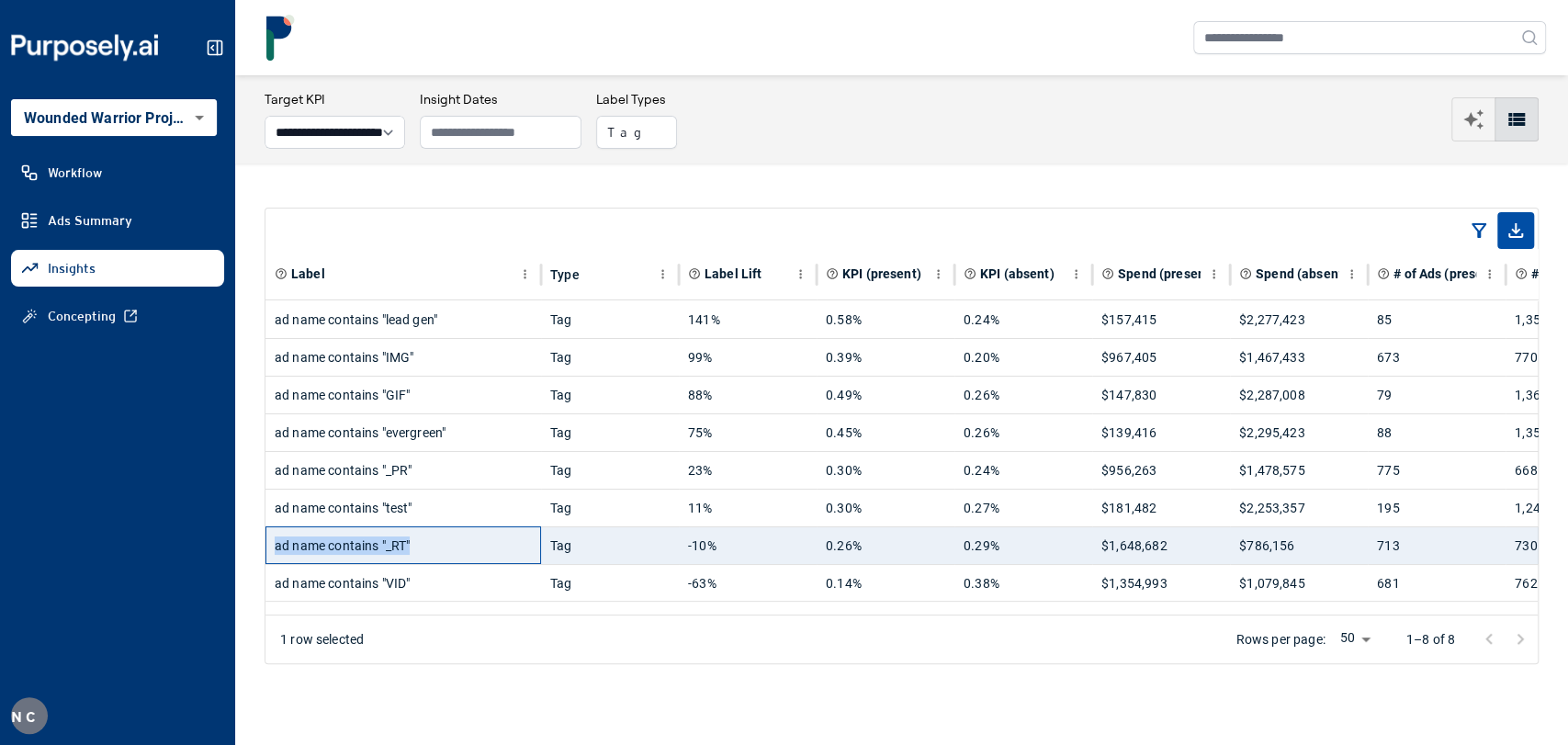 drag, startPoint x: 437, startPoint y: 545, endPoint x: 267, endPoint y: 553, distance: 170.1881 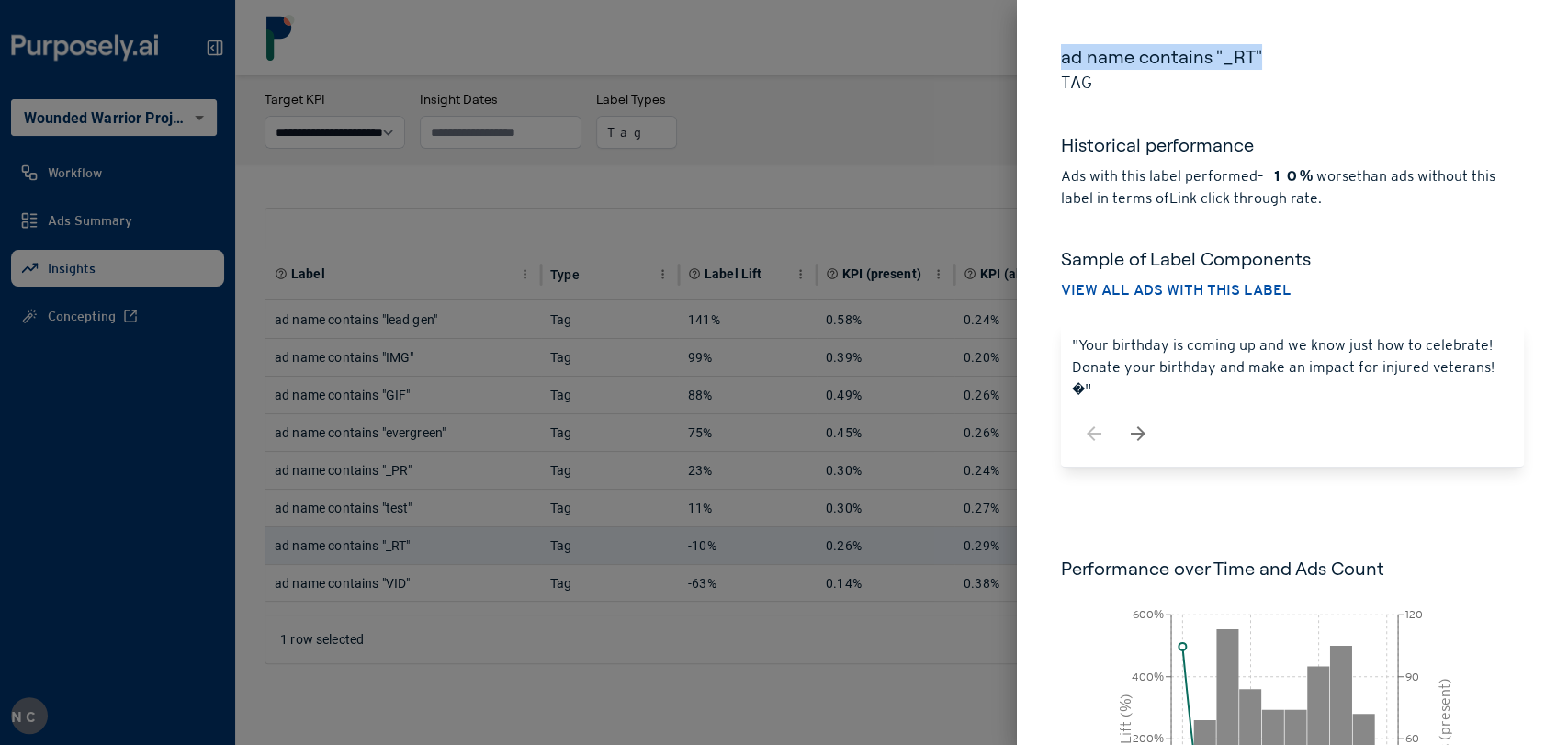 drag, startPoint x: 1192, startPoint y: 53, endPoint x: 1061, endPoint y: 56, distance: 131.03435 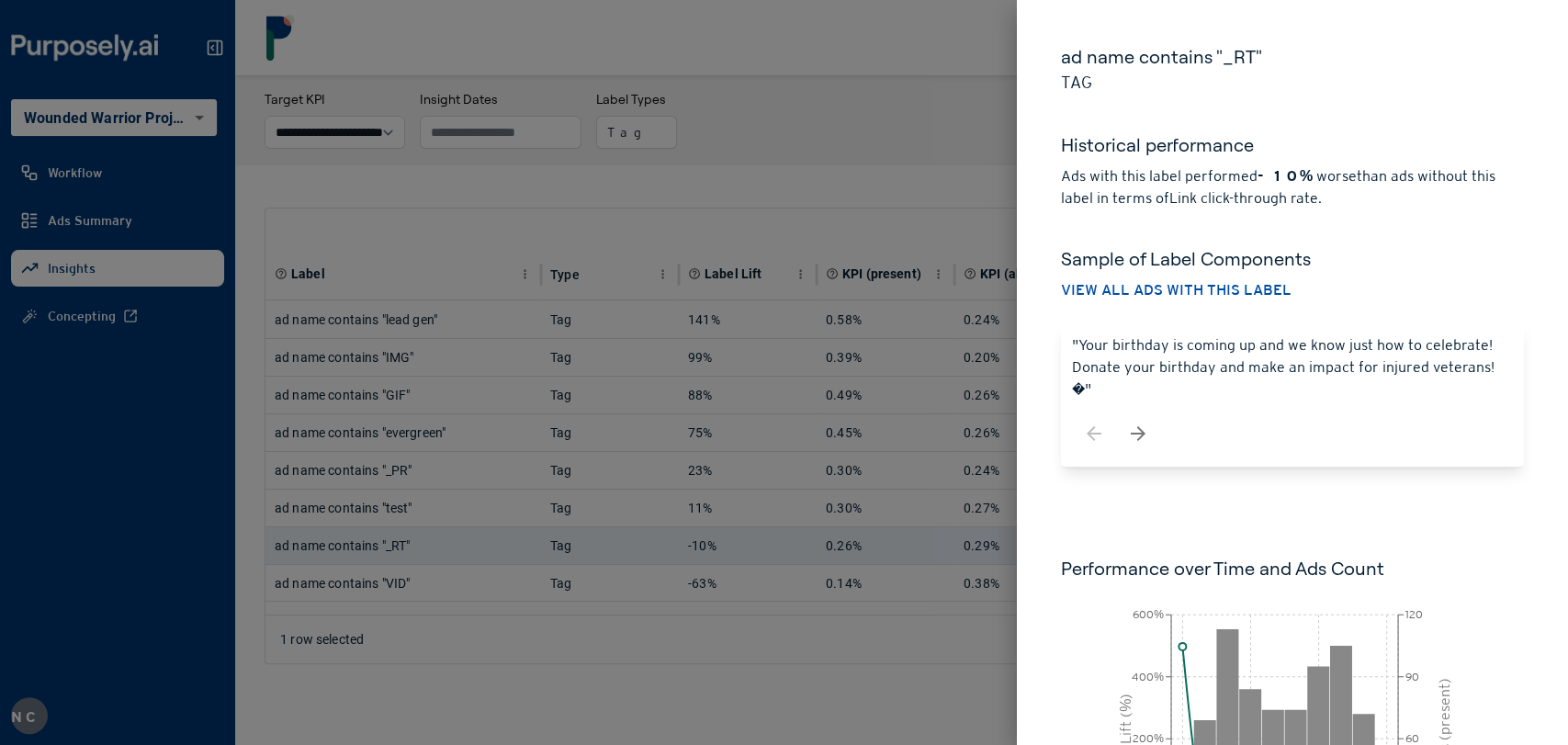 click at bounding box center (784, 372) 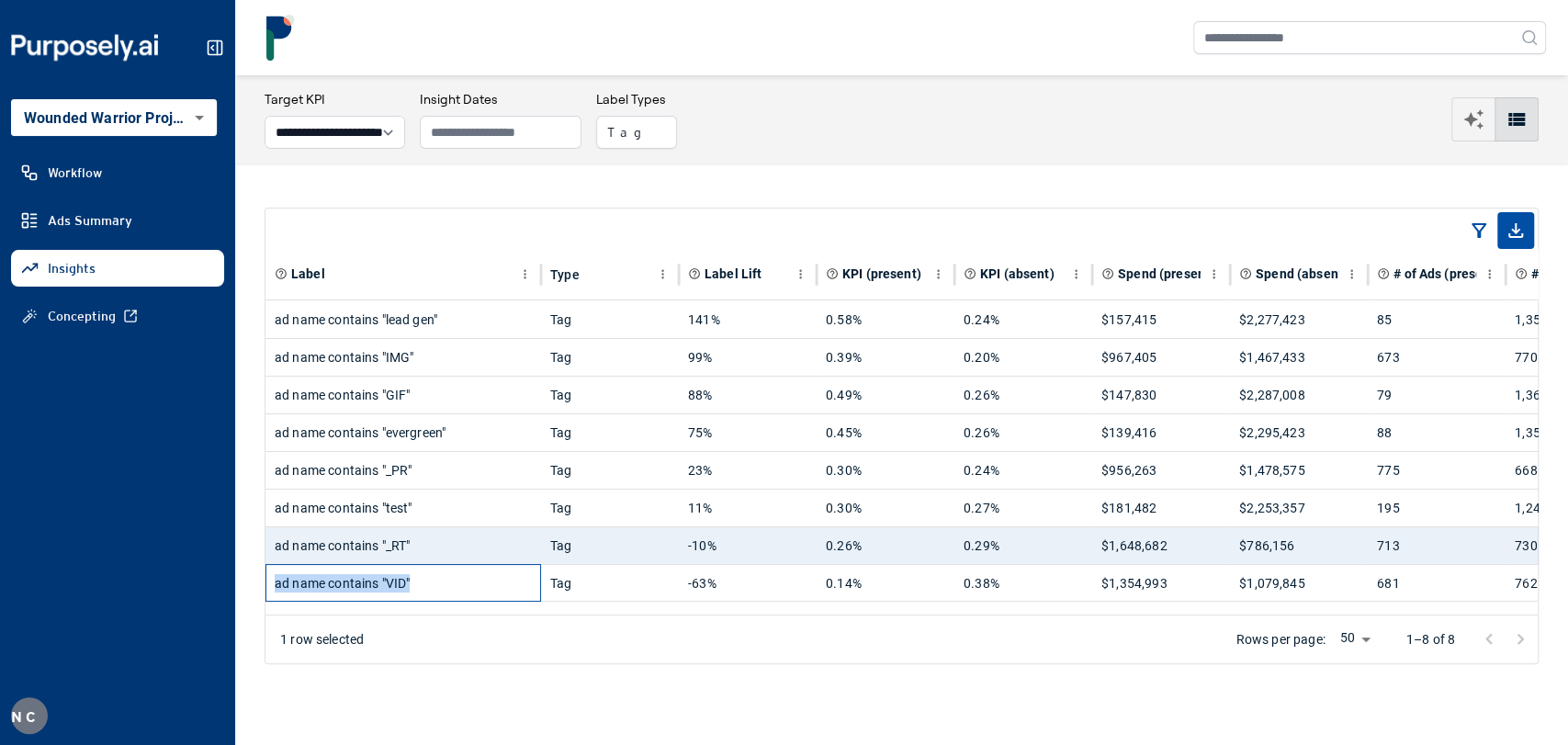 drag, startPoint x: 430, startPoint y: 583, endPoint x: 274, endPoint y: 588, distance: 156.08011 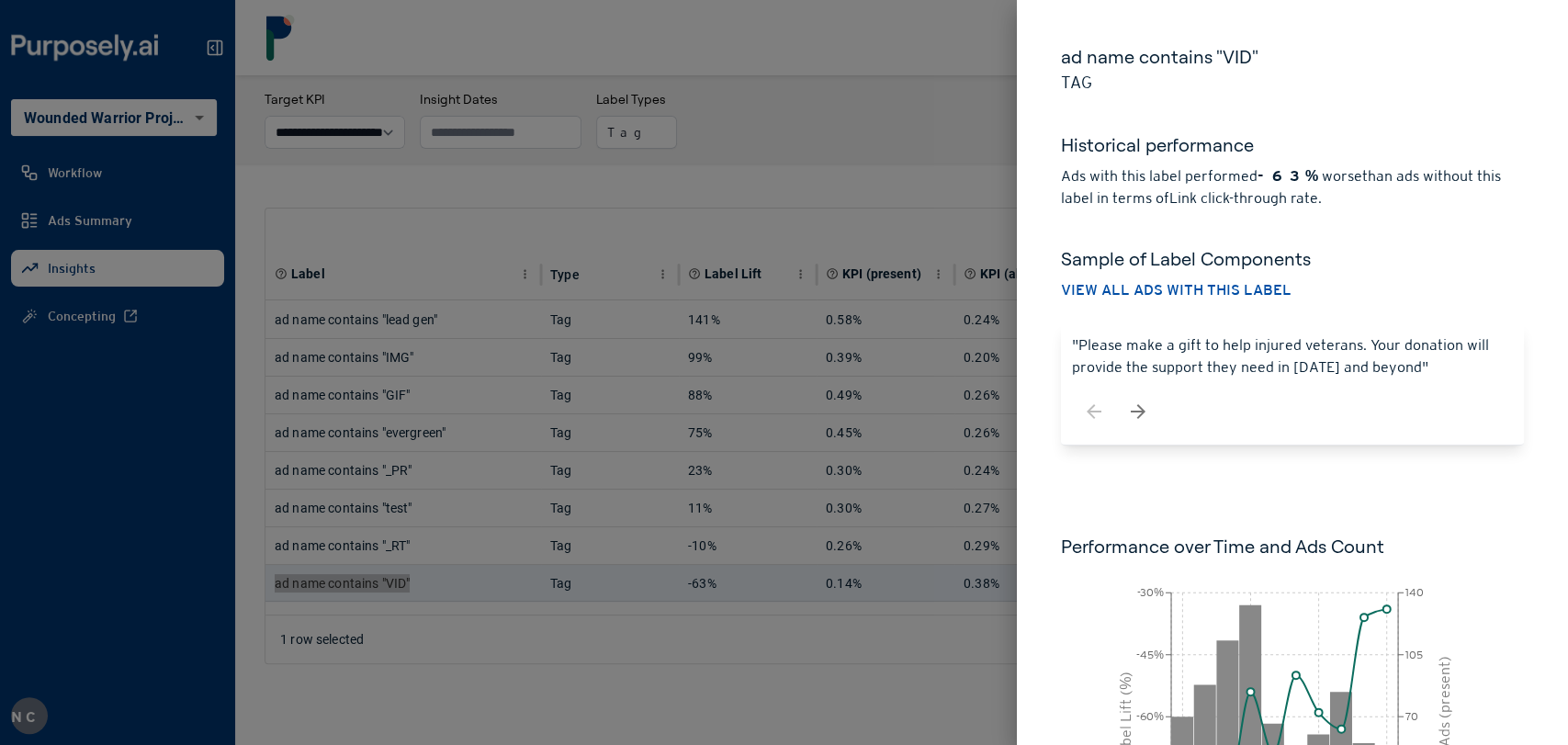 click at bounding box center [784, 372] 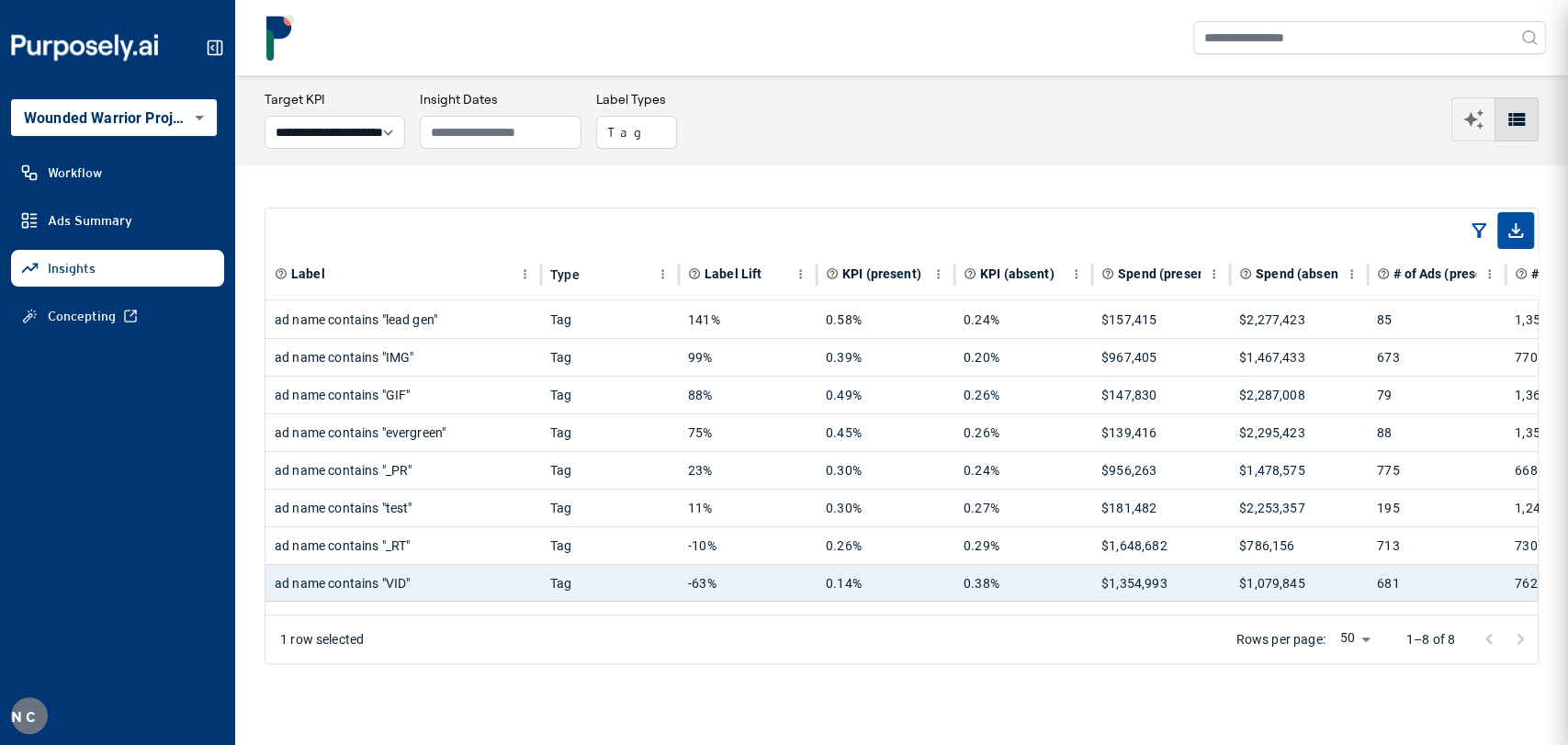 click on "**********" at bounding box center [784, 372] 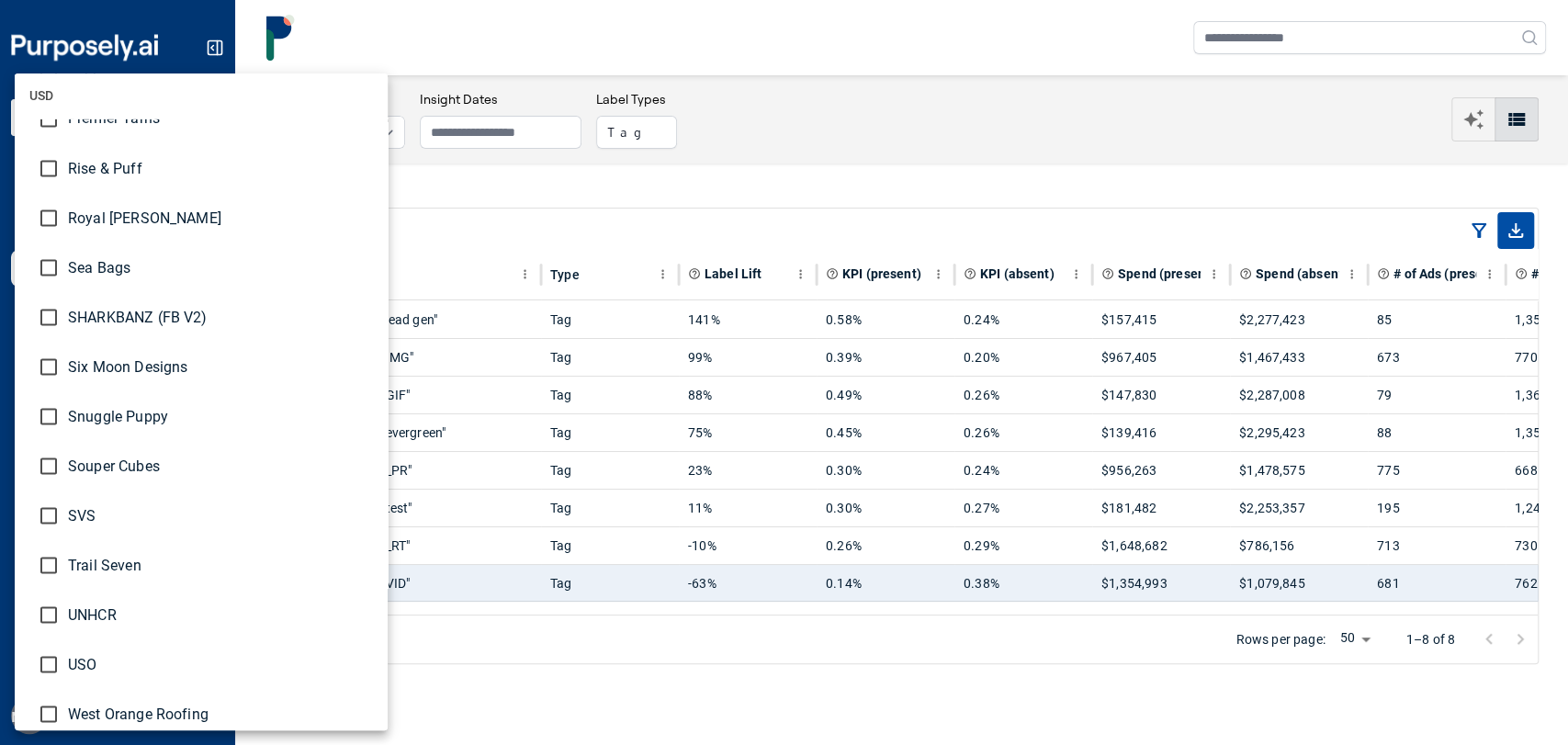 scroll, scrollTop: 2400, scrollLeft: 0, axis: vertical 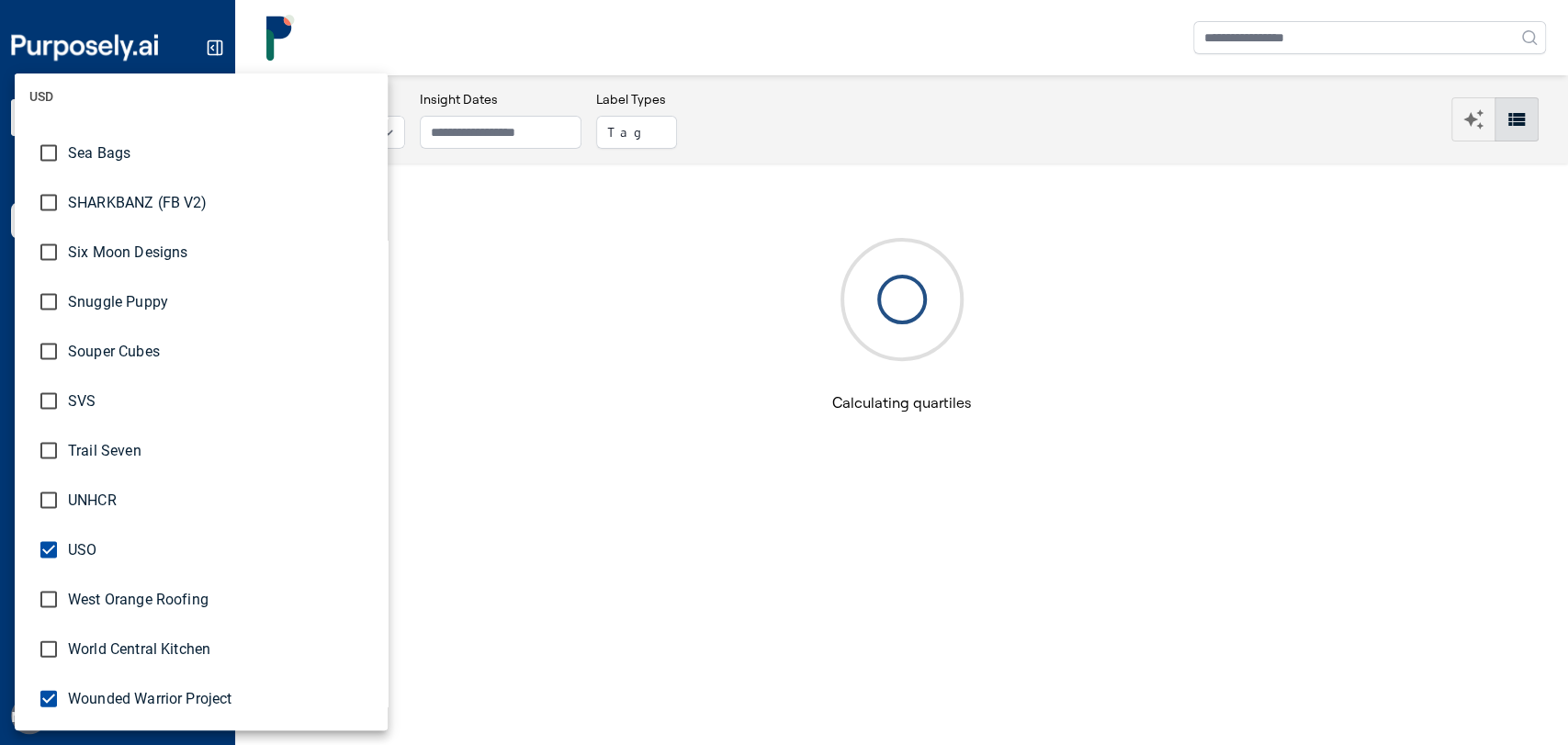type on "**********" 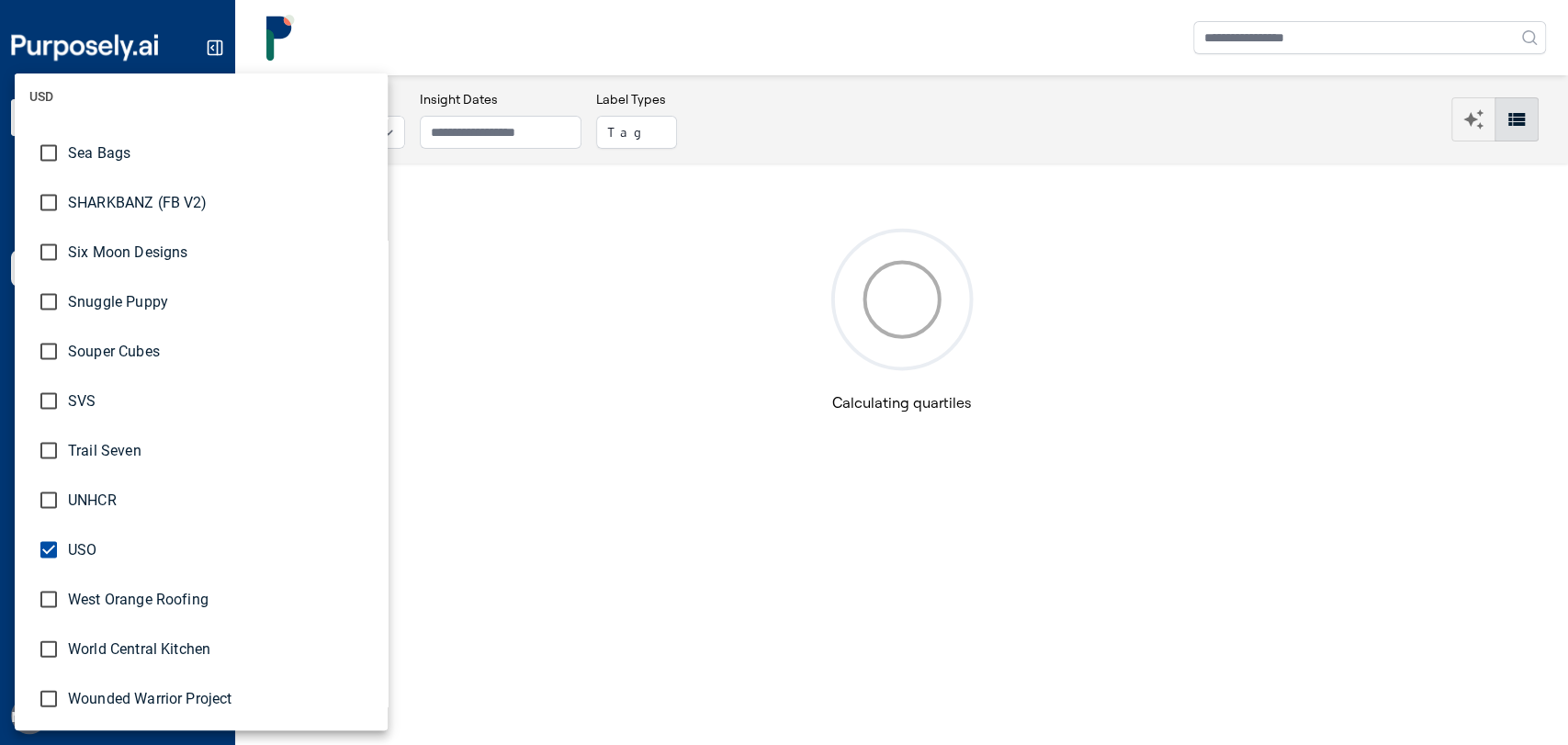 click at bounding box center [784, 372] 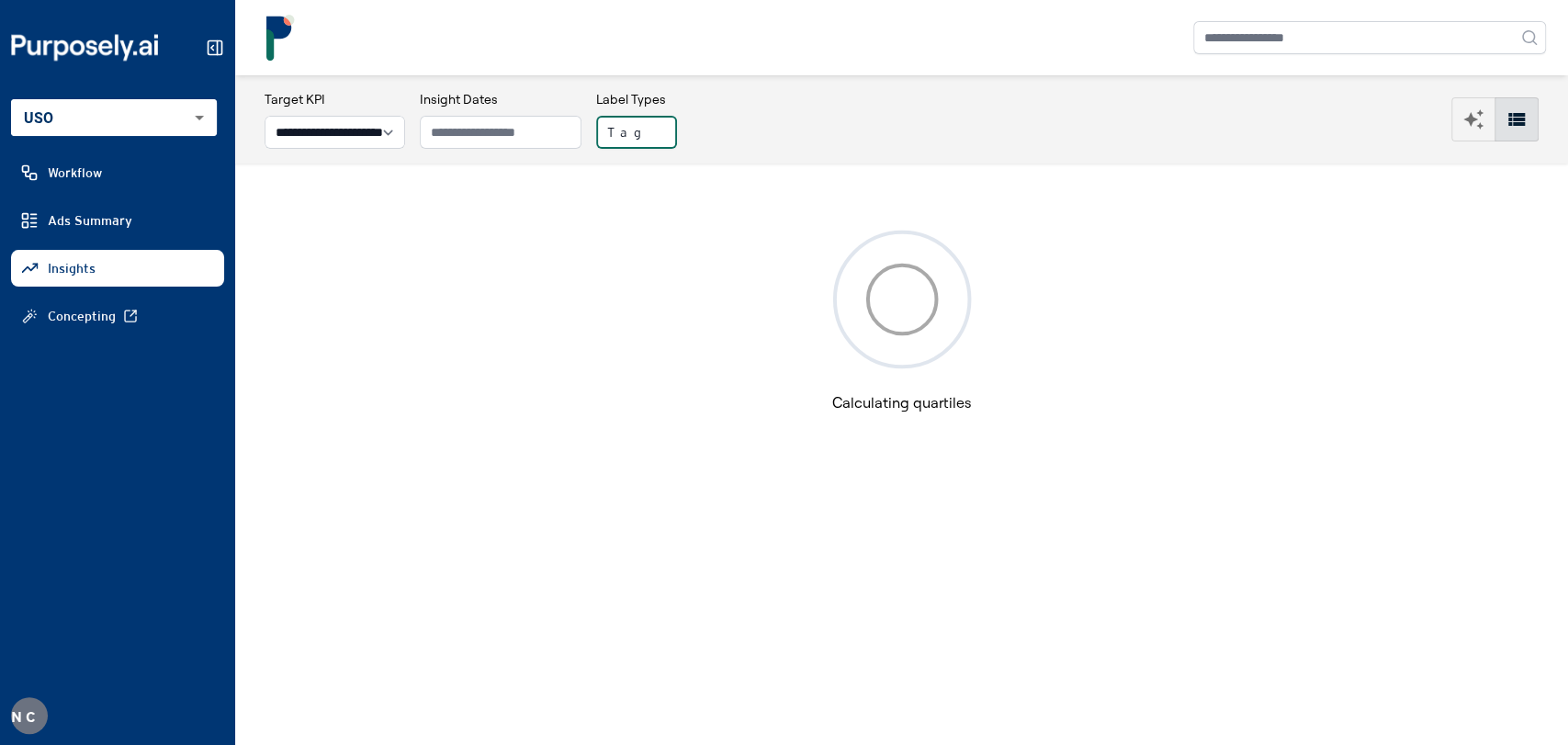 click on "Tag" at bounding box center [637, 132] 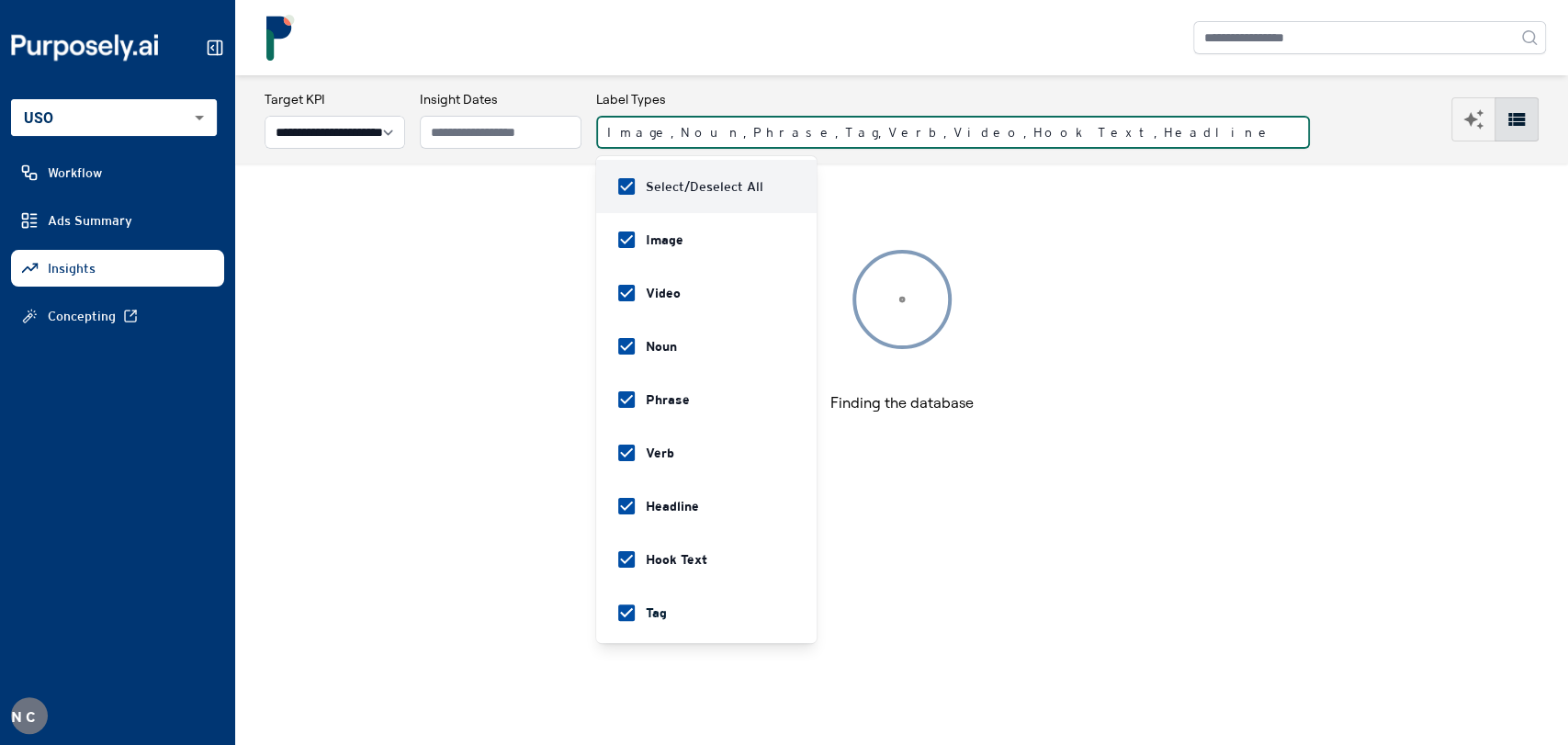 click on "Image, Noun, Phrase, Tag, Verb, Video, Hook Text, Headline" at bounding box center (953, 132) 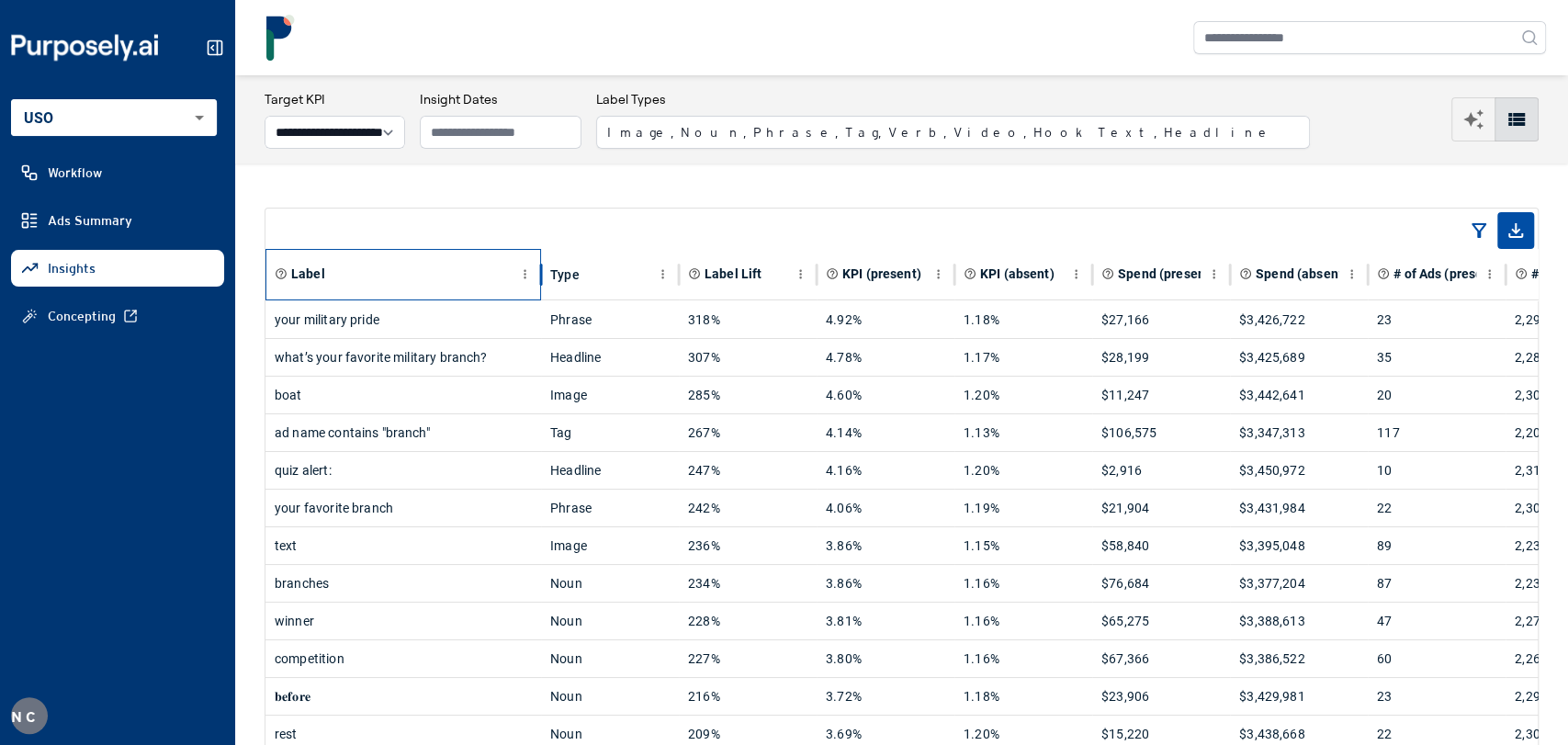 click on "Label" at bounding box center [394, 274] 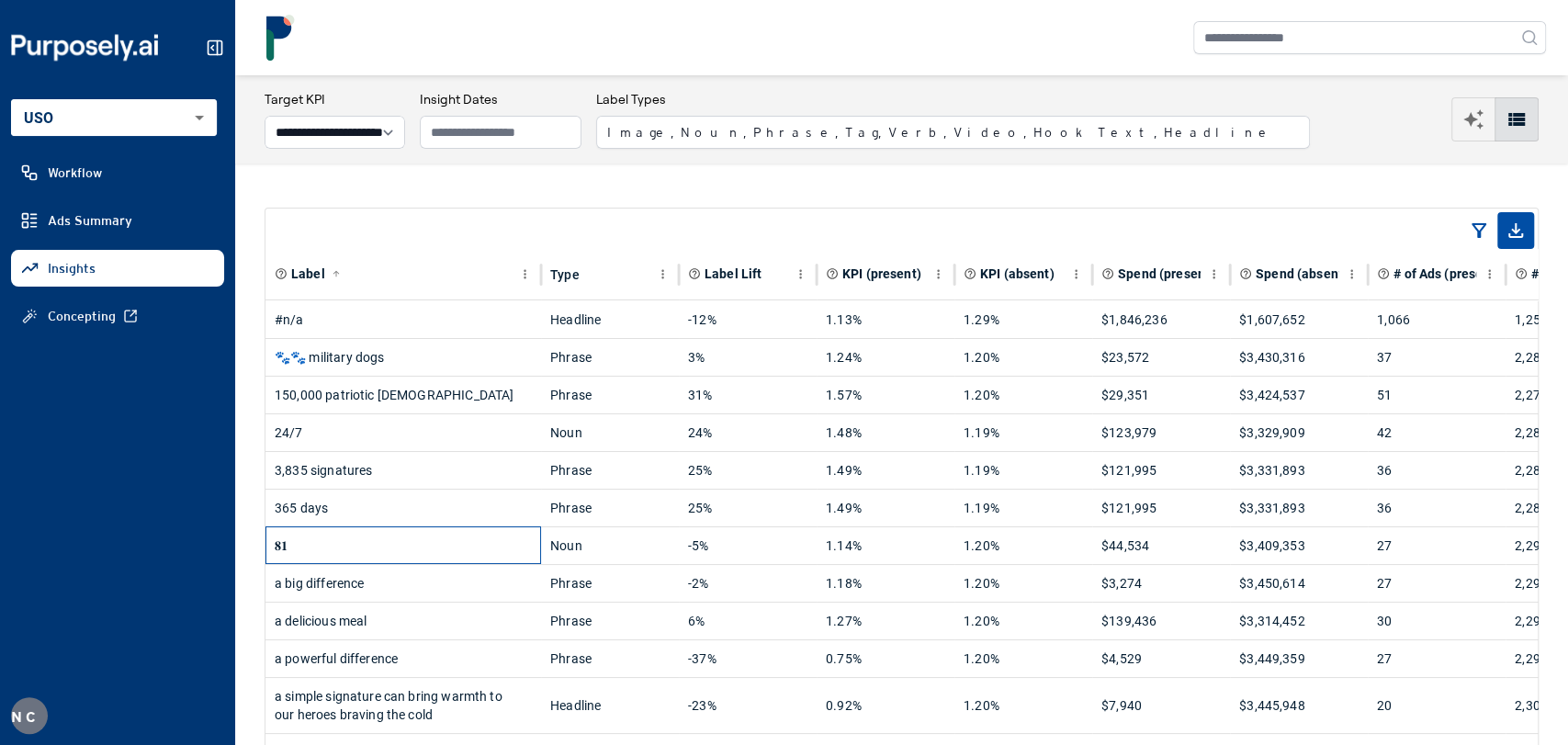 click on "𝟖𝟏" at bounding box center (403, 546) 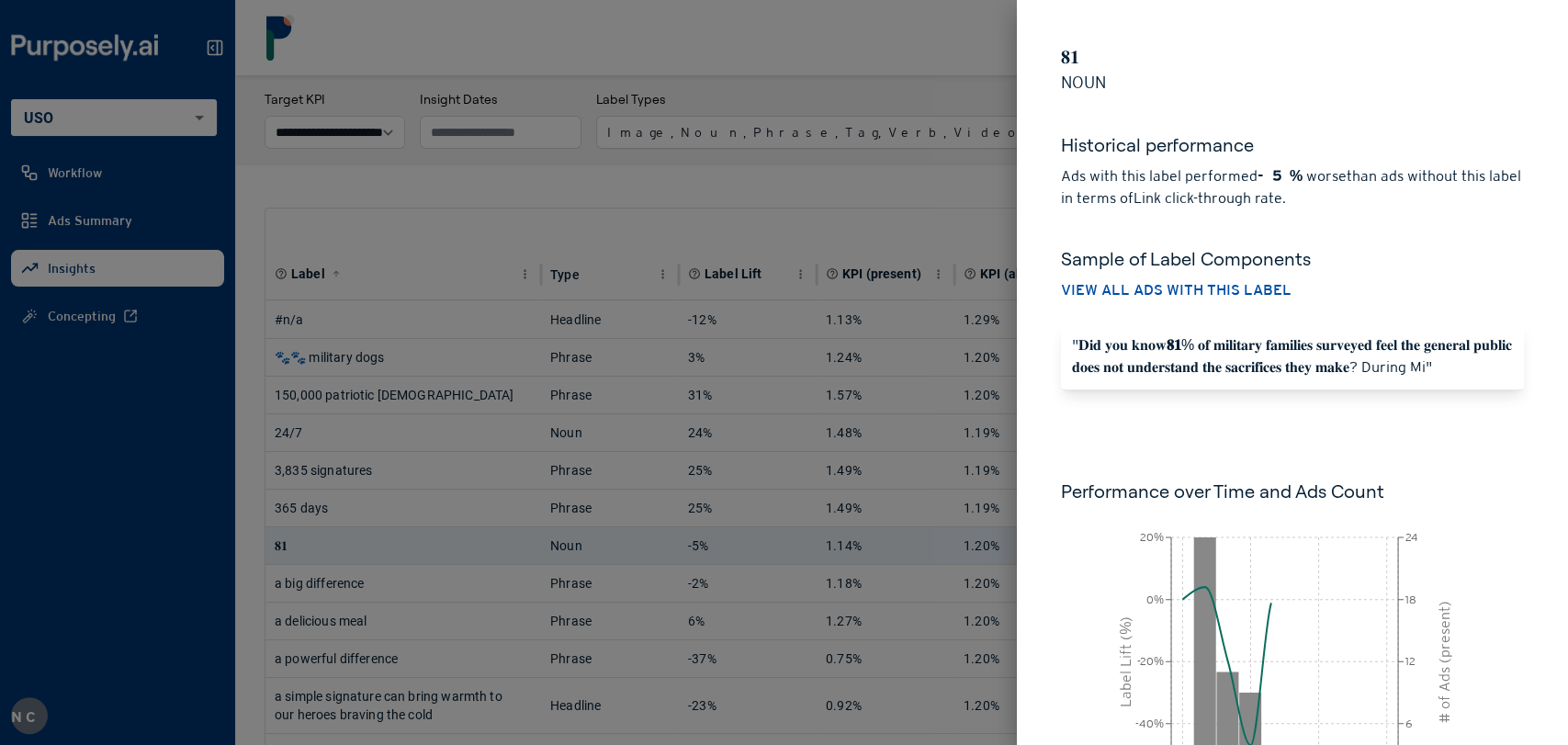 click at bounding box center [784, 372] 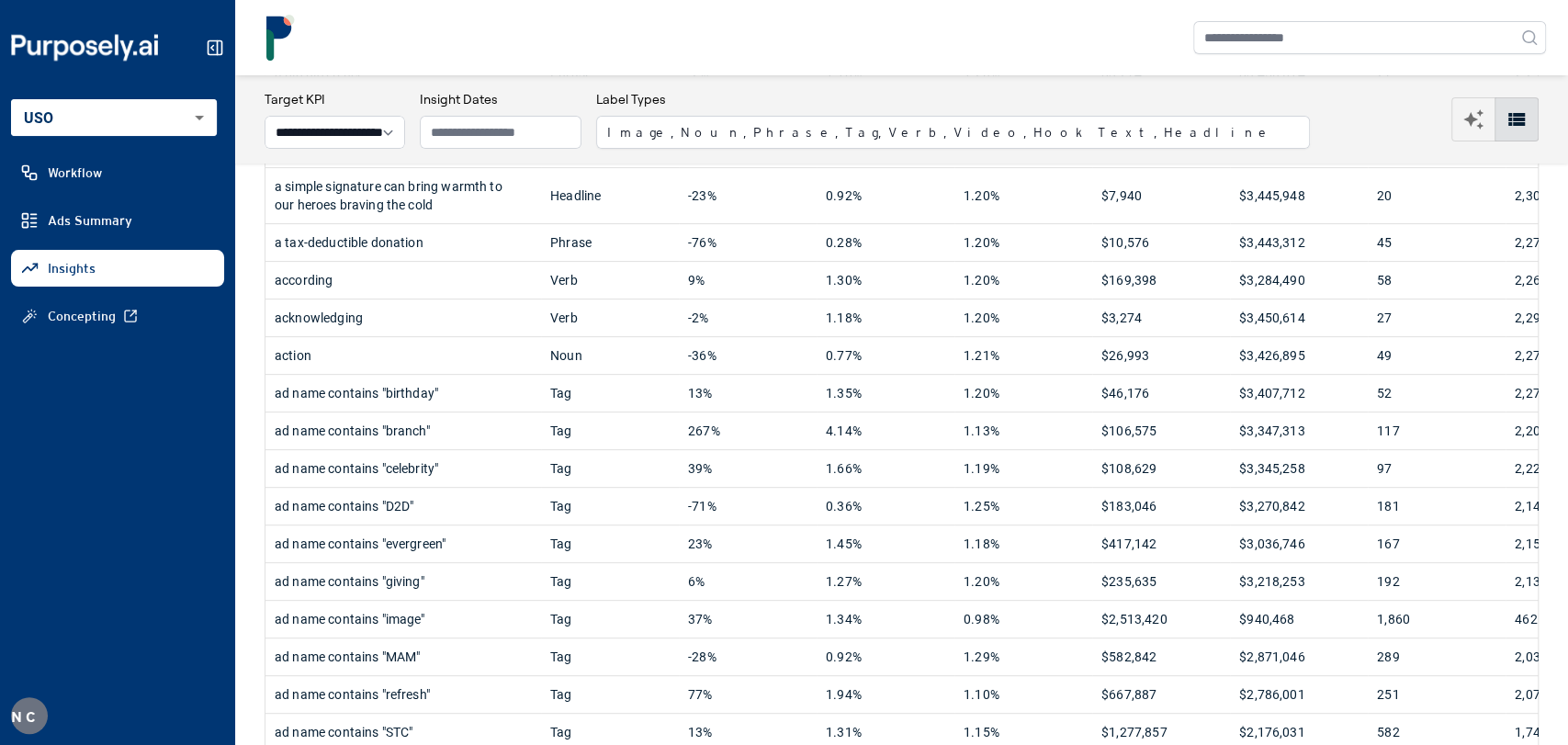 scroll, scrollTop: 0, scrollLeft: 0, axis: both 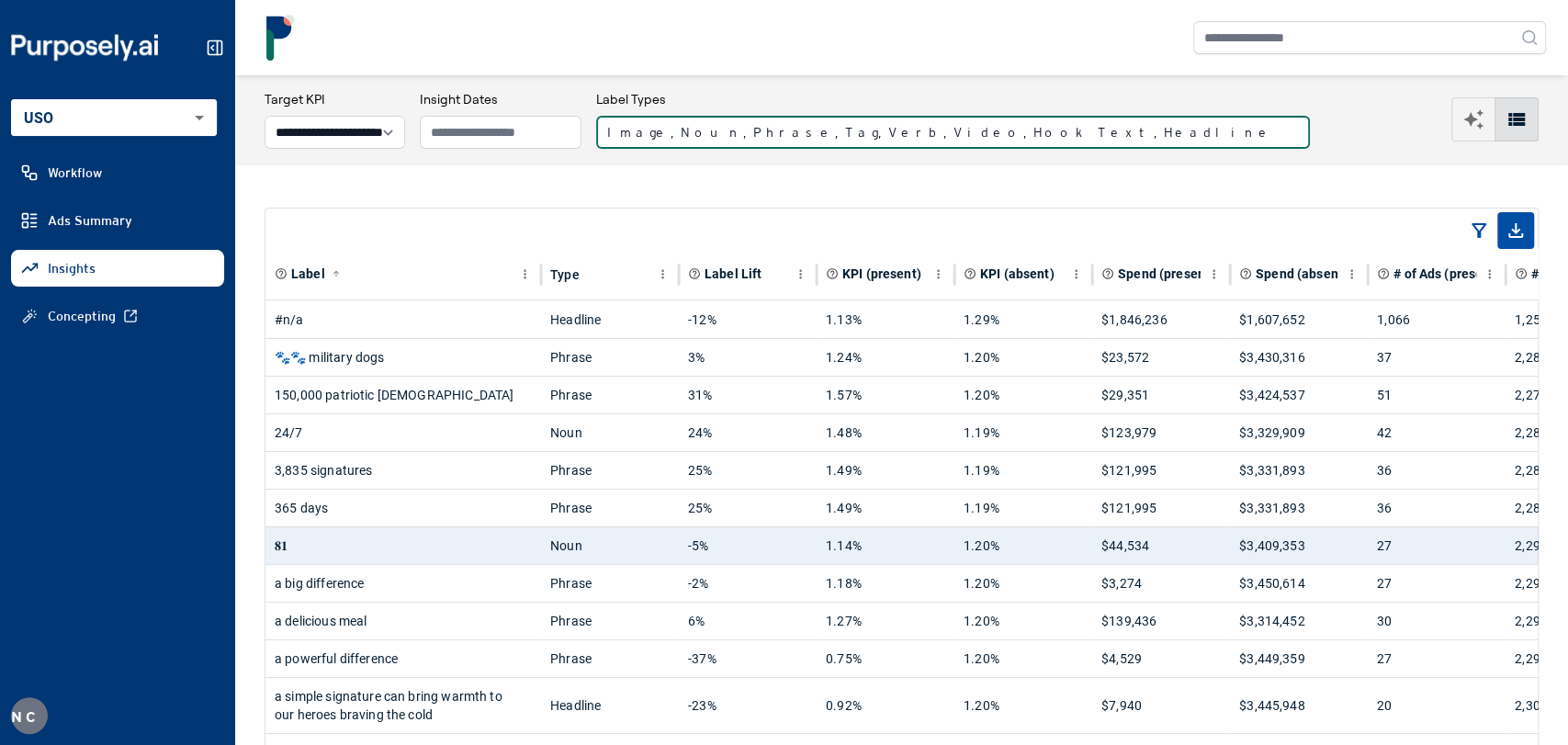 click on "Image, Noun, Phrase, Tag, Verb, Video, Hook Text, Headline" at bounding box center [953, 132] 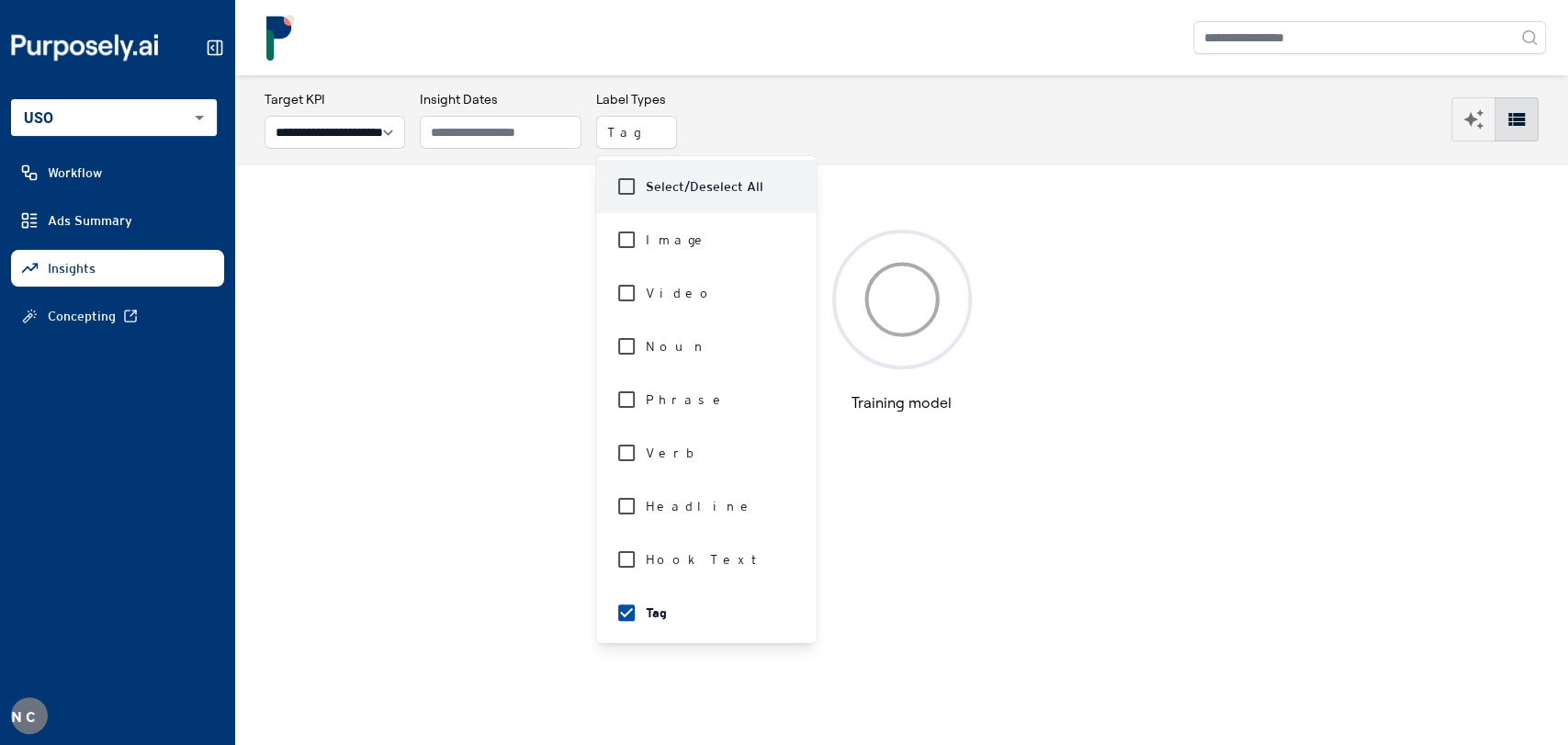 click on "**********" at bounding box center [901, 119] 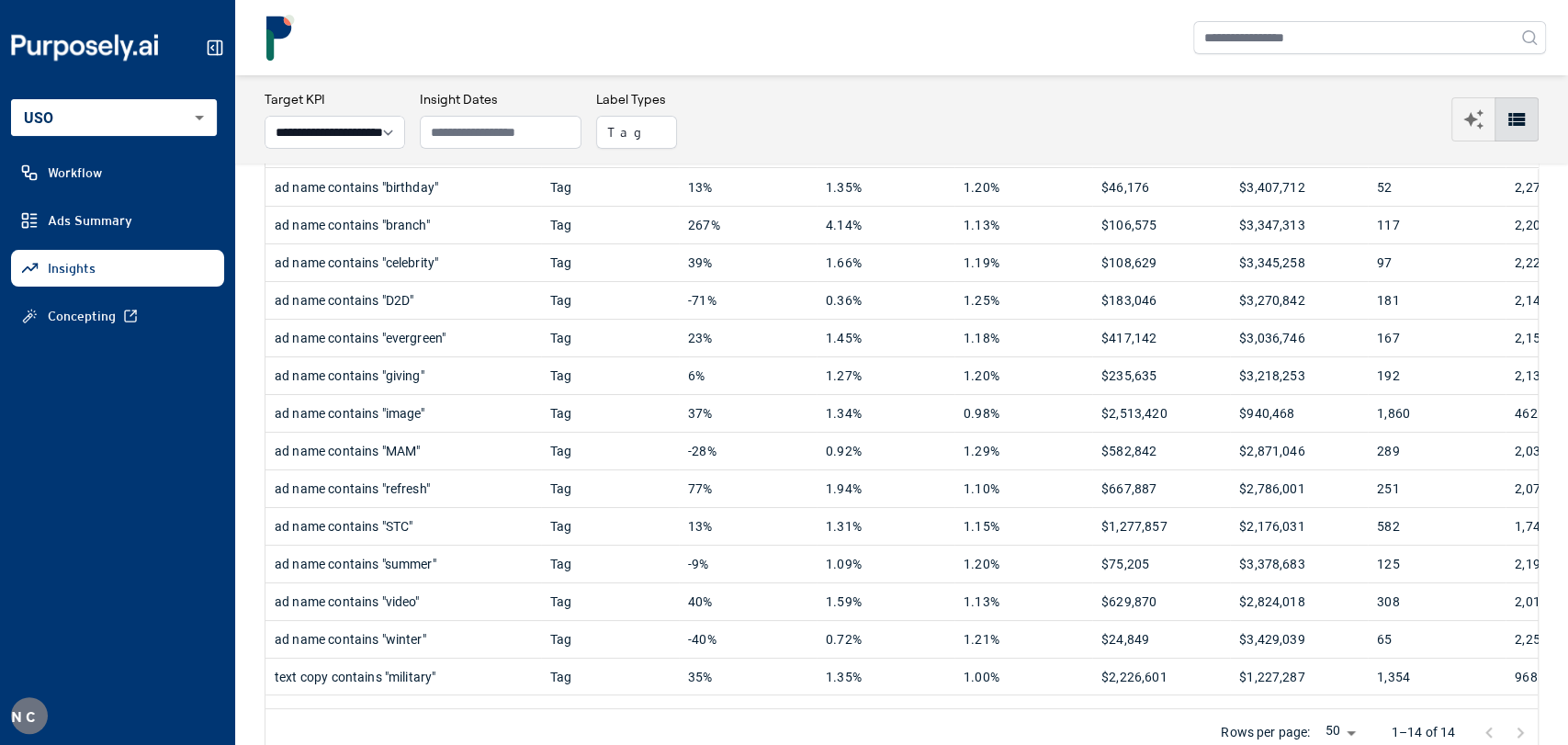 scroll, scrollTop: 169, scrollLeft: 0, axis: vertical 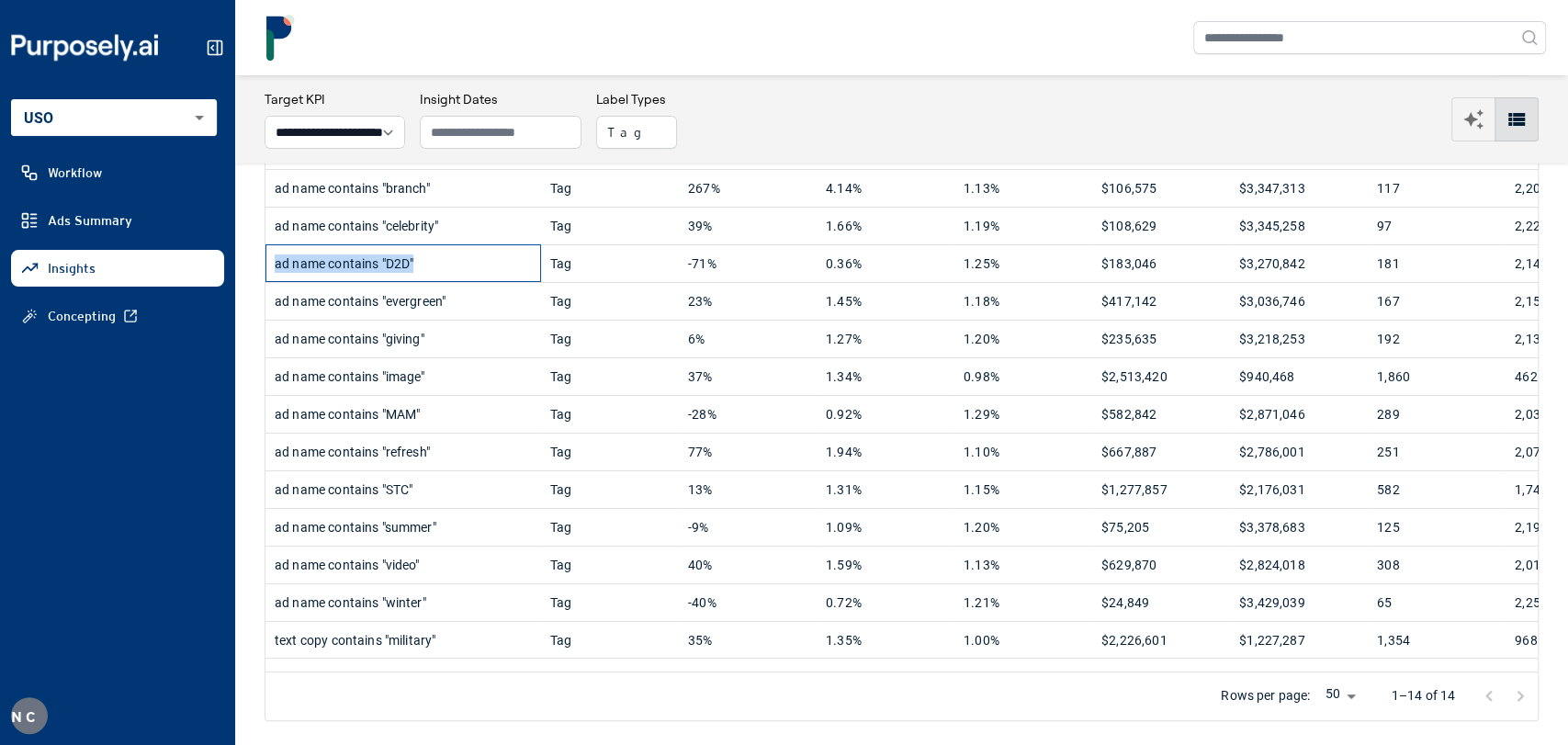 drag, startPoint x: 435, startPoint y: 265, endPoint x: 277, endPoint y: 267, distance: 158.01266 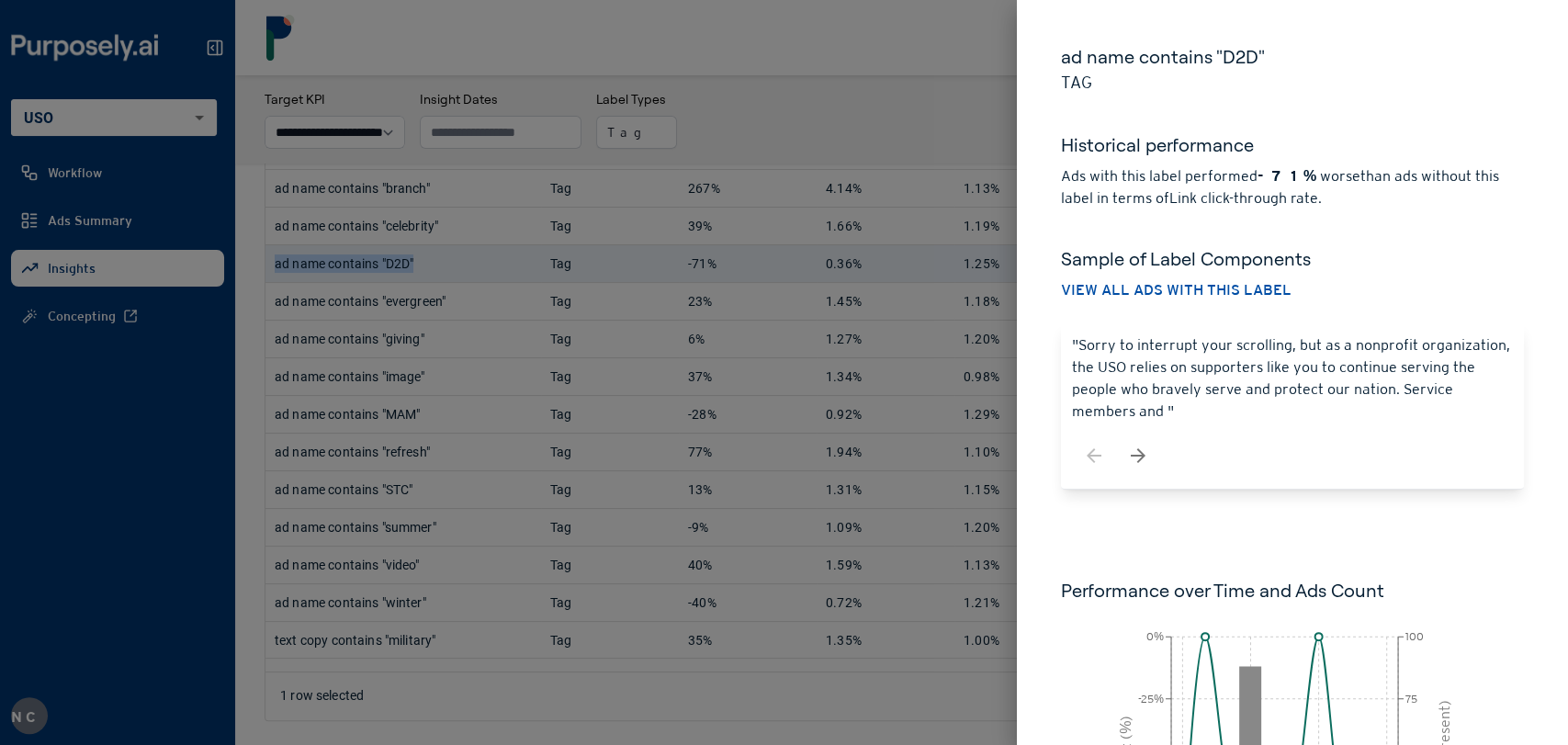 click at bounding box center (784, 372) 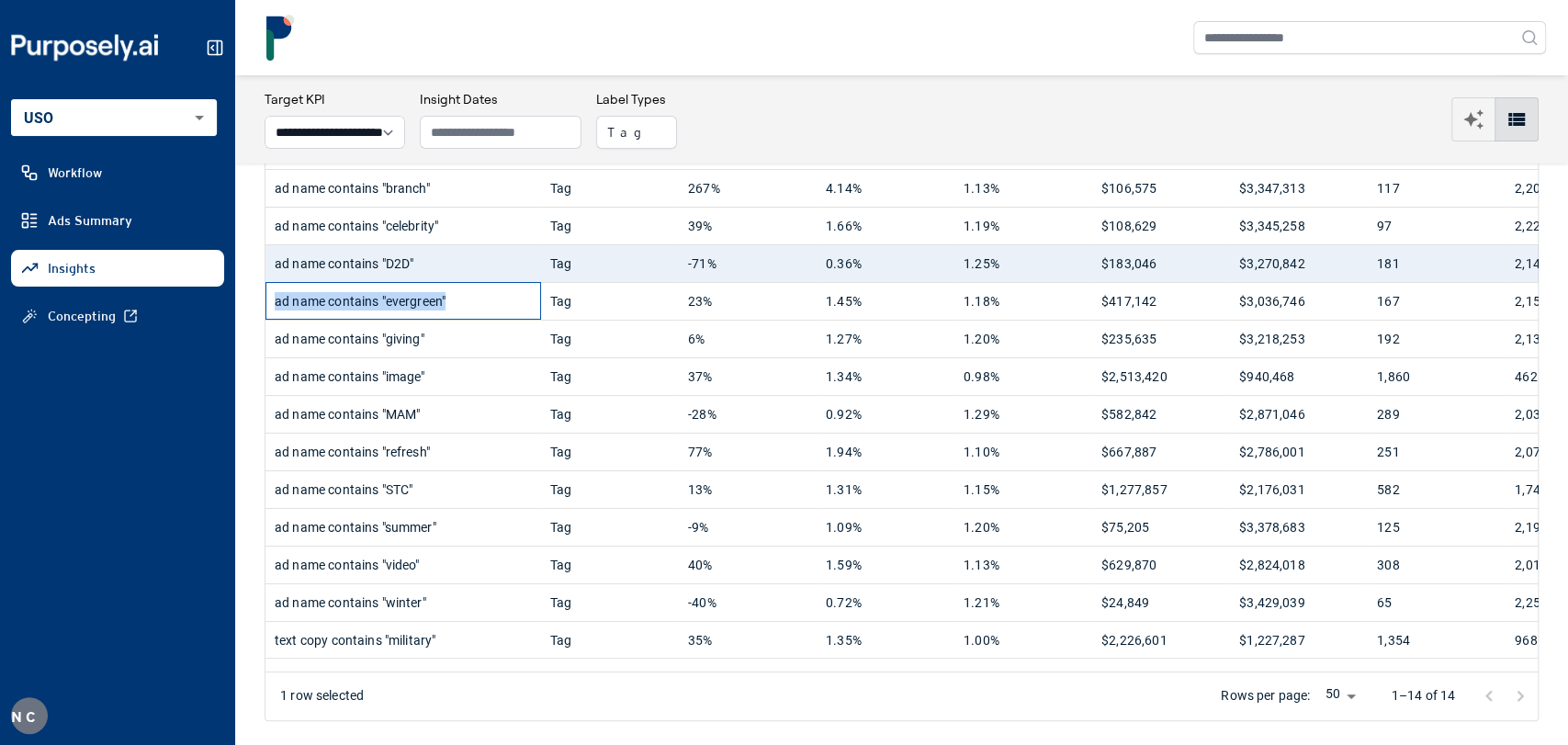 drag, startPoint x: 466, startPoint y: 299, endPoint x: 273, endPoint y: 308, distance: 193.20973 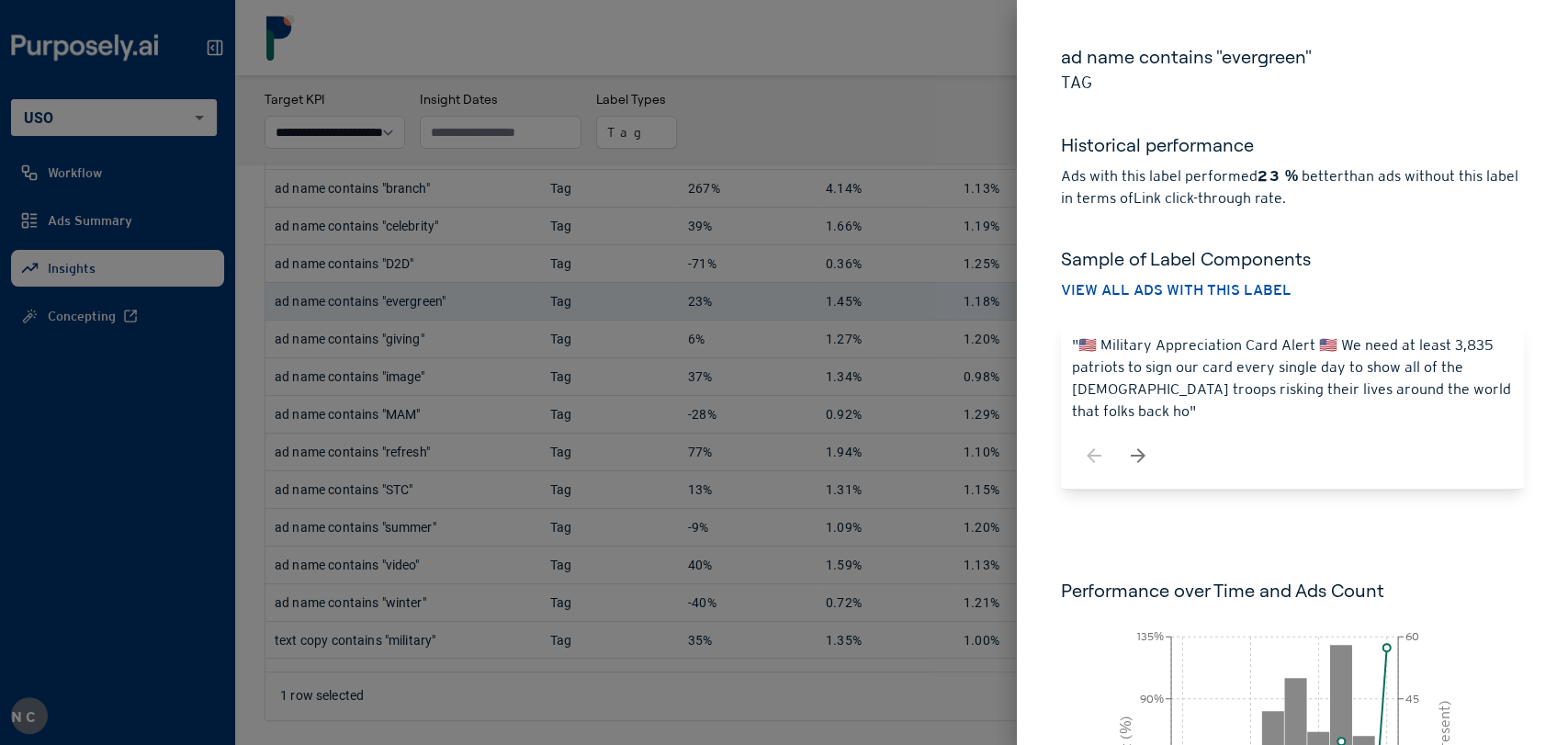 drag, startPoint x: 437, startPoint y: 491, endPoint x: 374, endPoint y: 491, distance: 63 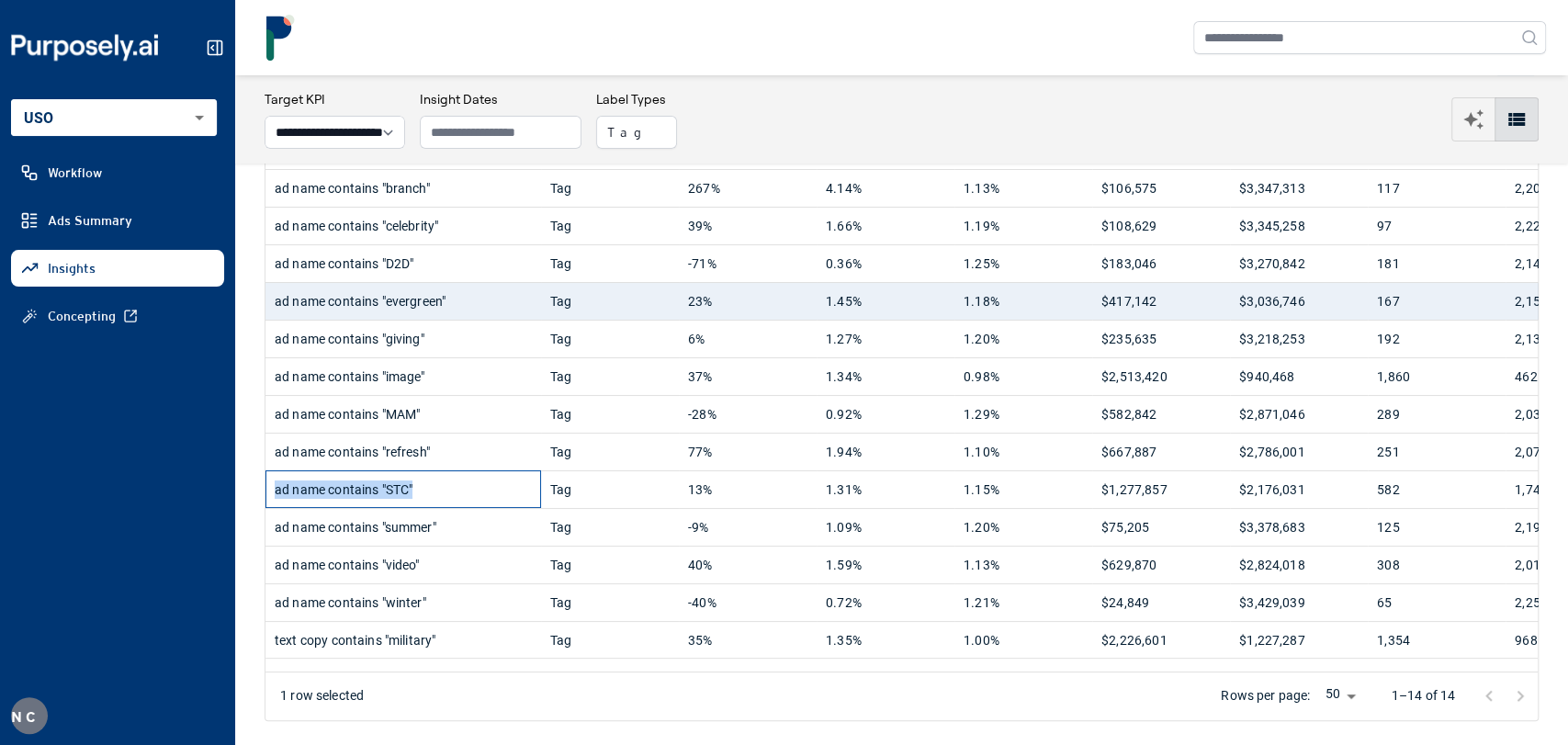 drag, startPoint x: 436, startPoint y: 485, endPoint x: 272, endPoint y: 492, distance: 164.14932 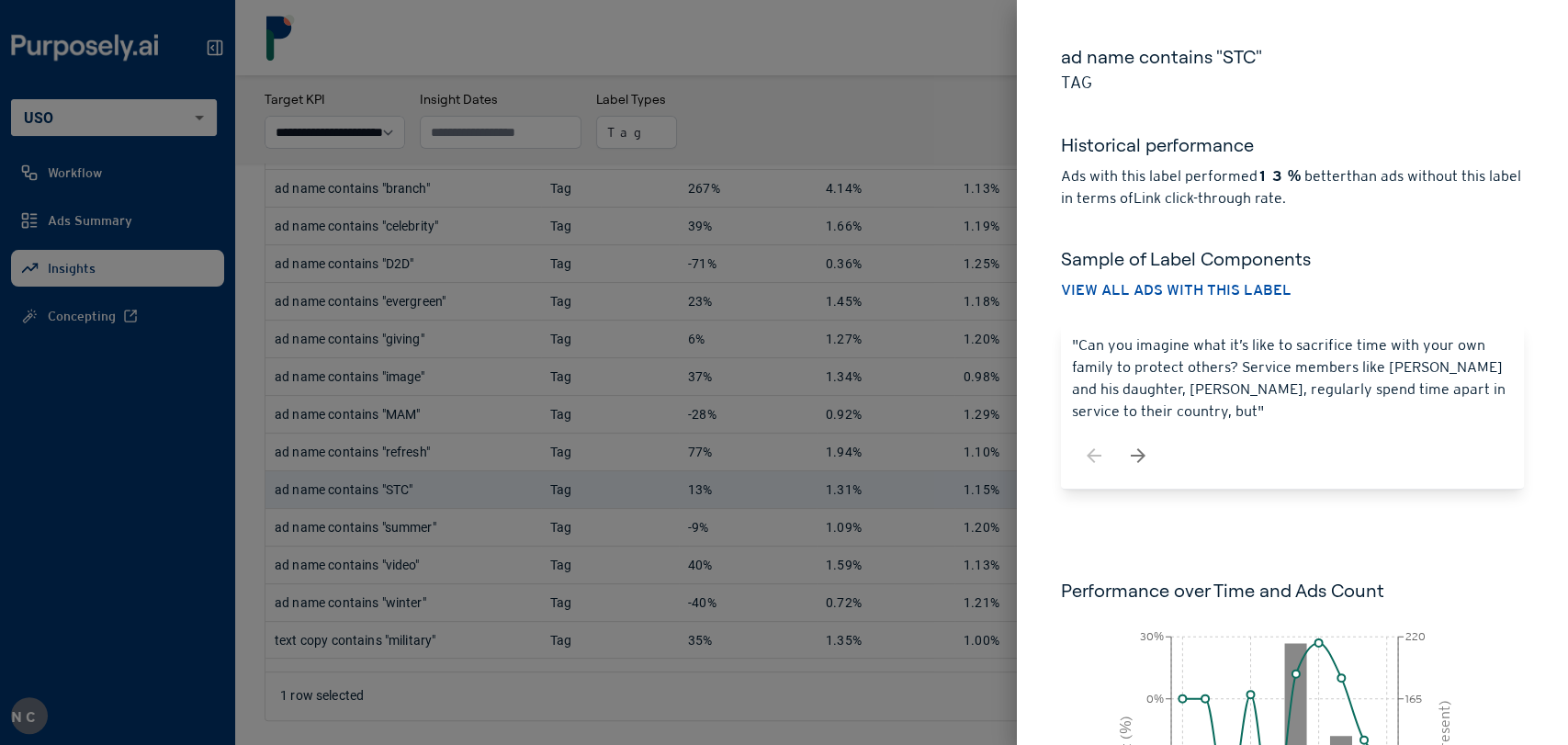 click at bounding box center [784, 372] 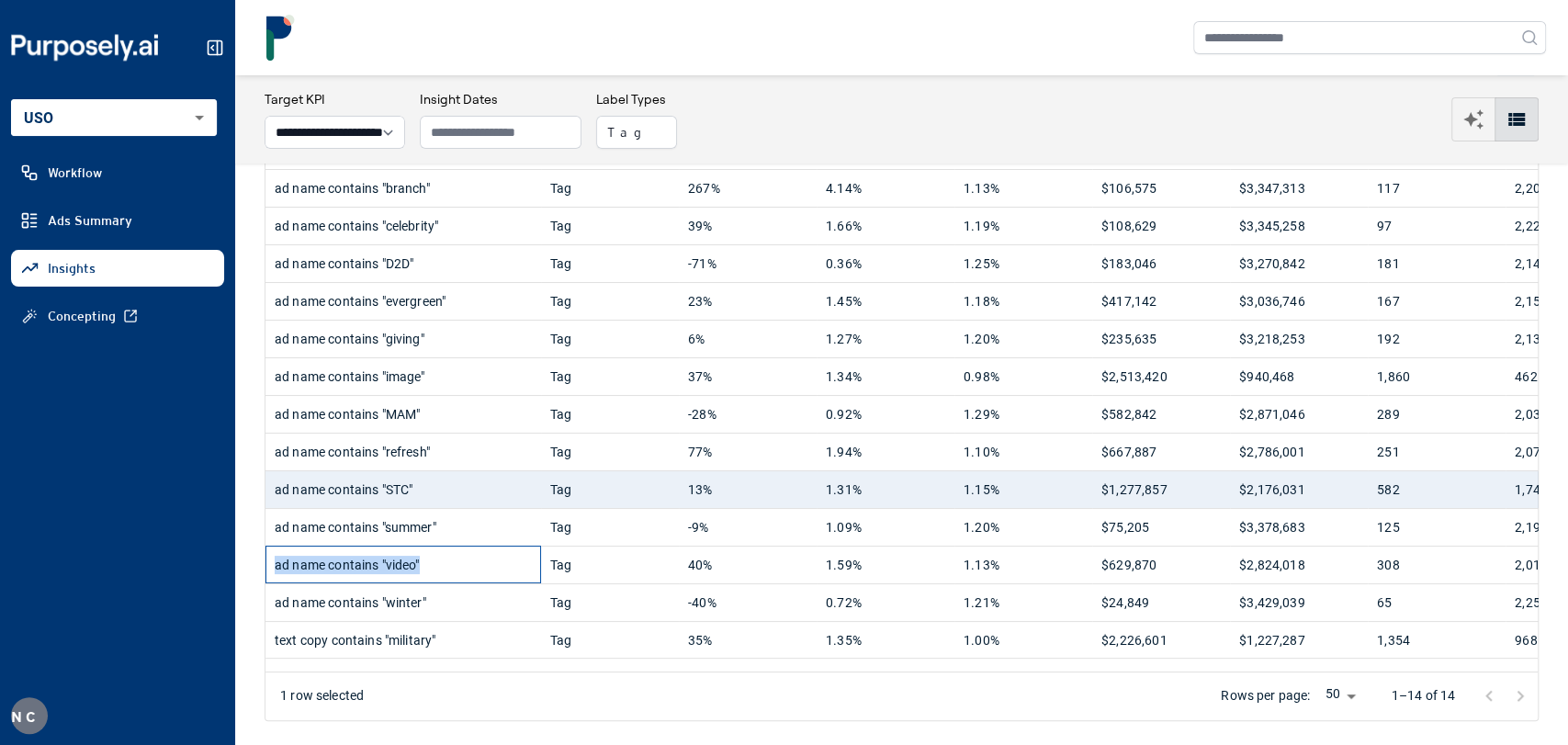 drag, startPoint x: 449, startPoint y: 564, endPoint x: 271, endPoint y: 564, distance: 178 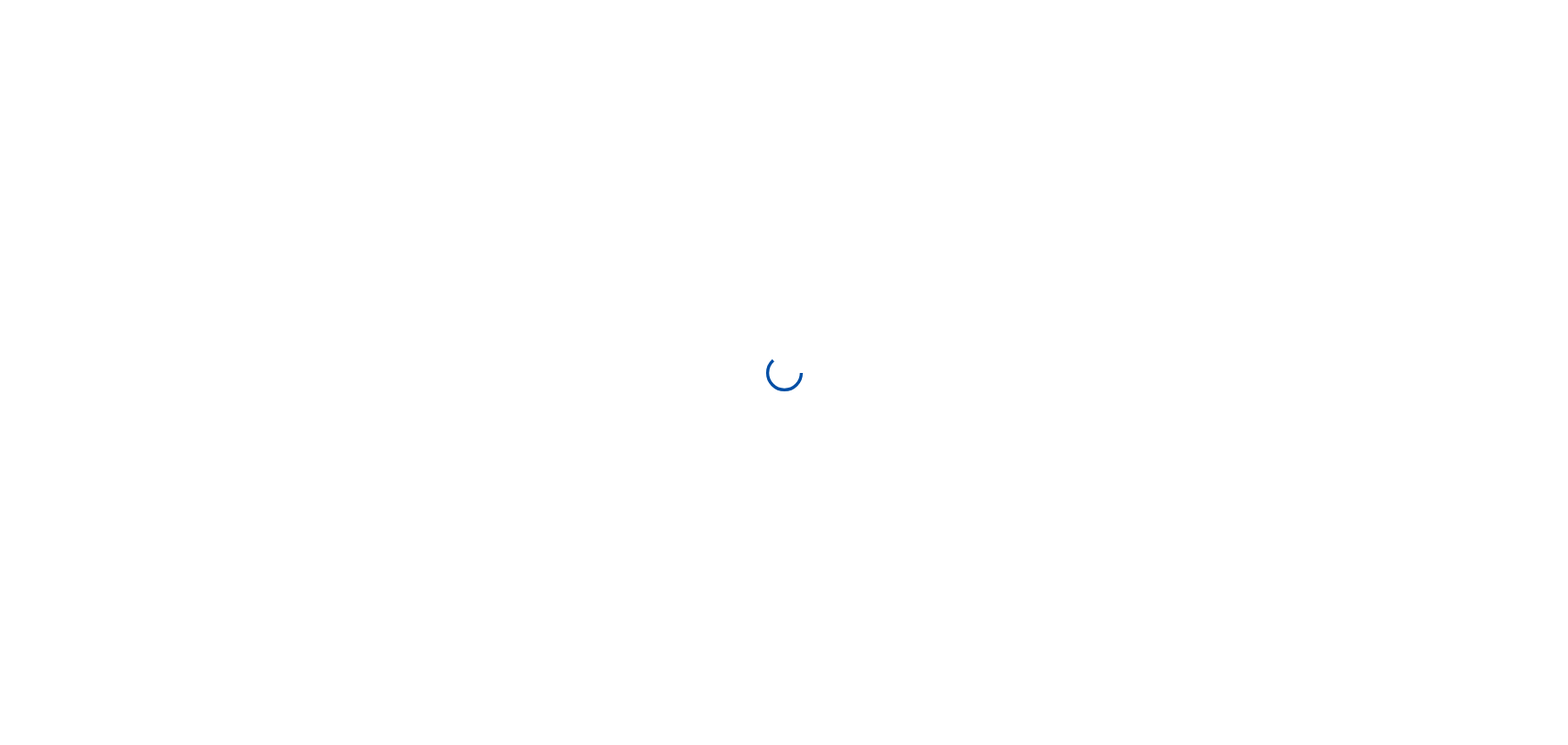 scroll, scrollTop: 0, scrollLeft: 0, axis: both 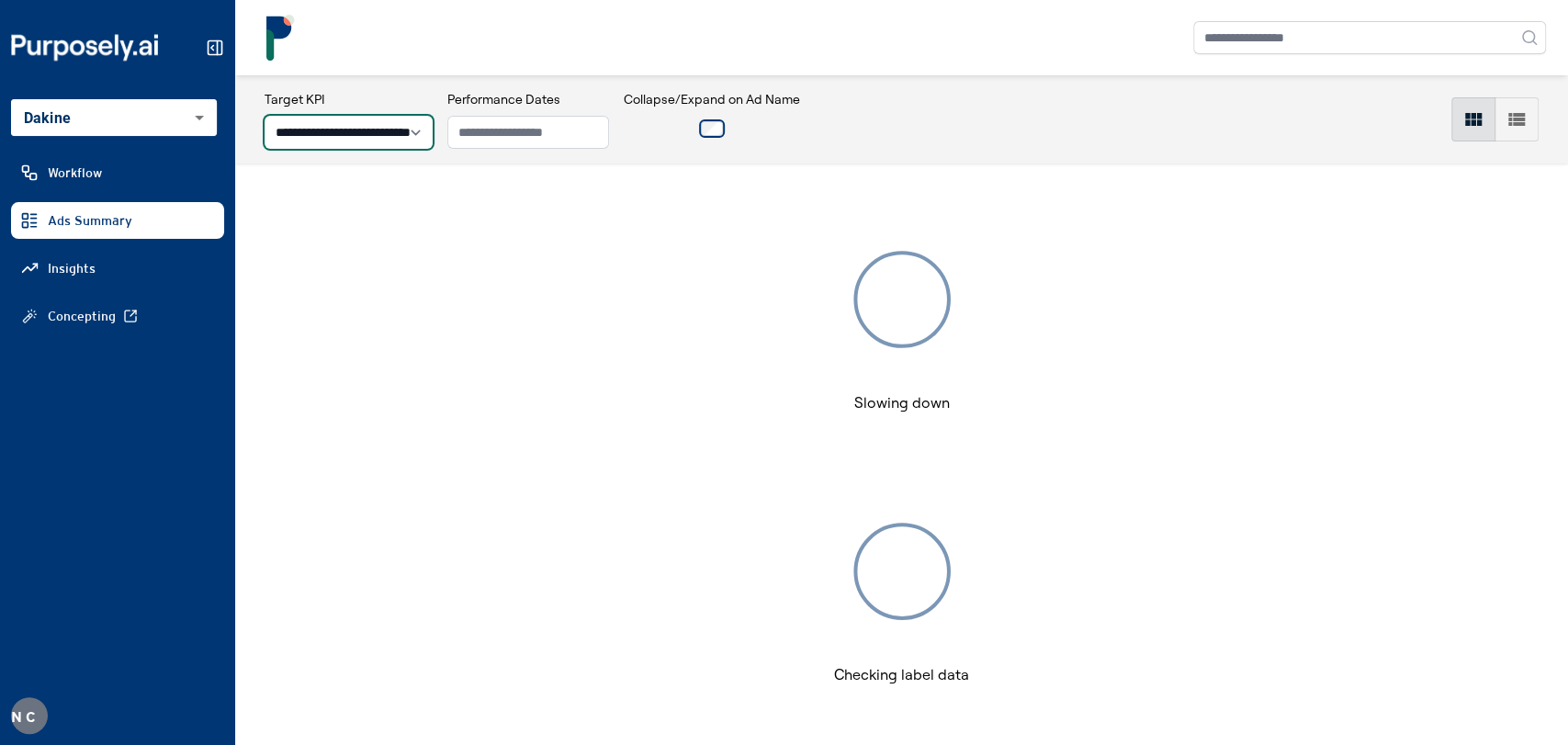 click on "**********" at bounding box center [348, 132] 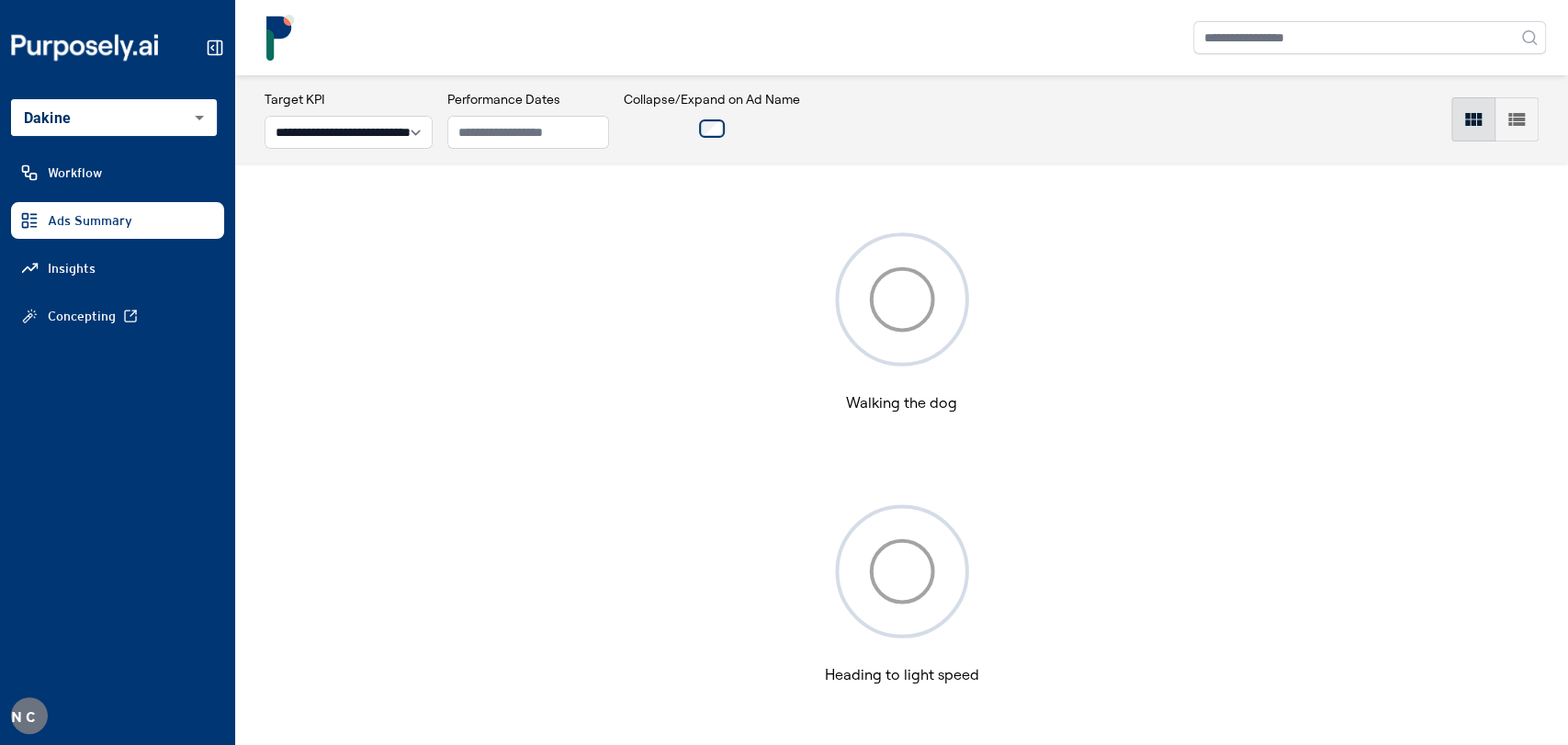 drag, startPoint x: 369, startPoint y: 28, endPoint x: 369, endPoint y: 14, distance: 14 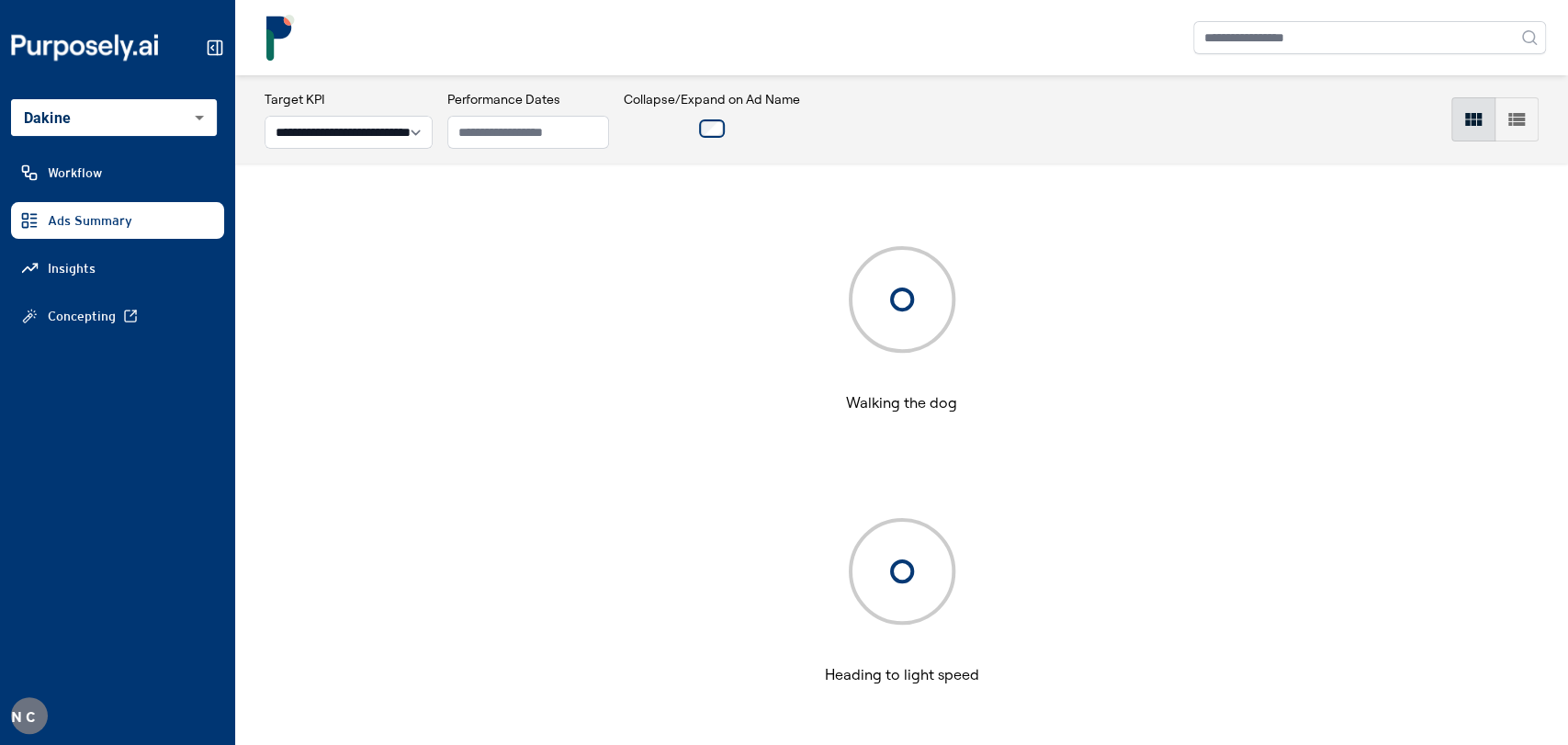 click at bounding box center [901, 38] 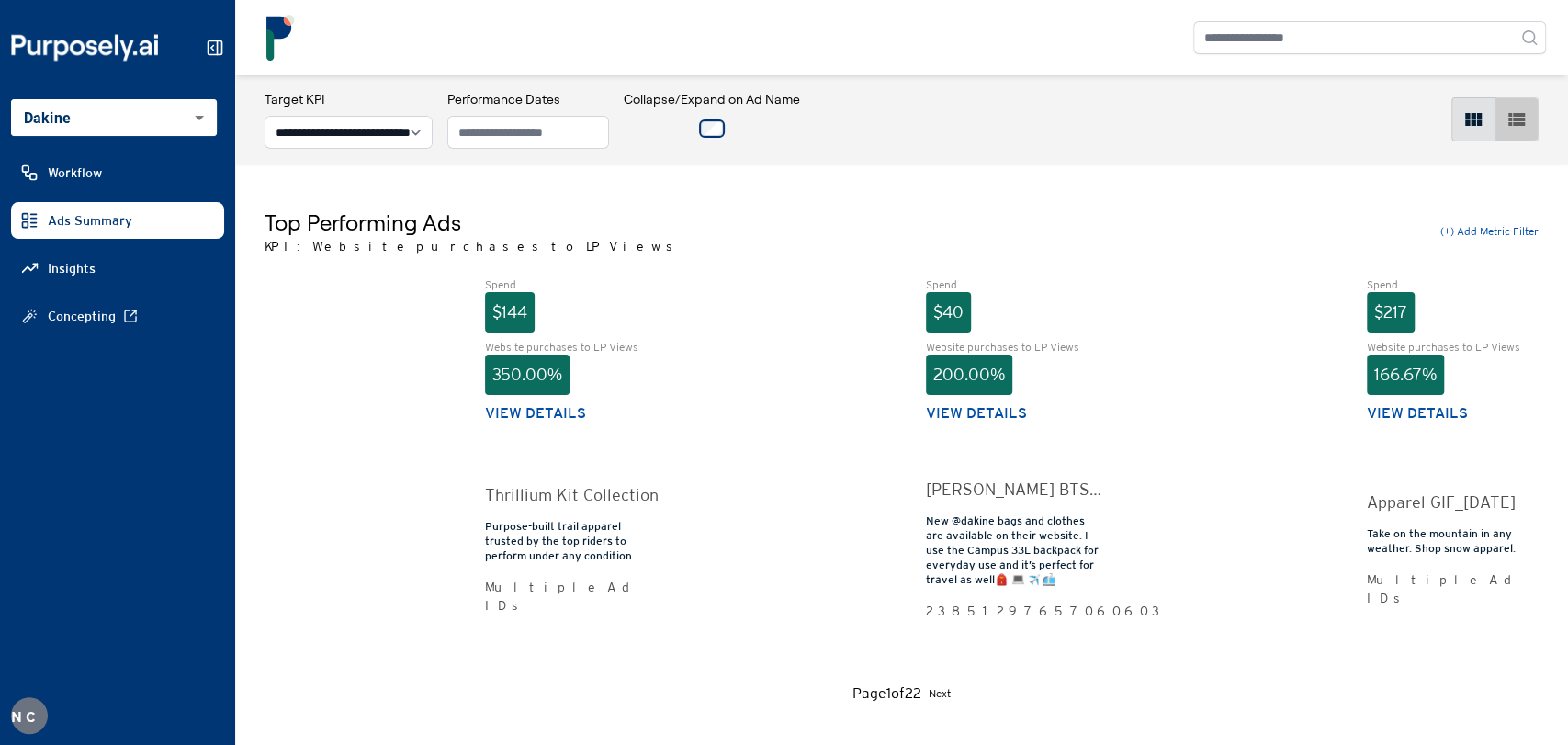 click 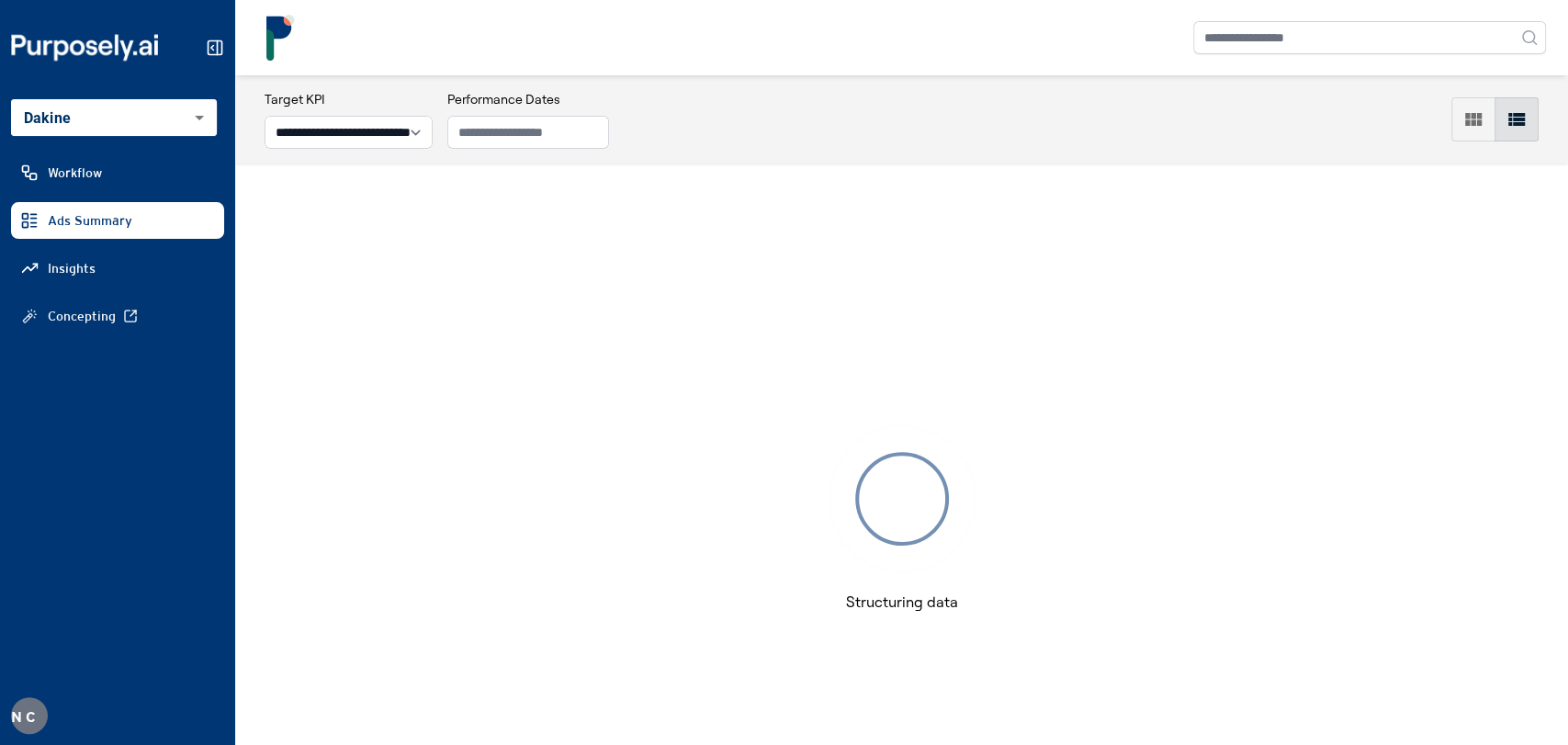 click 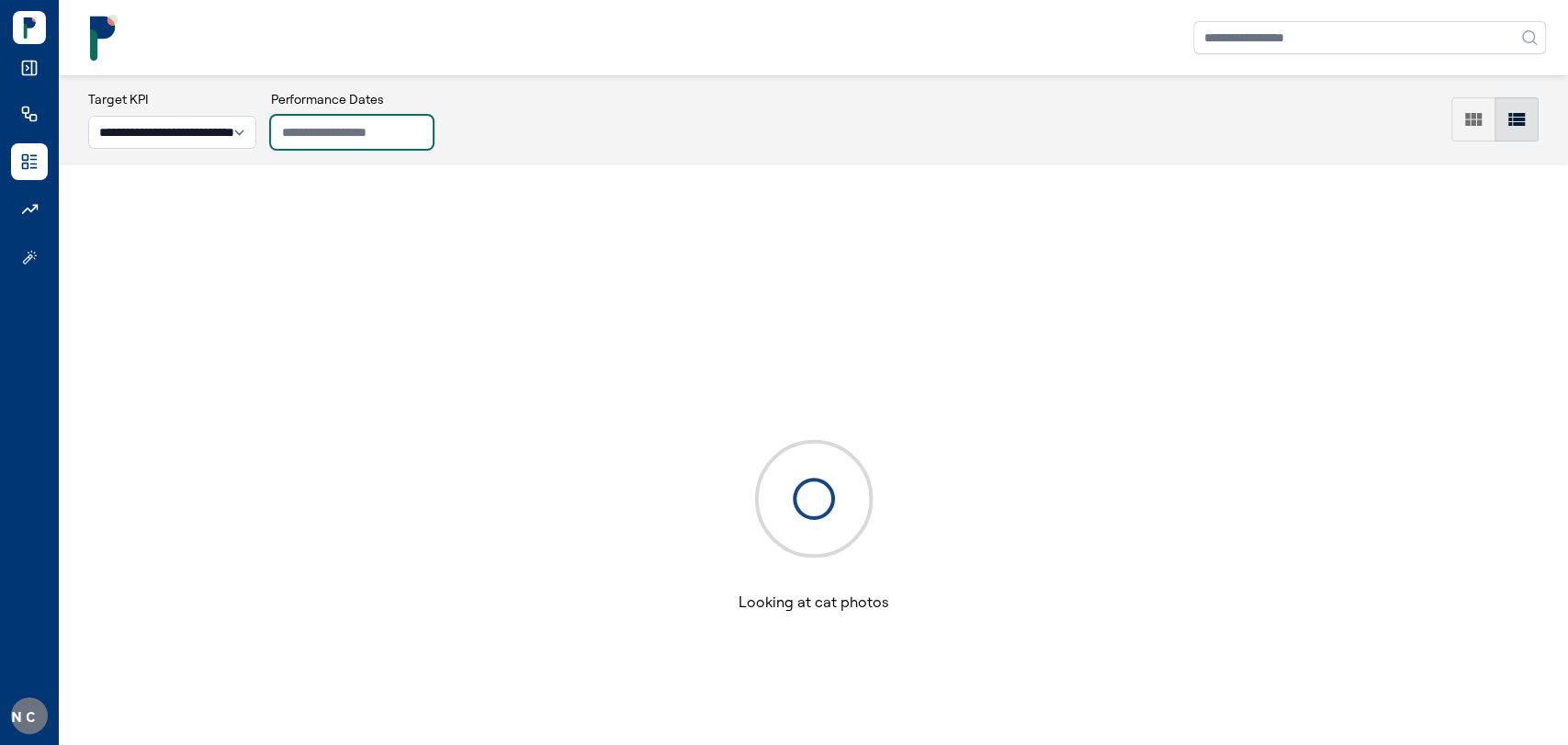 click at bounding box center (352, 132) 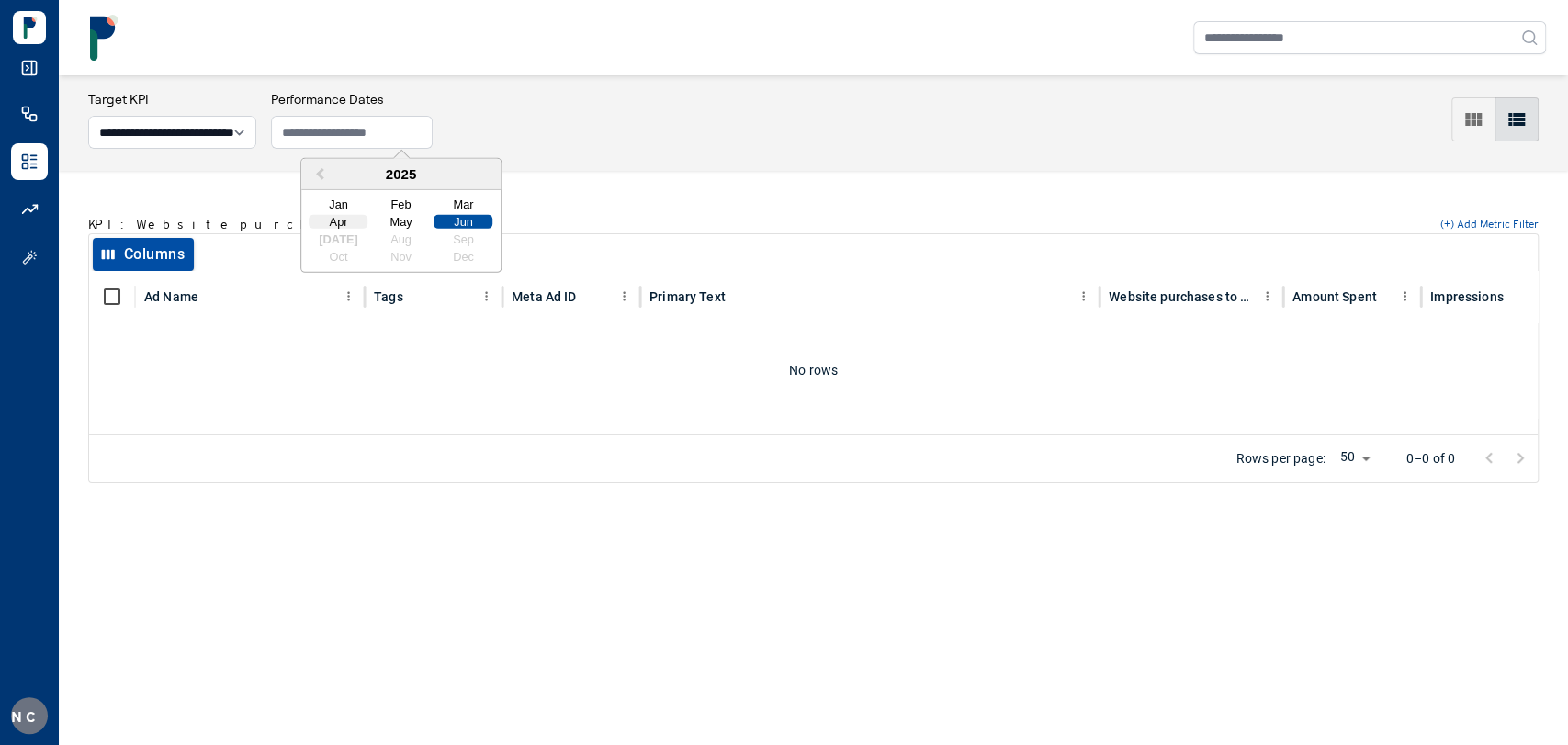 click on "Apr May Jun" at bounding box center (401, 221) 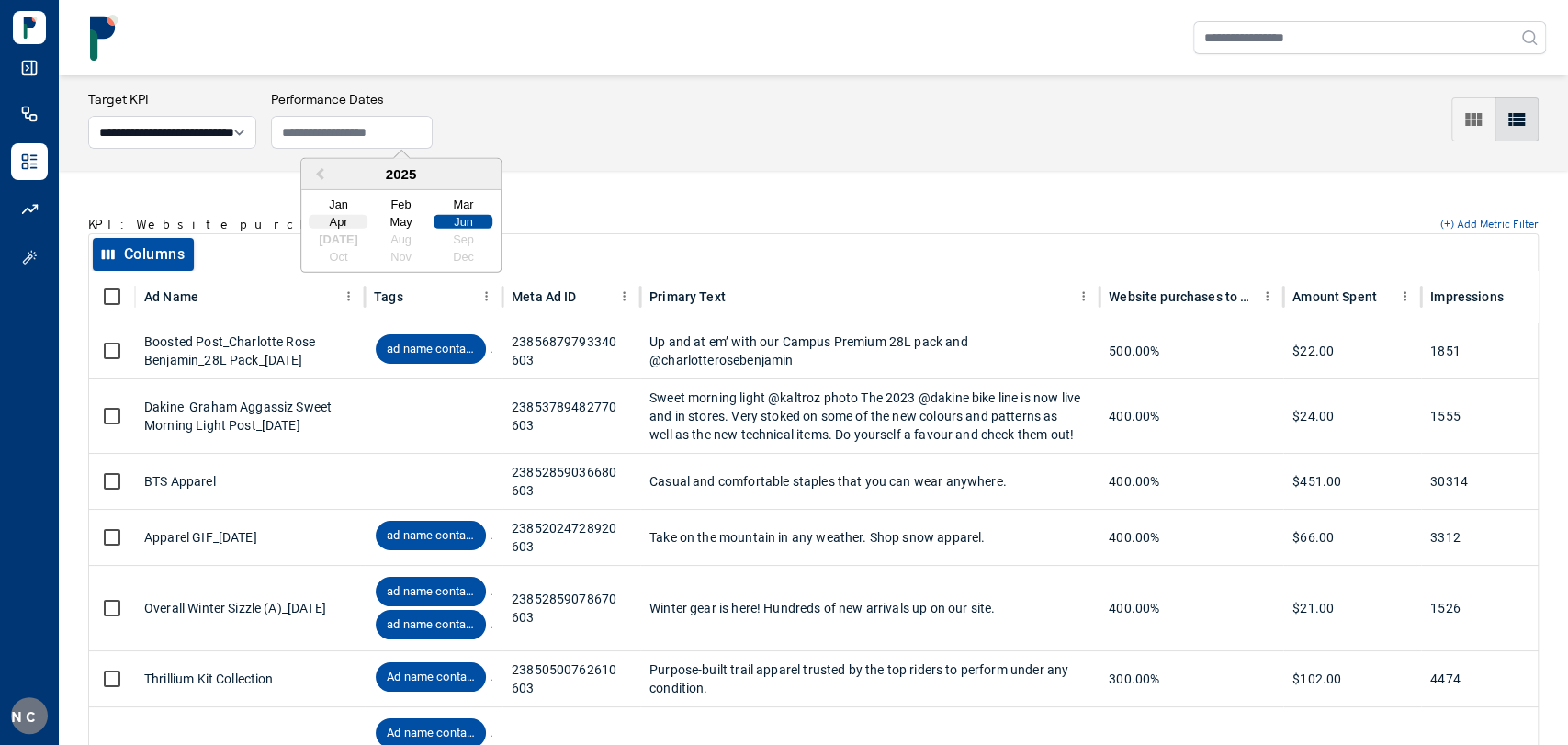 click on "Apr" at bounding box center [339, 221] 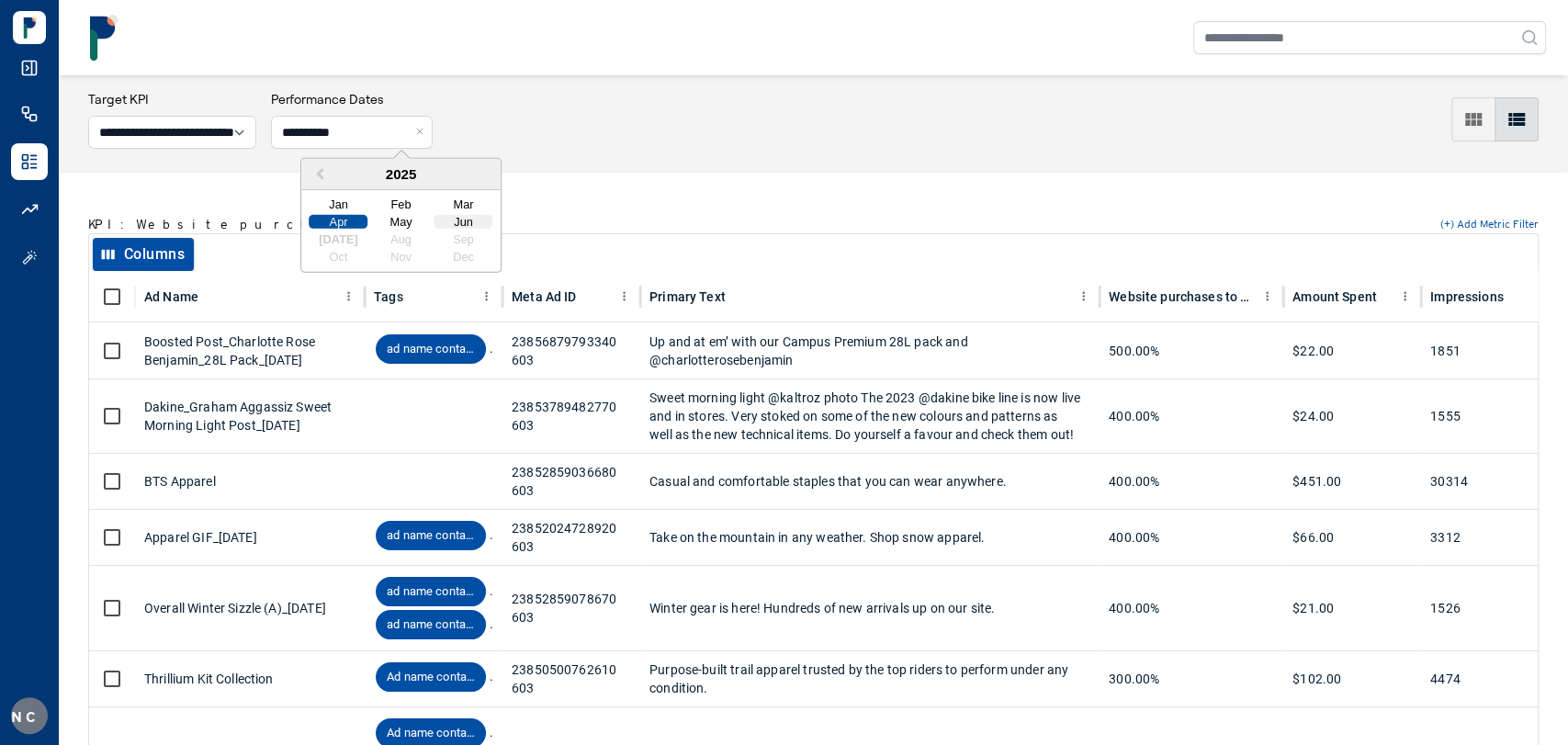 click on "Mar" at bounding box center (464, 204) 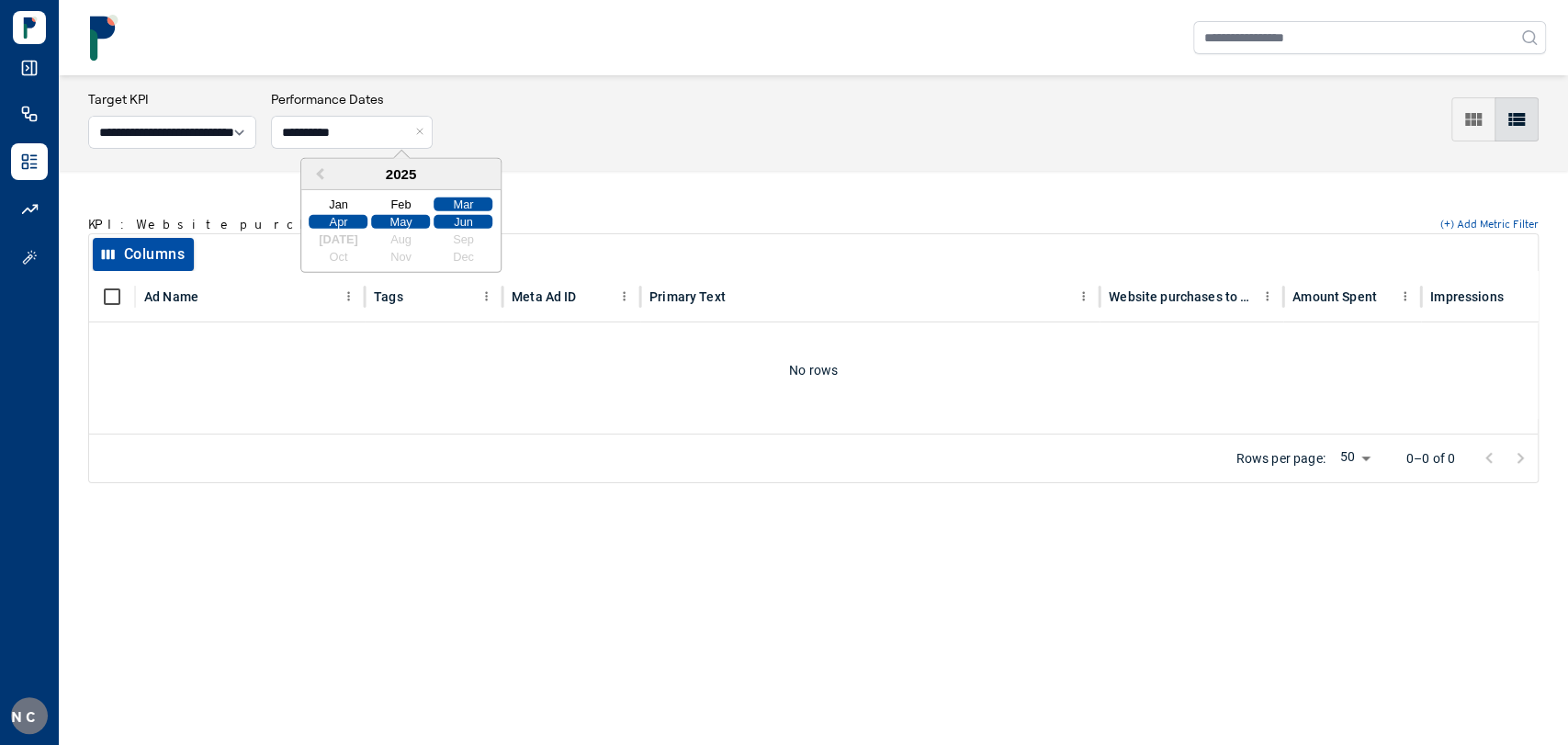 click on "Jun" at bounding box center [464, 221] 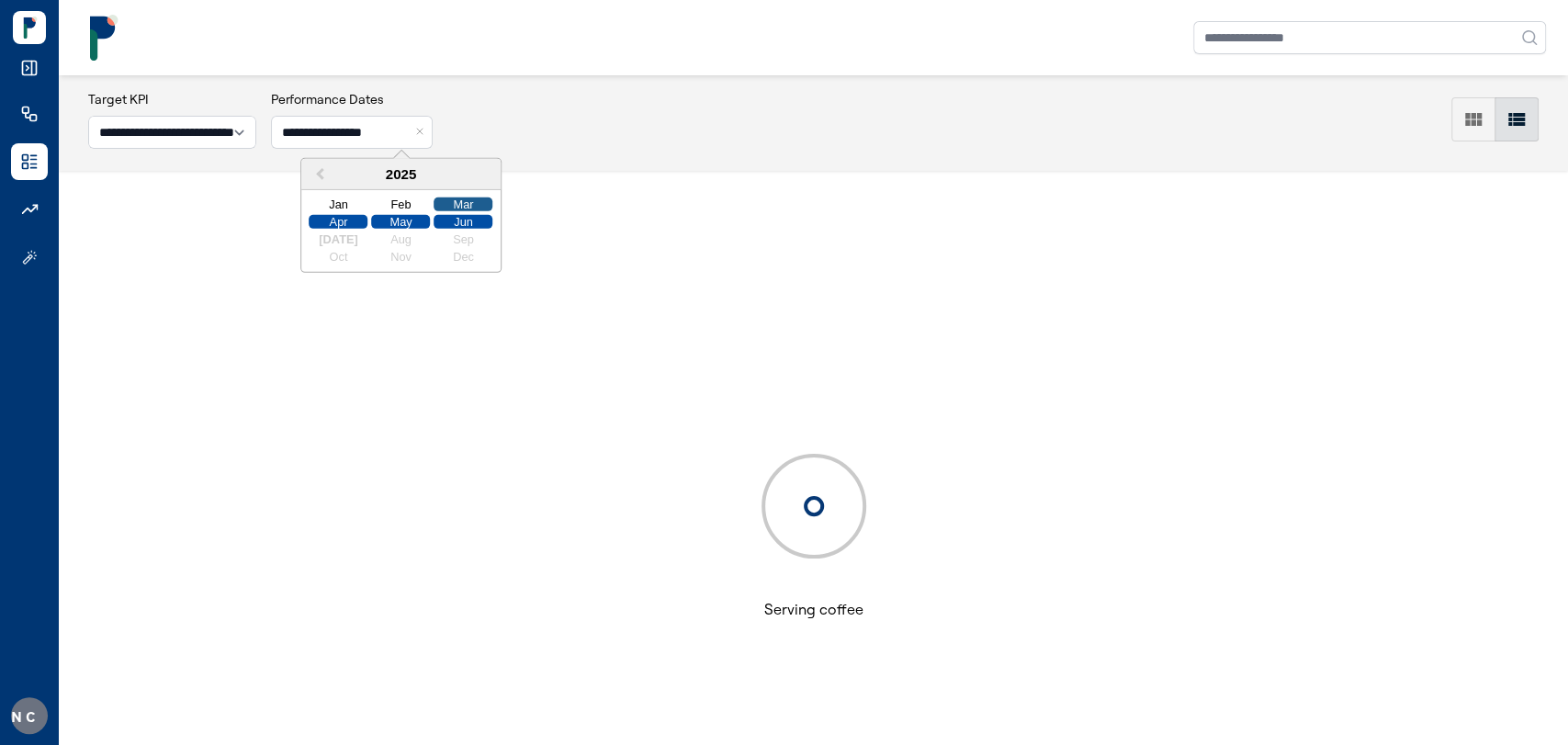 click on "Mar" at bounding box center [464, 204] 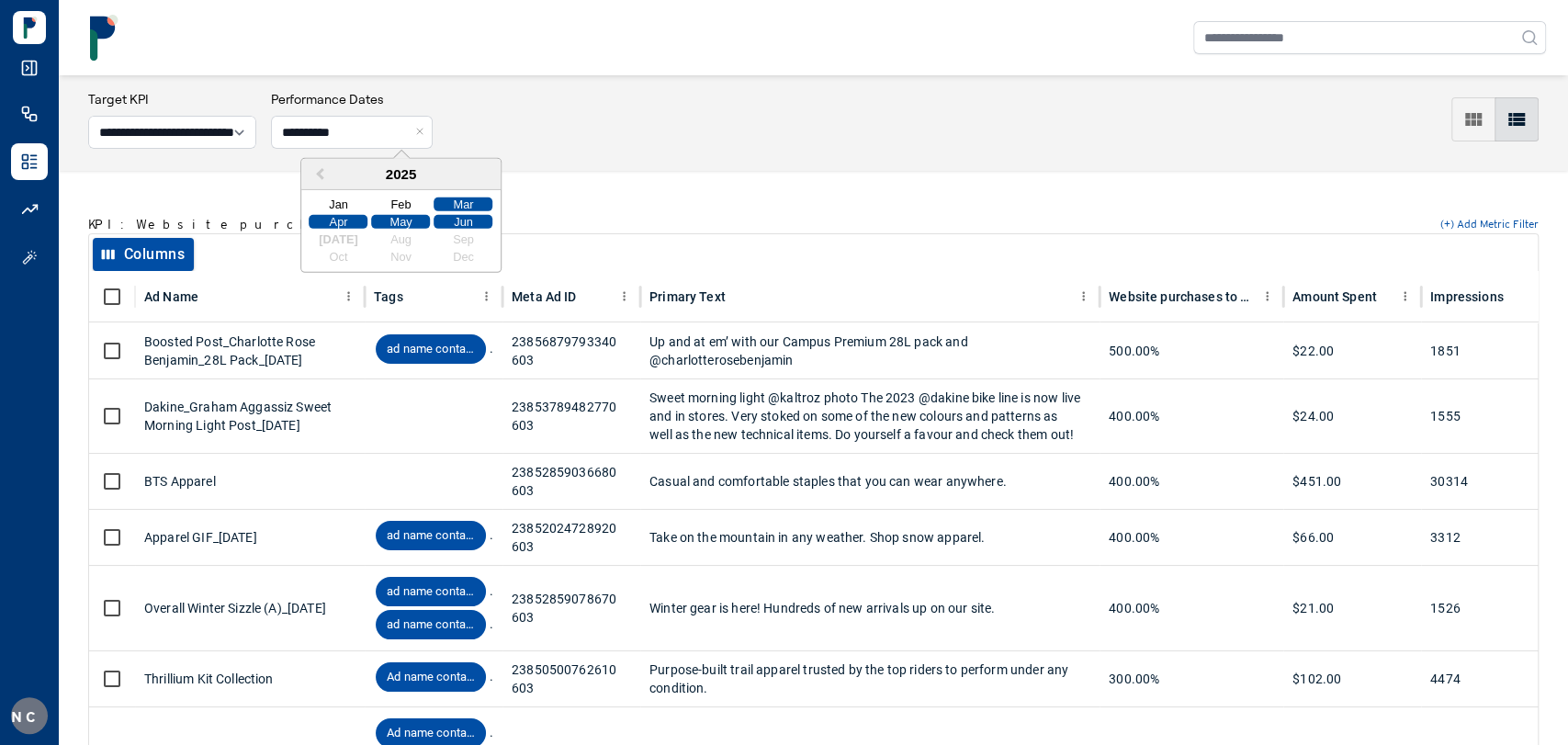 click on "Jul Aug Sep" at bounding box center (401, 239) 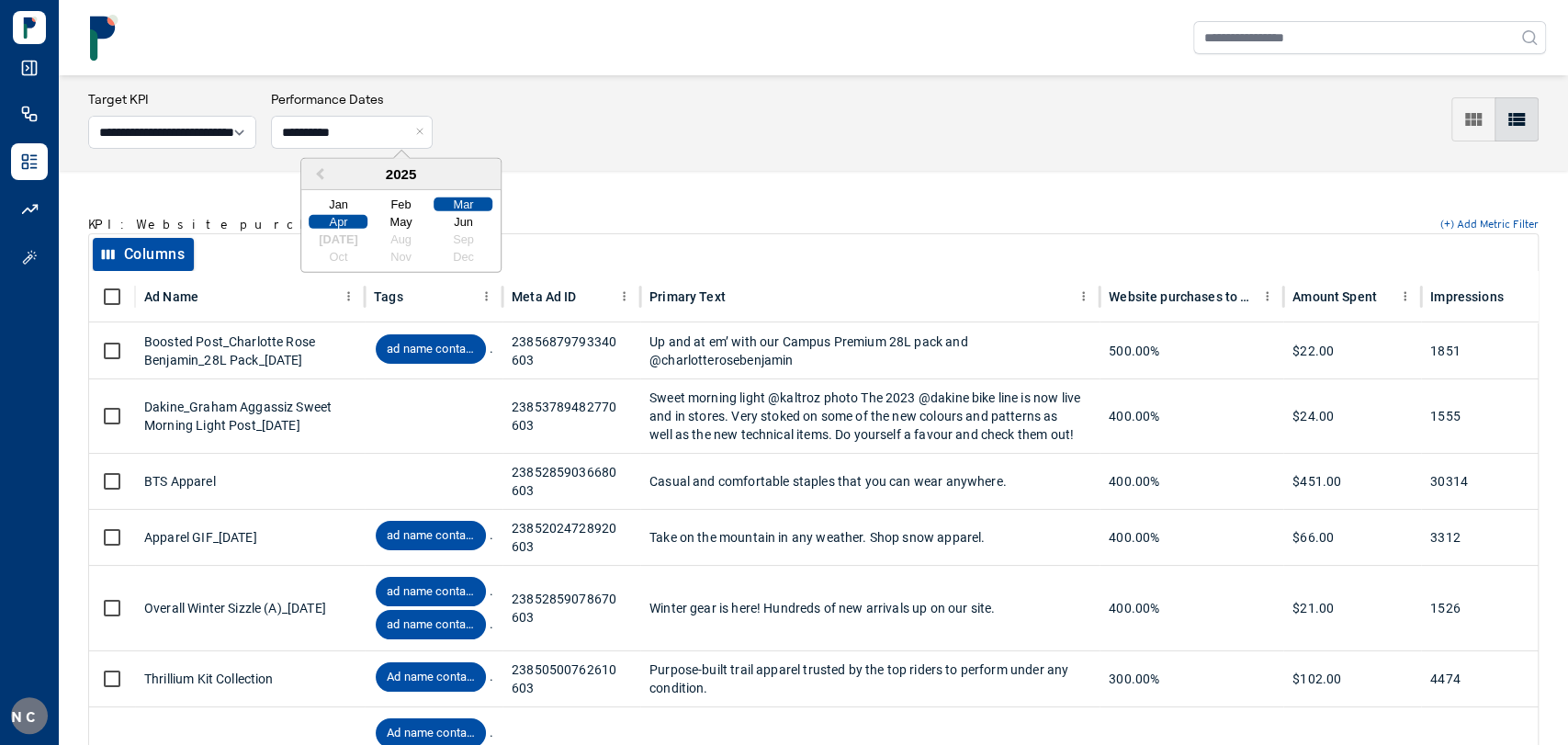 click on "Apr" at bounding box center (339, 221) 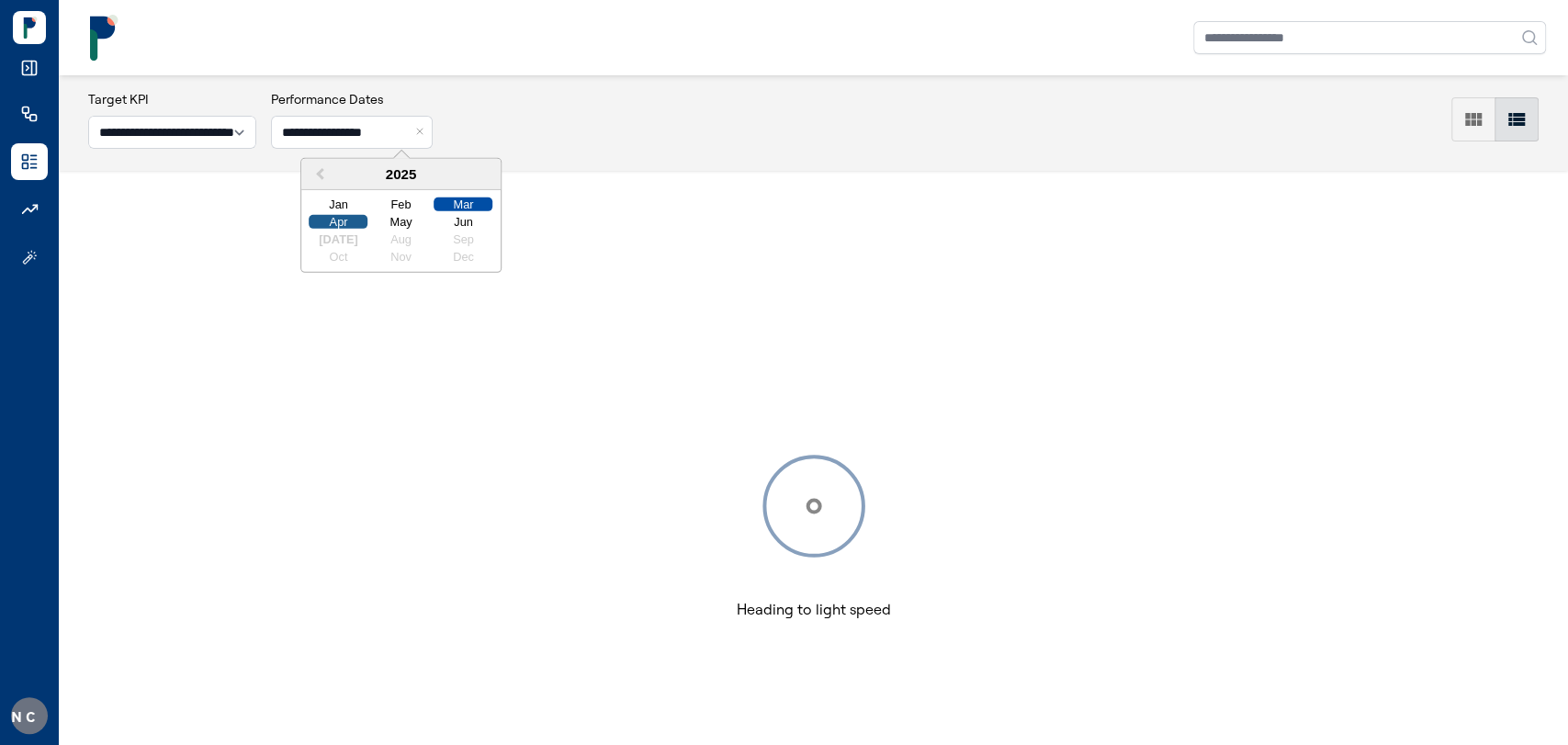 click on "Apr" at bounding box center (339, 221) 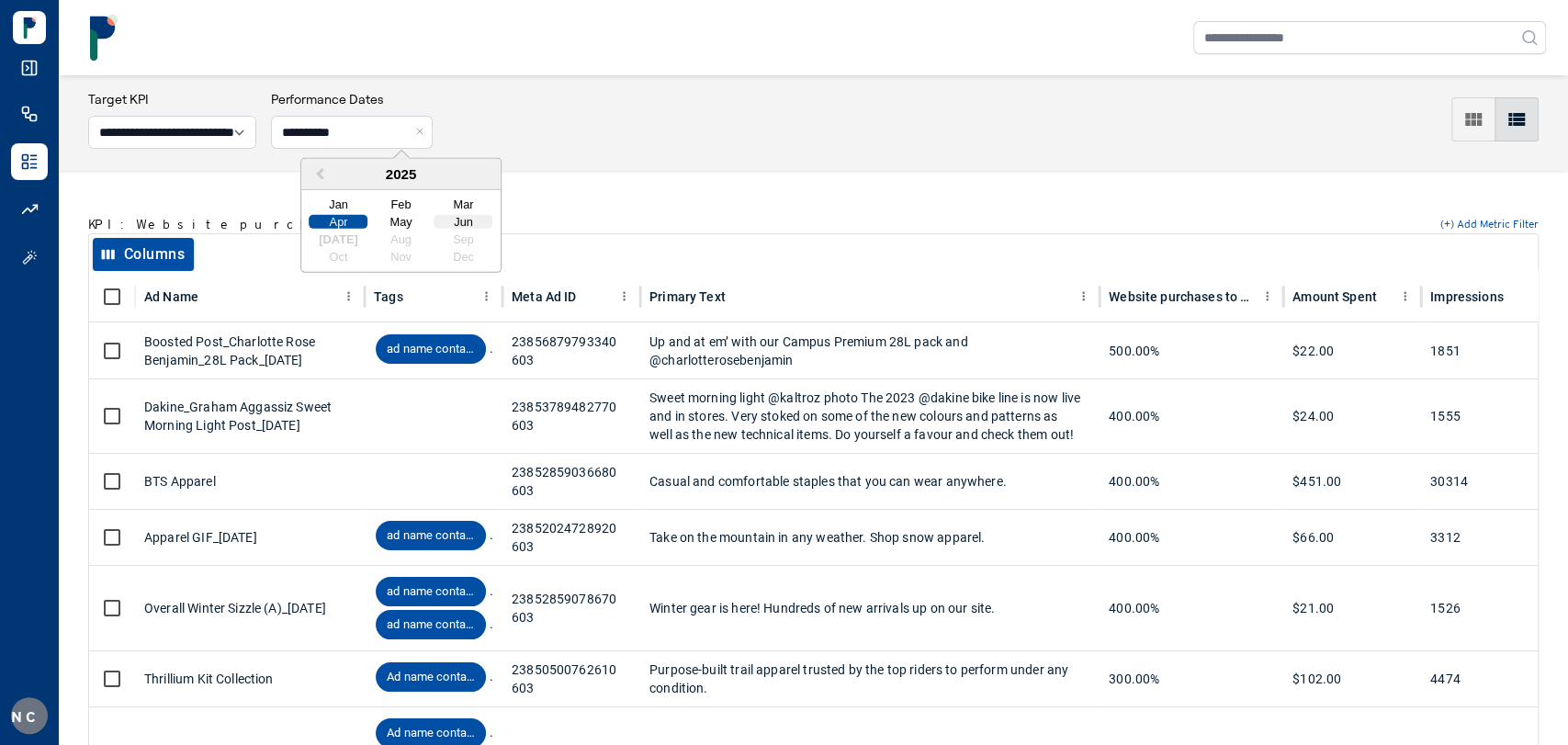 click on "Jun" at bounding box center [464, 221] 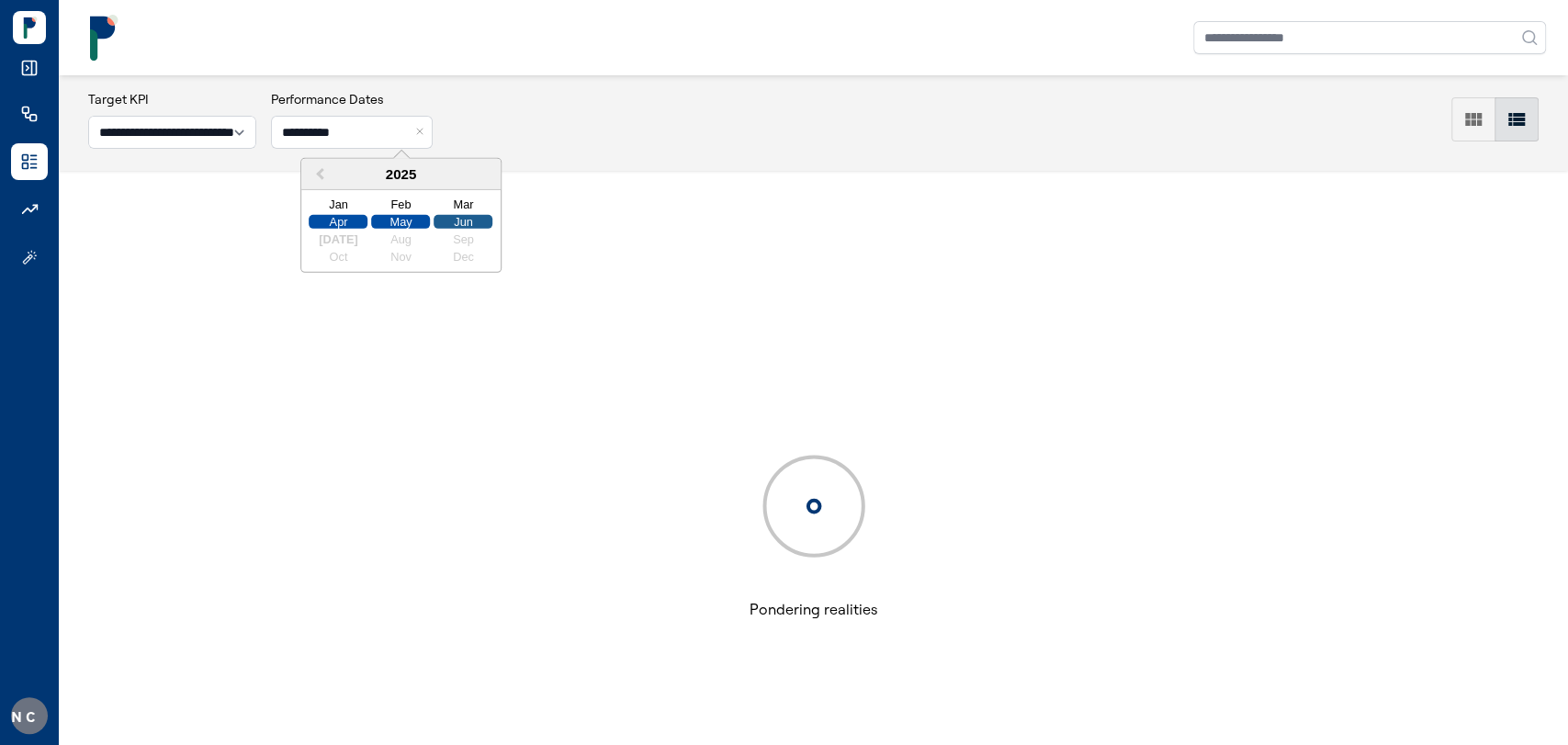 type on "**********" 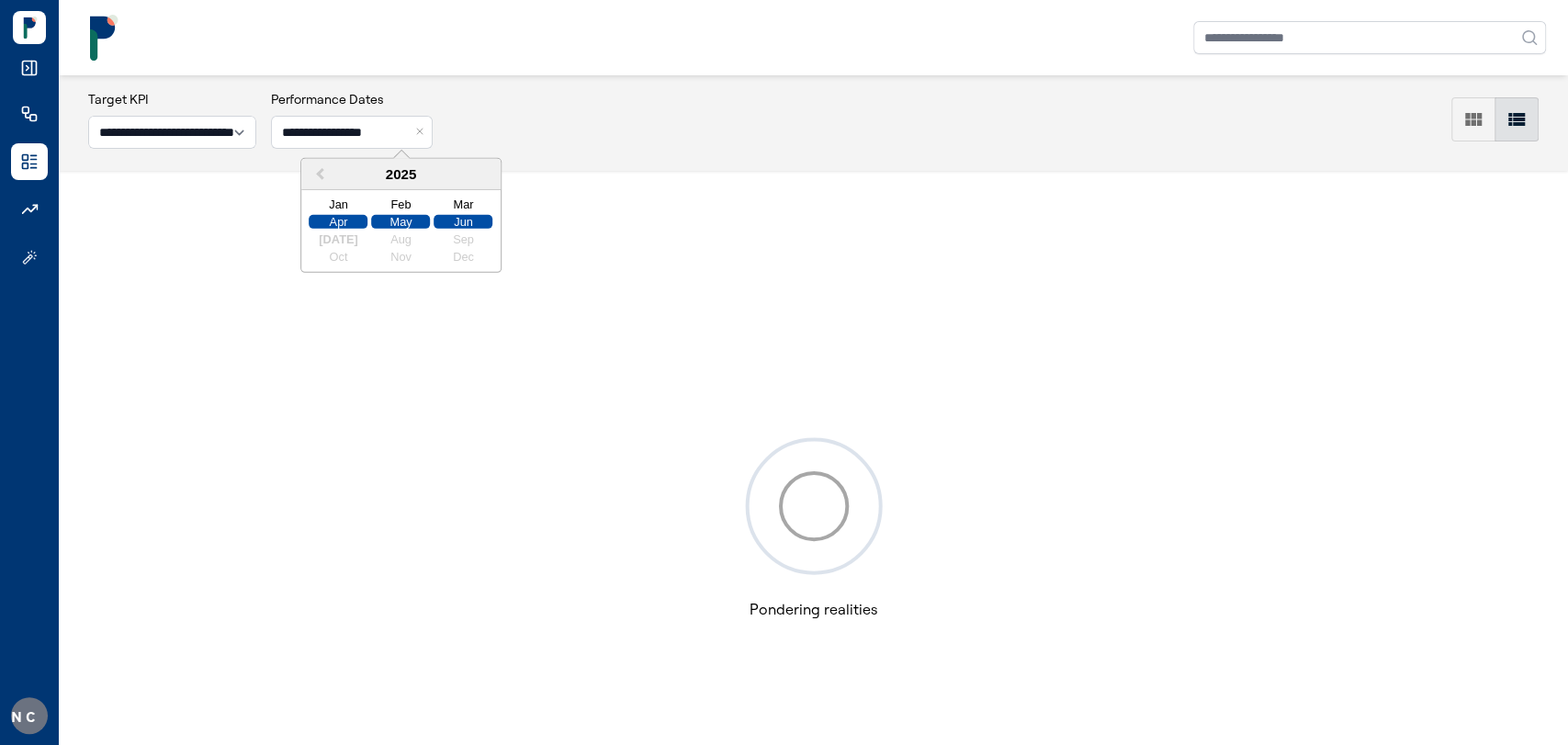 click on "Making coffee Configuring models Structuring data Calculating quartiles Serving coffee Heading to light speed Pondering realities Slowing down Rethinking approach Looking at cat photos Politely excusing ourselves from social obligations Walking the dog Training model Checking label data Finding the database" at bounding box center [813, 505] 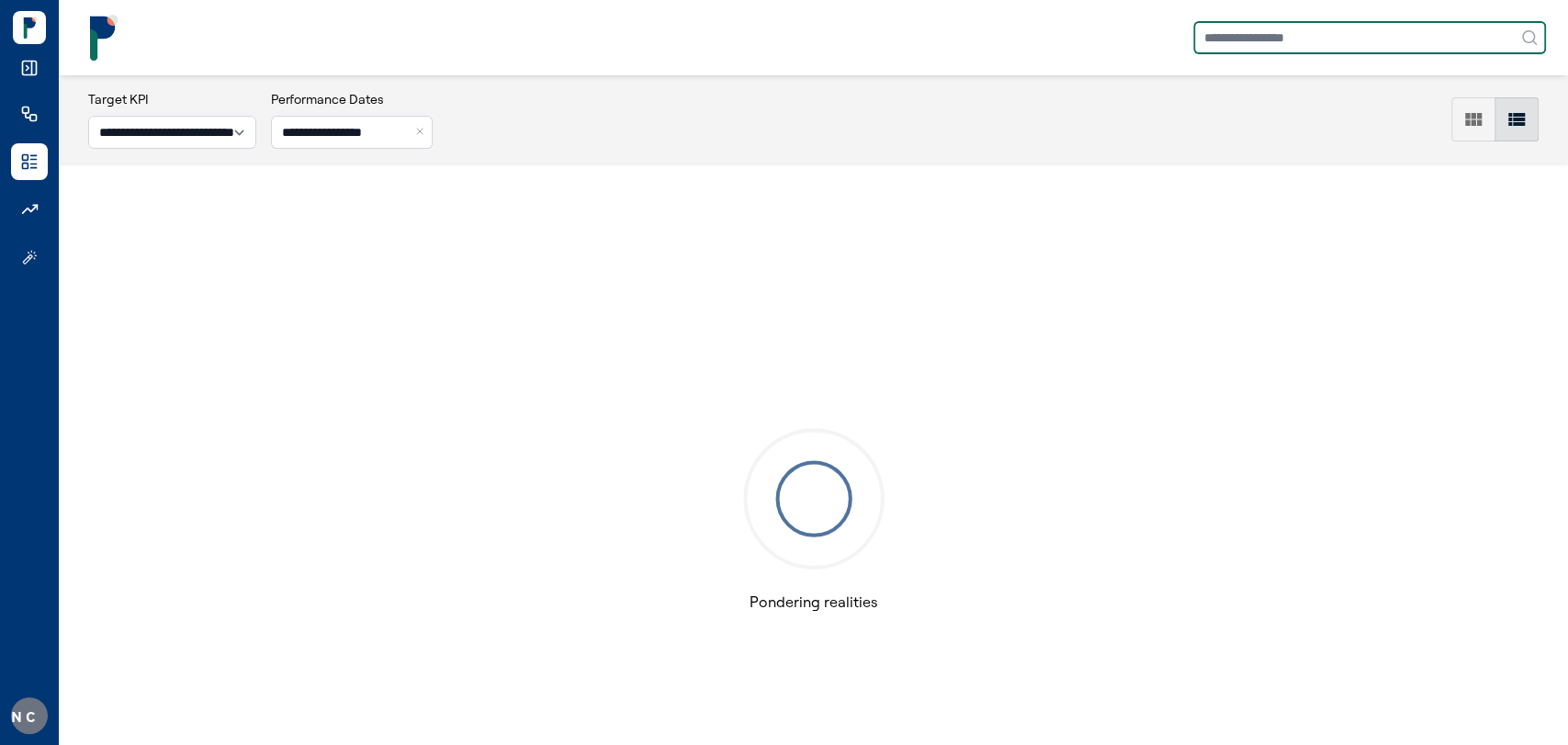 click at bounding box center (1370, 38) 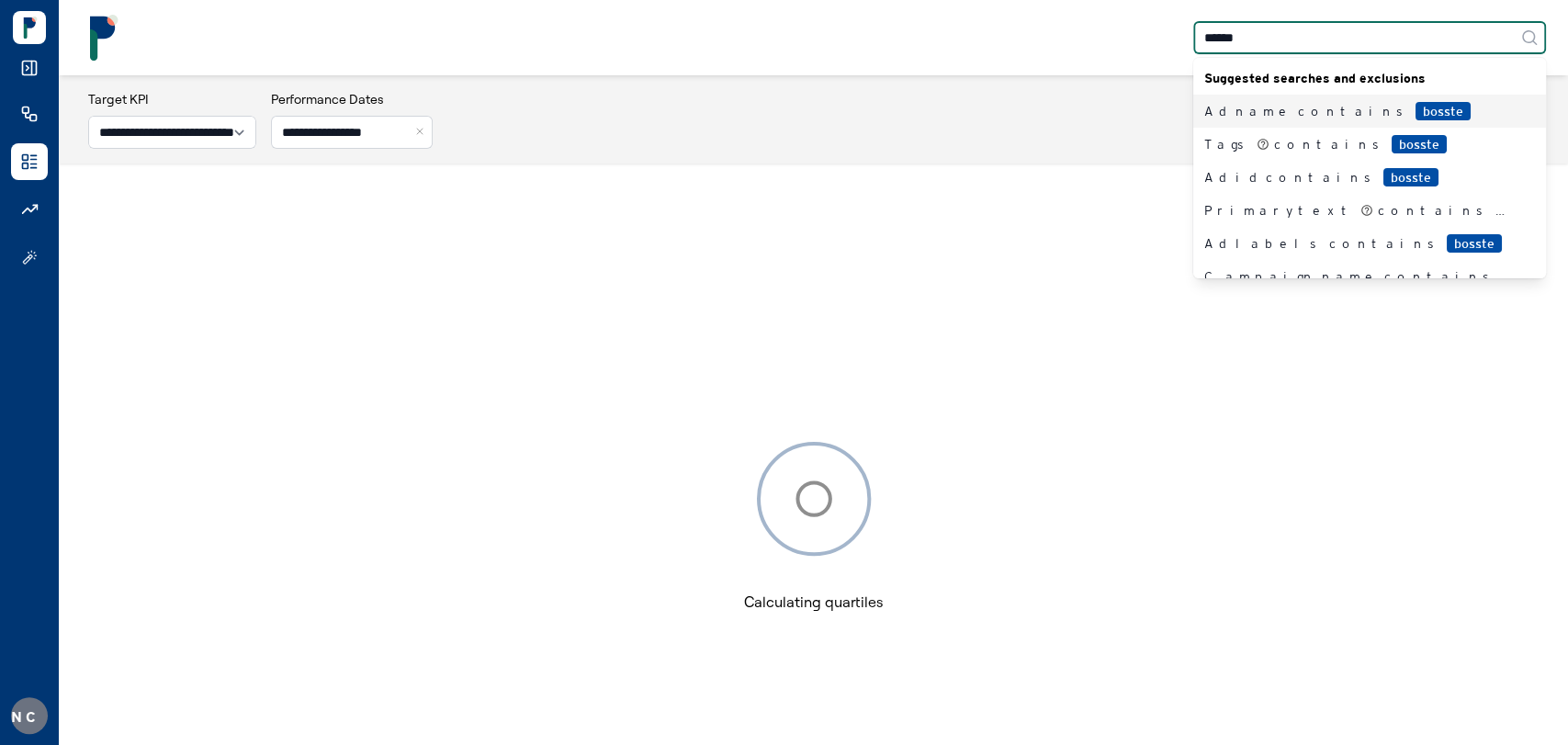 type on "*******" 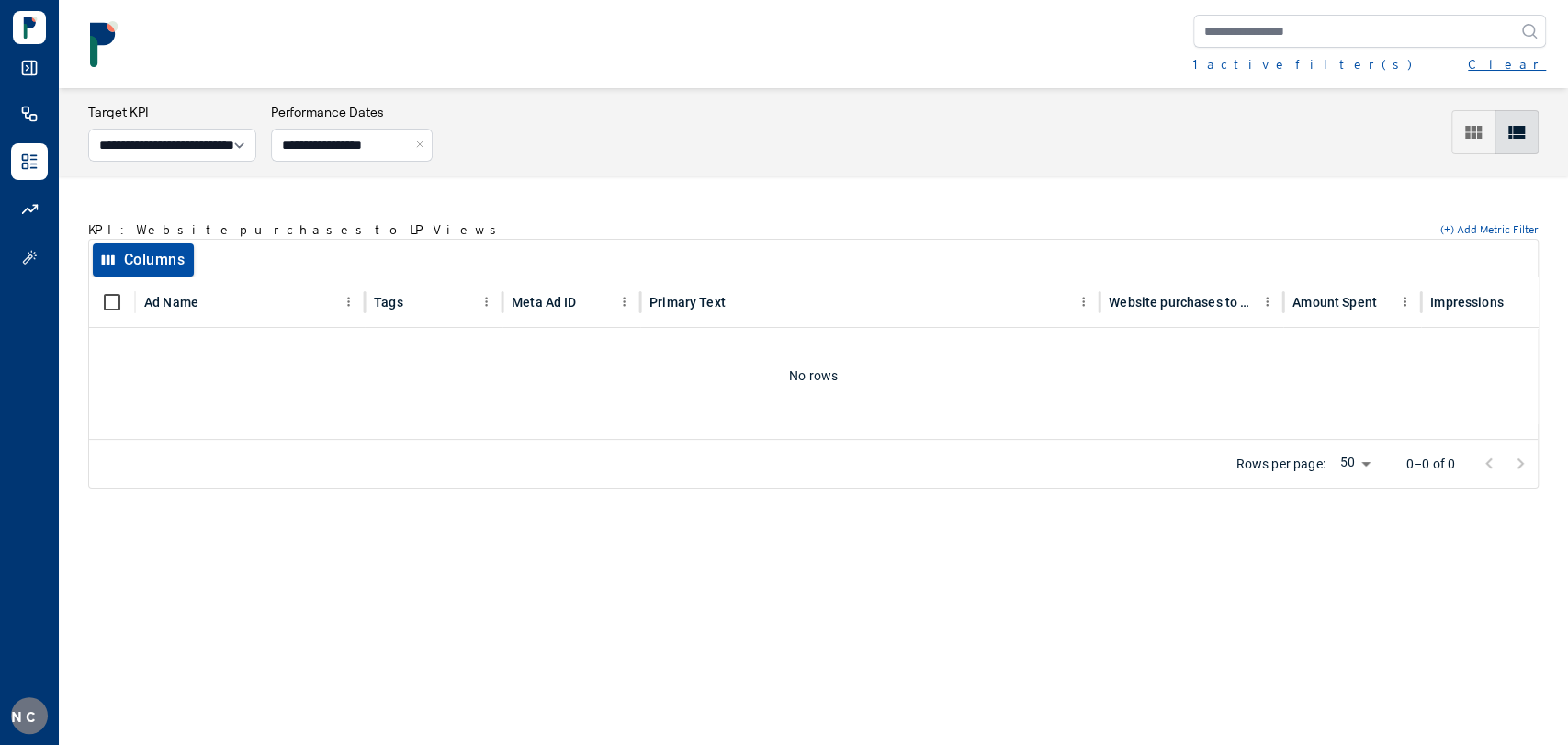 click on "Clear" at bounding box center [1506, 64] 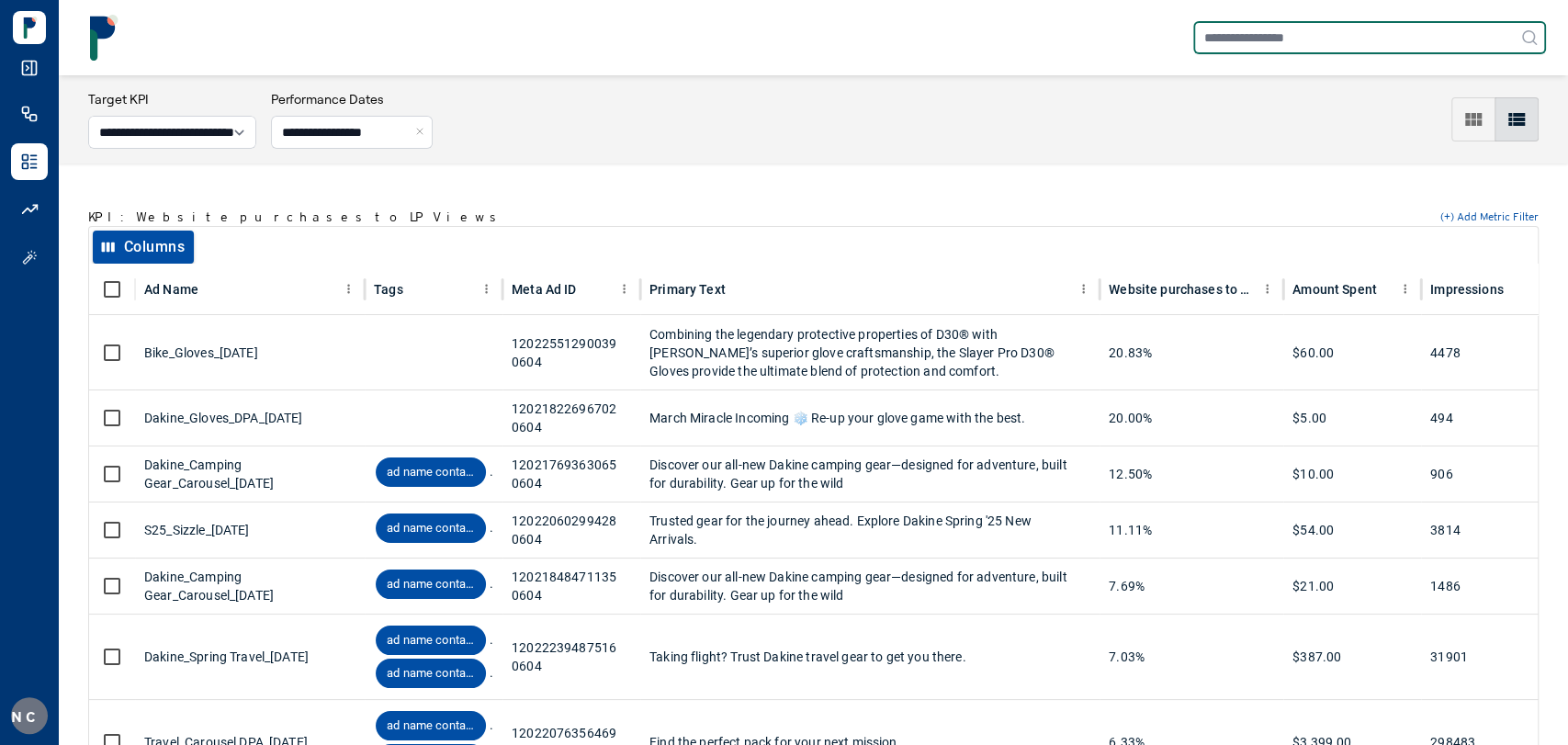 click at bounding box center (1370, 38) 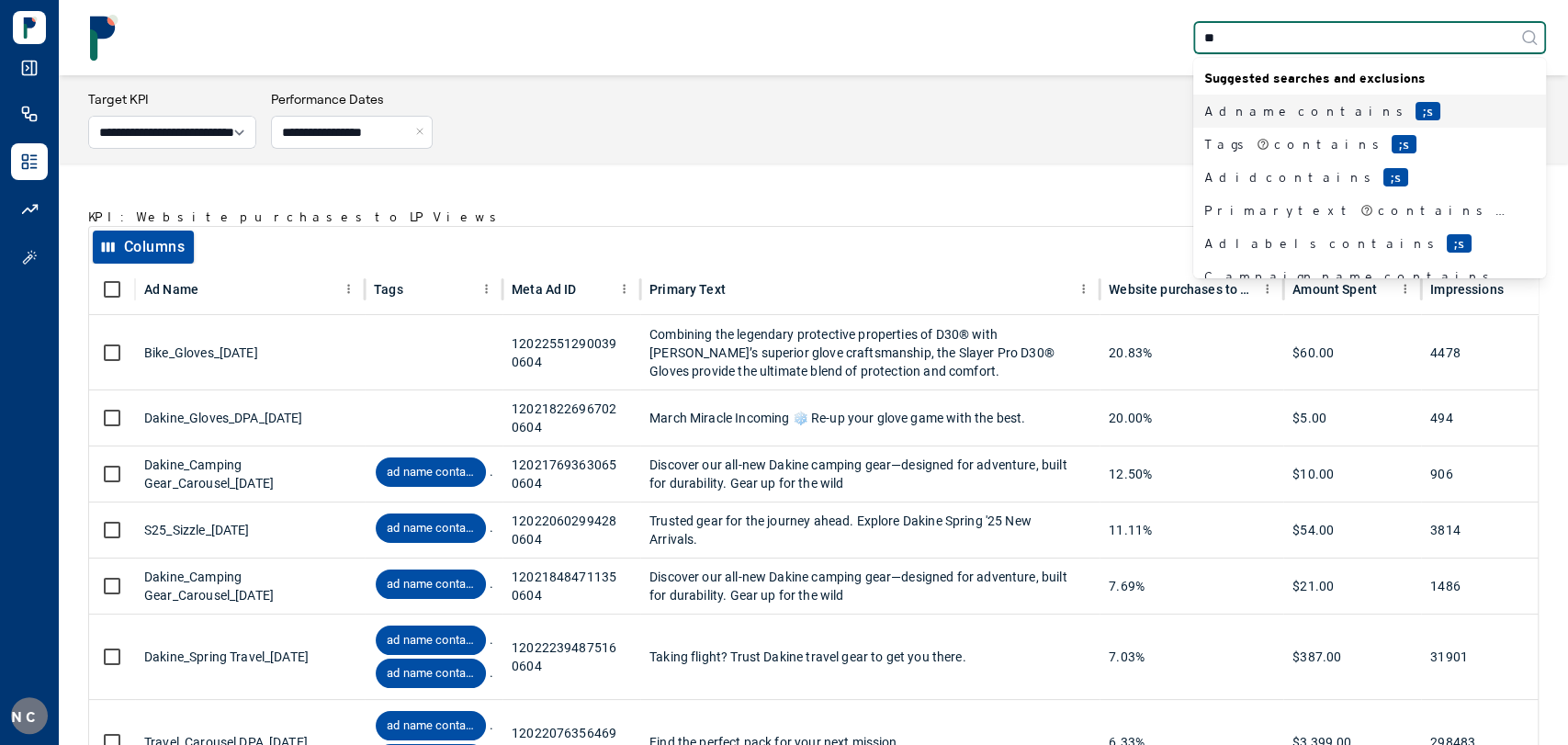 type on "*" 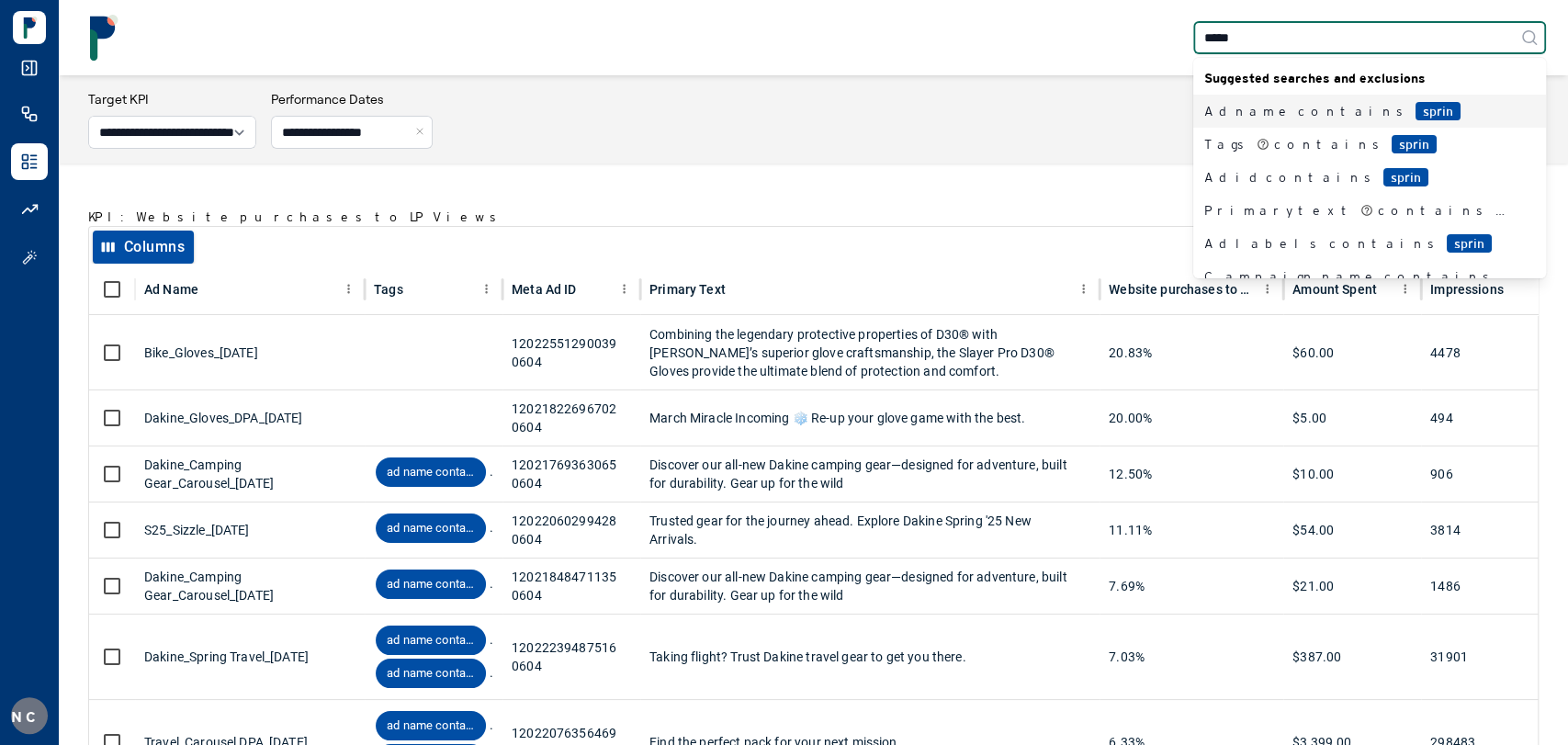 type on "******" 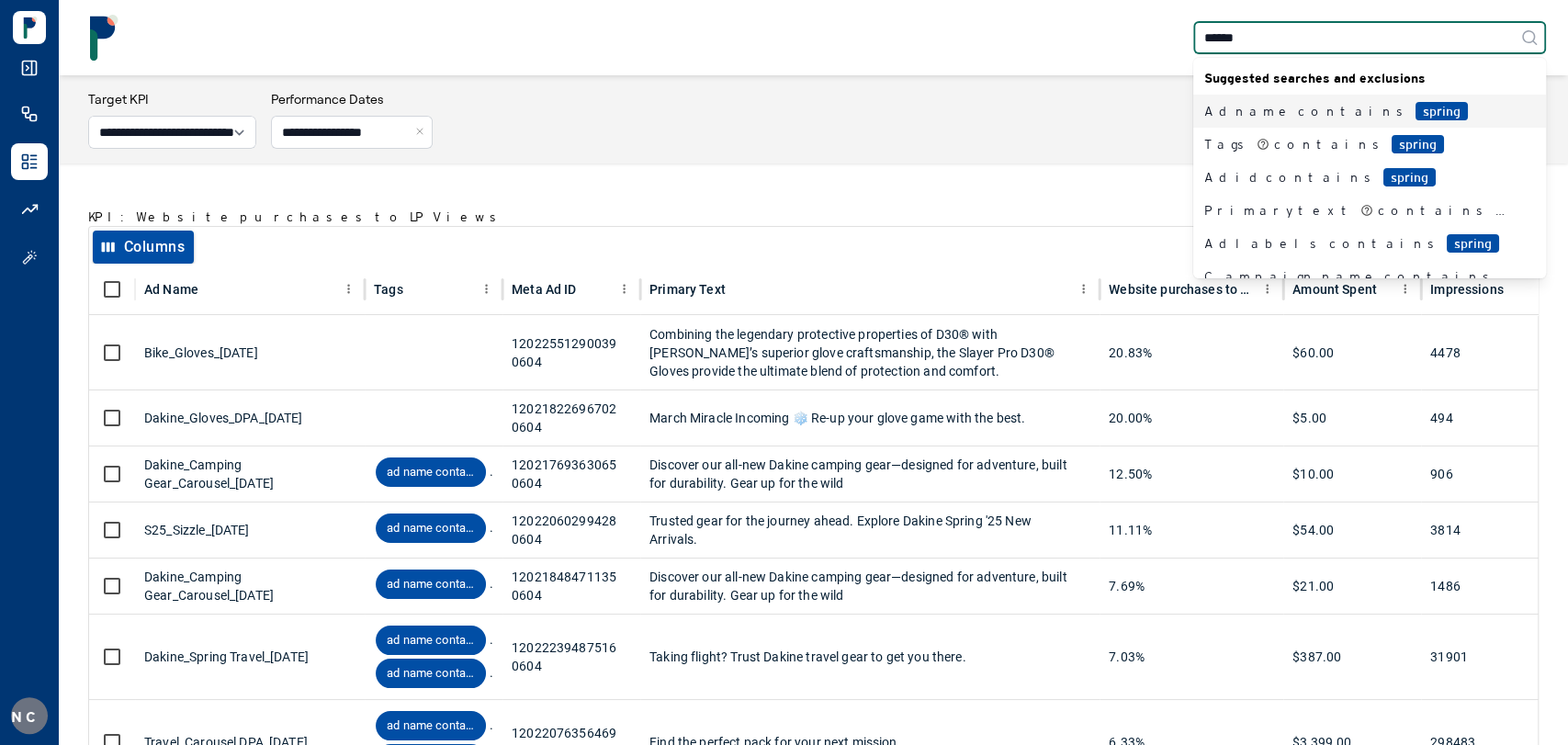 type 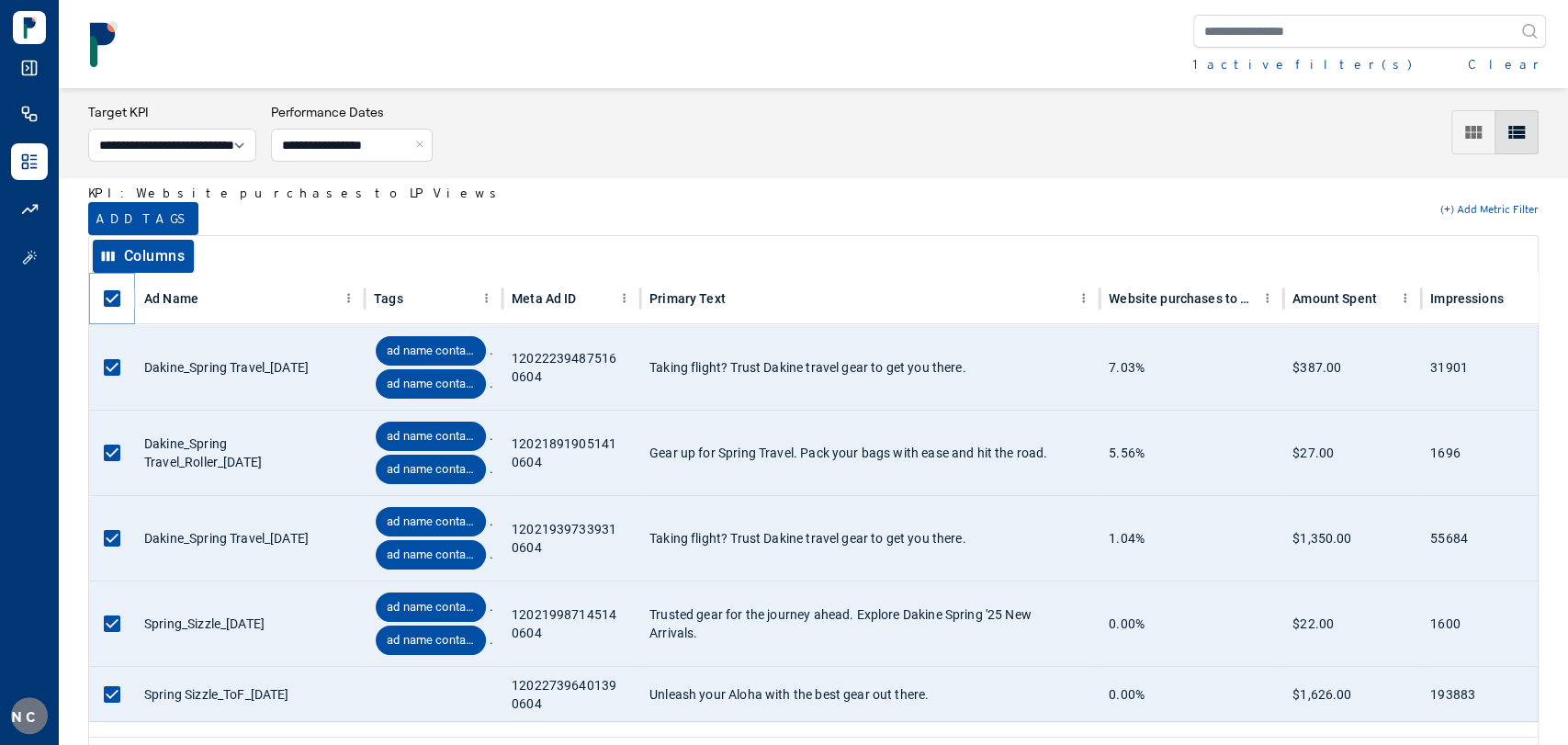 scroll, scrollTop: 0, scrollLeft: 0, axis: both 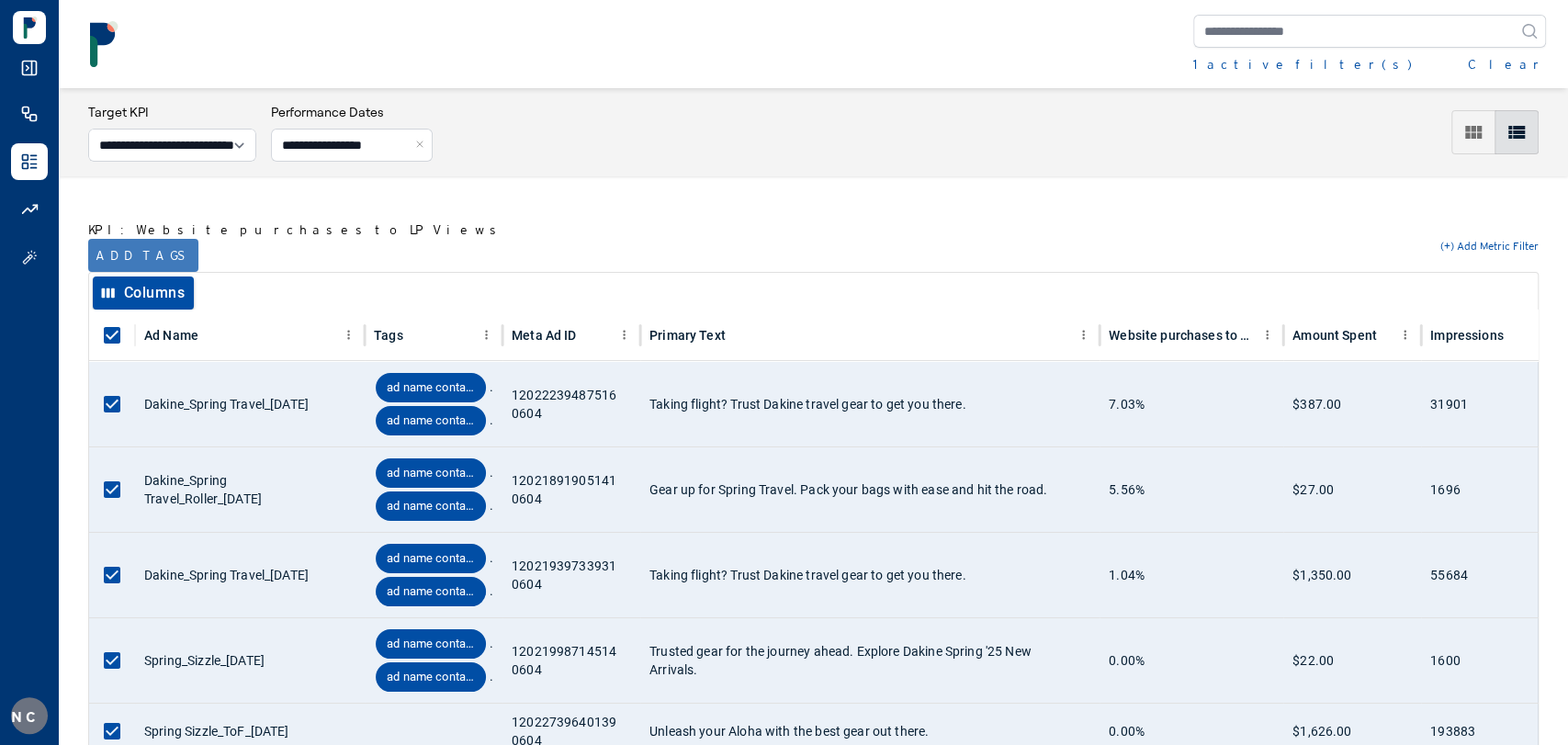 click on "Add tags" at bounding box center (143, 255) 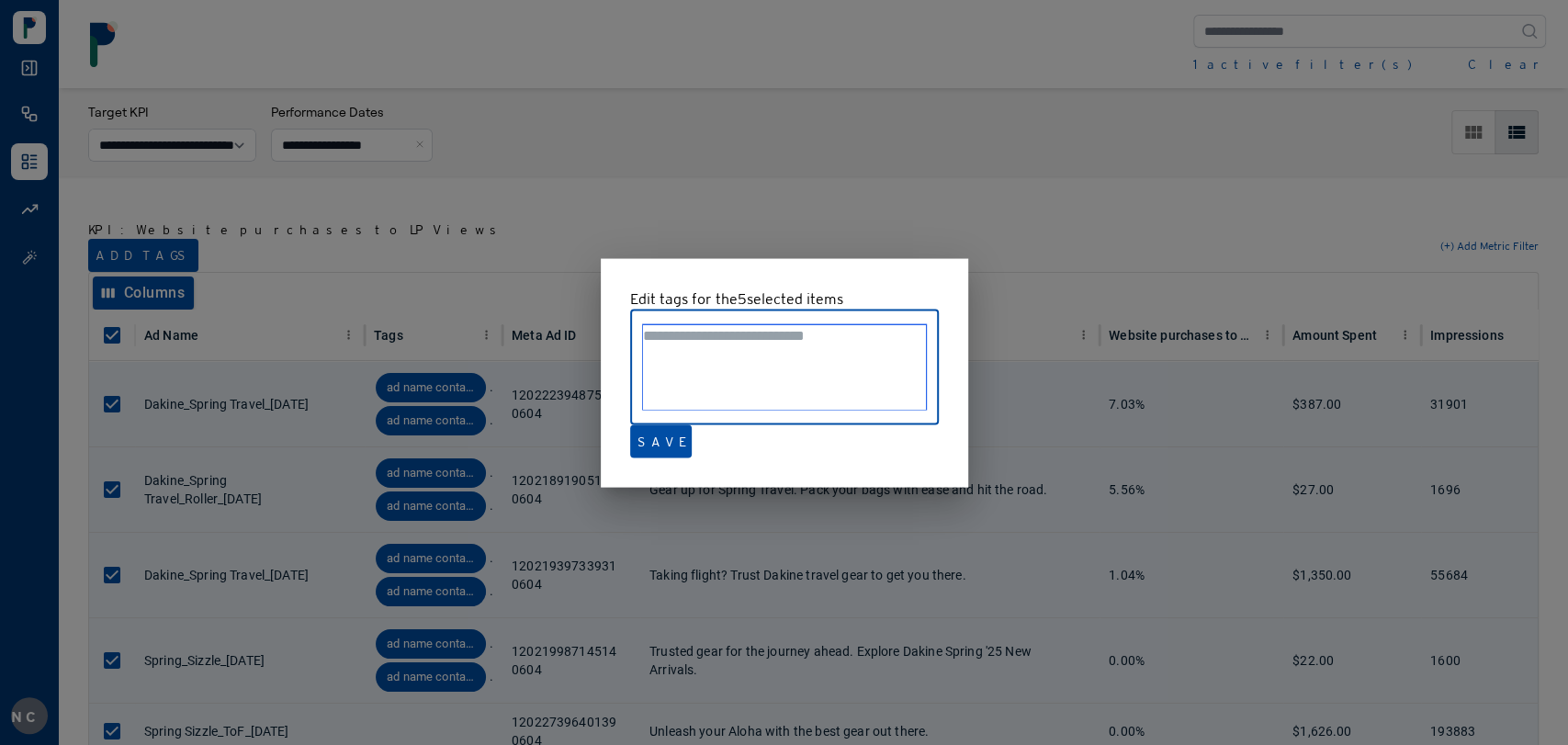 paste on "**********" 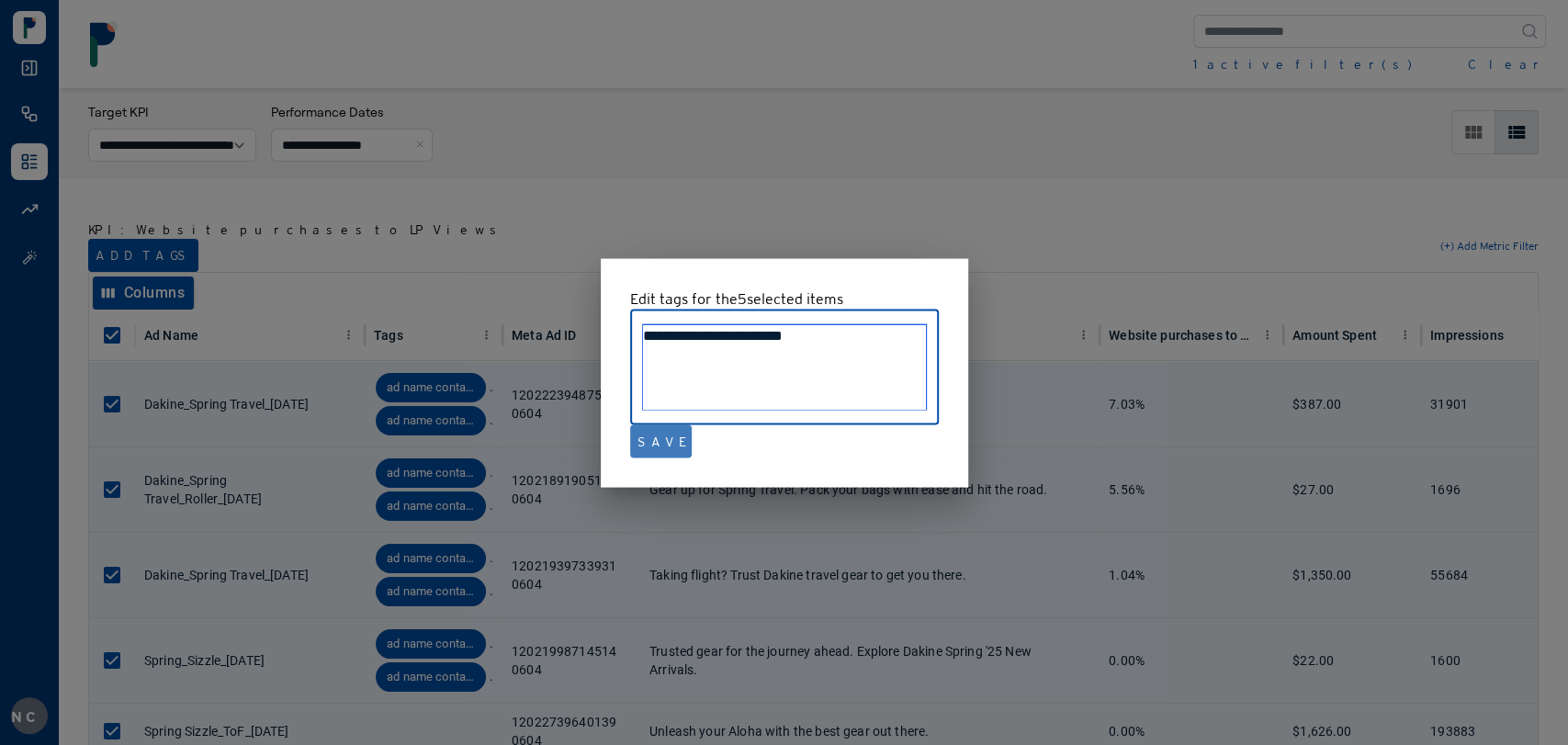 type on "**********" 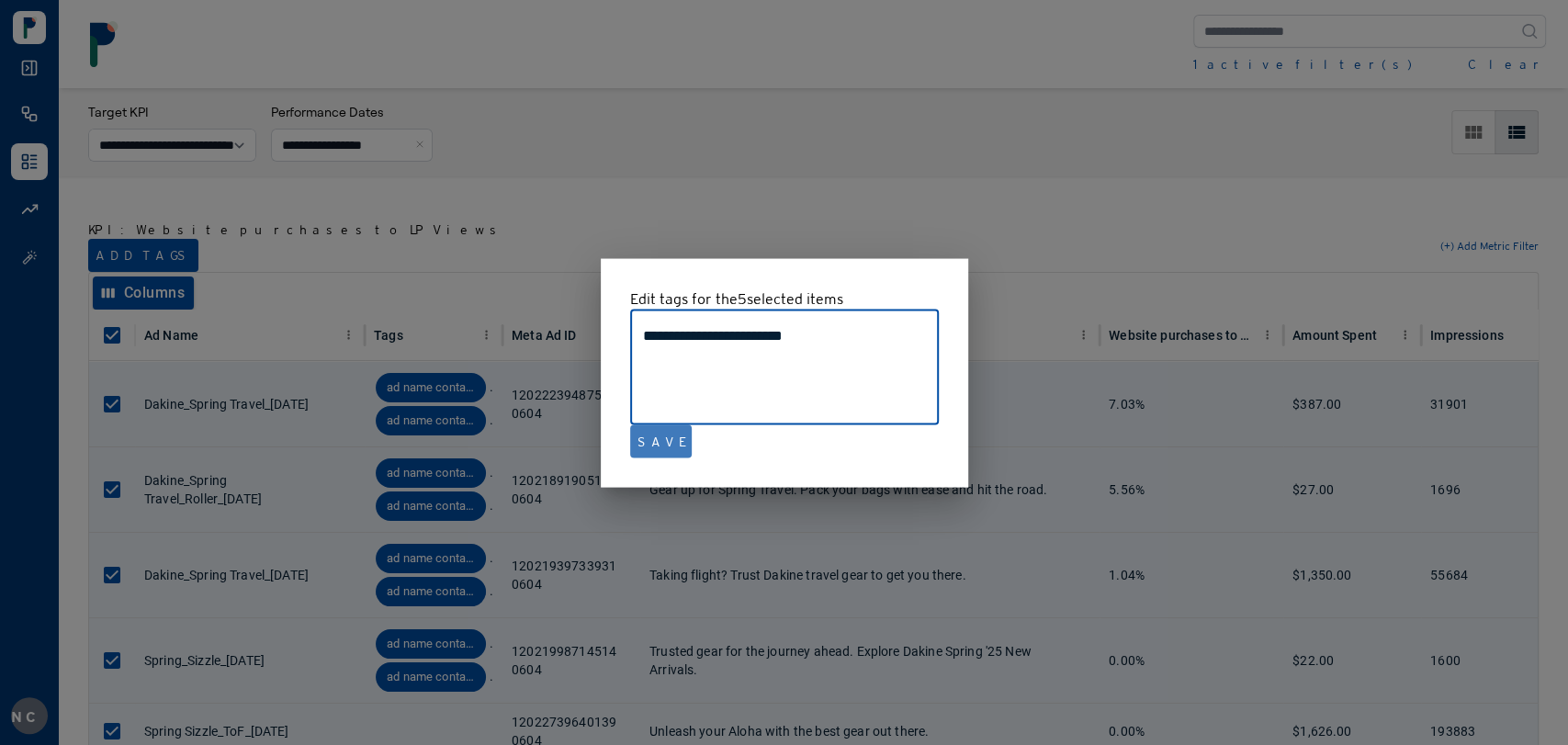 click on "Save" at bounding box center [660, 441] 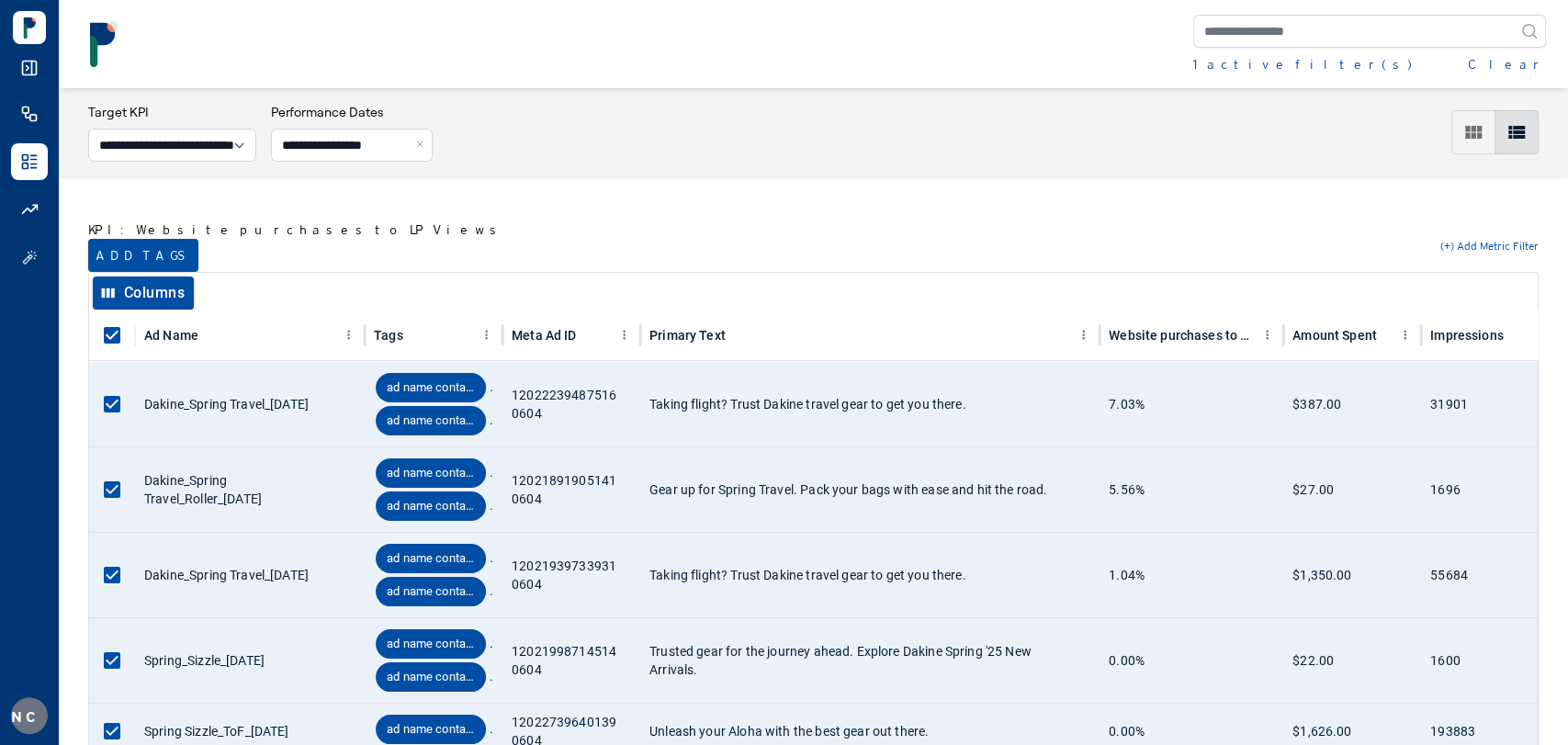 click on "Successfully updated insights. View tag insights" at bounding box center [1406, 64] 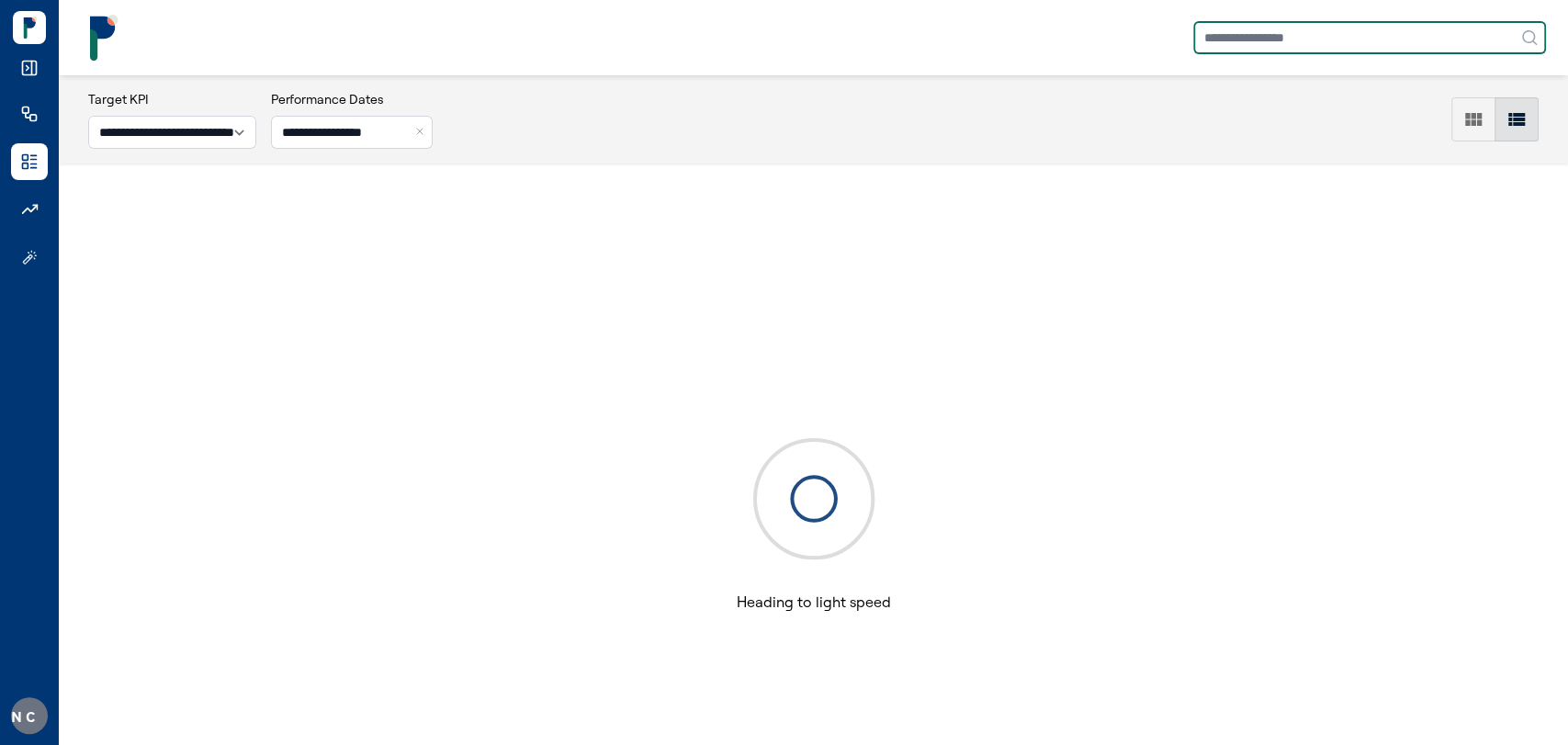 click at bounding box center (1370, 38) 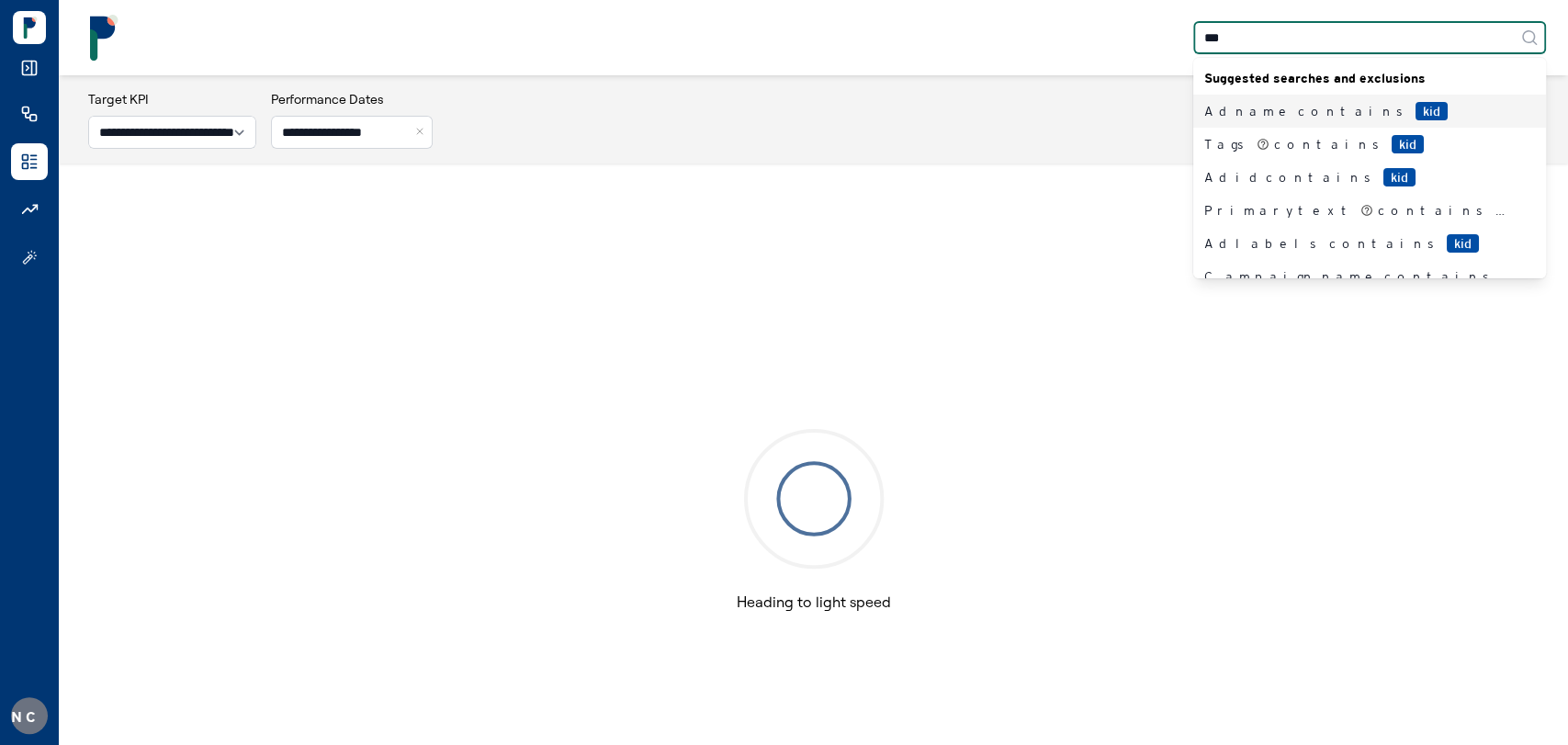 type on "****" 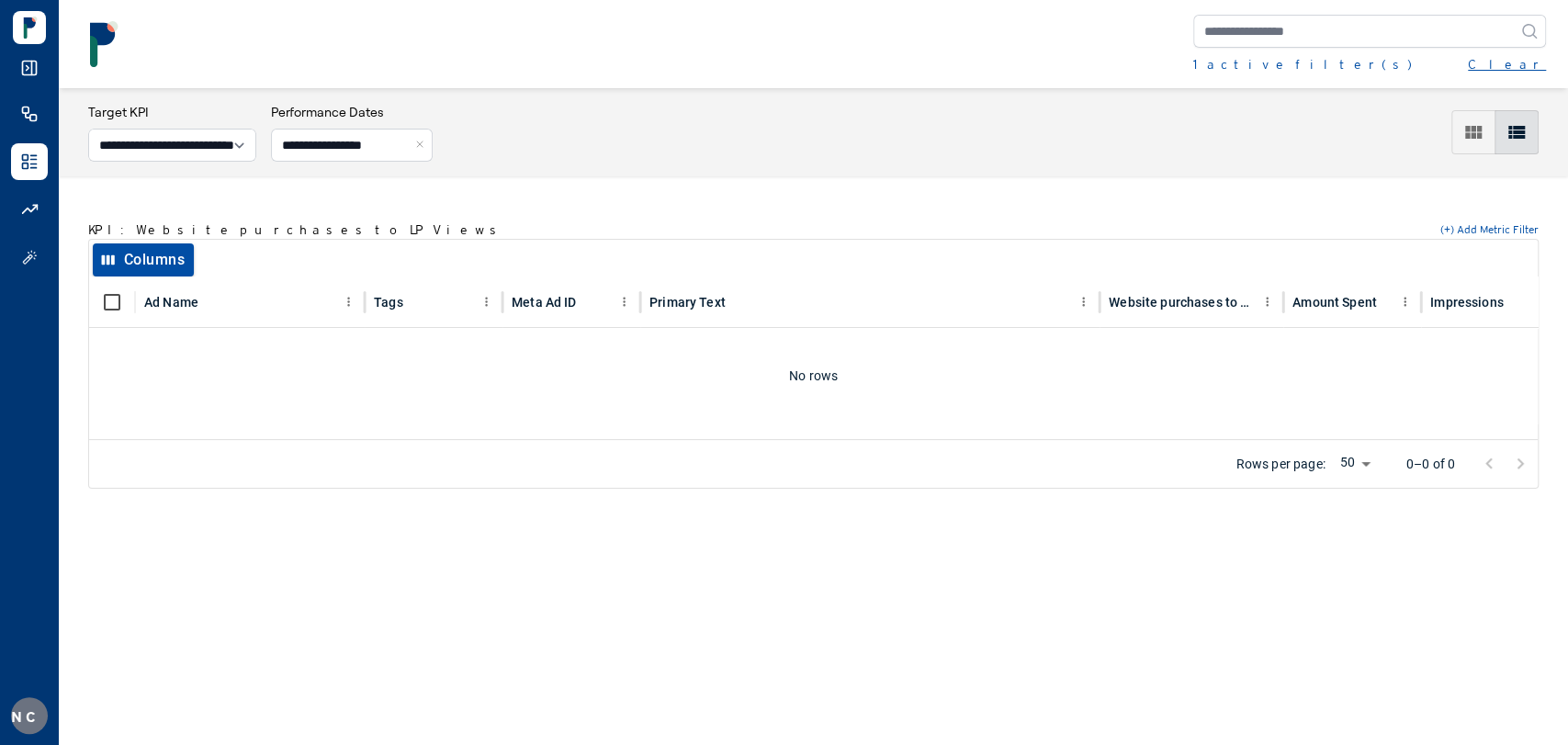 click on "Clear" at bounding box center (1506, 64) 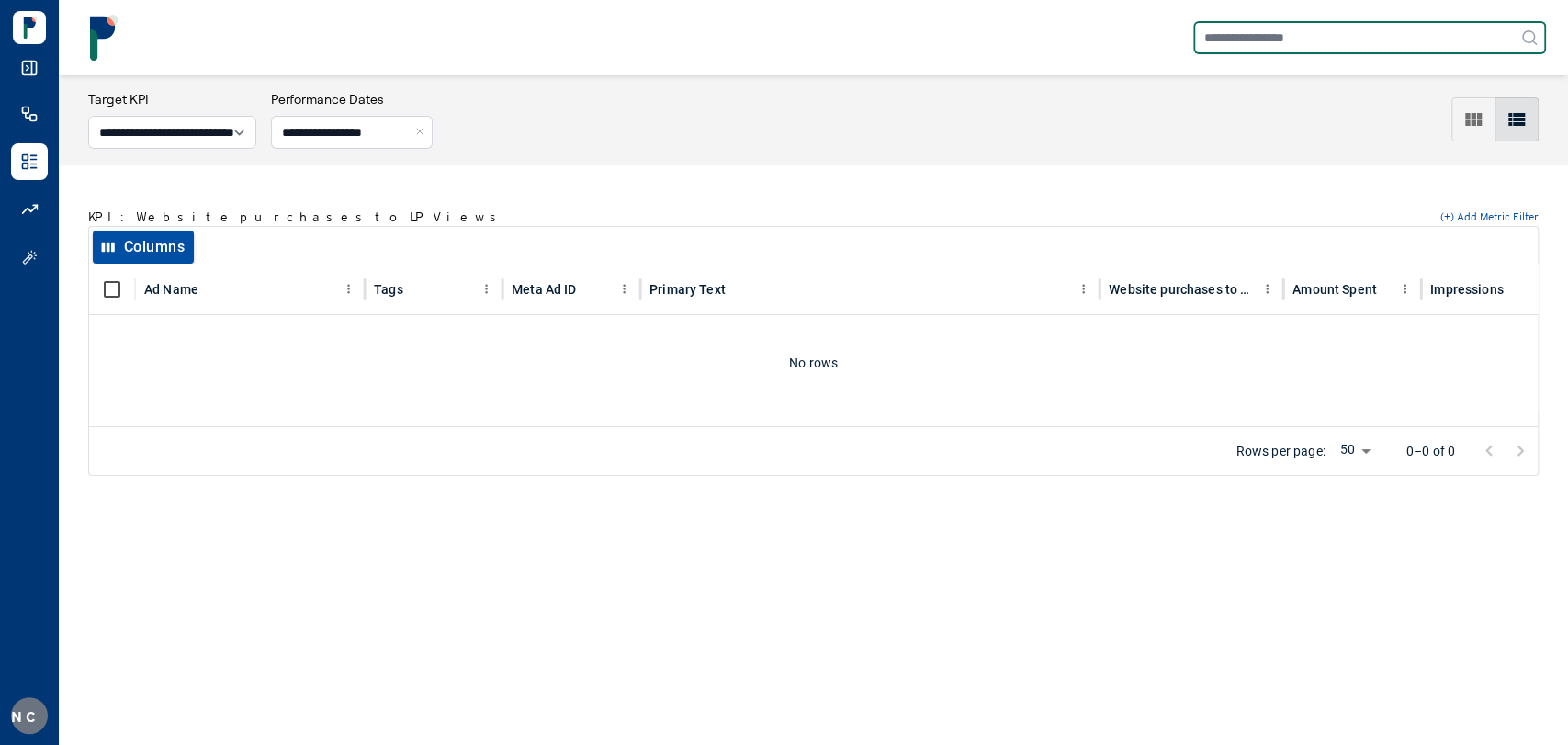 click at bounding box center (1370, 38) 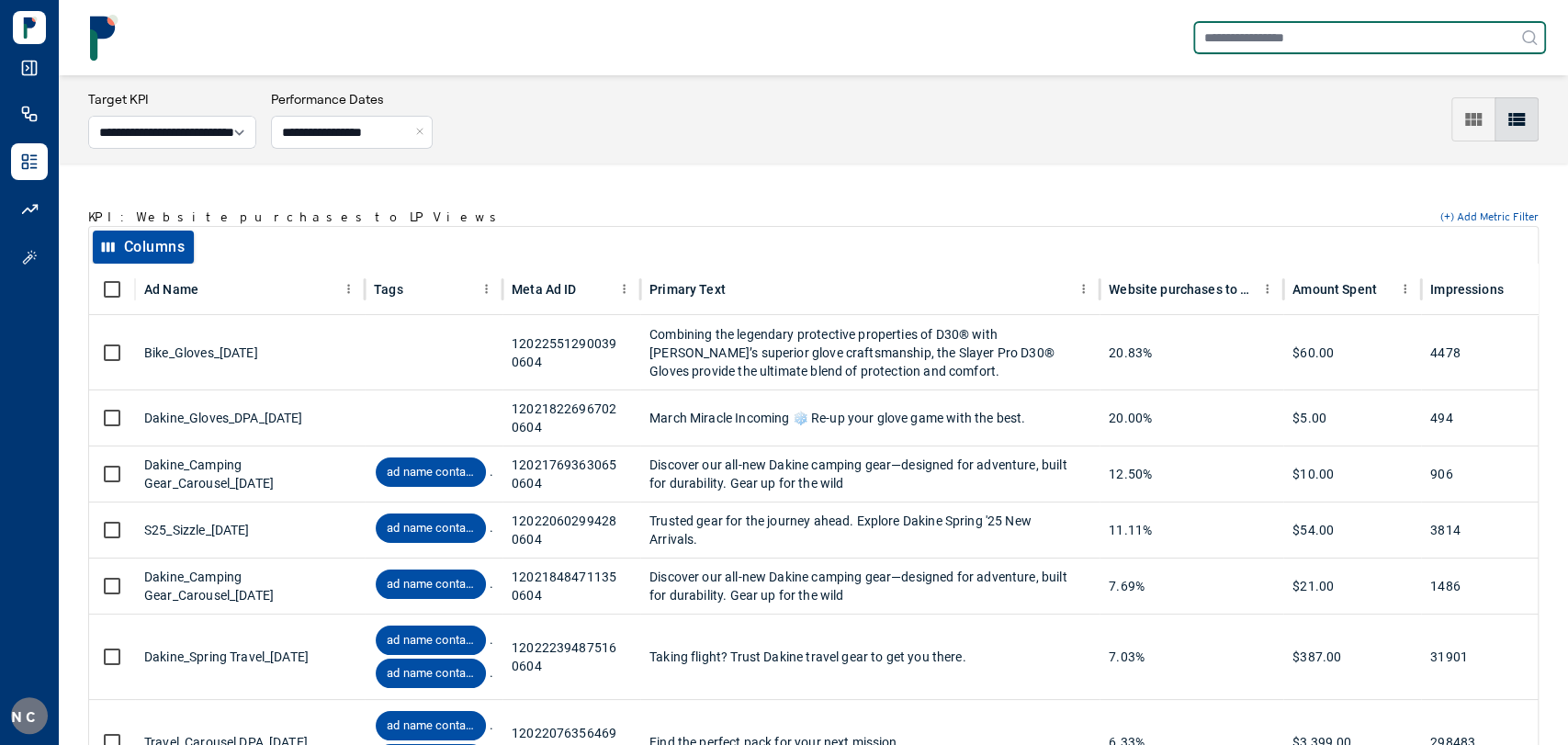 click at bounding box center (1370, 38) 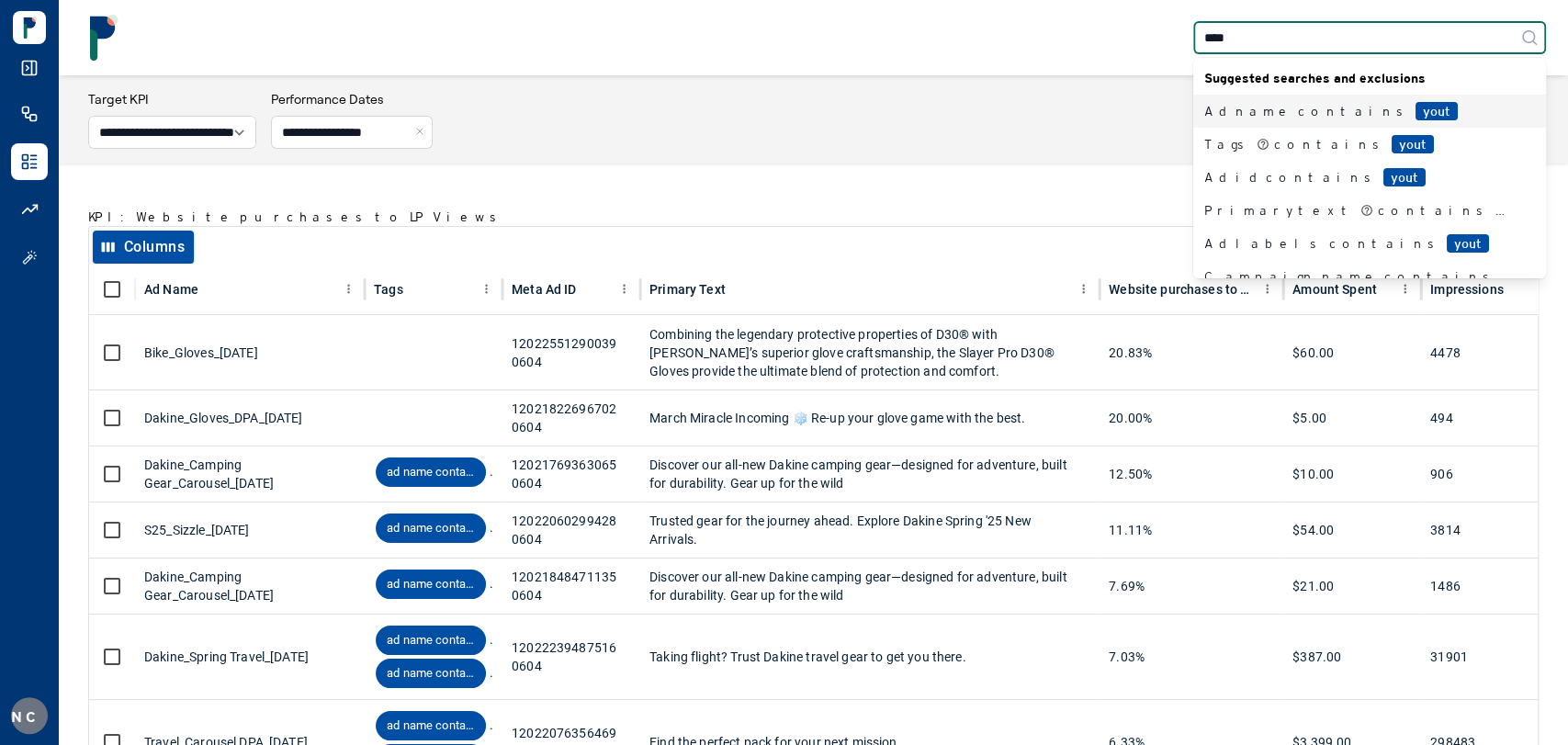 type on "*****" 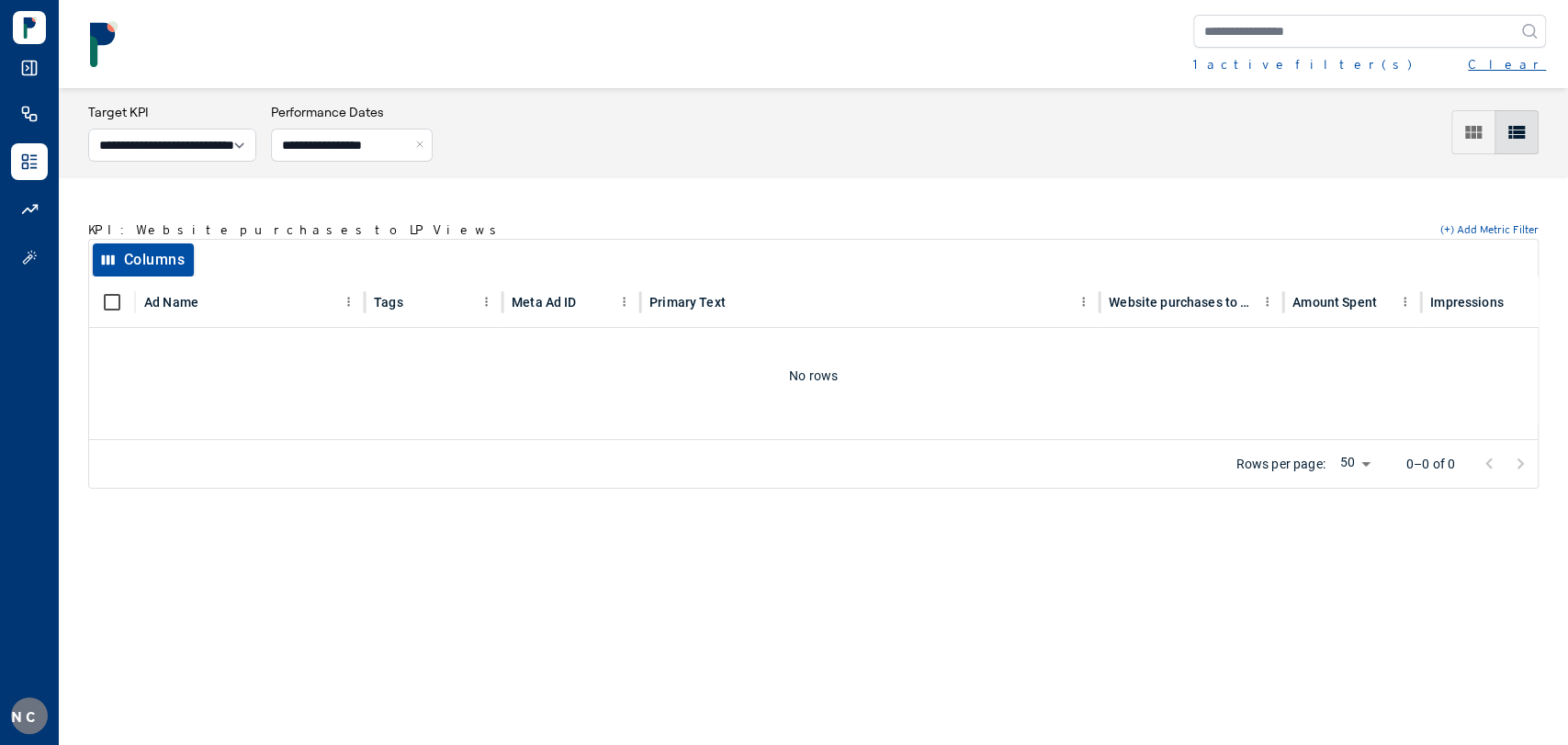 click on "Clear" at bounding box center (1506, 64) 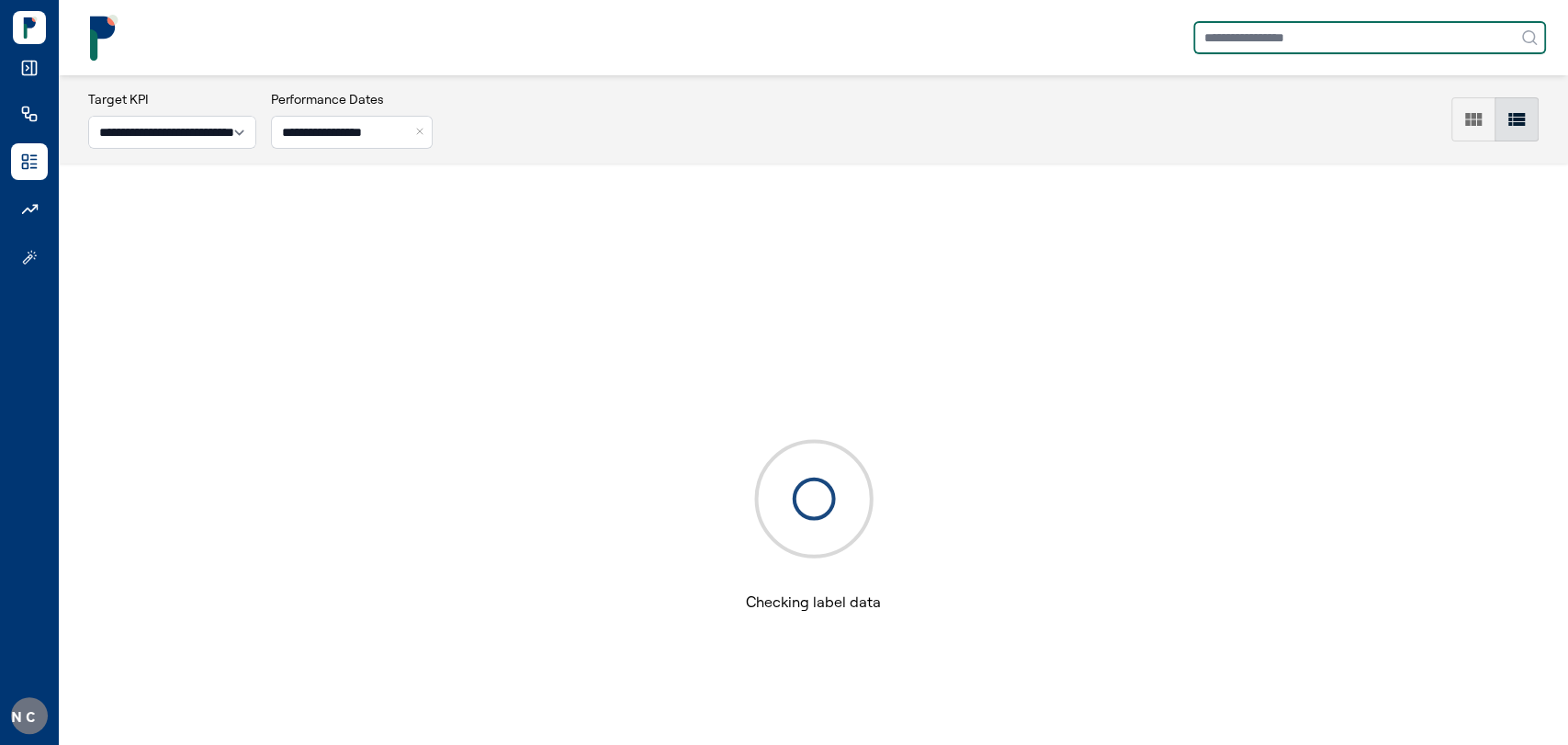 click at bounding box center [1370, 38] 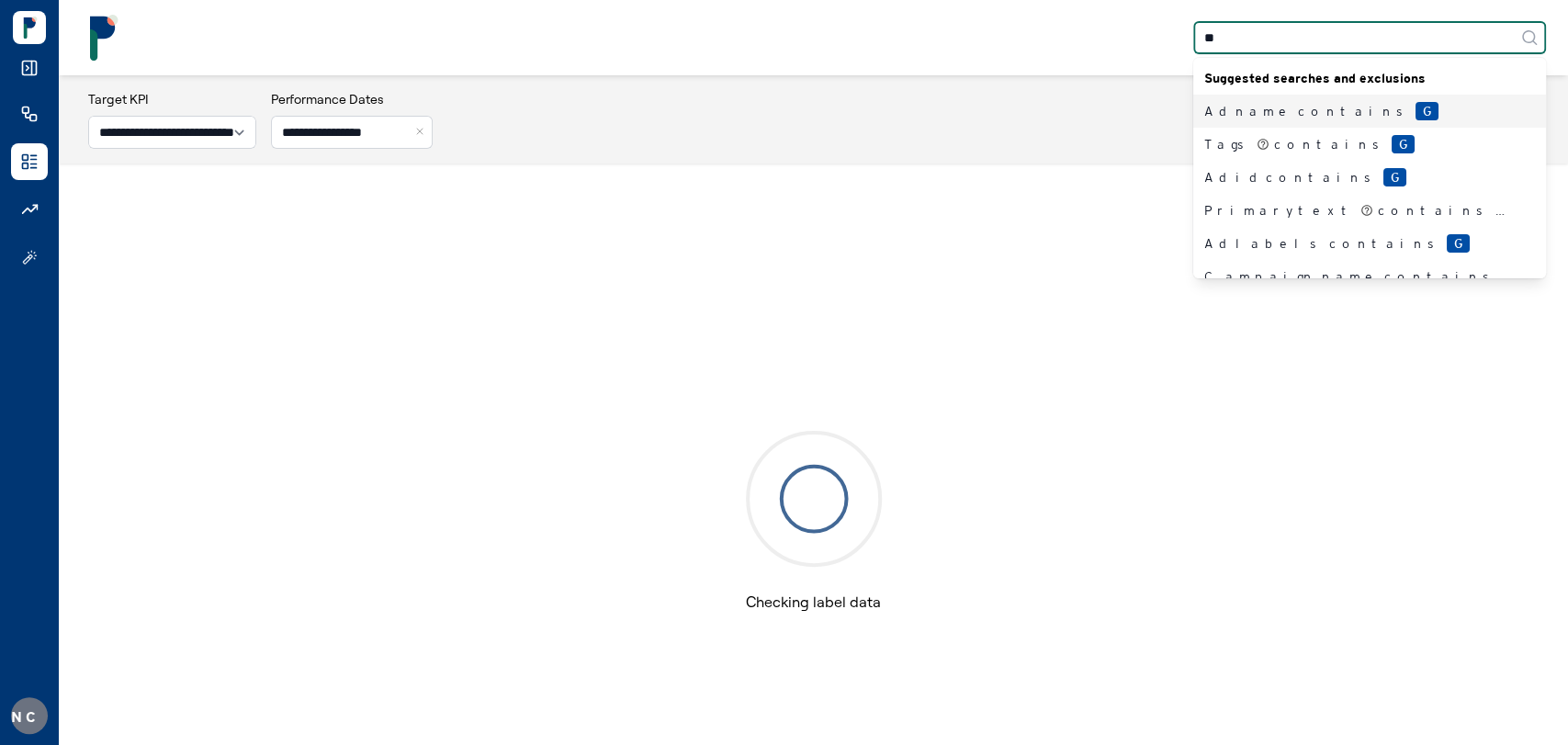type on "***" 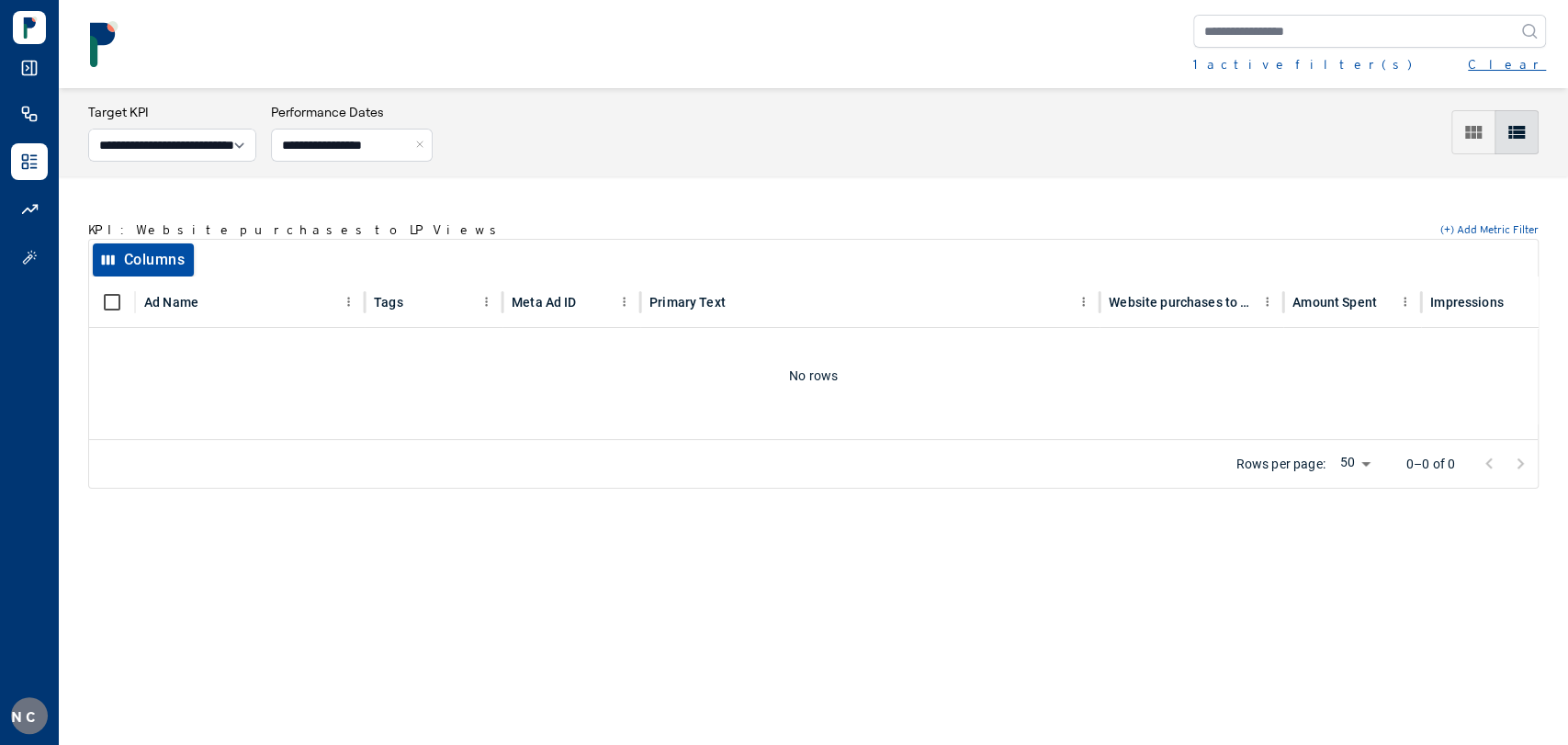 click on "Clear" at bounding box center [1506, 64] 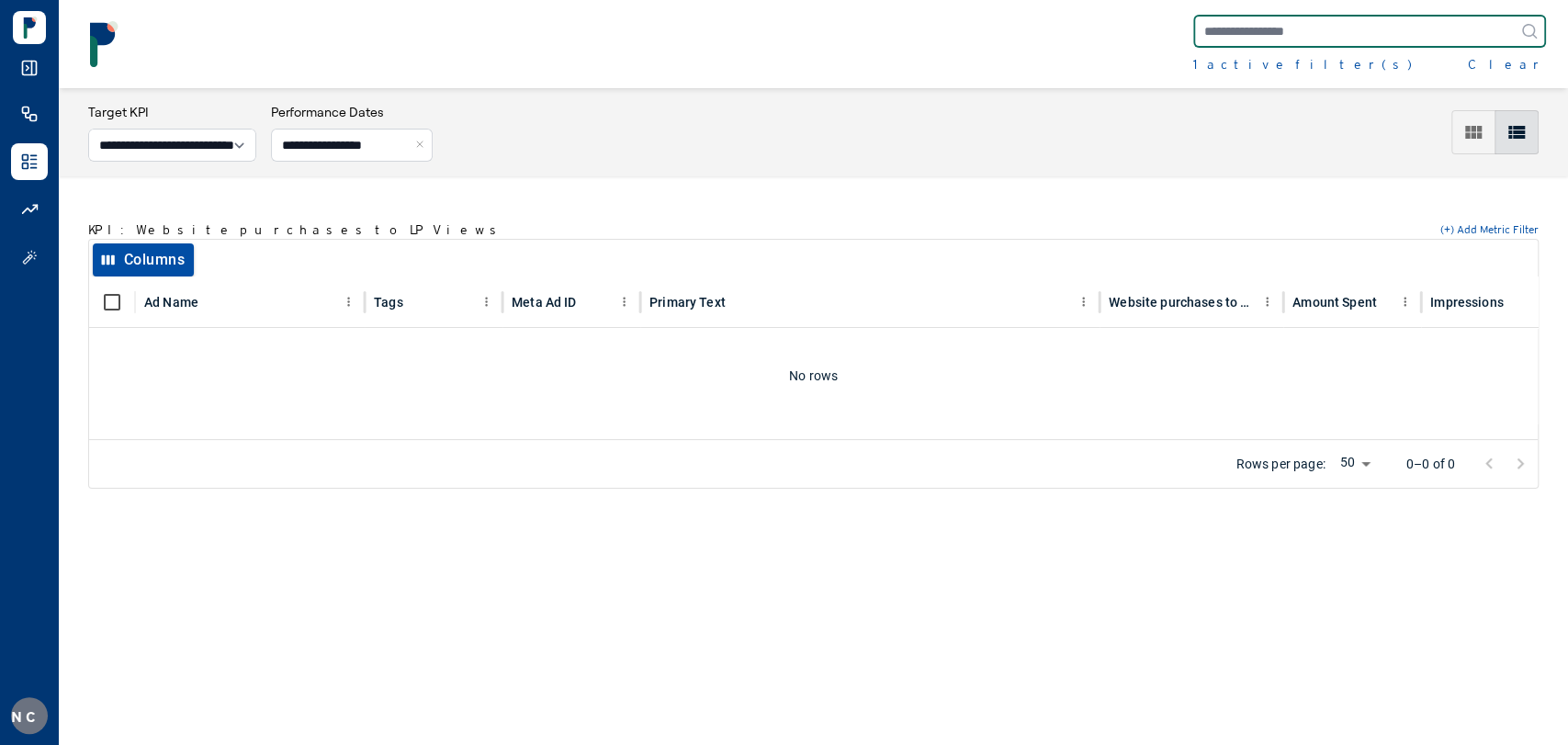 click at bounding box center [1370, 31] 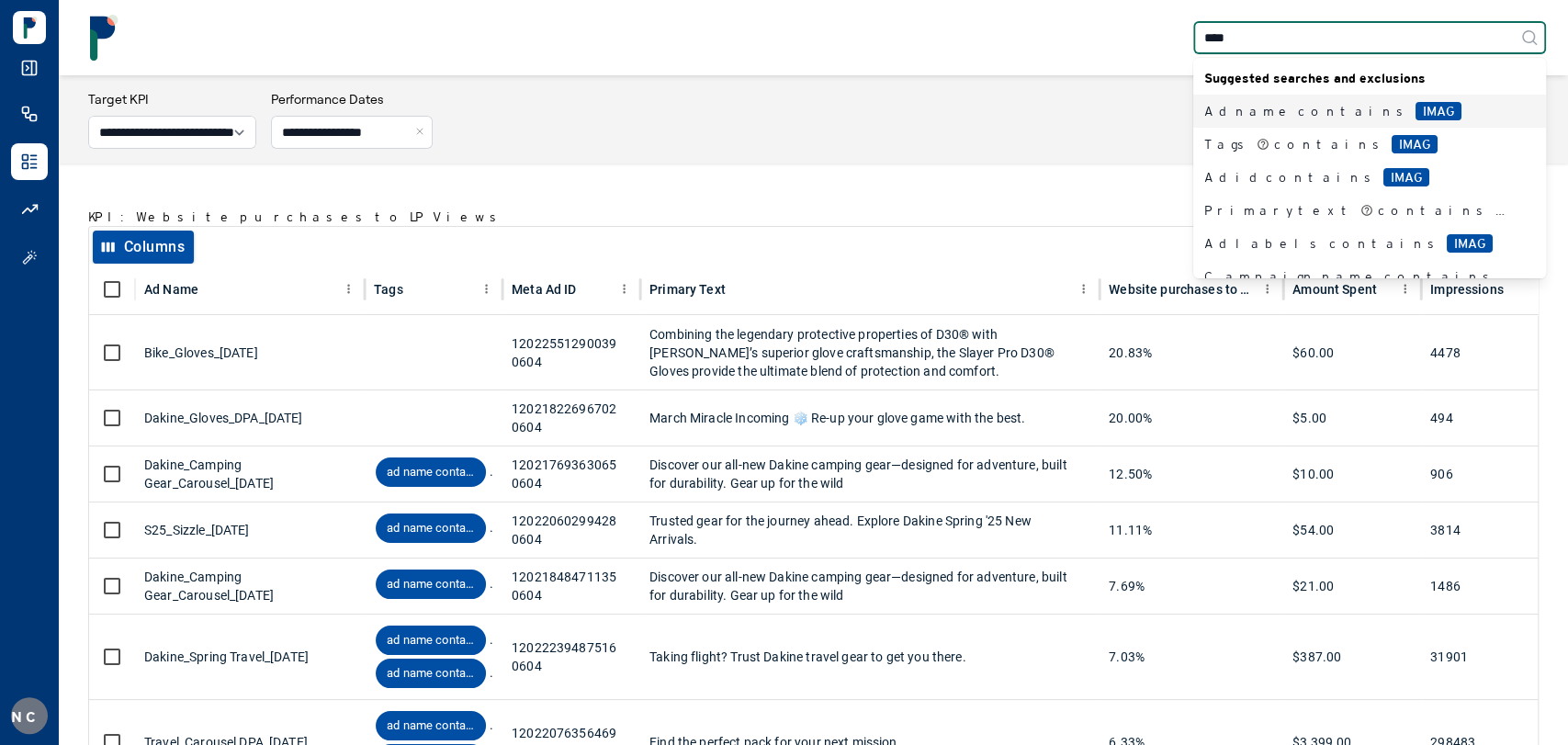 type on "*****" 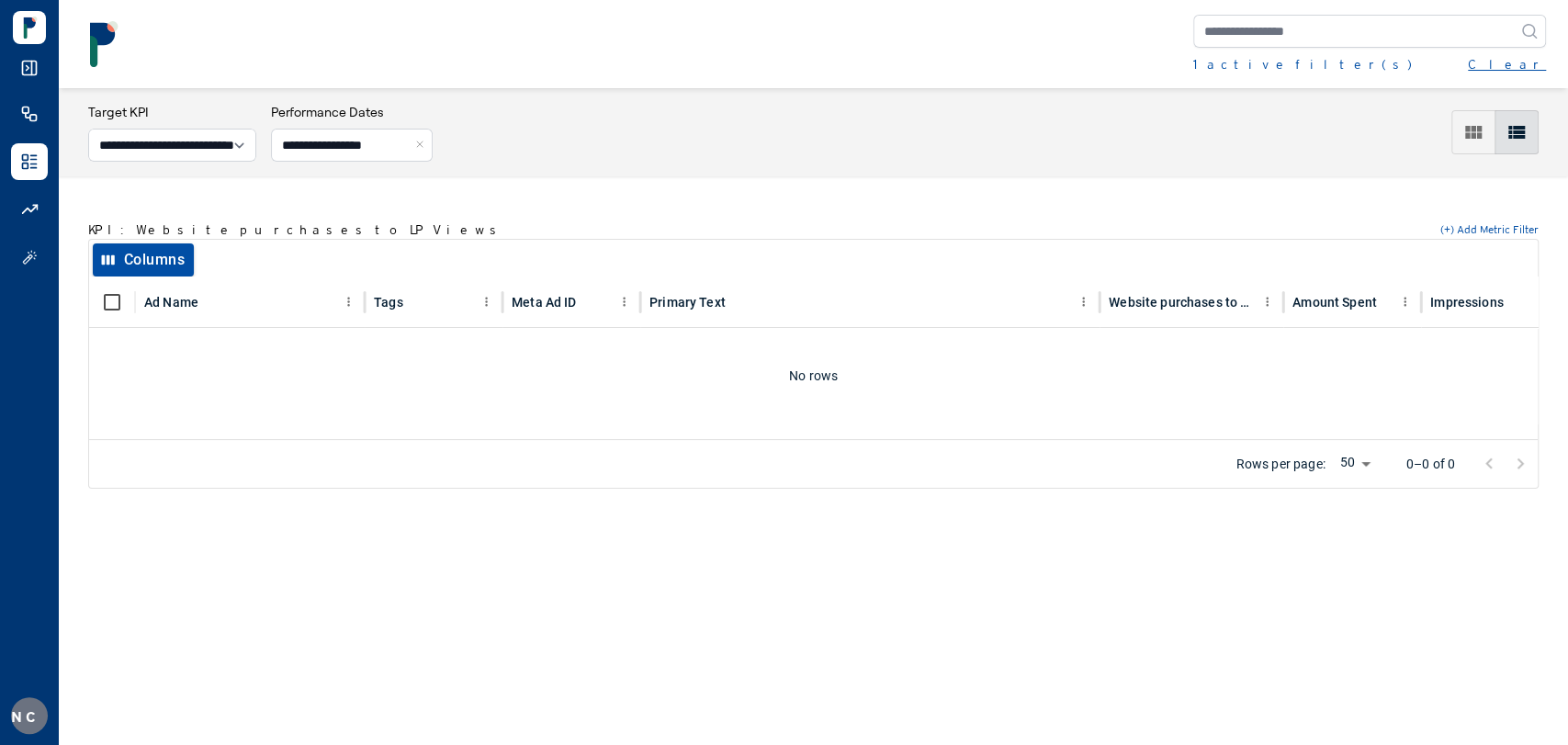 click on "Clear" at bounding box center [1506, 64] 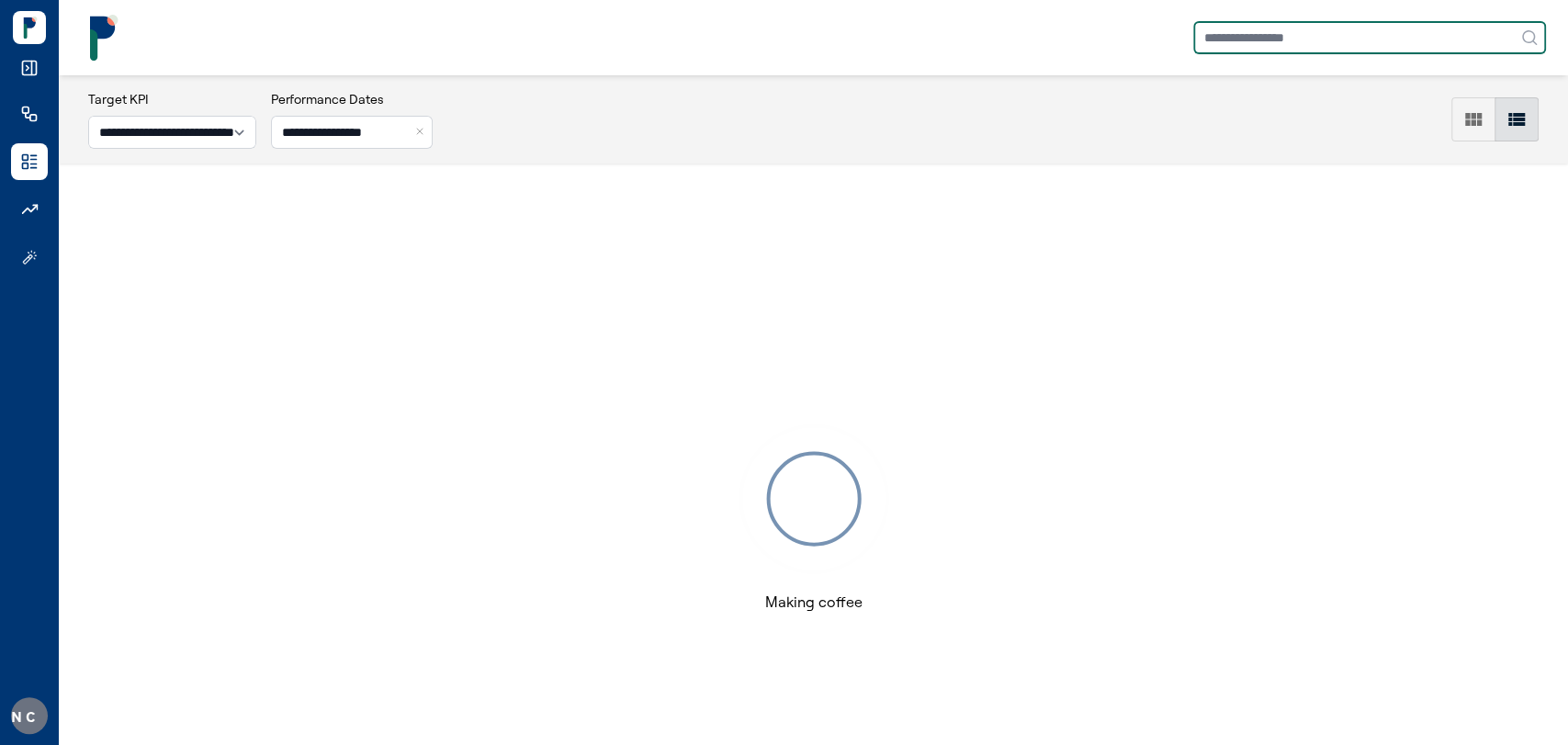 click at bounding box center [1370, 38] 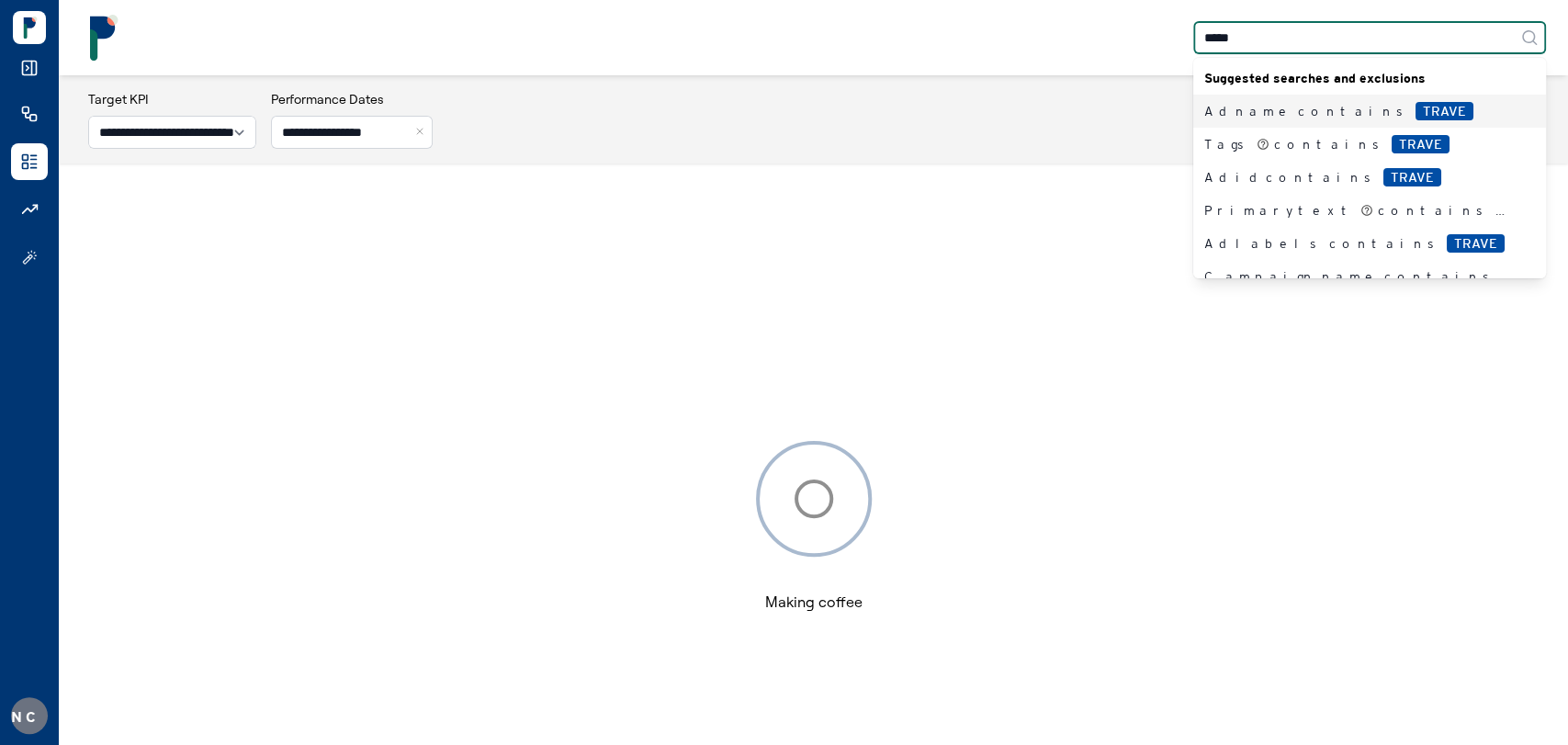 type on "******" 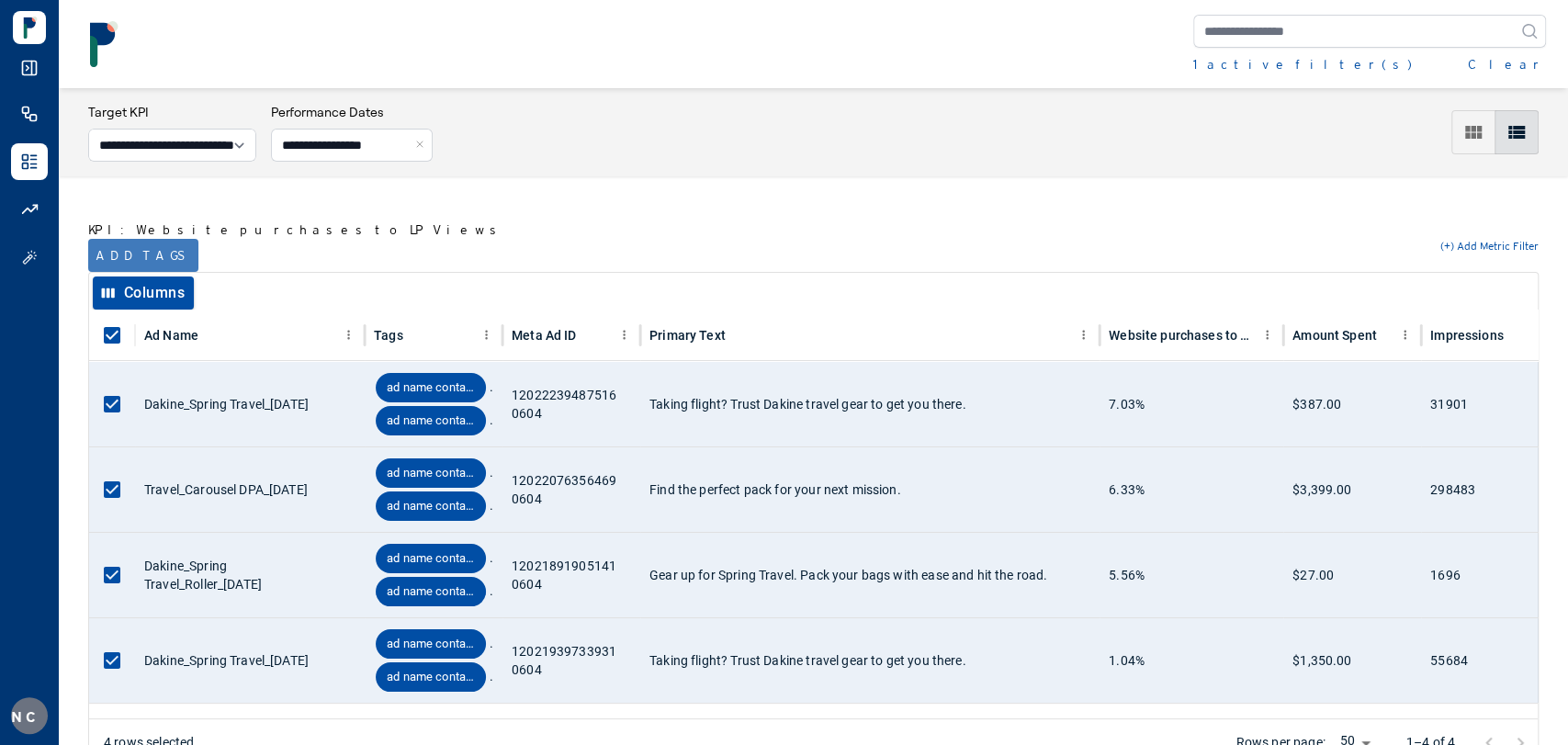 click on "Add tags" at bounding box center [143, 255] 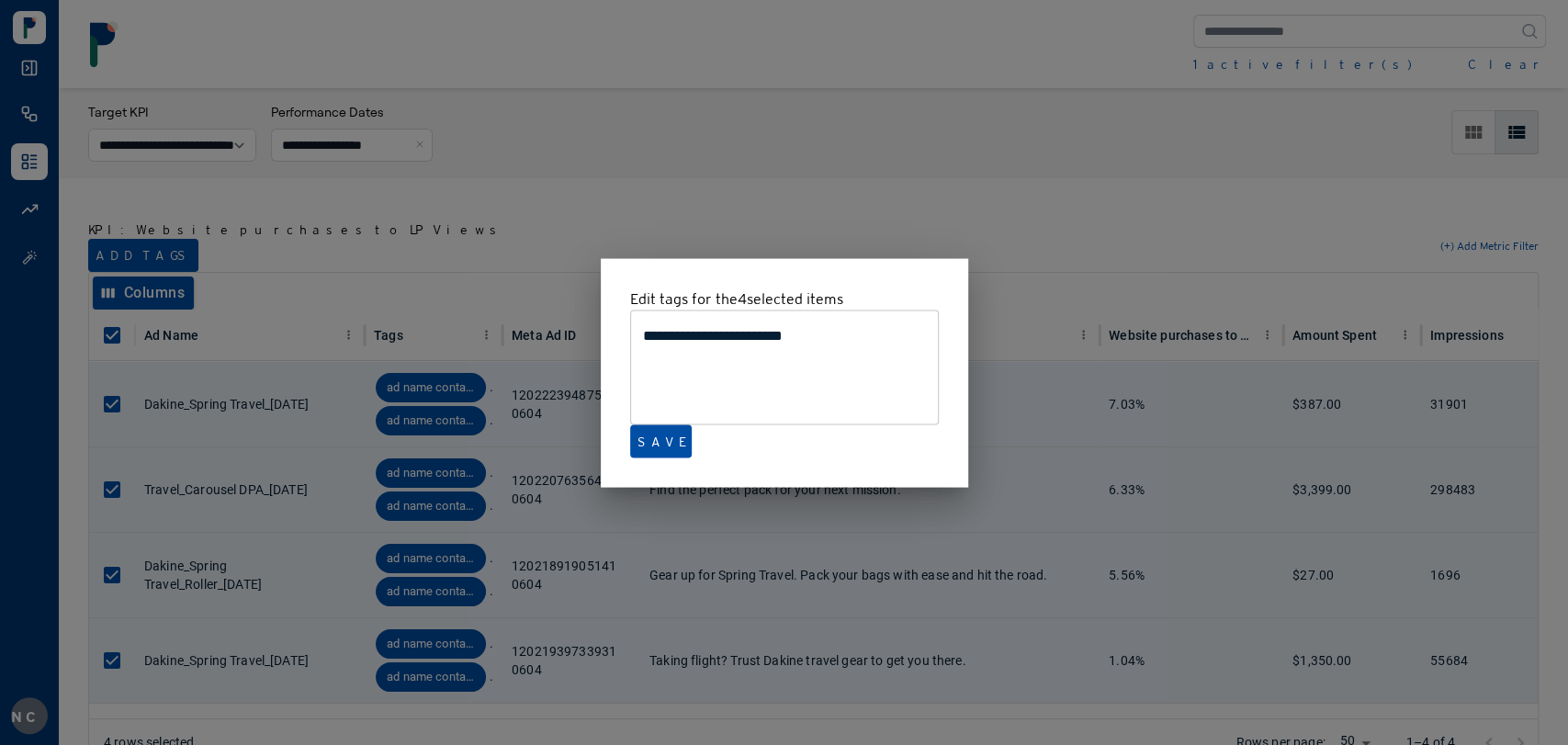 click at bounding box center [784, 372] 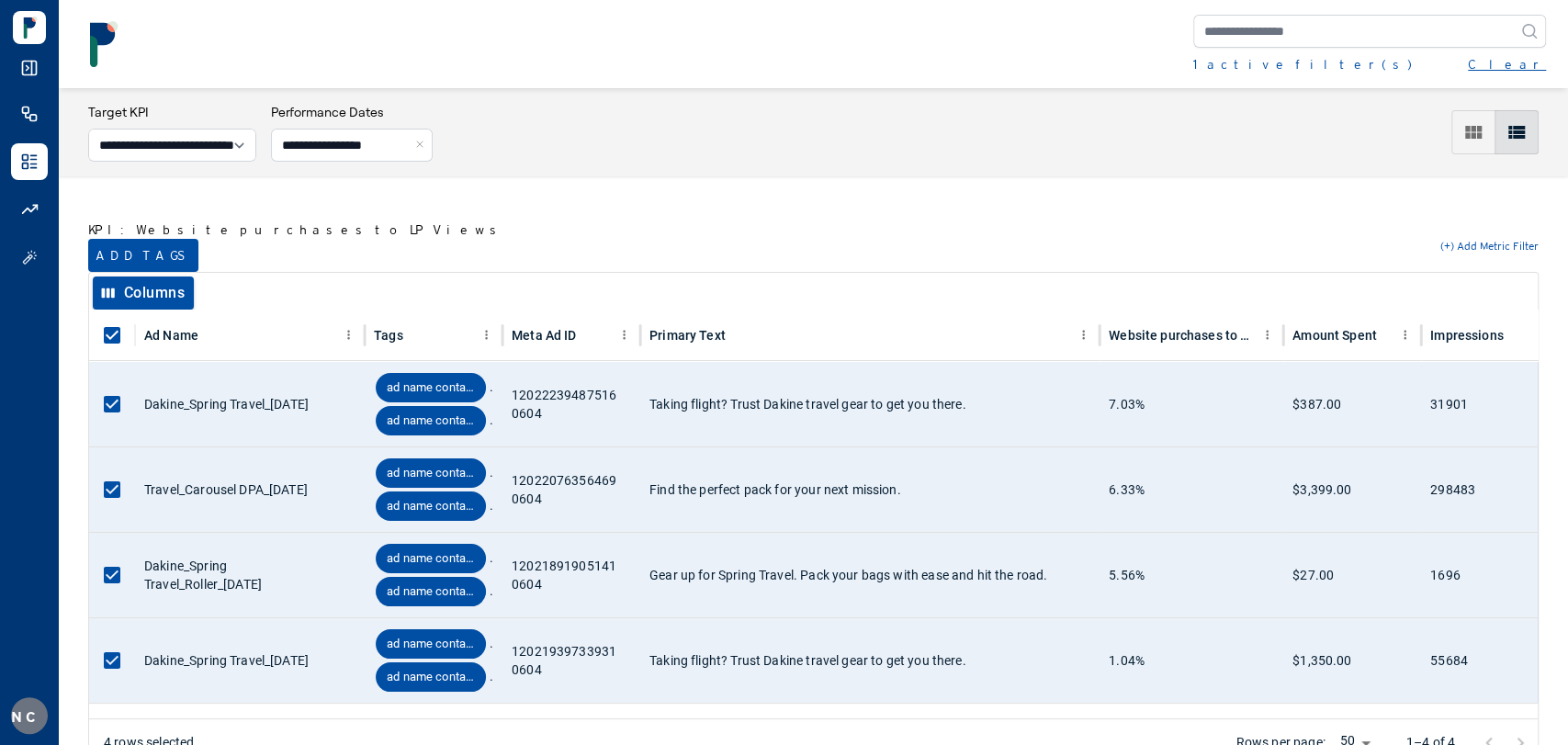 click on "Clear" at bounding box center (1506, 64) 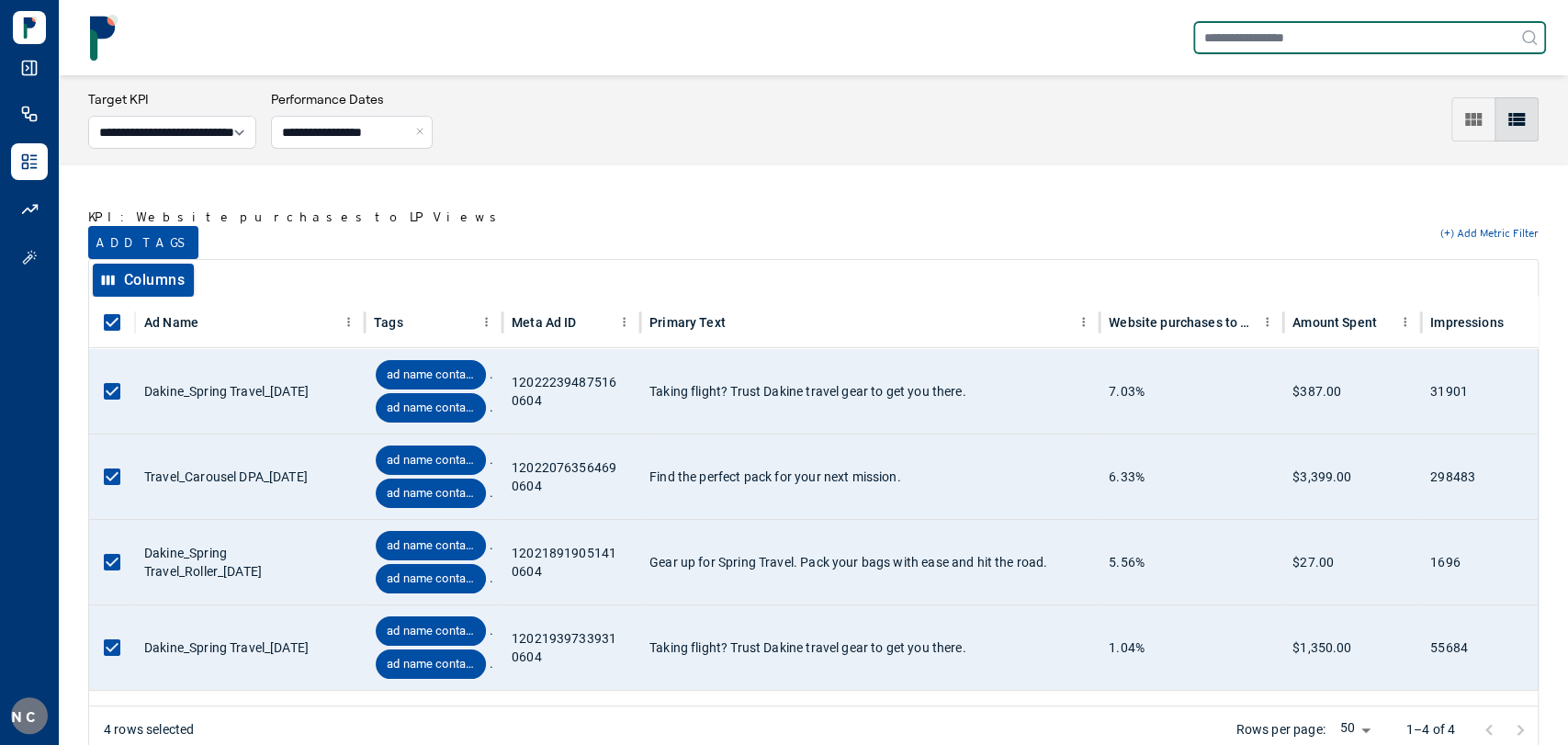 click at bounding box center [1370, 38] 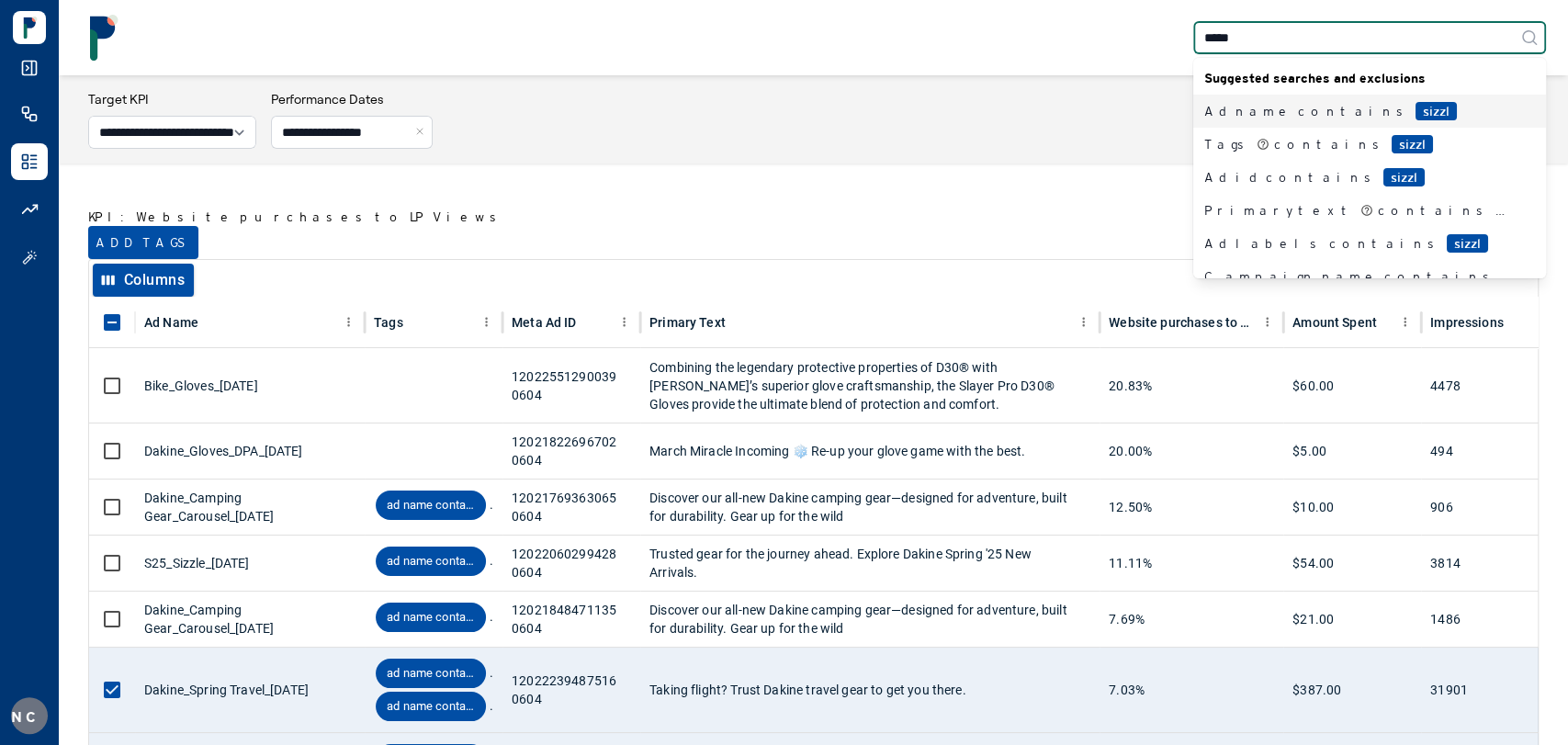 type on "******" 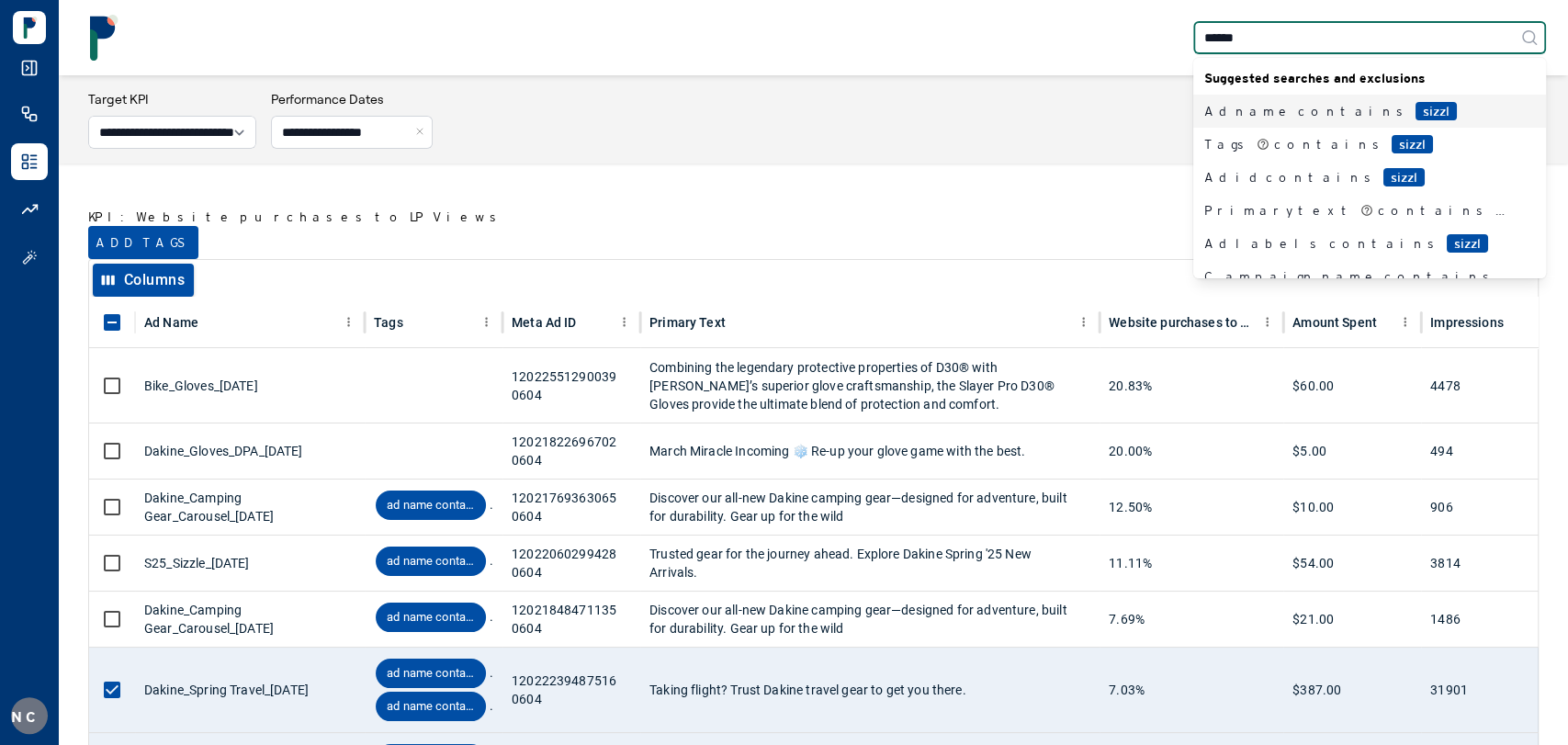type 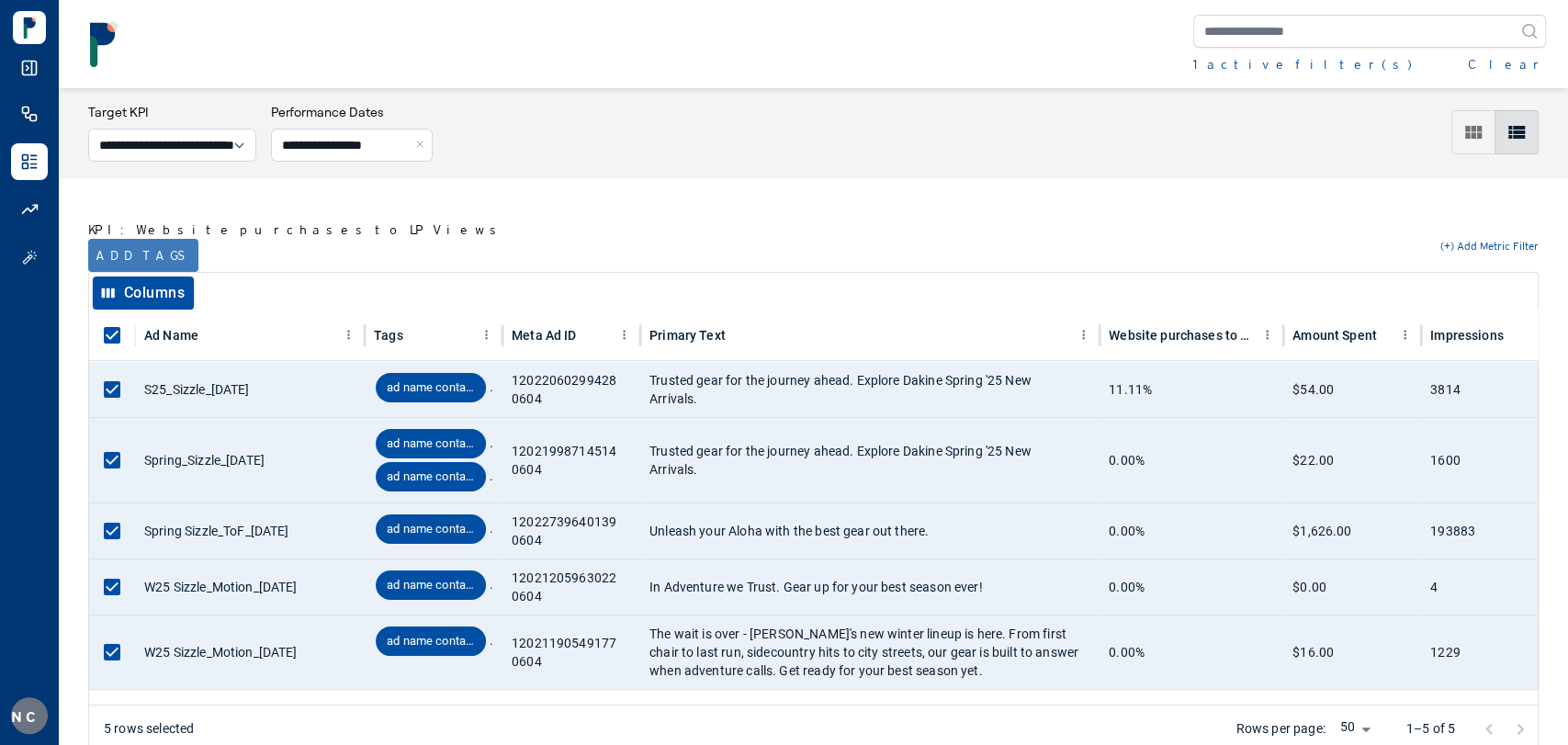 click on "Add tags" at bounding box center [143, 255] 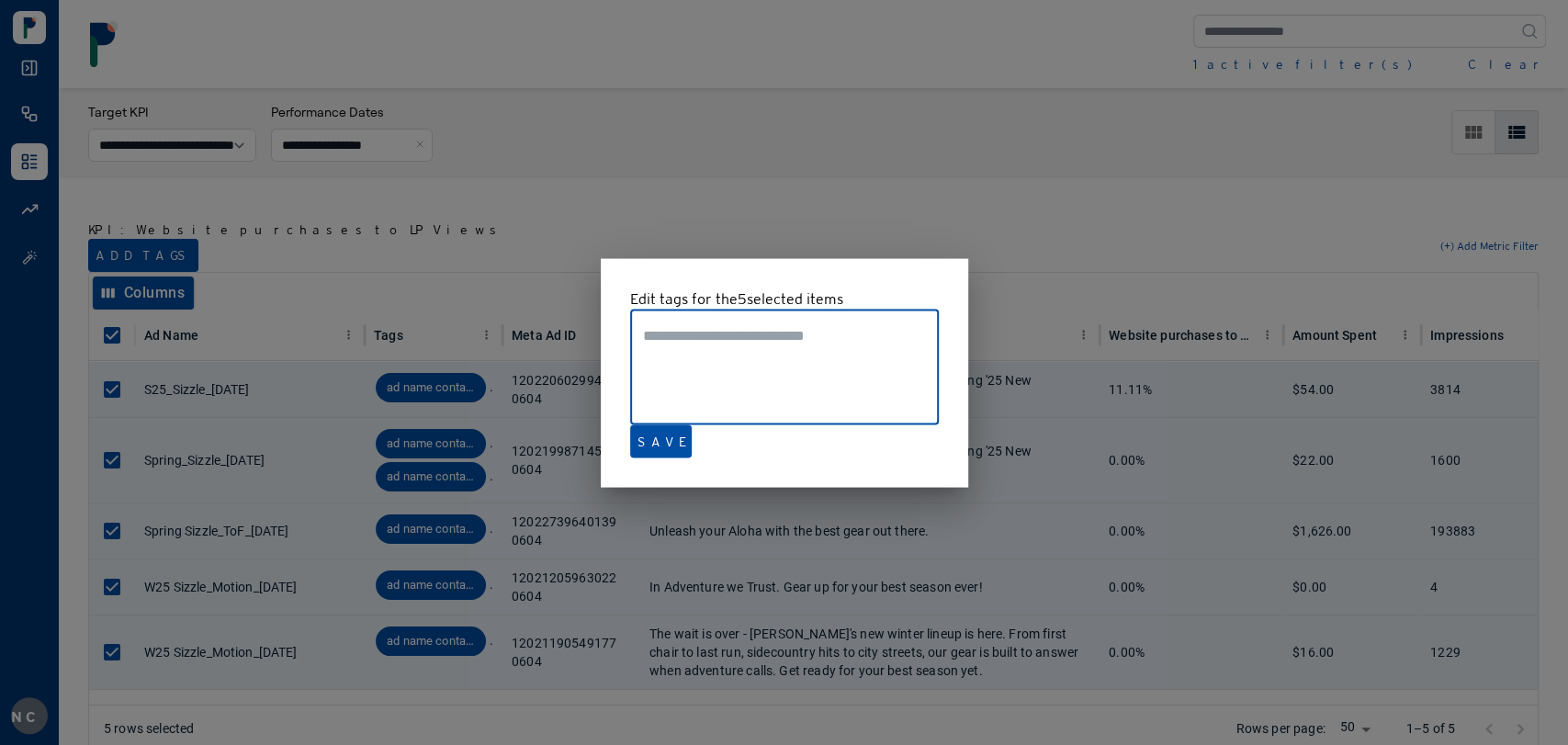 click at bounding box center (784, 372) 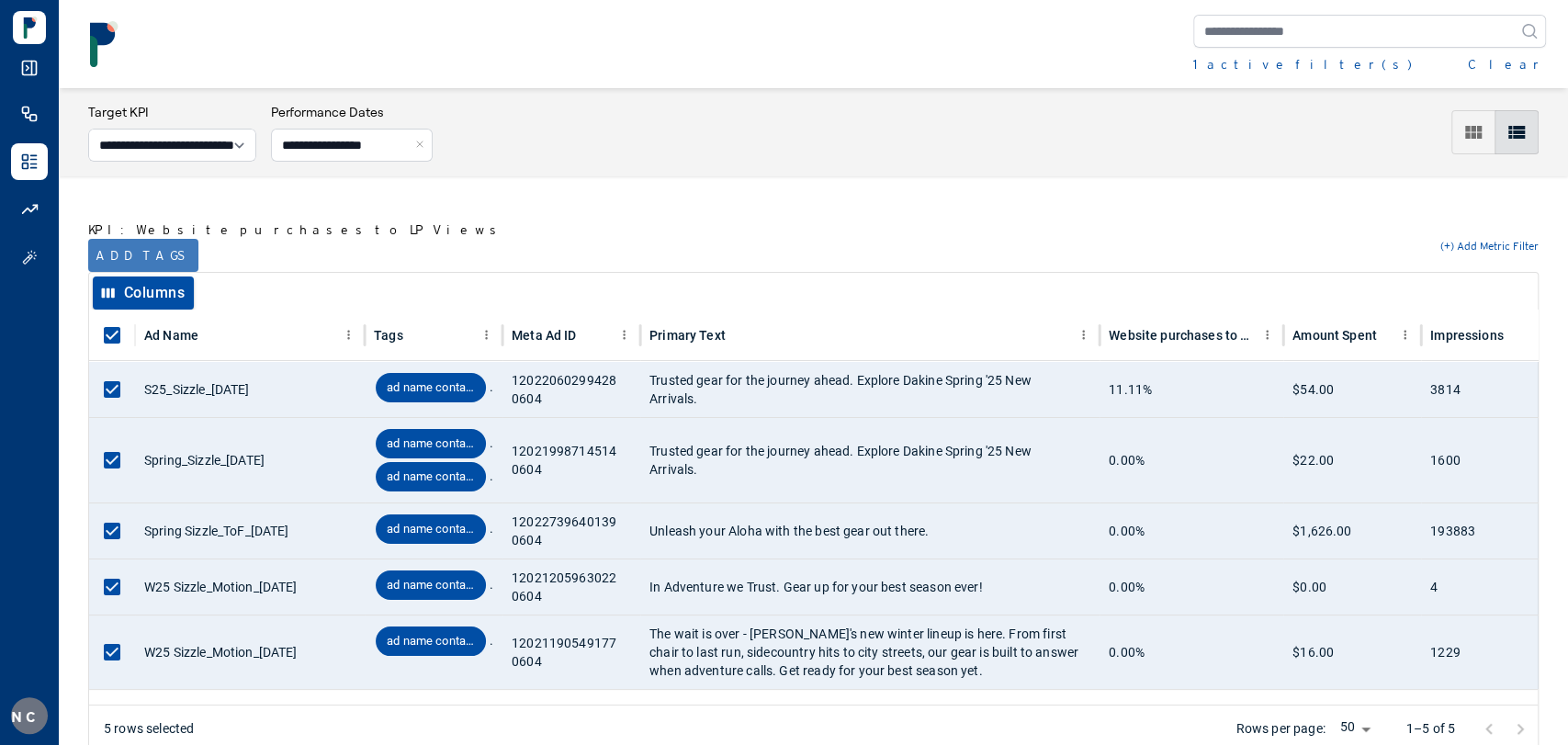 click on "Add tags" at bounding box center (143, 255) 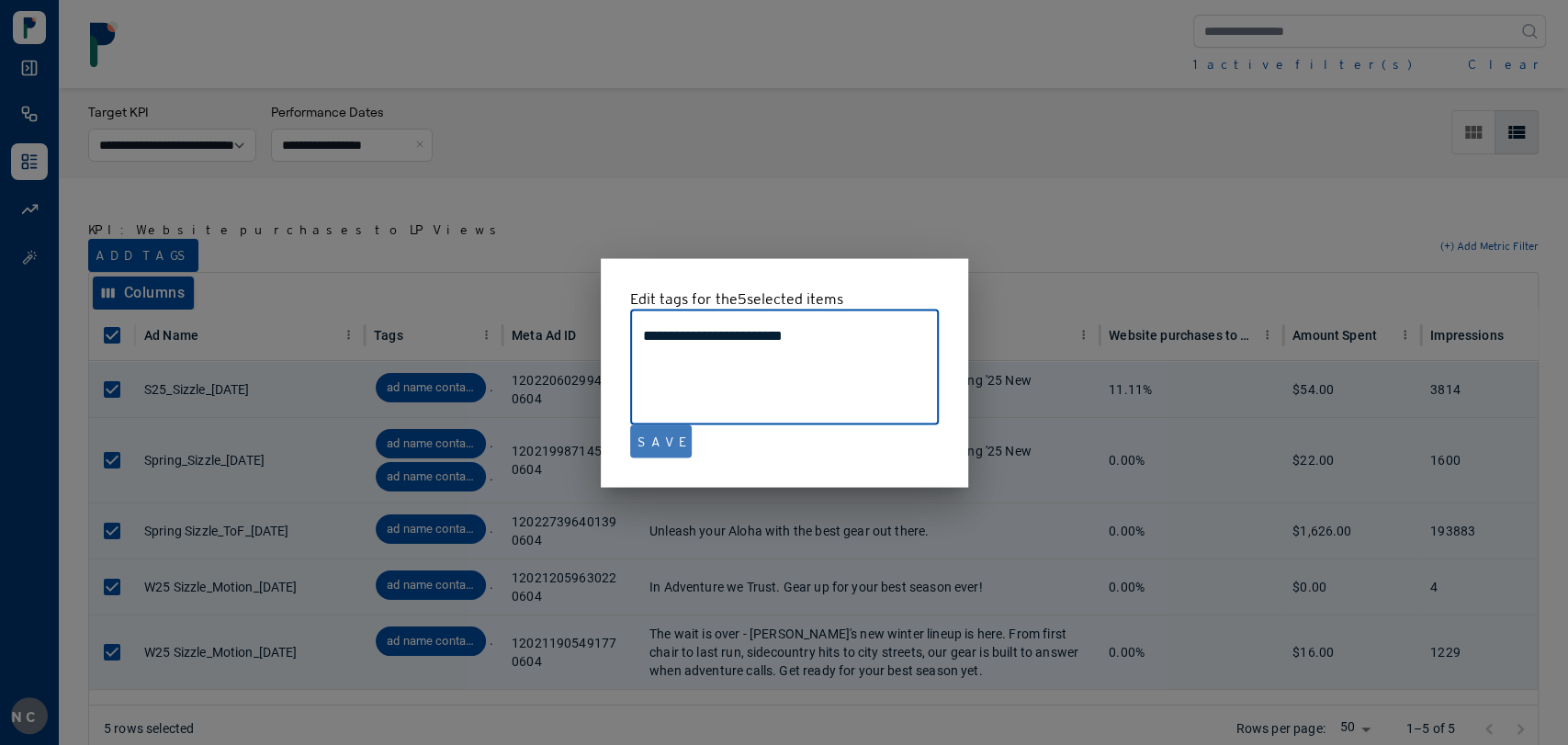 type on "**********" 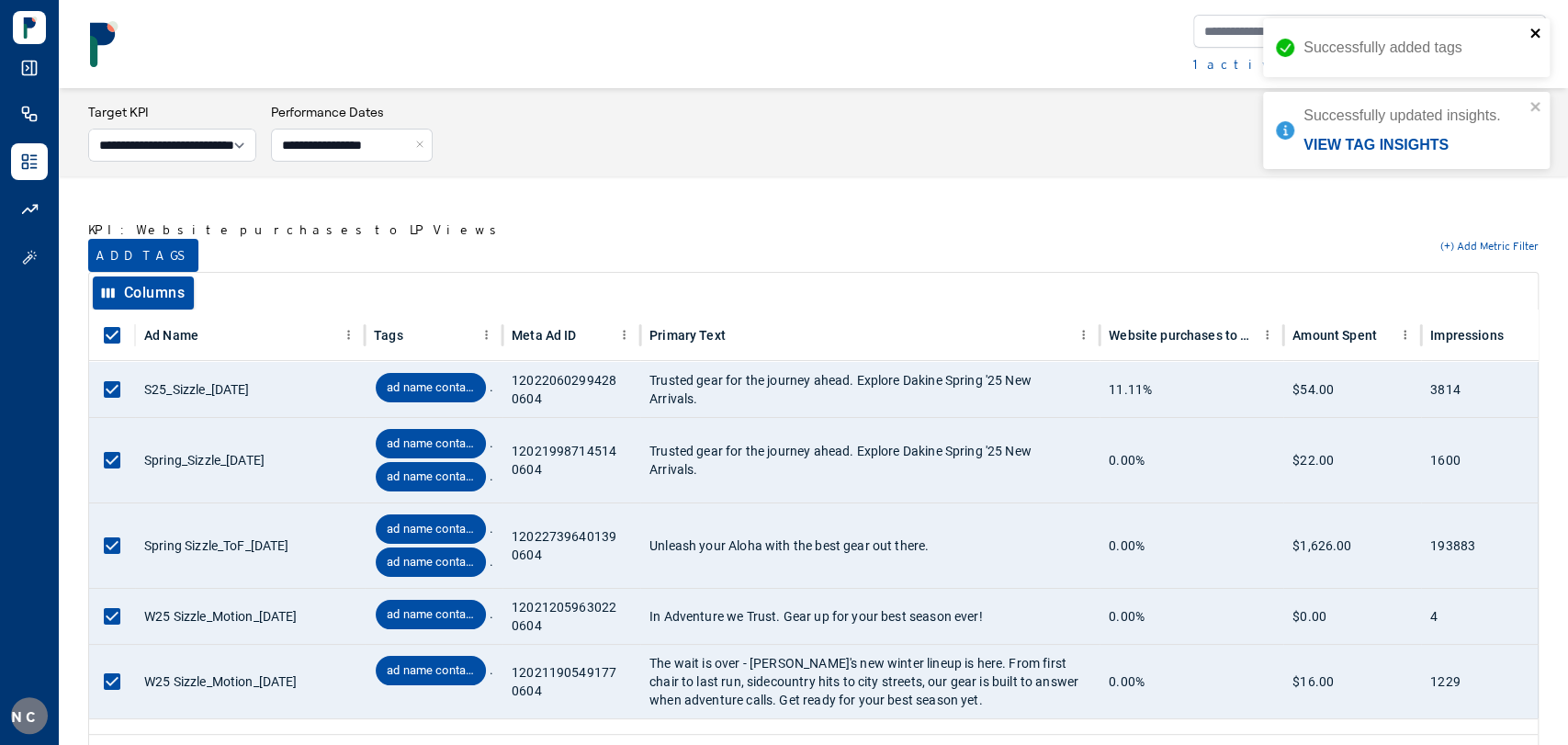 click 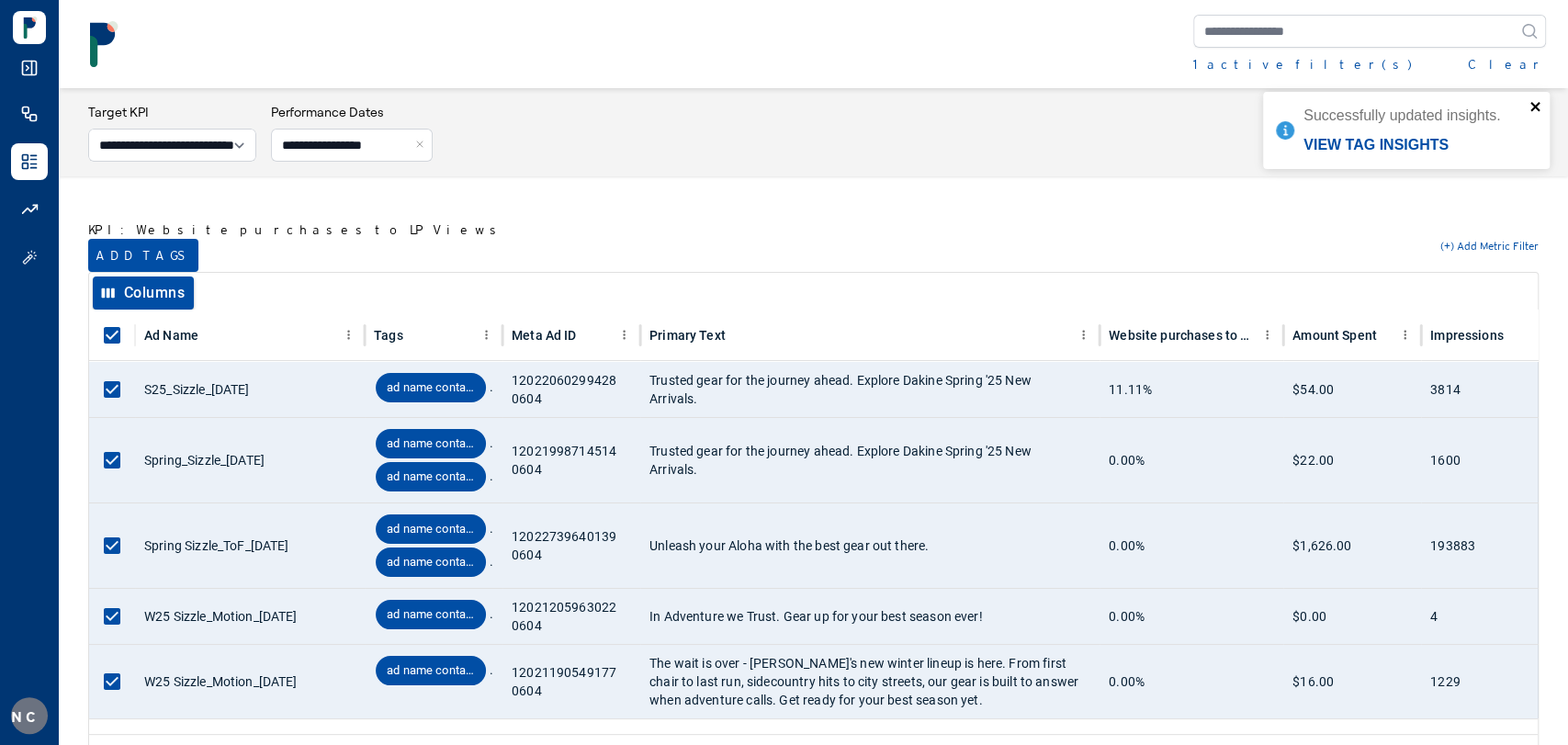 click 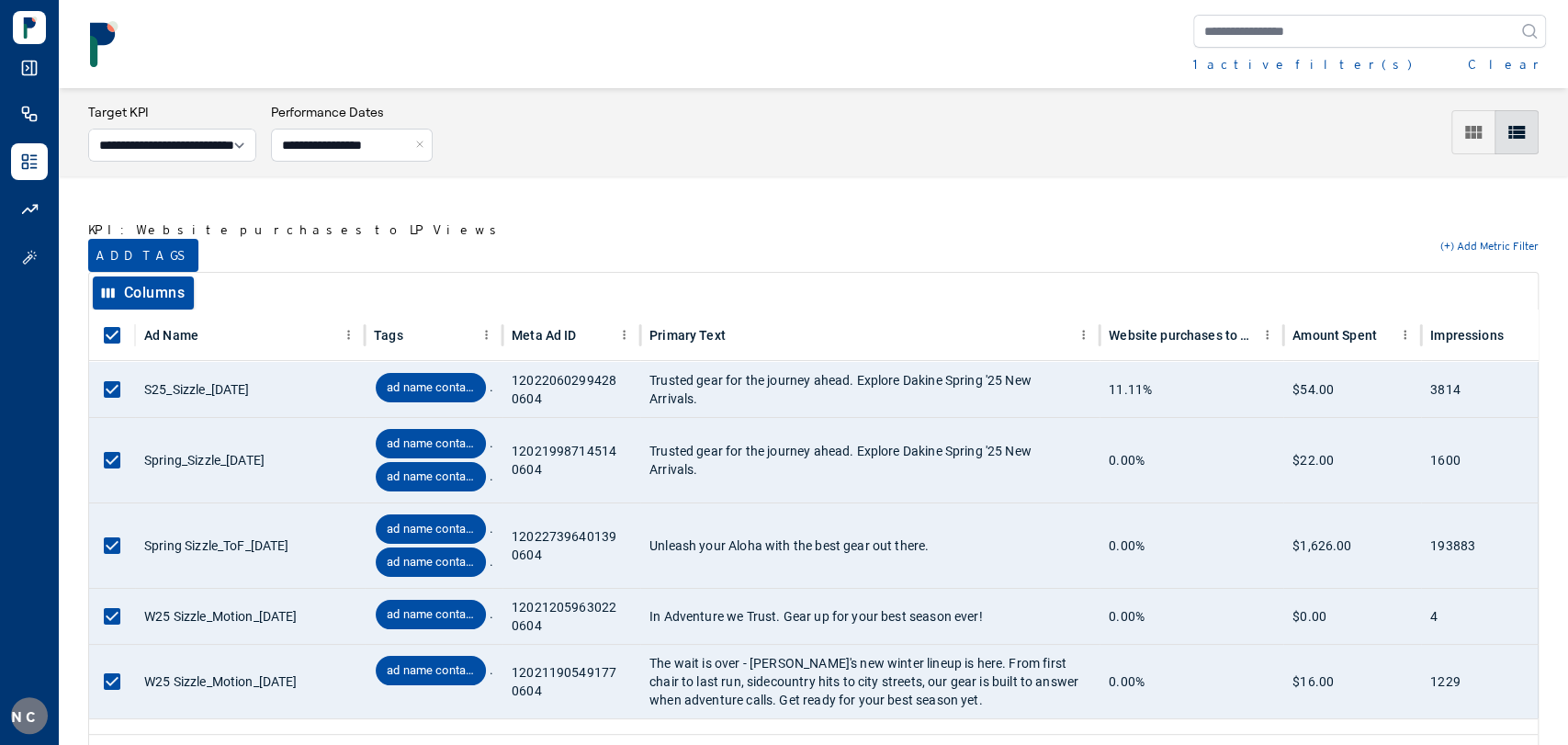 click on "Successfully added tags Successfully updated insights. View tag insights" at bounding box center [1406, 64] 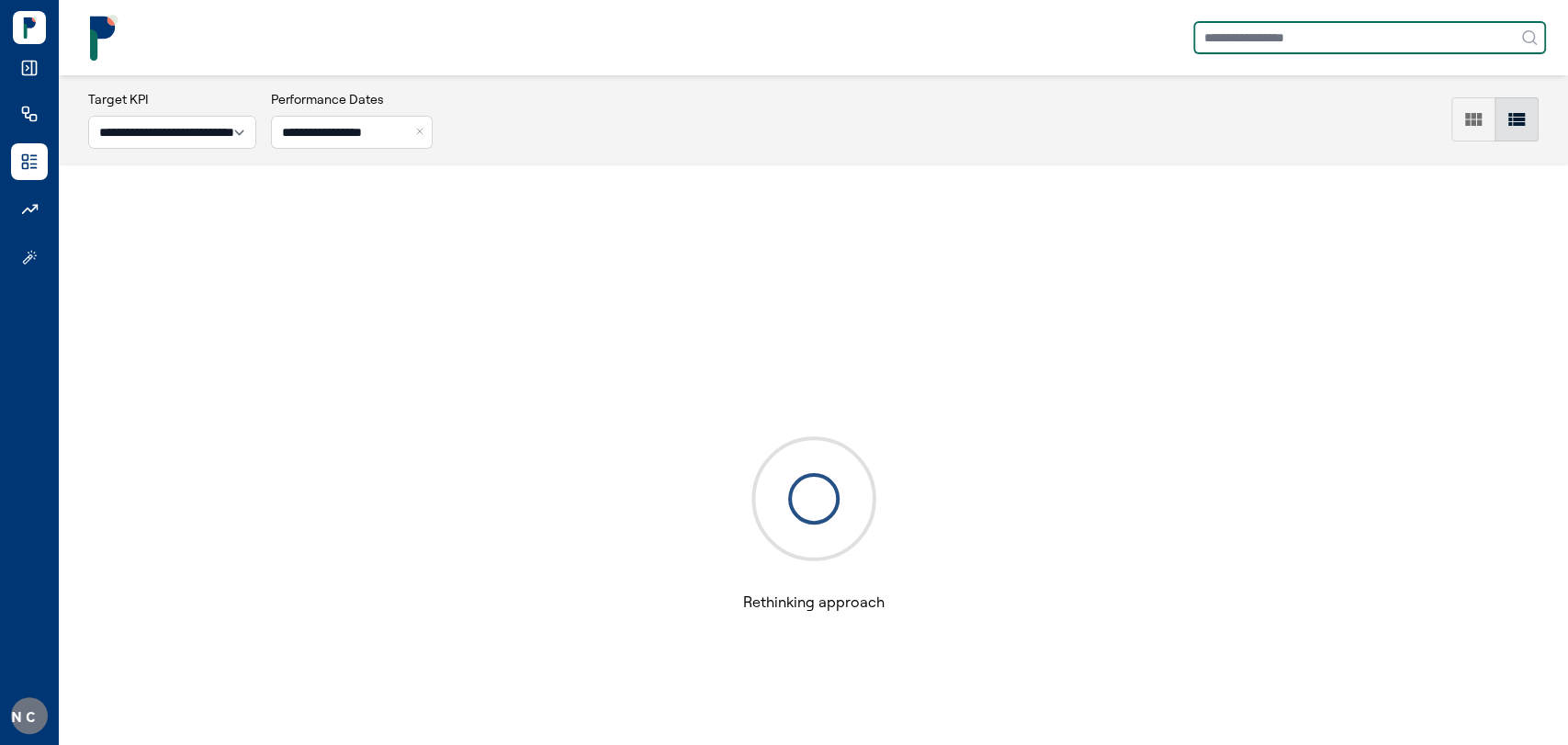 click at bounding box center (1370, 38) 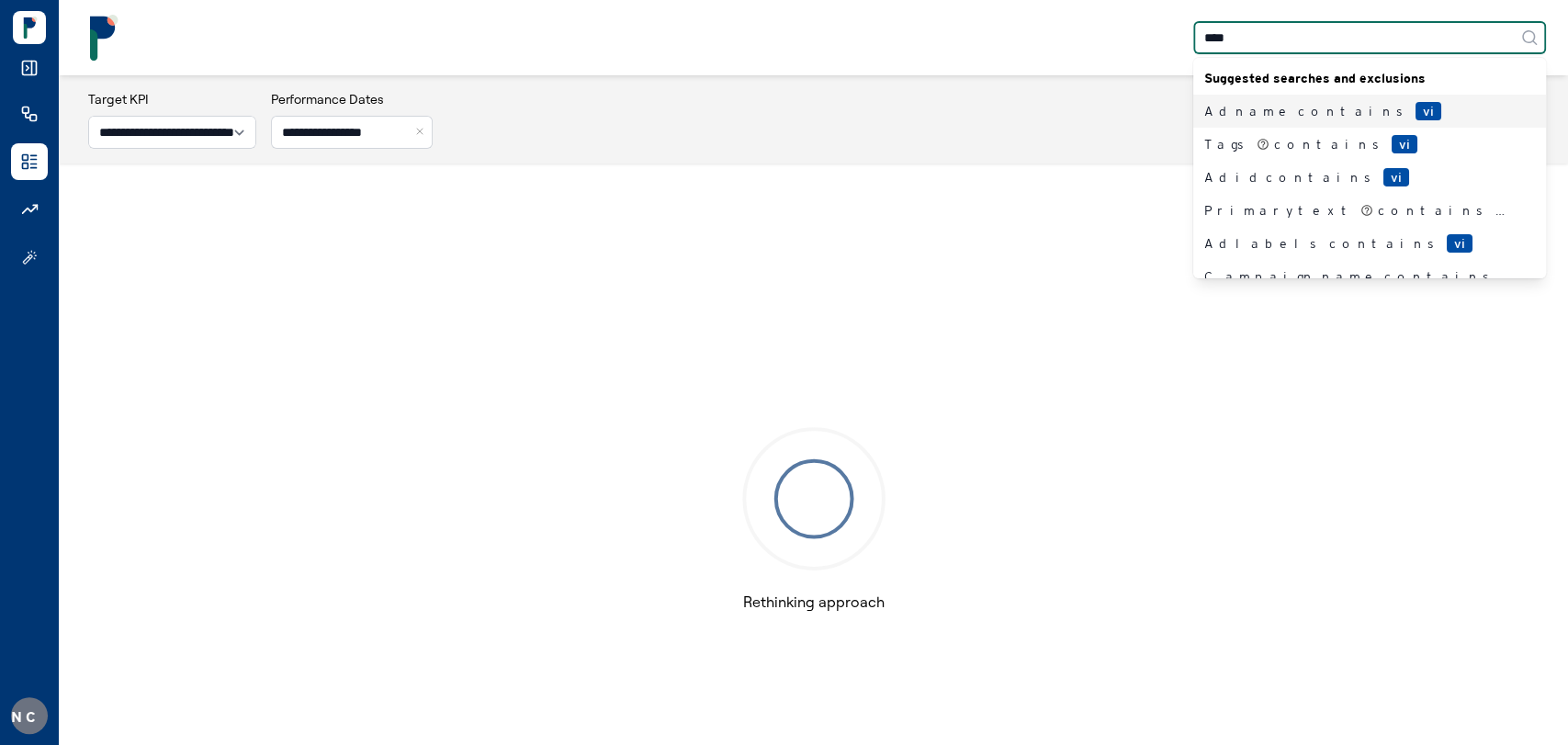 type on "*****" 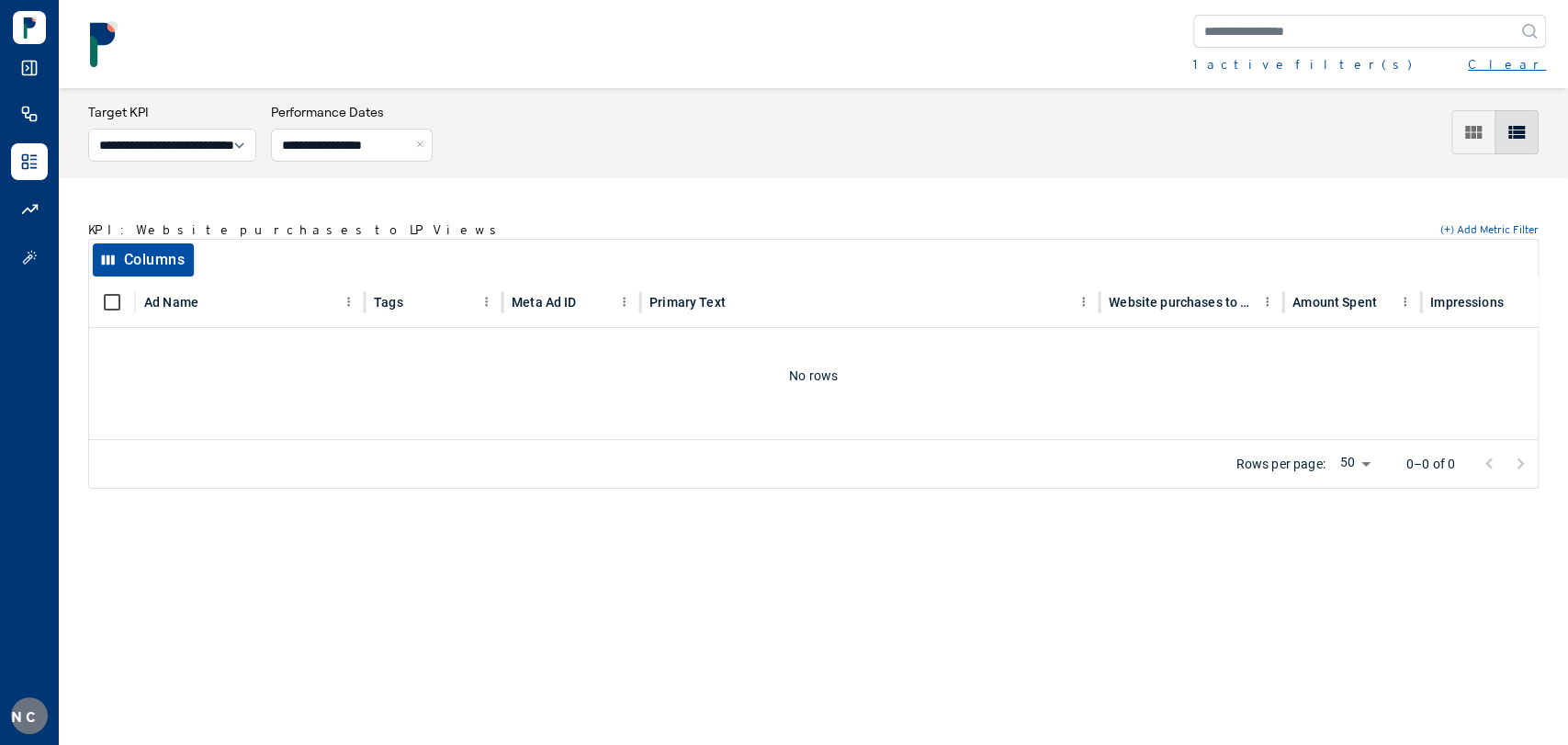 click on "Clear" at bounding box center [1506, 64] 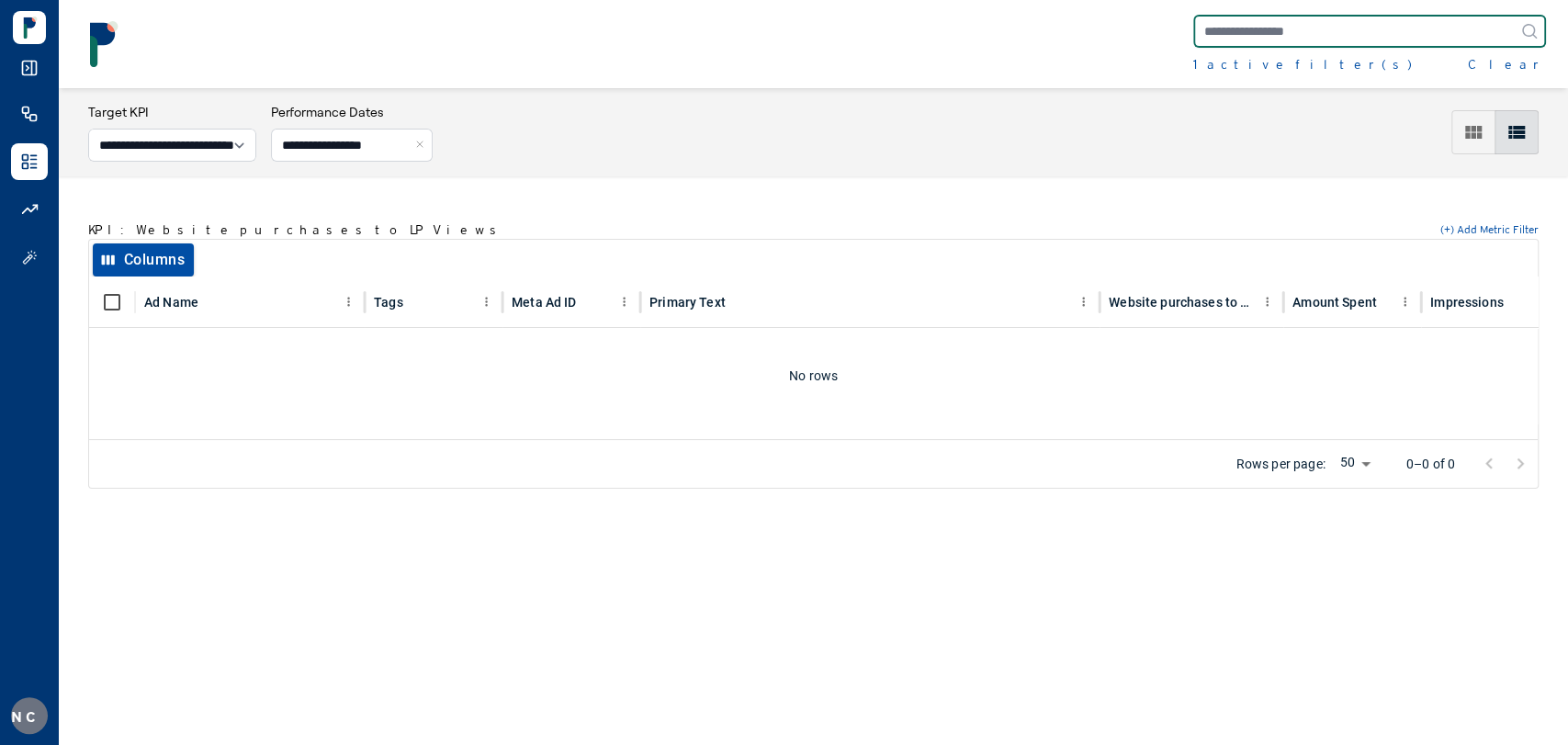 click at bounding box center [1370, 31] 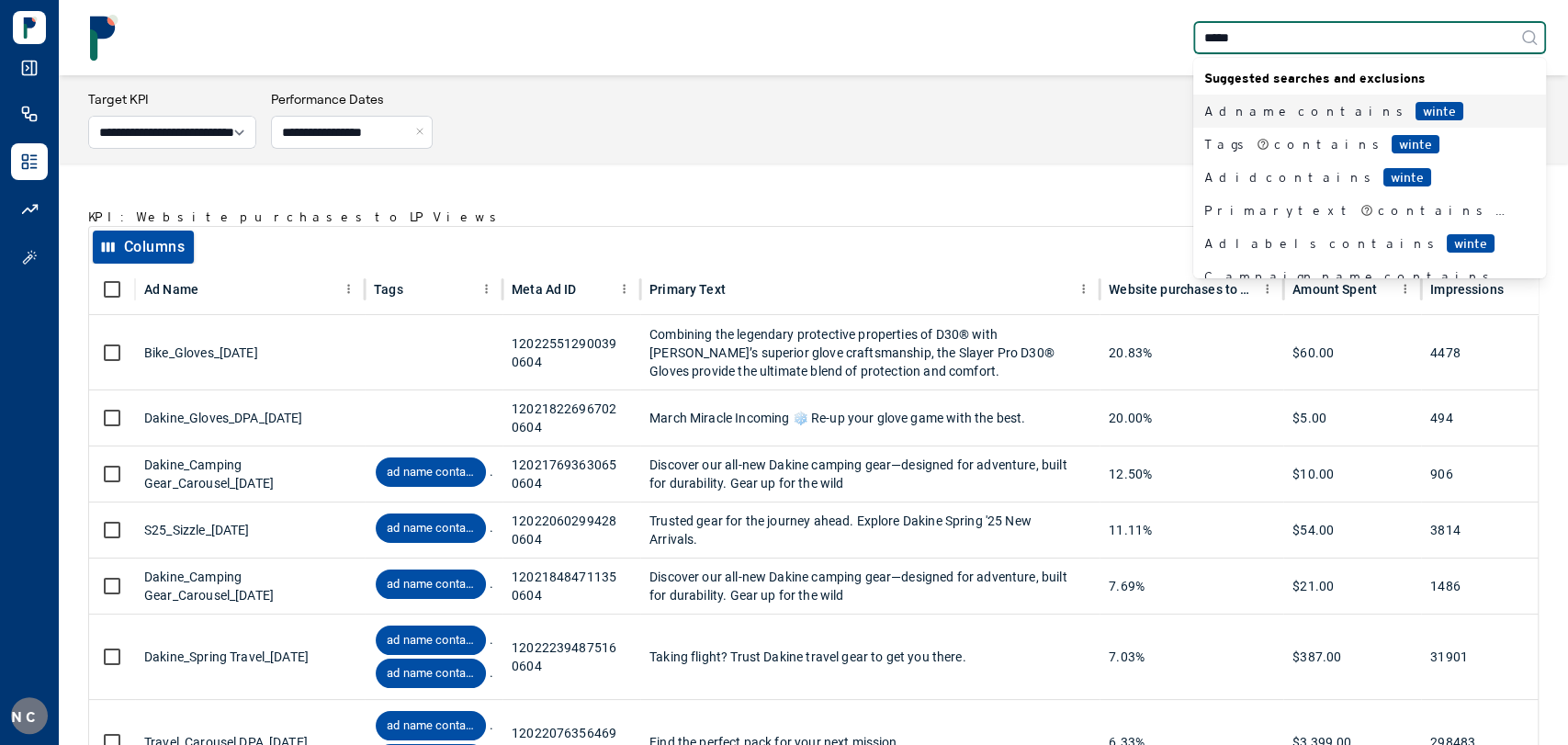 type on "******" 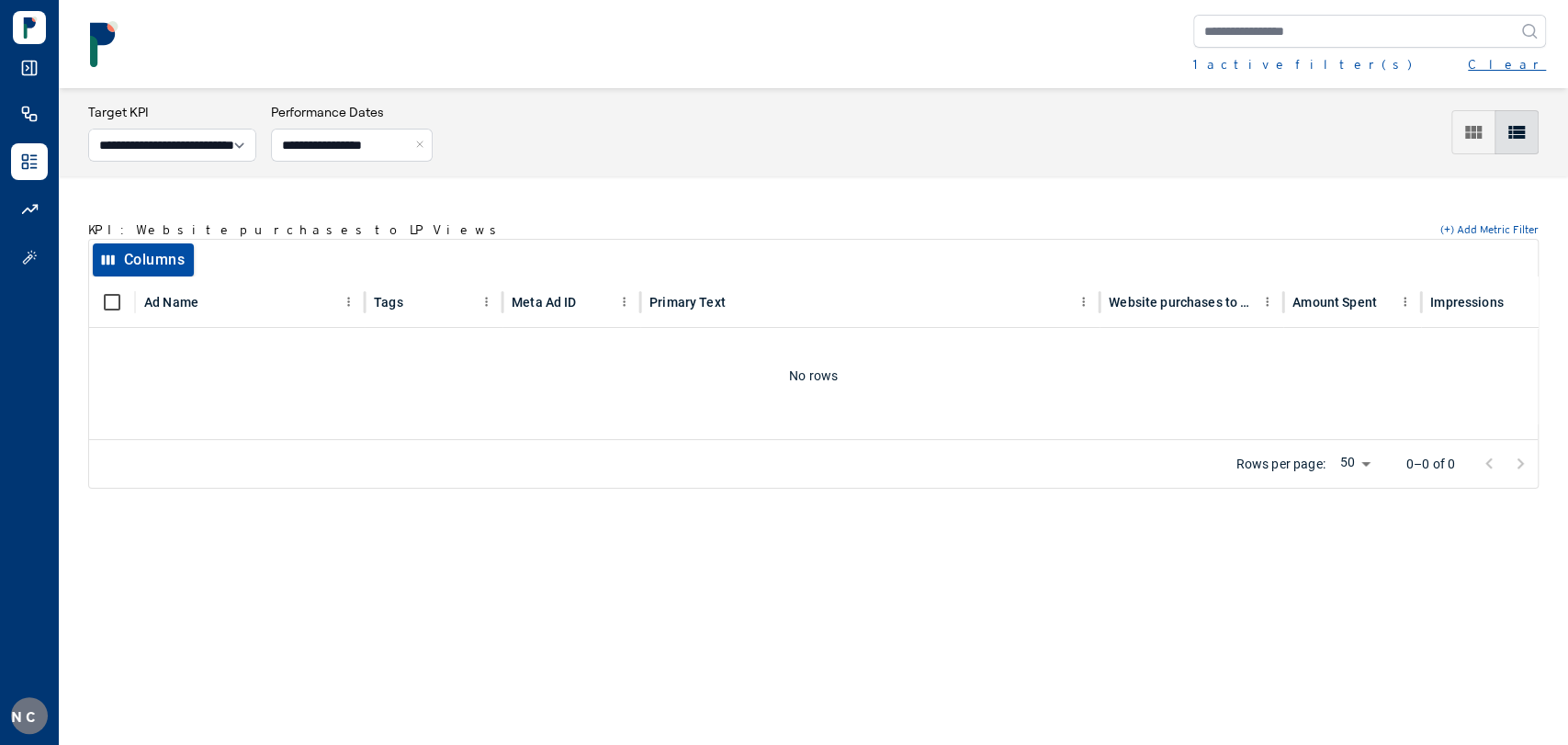 click on "Clear" at bounding box center (1506, 64) 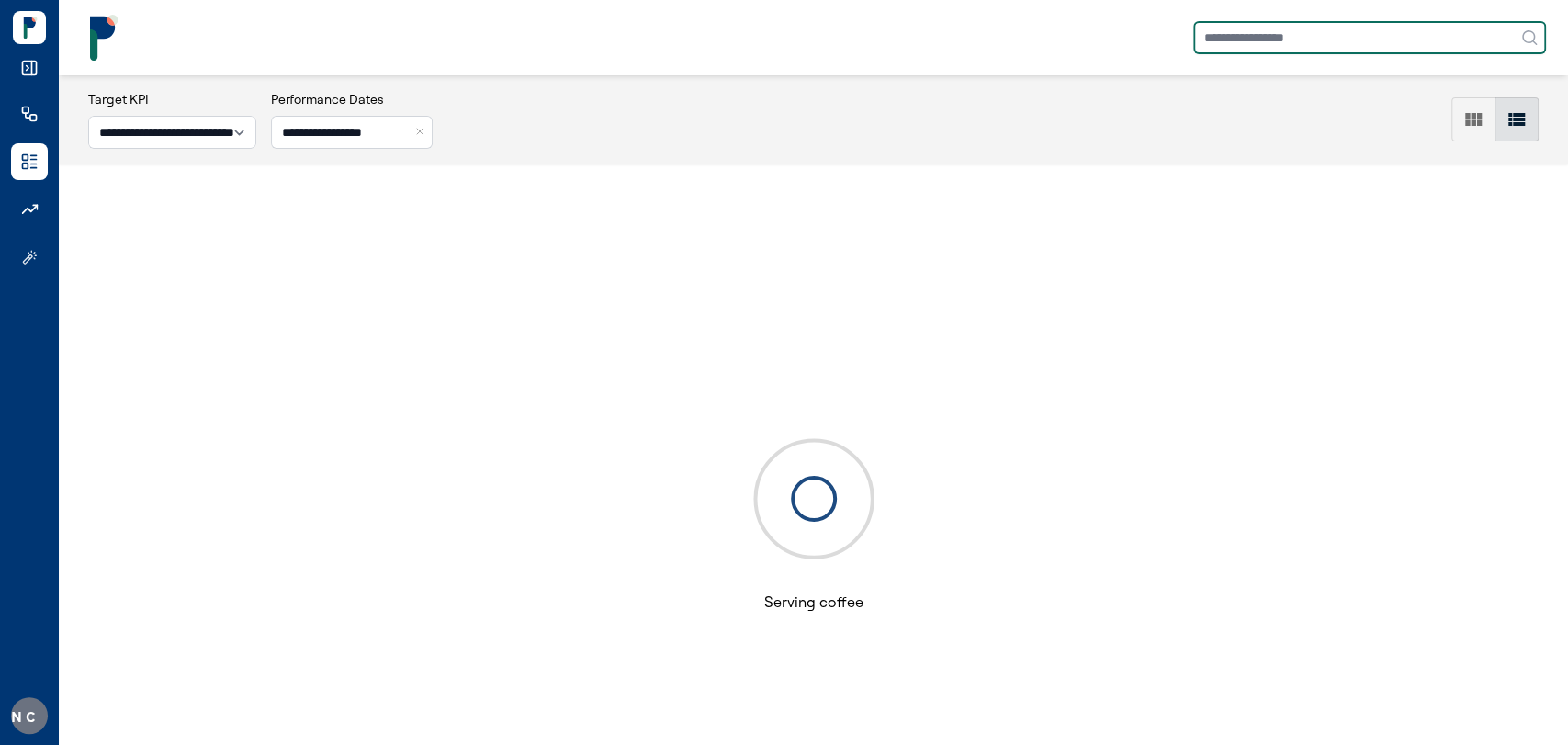 click at bounding box center (1370, 38) 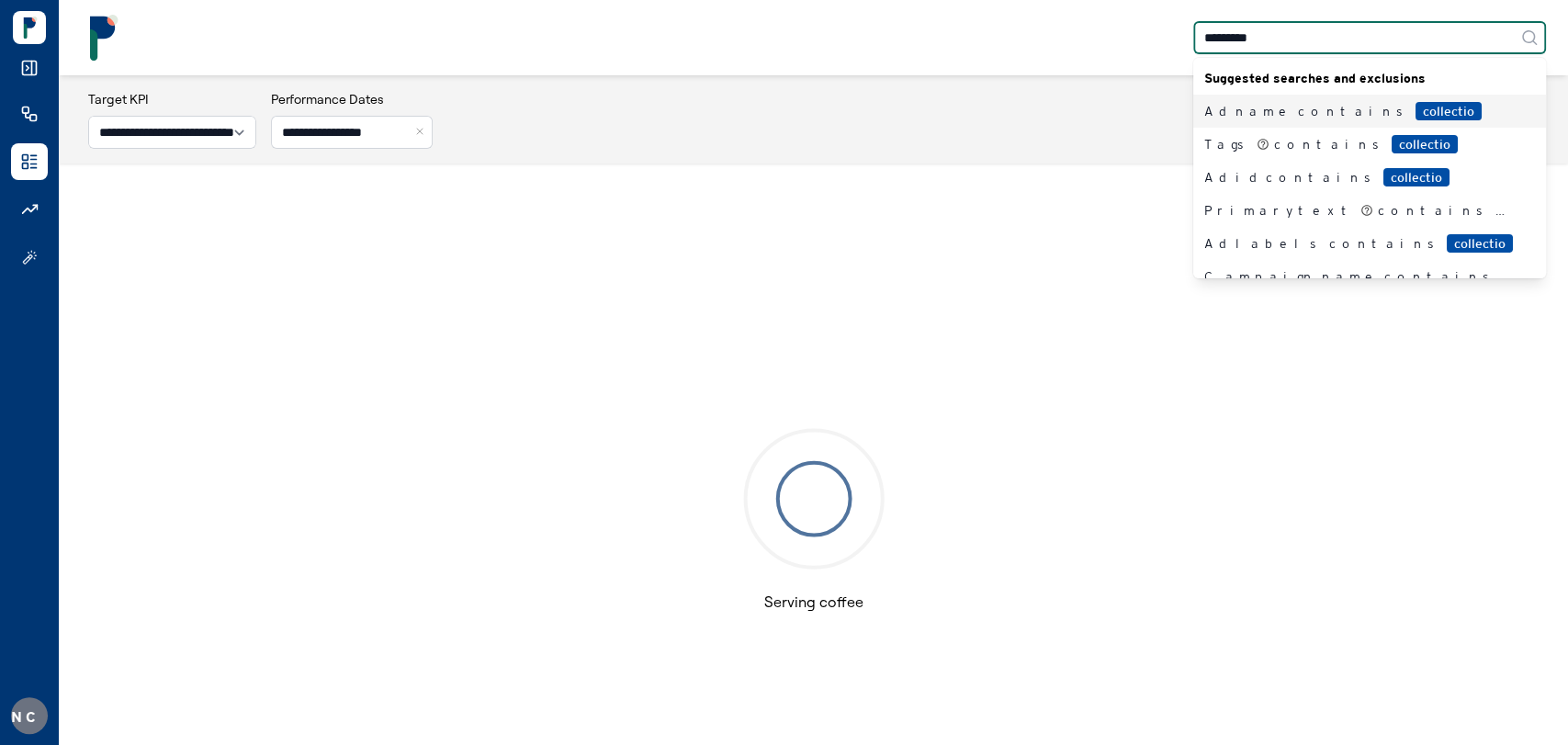 type on "**********" 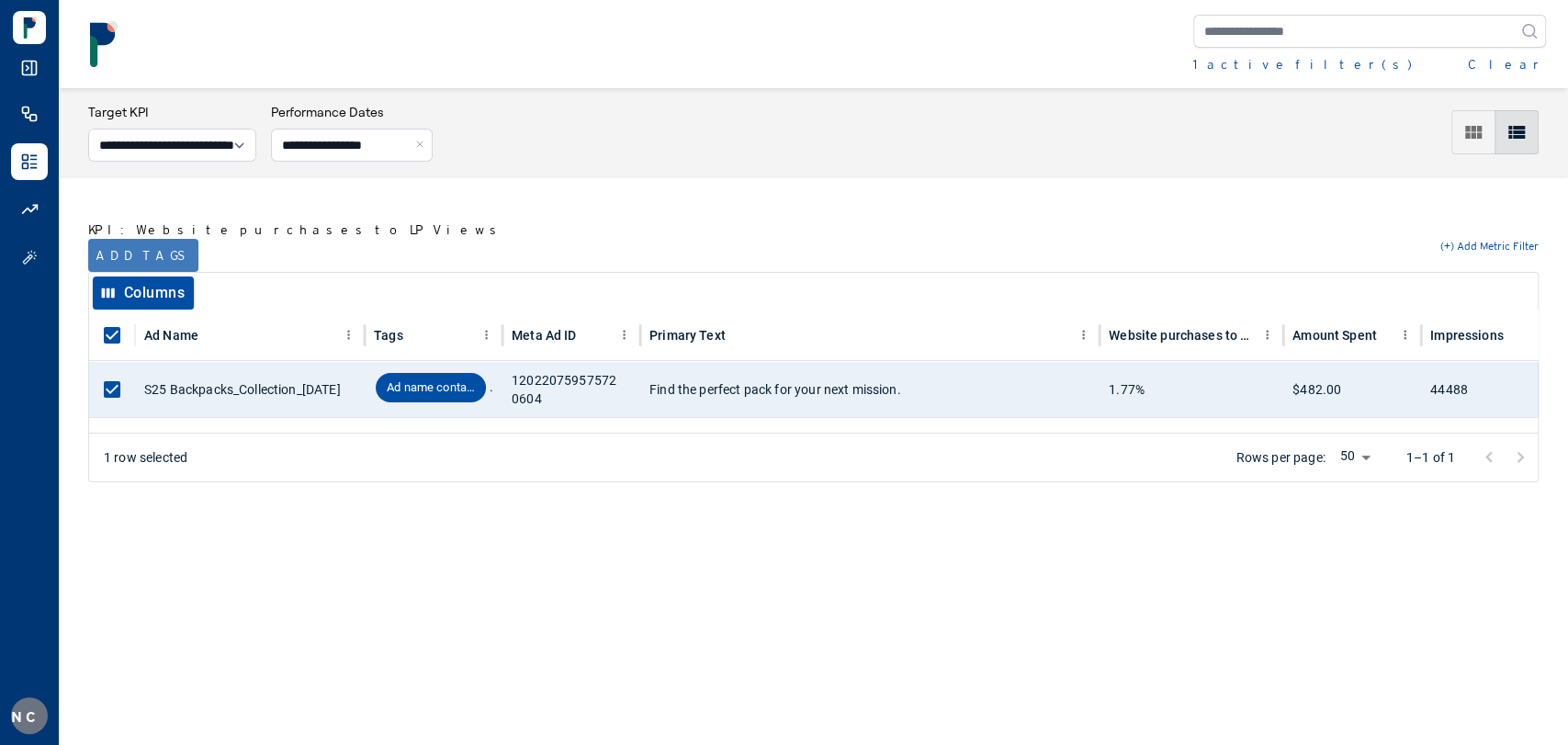 click on "Add tags" at bounding box center (143, 255) 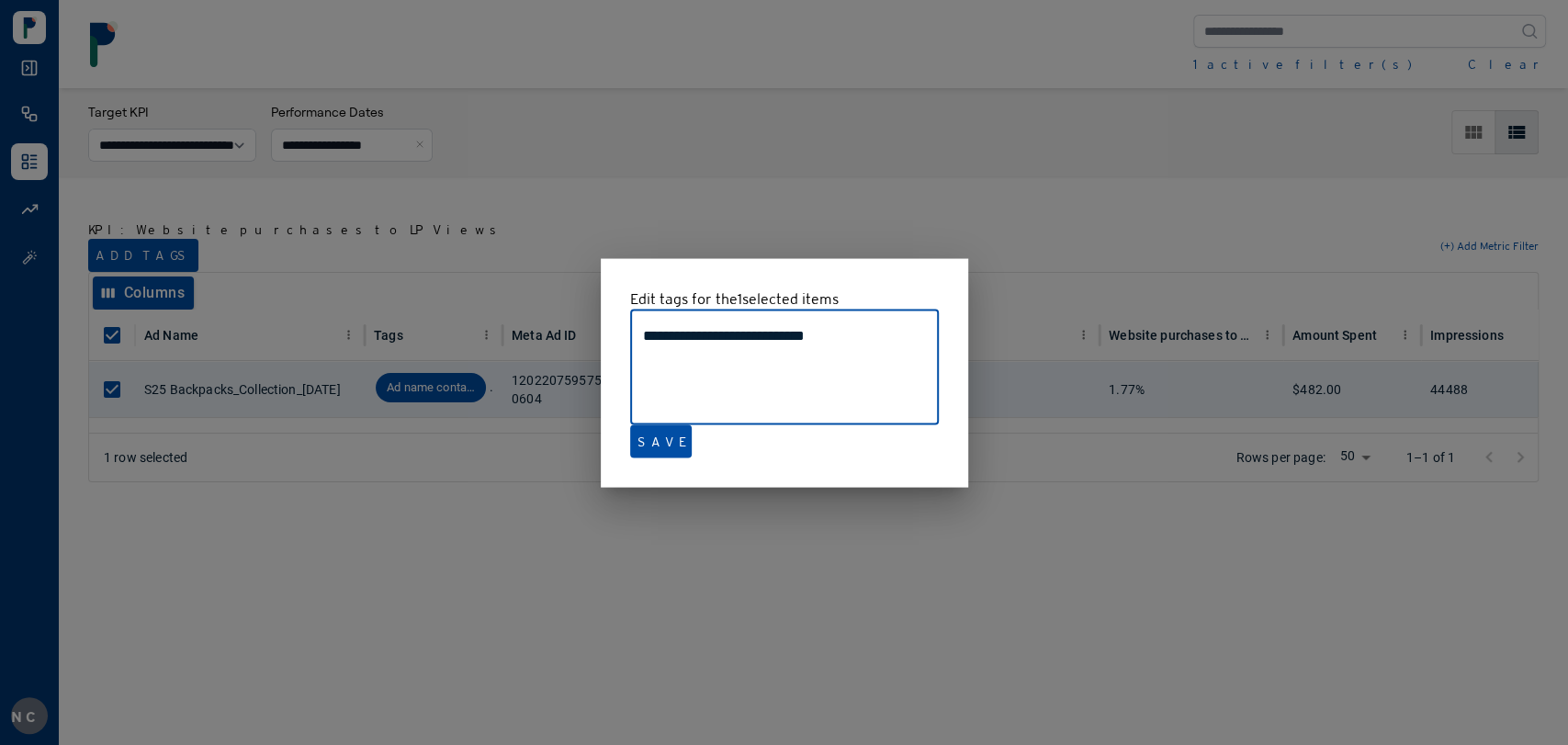 click at bounding box center [784, 372] 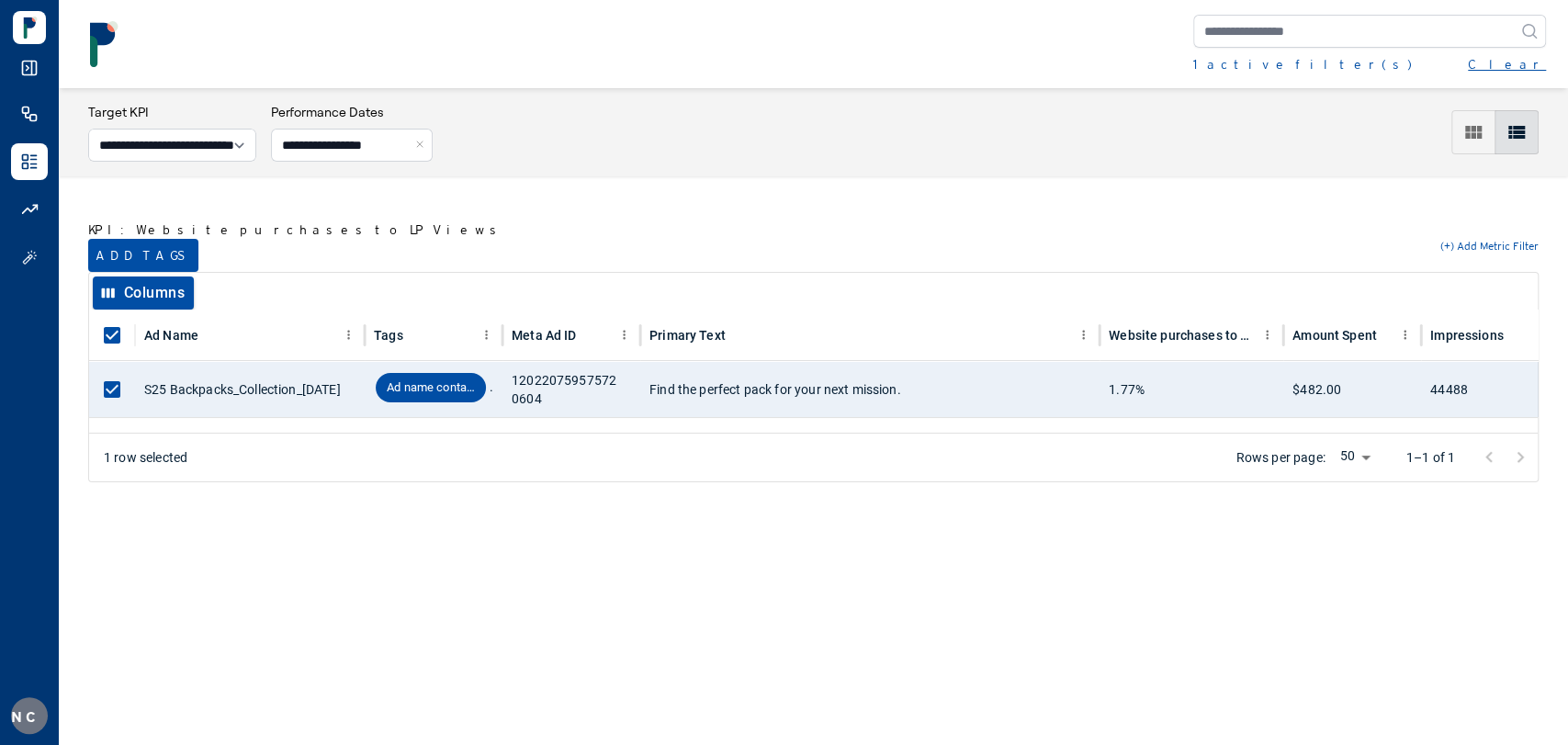 click on "Clear" at bounding box center [1506, 64] 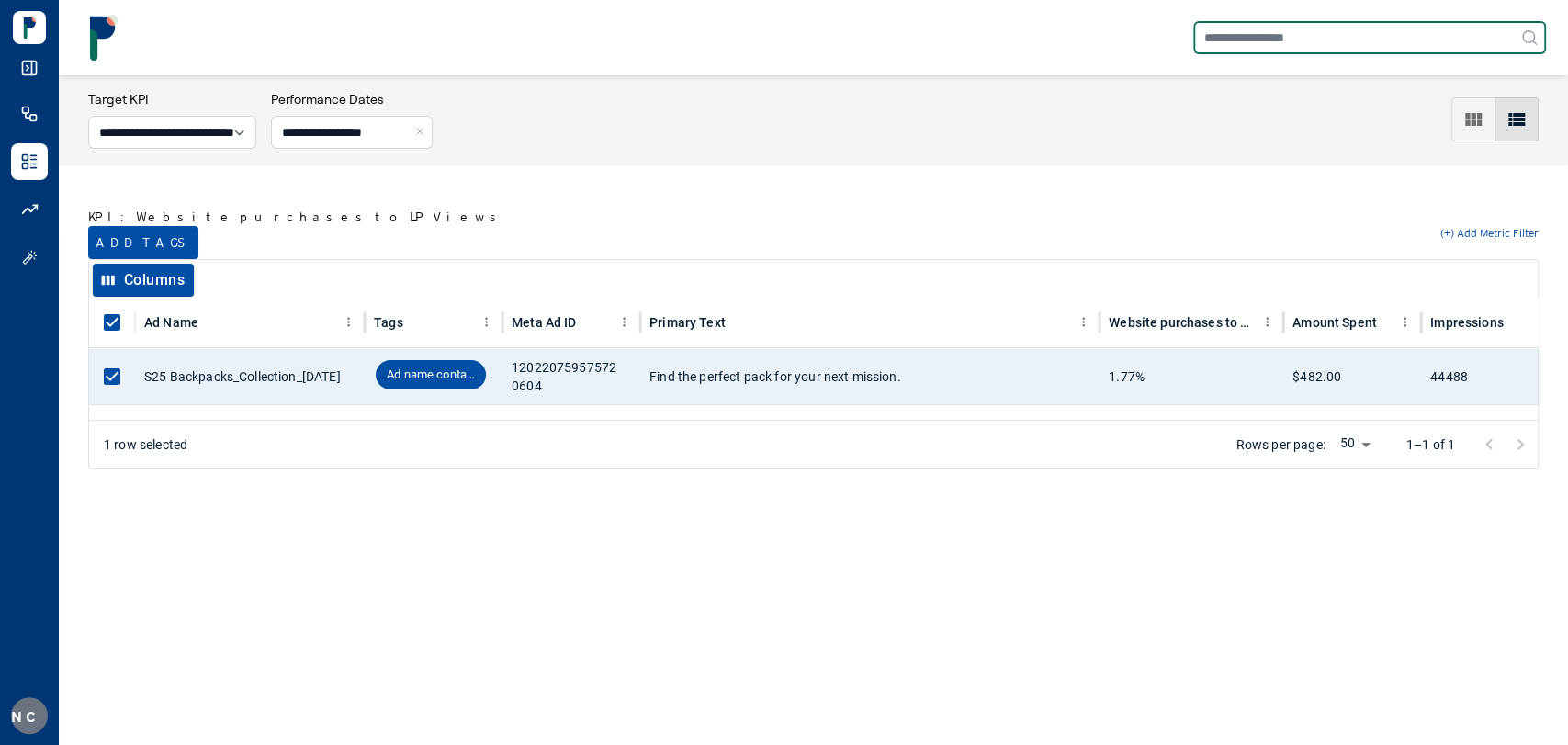 click at bounding box center [1370, 38] 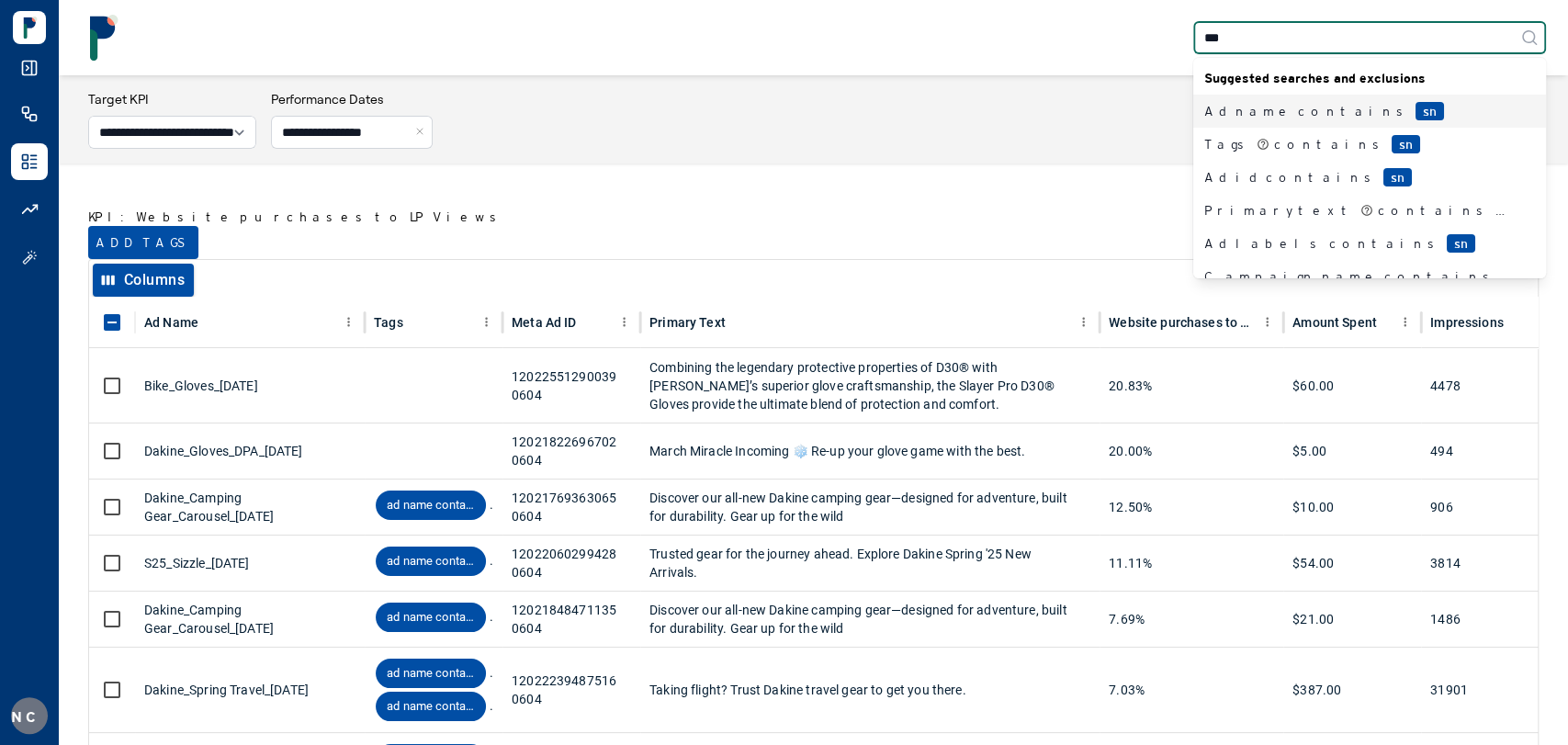 type on "****" 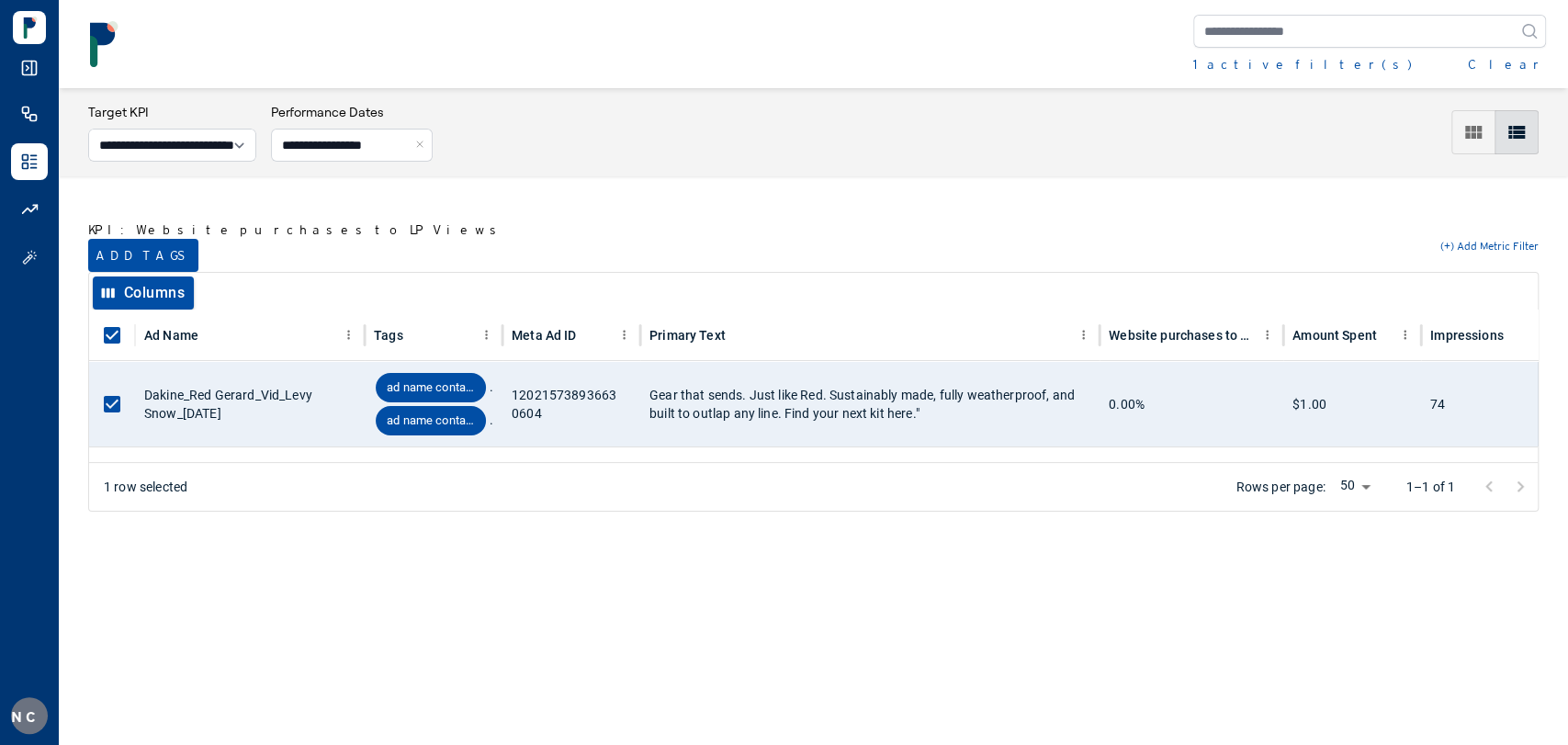 click on "Add tags" at bounding box center (143, 255) 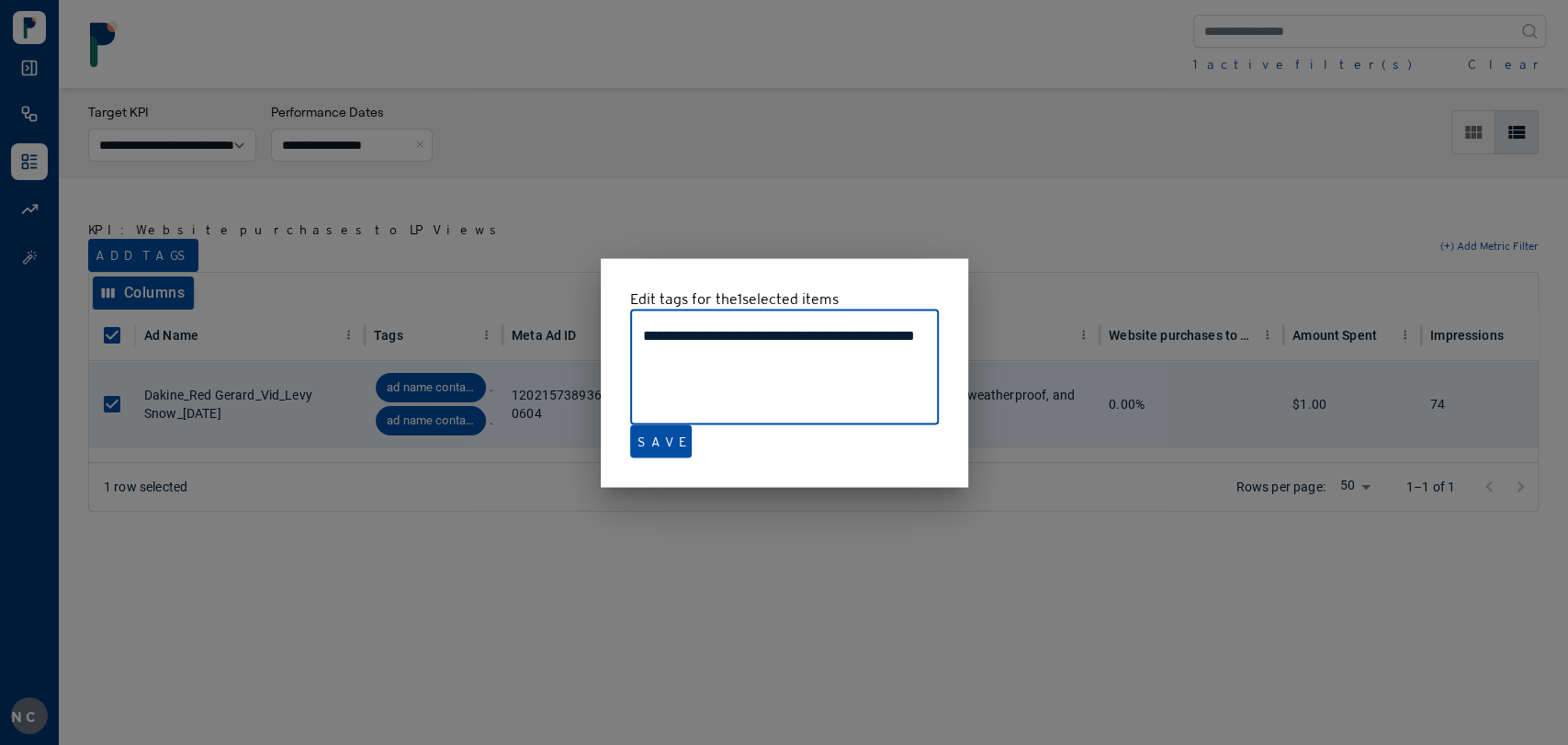click at bounding box center [784, 372] 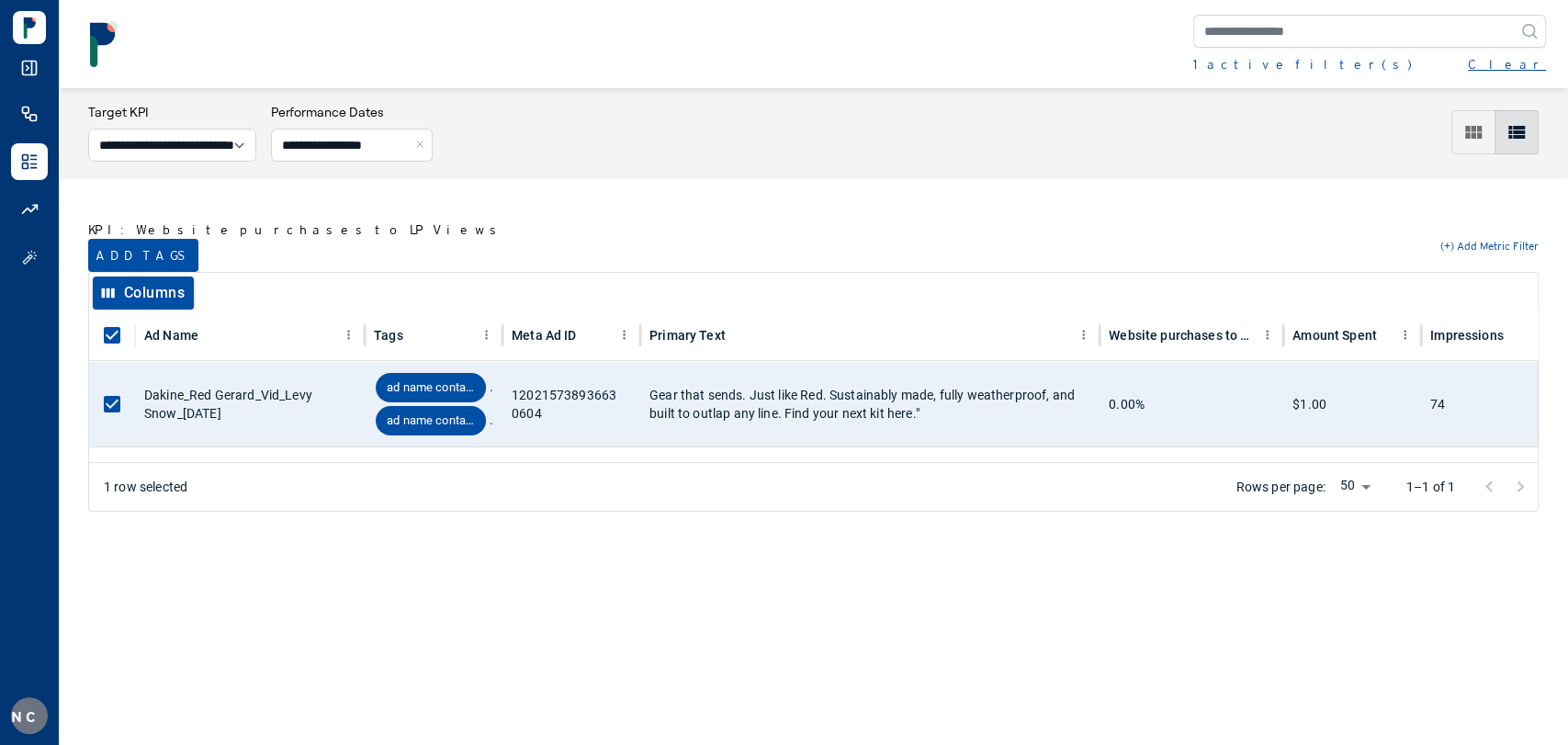 click on "Clear" at bounding box center (1506, 64) 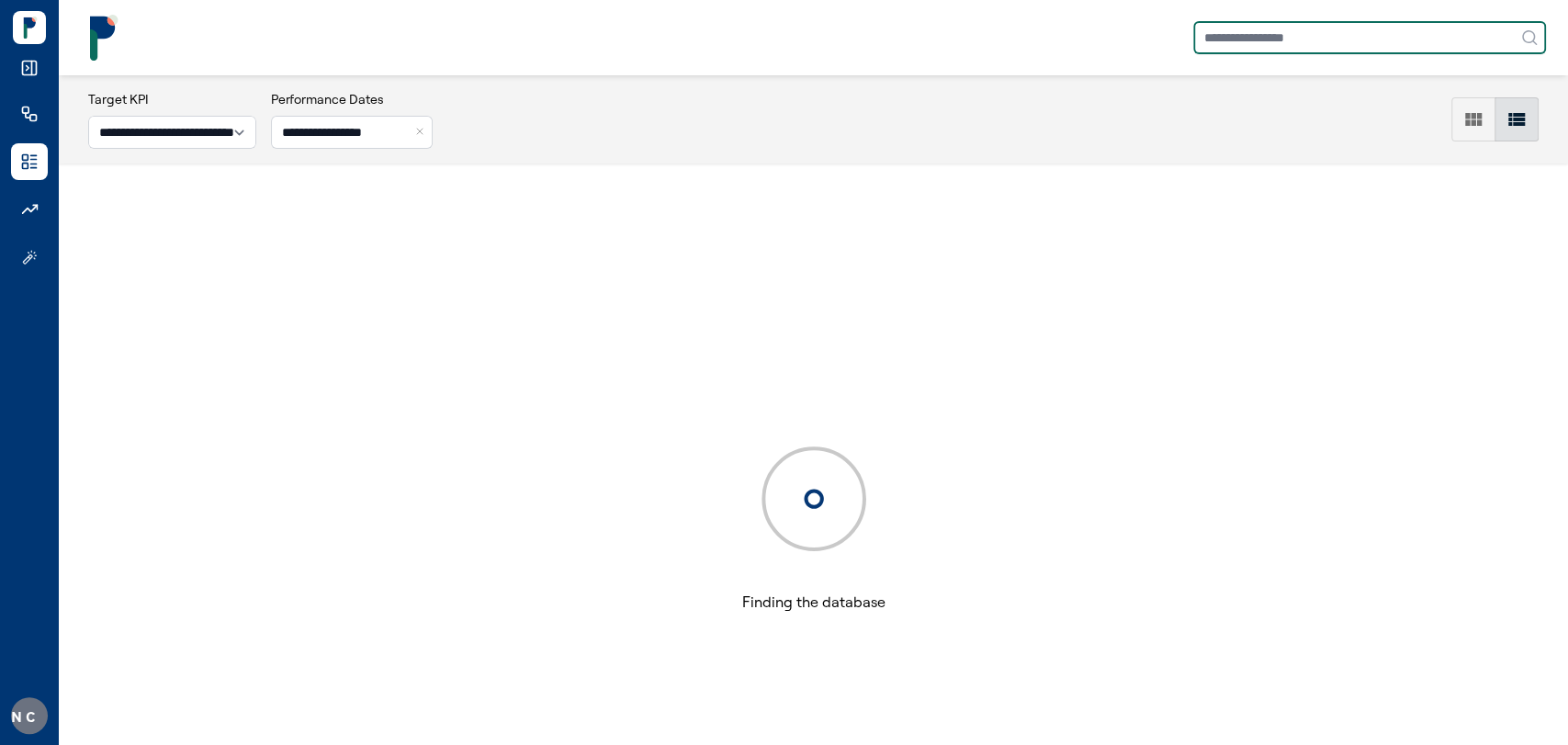 click at bounding box center (1370, 38) 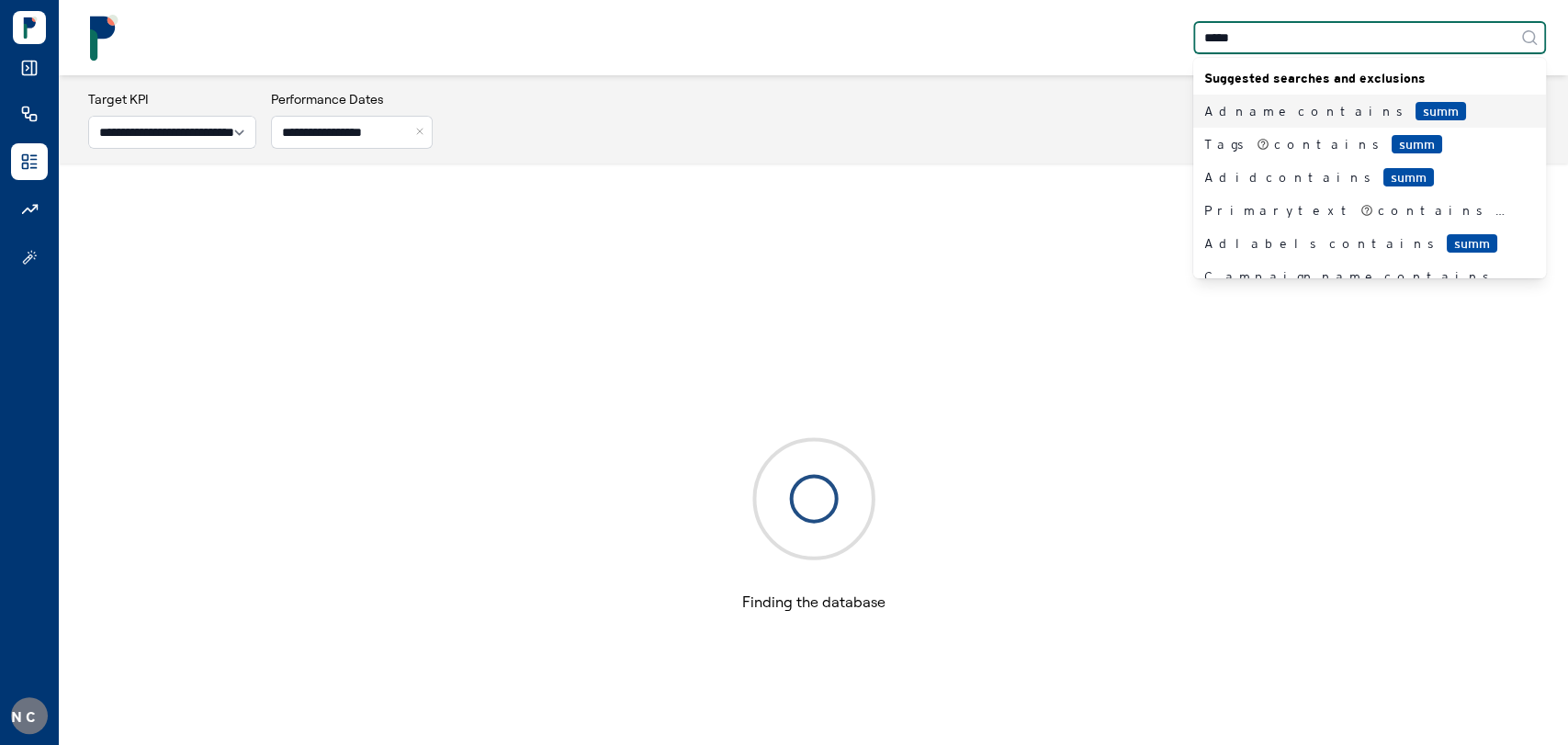 type on "******" 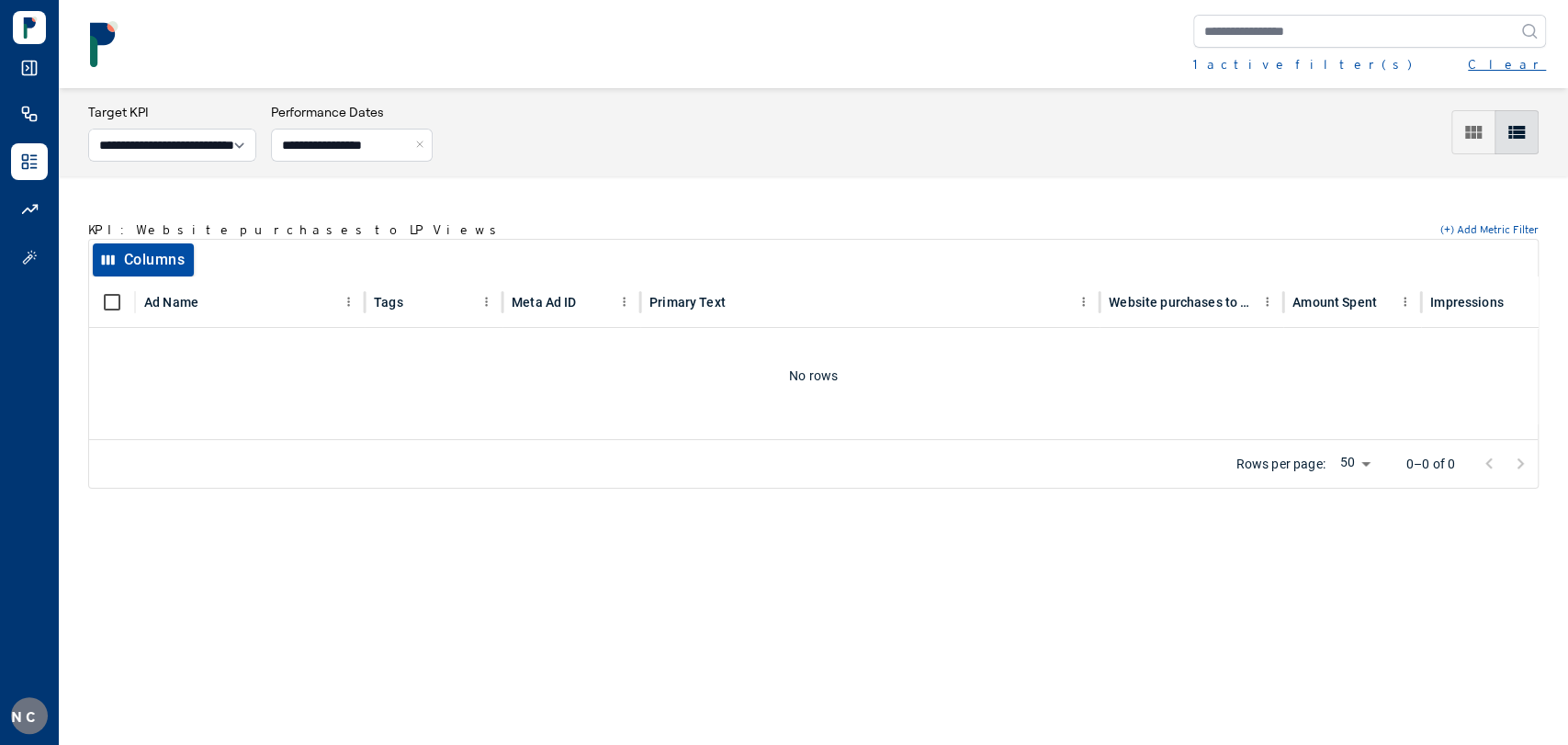 click on "Clear" at bounding box center [1506, 64] 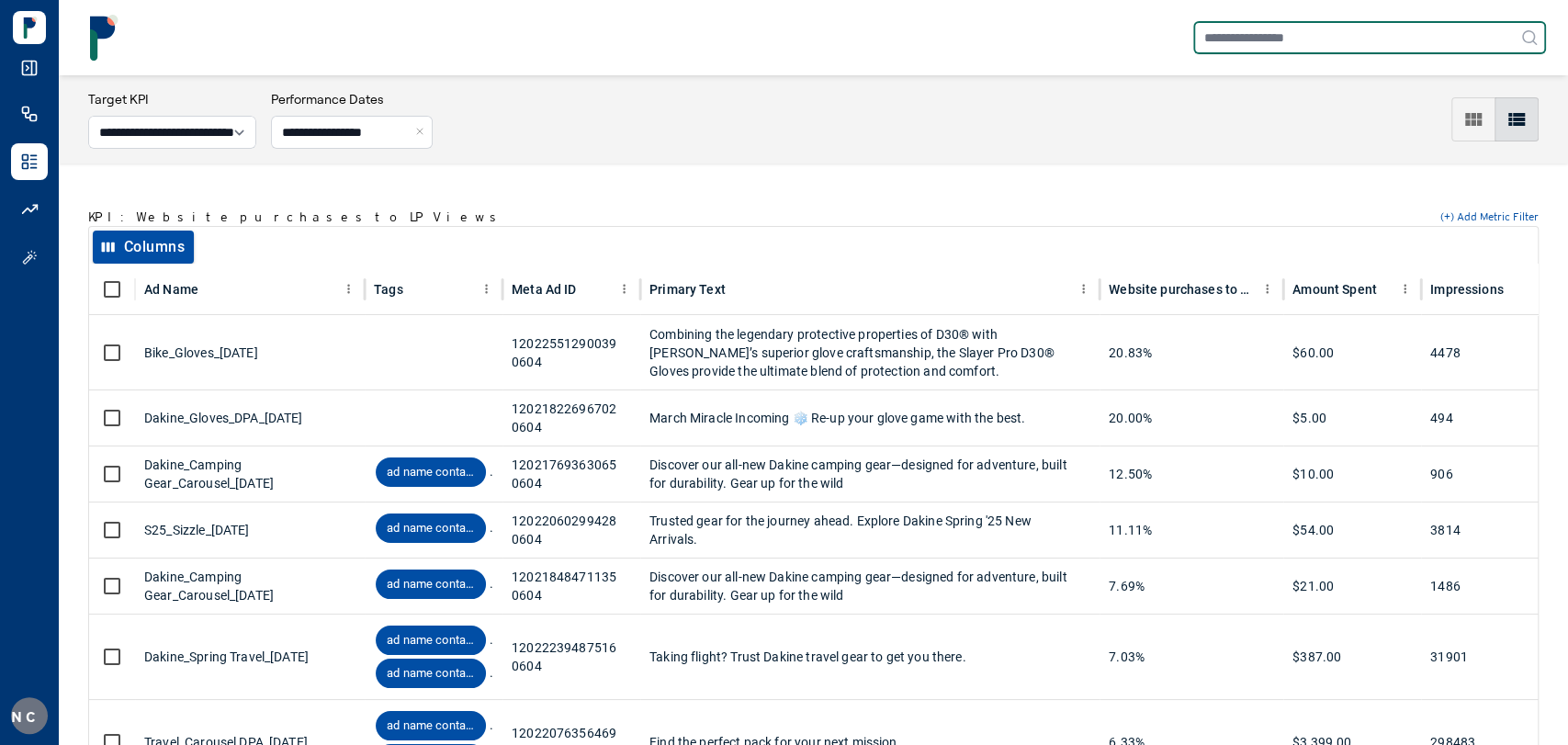 click at bounding box center (1370, 38) 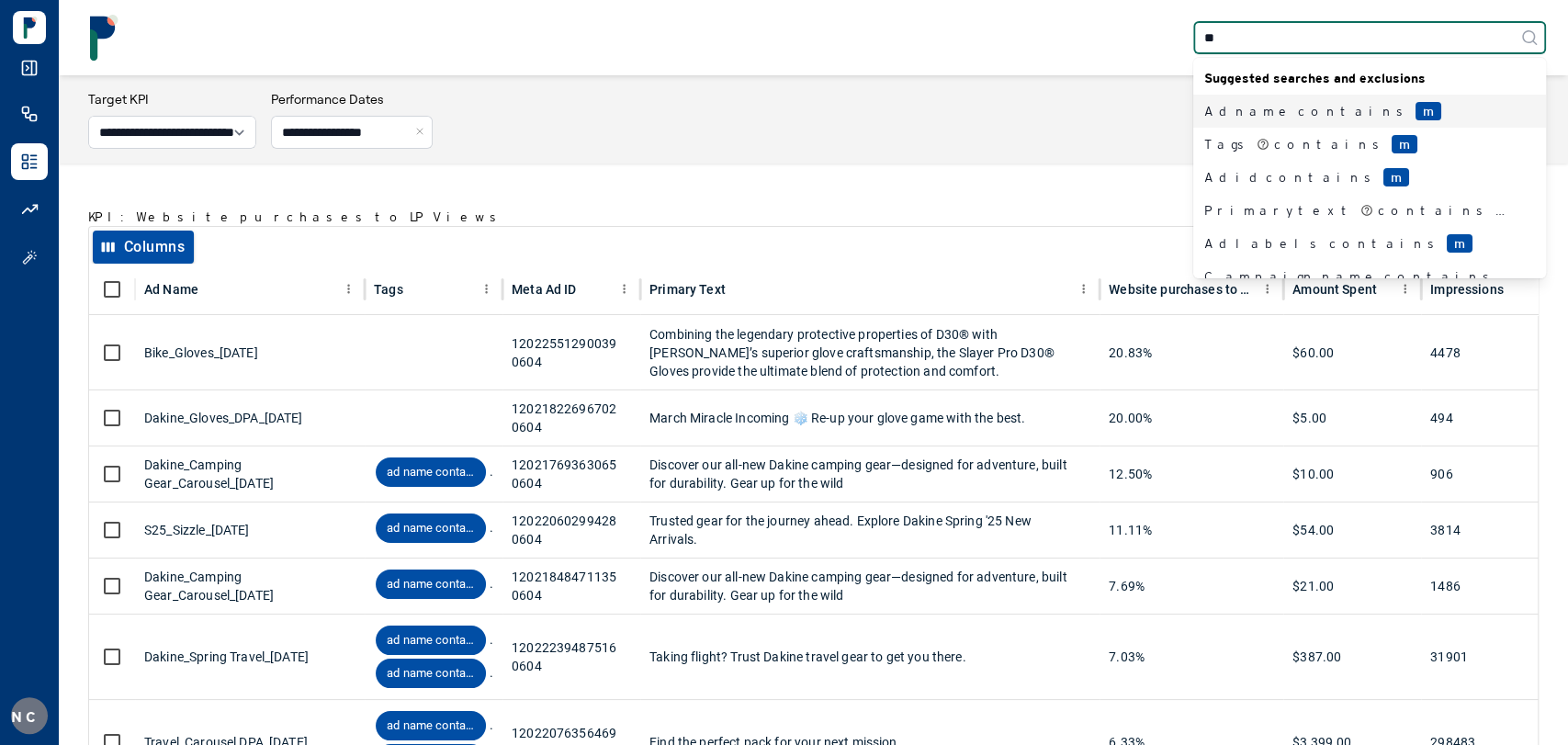 type on "***" 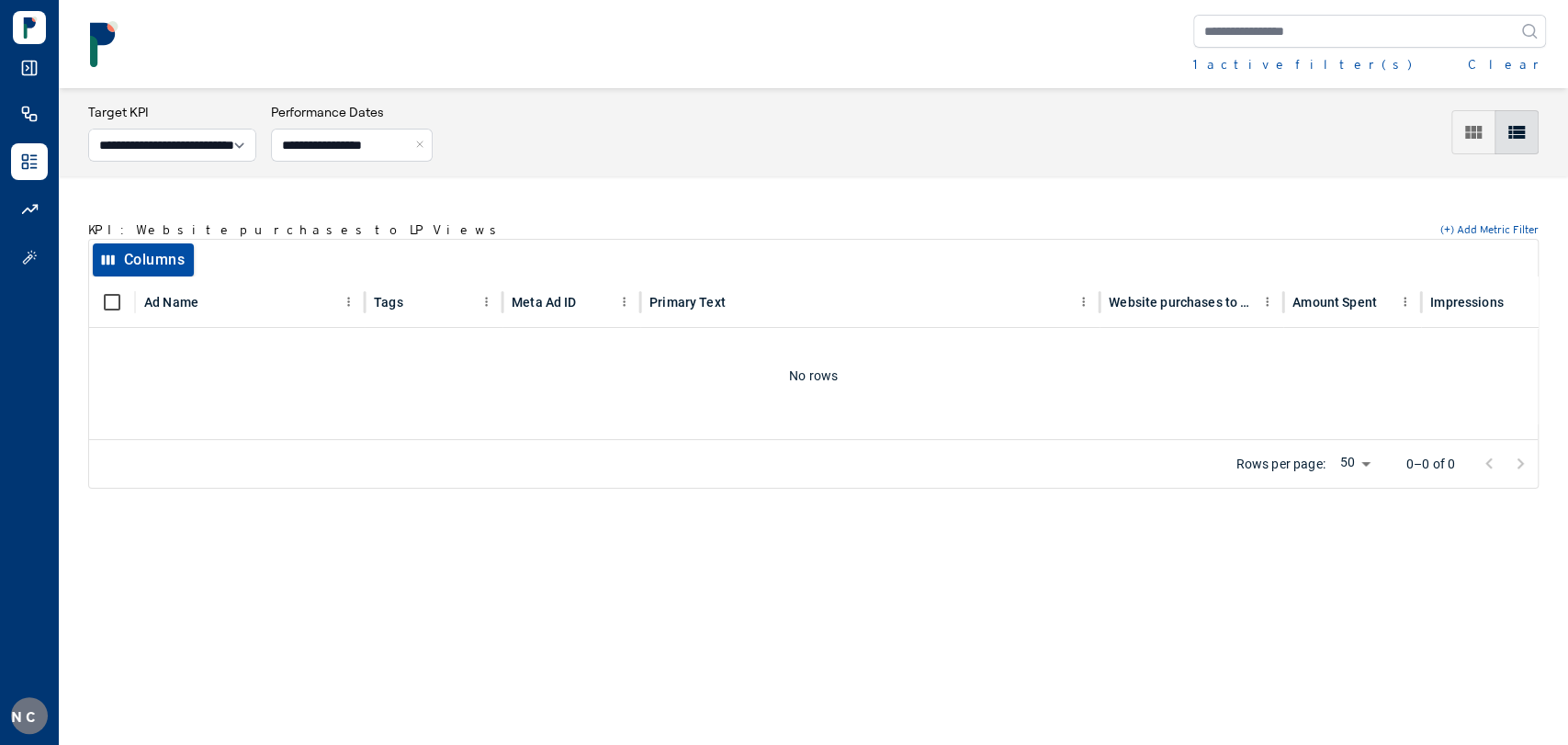 click on "1  active filter(s) Clear" at bounding box center (813, 44) 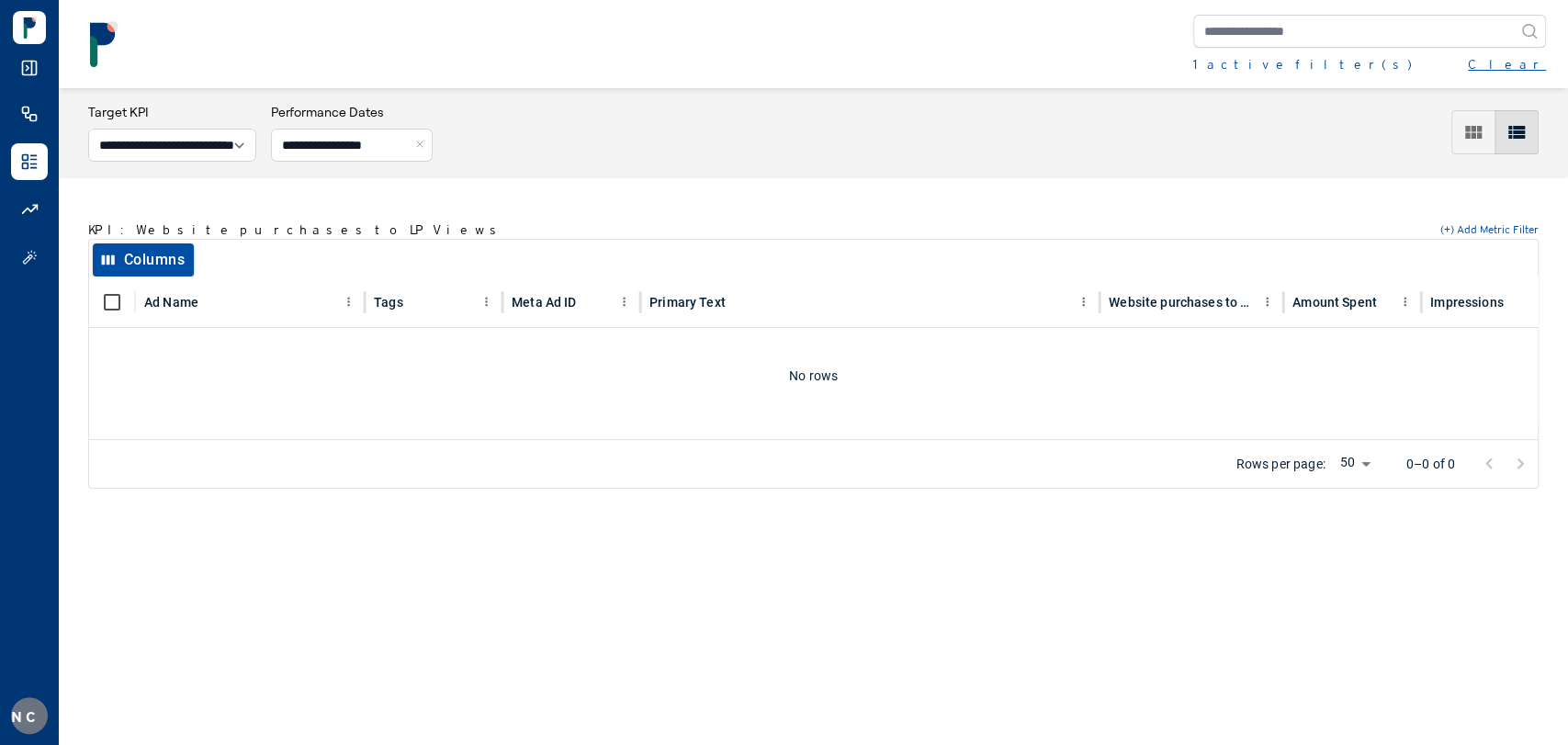 click on "Clear" at bounding box center (1506, 64) 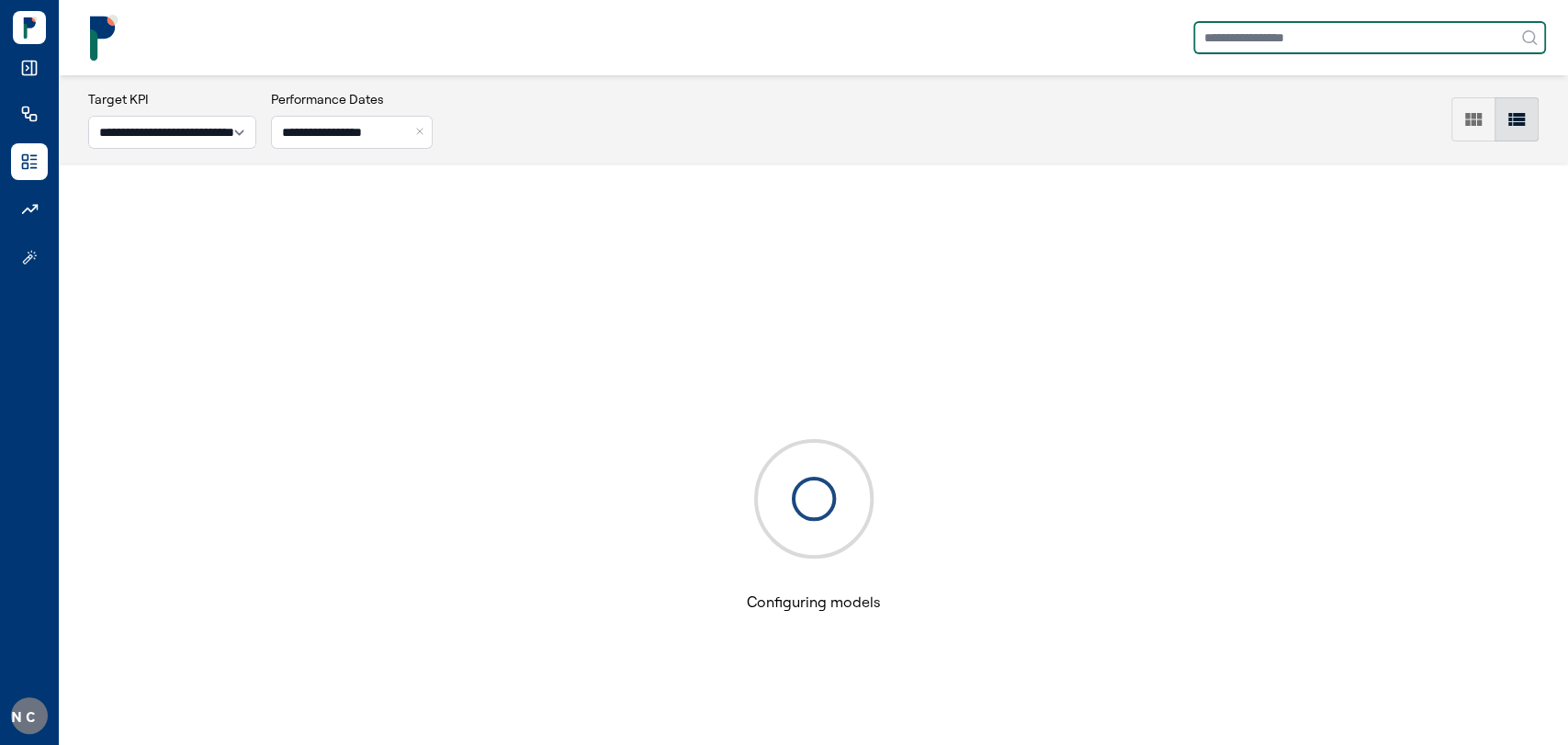 click at bounding box center [1370, 38] 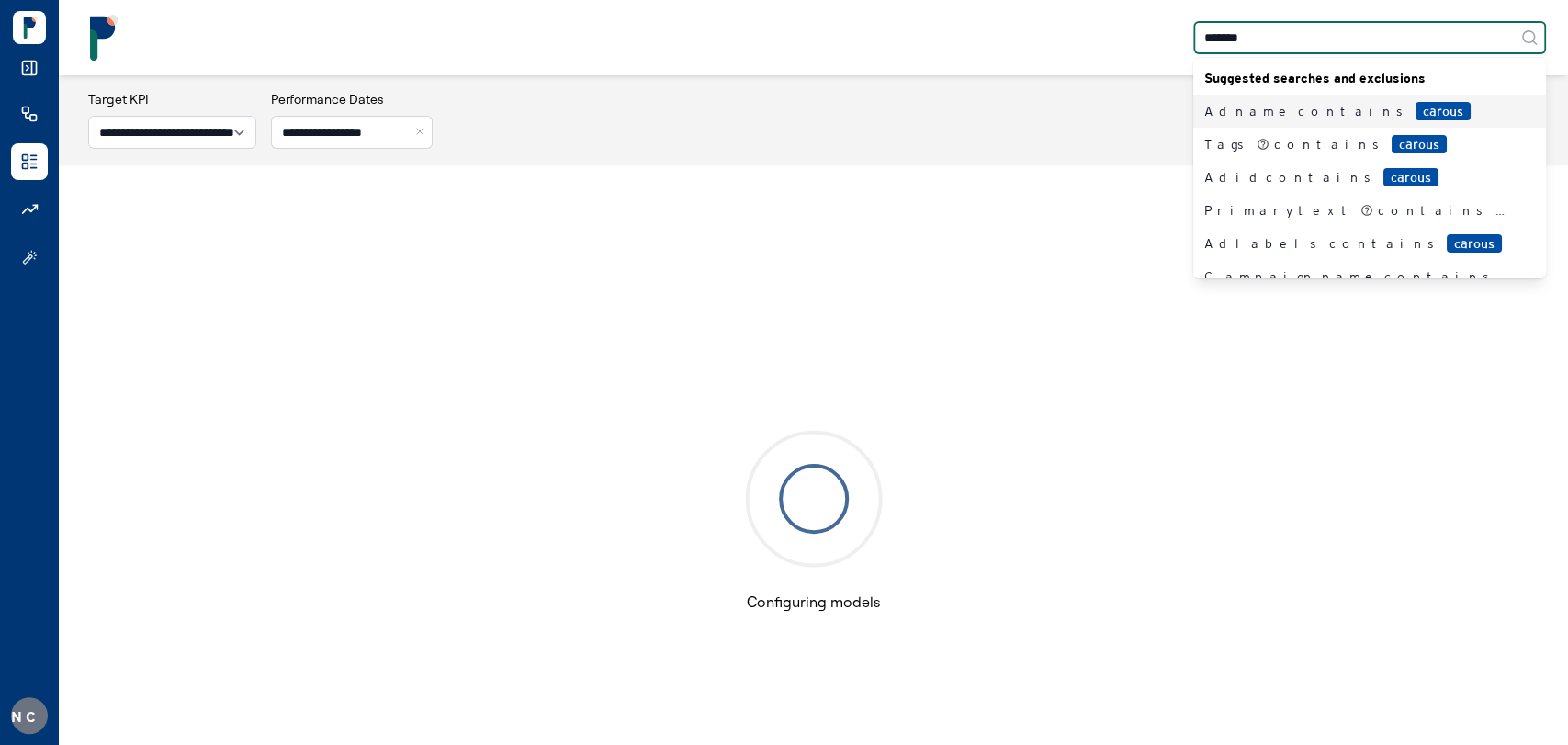 type on "********" 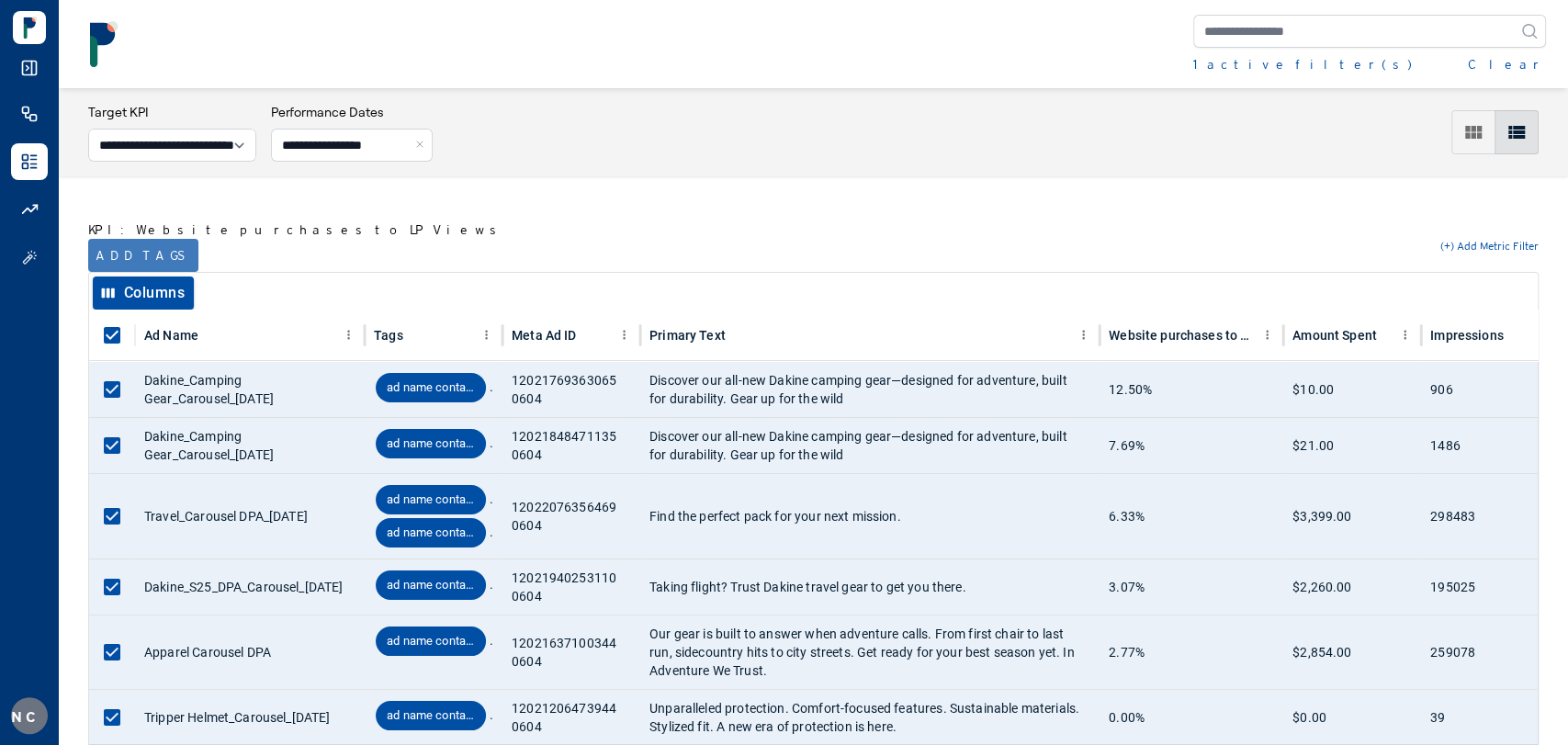 click on "Add tags" at bounding box center (143, 255) 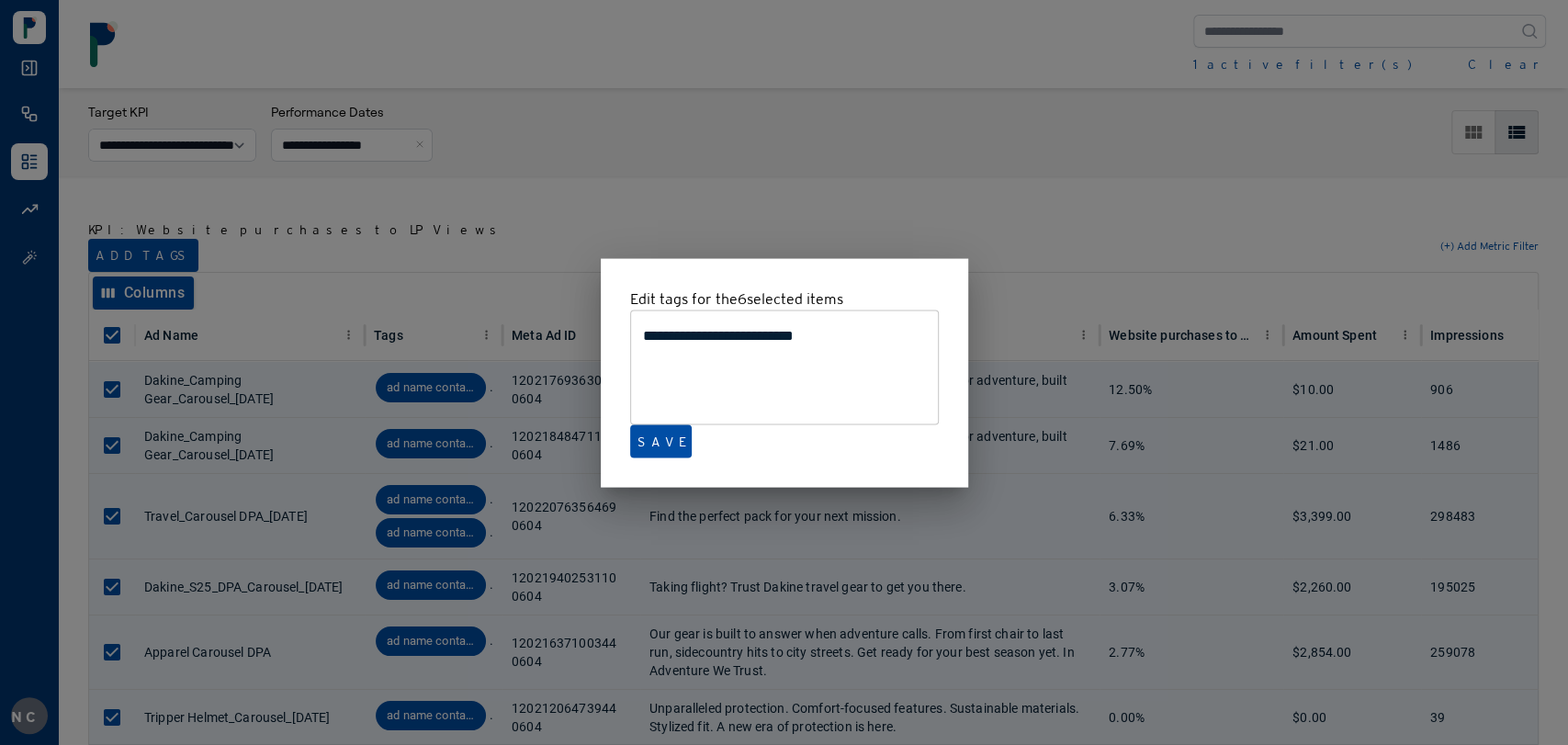 click at bounding box center [784, 372] 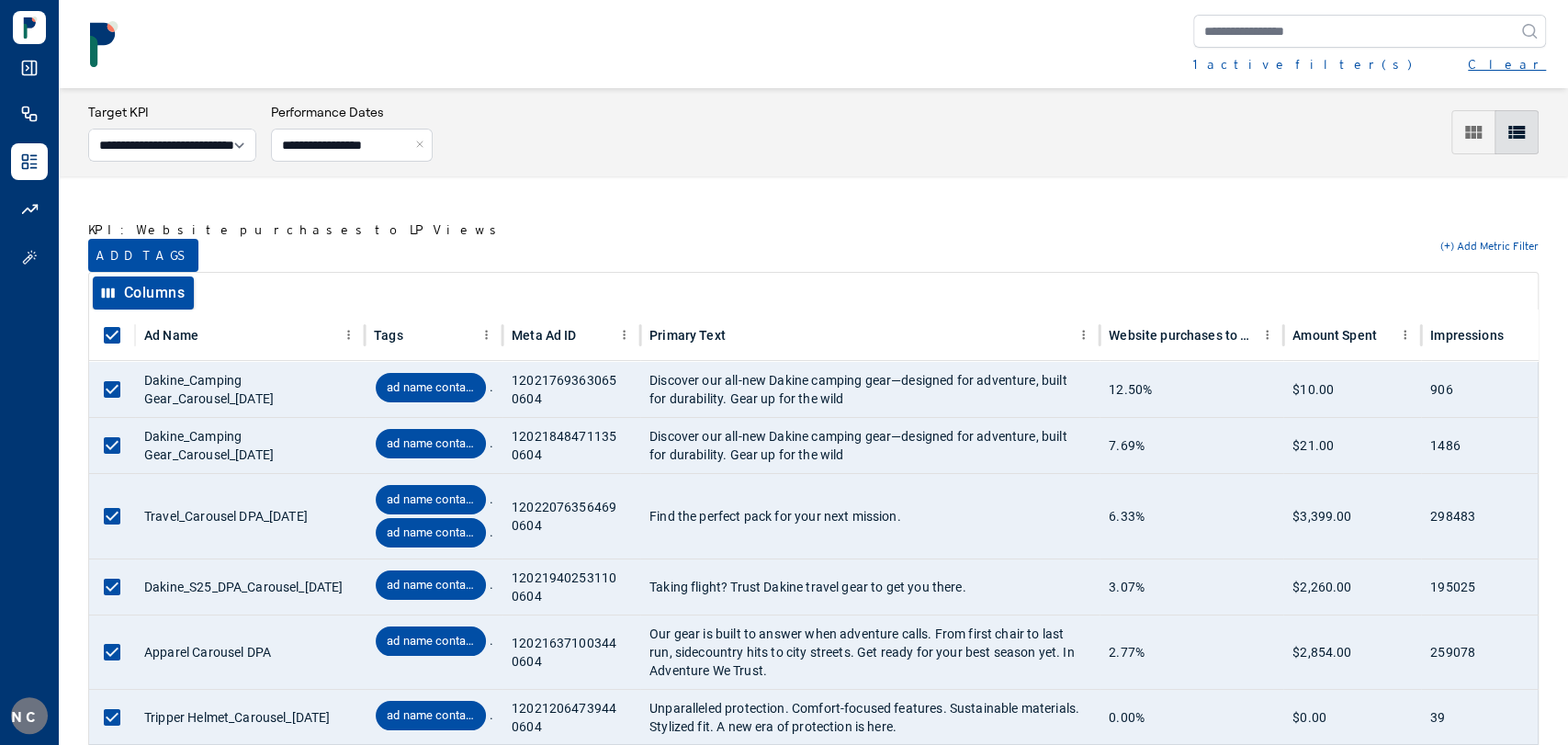 click on "Clear" at bounding box center (1506, 64) 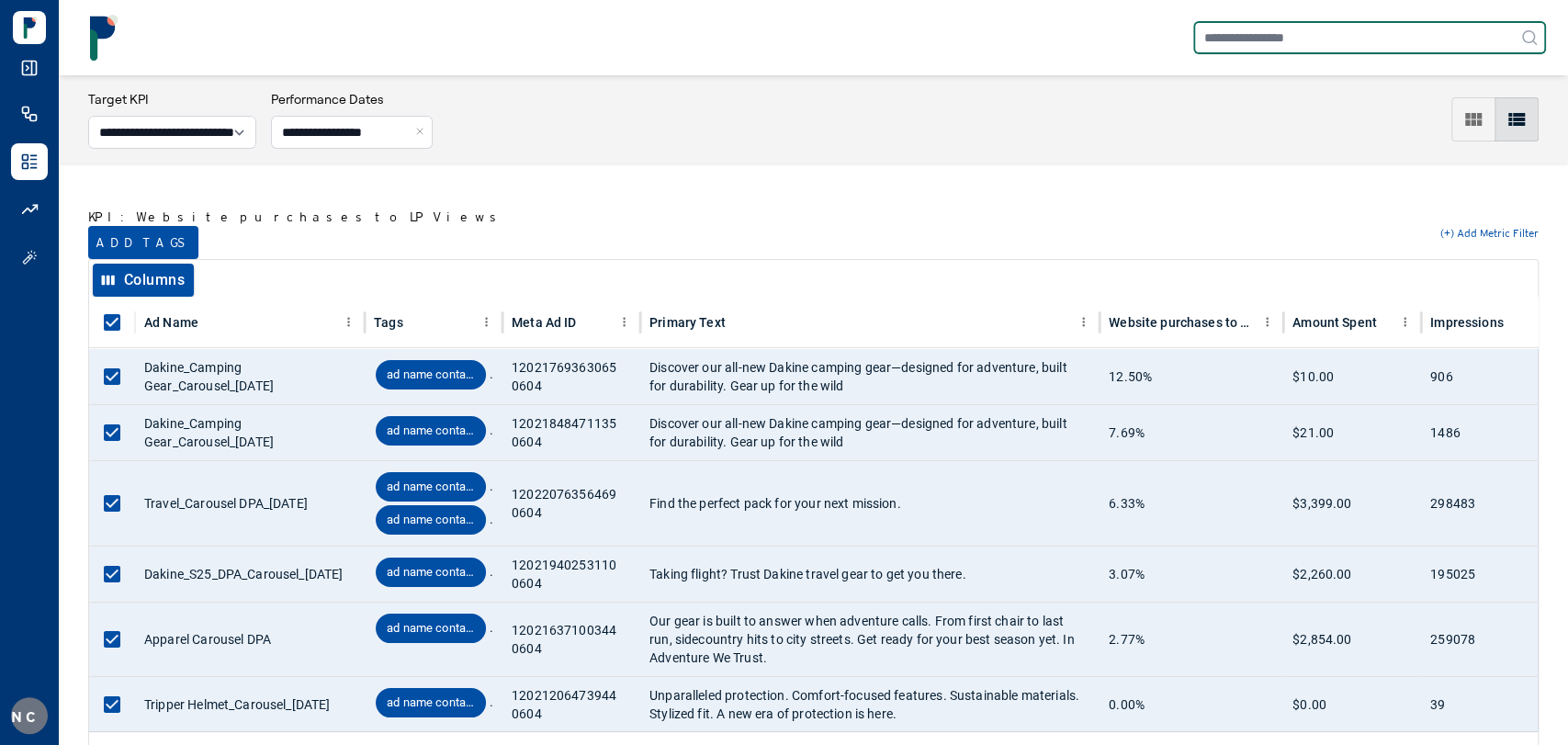 click at bounding box center (1370, 38) 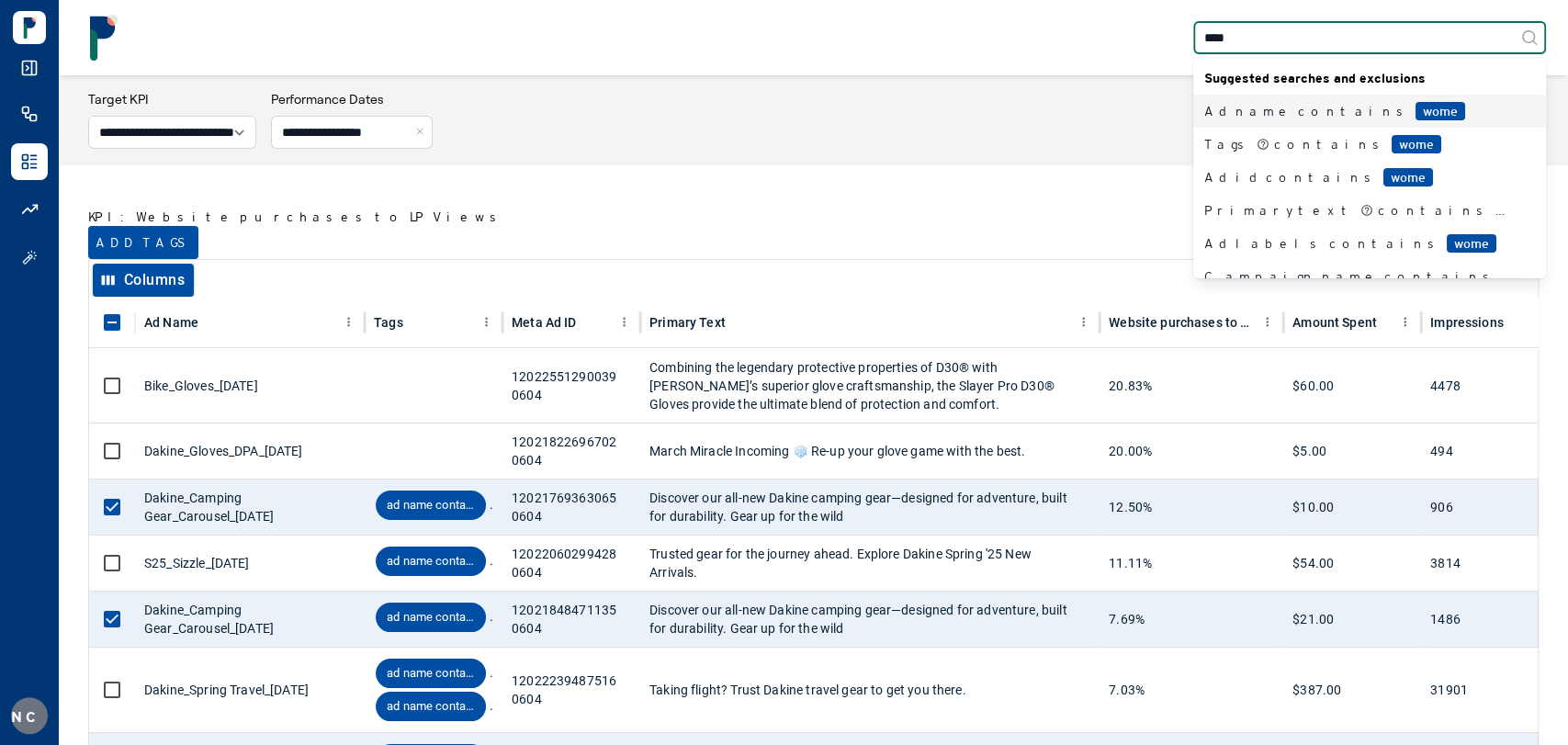 type on "*****" 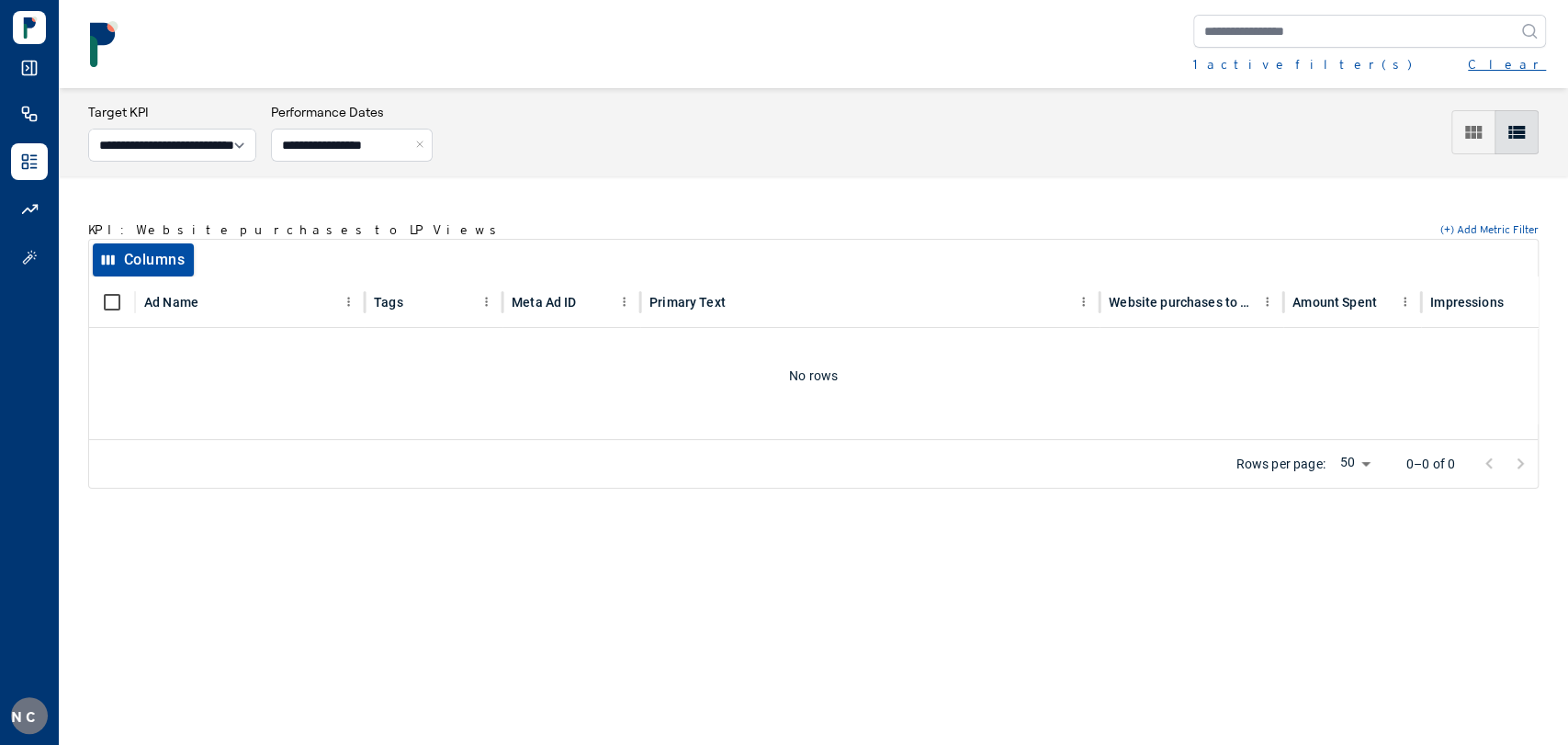 click on "Clear" at bounding box center [1506, 64] 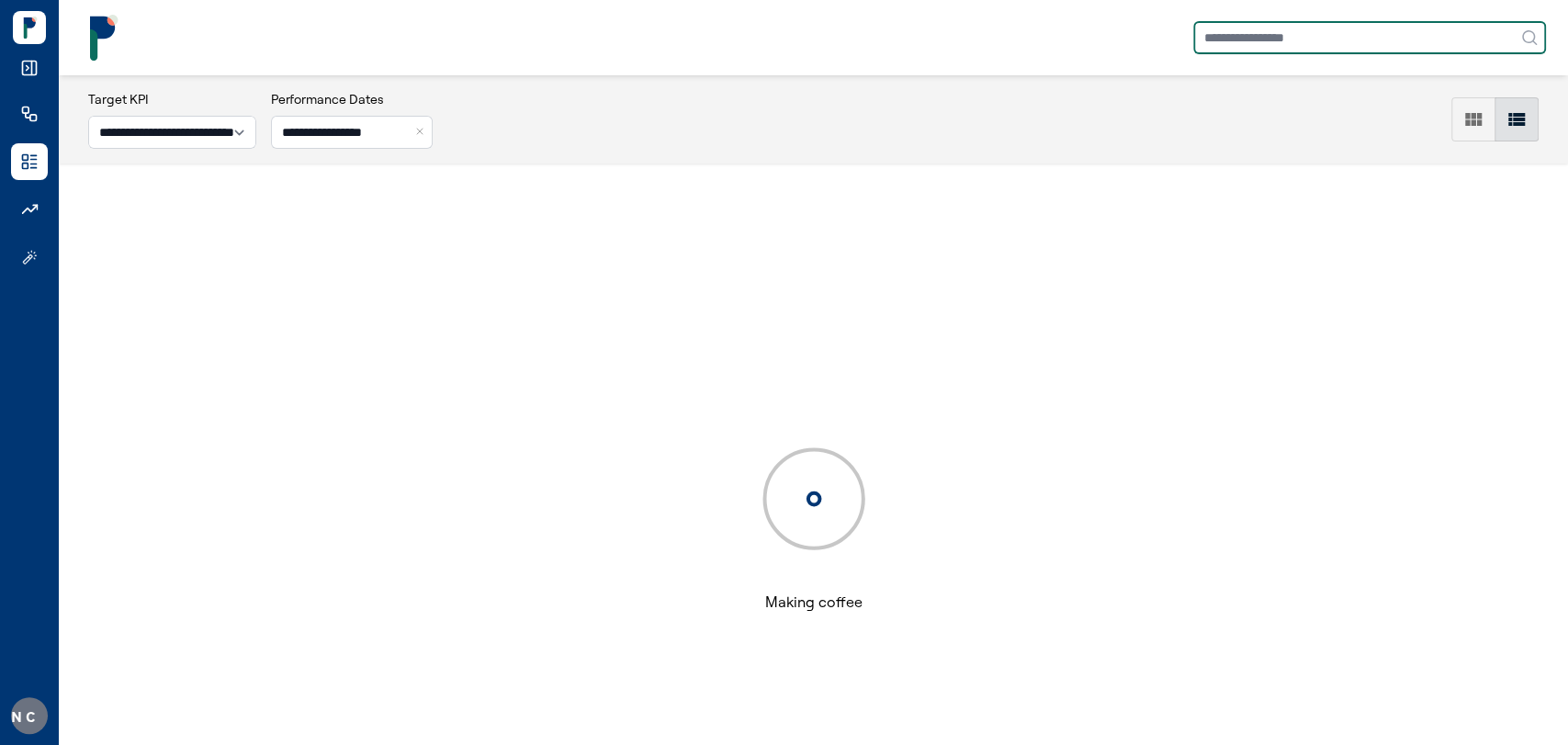 click at bounding box center (1370, 38) 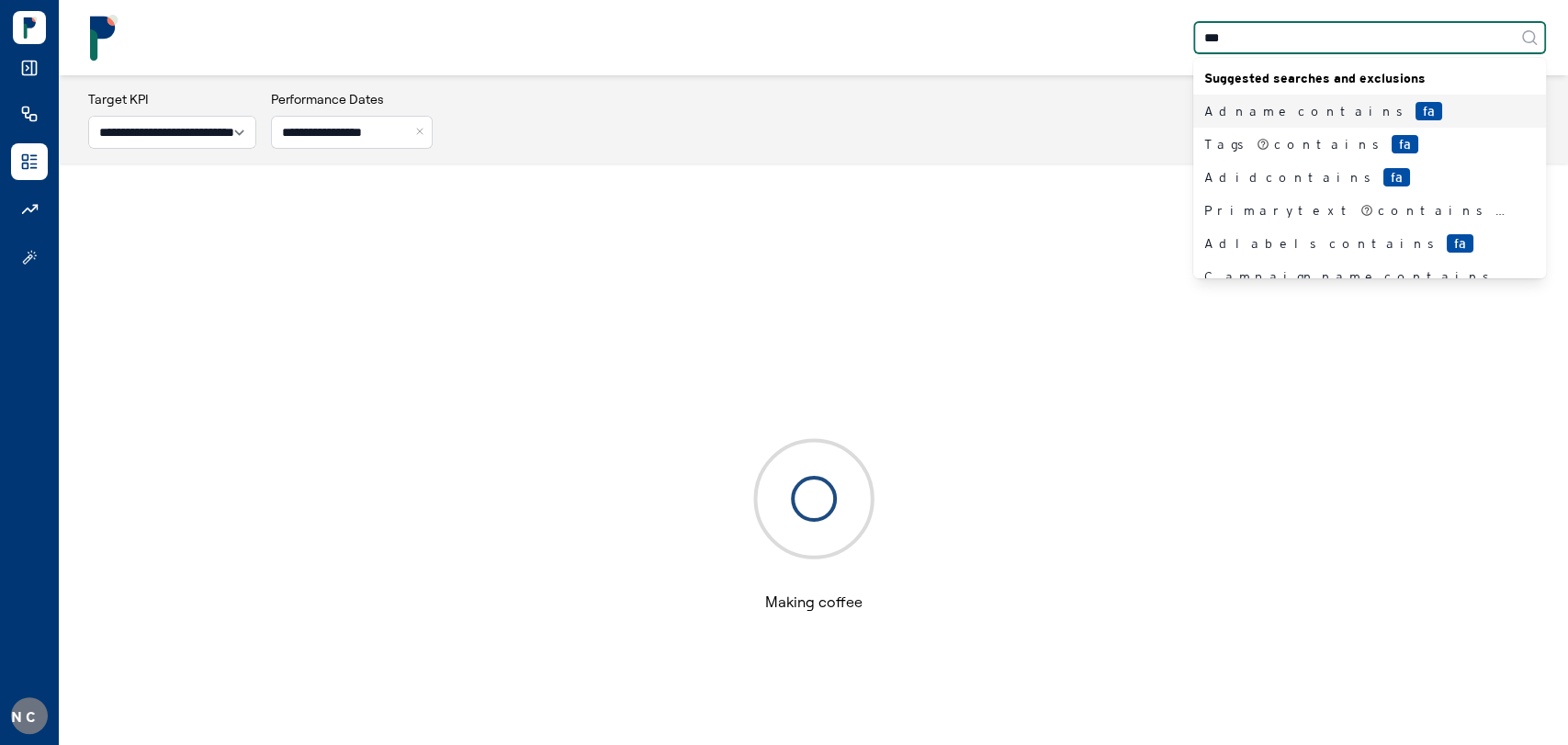 type on "****" 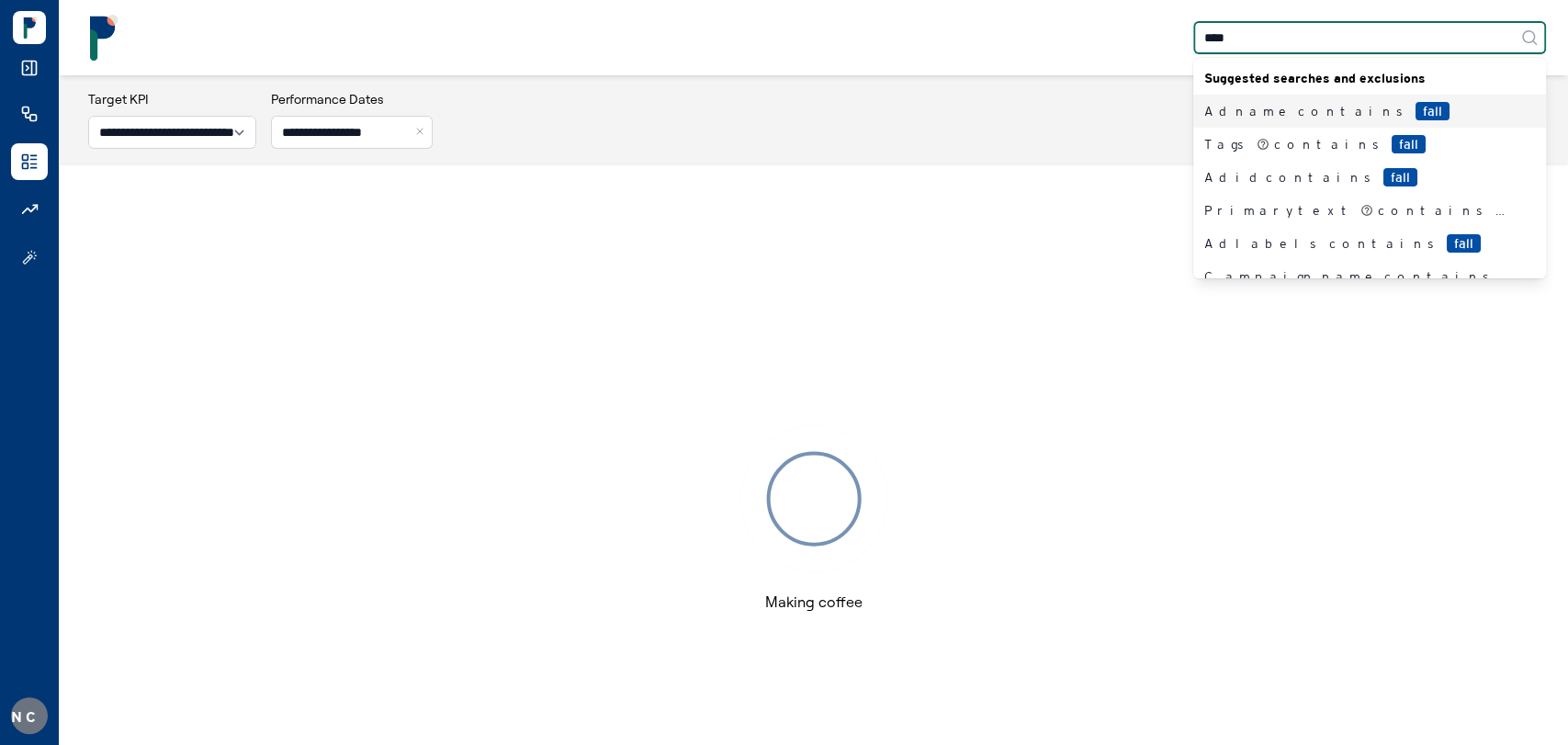 type 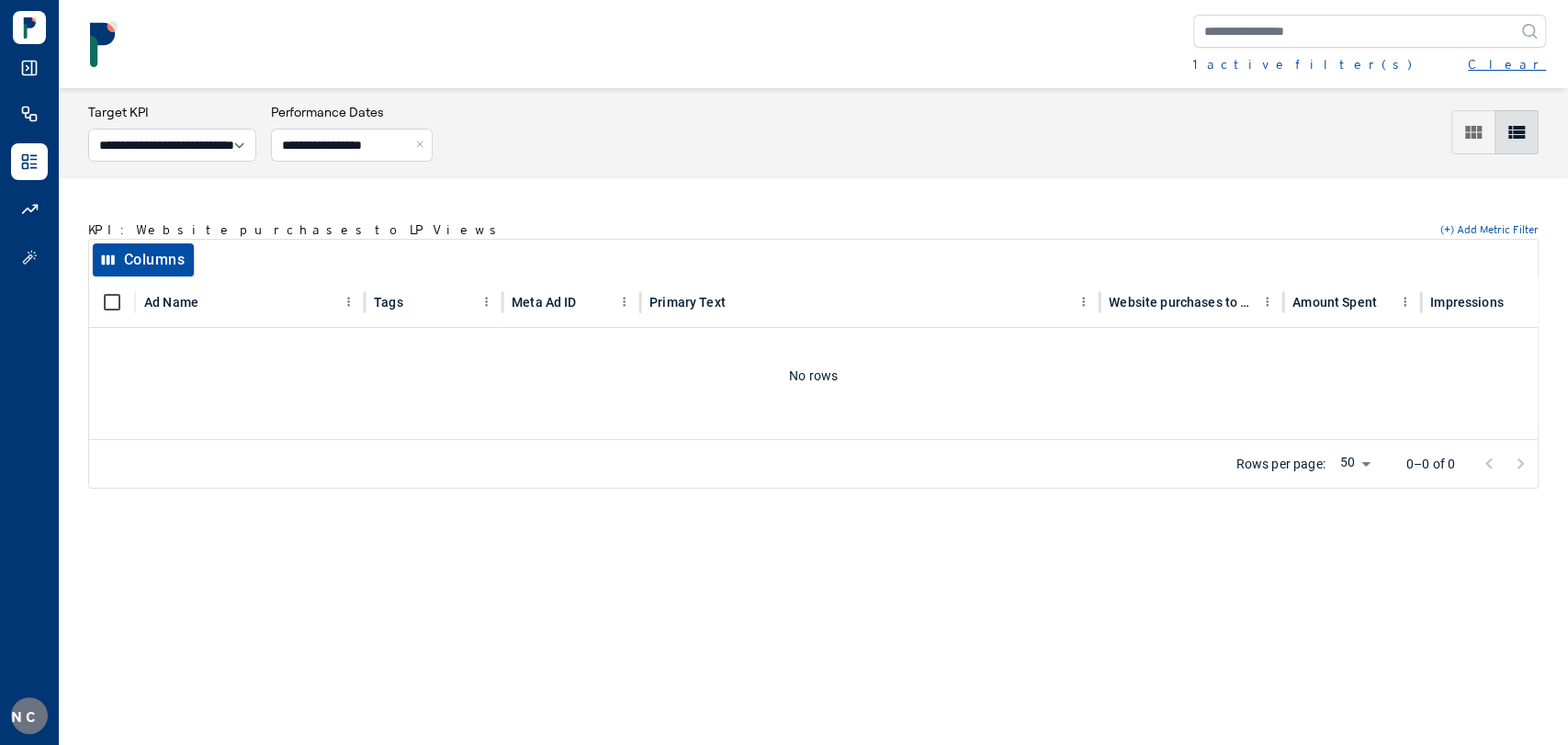 click on "Clear" at bounding box center [1506, 64] 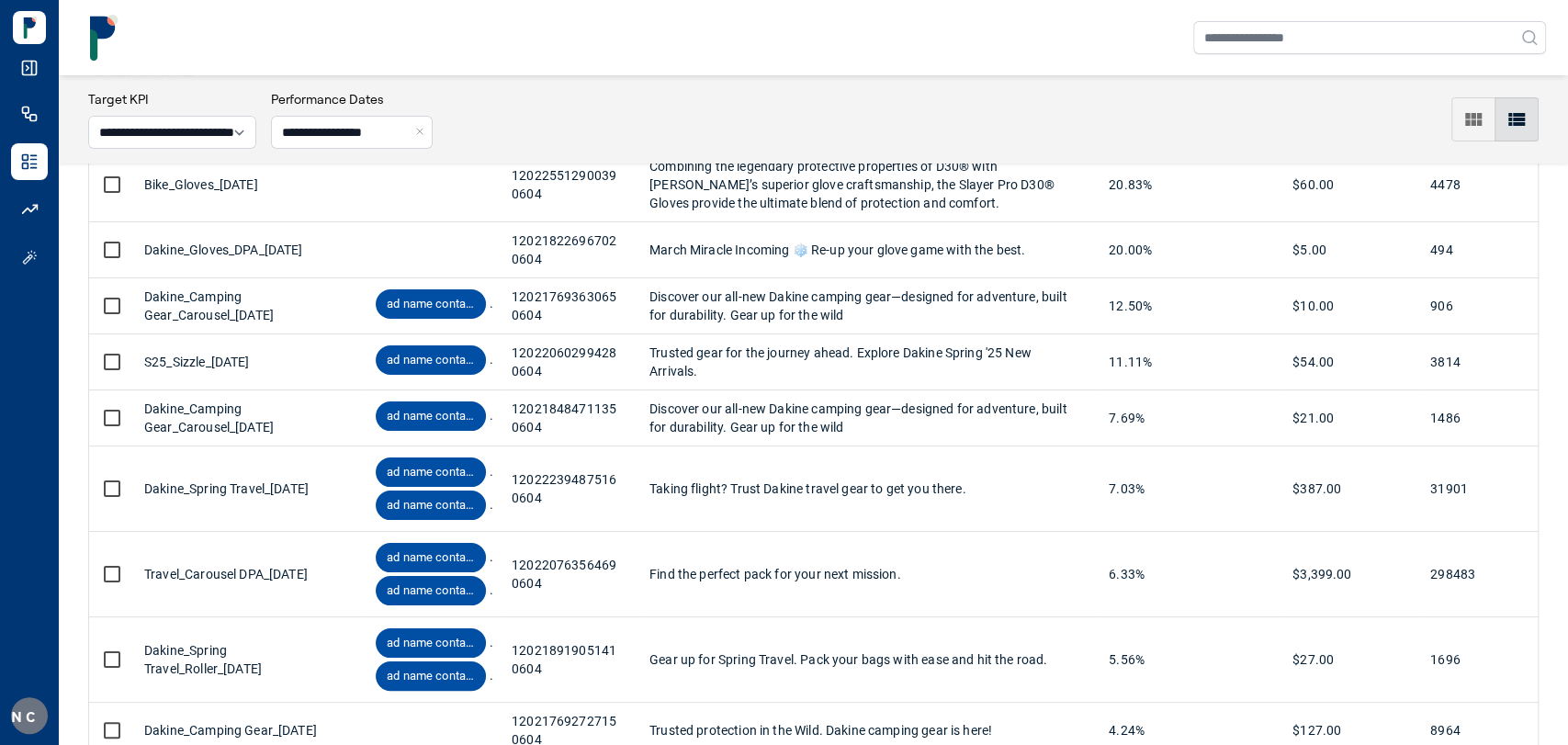 scroll, scrollTop: 0, scrollLeft: 0, axis: both 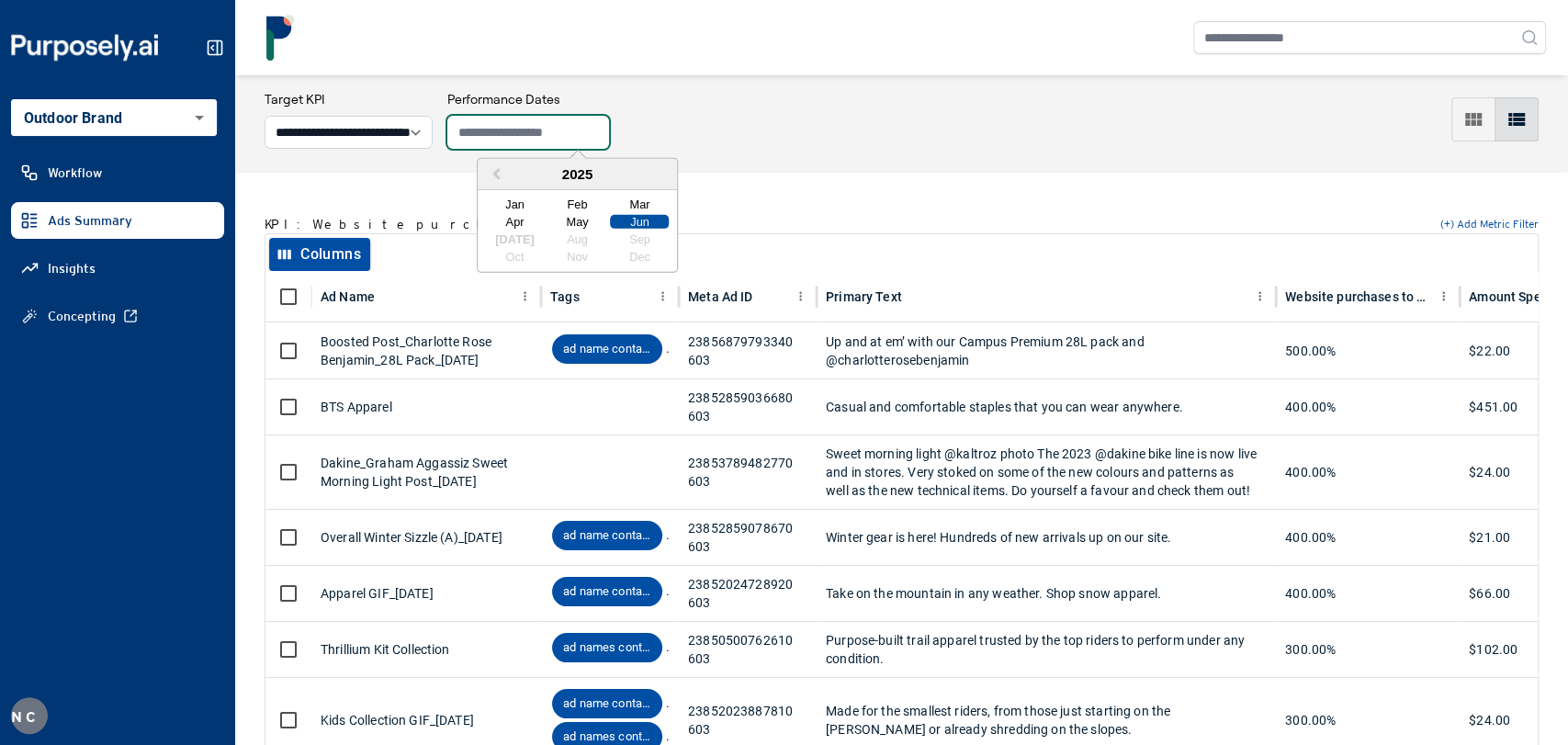 click at bounding box center [528, 132] 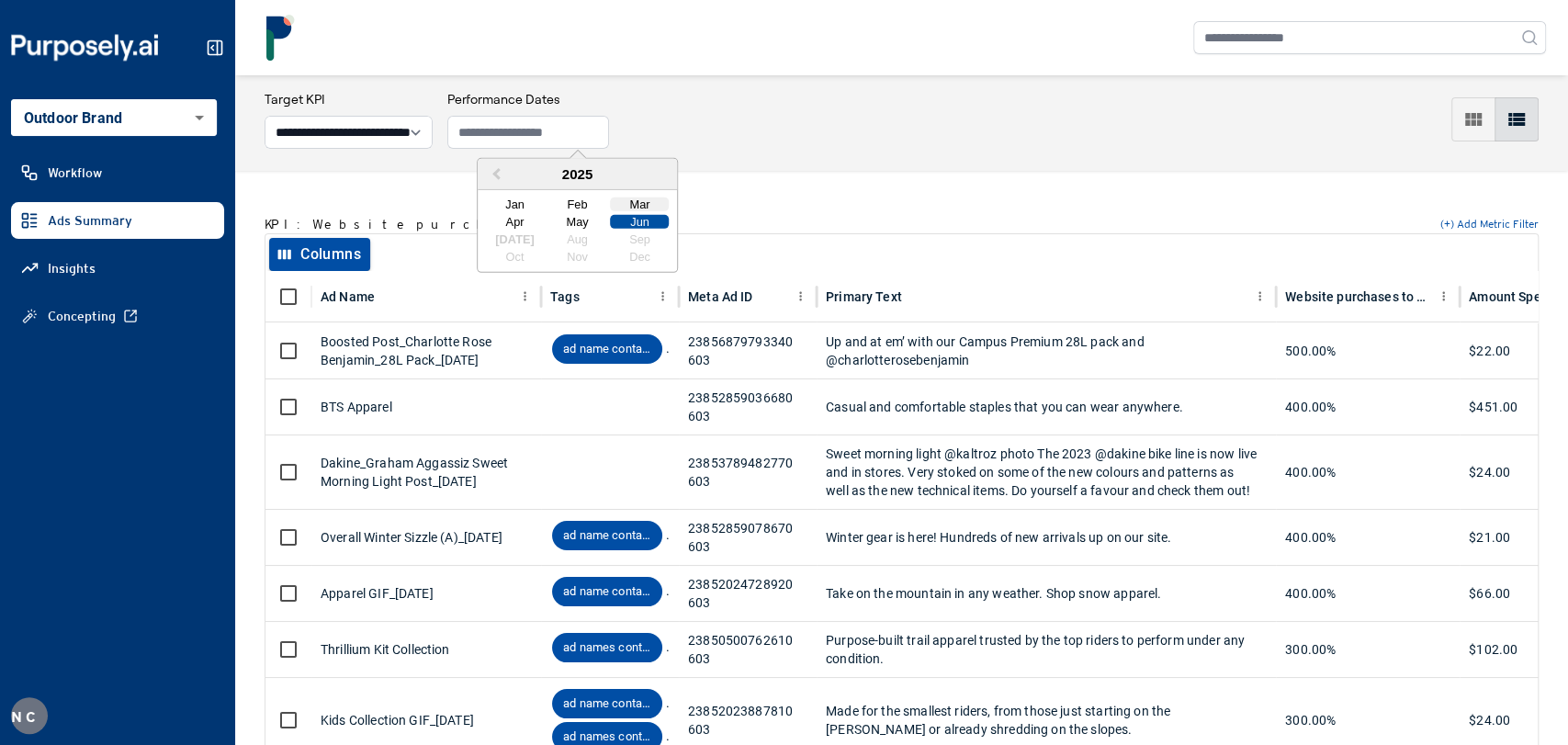 click on "Mar" at bounding box center (640, 204) 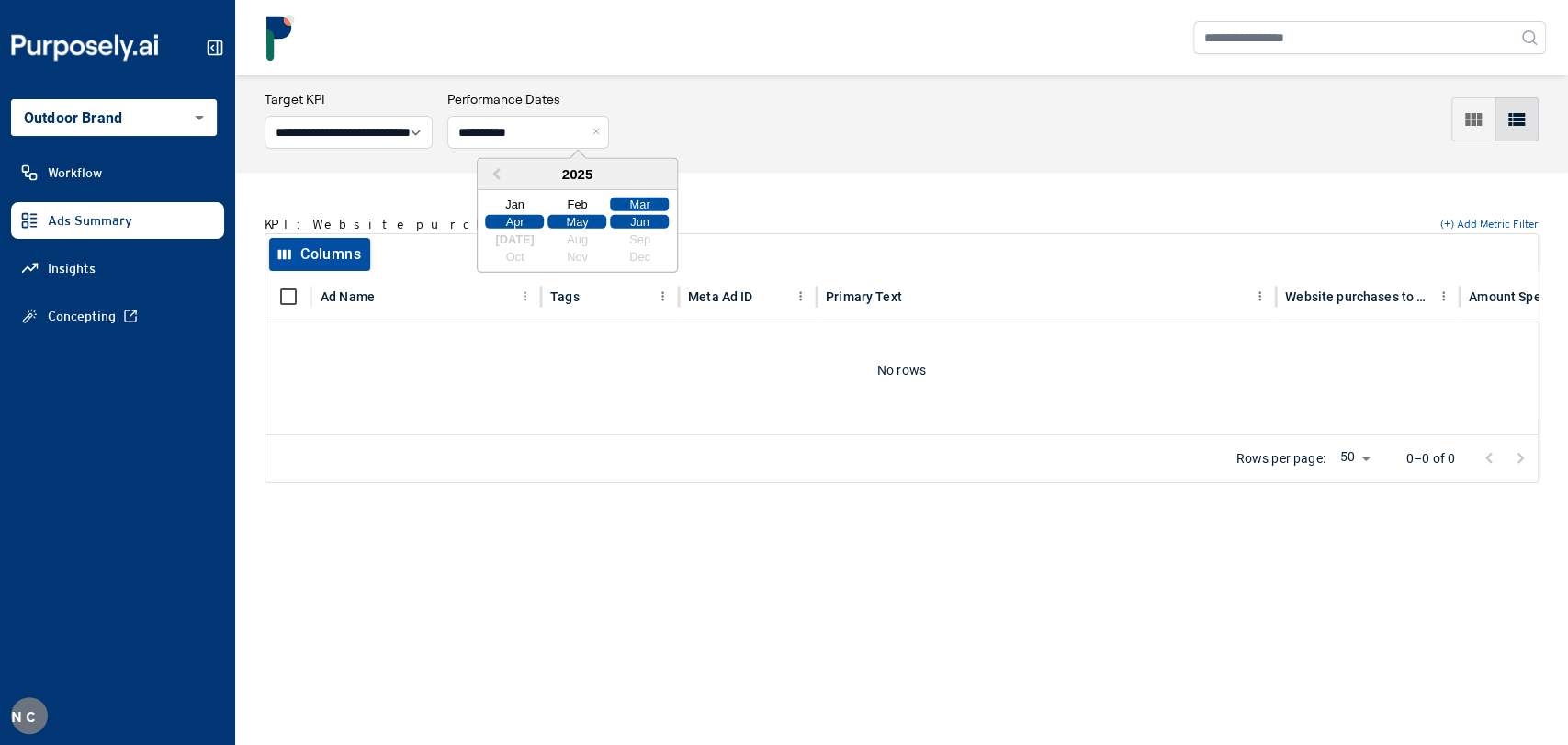 click on "Jun" at bounding box center [640, 221] 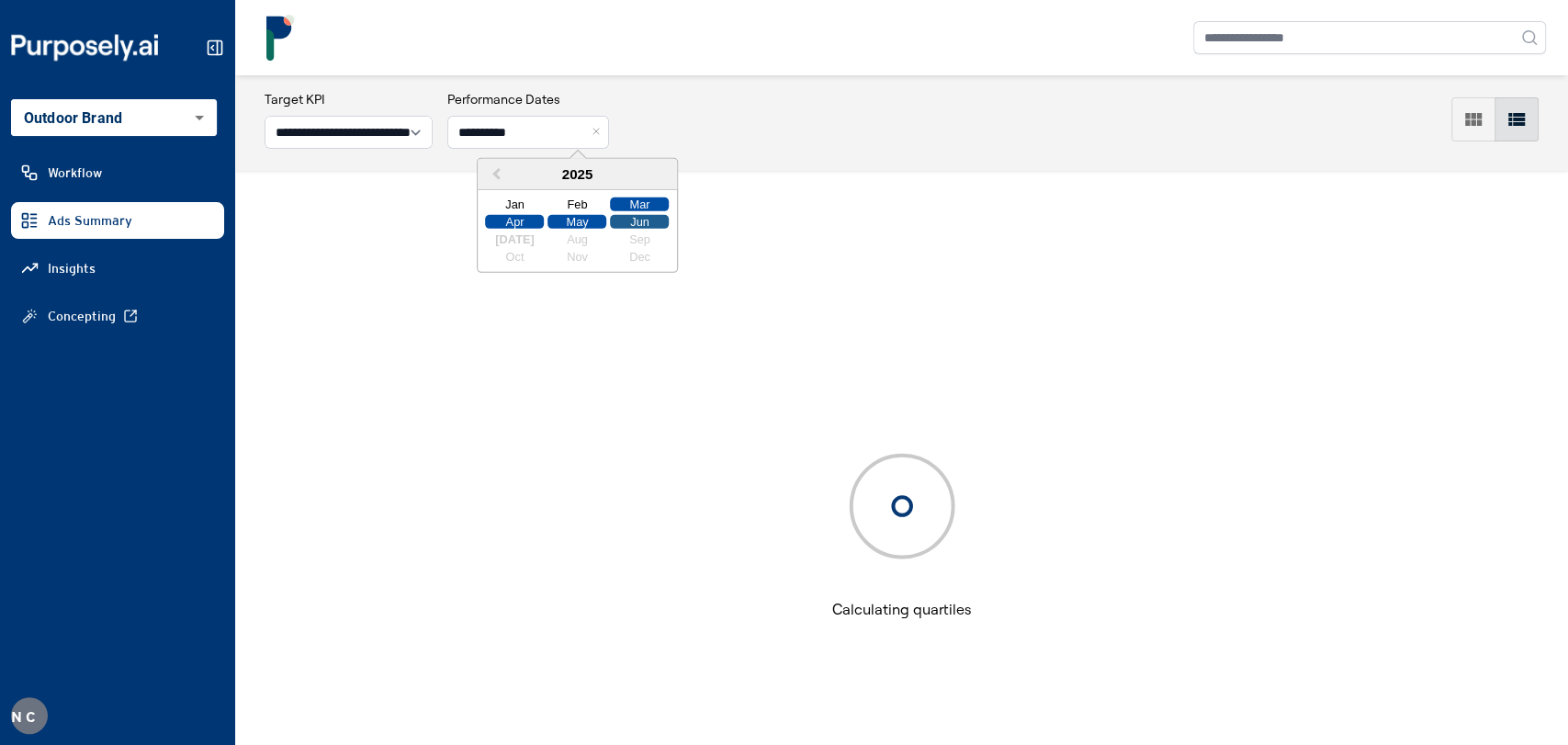 type on "**********" 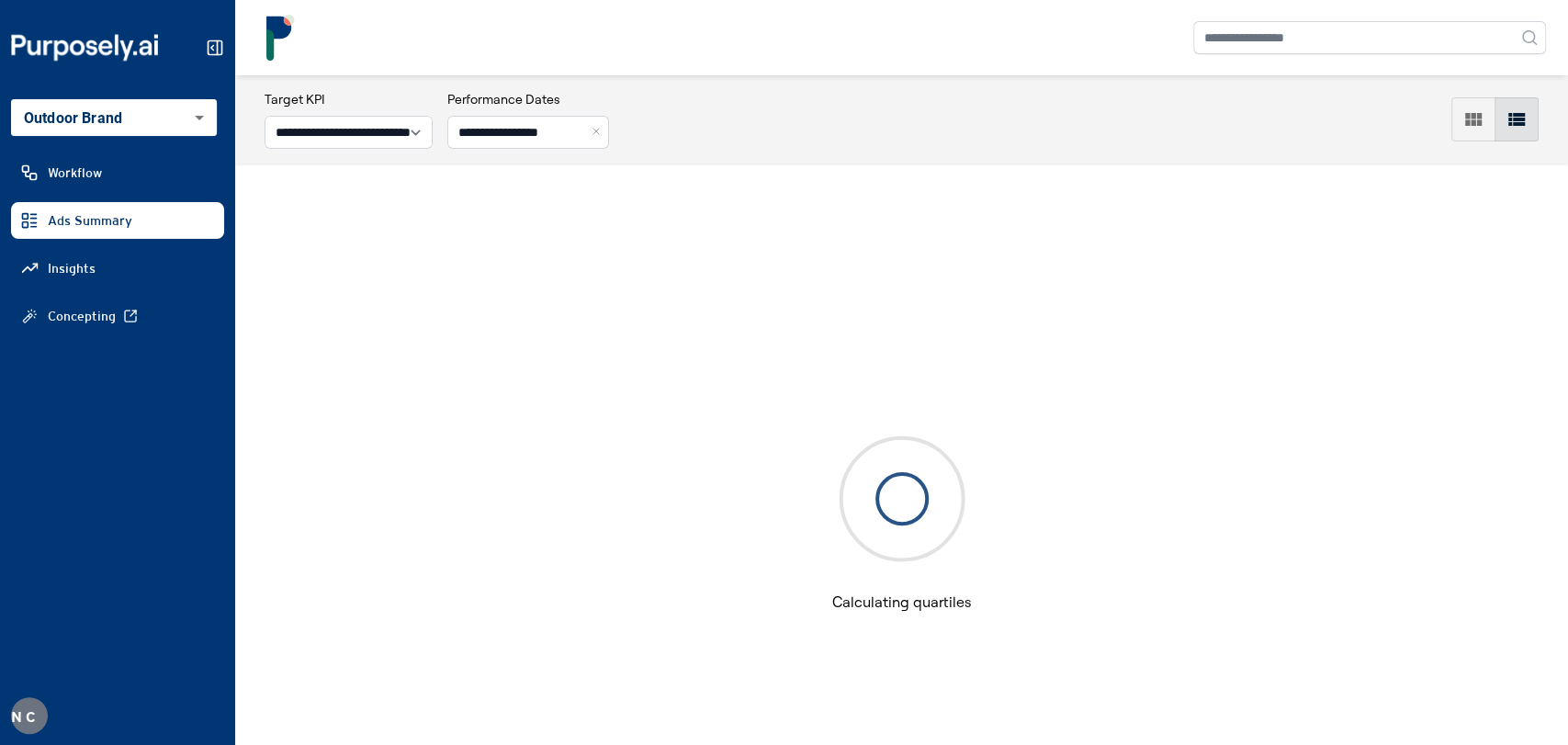 click on "Making coffee Configuring models Structuring data Calculating quartiles Serving coffee Heading to light speed Pondering realities Slowing down Rethinking approach Looking at cat photos Politely excusing ourselves from social obligations Walking the dog Training model Checking label data Finding the database" at bounding box center [901, 498] 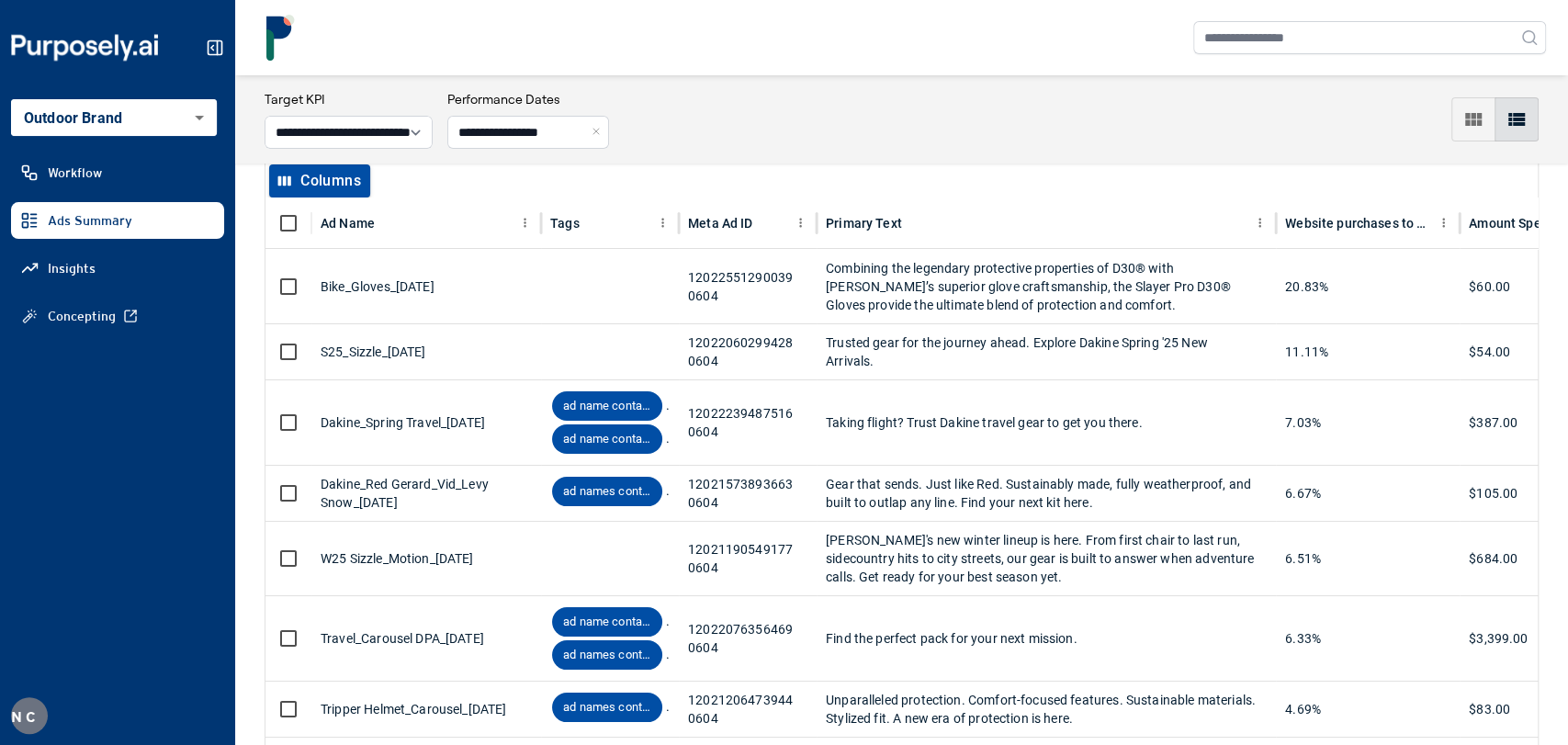 scroll, scrollTop: 0, scrollLeft: 0, axis: both 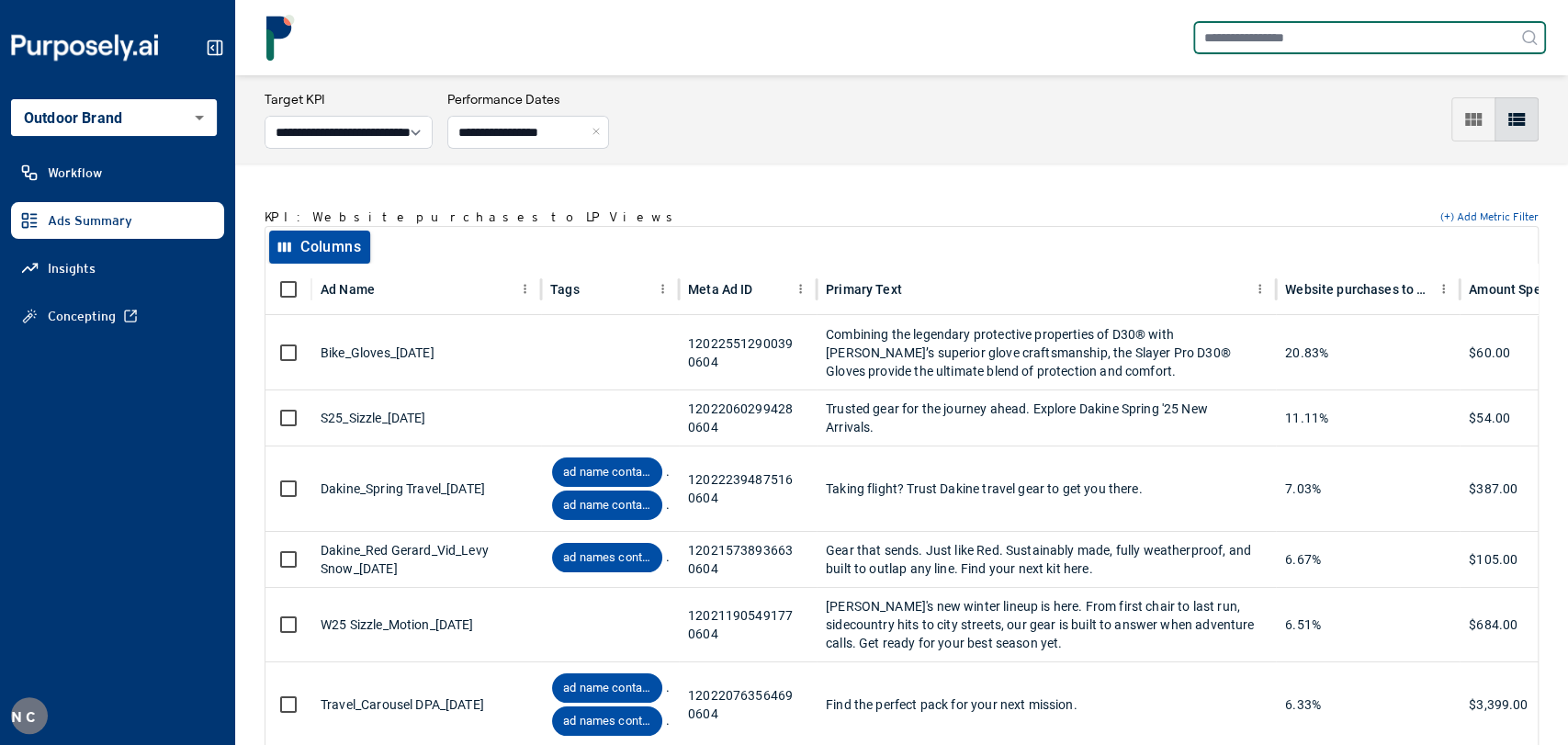 click at bounding box center [1370, 38] 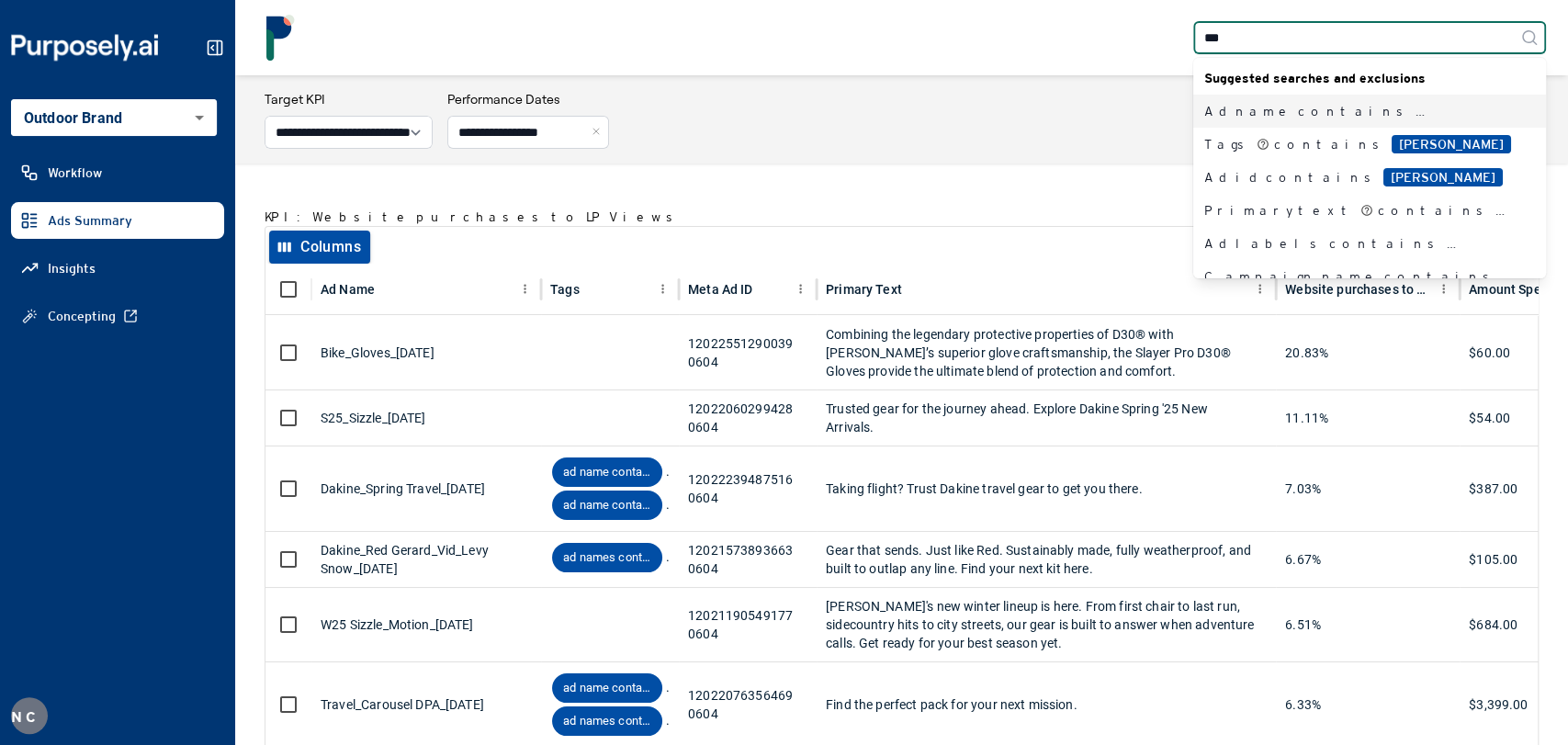 type on "****" 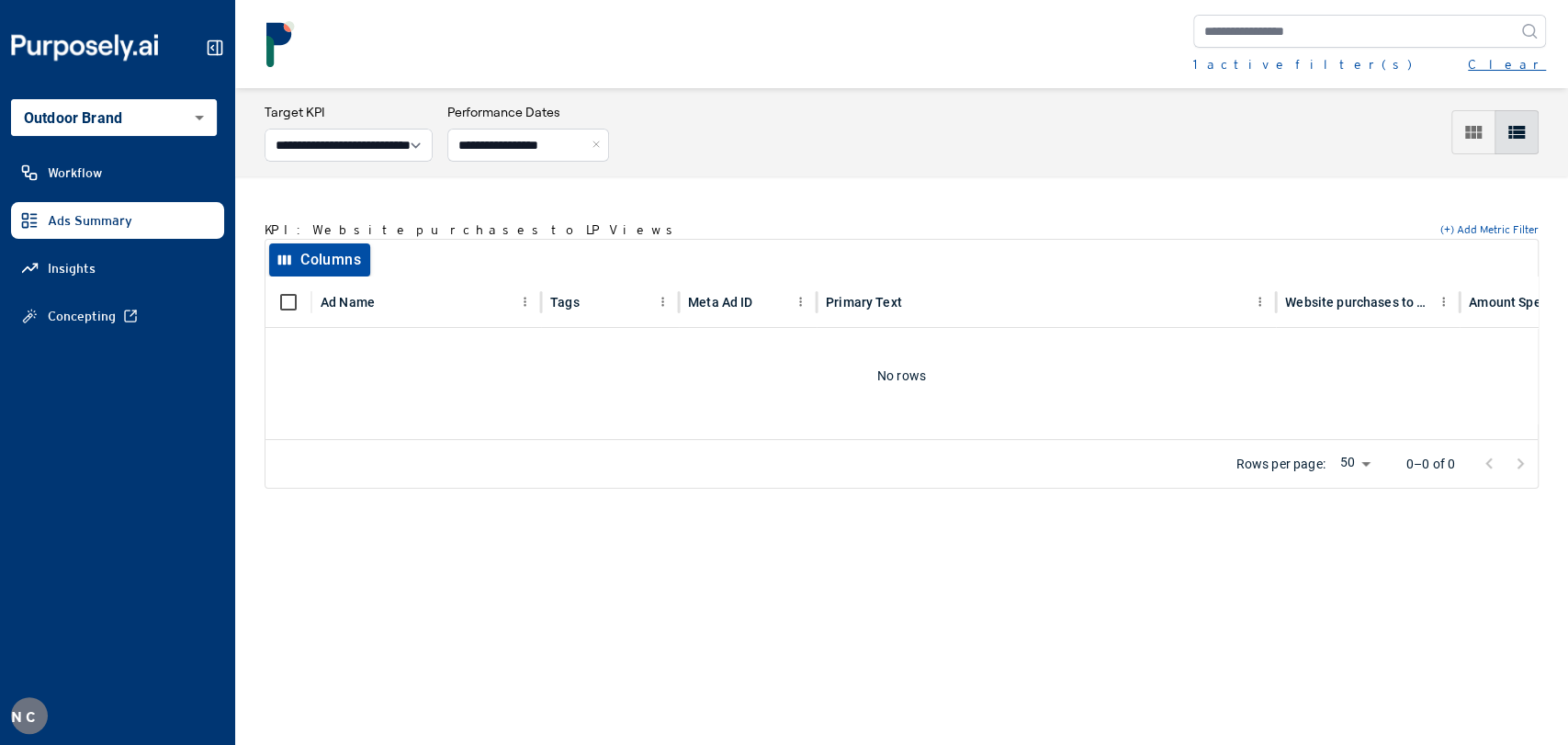 click on "Clear" at bounding box center (1506, 64) 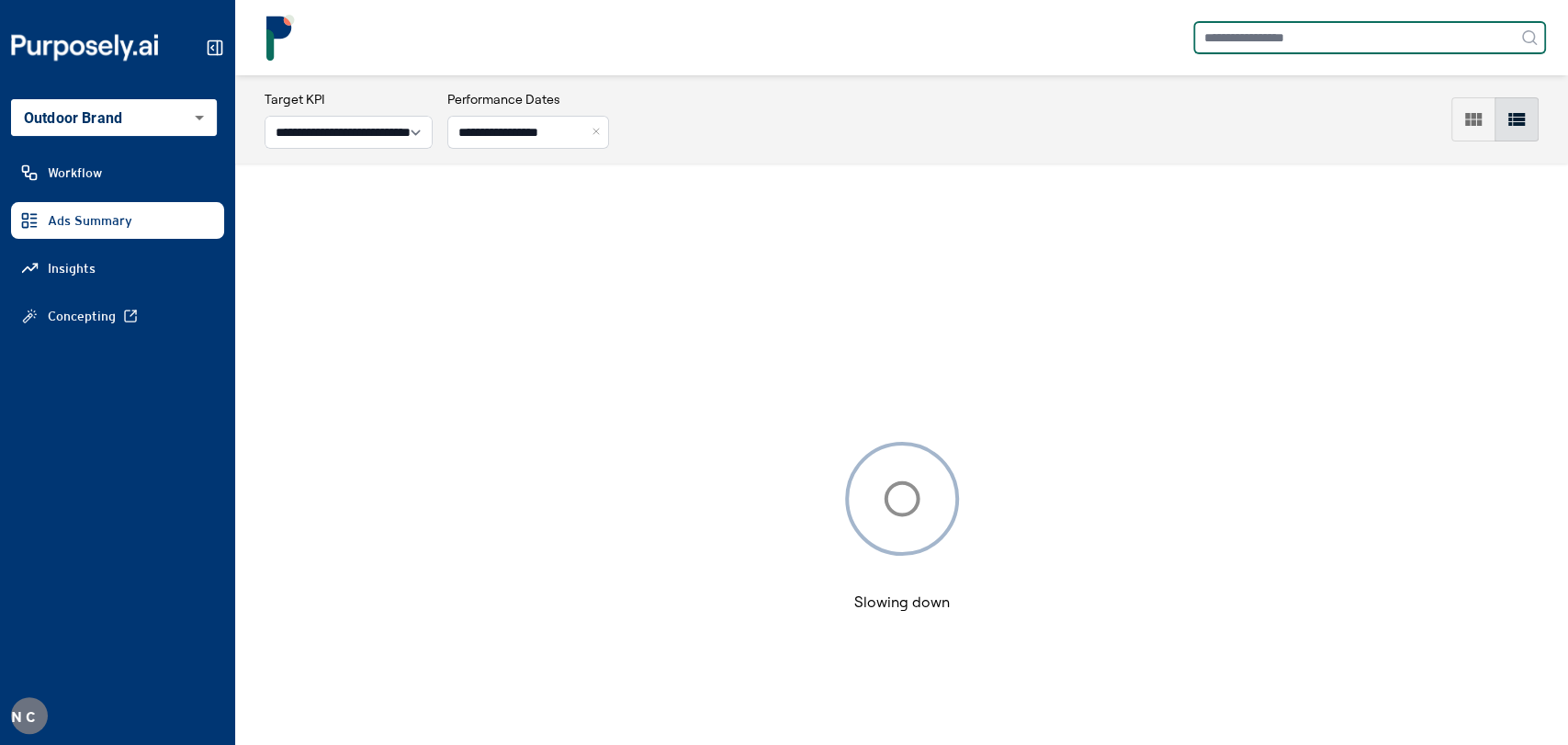 click at bounding box center [1370, 38] 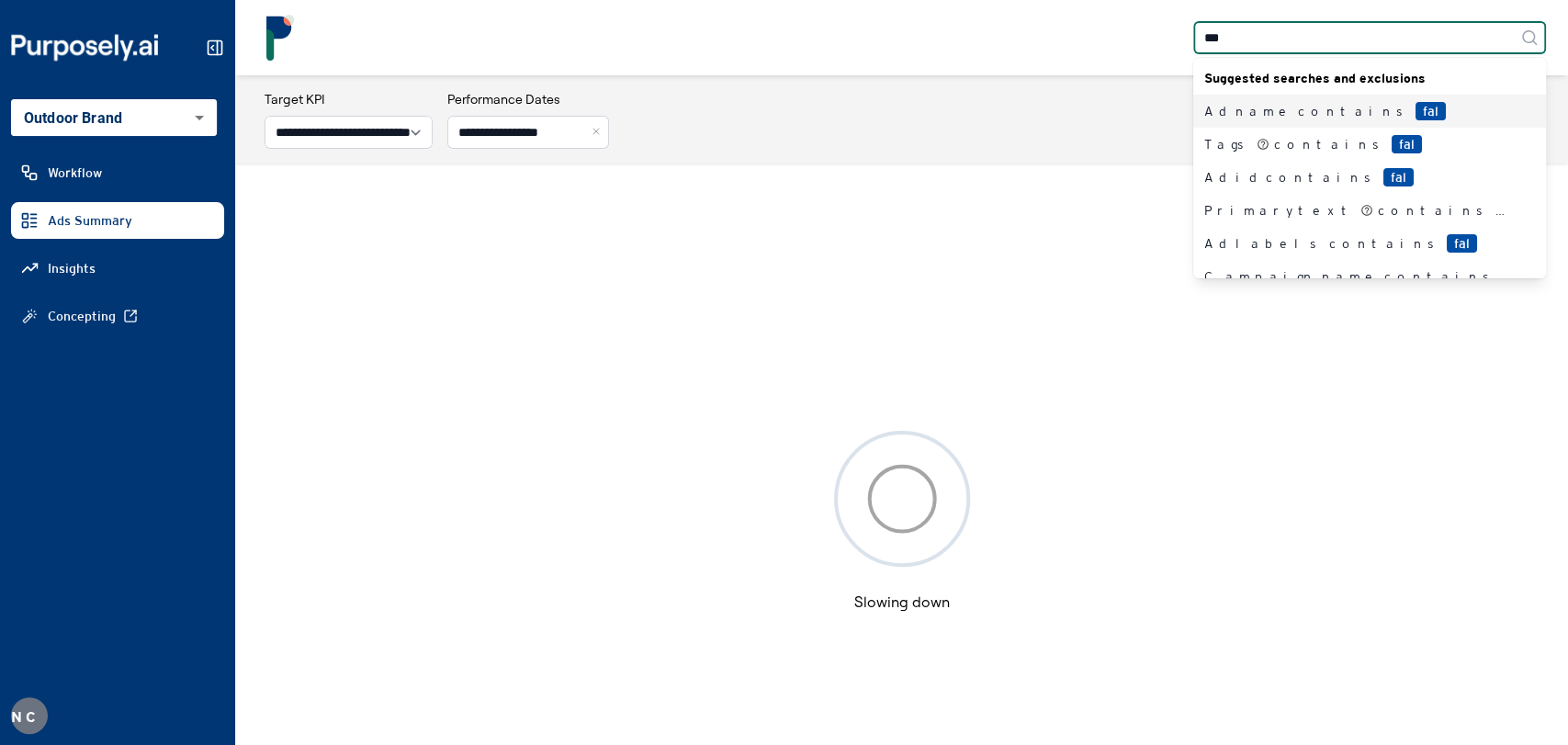 type on "****" 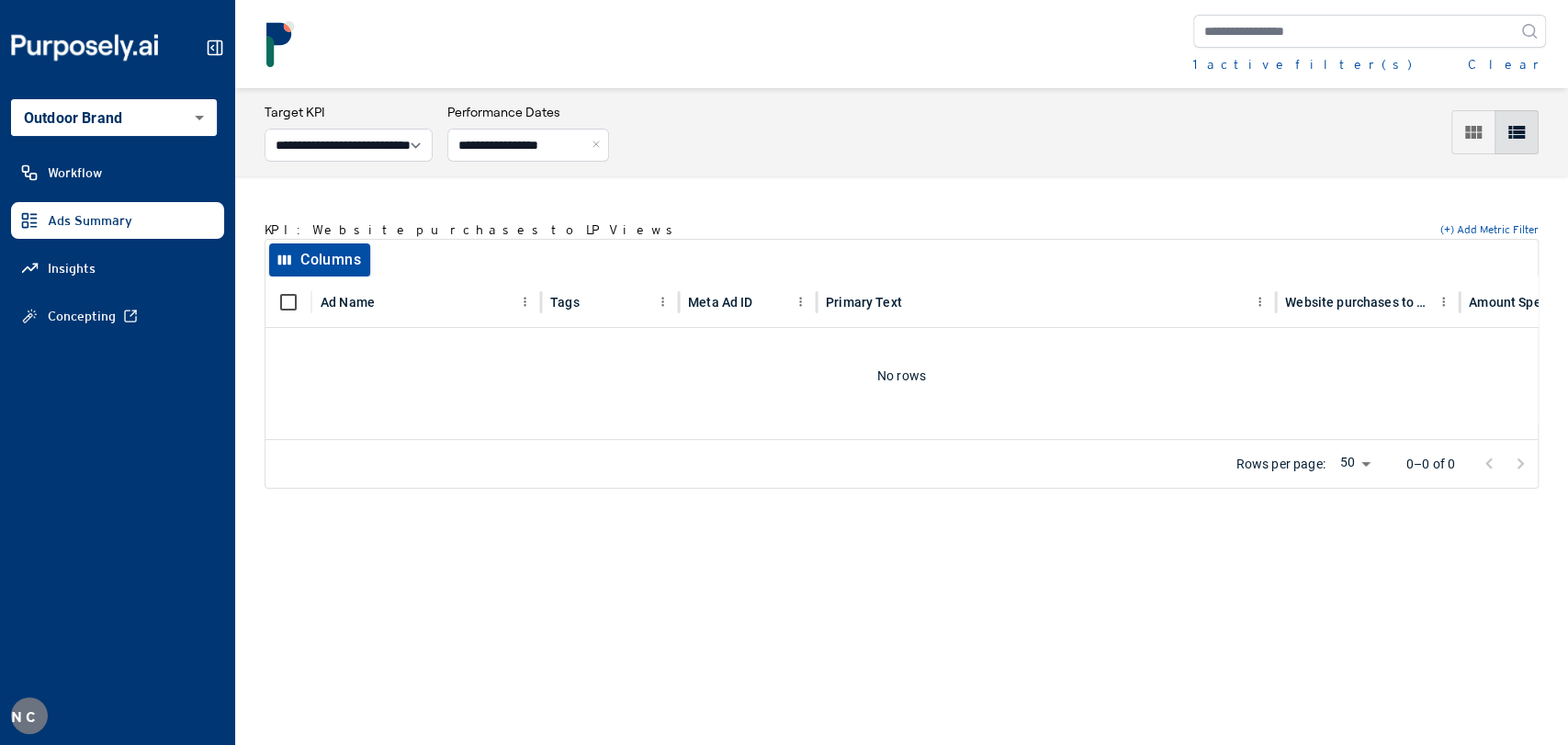 drag, startPoint x: 1520, startPoint y: 66, endPoint x: 1477, endPoint y: 35, distance: 53.00943 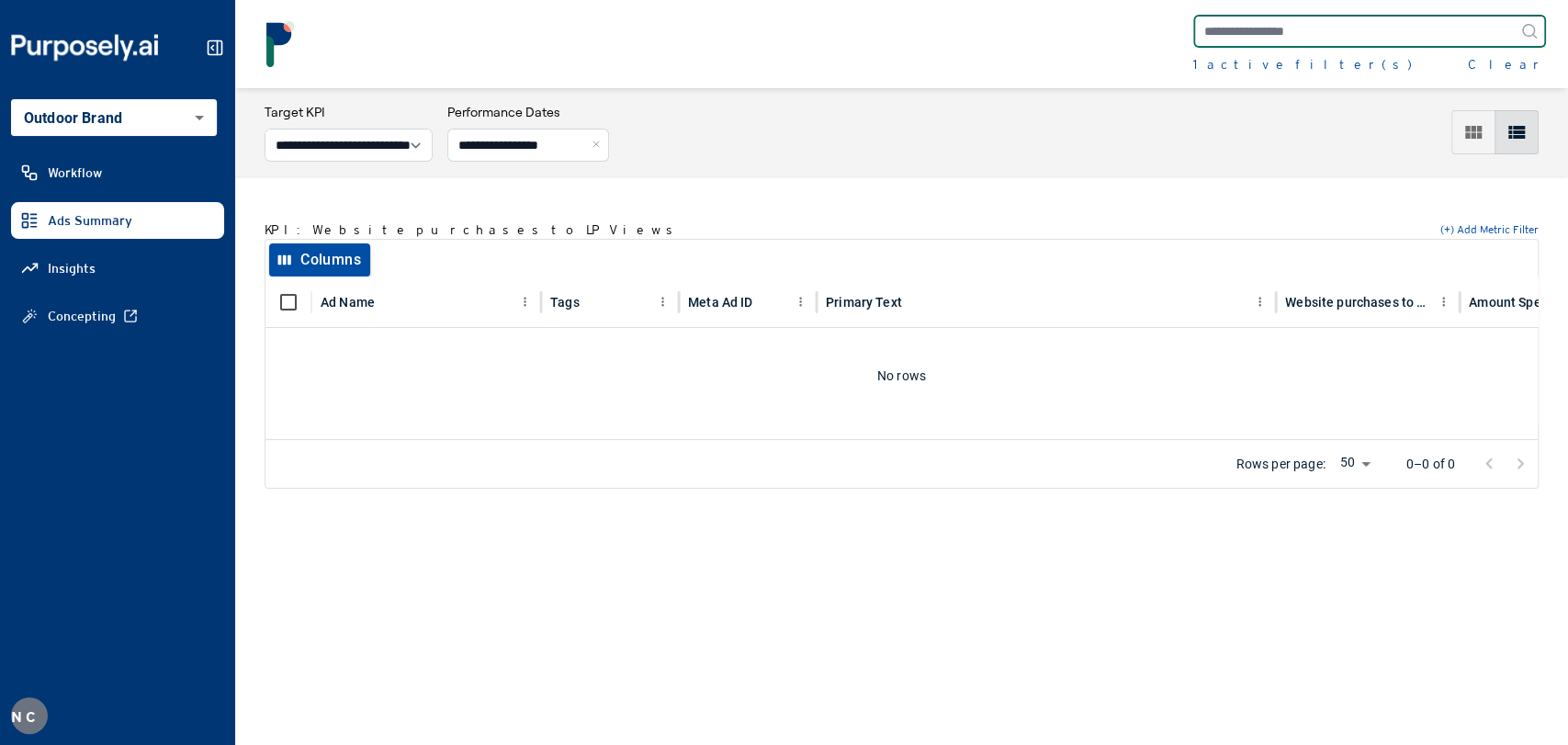 click at bounding box center [1370, 31] 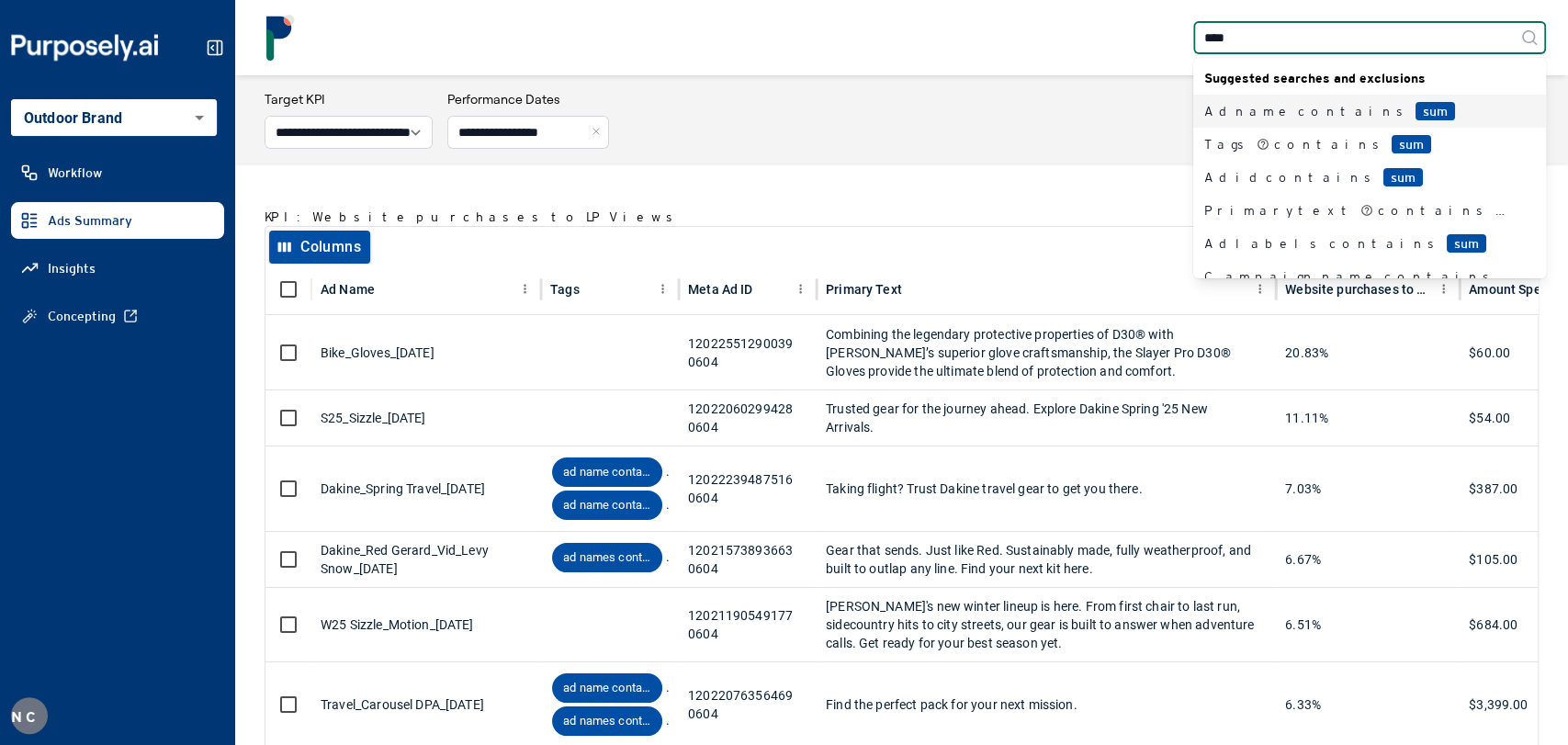 type on "*****" 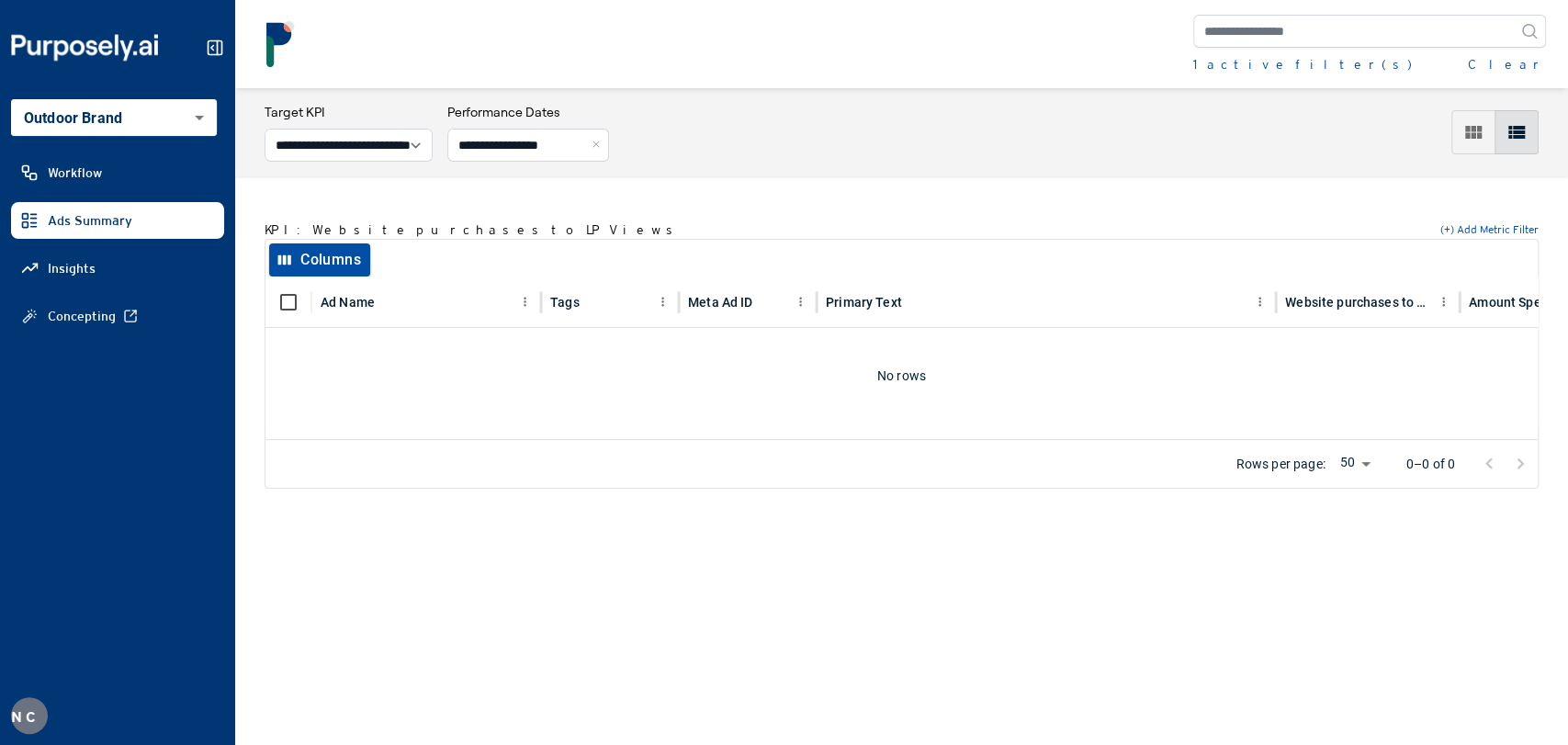 click on "1  active filter(s) Clear" at bounding box center [1370, 44] 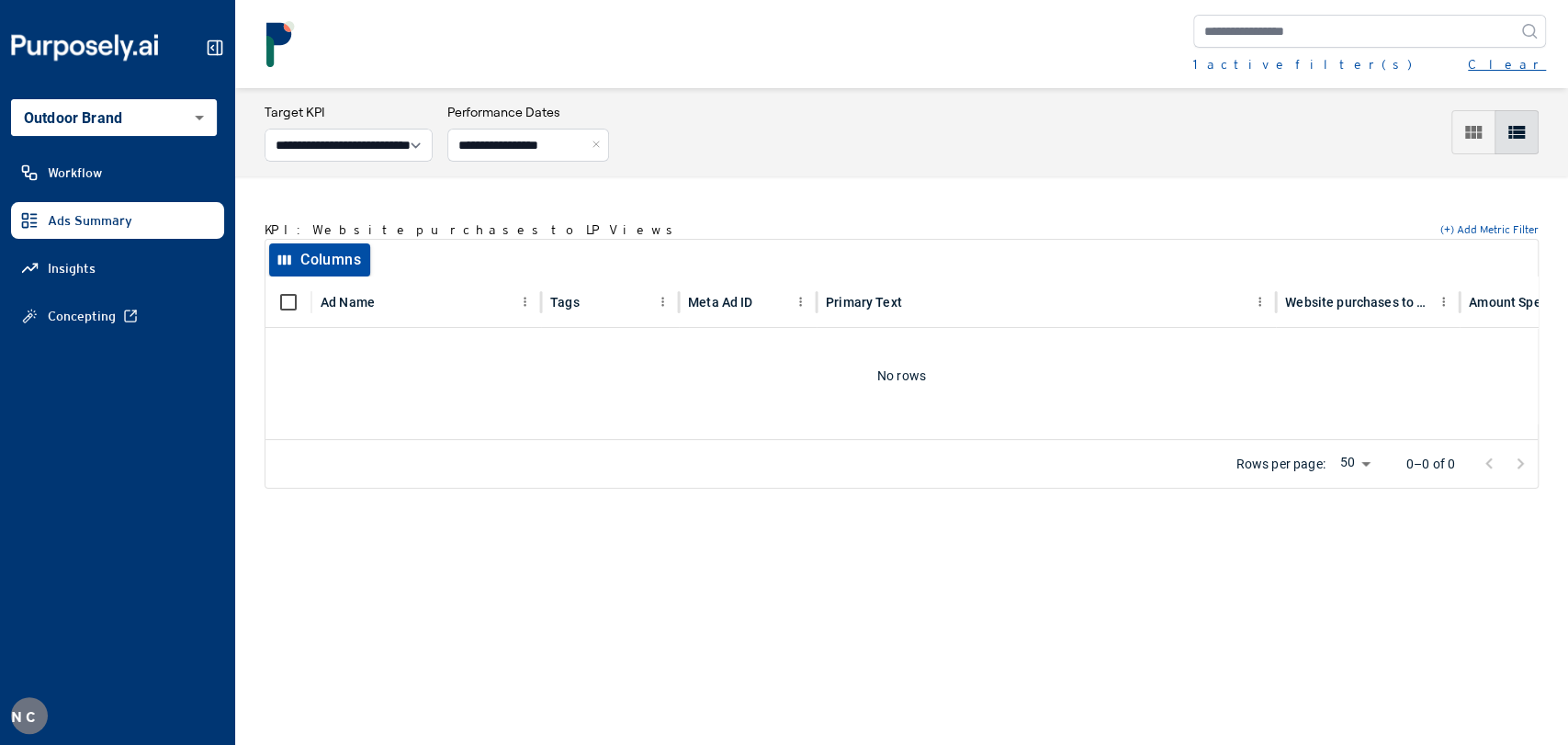 click on "Clear" at bounding box center (1506, 64) 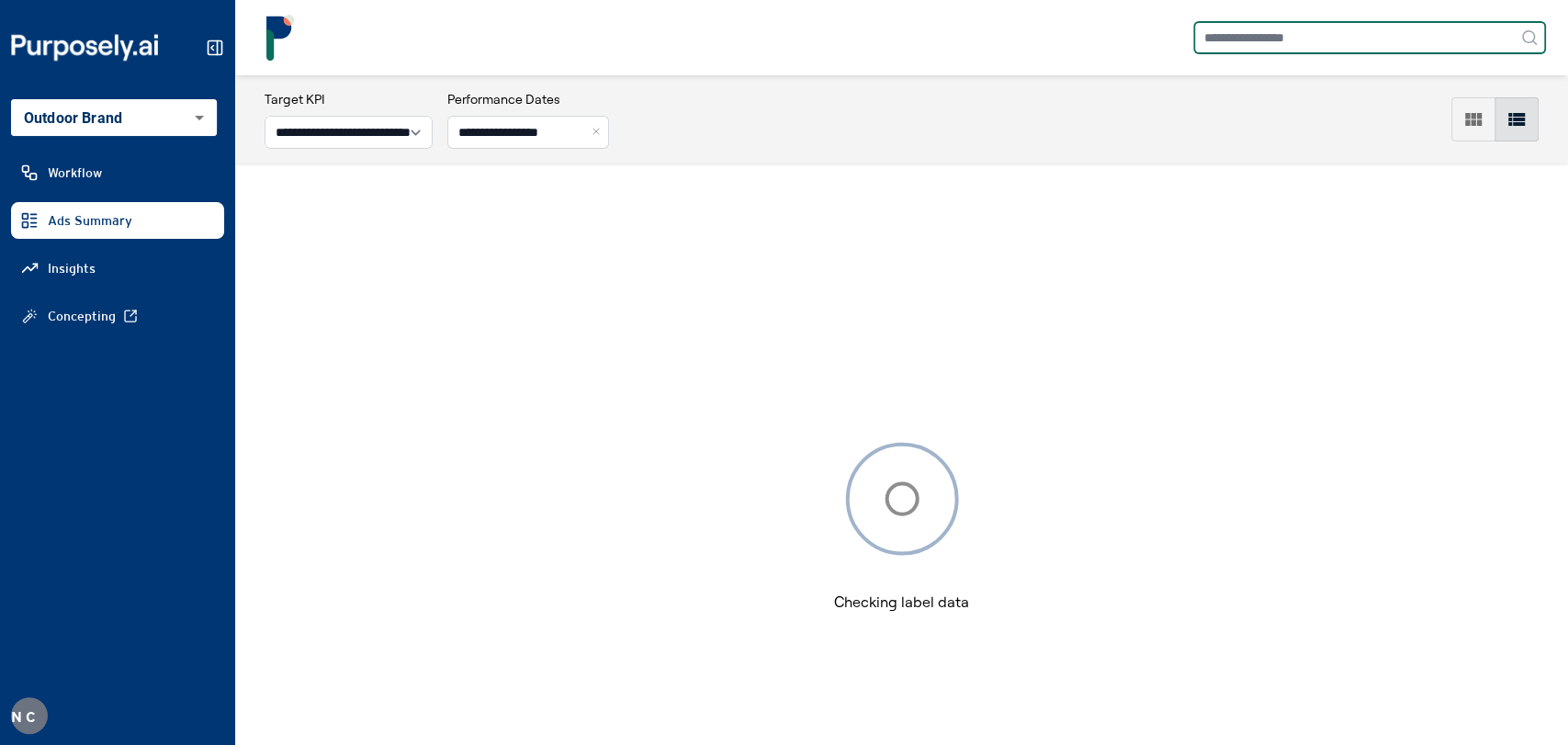 click at bounding box center [1370, 38] 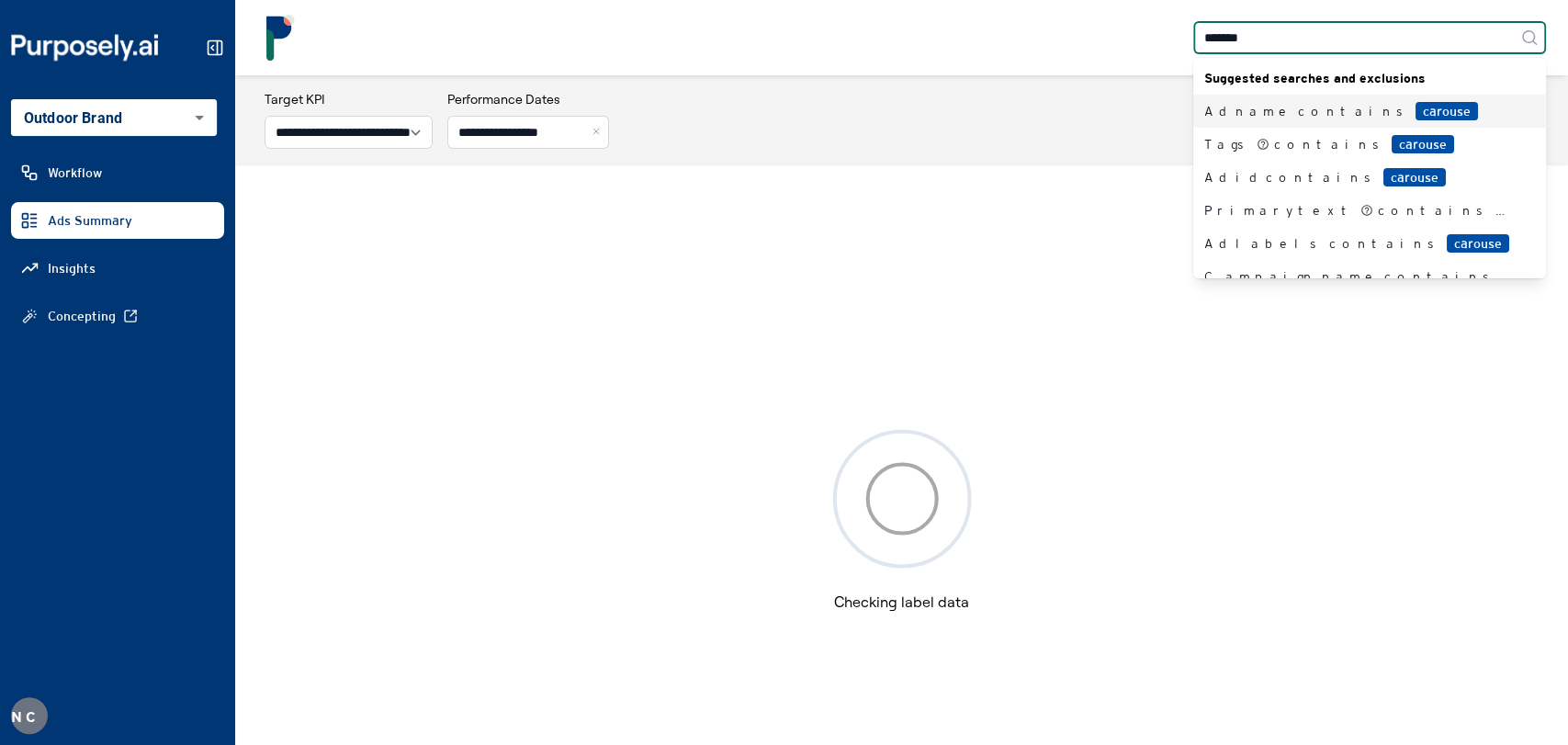 type on "********" 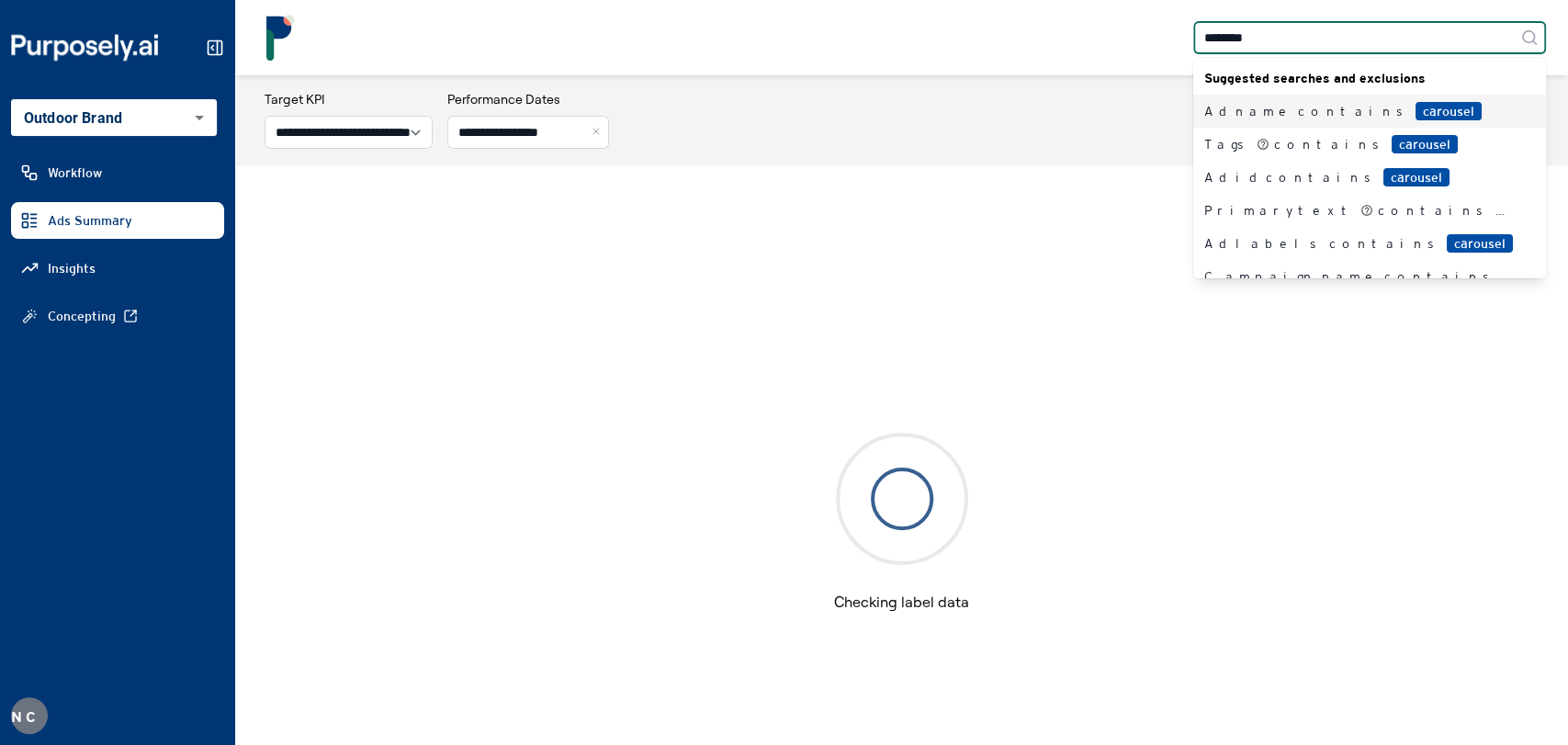 type 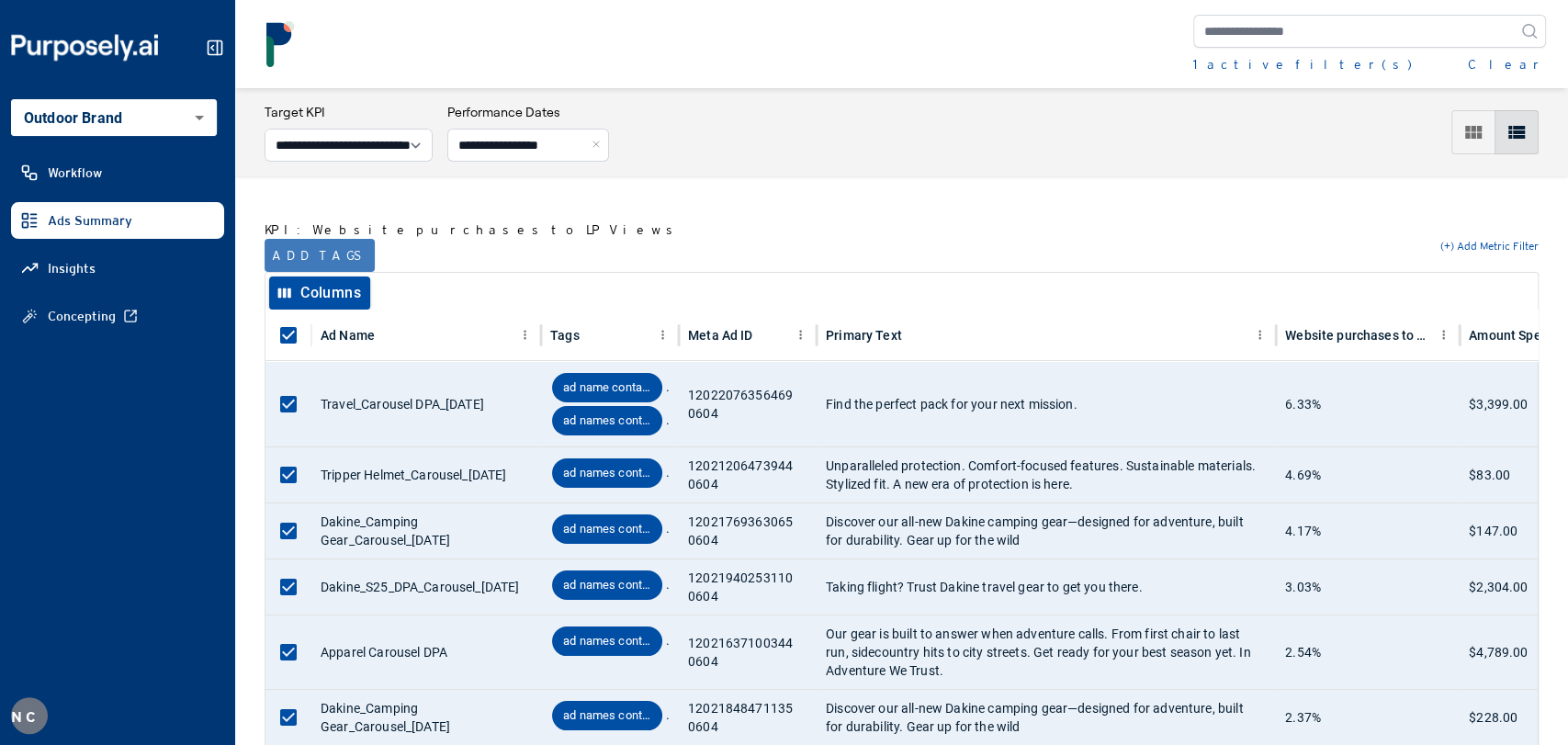 click on "Add tags" at bounding box center (320, 255) 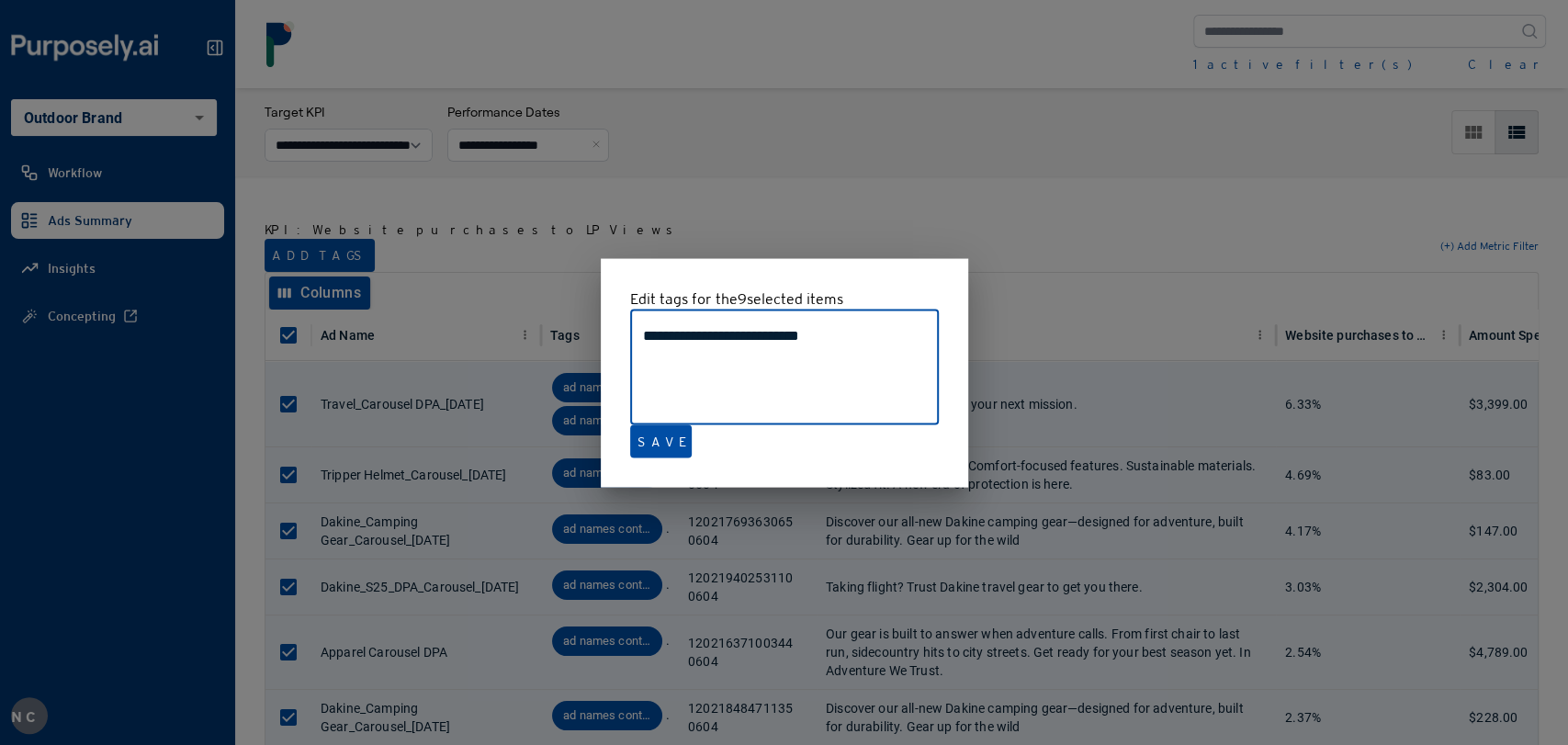 click at bounding box center [784, 372] 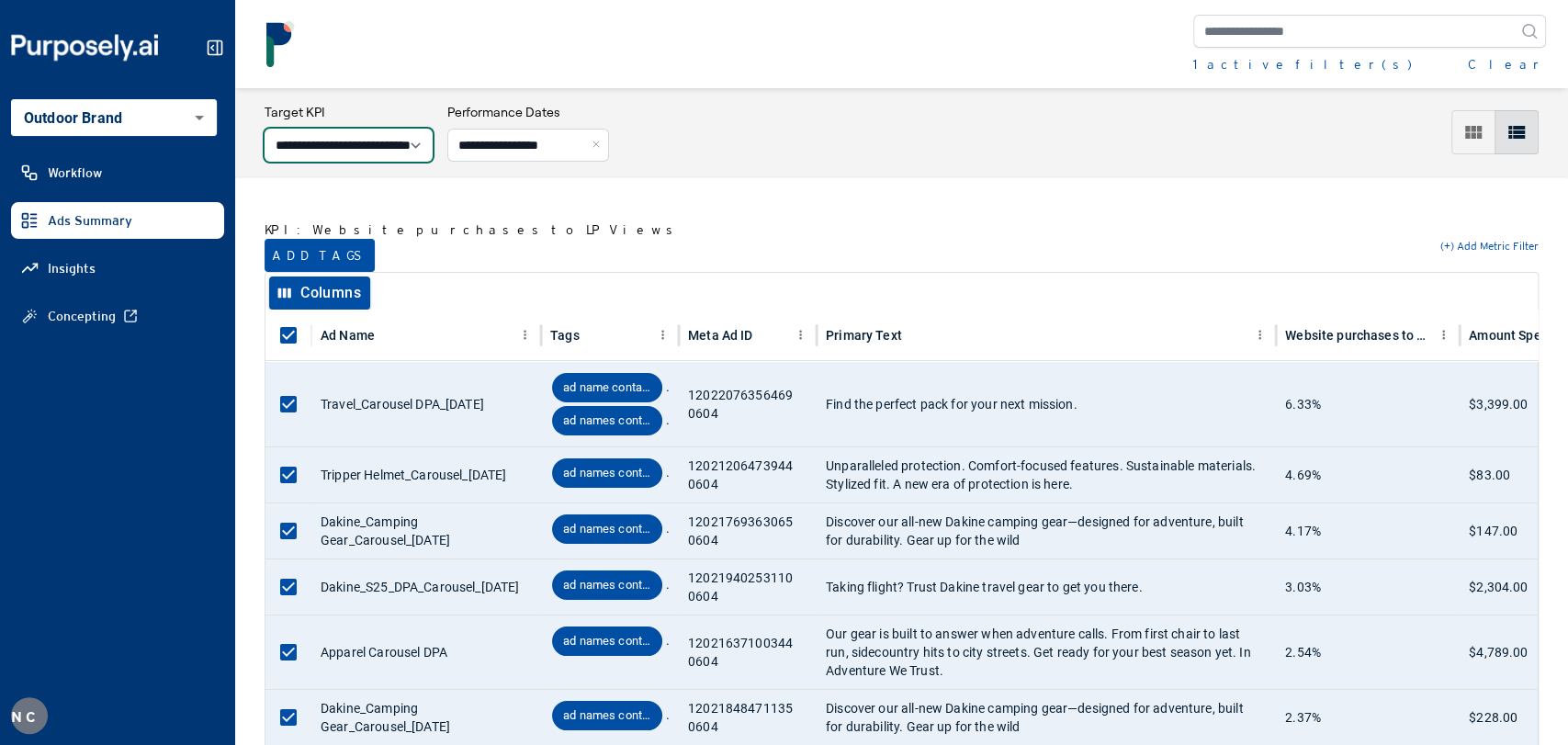 click on "**********" at bounding box center [348, 145] 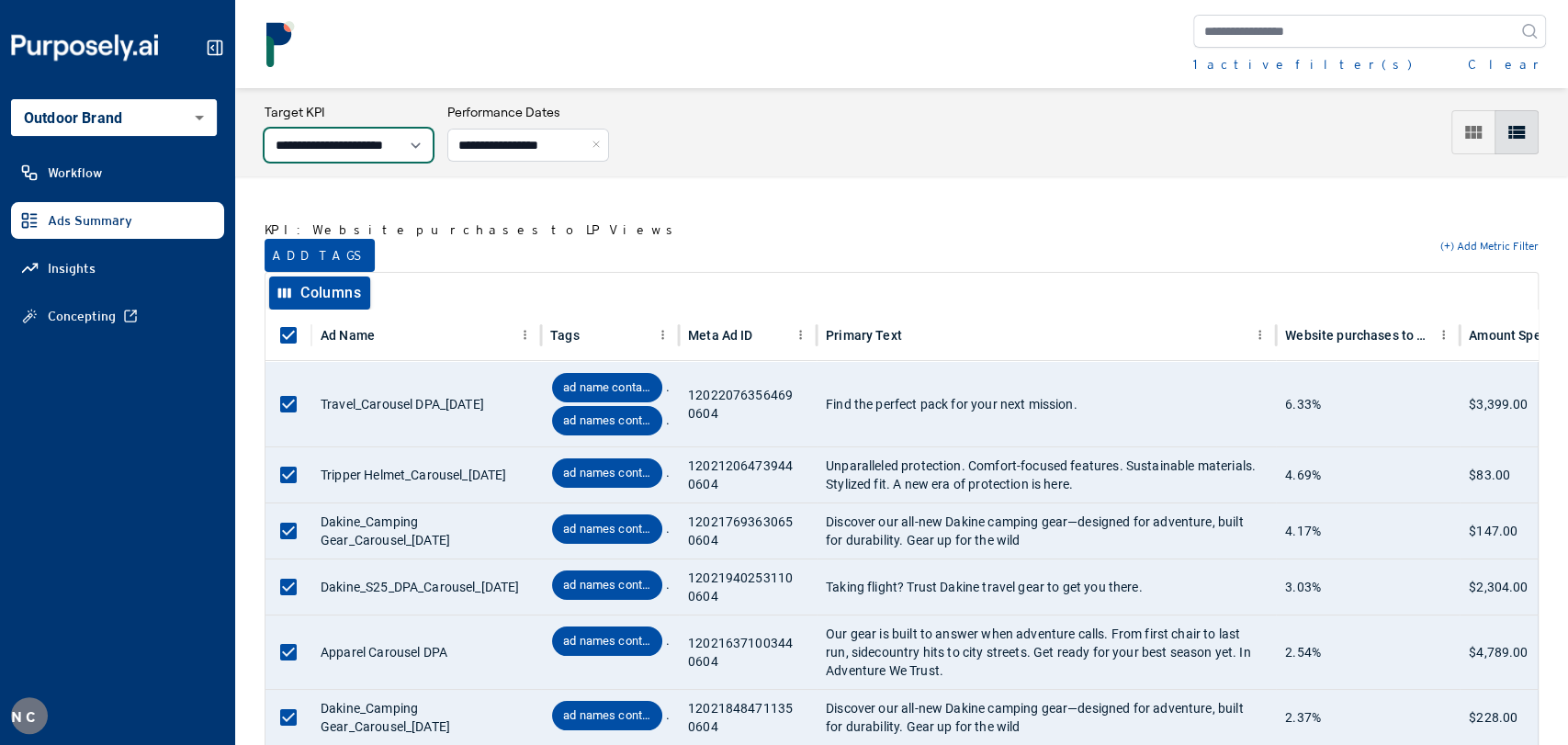 click on "**********" at bounding box center (348, 145) 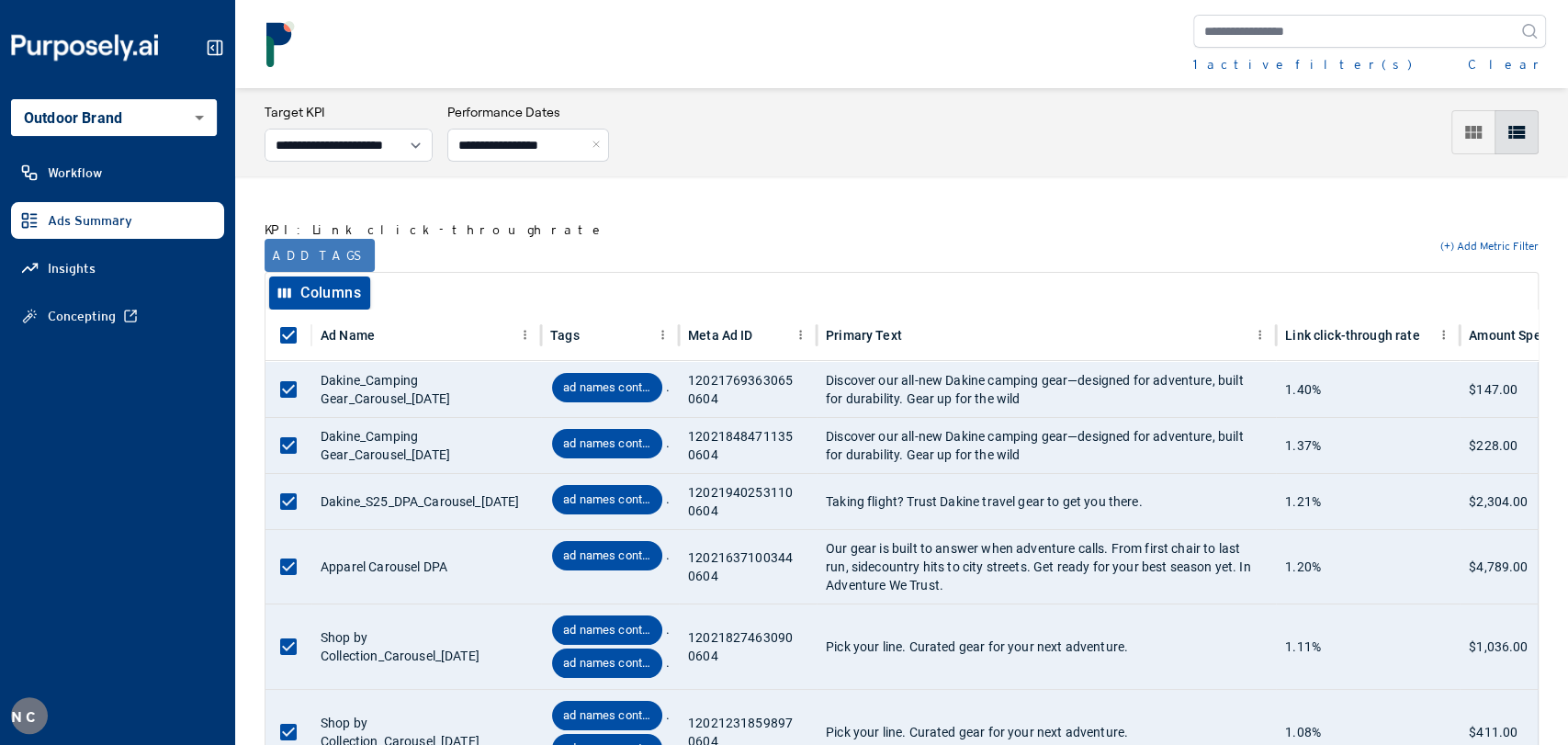 click on "Add tags" at bounding box center [320, 255] 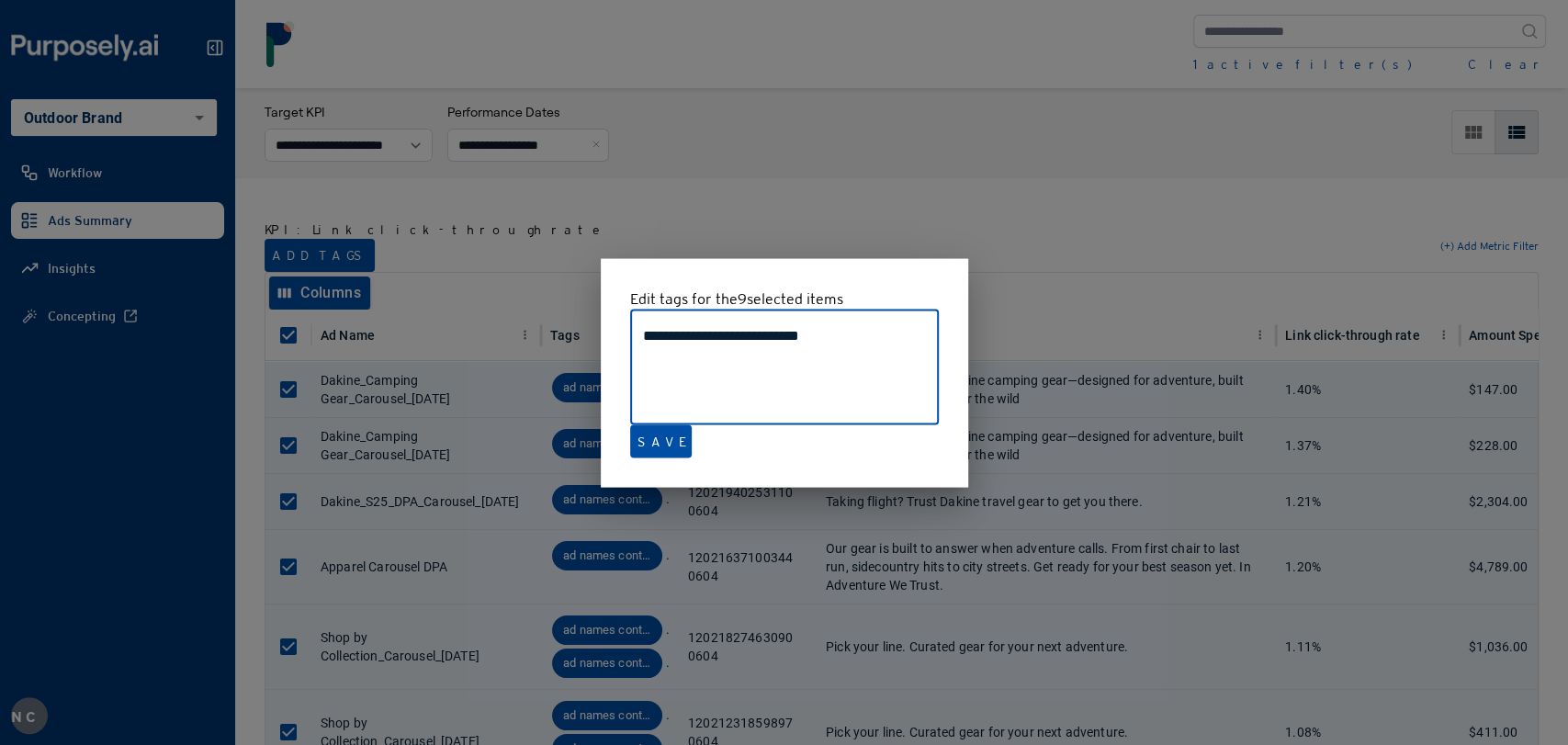 click at bounding box center [784, 372] 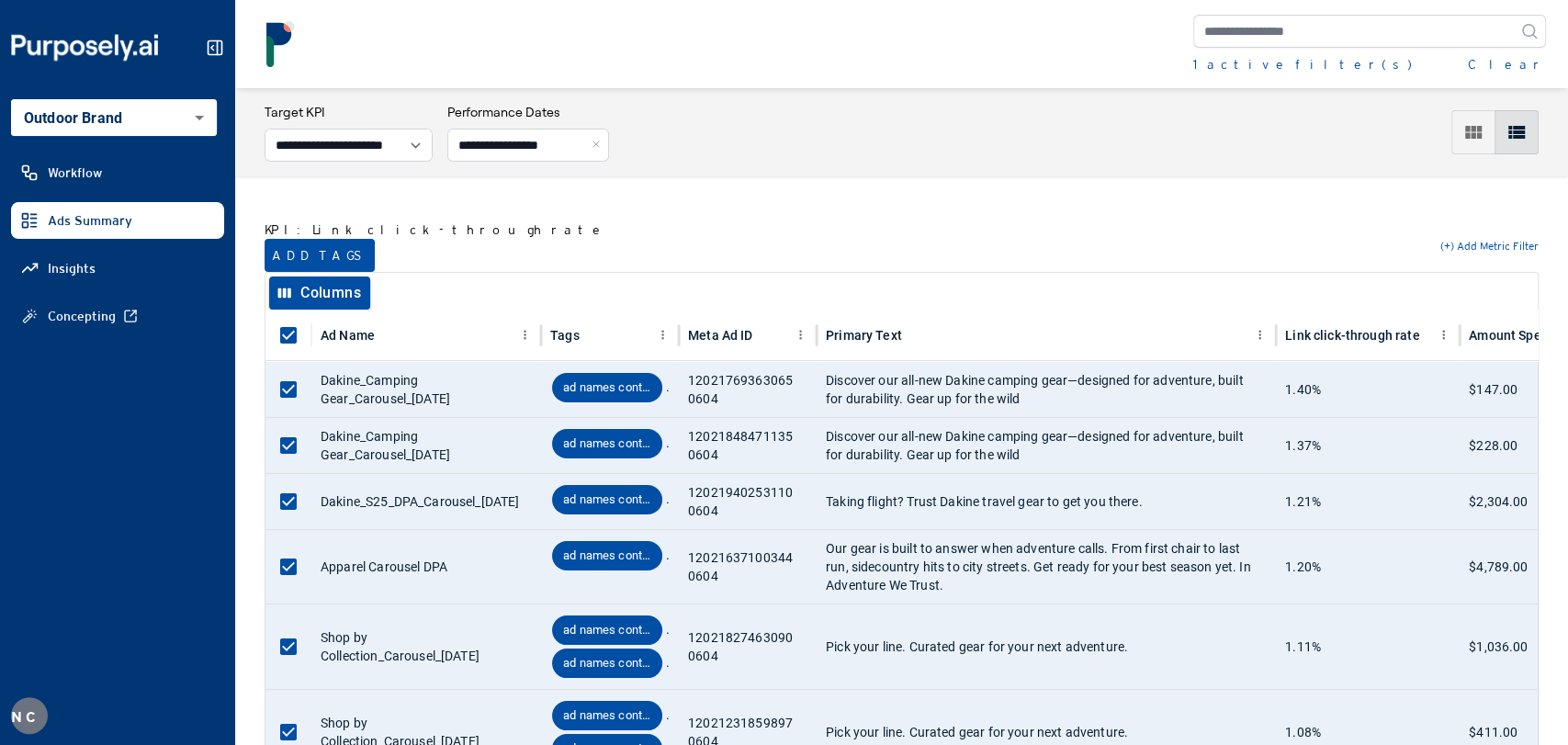 click on "1  active filter(s) Clear" at bounding box center [901, 44] 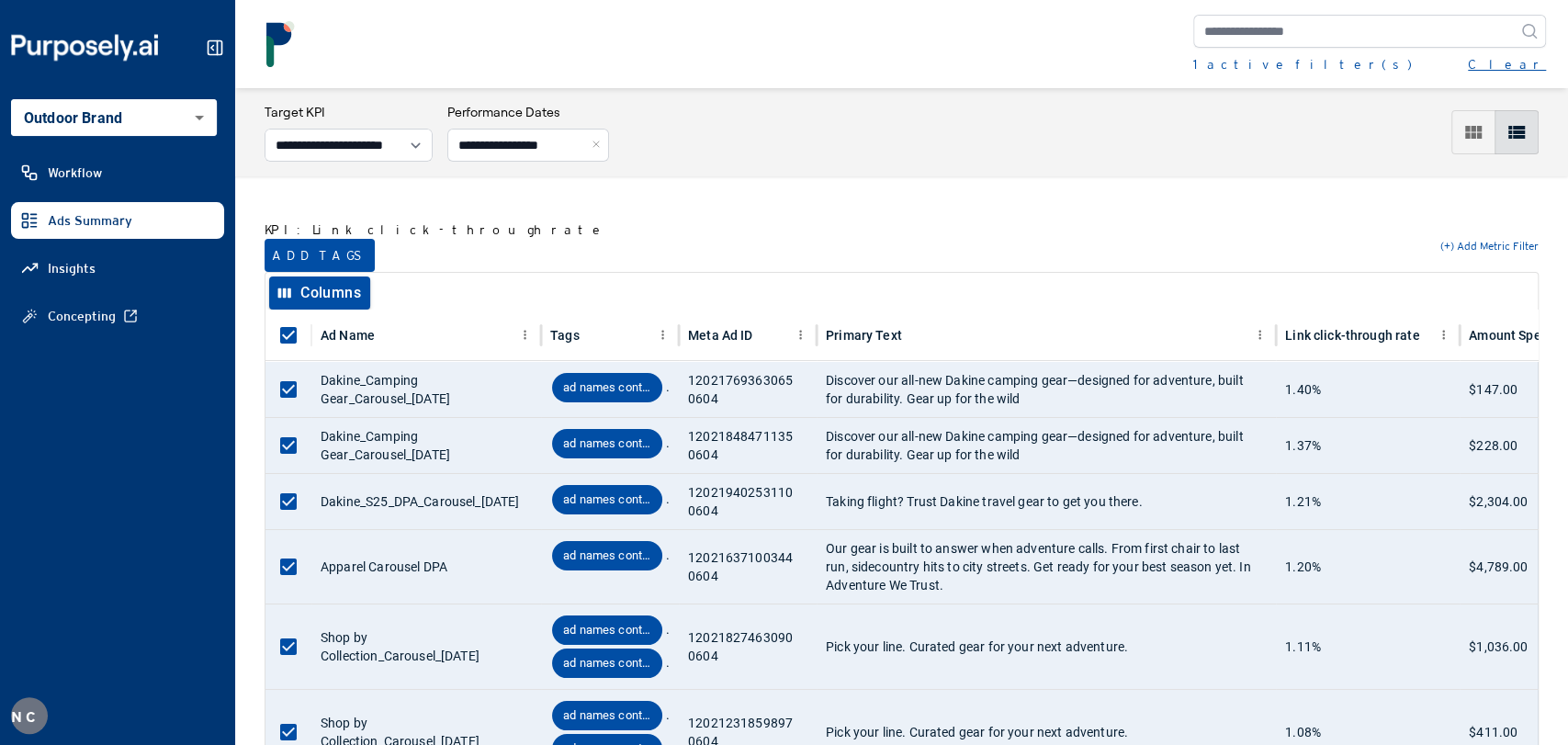click on "Clear" at bounding box center [1506, 64] 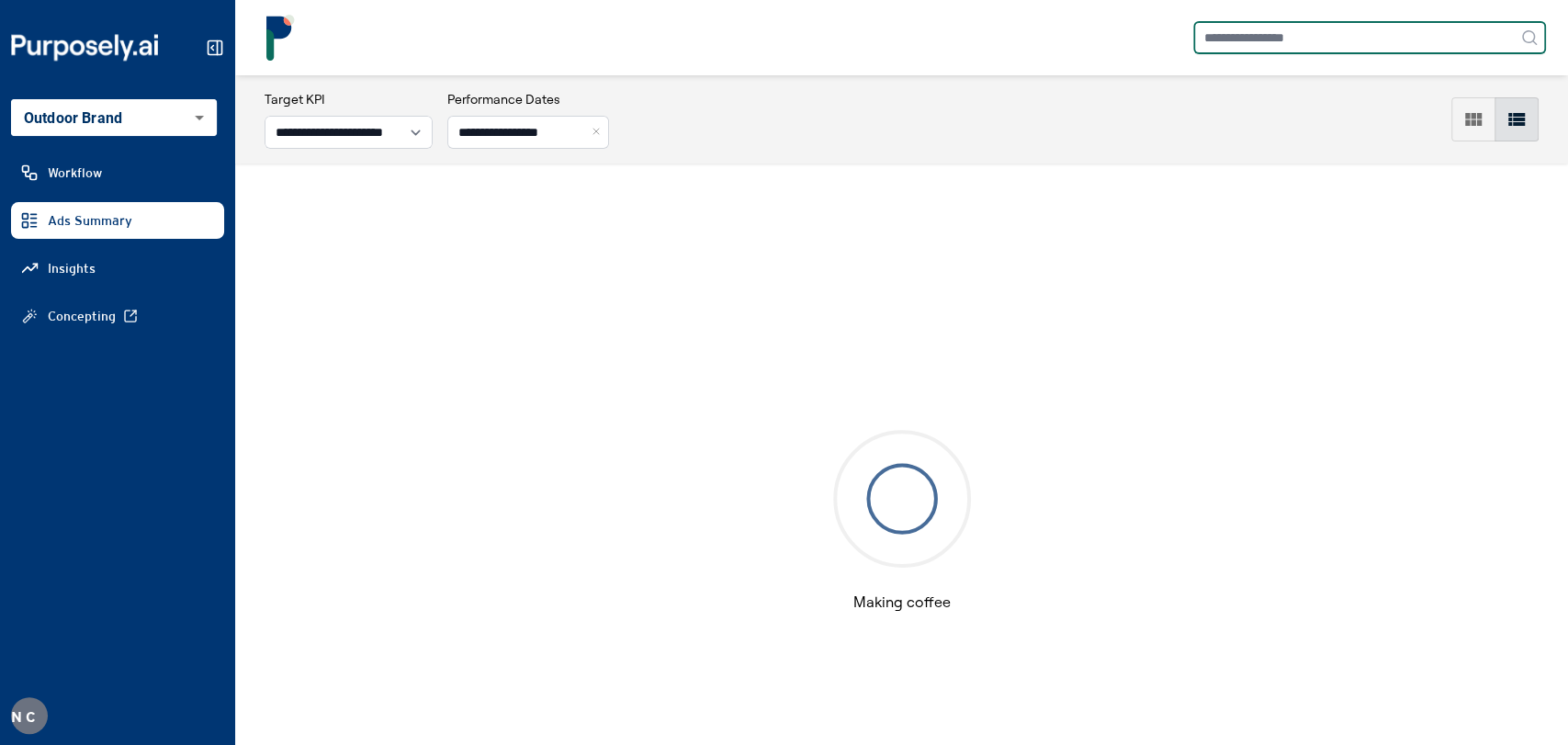 click at bounding box center (1370, 38) 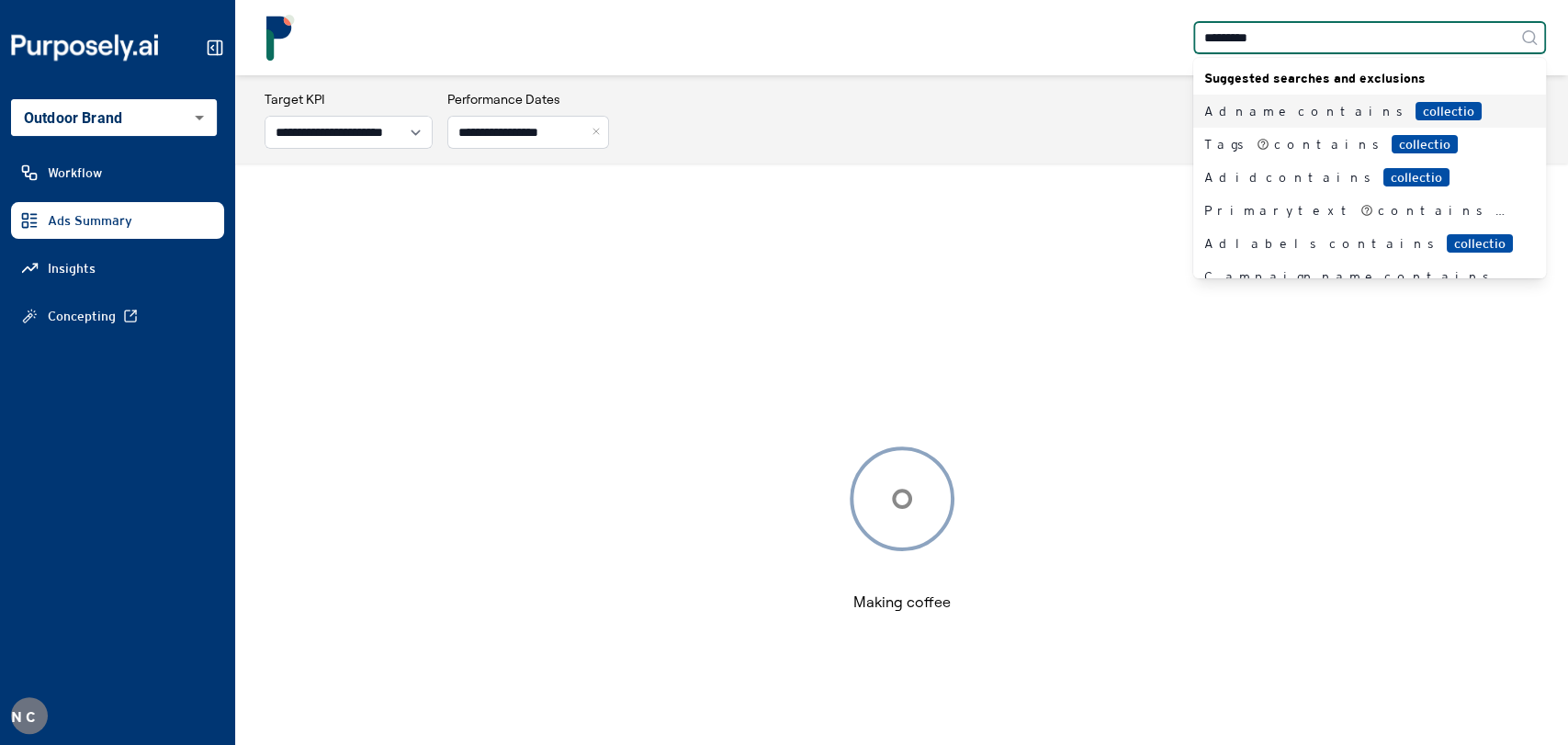 type on "**********" 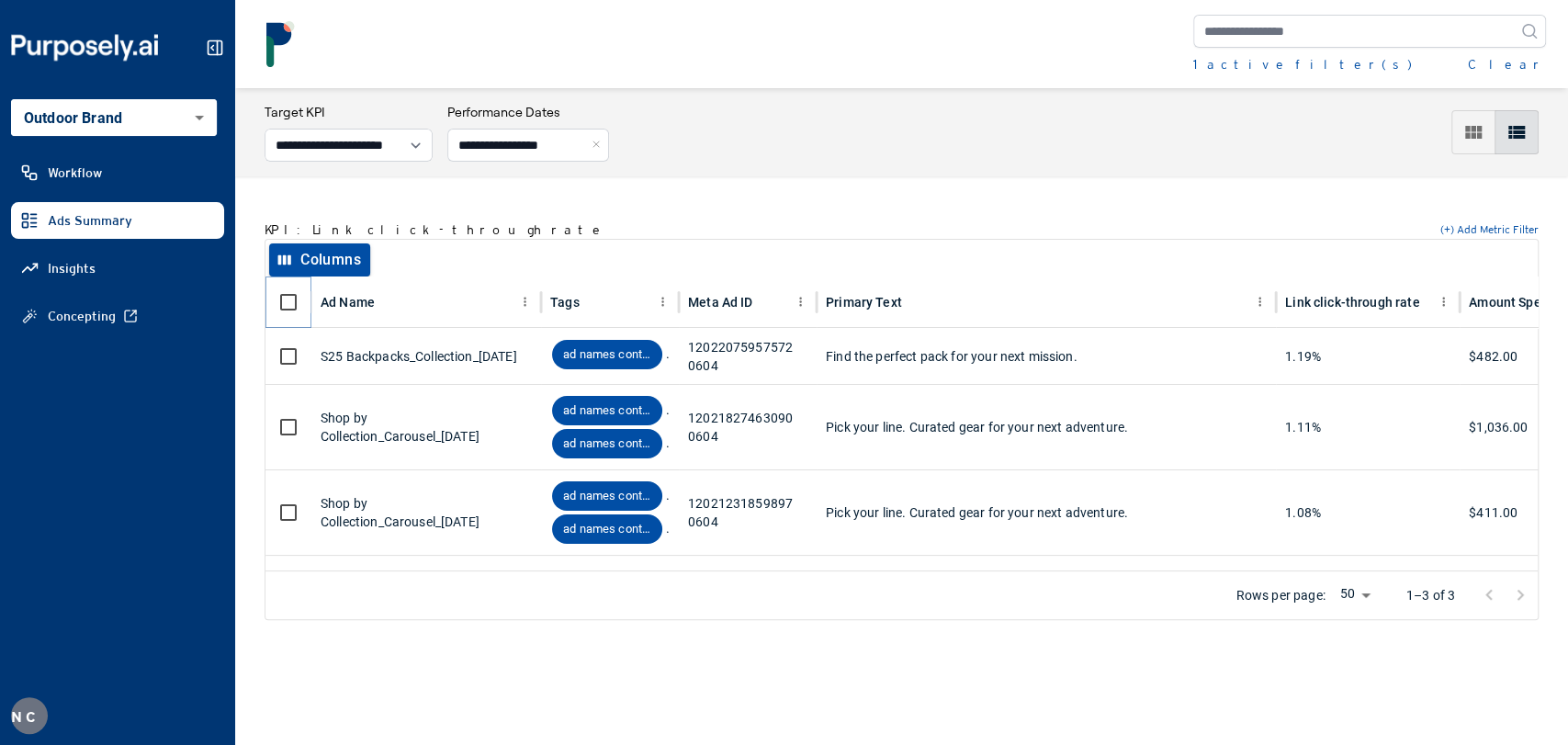 click at bounding box center [288, 301] 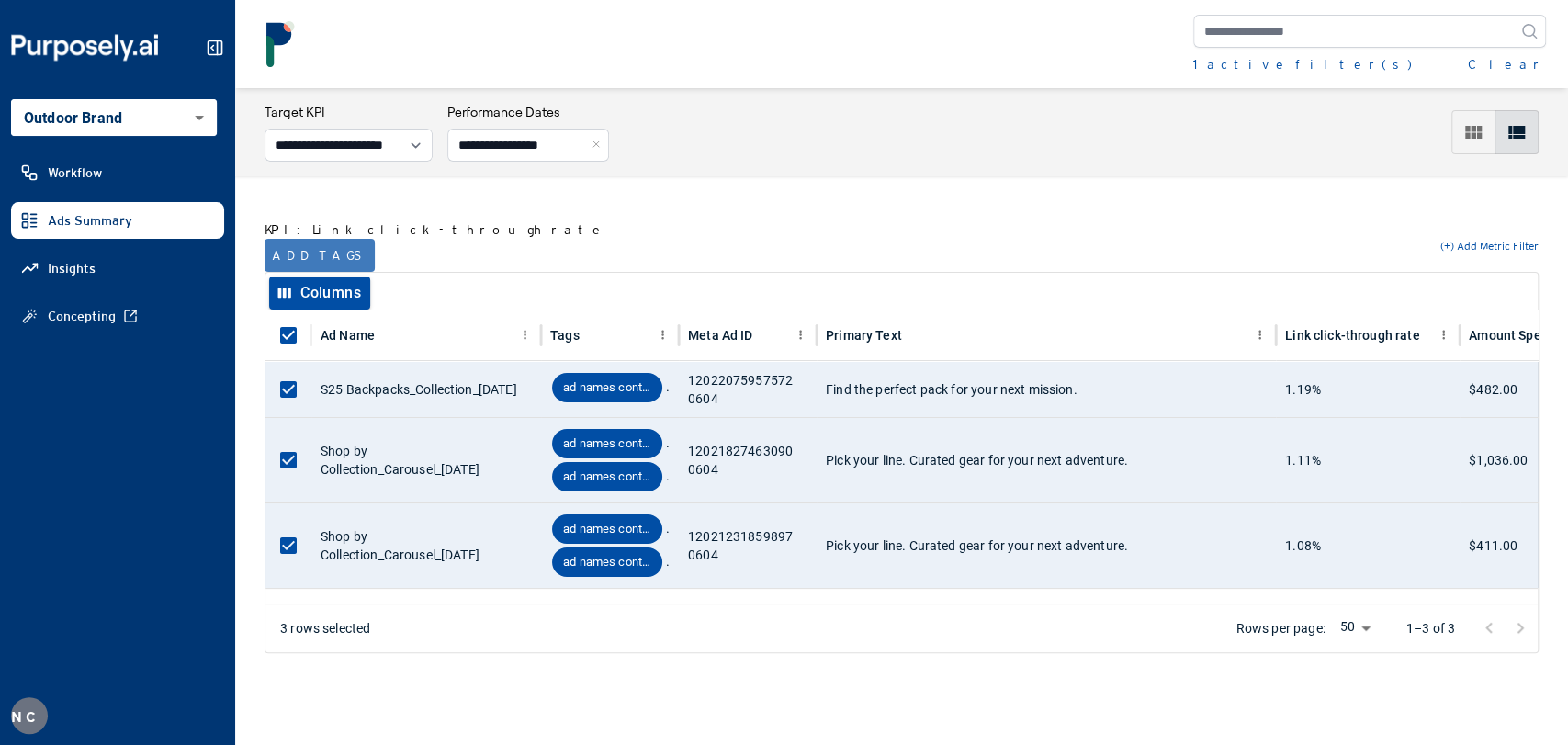 click on "Add tags" at bounding box center (320, 255) 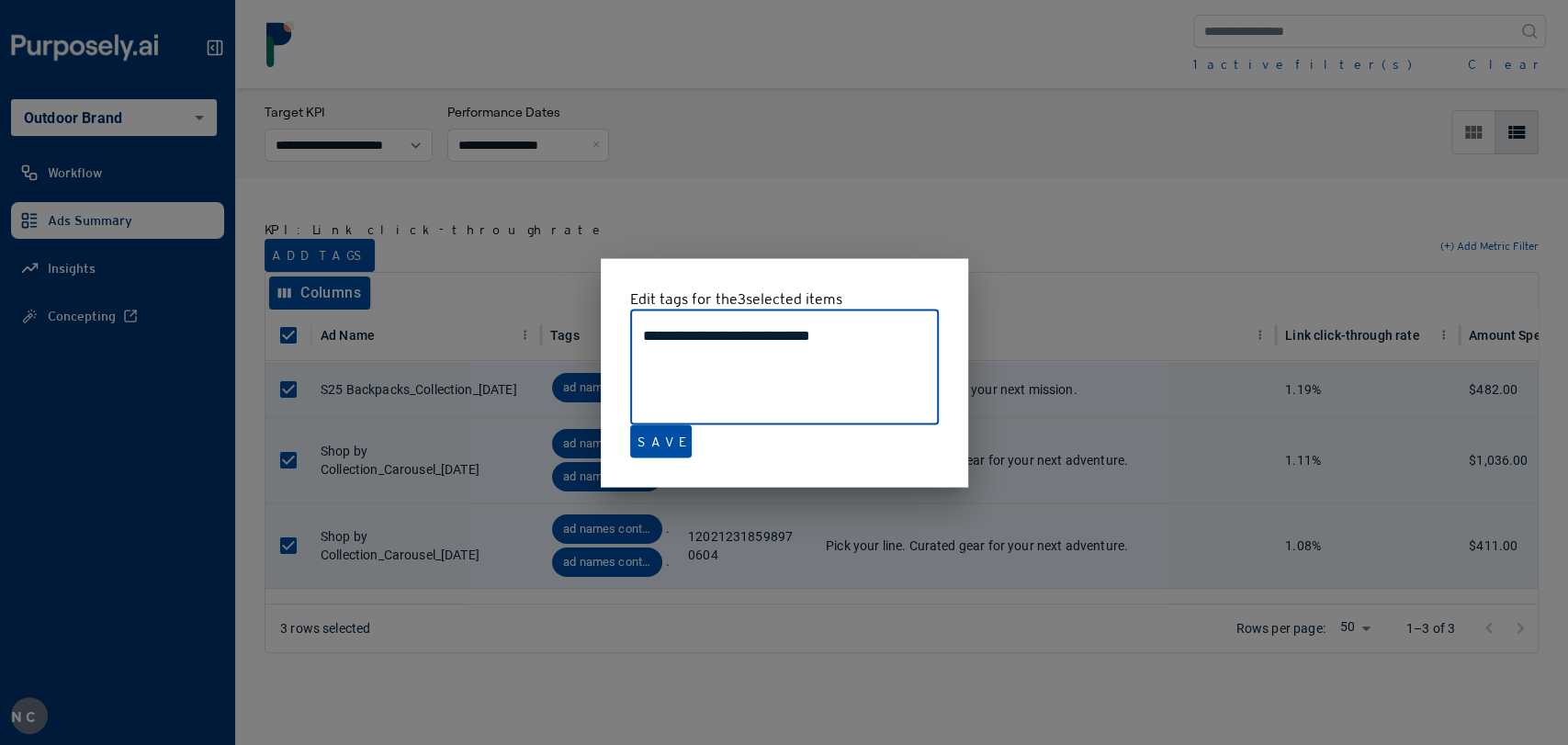 click at bounding box center (784, 372) 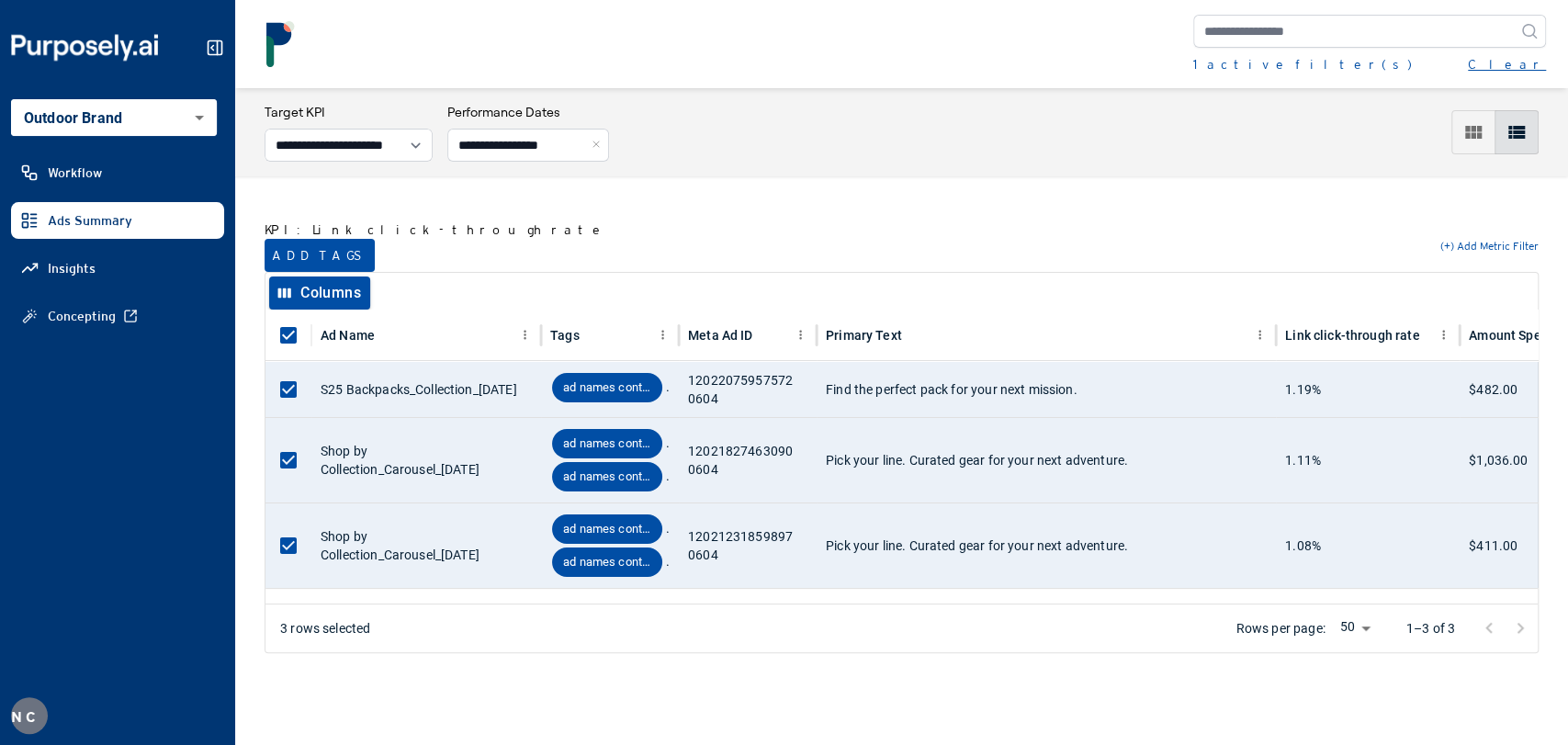 click on "Clear" at bounding box center (1506, 64) 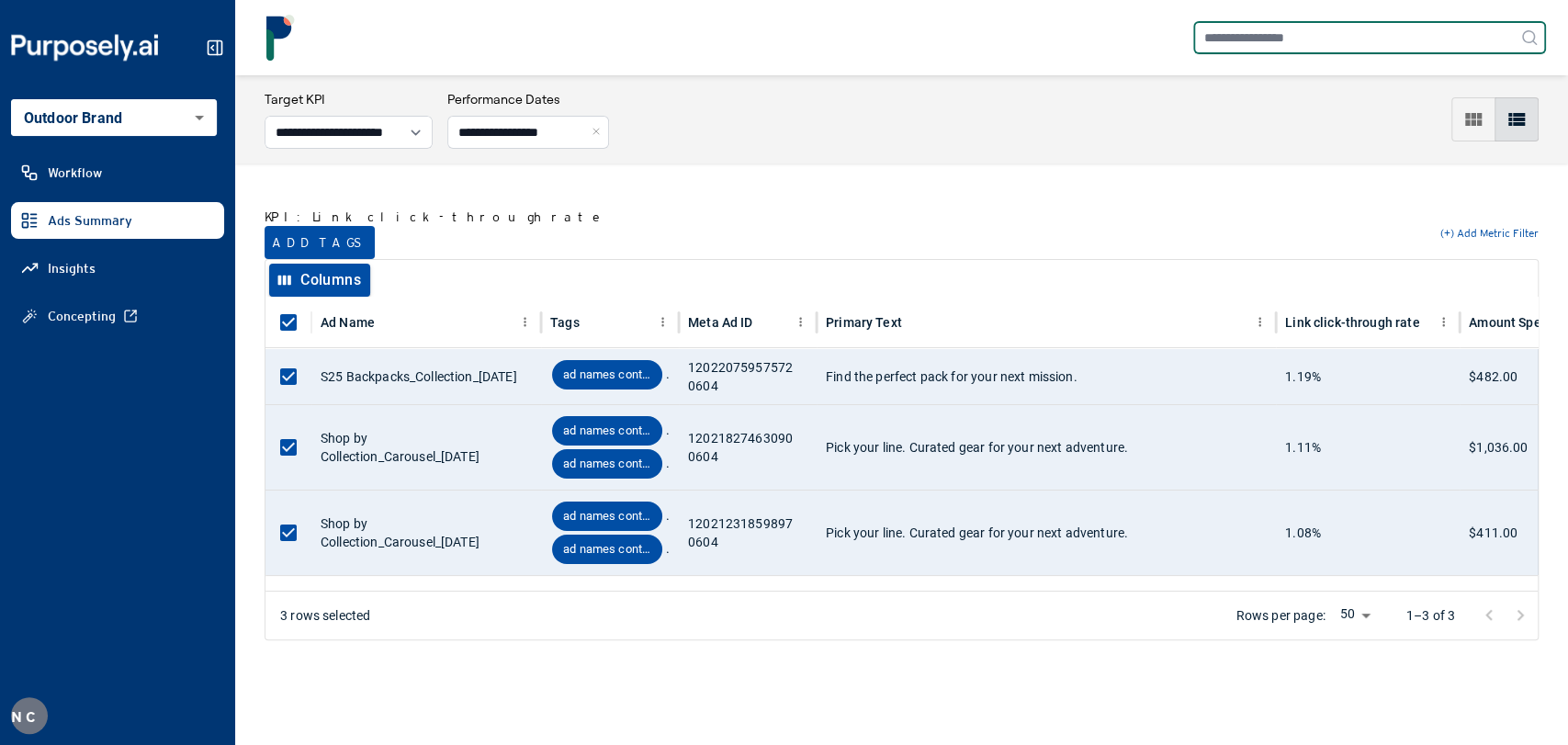 click at bounding box center (1370, 38) 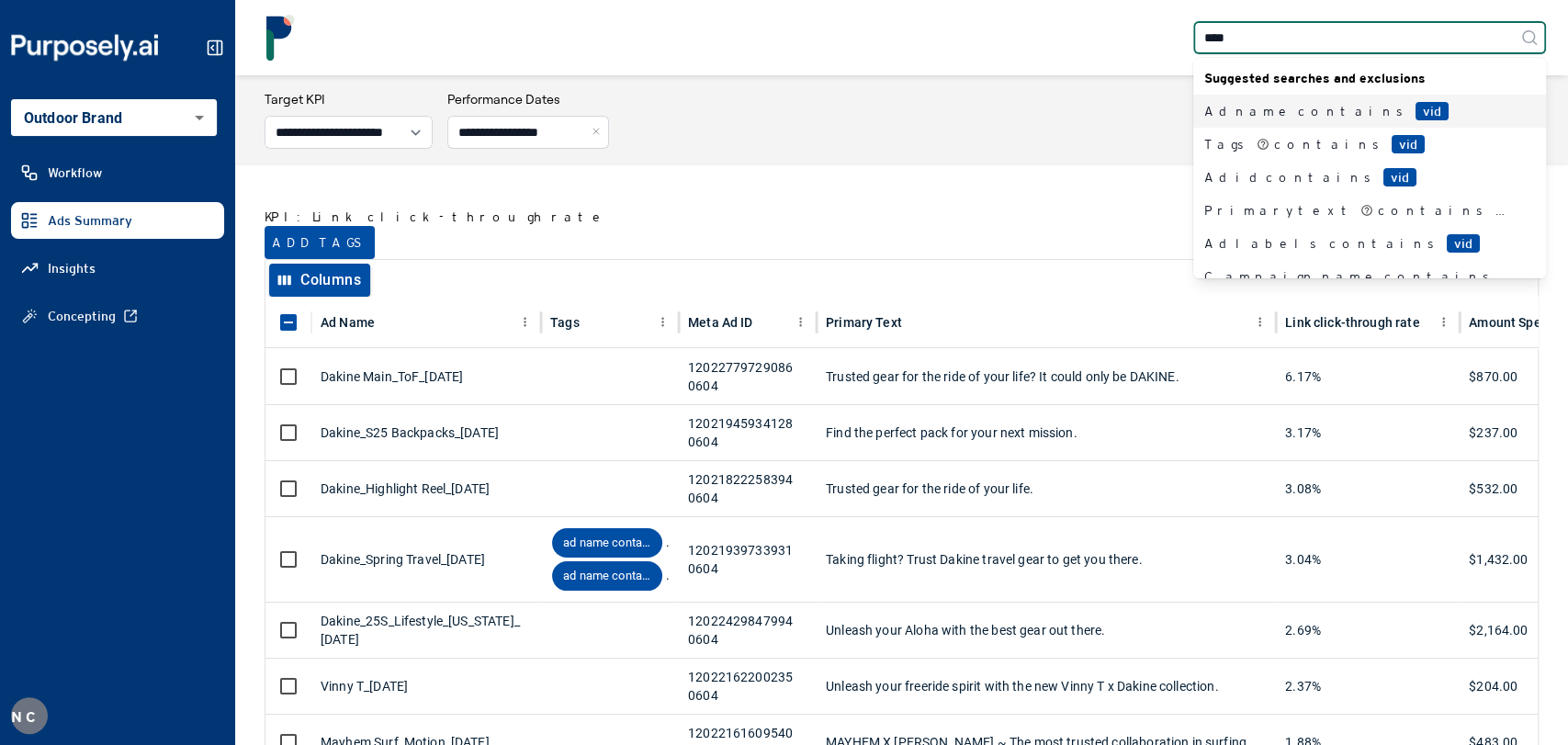 type on "*****" 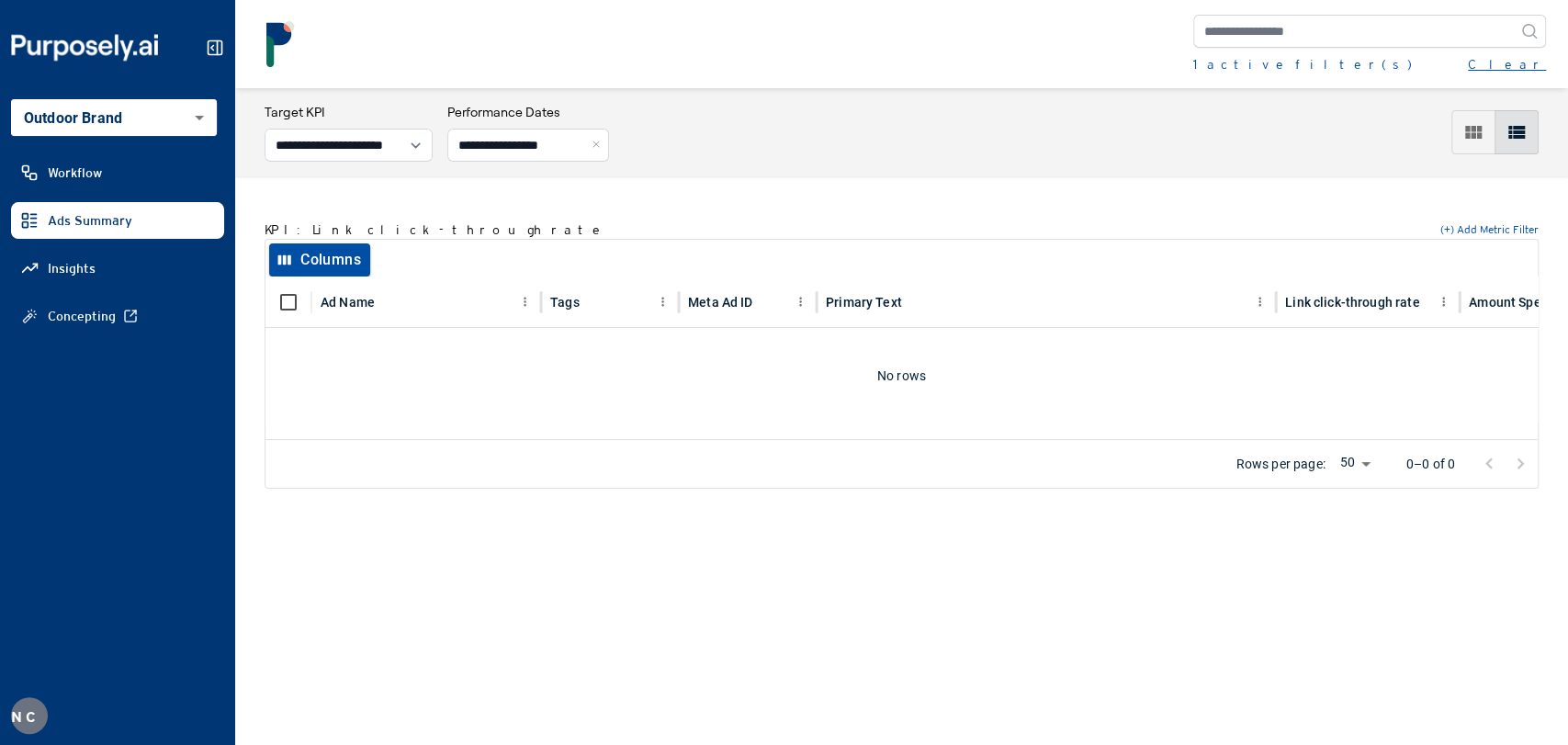 click on "Clear" at bounding box center [1506, 64] 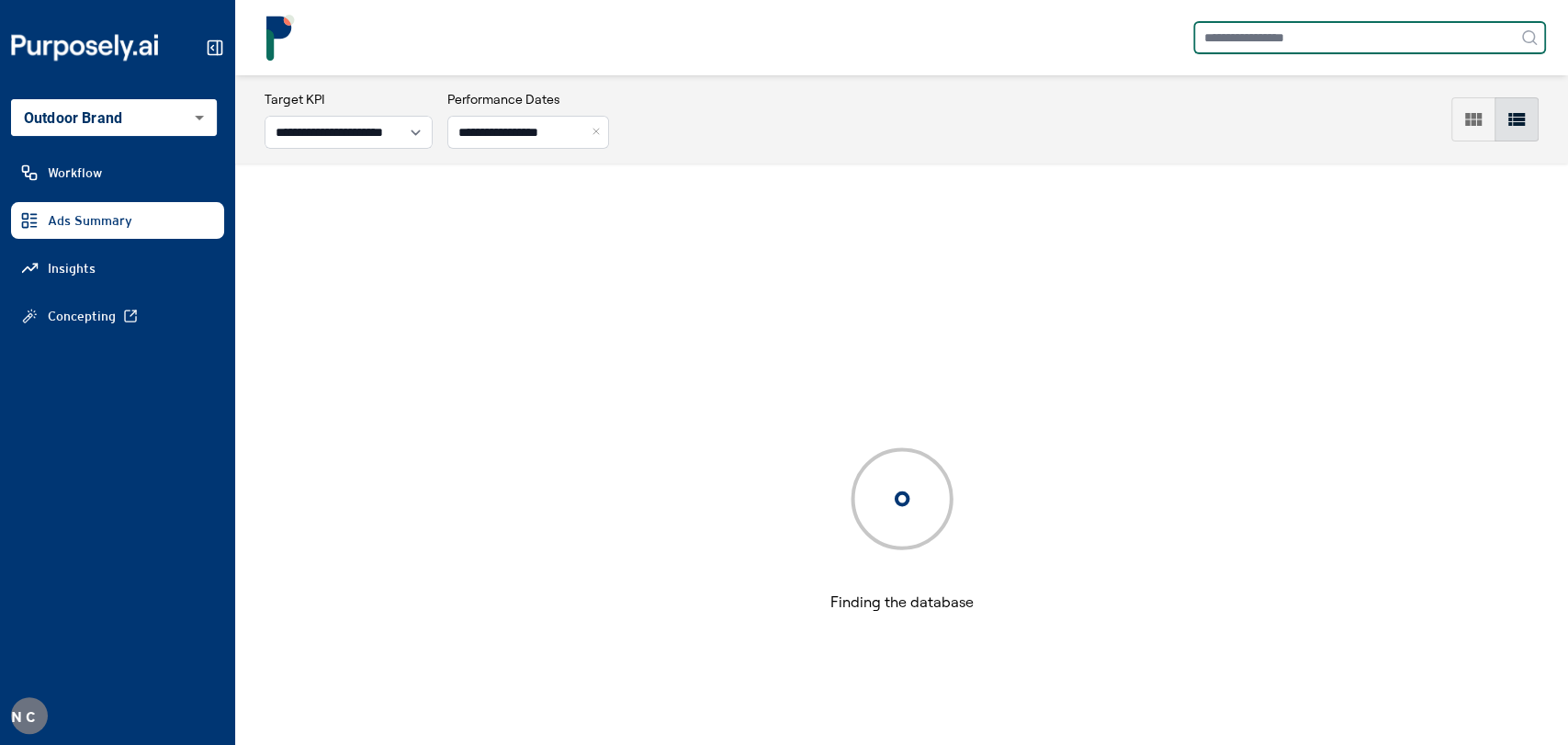 click at bounding box center (1370, 38) 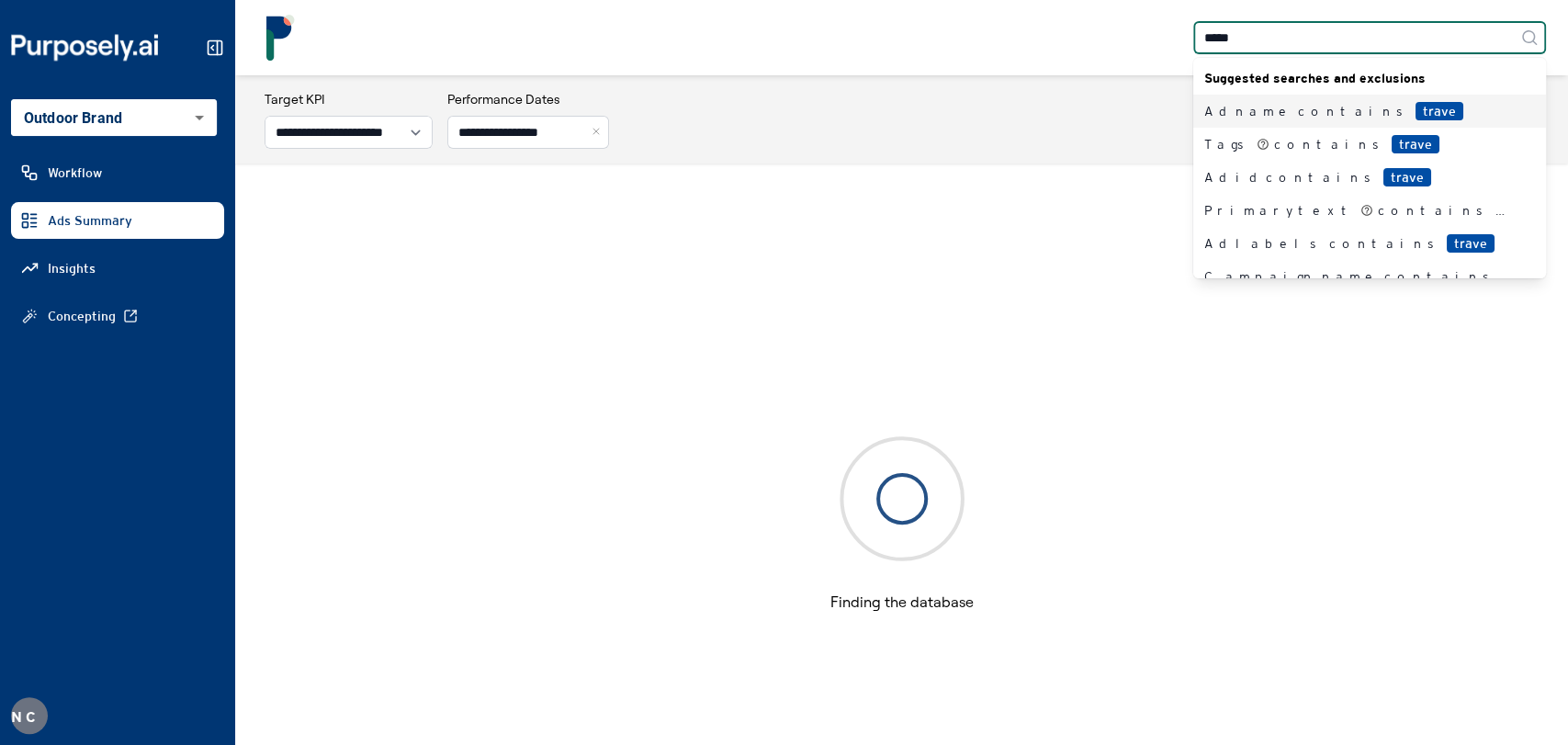 type on "******" 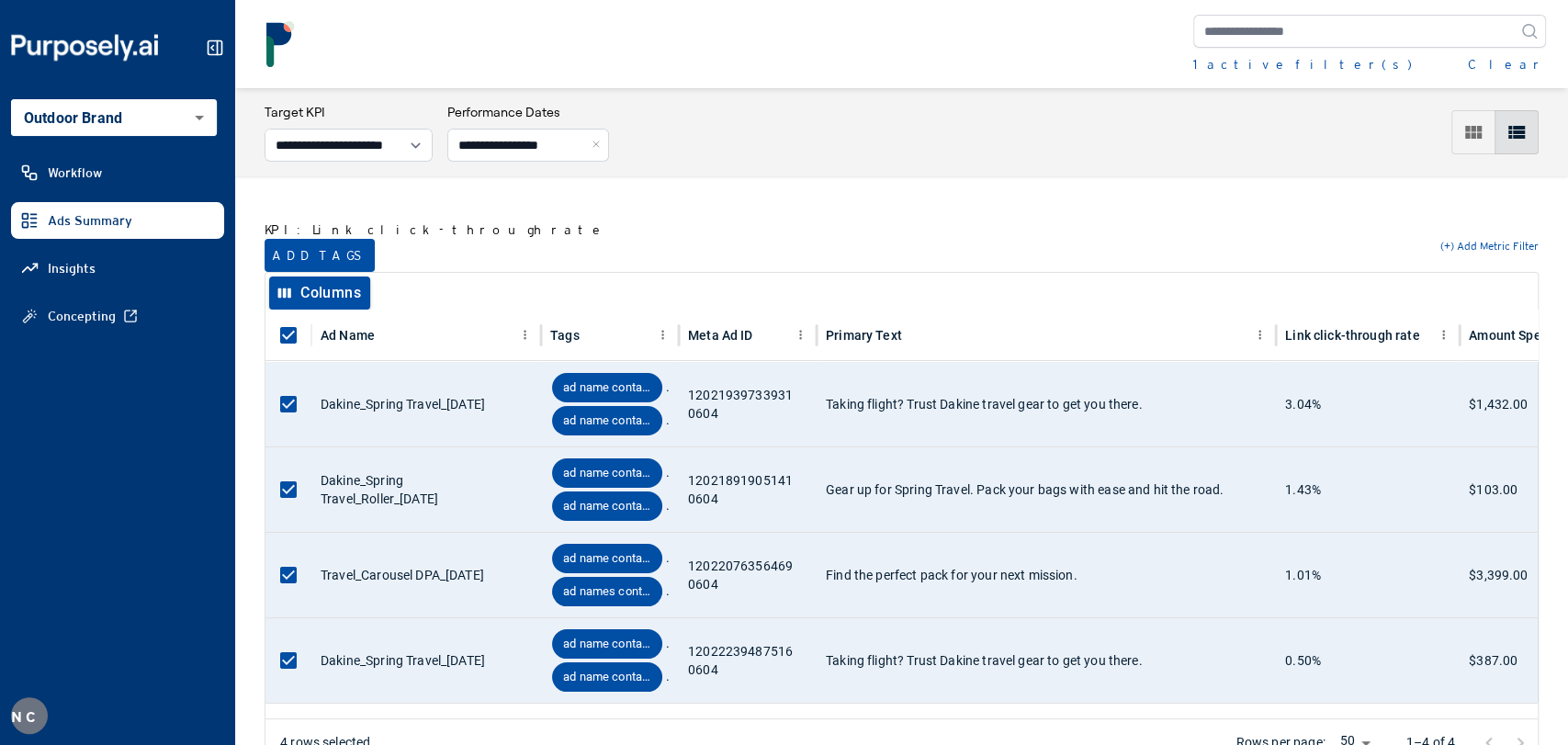 click on "Add tags" at bounding box center (320, 255) 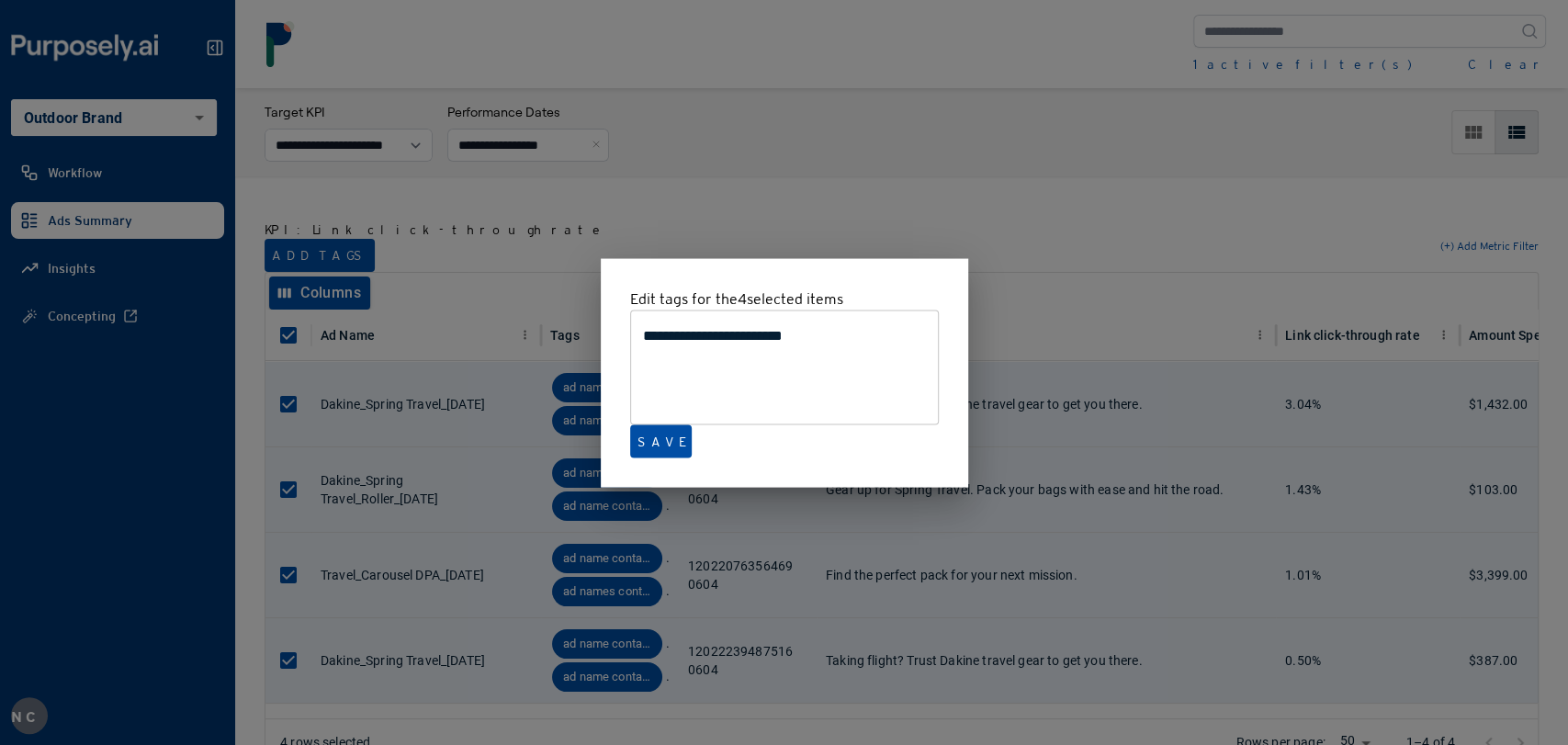 click at bounding box center [784, 372] 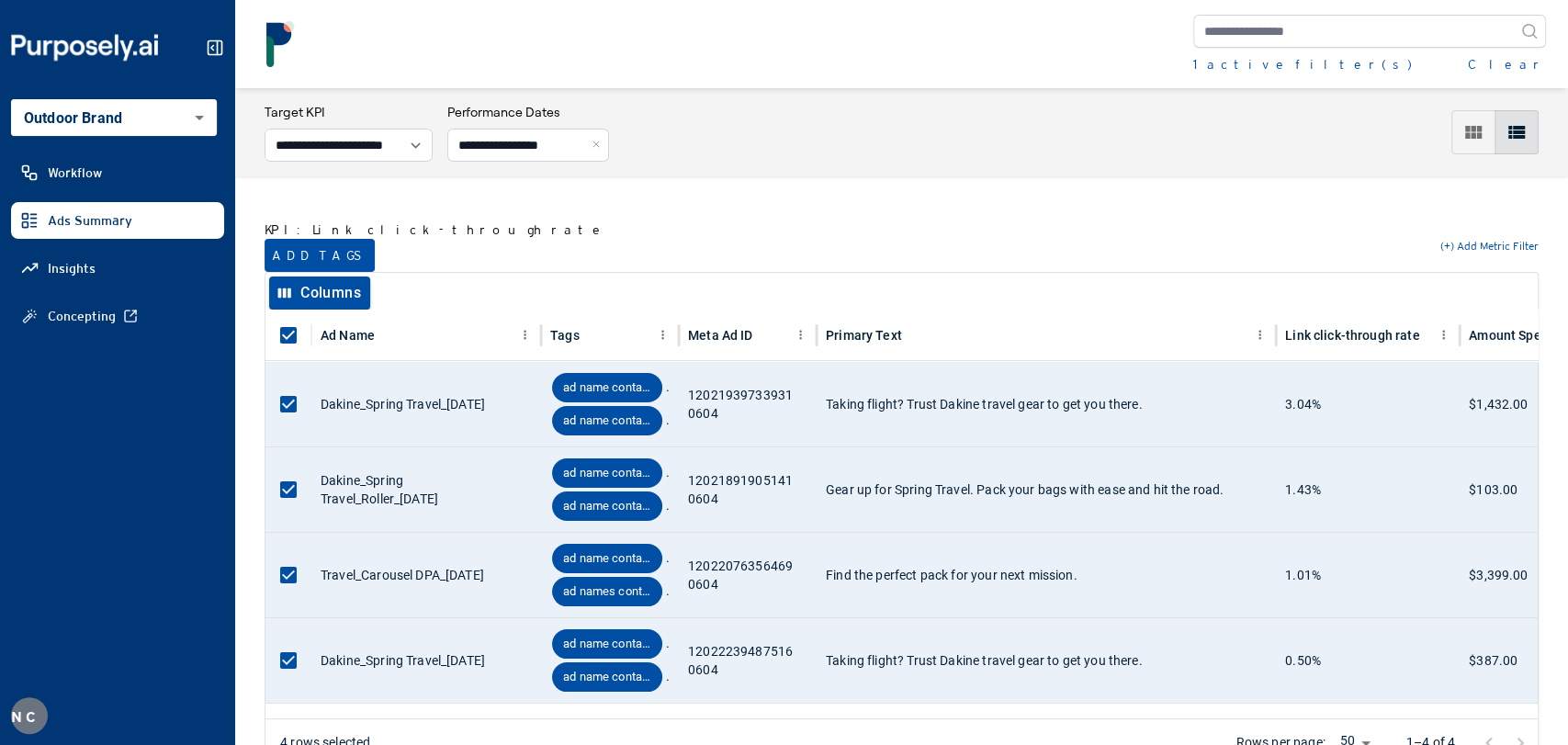 click on "Clear" at bounding box center (1506, 64) 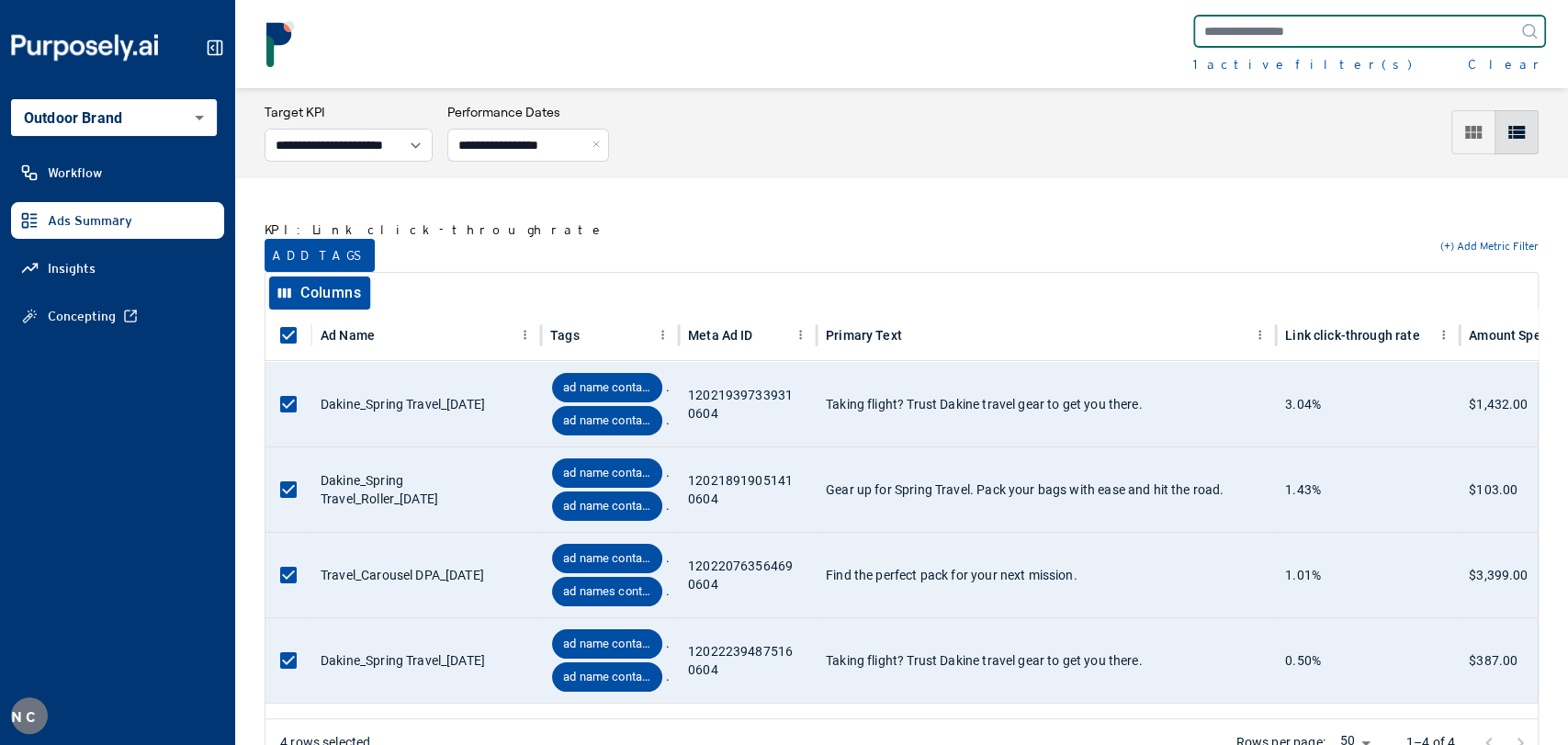 click at bounding box center [1370, 31] 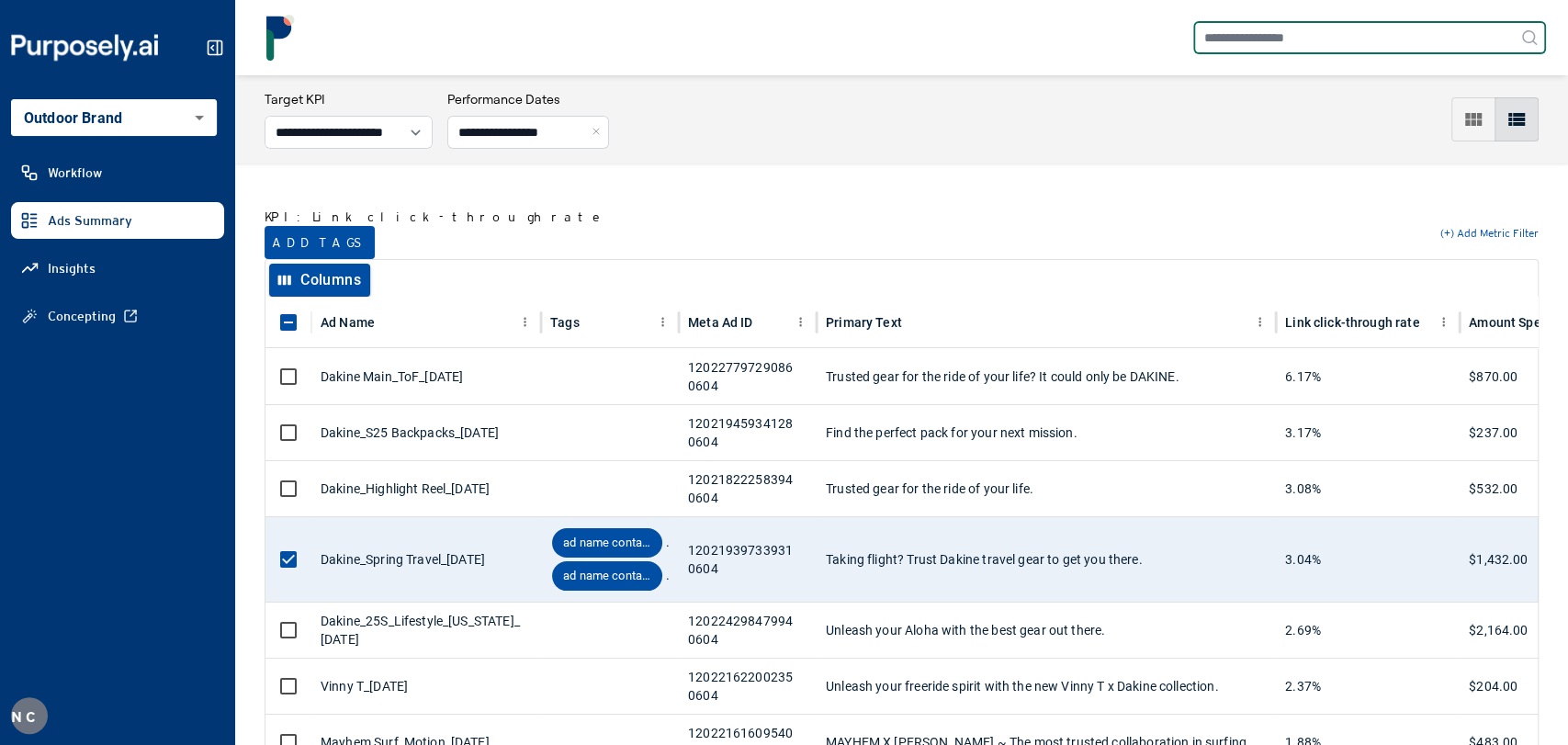 click at bounding box center (1370, 38) 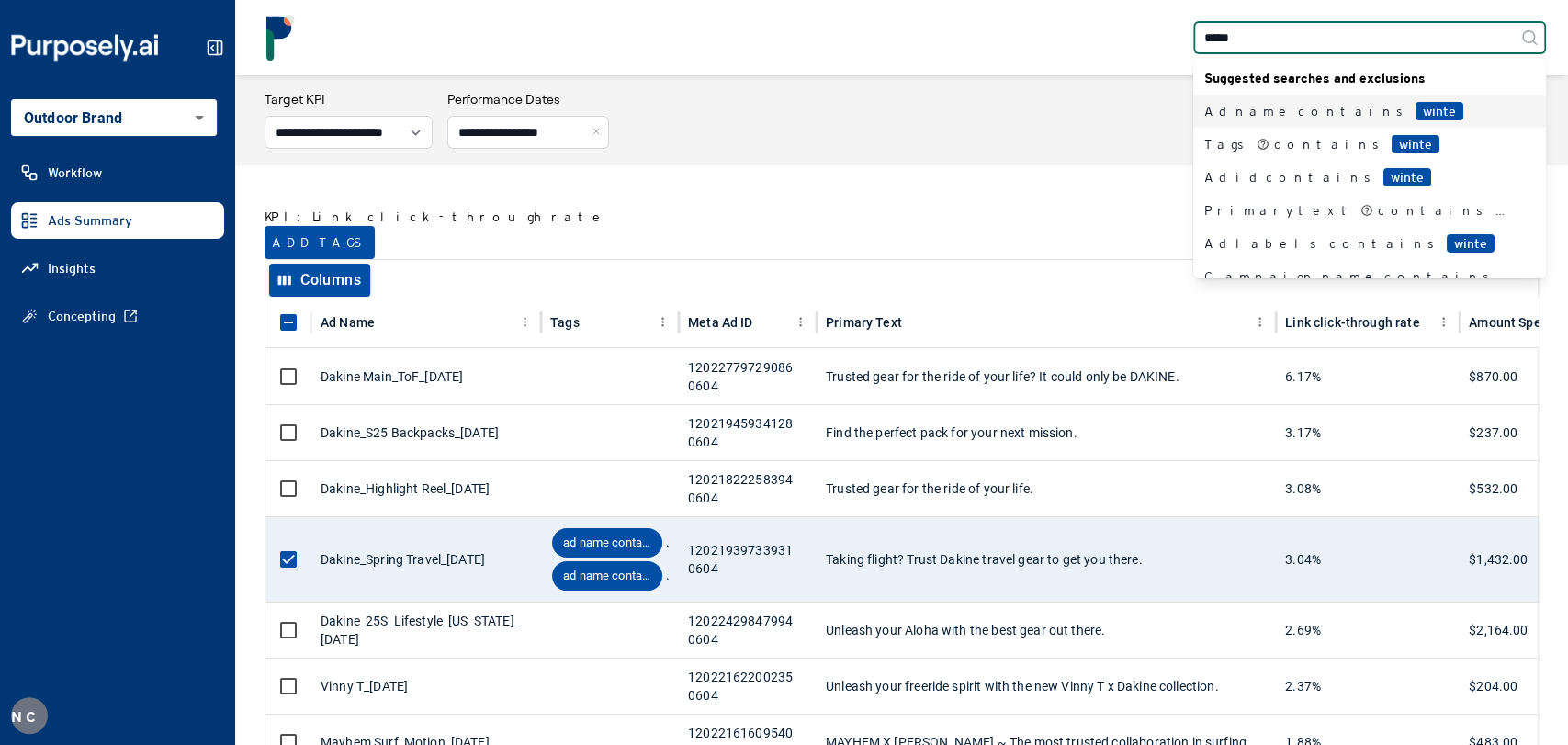 type on "******" 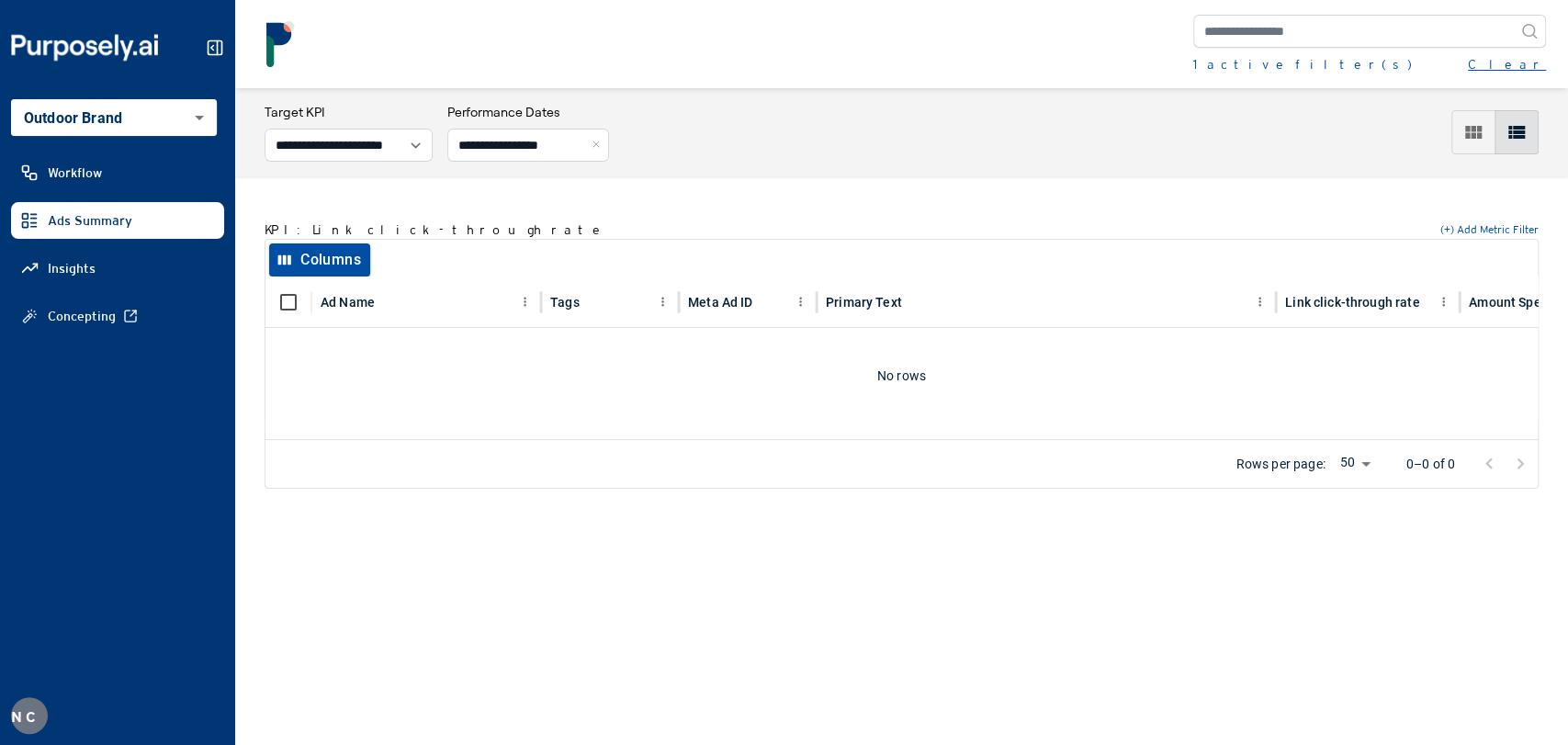 click on "Clear" at bounding box center (1506, 64) 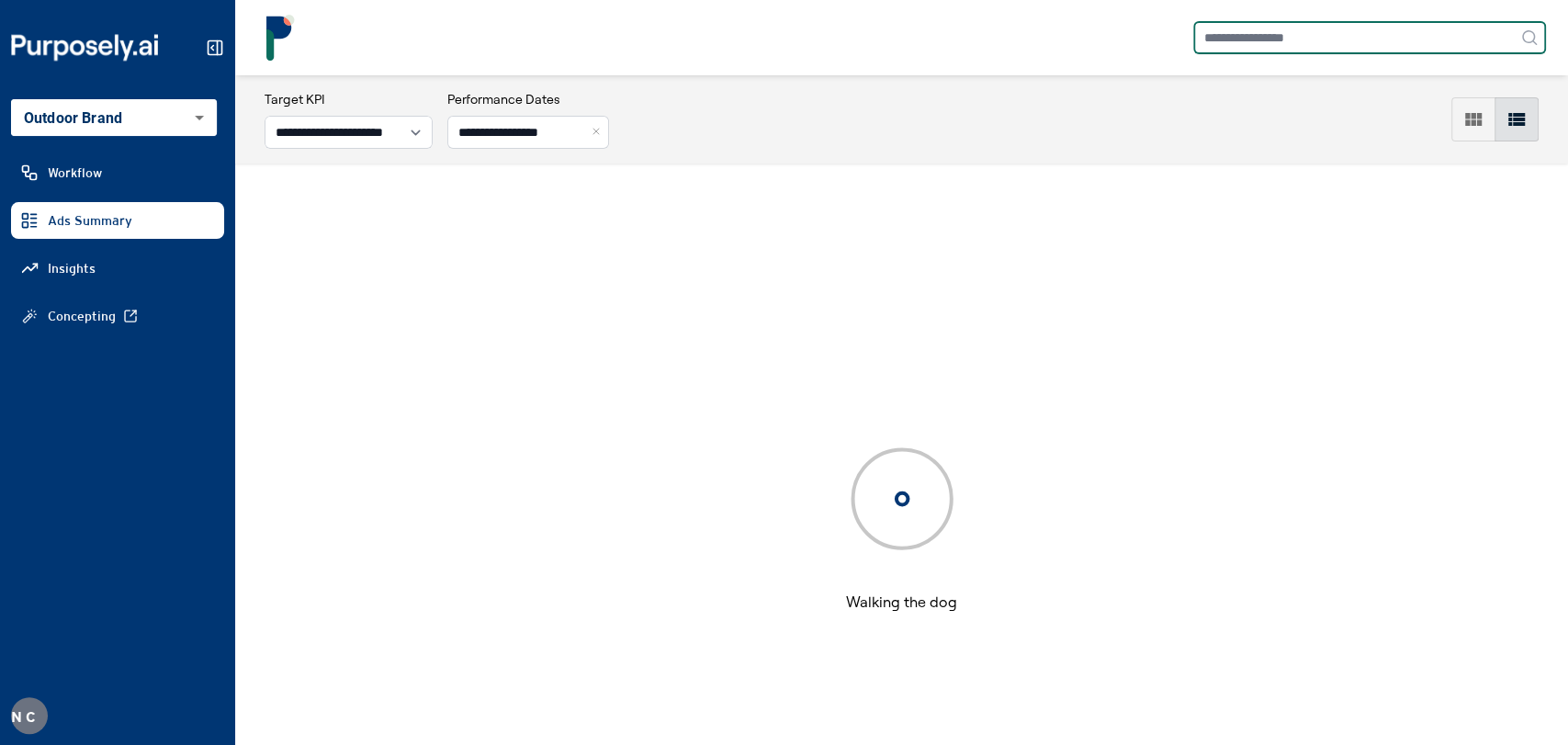 click at bounding box center [1370, 38] 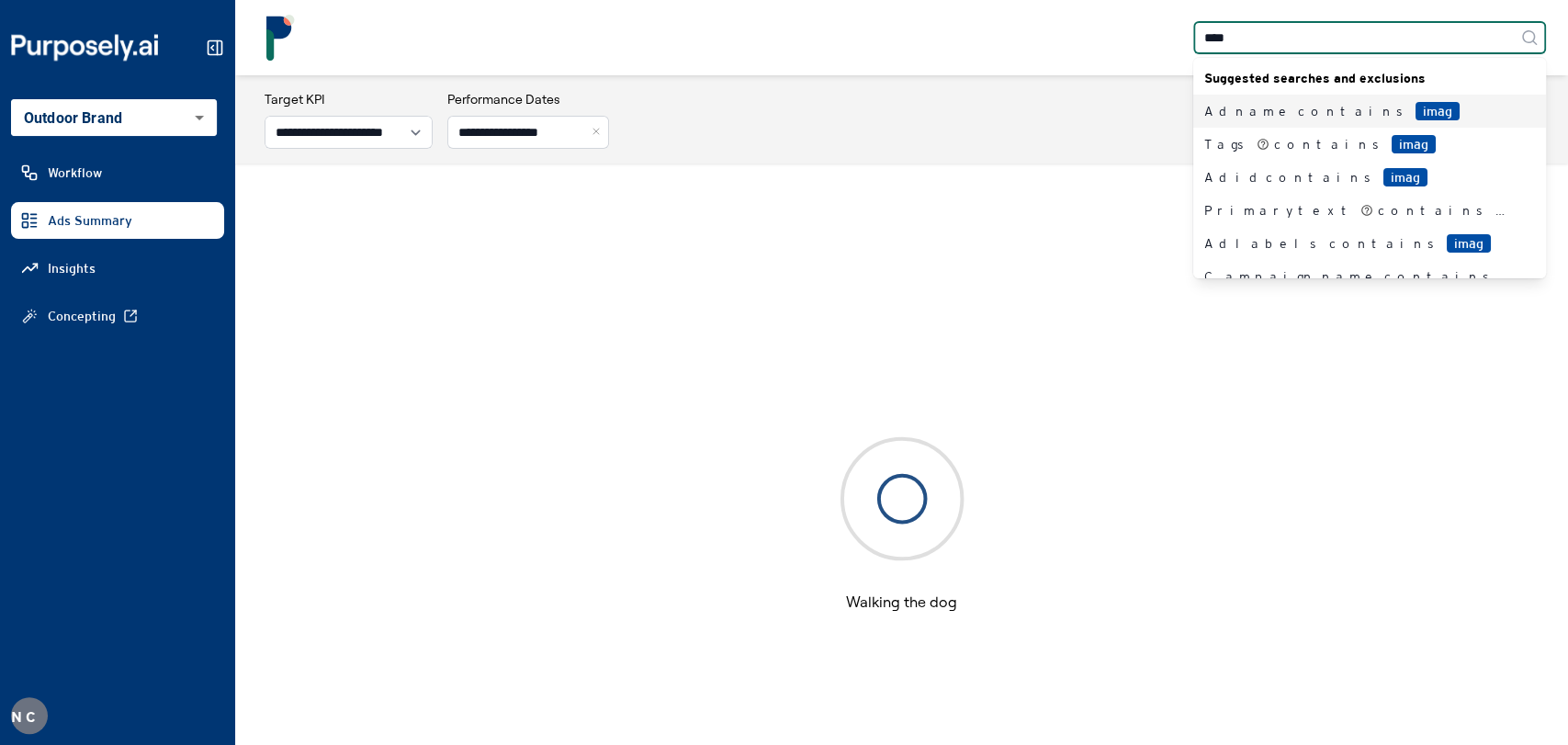 type on "*****" 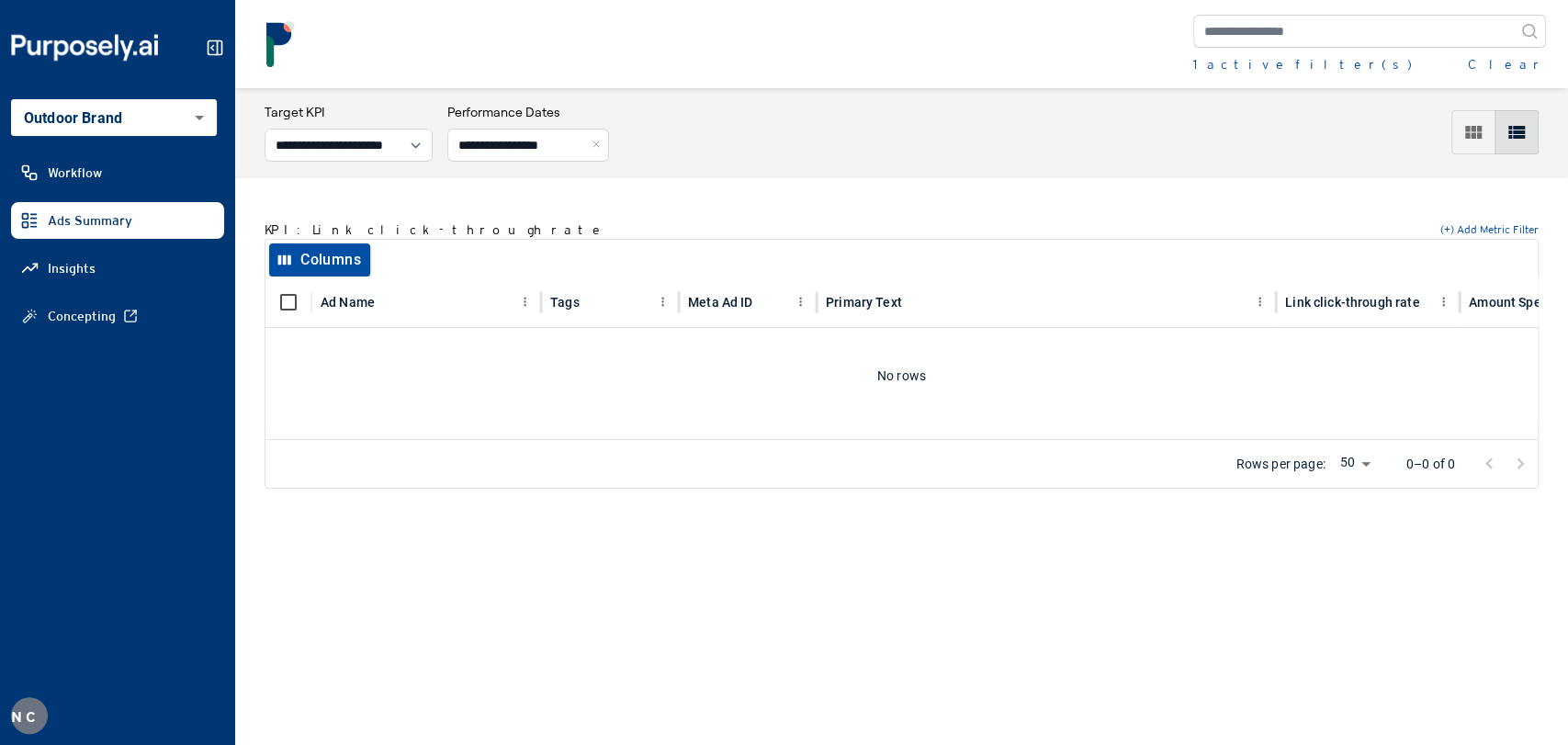 click on "1  active filter(s) Clear" at bounding box center (901, 44) 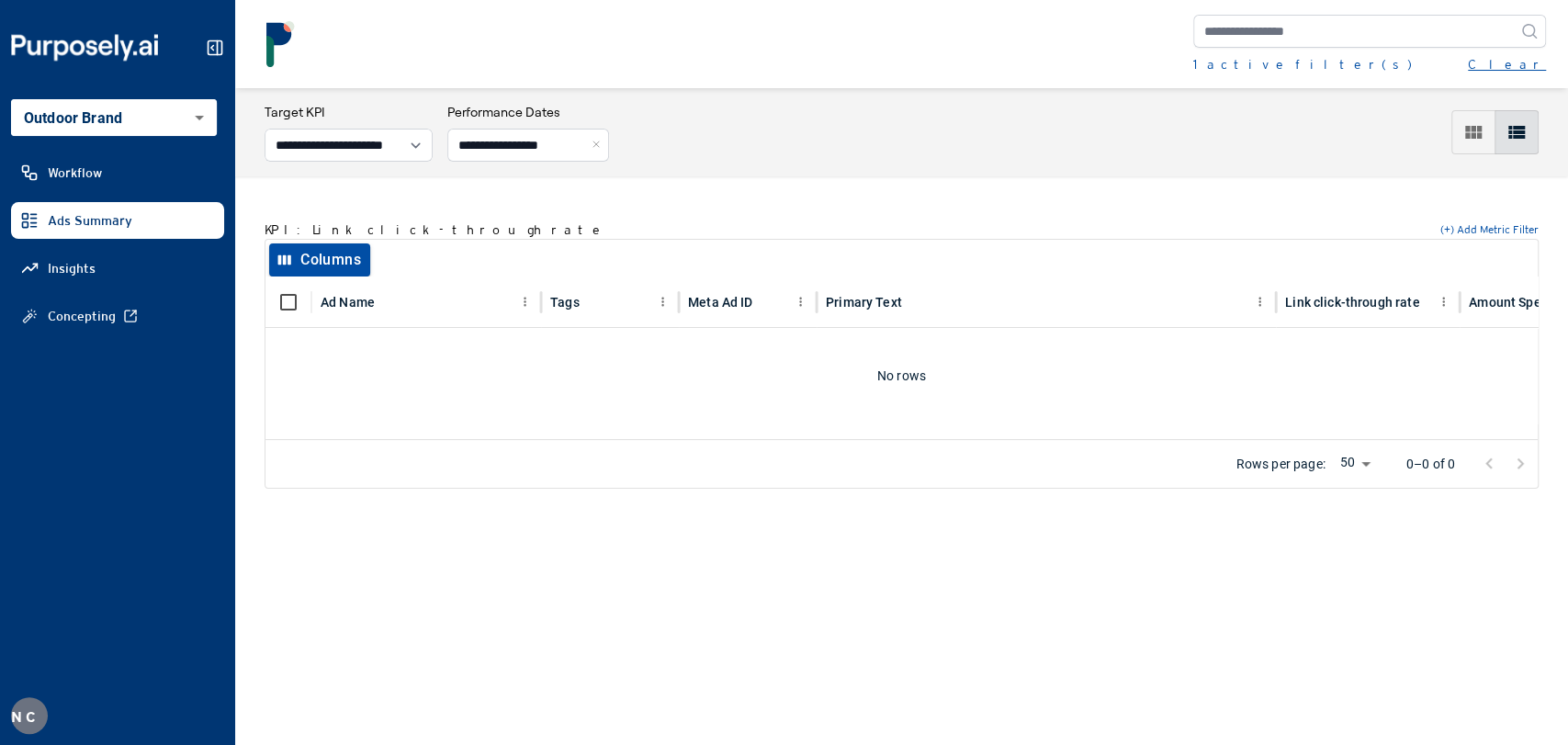 click on "Clear" at bounding box center [1506, 64] 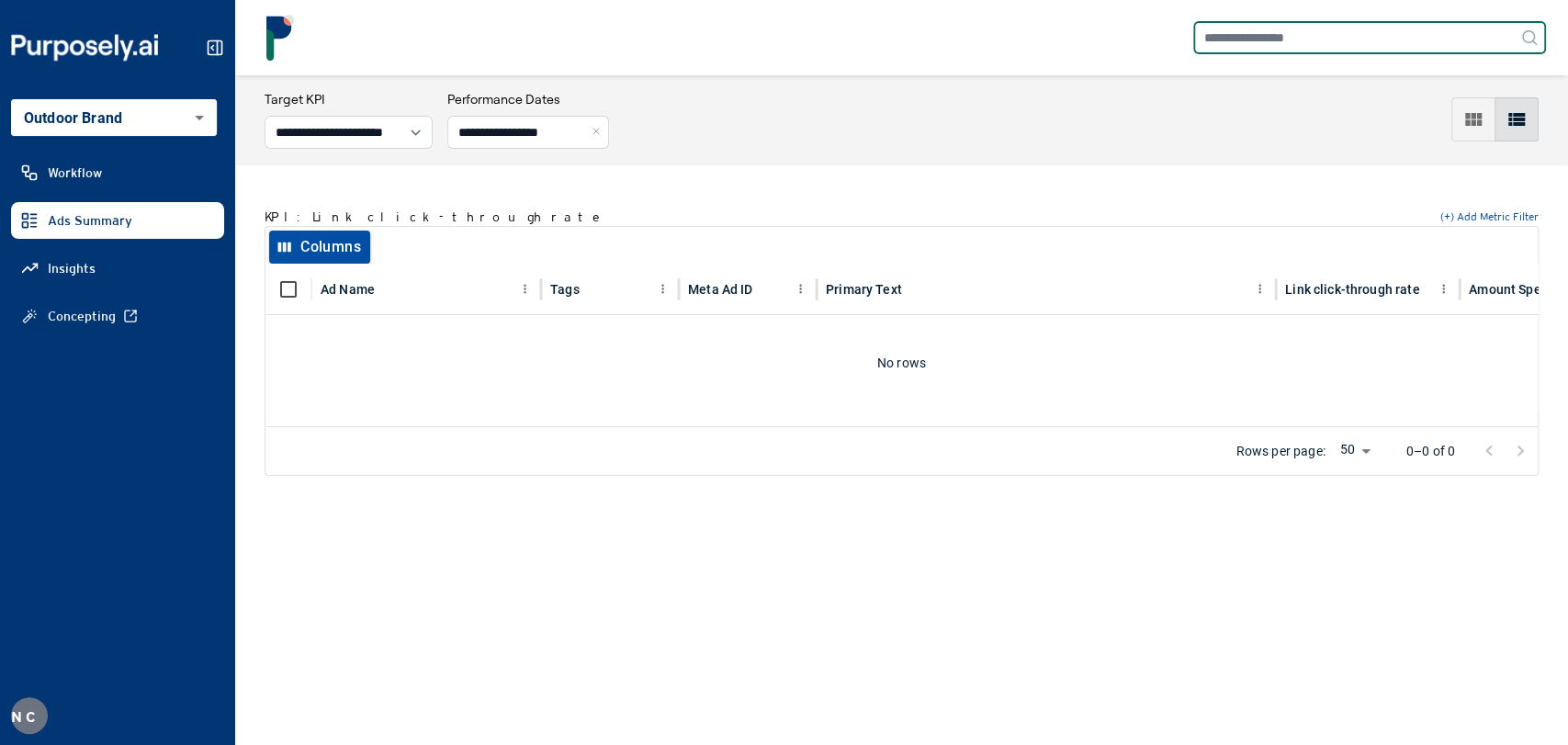 click at bounding box center [1370, 38] 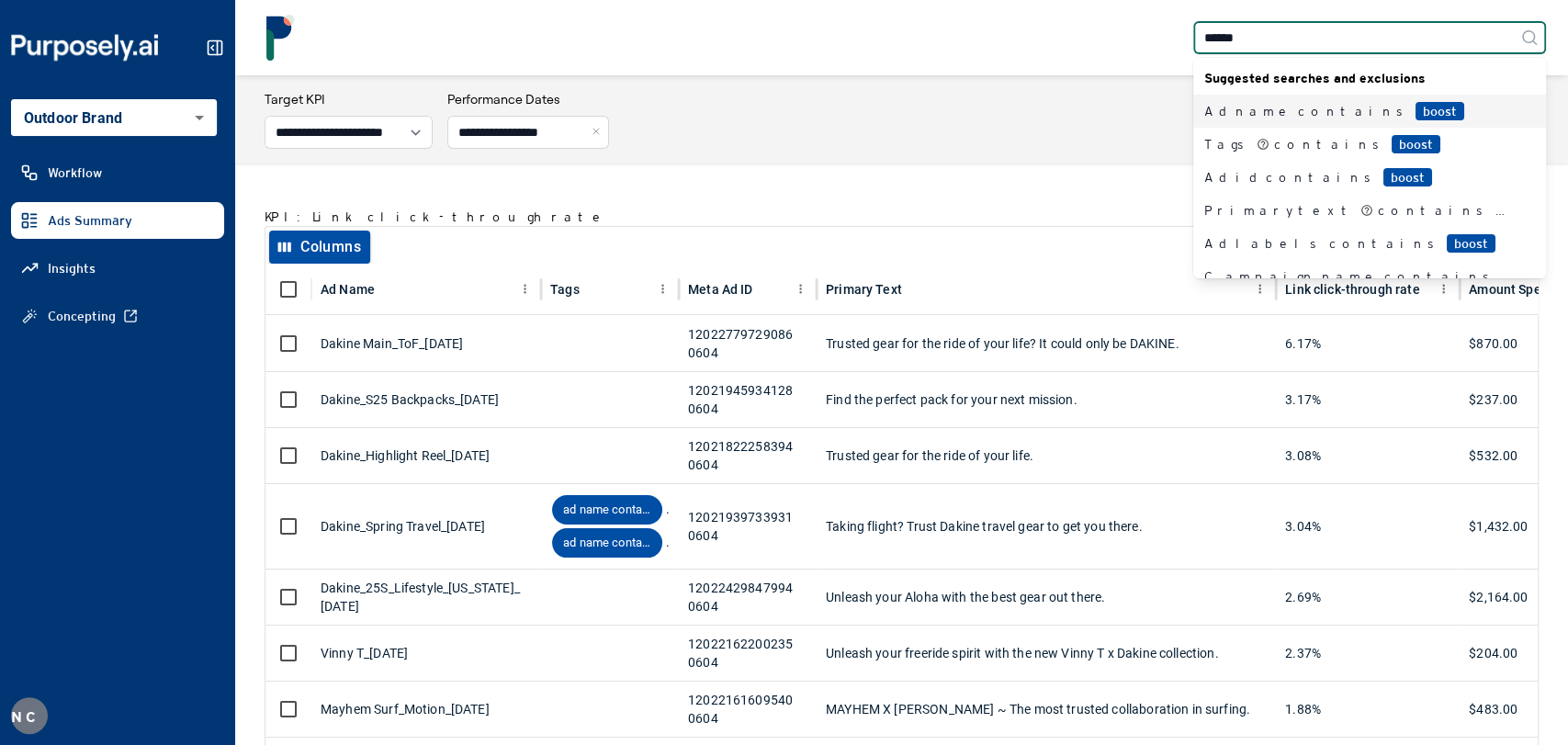 type on "*******" 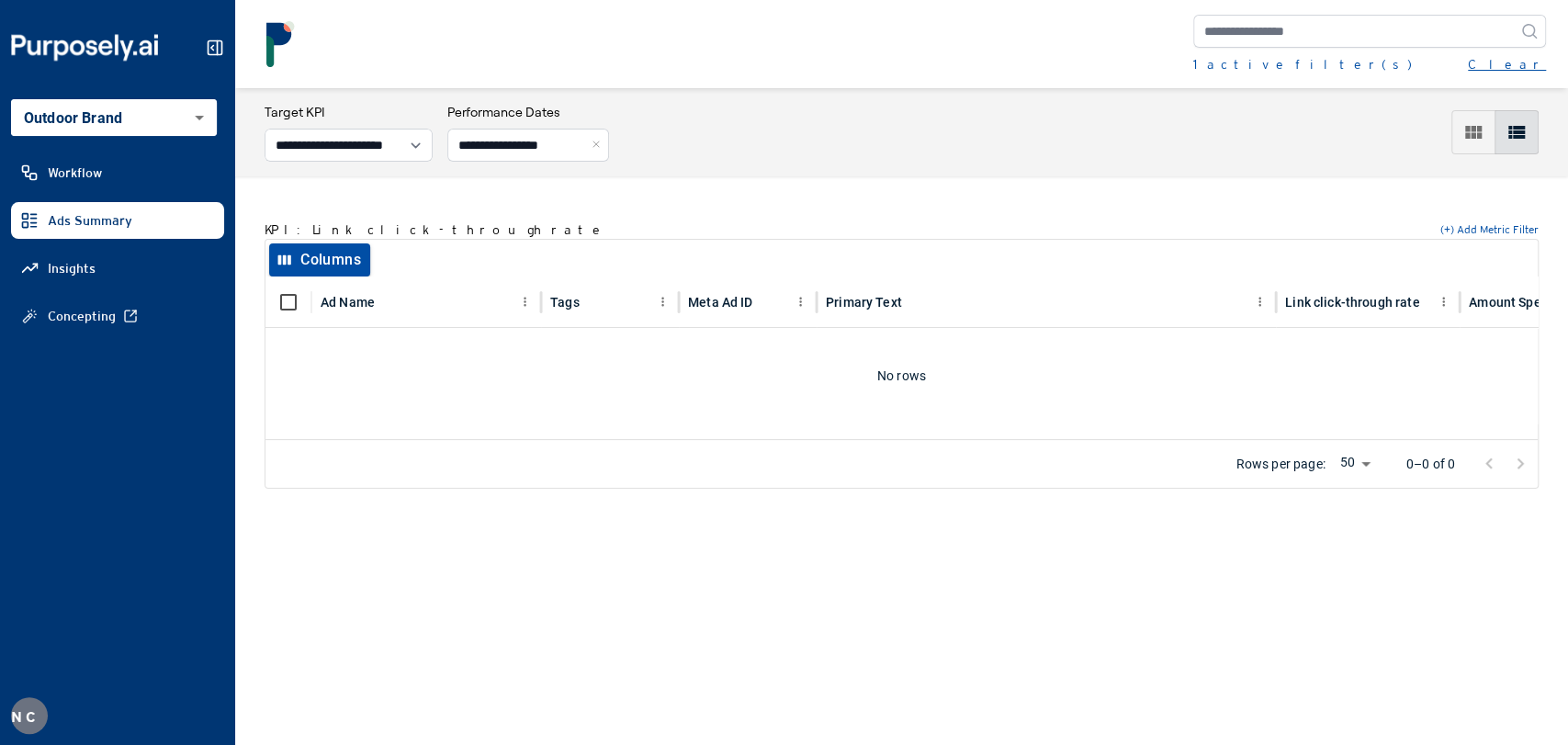 click on "Clear" at bounding box center (1506, 64) 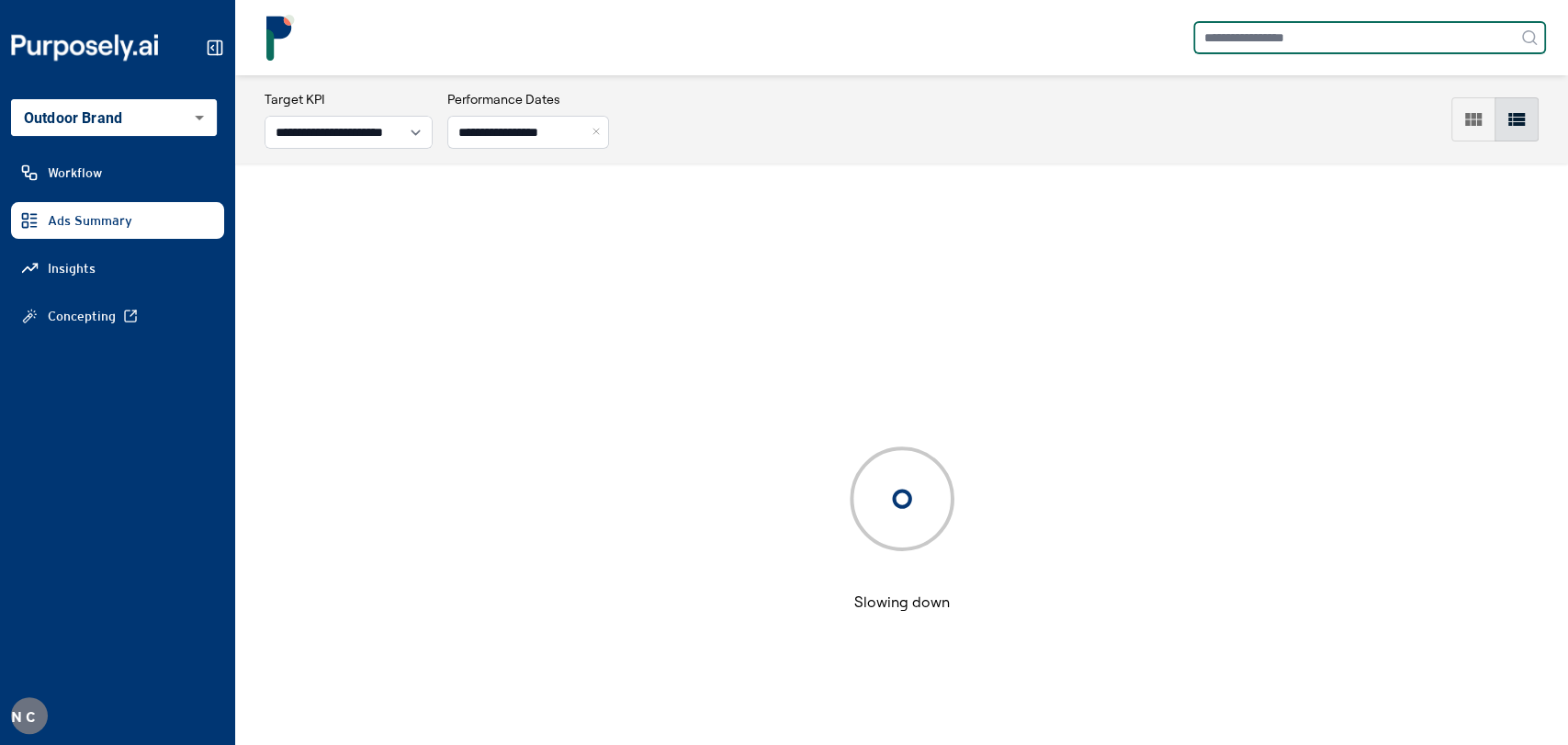 click at bounding box center [1370, 38] 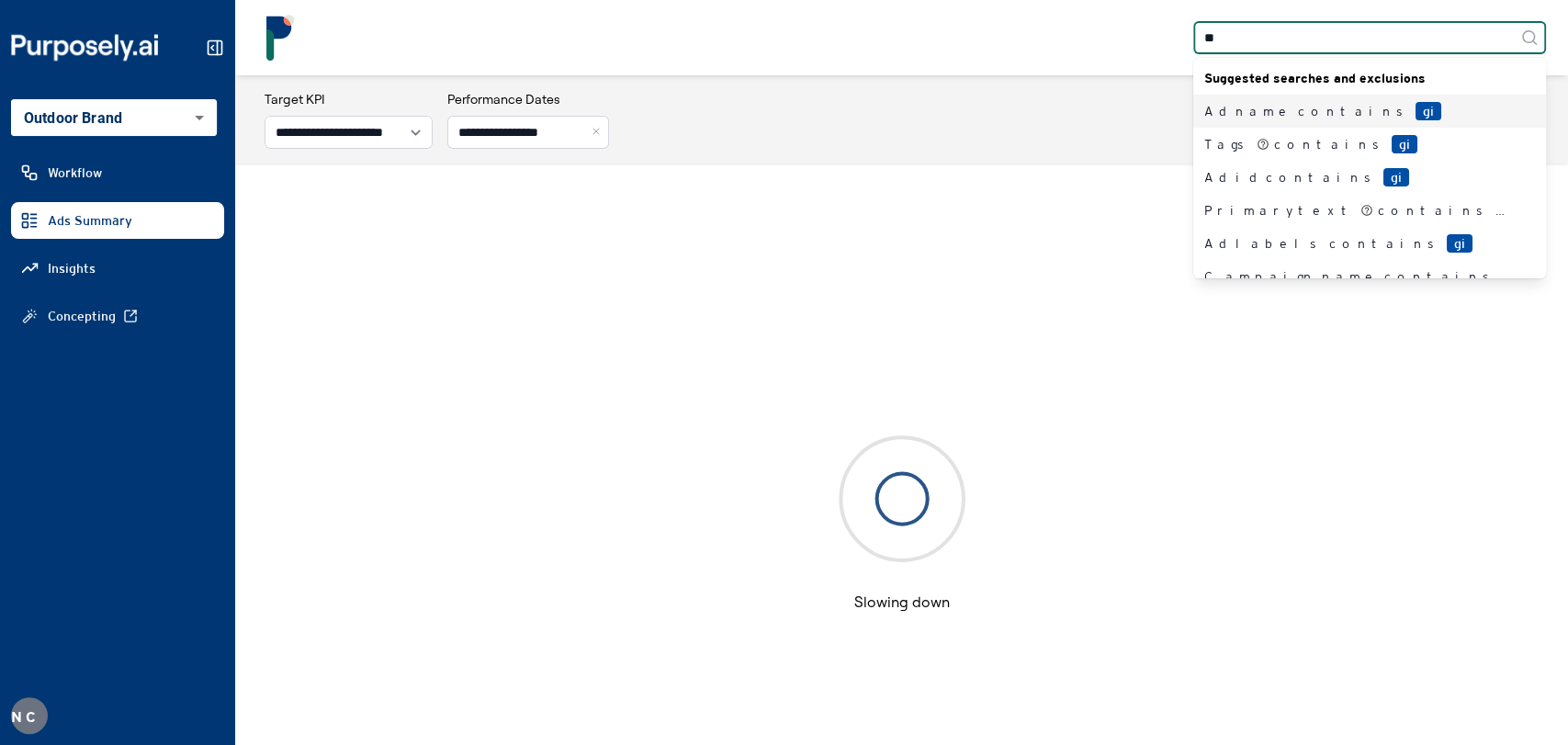type on "***" 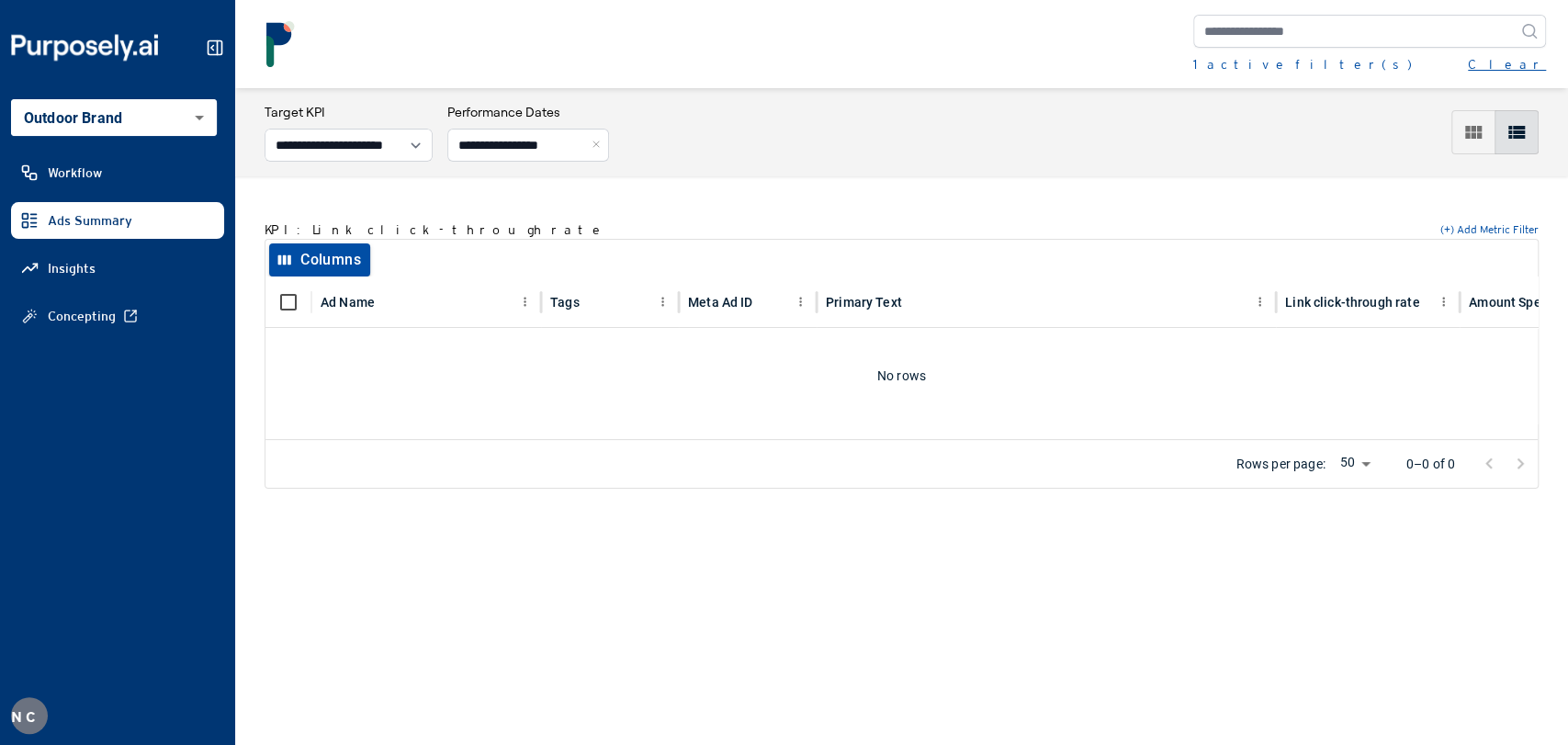 click on "Clear" at bounding box center [1506, 64] 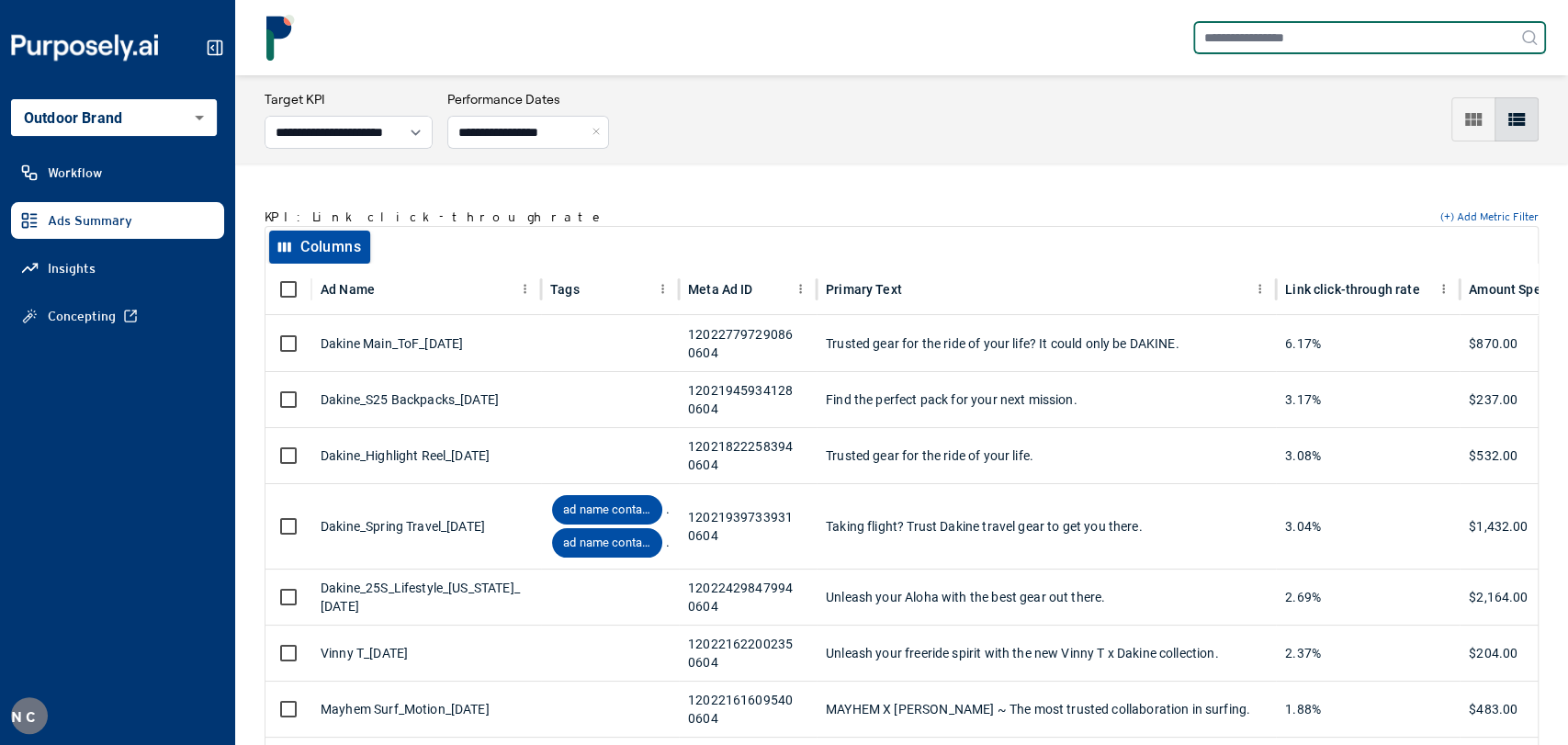 click at bounding box center [1370, 38] 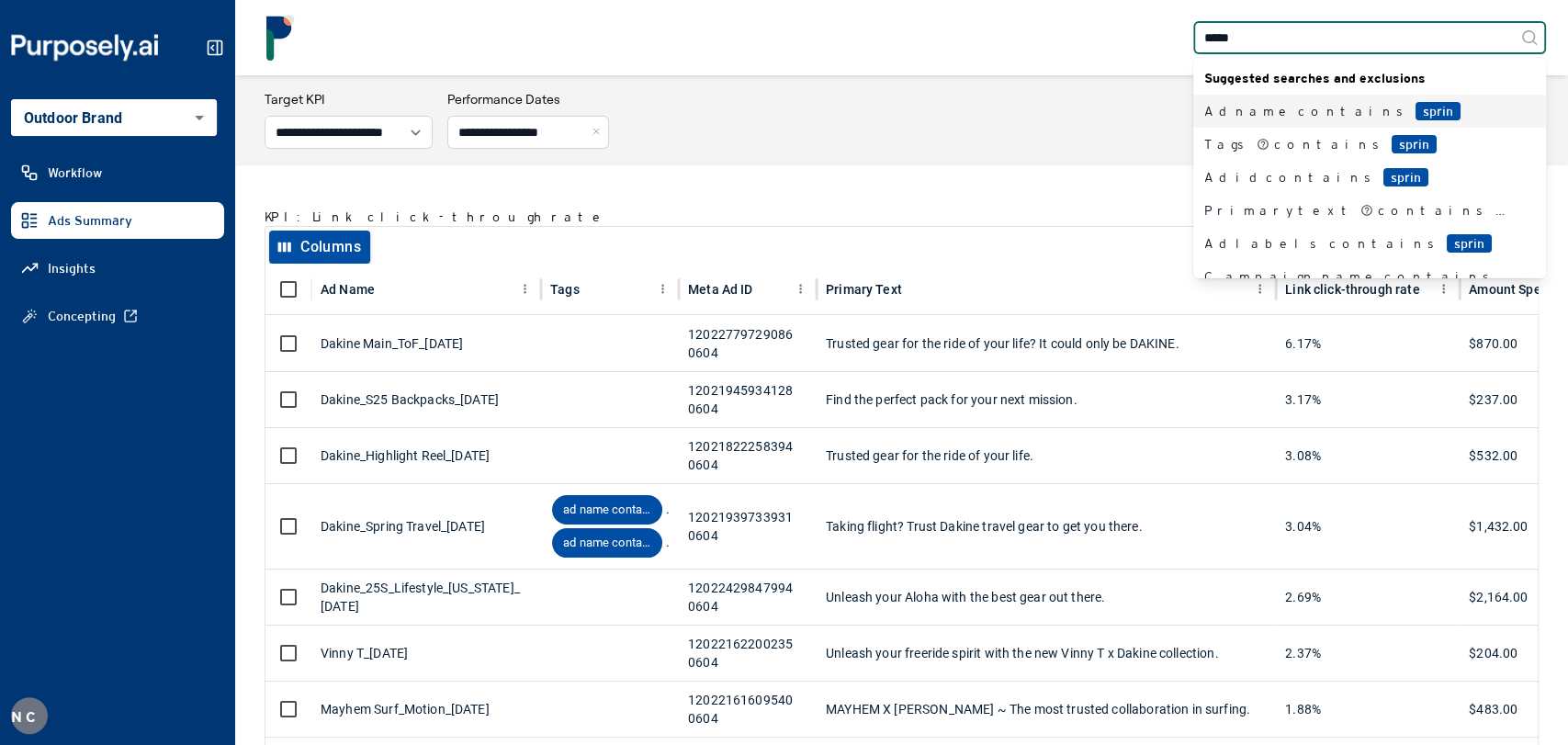 type on "******" 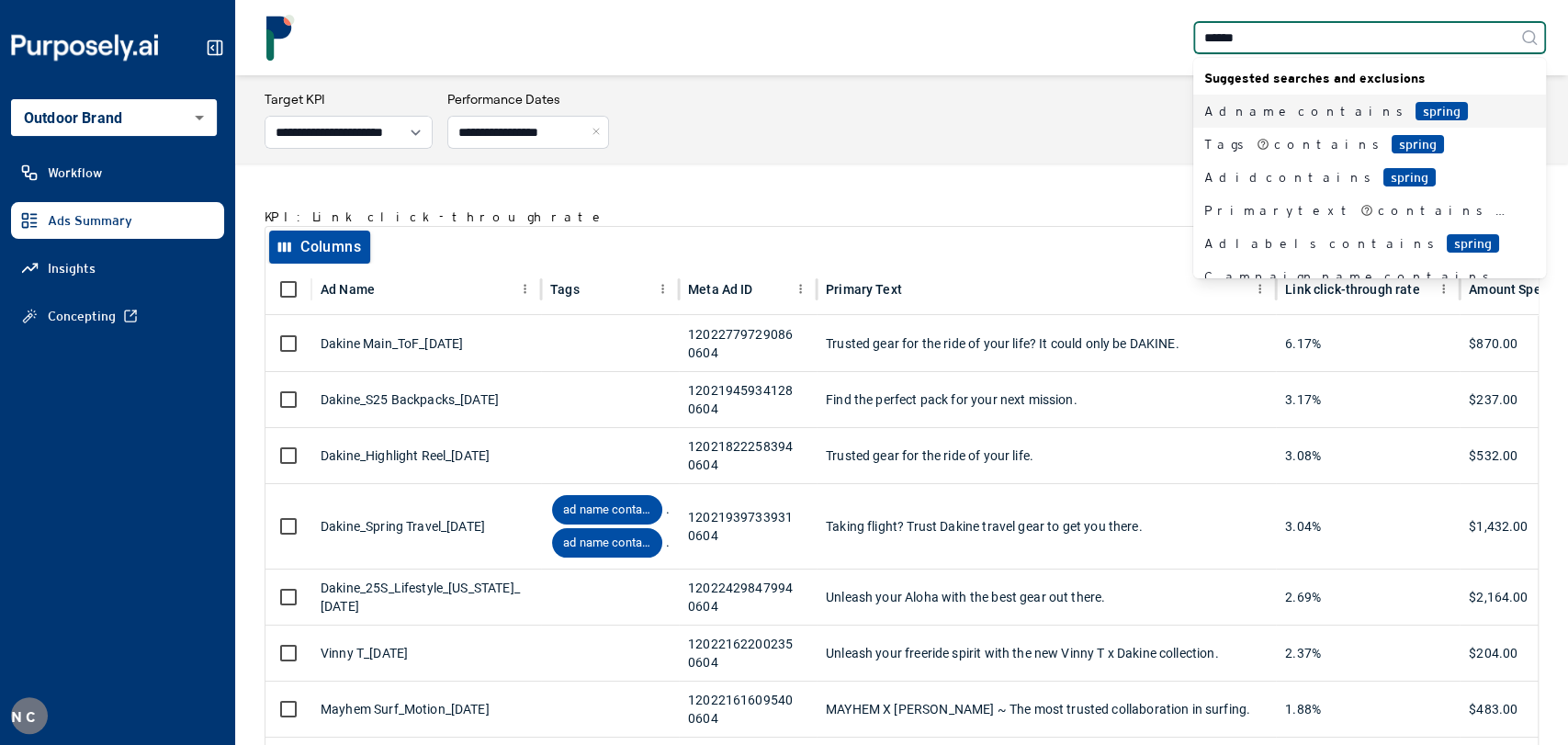 type 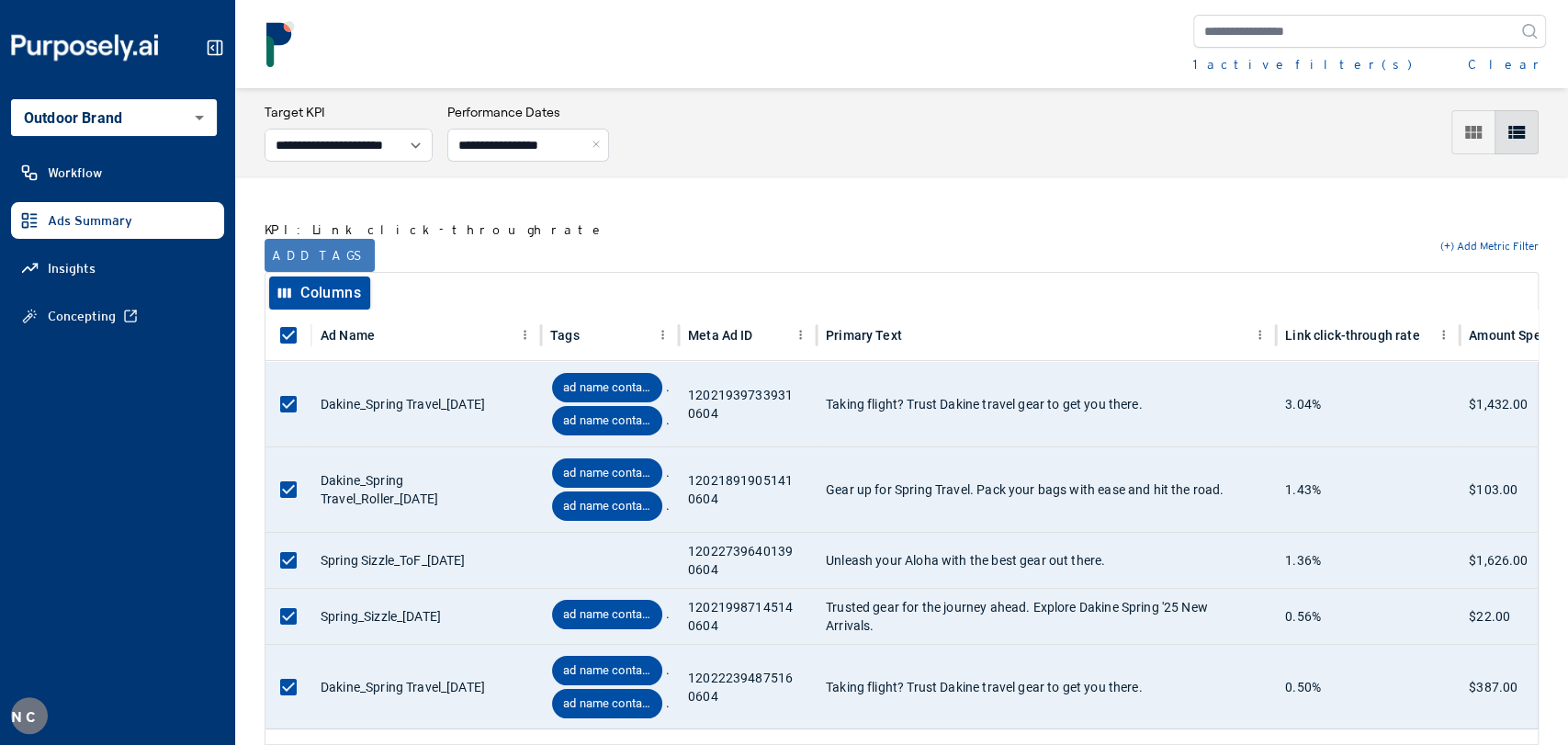 click on "Add tags" at bounding box center [320, 255] 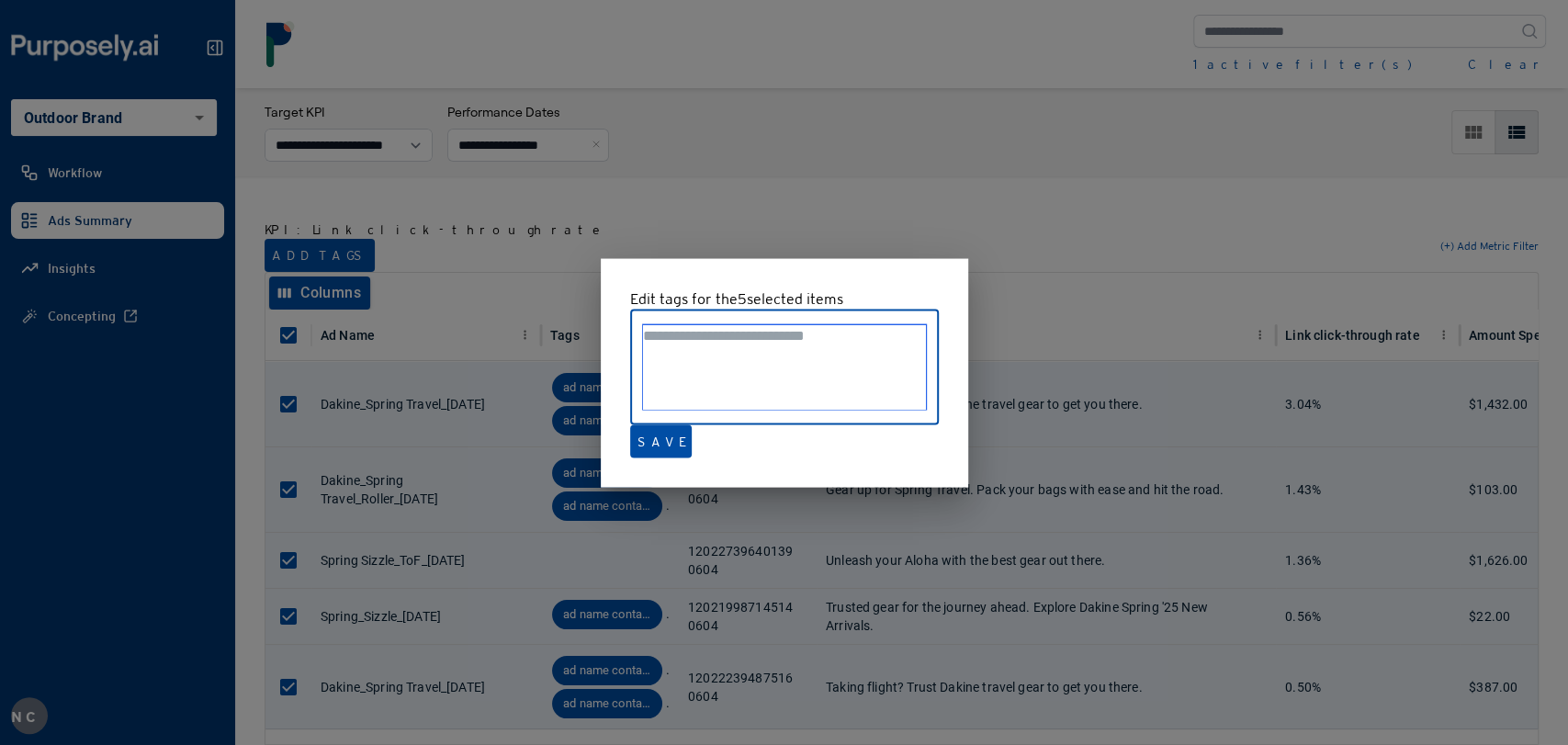 paste on "**********" 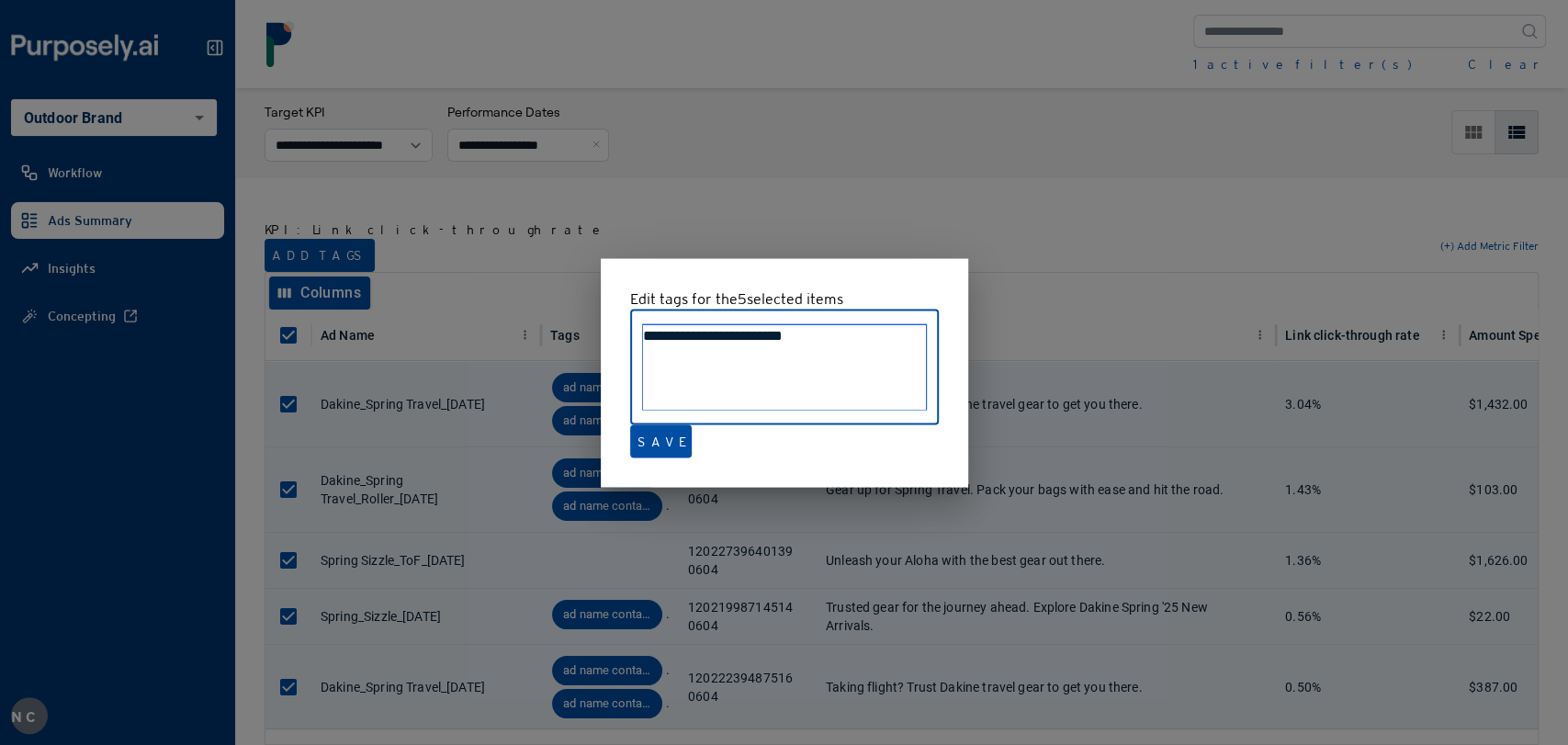 type on "**********" 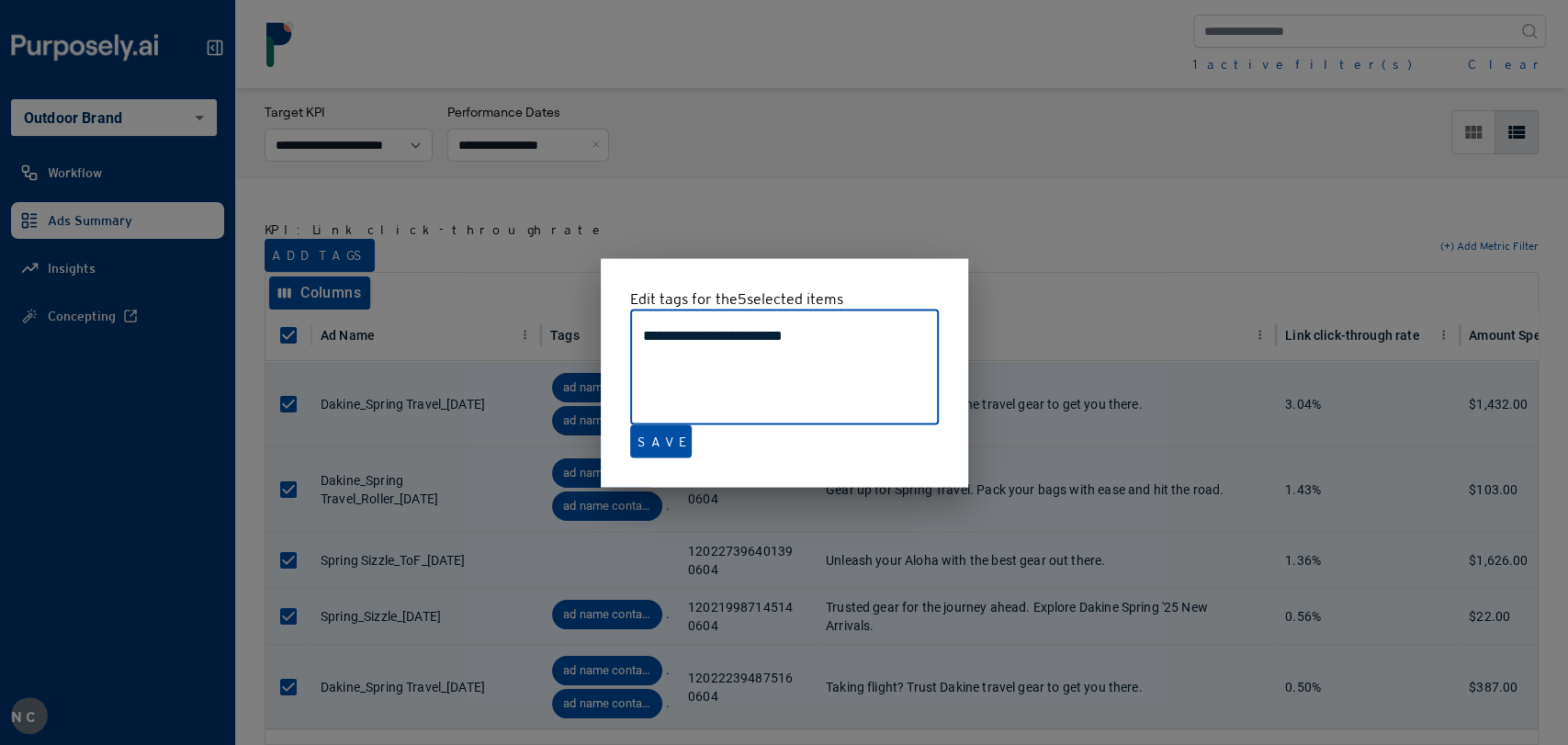 click on "**********" at bounding box center [784, 372] 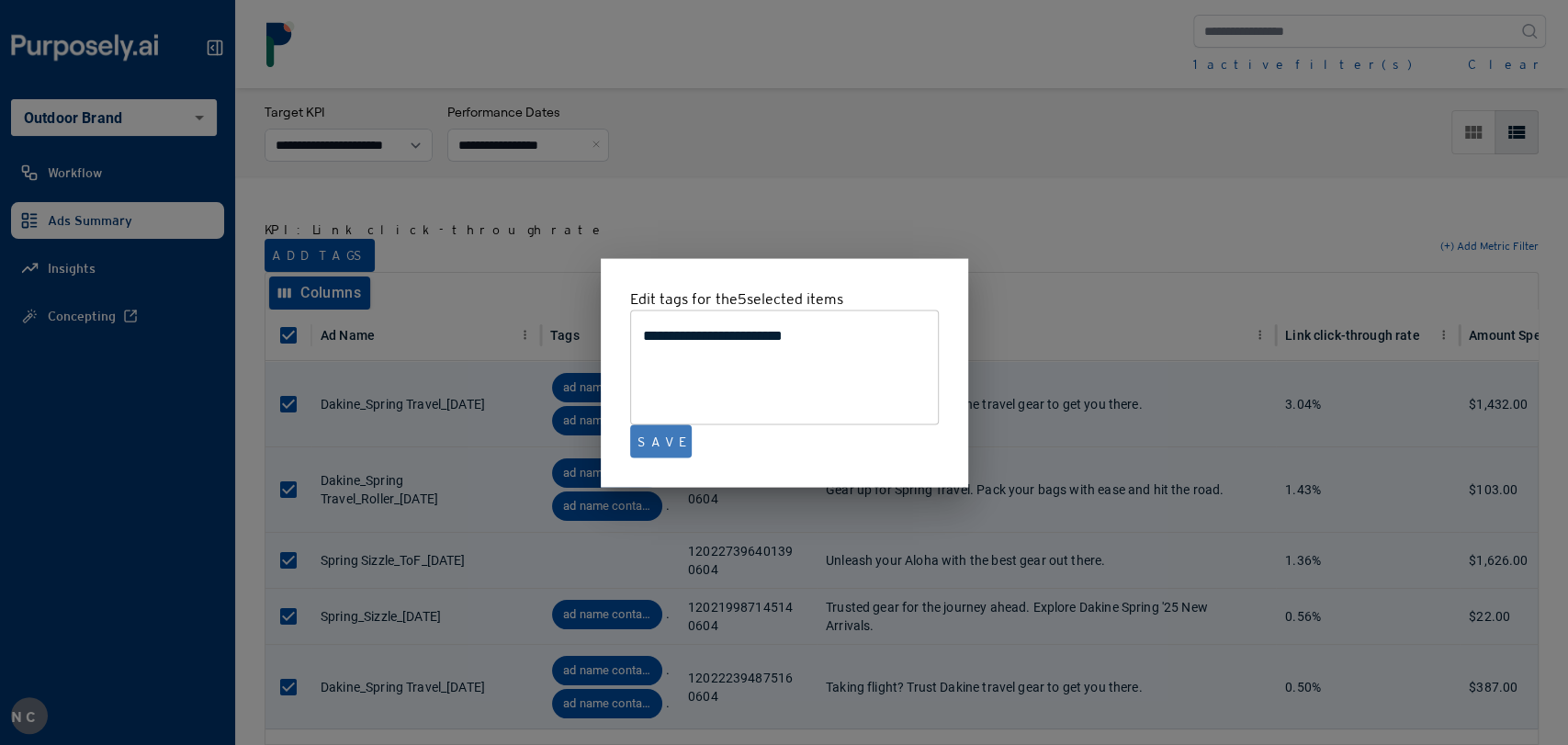 click on "Save" at bounding box center (660, 441) 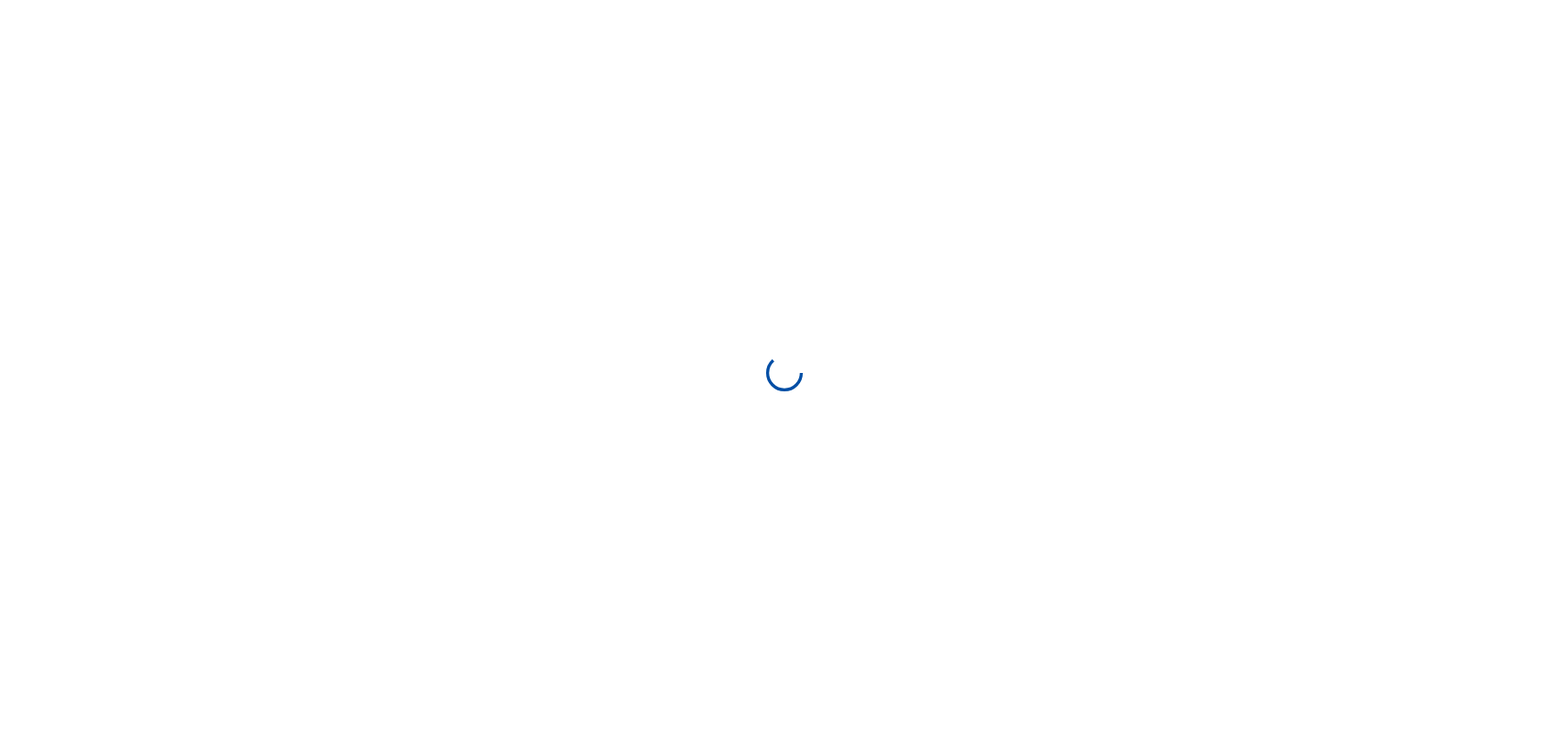 select on "**********" 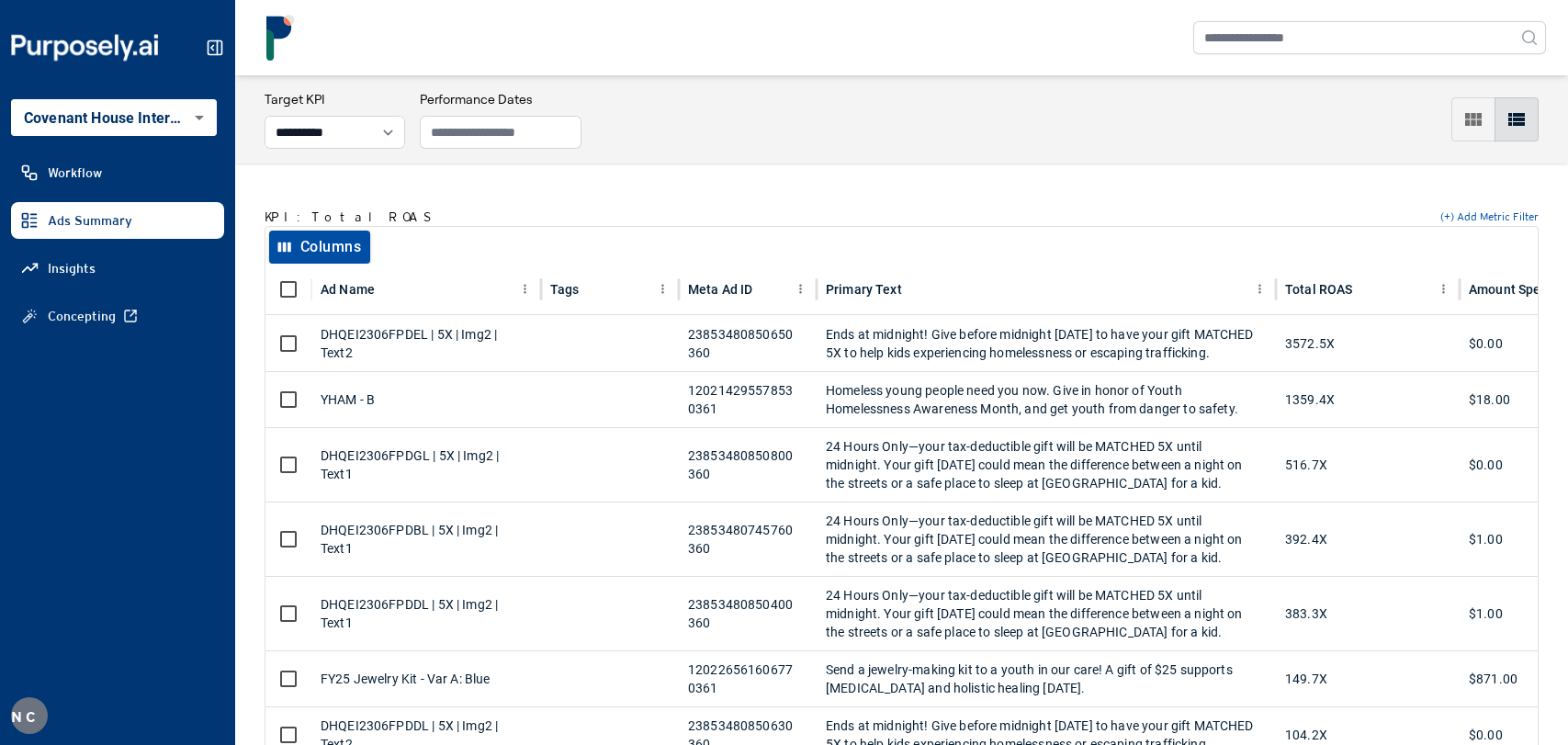 scroll, scrollTop: 0, scrollLeft: 0, axis: both 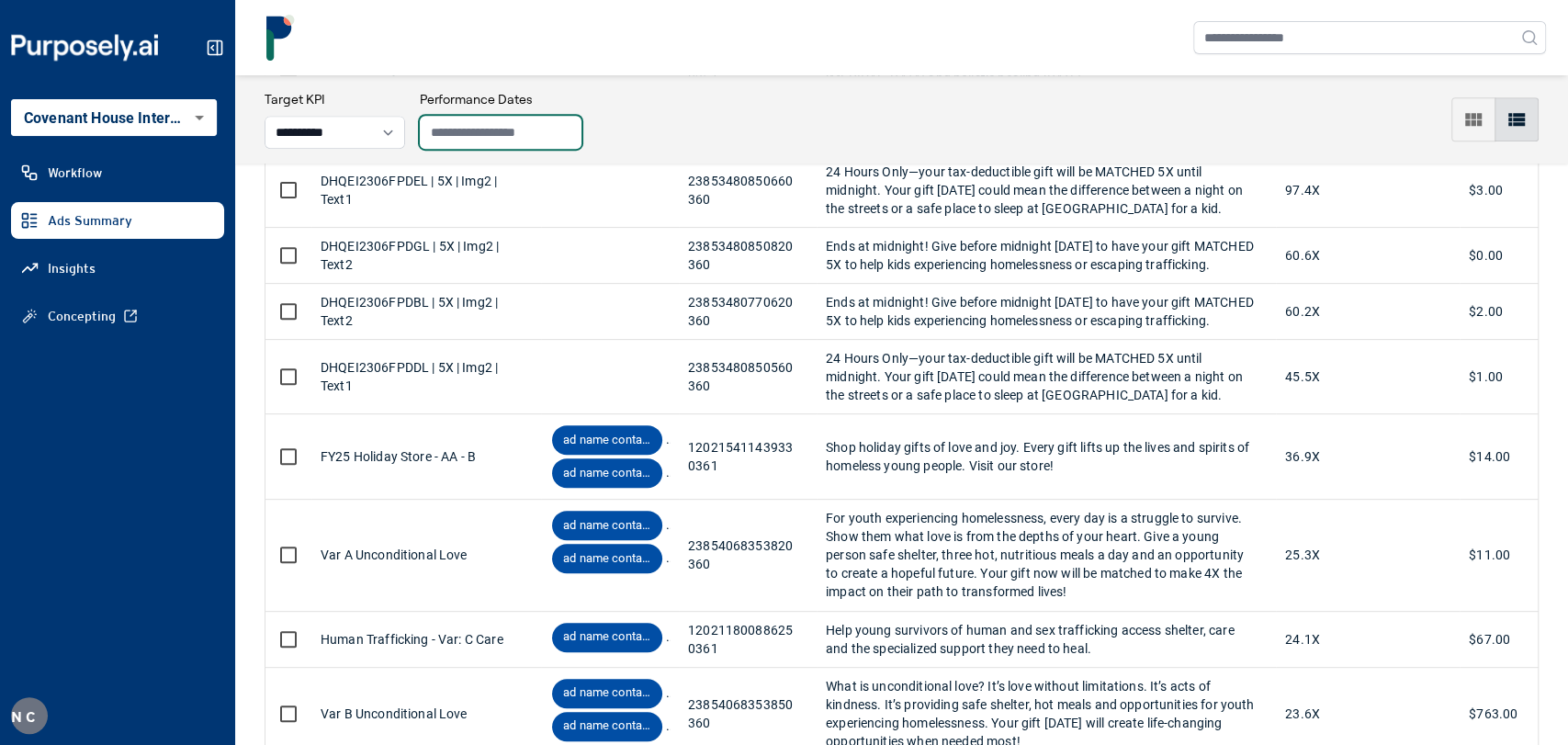 click at bounding box center [501, 132] 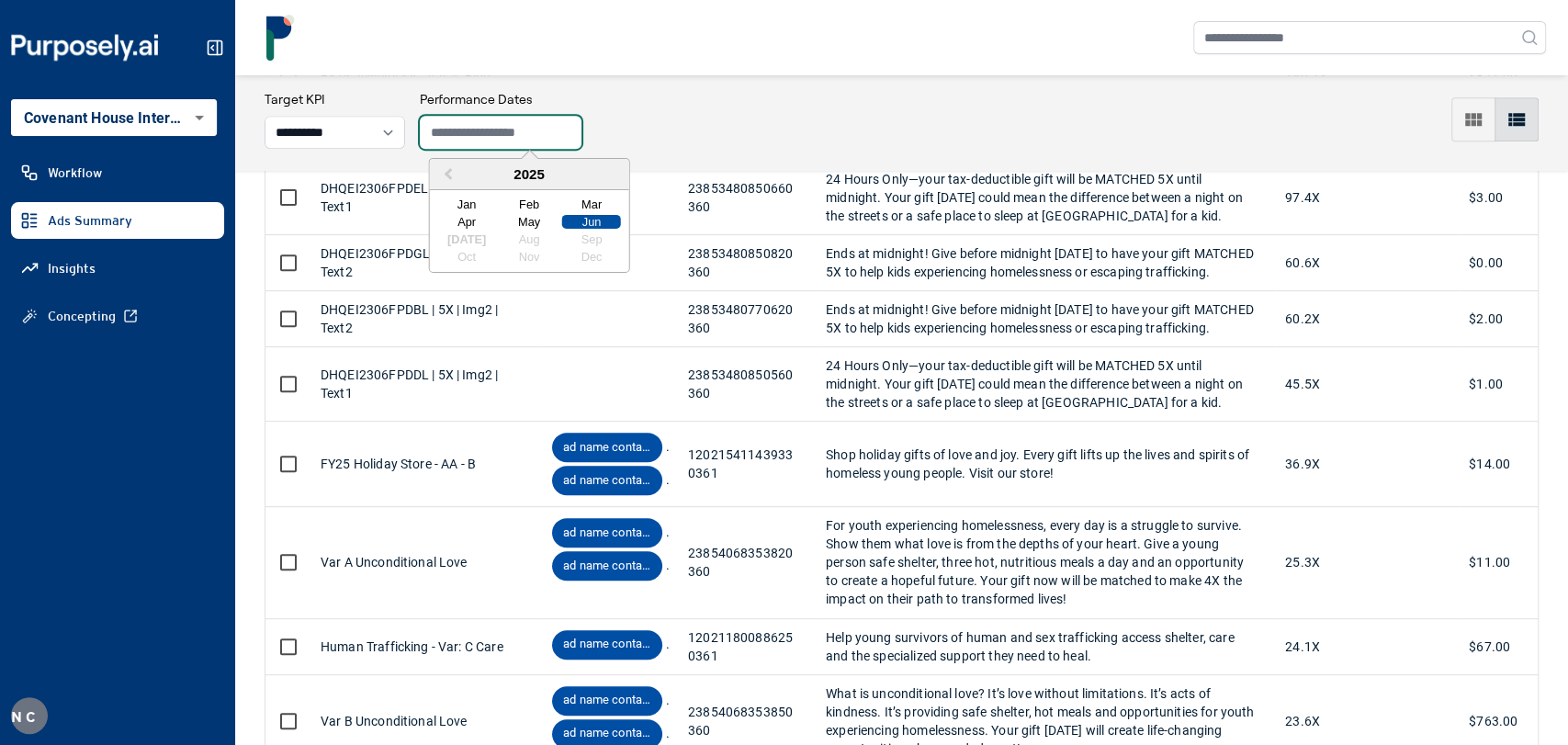 scroll, scrollTop: 617, scrollLeft: 0, axis: vertical 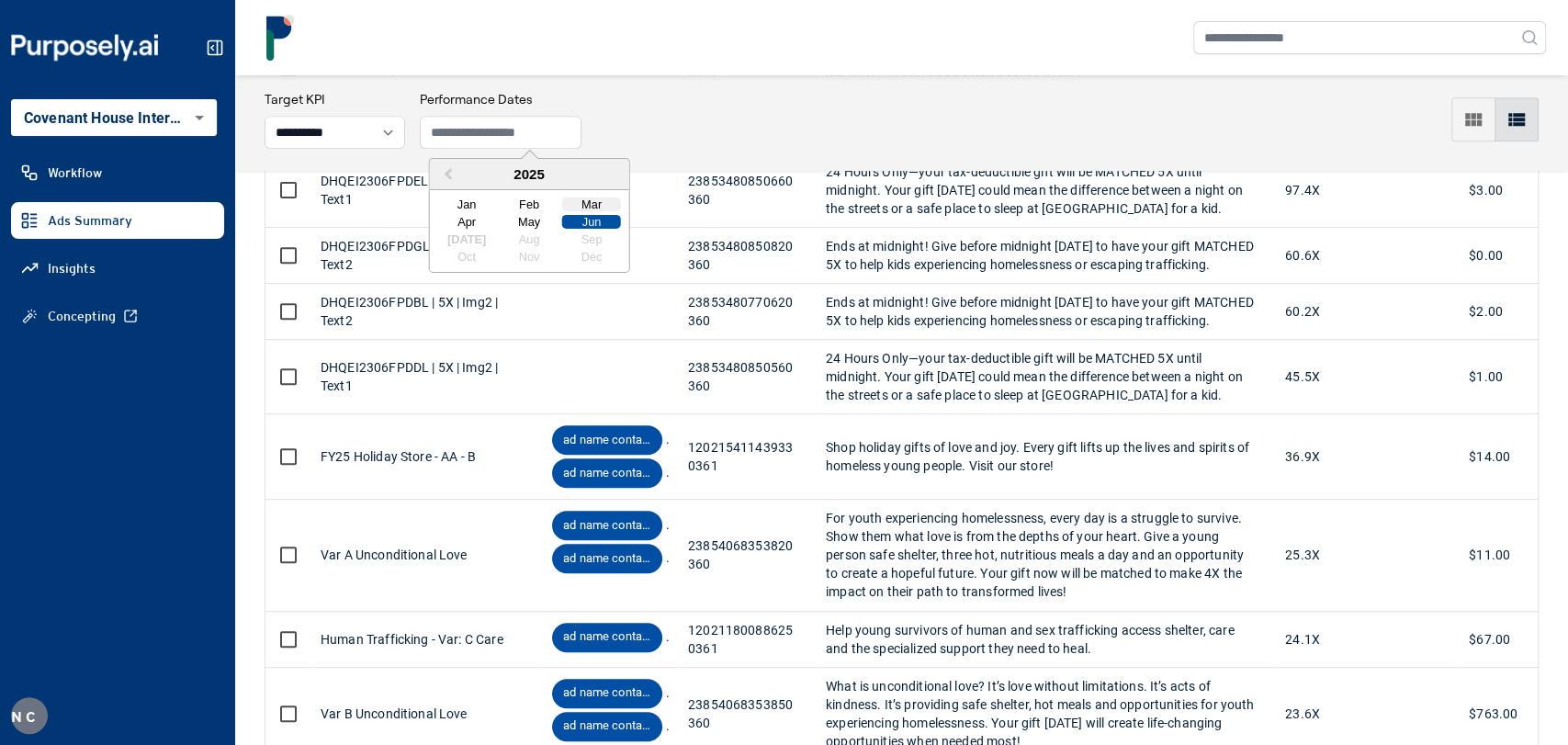 click on "Mar" at bounding box center (592, 204) 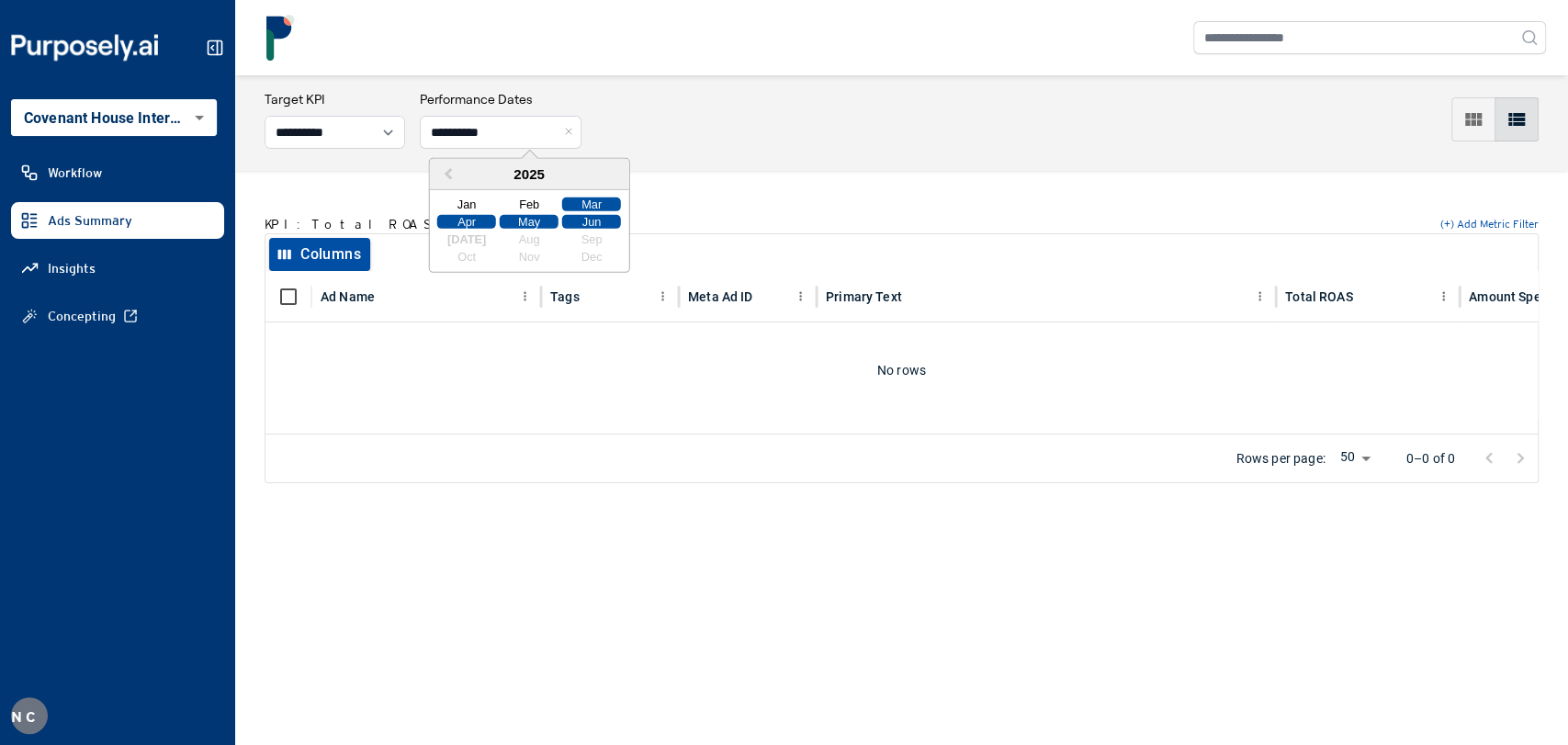 click on "Jun" at bounding box center [592, 221] 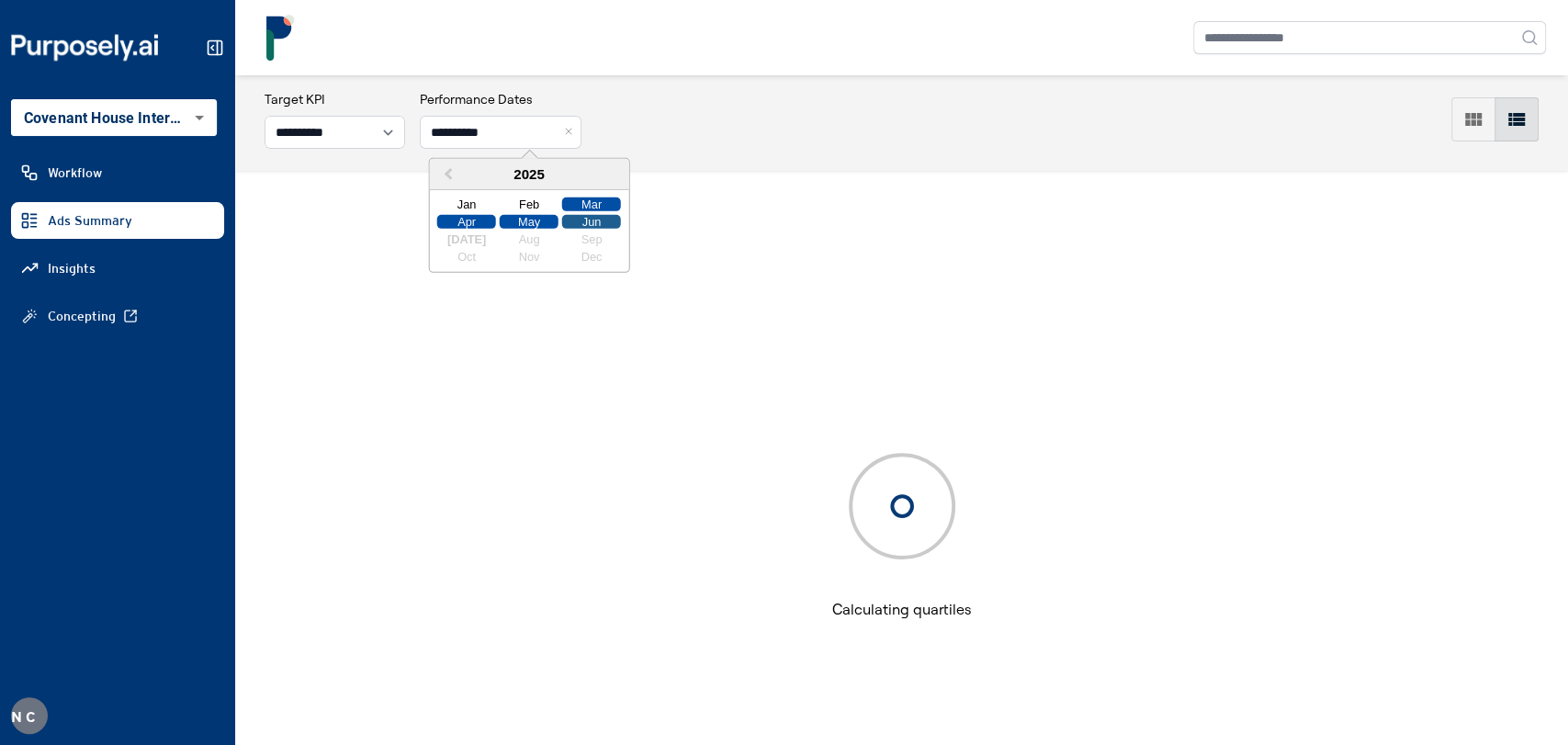 type on "**********" 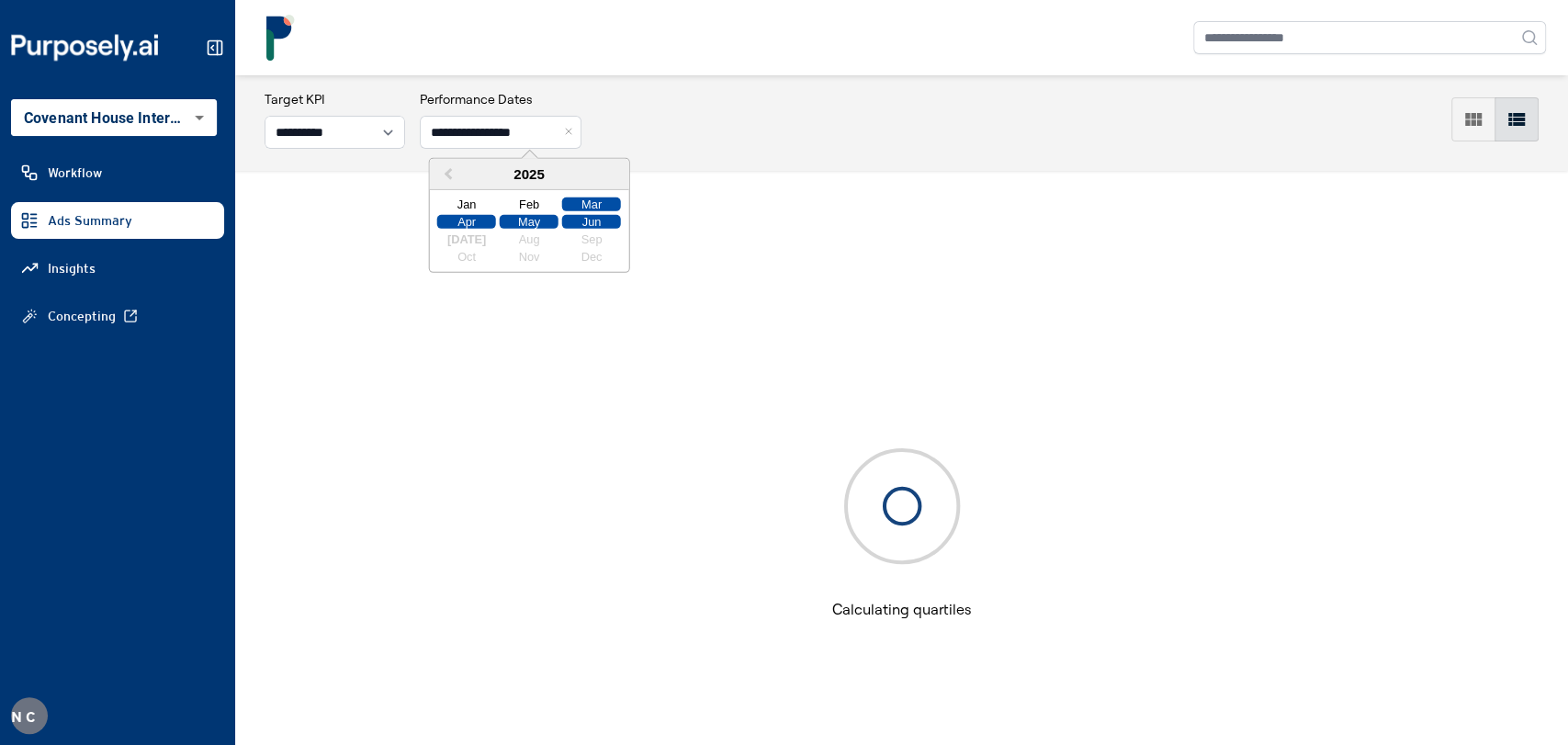 click on "**********" at bounding box center (901, 123) 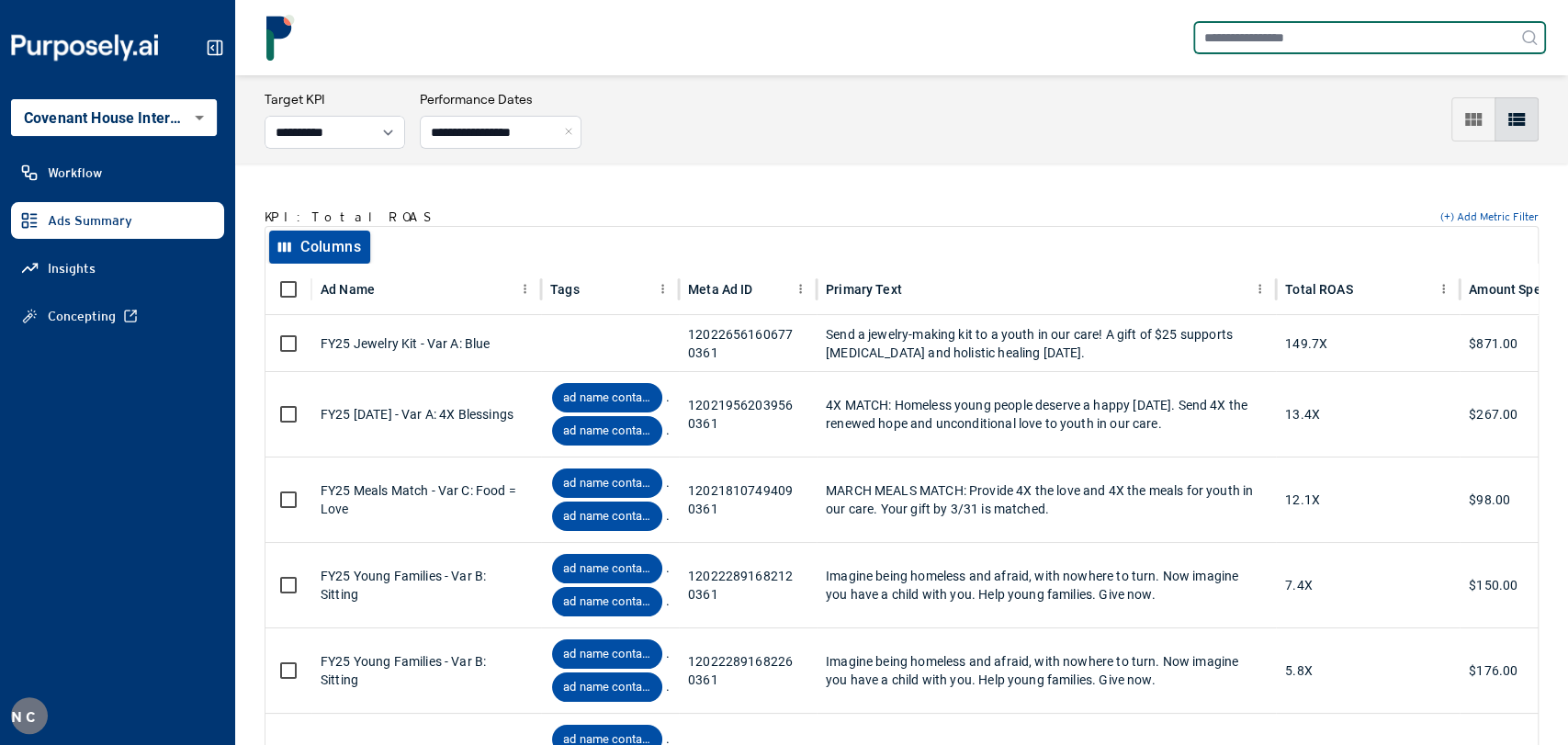 click at bounding box center [1370, 38] 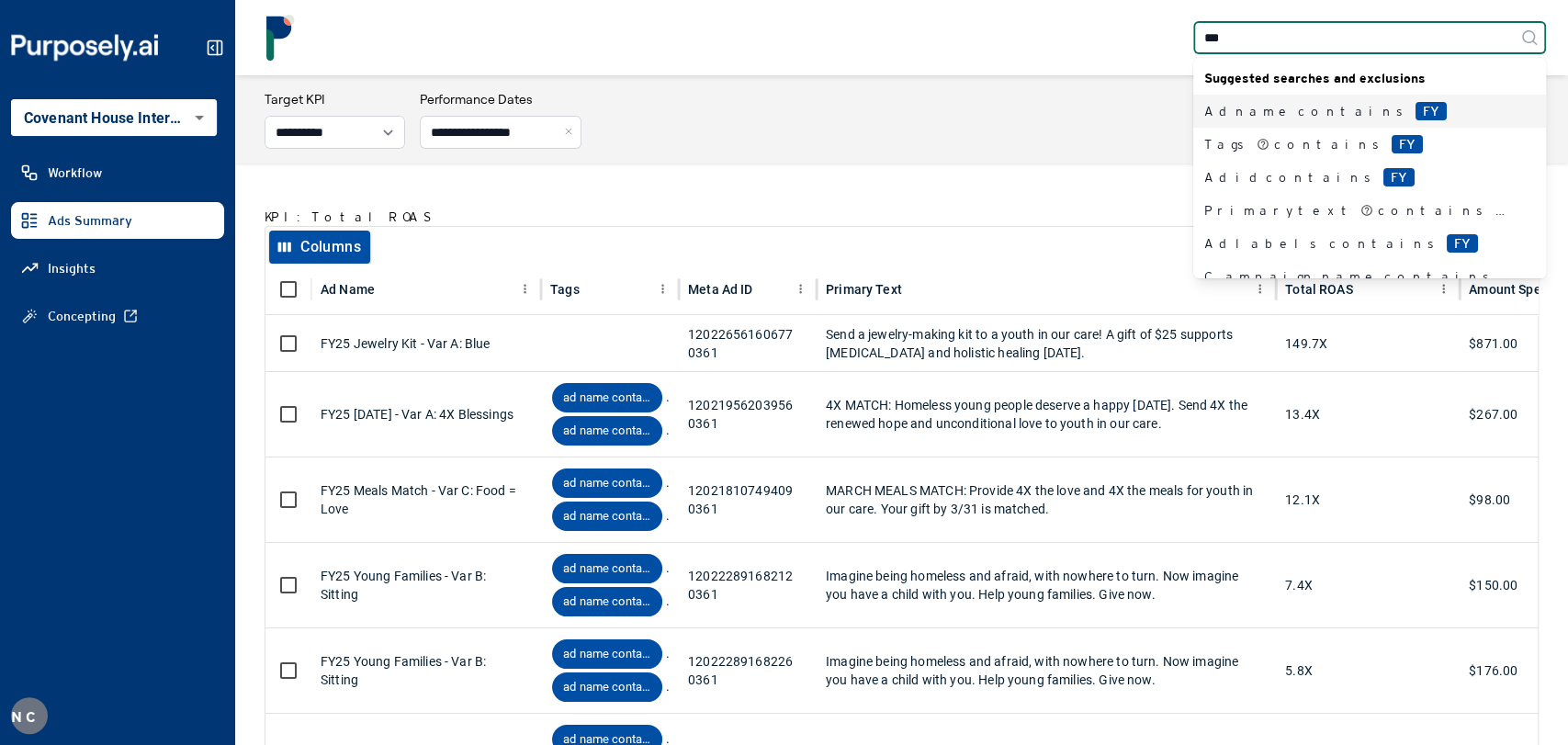 type on "****" 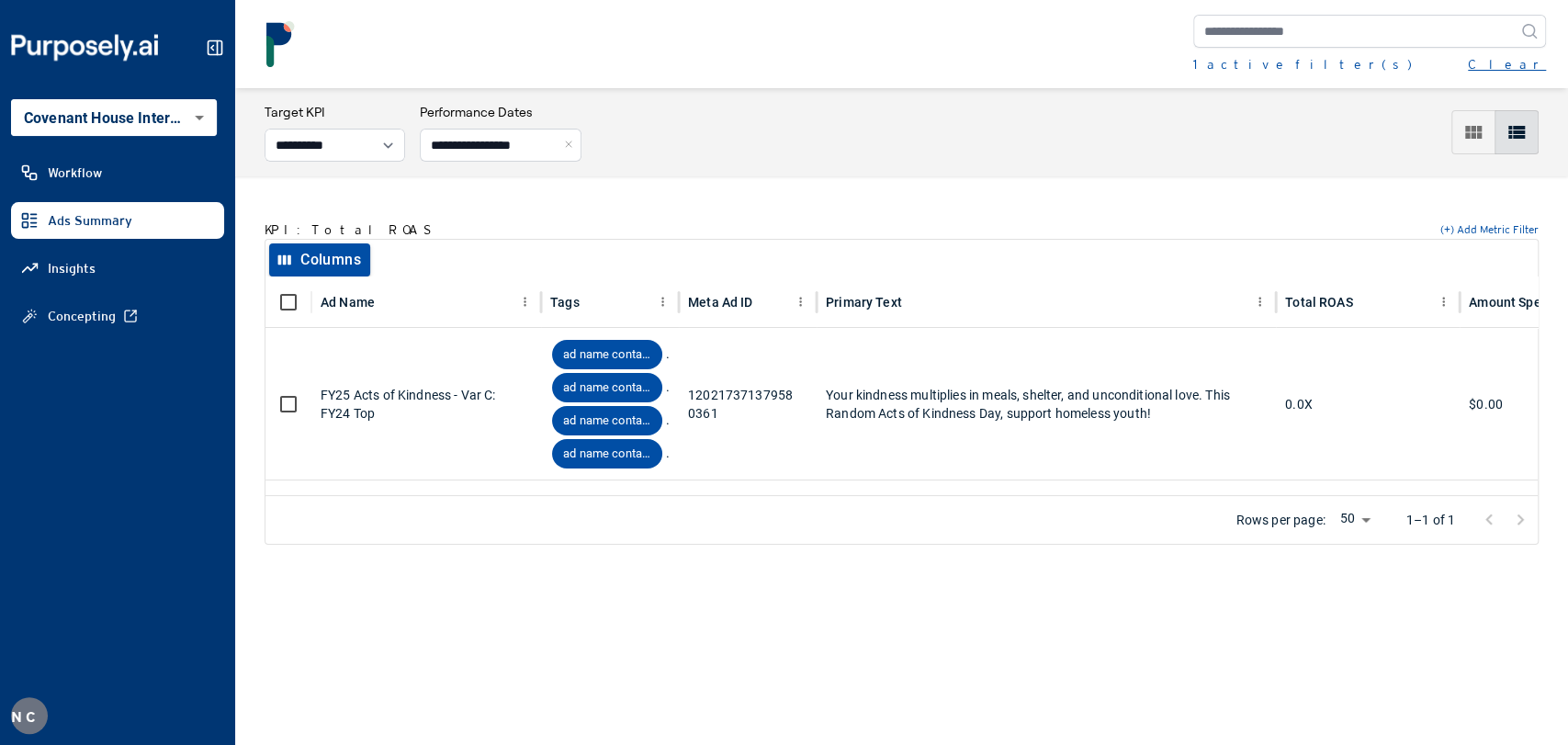 click on "1  active filter(s) Clear" at bounding box center (901, 44) 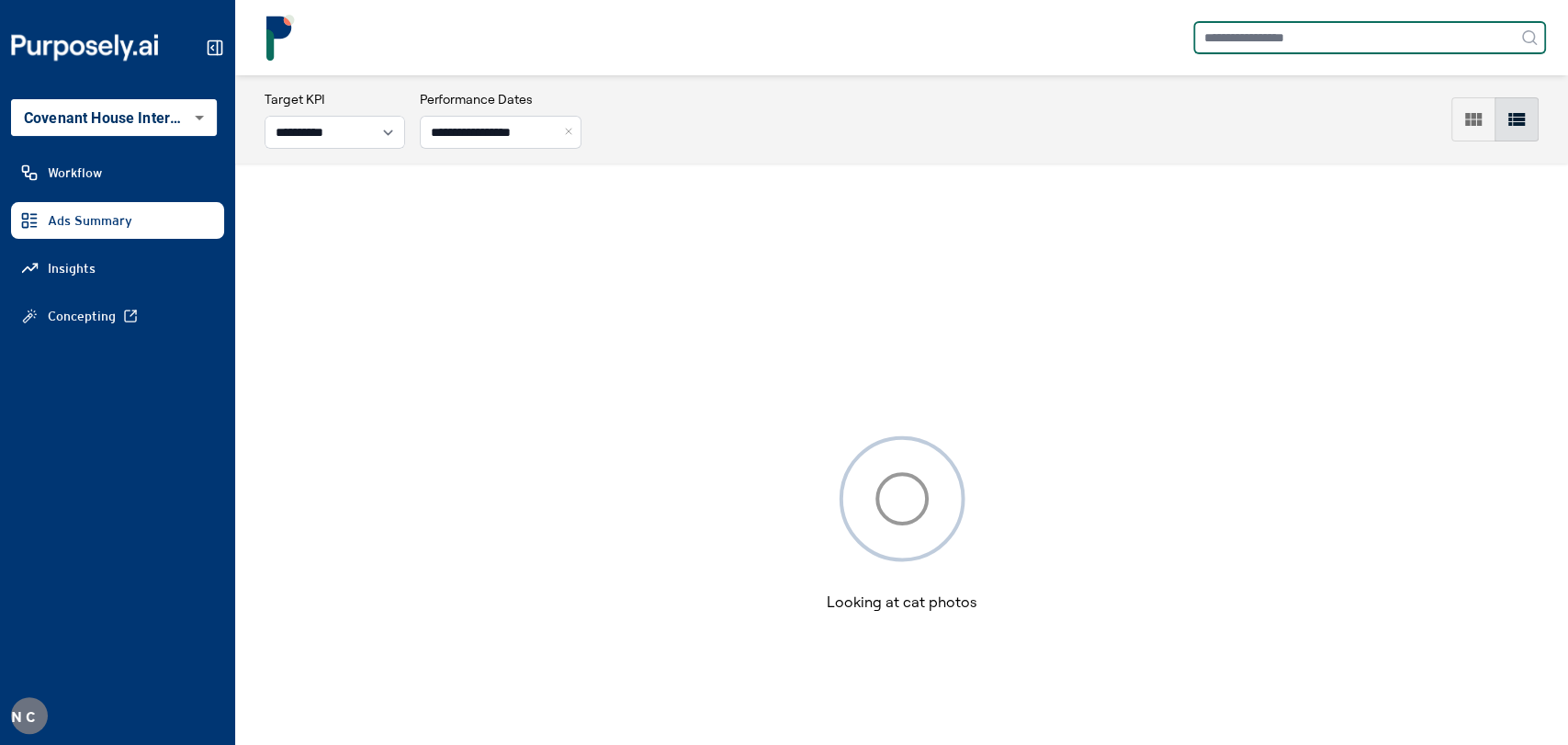 click at bounding box center [1370, 38] 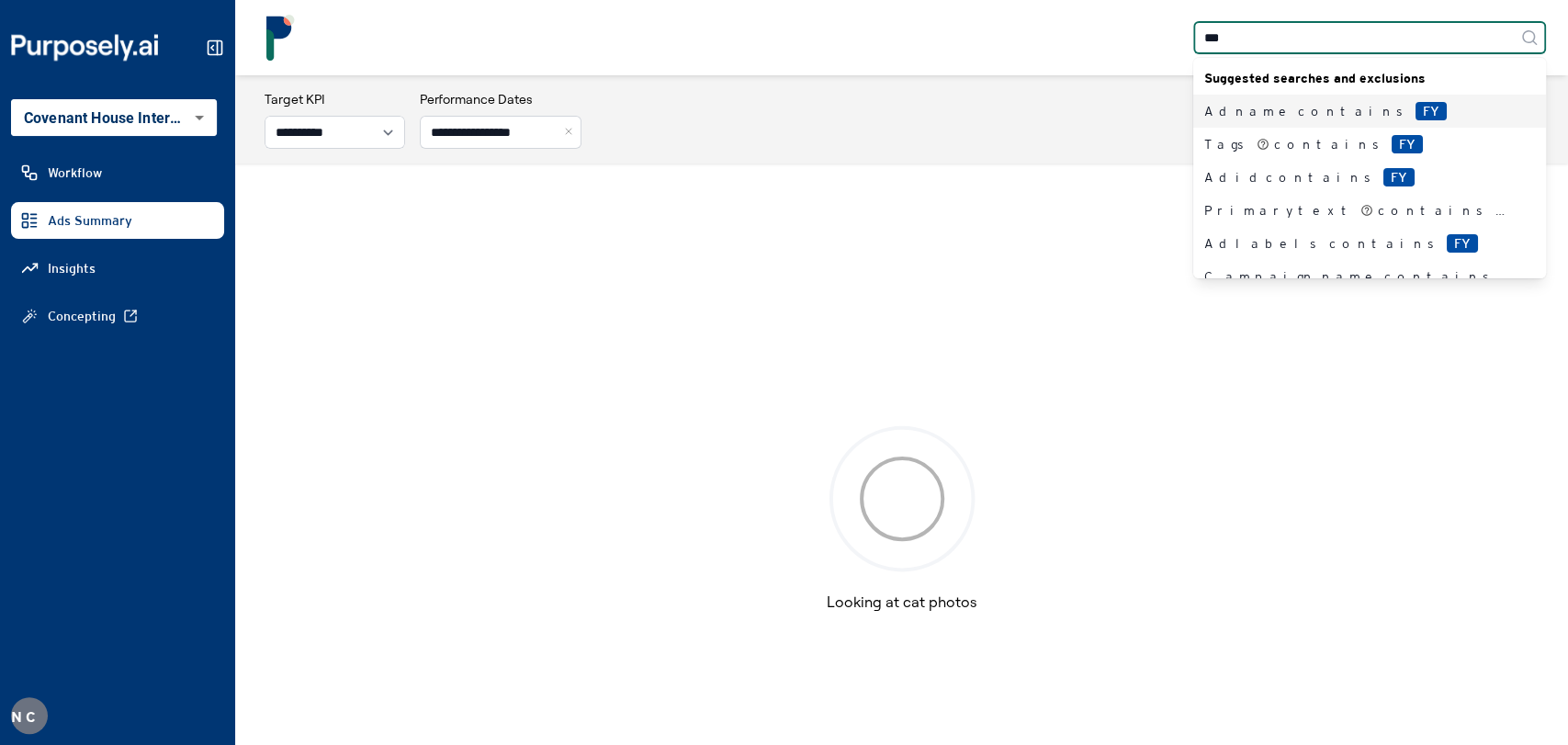 type on "****" 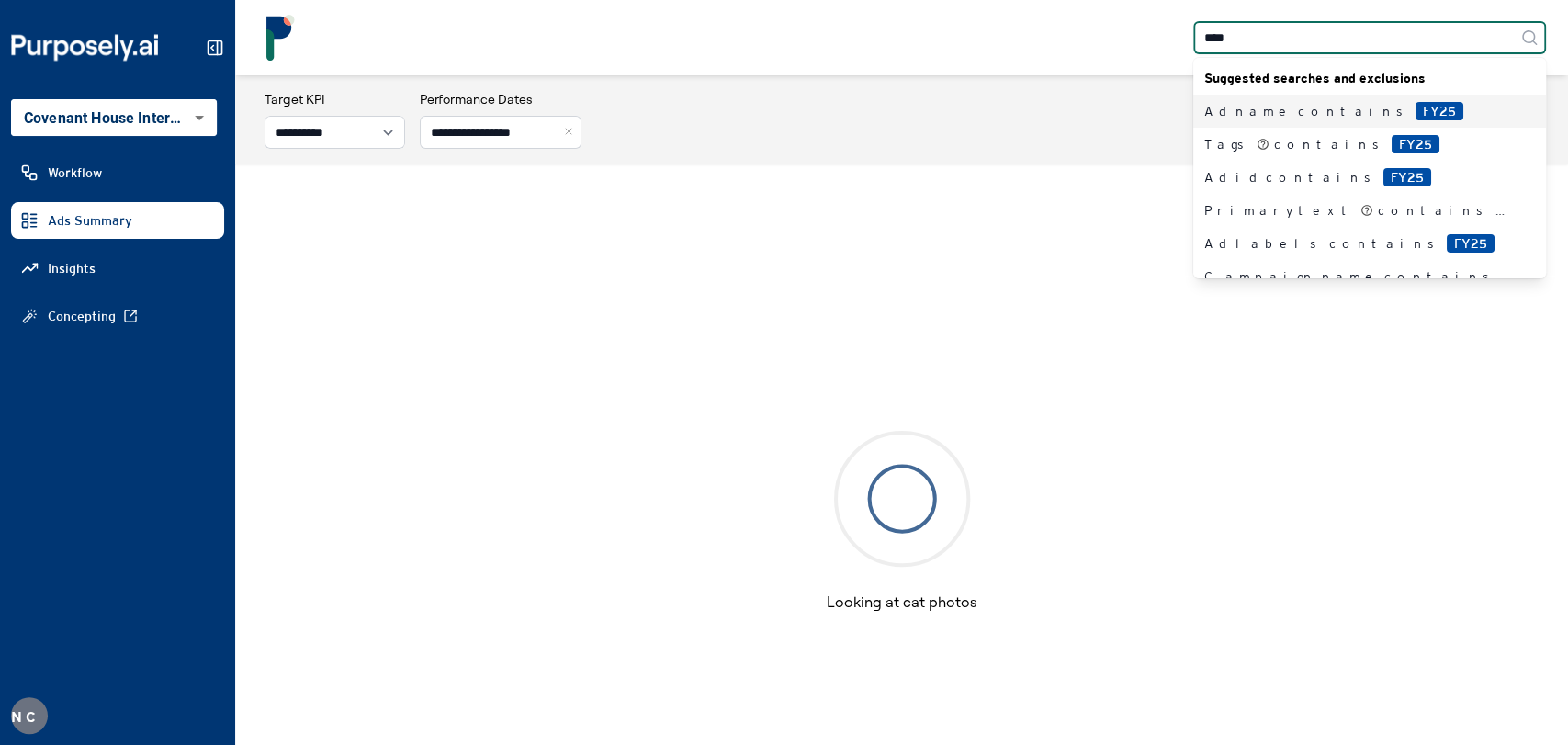 type 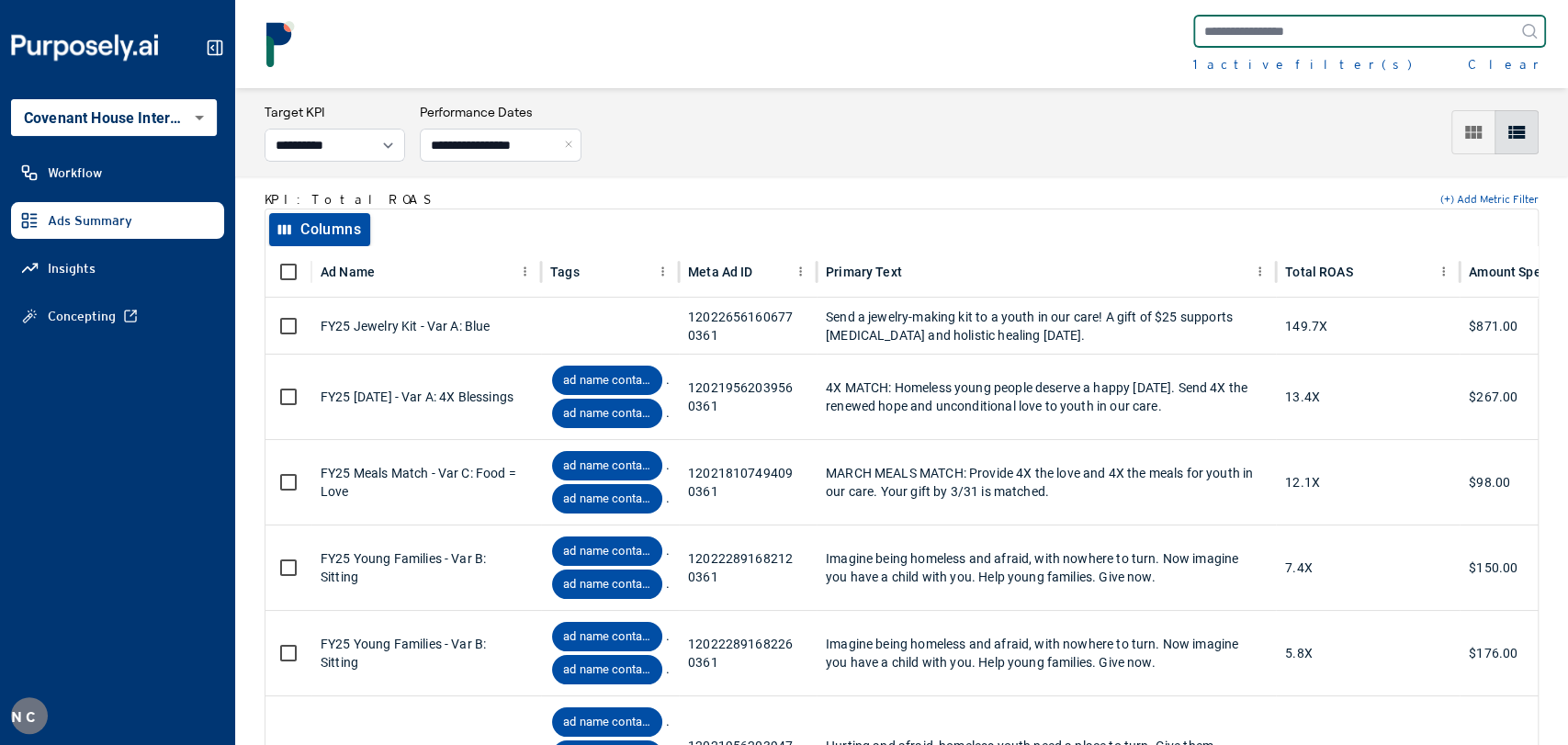 scroll, scrollTop: 0, scrollLeft: 0, axis: both 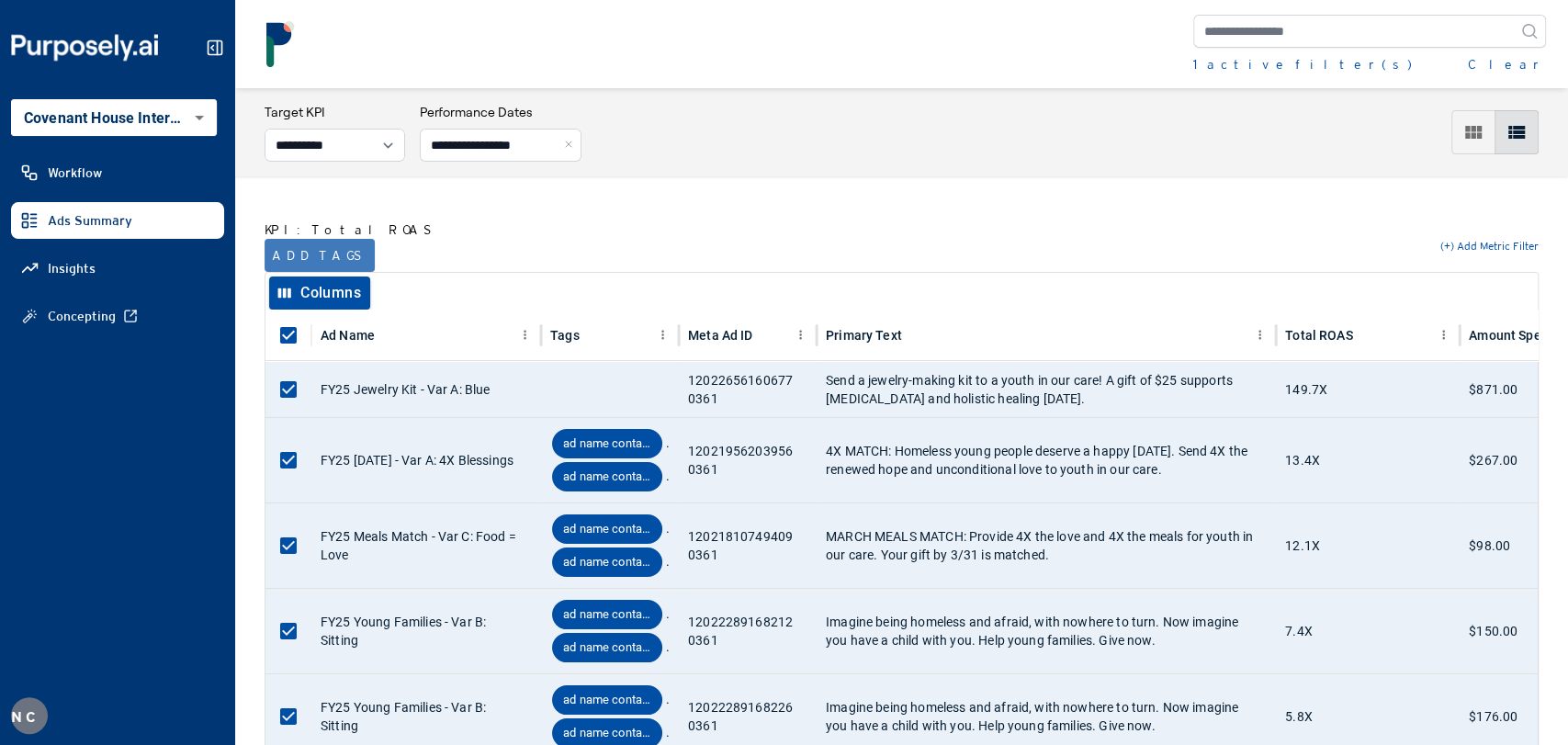 click on "Add tags" at bounding box center [320, 255] 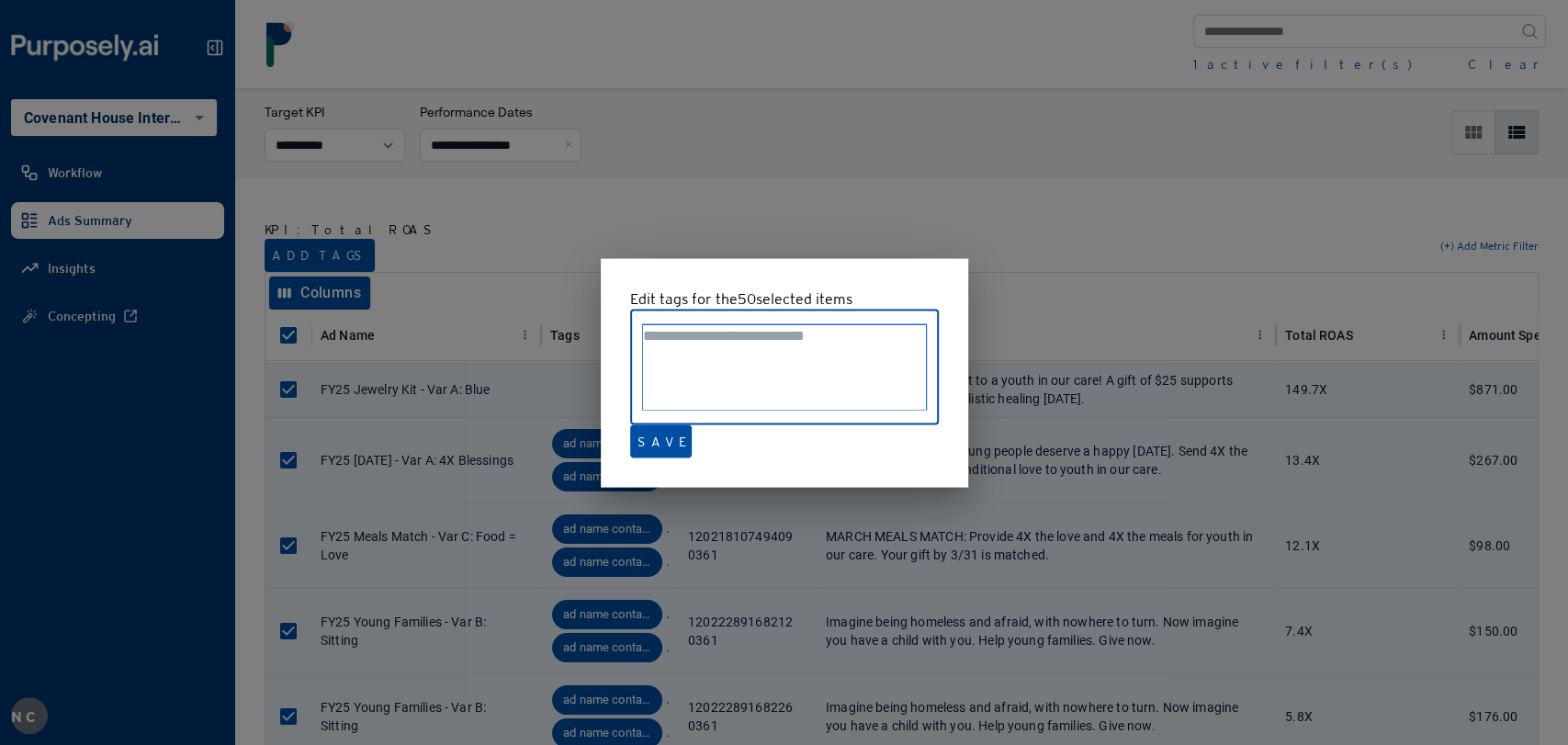 paste on "**********" 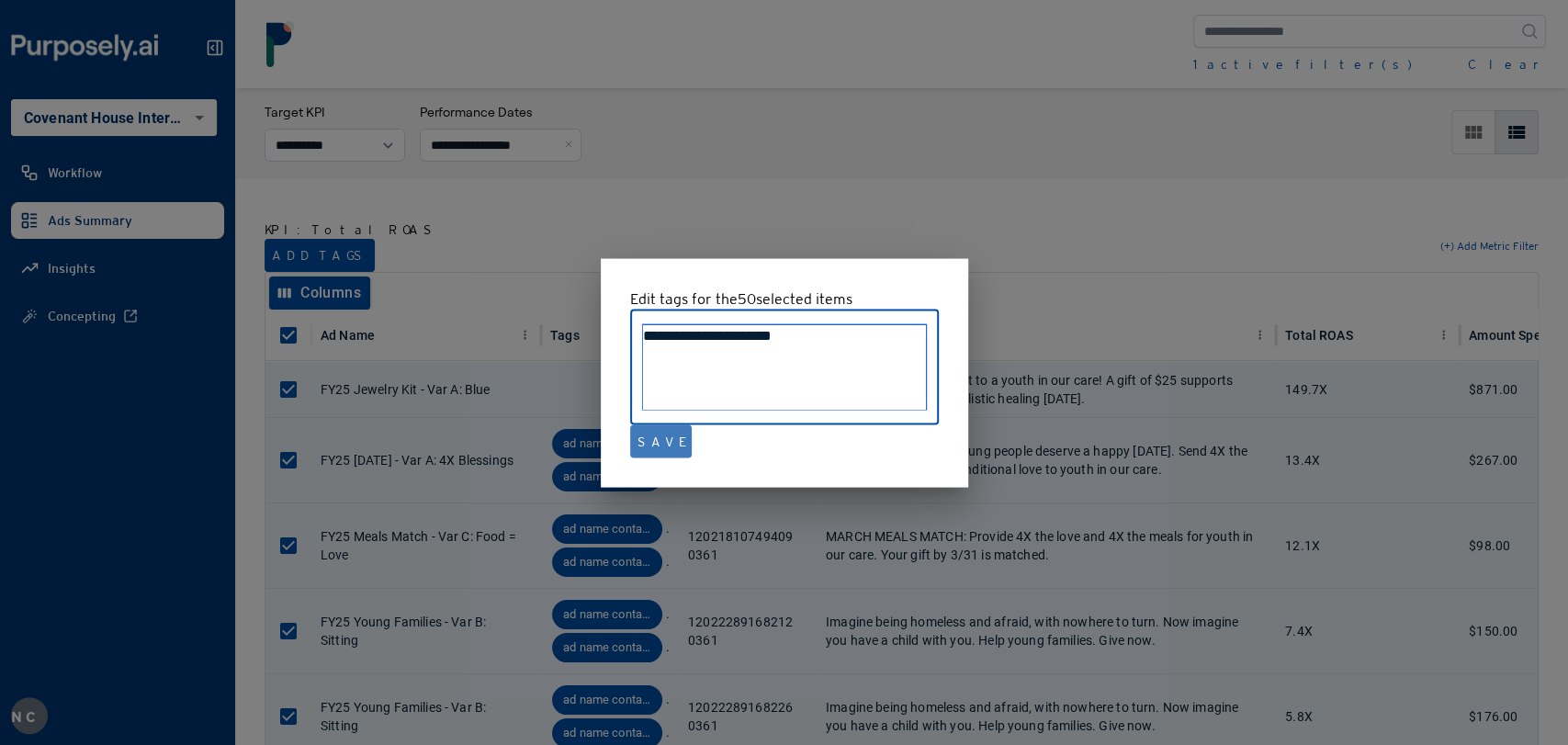 type on "**********" 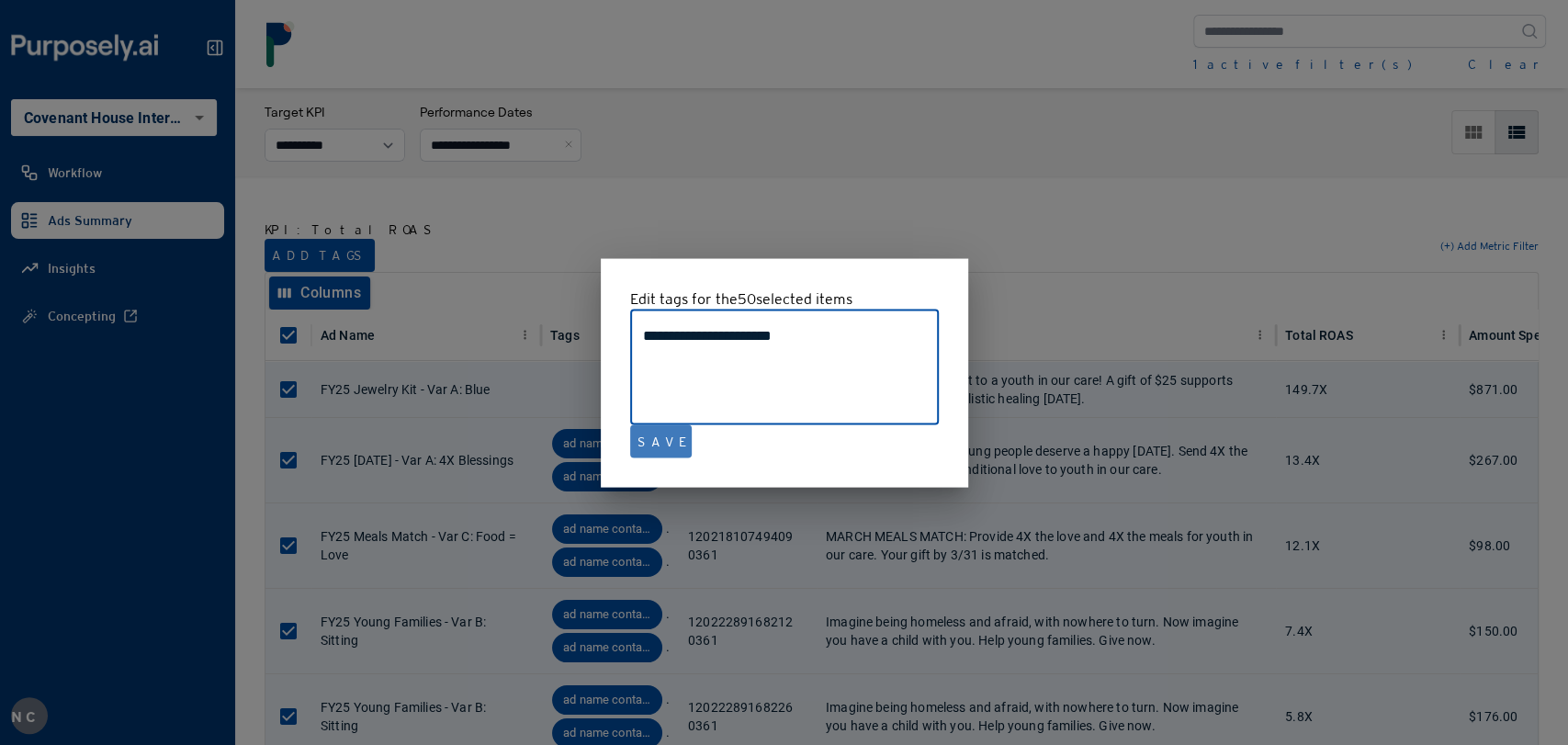 click on "Save" at bounding box center (660, 441) 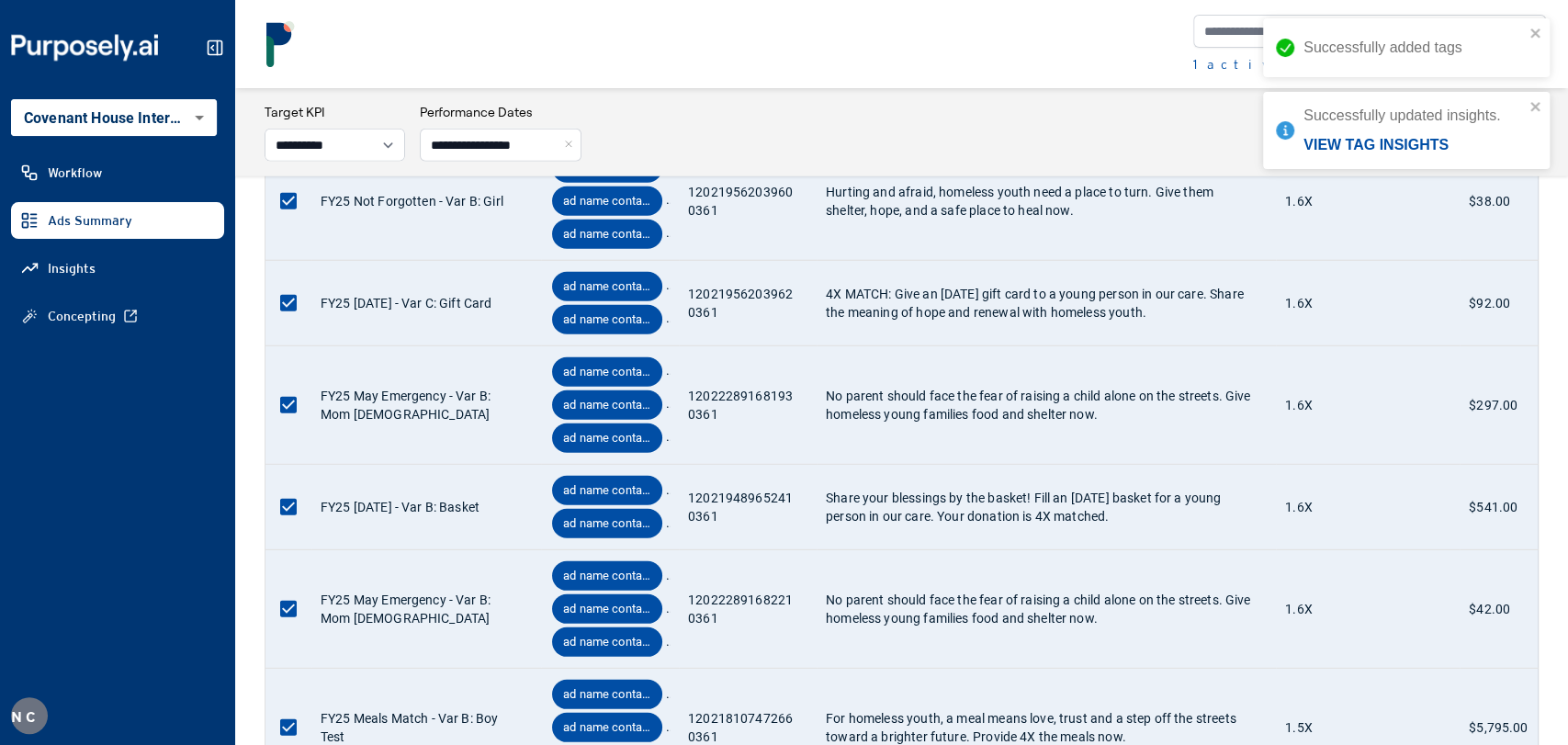 scroll, scrollTop: 4196, scrollLeft: 0, axis: vertical 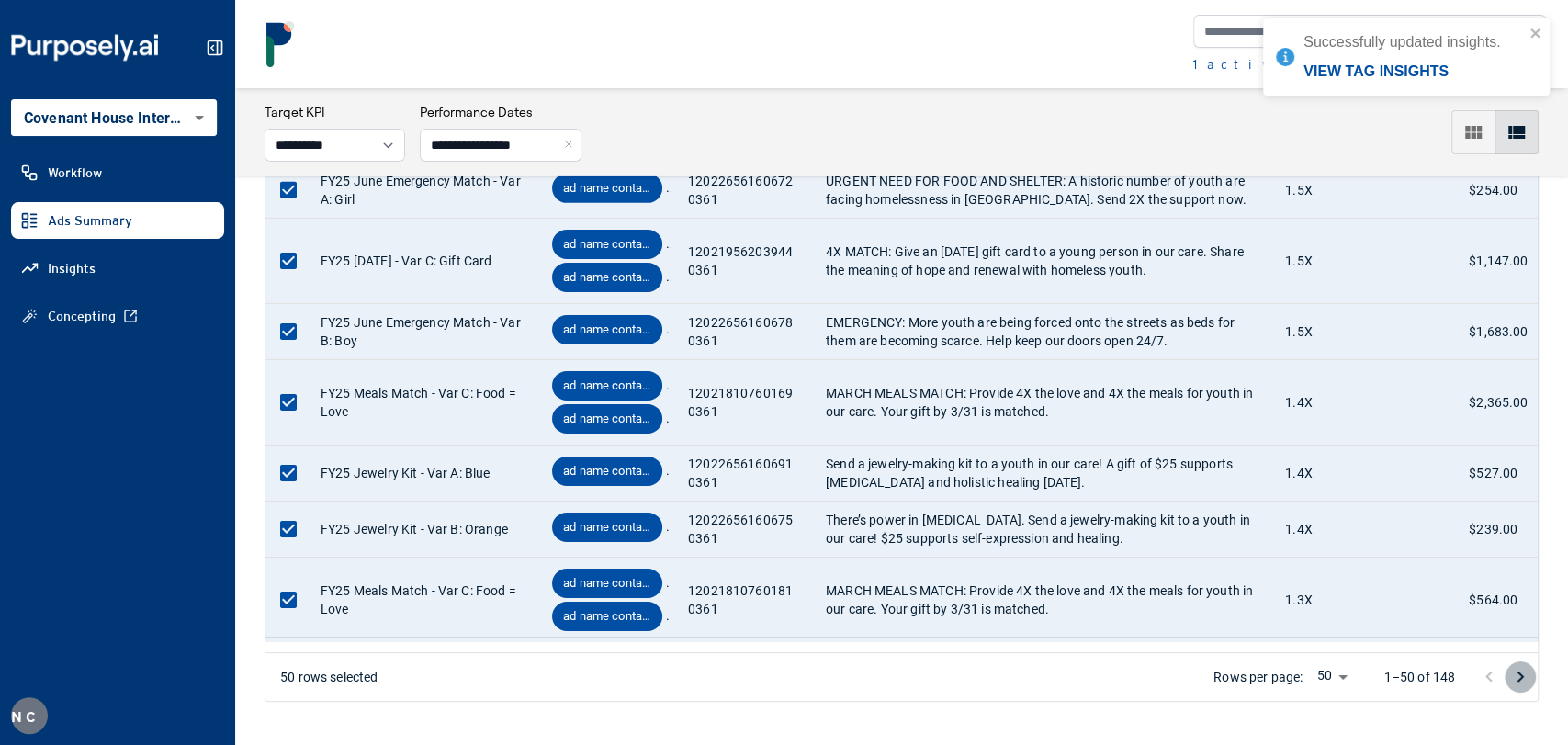 click 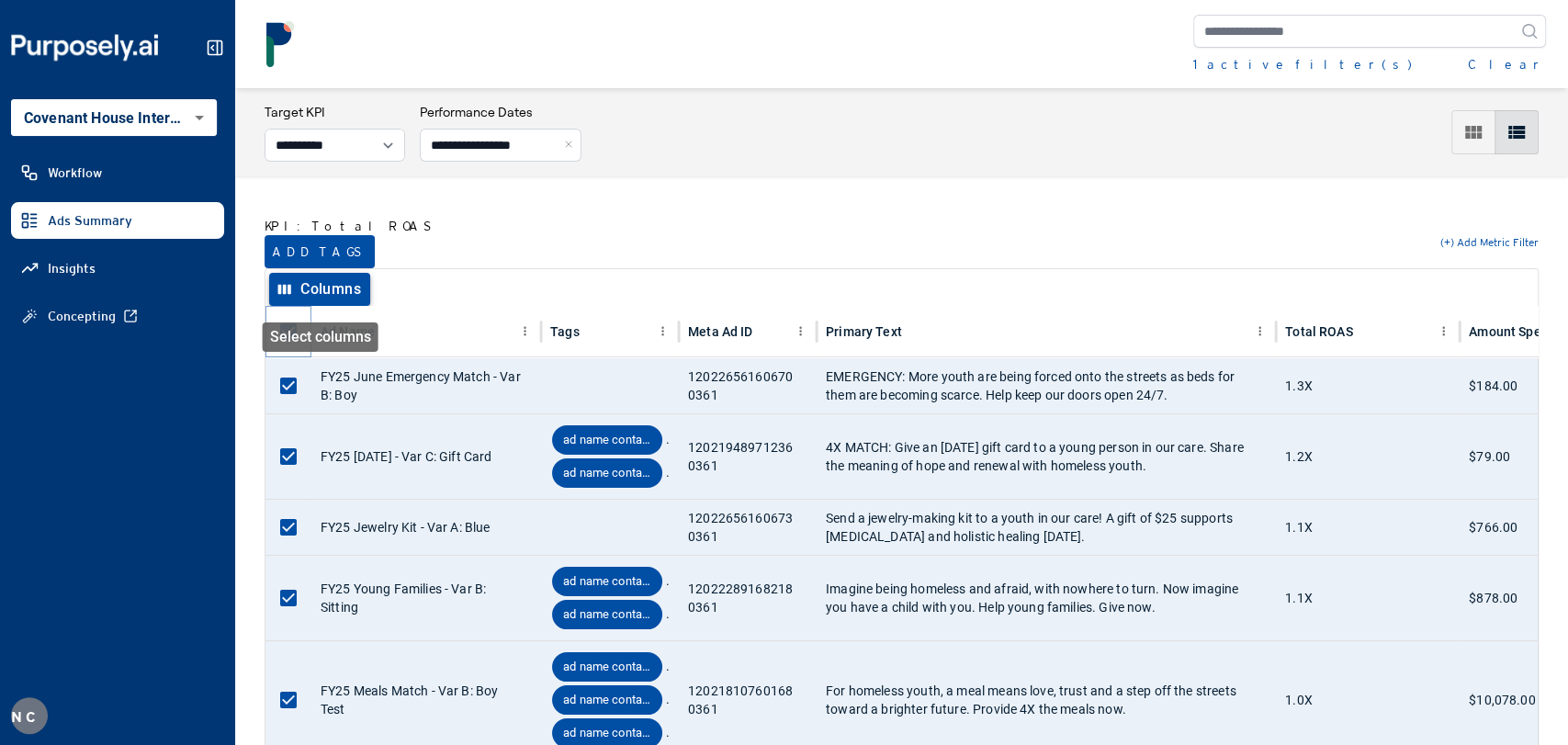 scroll, scrollTop: 0, scrollLeft: 0, axis: both 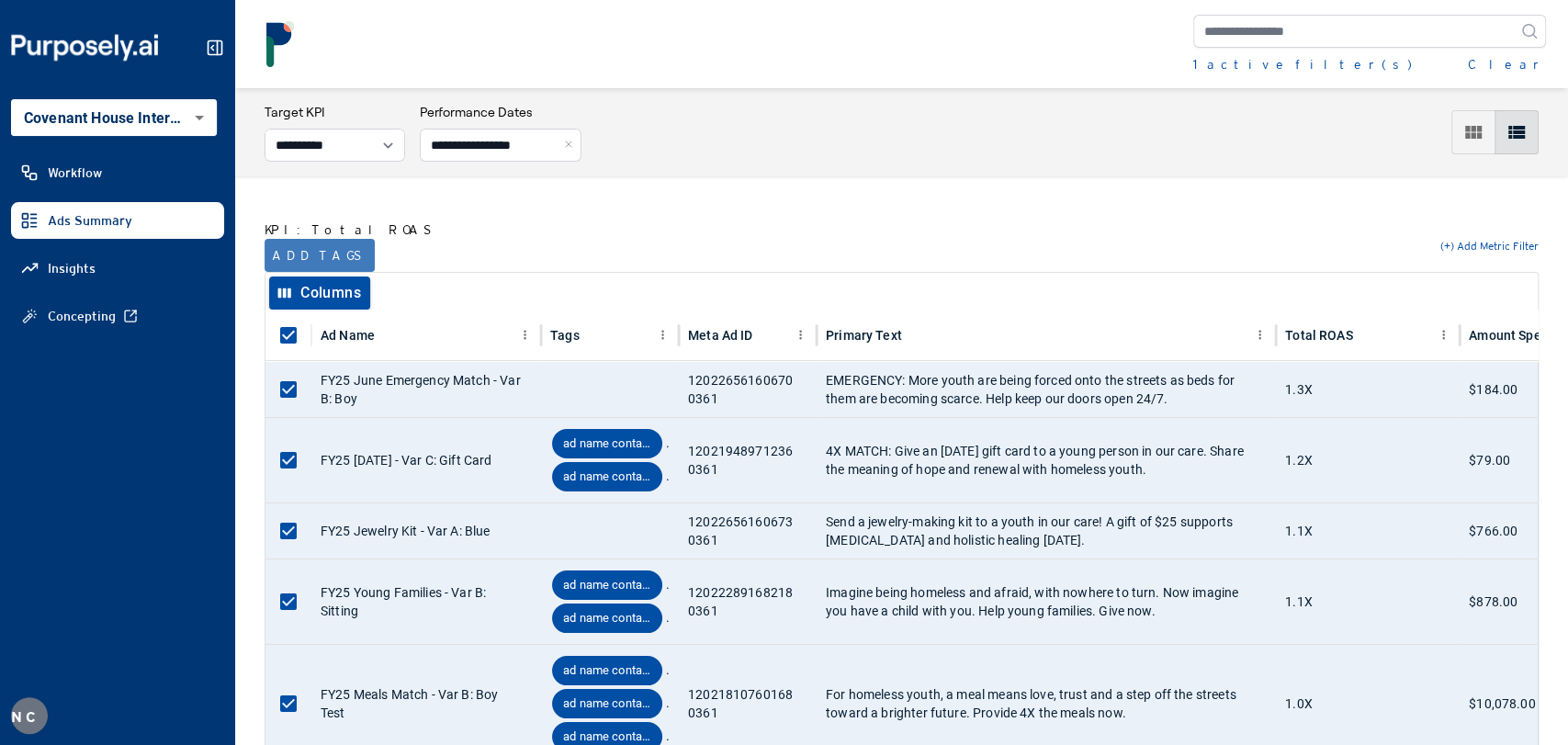 click on "Add tags" at bounding box center [320, 255] 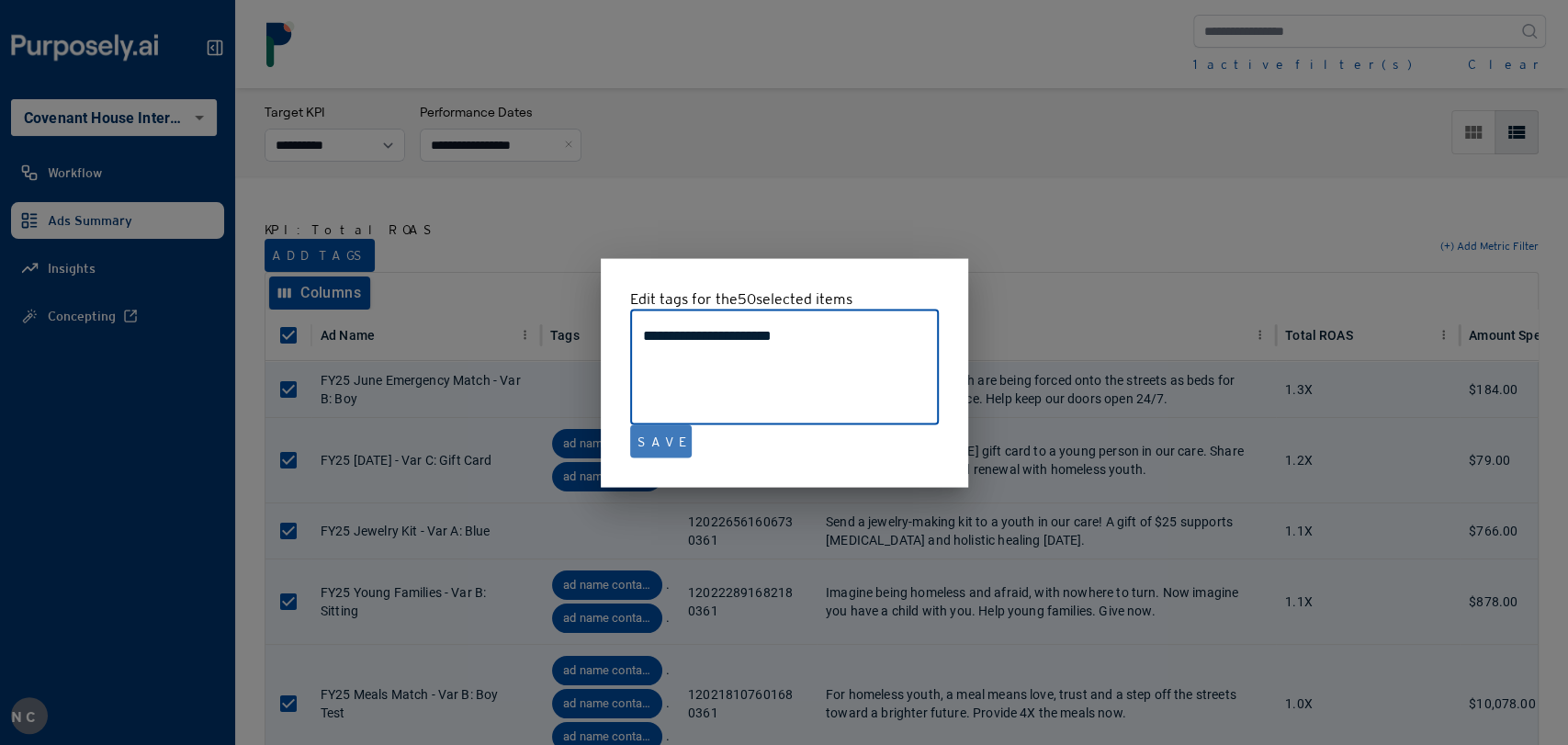 type on "**********" 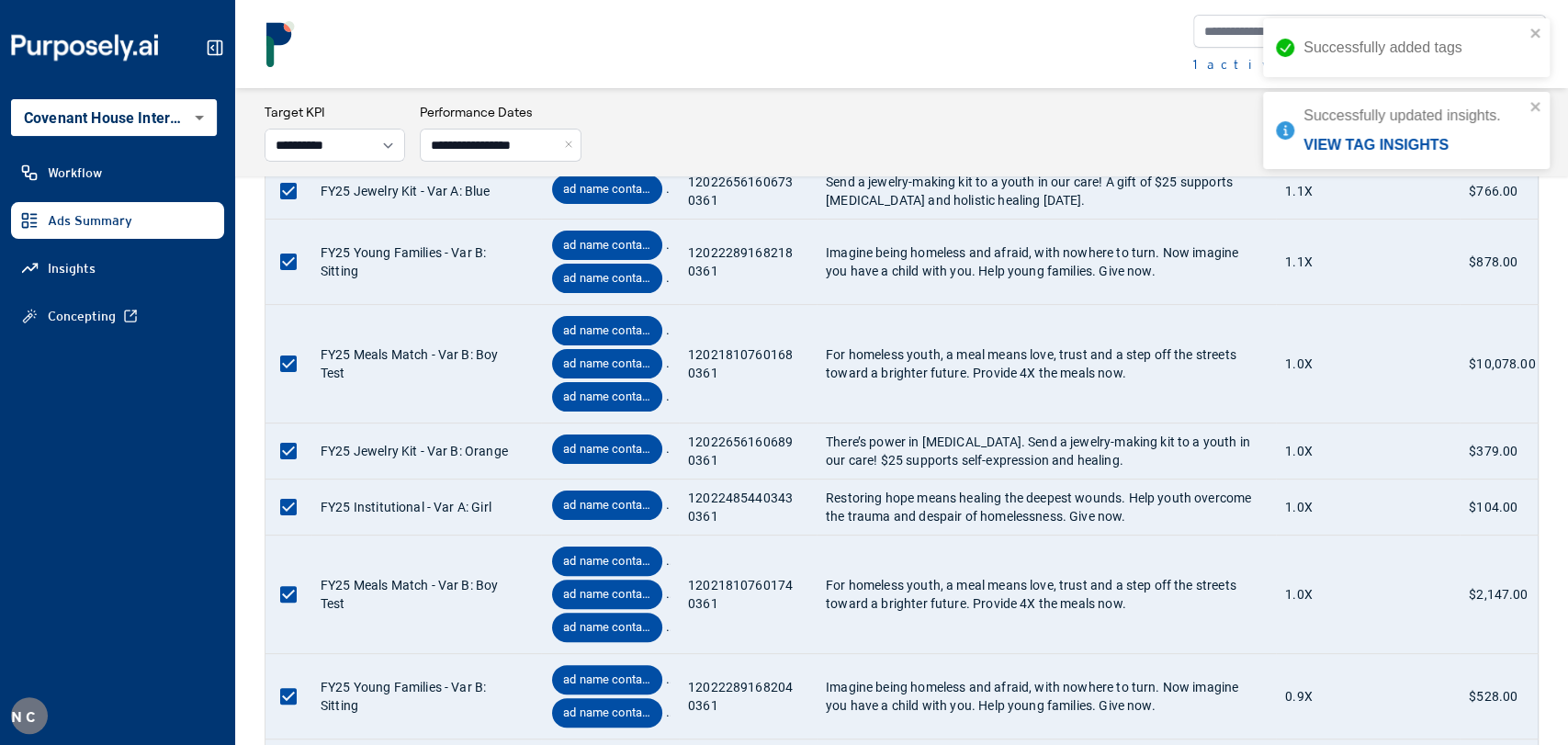 scroll, scrollTop: 4208, scrollLeft: 0, axis: vertical 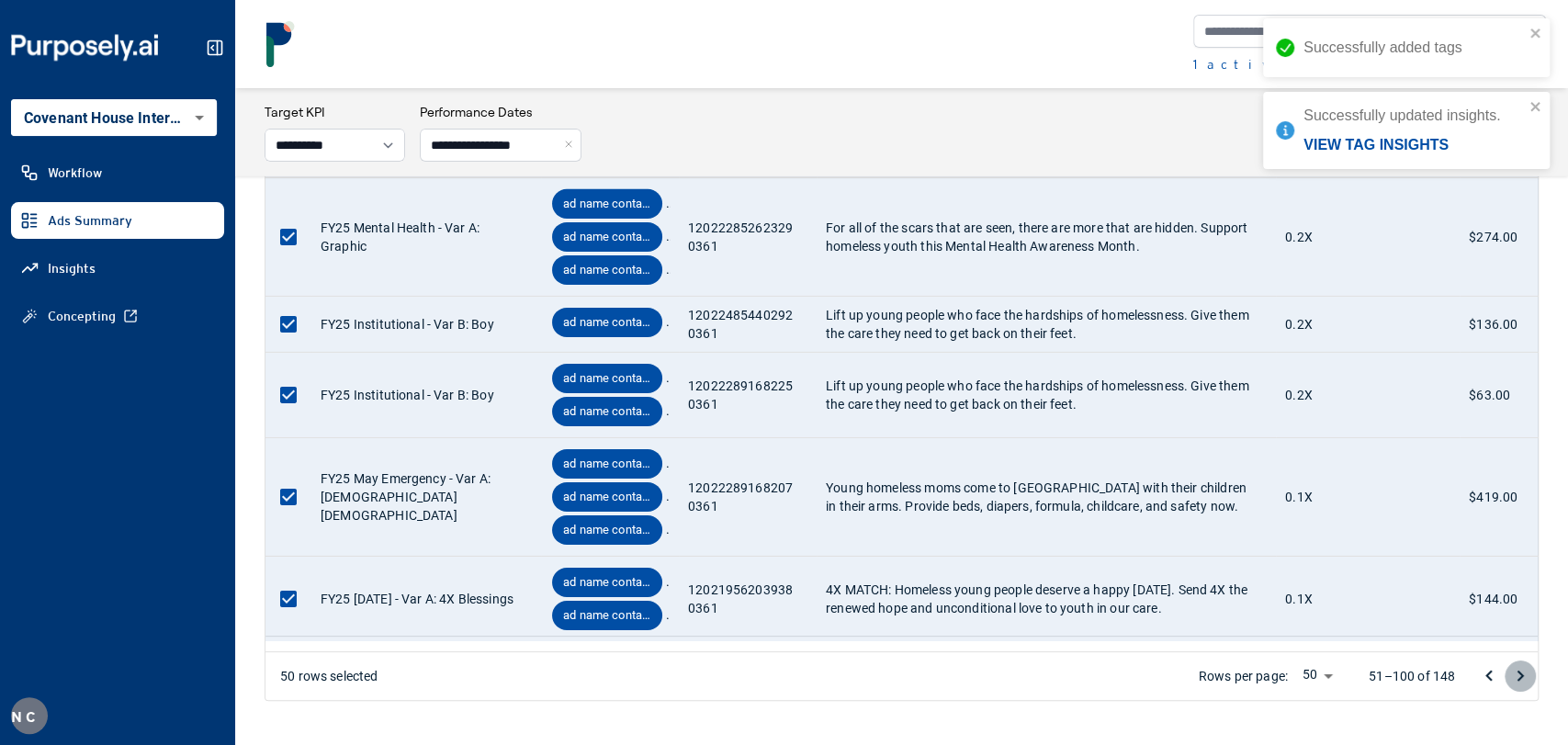 click 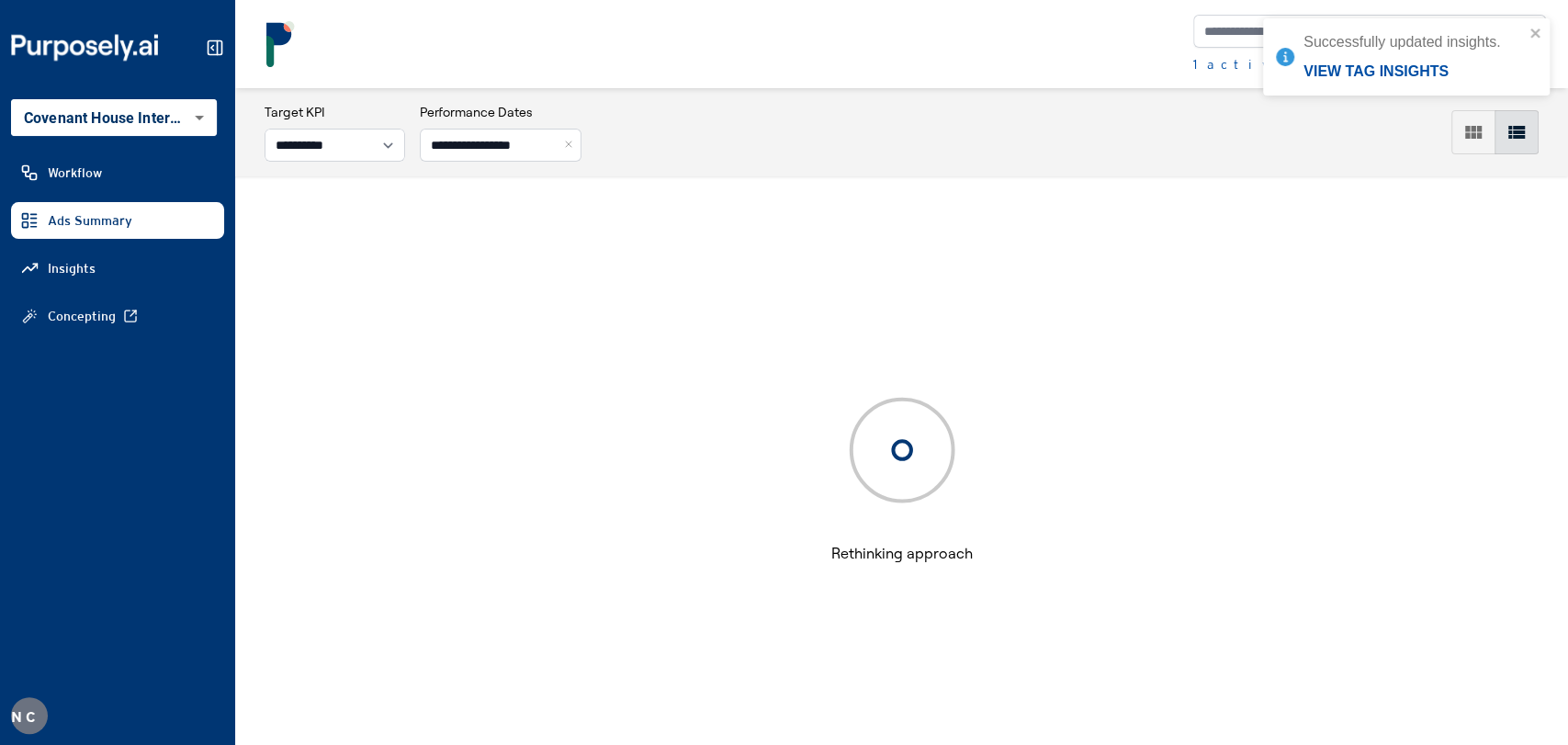 scroll, scrollTop: 0, scrollLeft: 0, axis: both 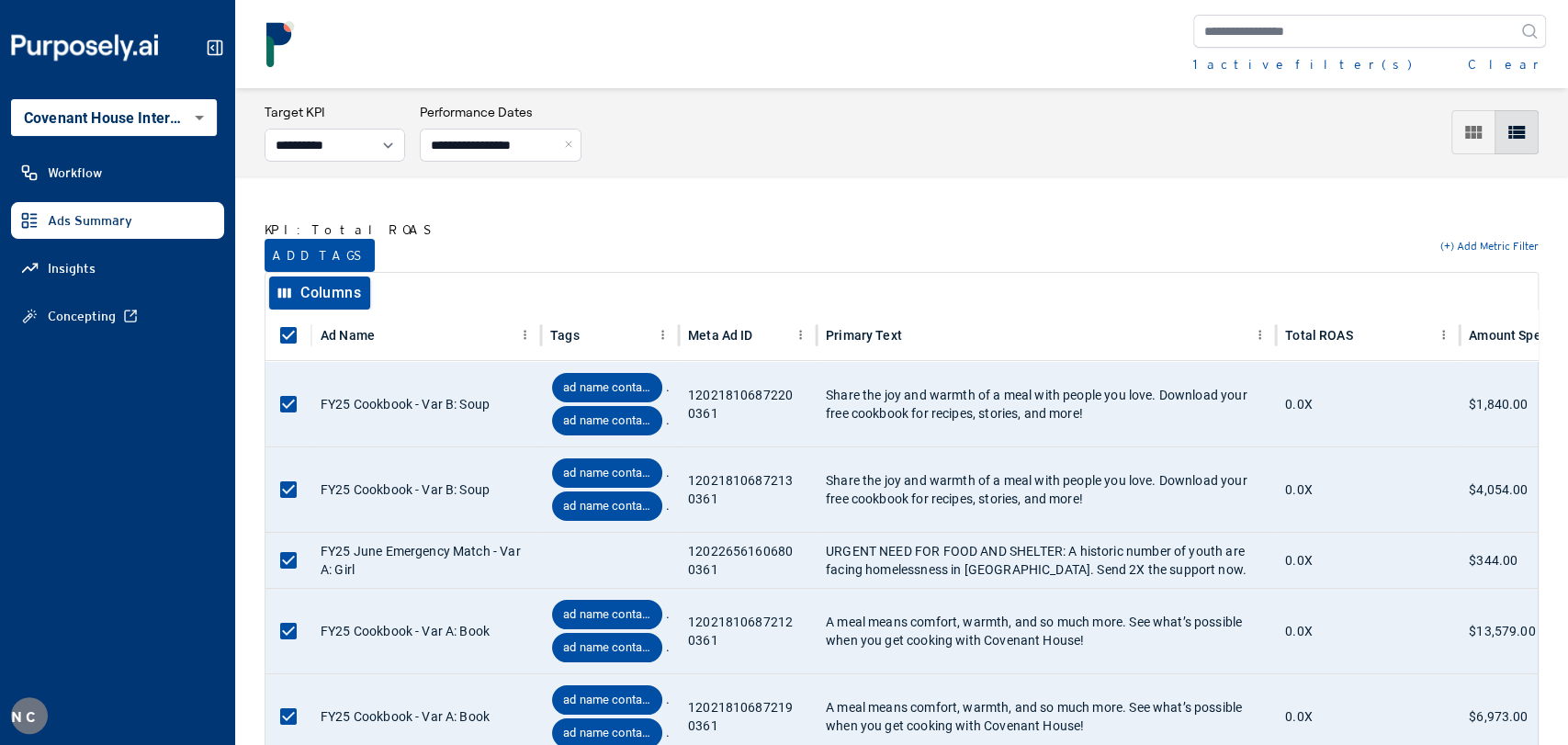 click on "Add tags" at bounding box center [320, 255] 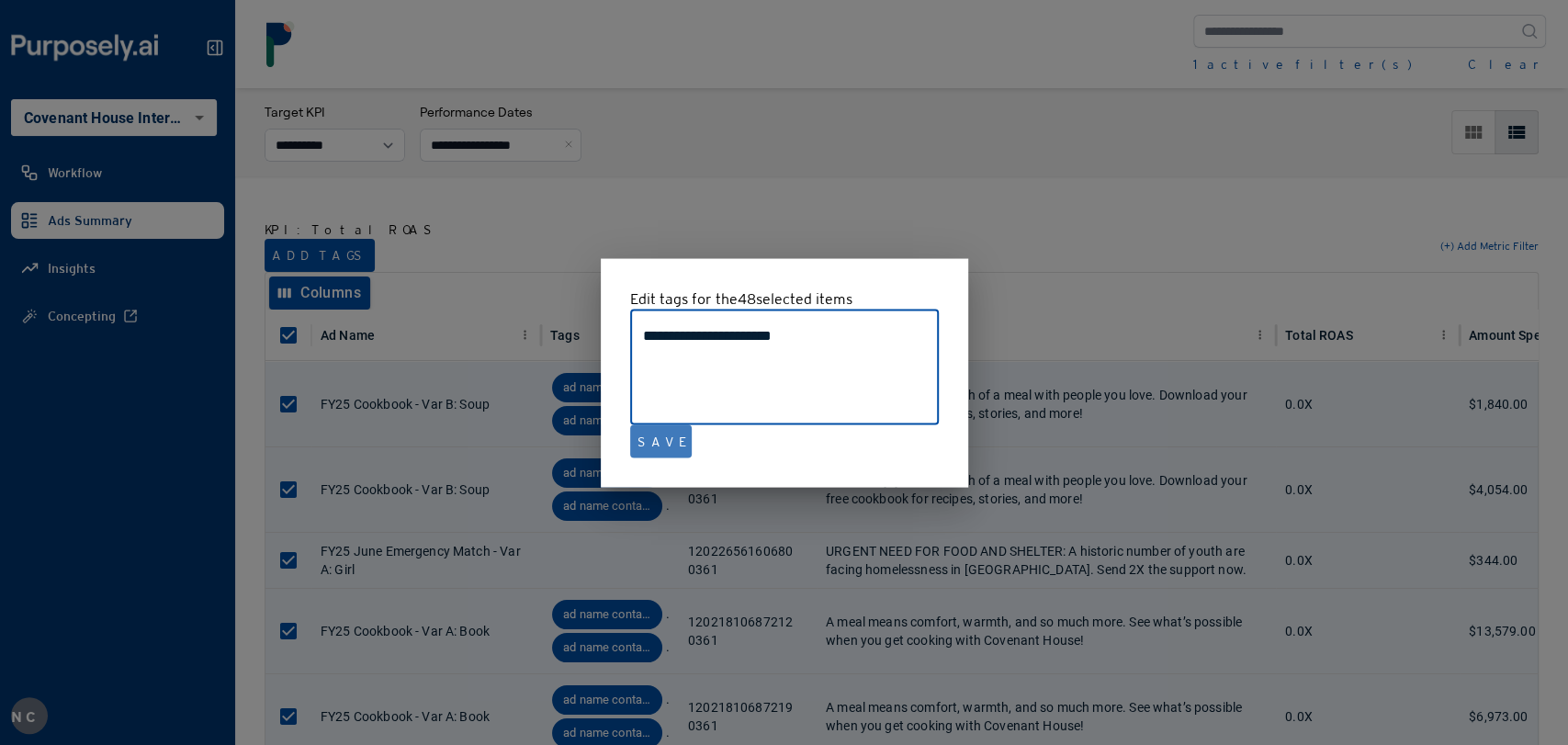 type on "**********" 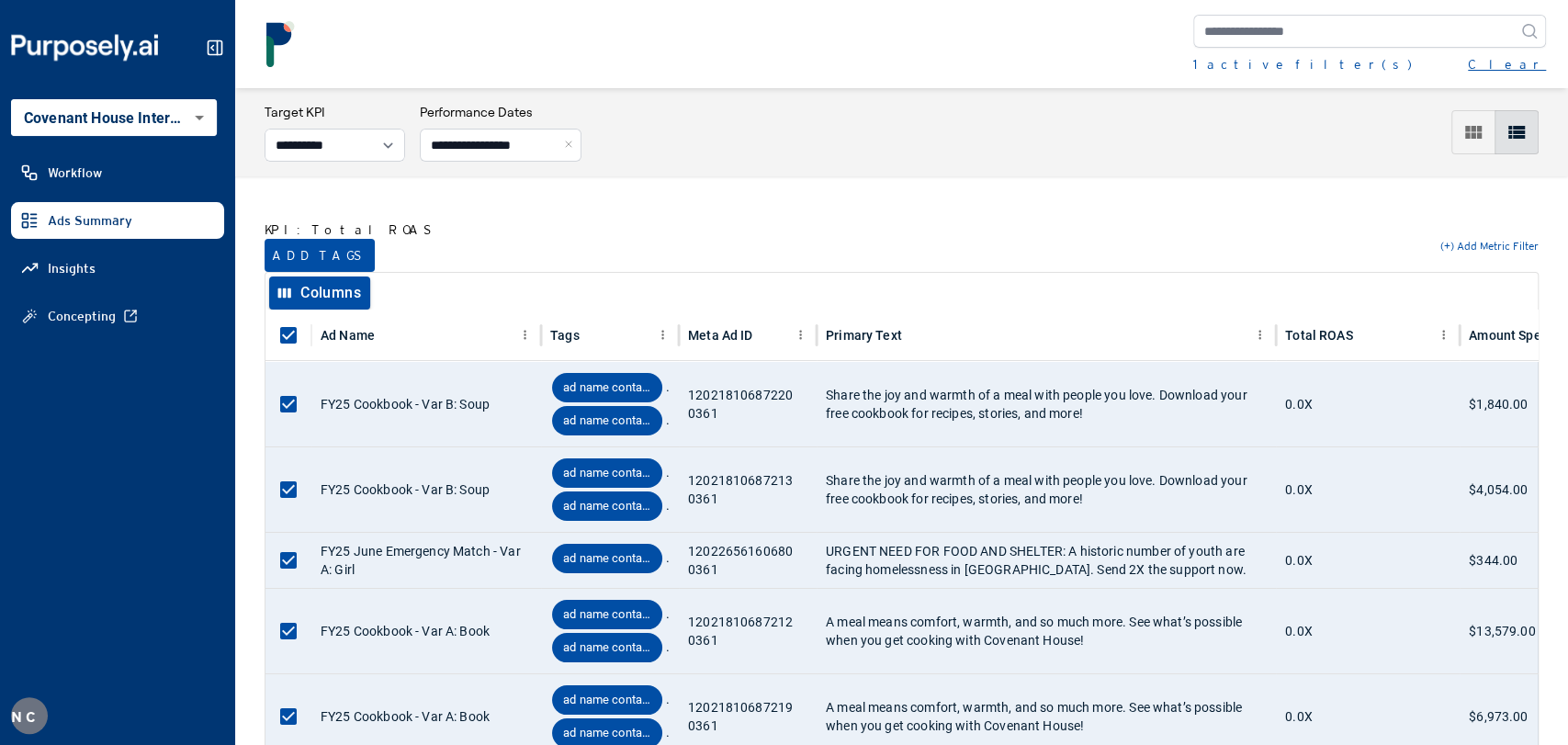 click on "Clear" at bounding box center (1506, 64) 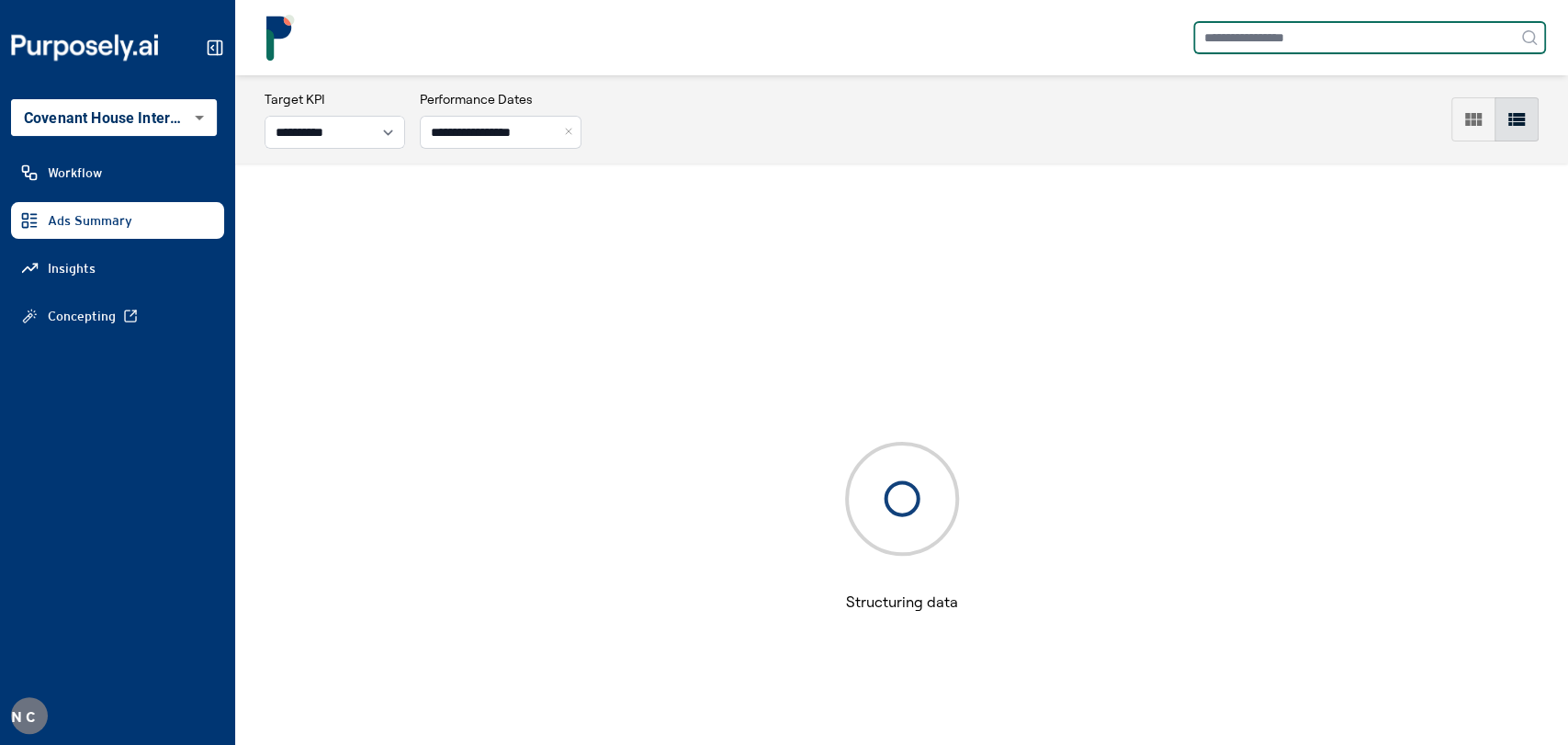 click at bounding box center (1370, 38) 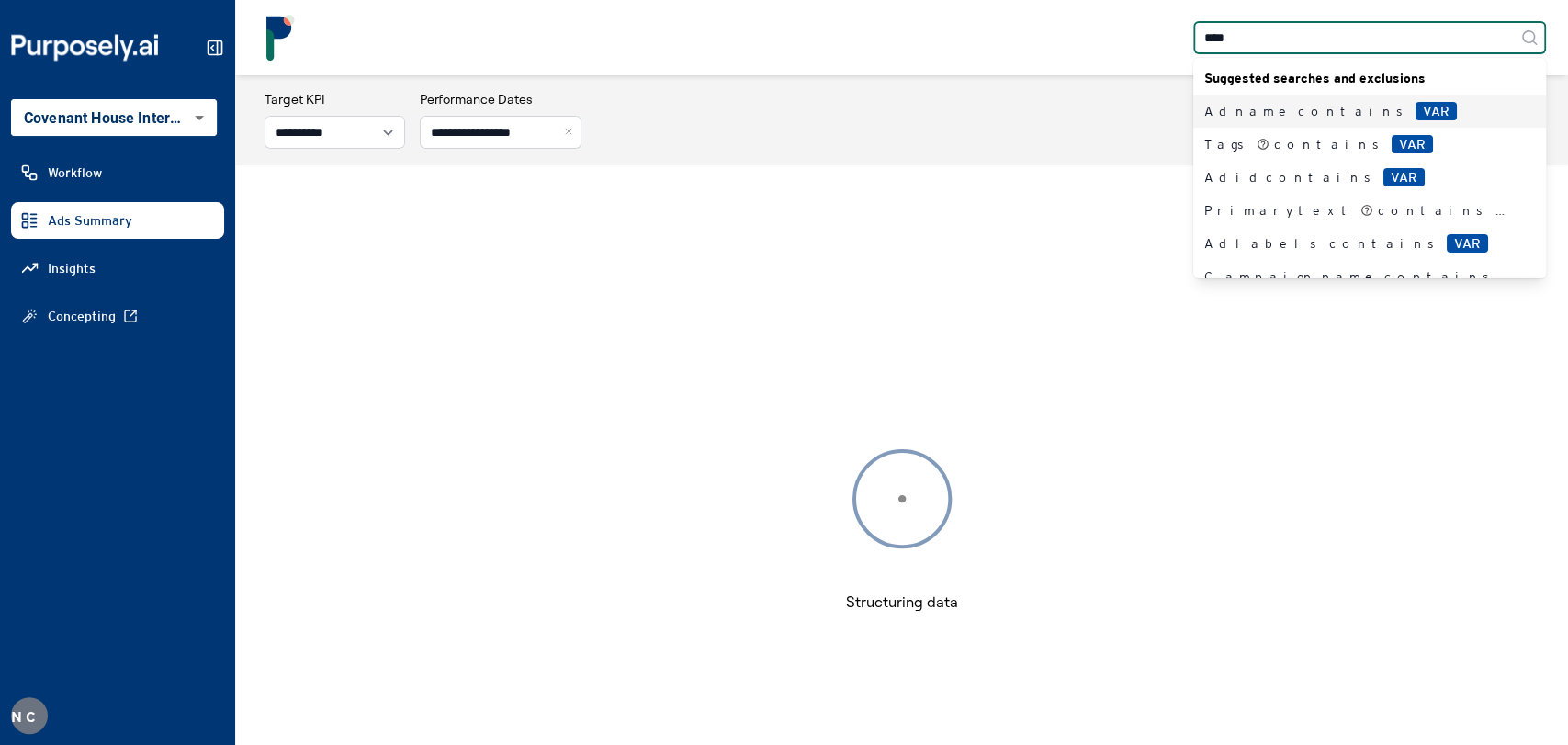type on "*****" 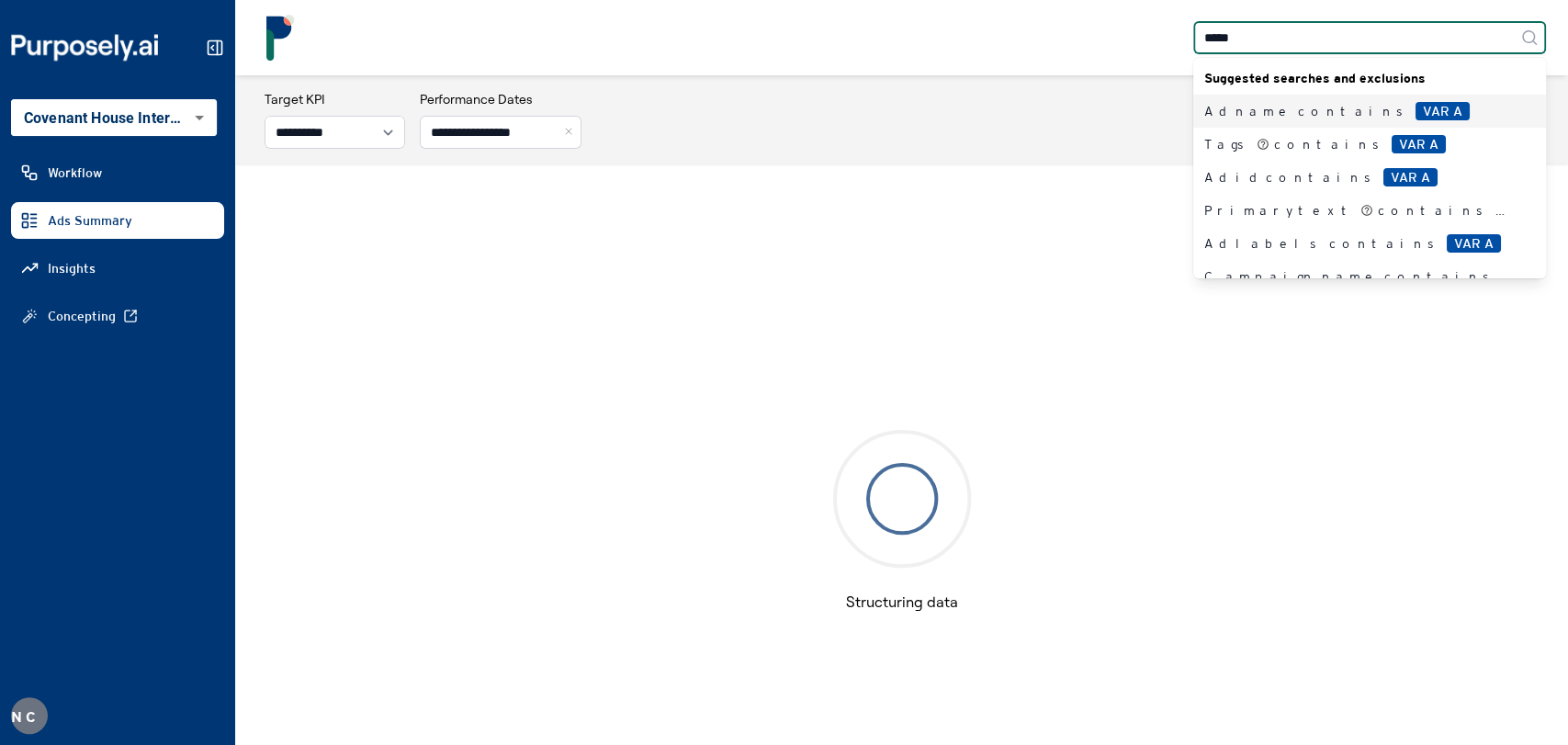 type 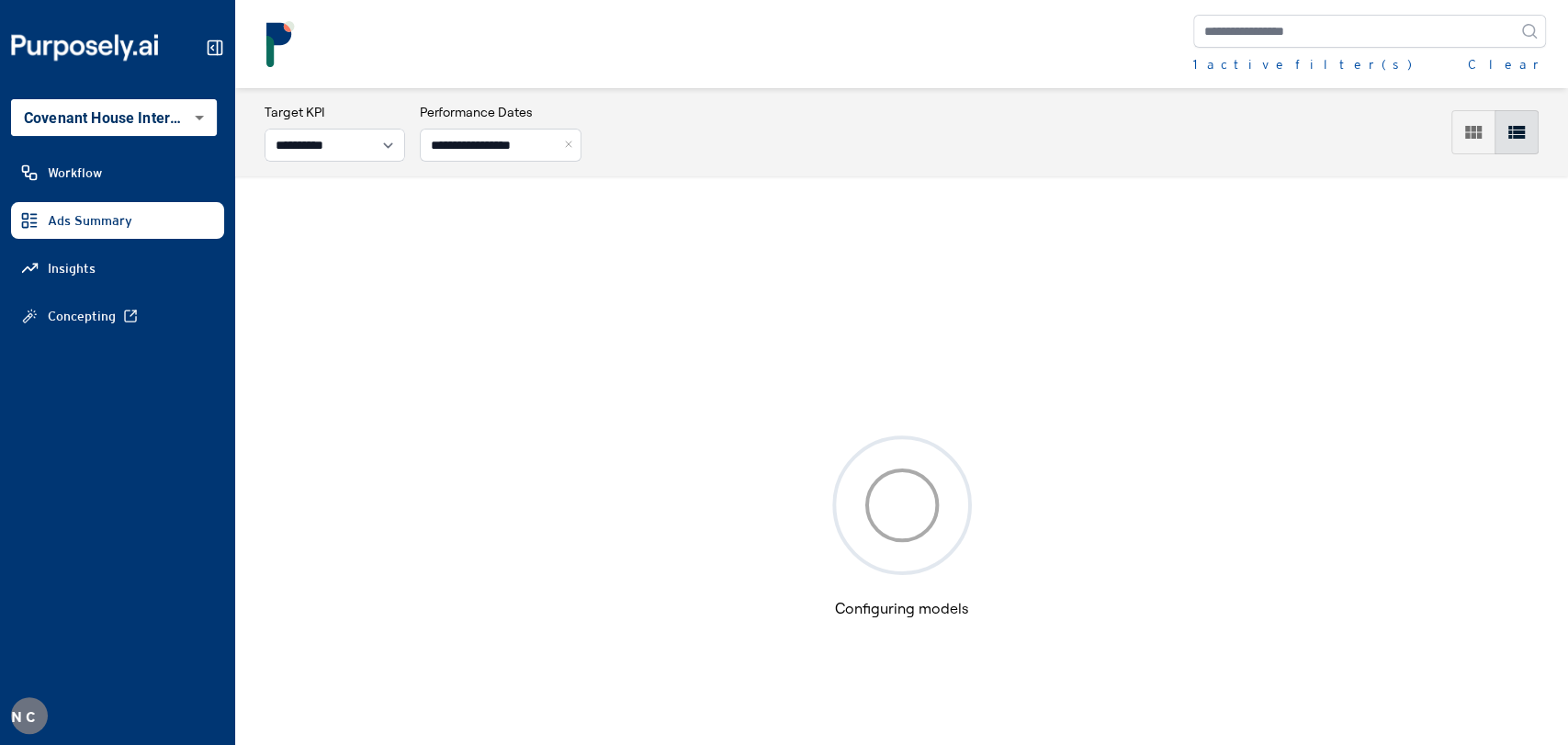 click on "**********" at bounding box center [784, 372] 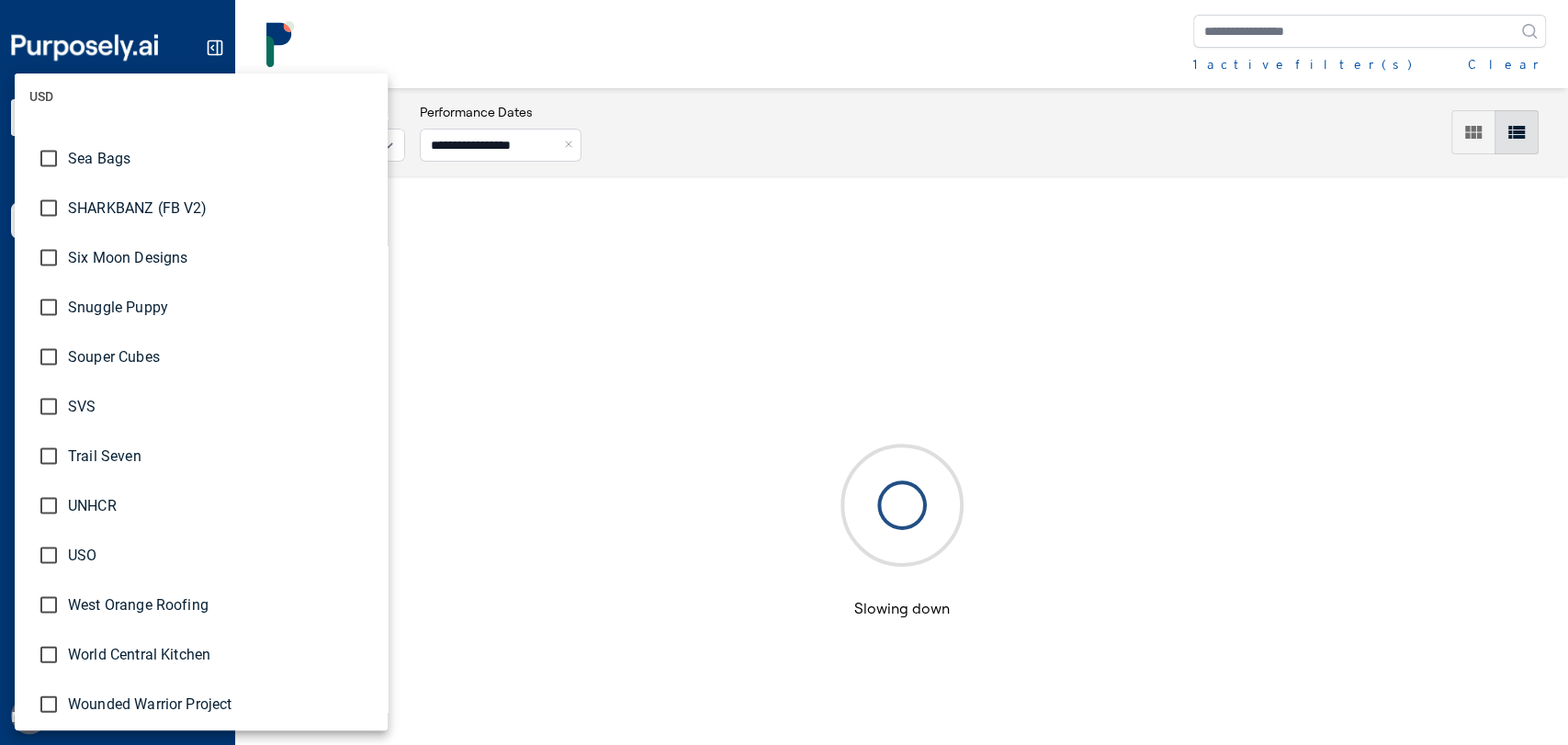 scroll, scrollTop: 2400, scrollLeft: 0, axis: vertical 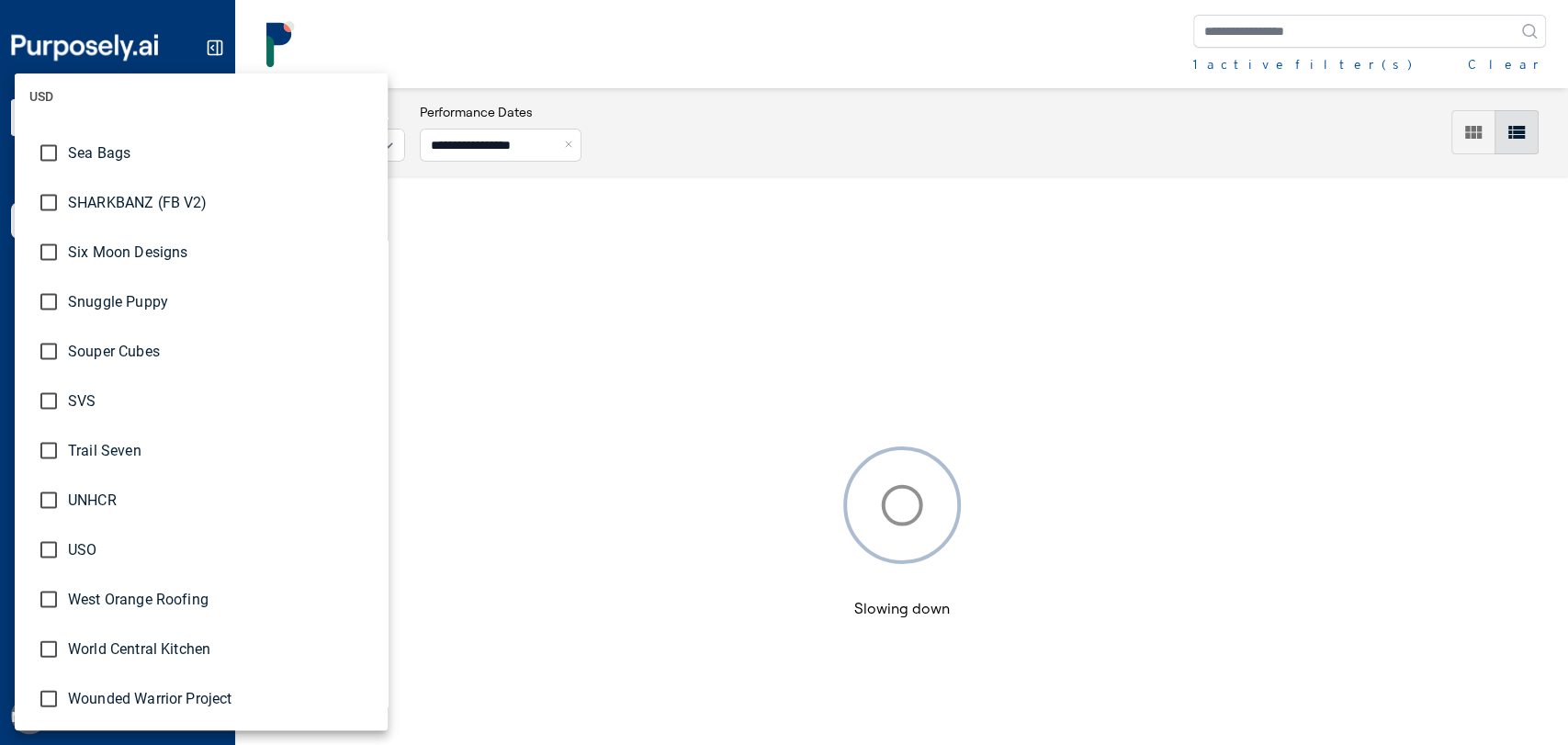 click at bounding box center [784, 372] 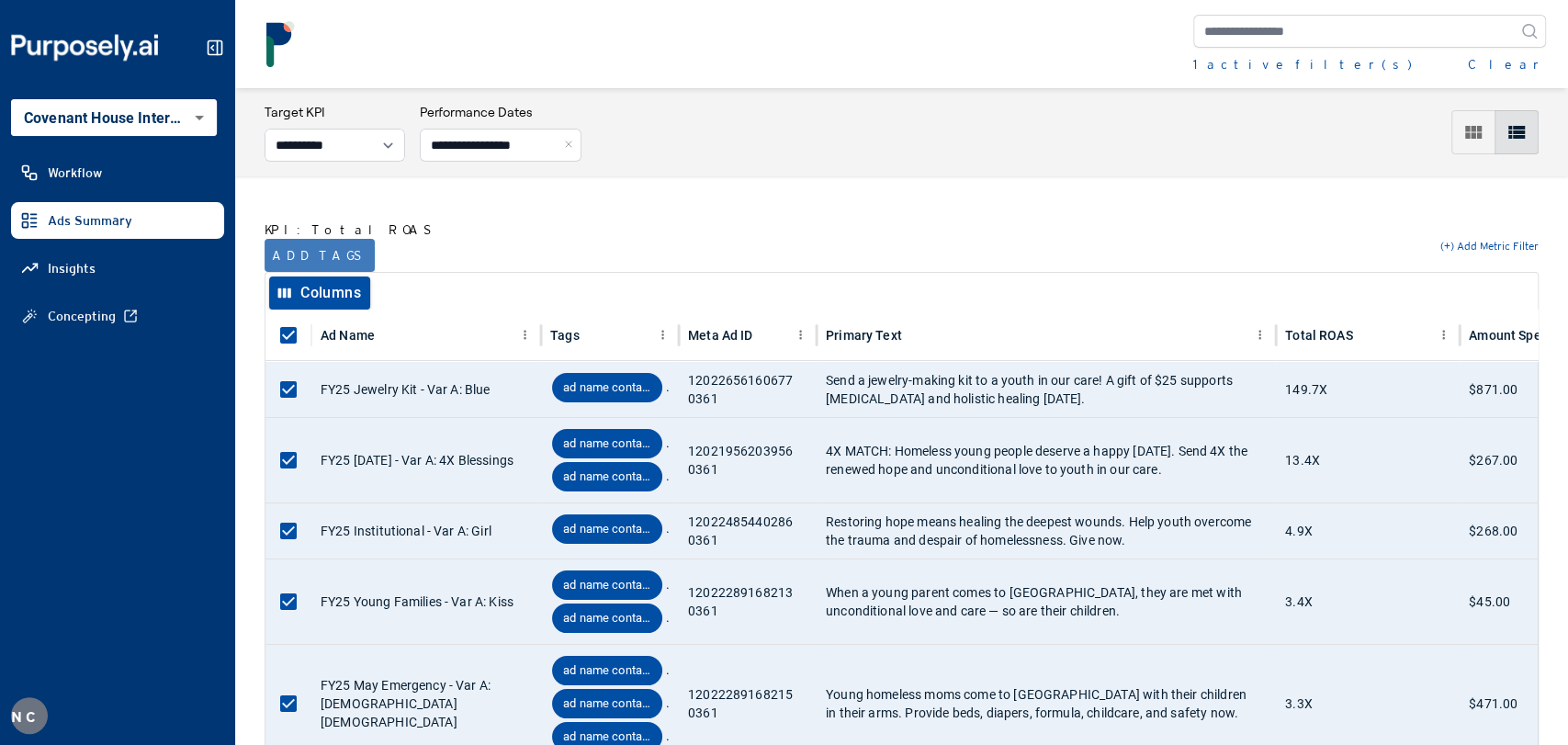 click on "Add tags" at bounding box center [320, 255] 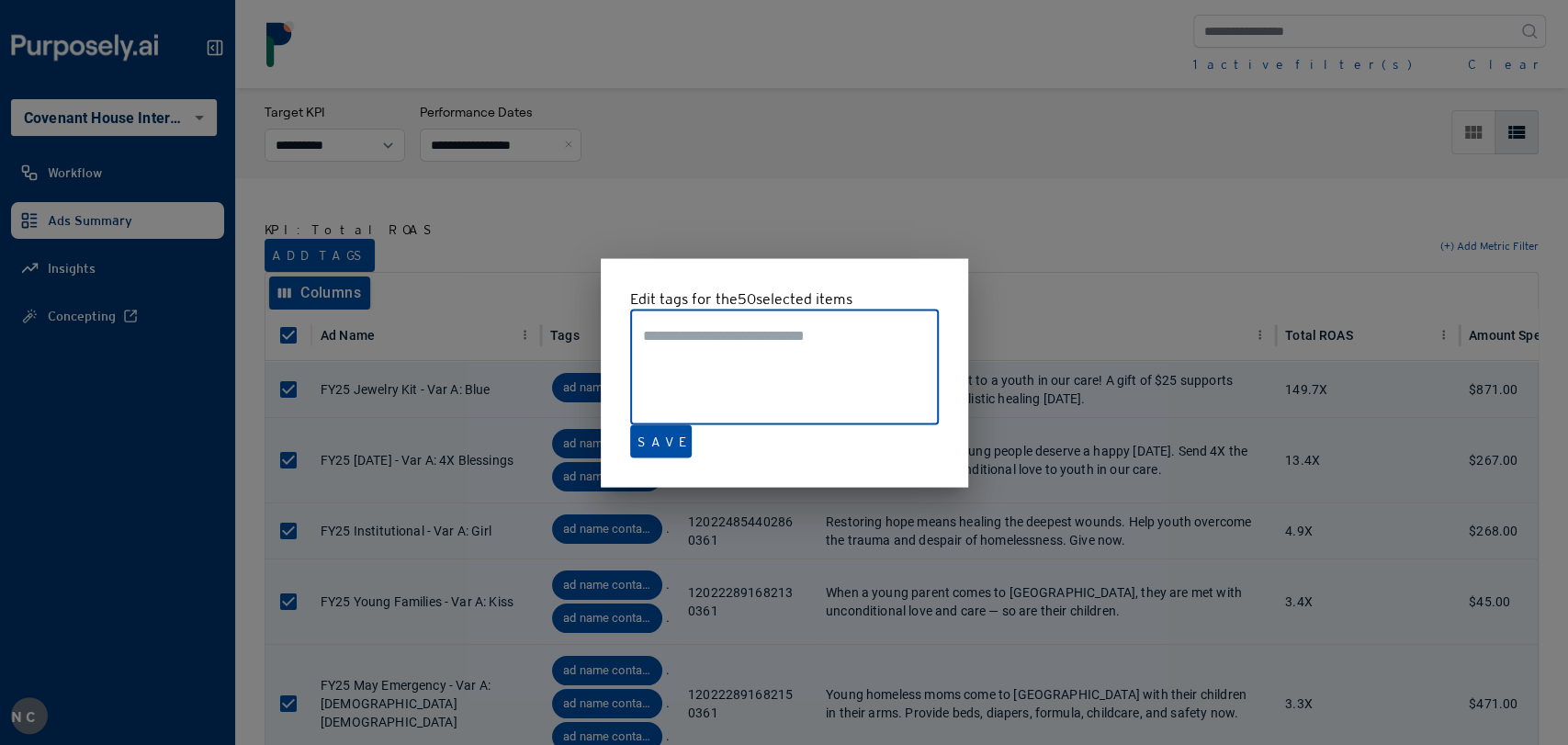 click at bounding box center (784, 372) 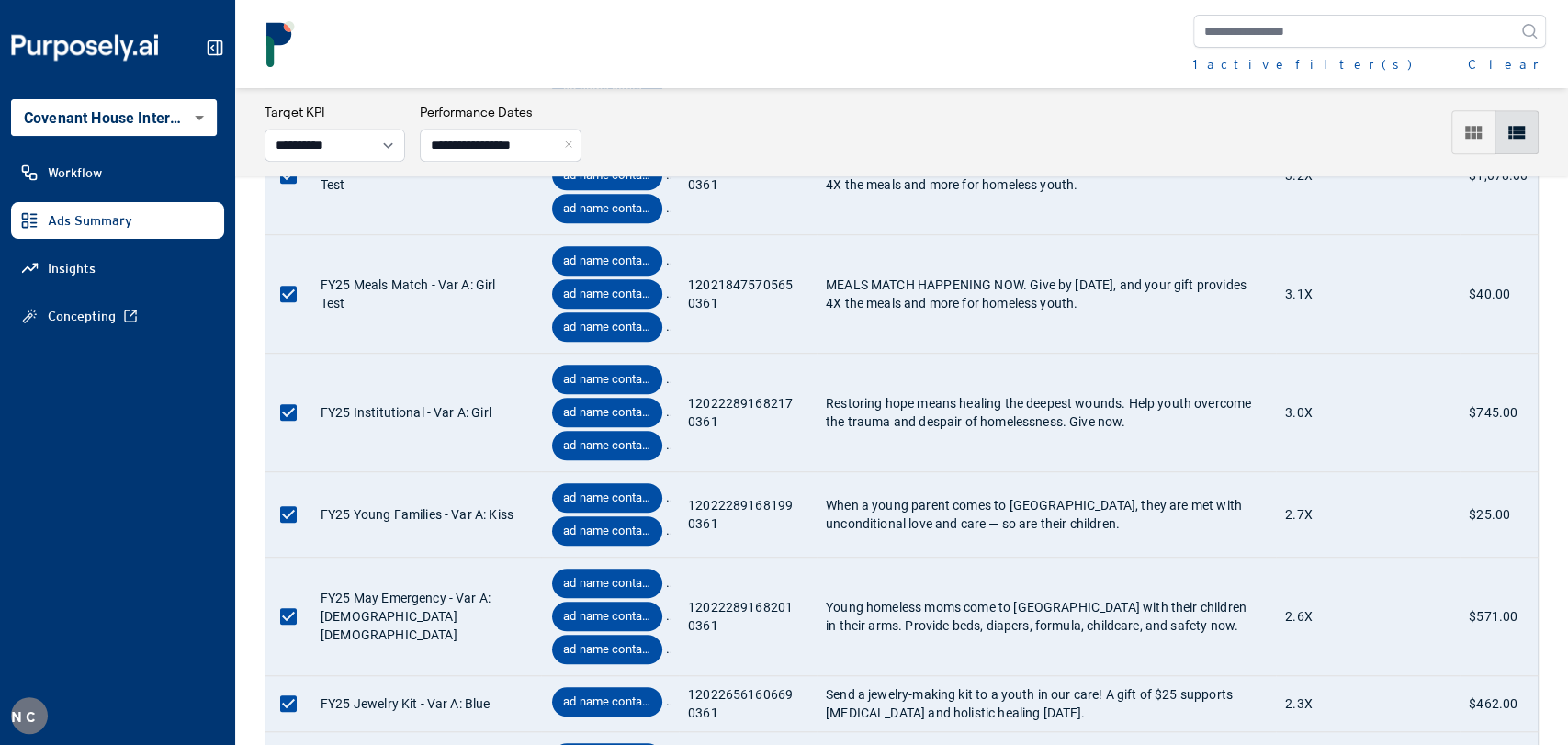scroll, scrollTop: 0, scrollLeft: 0, axis: both 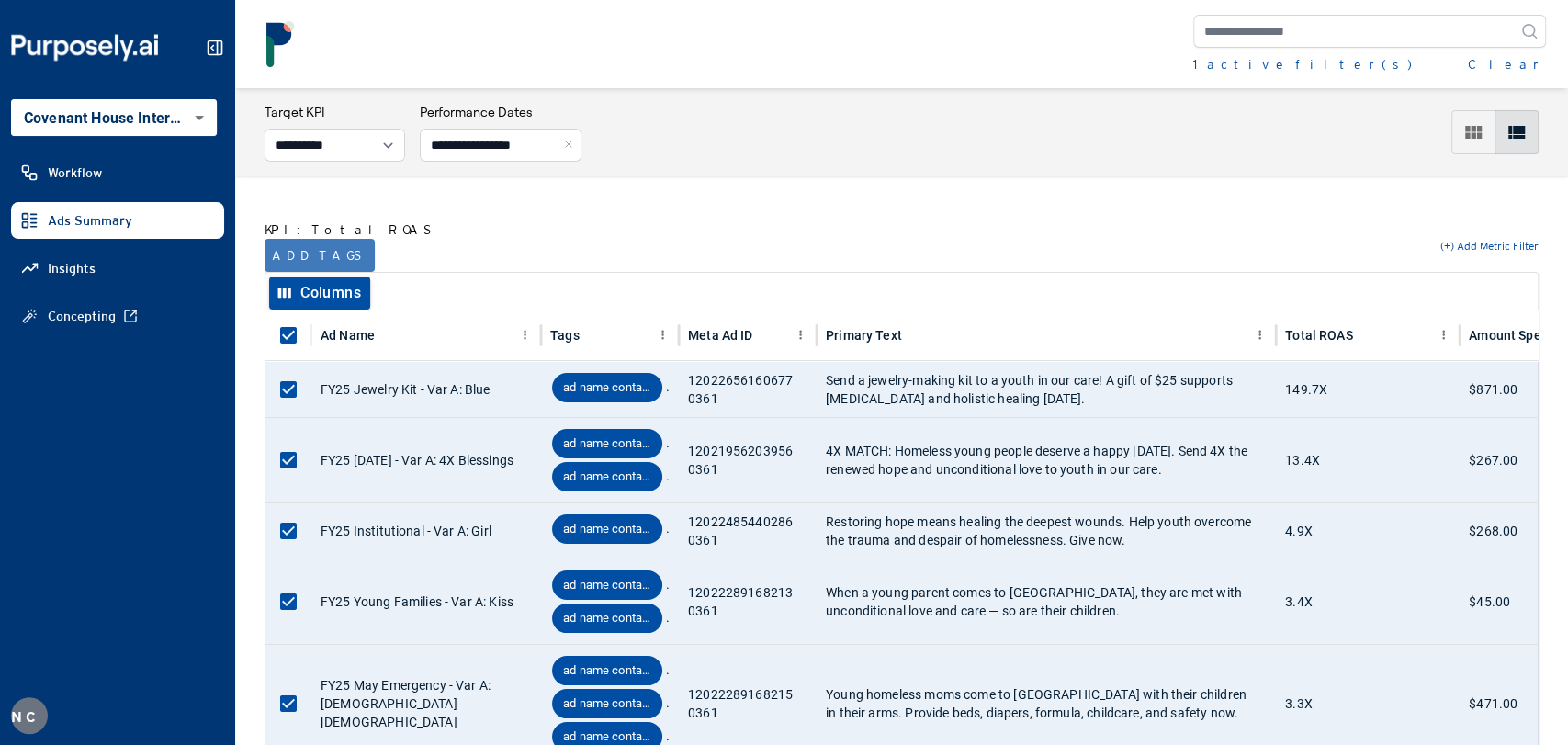 click on "Add tags" at bounding box center (320, 255) 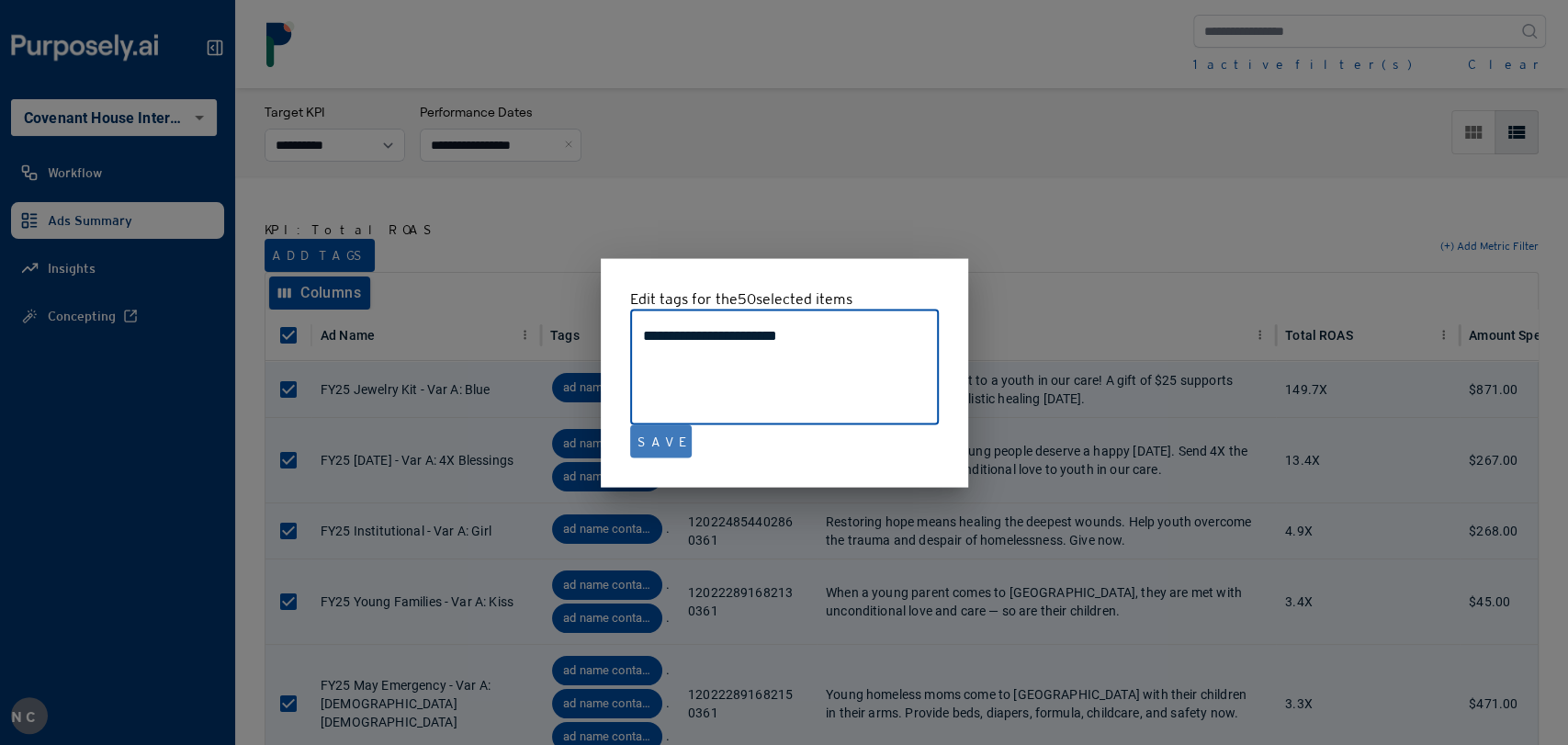 type on "**********" 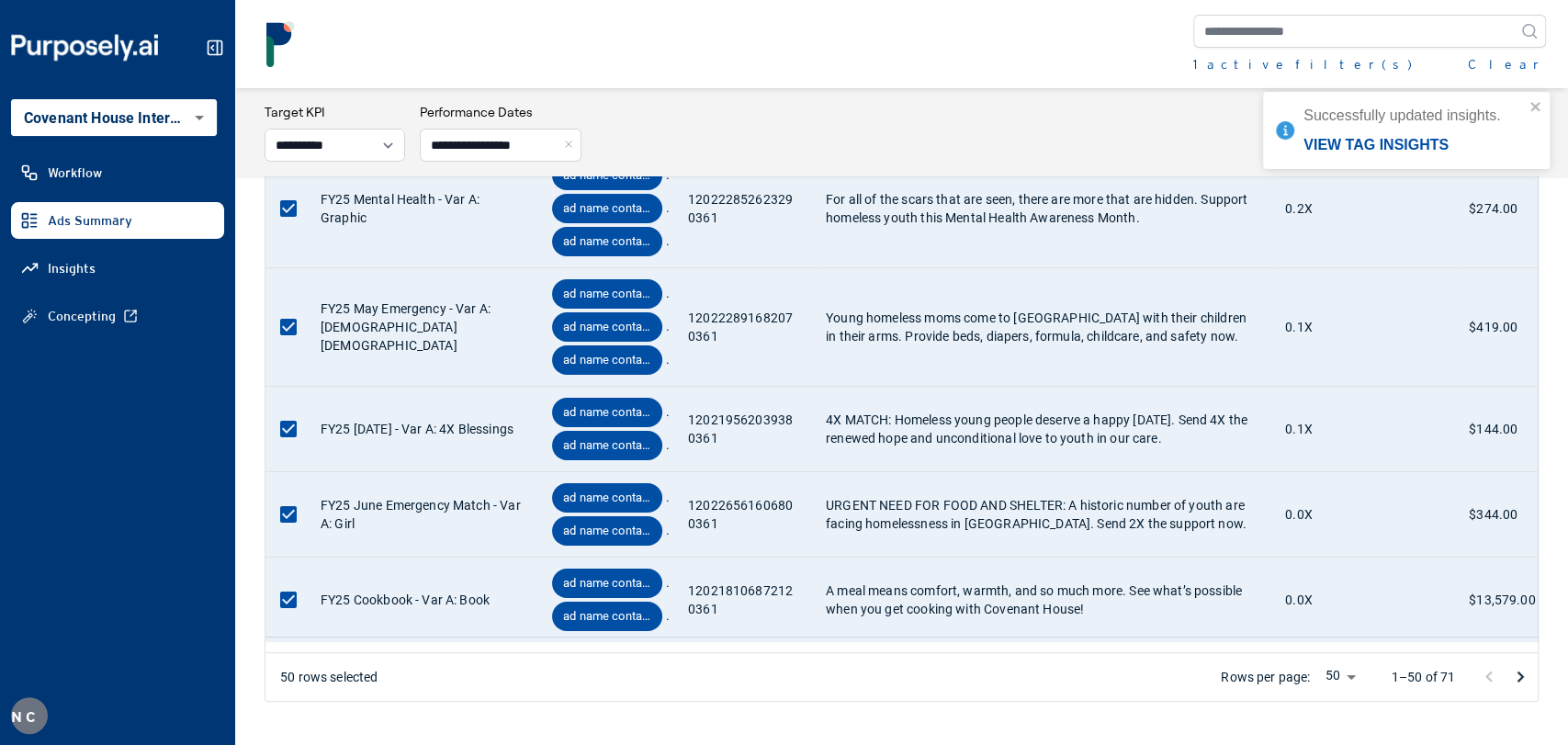 click 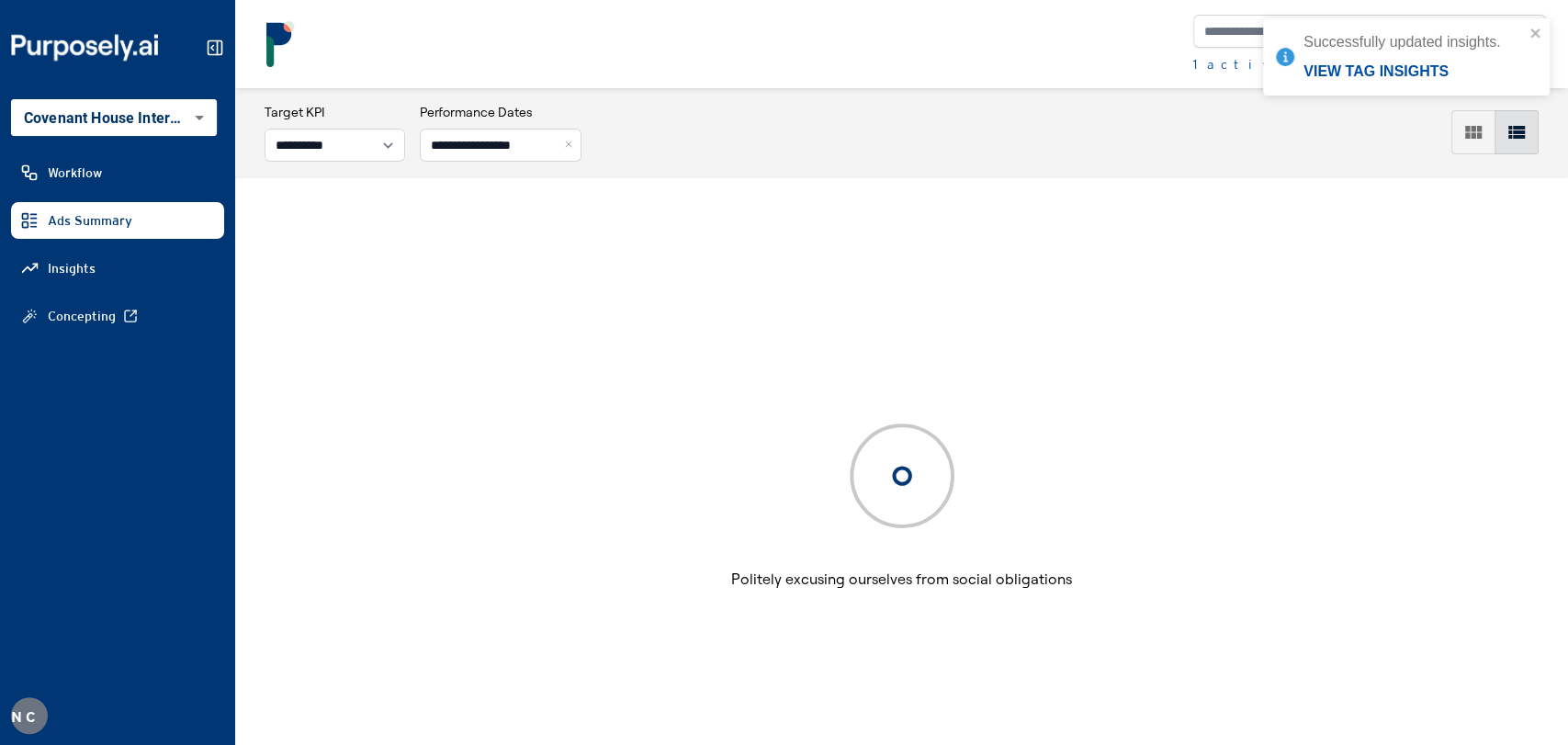 scroll, scrollTop: 0, scrollLeft: 0, axis: both 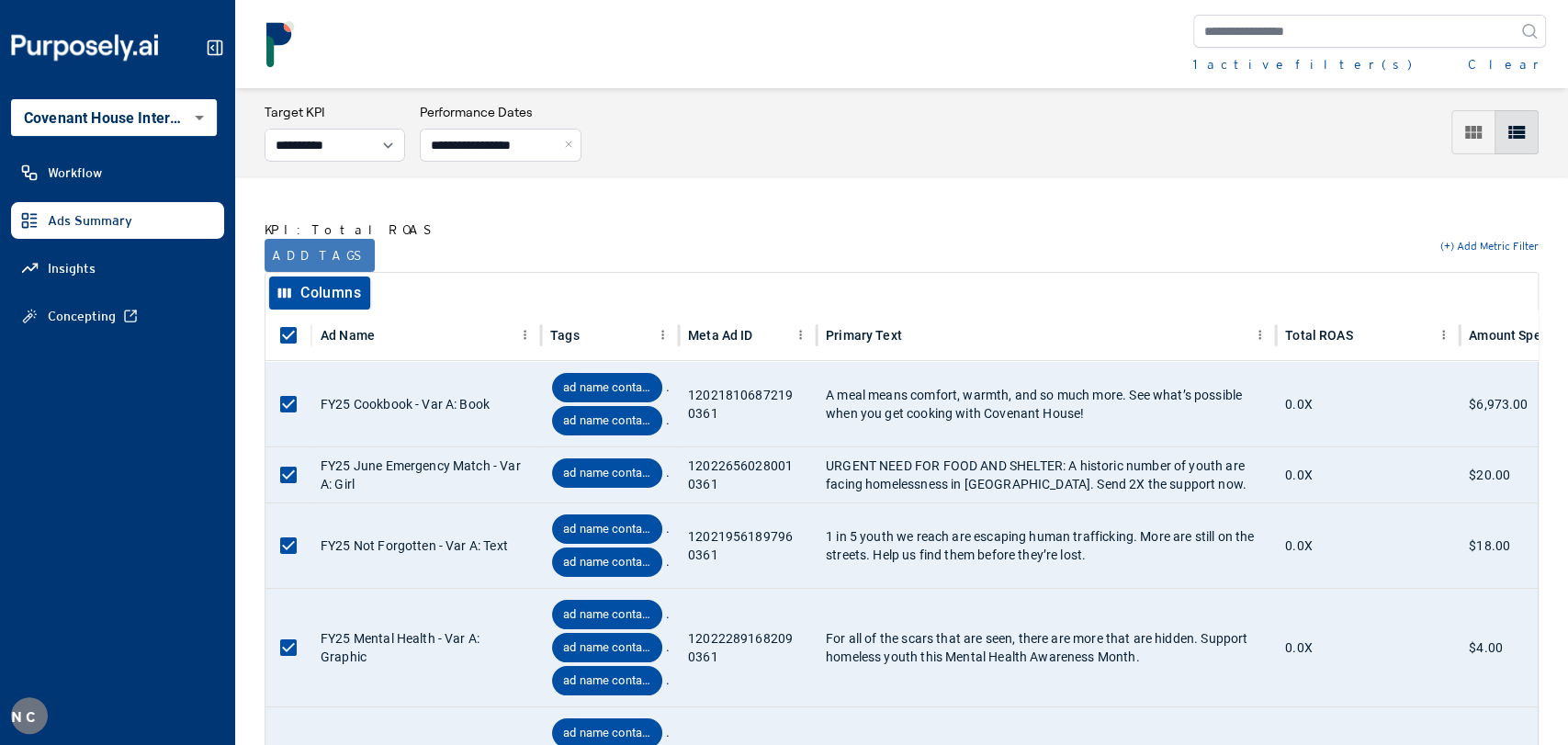 click on "Add tags" at bounding box center (320, 255) 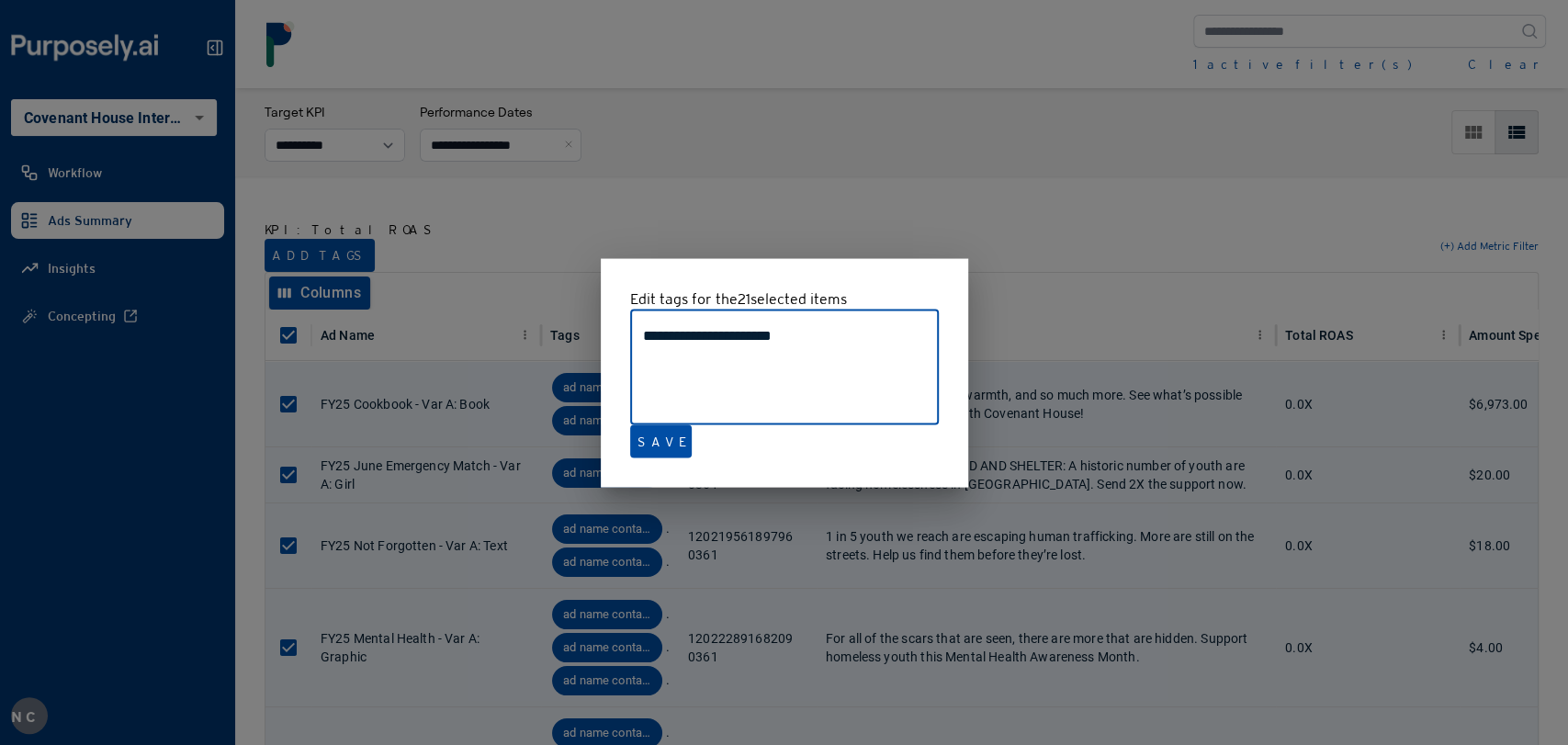 click on "**********" at bounding box center (784, 367) 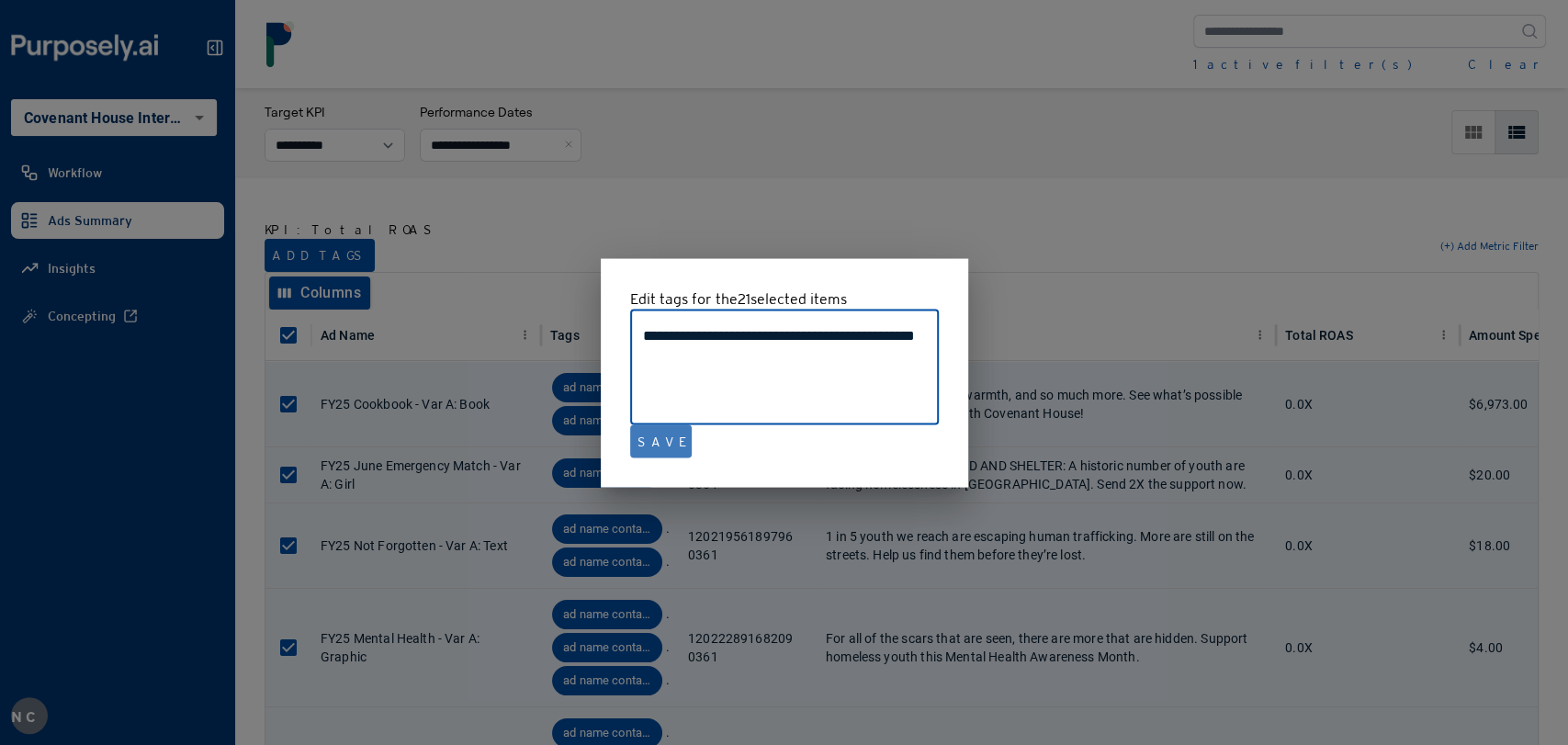 type on "**********" 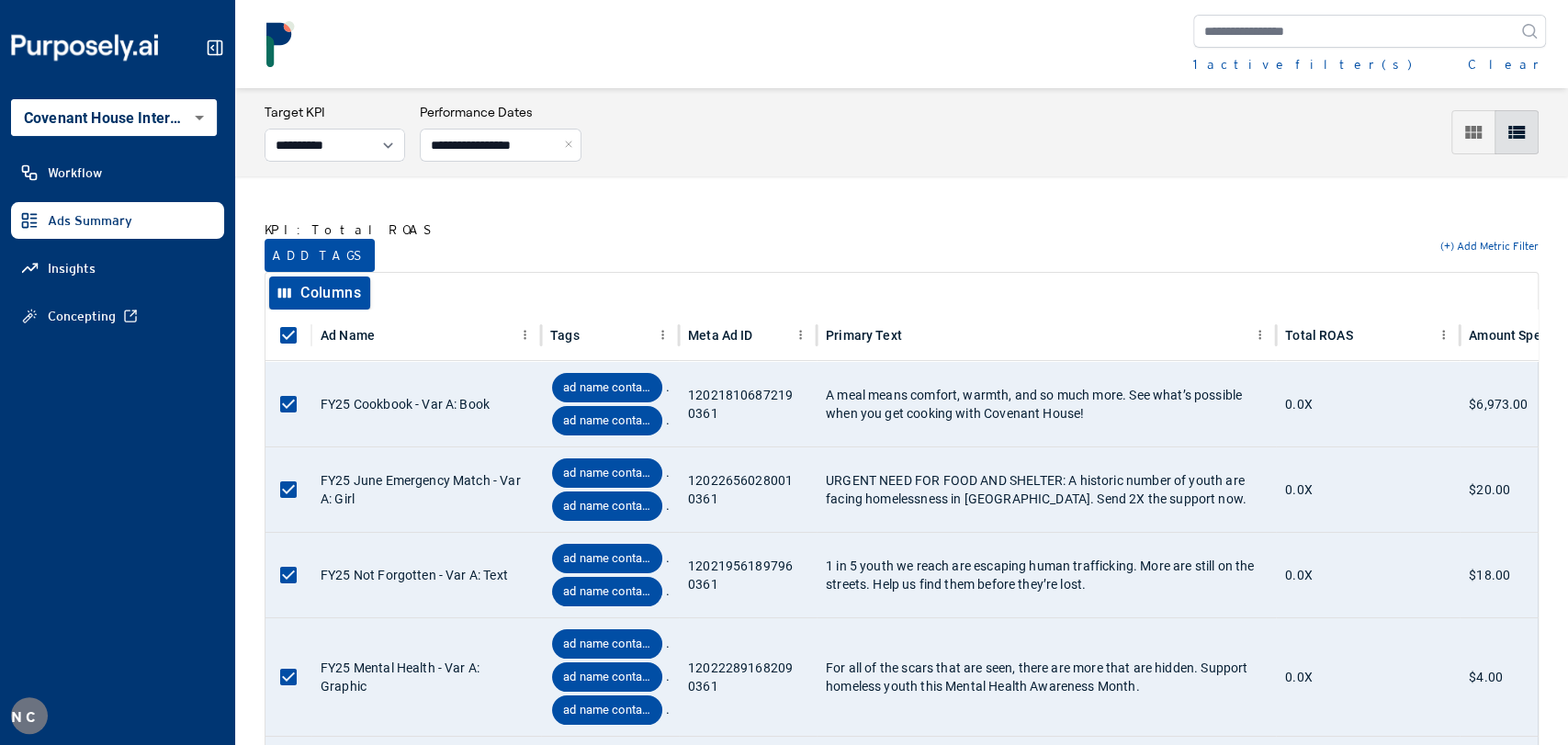 click on "Clear" at bounding box center (1506, 64) 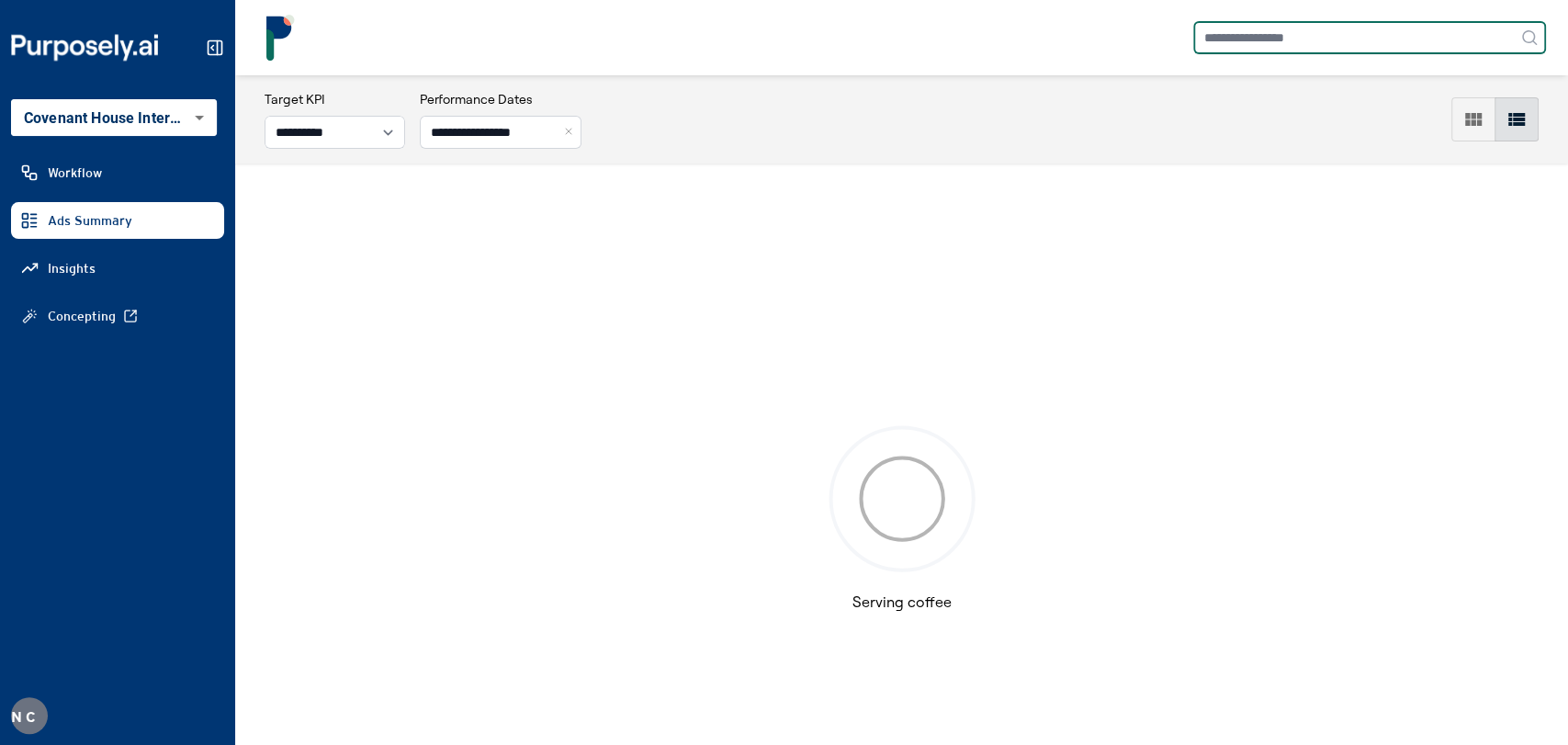 click at bounding box center [1370, 38] 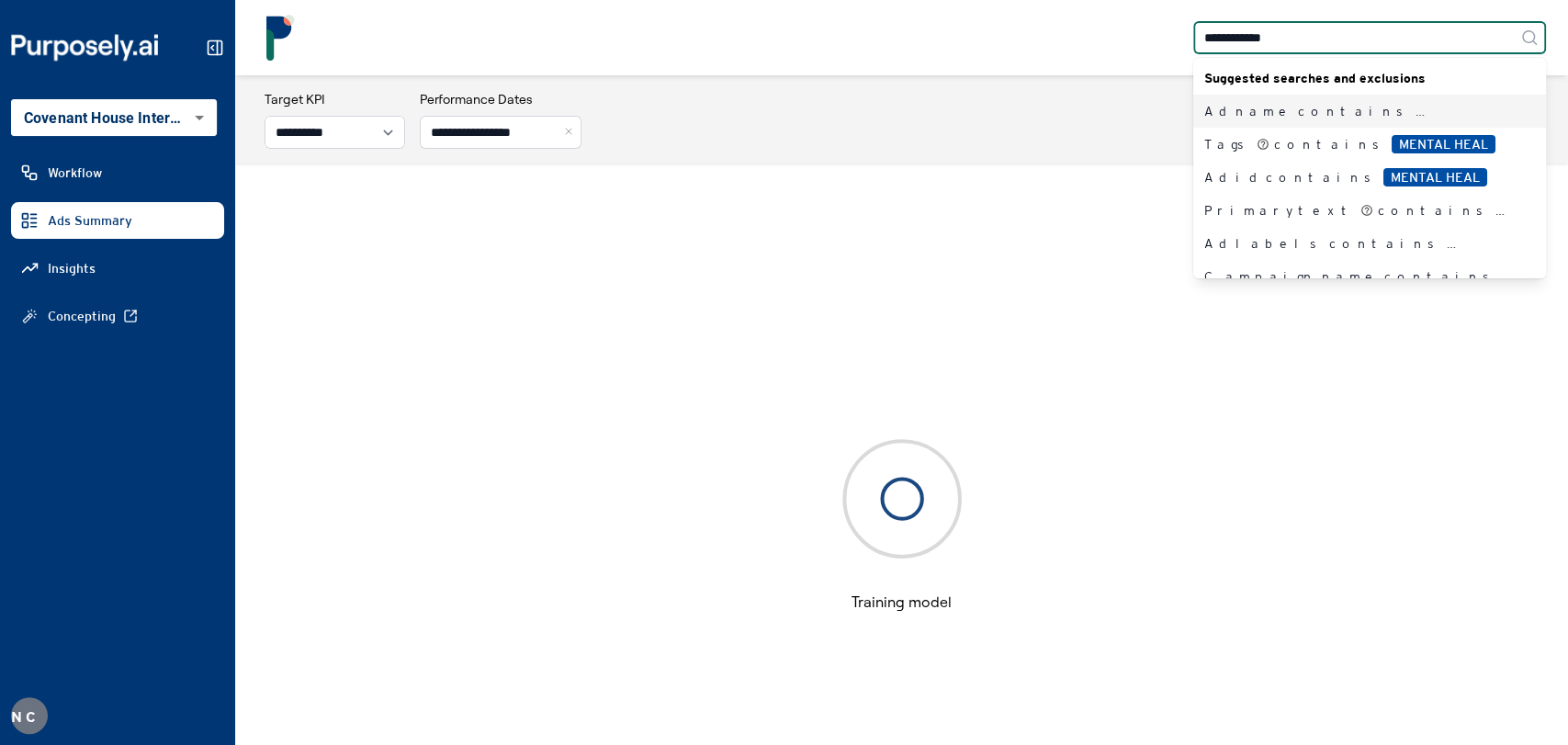type on "**********" 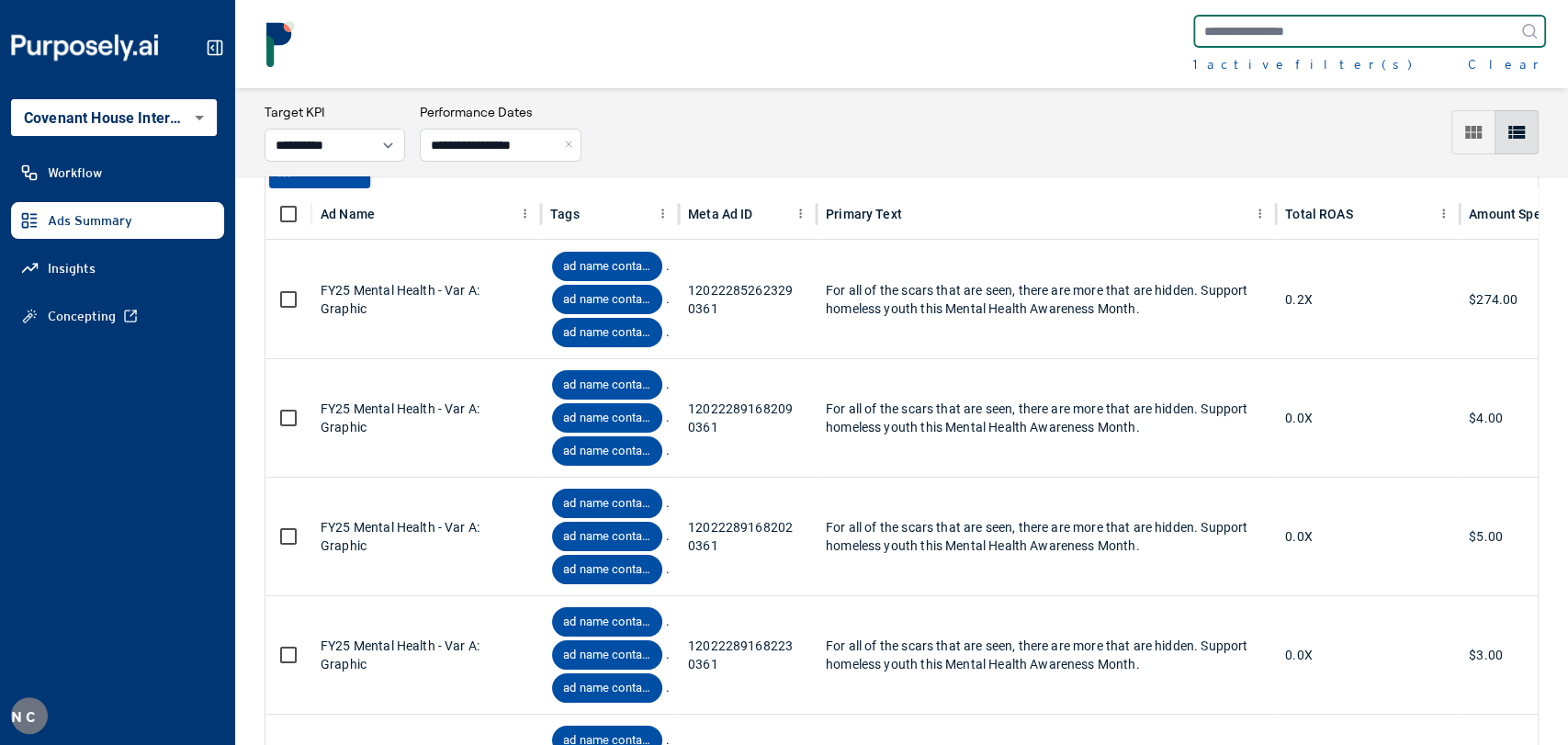 scroll, scrollTop: 0, scrollLeft: 0, axis: both 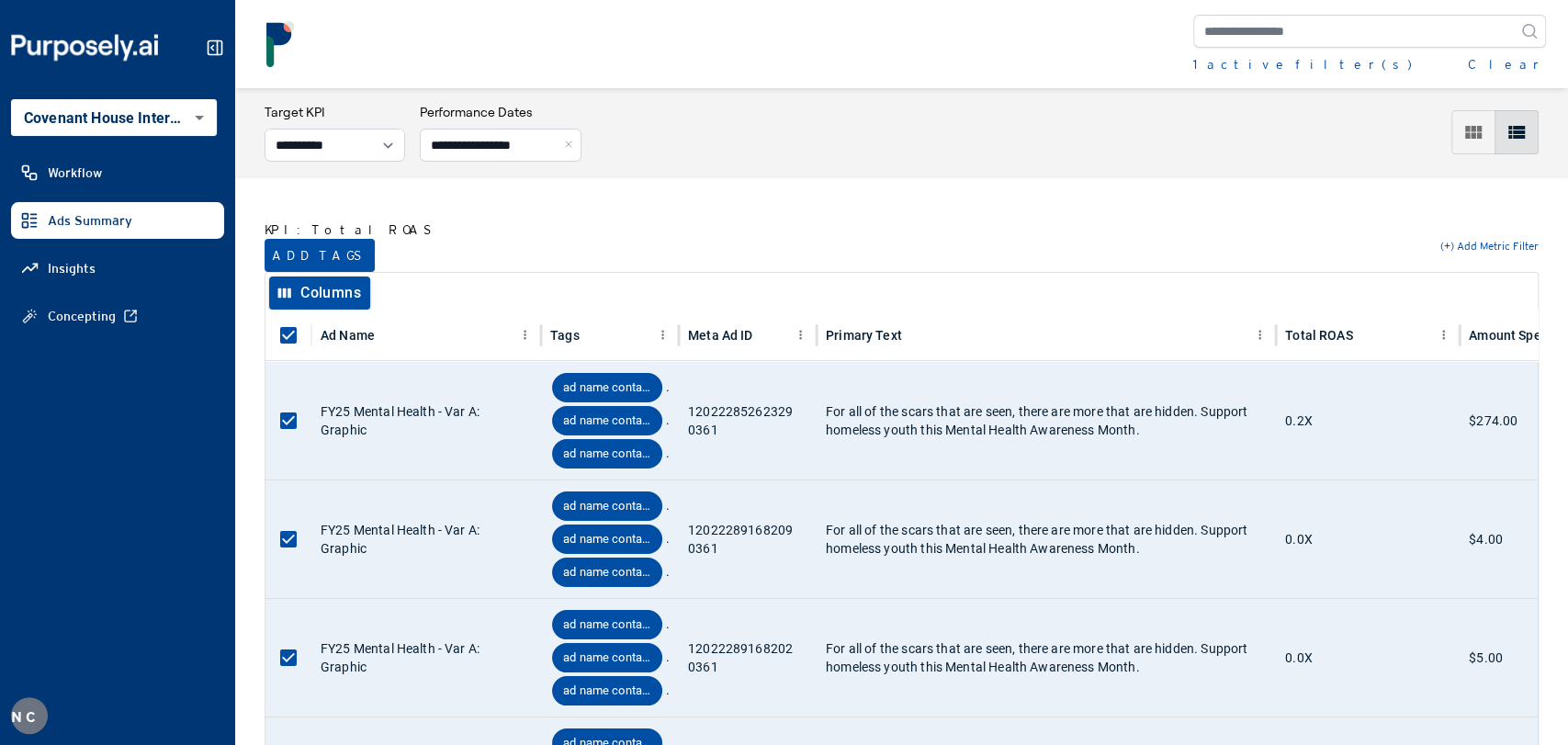click on "KPI:  Total ROAS" at bounding box center (351, 230) 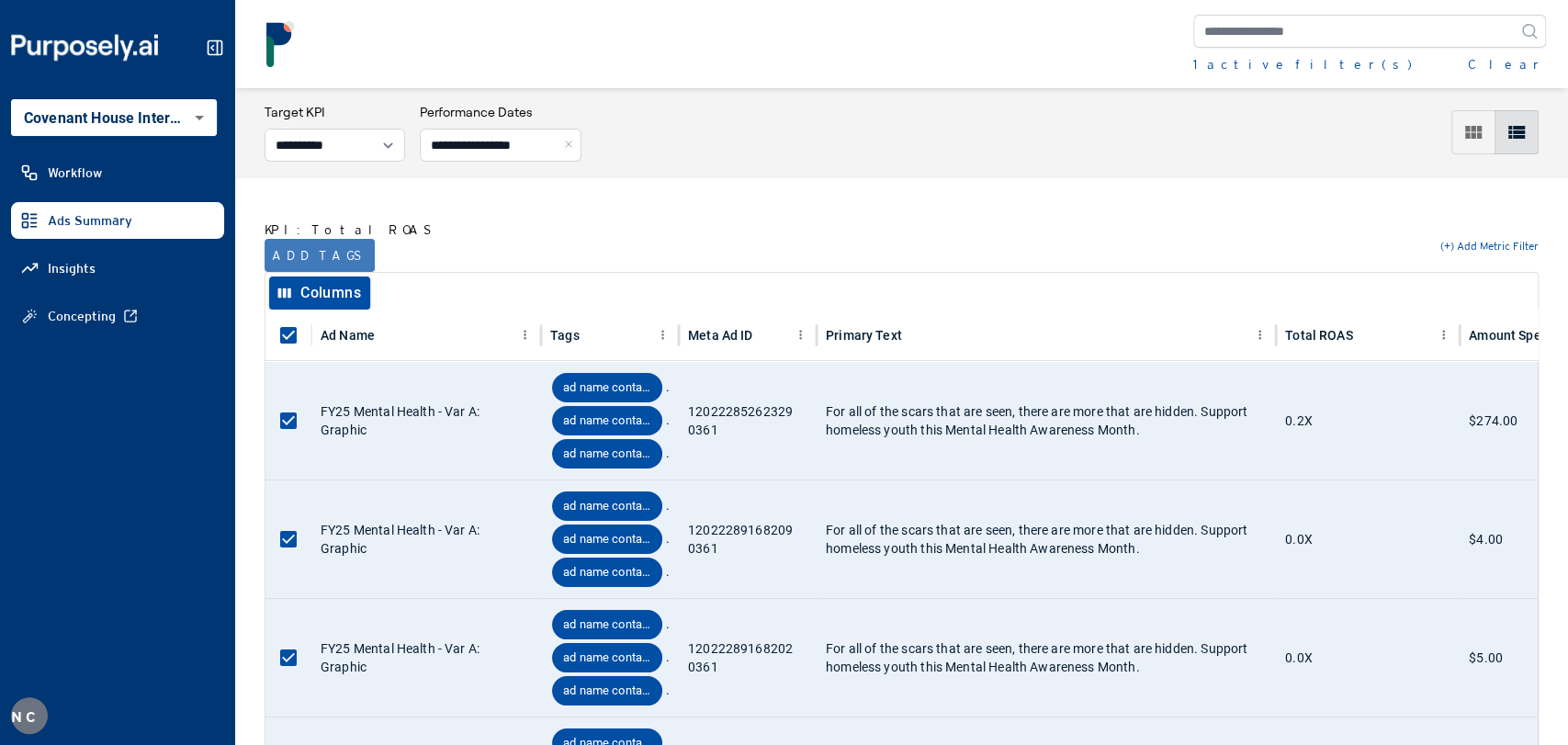 click on "Add tags" at bounding box center [320, 255] 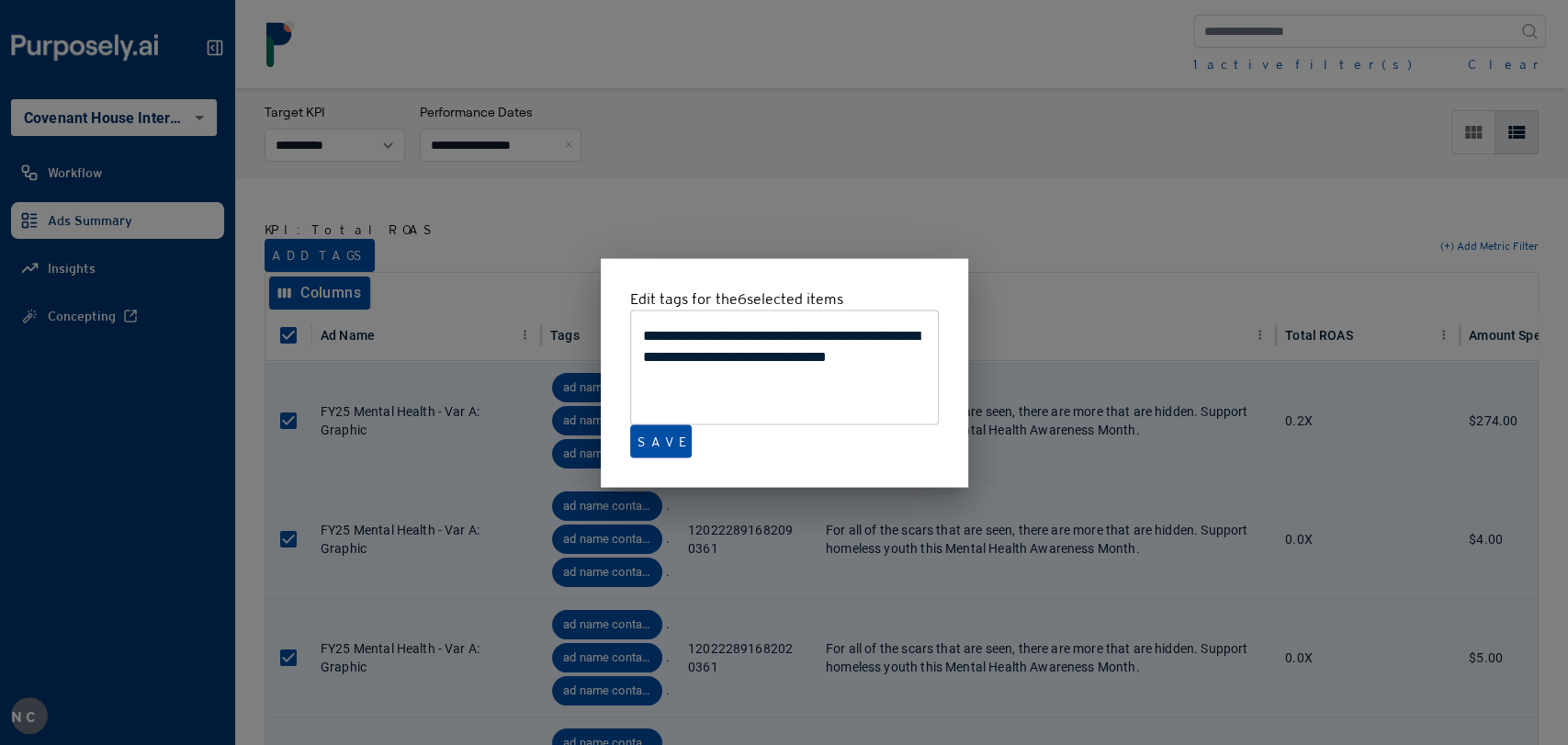 drag, startPoint x: 1067, startPoint y: 164, endPoint x: 1258, endPoint y: 253, distance: 210.718 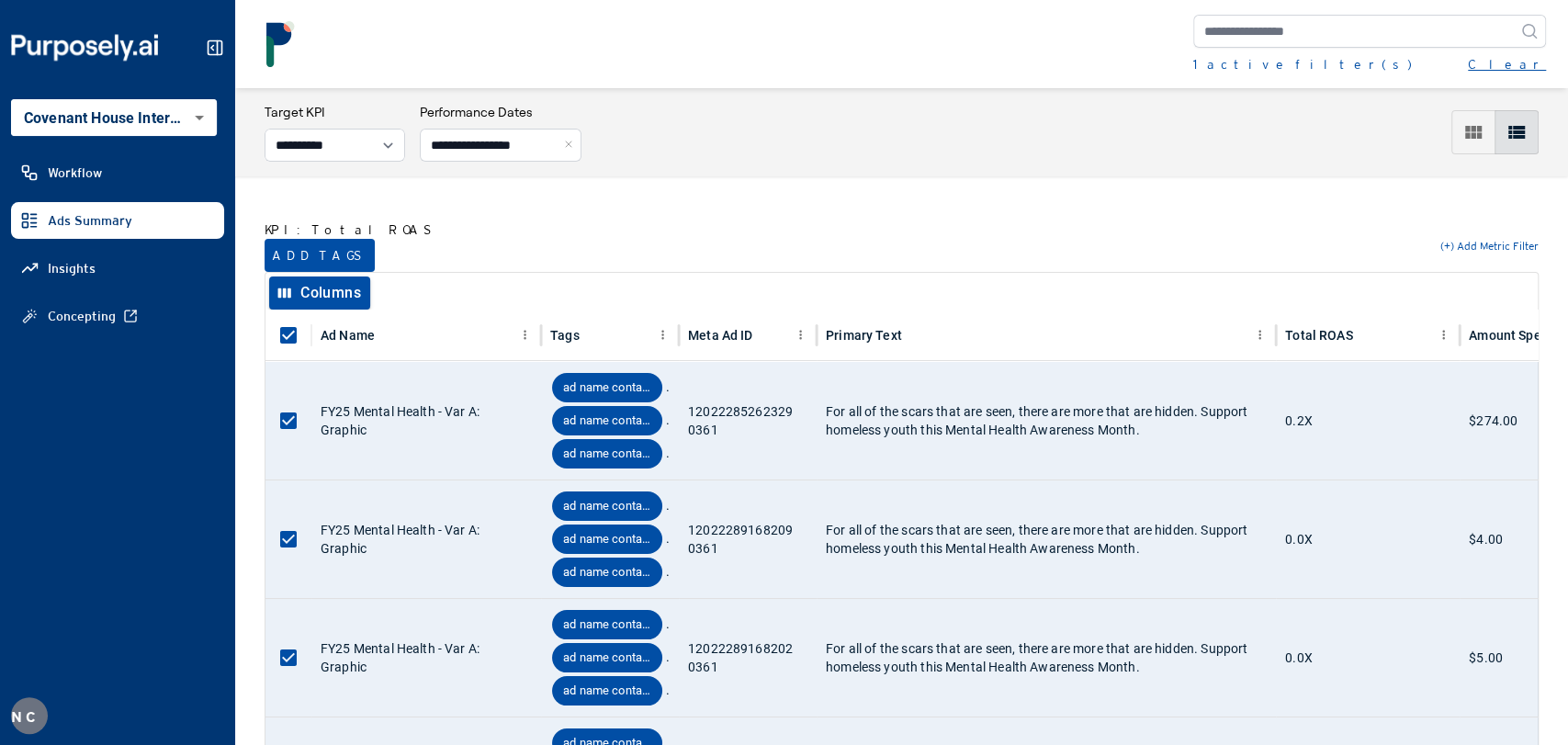 click on "Clear" at bounding box center [1506, 64] 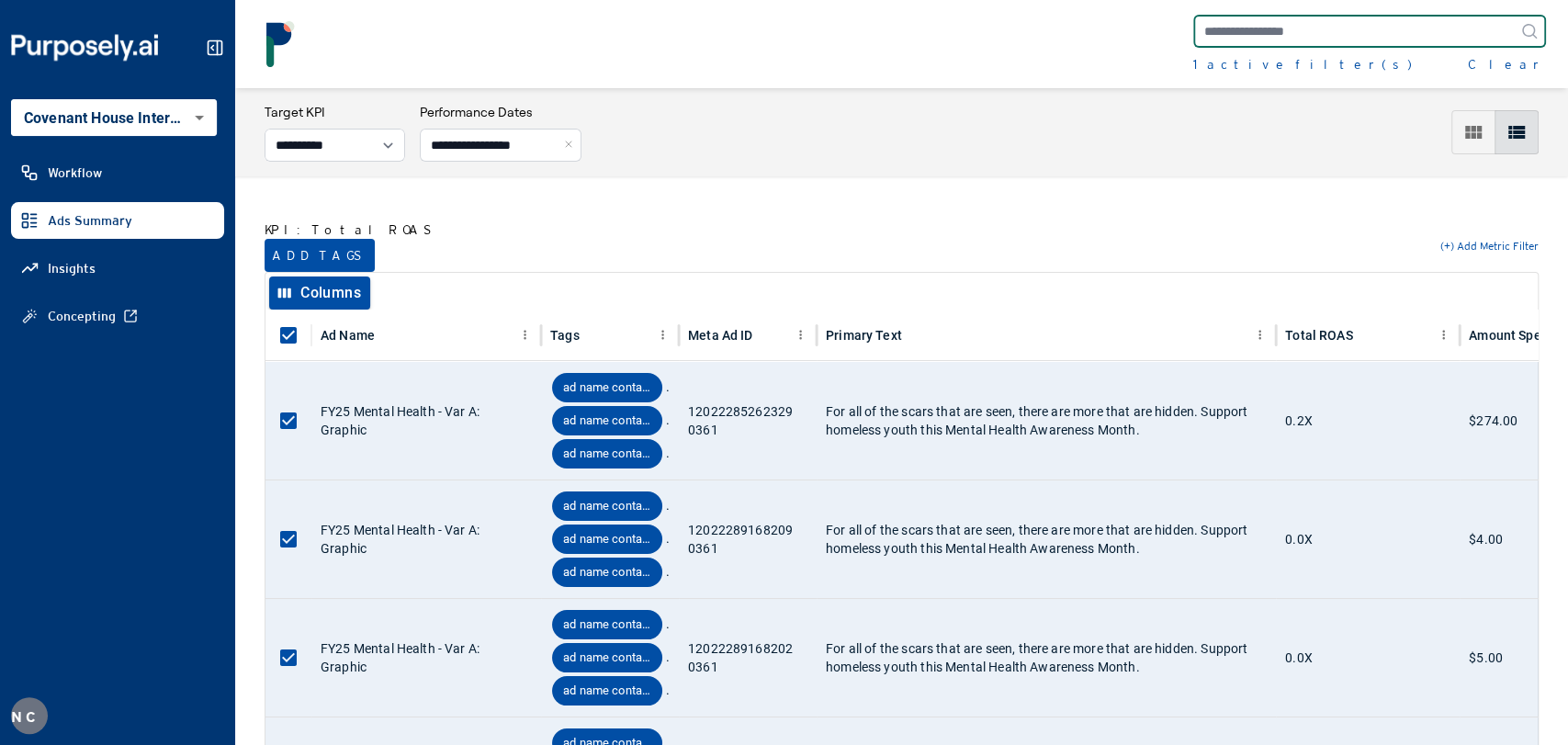 click at bounding box center [1370, 31] 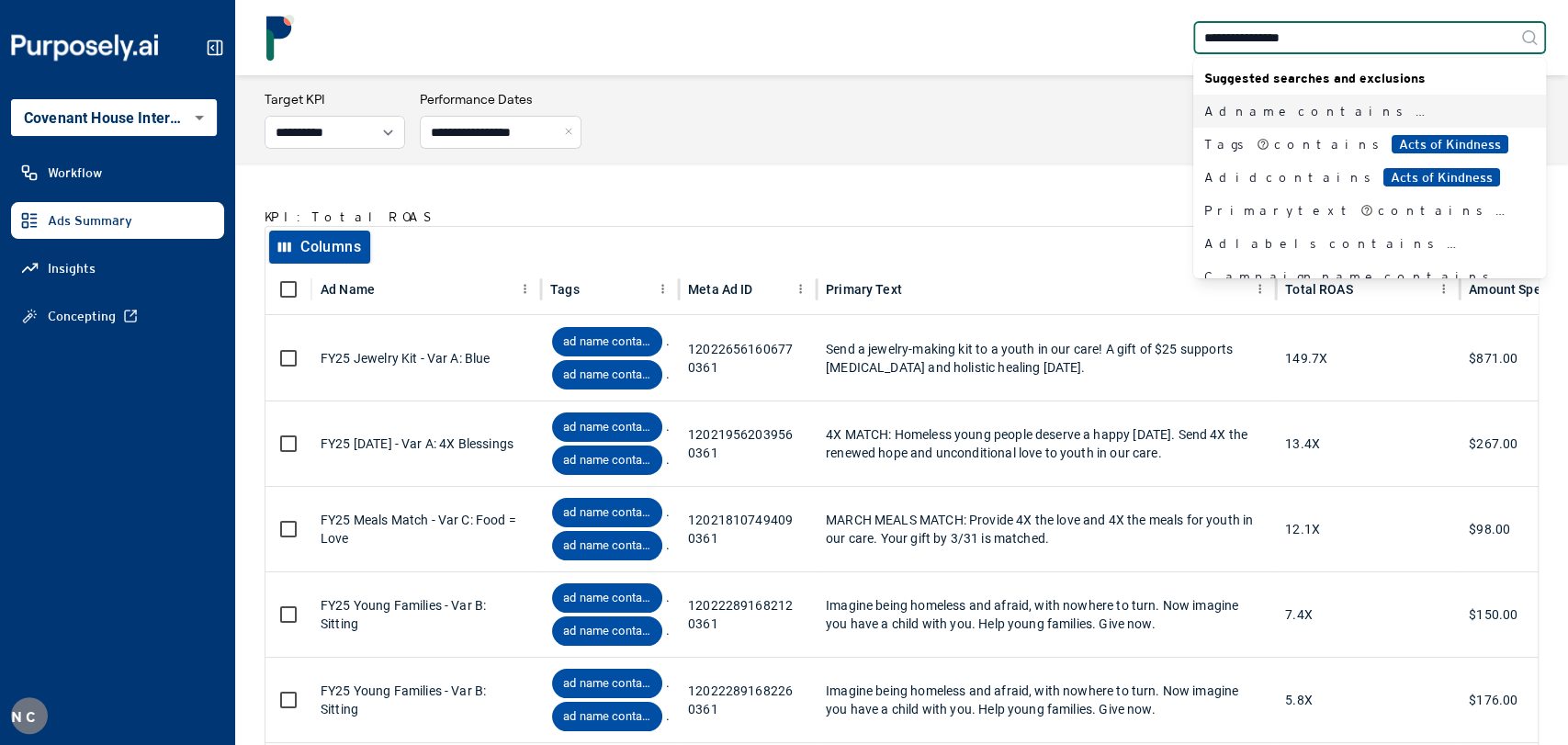 type on "**********" 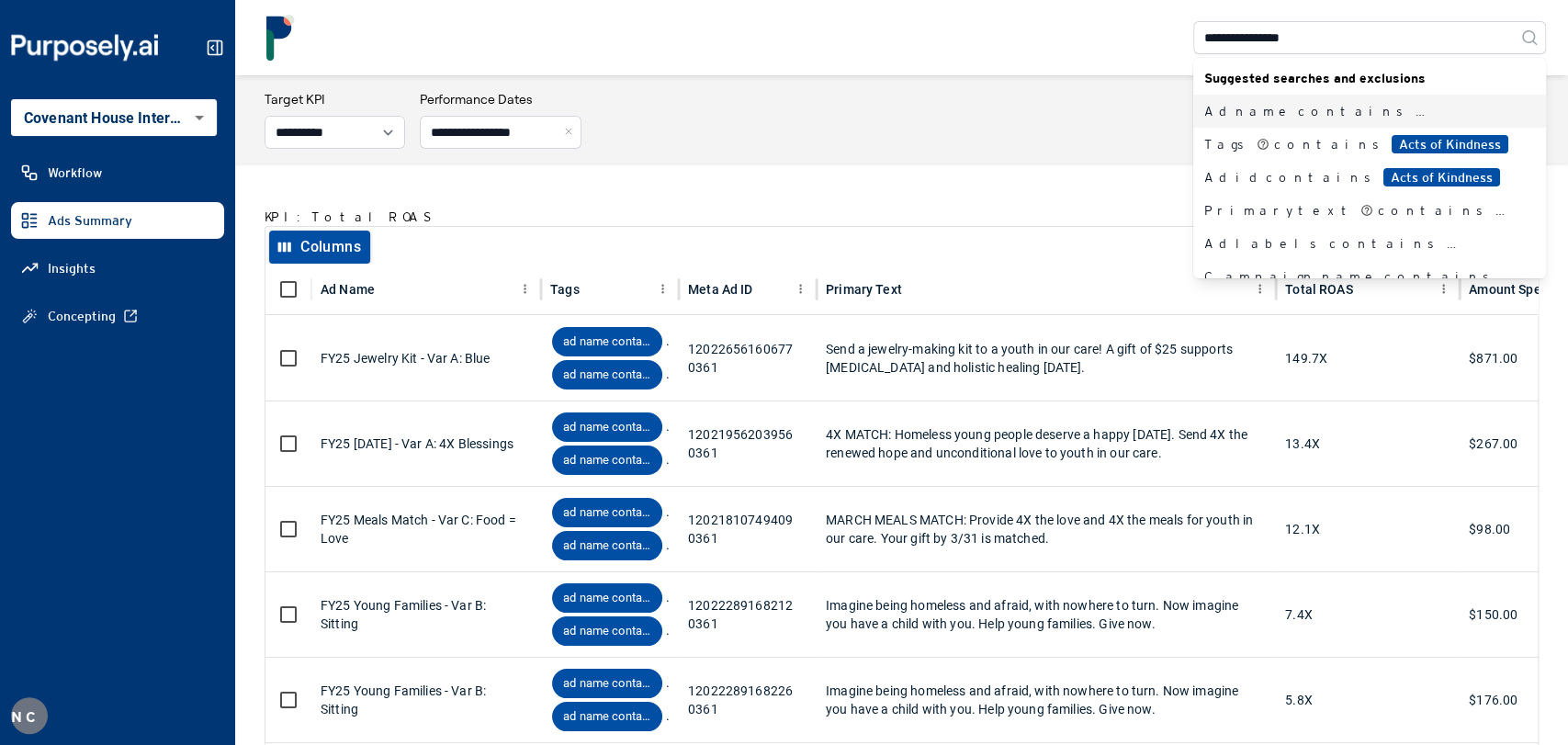 click on "Acts of Kindness" at bounding box center (1473, 111) 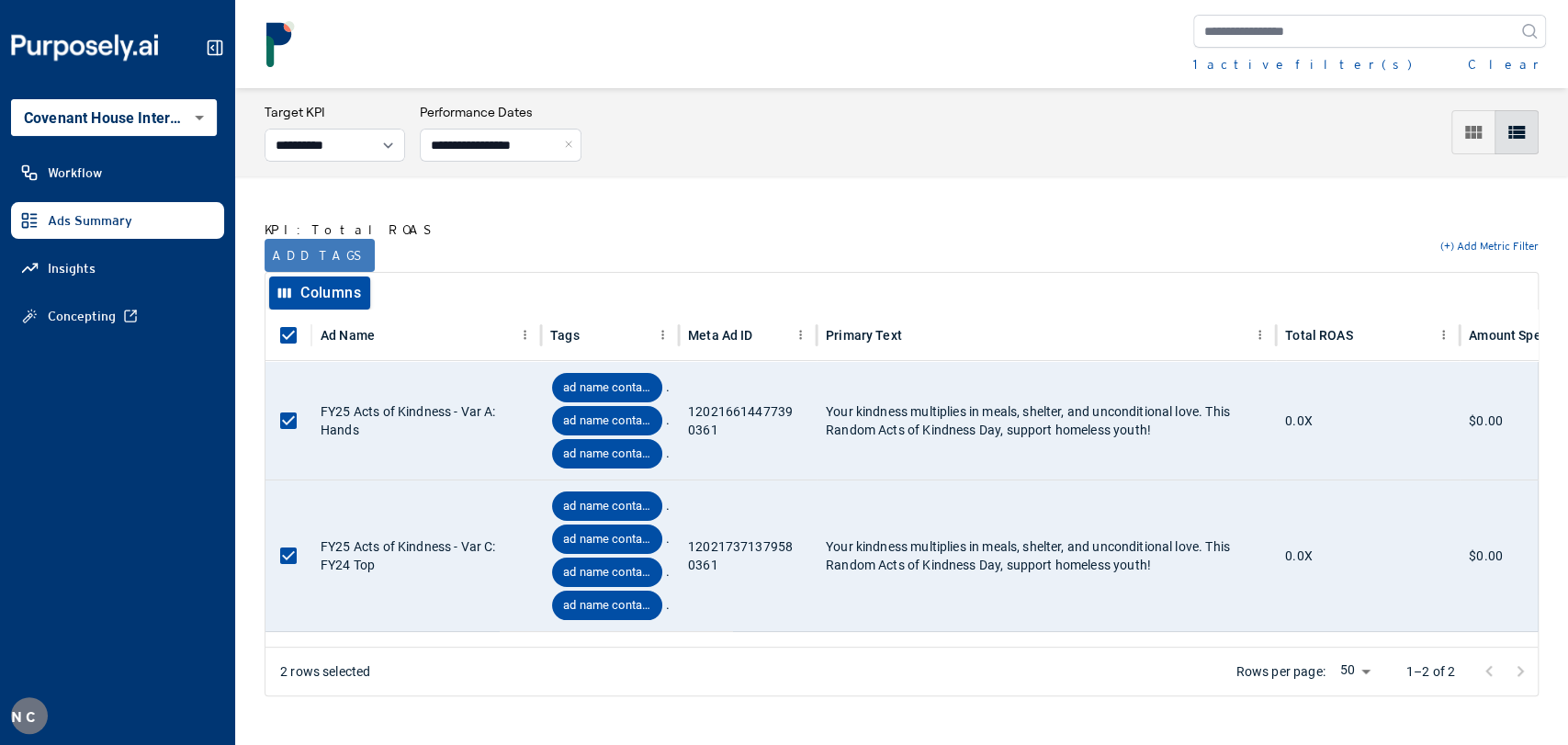 click on "Add tags" at bounding box center [320, 255] 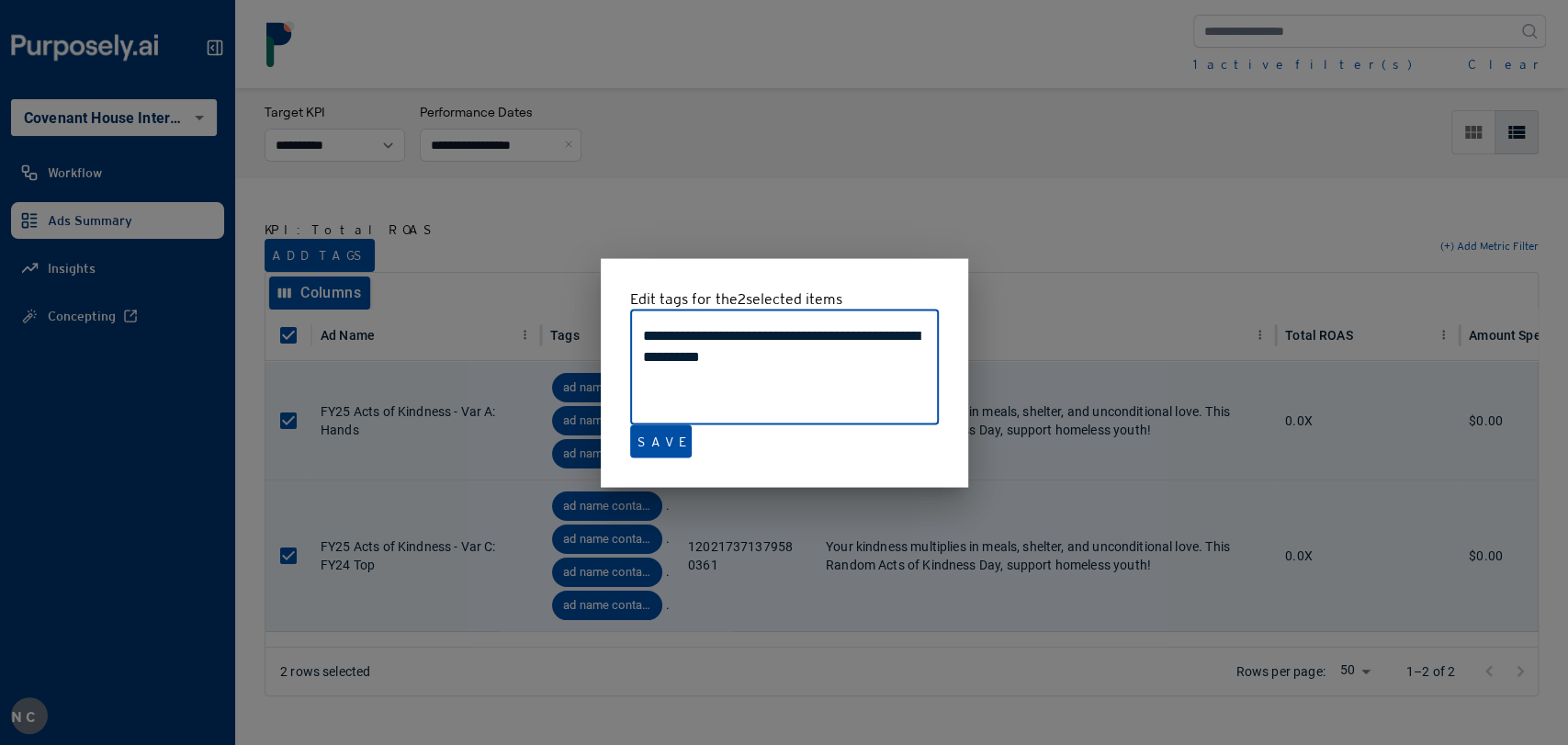 click at bounding box center [784, 372] 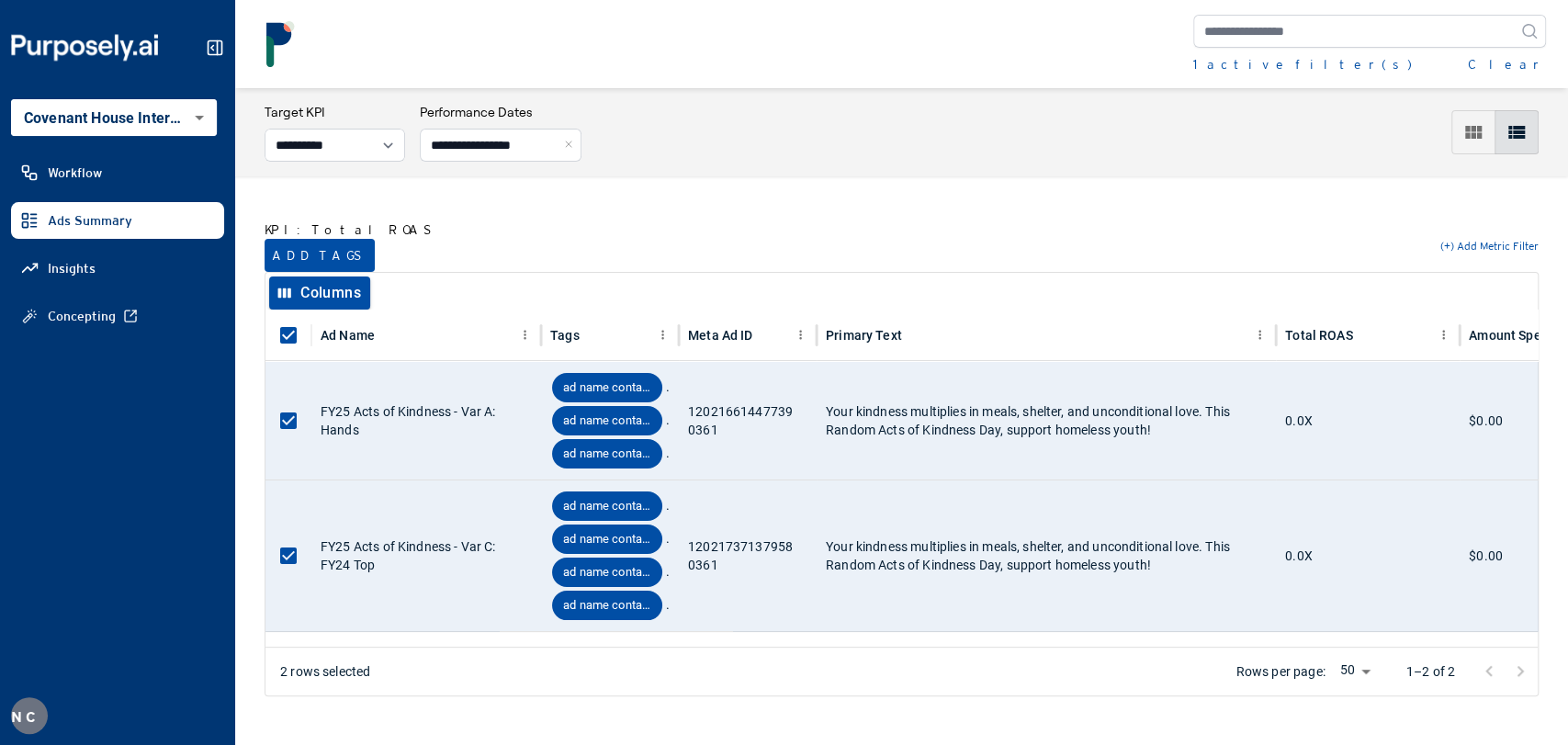 click on "Clear" at bounding box center [1506, 64] 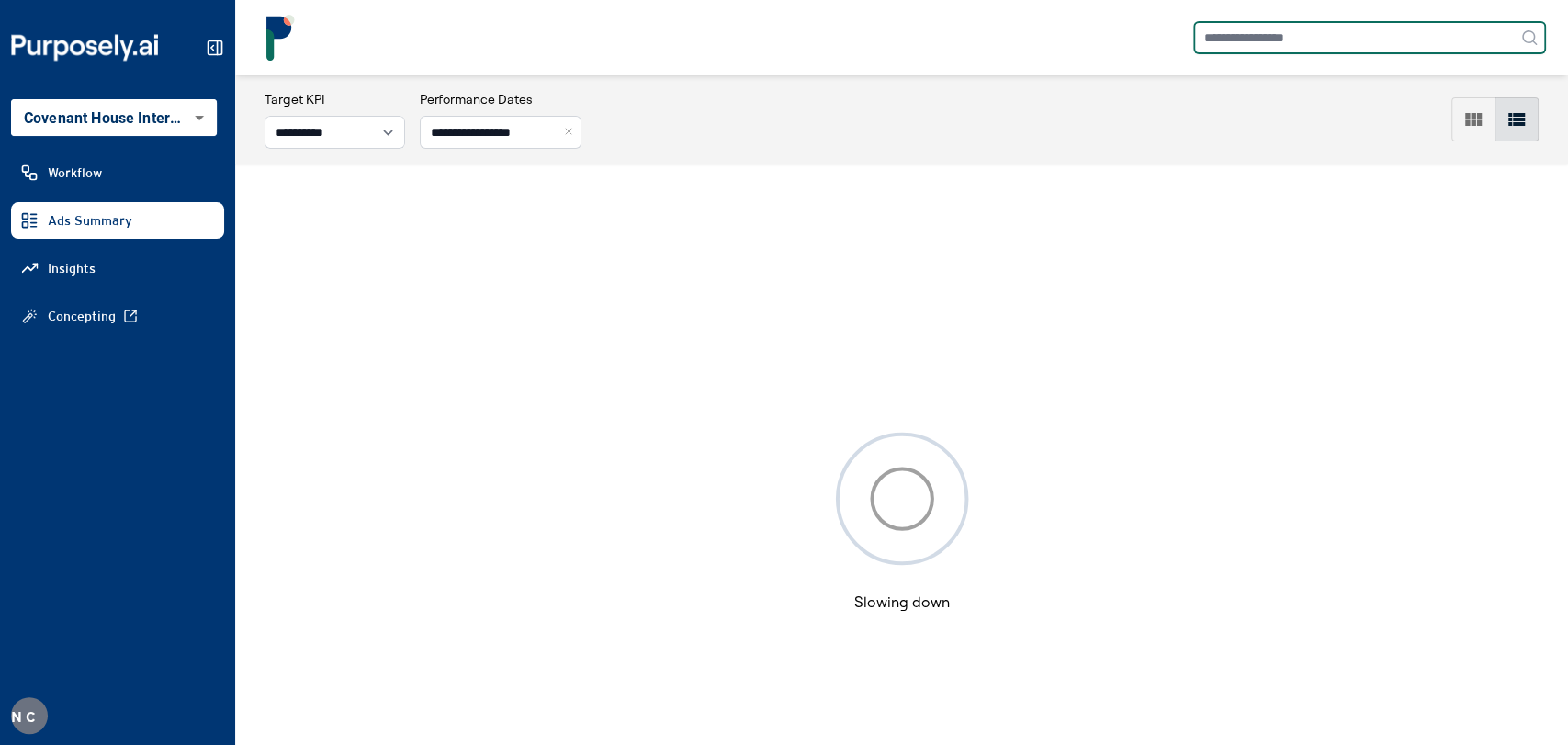 click at bounding box center [1370, 38] 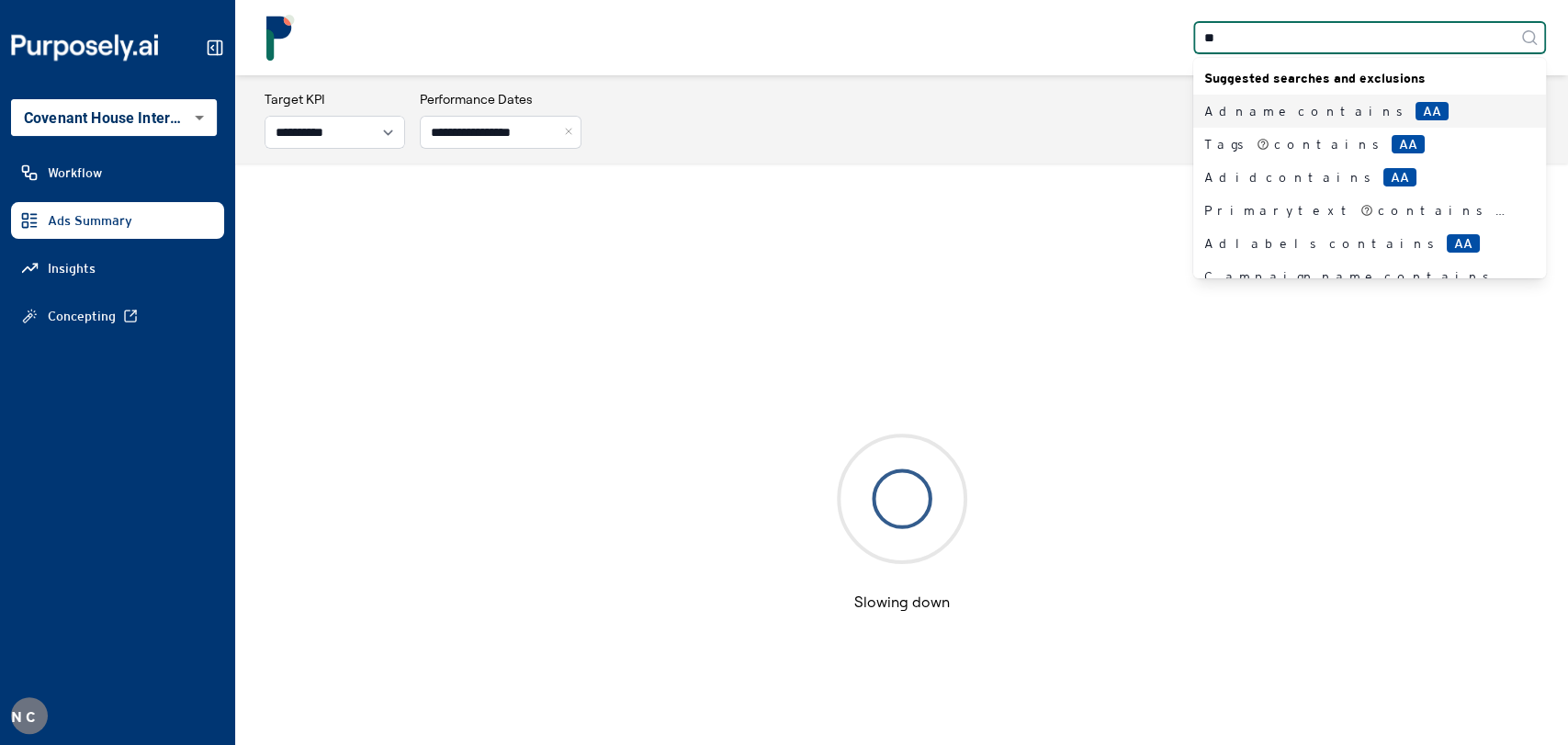type on "**" 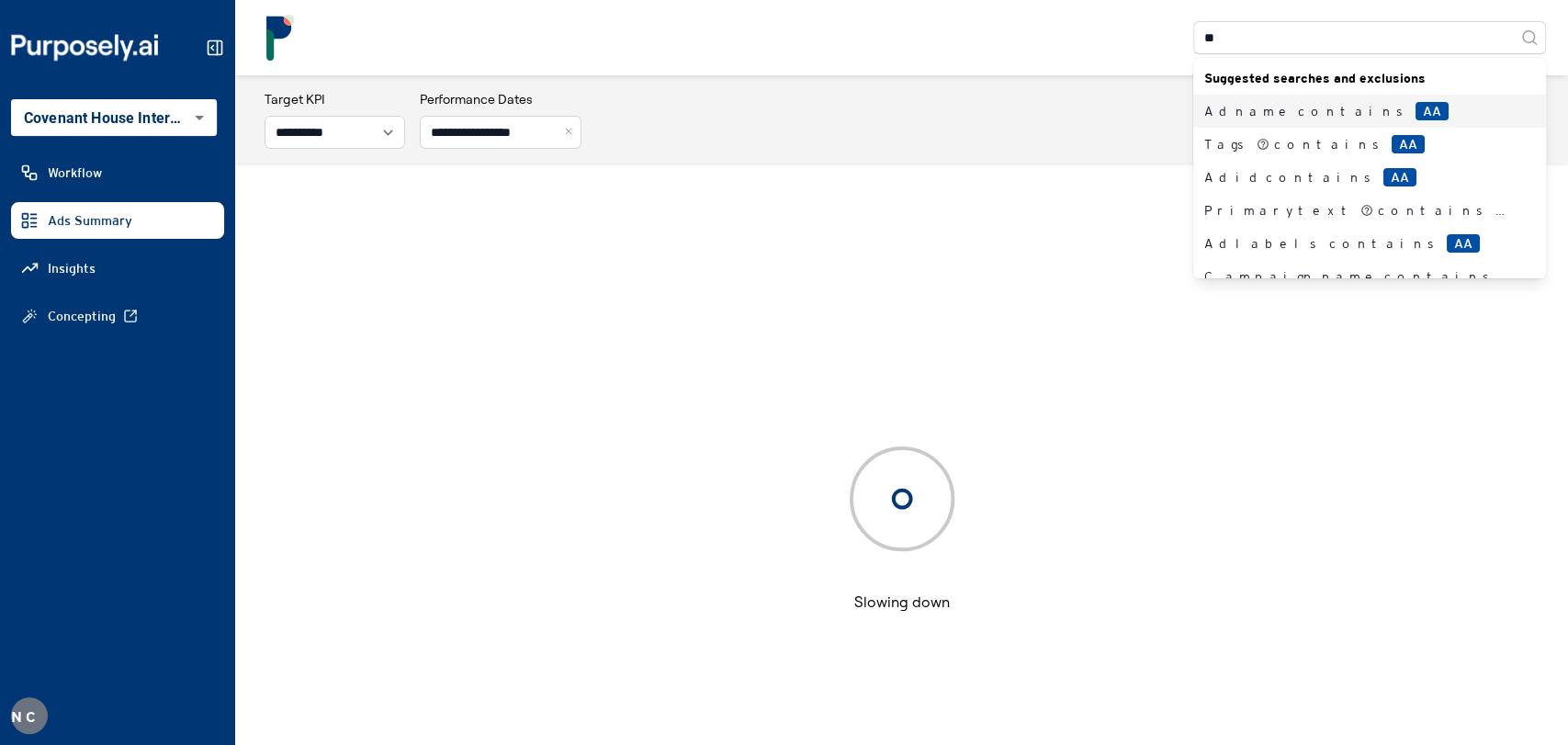 click on "Ad name     contains   AA" at bounding box center [1359, 111] 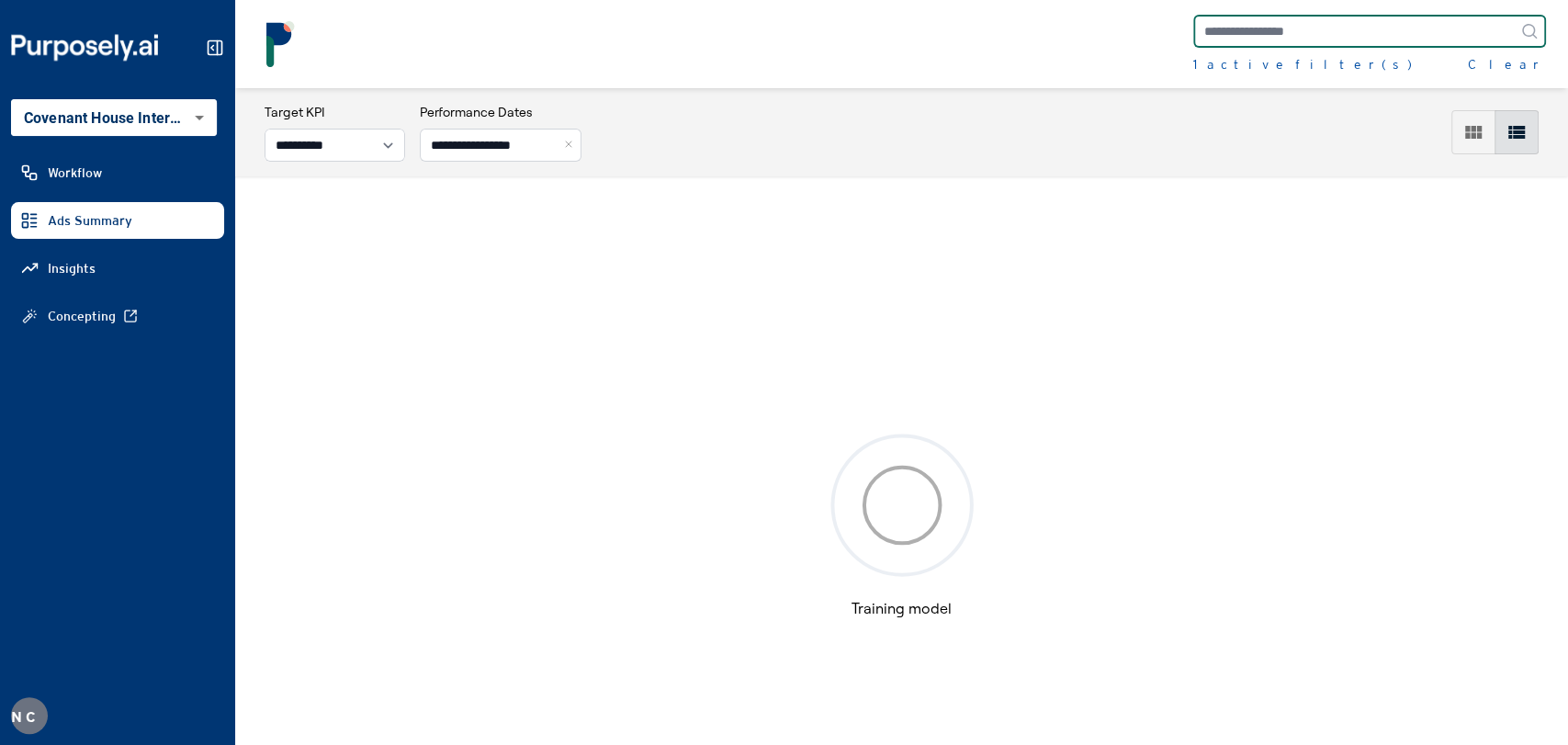 scroll, scrollTop: 0, scrollLeft: 0, axis: both 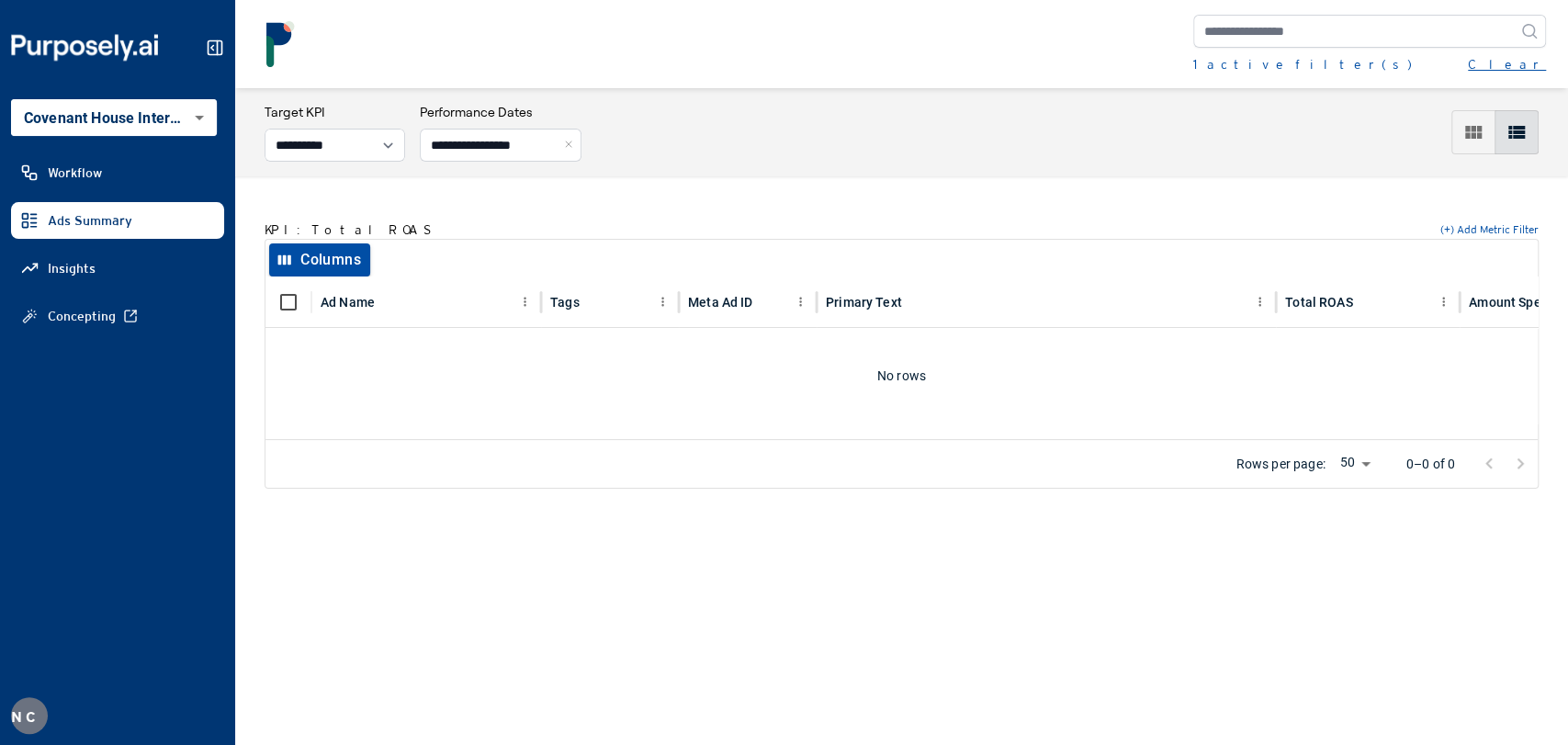 click on "Clear" at bounding box center (1506, 64) 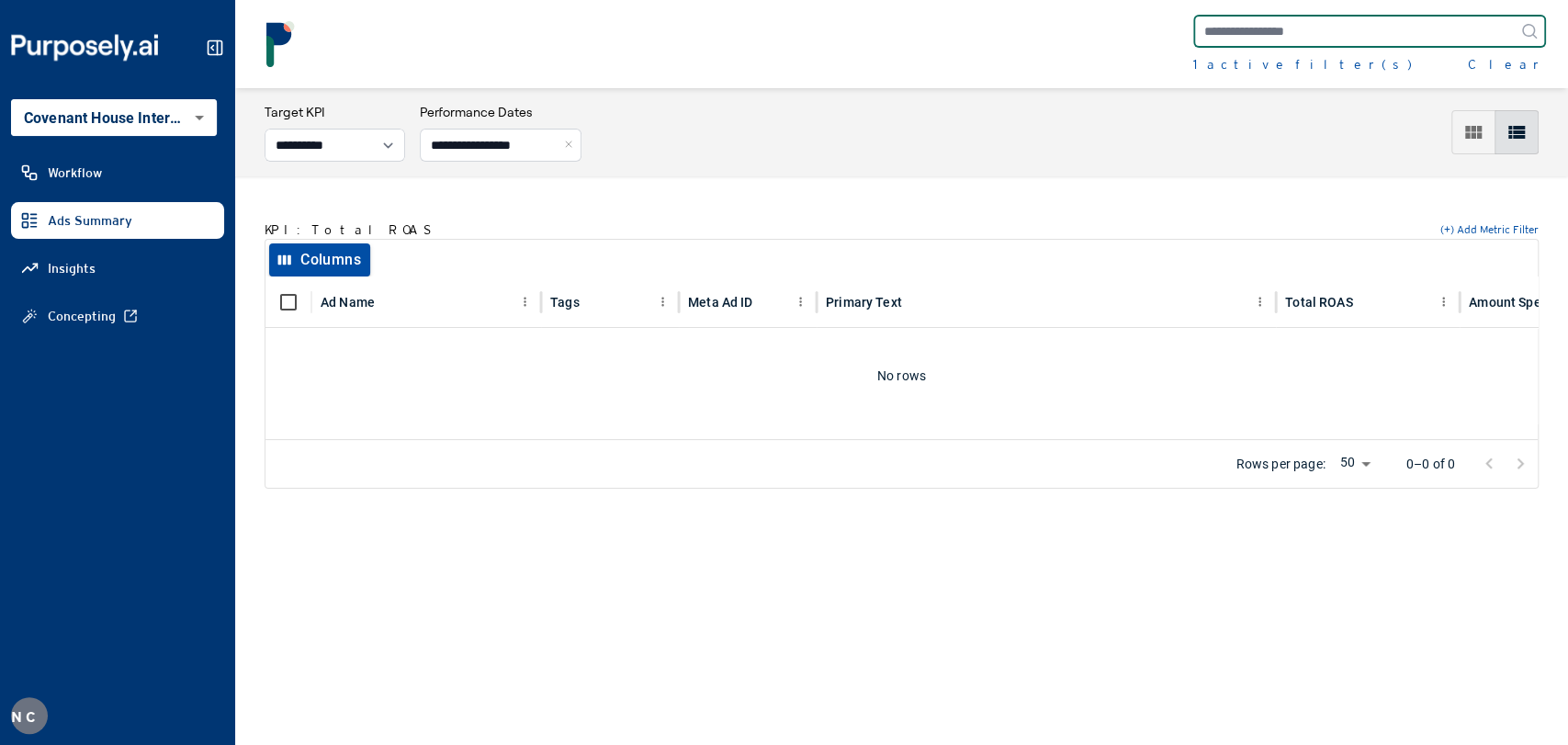 click at bounding box center [1370, 31] 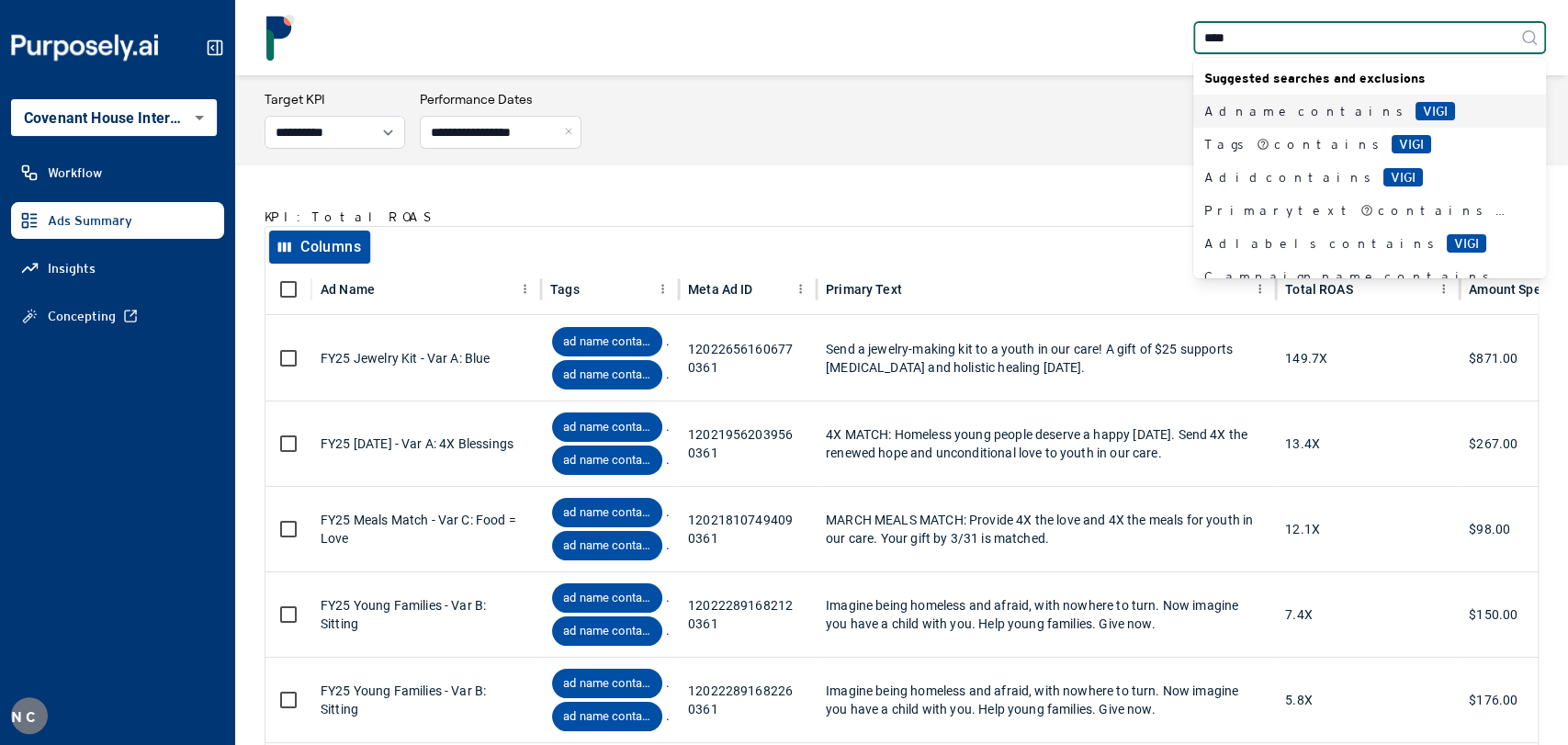 type on "*****" 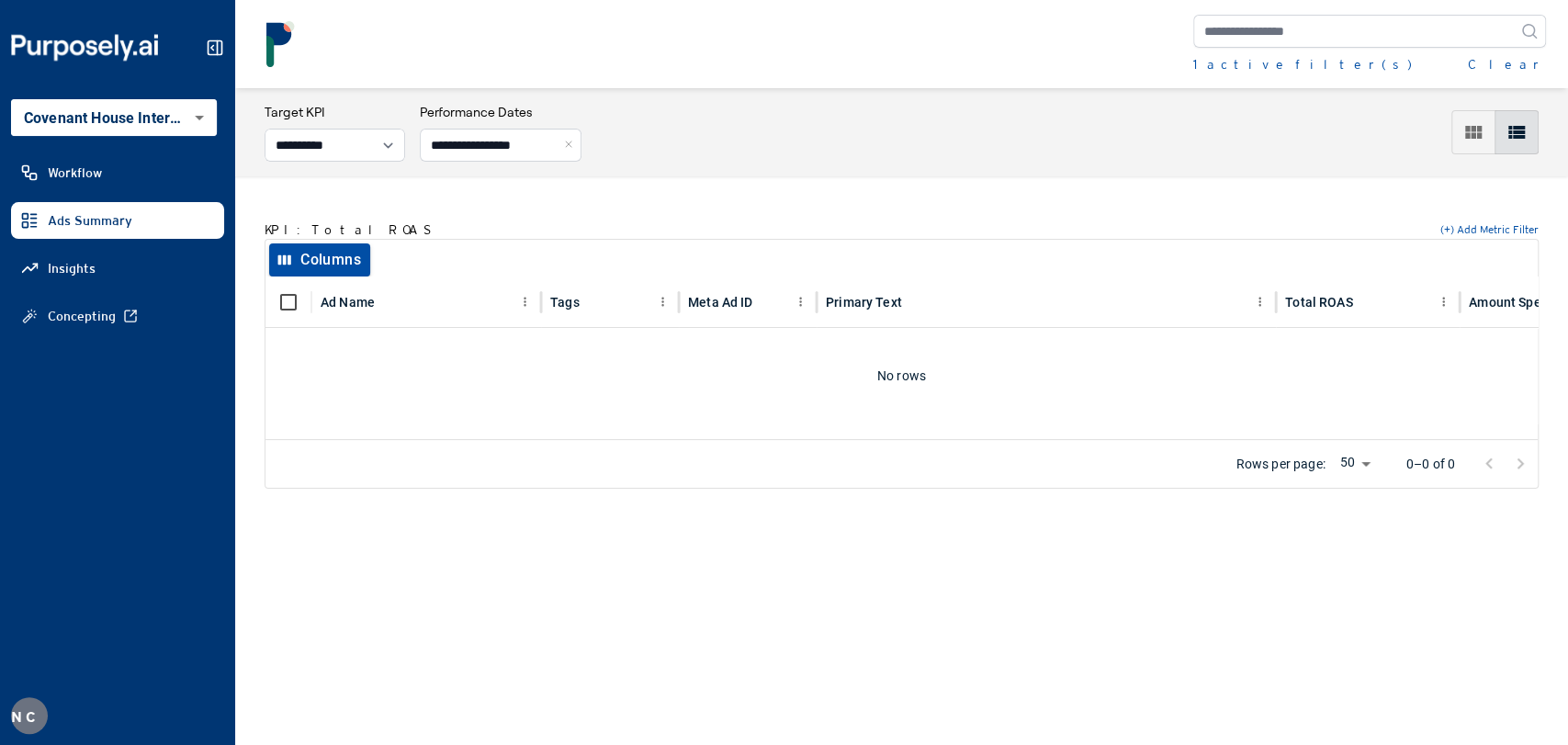 click on "1  active filter(s) Clear" at bounding box center (901, 44) 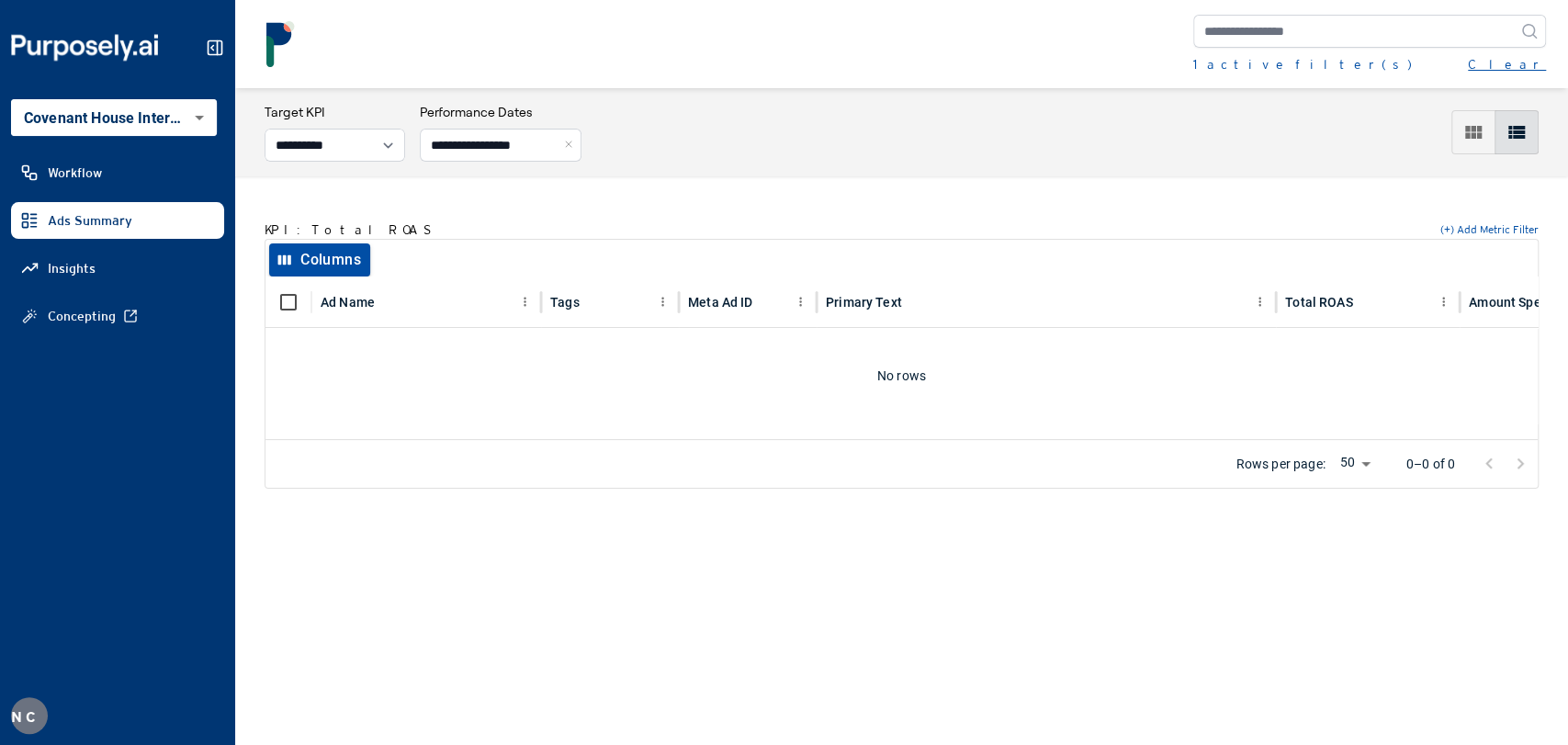 click on "Clear" at bounding box center [1506, 64] 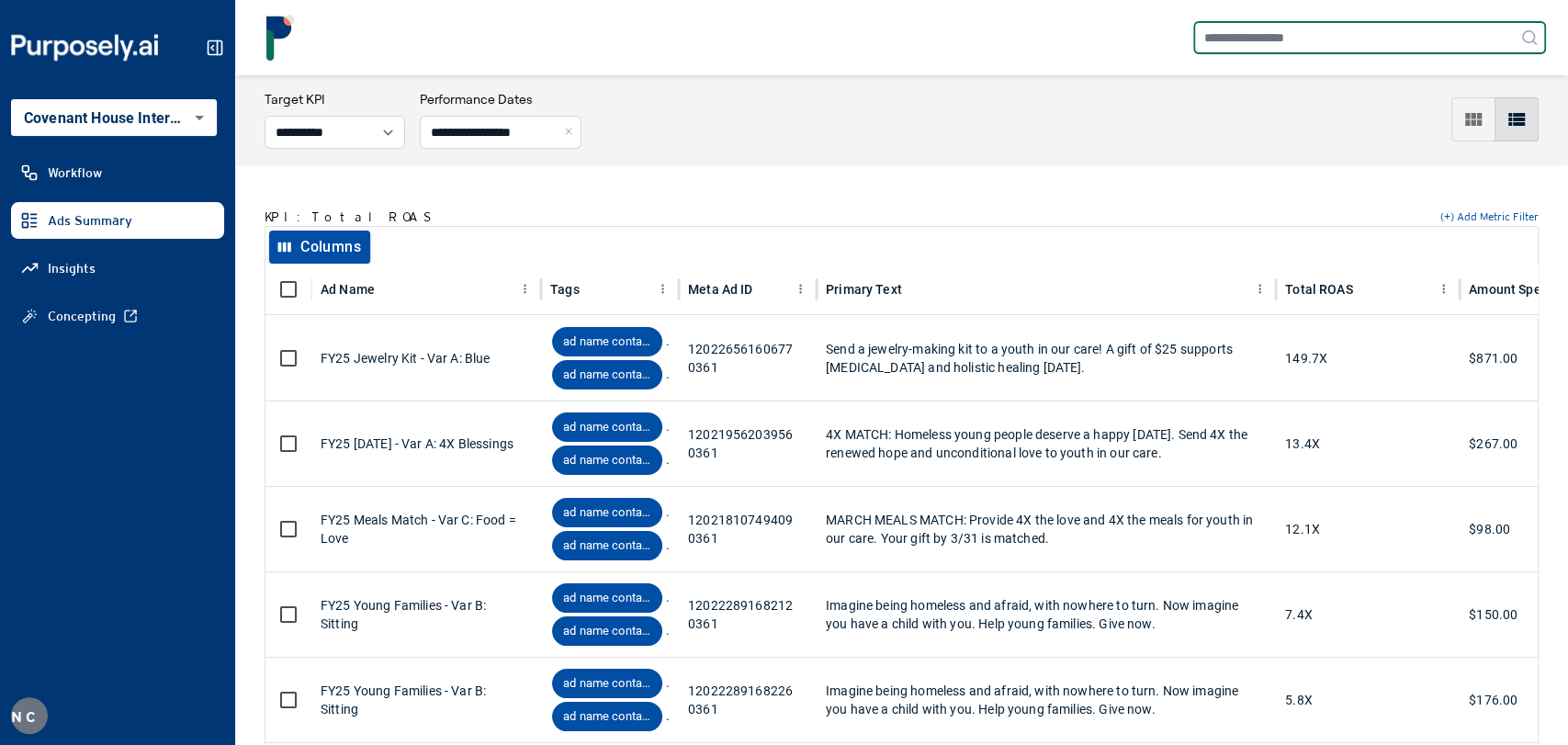 click at bounding box center [1370, 38] 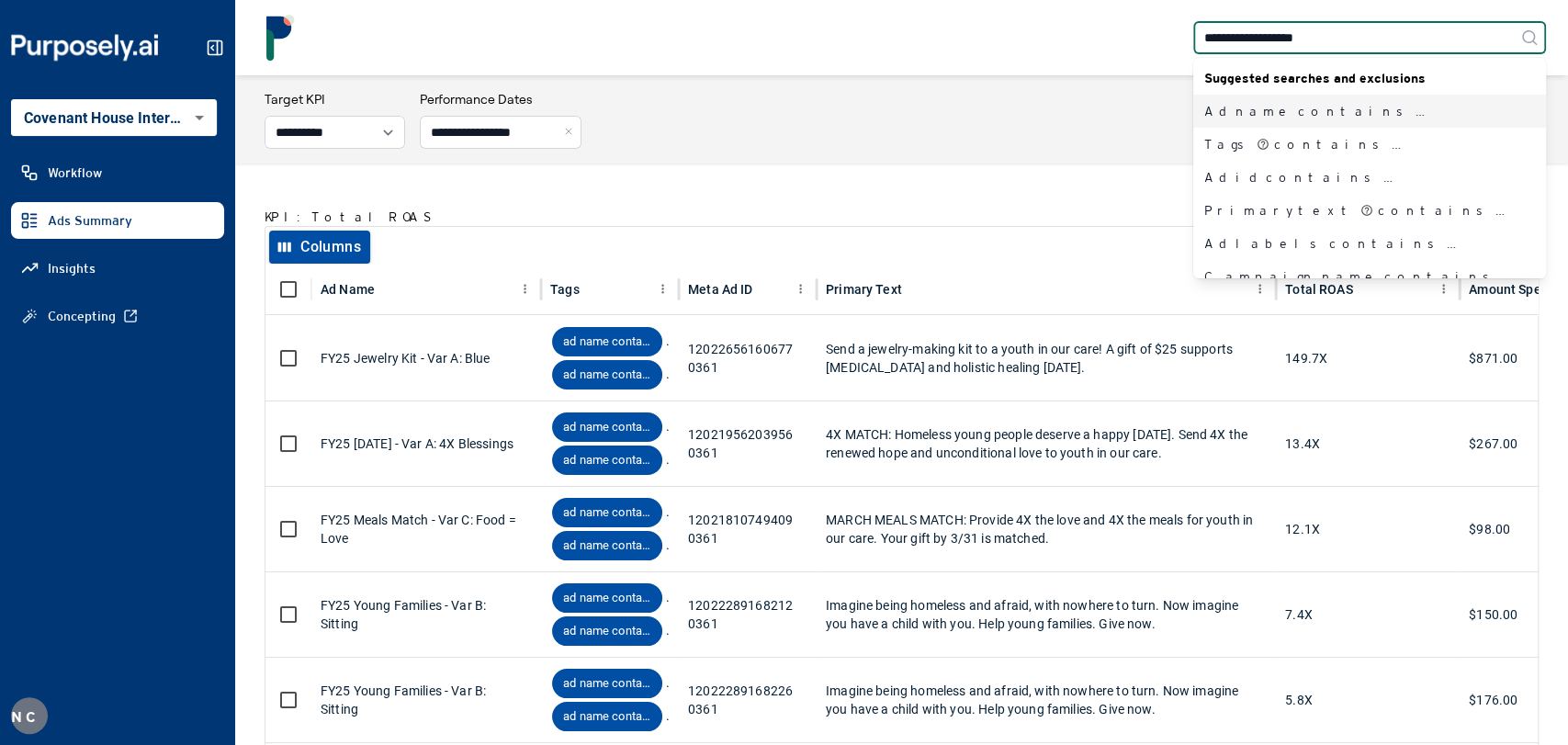 type on "**********" 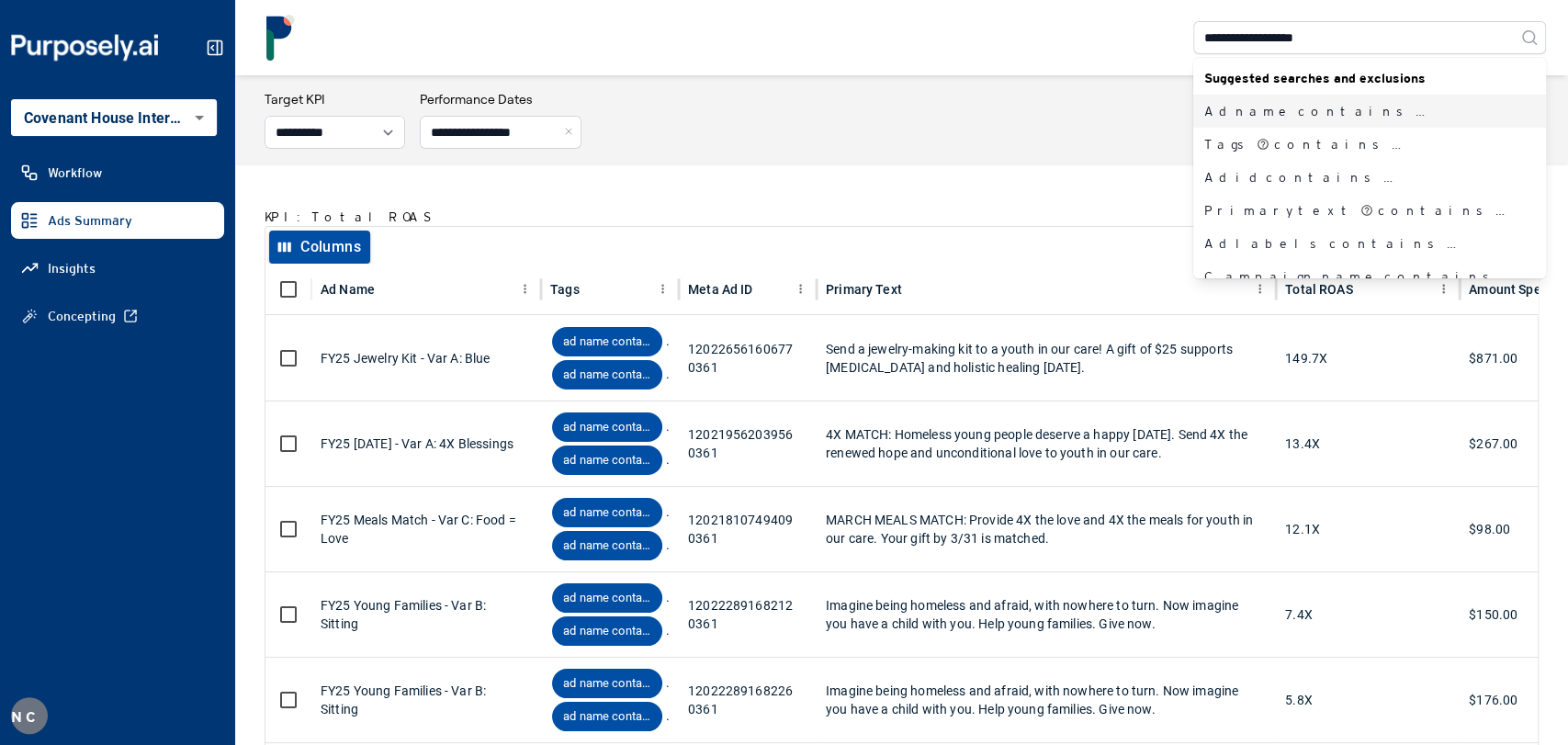 click on "Ad name     contains   Safe Place to Sleep" at bounding box center [1359, 111] 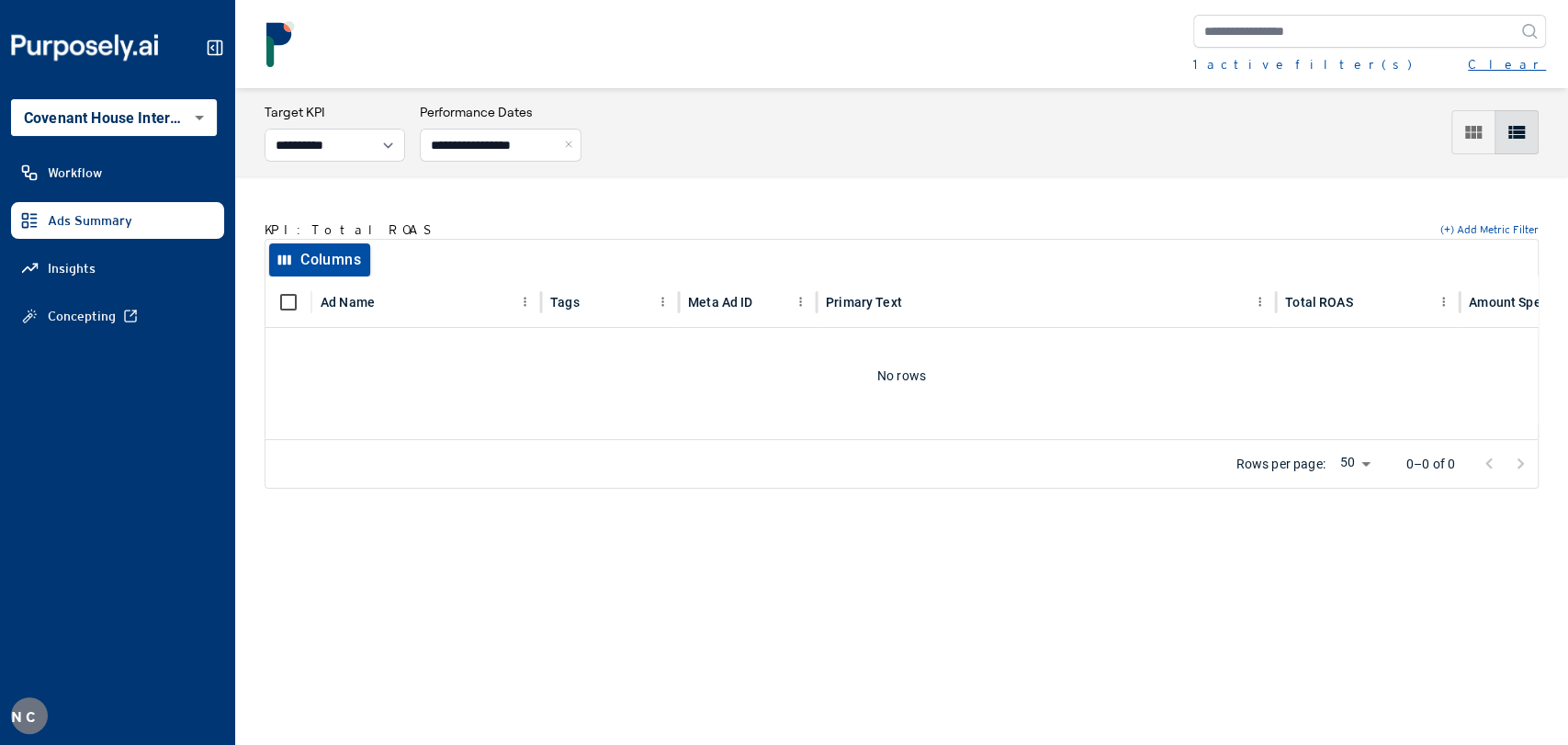 click on "Clear" at bounding box center [1506, 64] 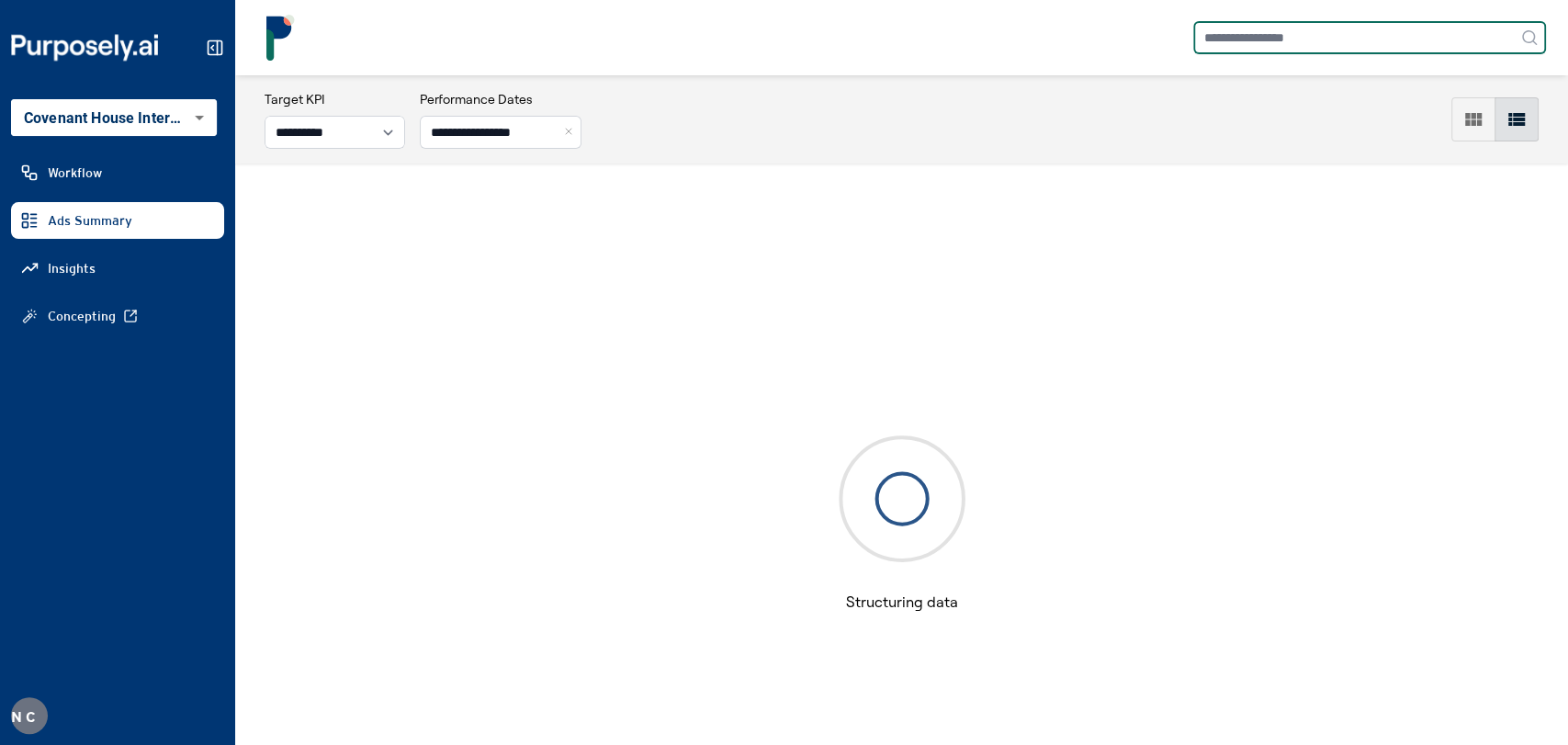 click at bounding box center [1370, 38] 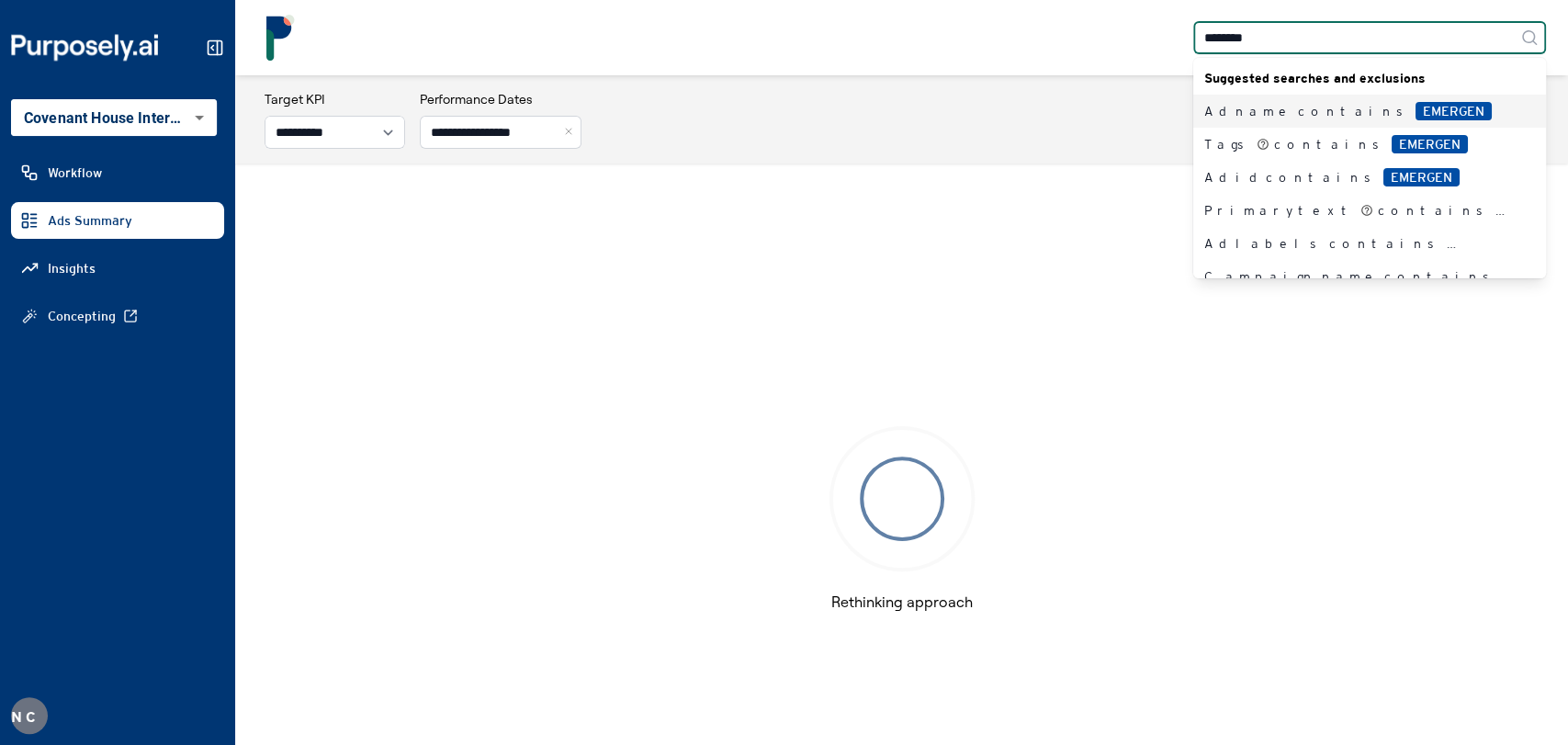 type on "*********" 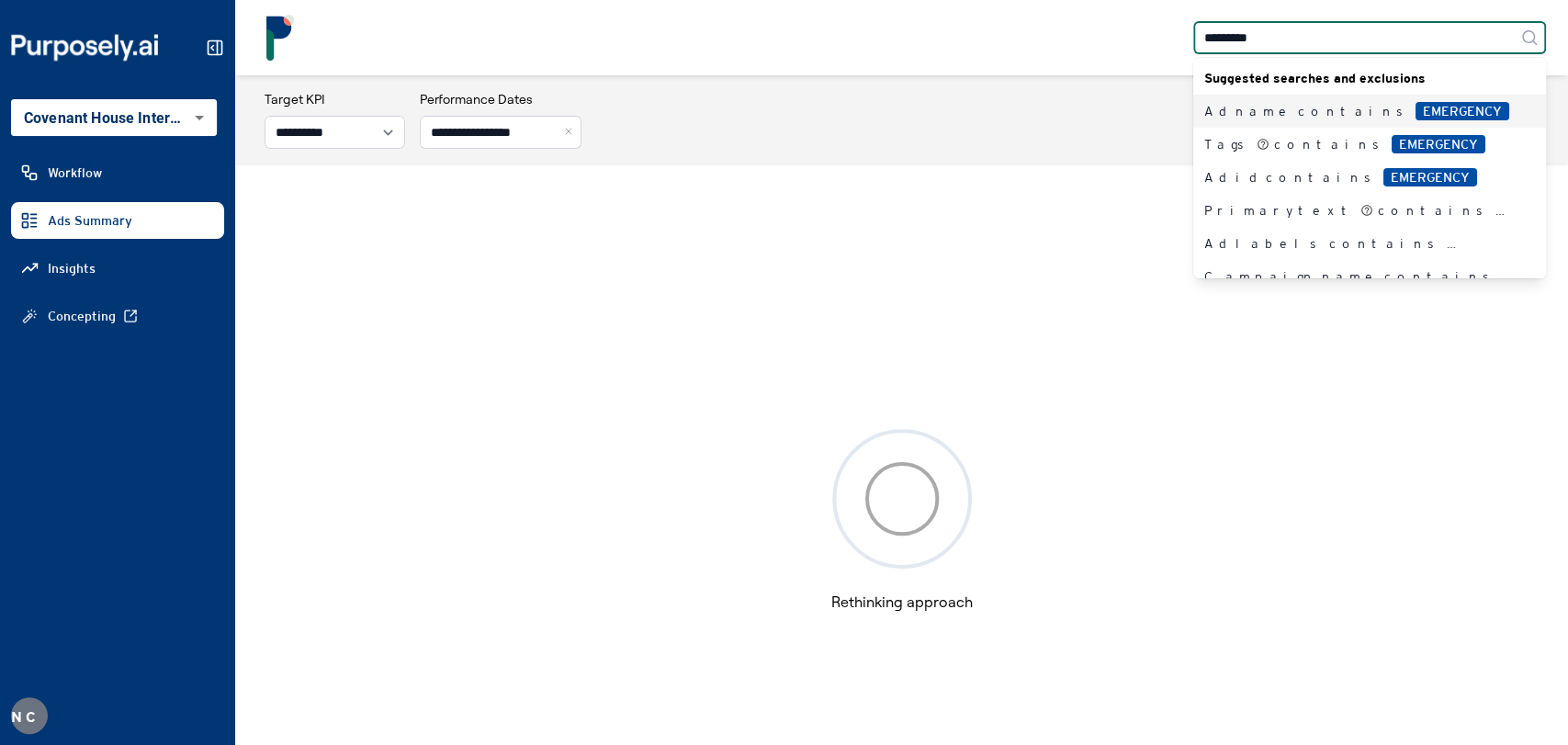 type 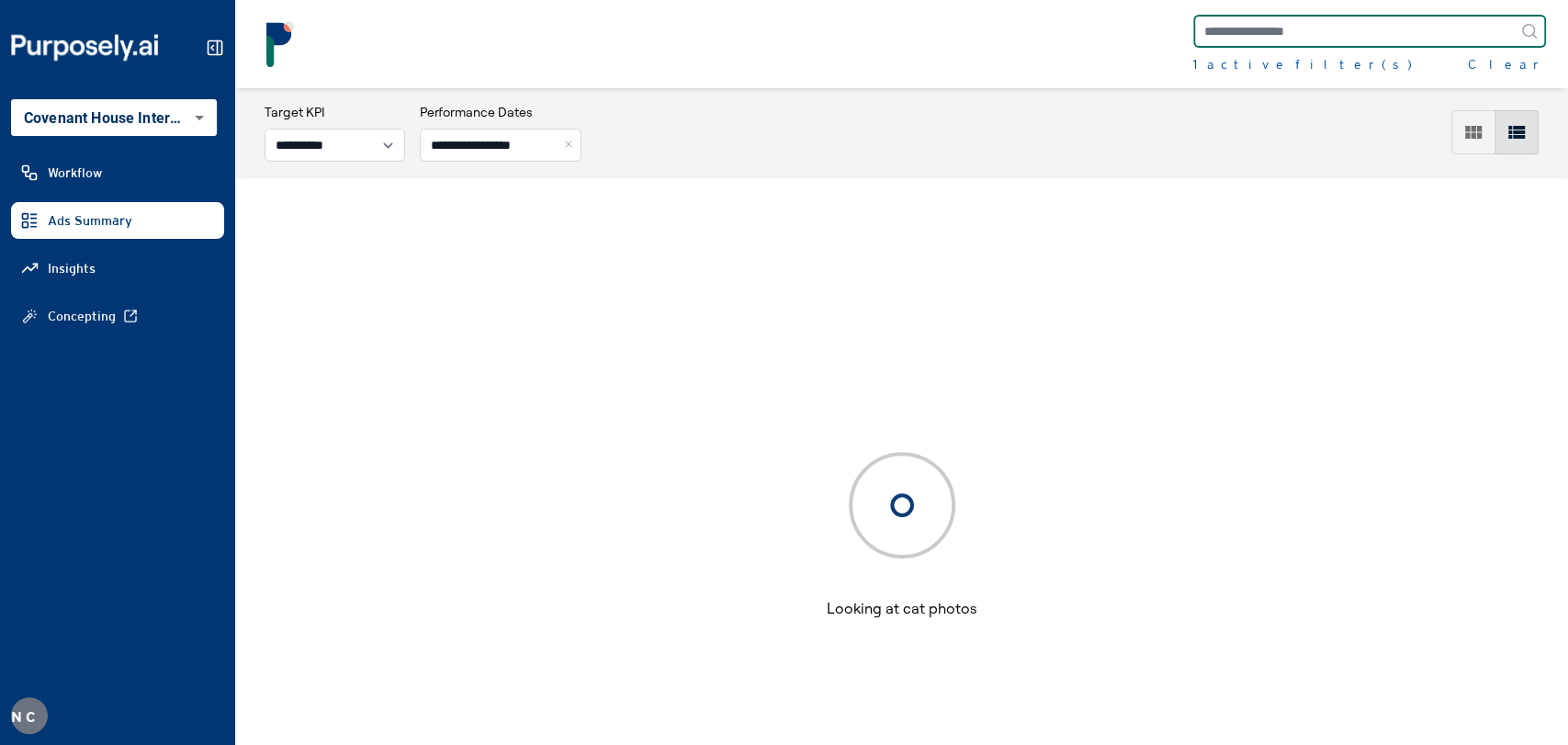 scroll, scrollTop: 88, scrollLeft: 0, axis: vertical 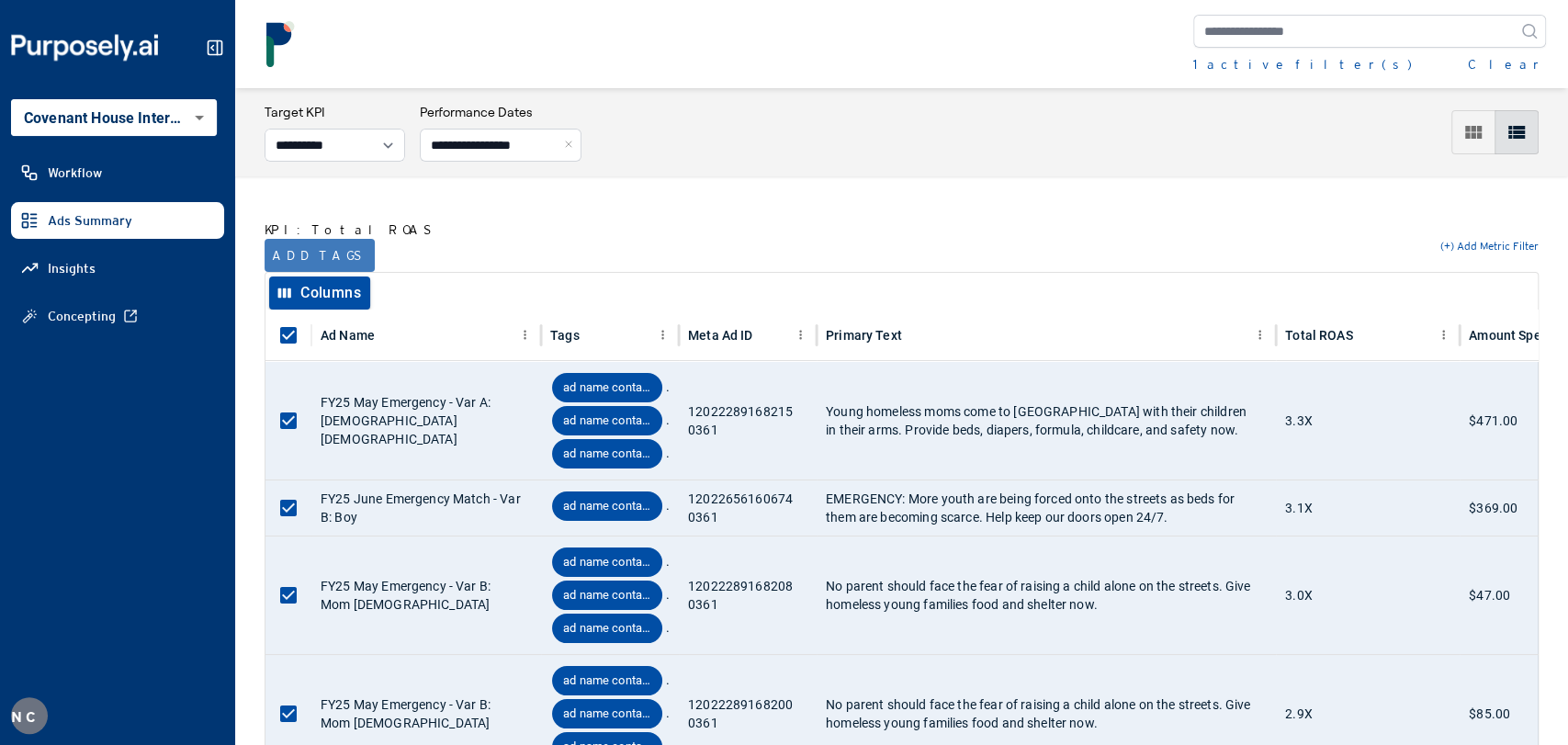click on "Add tags" at bounding box center (320, 255) 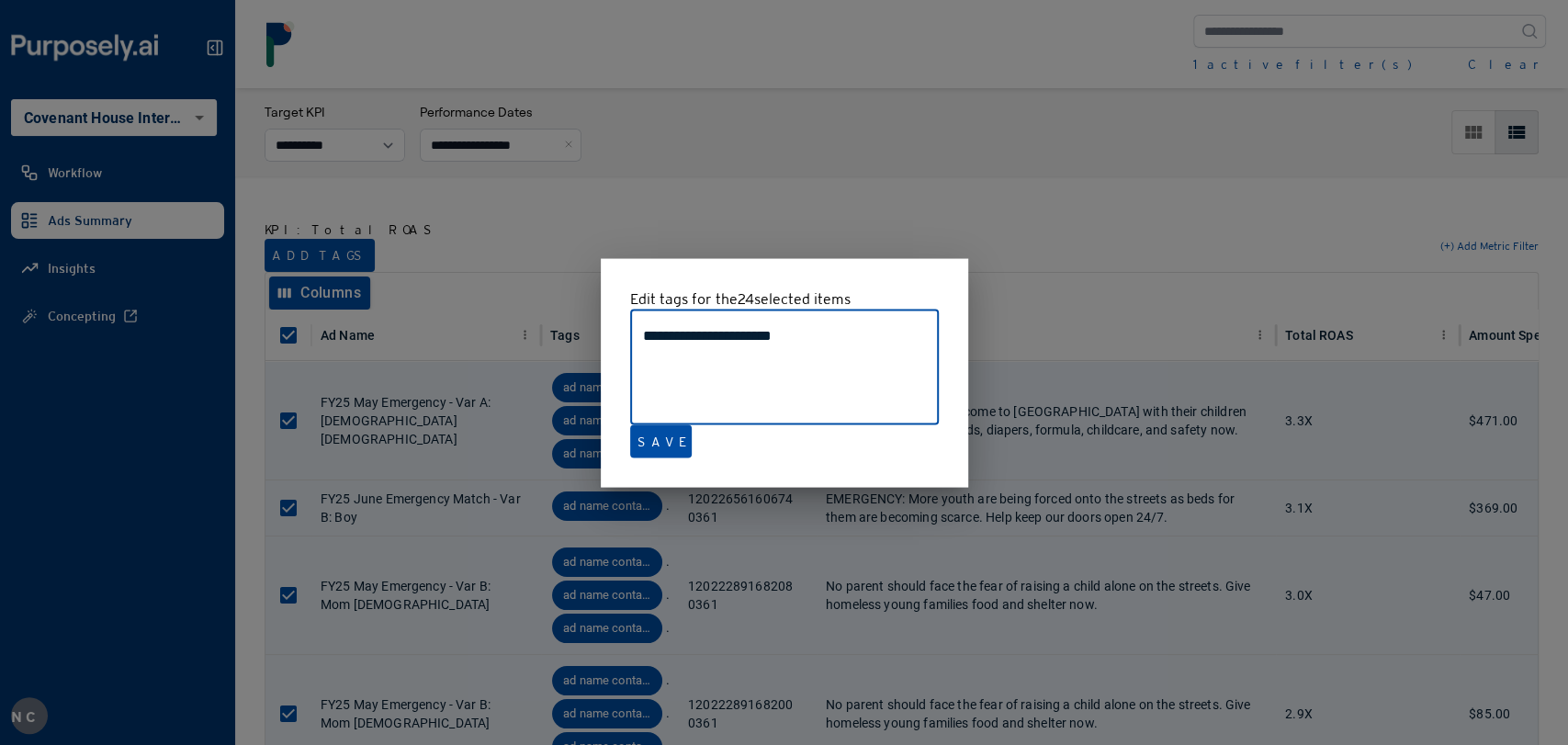 click on "**********" at bounding box center (784, 367) 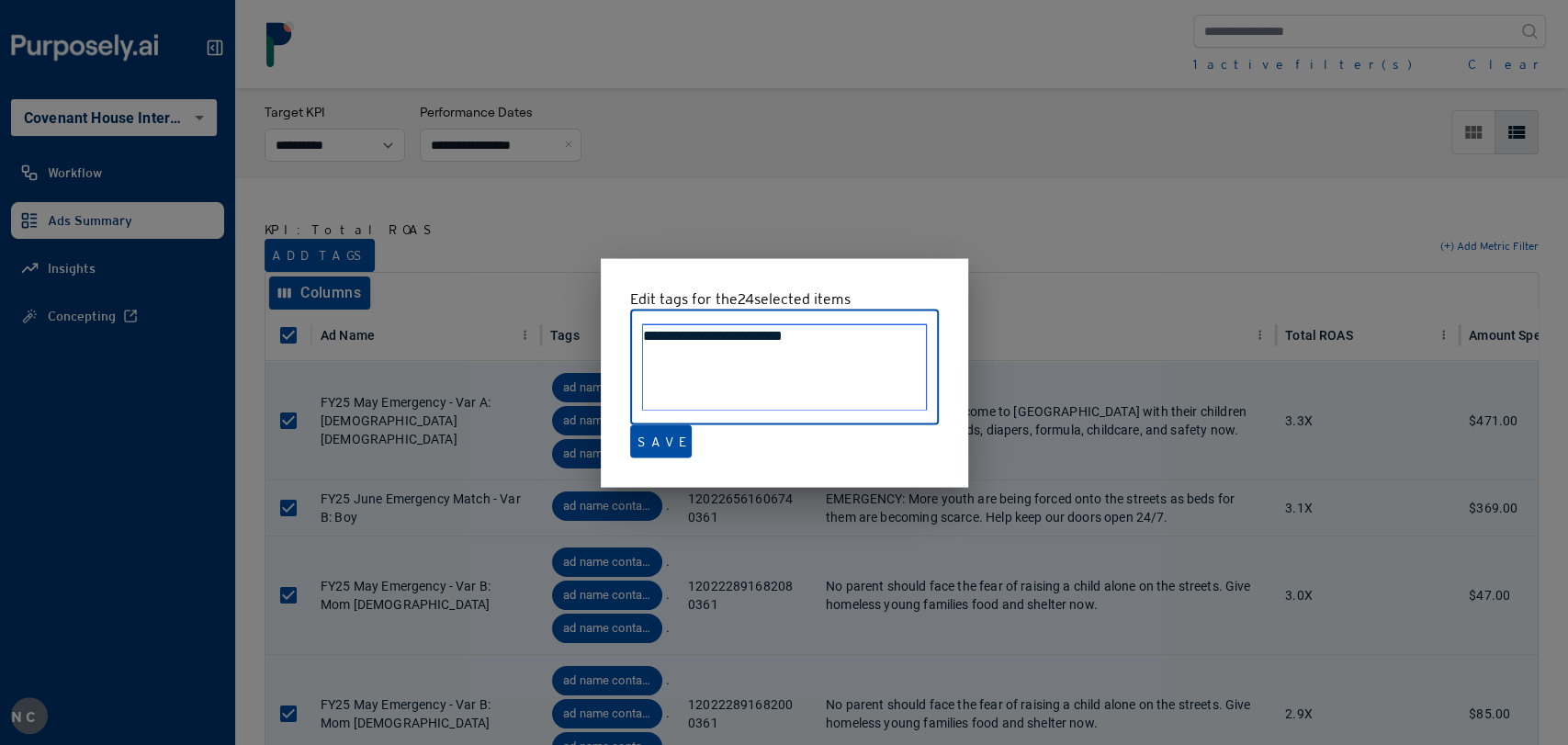 paste on "**********" 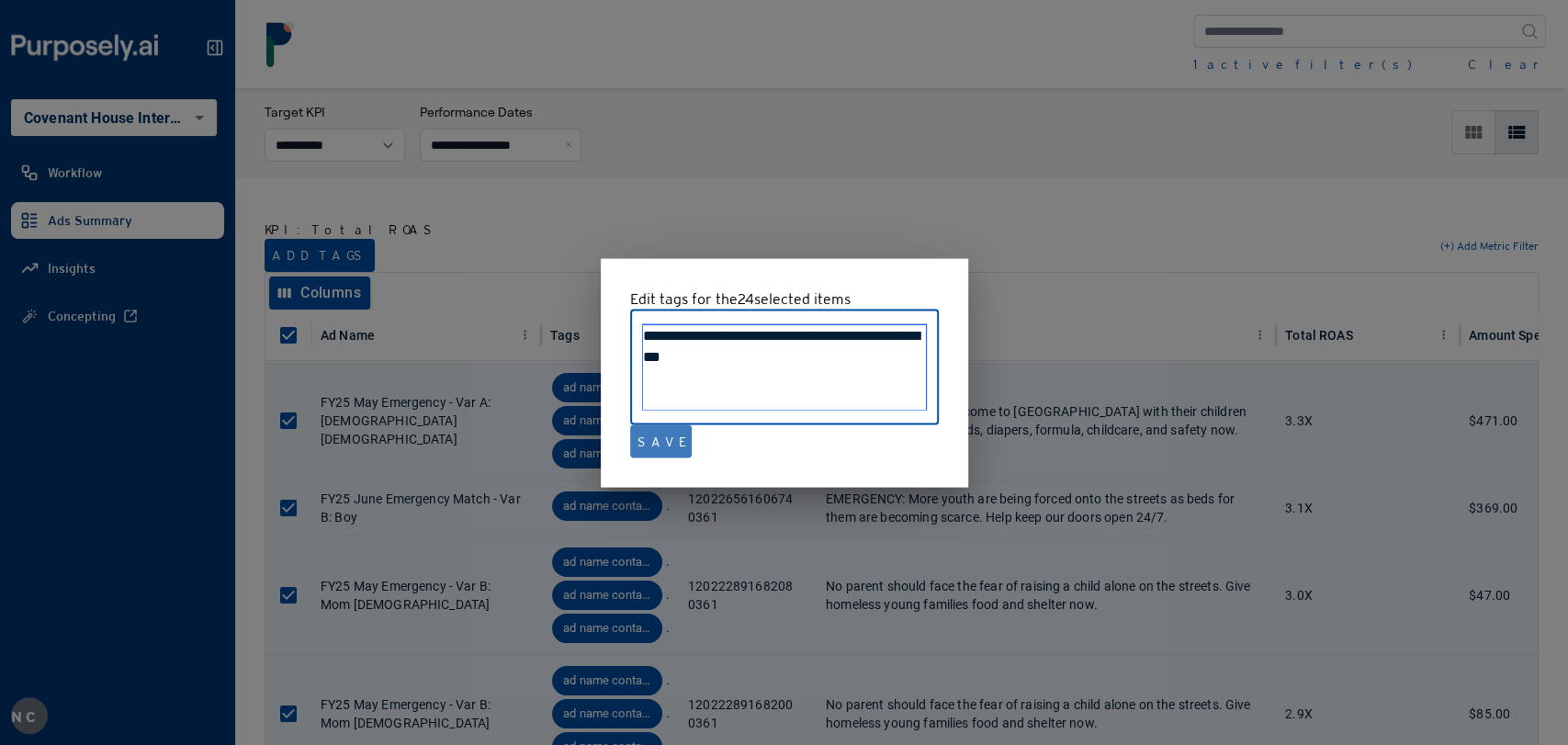 type on "**********" 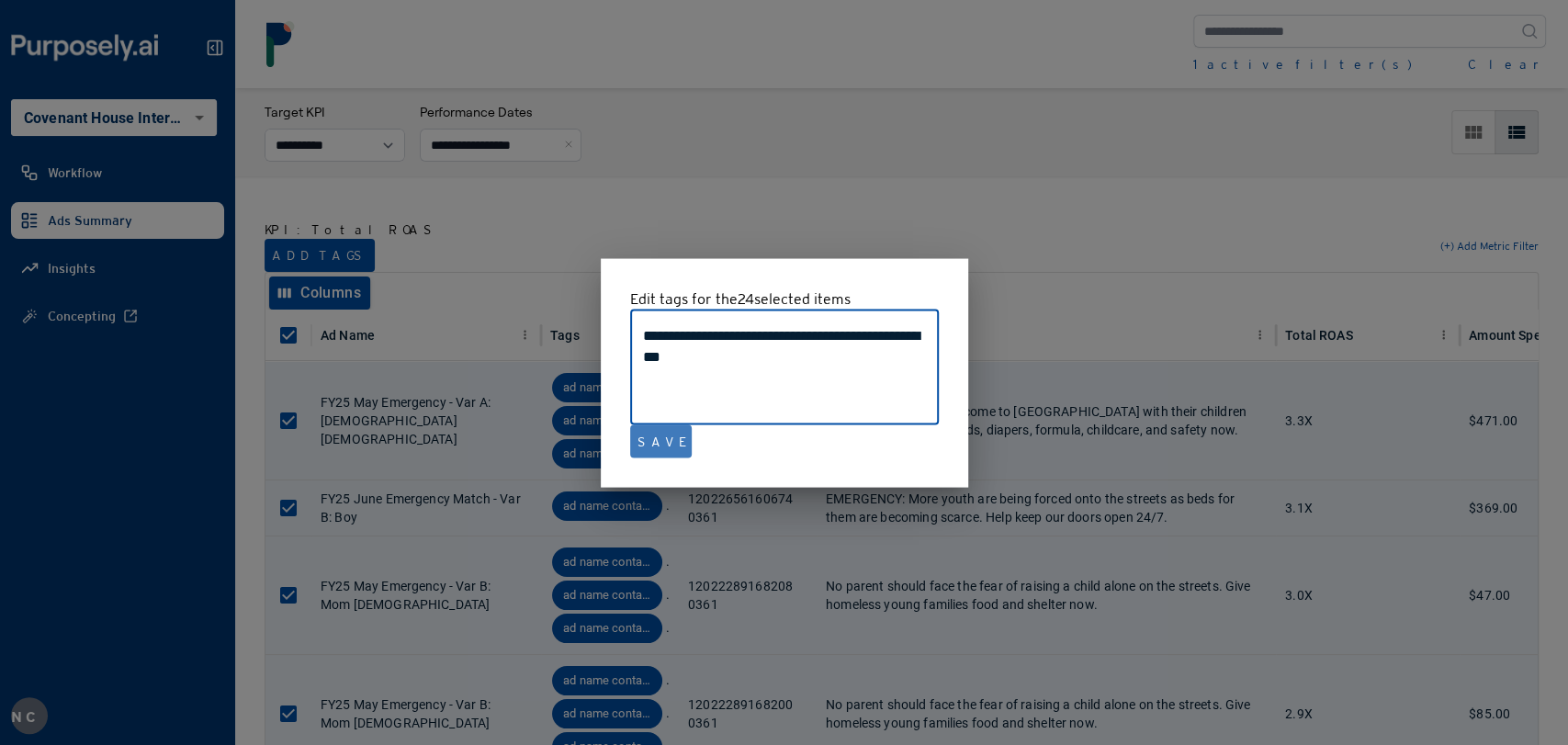 click on "Save" at bounding box center (660, 441) 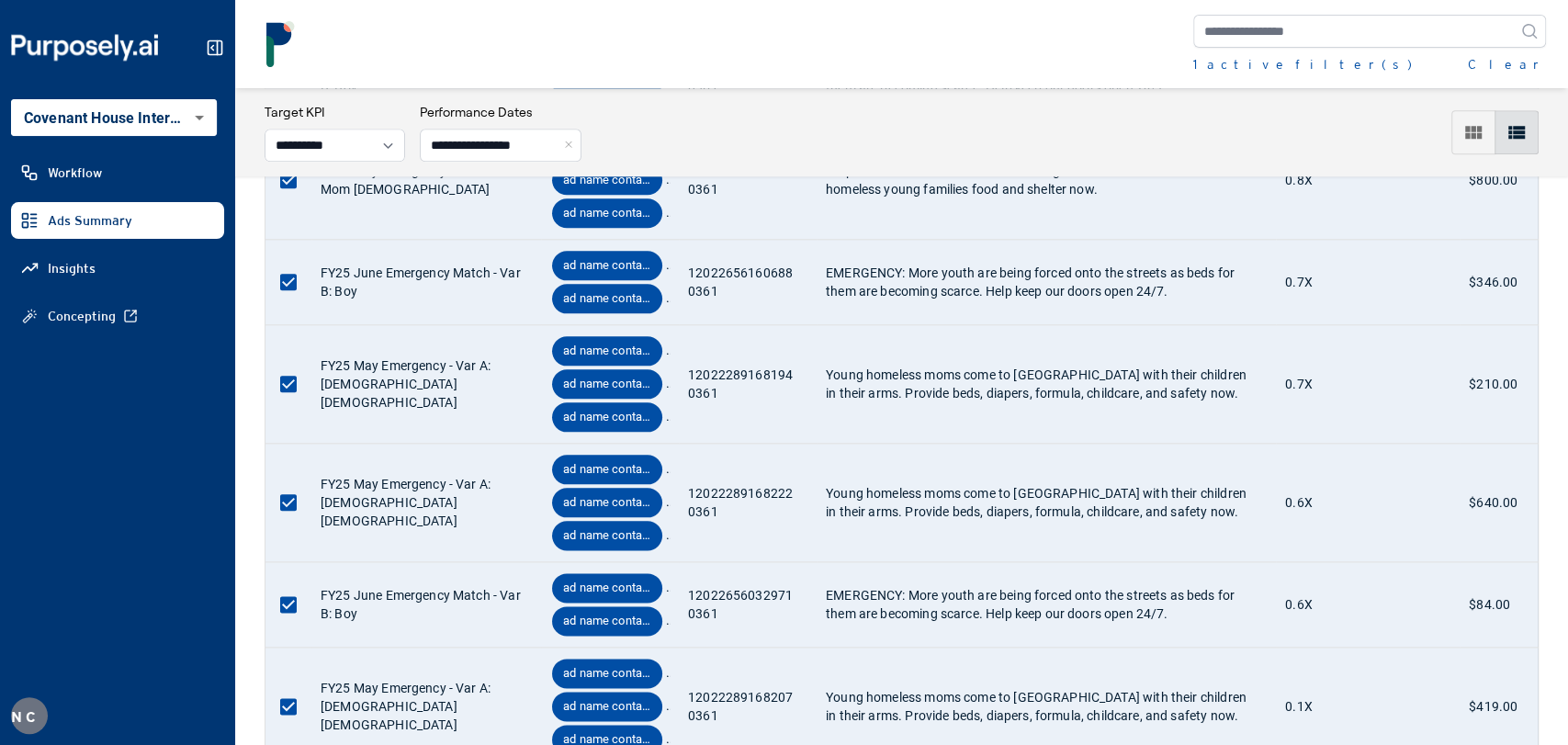 scroll, scrollTop: 2367, scrollLeft: 0, axis: vertical 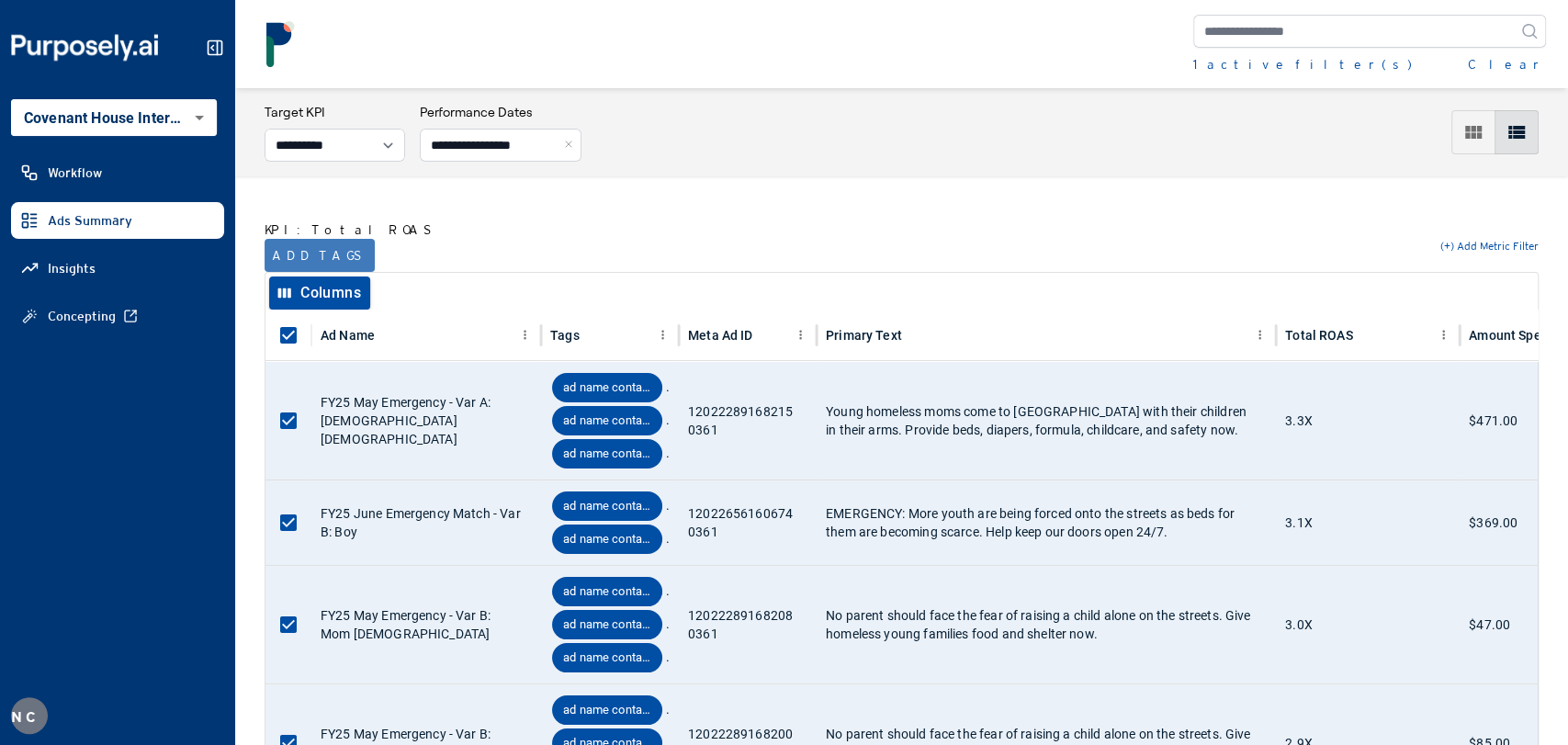 click on "Add tags" at bounding box center [320, 255] 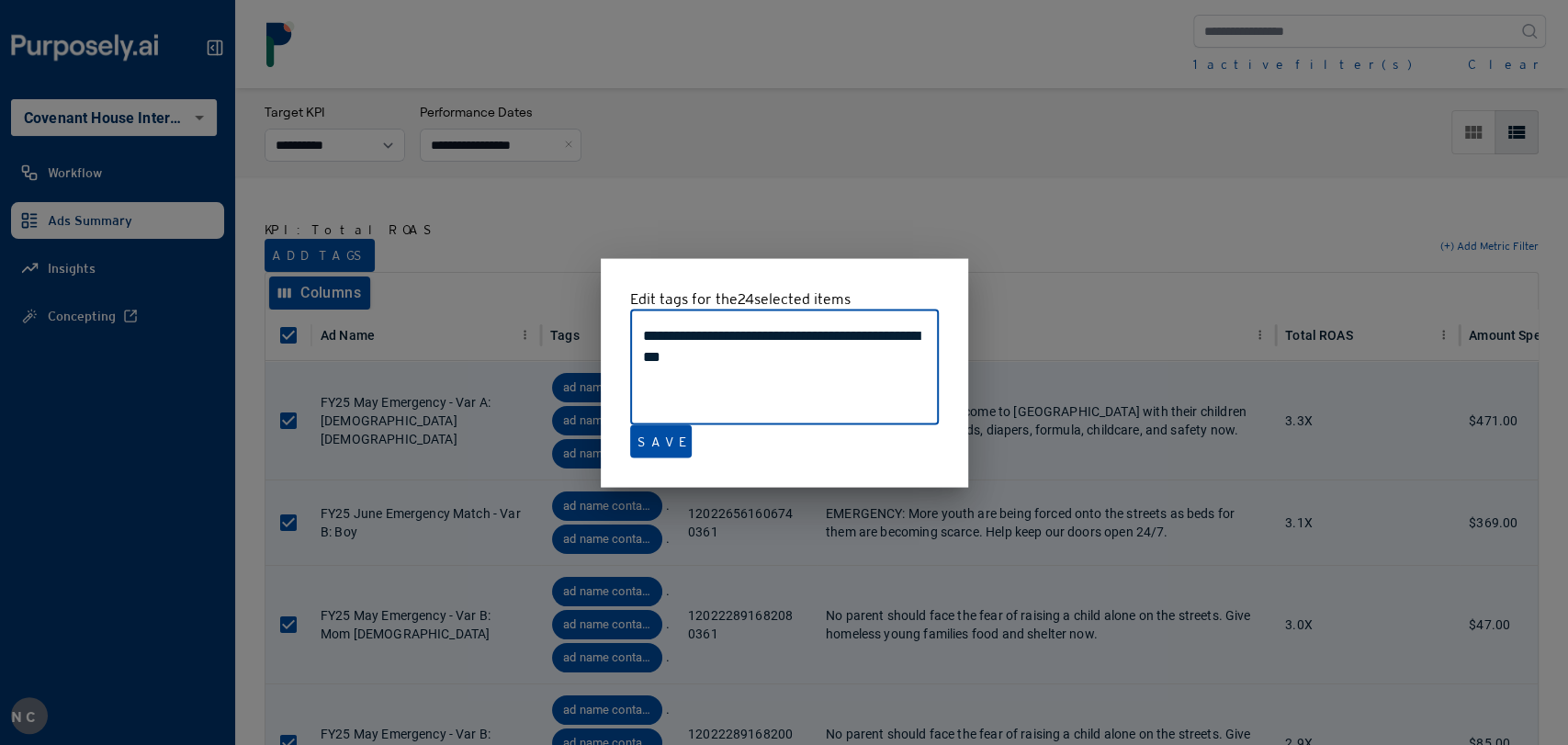 click at bounding box center (784, 372) 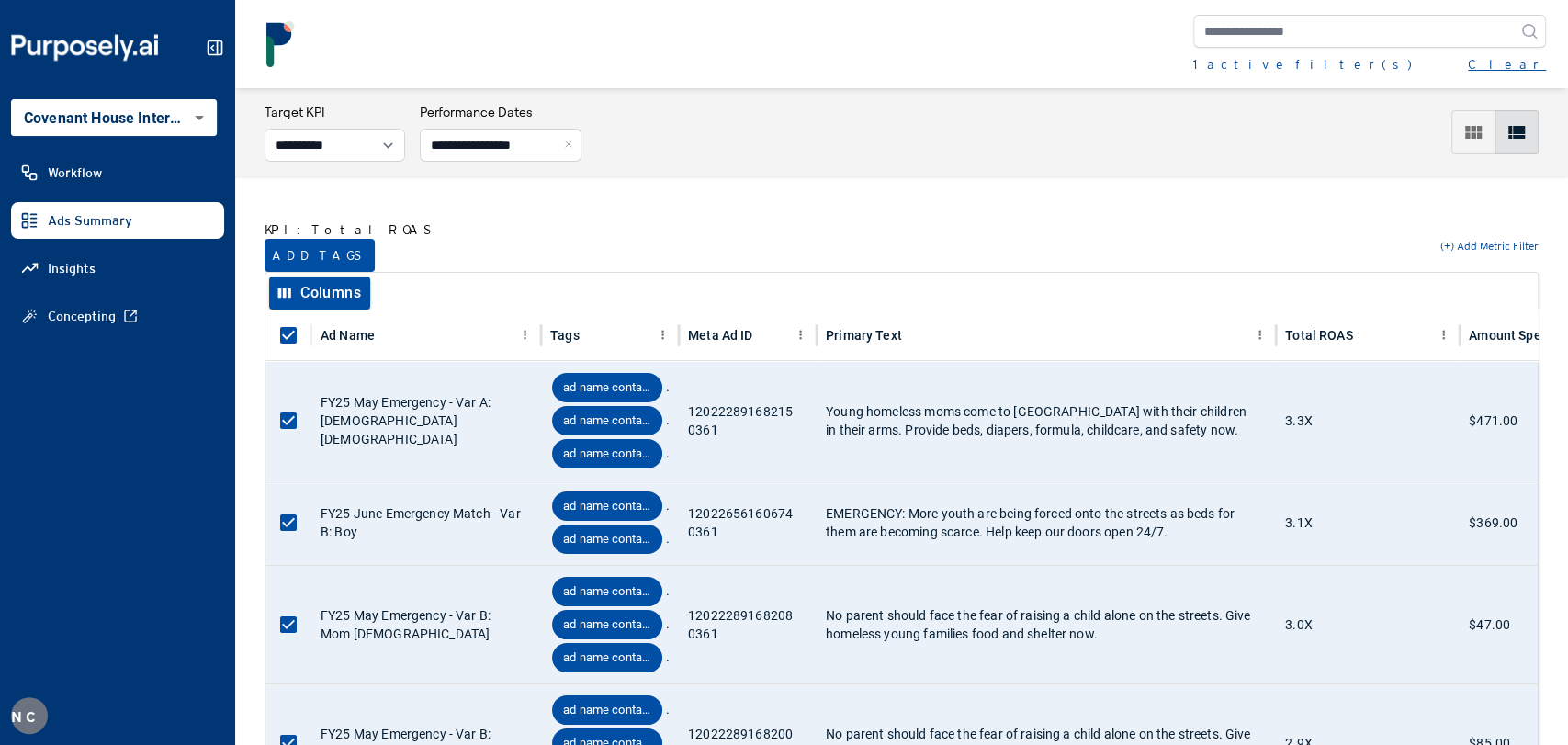 click on "Clear" at bounding box center (1506, 64) 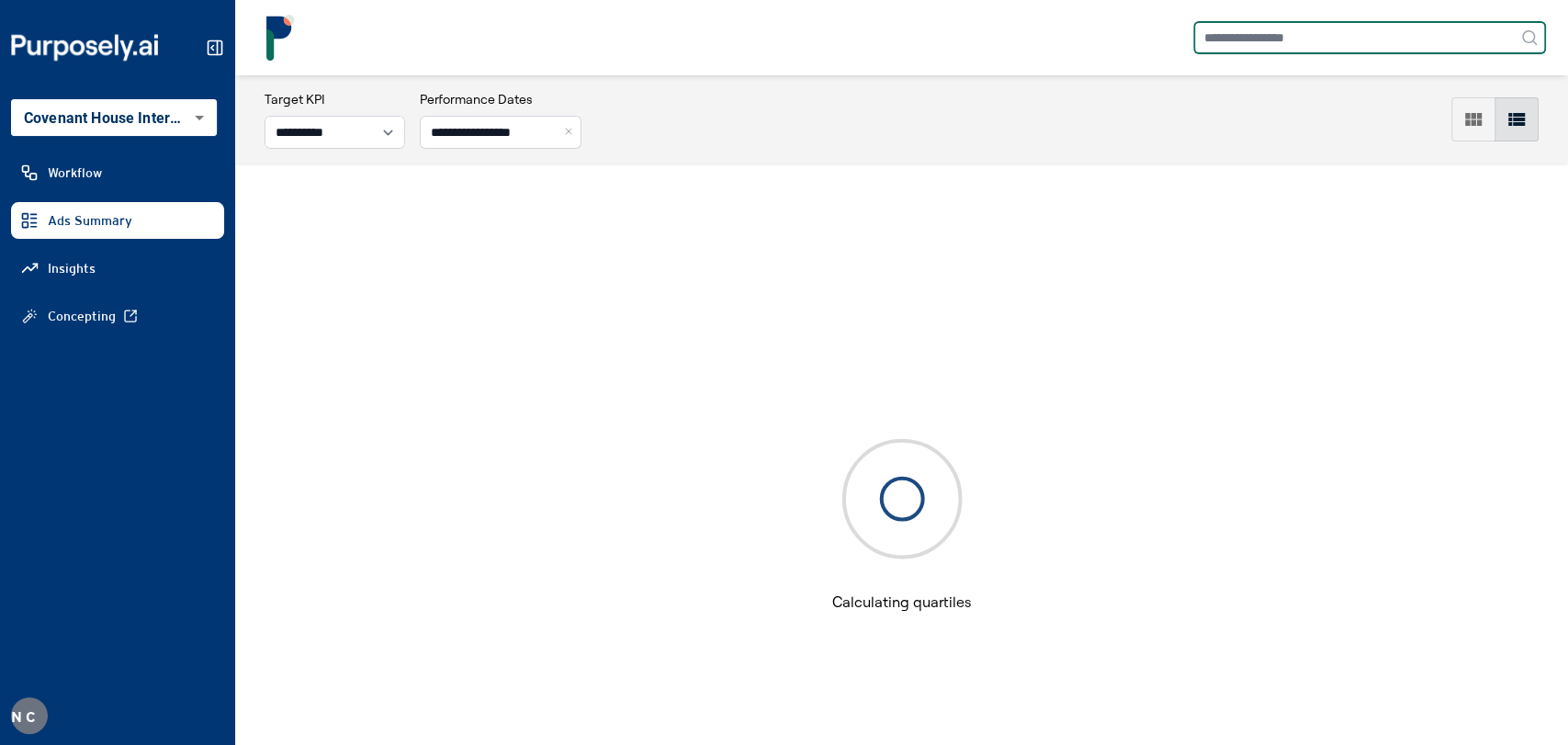 click at bounding box center (1370, 38) 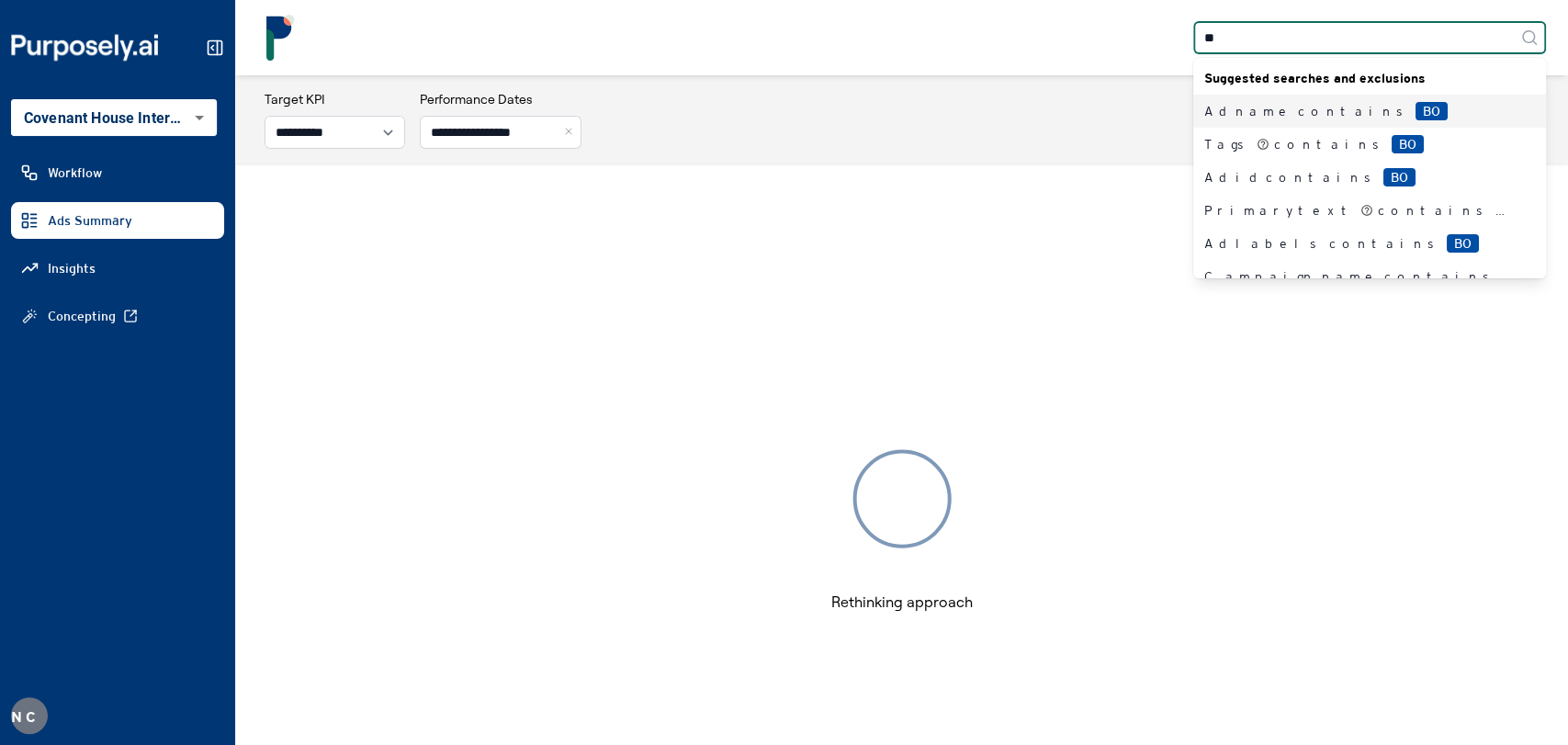 type on "***" 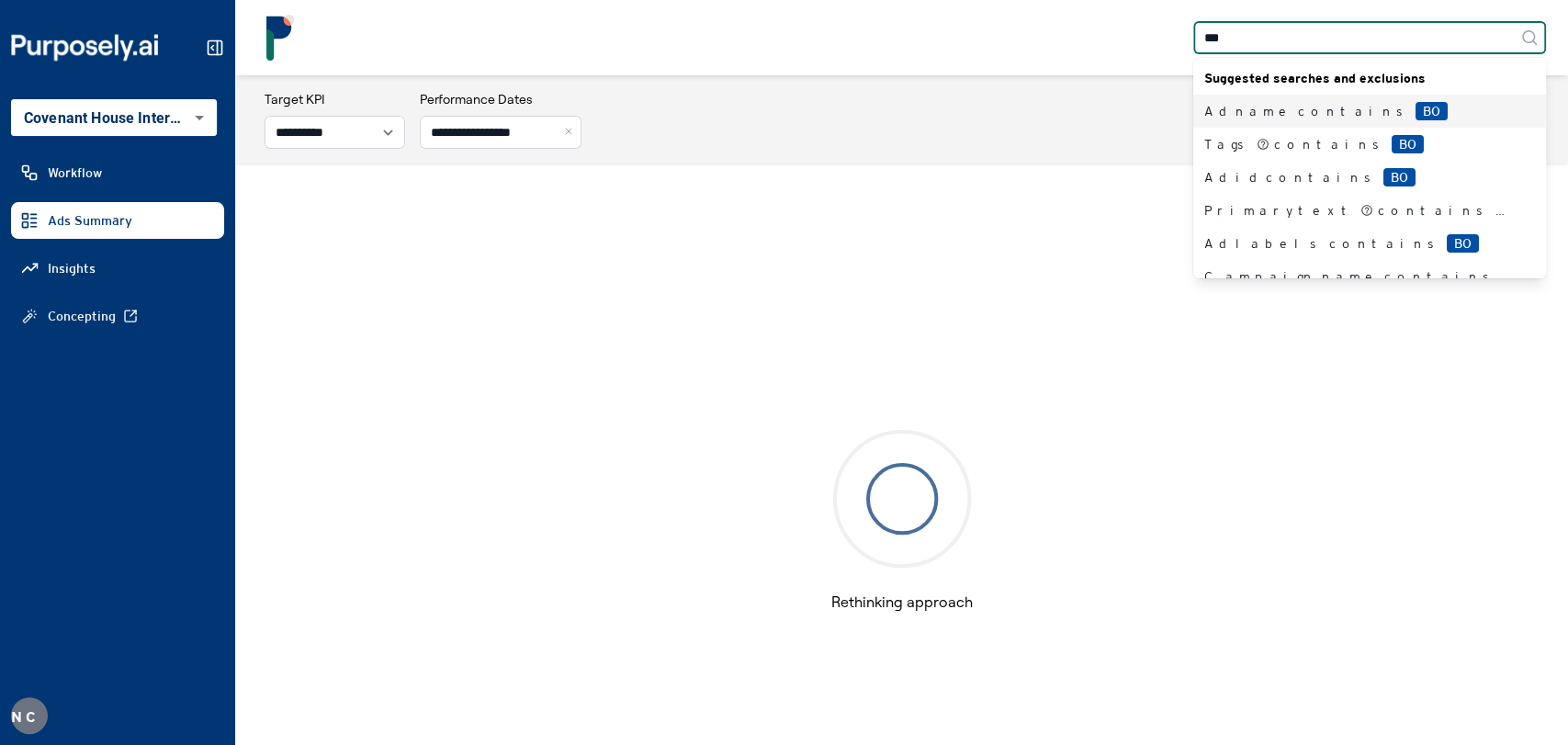 type 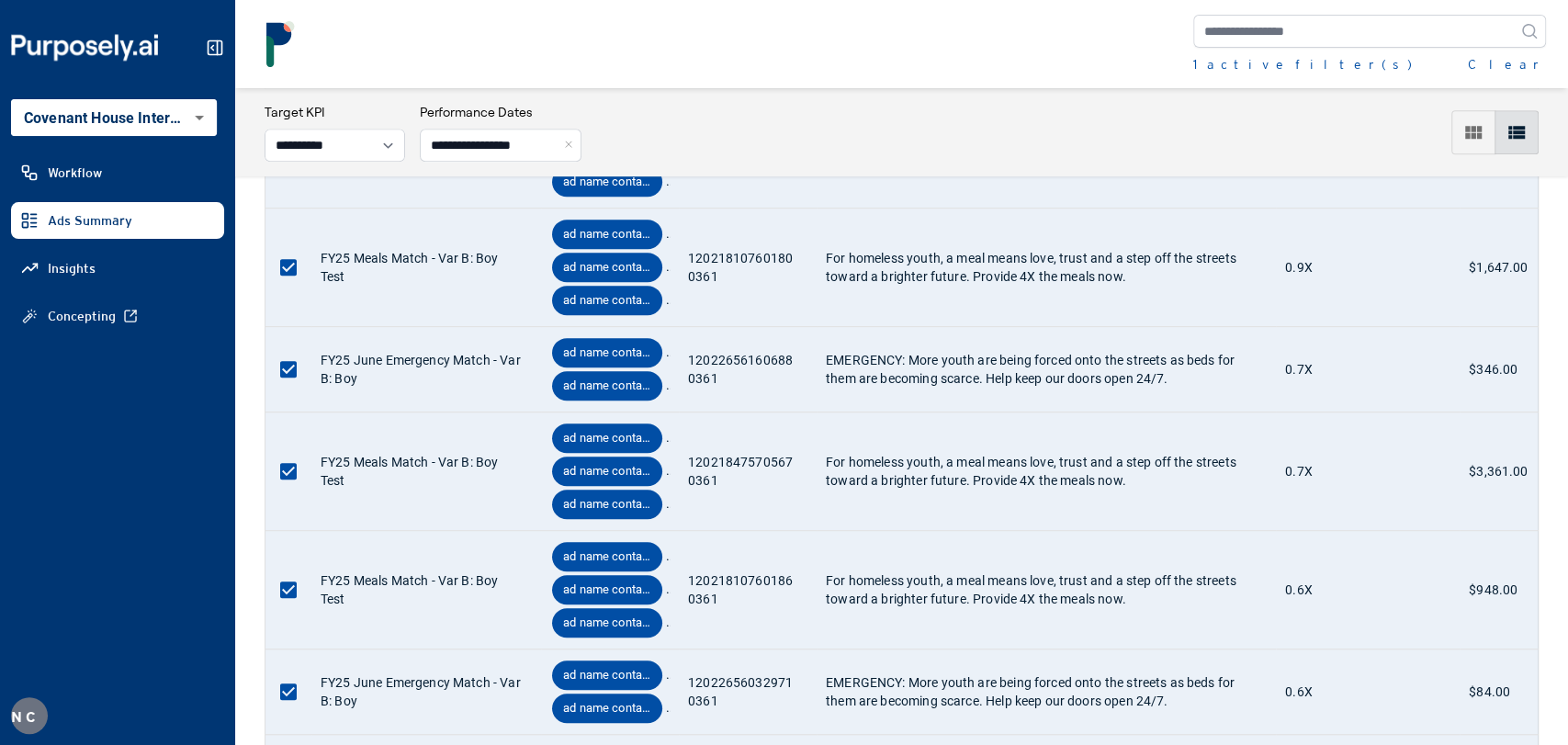 scroll, scrollTop: 0, scrollLeft: 0, axis: both 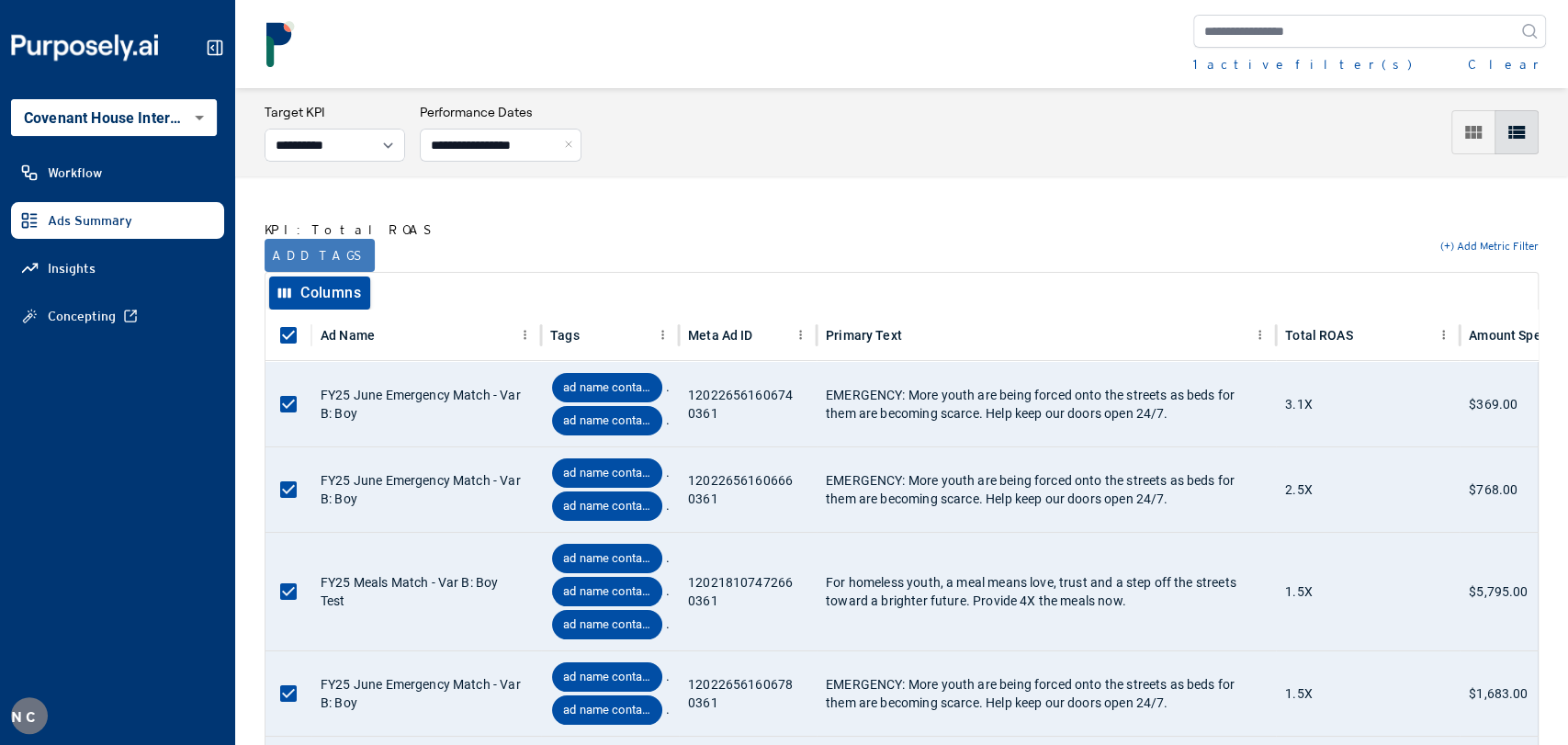 click on "Add tags" at bounding box center (320, 255) 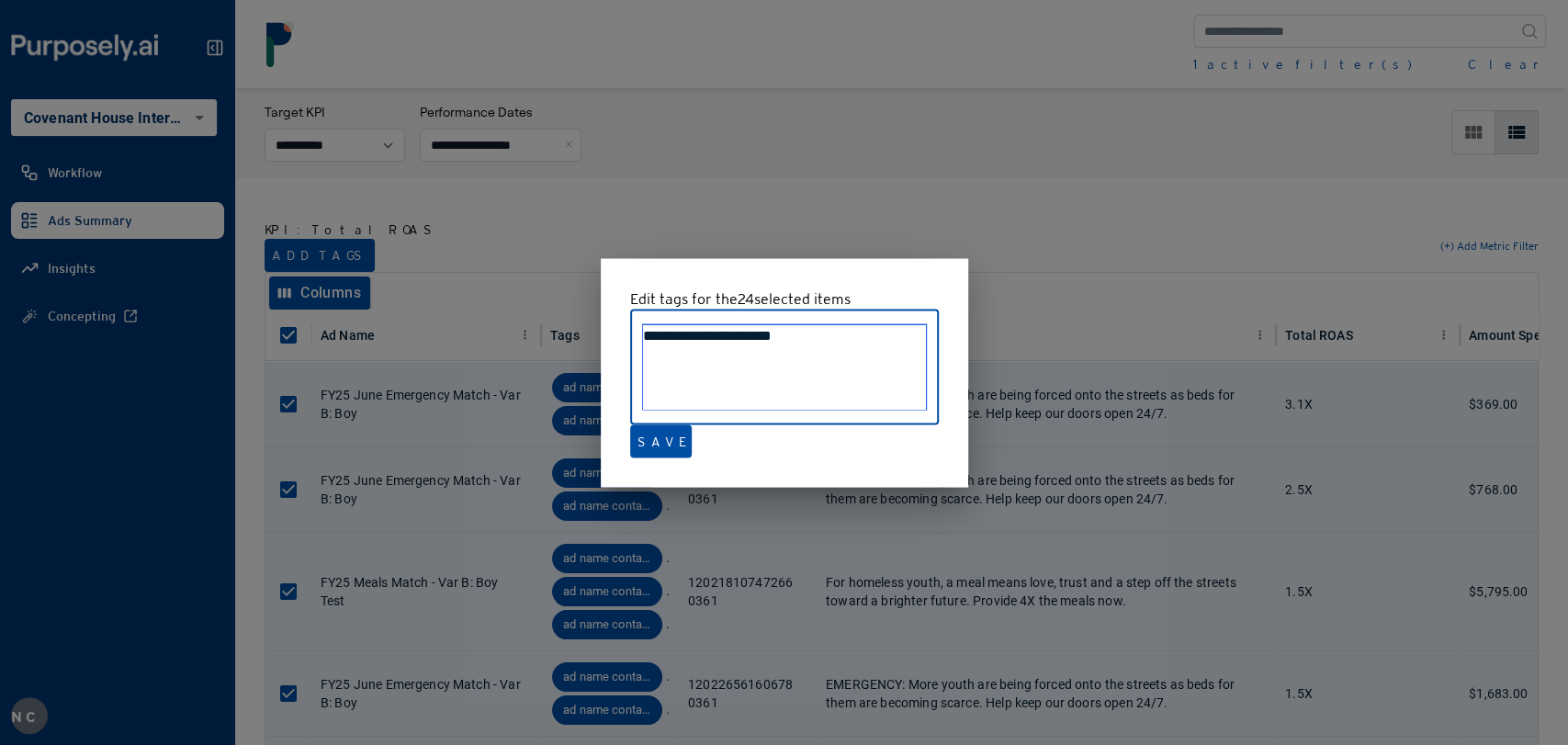 click on "**********" at bounding box center (784, 367) 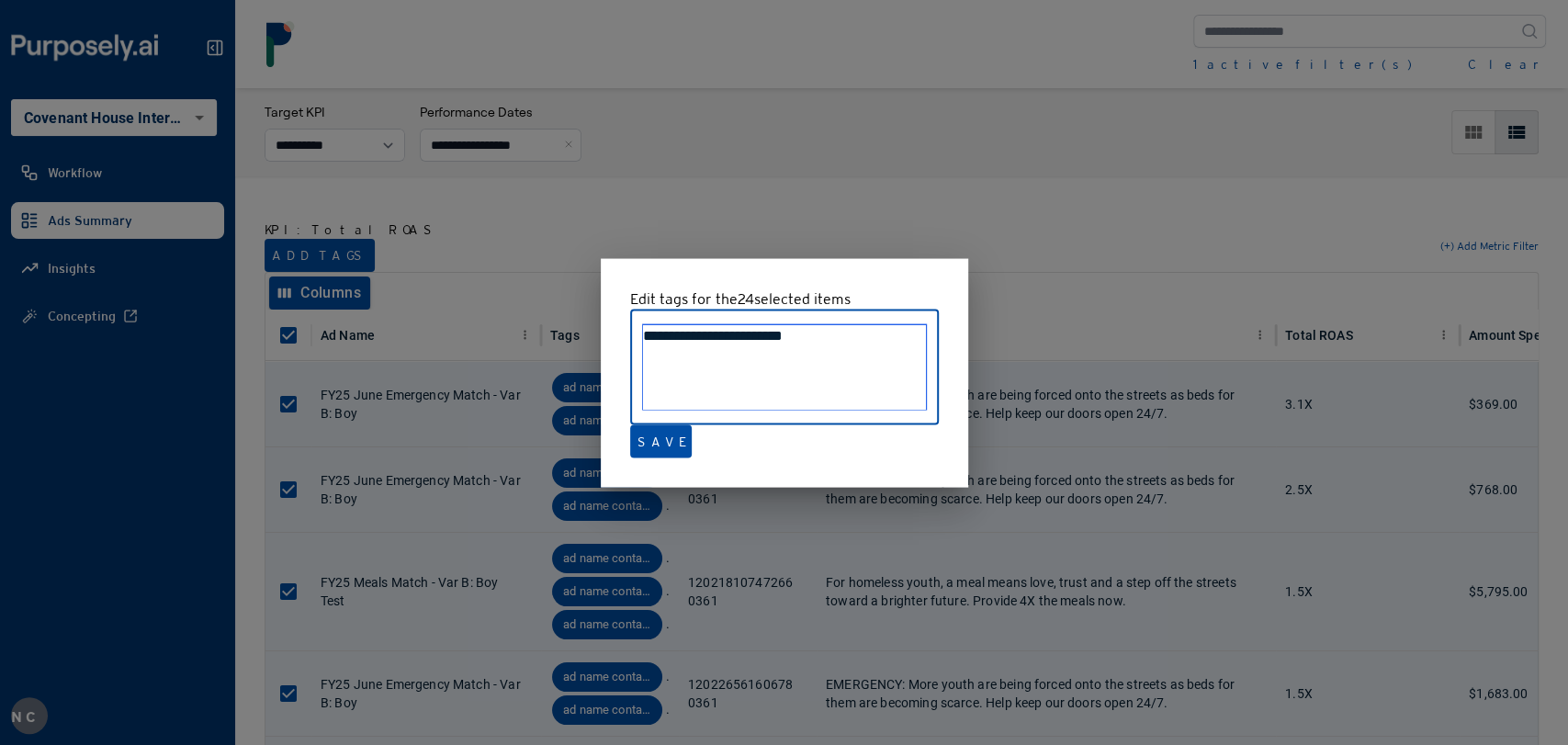 paste on "**********" 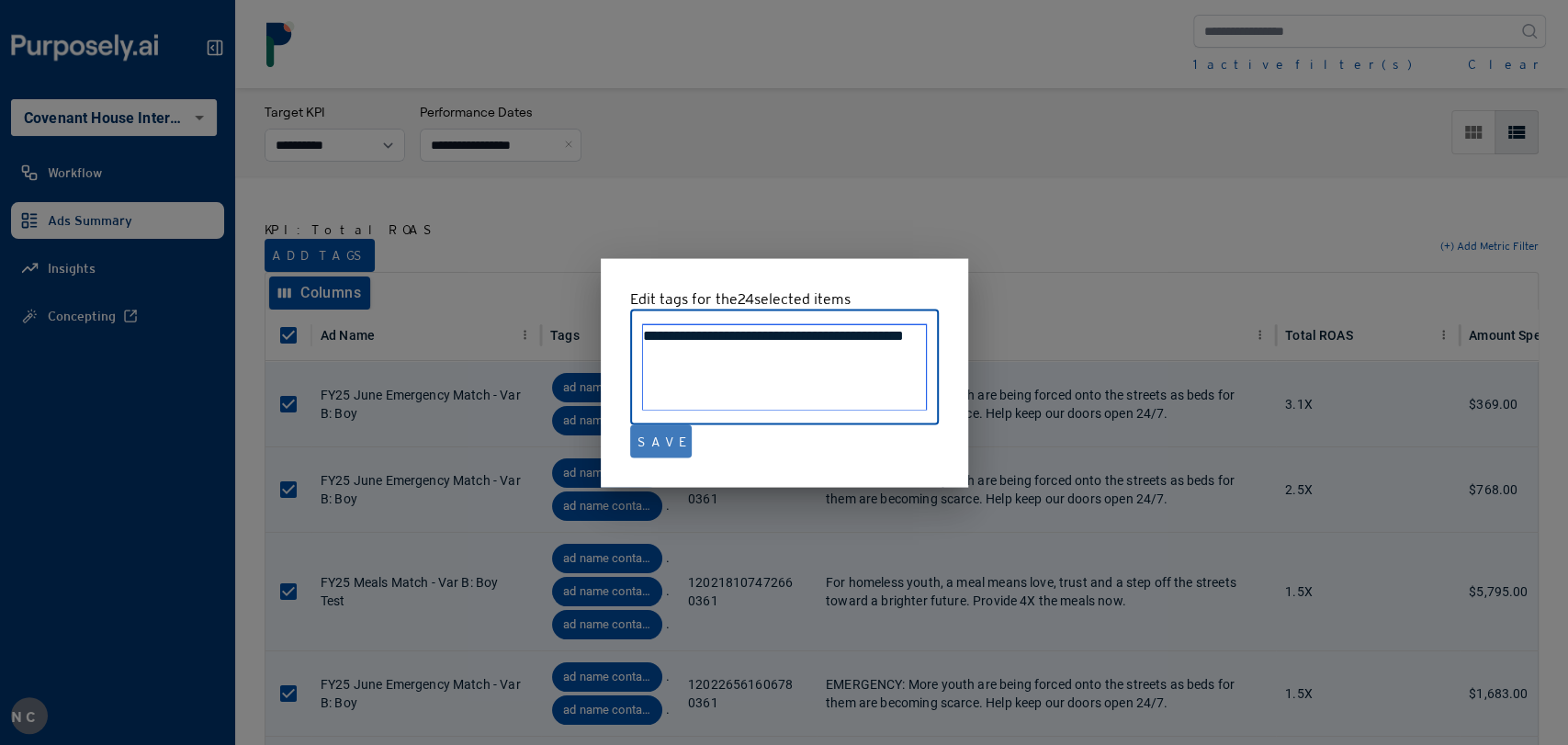 type on "**********" 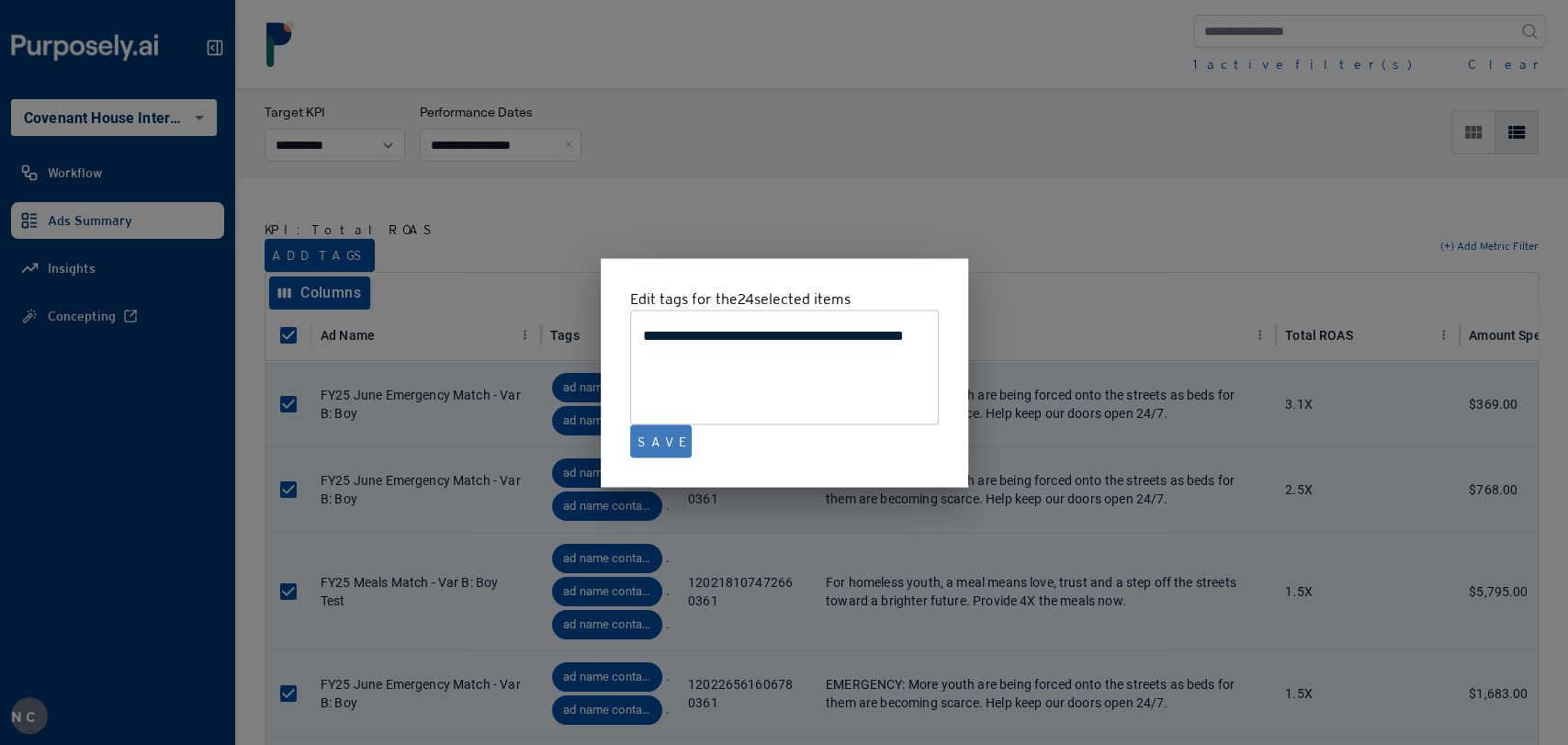 click on "Save" at bounding box center (660, 441) 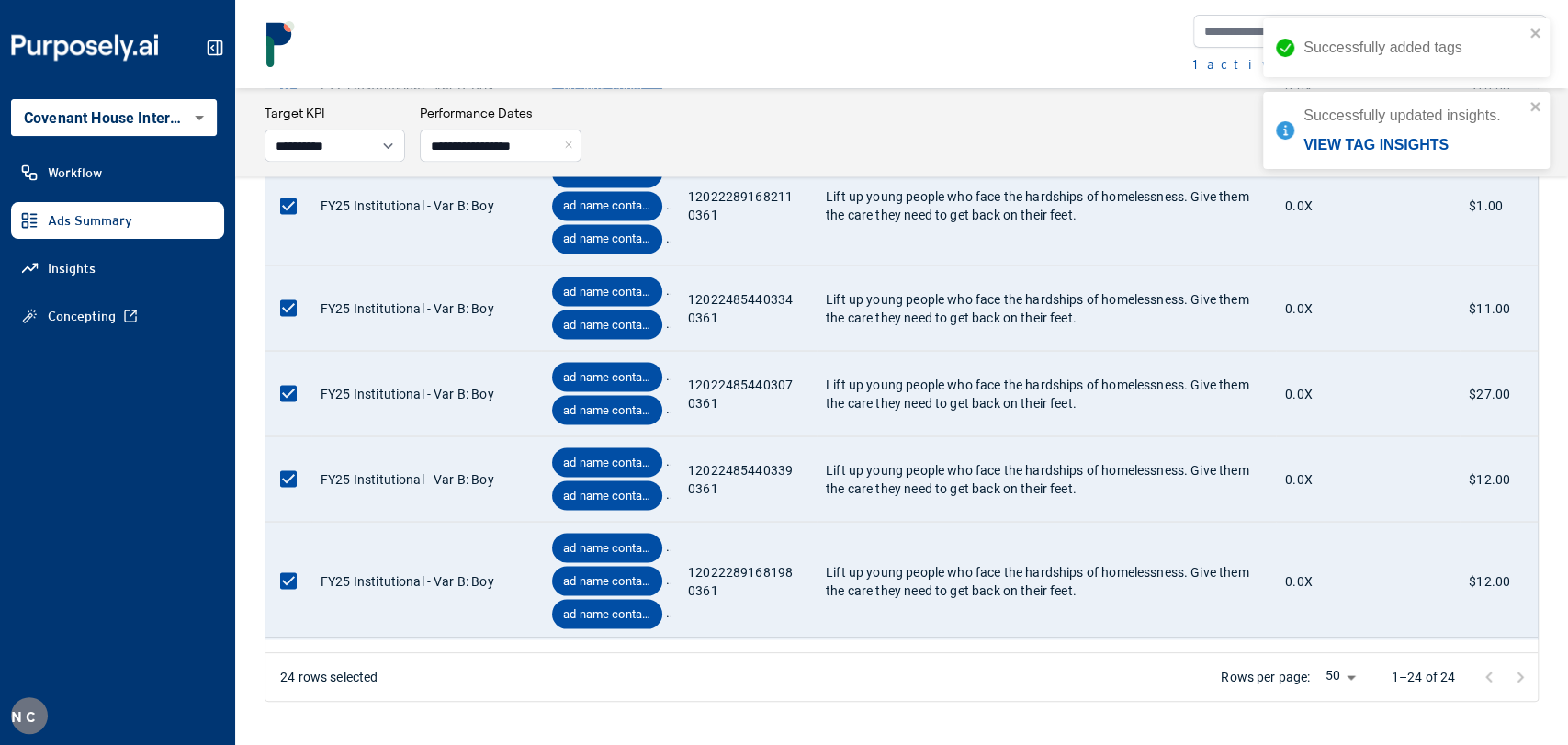 scroll, scrollTop: 0, scrollLeft: 0, axis: both 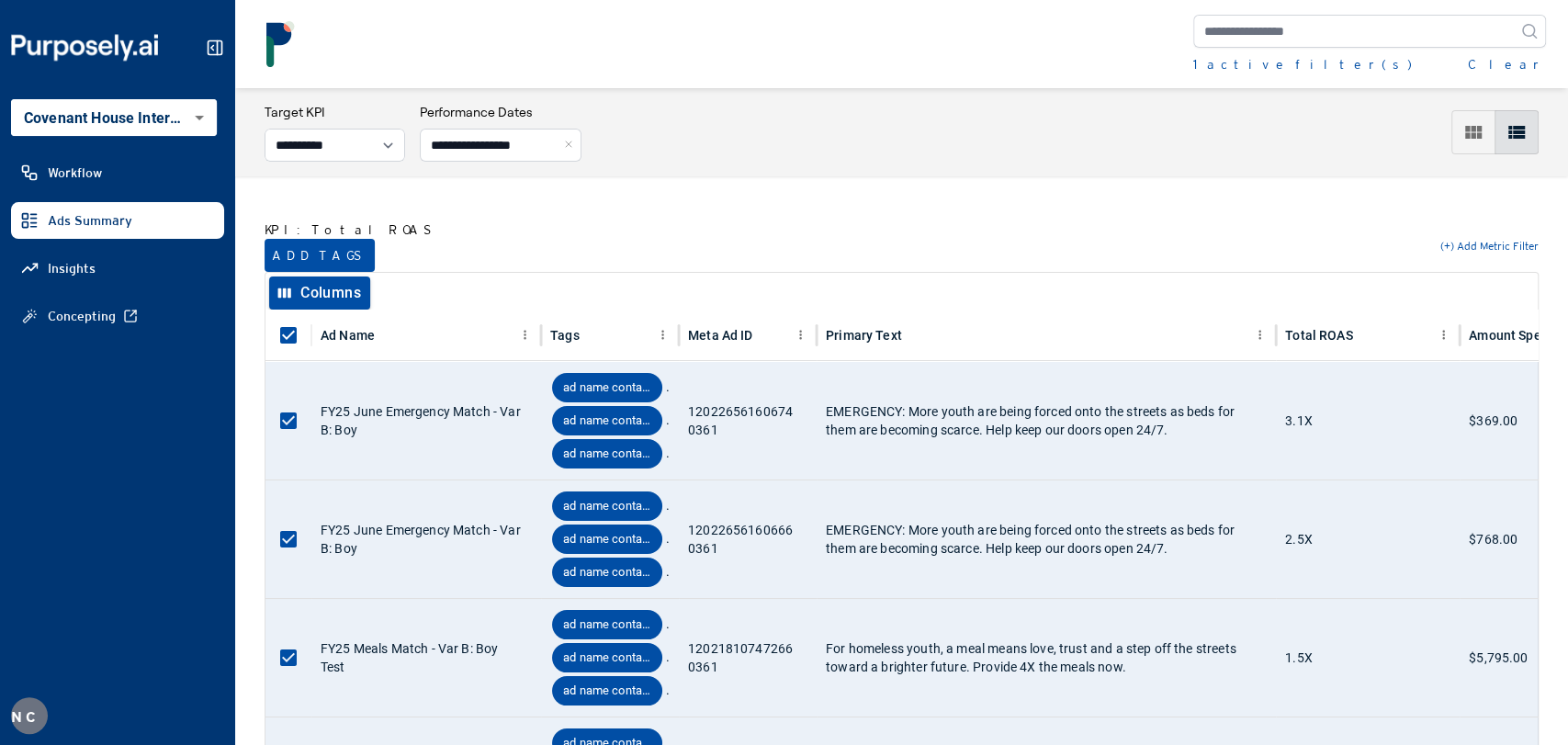 click on "**********" at bounding box center (784, 372) 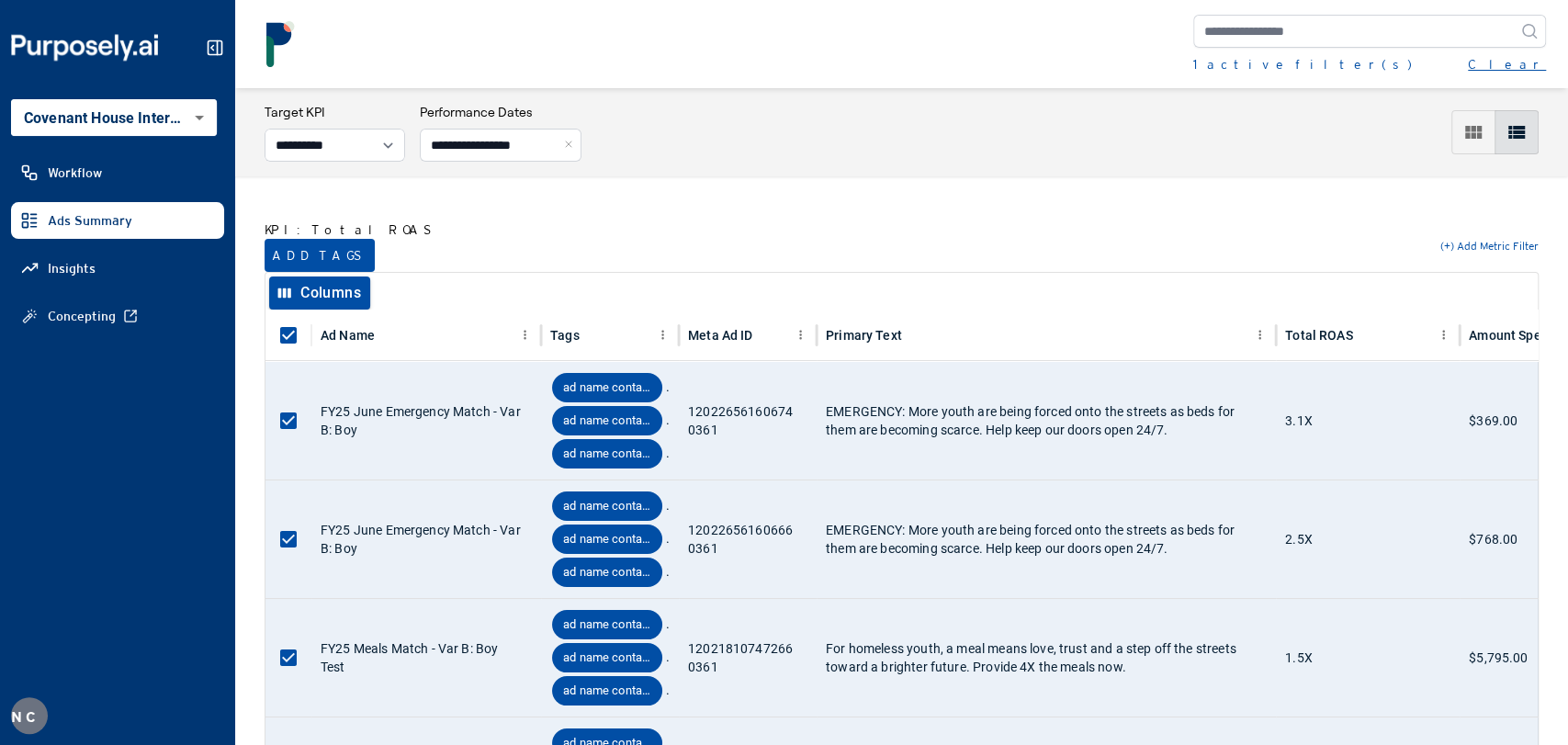 click on "Clear" at bounding box center (1506, 64) 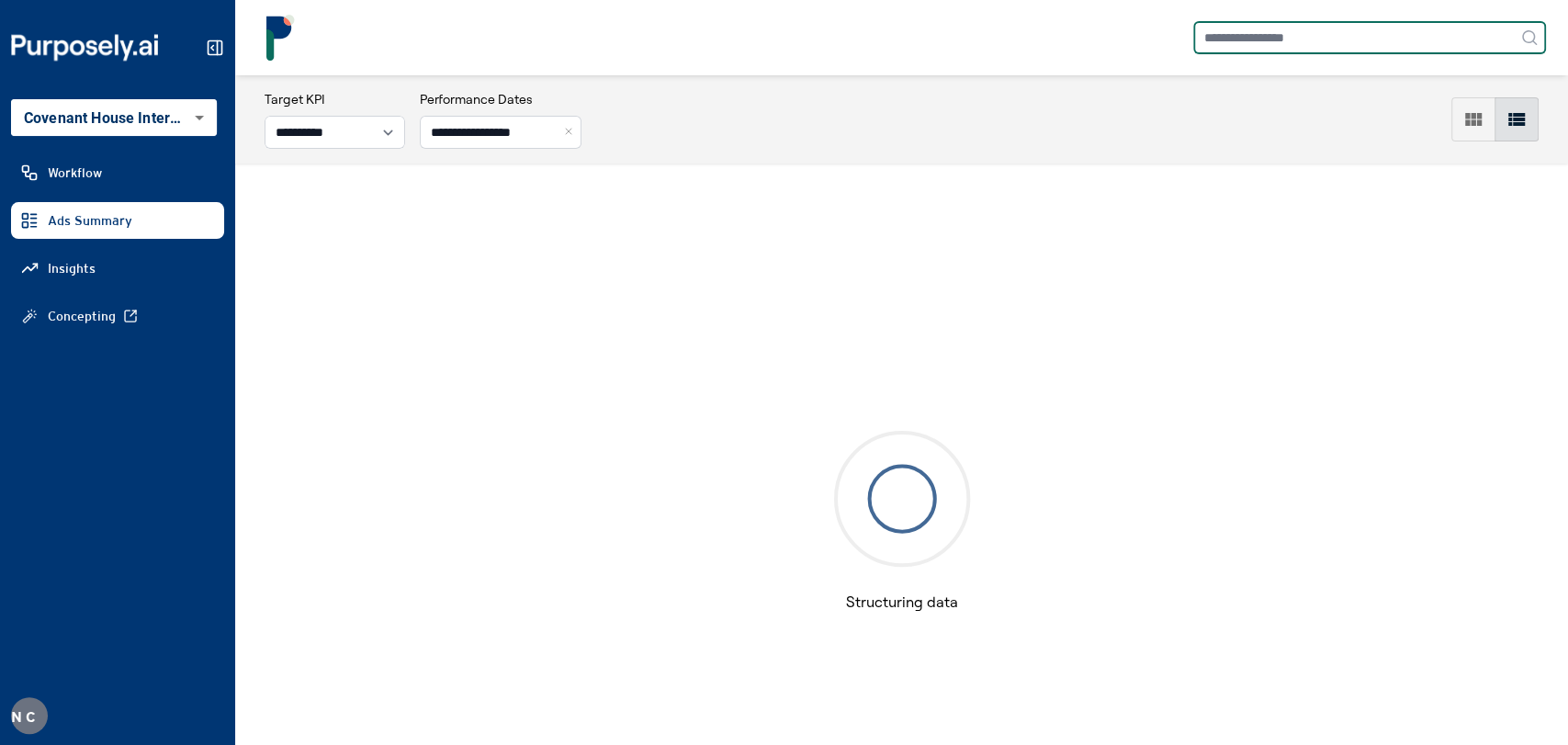 click at bounding box center (1370, 38) 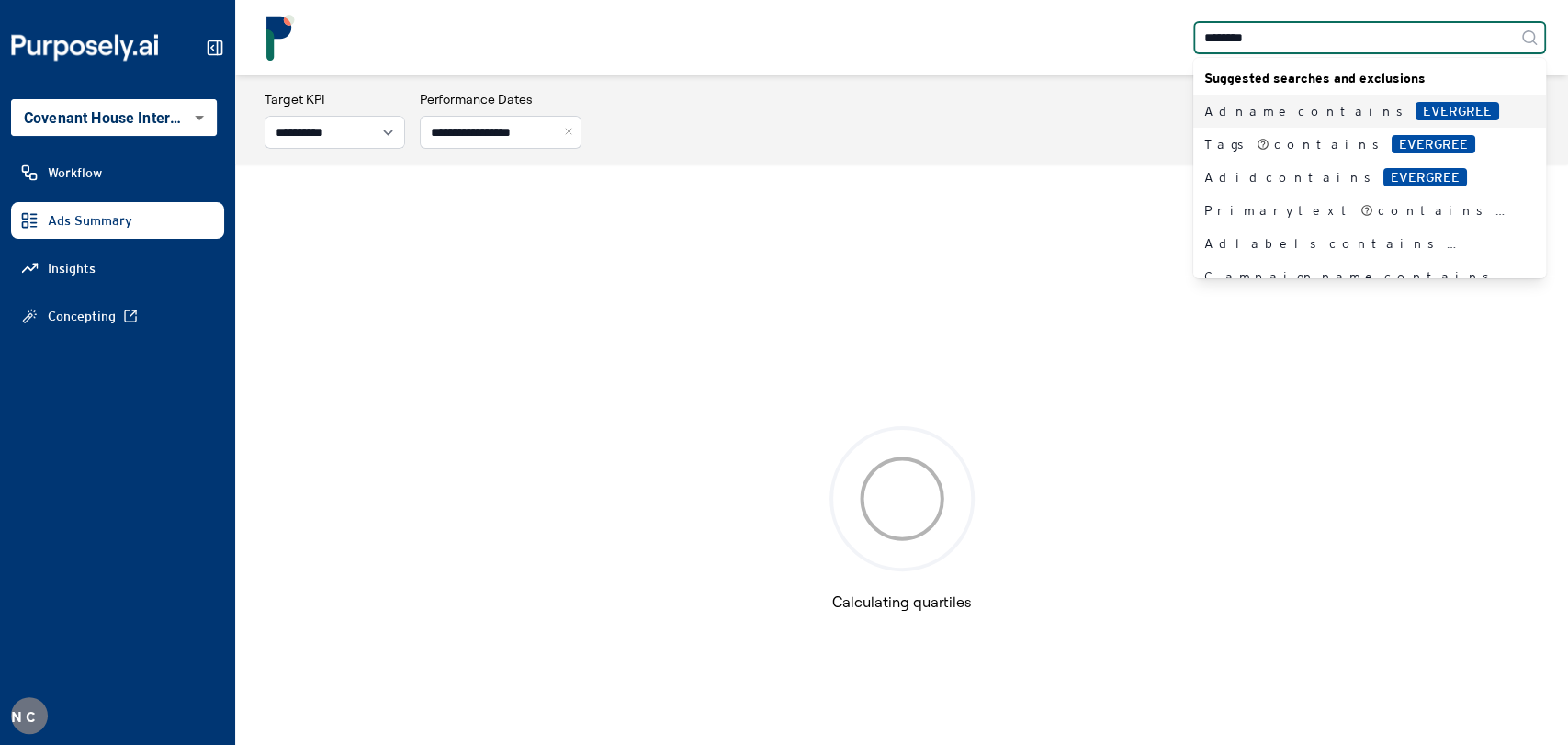 type on "*********" 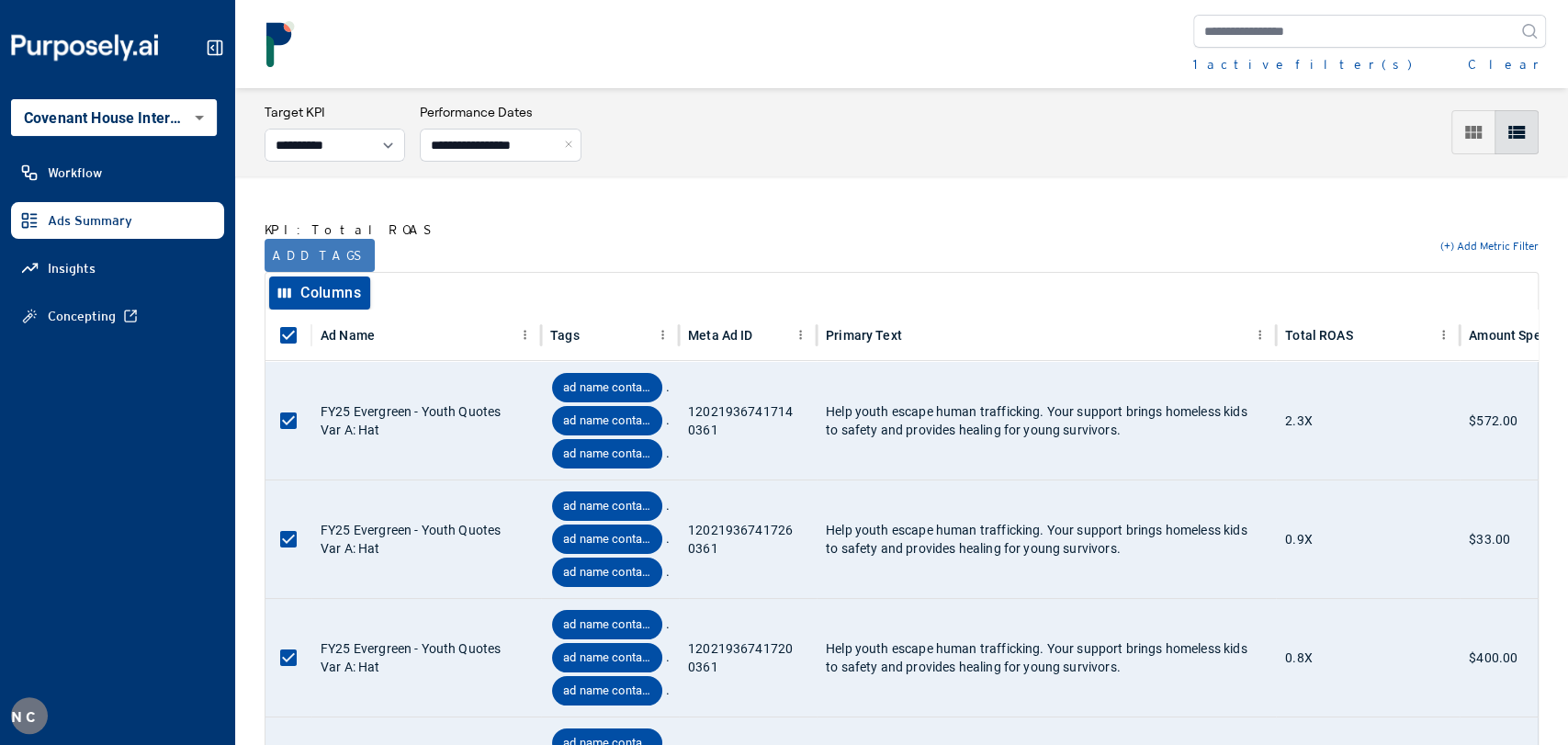 click on "Add tags" at bounding box center (320, 255) 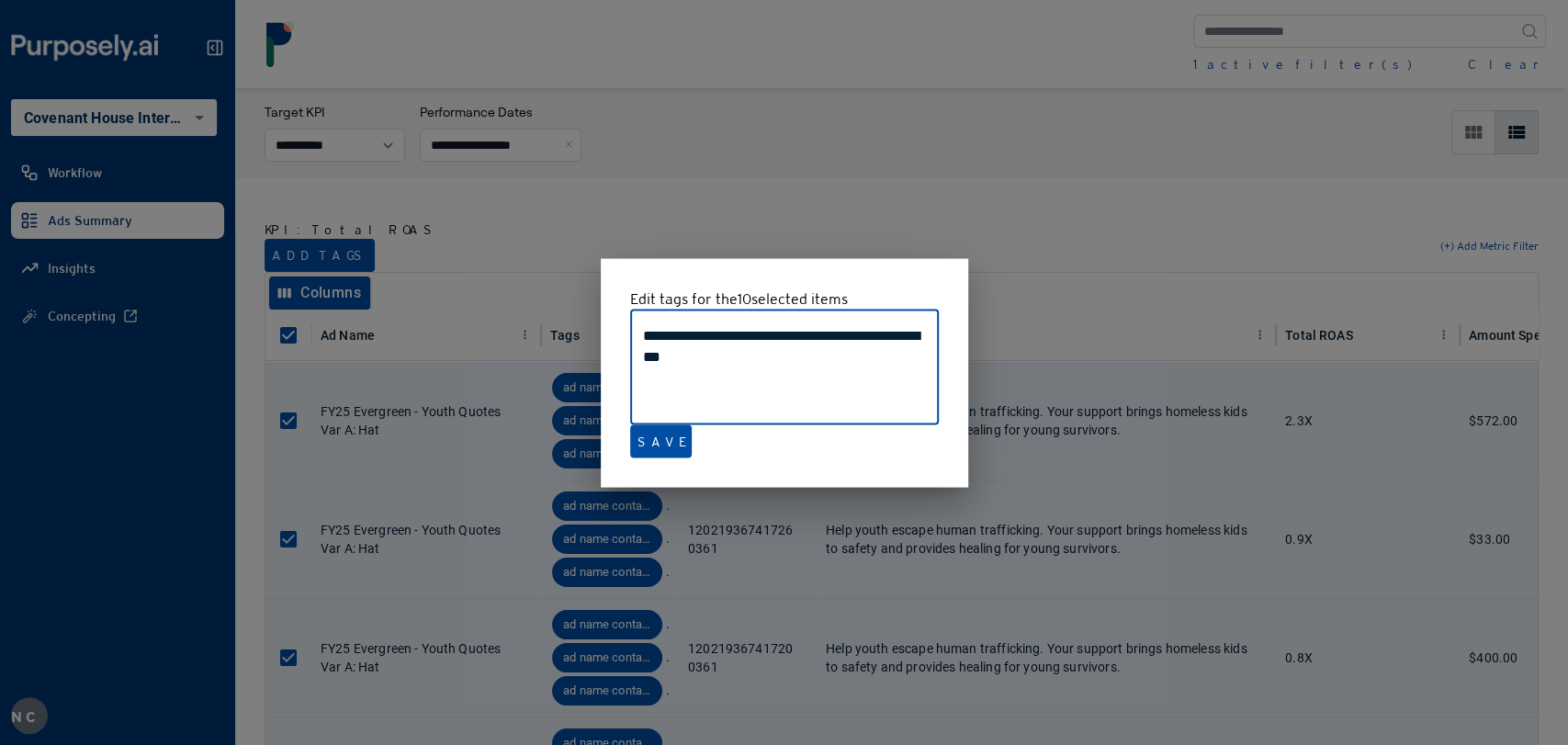 click at bounding box center (784, 372) 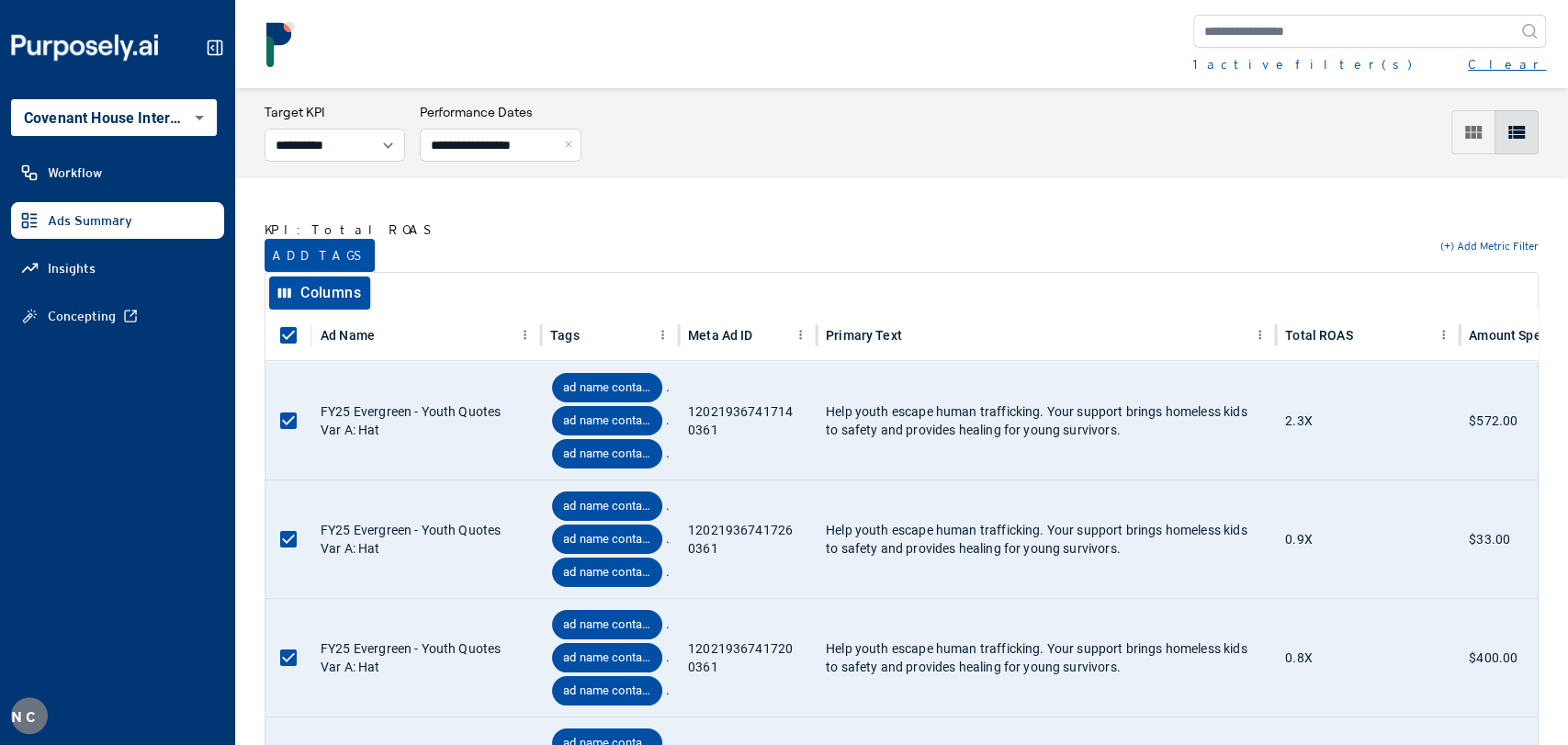 click on "Clear" at bounding box center [1506, 64] 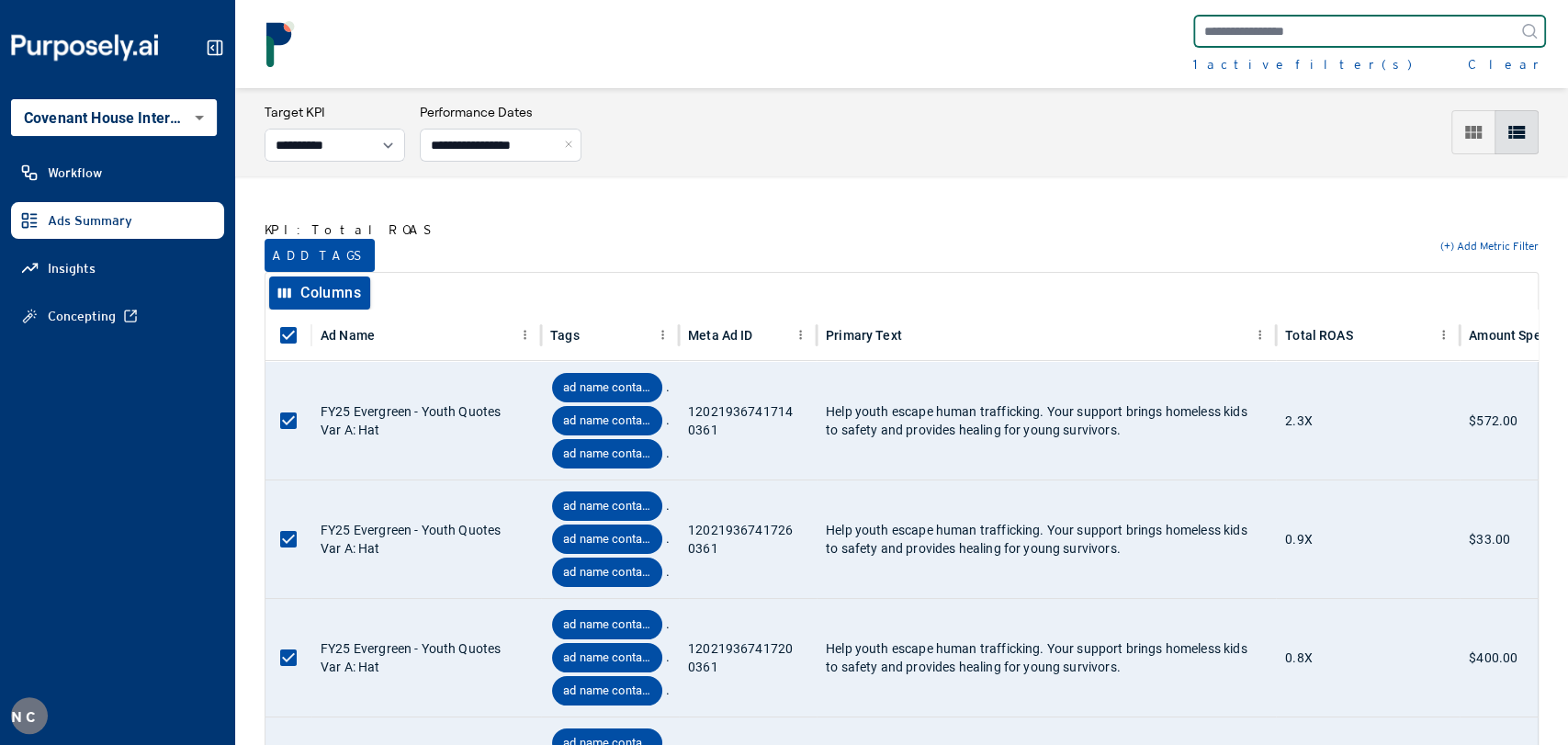 click at bounding box center [1370, 31] 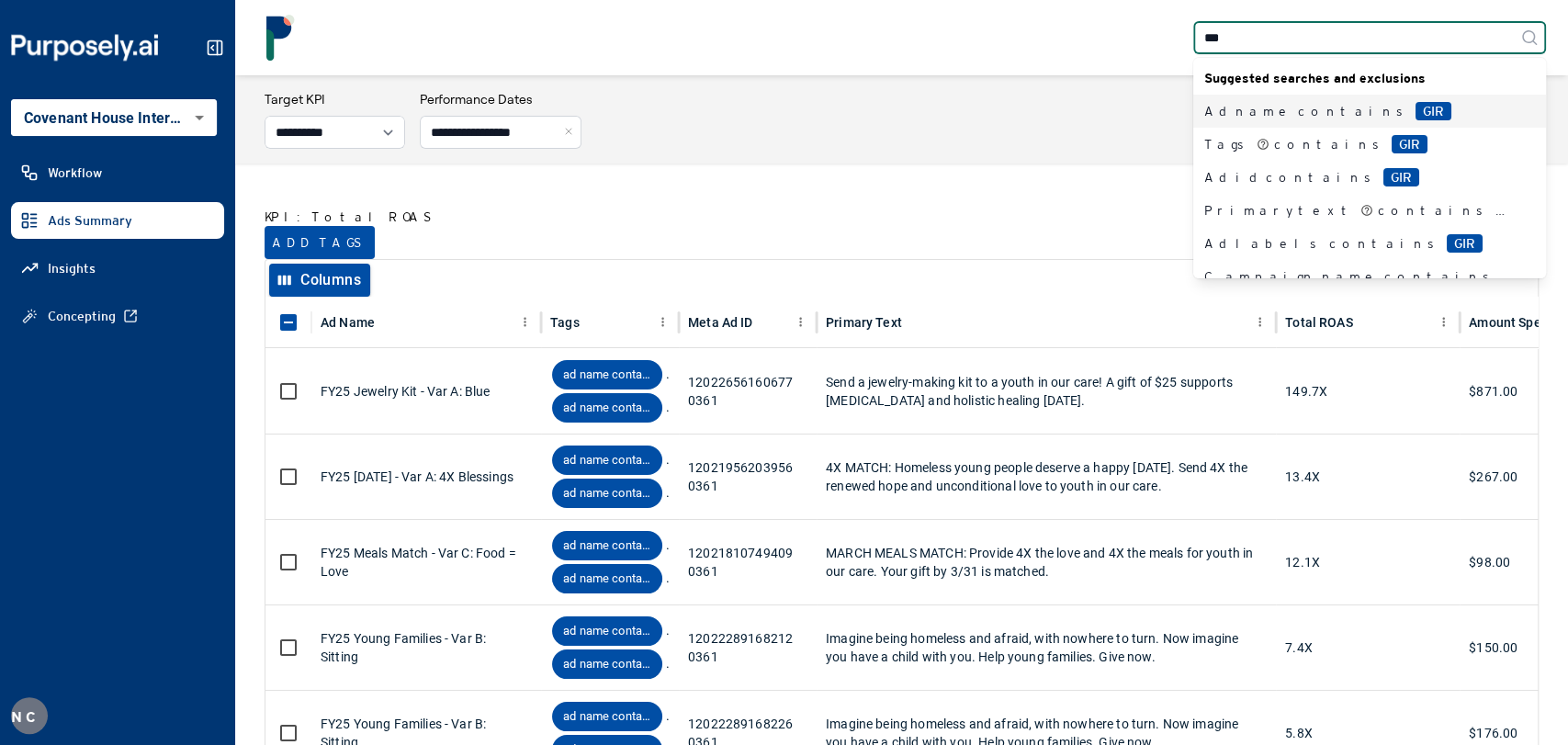 type on "****" 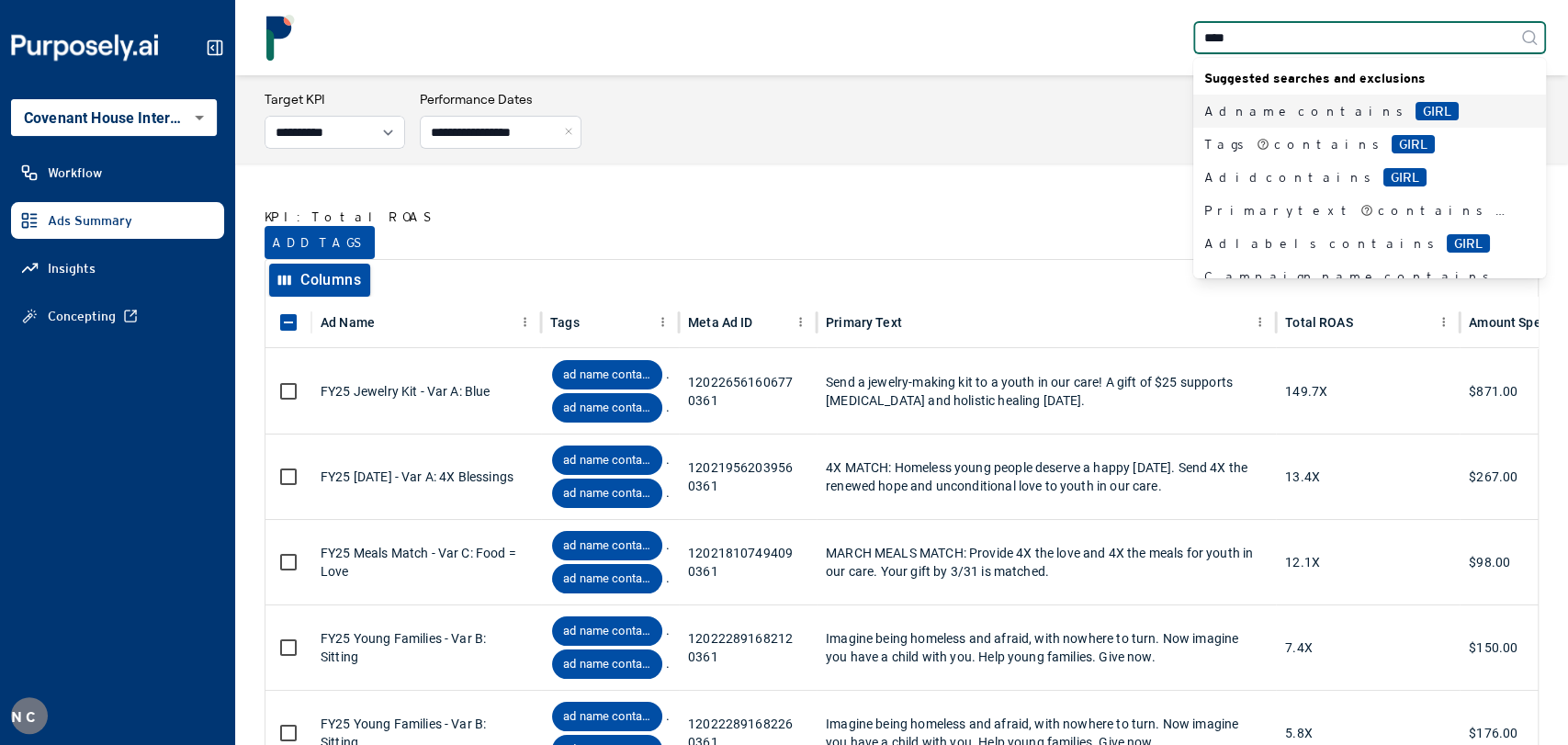 type 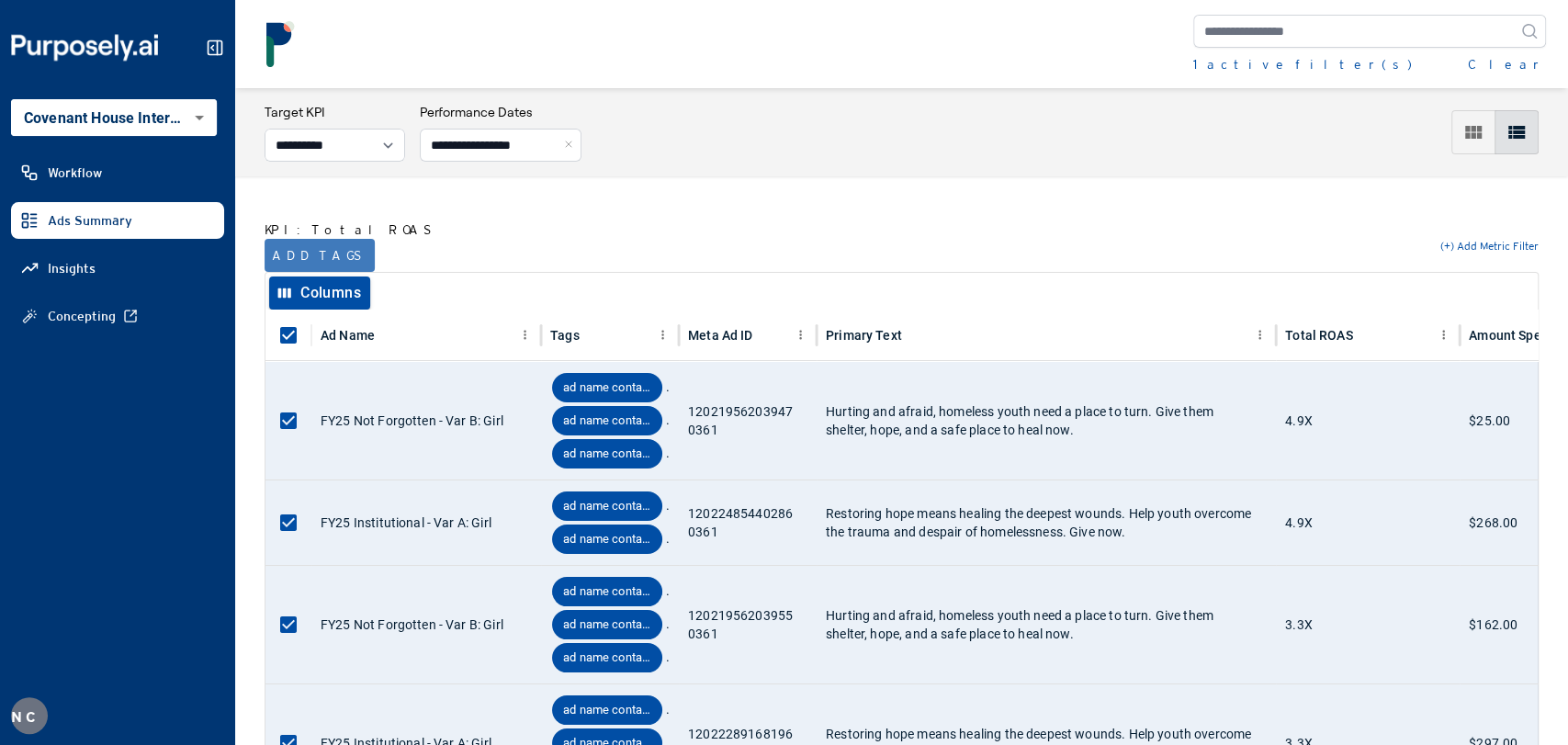 click on "Add tags" at bounding box center [320, 255] 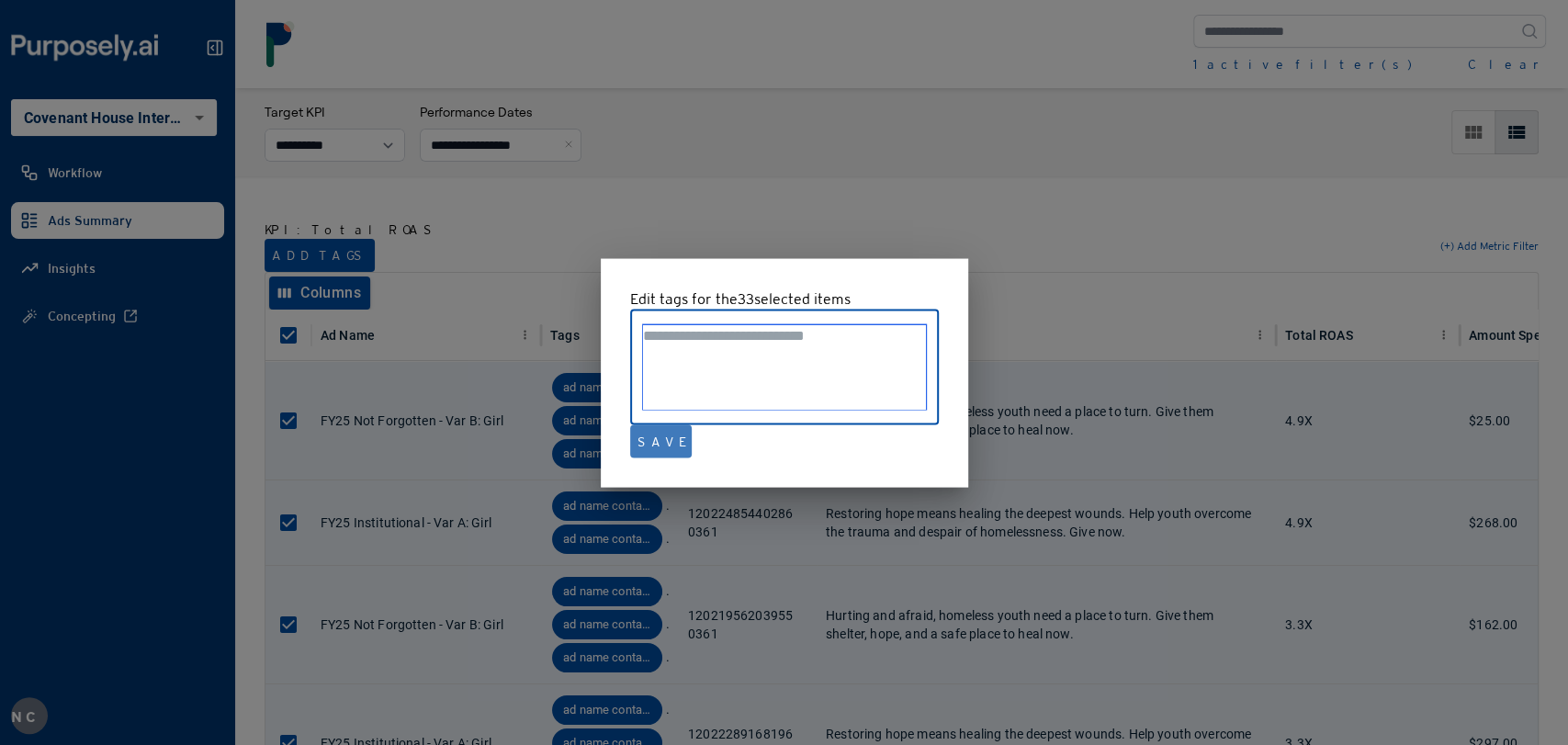 paste on "**********" 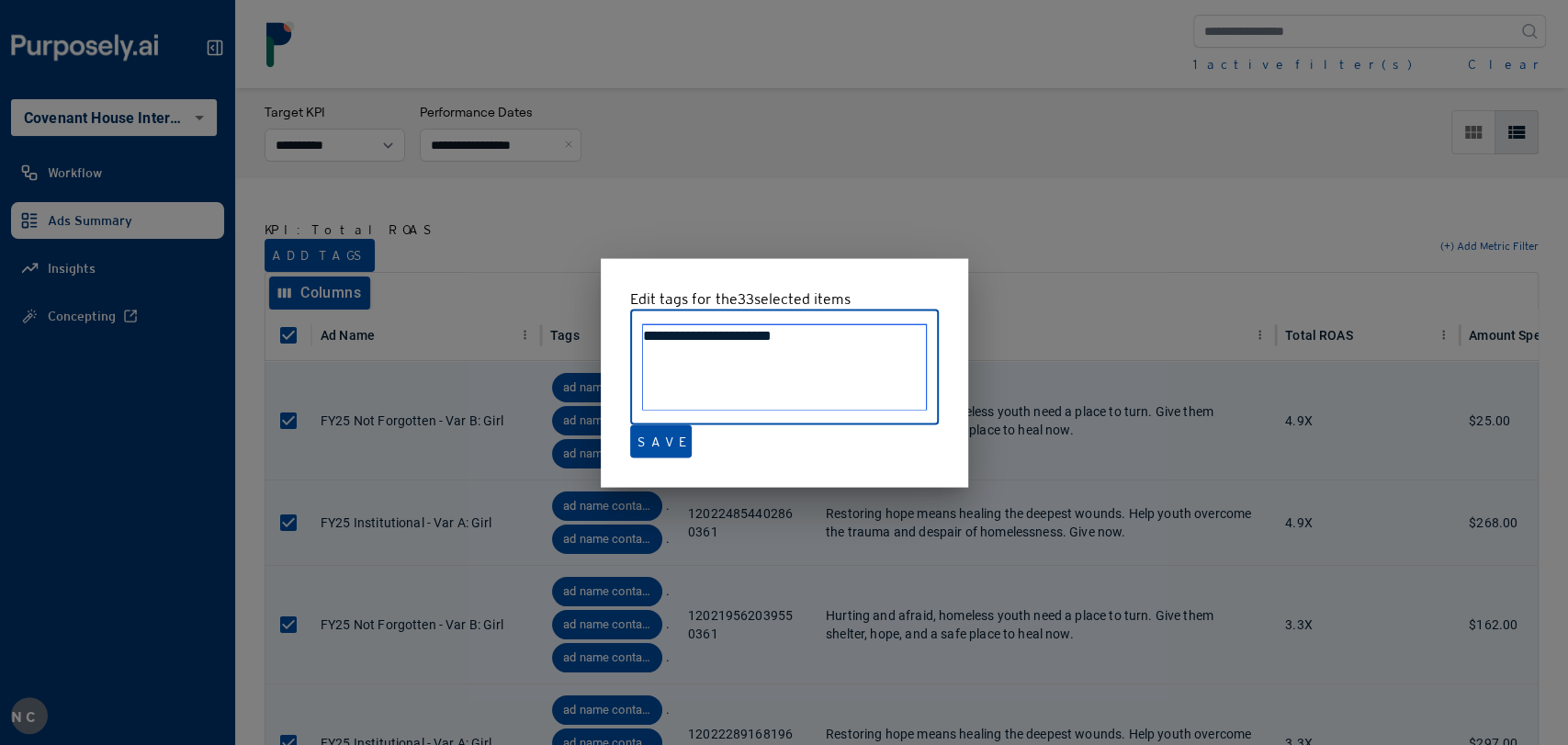 type on "**********" 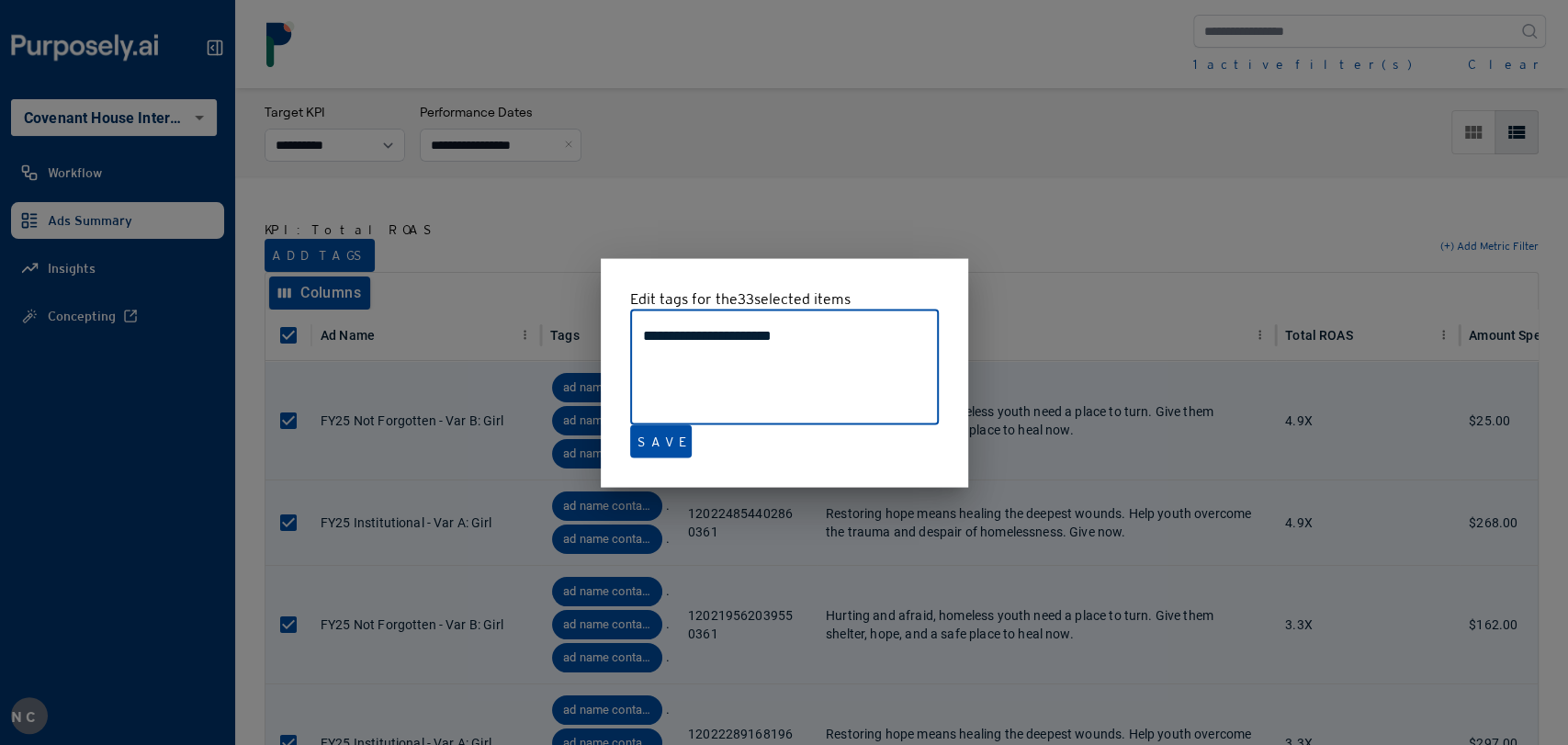 click on "**********" at bounding box center (784, 372) 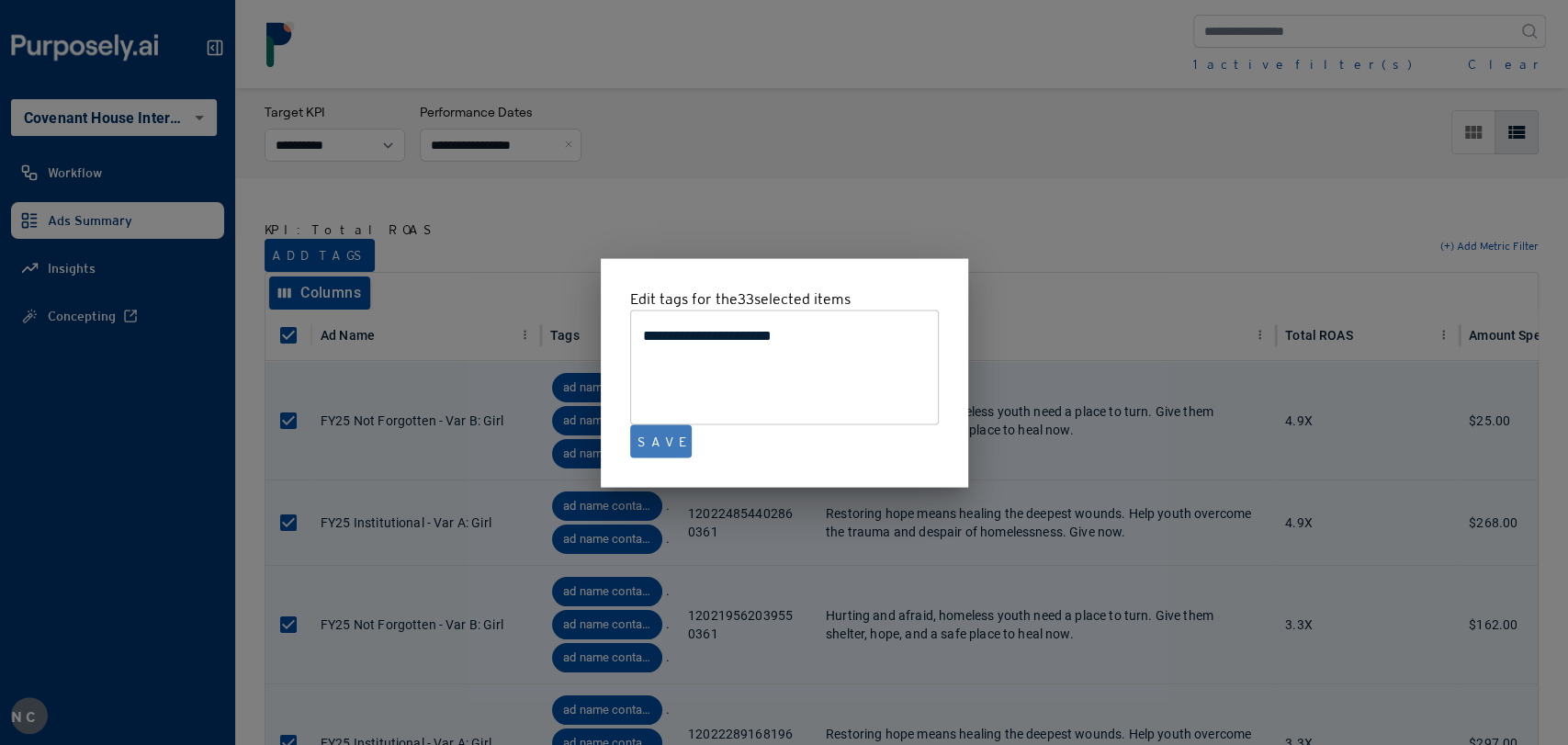 click on "Save" at bounding box center [660, 441] 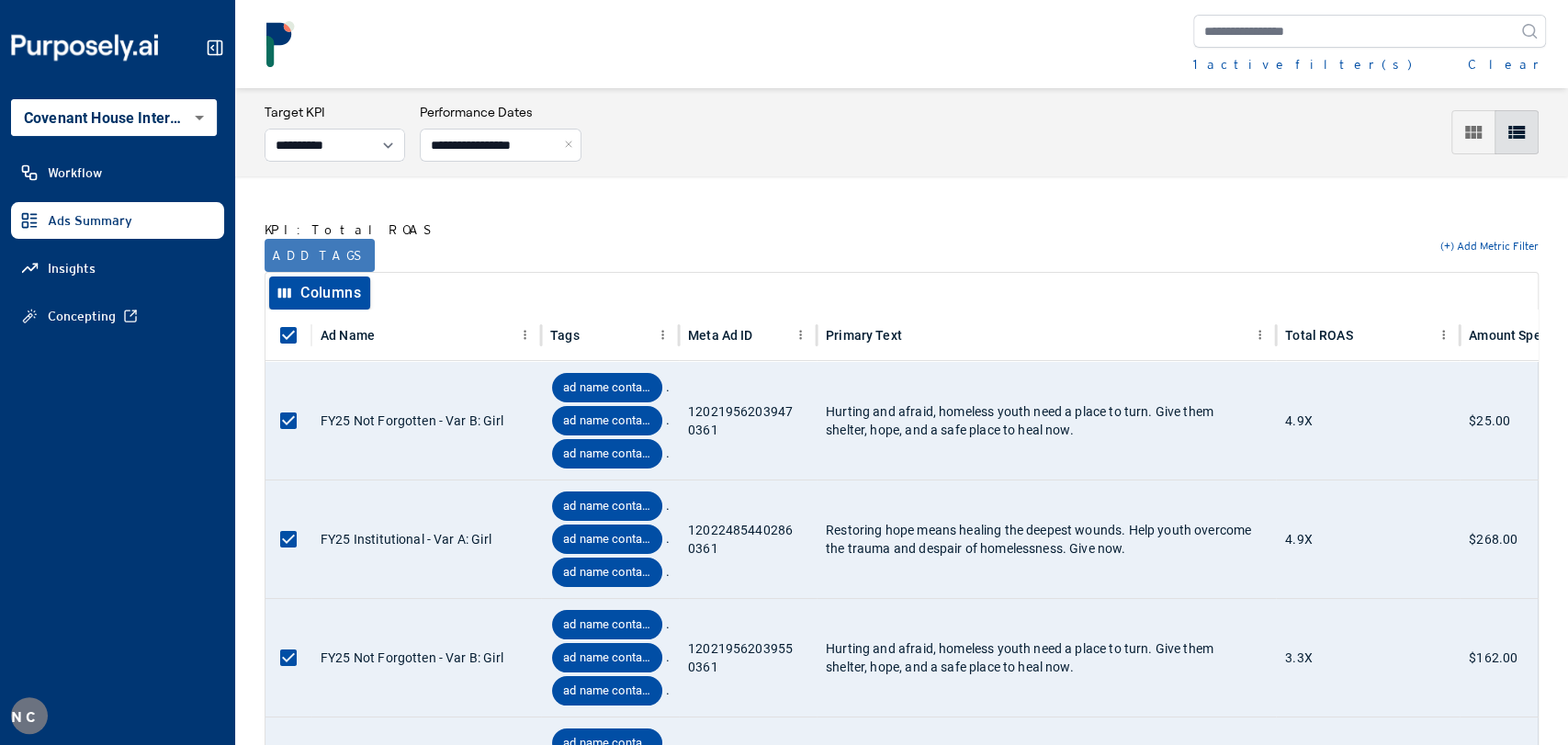 click on "Add tags" at bounding box center [320, 255] 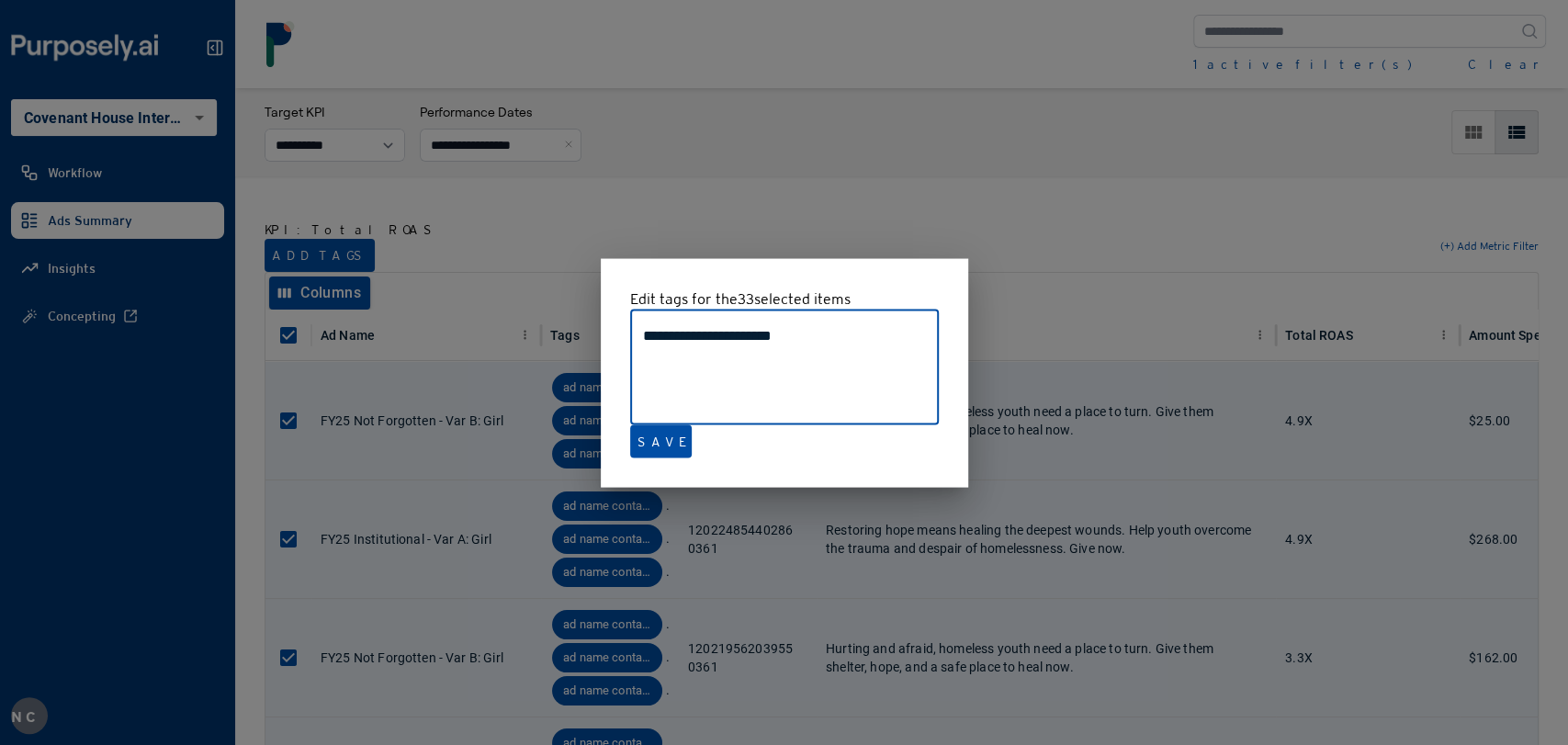 click at bounding box center [784, 372] 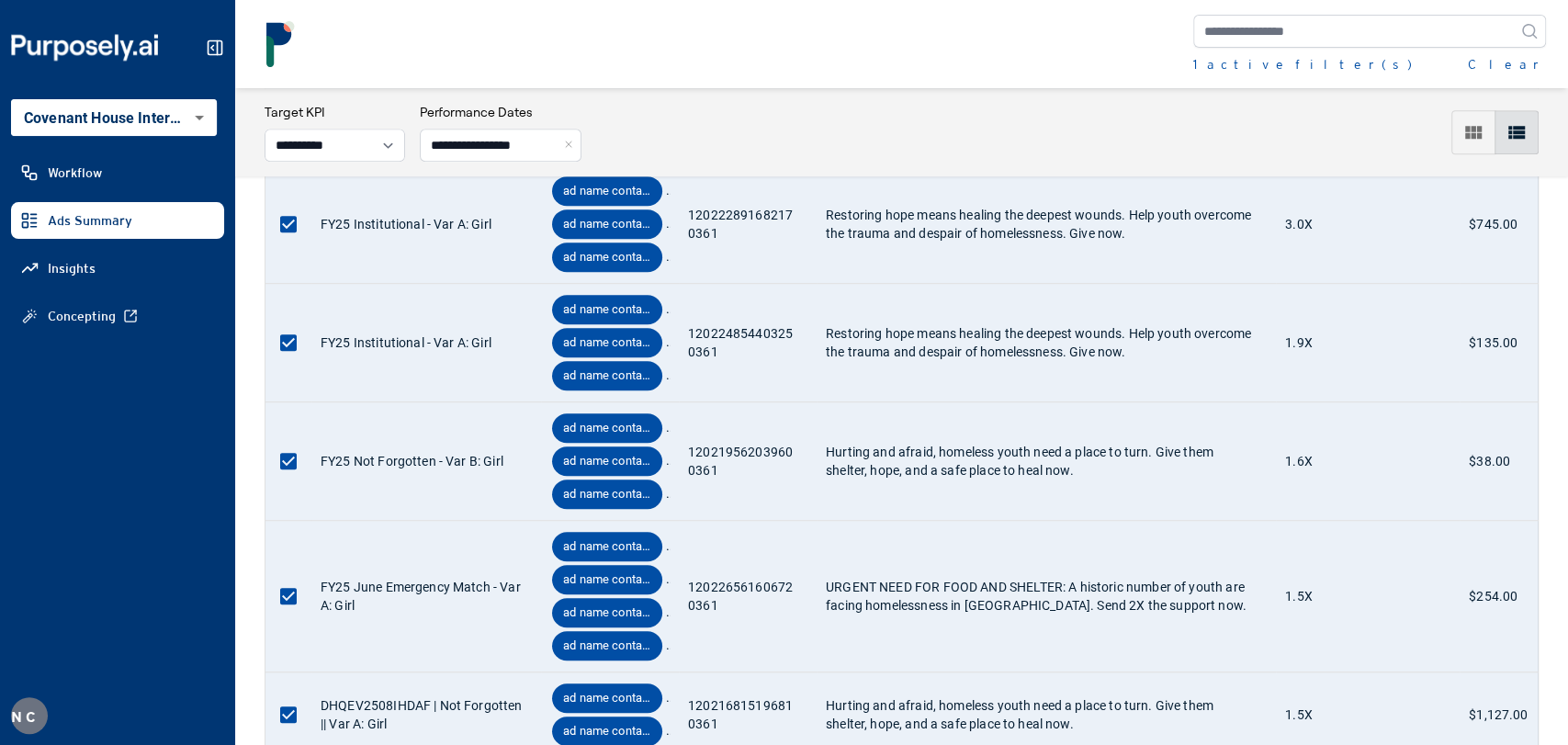 scroll, scrollTop: 1360, scrollLeft: 0, axis: vertical 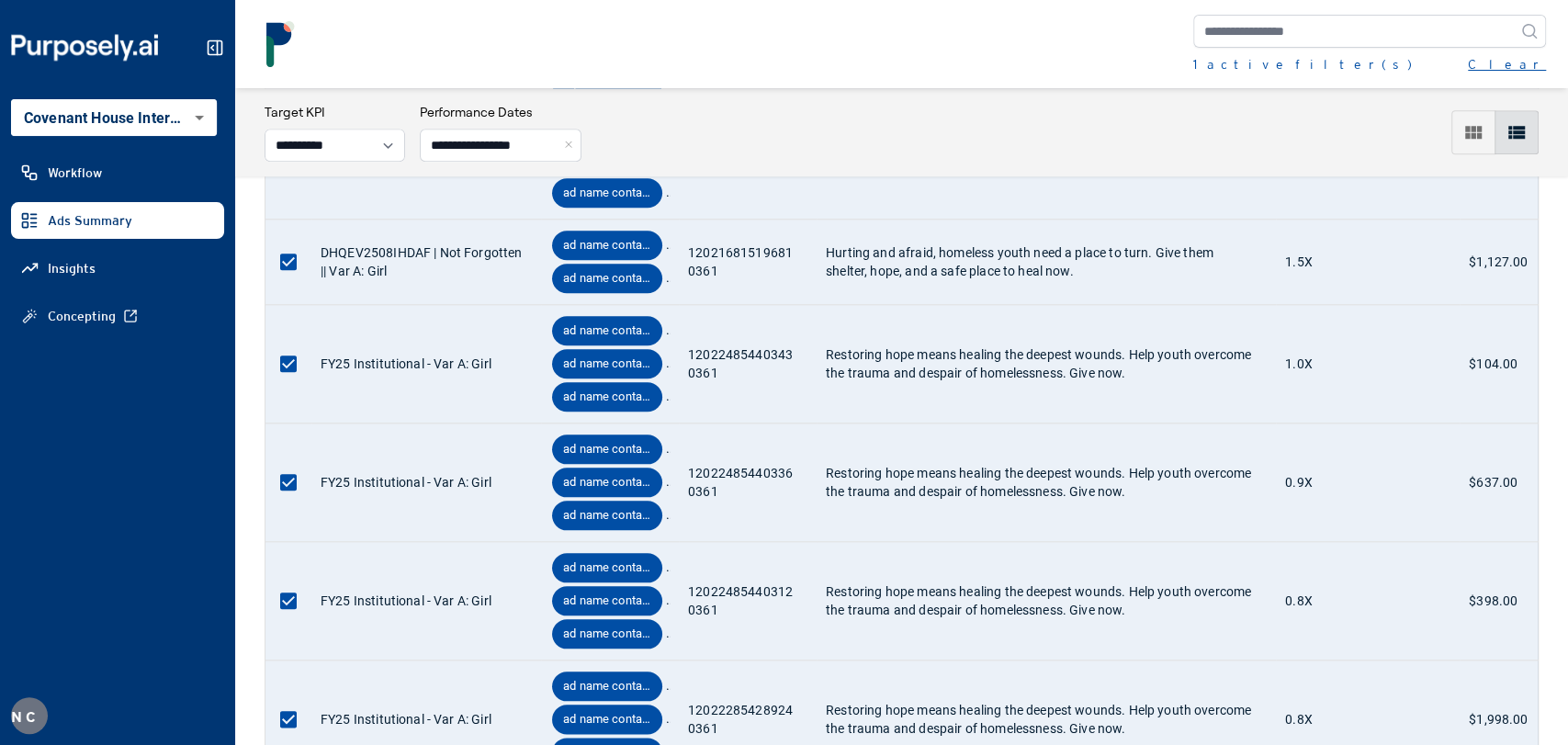 click on "1  active filter(s) Clear" at bounding box center [901, 44] 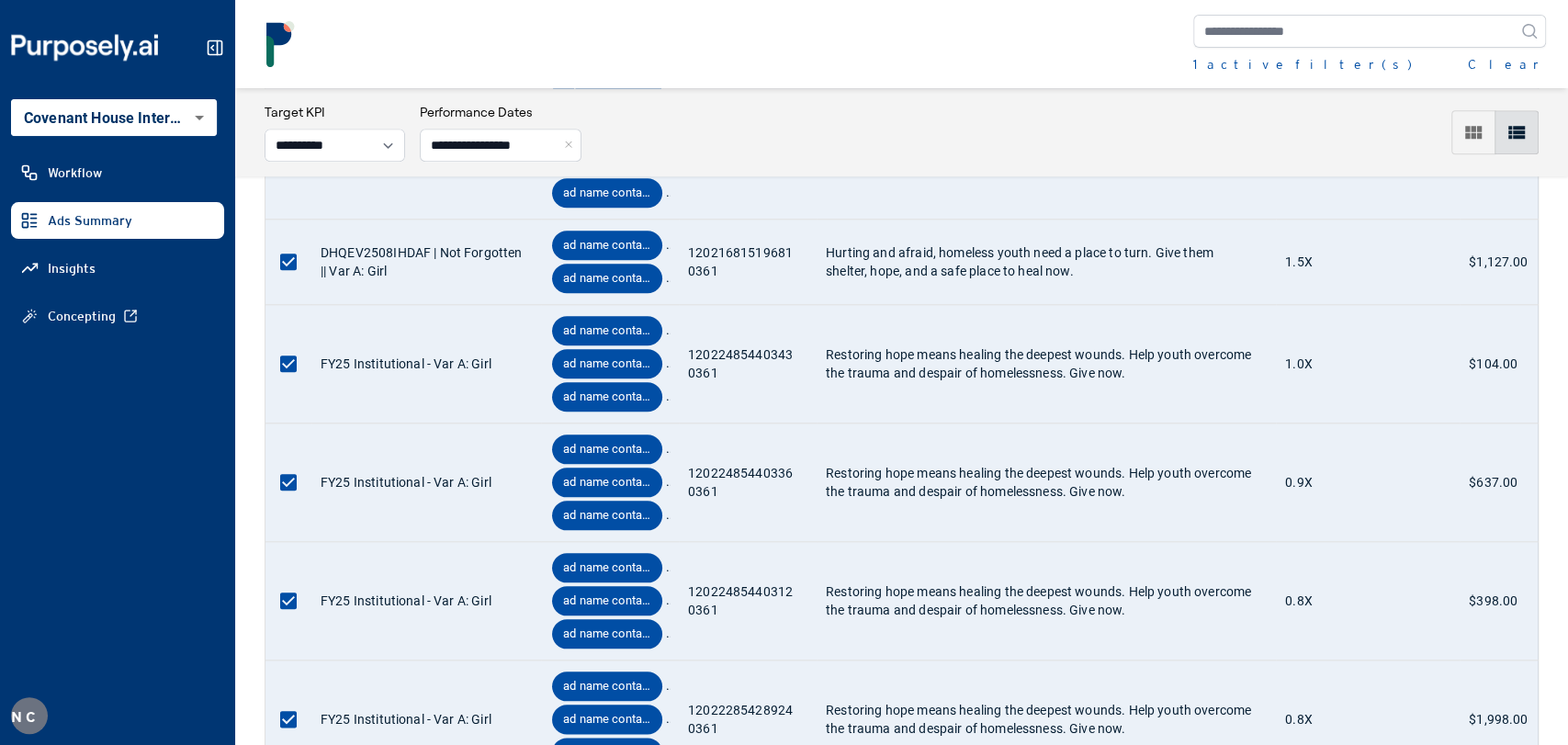 scroll, scrollTop: 88, scrollLeft: 0, axis: vertical 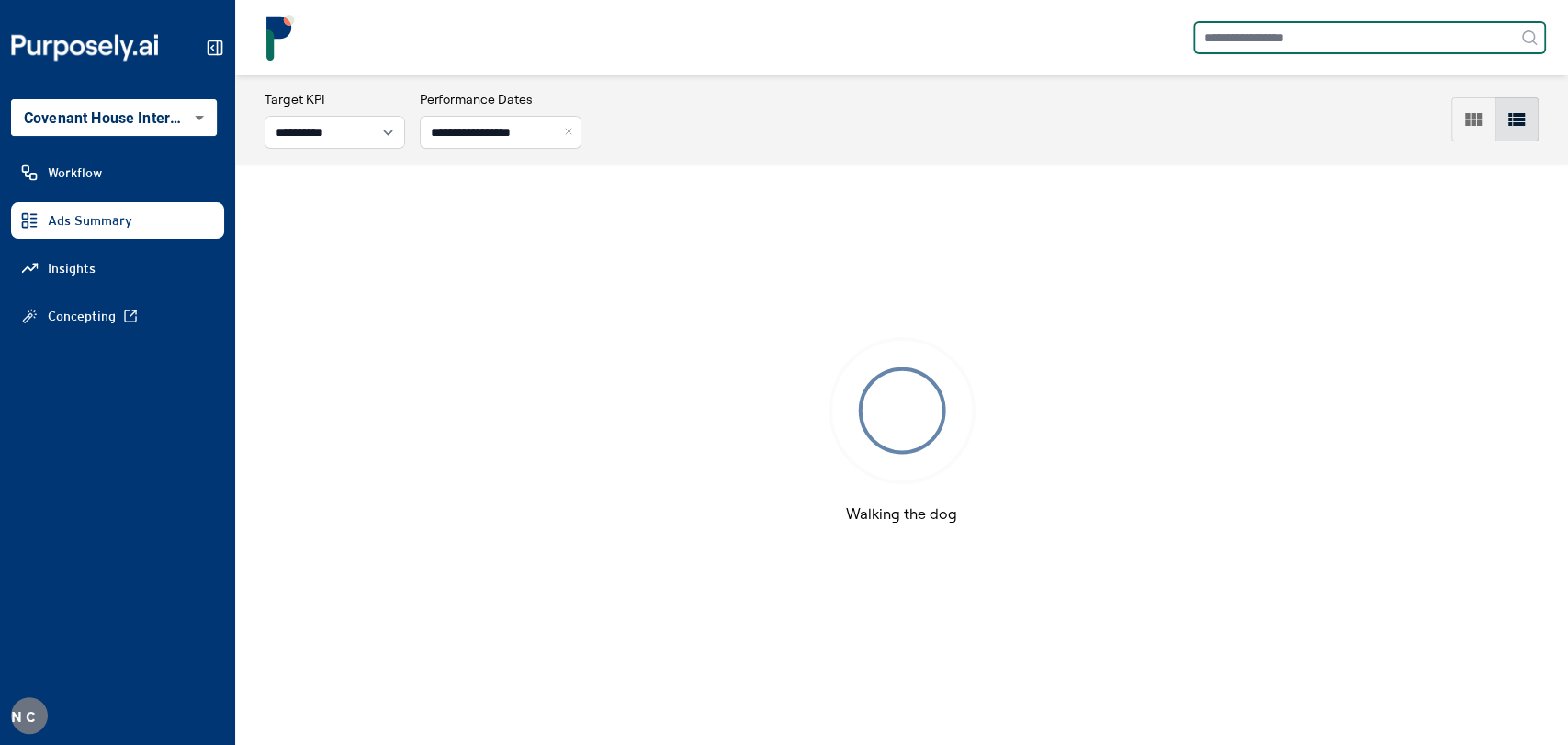 paste on "**********" 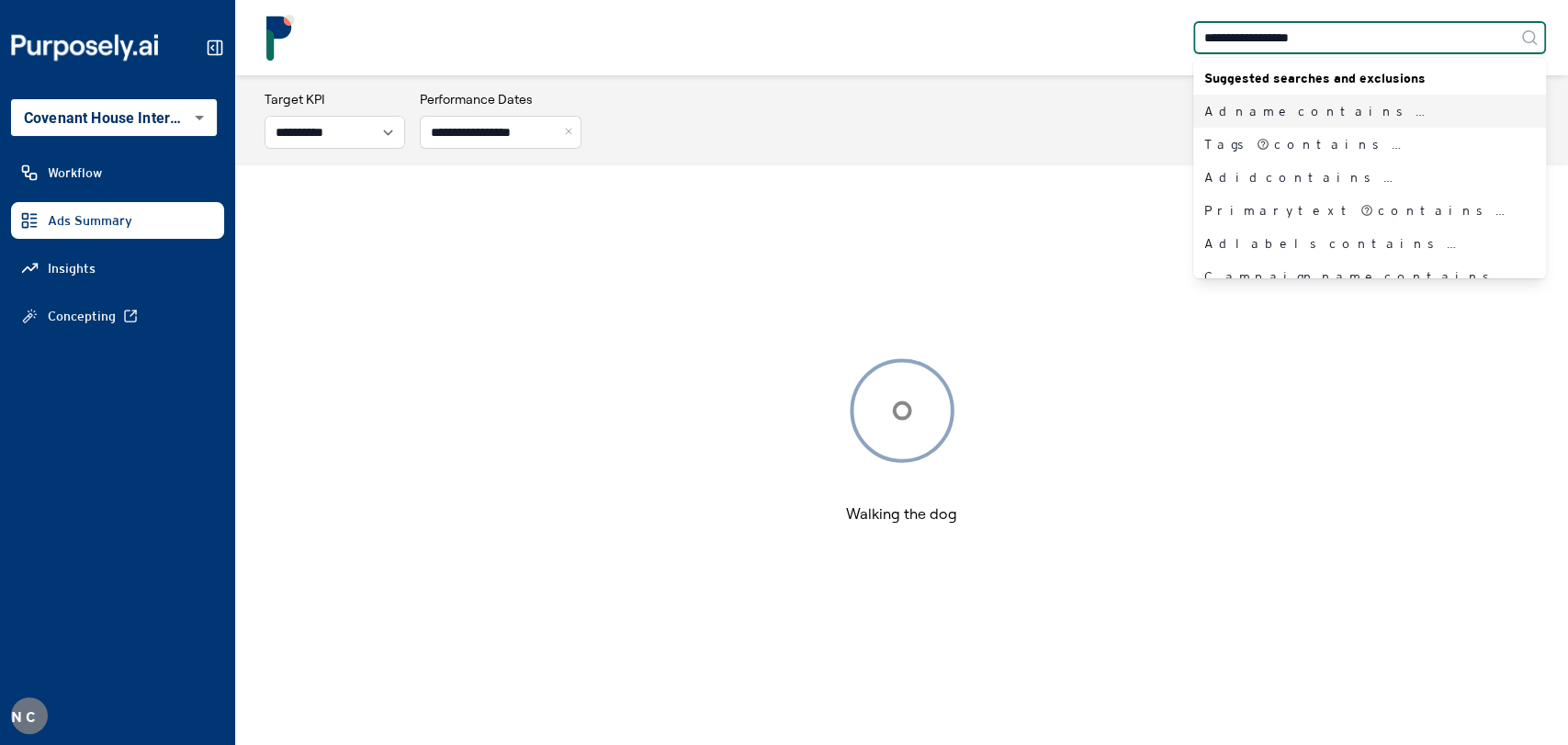 type on "**********" 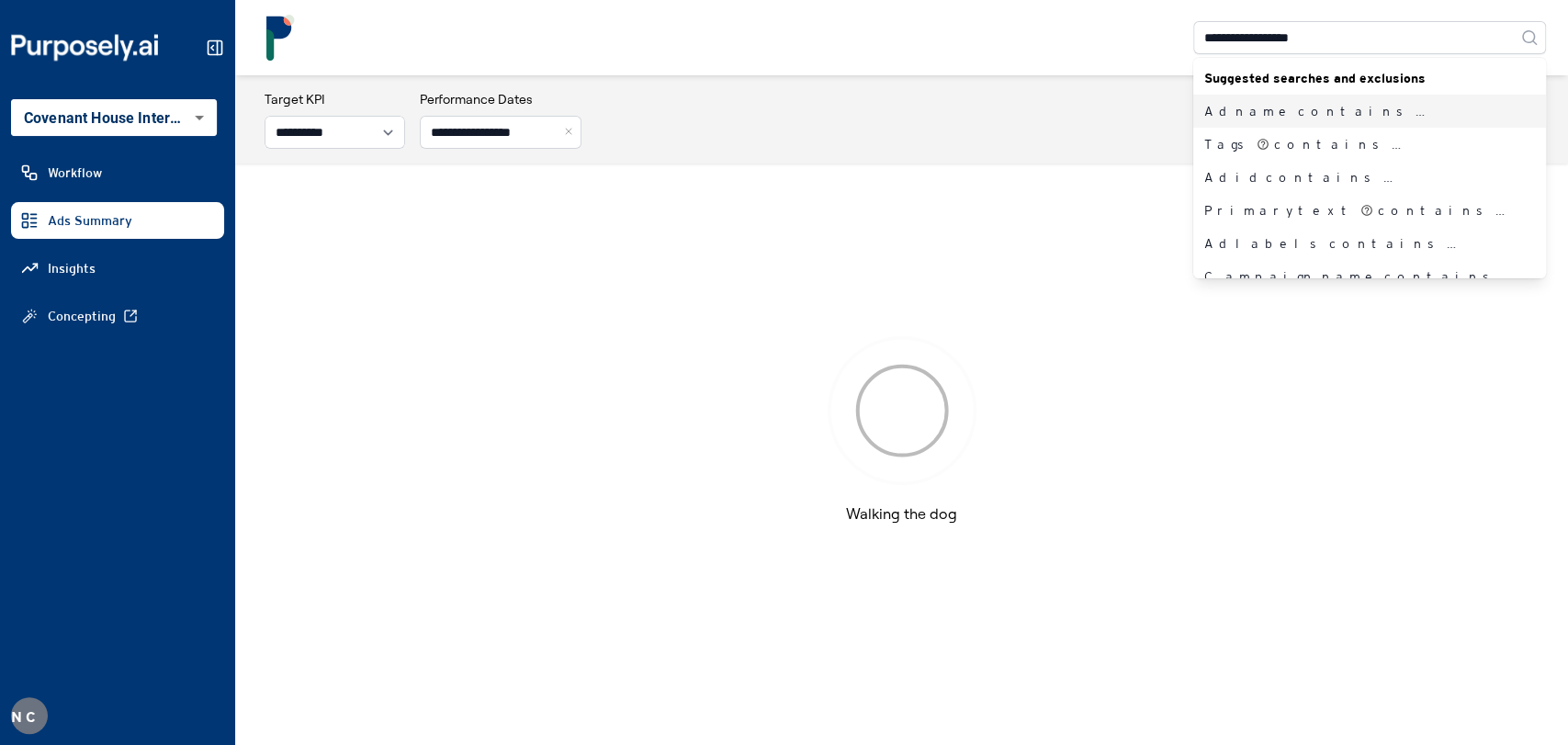 click on "Unconditional Love" at bounding box center (1481, 111) 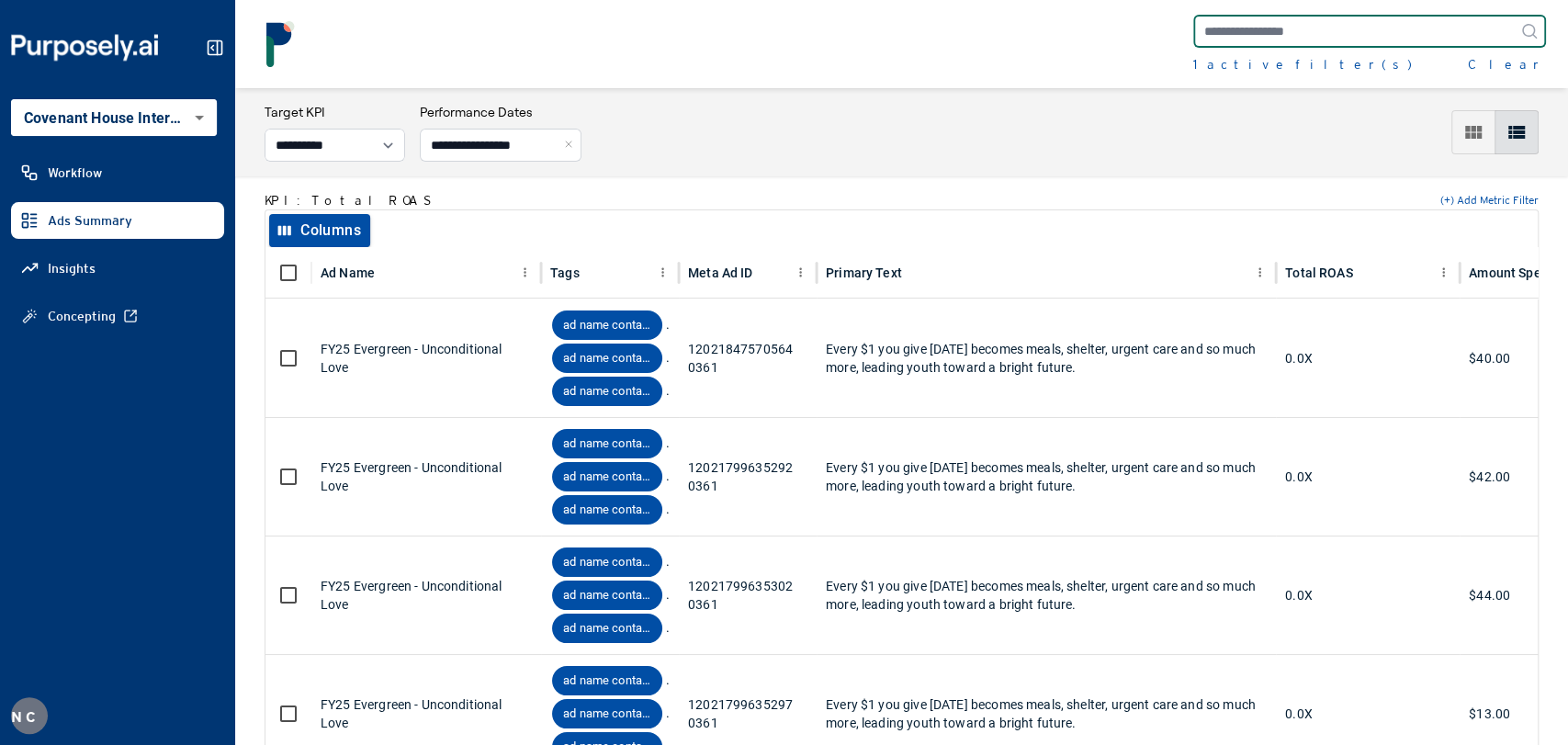 scroll, scrollTop: 0, scrollLeft: 0, axis: both 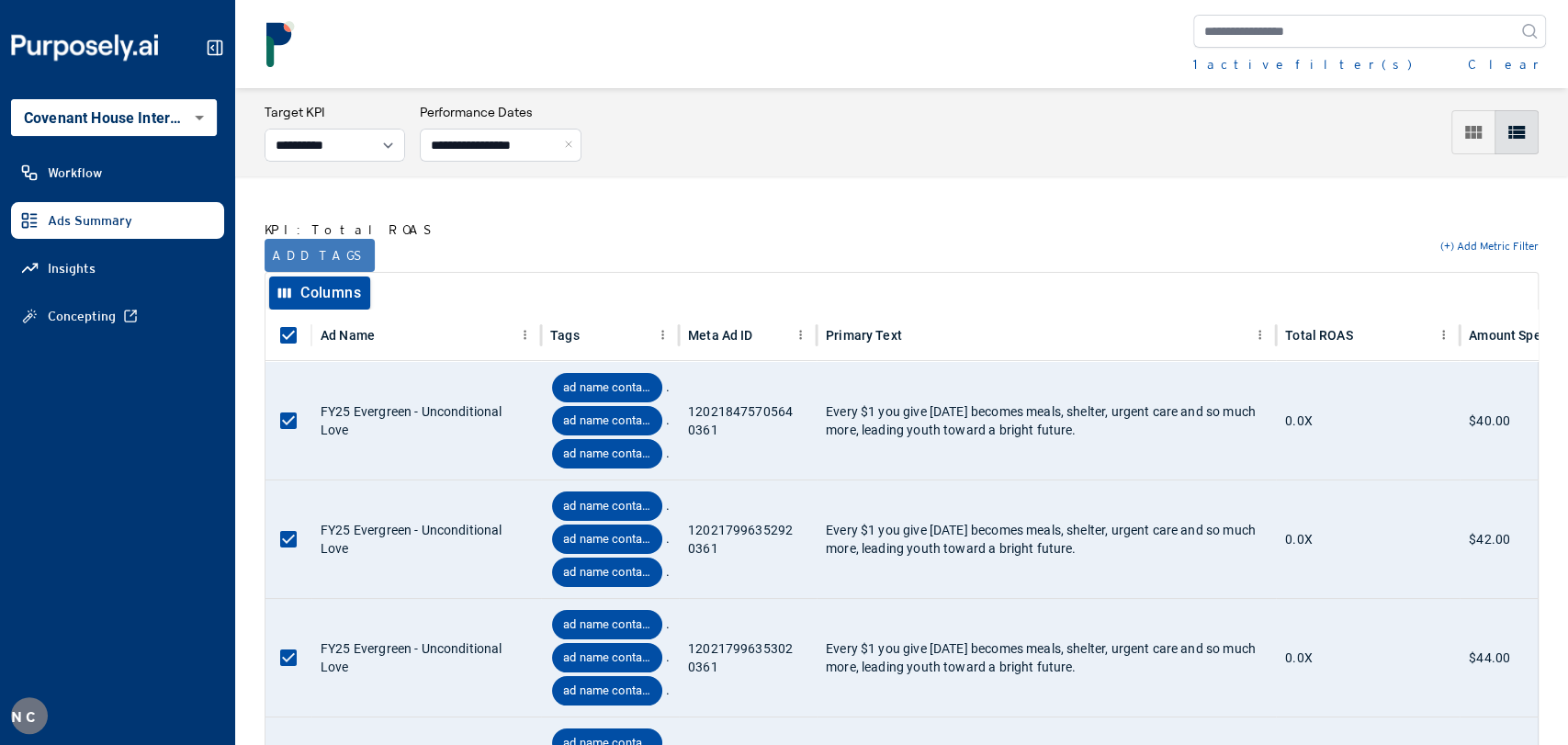 click on "Add tags" at bounding box center (320, 255) 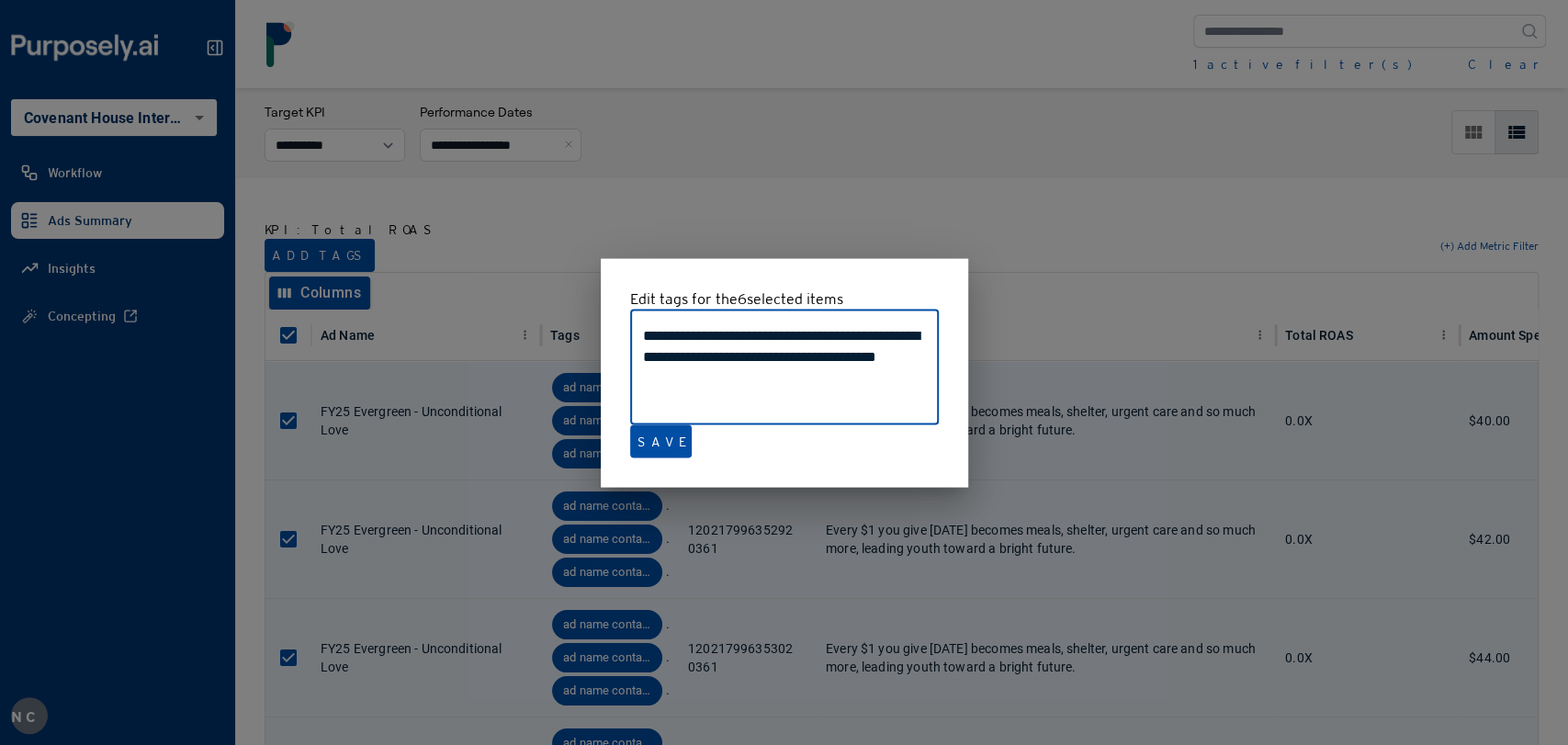 drag, startPoint x: 1143, startPoint y: 165, endPoint x: 1129, endPoint y: 180, distance: 20.518285 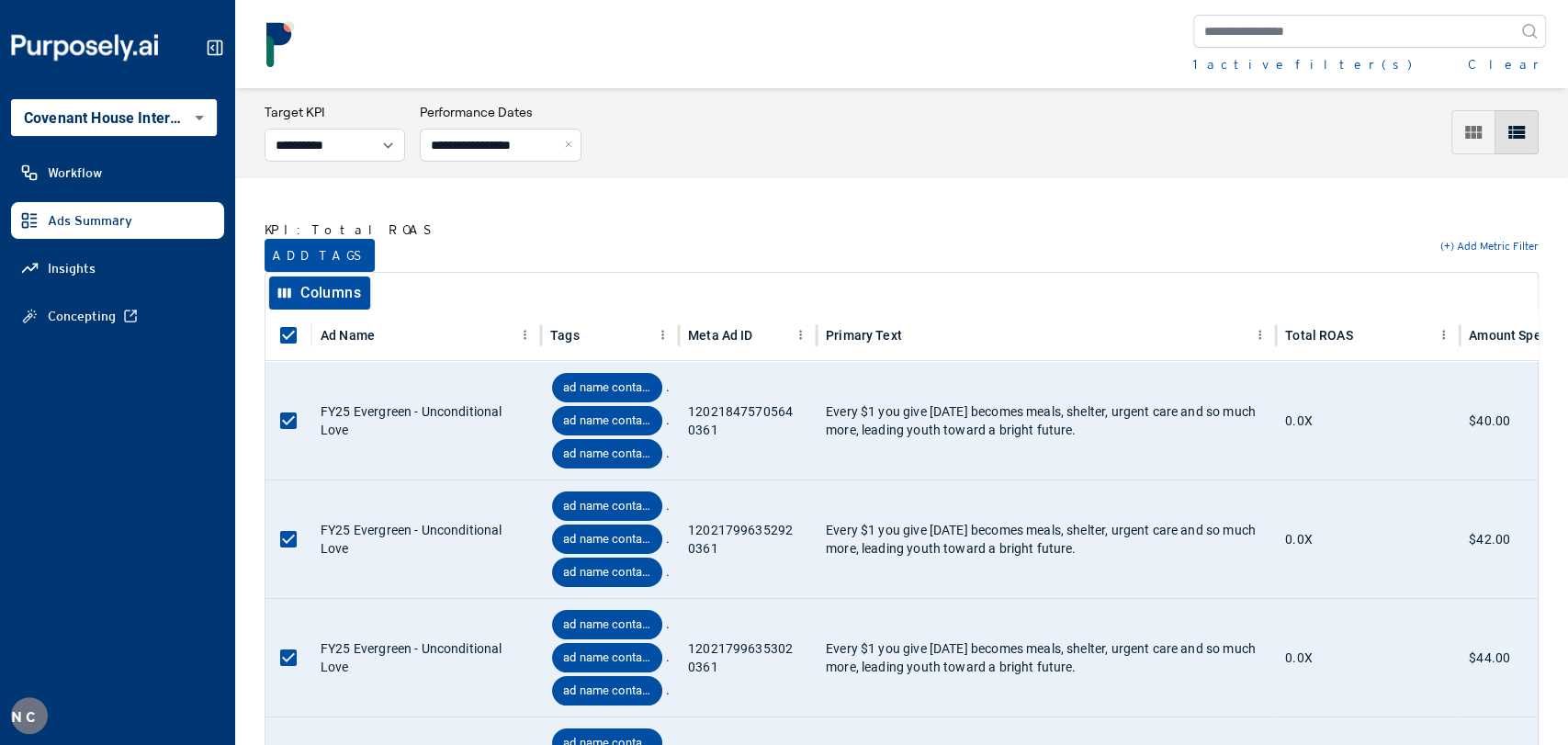 click on "1  active filter(s) Clear" at bounding box center [1370, 64] 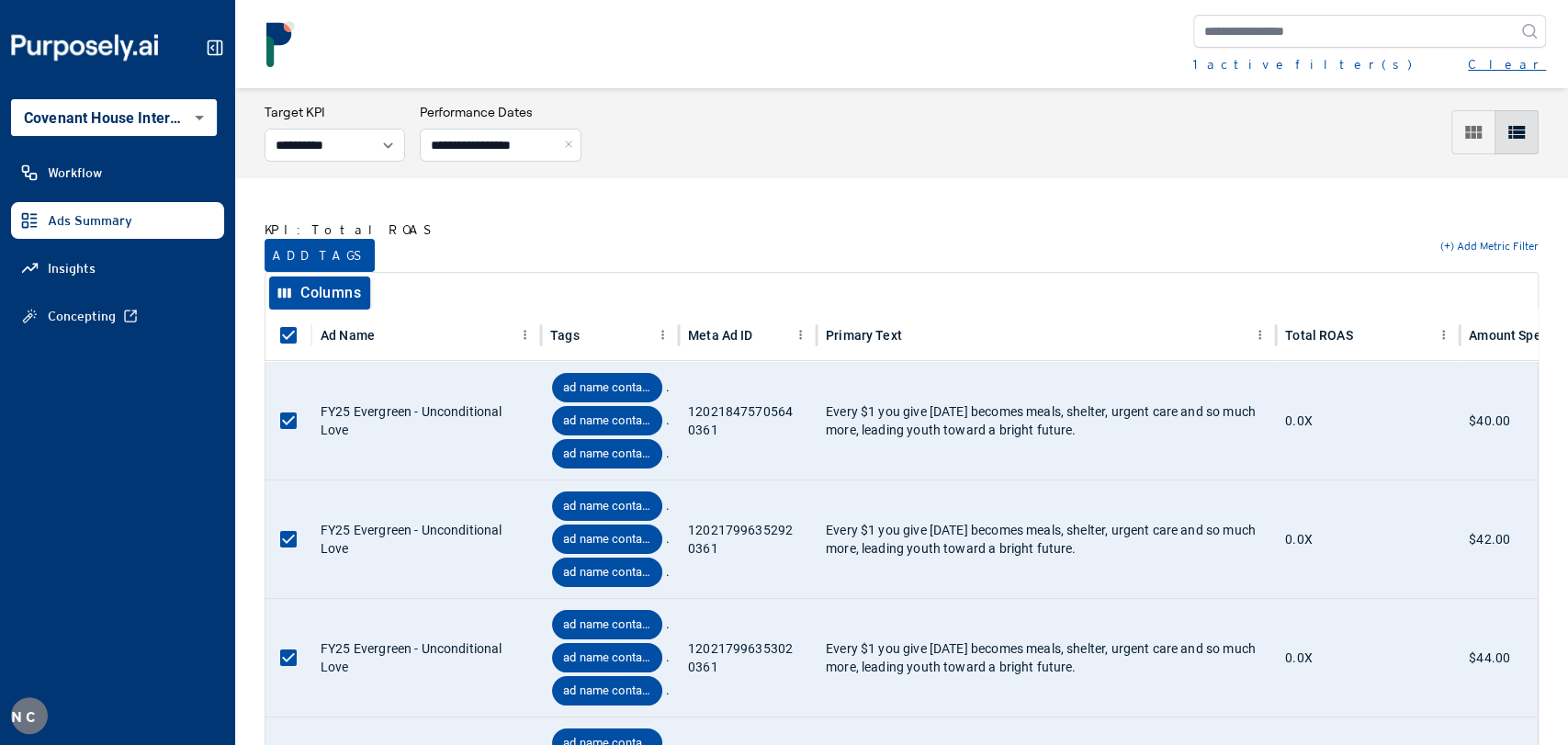 click on "Clear" at bounding box center (1506, 64) 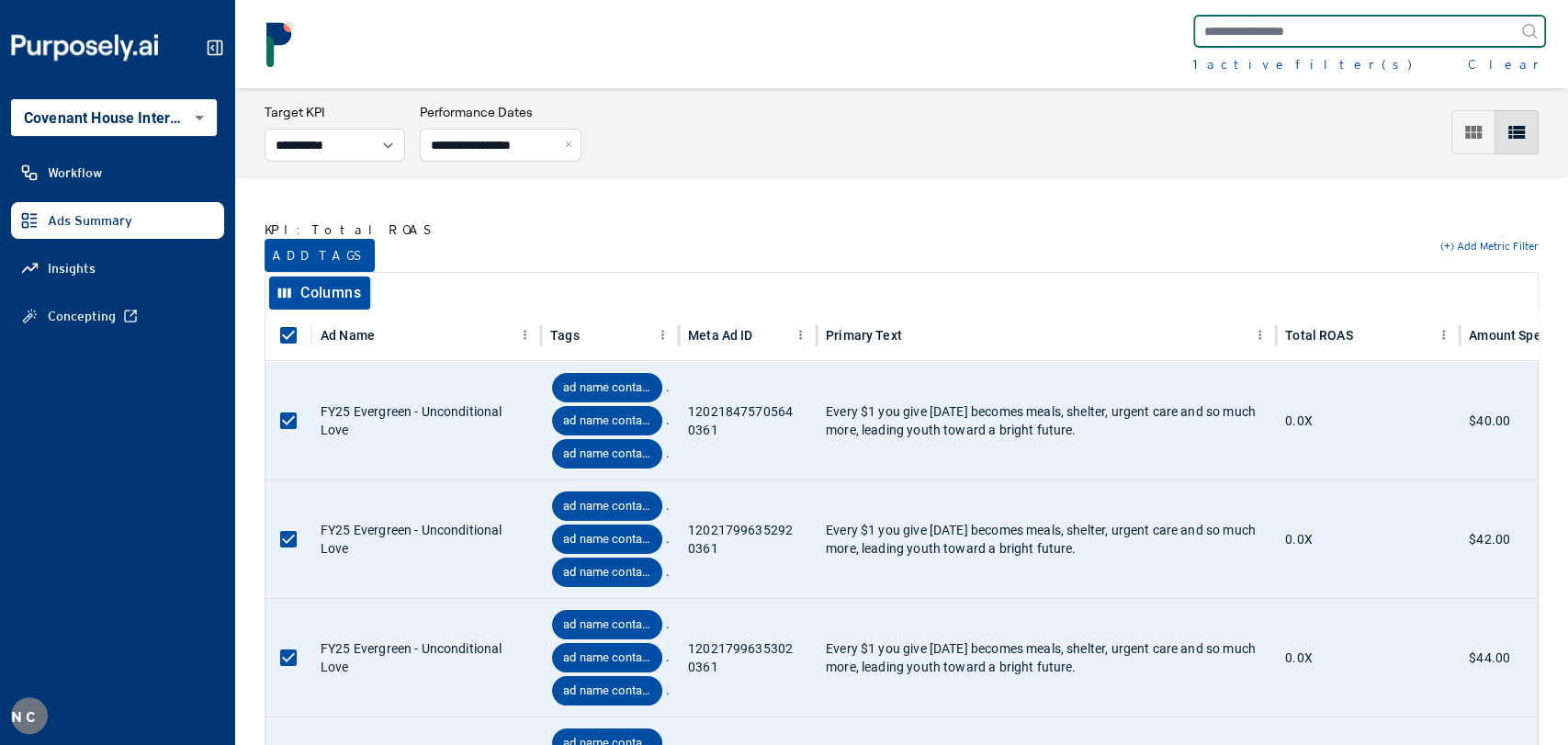 click at bounding box center [1370, 31] 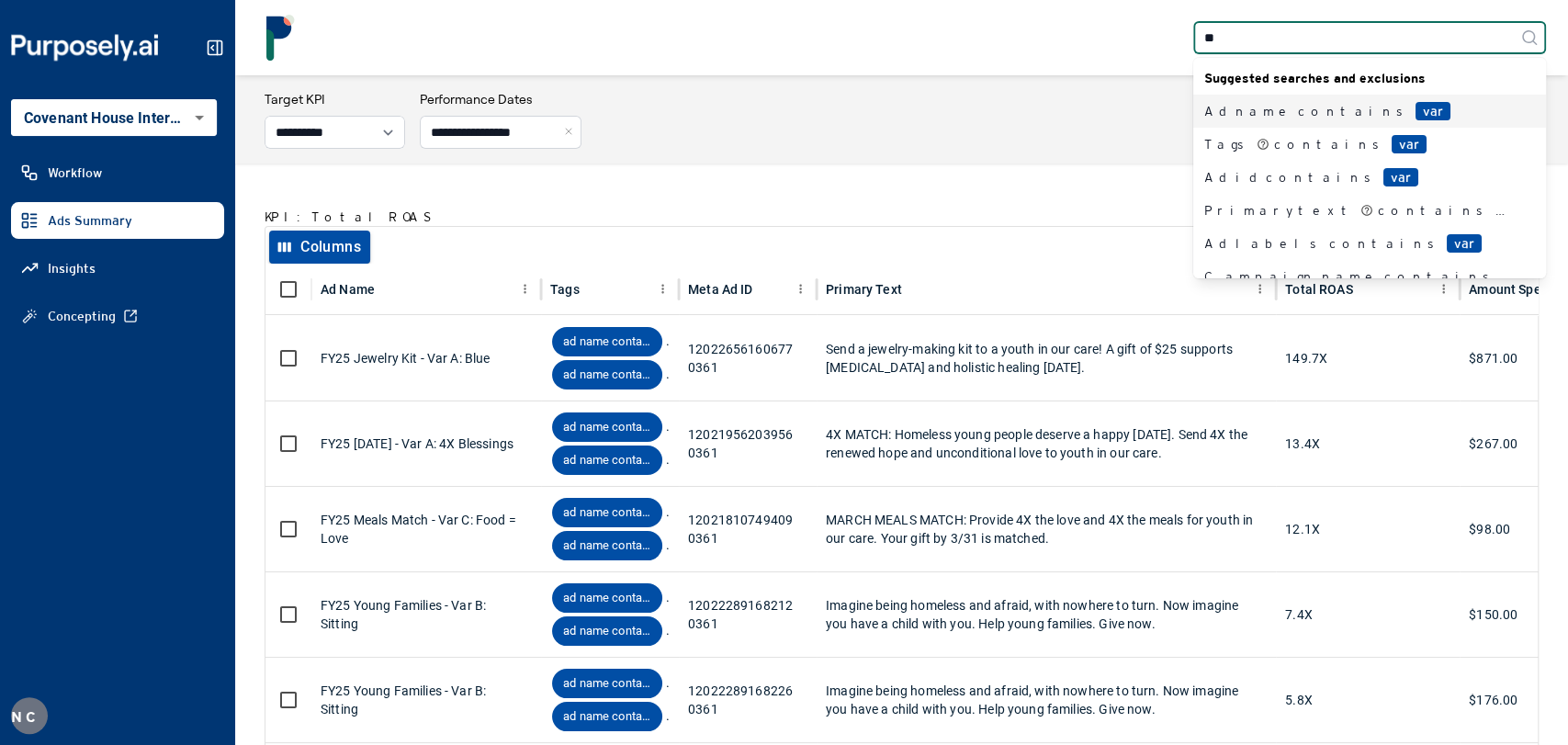 type on "*" 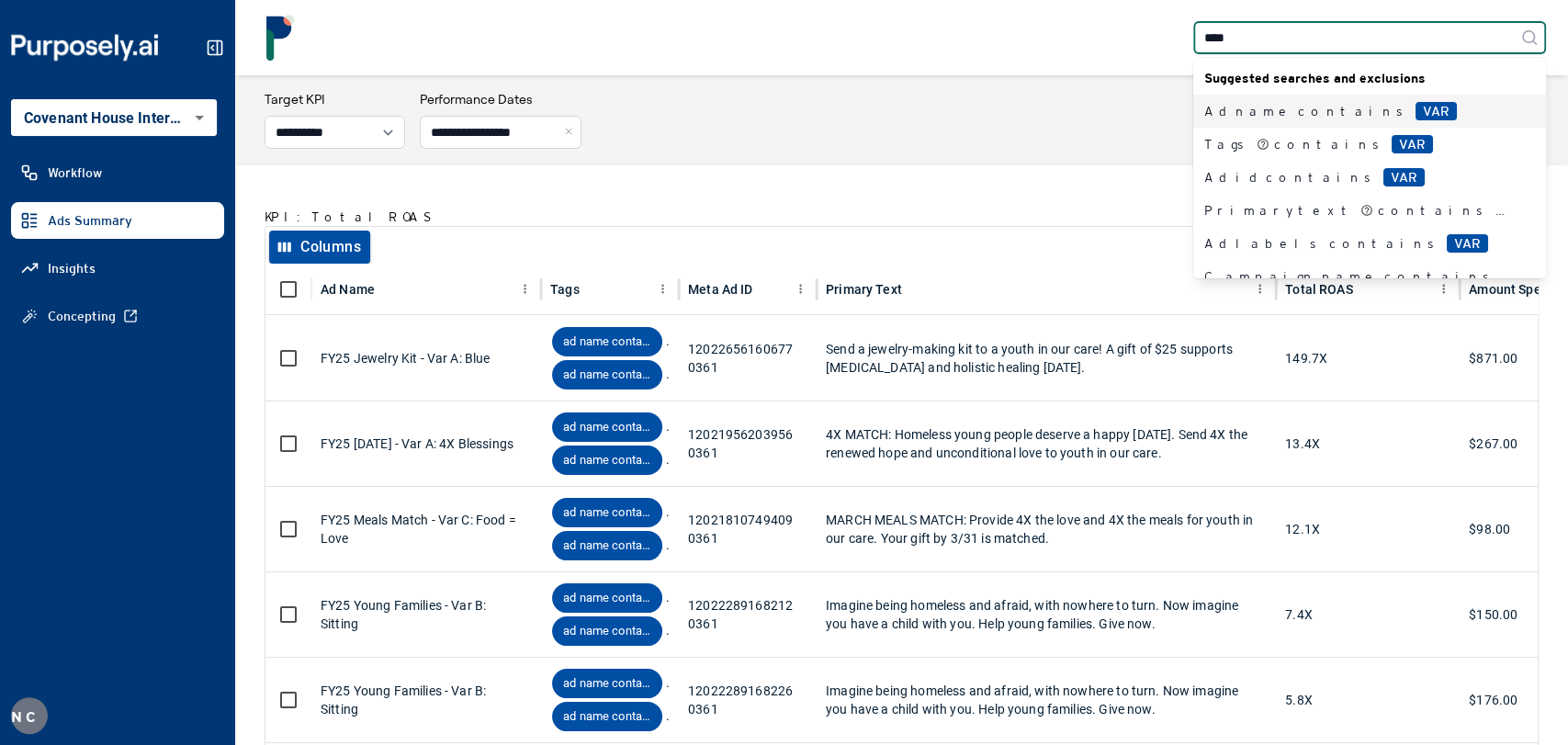 type on "*****" 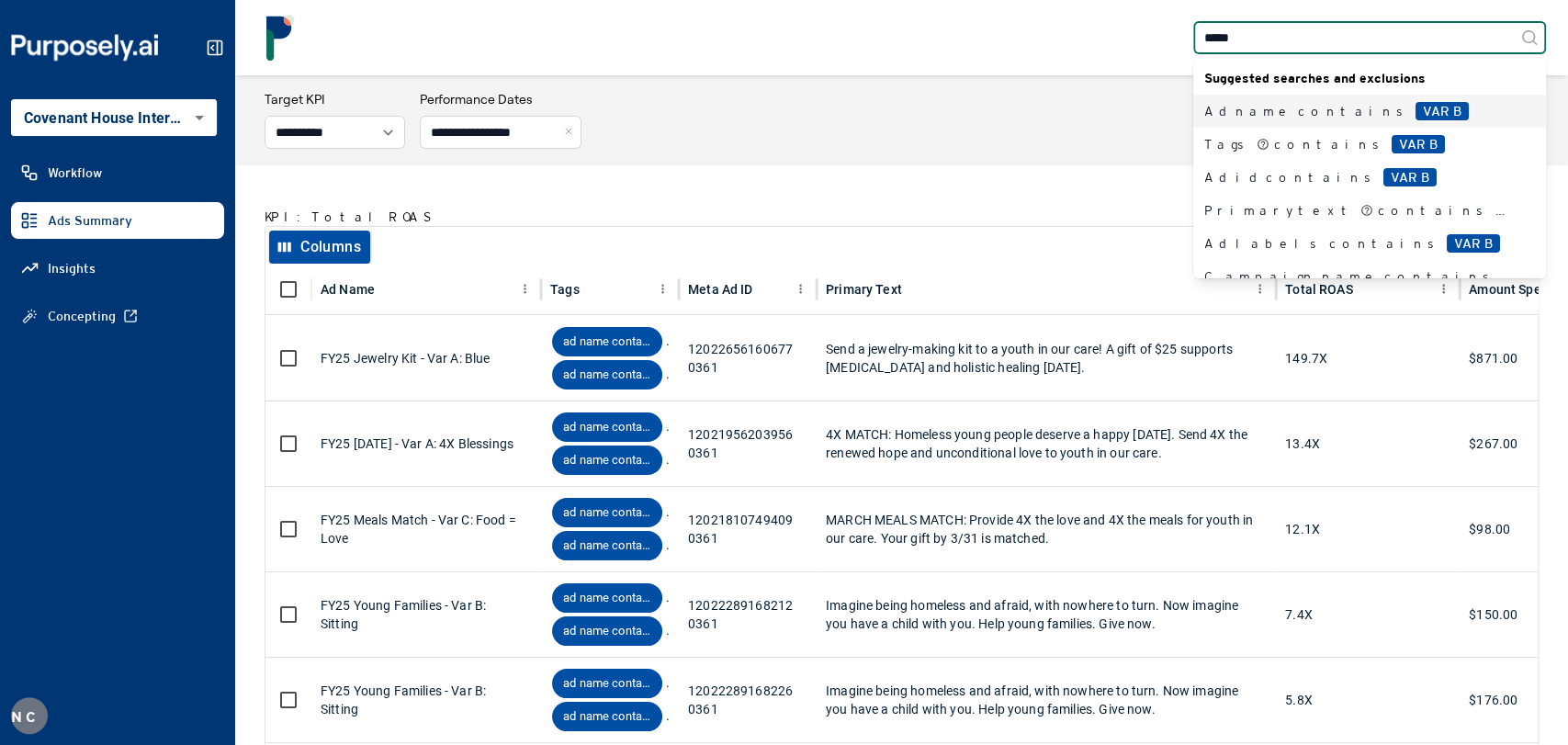 type 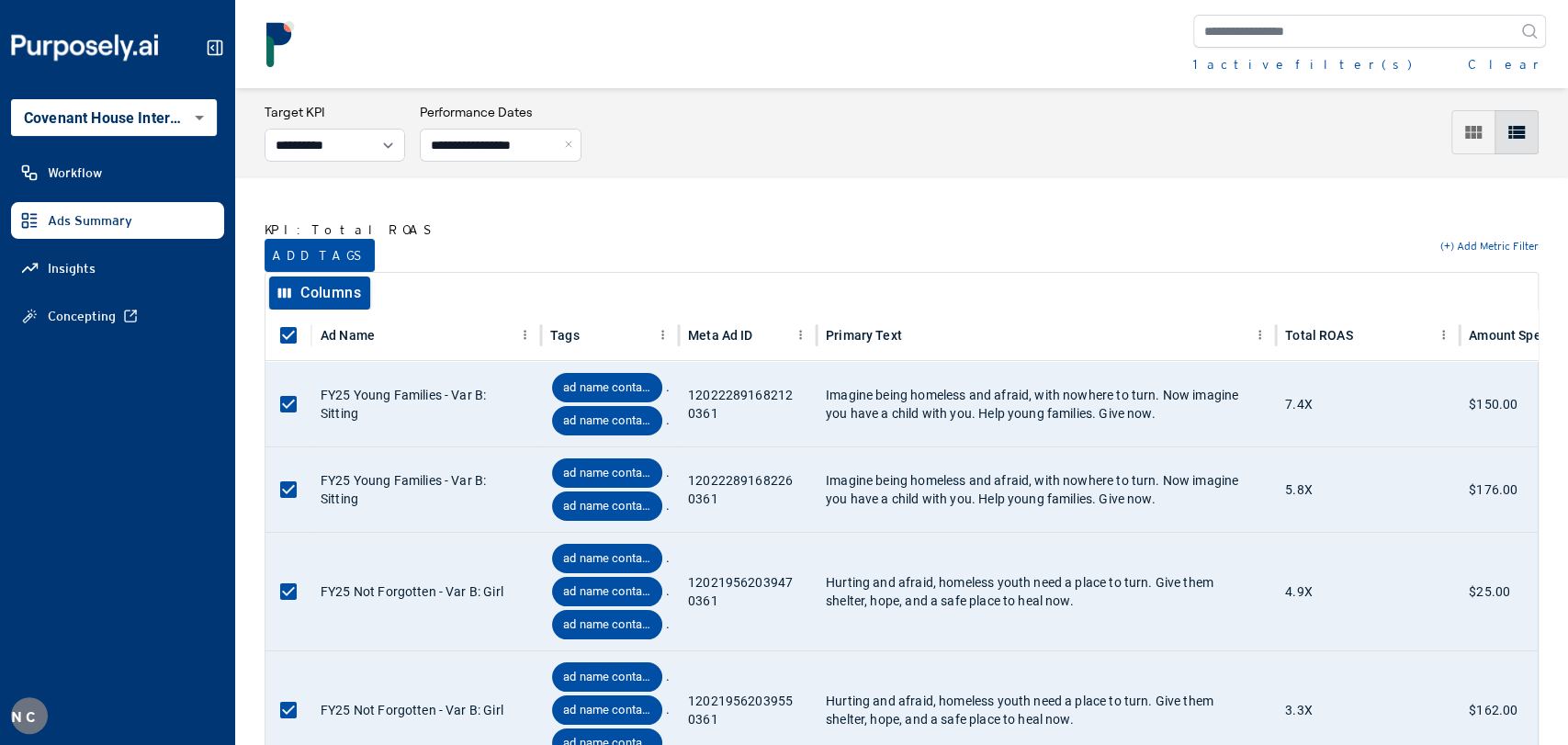 click on "Add tags" at bounding box center [320, 255] 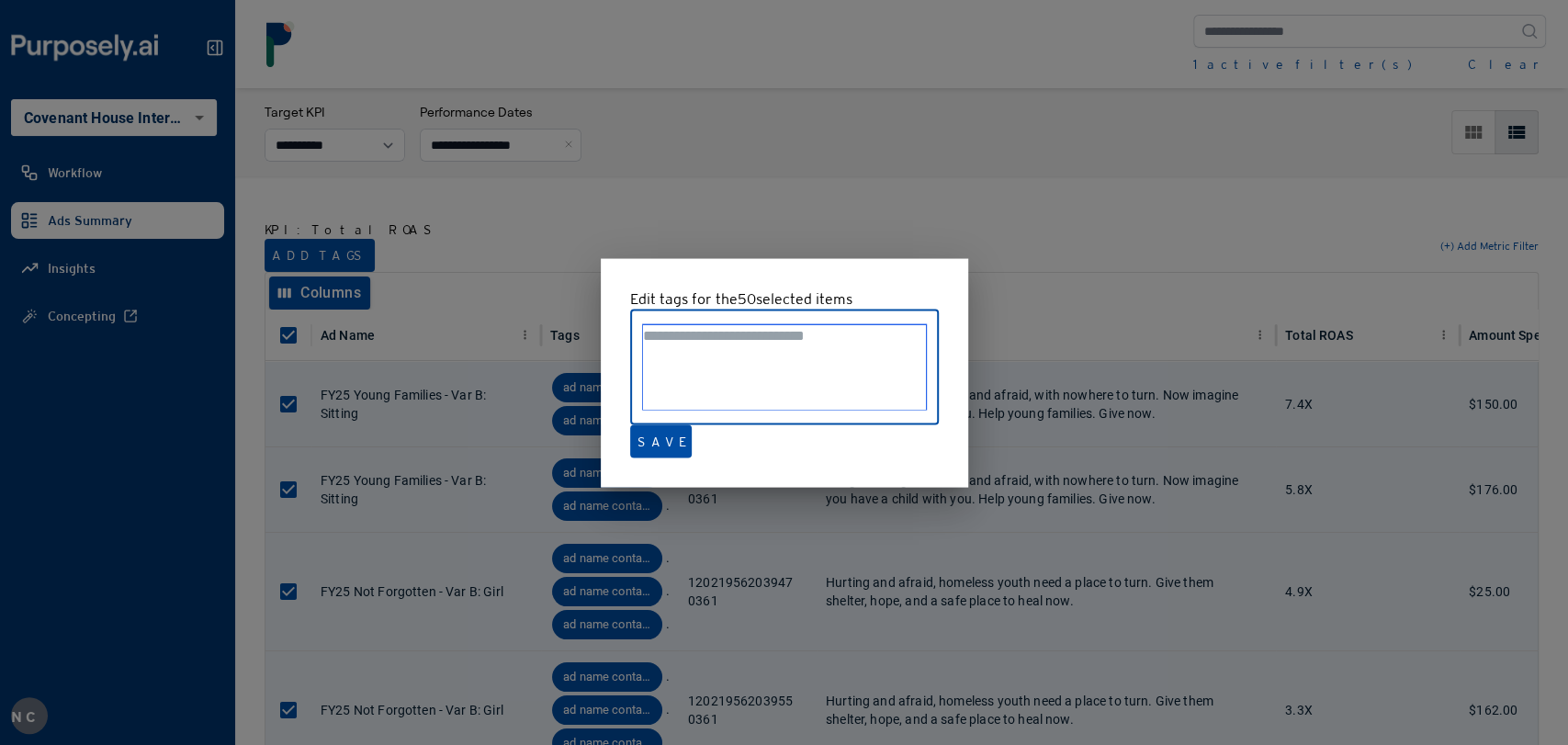paste on "**********" 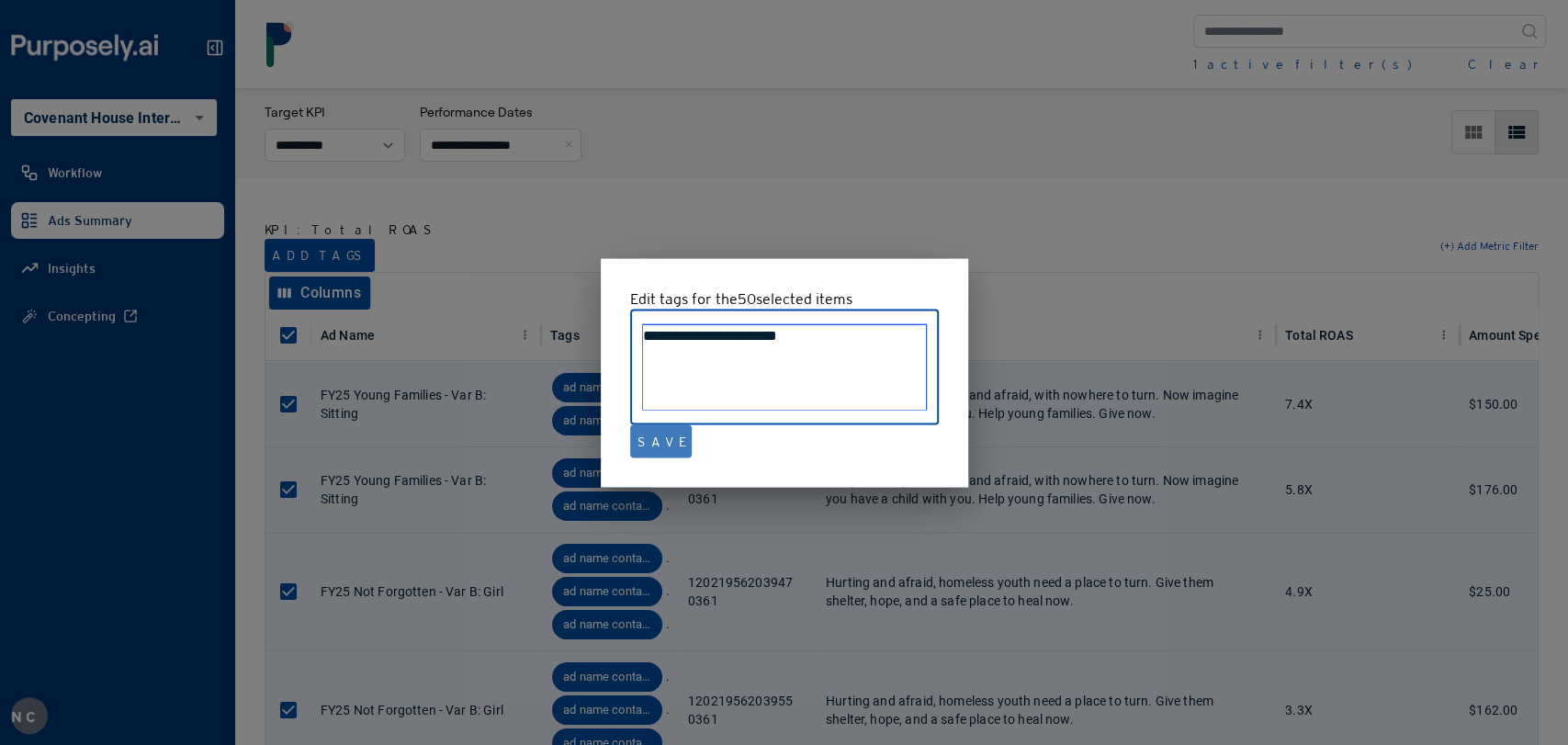 type on "**********" 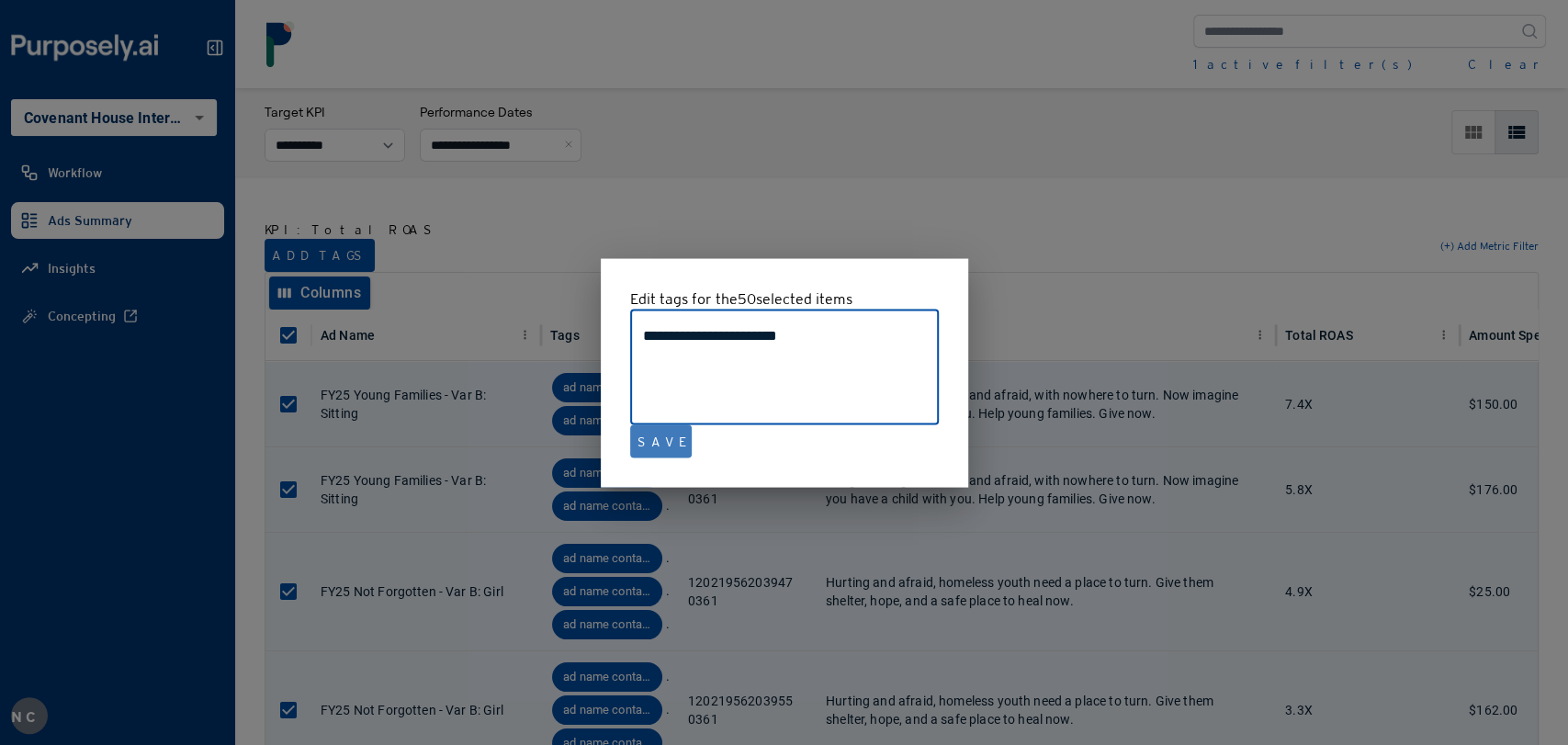 click on "Save" at bounding box center (660, 441) 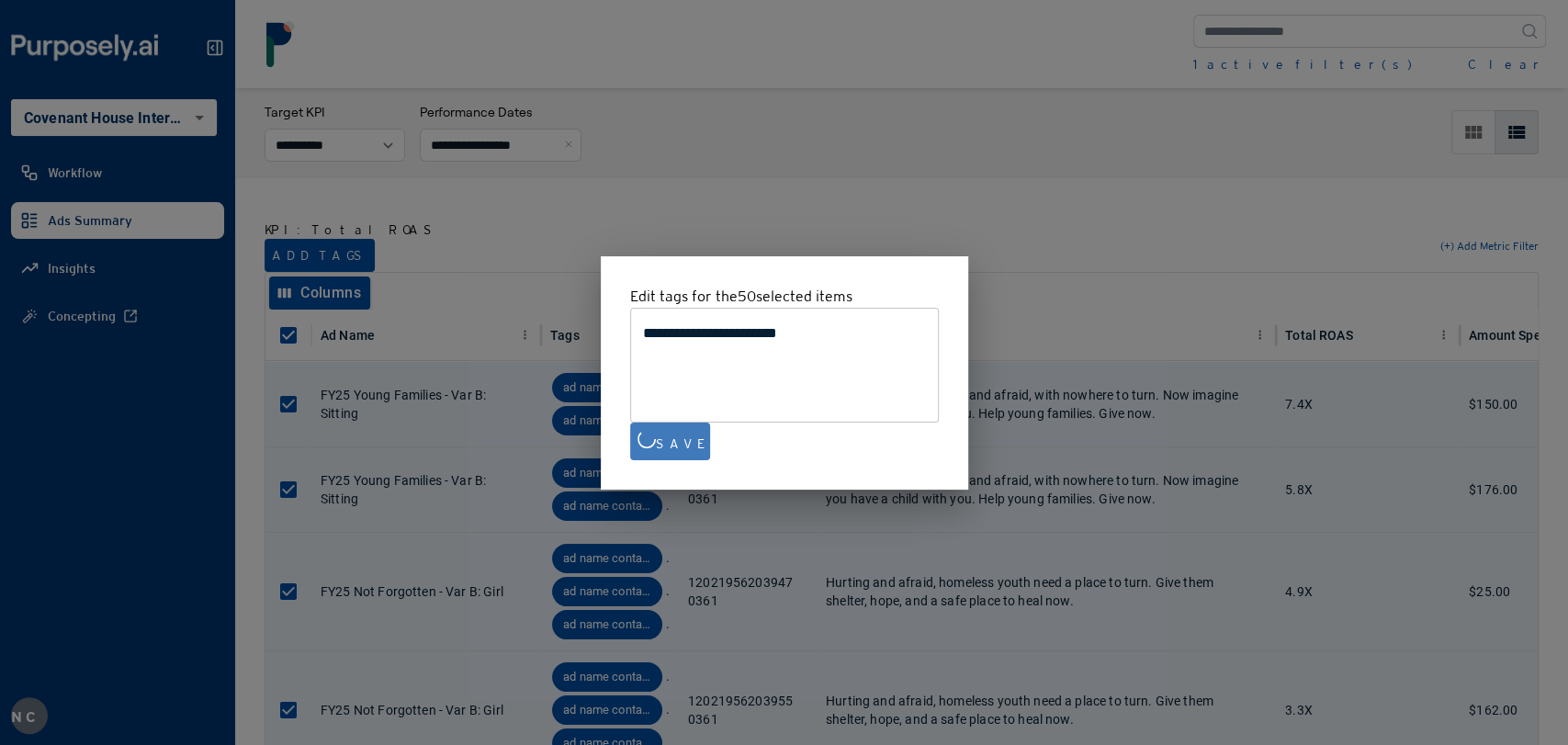 type 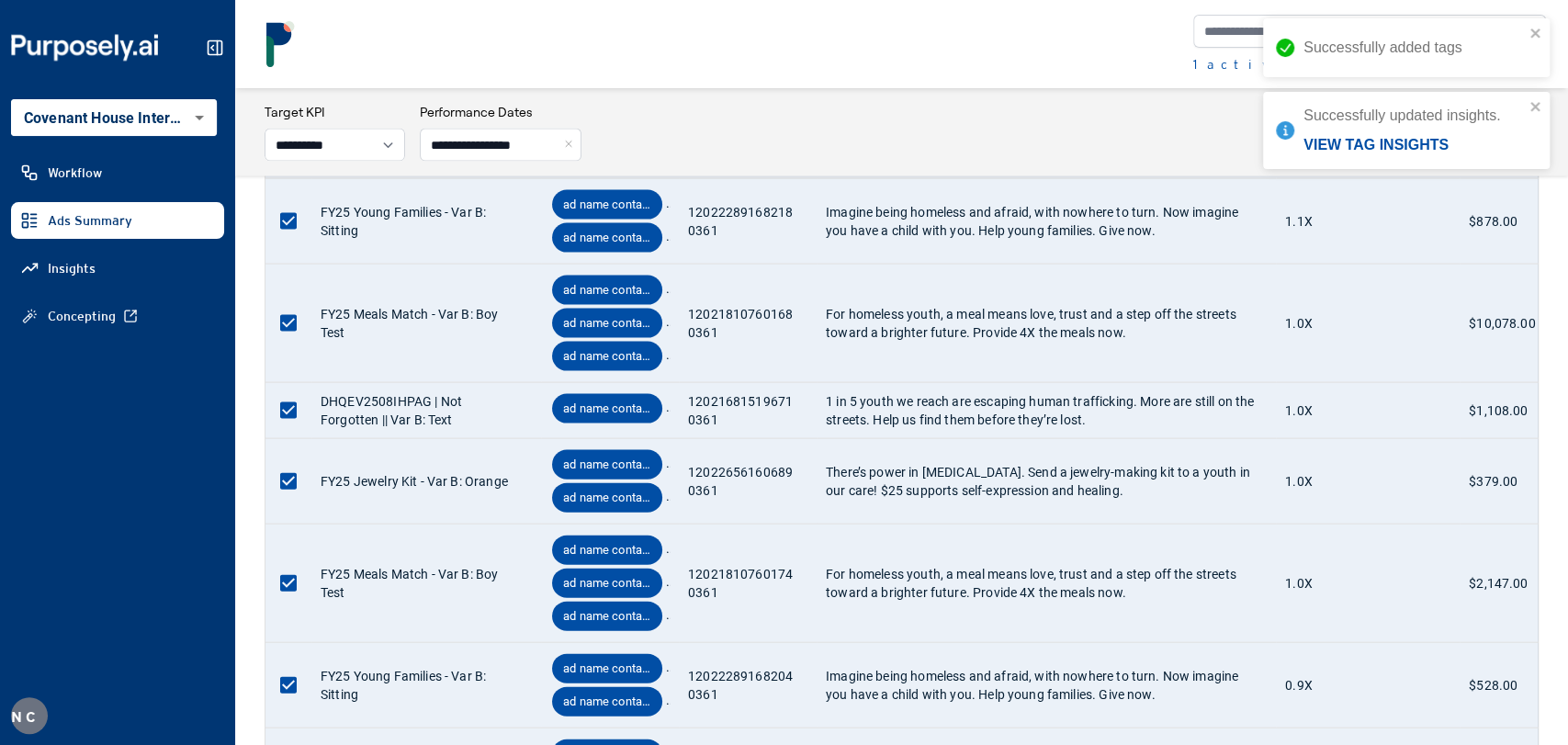 scroll, scrollTop: 5056, scrollLeft: 0, axis: vertical 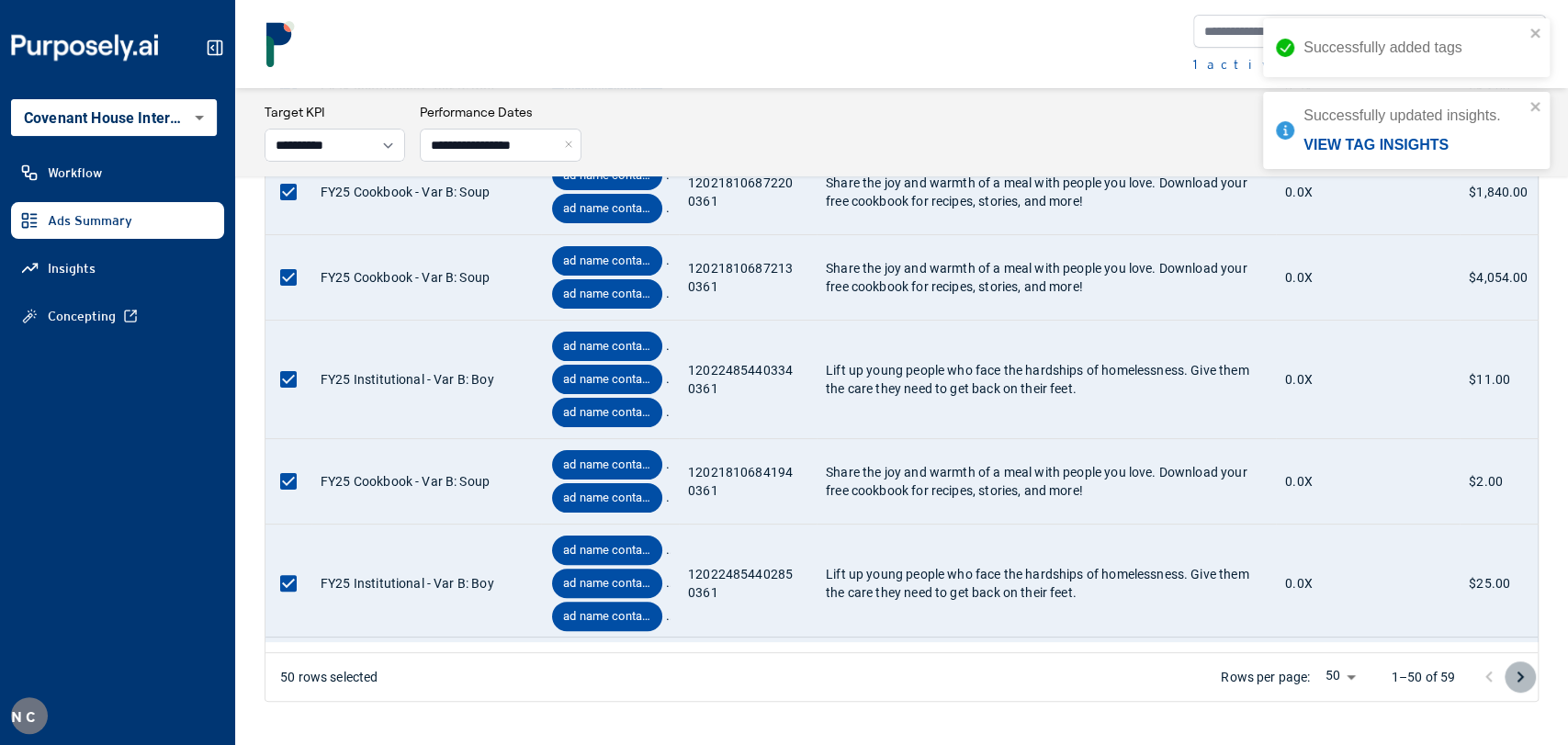 click 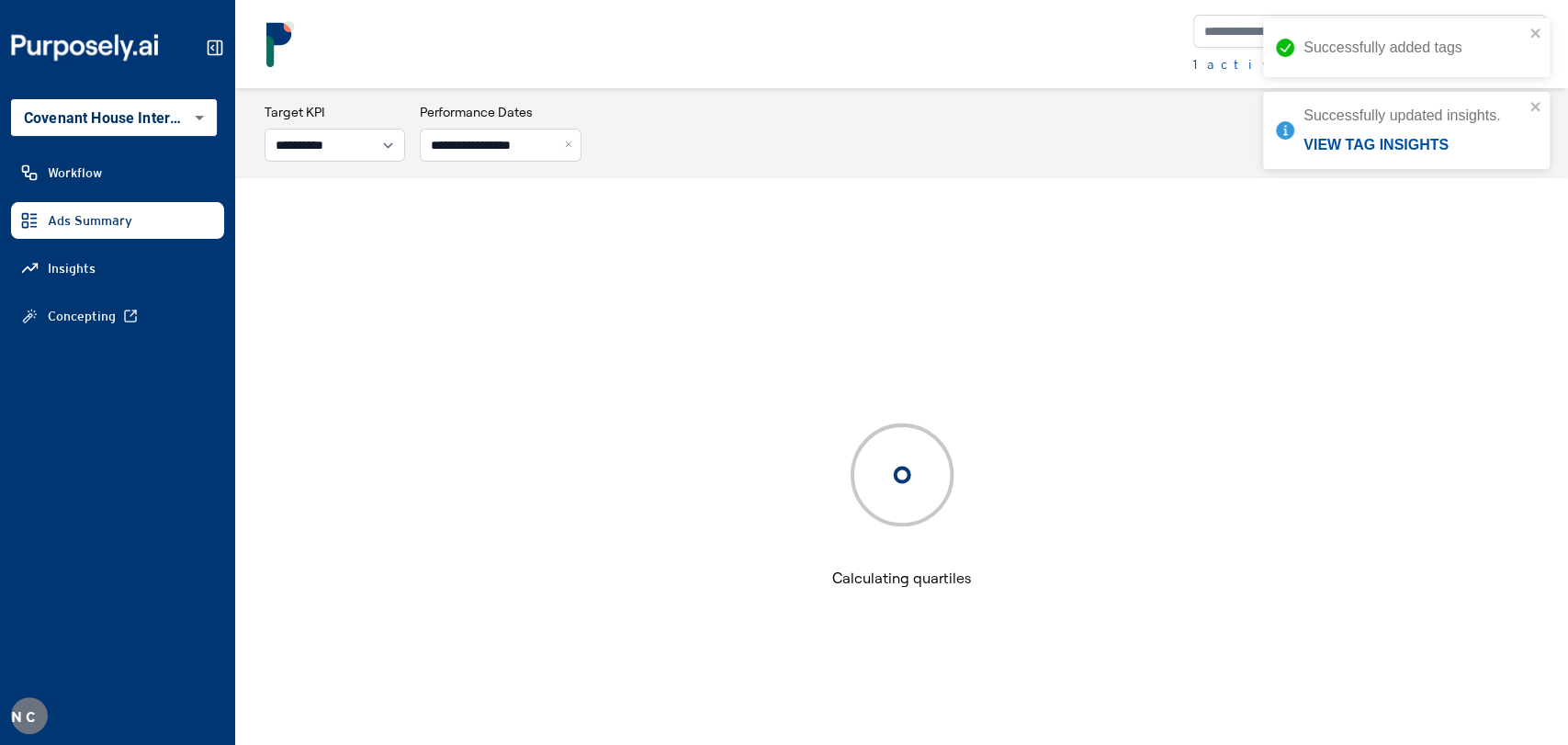 scroll, scrollTop: 0, scrollLeft: 0, axis: both 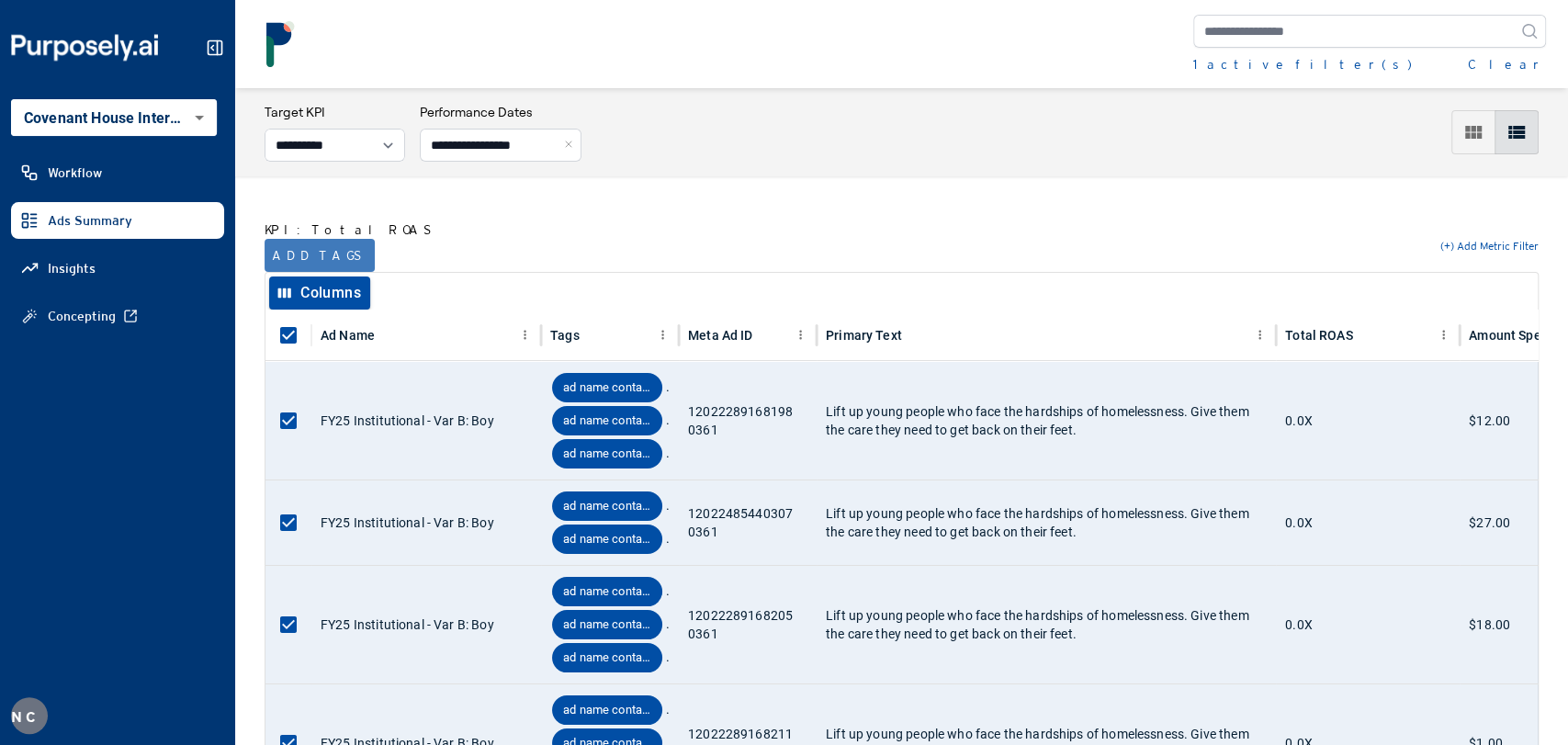click on "Add tags" at bounding box center [320, 255] 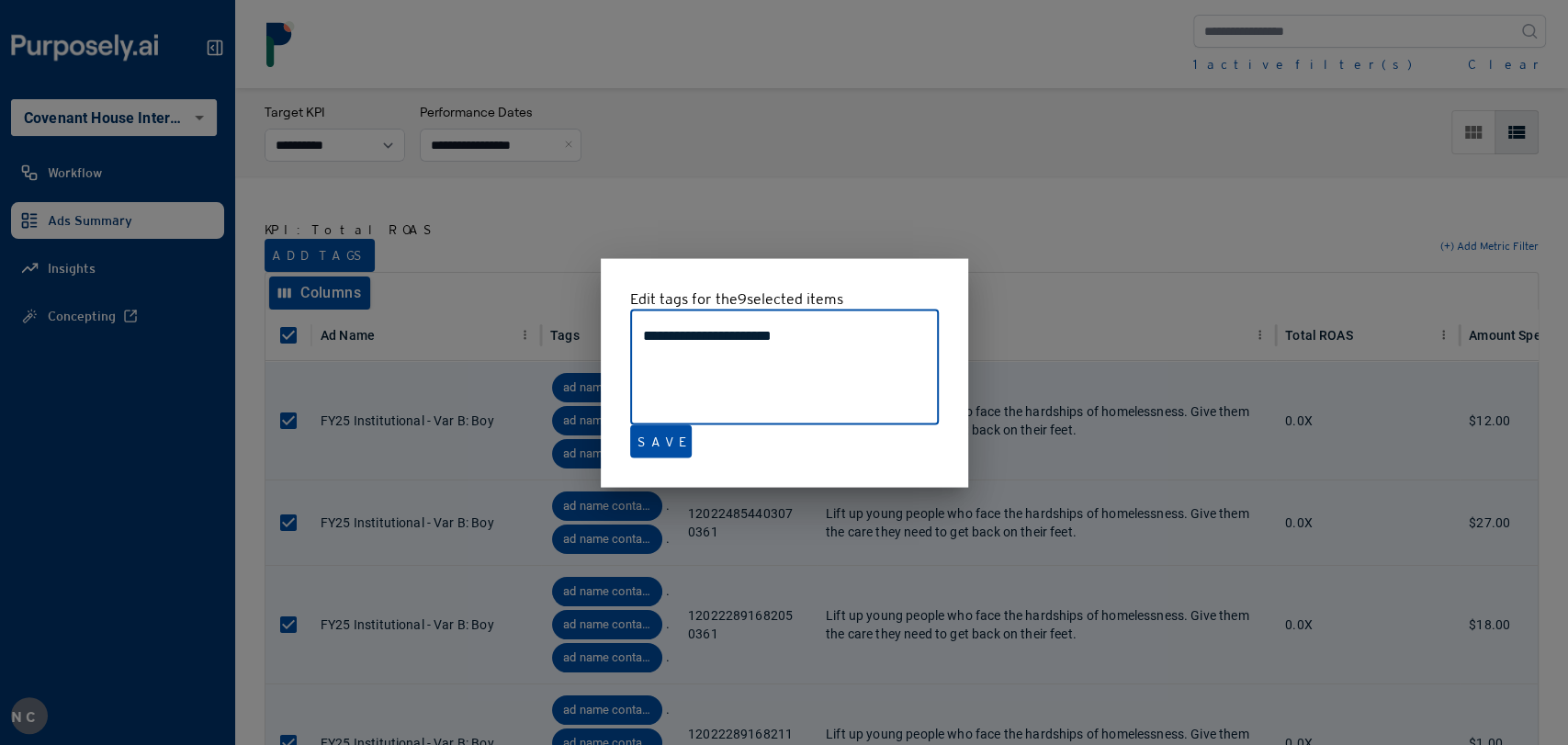 click on "**********" at bounding box center [784, 367] 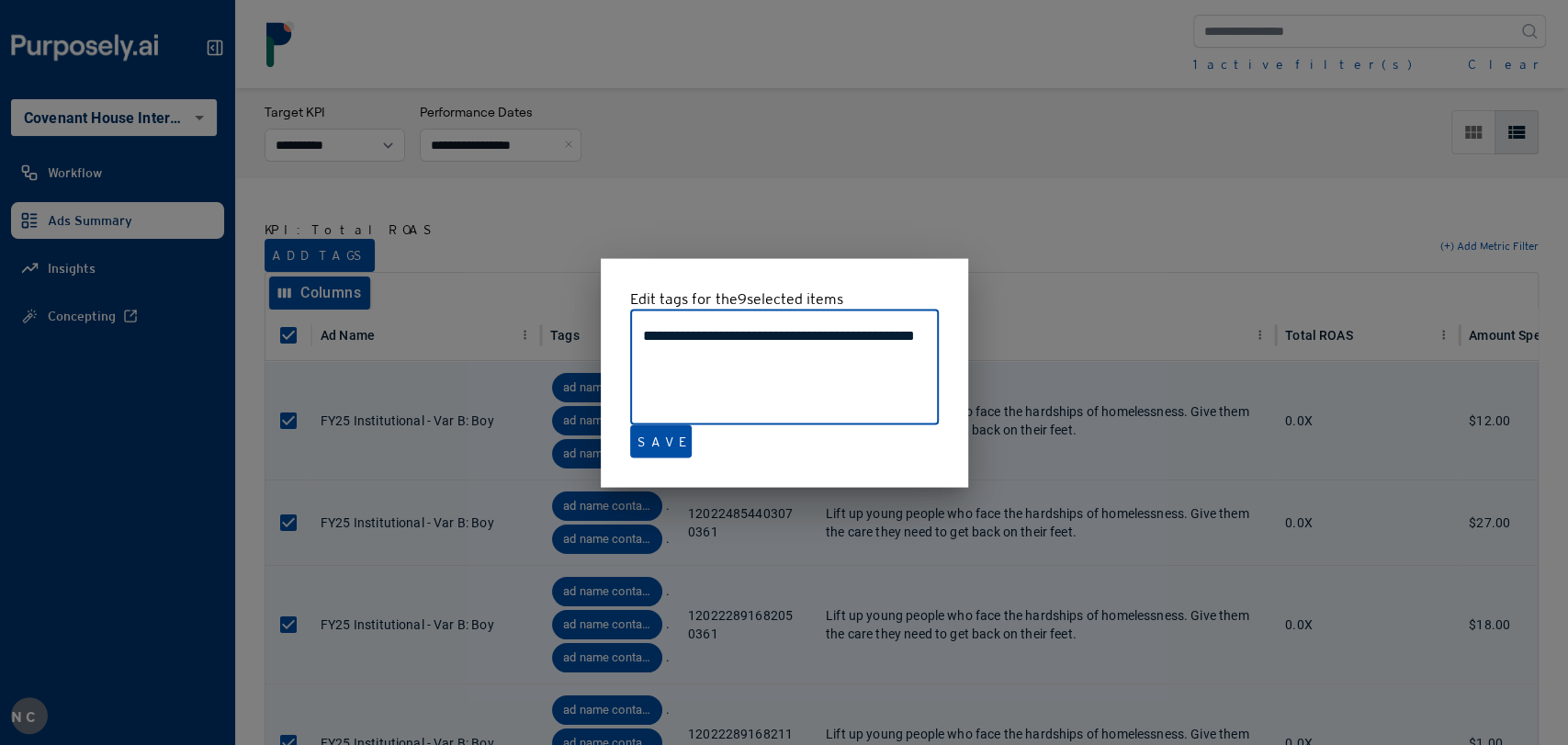 type on "**********" 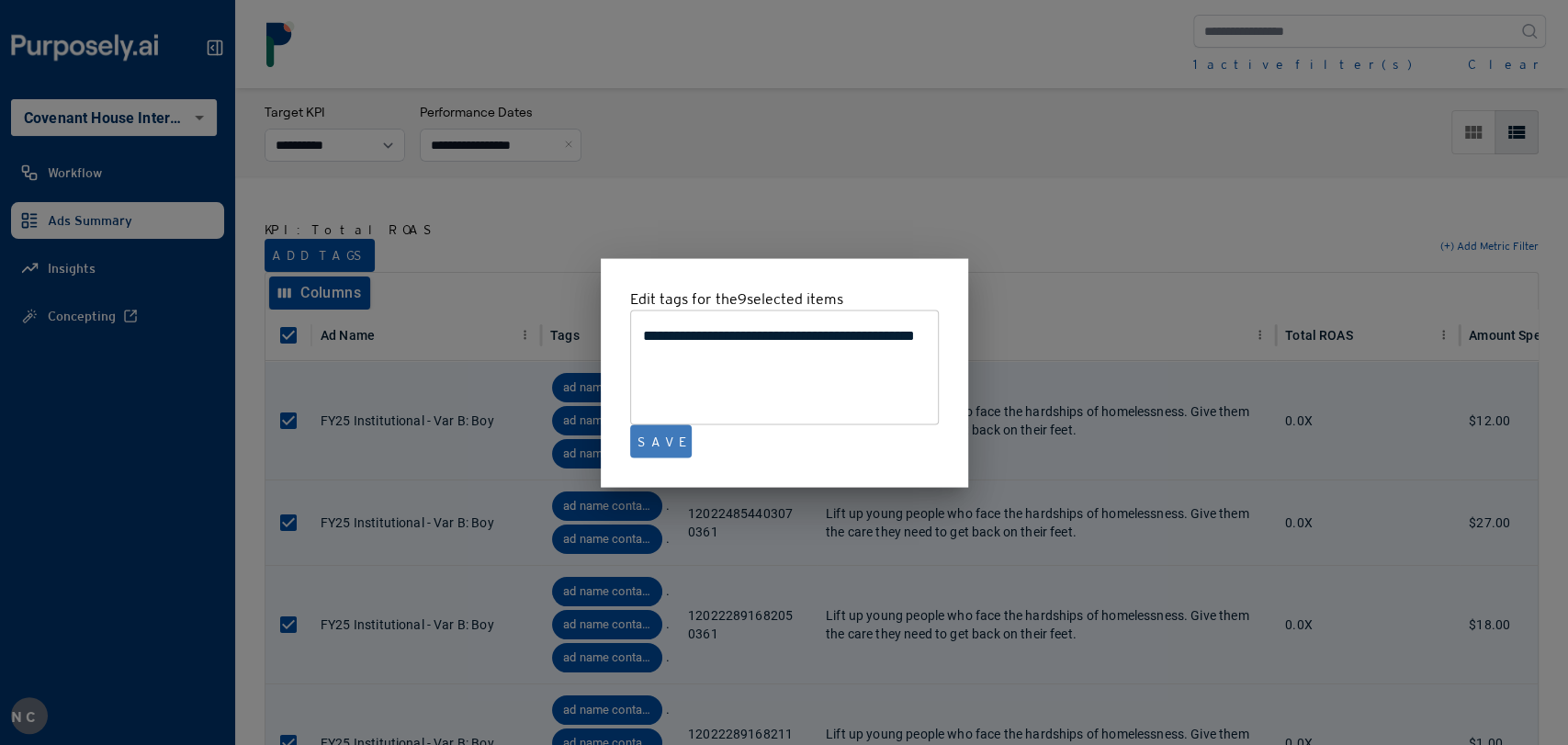 click on "Save" at bounding box center [660, 441] 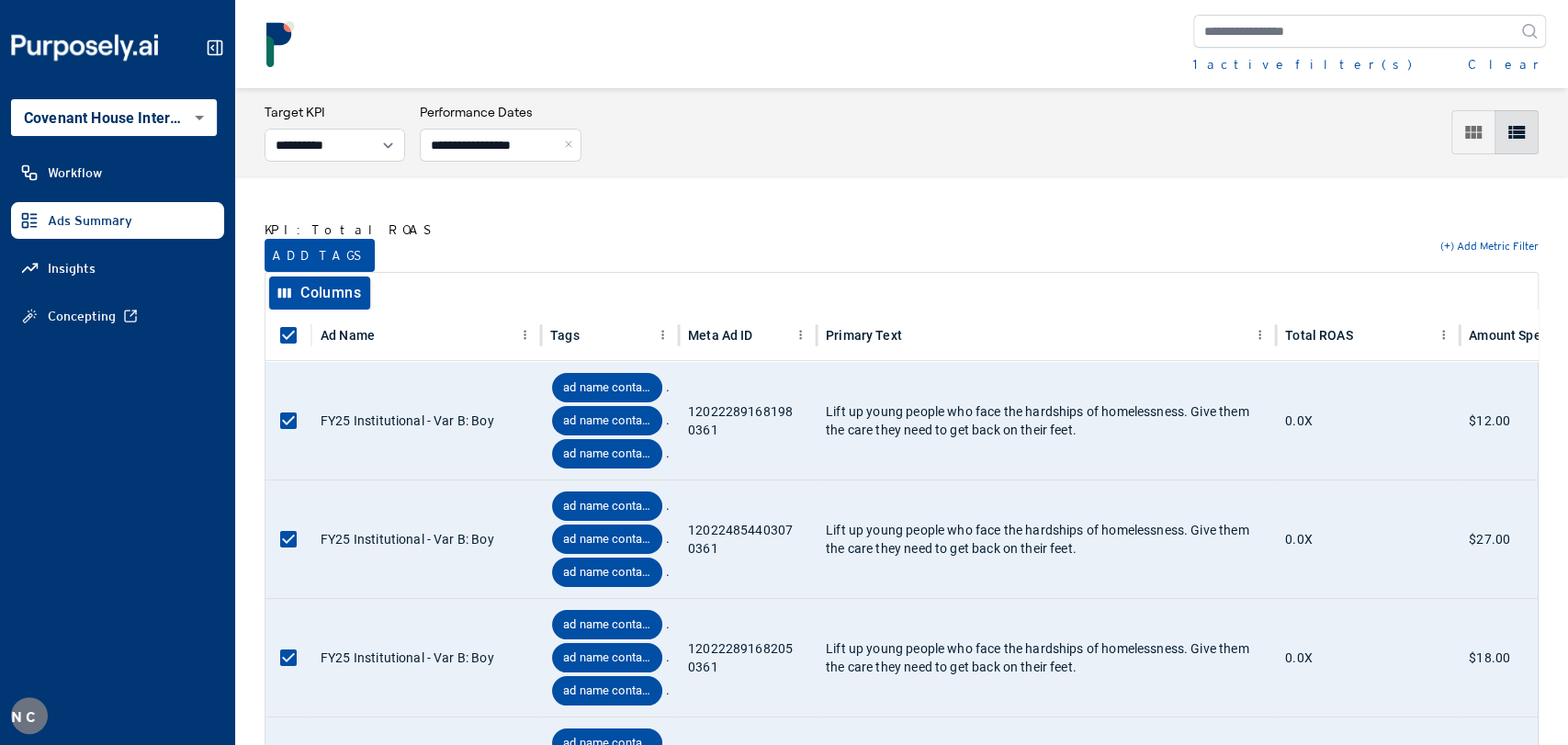 click on "Successfully updated insights. View tag insights" at bounding box center (1406, 64) 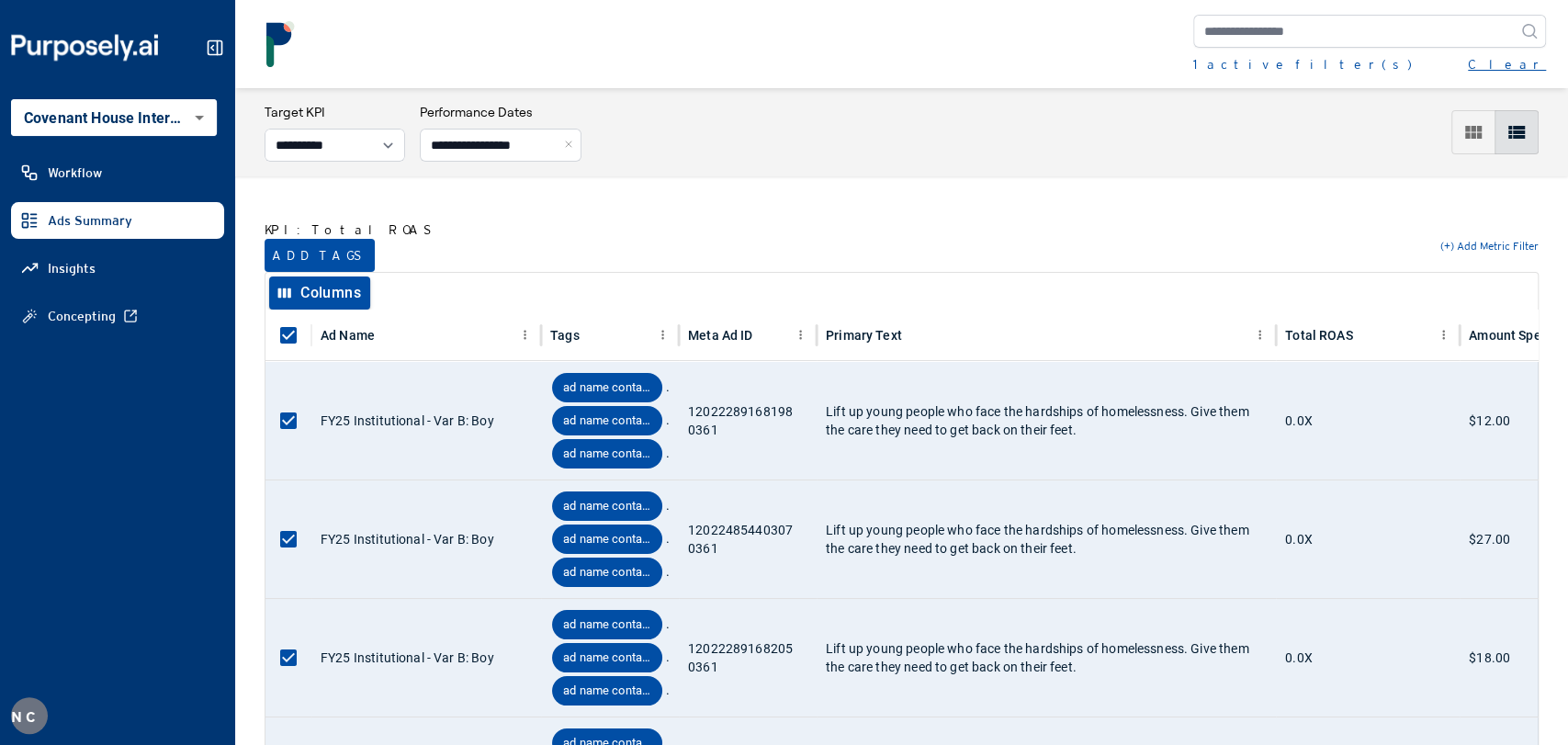 click on "Clear" at bounding box center [1506, 64] 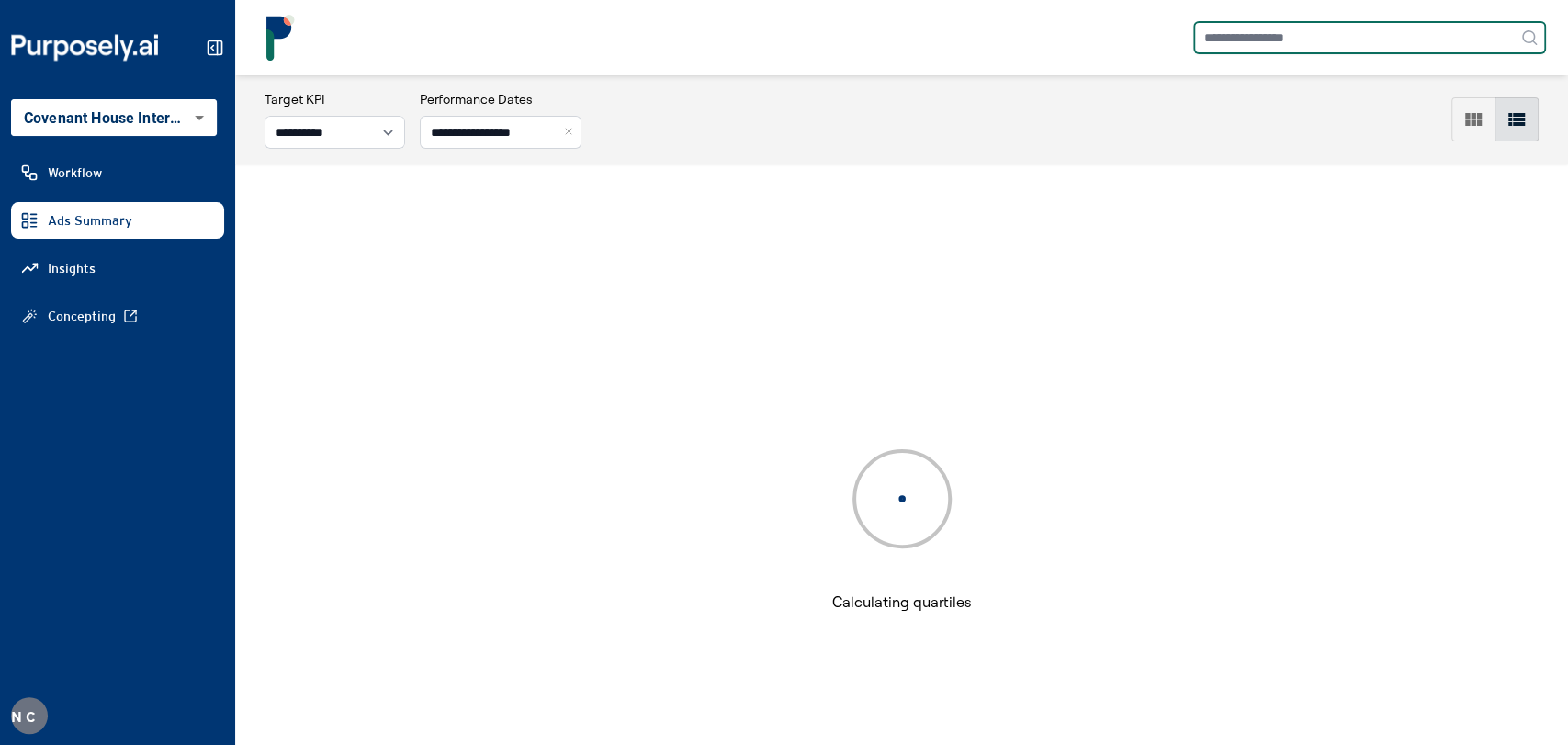 click at bounding box center [1370, 38] 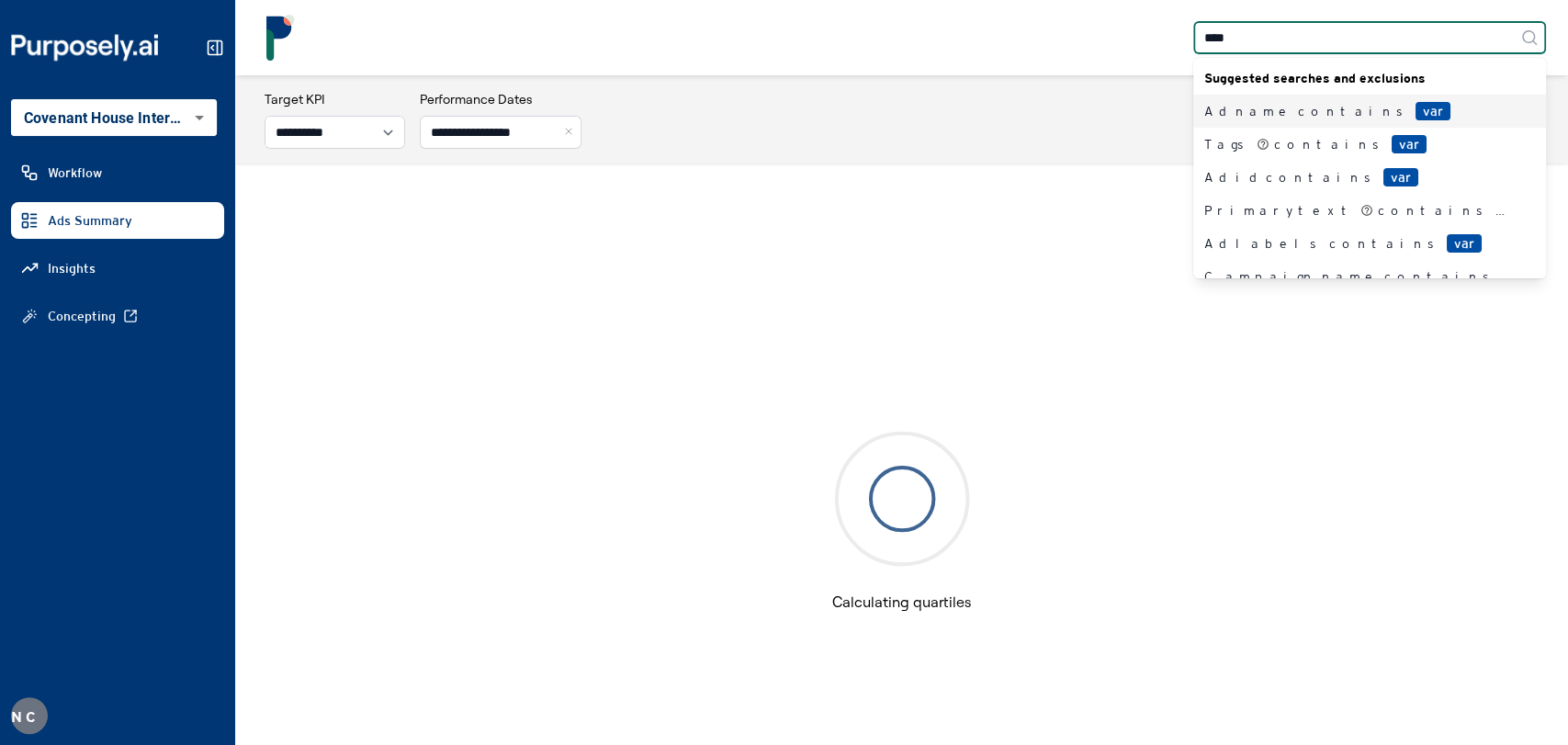 type on "*****" 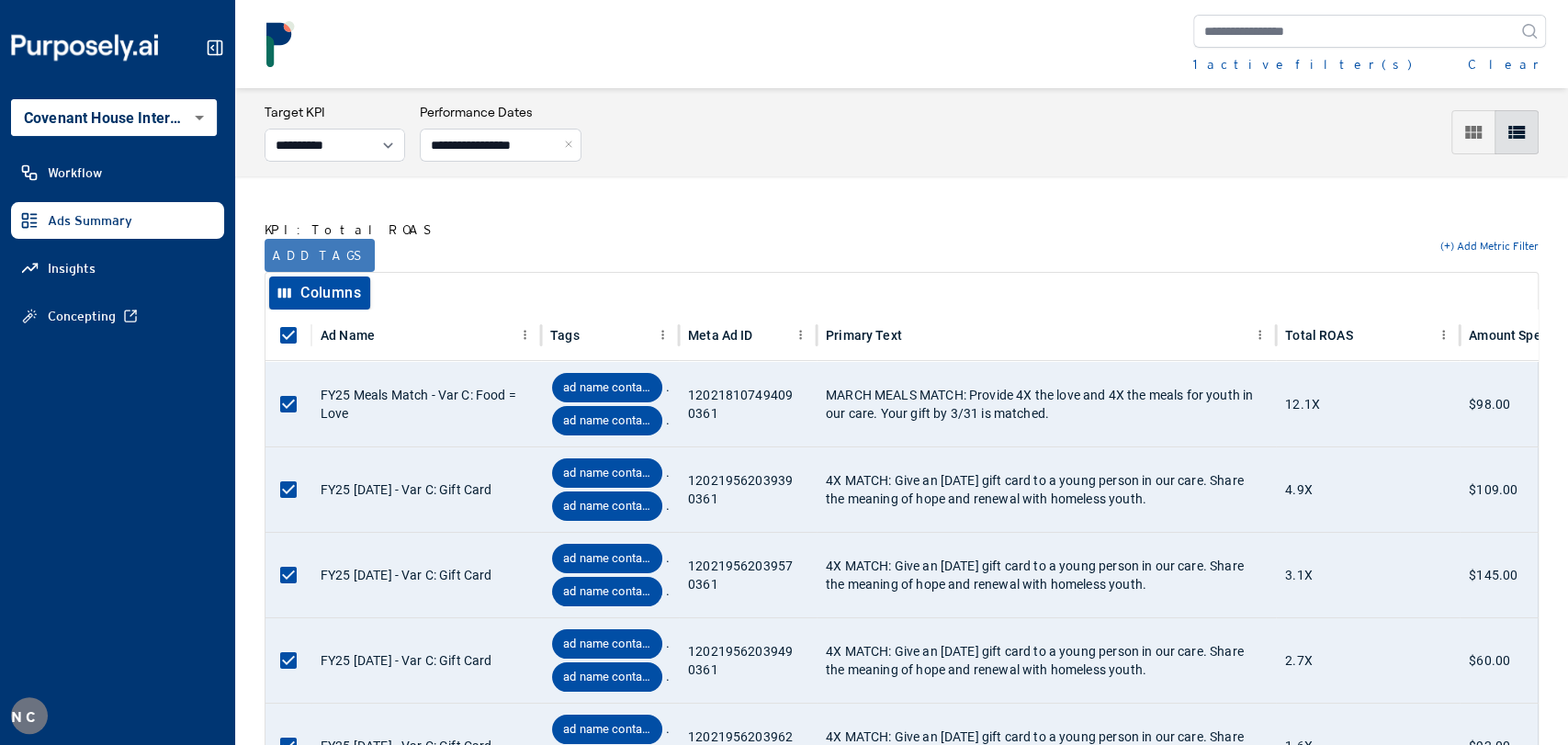 click on "Add tags" at bounding box center (320, 255) 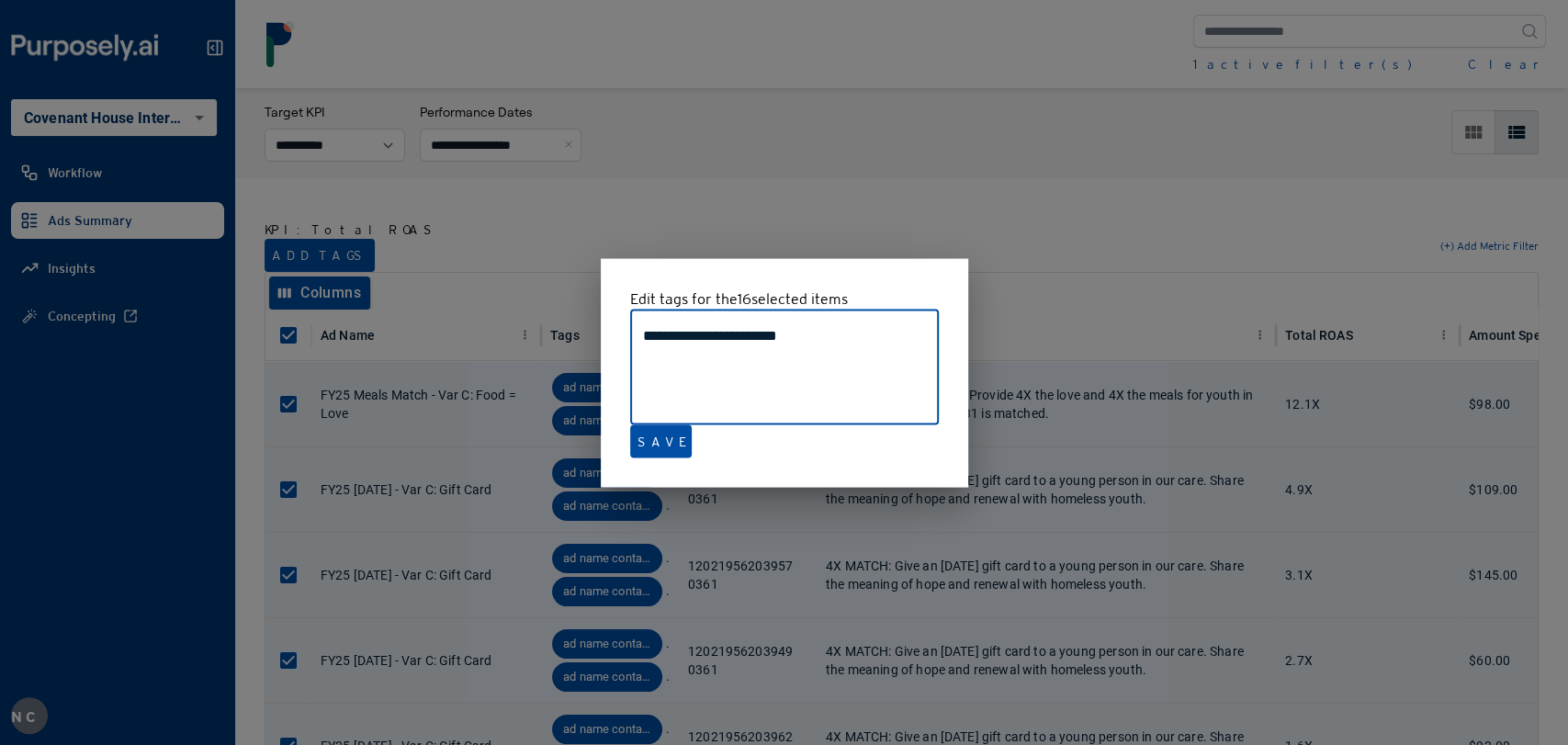 click at bounding box center [784, 372] 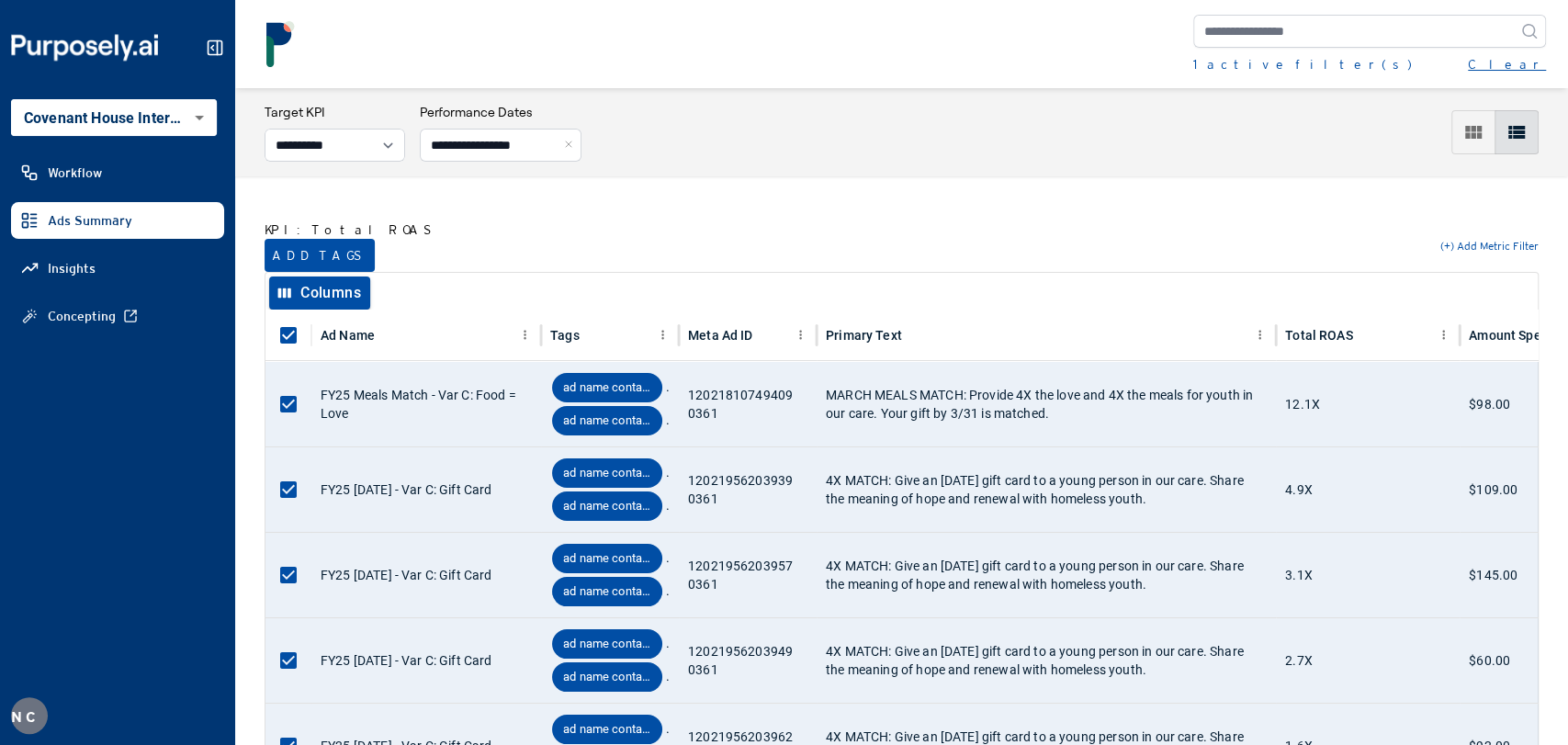 click on "Clear" at bounding box center [1506, 64] 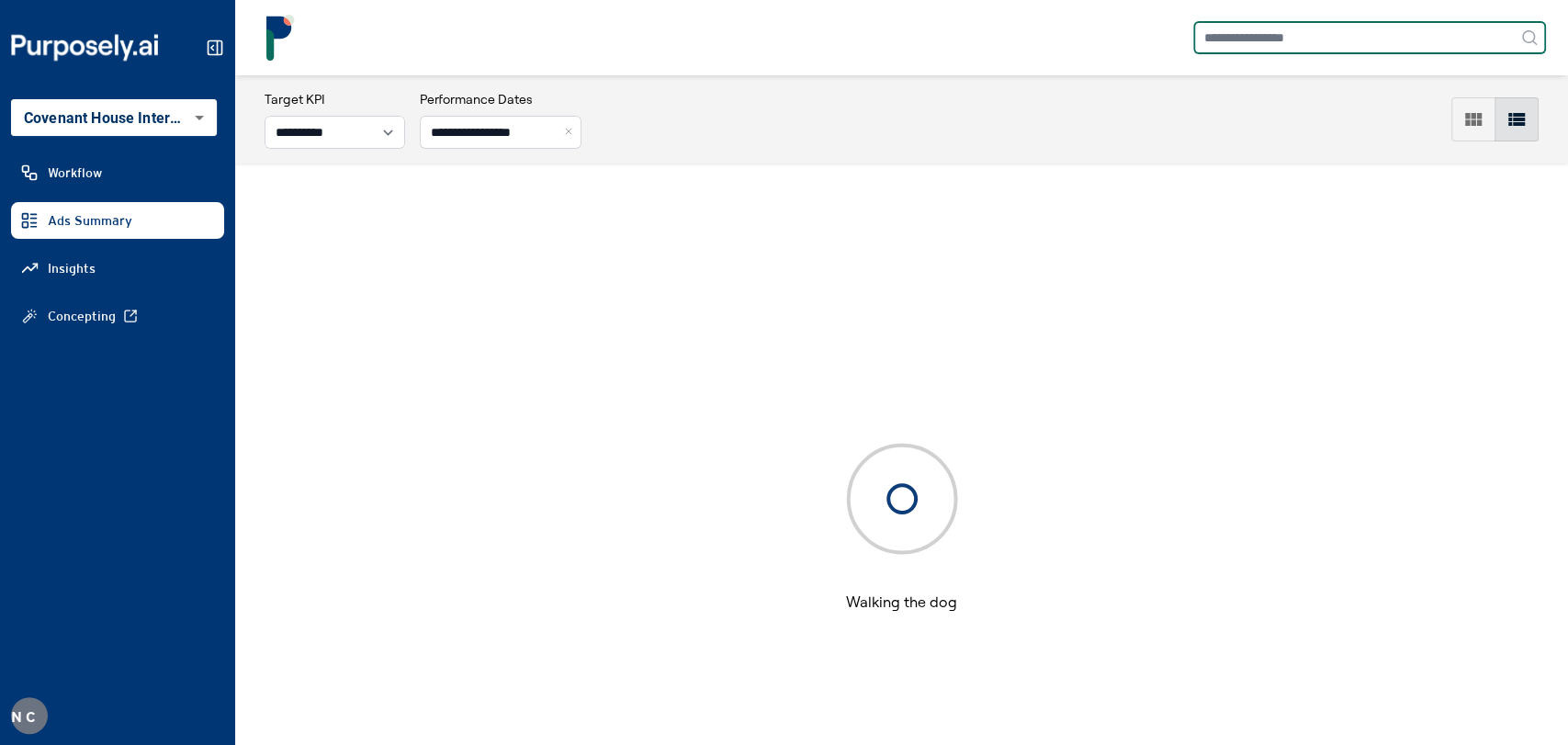 click at bounding box center [1370, 38] 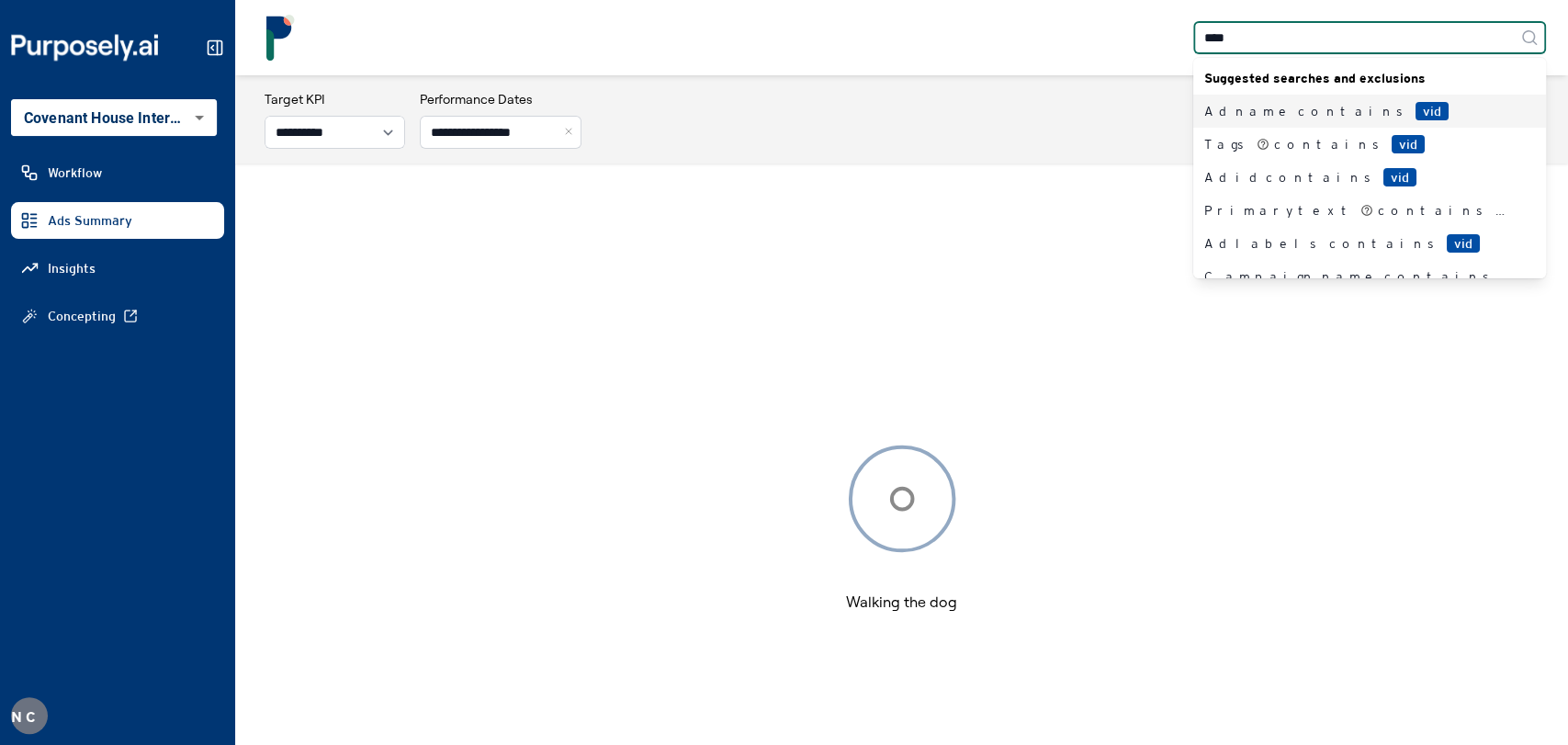 type on "*****" 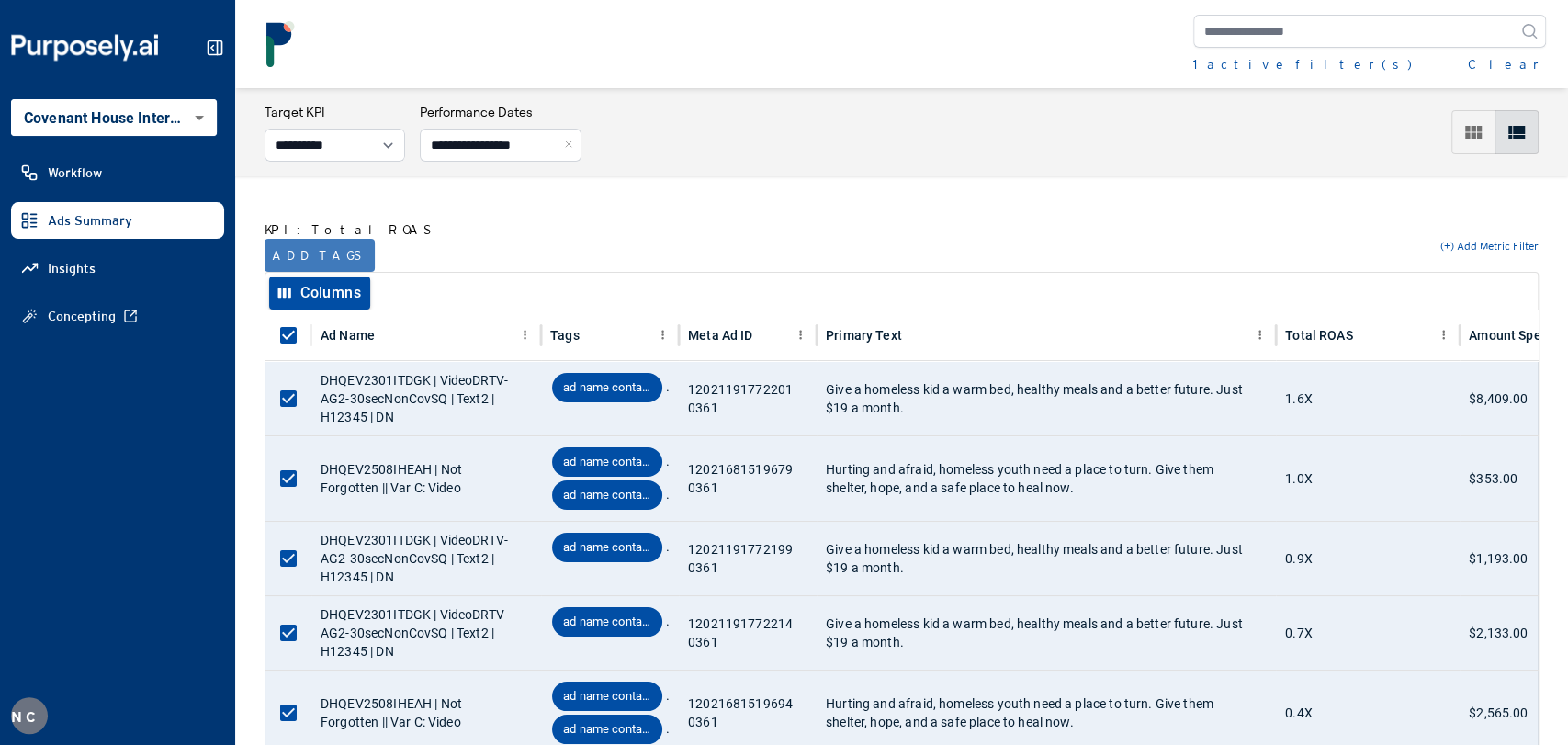 click on "Add tags" at bounding box center (320, 255) 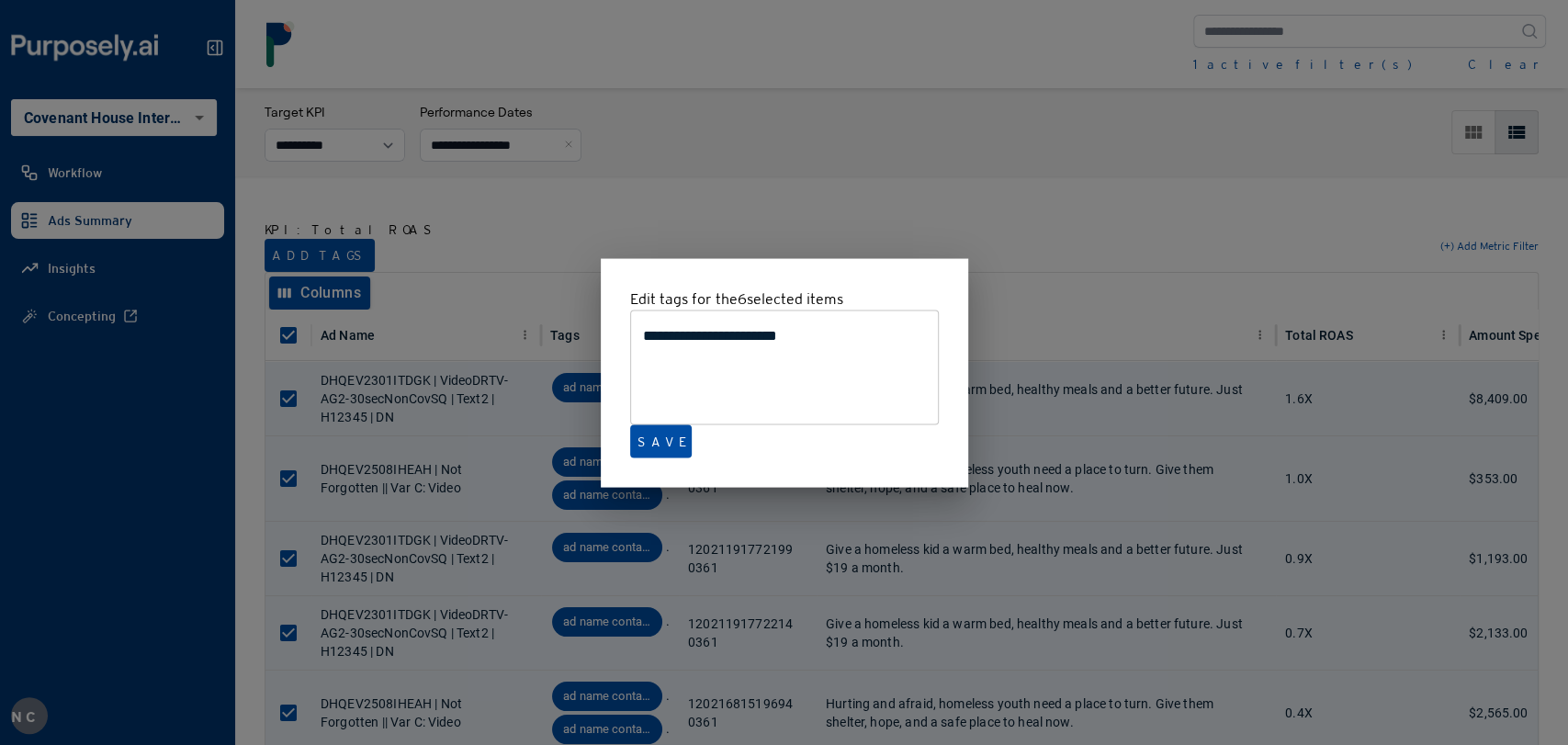 click at bounding box center [784, 372] 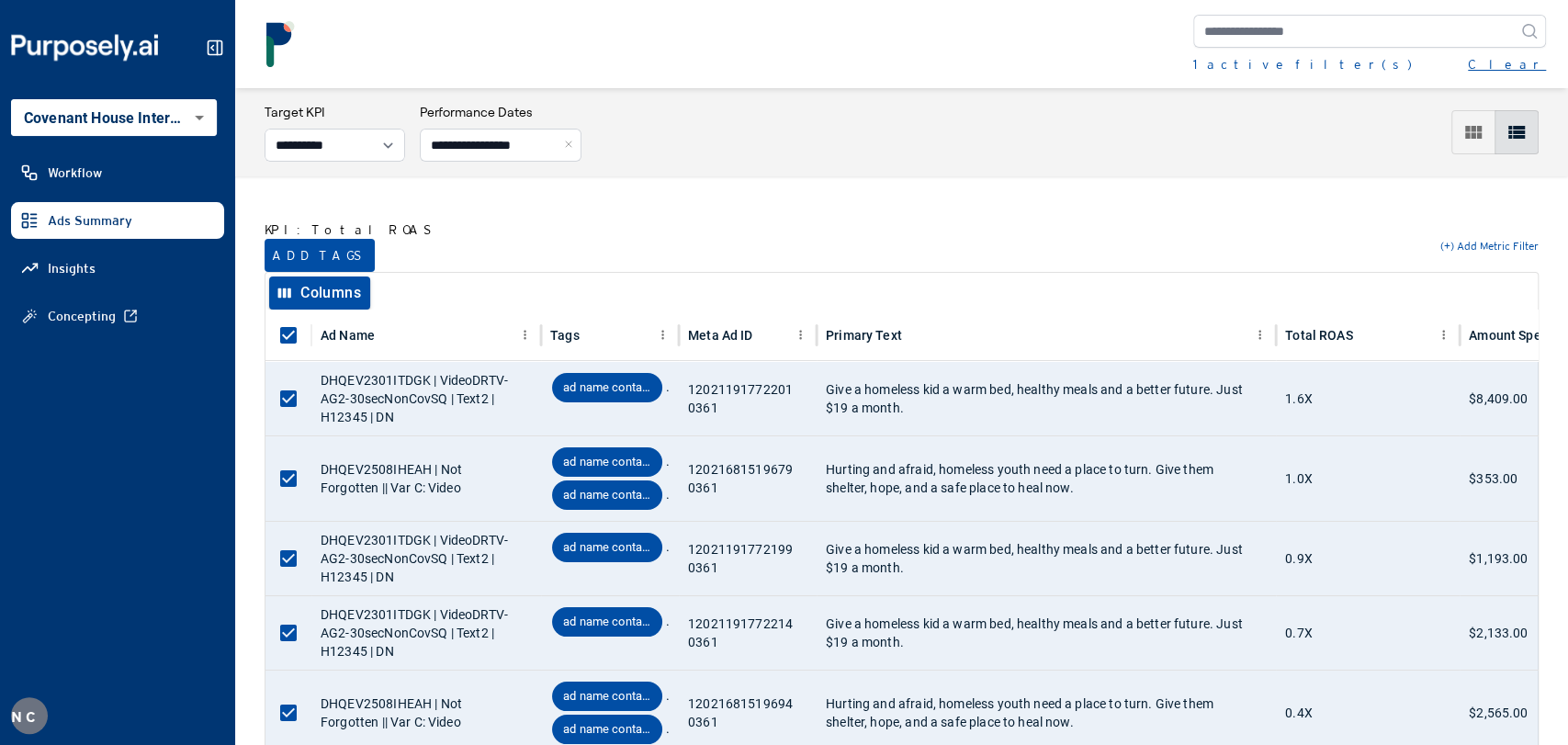 click on "Clear" at bounding box center [1506, 64] 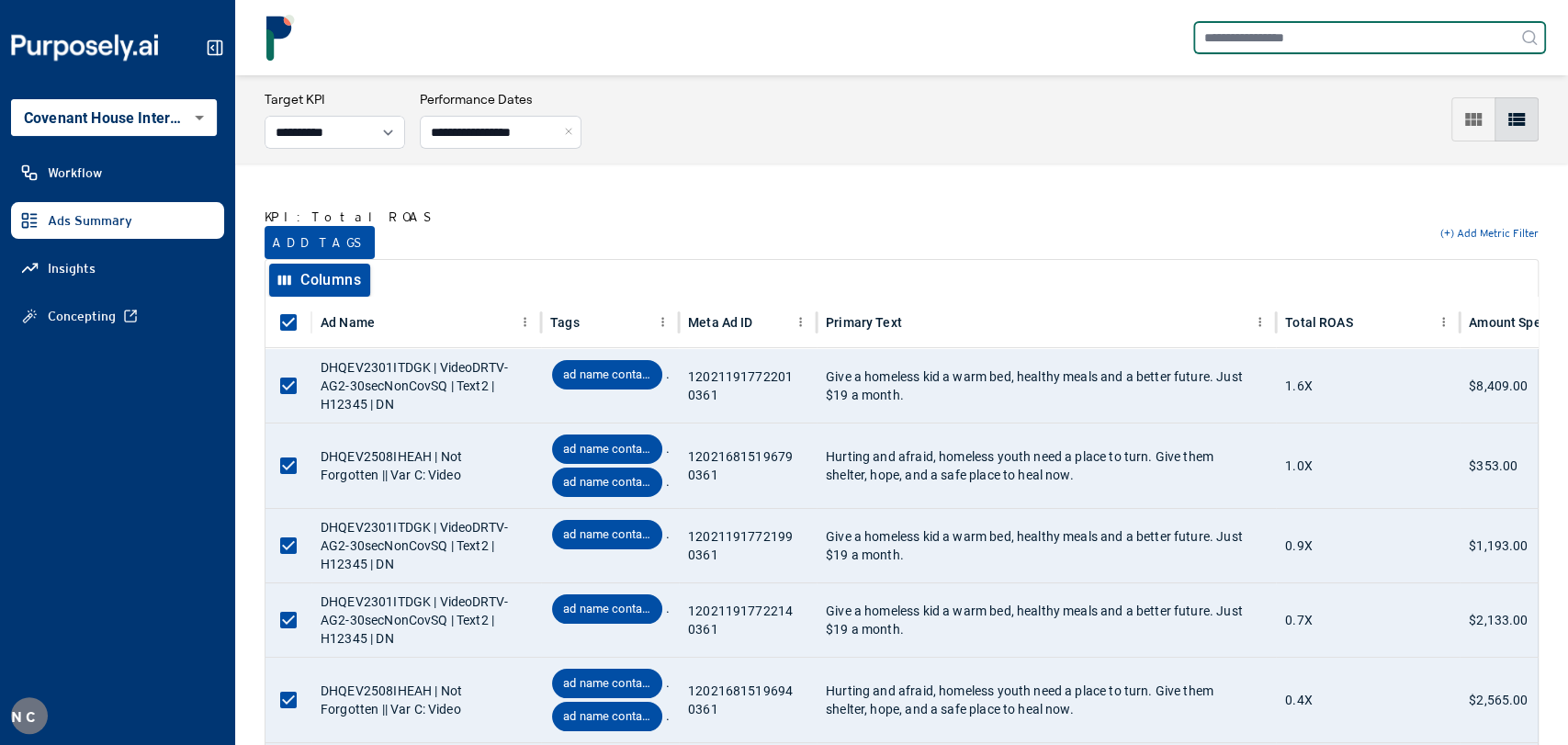 click at bounding box center [1370, 38] 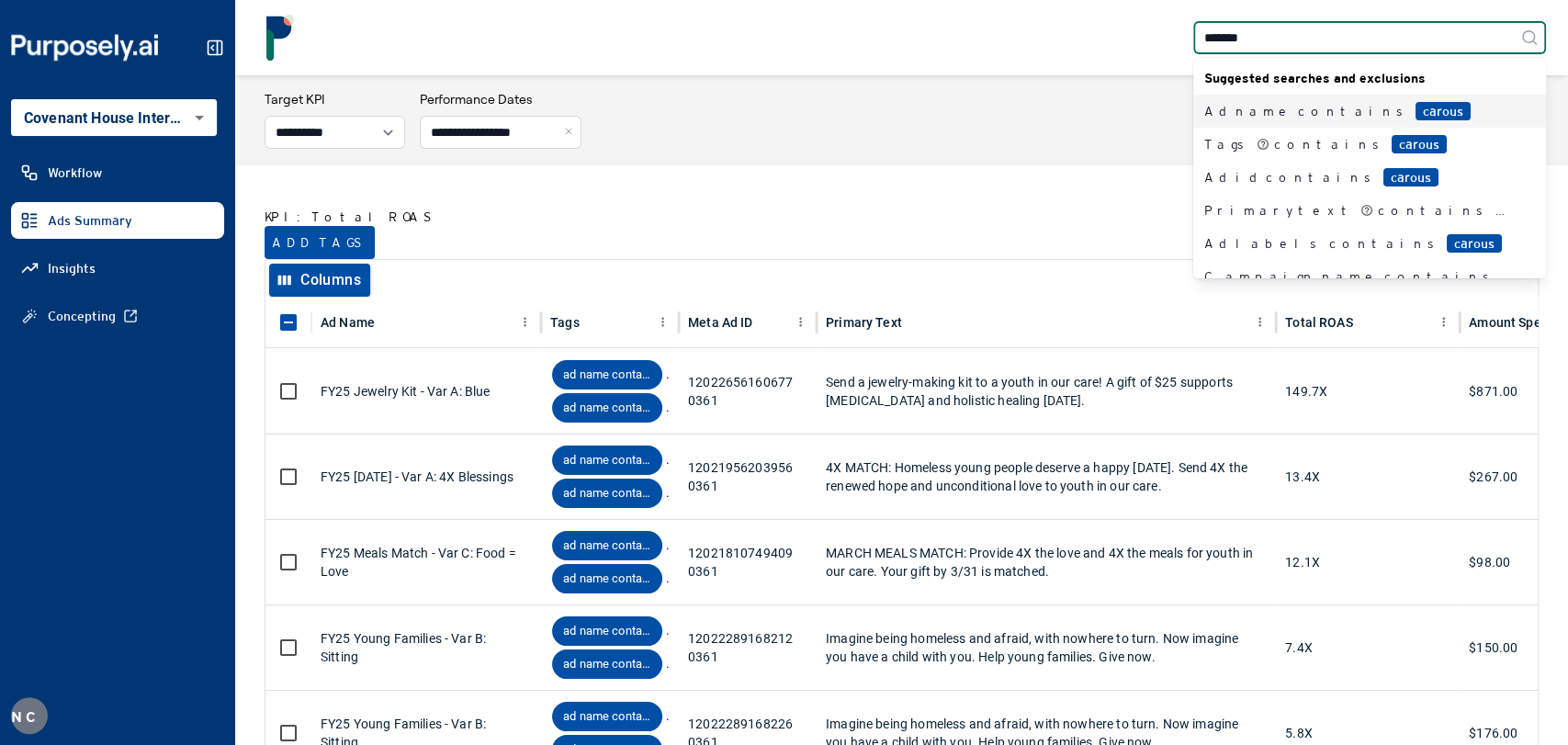 type on "********" 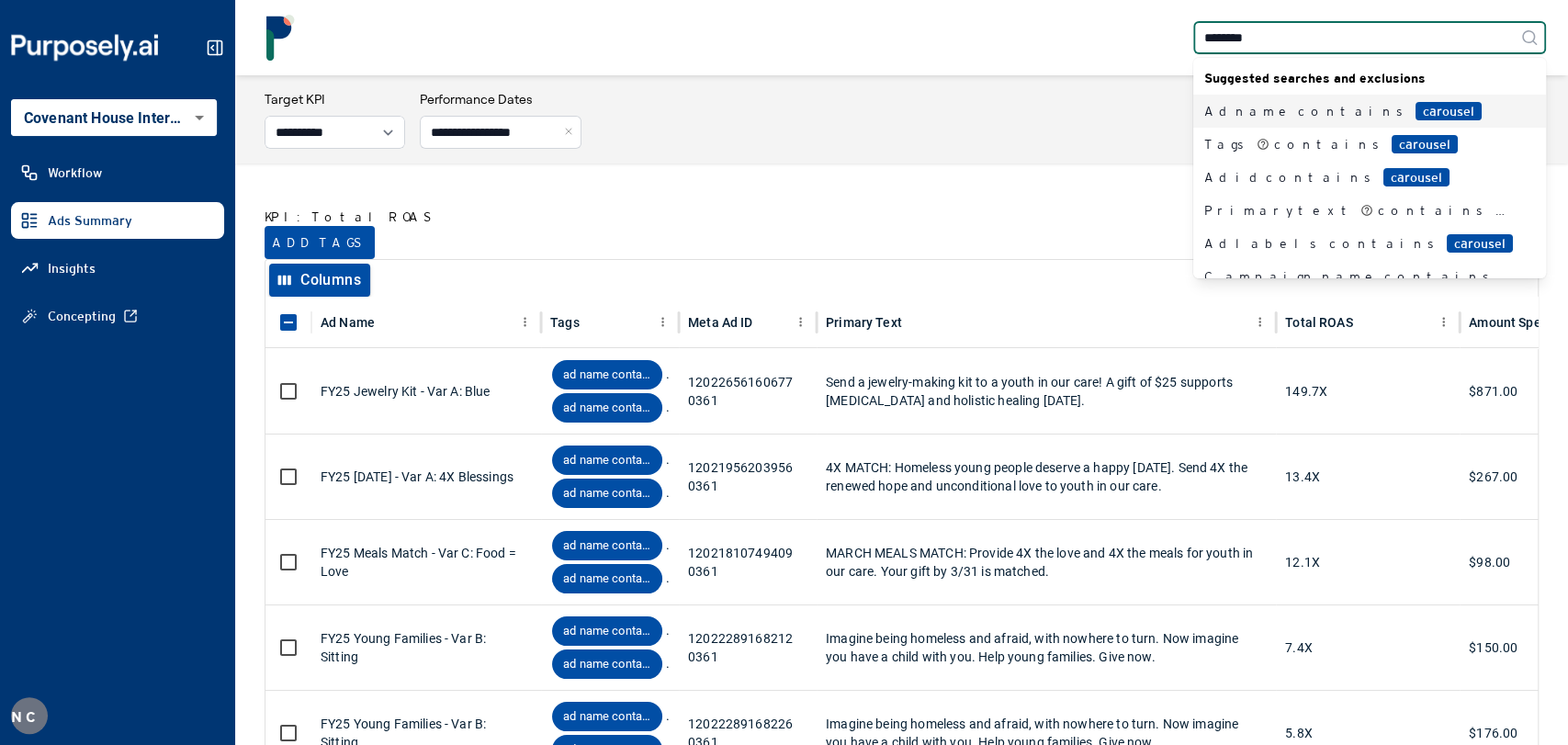 type 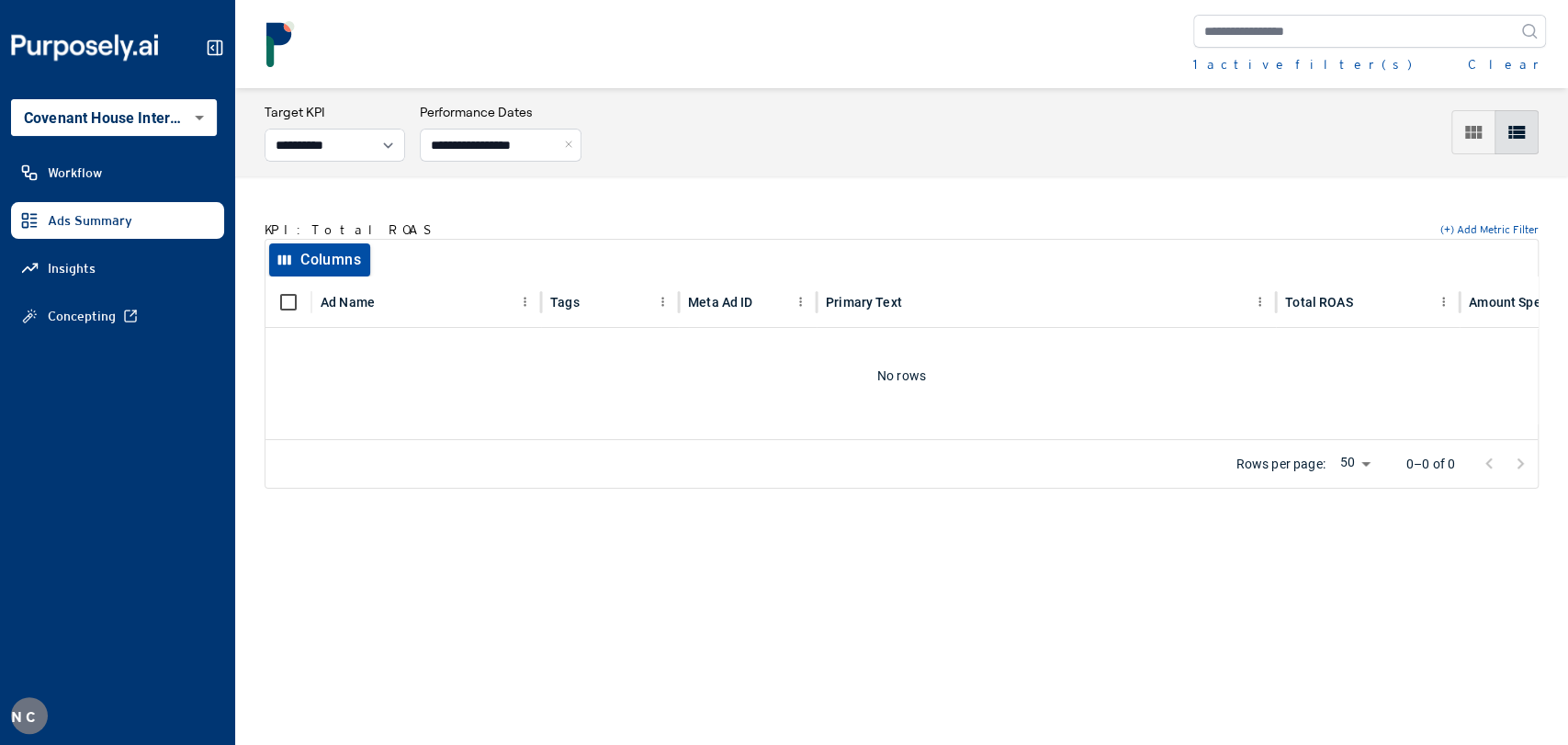 drag, startPoint x: 1543, startPoint y: 58, endPoint x: 1534, endPoint y: 61, distance: 9.486833 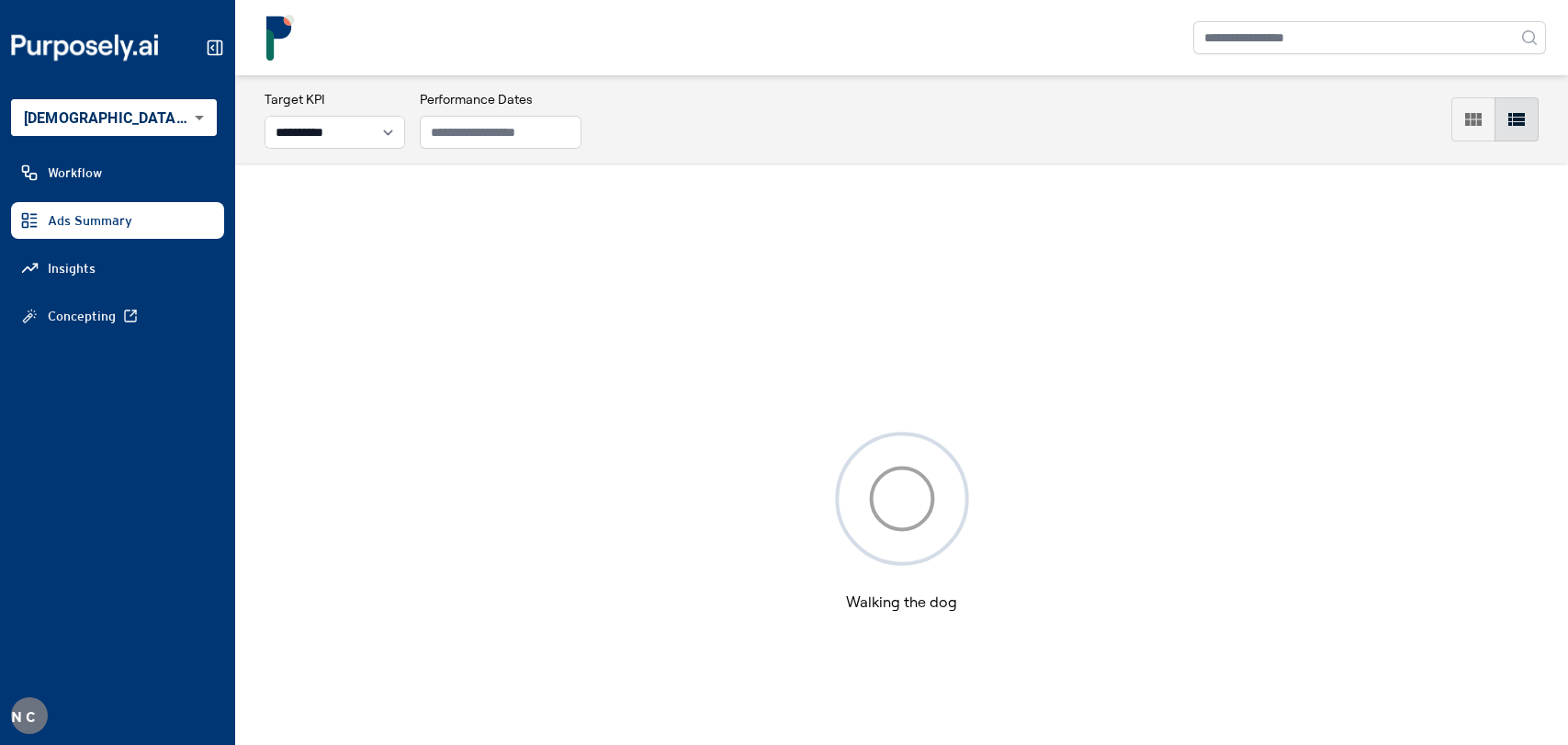 select on "**********" 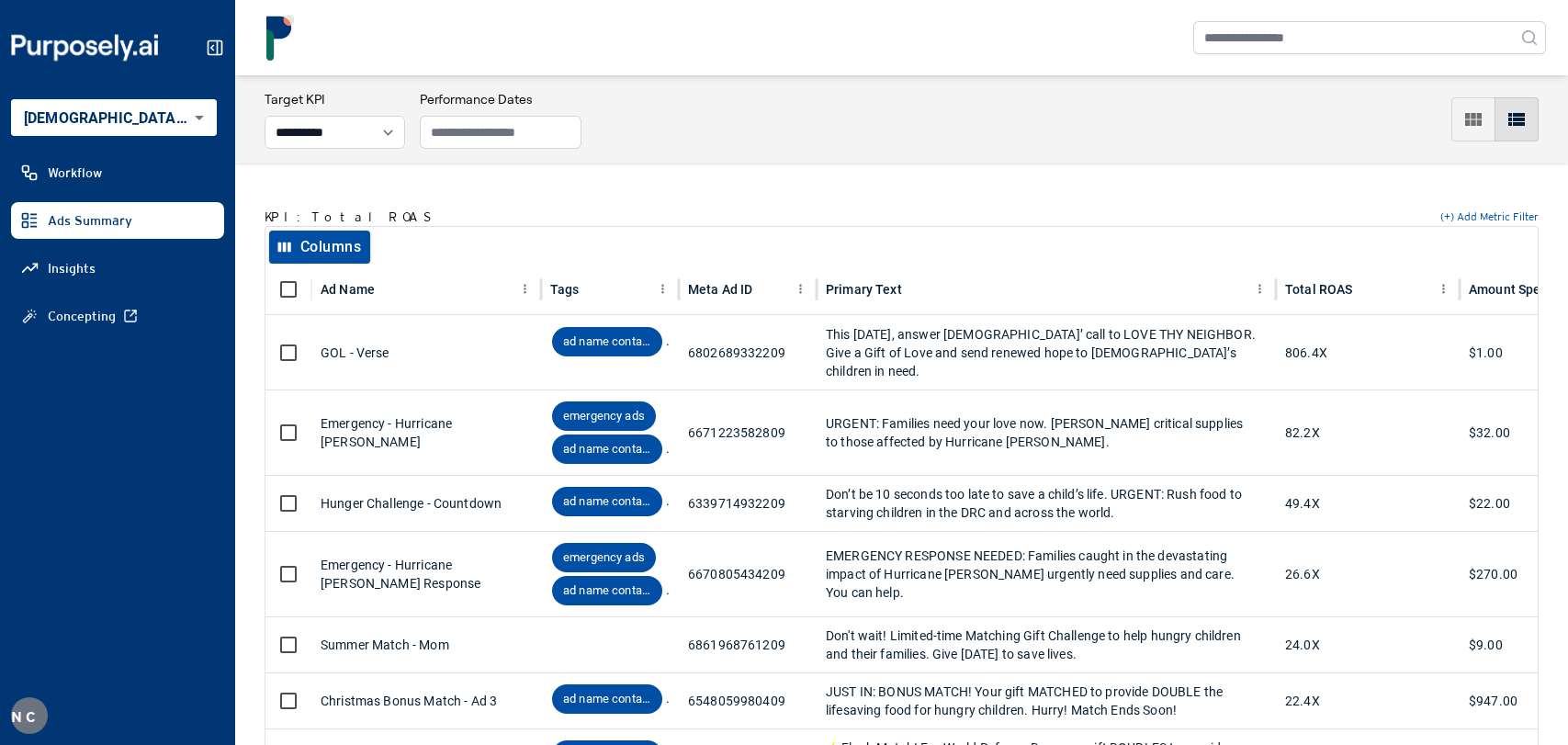 scroll, scrollTop: 0, scrollLeft: 0, axis: both 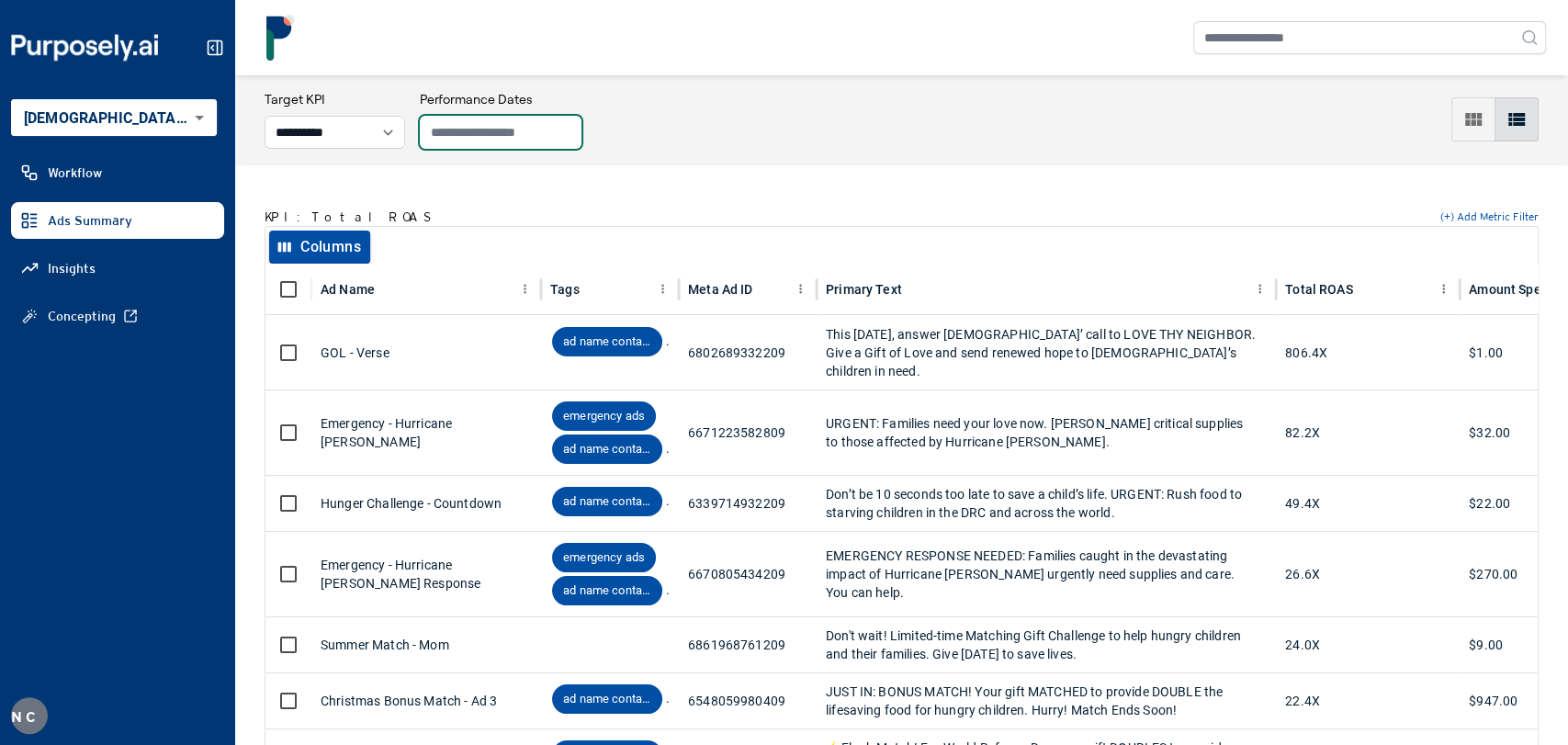click at bounding box center (501, 132) 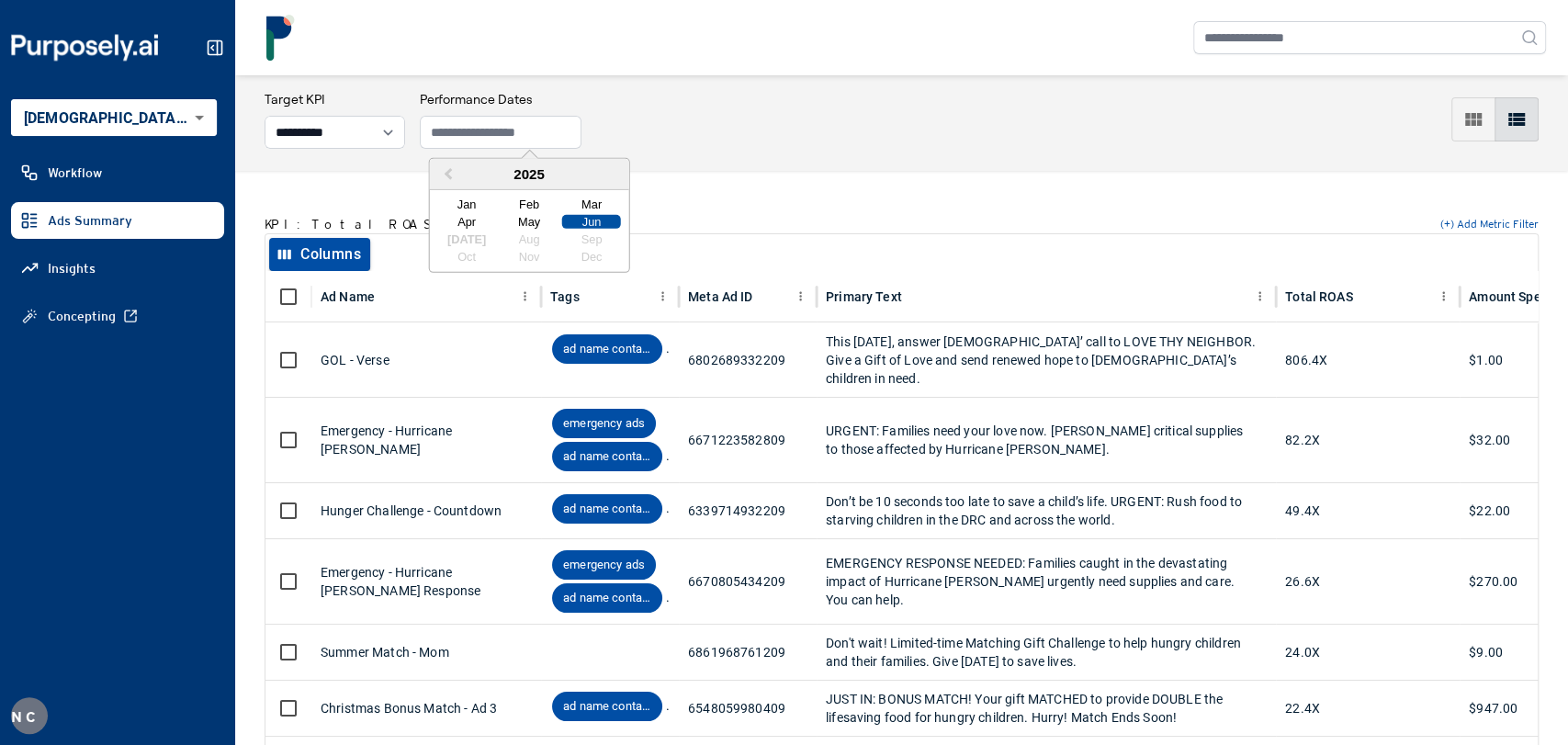 click on "2025 Jan Feb Mar Apr May Jun Jul Aug Sep Oct Nov Dec" at bounding box center [529, 215] 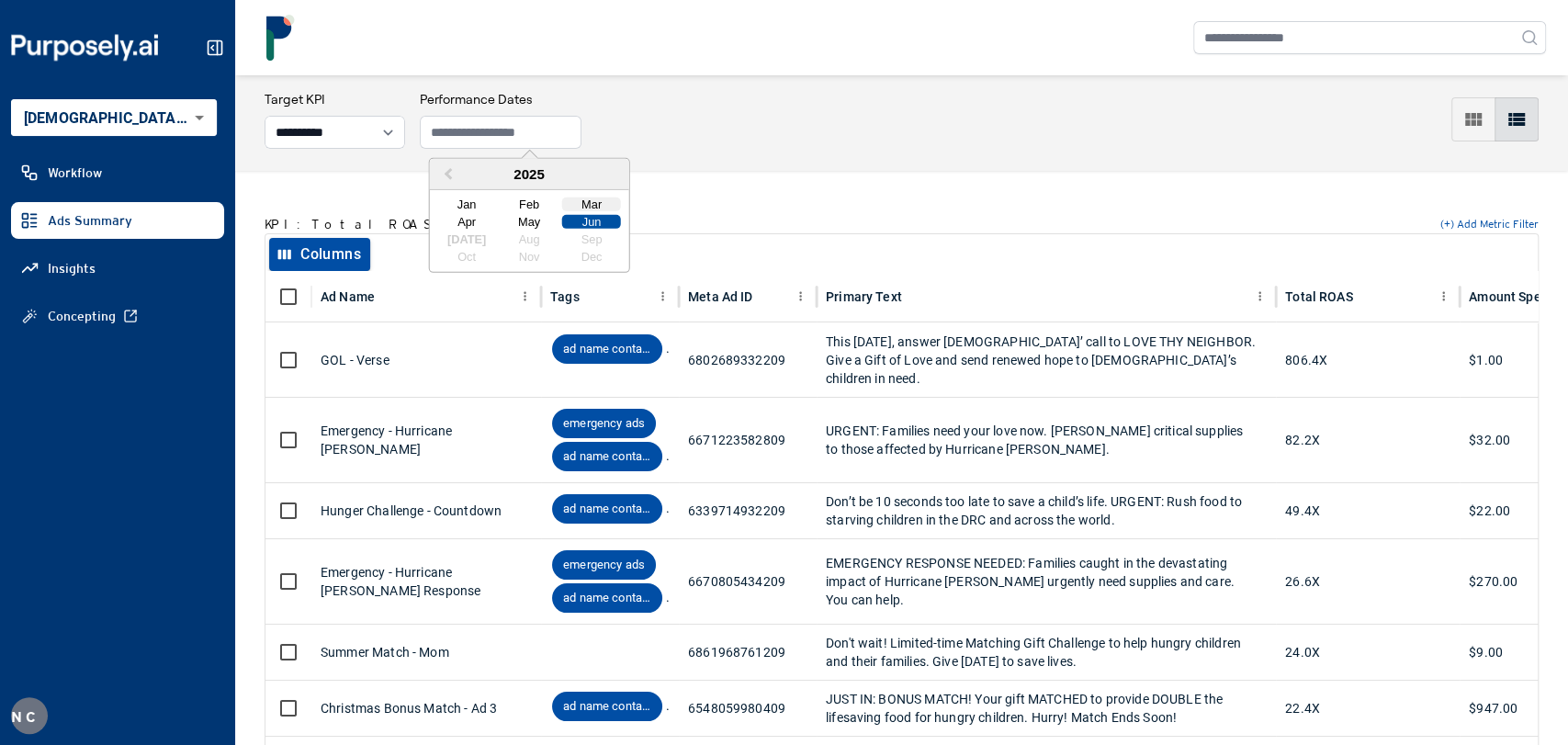 click on "Mar" at bounding box center [592, 204] 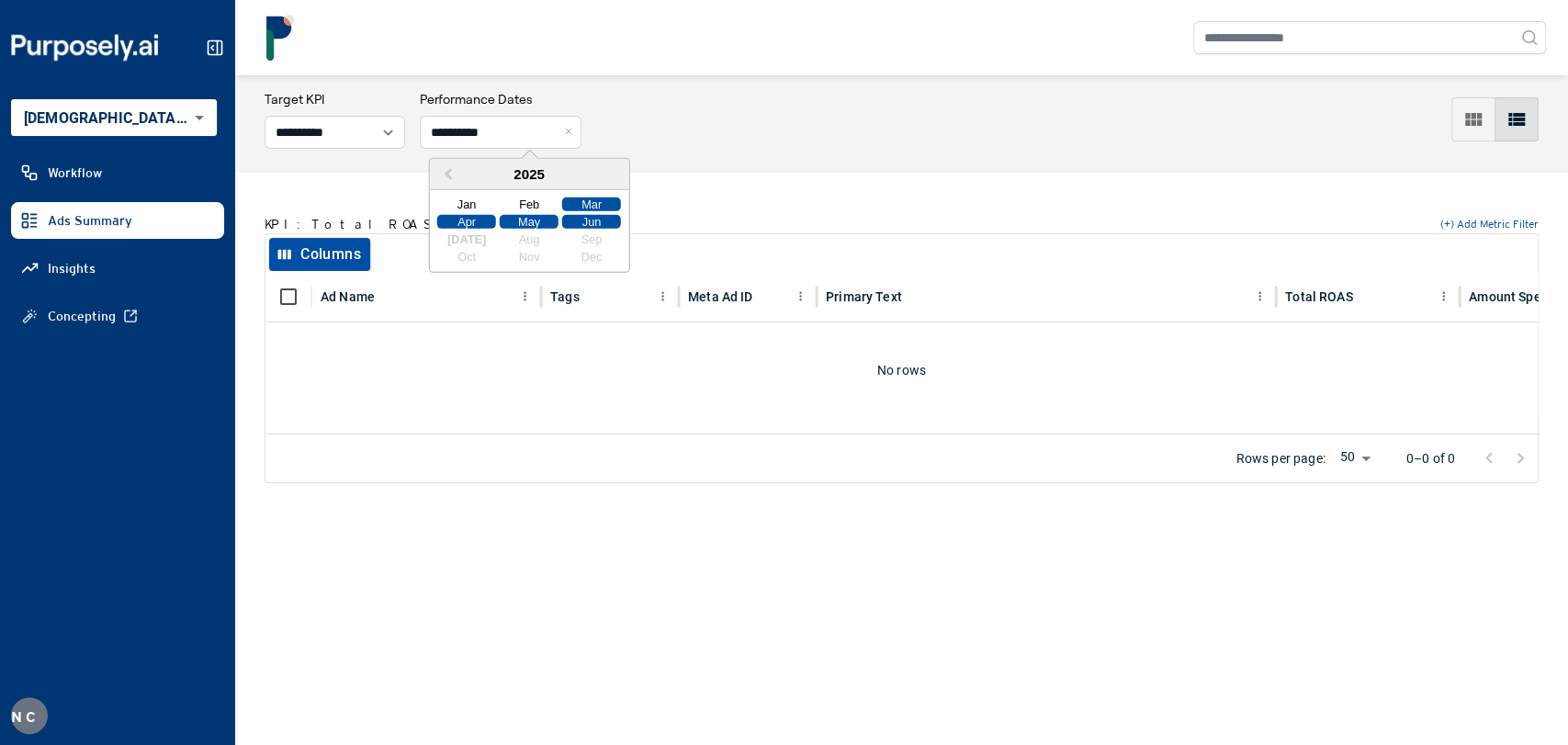 drag, startPoint x: 590, startPoint y: 220, endPoint x: 773, endPoint y: 161, distance: 192.27584 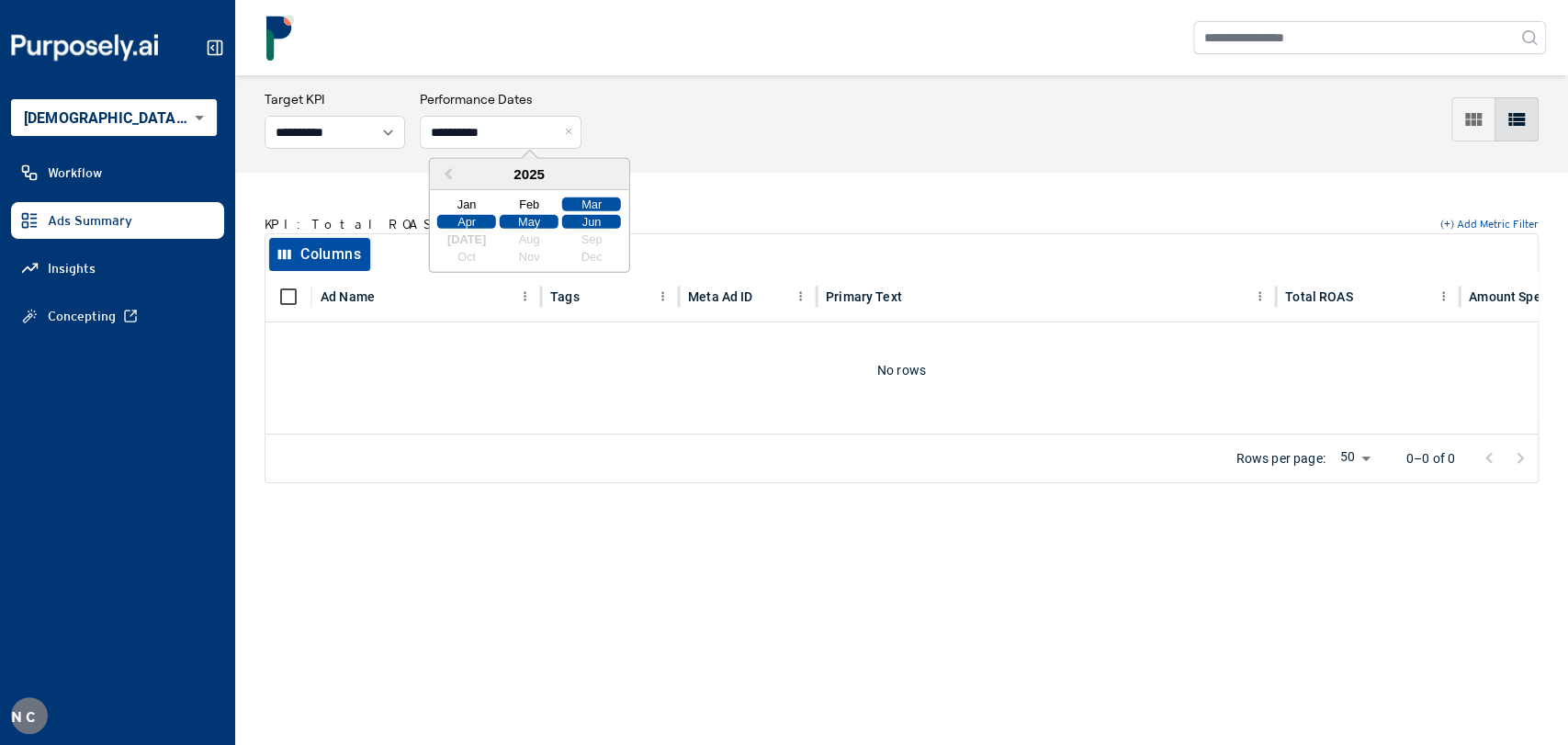click on "Jun" at bounding box center [592, 221] 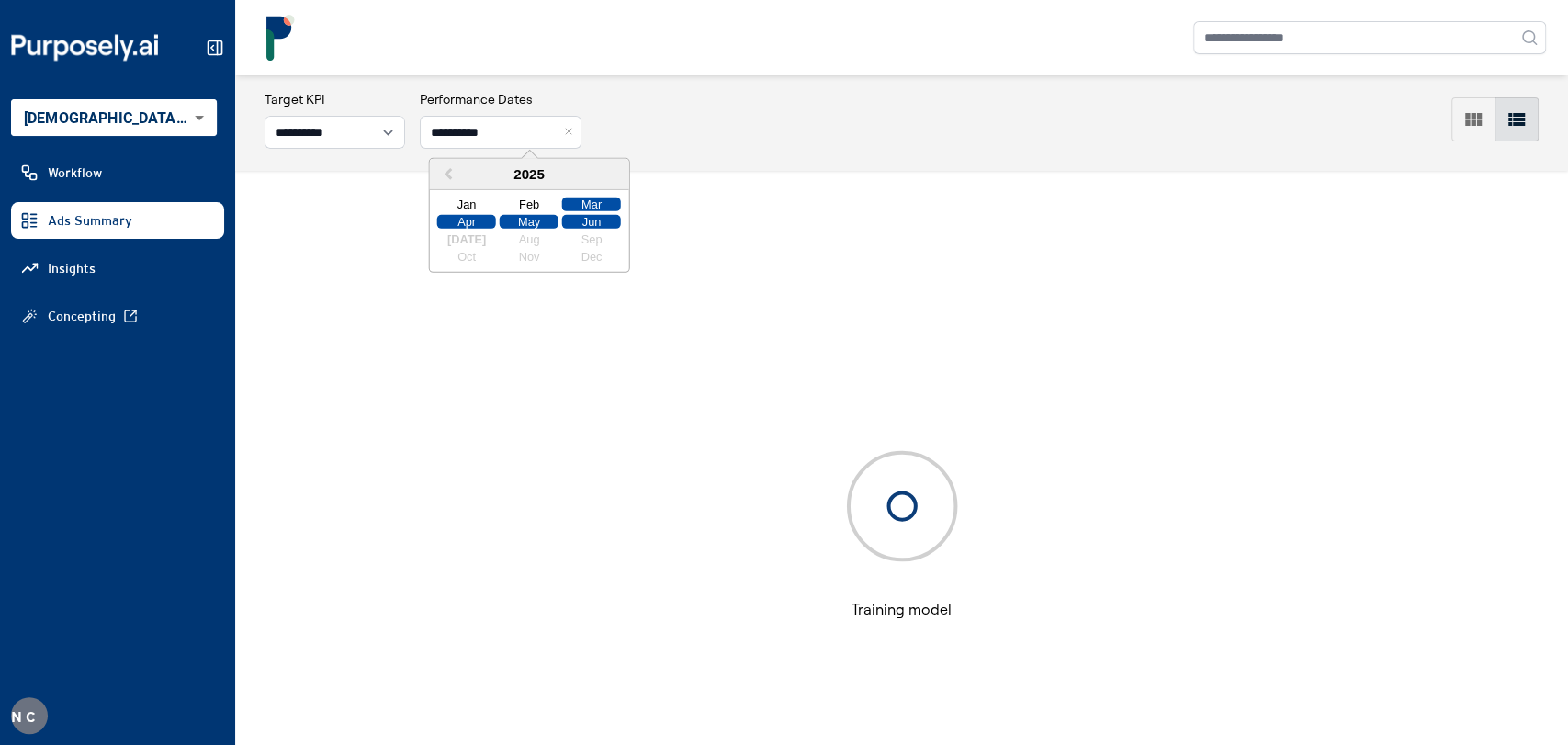 type on "**********" 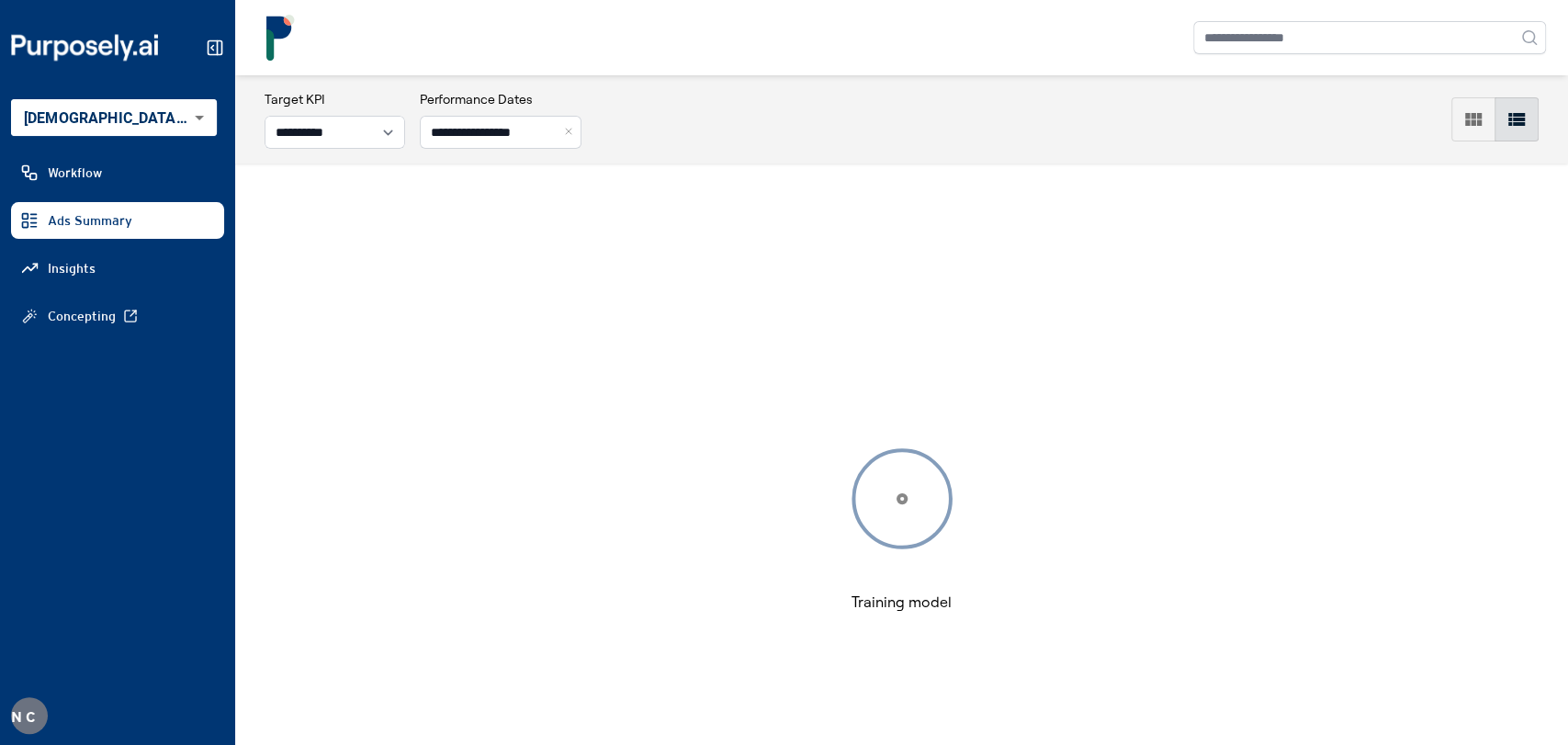 click on "**********" at bounding box center [901, 119] 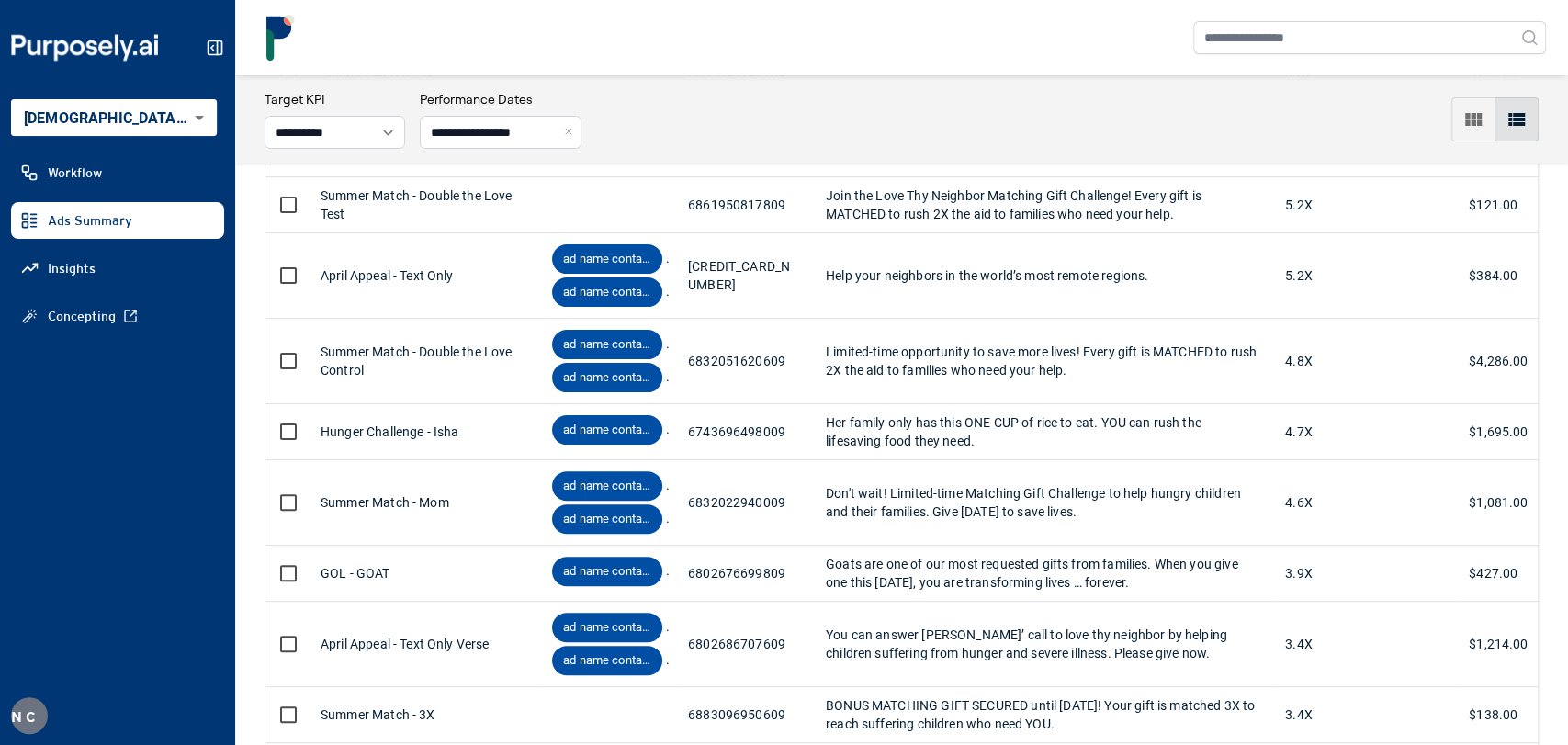scroll, scrollTop: 0, scrollLeft: 0, axis: both 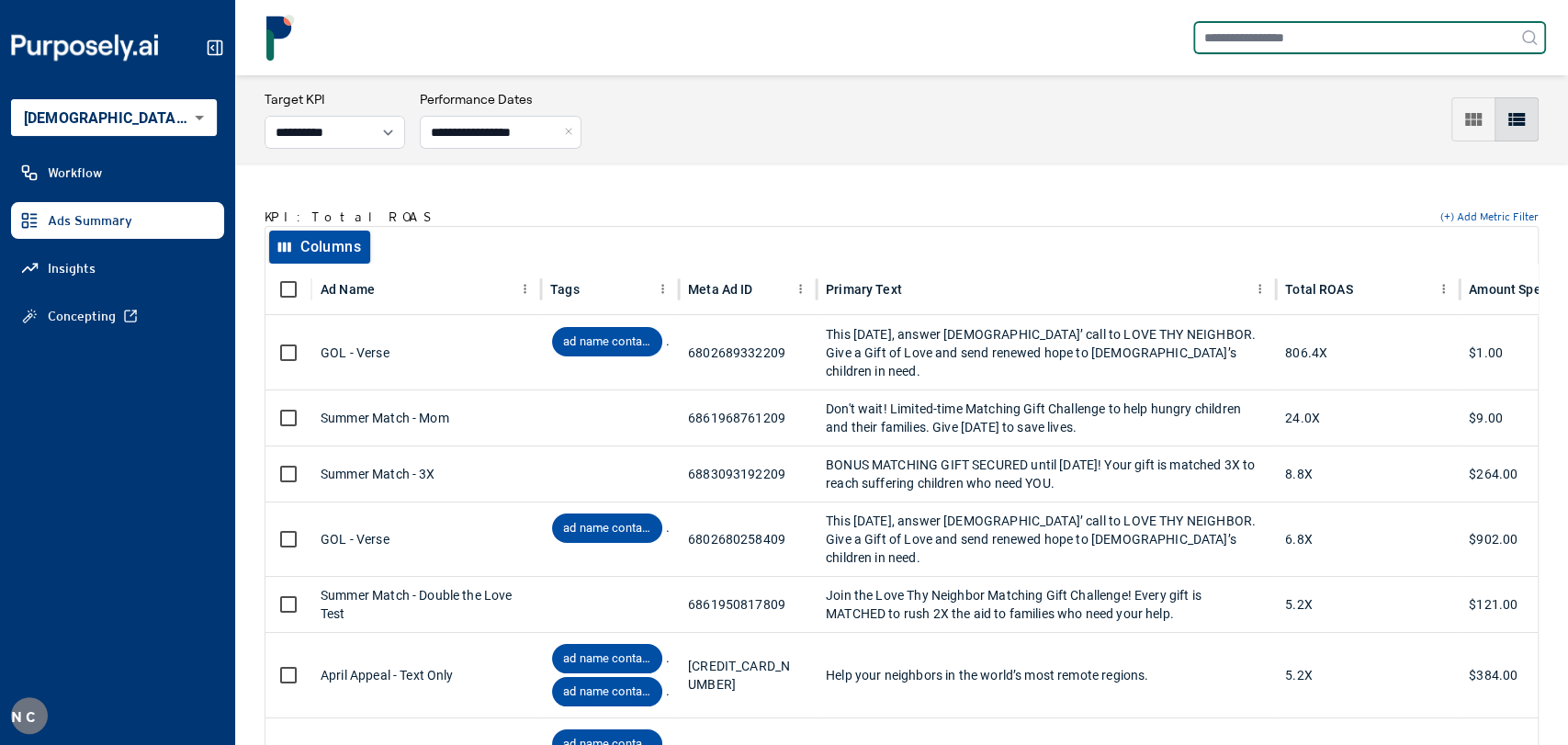 click at bounding box center [1370, 38] 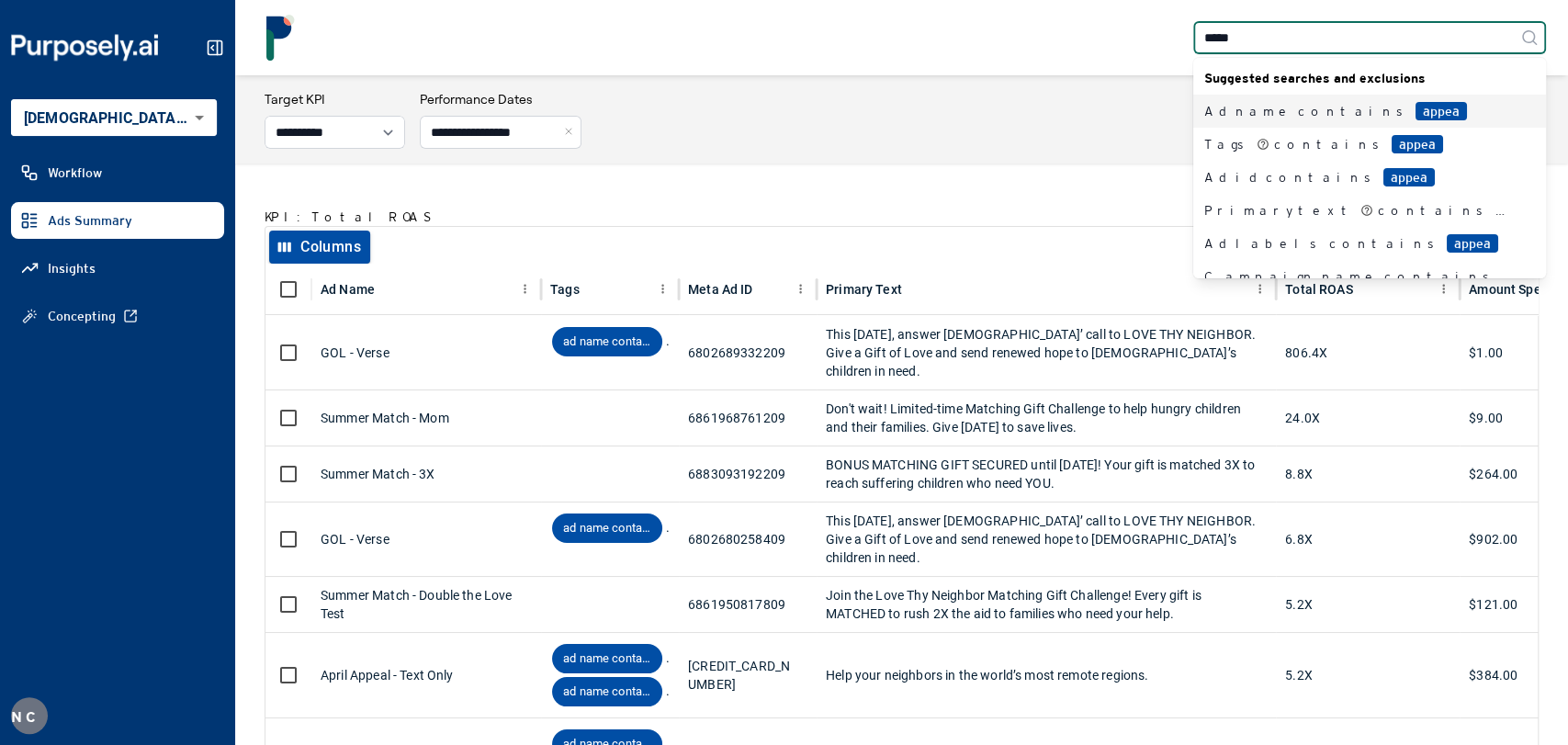 type on "******" 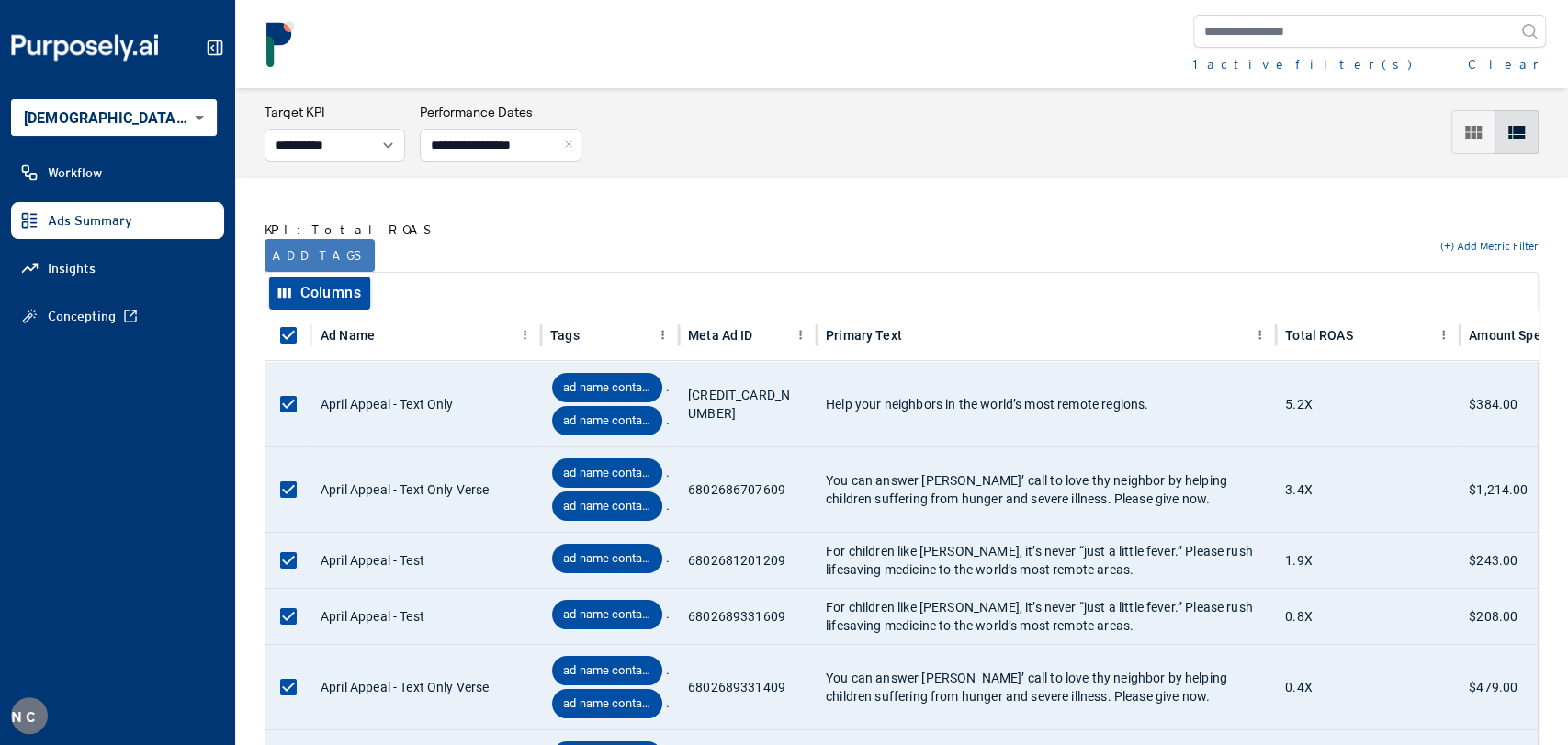 click on "Add tags" at bounding box center [320, 255] 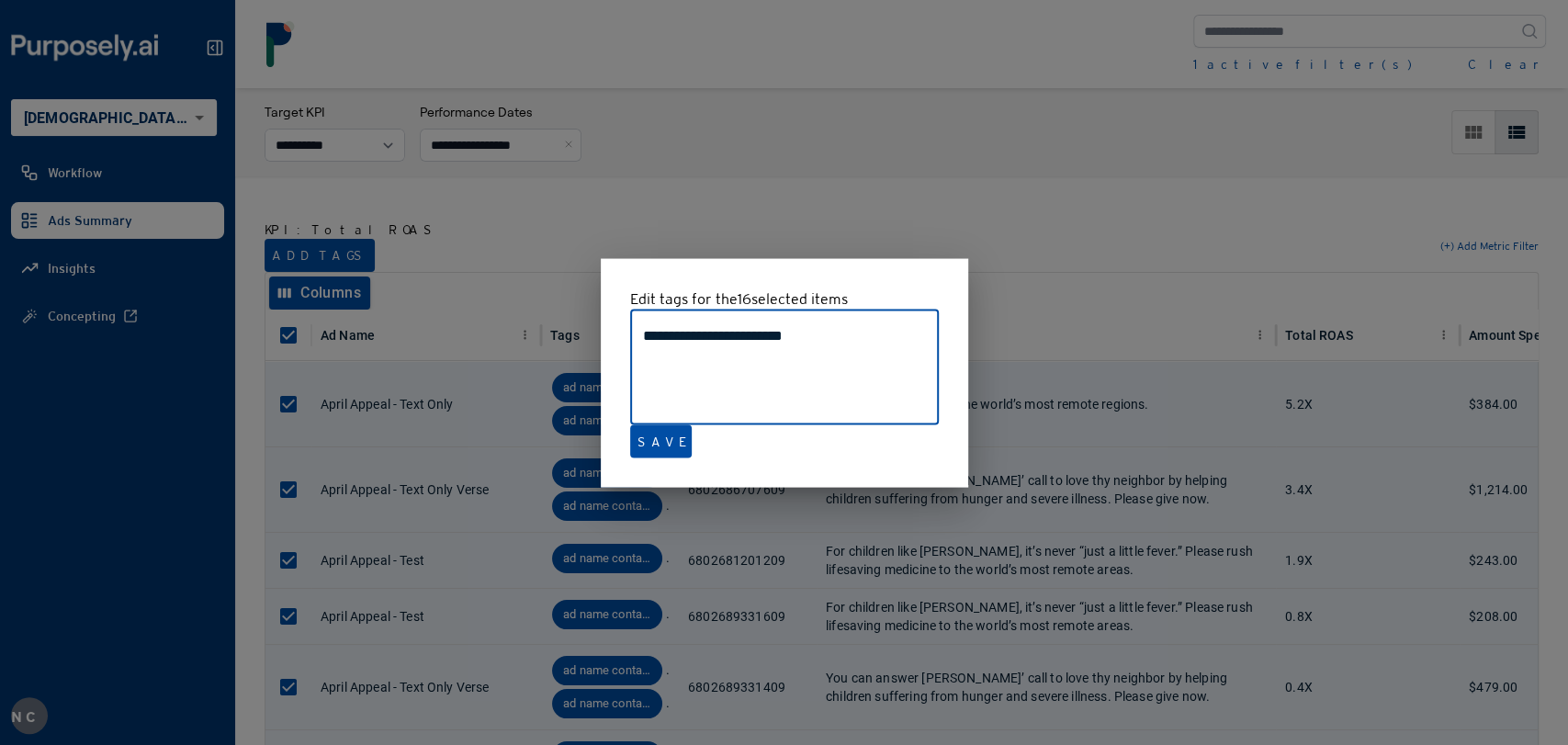 click at bounding box center (784, 372) 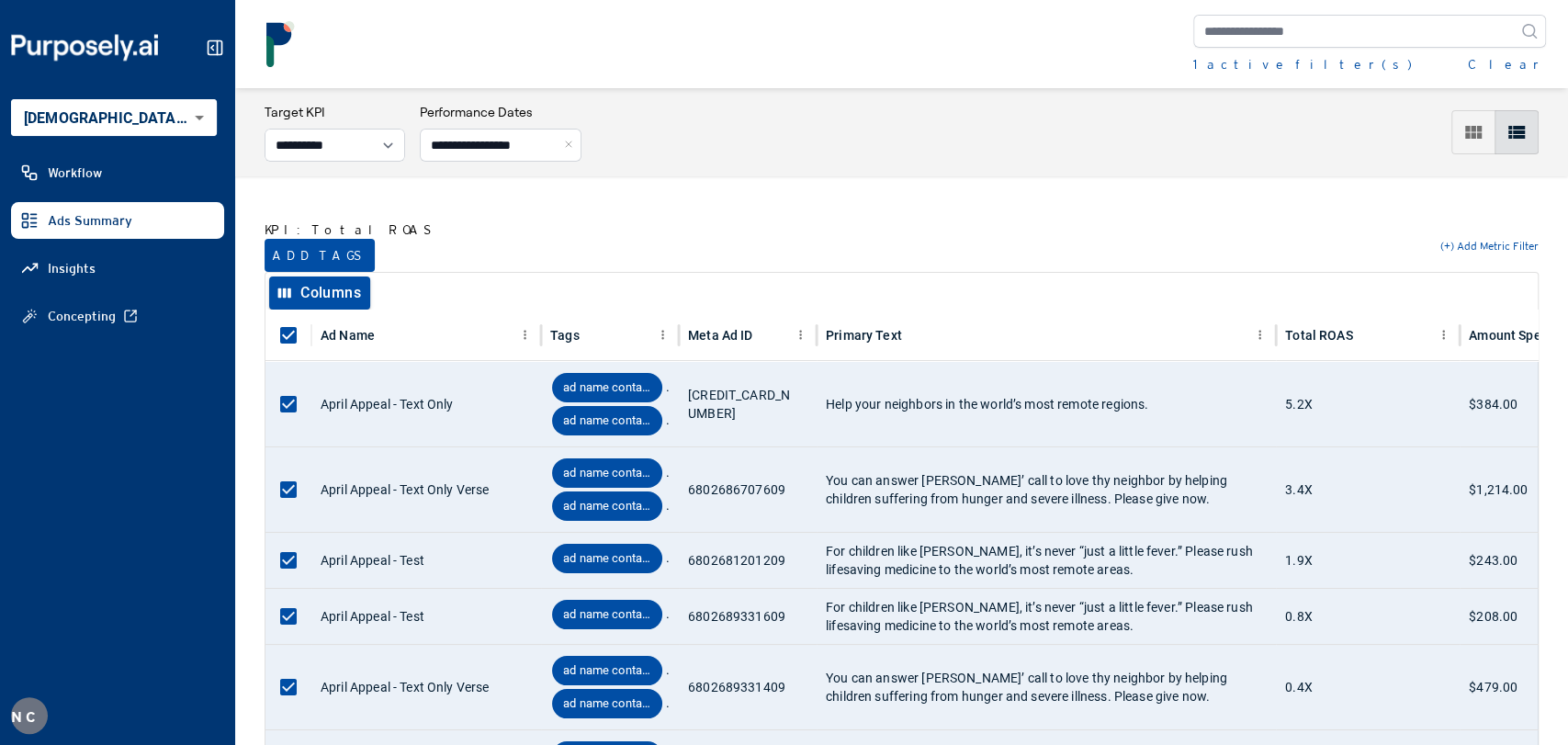 drag, startPoint x: 1529, startPoint y: 62, endPoint x: 1085, endPoint y: 51, distance: 444.13624 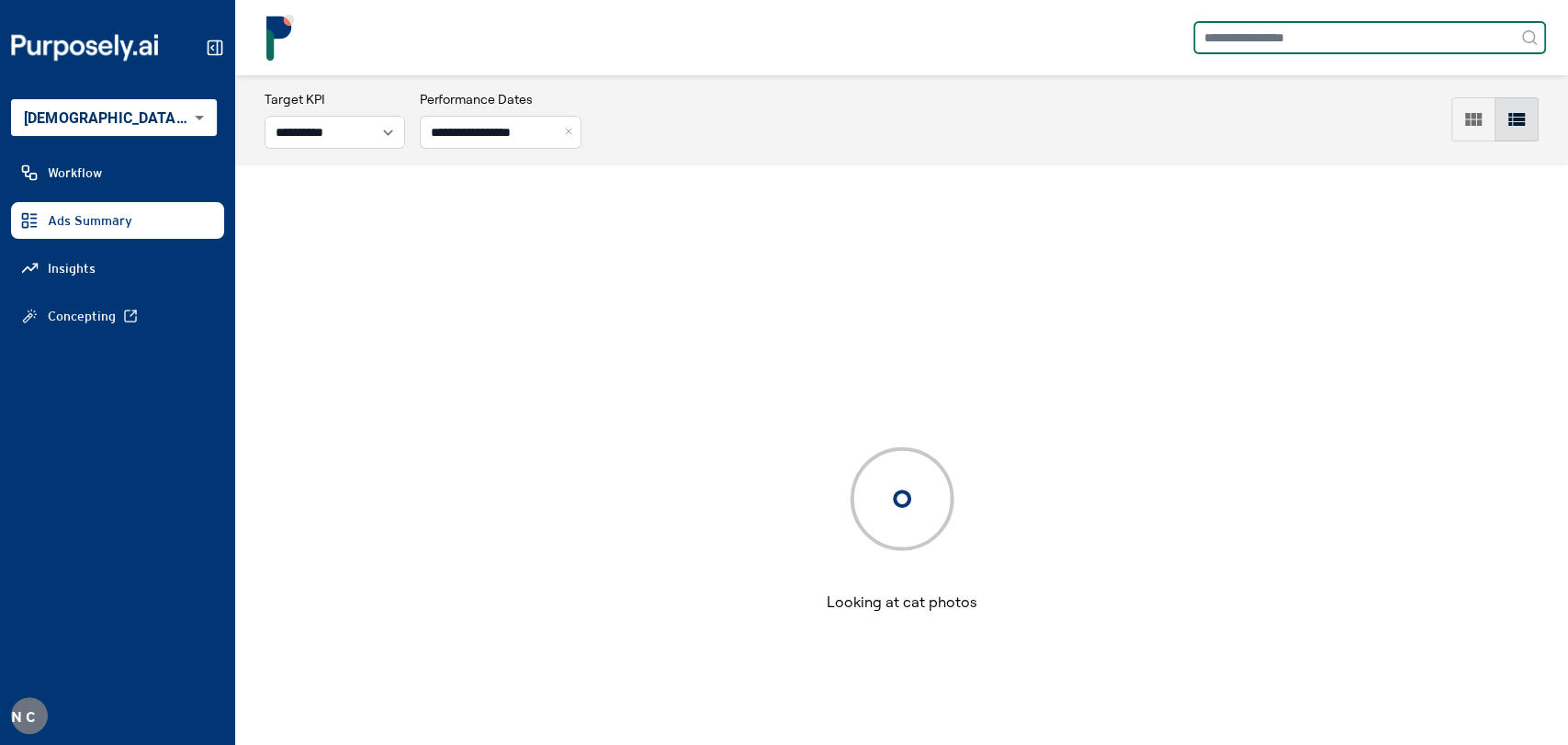 click at bounding box center [1370, 38] 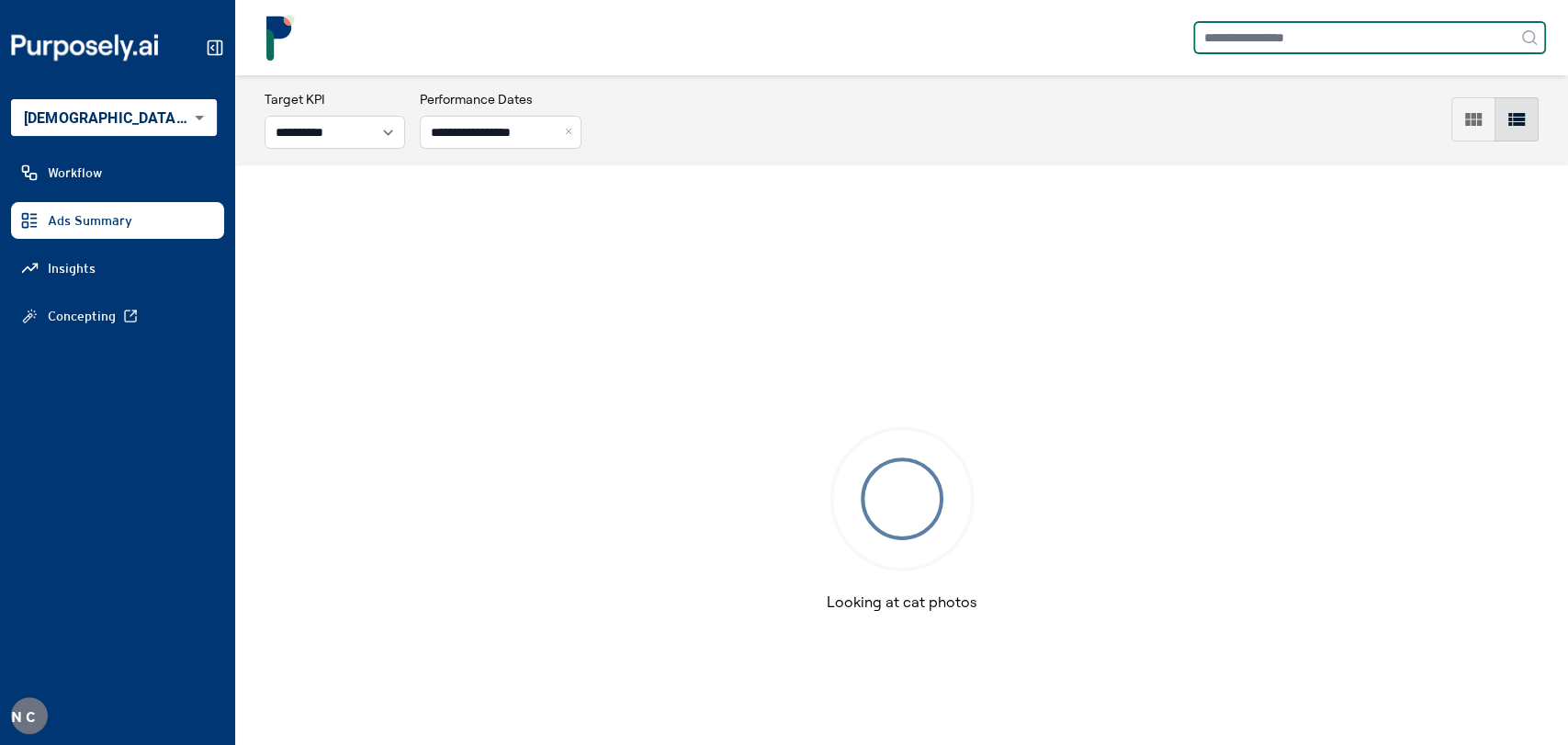 paste on "**********" 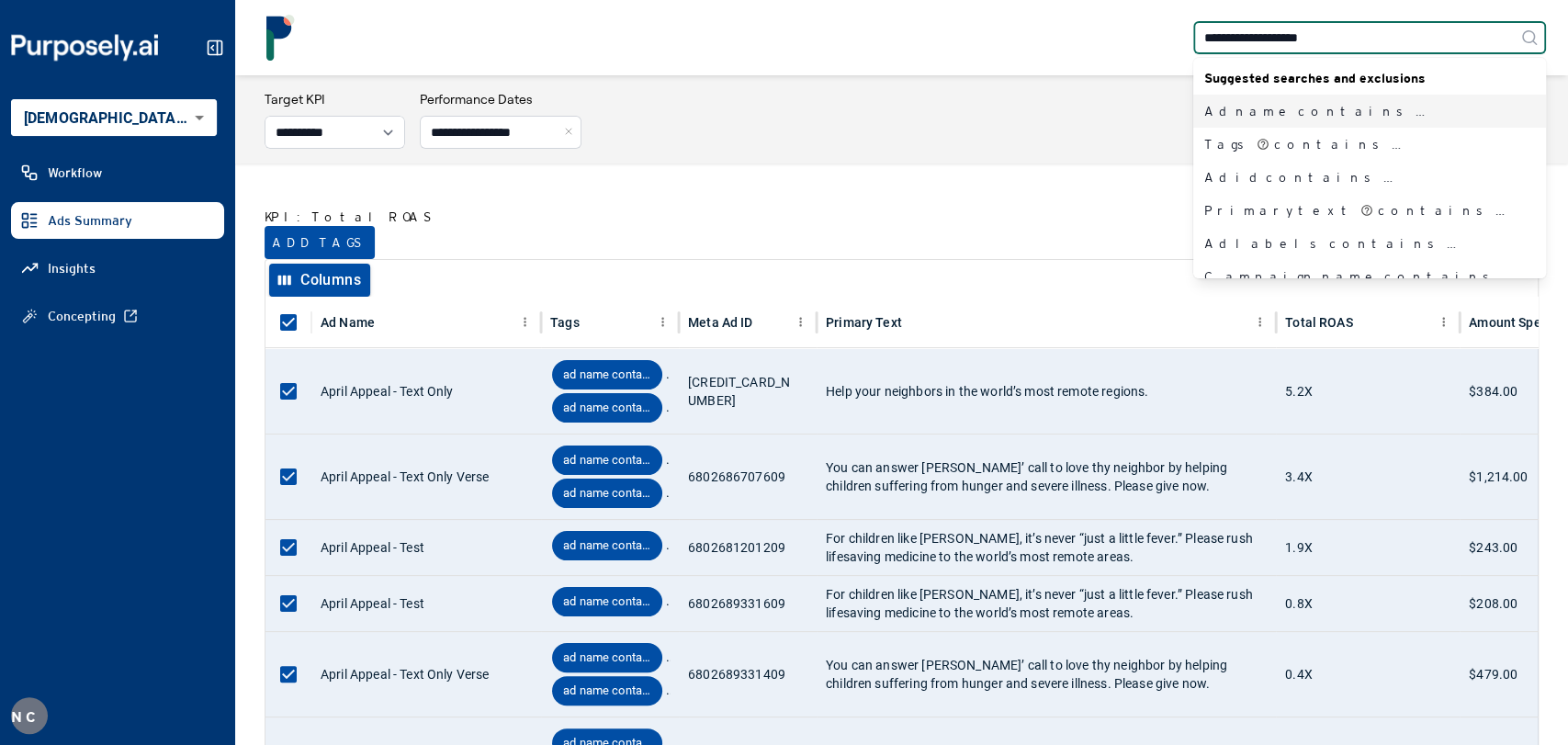 type on "**********" 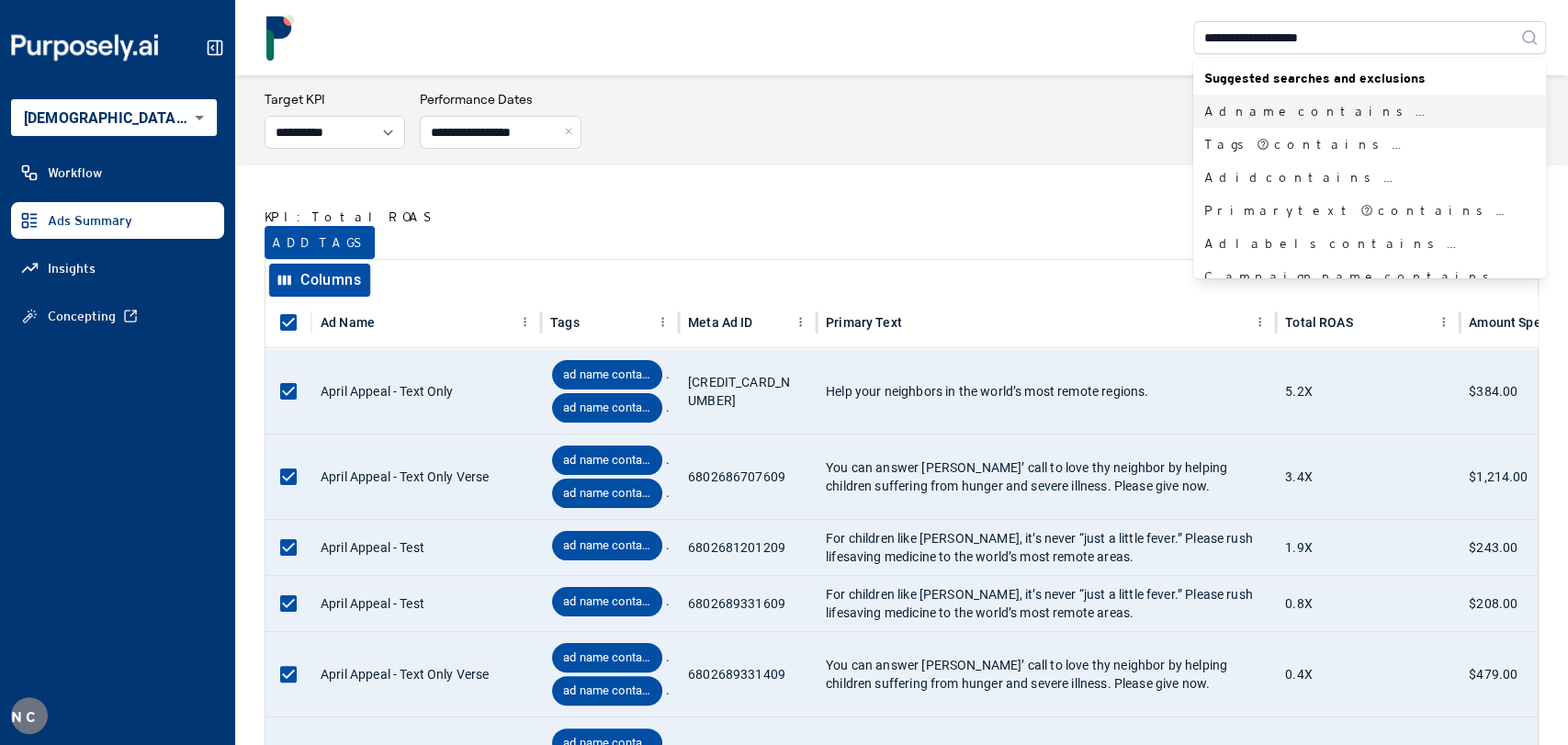 click on "Ad name     contains   california wildfires" at bounding box center [1370, 111] 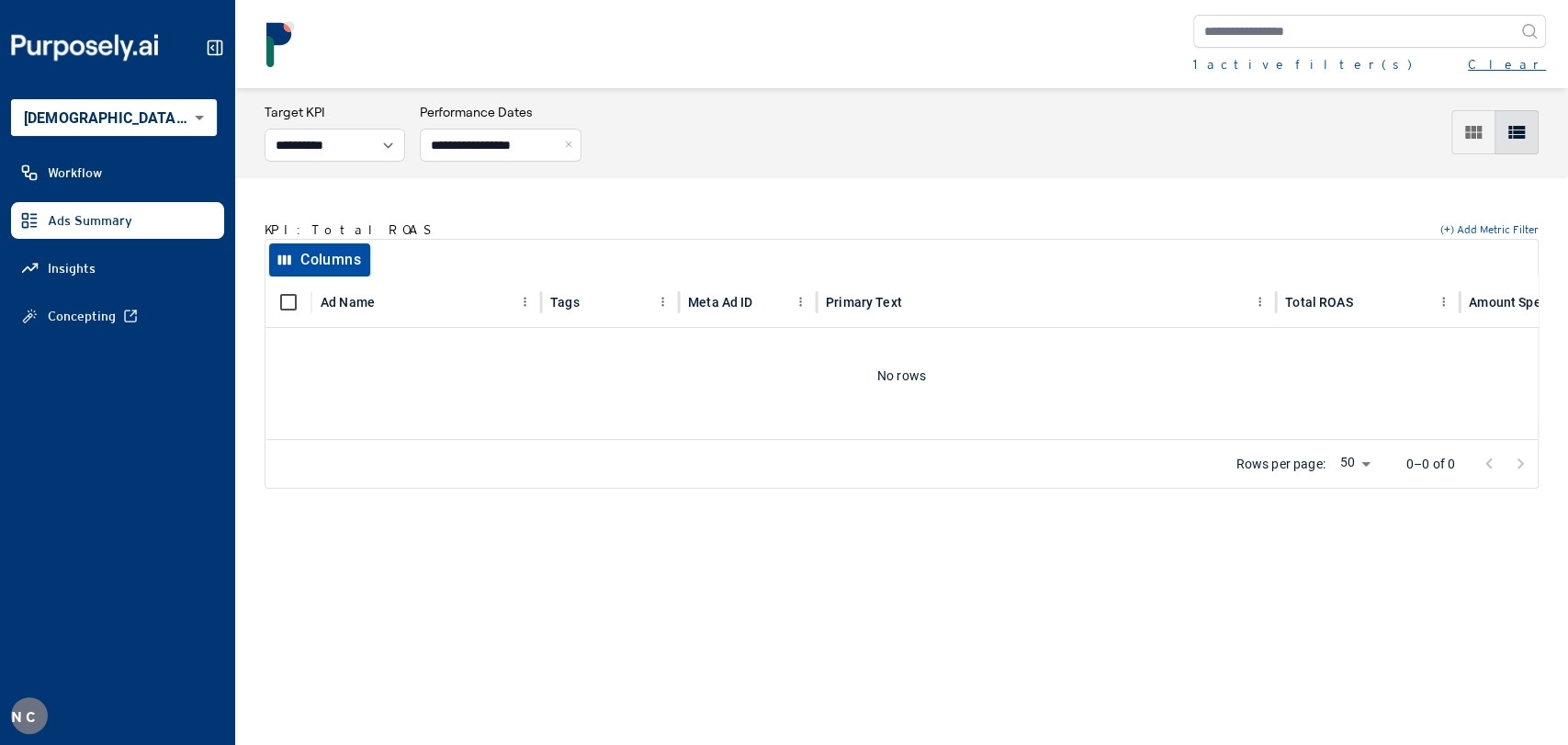 click on "Clear" at bounding box center (1506, 64) 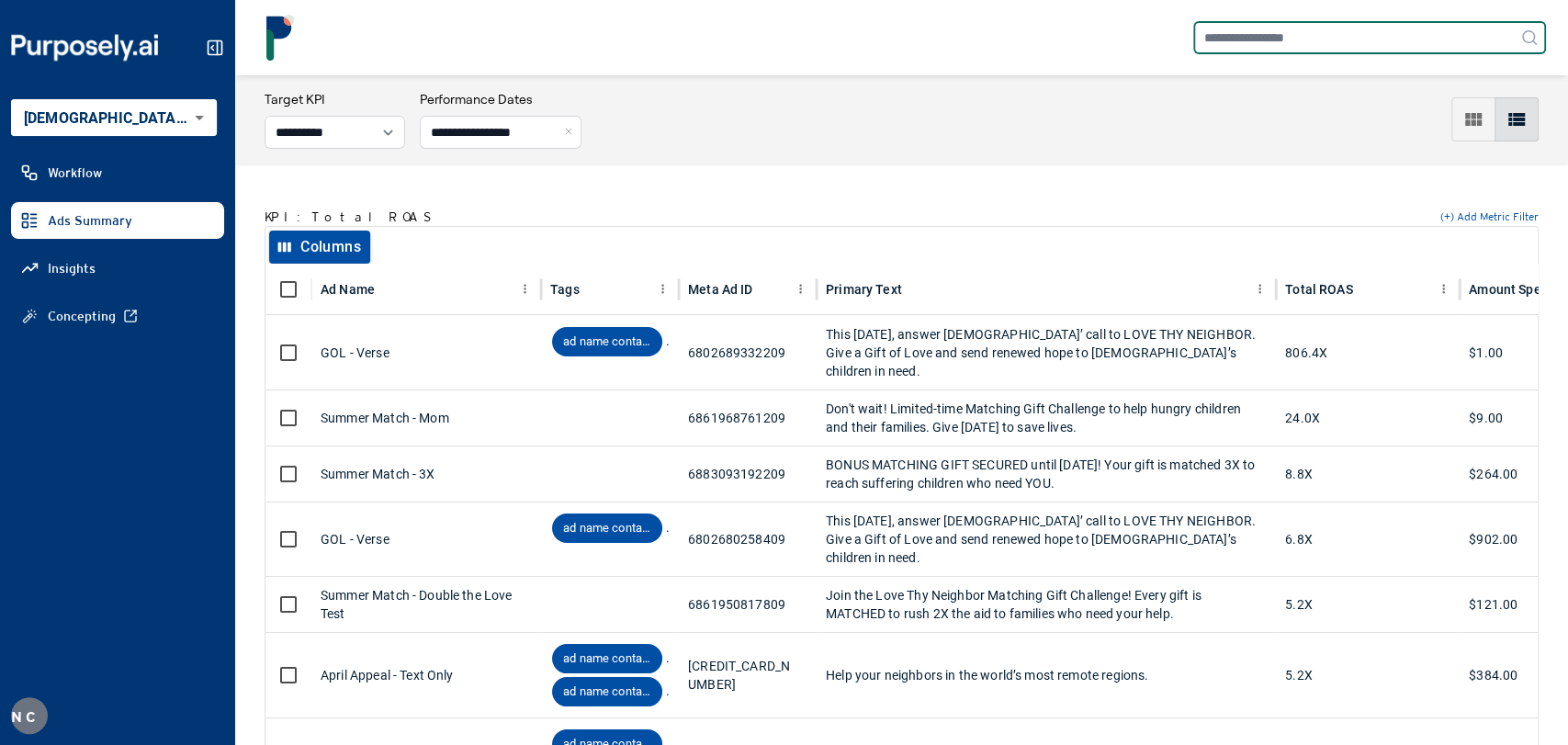 click at bounding box center (1370, 38) 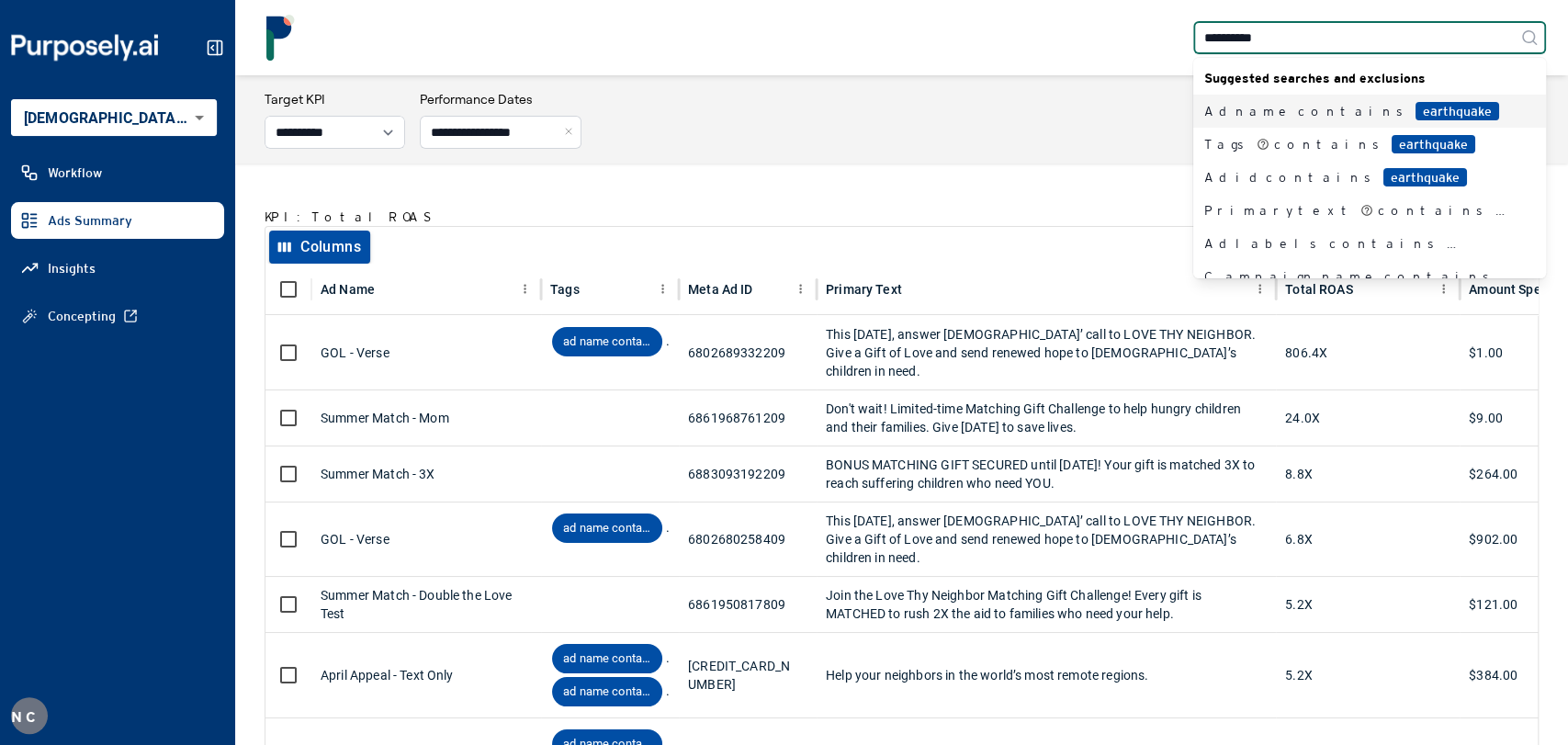 type on "**********" 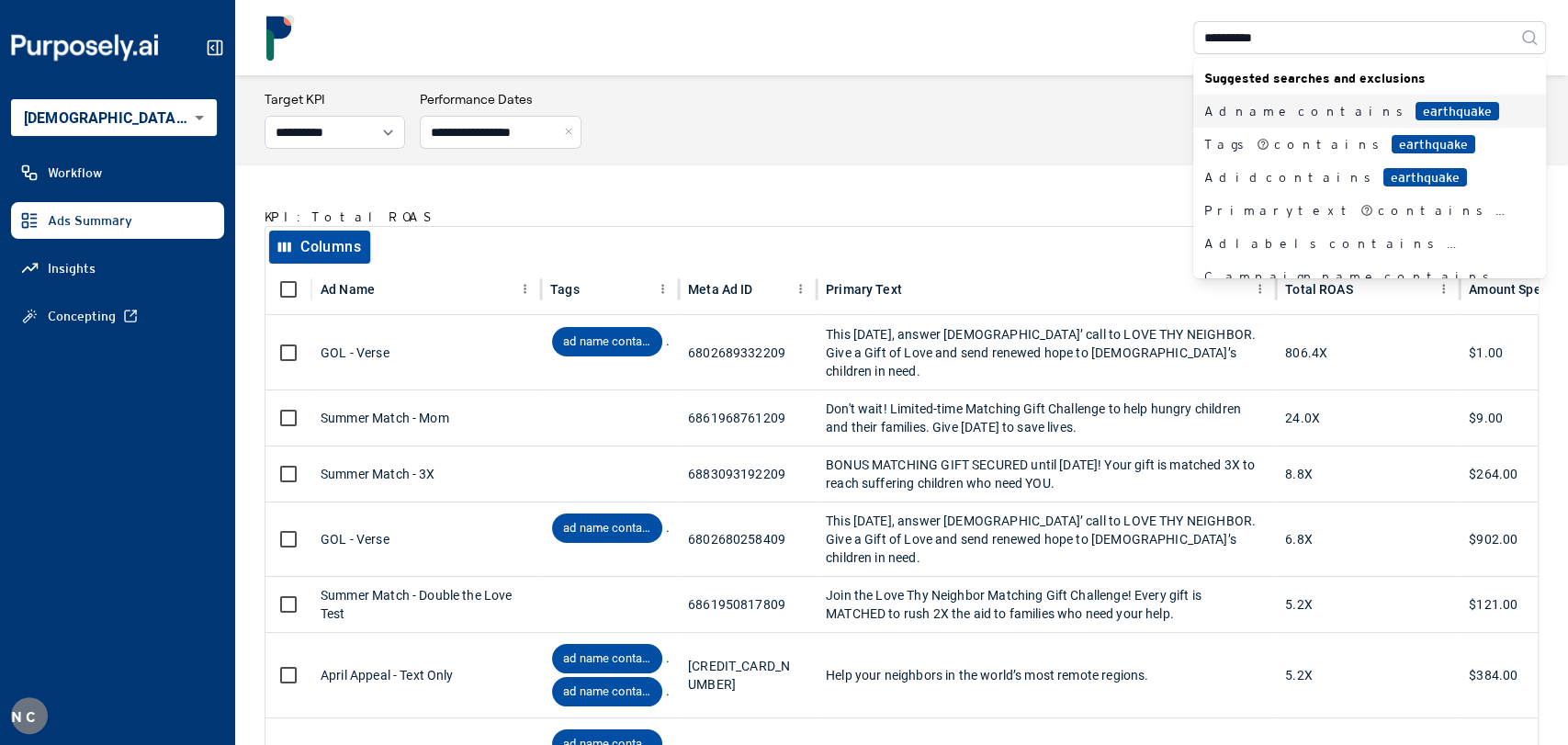 click on "earthquake" at bounding box center [1457, 111] 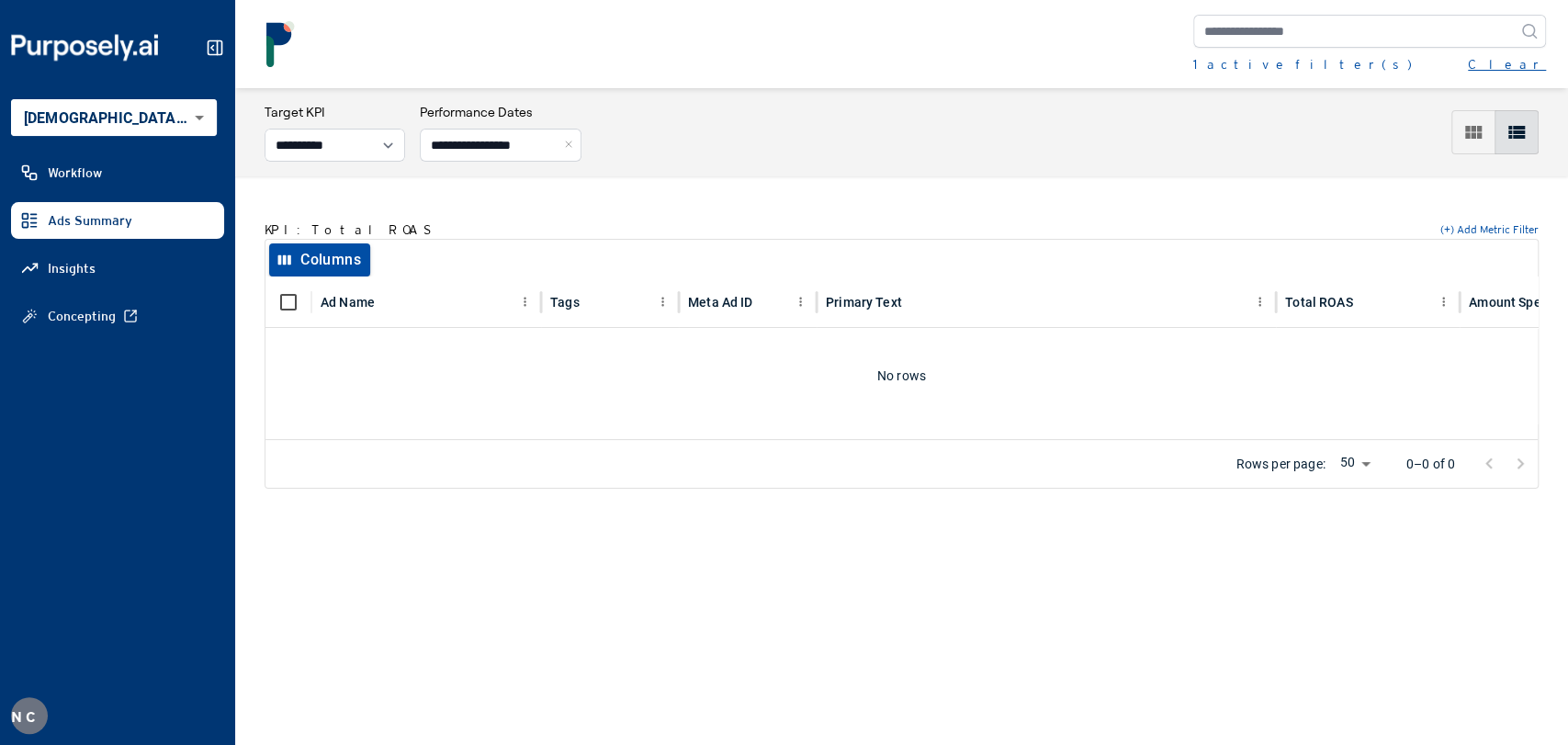 click on "Clear" at bounding box center (1506, 64) 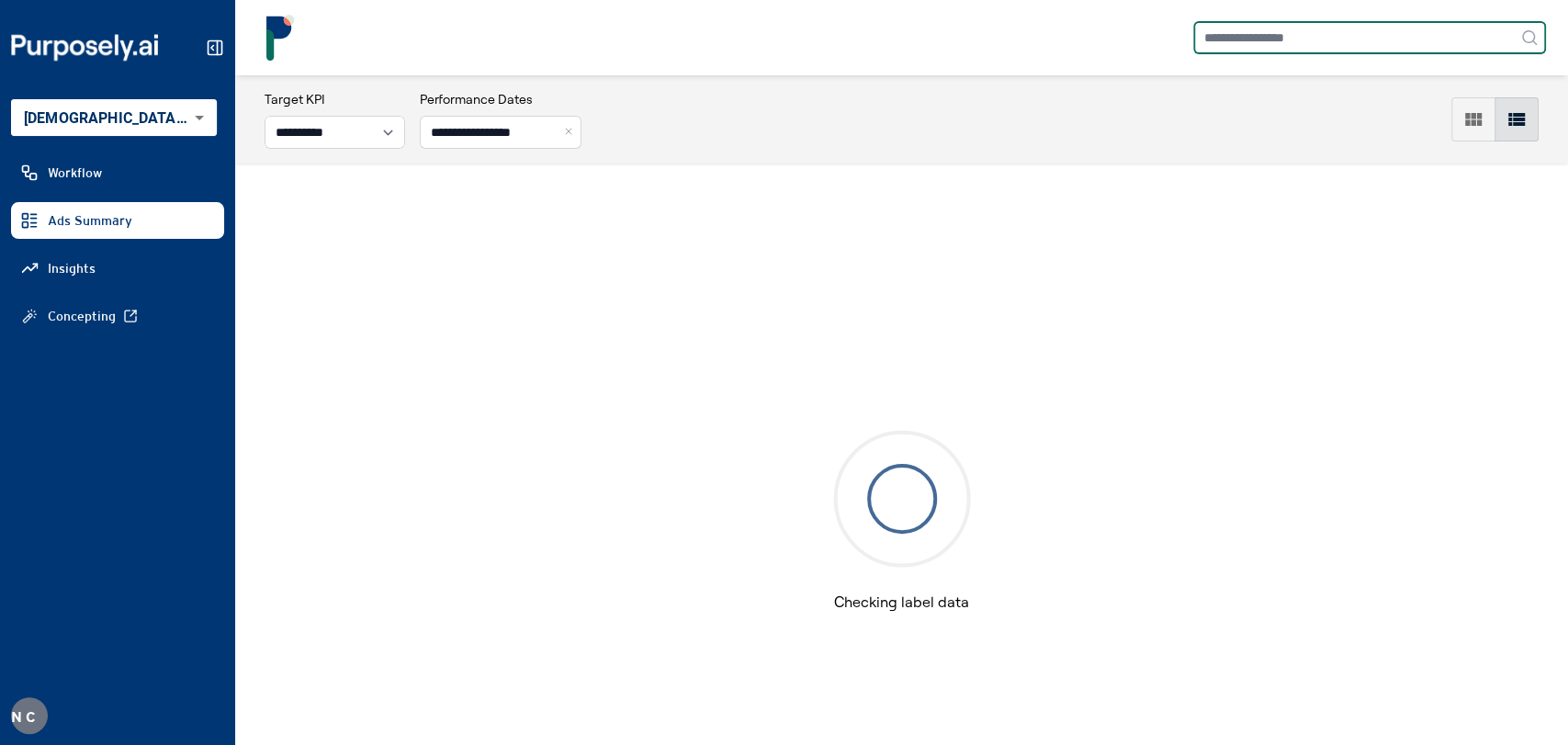click at bounding box center (1370, 38) 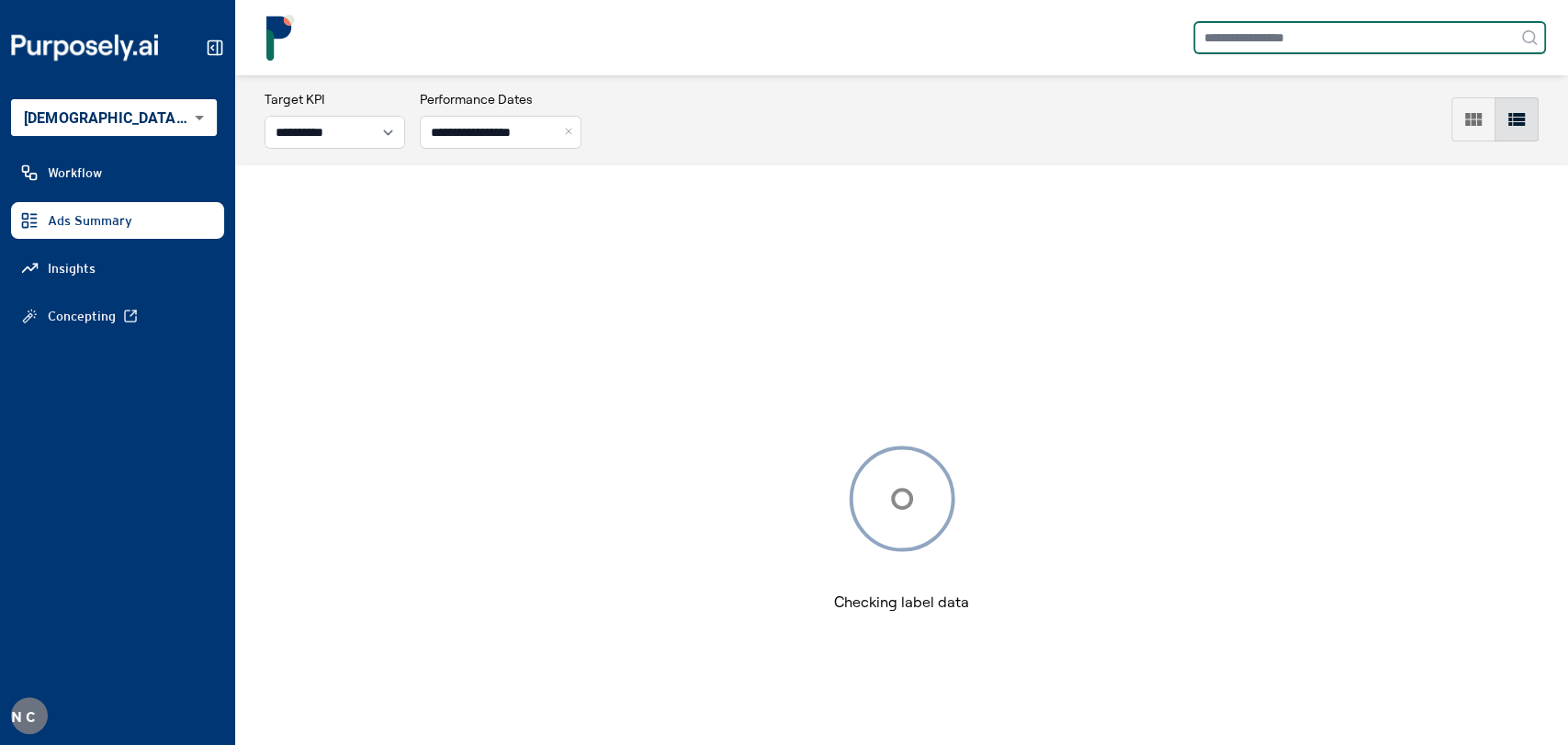 paste on "*********" 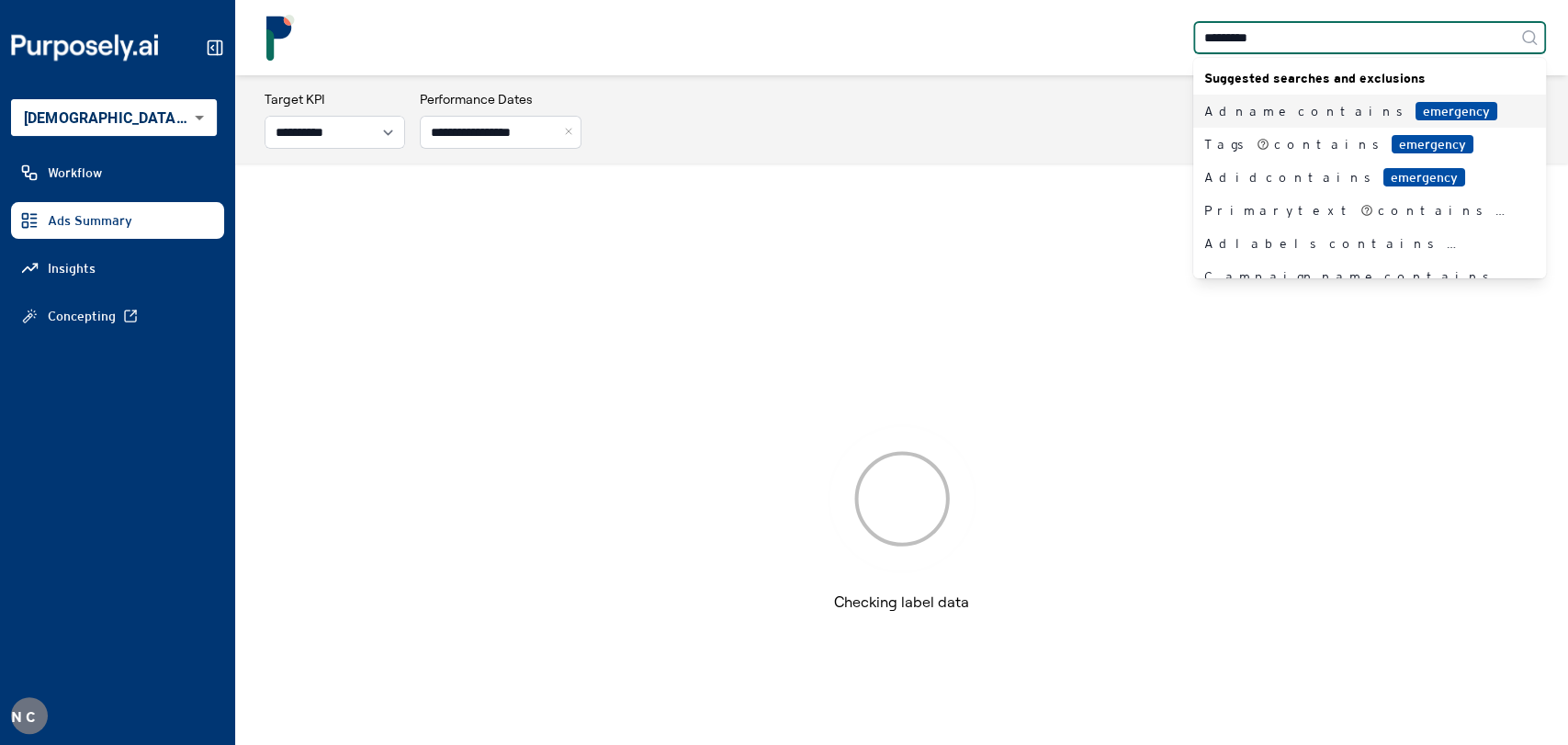 type on "*********" 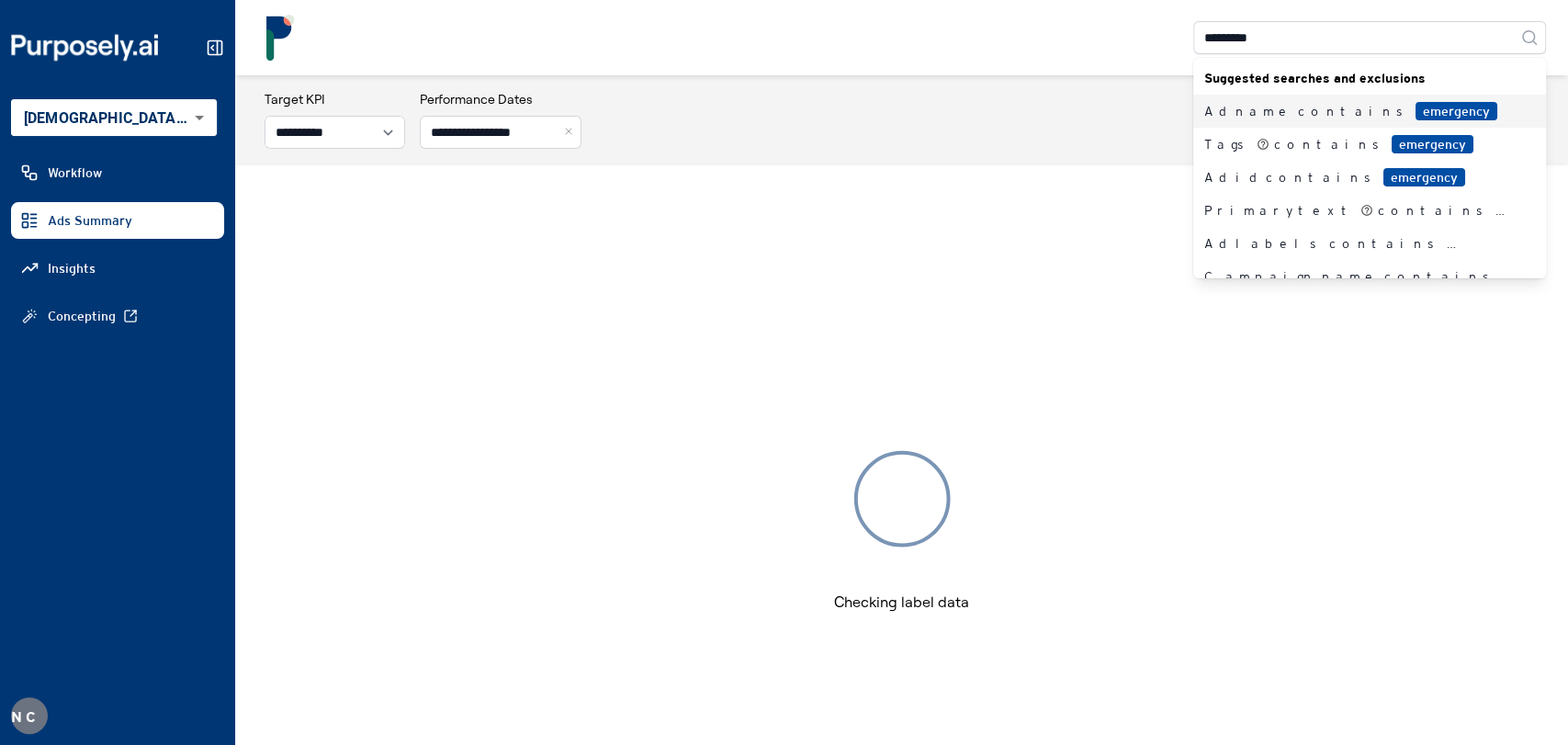 click on "Ad name     contains   emergency" at bounding box center [1359, 111] 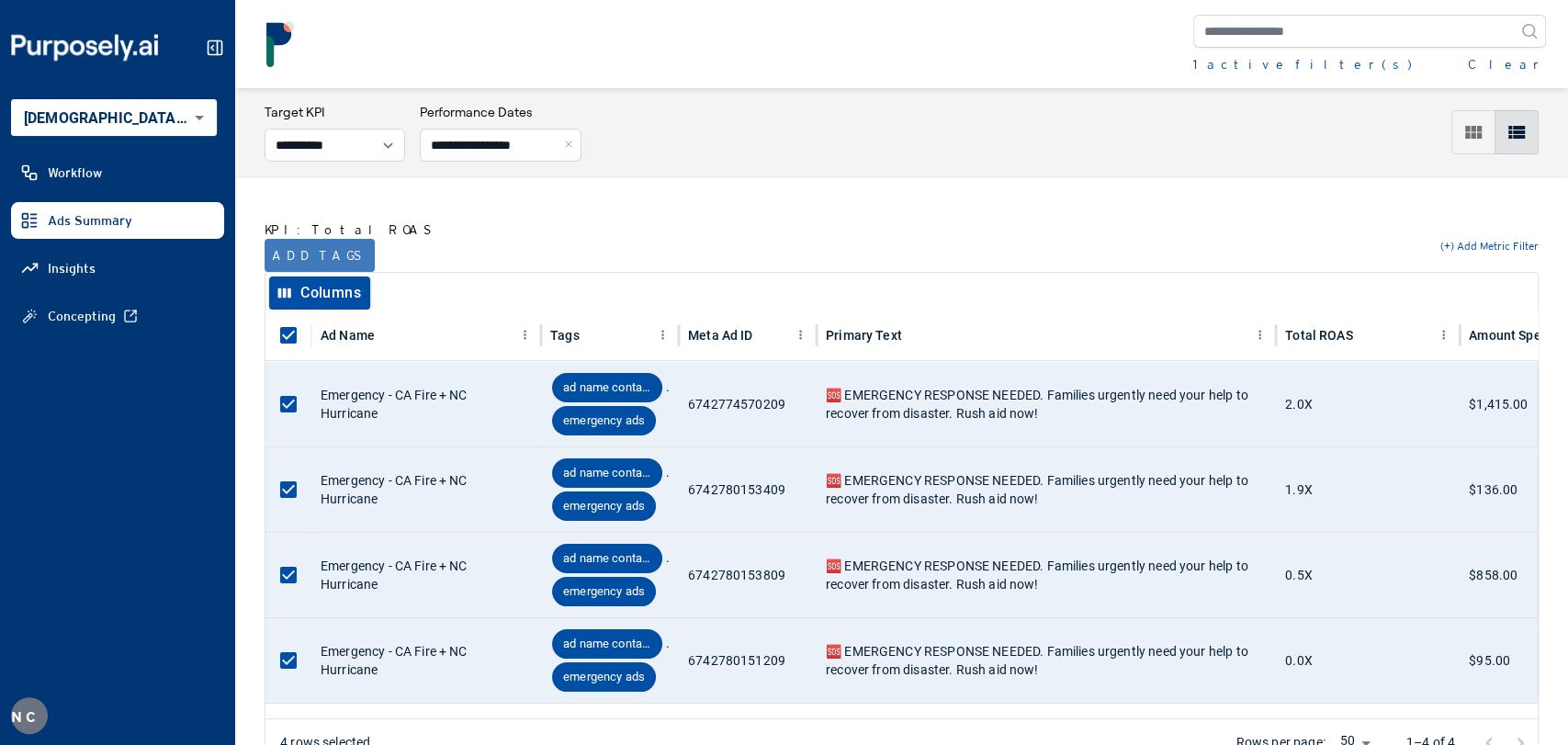 click on "KPI:  Total ROAS" at bounding box center [351, 230] 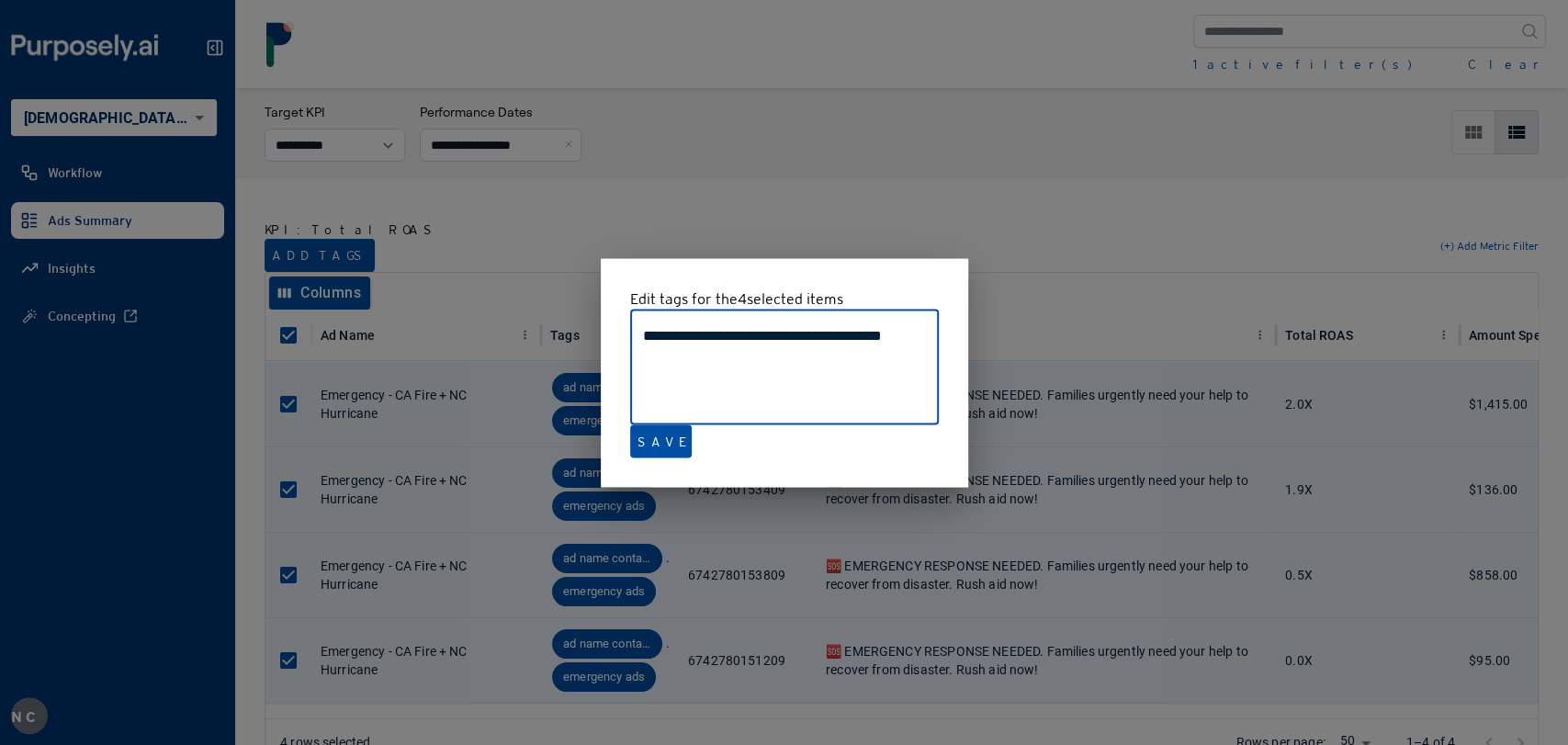 click at bounding box center (784, 372) 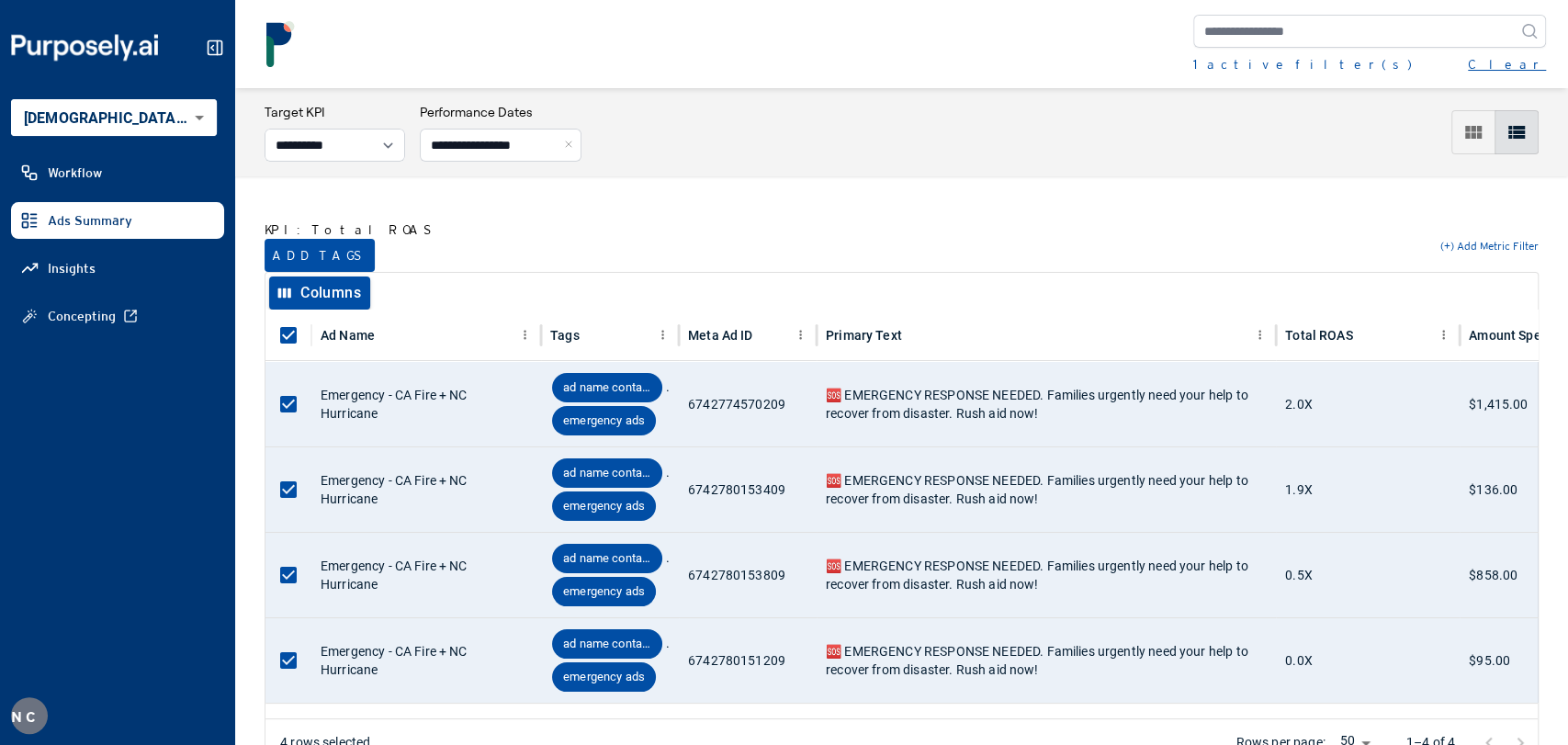 click on "Clear" at bounding box center (1506, 64) 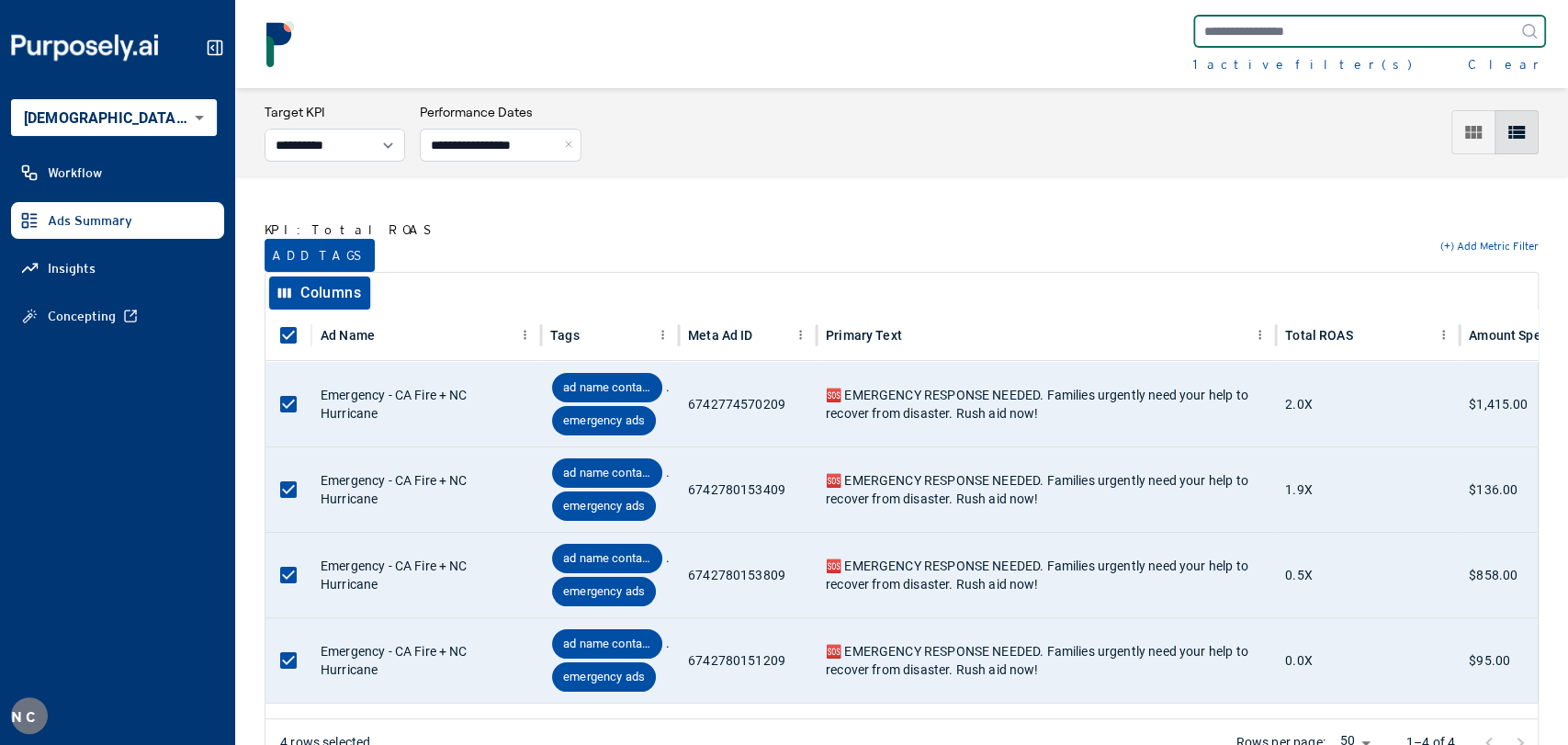 click at bounding box center (1370, 31) 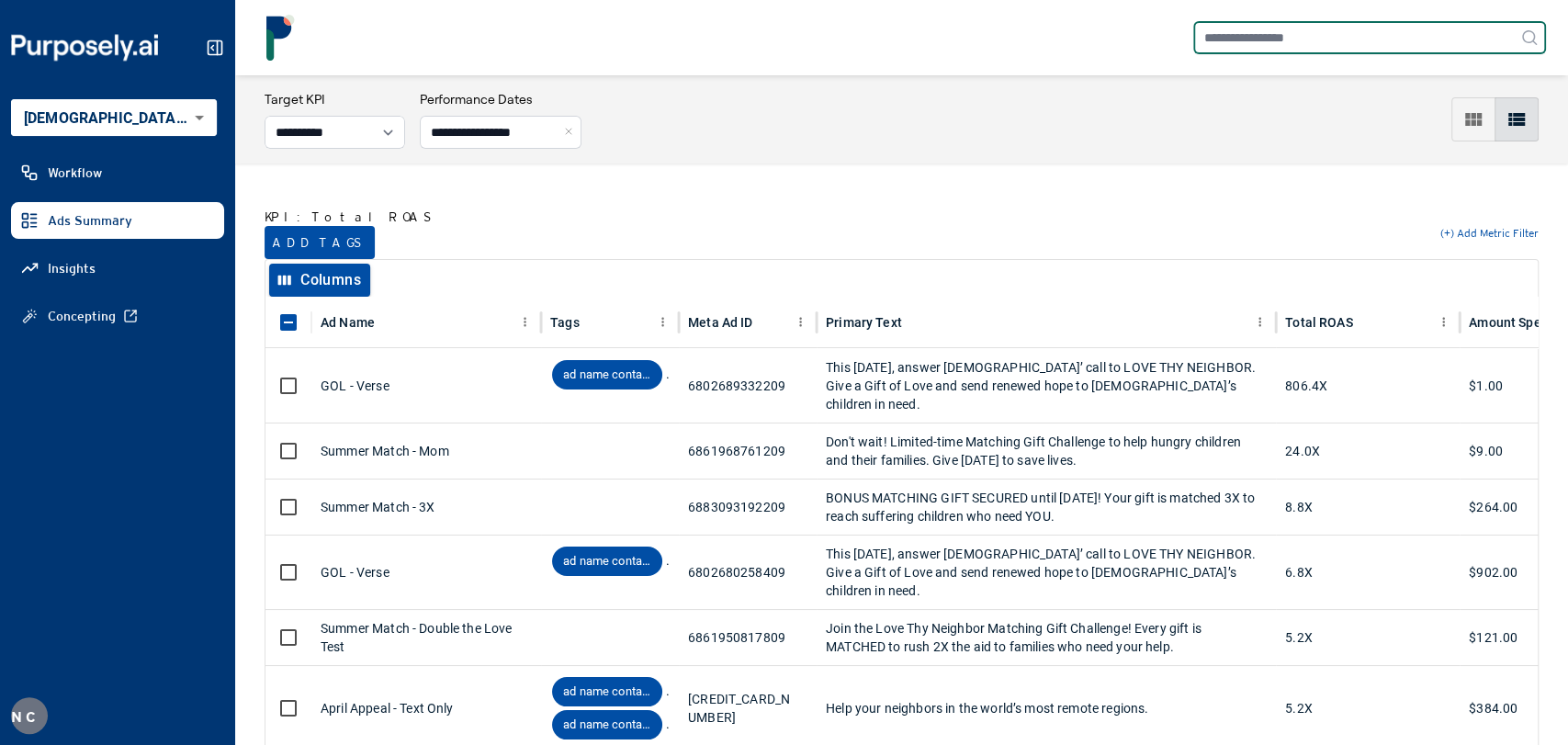 paste on "*********" 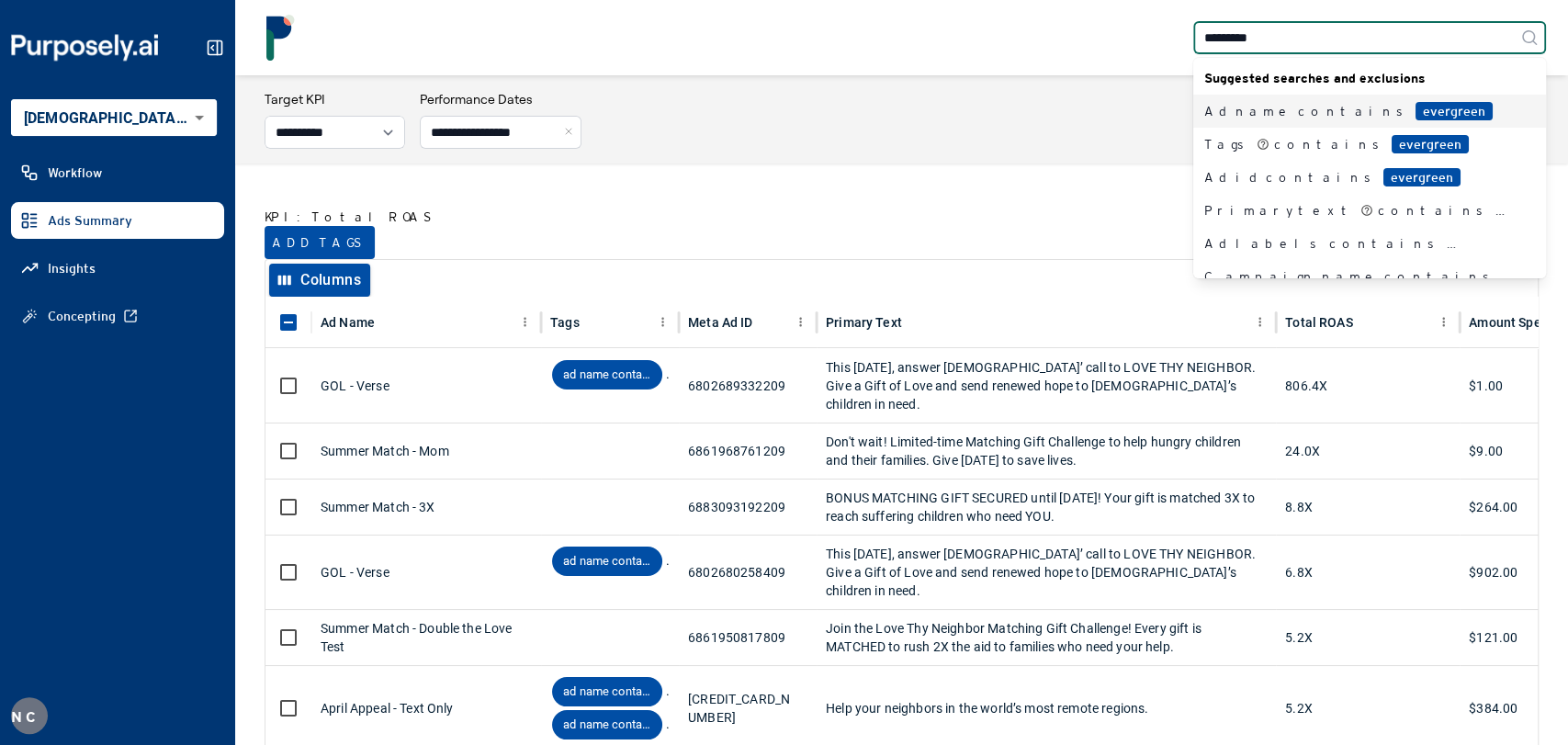 type on "*********" 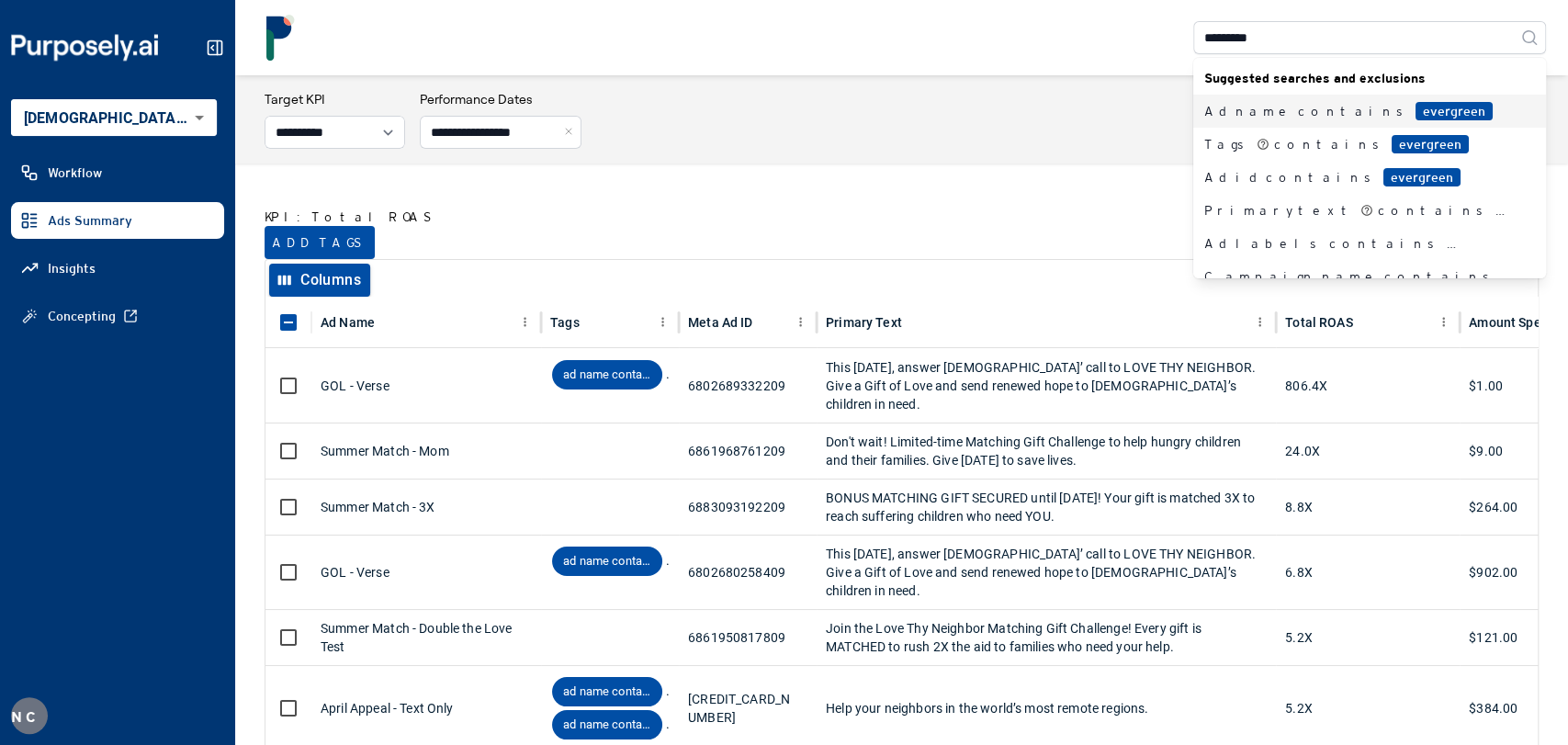 click on "Ad name     contains   evergreen" at bounding box center [1359, 111] 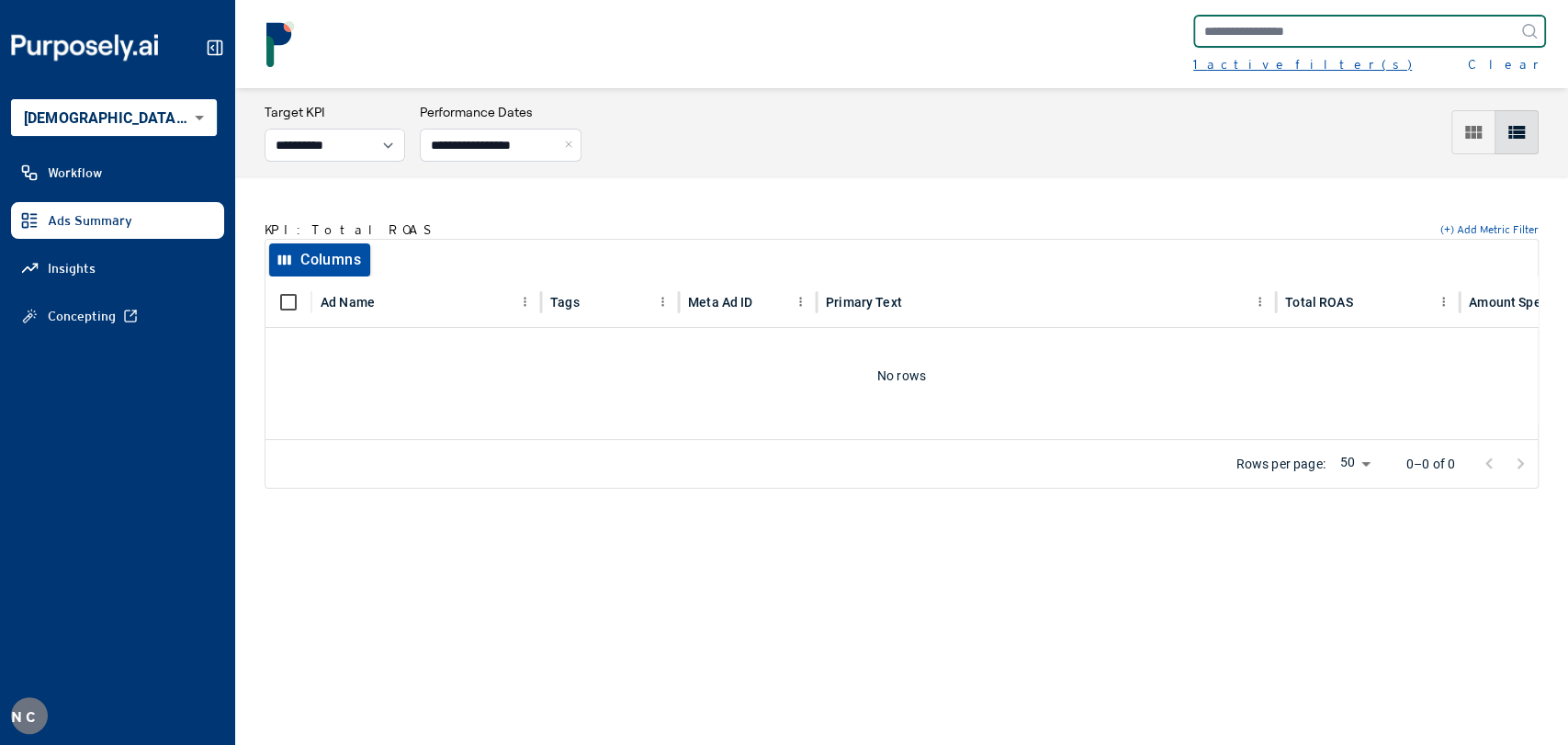 click on "1  active filter(s)" at bounding box center [1303, 64] 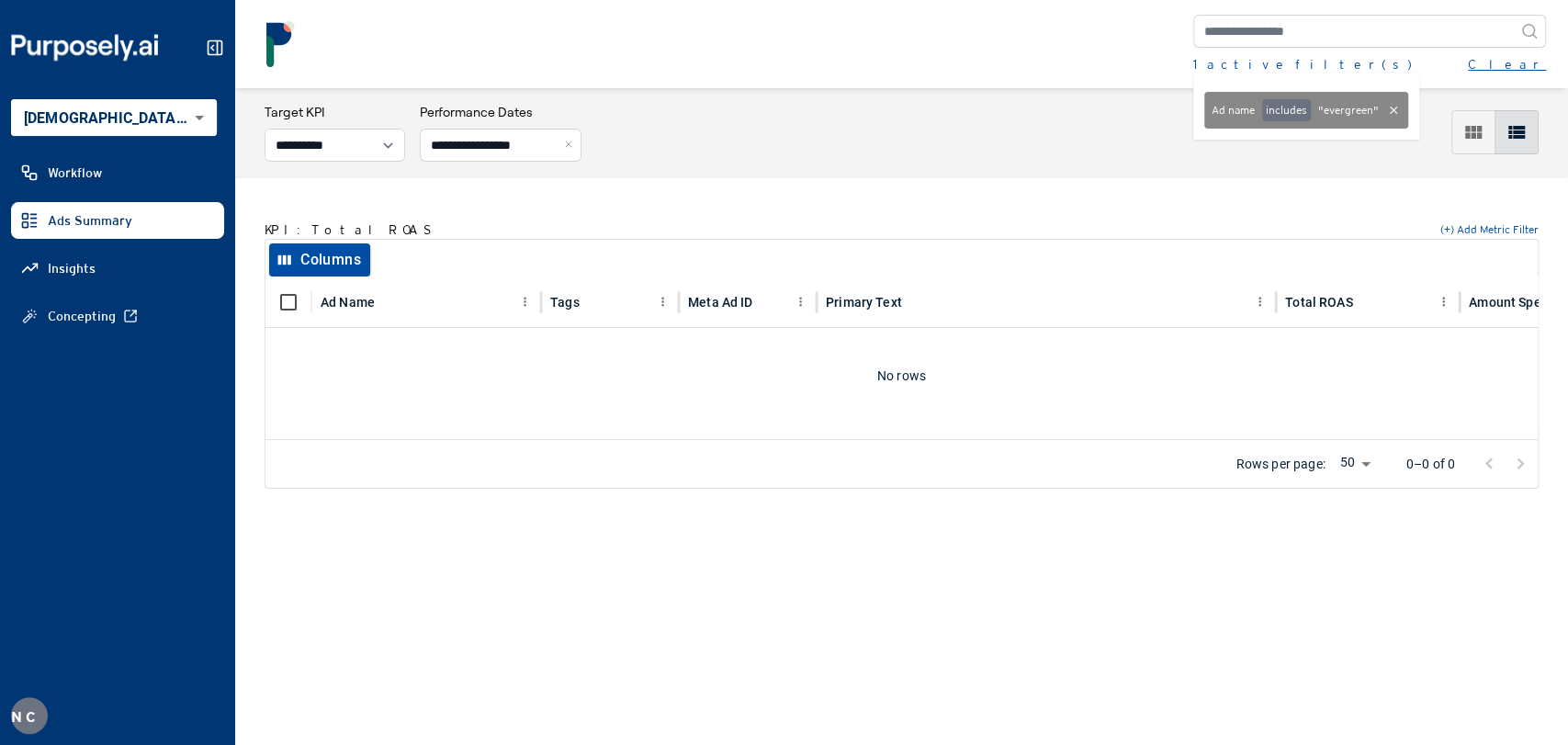 click on "Clear" at bounding box center (1506, 64) 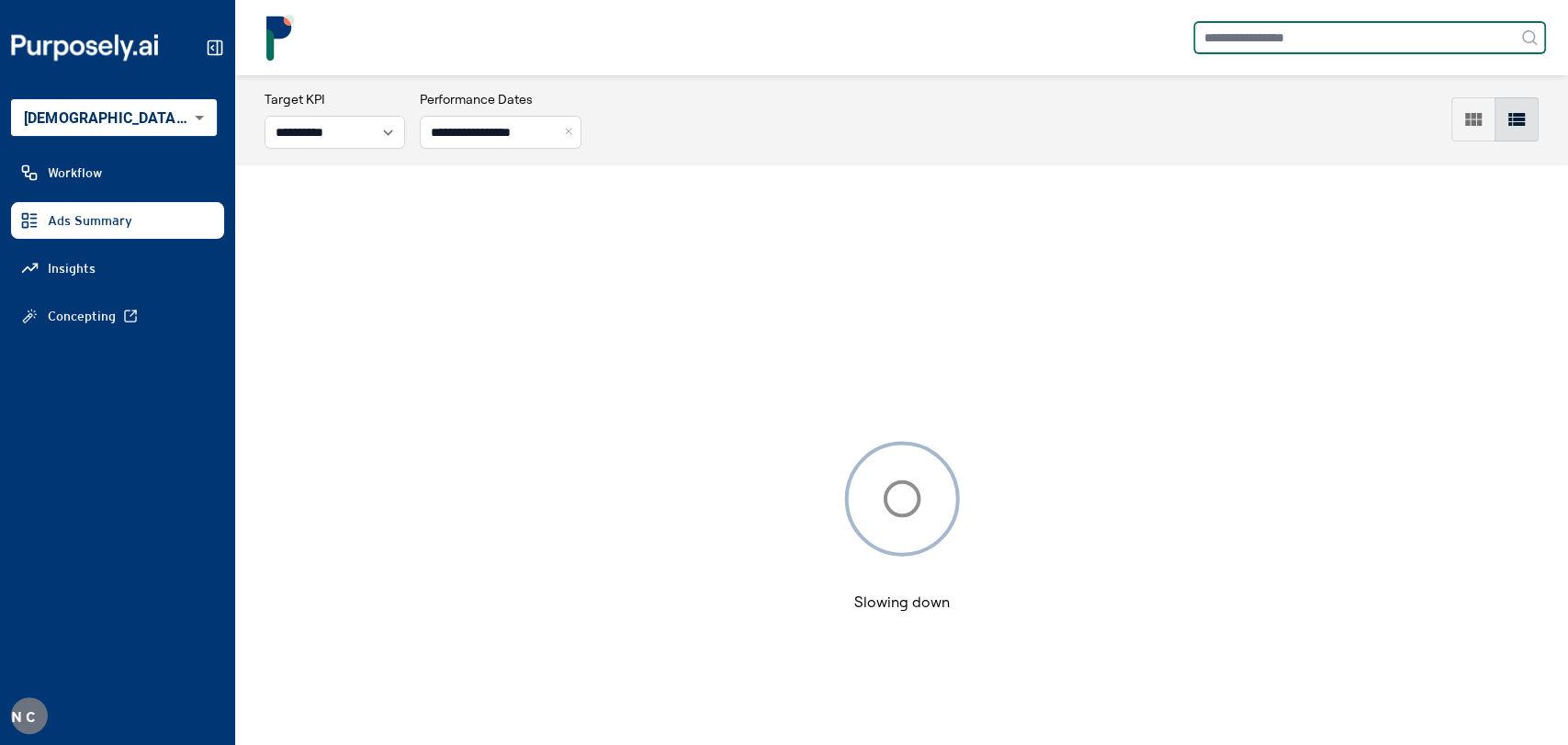 click at bounding box center [1370, 38] 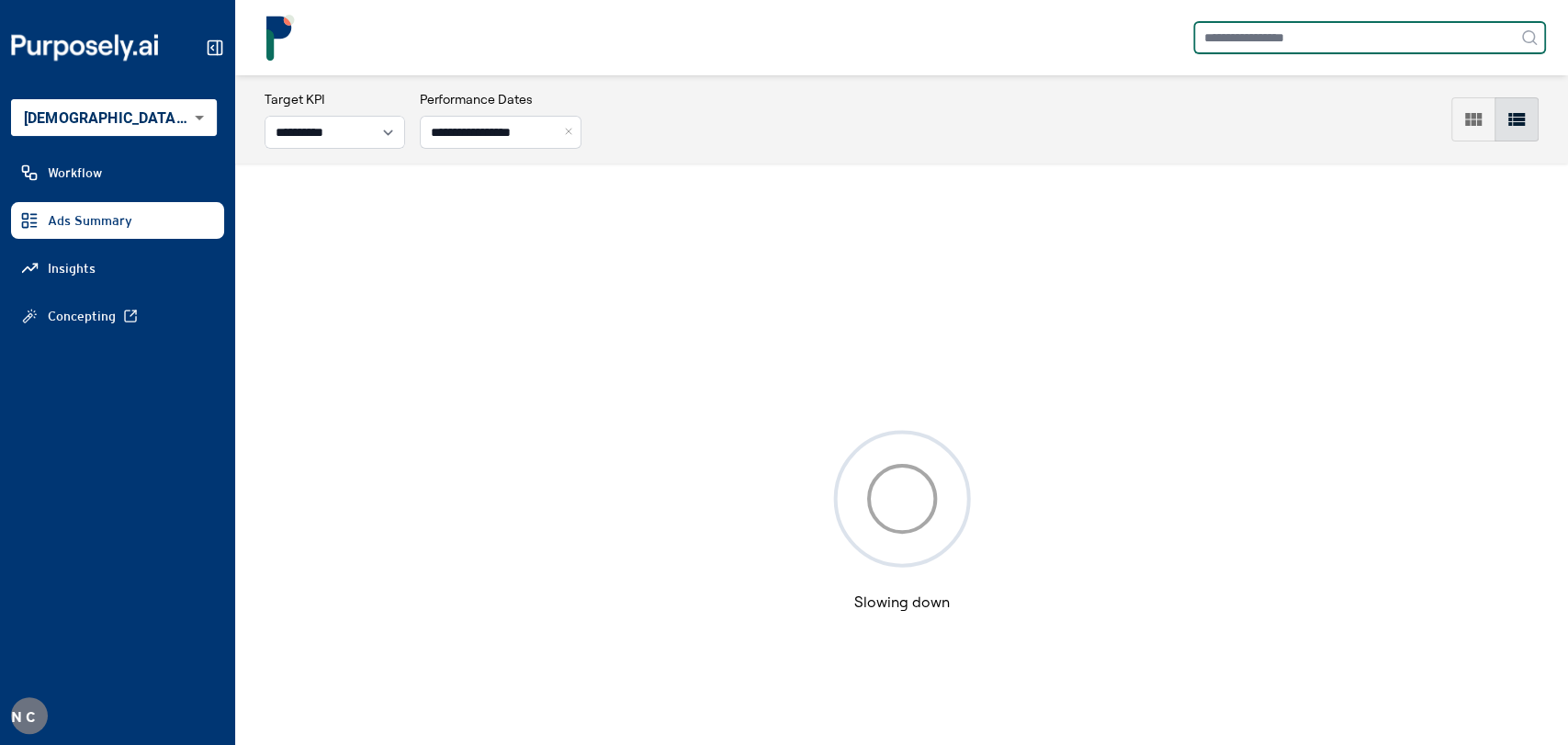 paste on "**********" 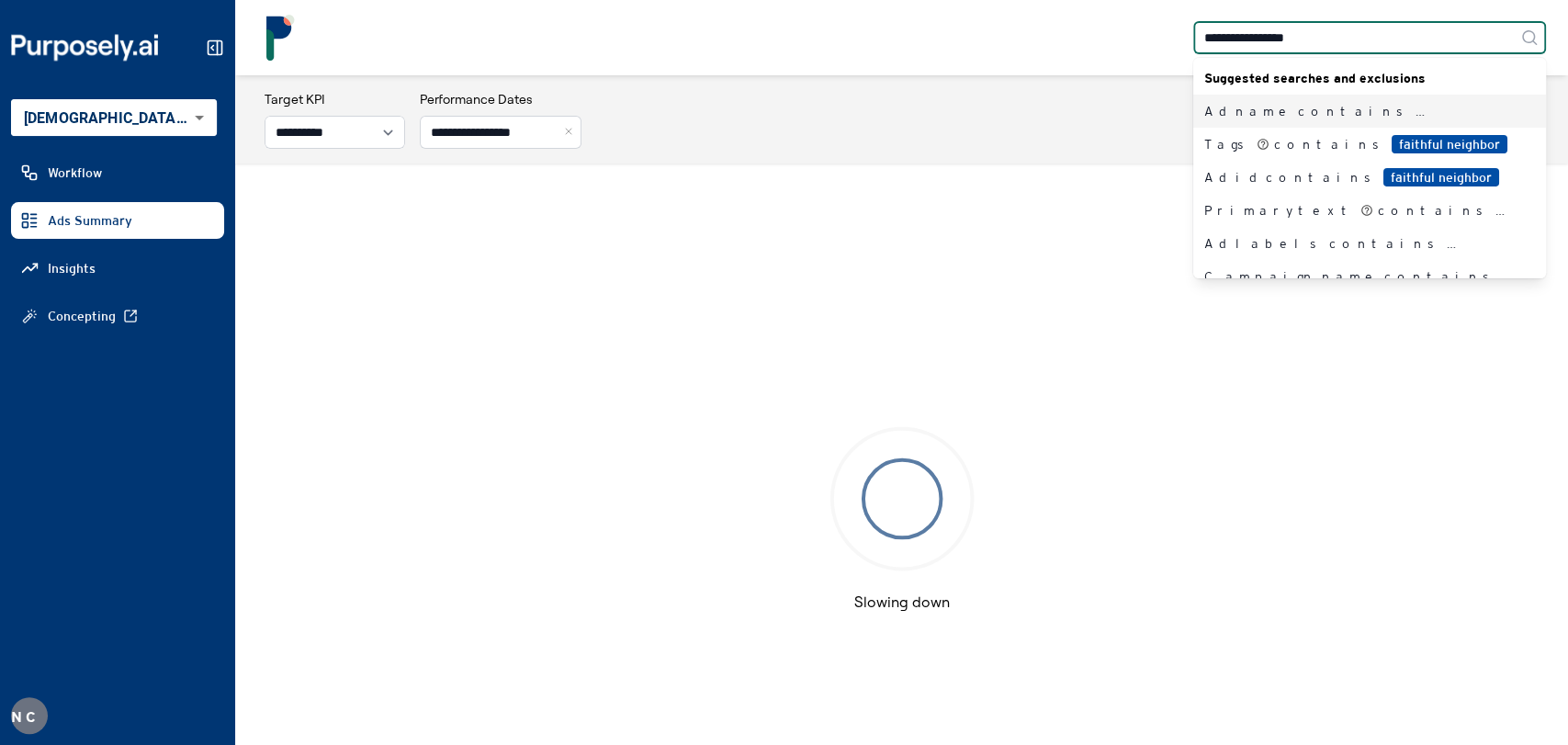 type on "**********" 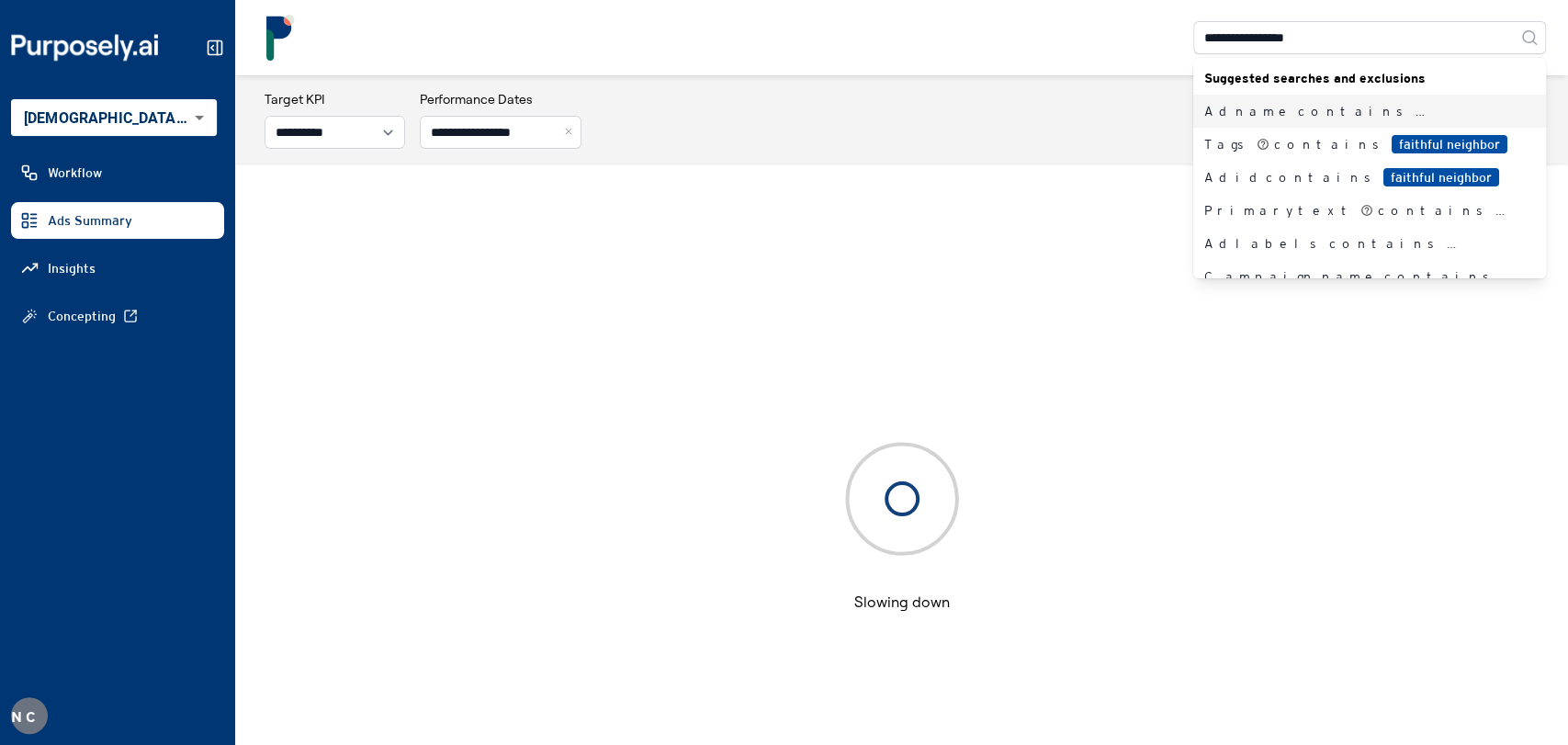 click on "Ad name     contains   faithful neighbor" at bounding box center [1359, 111] 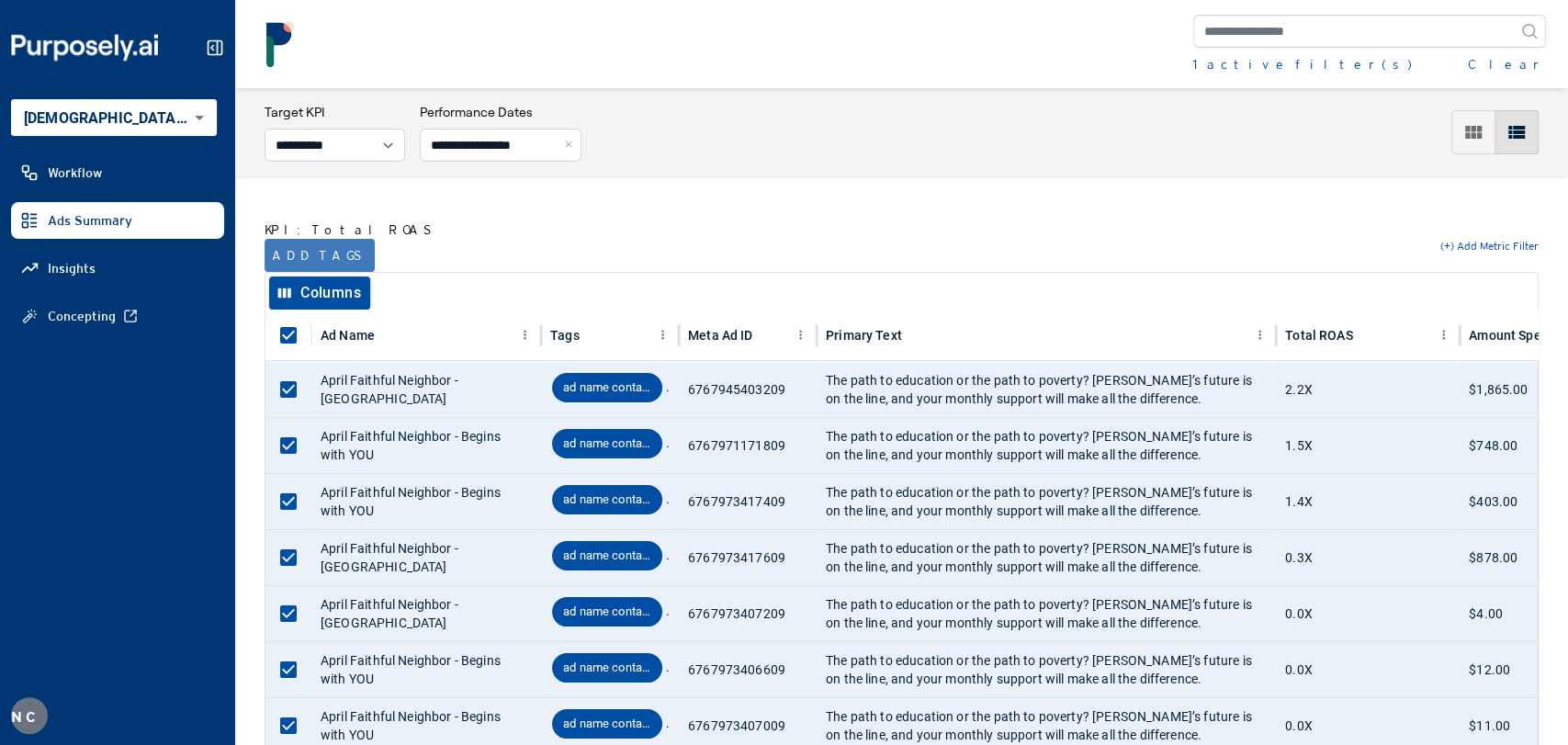 click on "Add tags" at bounding box center [320, 255] 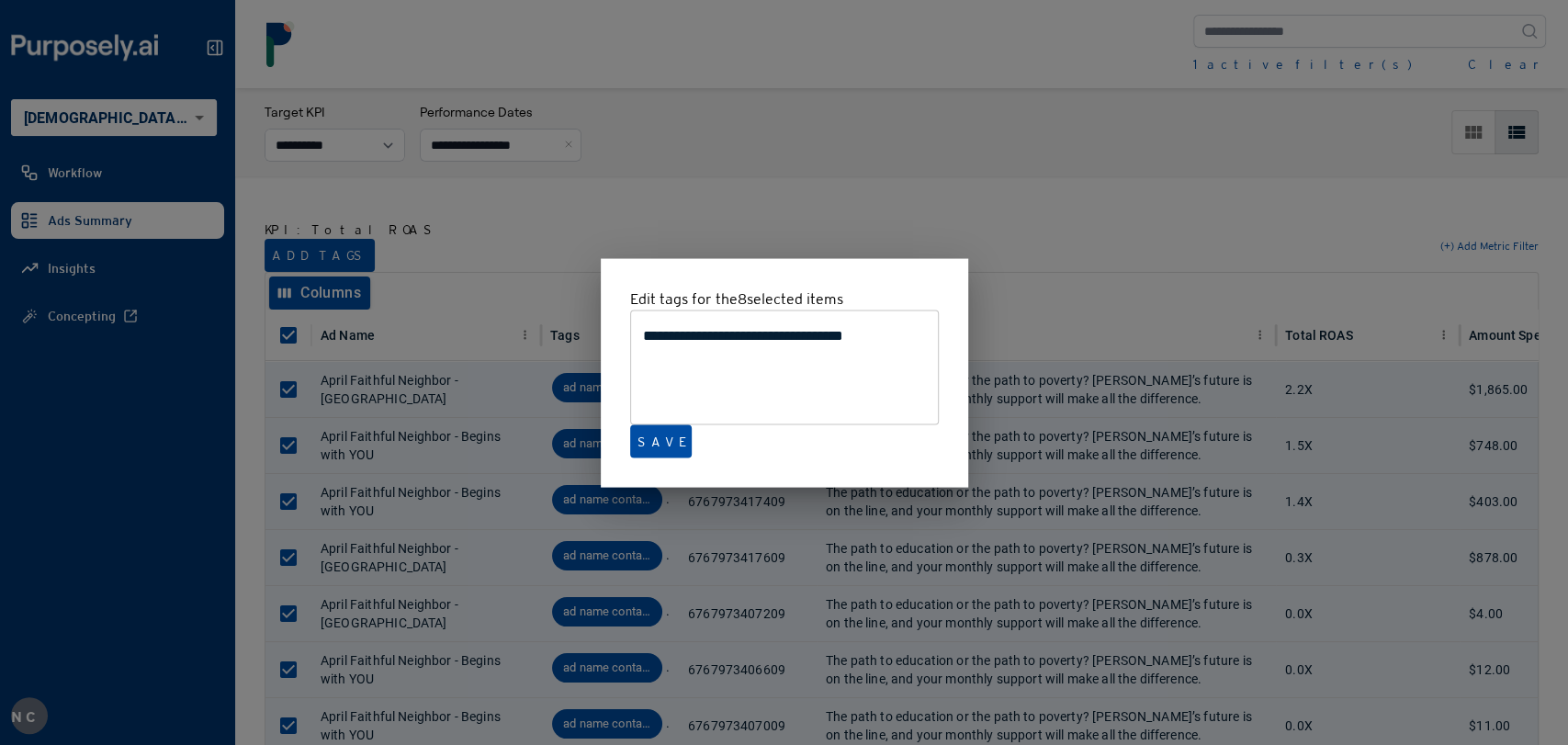 click at bounding box center [784, 372] 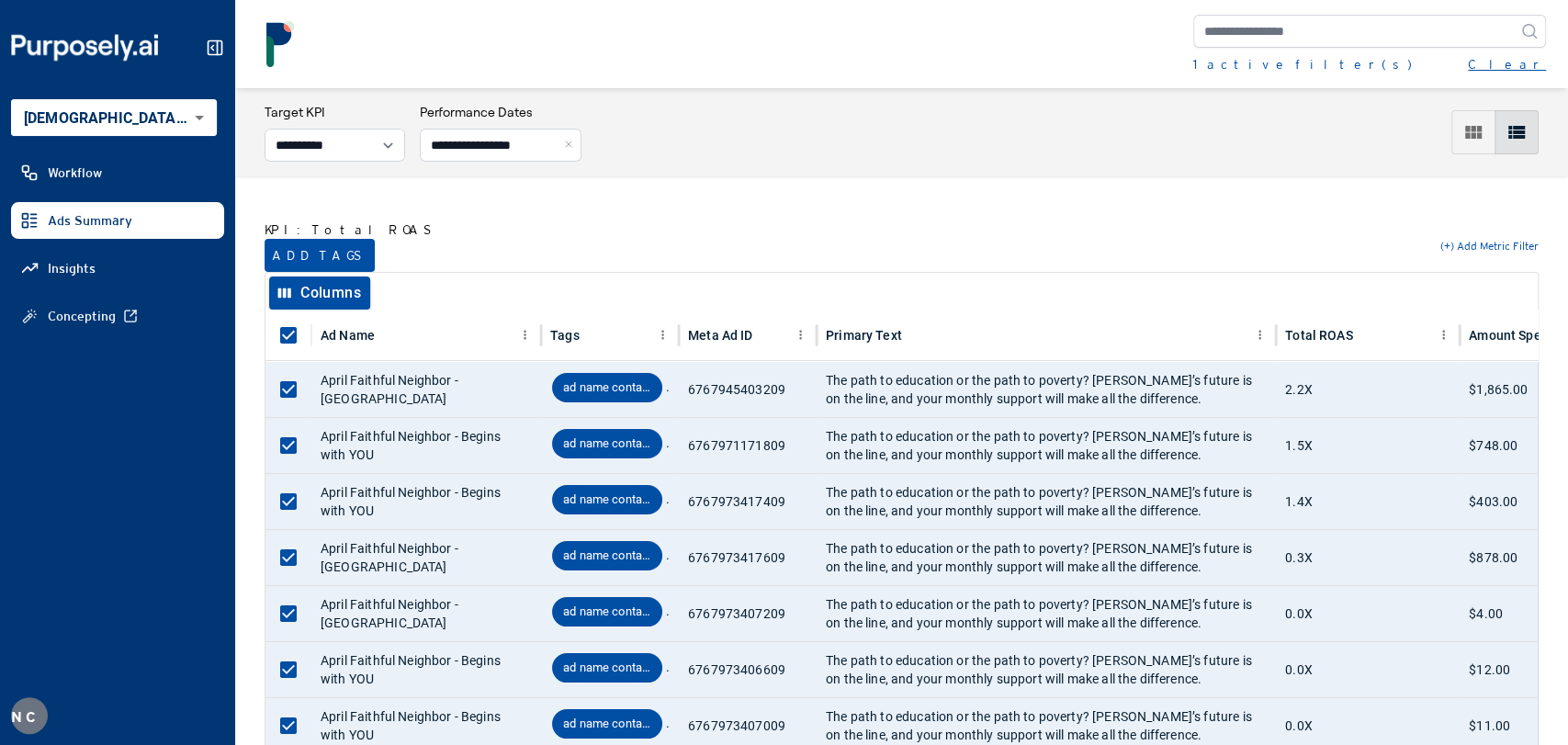 click on "Clear" at bounding box center (1506, 64) 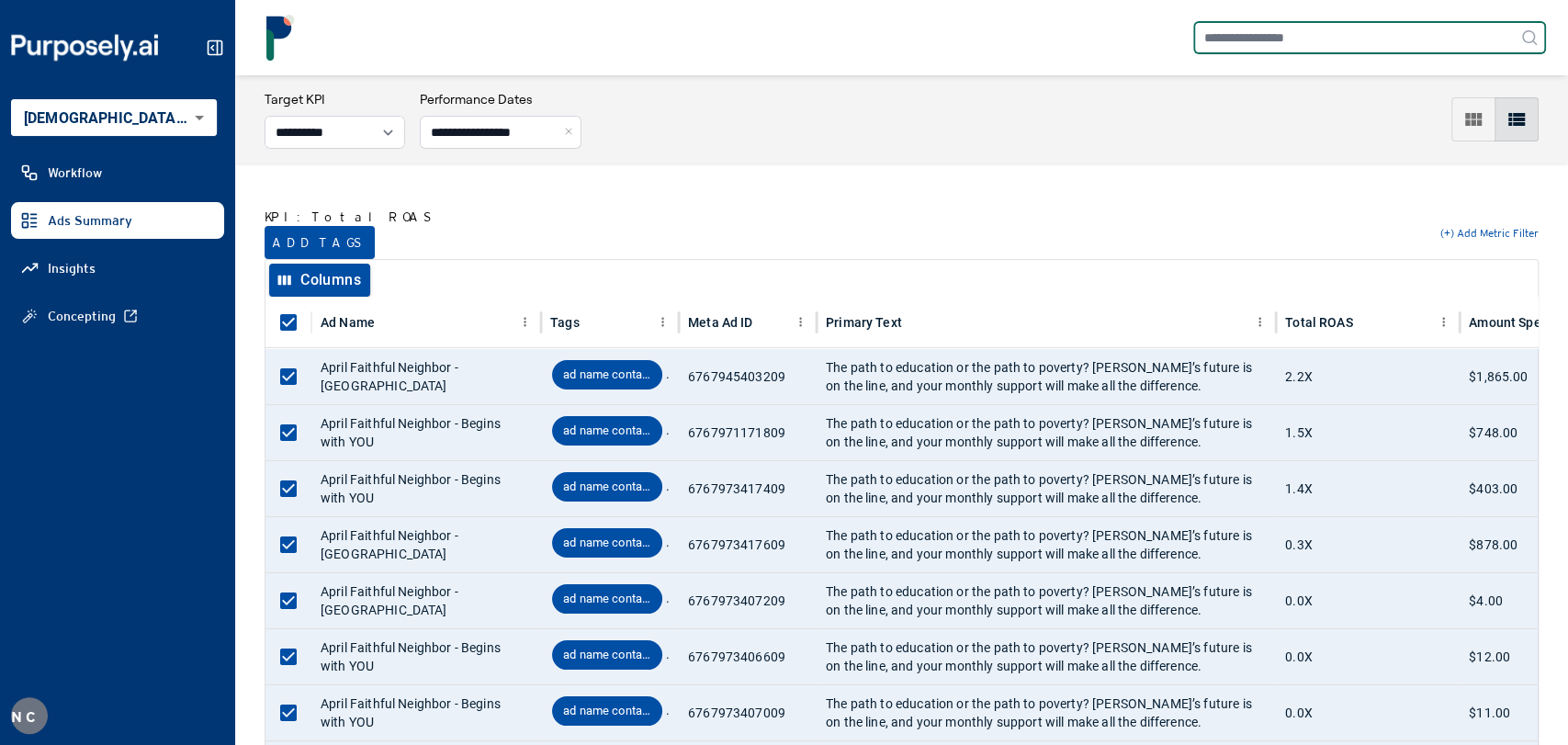 click at bounding box center [1370, 38] 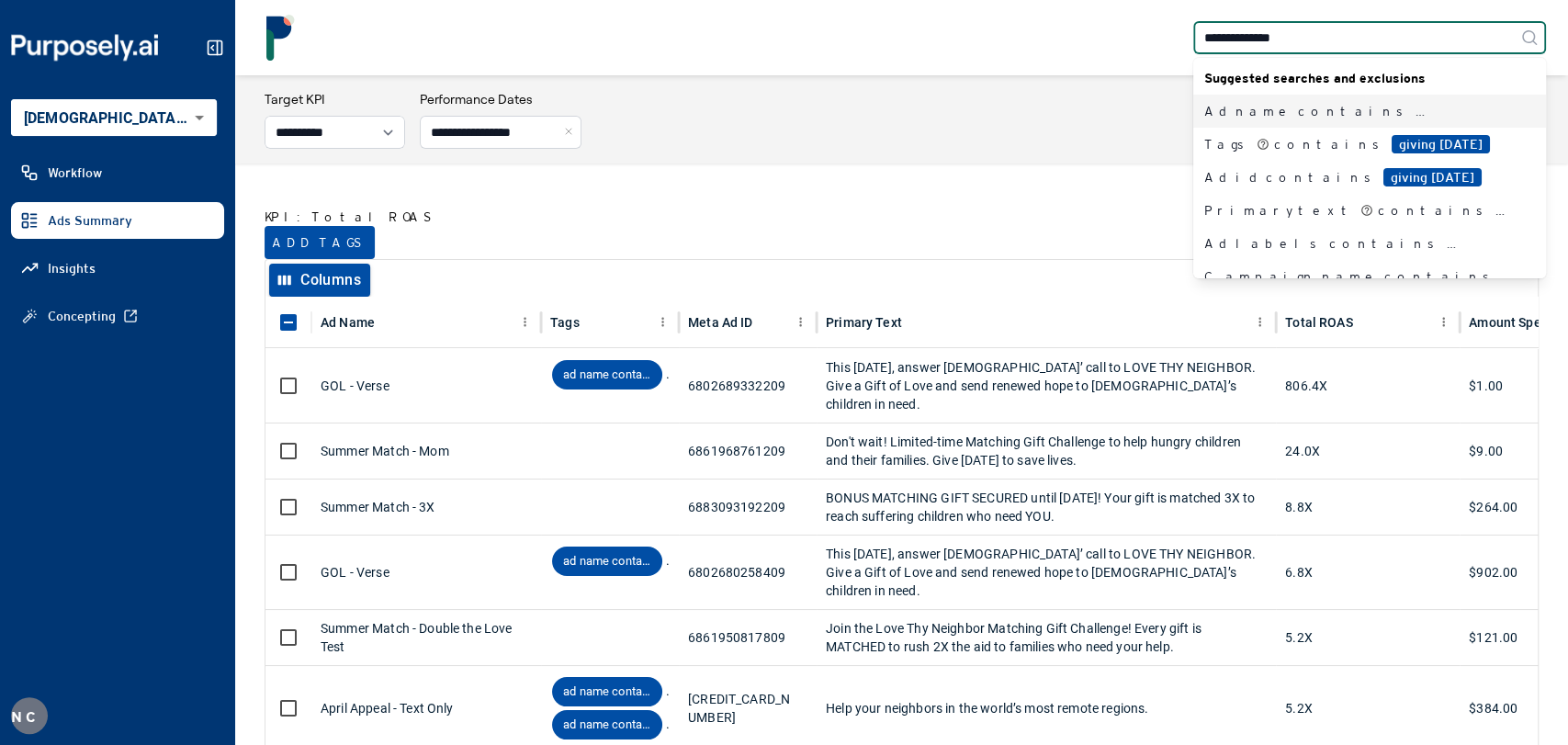 type on "**********" 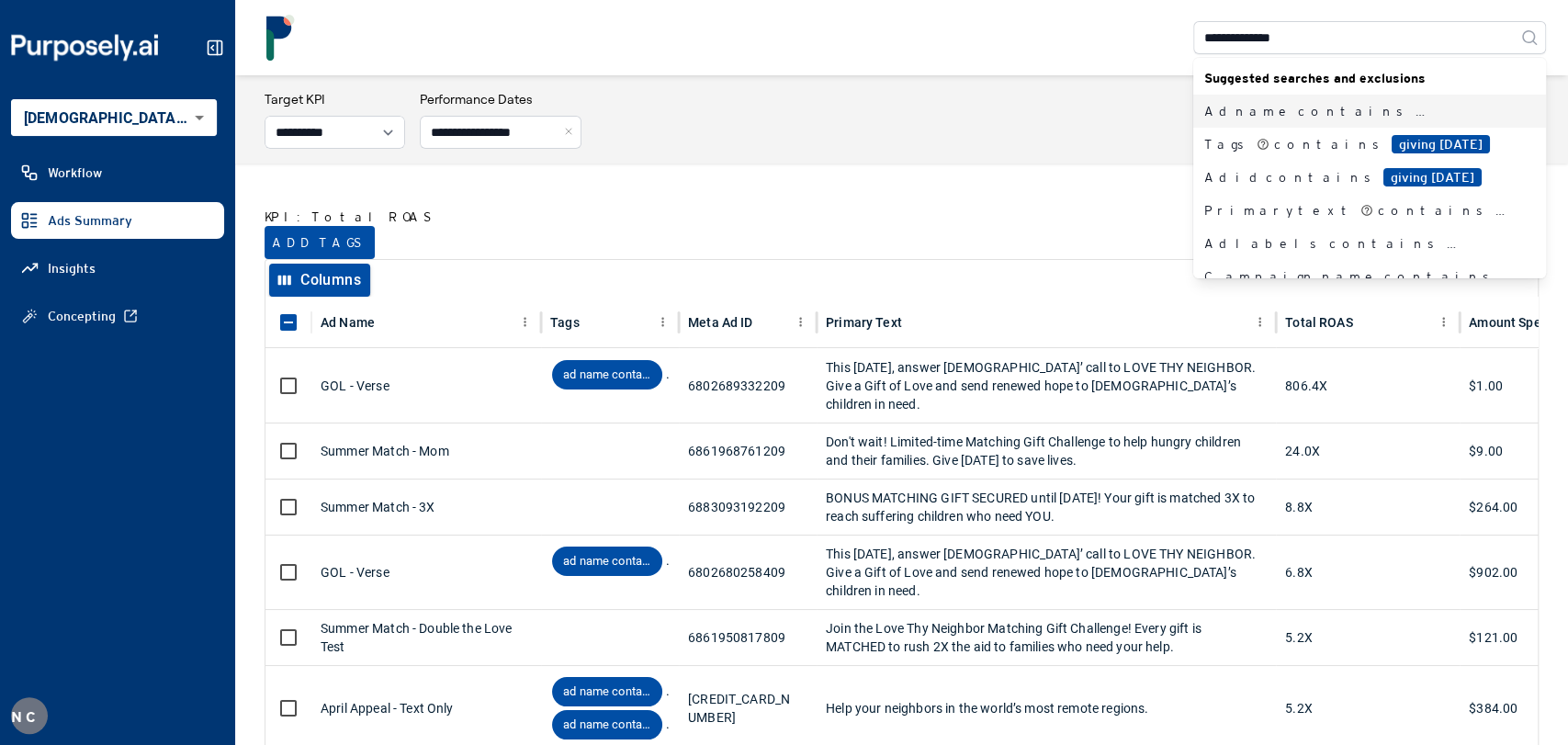 click on "giving tuesday" at bounding box center [1464, 111] 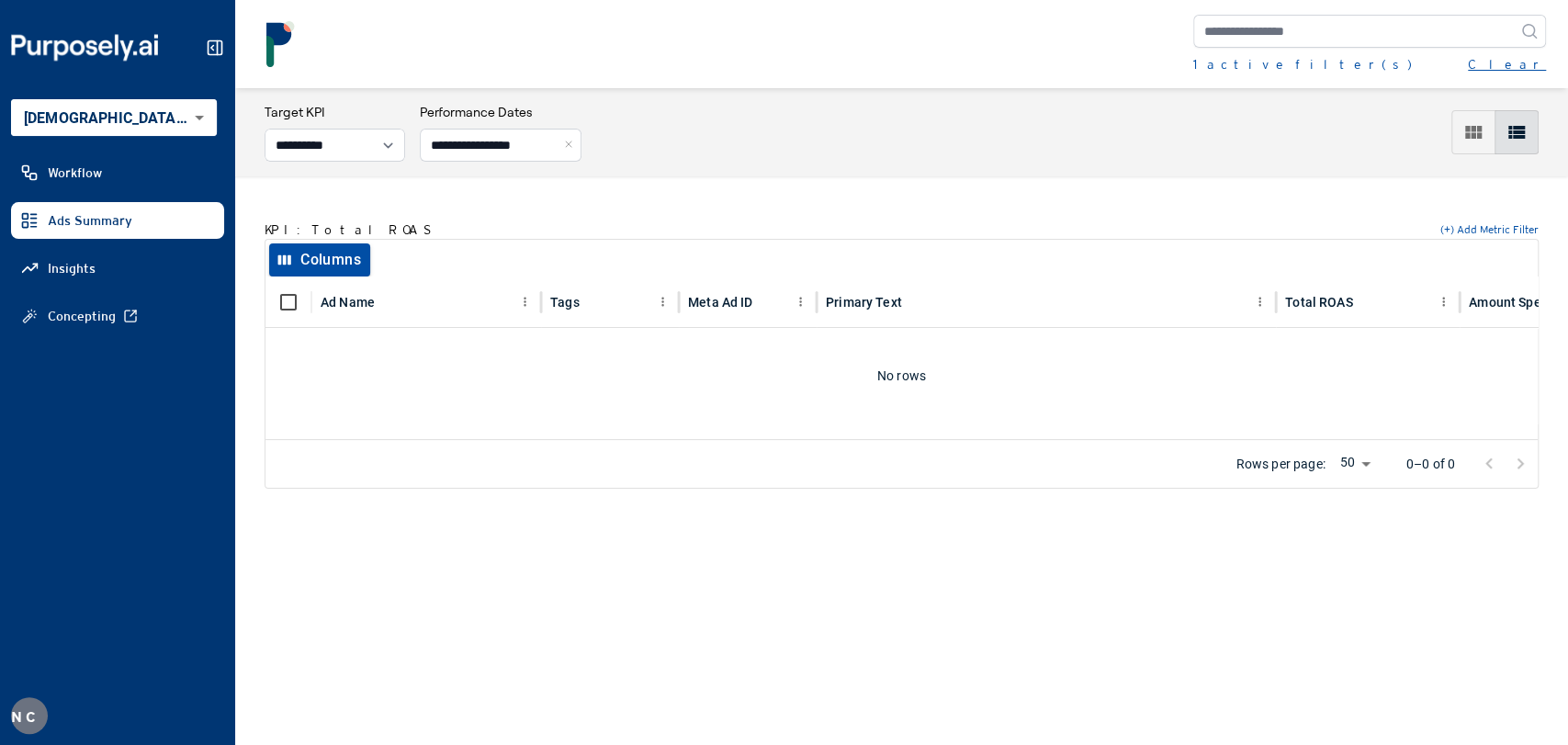 click on "Clear" at bounding box center [1506, 64] 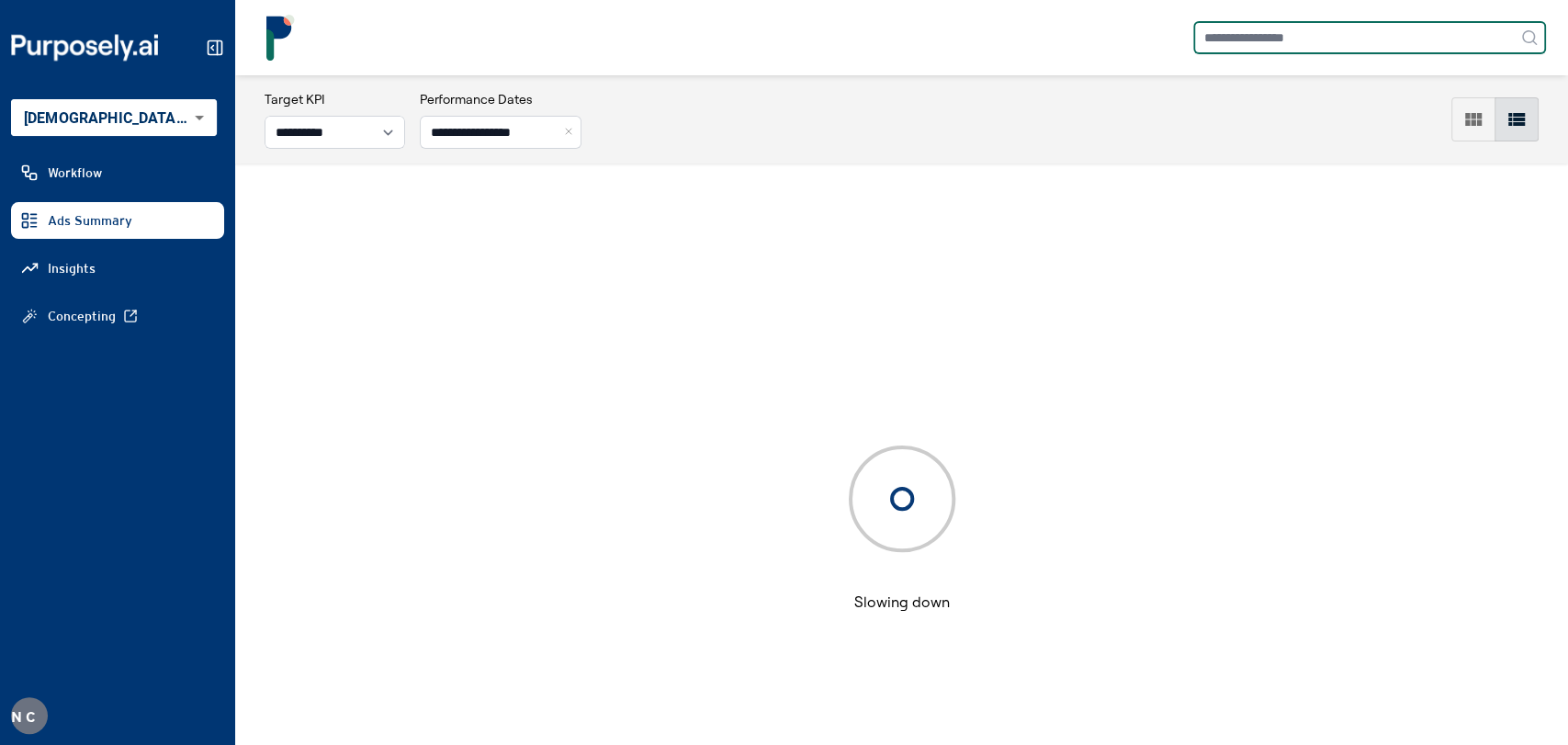 click at bounding box center (1370, 38) 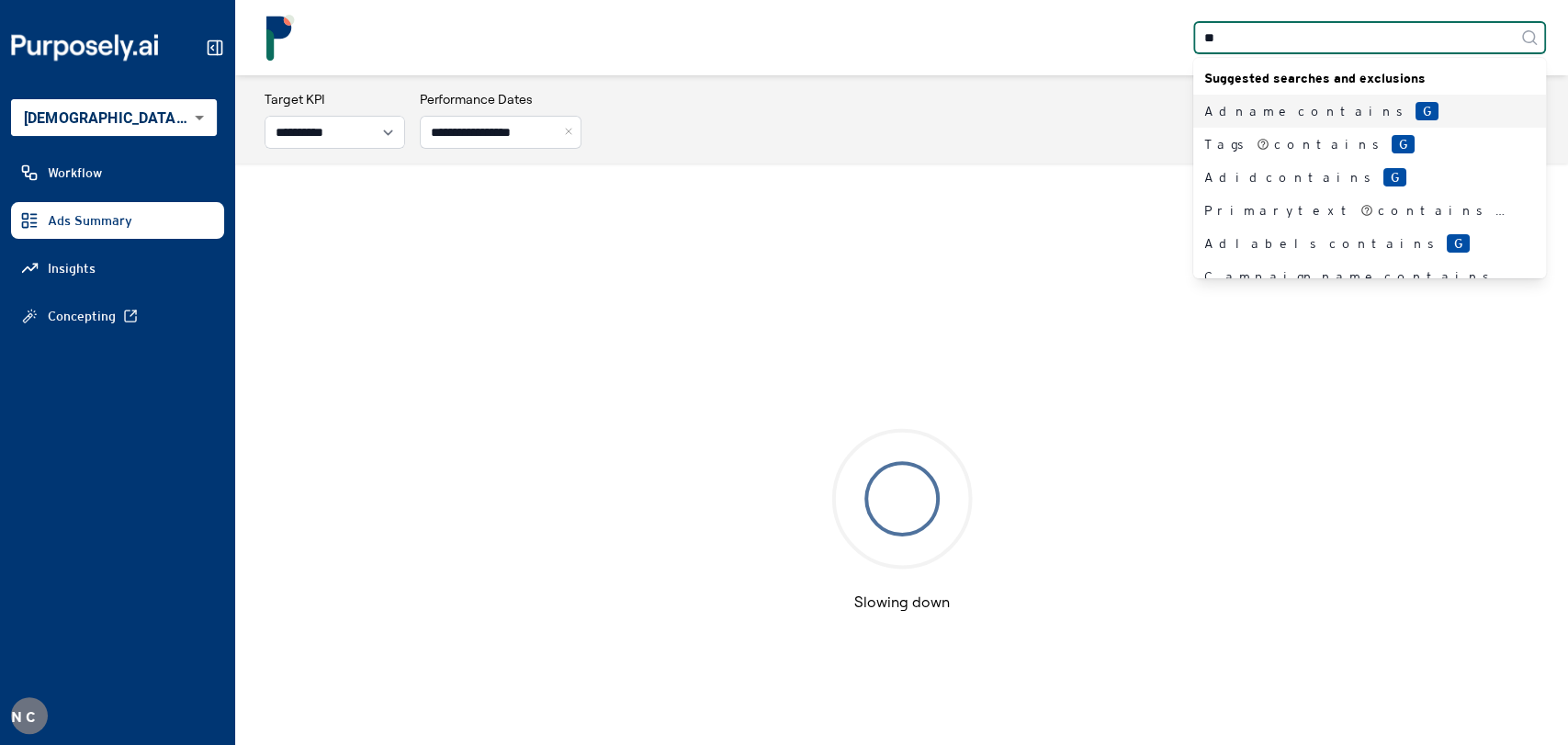 type on "***" 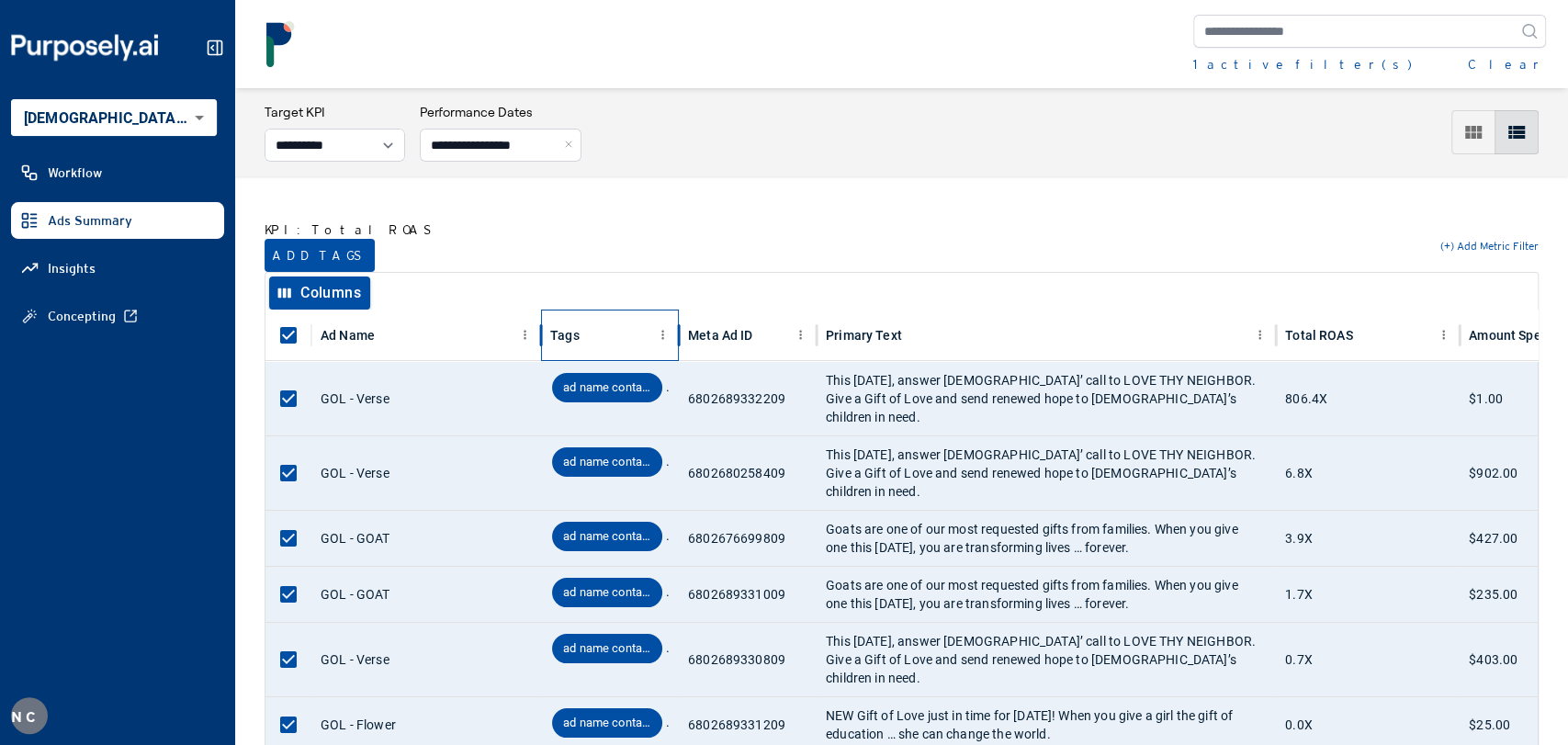click on "Tags" at bounding box center (601, 334) 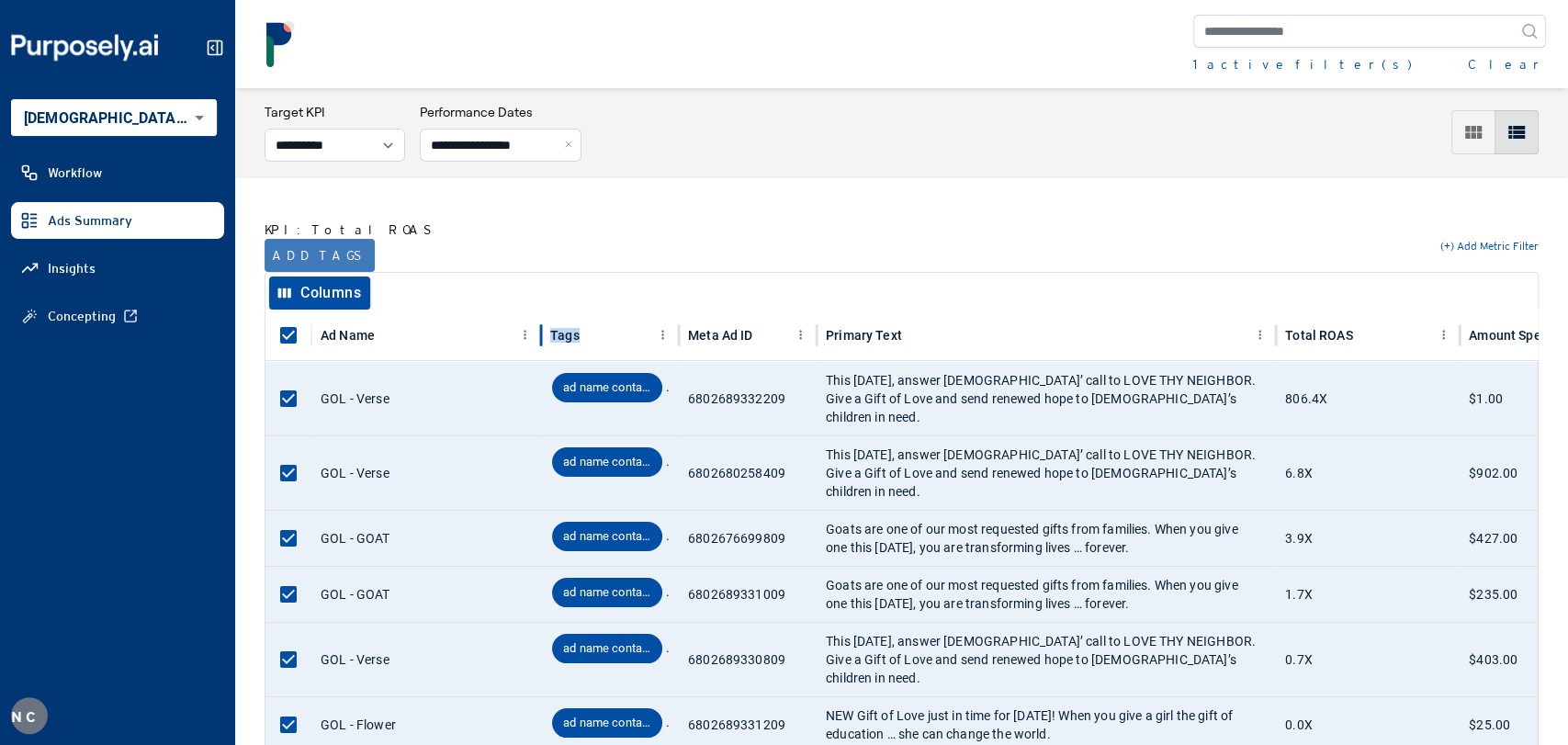 click on "Add tags" at bounding box center (320, 255) 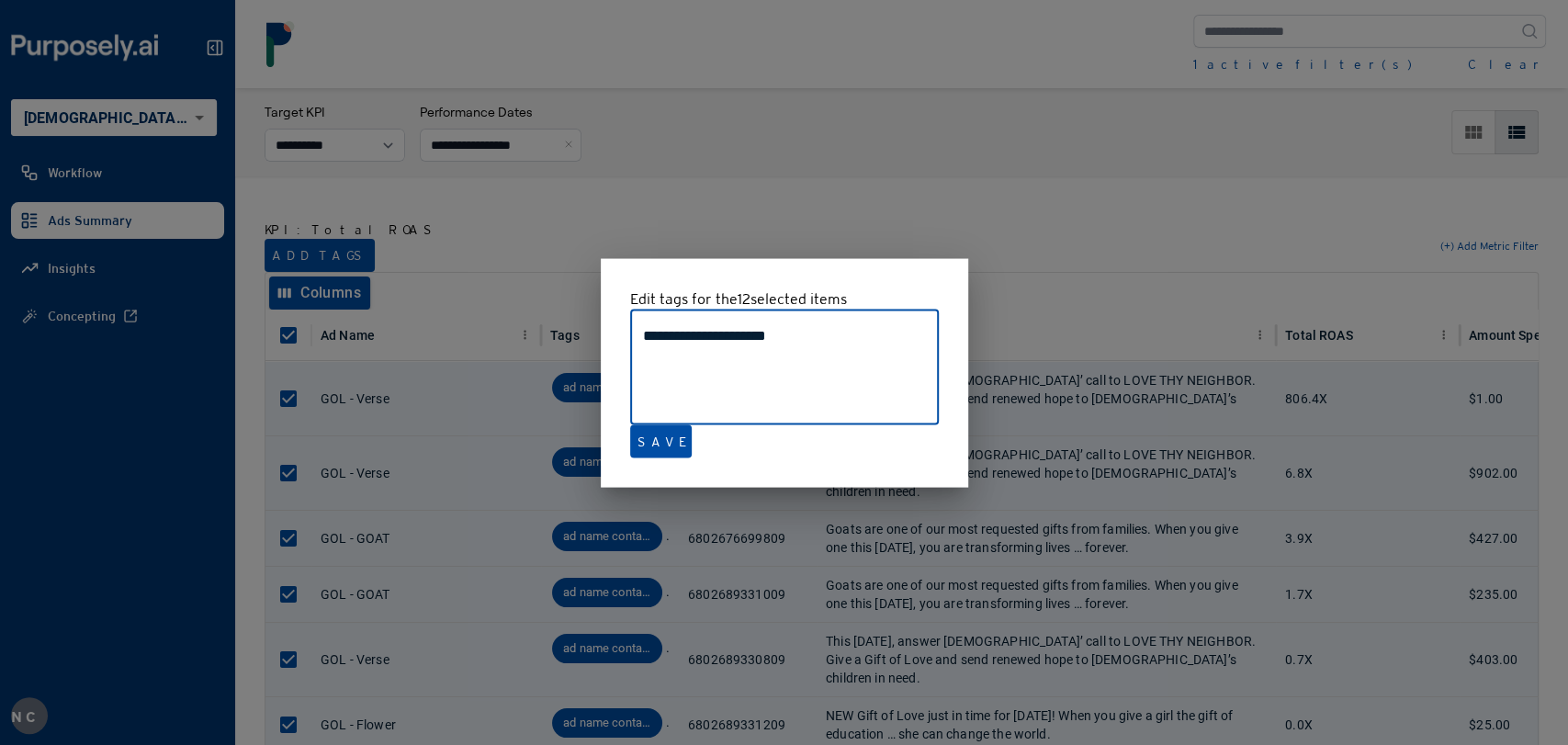 drag, startPoint x: 741, startPoint y: 161, endPoint x: 1235, endPoint y: 207, distance: 496.1371 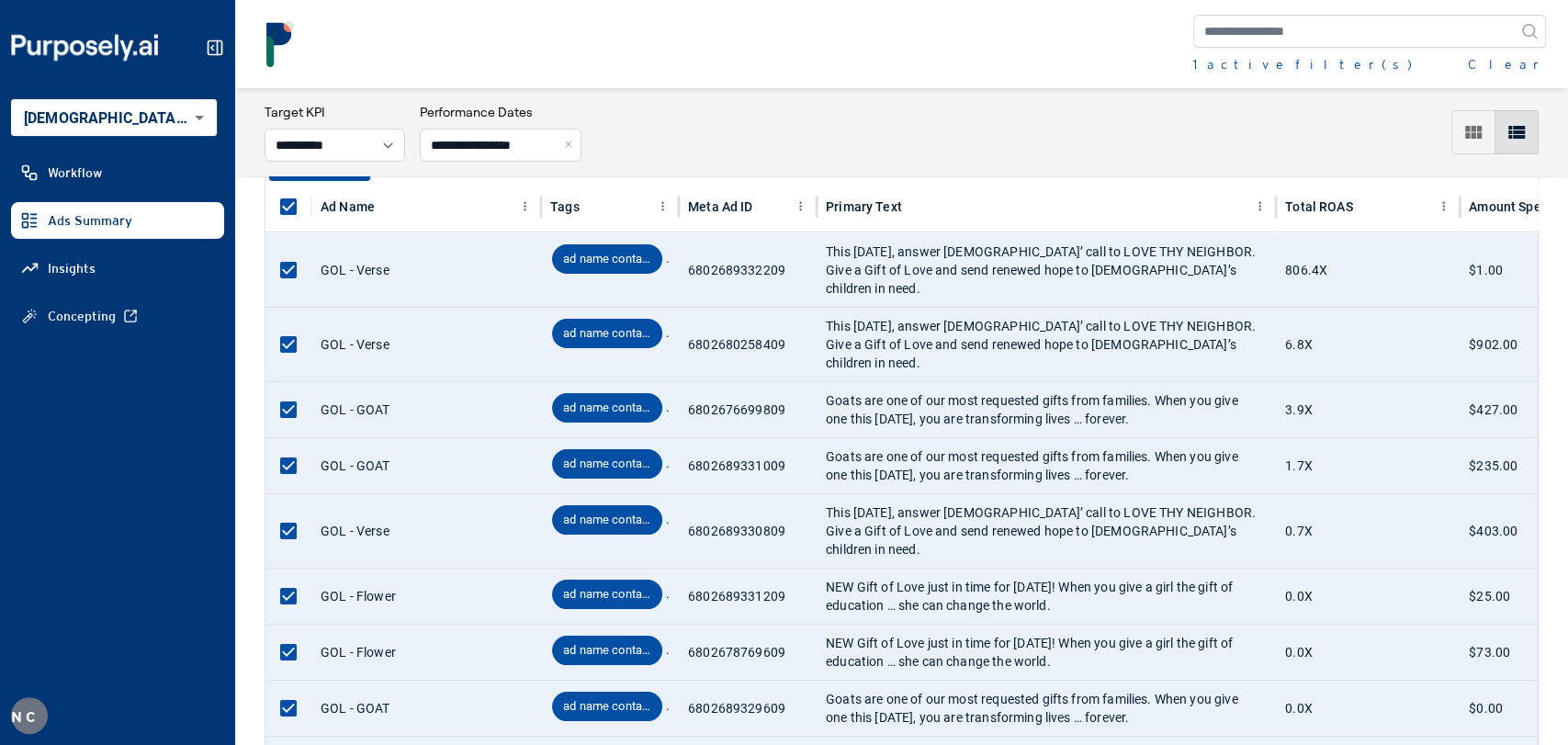 scroll, scrollTop: 0, scrollLeft: 0, axis: both 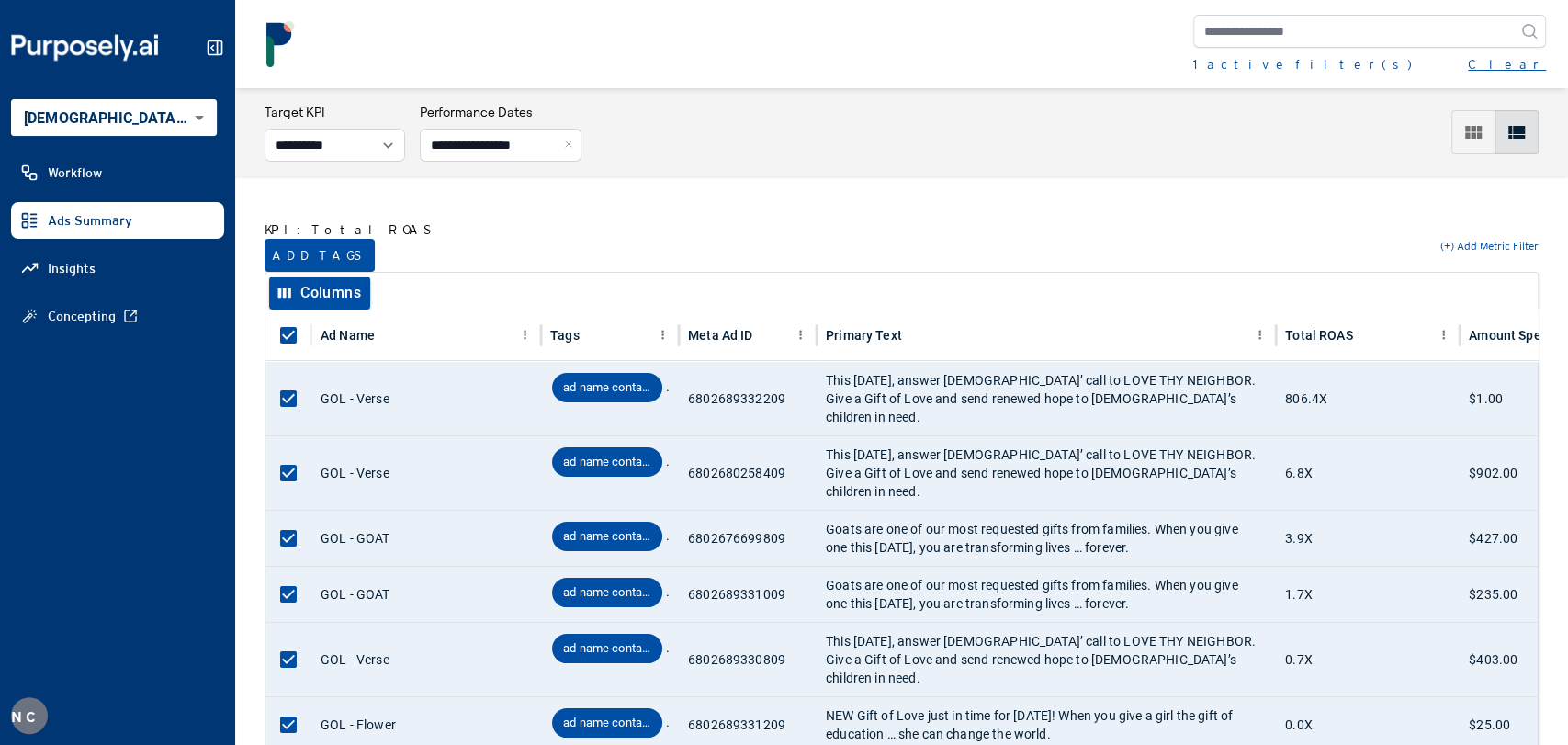 click on "Clear" at bounding box center (1506, 64) 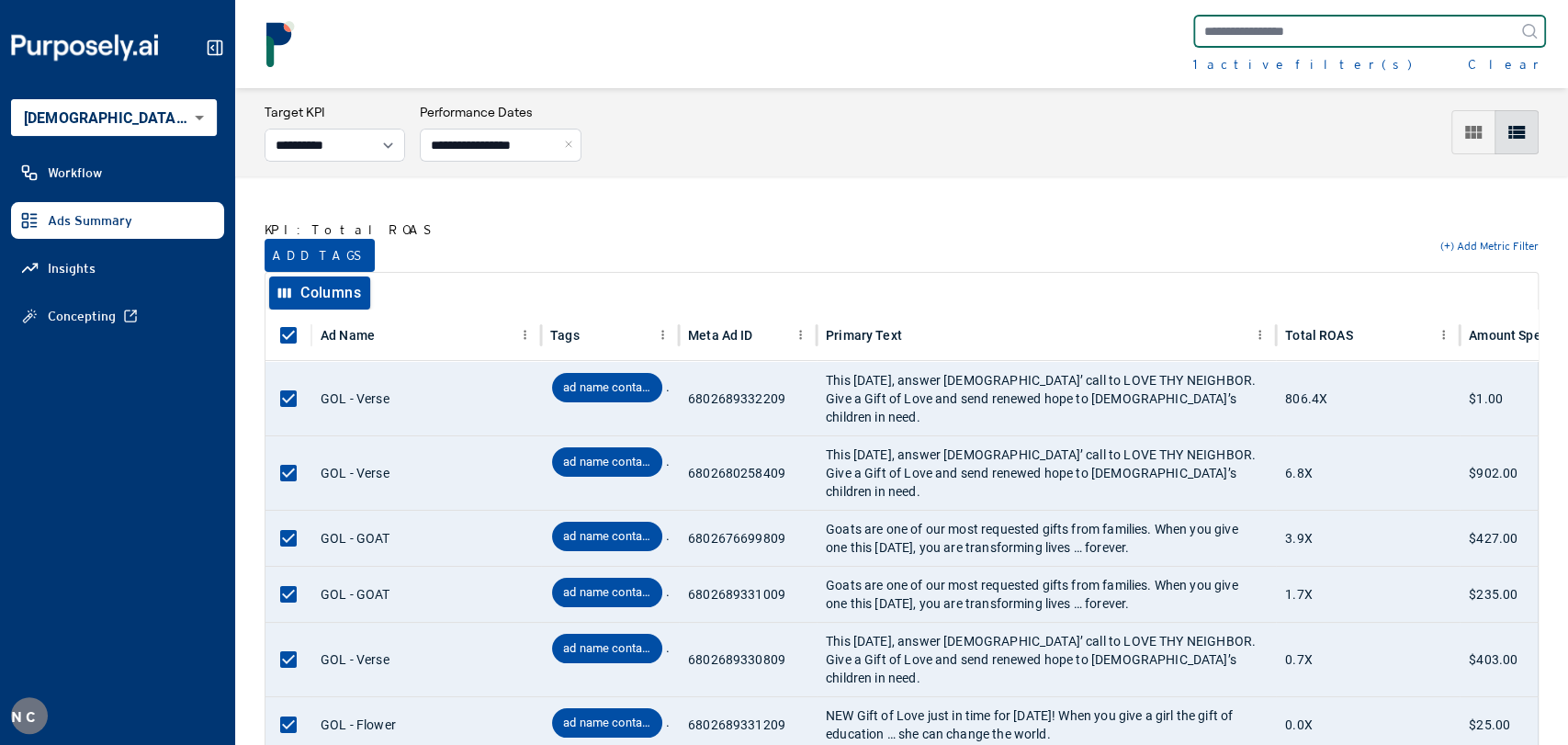 click at bounding box center [1370, 31] 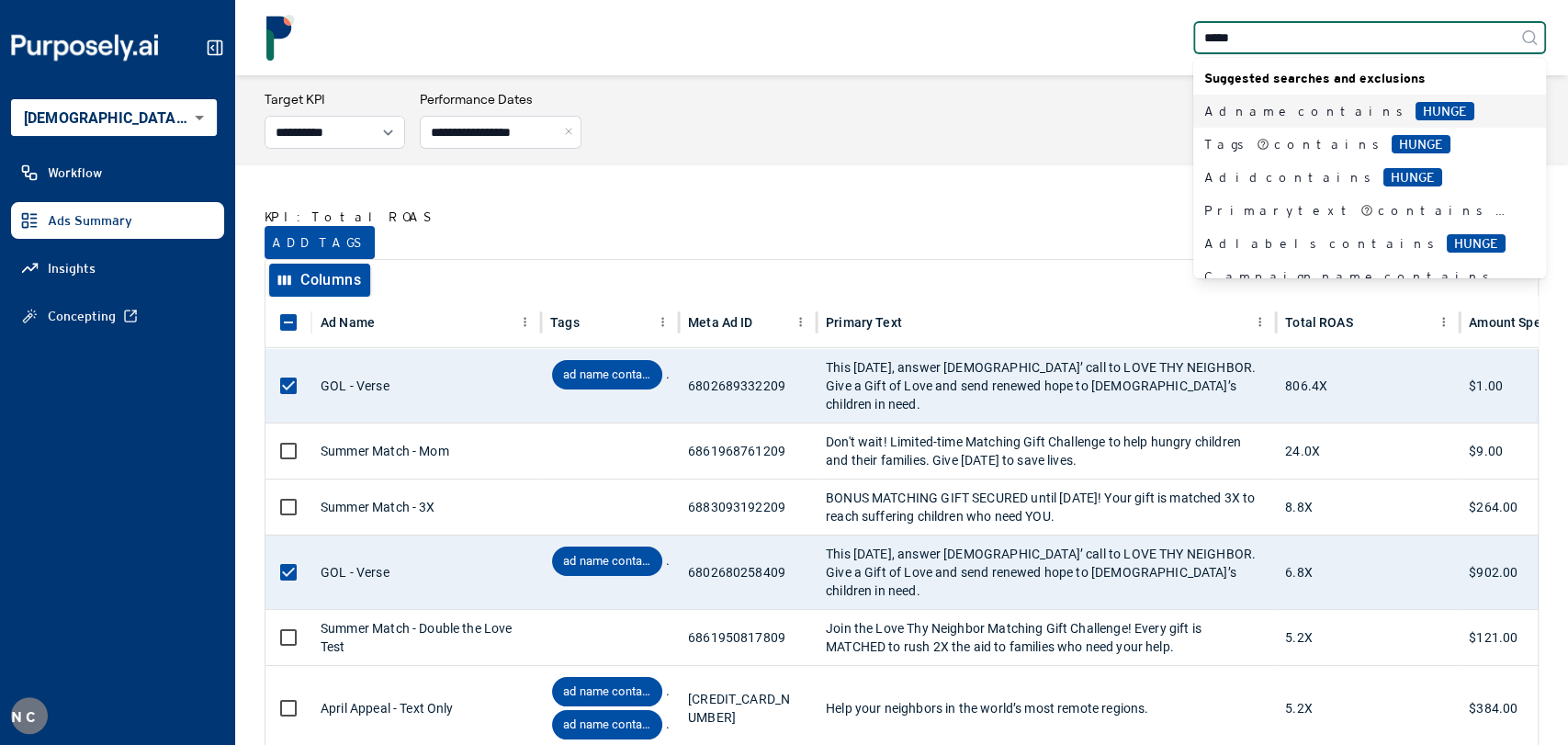 type on "******" 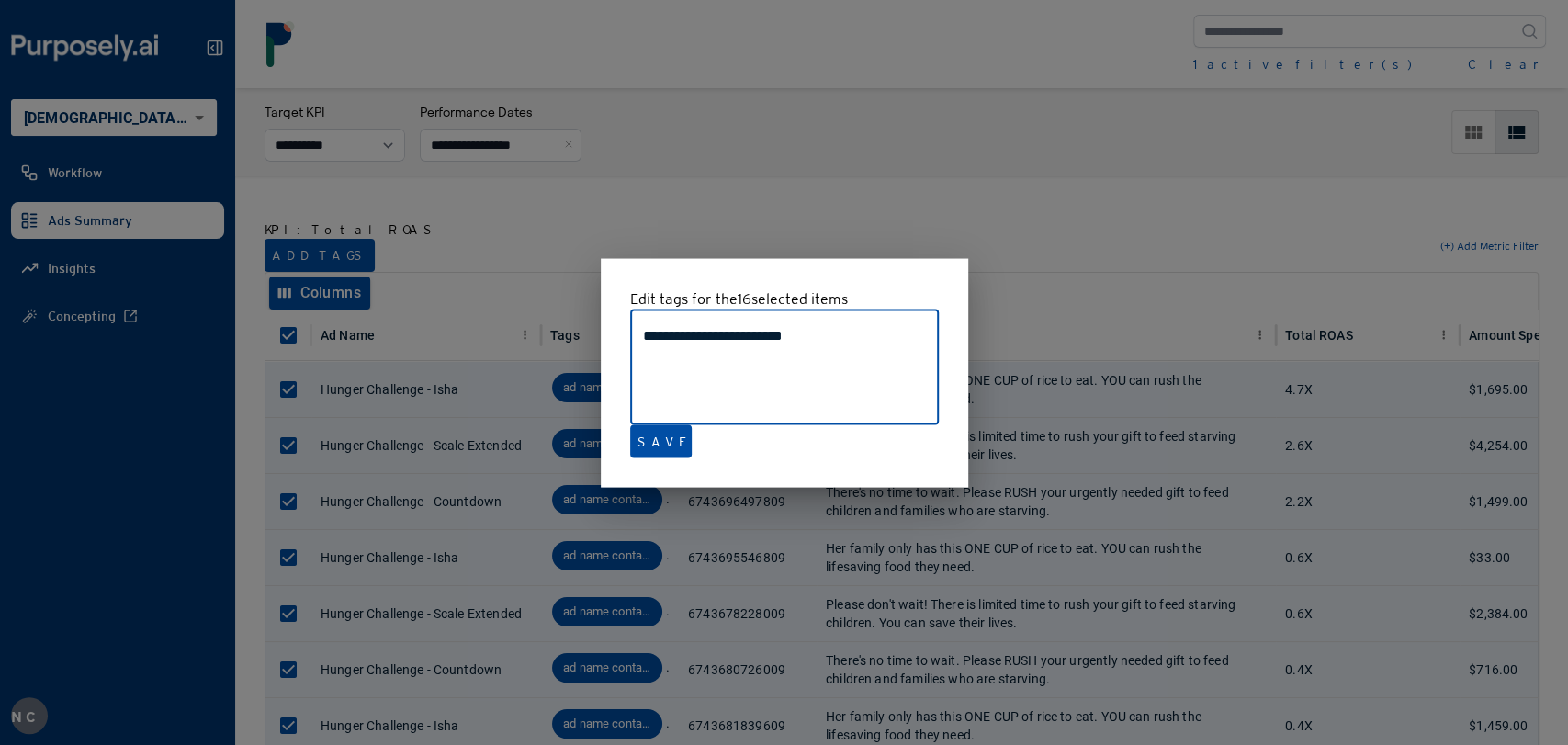 drag, startPoint x: 606, startPoint y: 148, endPoint x: 657, endPoint y: 155, distance: 51.478151 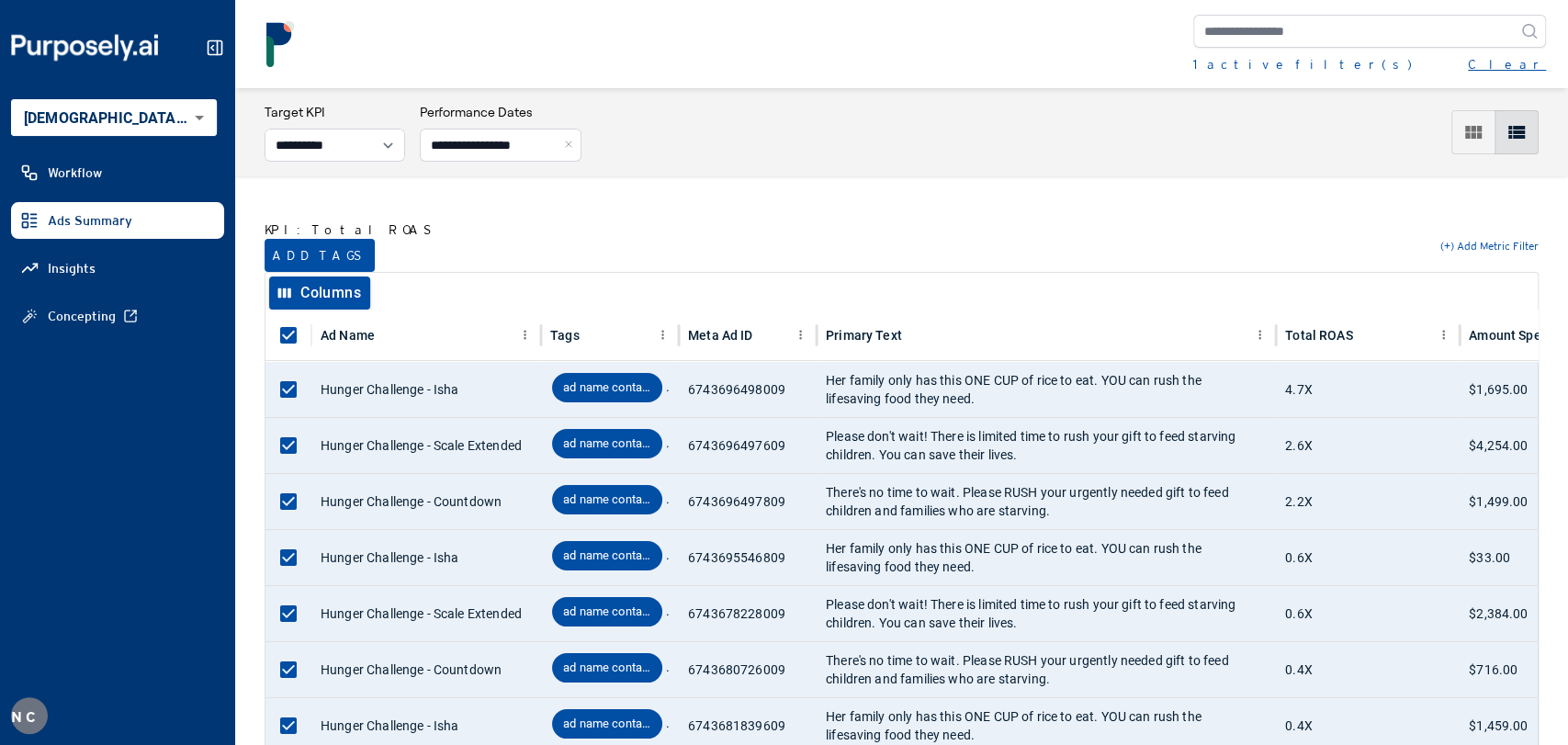 click on "Clear" at bounding box center [1506, 64] 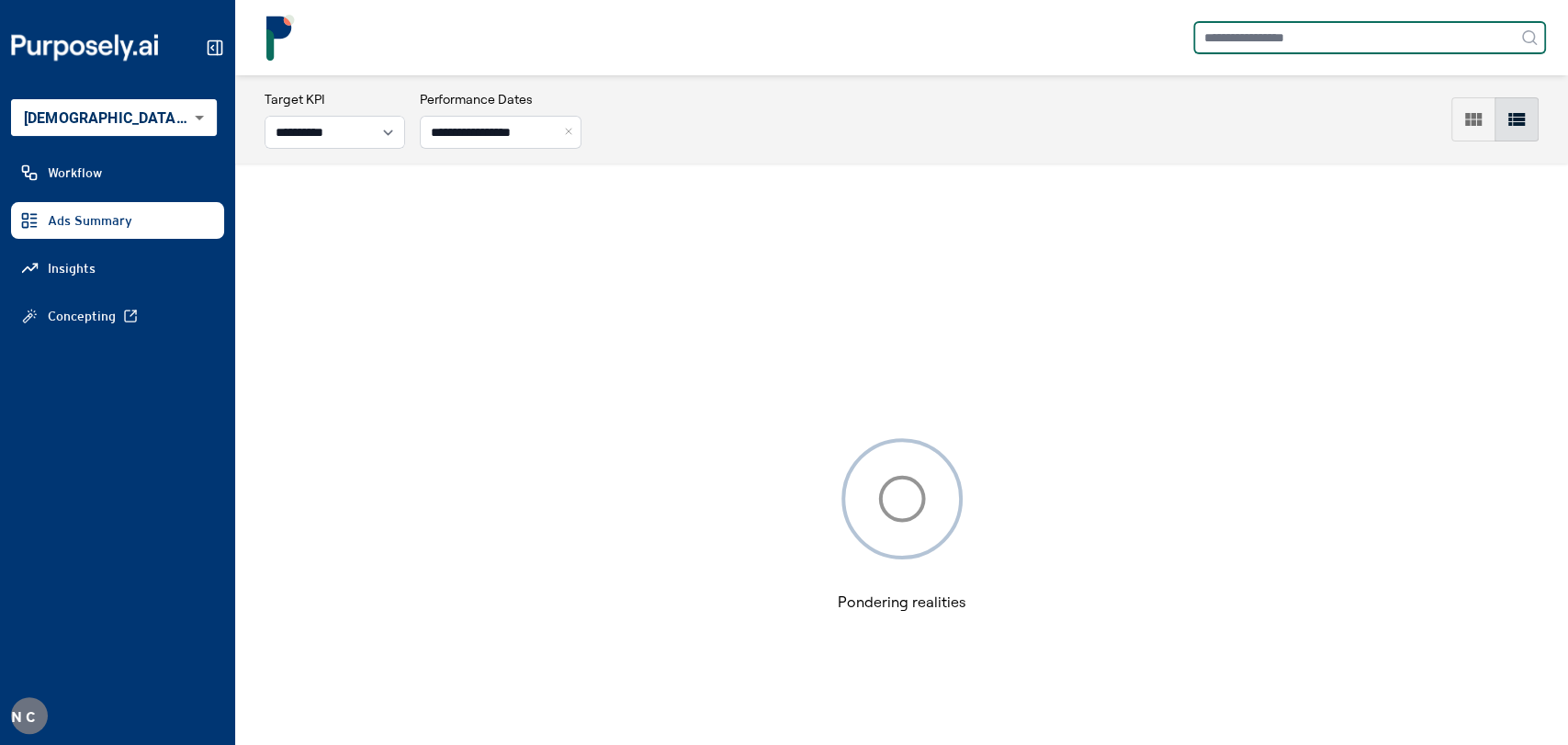 click at bounding box center (1370, 38) 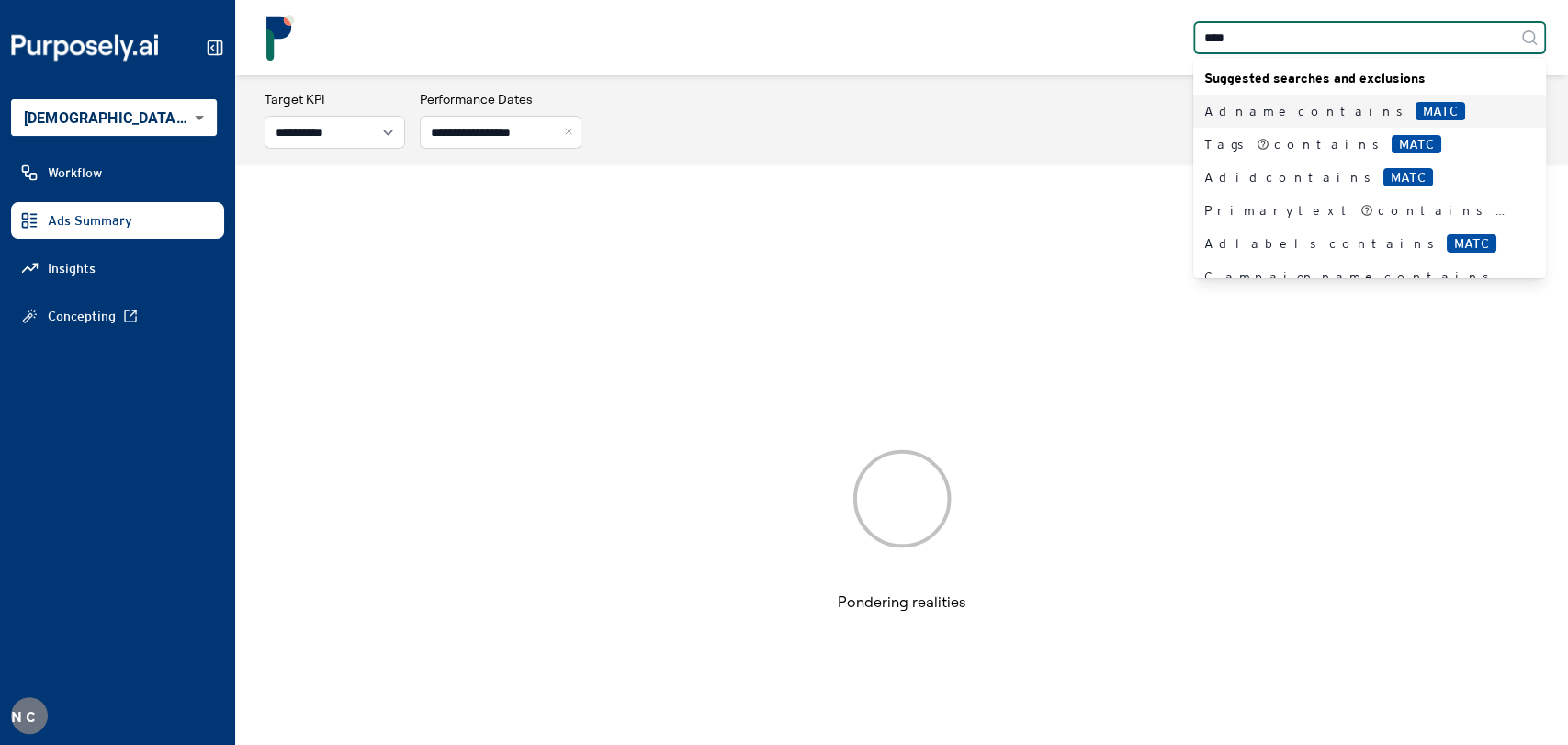 type on "*****" 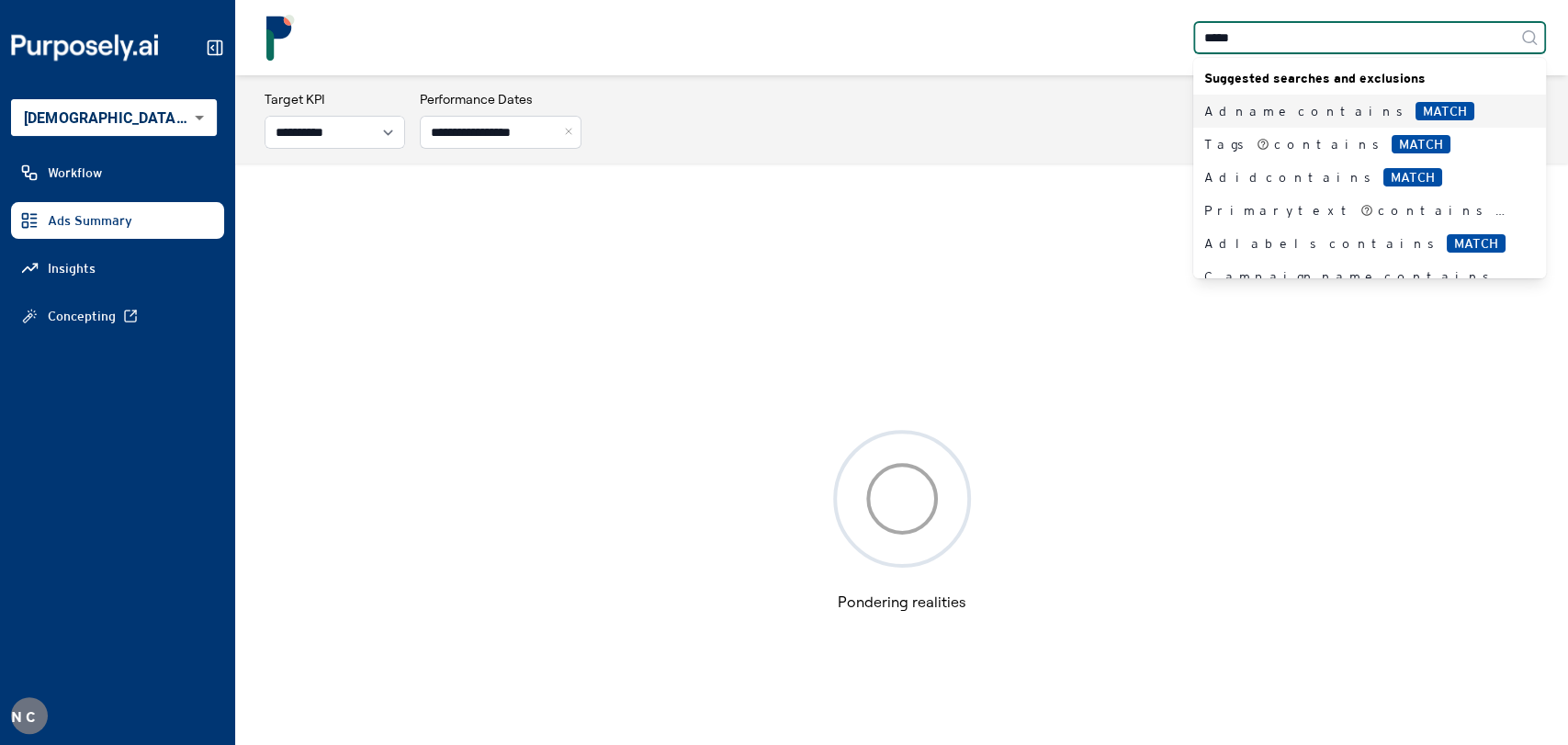 type 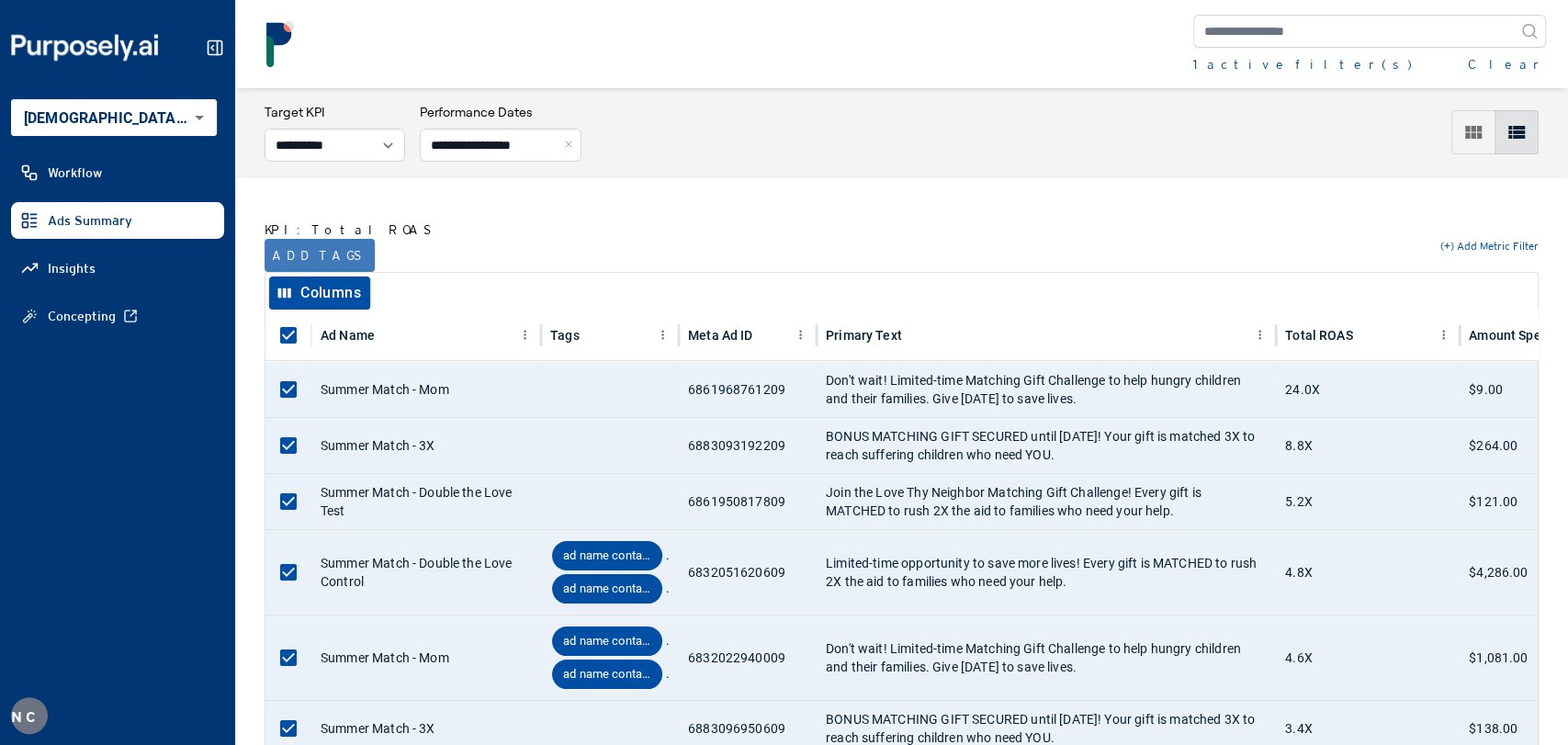 click on "KPI:  Total ROAS" at bounding box center (351, 230) 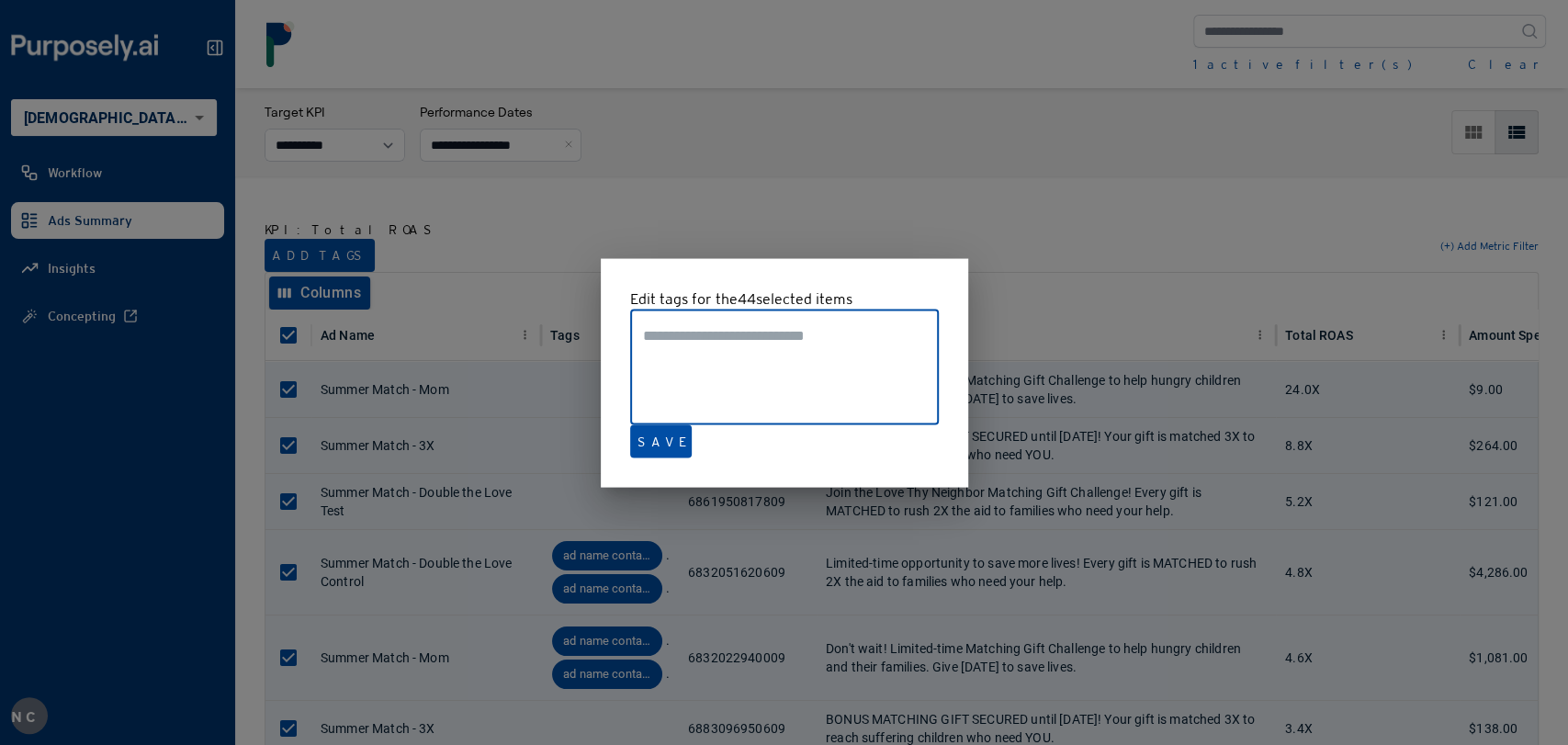 type on "**********" 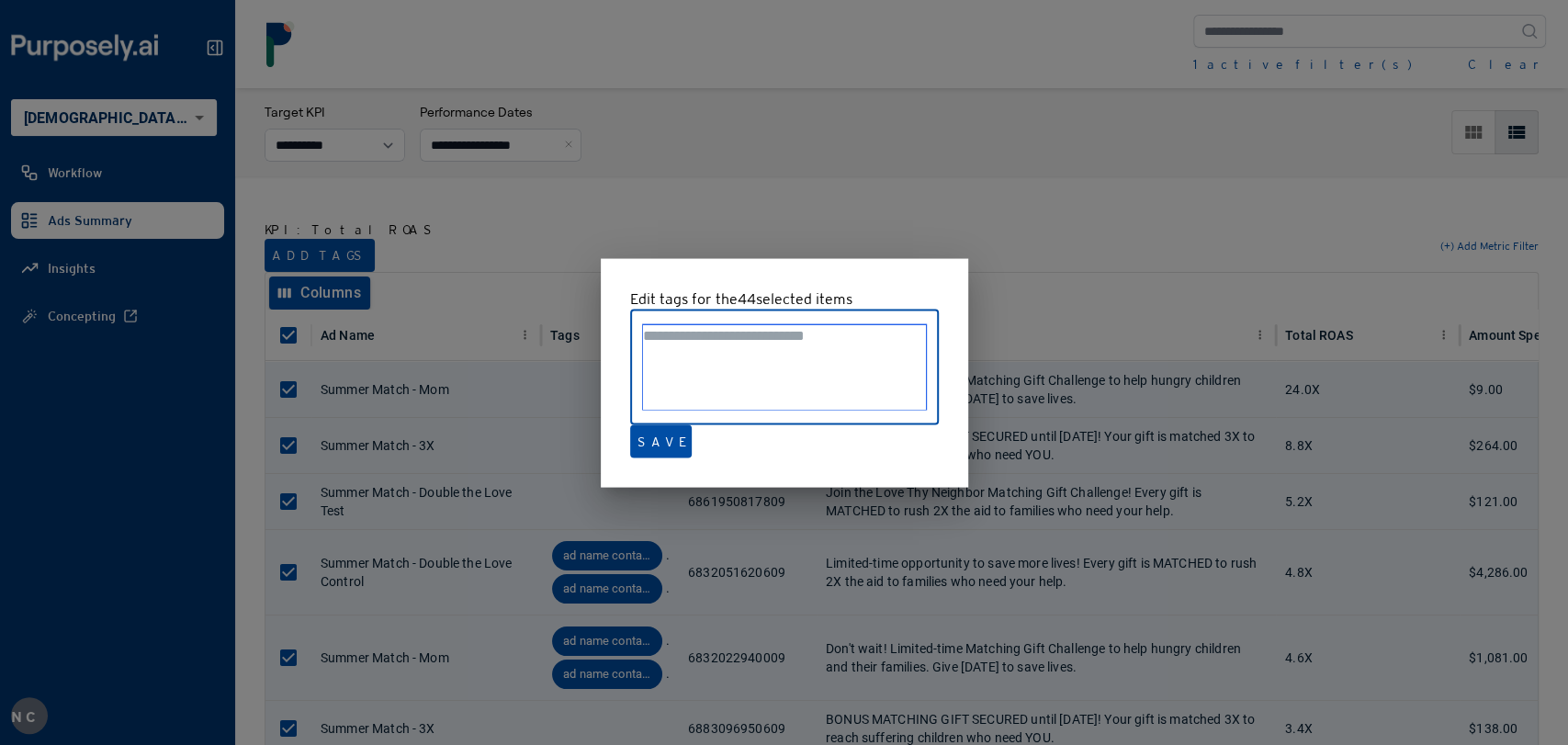 paste on "**********" 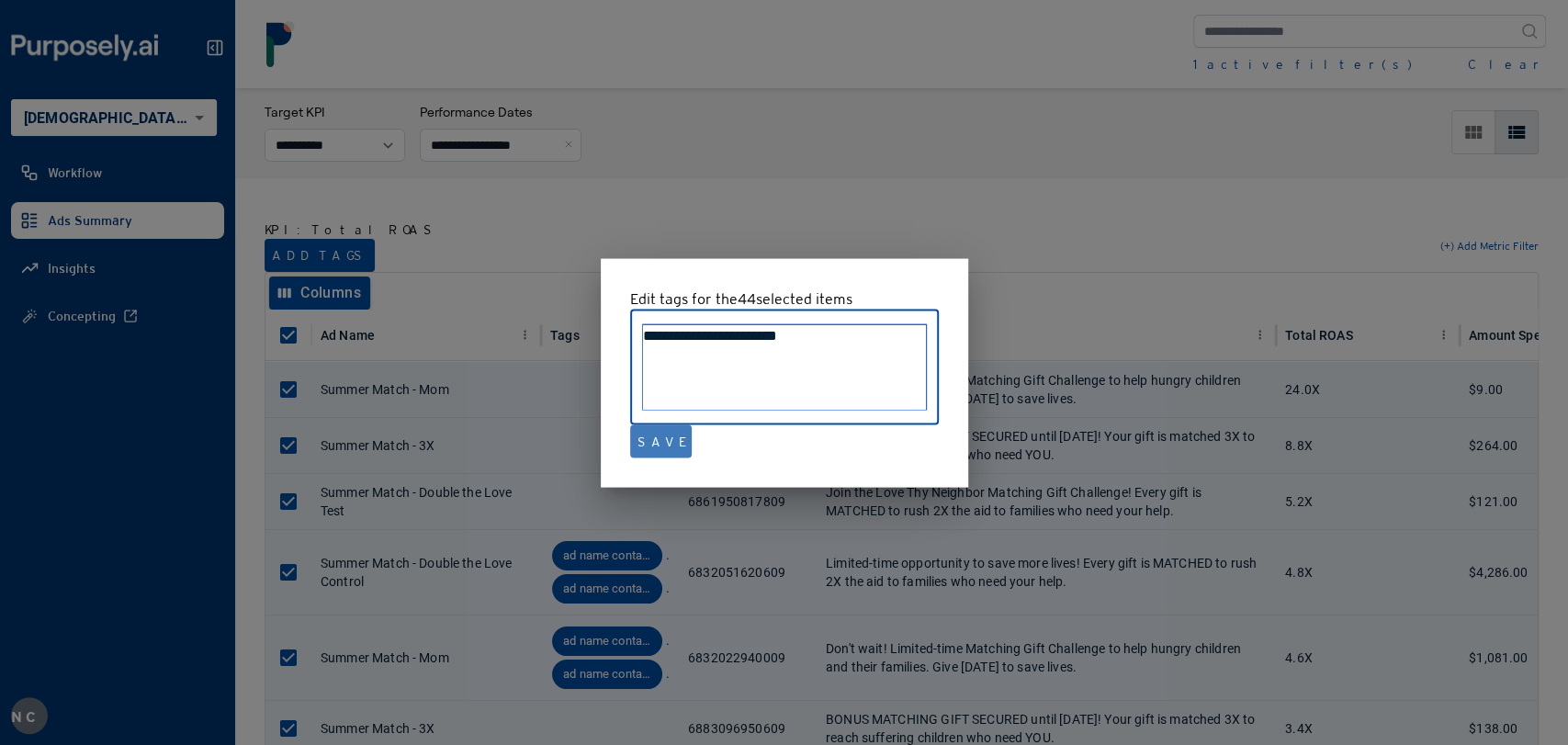 type on "**********" 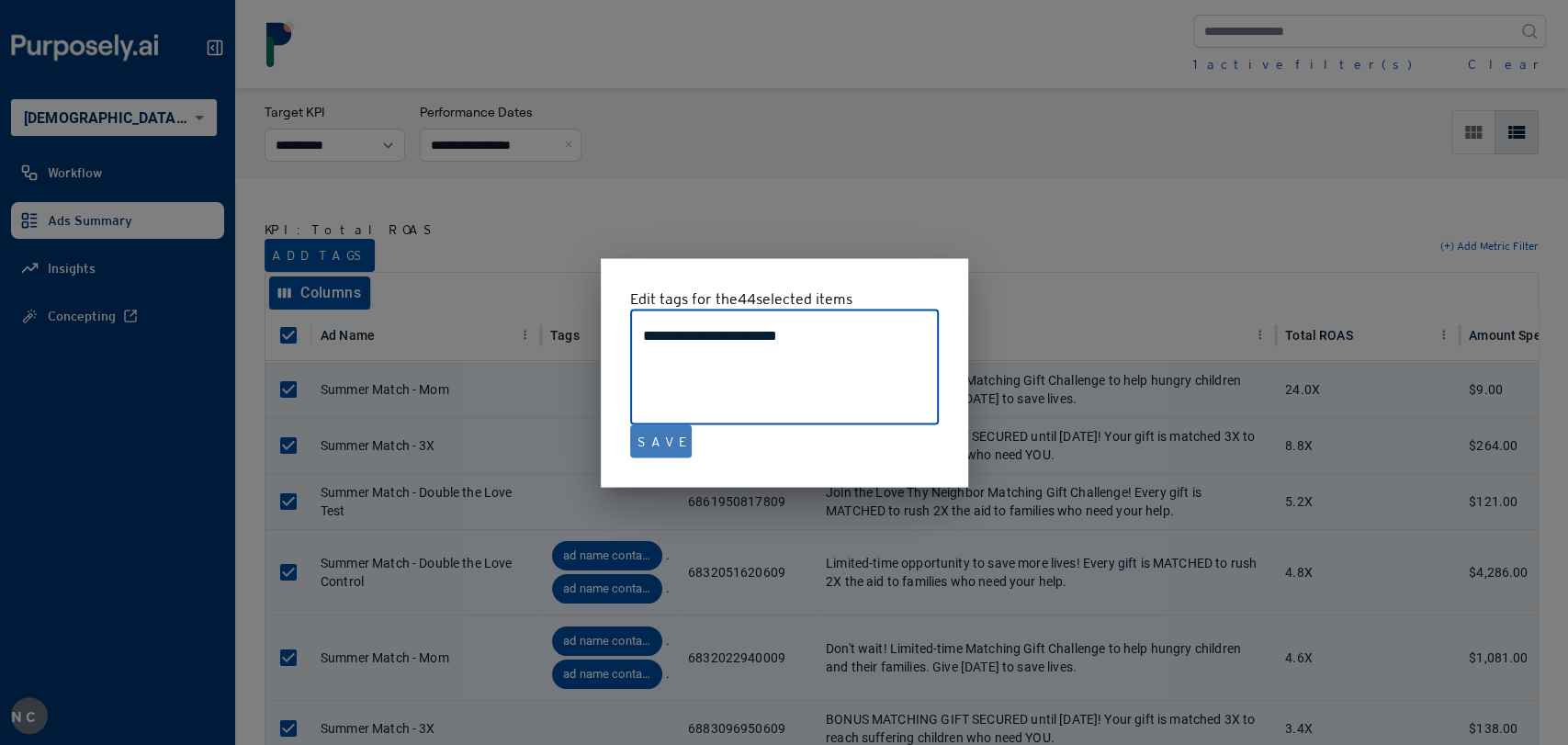 click on "Save" at bounding box center [660, 441] 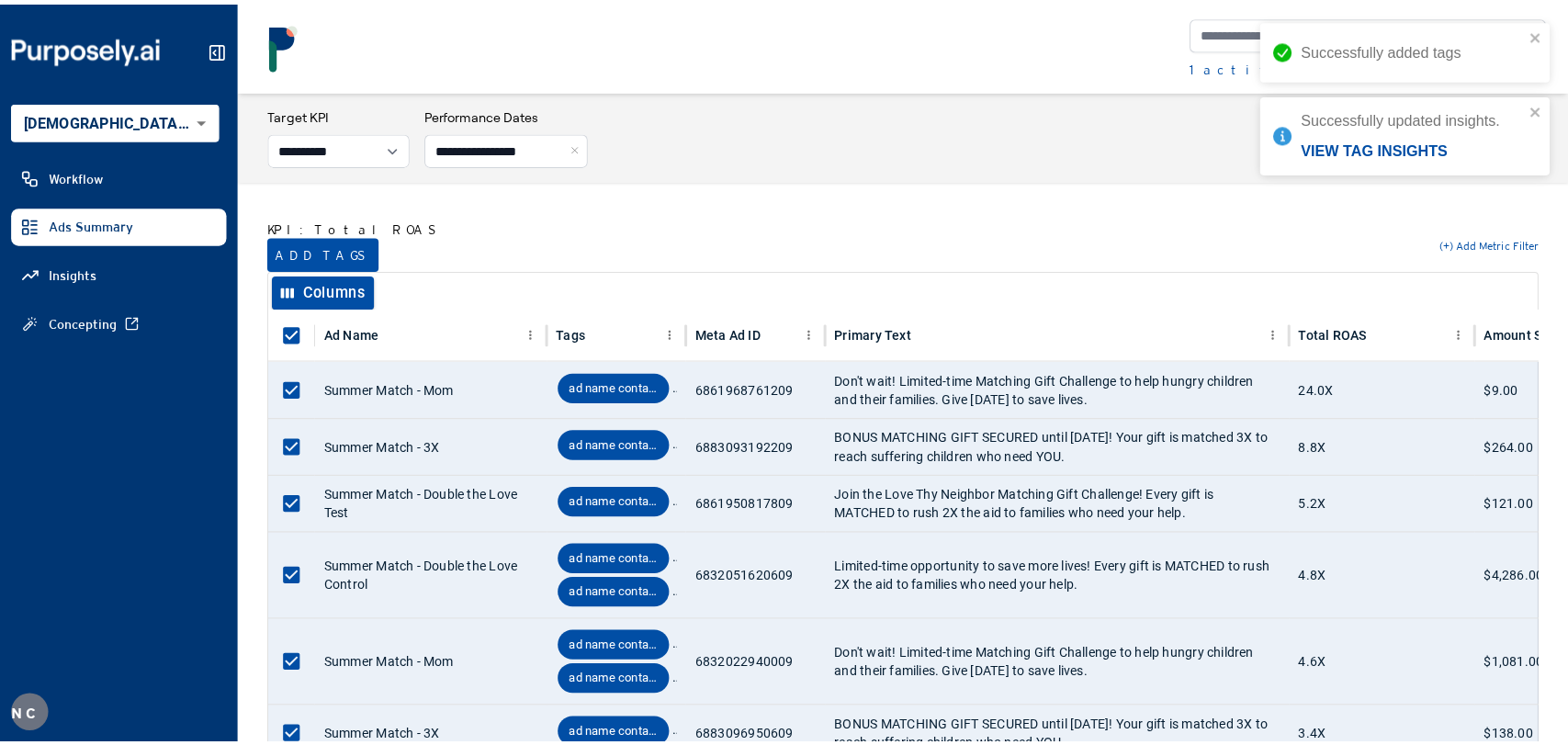 scroll, scrollTop: 0, scrollLeft: 0, axis: both 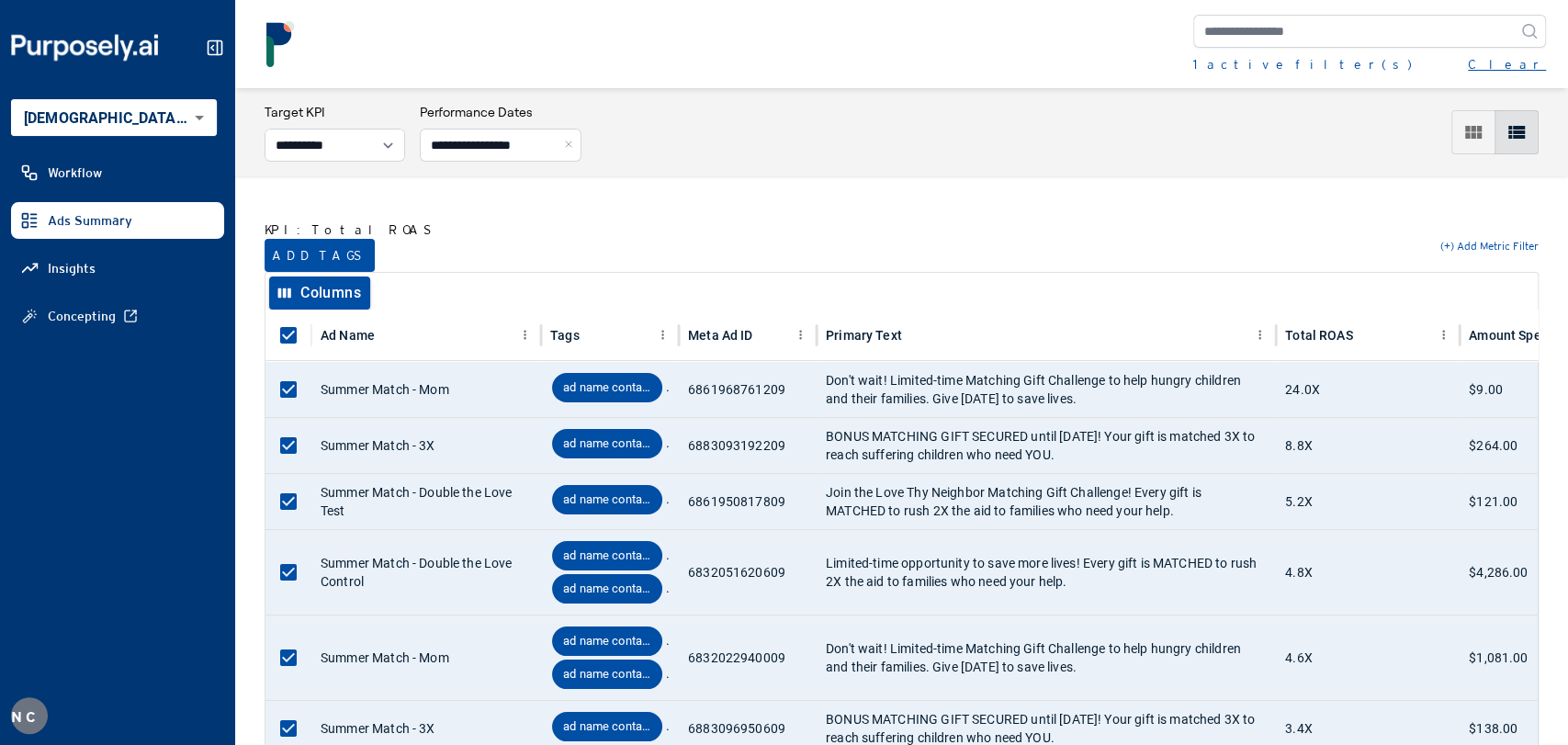 click on "Clear" at bounding box center (1506, 64) 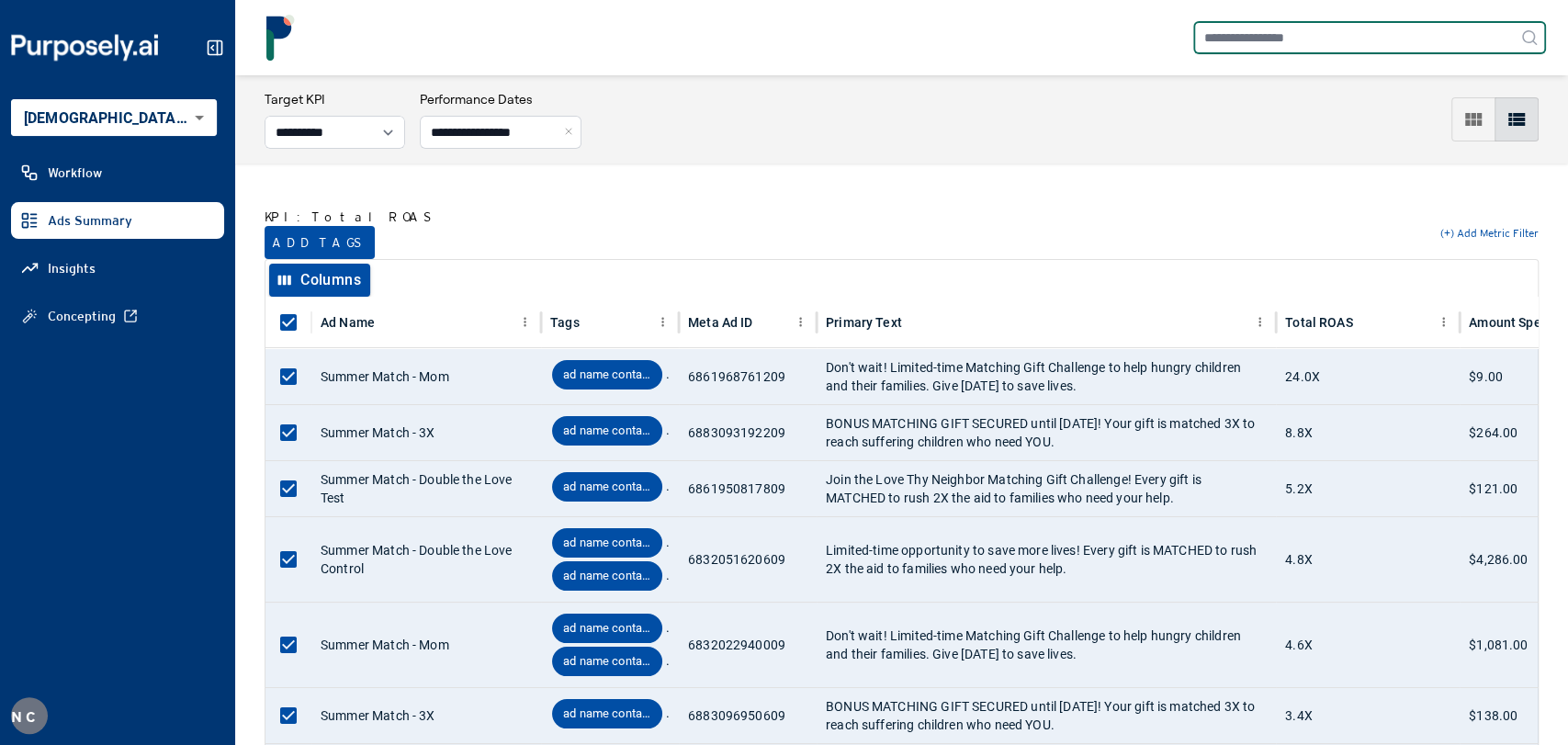 click at bounding box center (1370, 38) 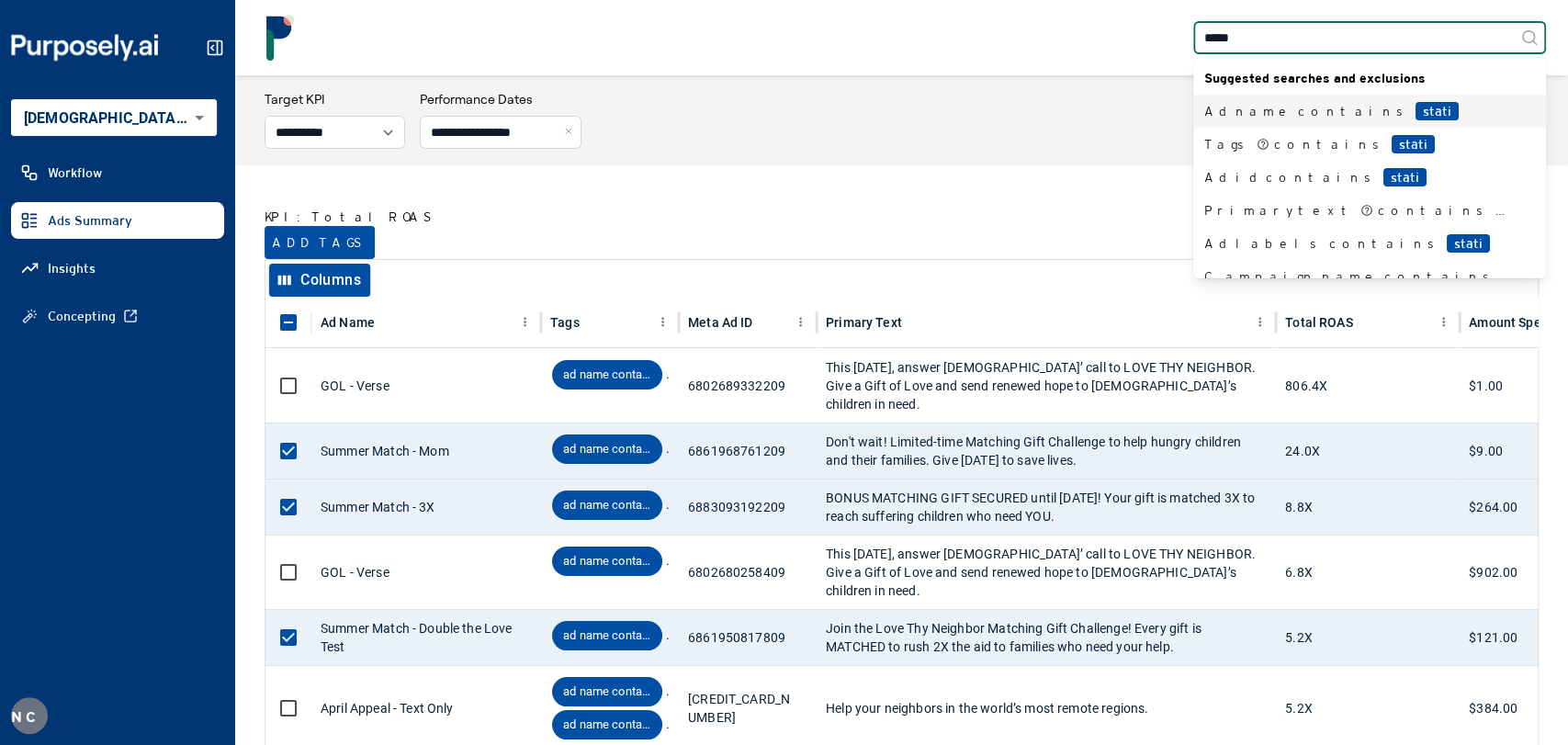 type on "******" 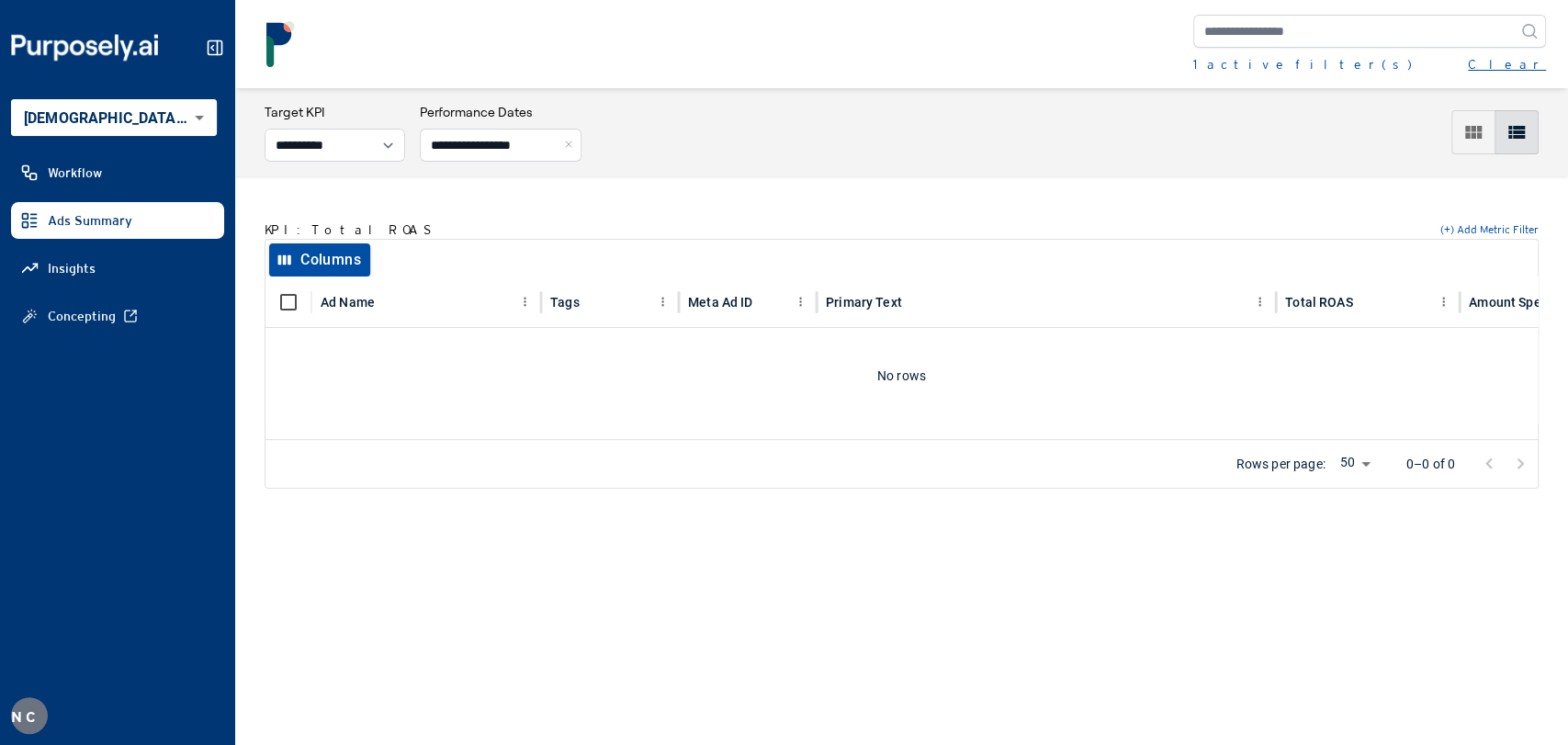 click on "Clear" at bounding box center [1506, 64] 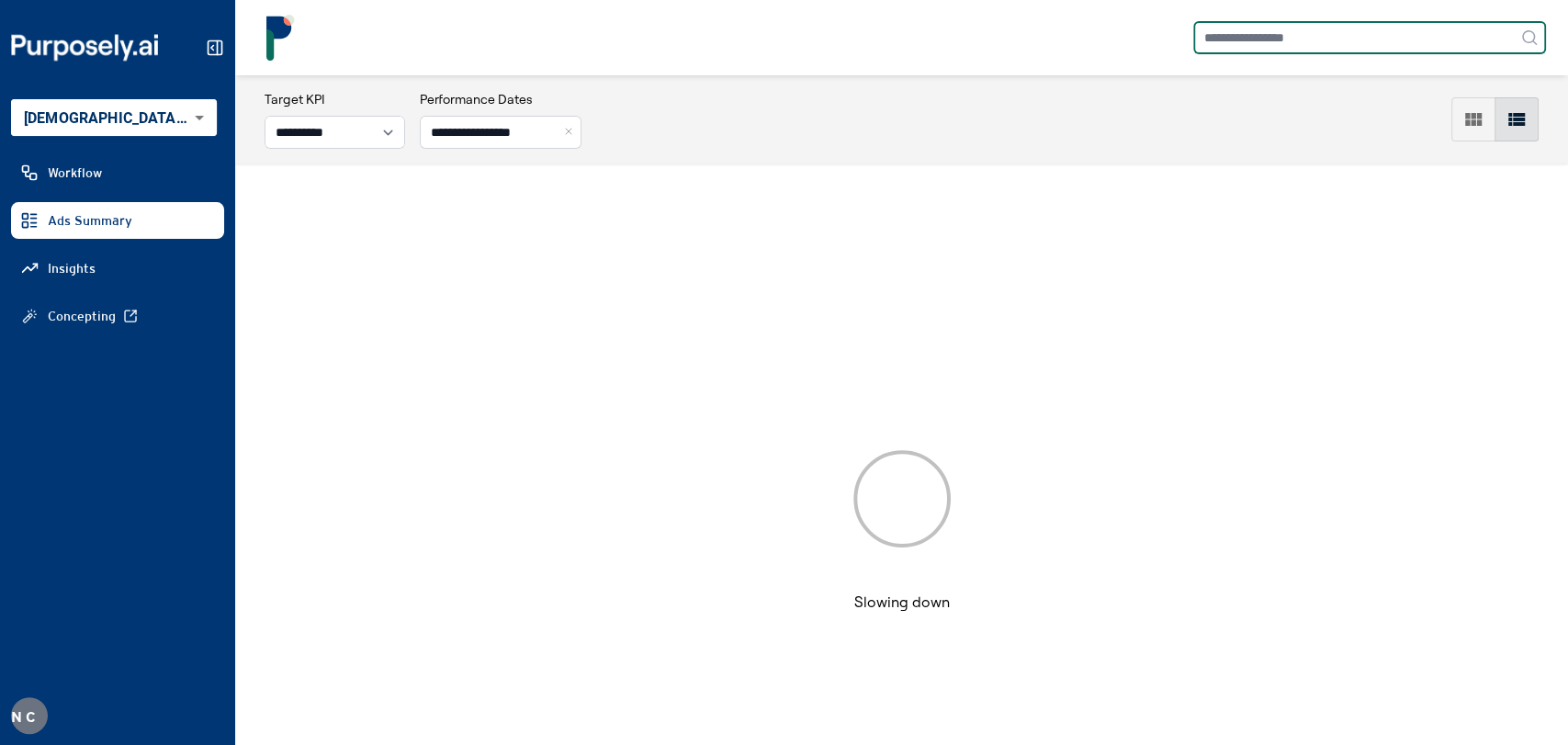 click at bounding box center [1370, 38] 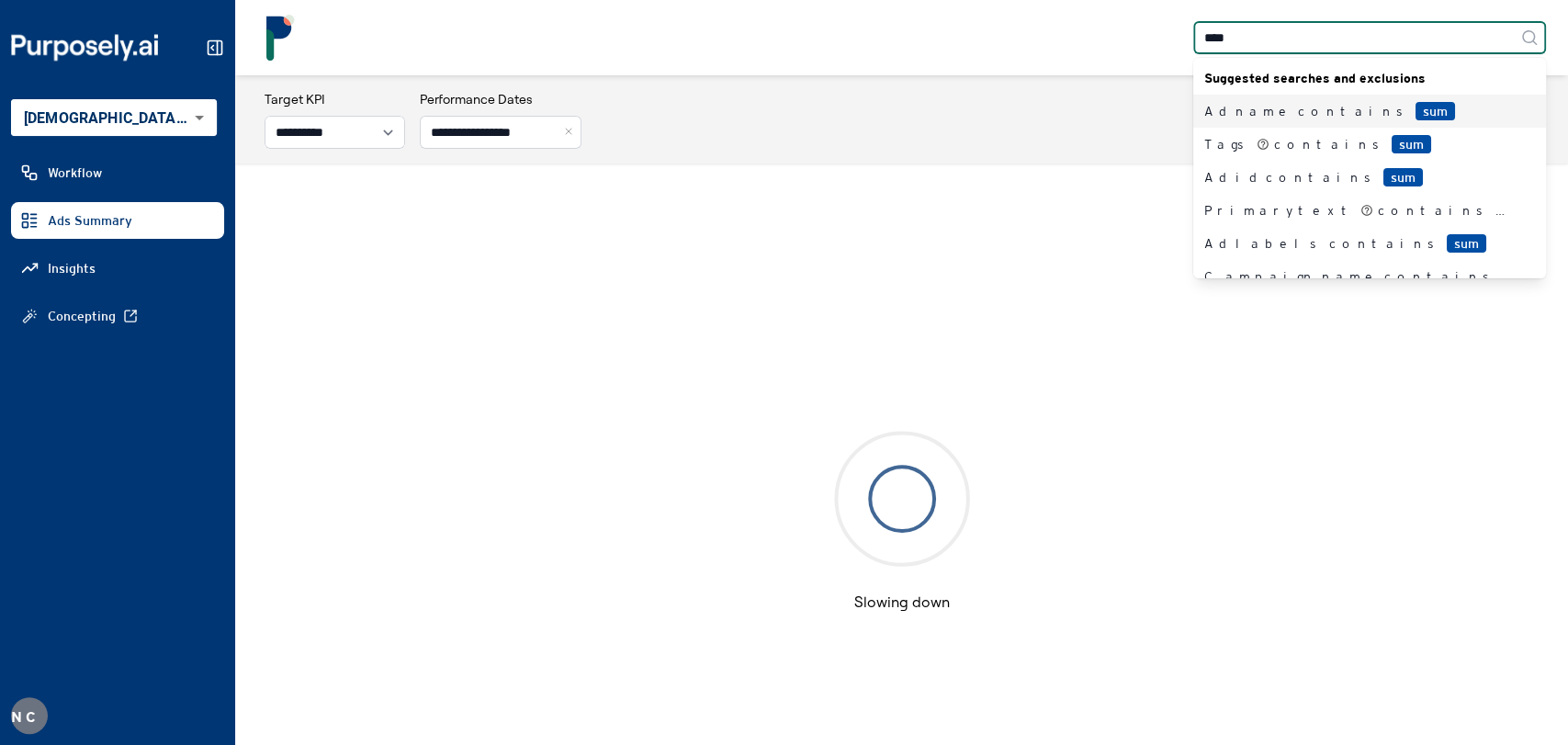 type on "*****" 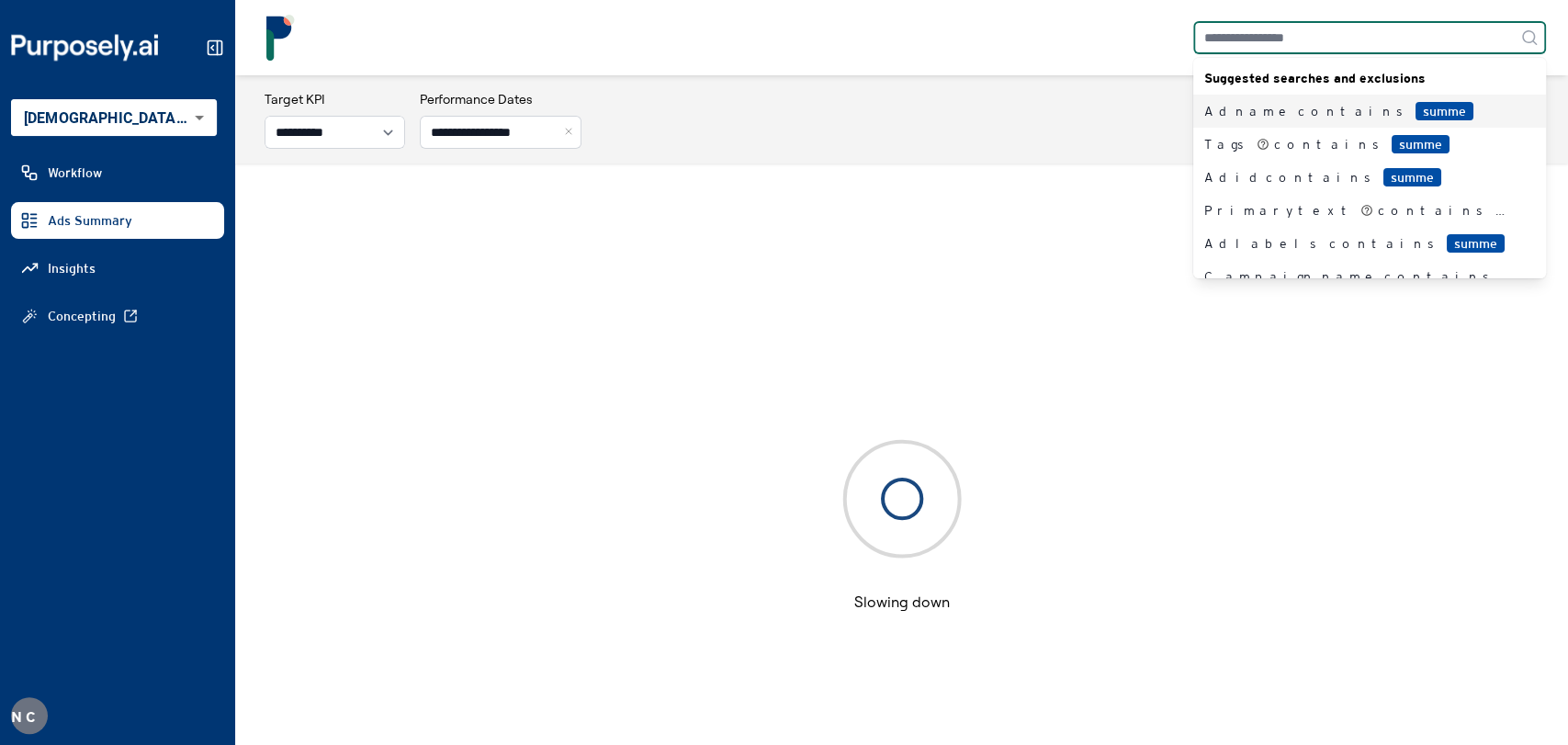 type on "*" 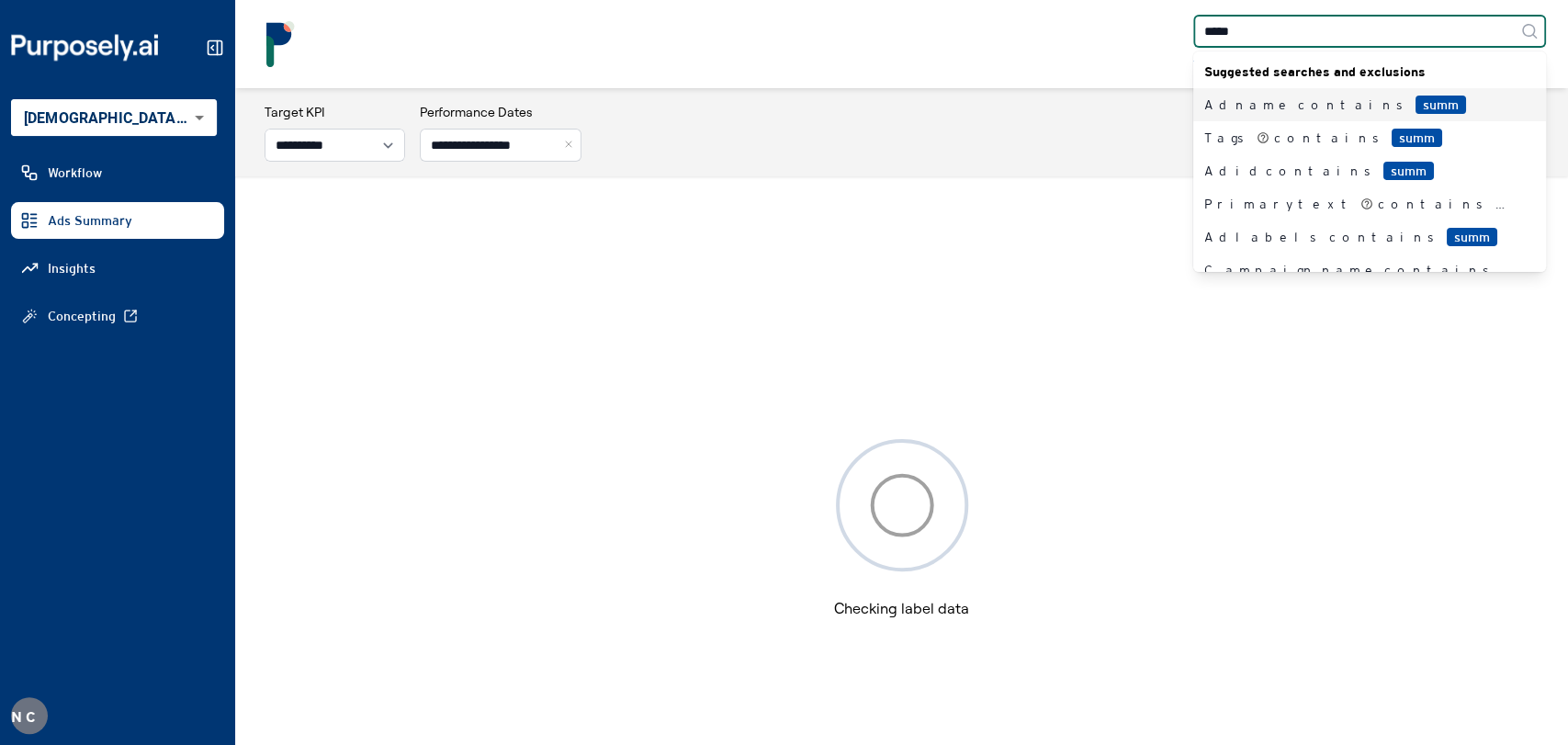 type on "******" 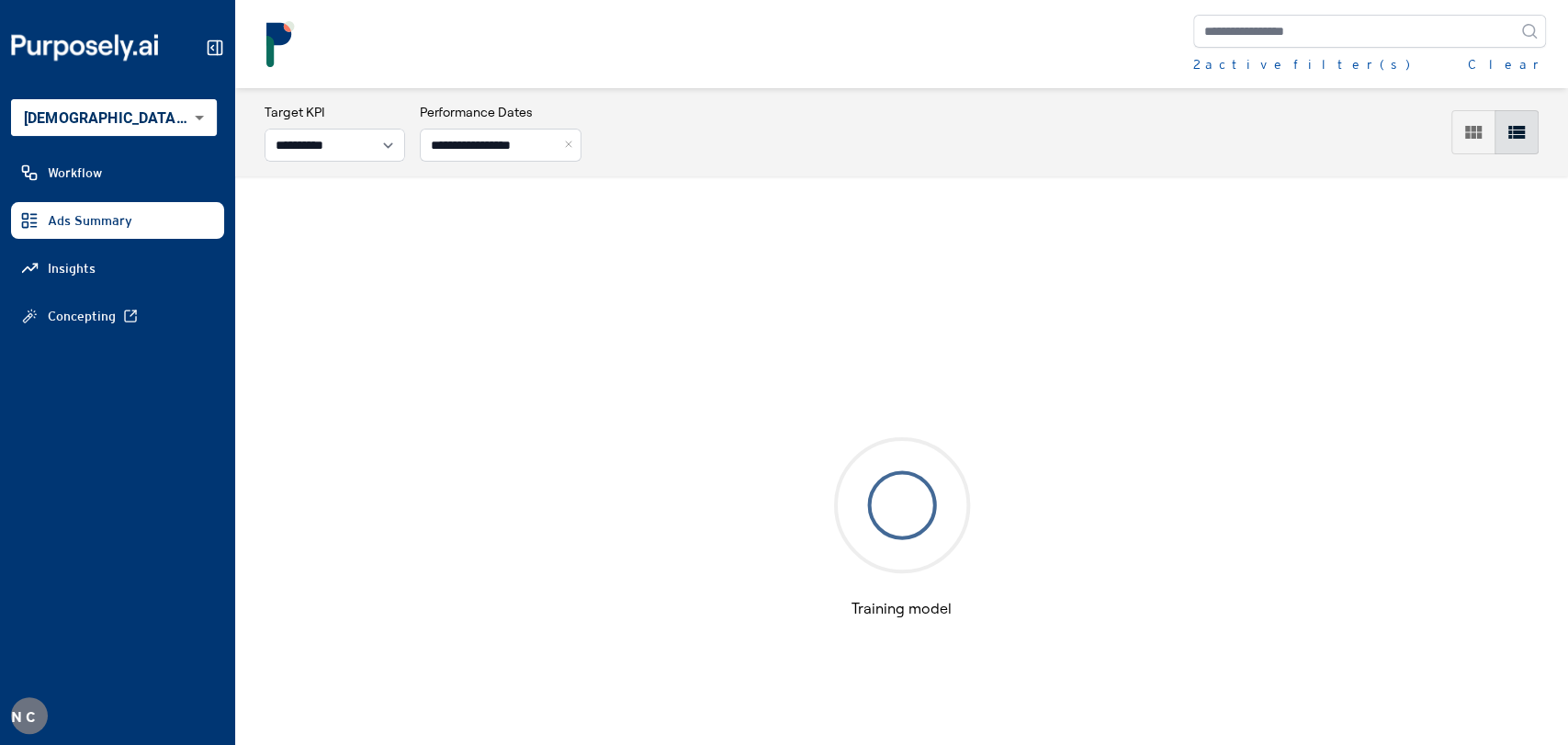 drag, startPoint x: 1513, startPoint y: 54, endPoint x: 1518, endPoint y: 62, distance: 9.433981 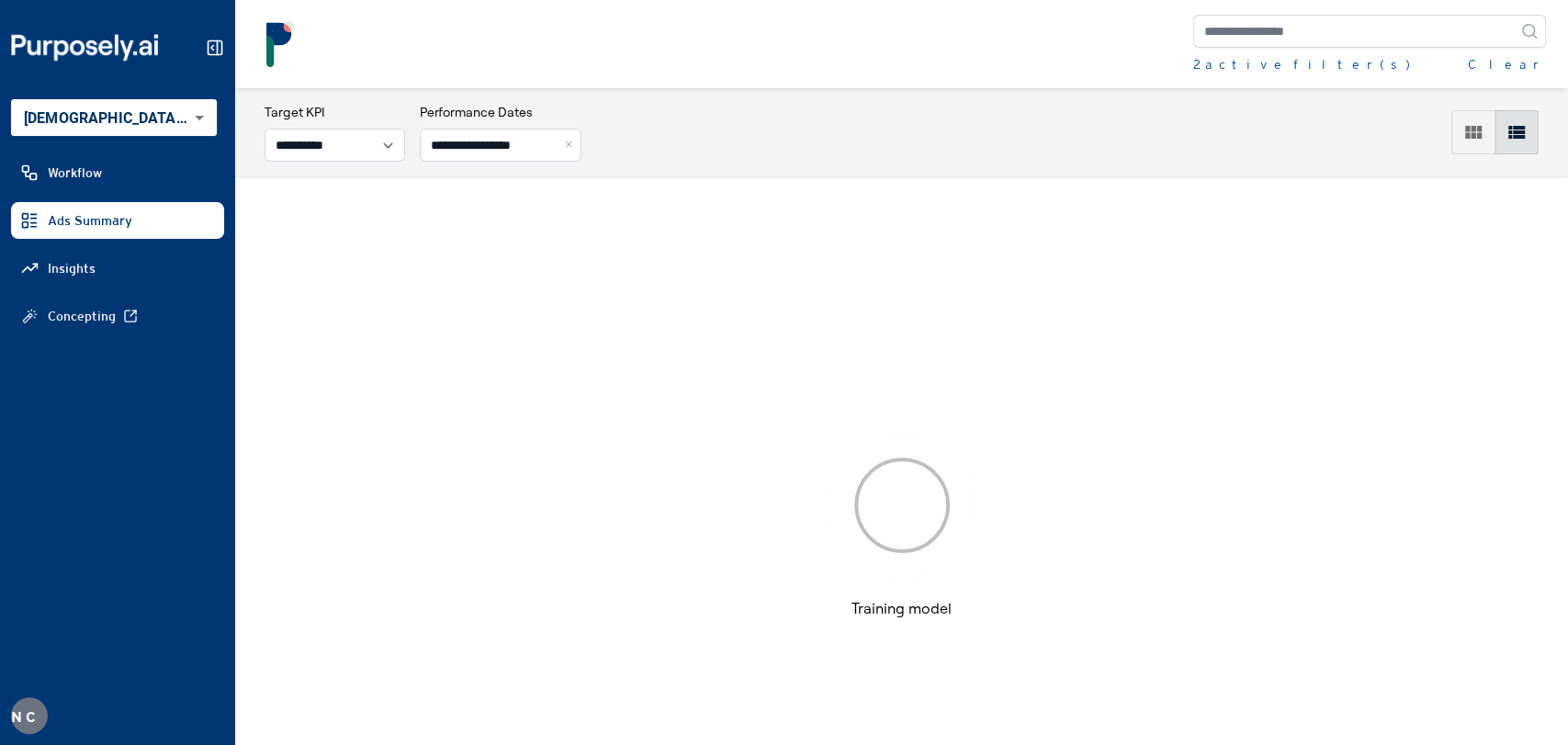 click on "2  active filter(s) Clear" at bounding box center [1370, 64] 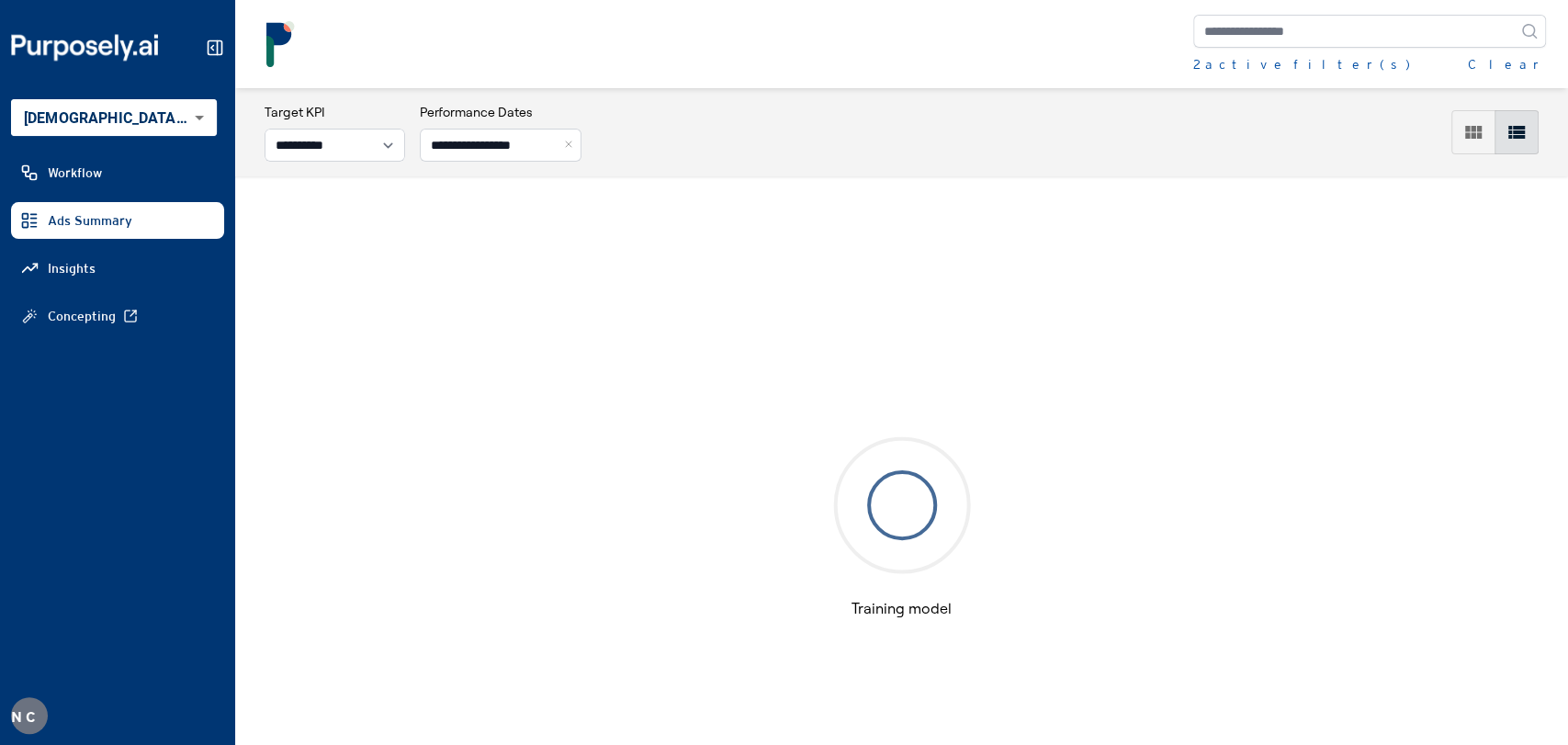 click on "2  active filter(s) Clear" at bounding box center [901, 44] 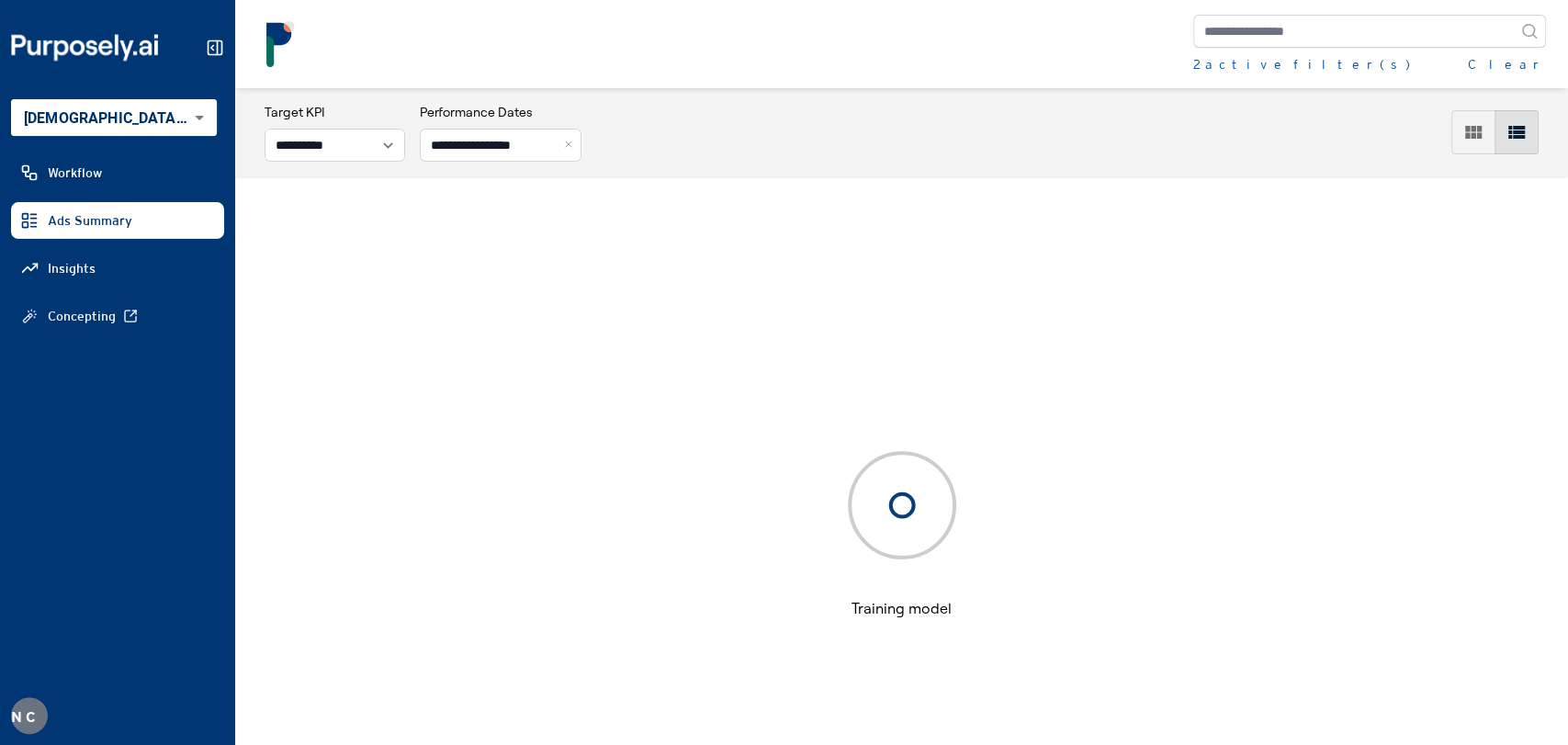click on "Clear" at bounding box center [1506, 64] 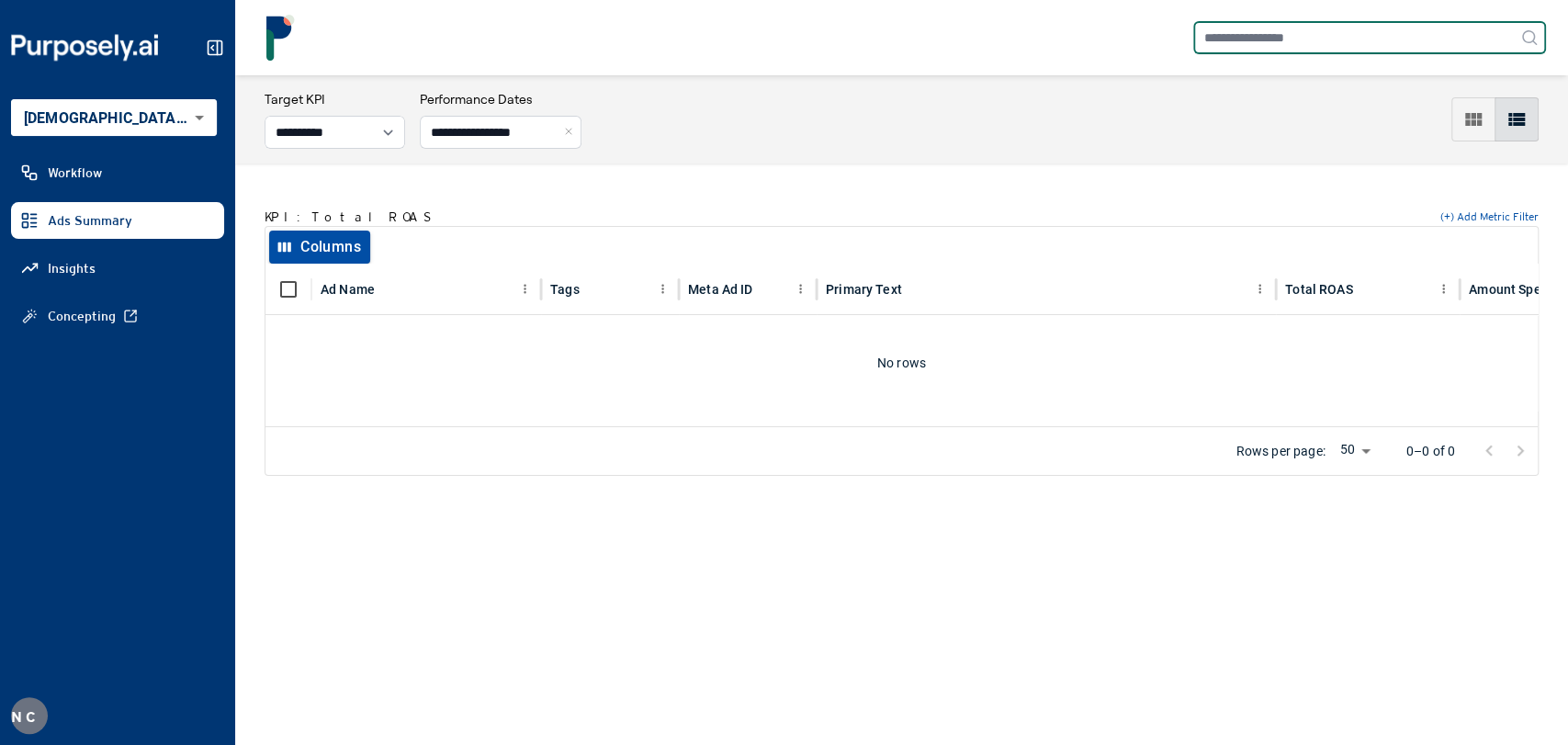 click at bounding box center (1370, 38) 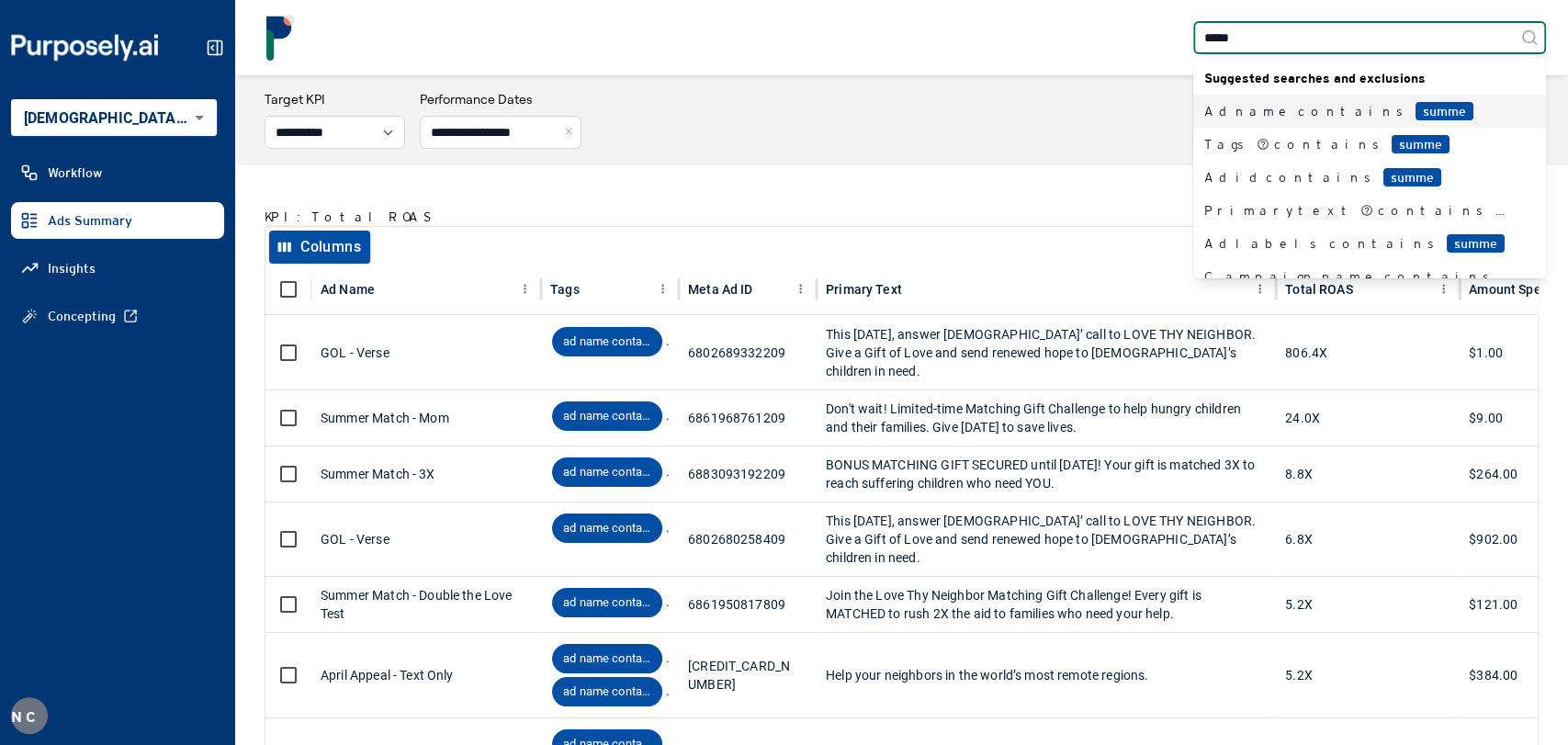 type on "******" 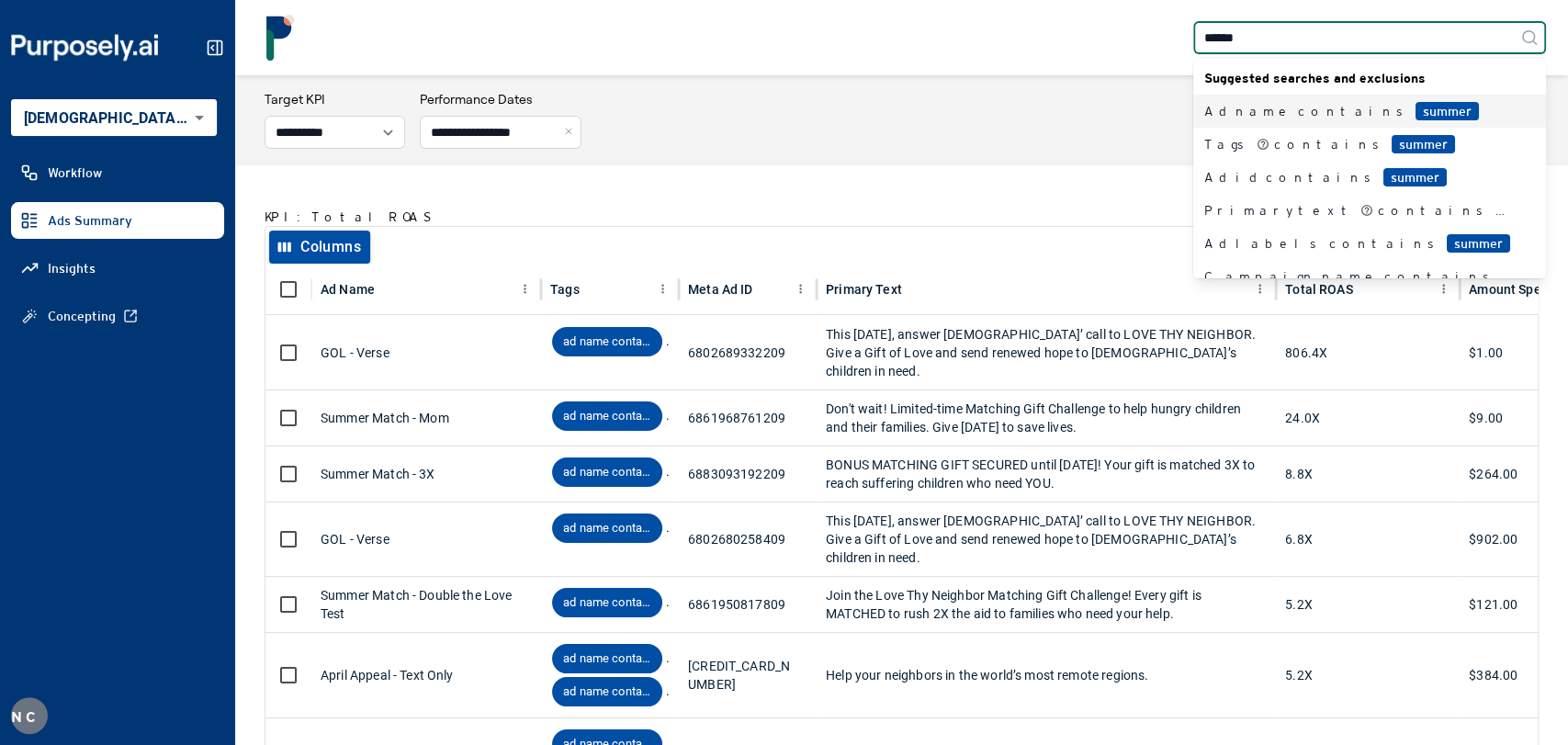 type 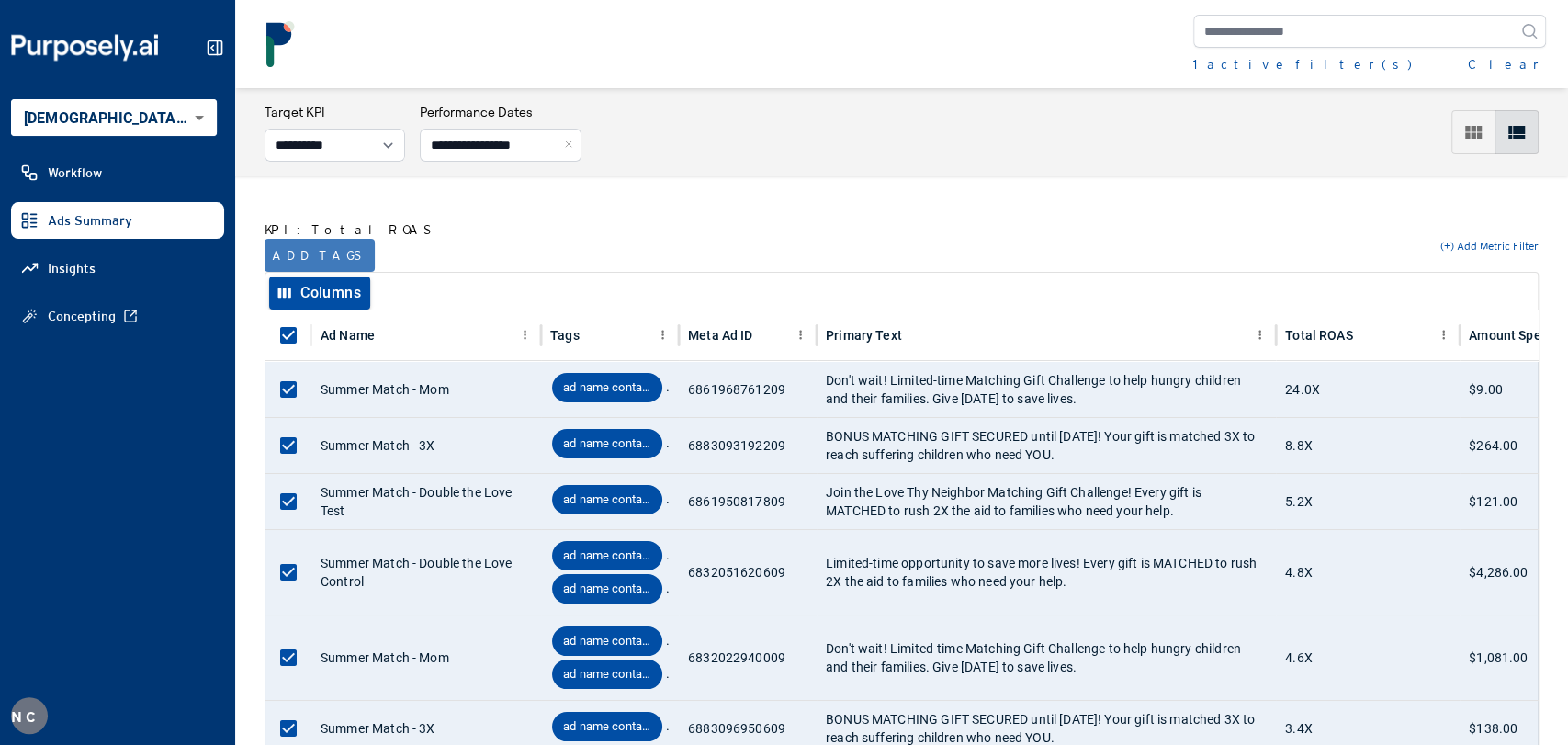 click on "Add tags" at bounding box center (320, 255) 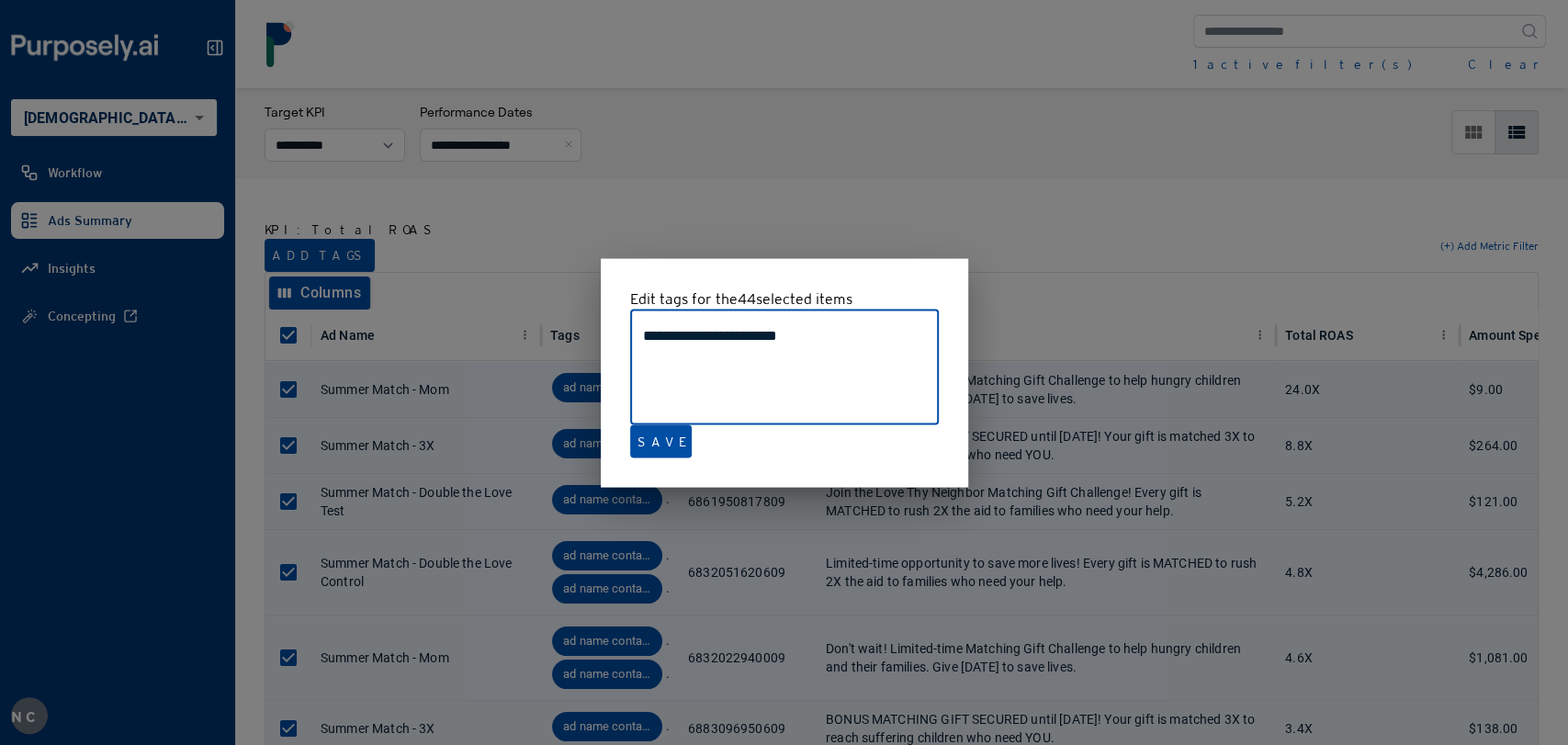 click on "**********" at bounding box center [784, 367] 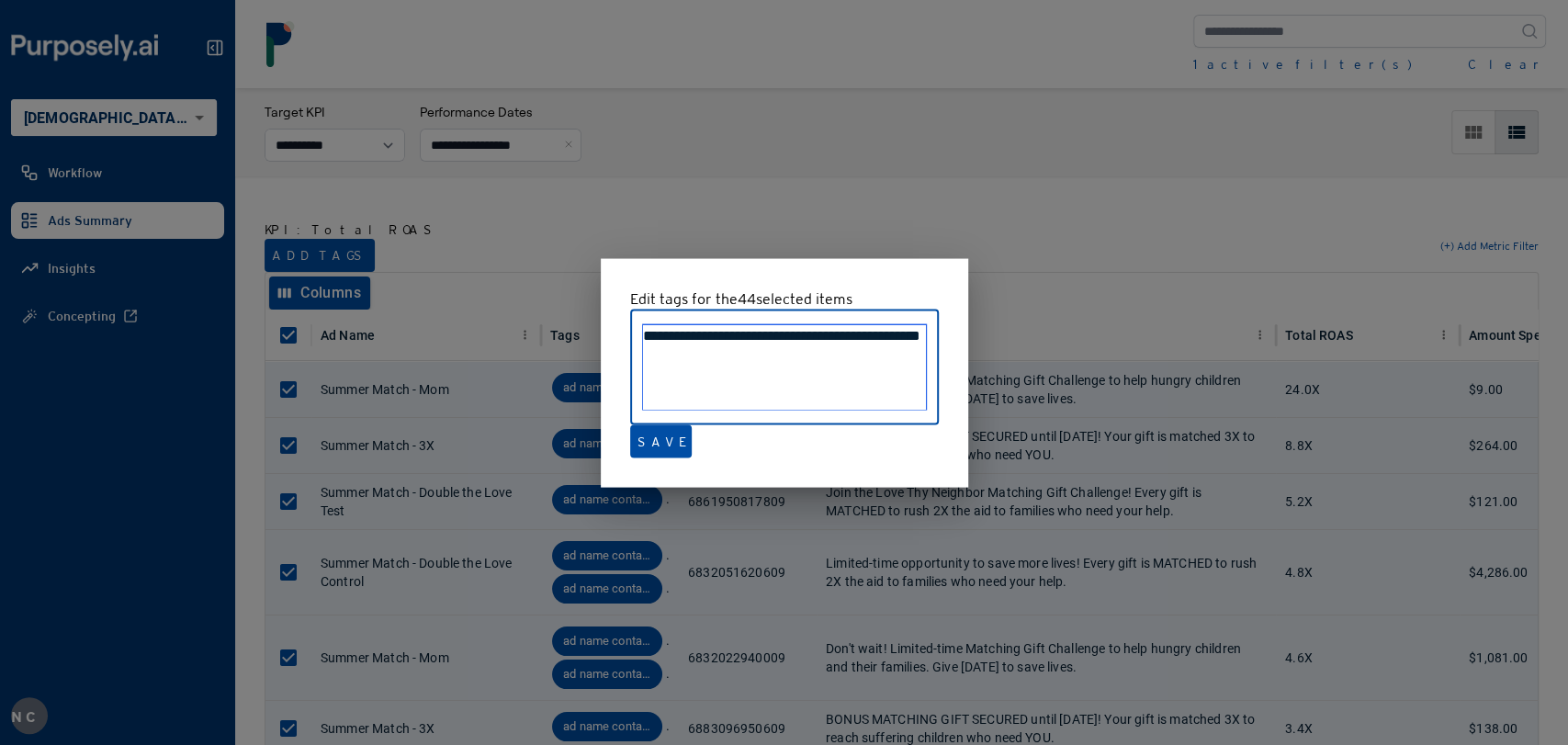 drag, startPoint x: 838, startPoint y: 360, endPoint x: 825, endPoint y: 339, distance: 24.698178 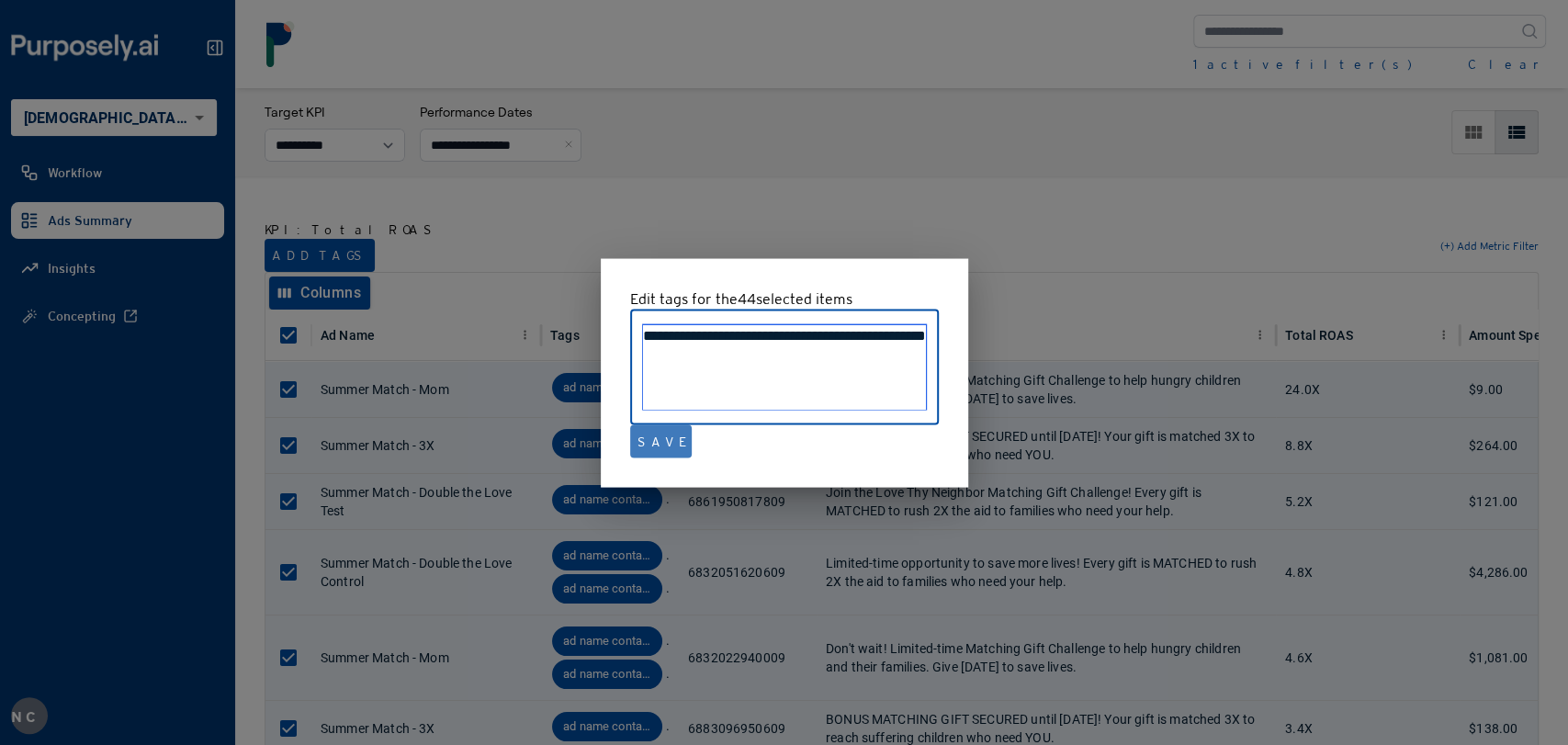 type on "**********" 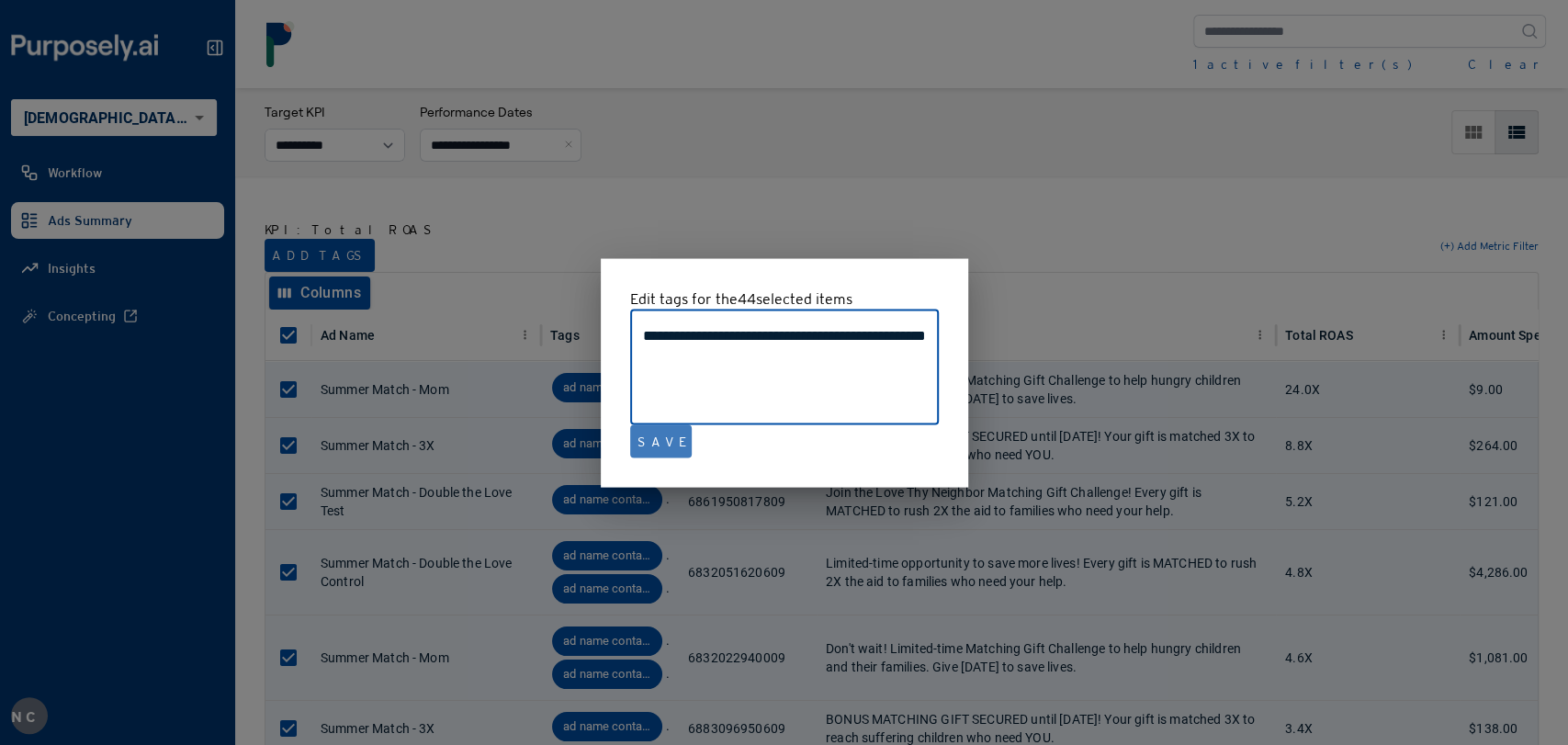 click on "Save" at bounding box center [660, 441] 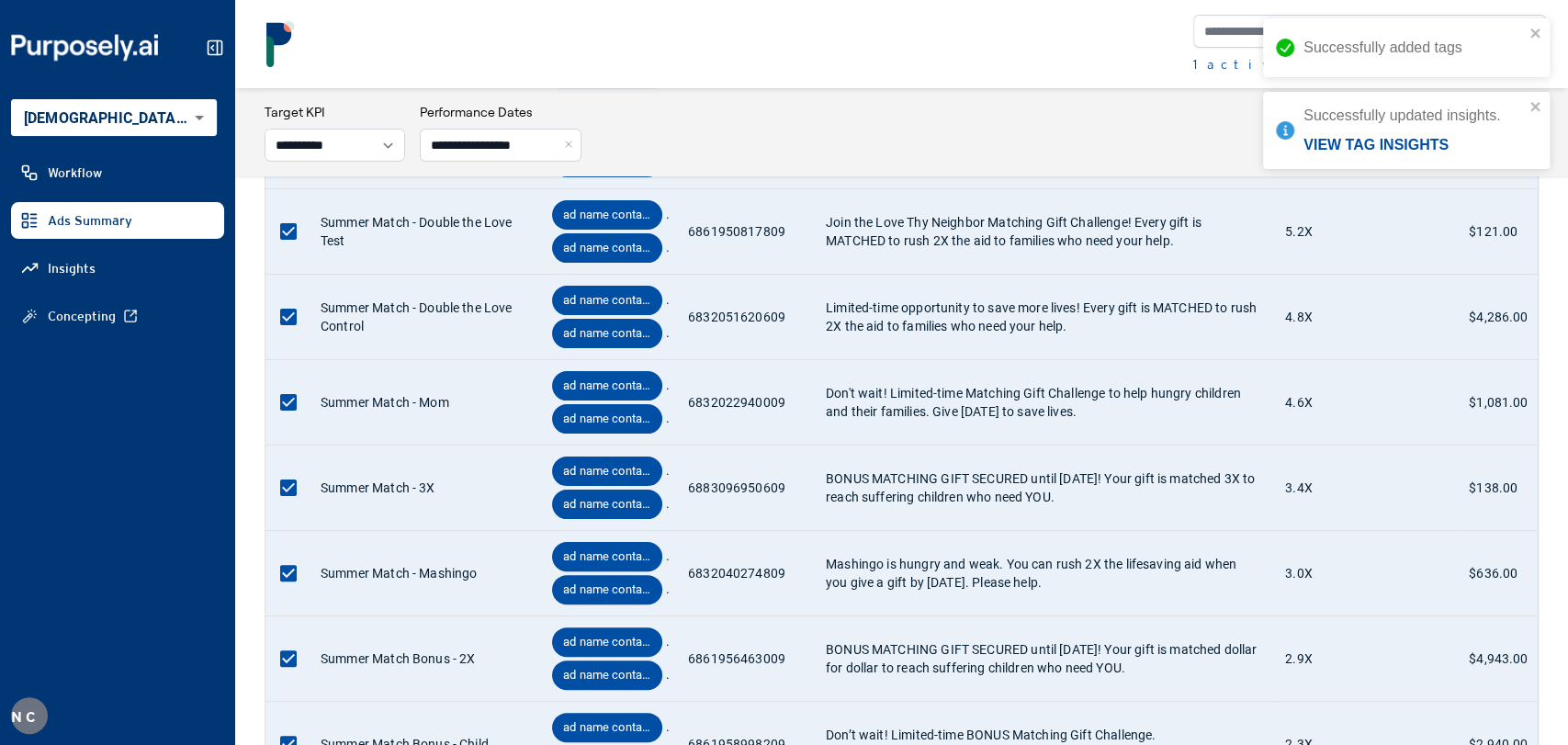scroll, scrollTop: 0, scrollLeft: 0, axis: both 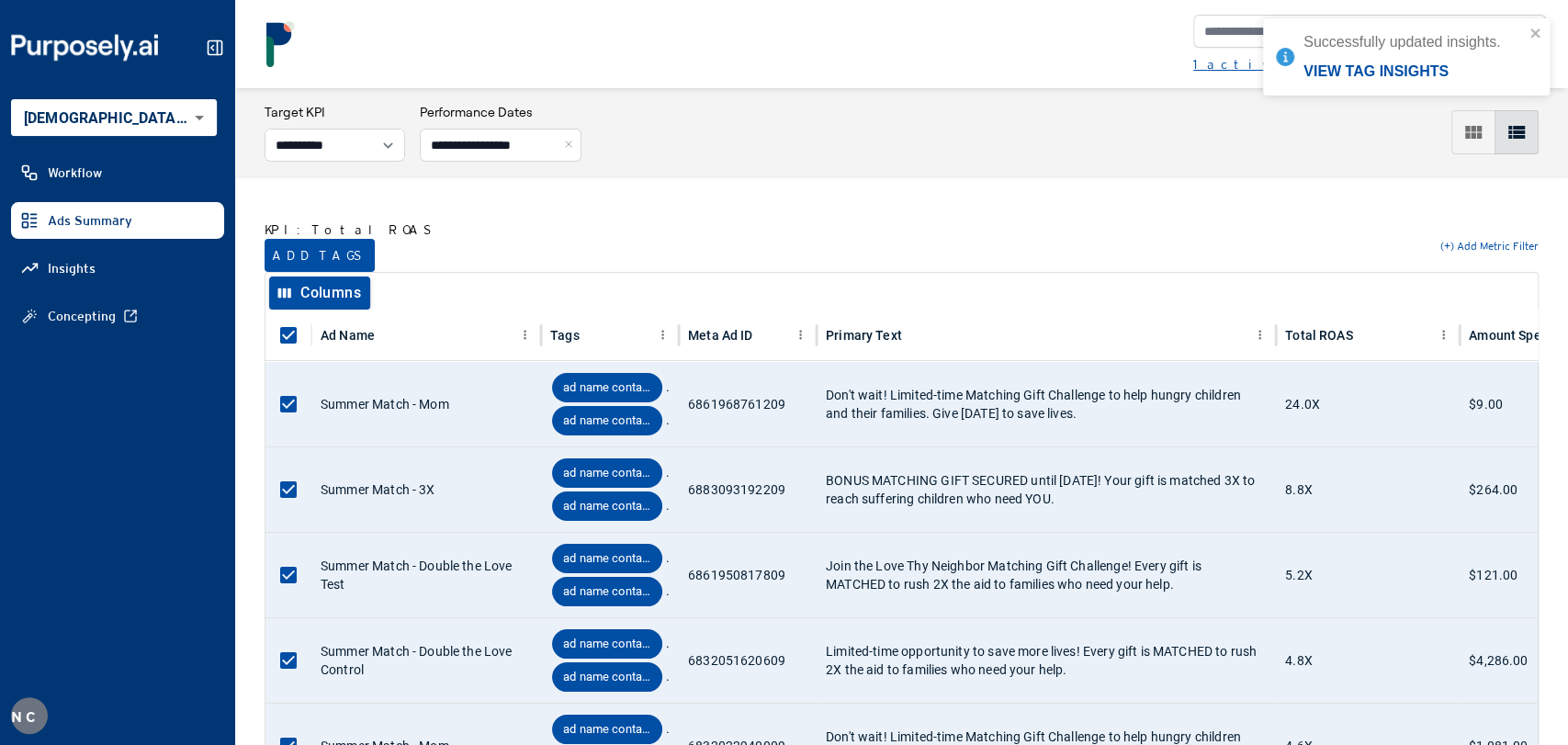 click on "1  active filter(s)" at bounding box center (1303, 64) 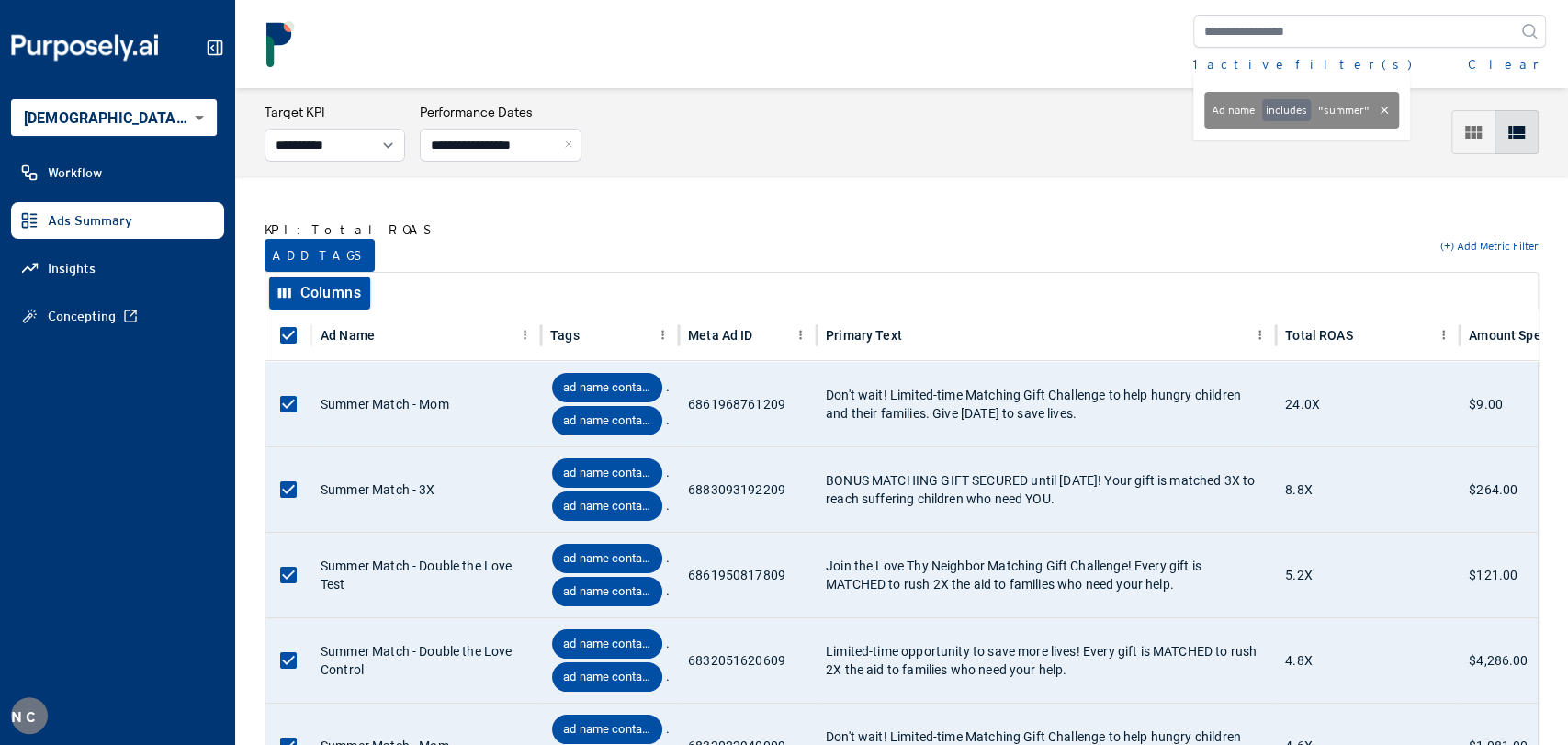 click on "Successfully updated insights. View tag insights" at bounding box center [1406, 64] 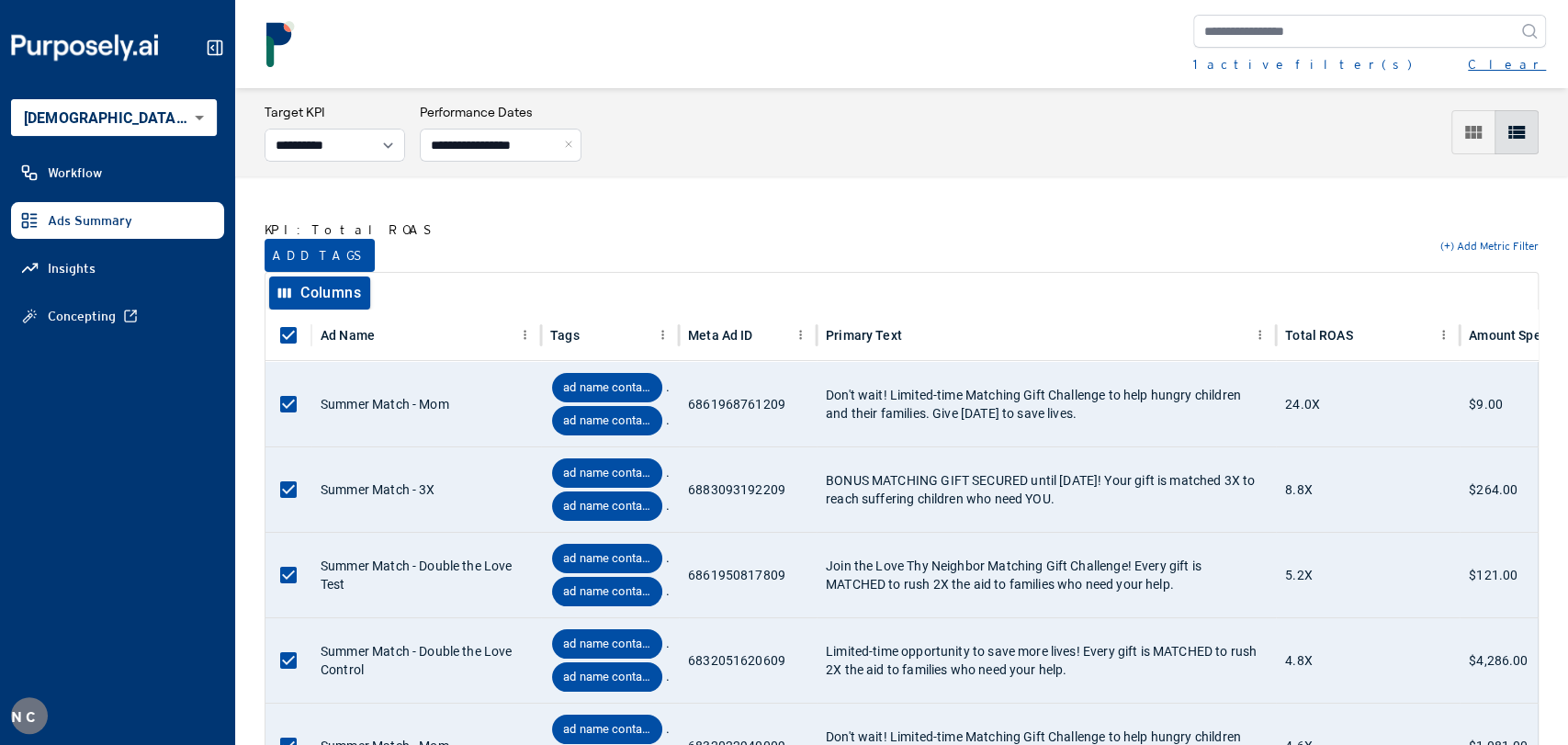 click on "Clear" at bounding box center [1506, 64] 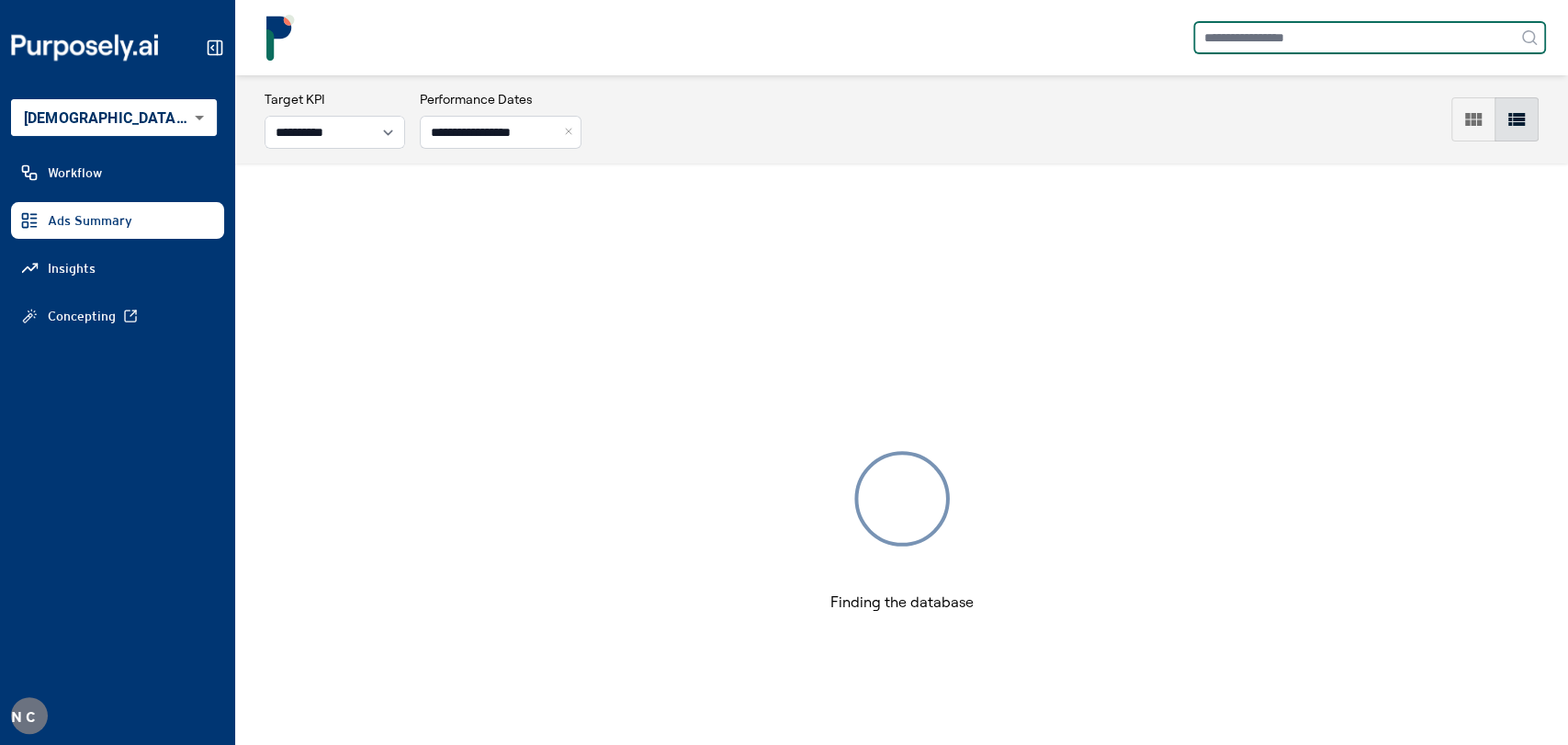 click at bounding box center (1370, 38) 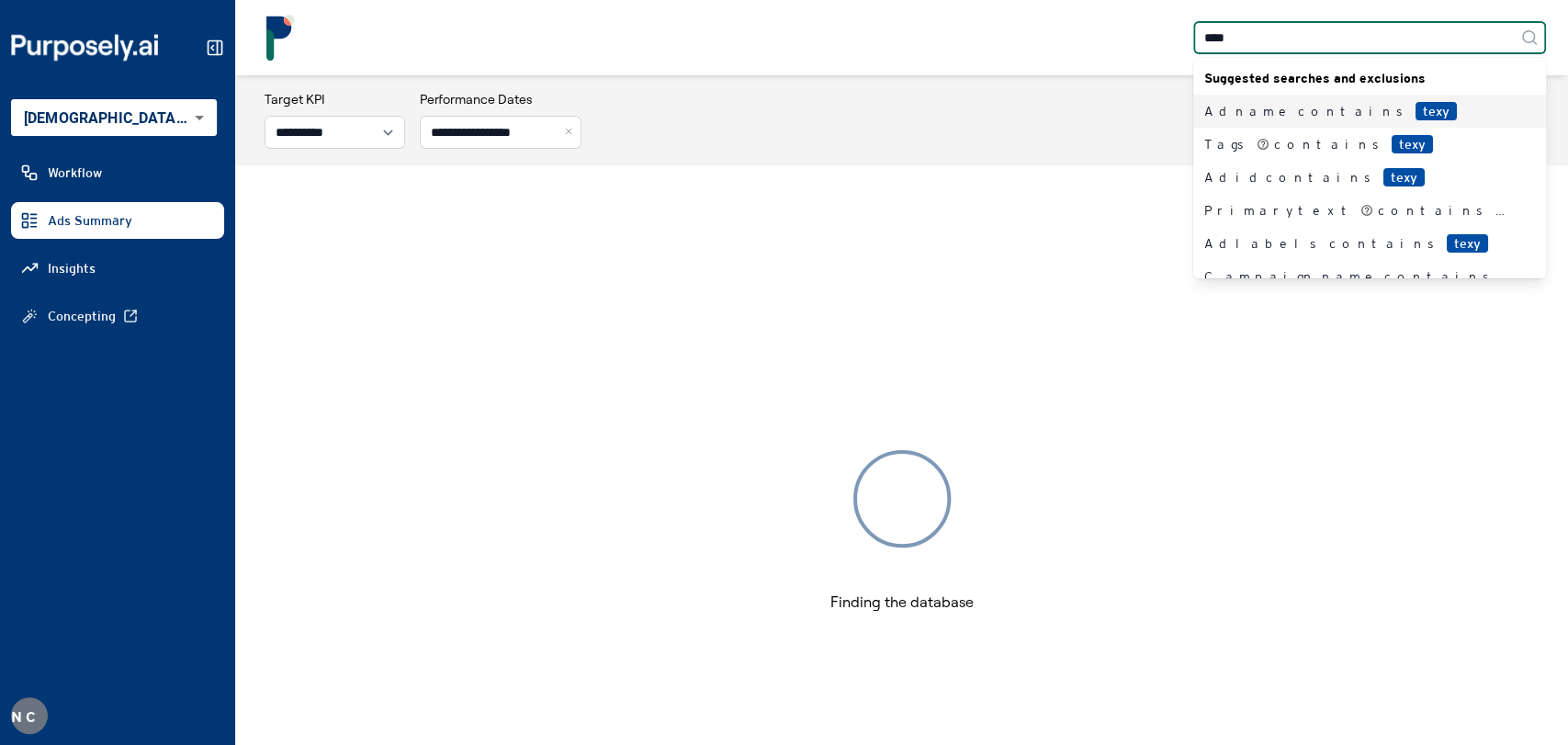 type on "****" 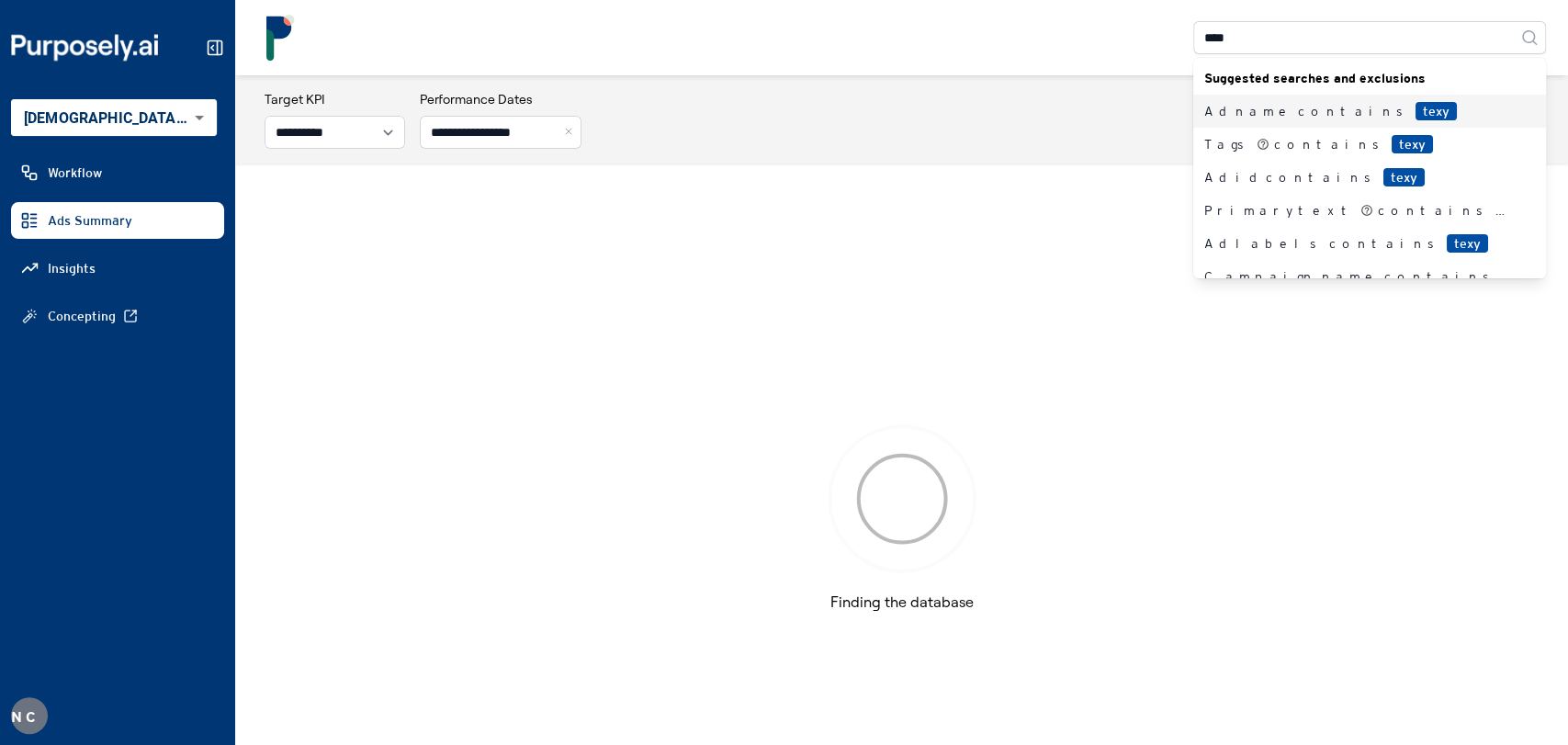 click on "texy" at bounding box center [1436, 111] 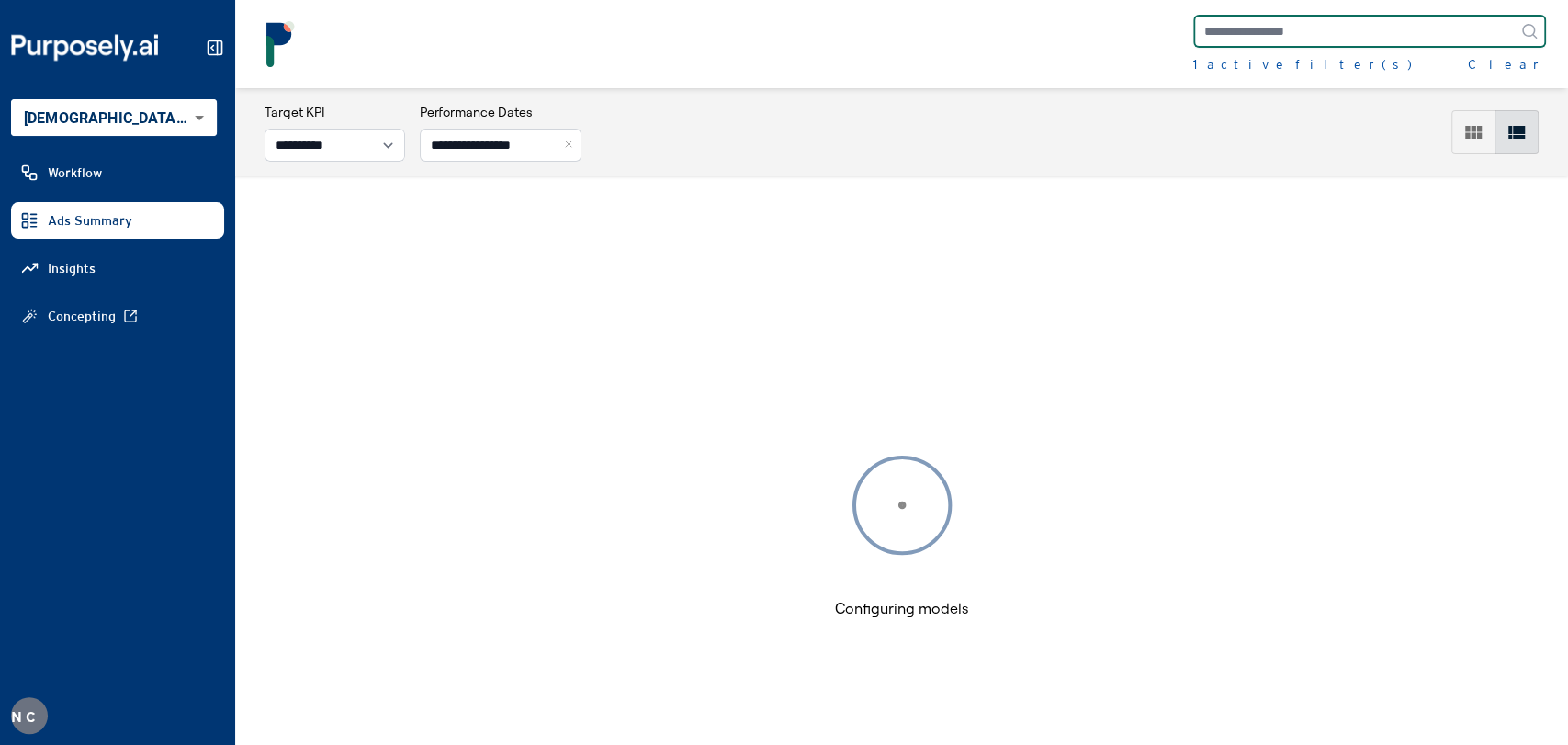 click at bounding box center [1370, 31] 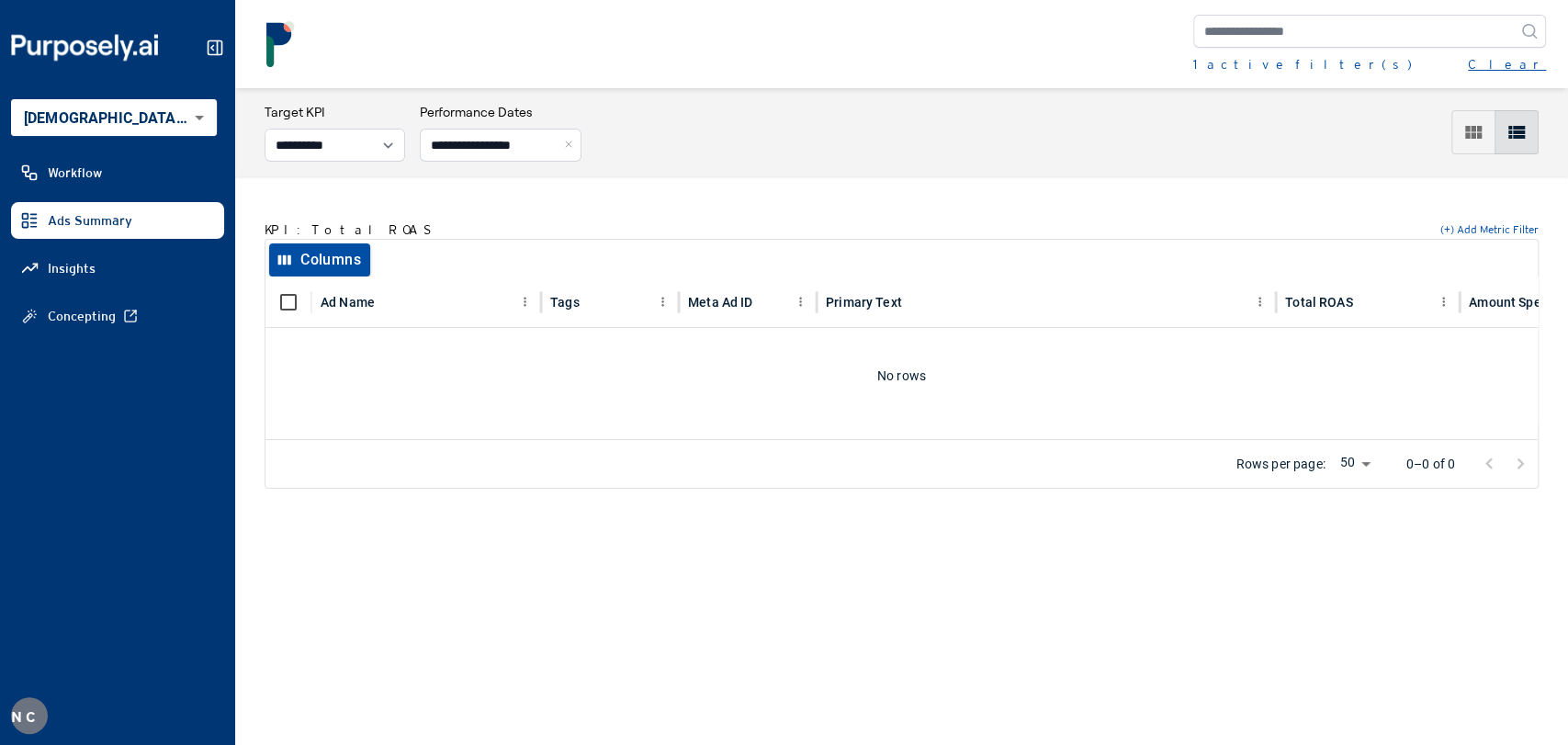 click on "Clear" at bounding box center [1506, 64] 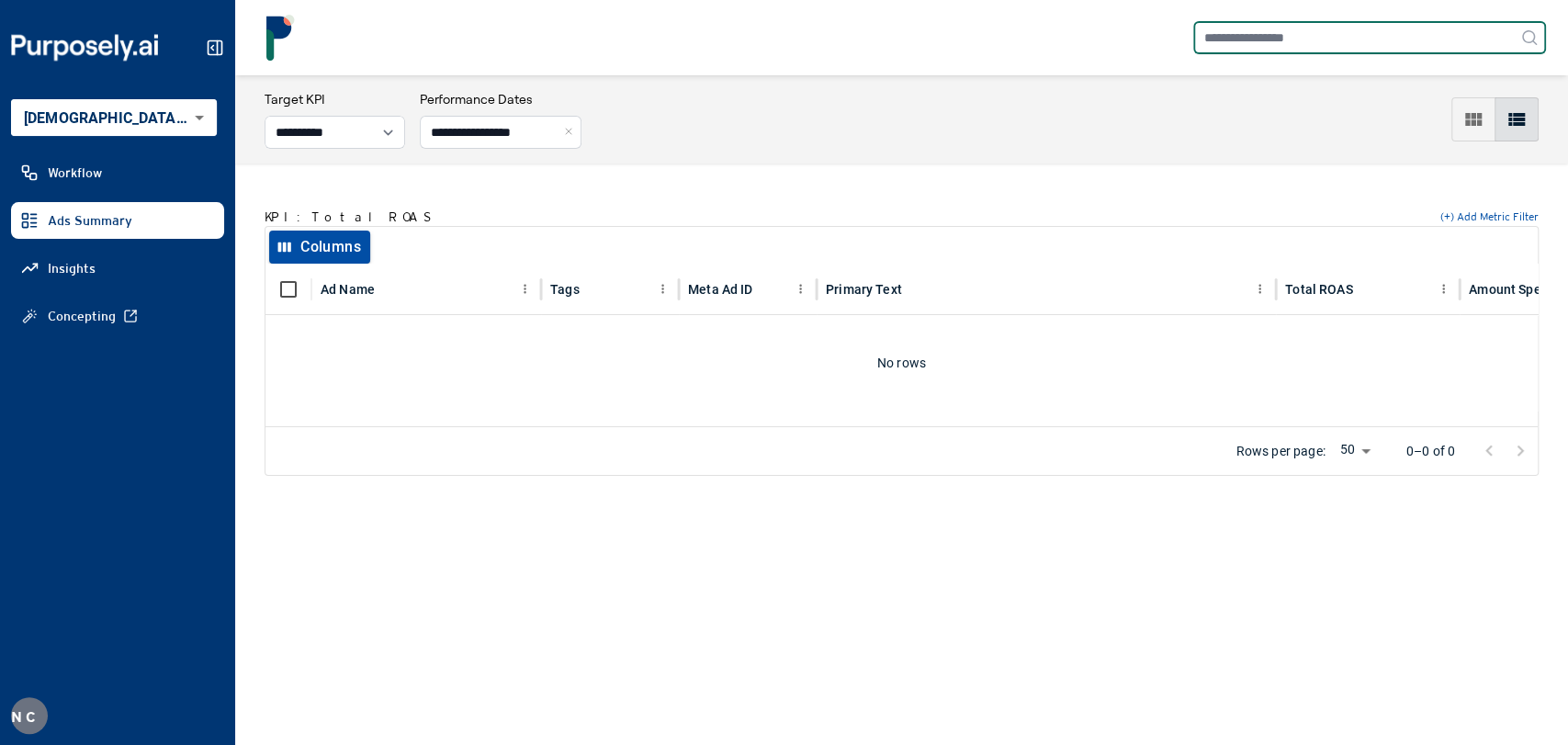 click at bounding box center (1370, 38) 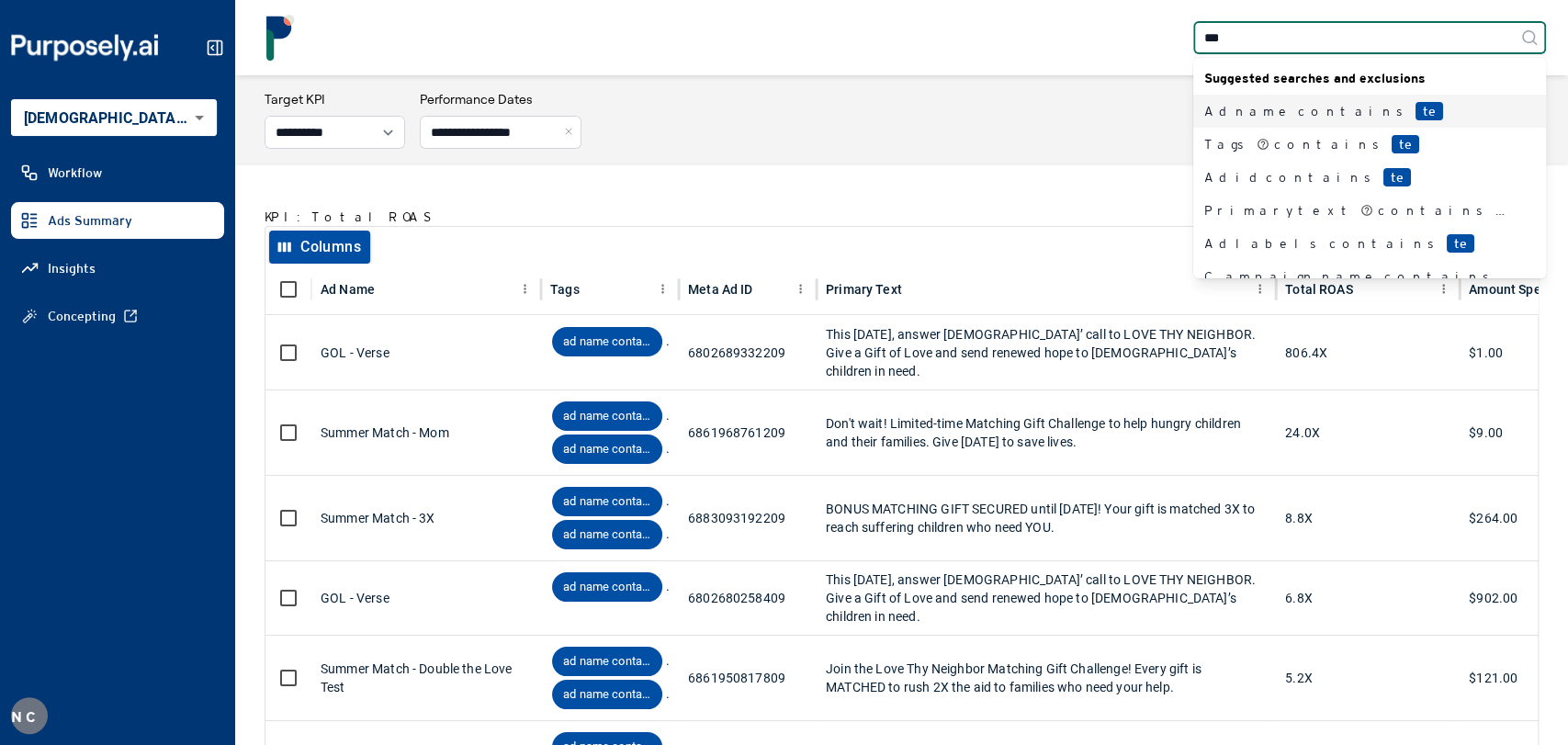 type on "****" 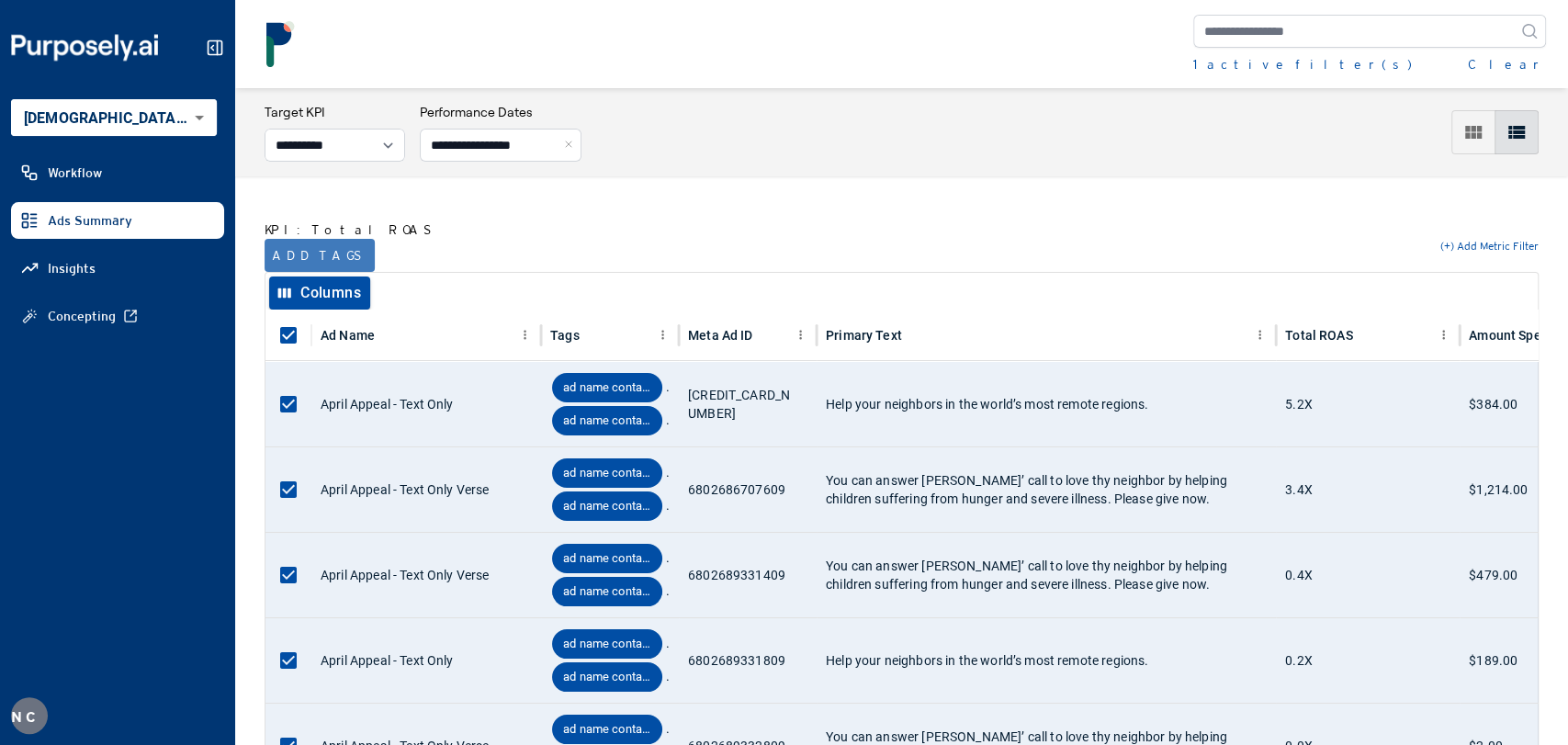 click on "Add tags" at bounding box center [320, 255] 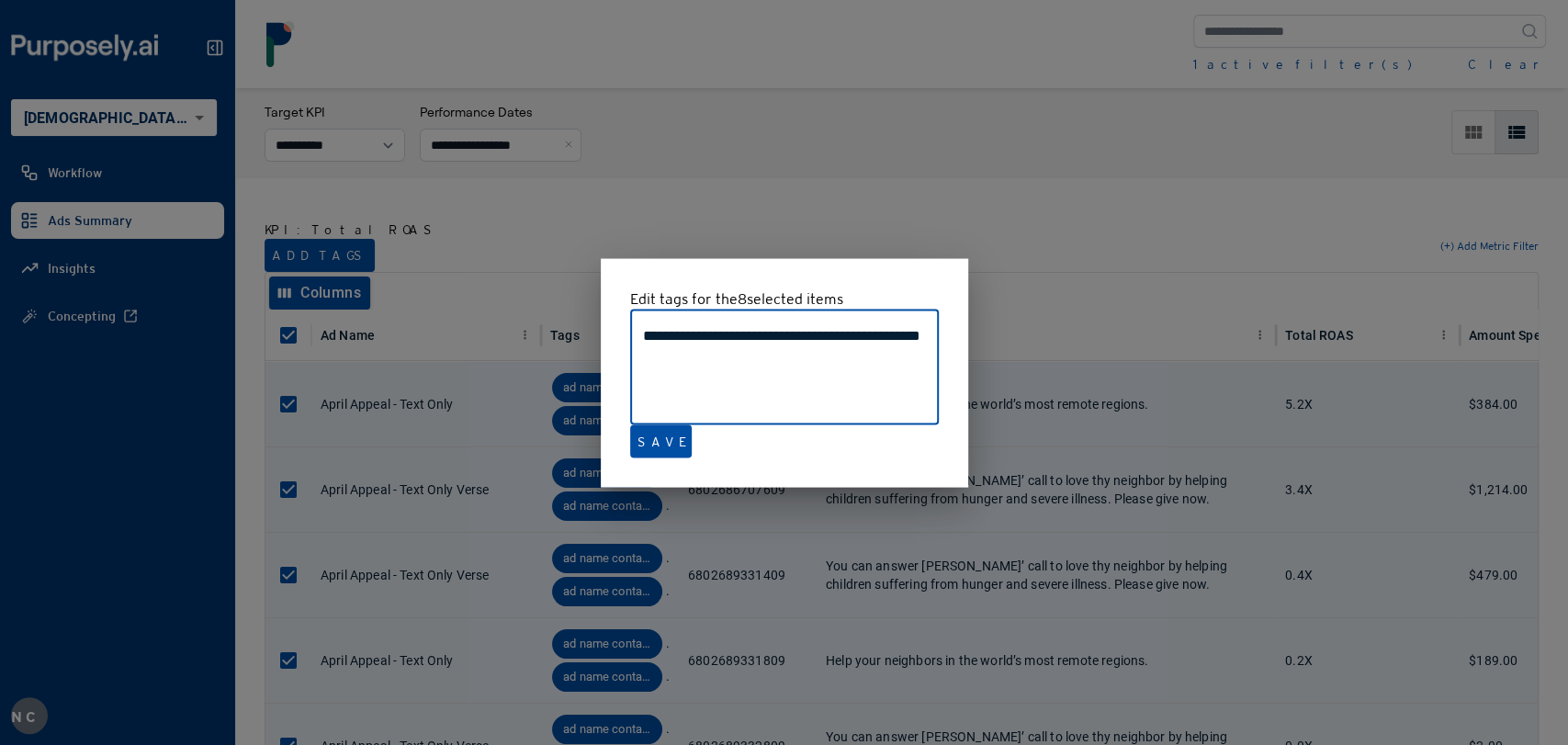click at bounding box center [784, 372] 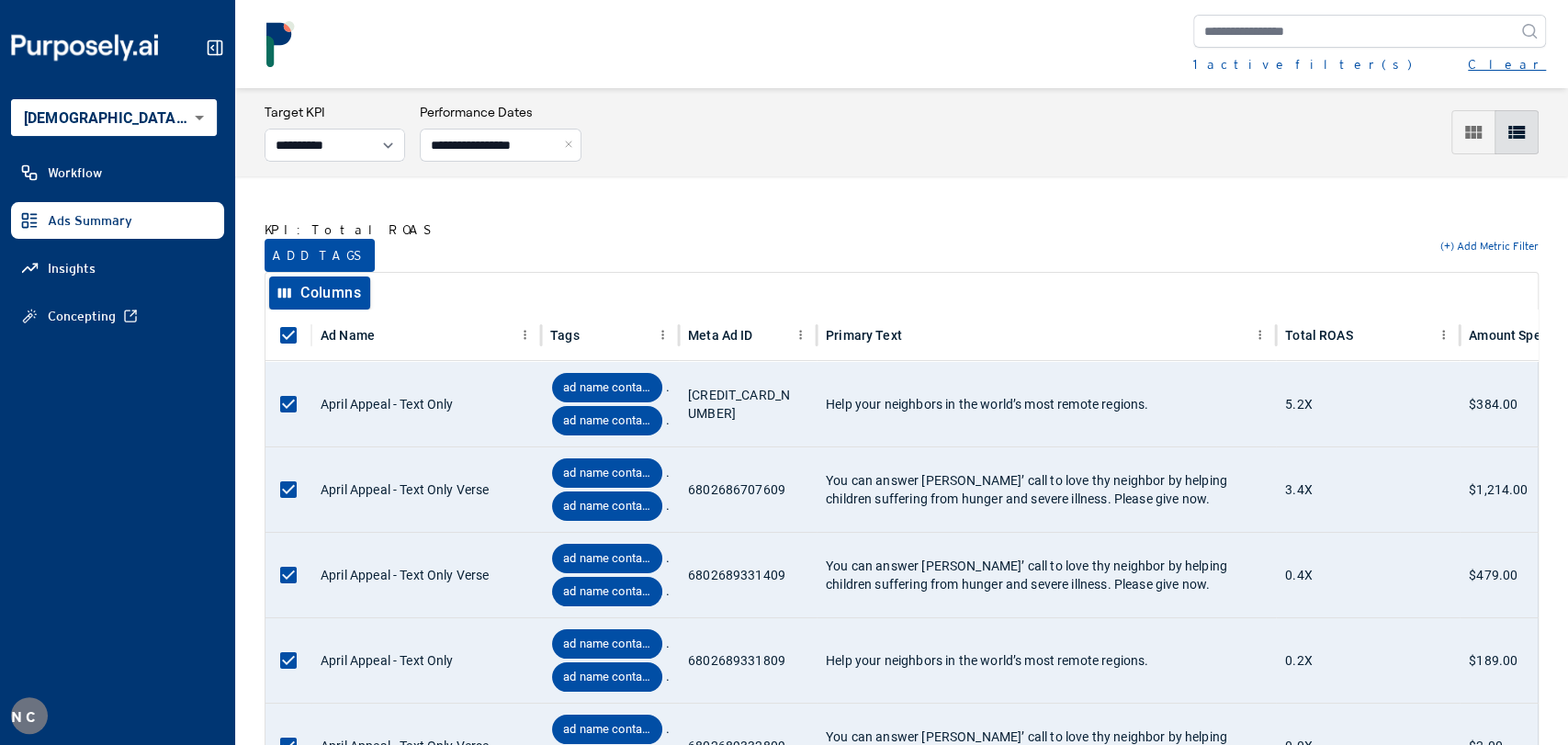 click on "Clear" at bounding box center (1506, 64) 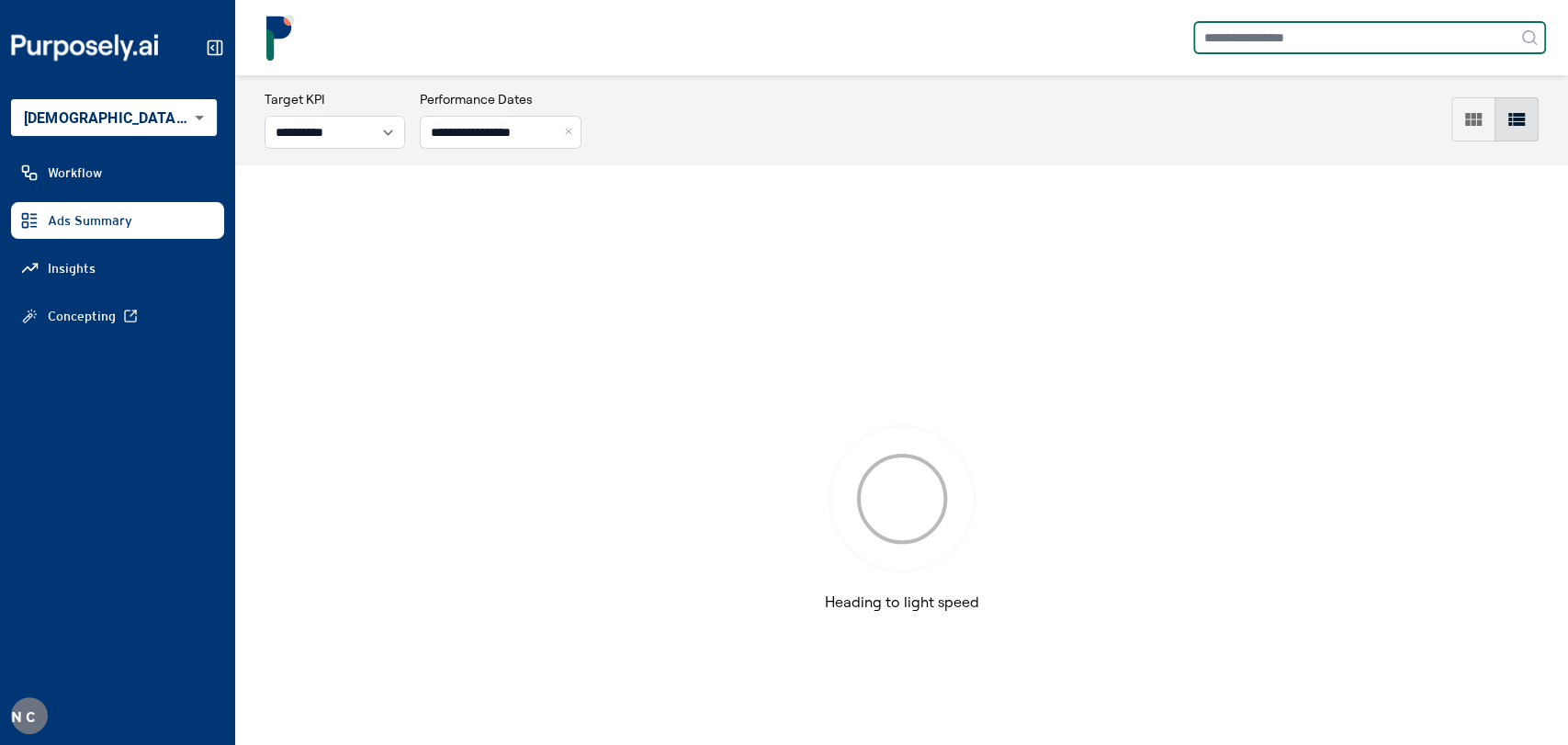 click at bounding box center (1370, 38) 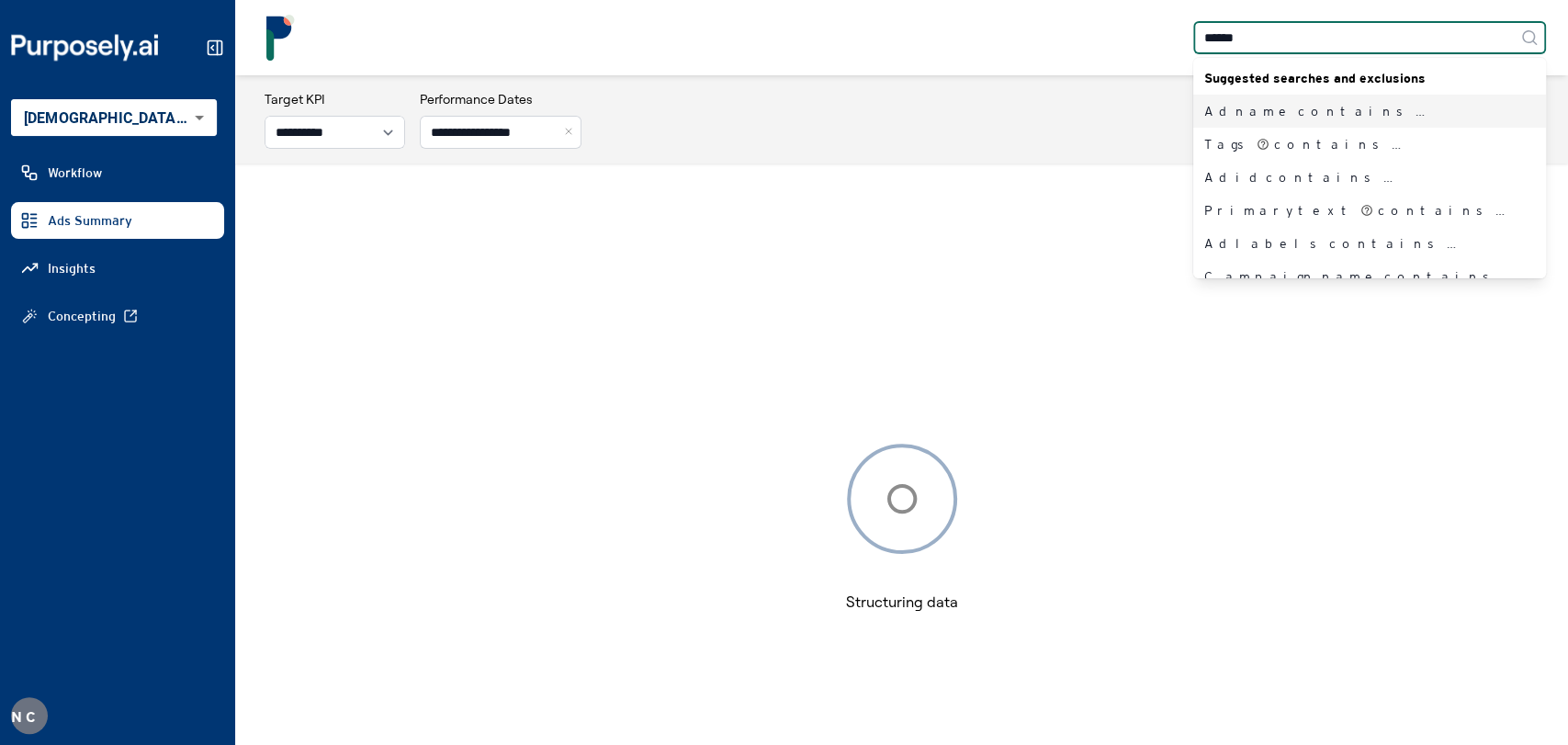 type on "*******" 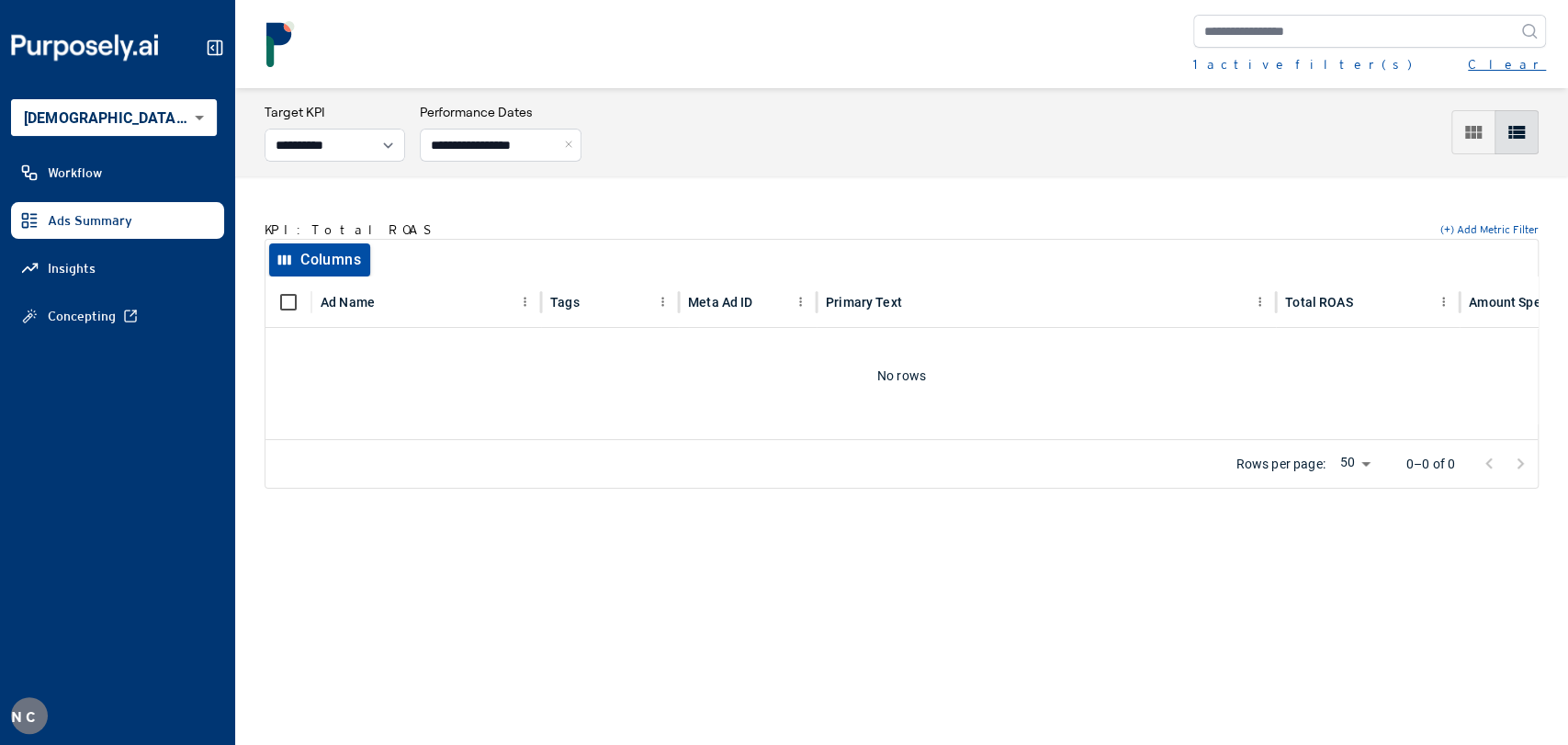 click on "Clear" at bounding box center [1506, 64] 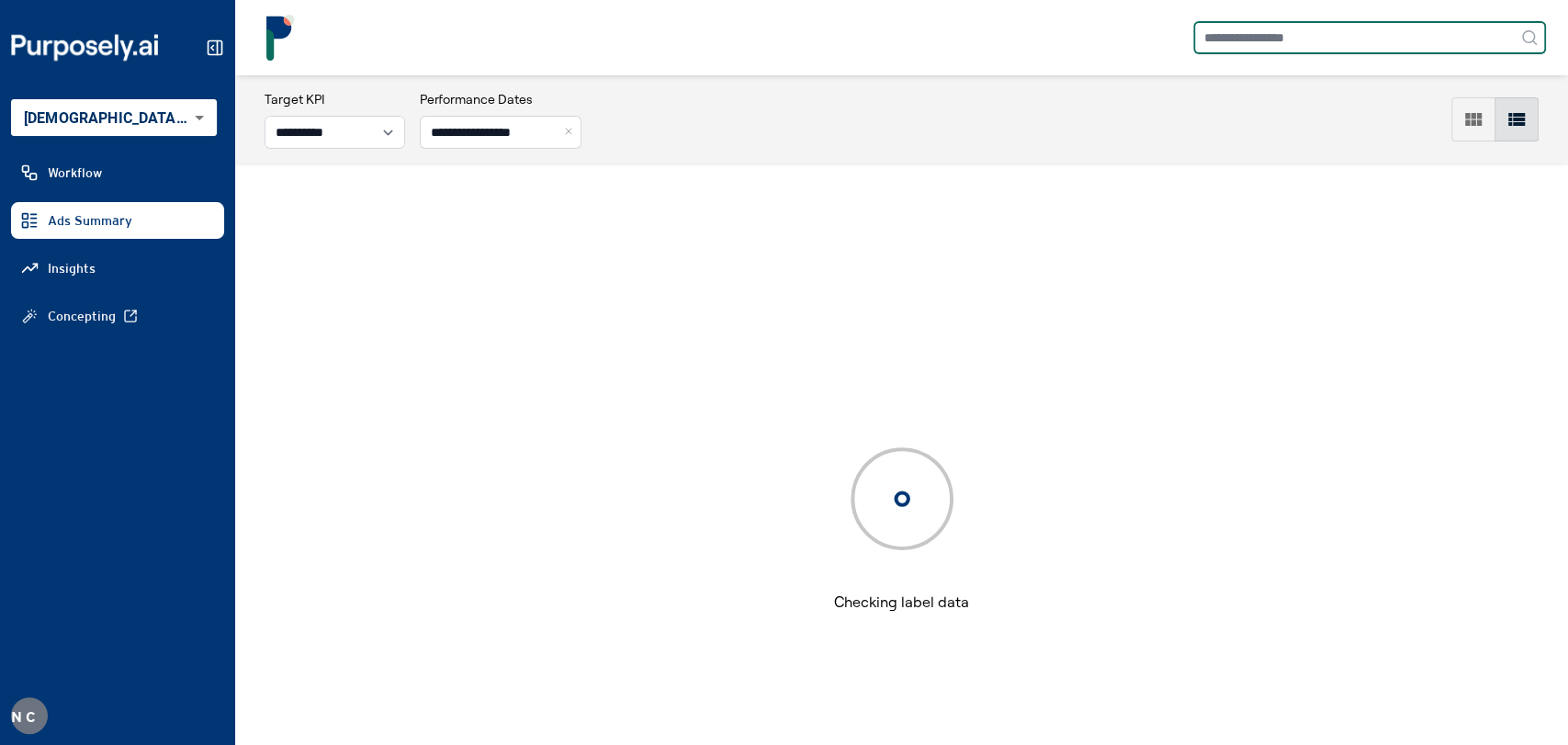 click at bounding box center [1370, 38] 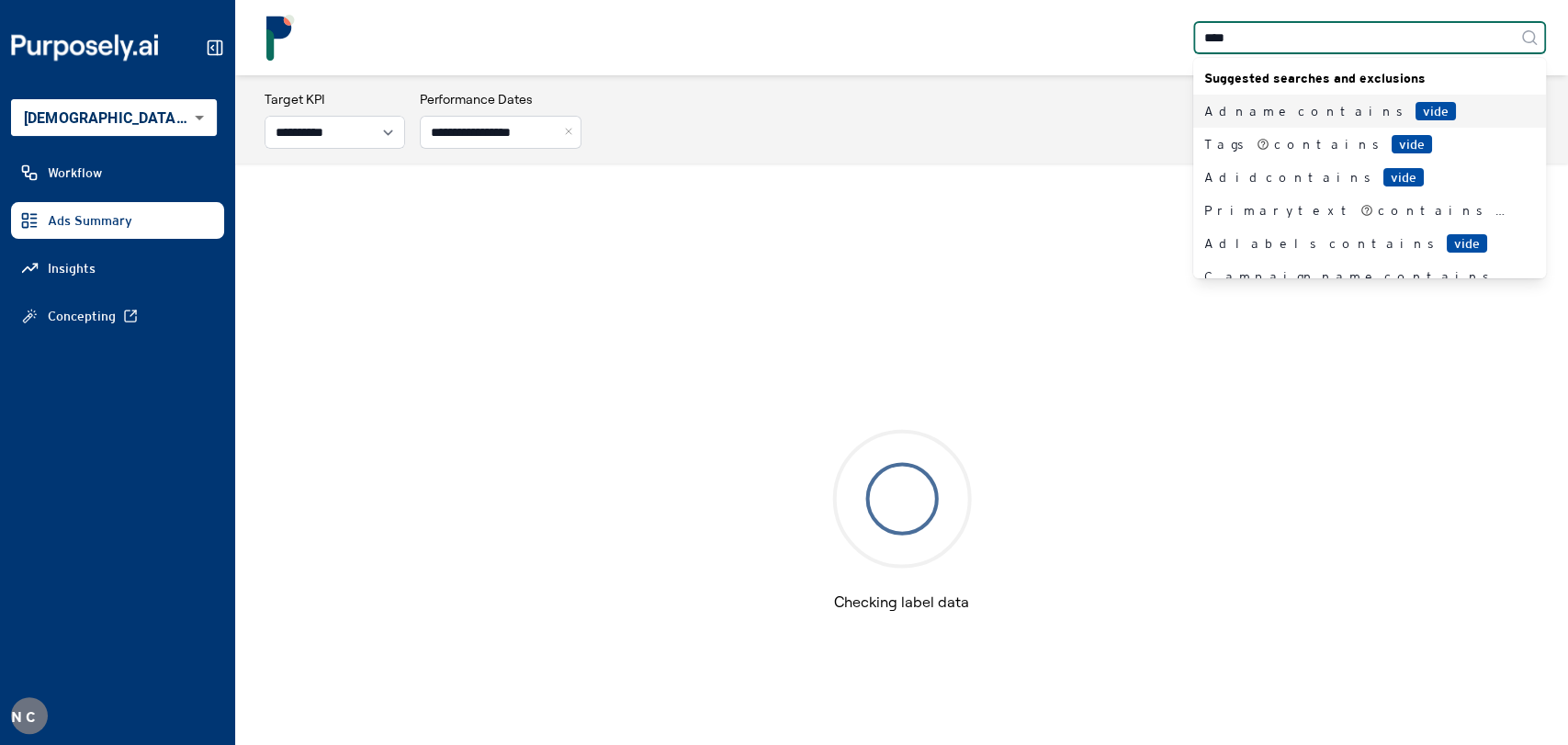 type on "*****" 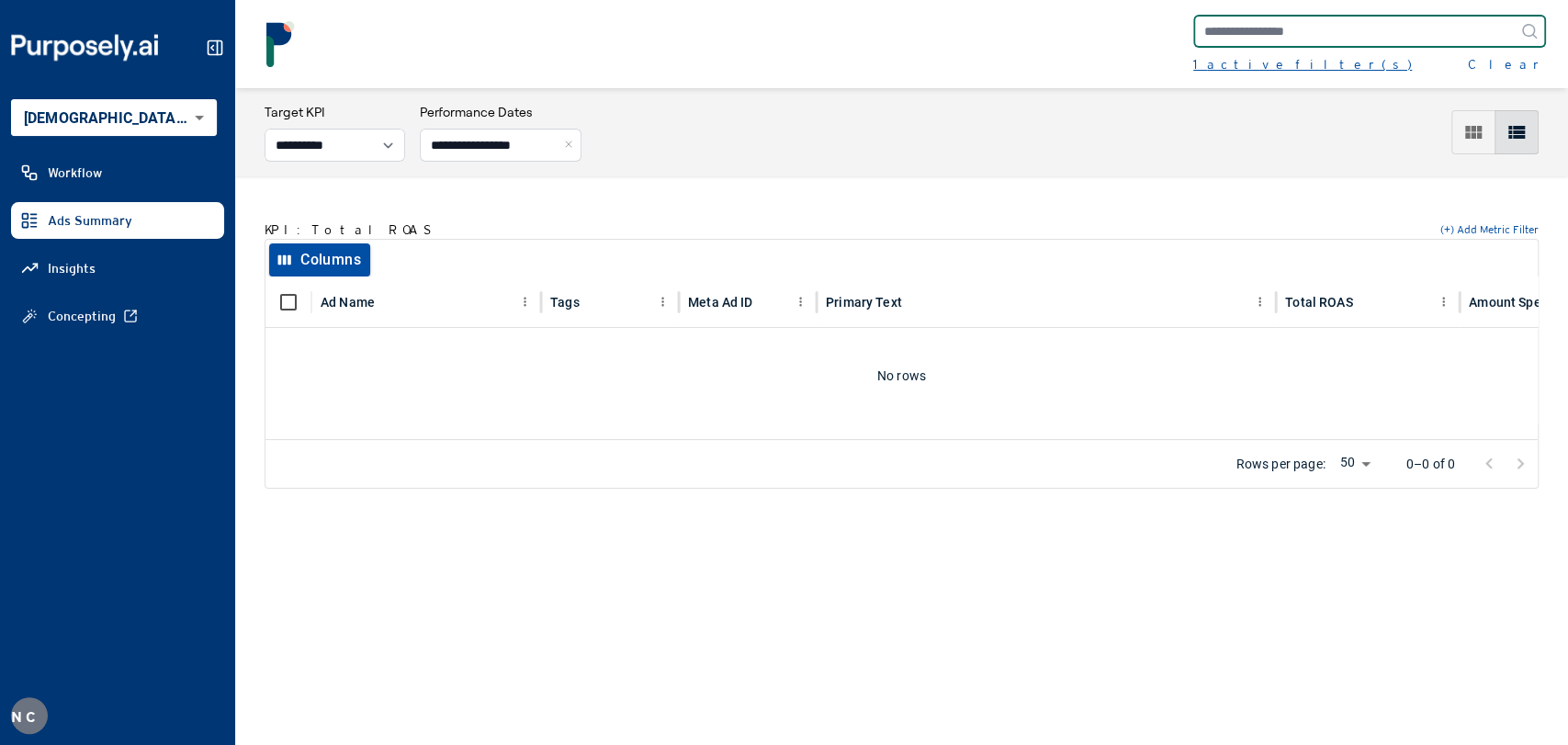 click on "1  active filter(s)" at bounding box center [1303, 64] 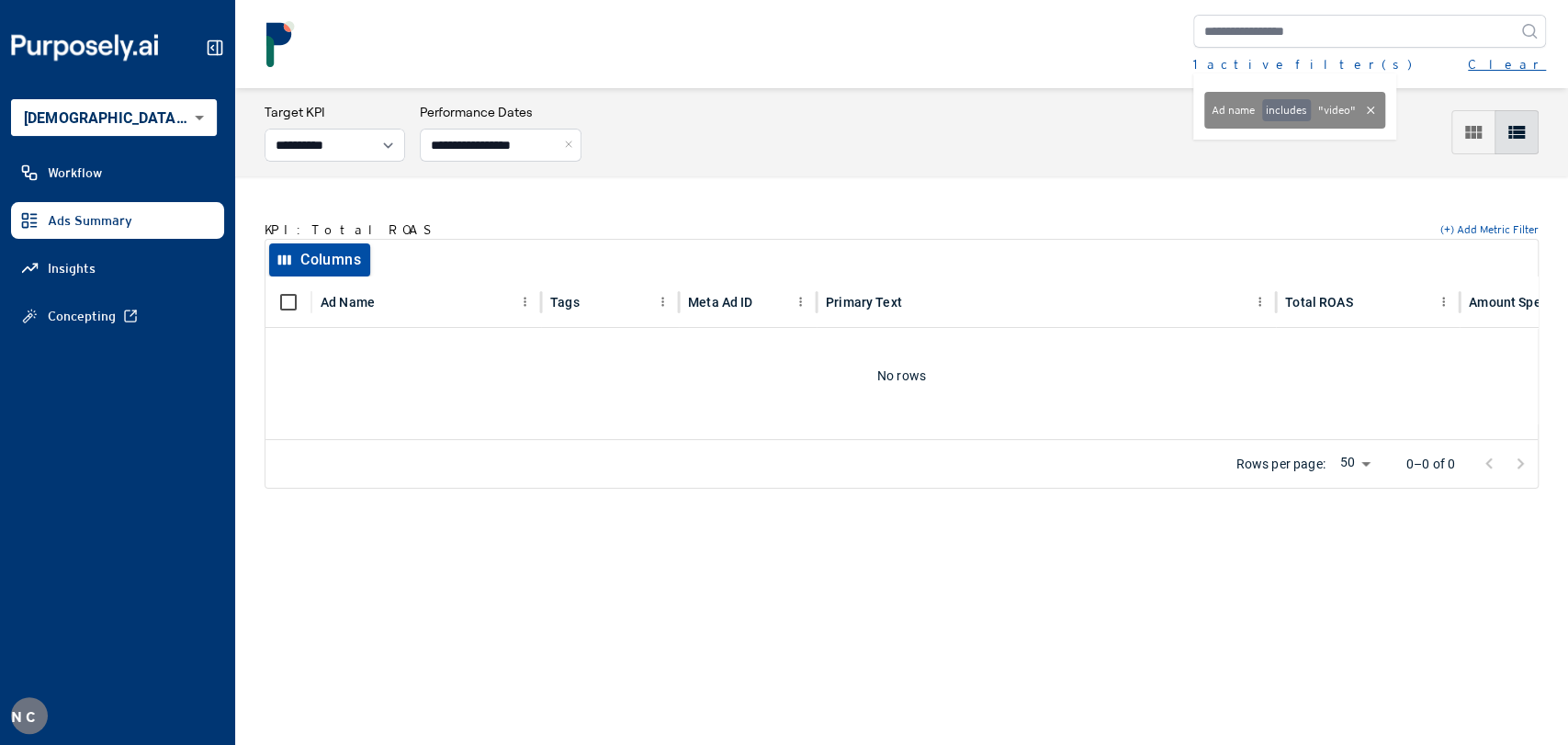 click on "Clear" at bounding box center (1506, 64) 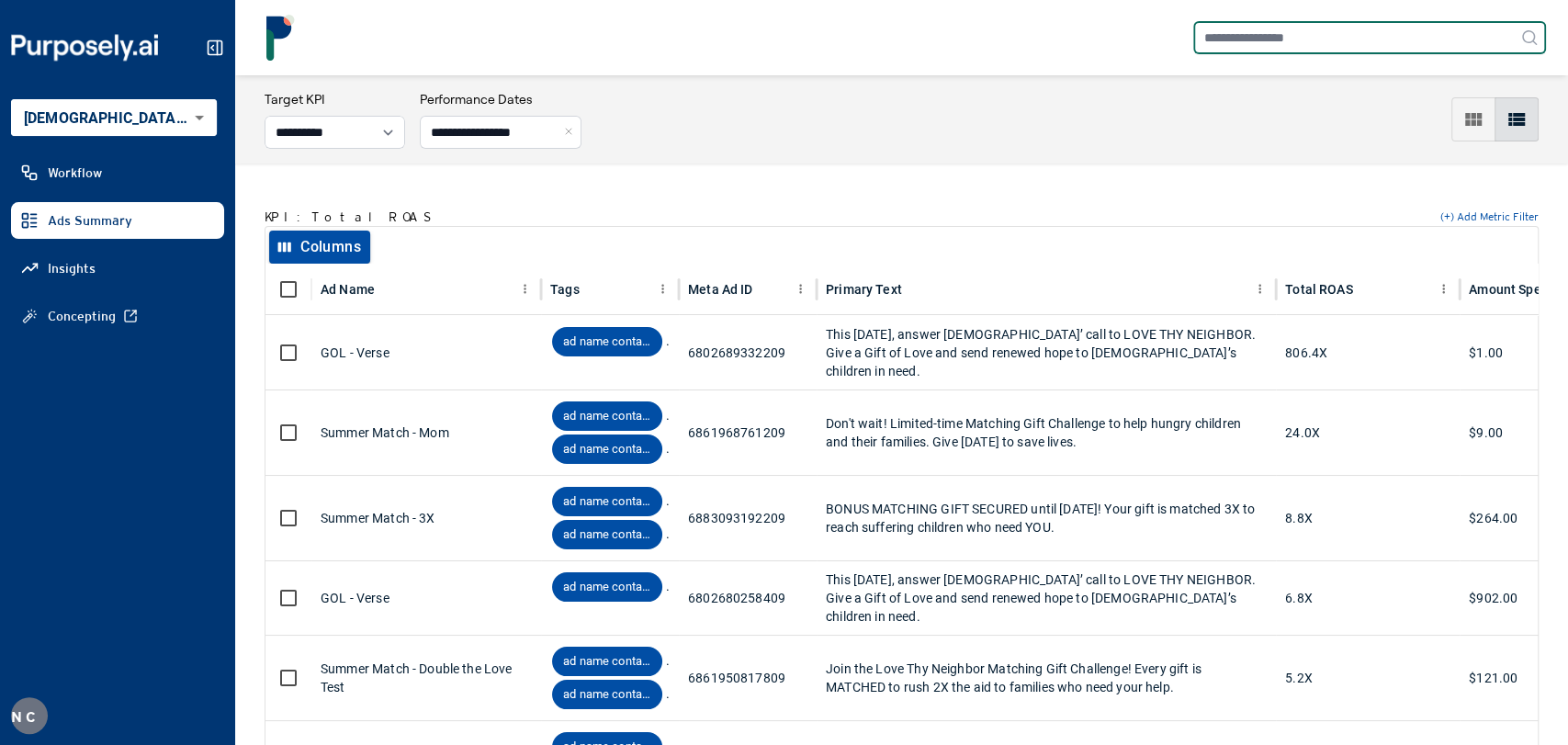 click at bounding box center [1370, 38] 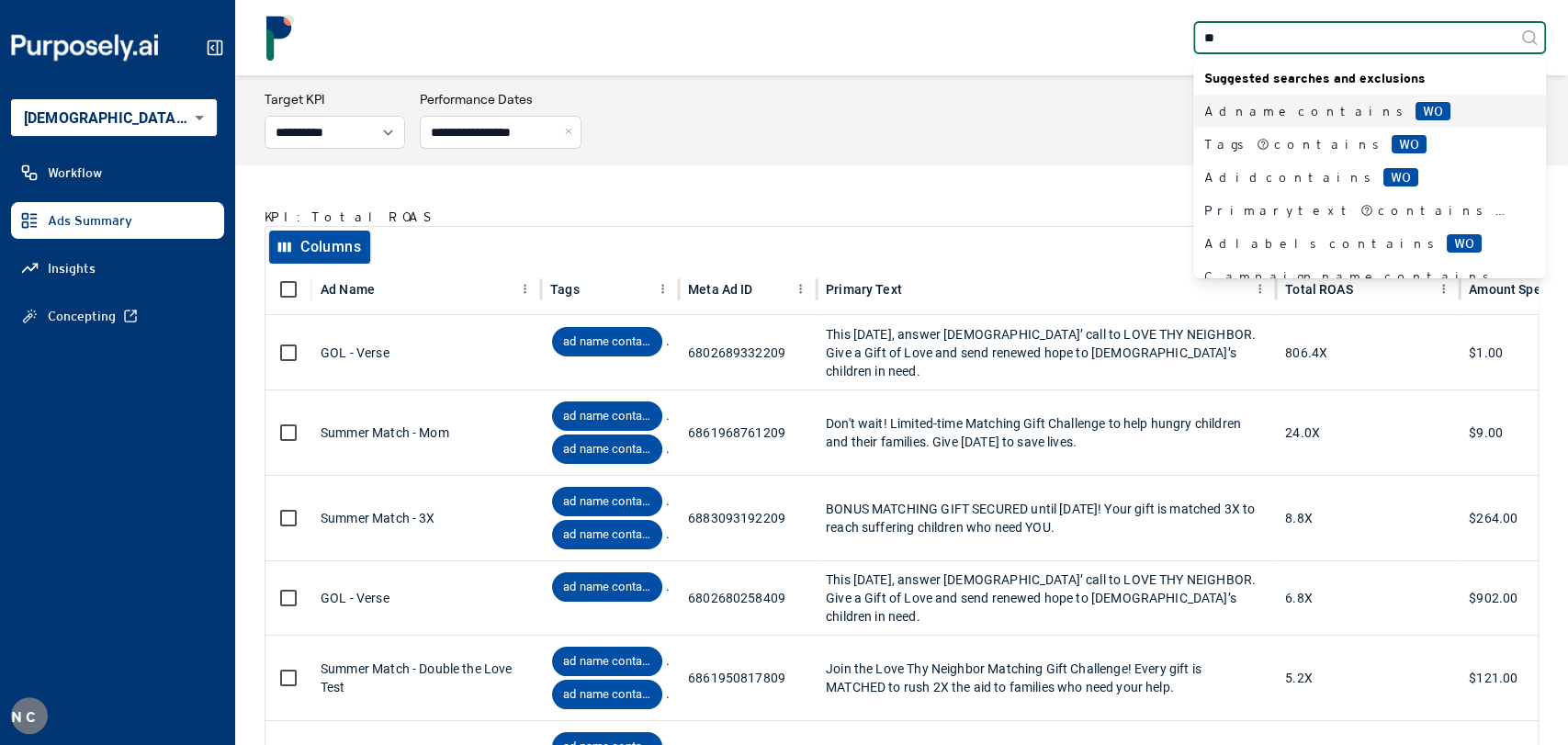 type on "***" 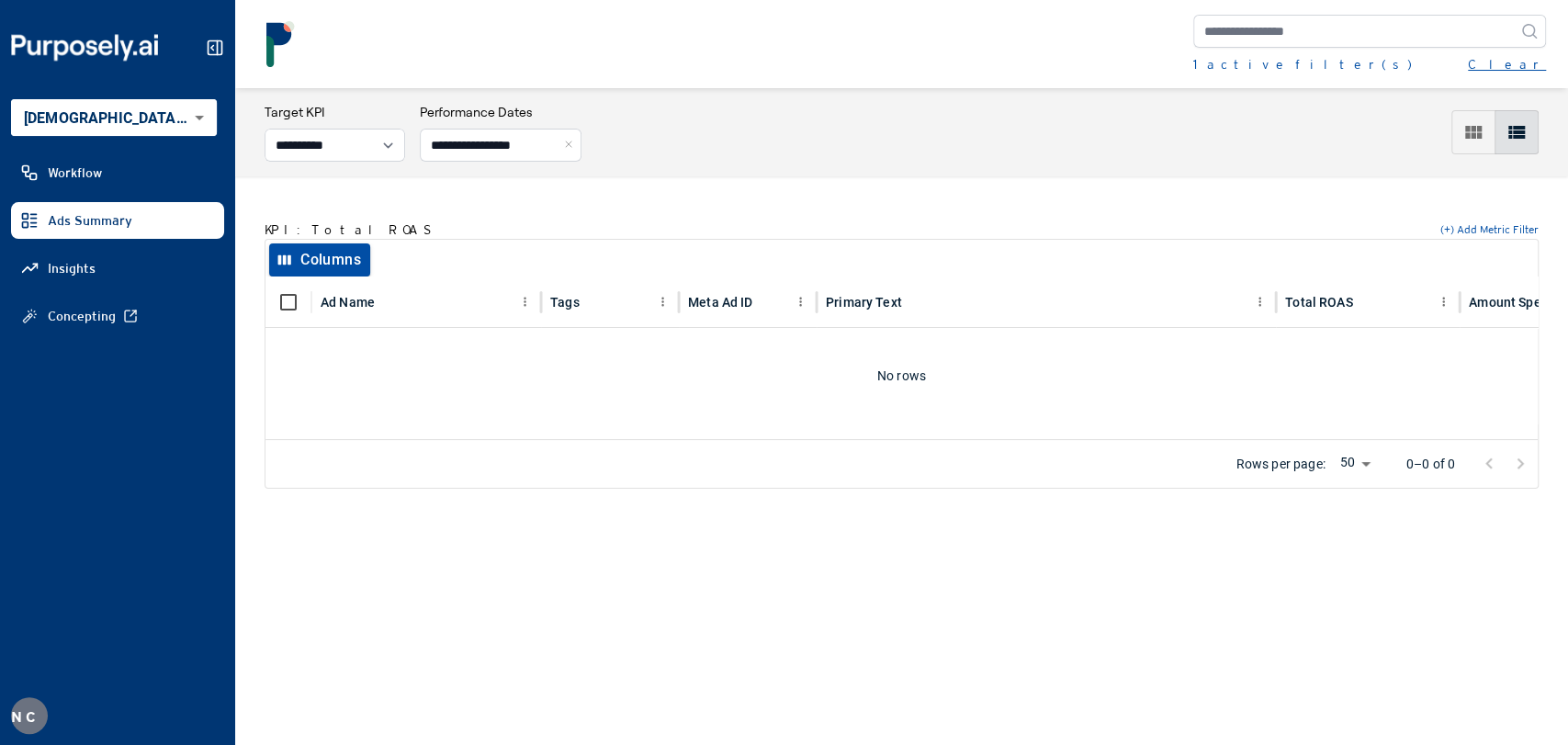 click on "Clear" at bounding box center [1506, 64] 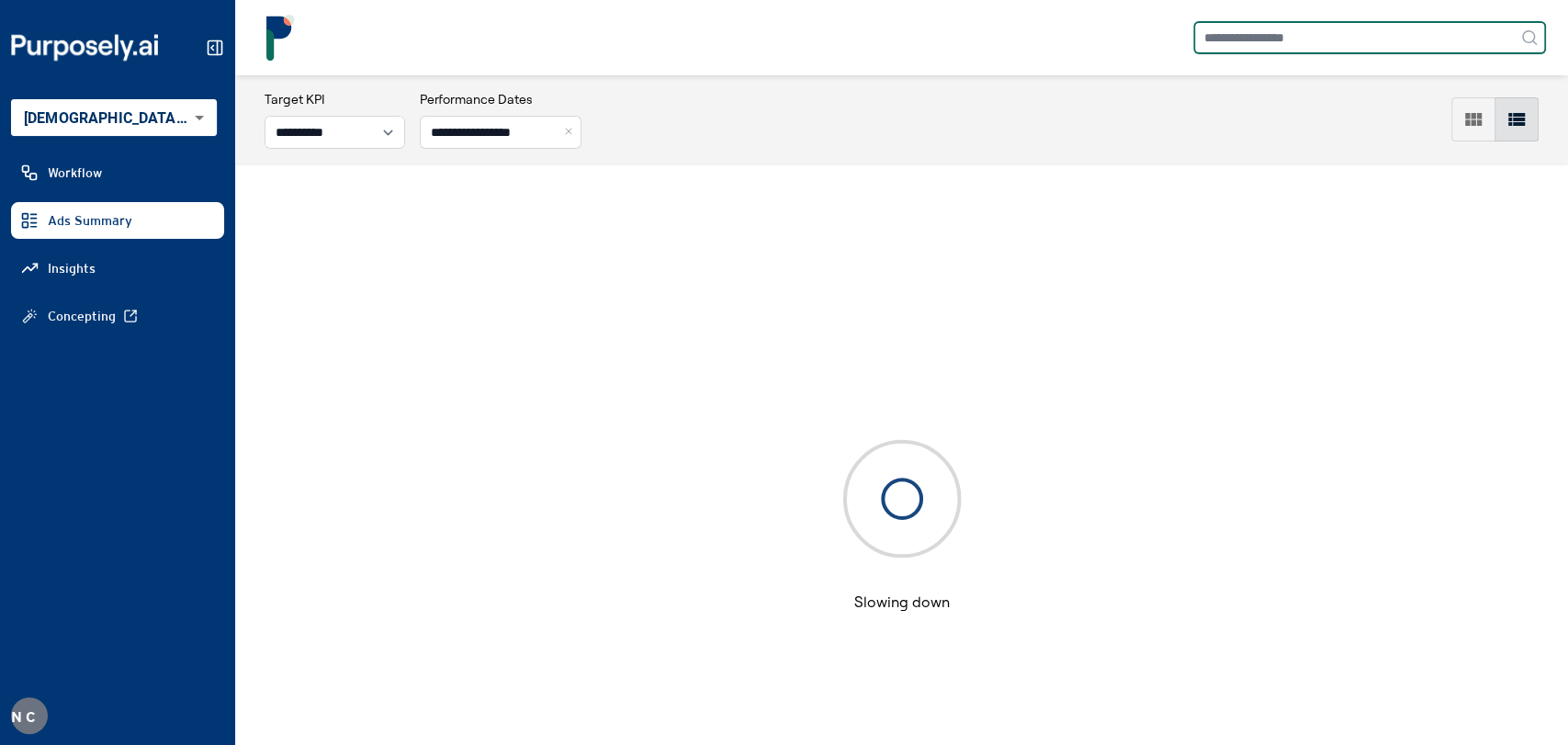 click at bounding box center [1370, 38] 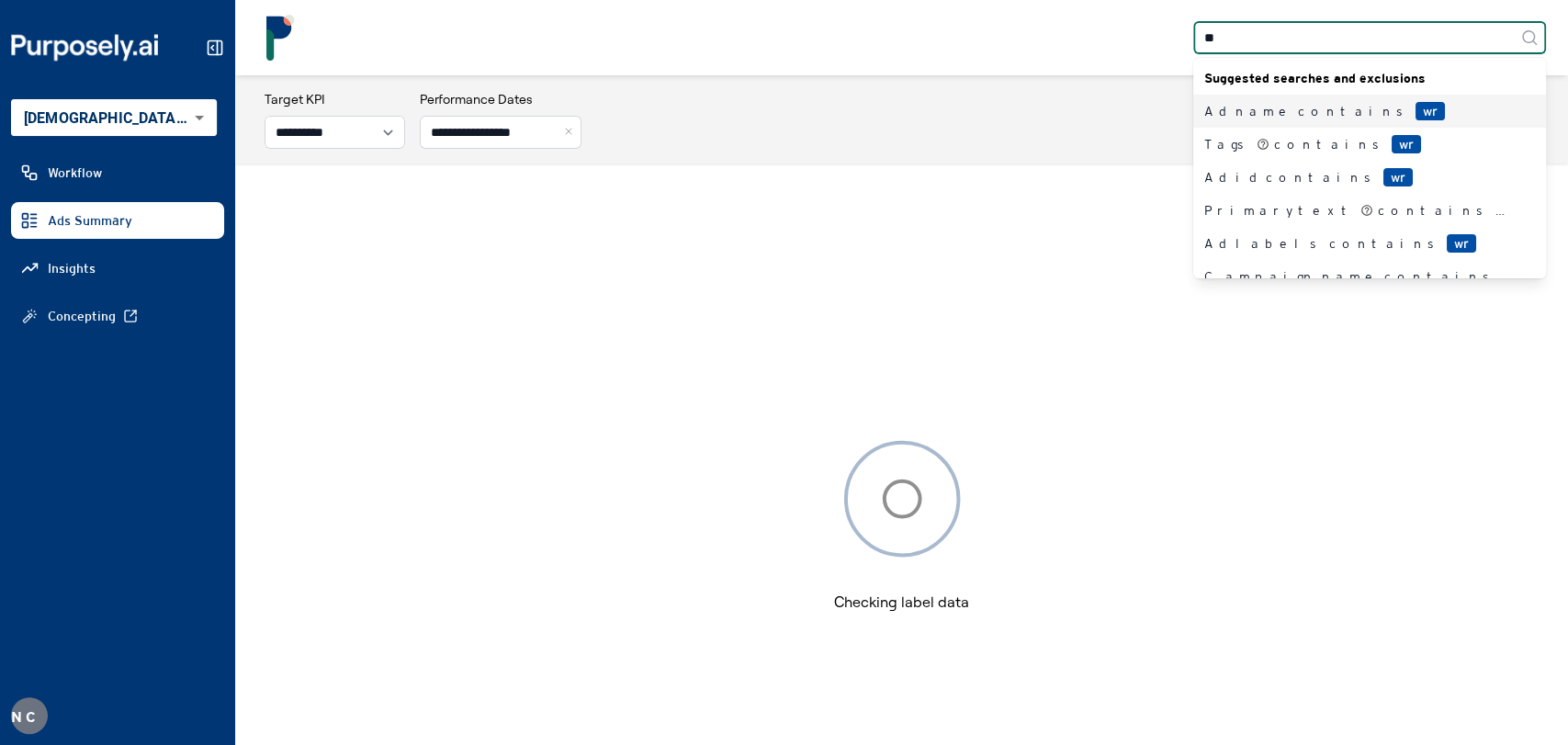 type on "***" 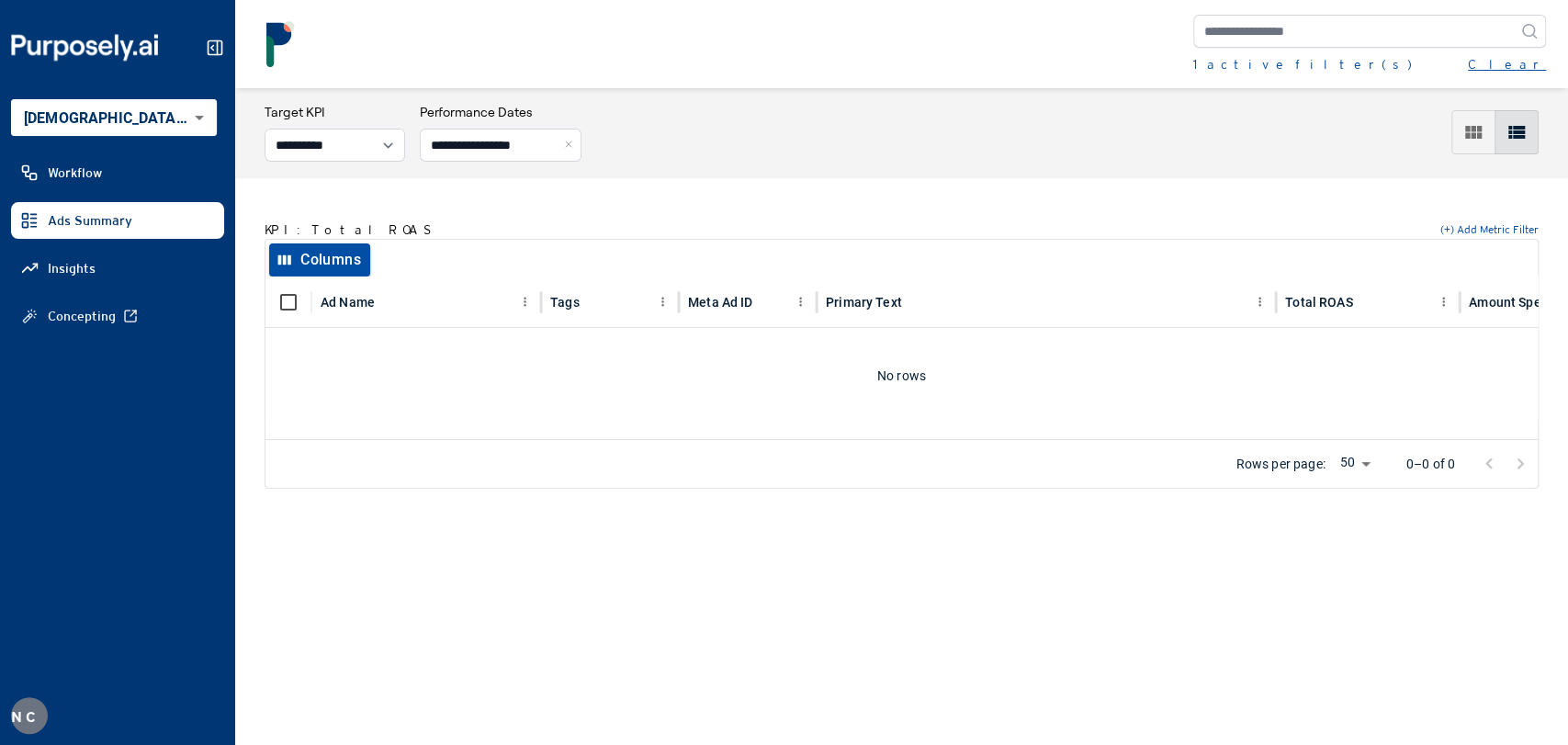click on "Clear" at bounding box center (1506, 64) 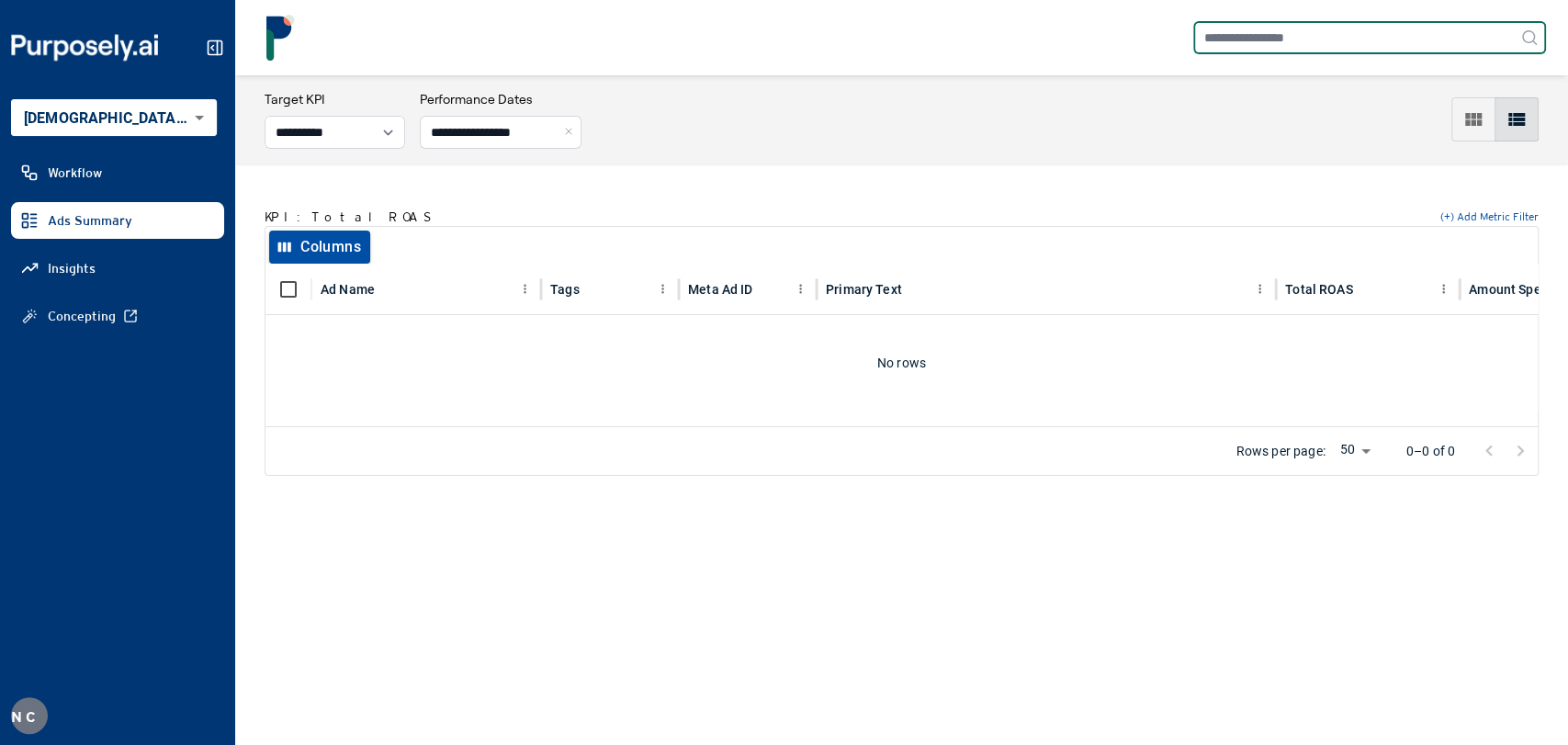 click at bounding box center [1370, 38] 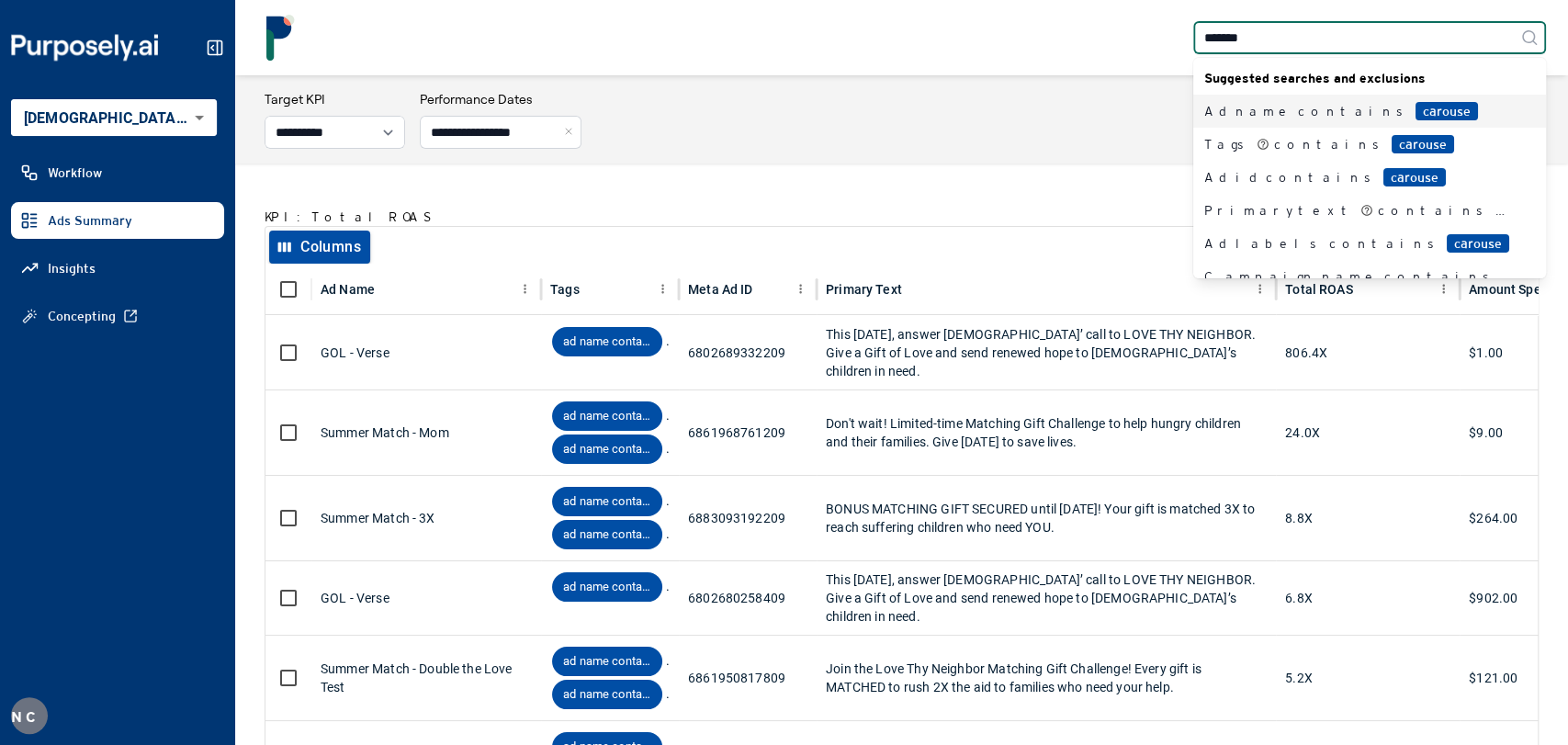 type on "********" 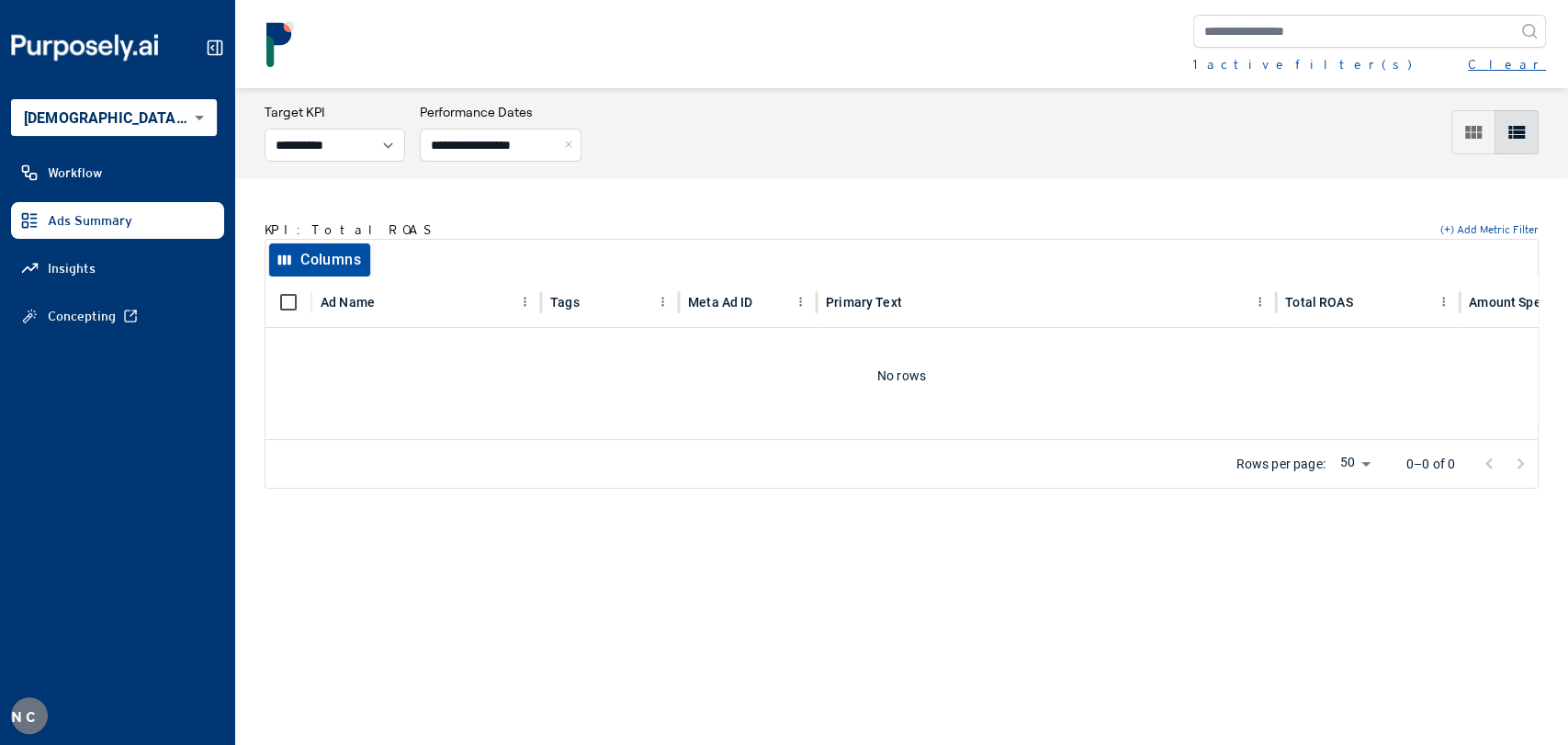 click on "Clear" at bounding box center [1506, 64] 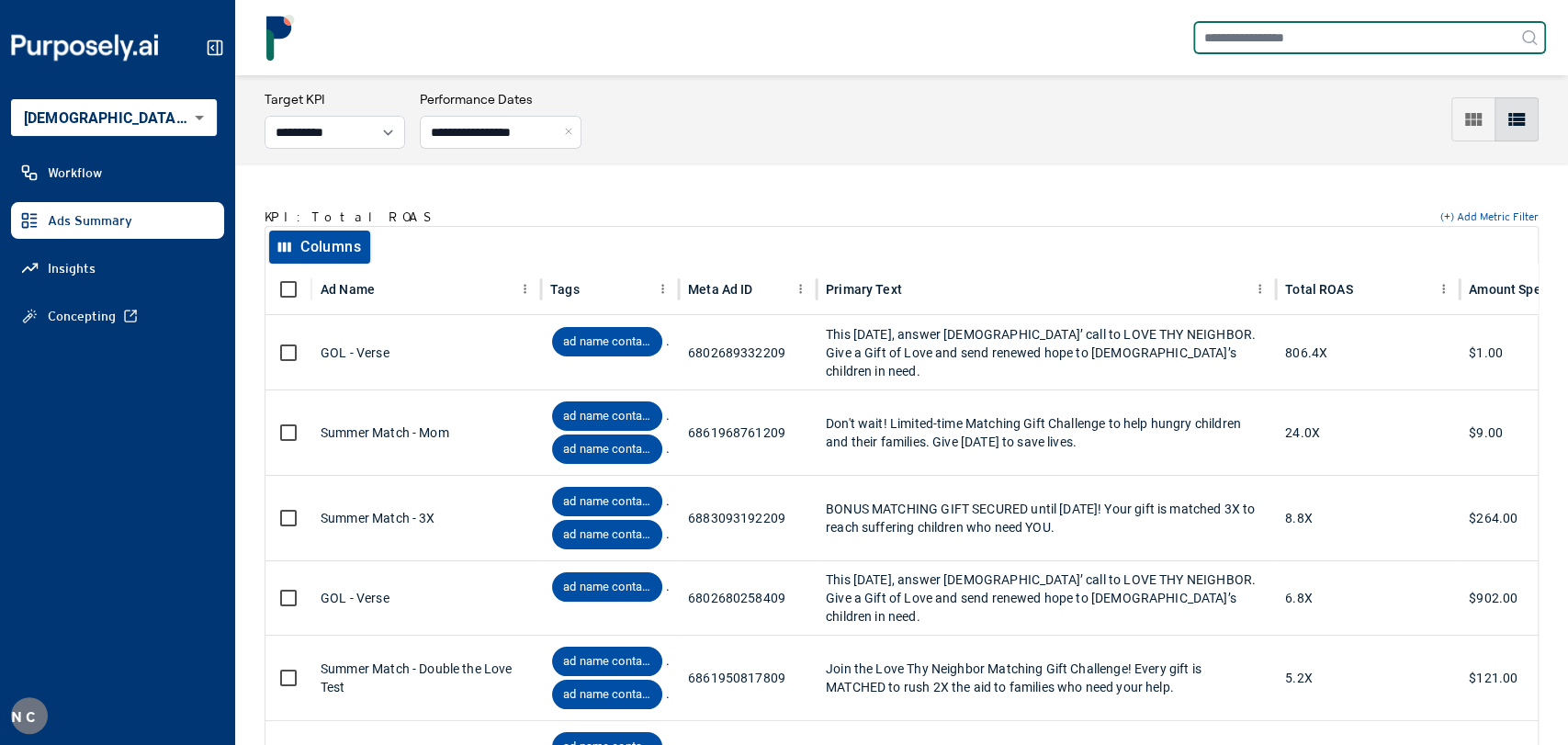 click at bounding box center [1370, 38] 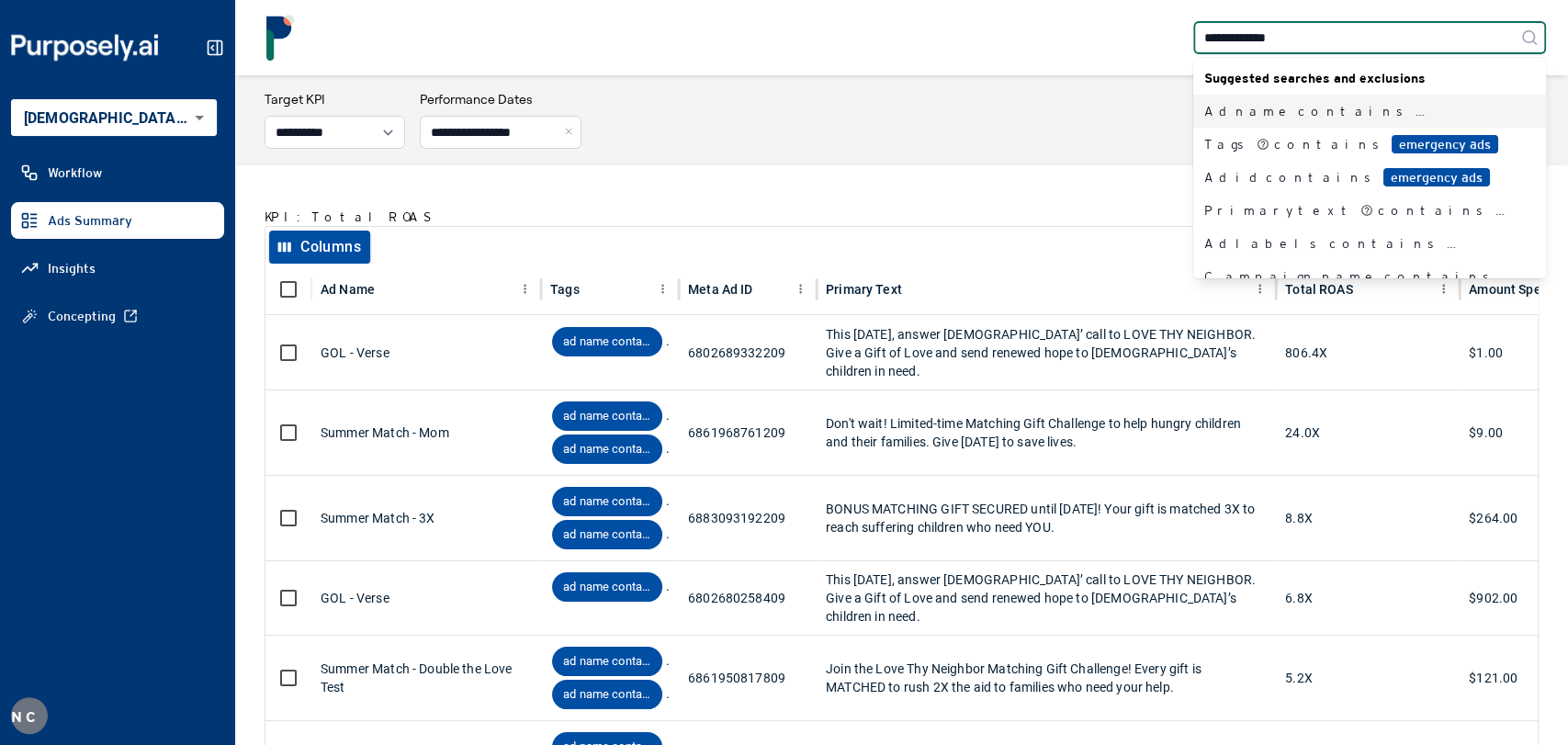 type on "**********" 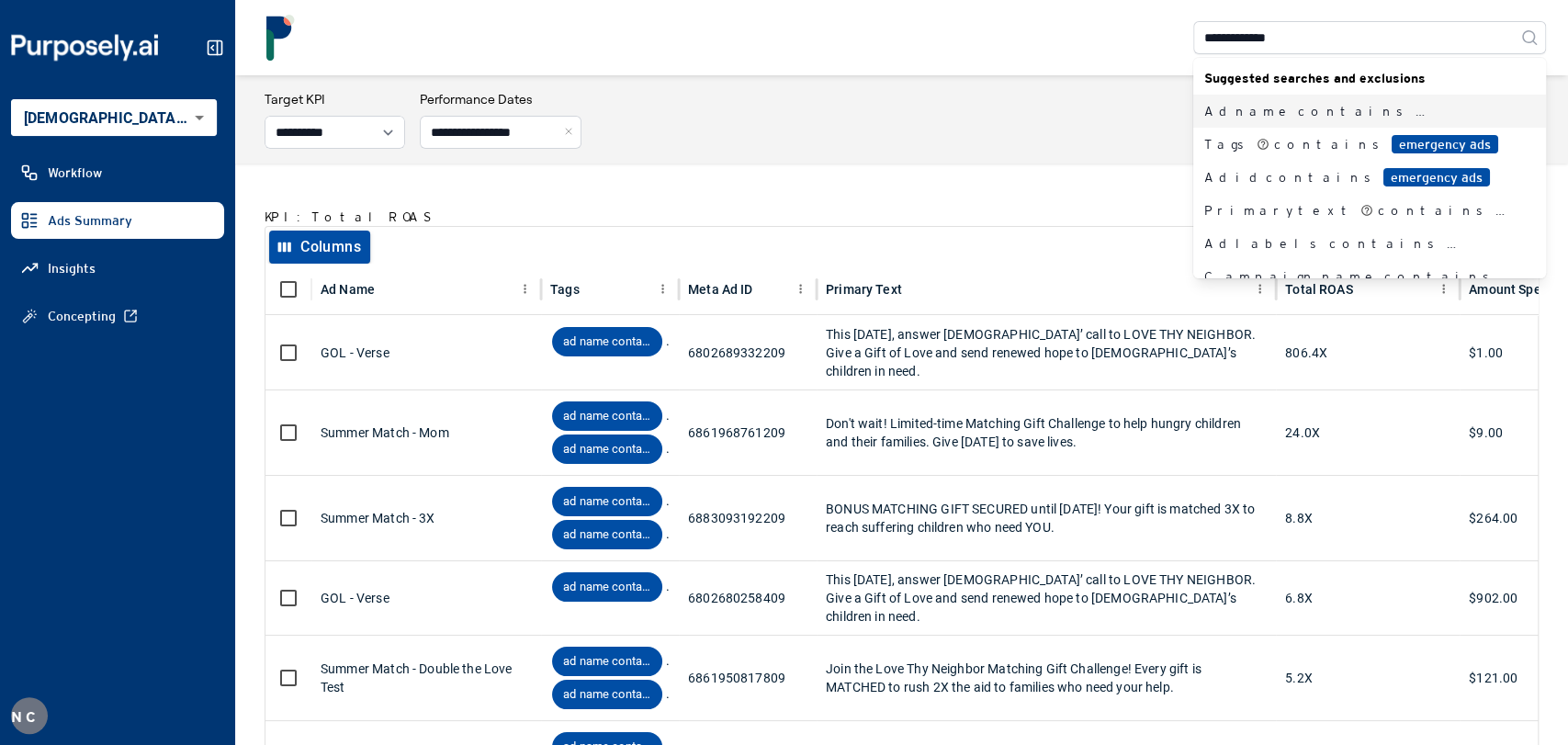 click on "emergency ads" at bounding box center (1469, 111) 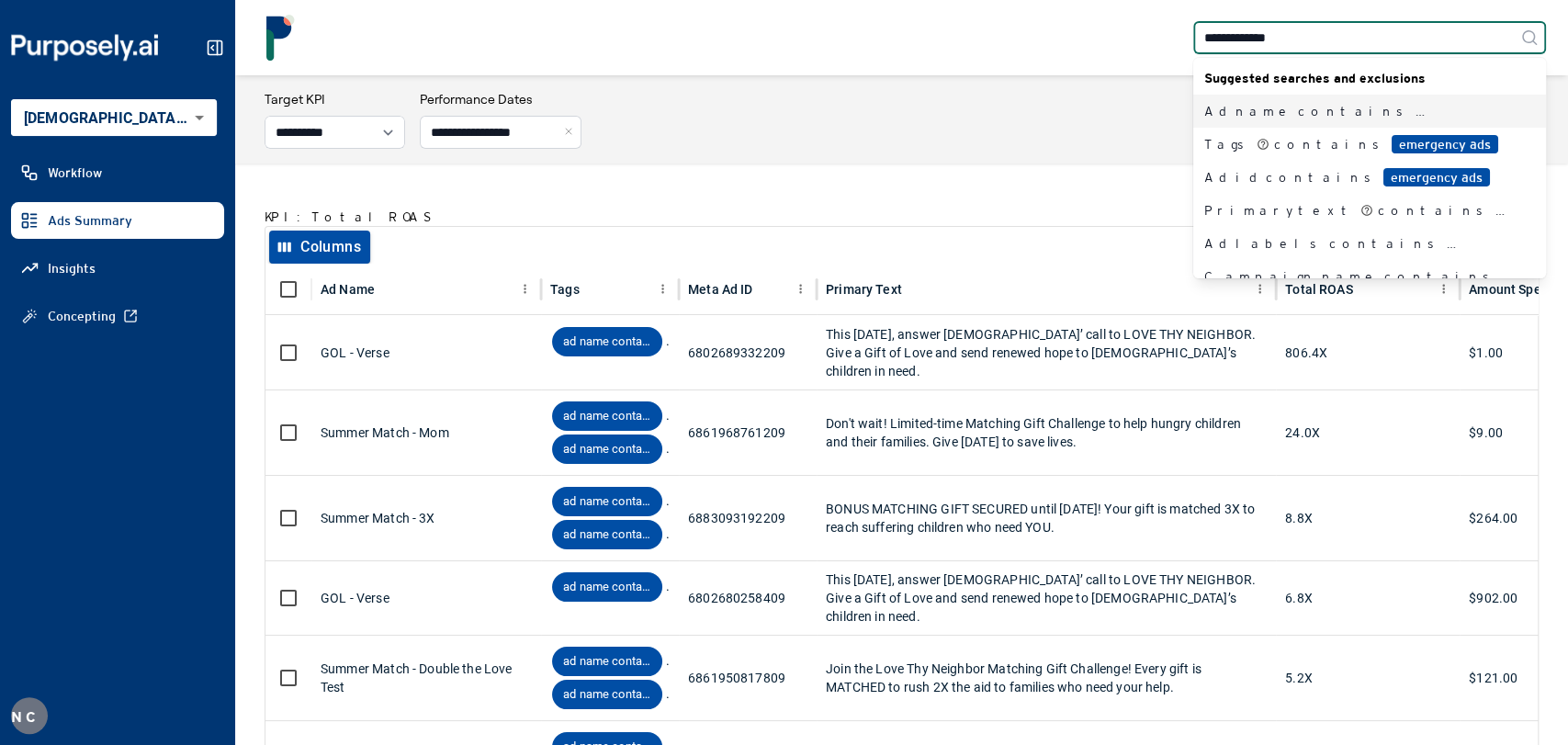 type 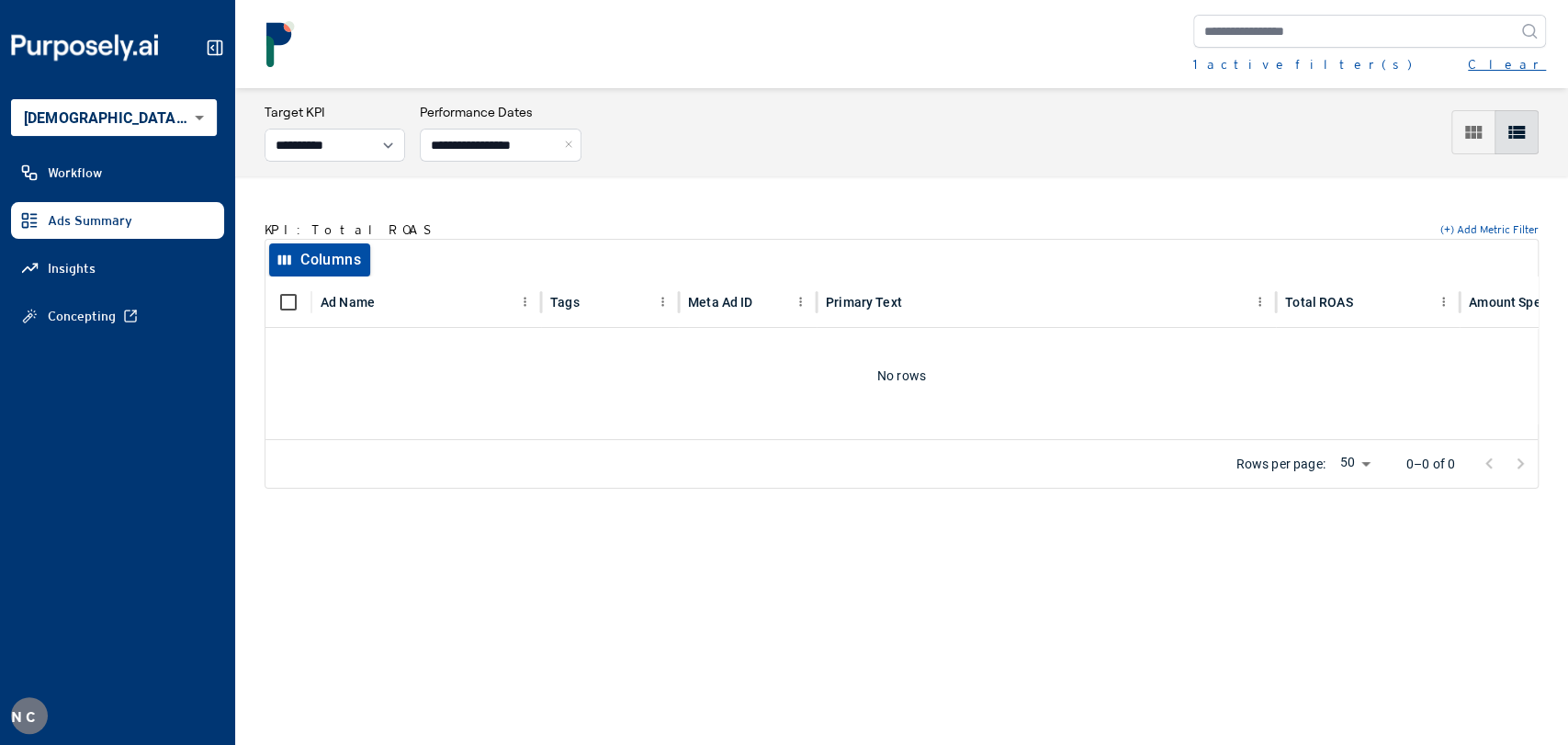 click on "Clear" at bounding box center (1506, 64) 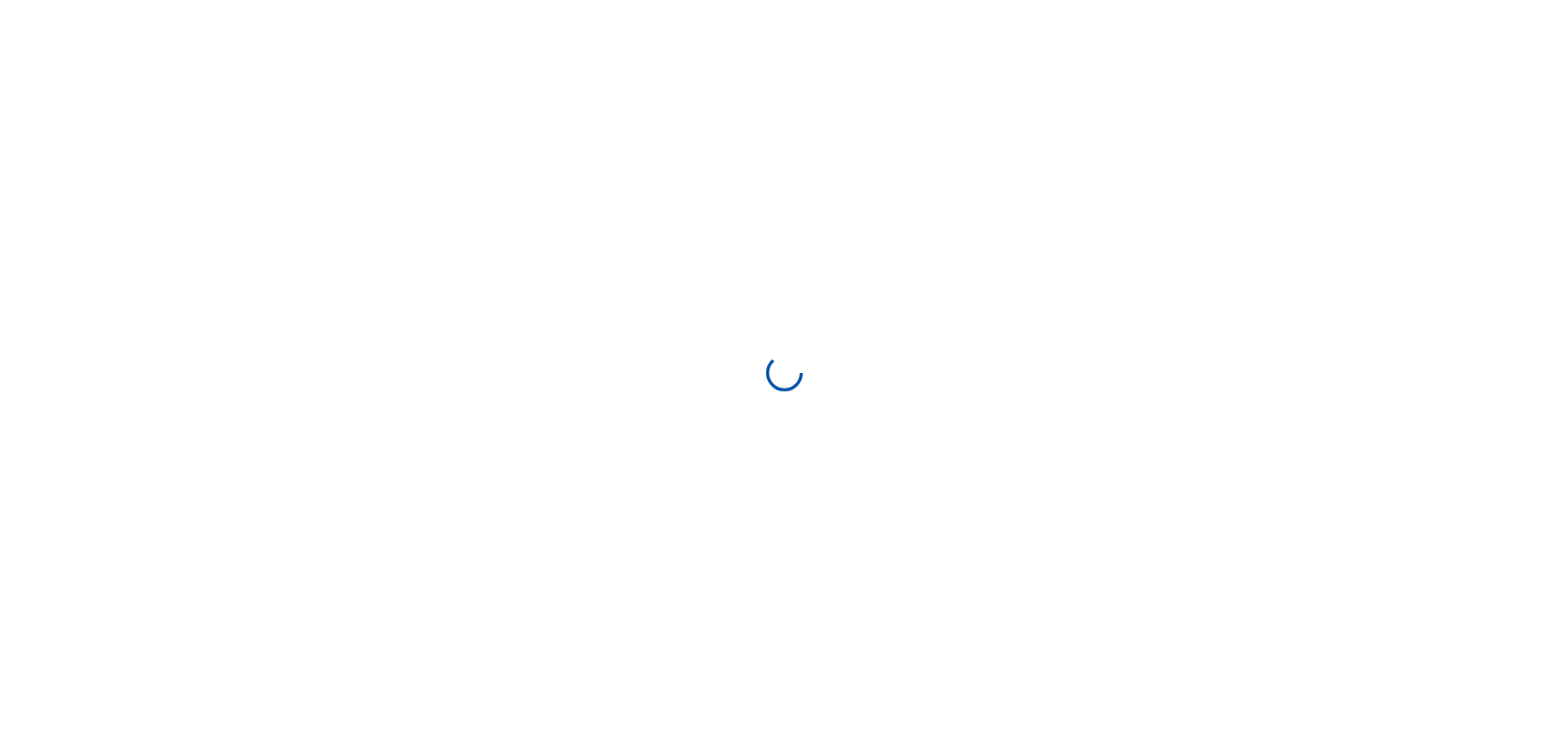 select on "**********" 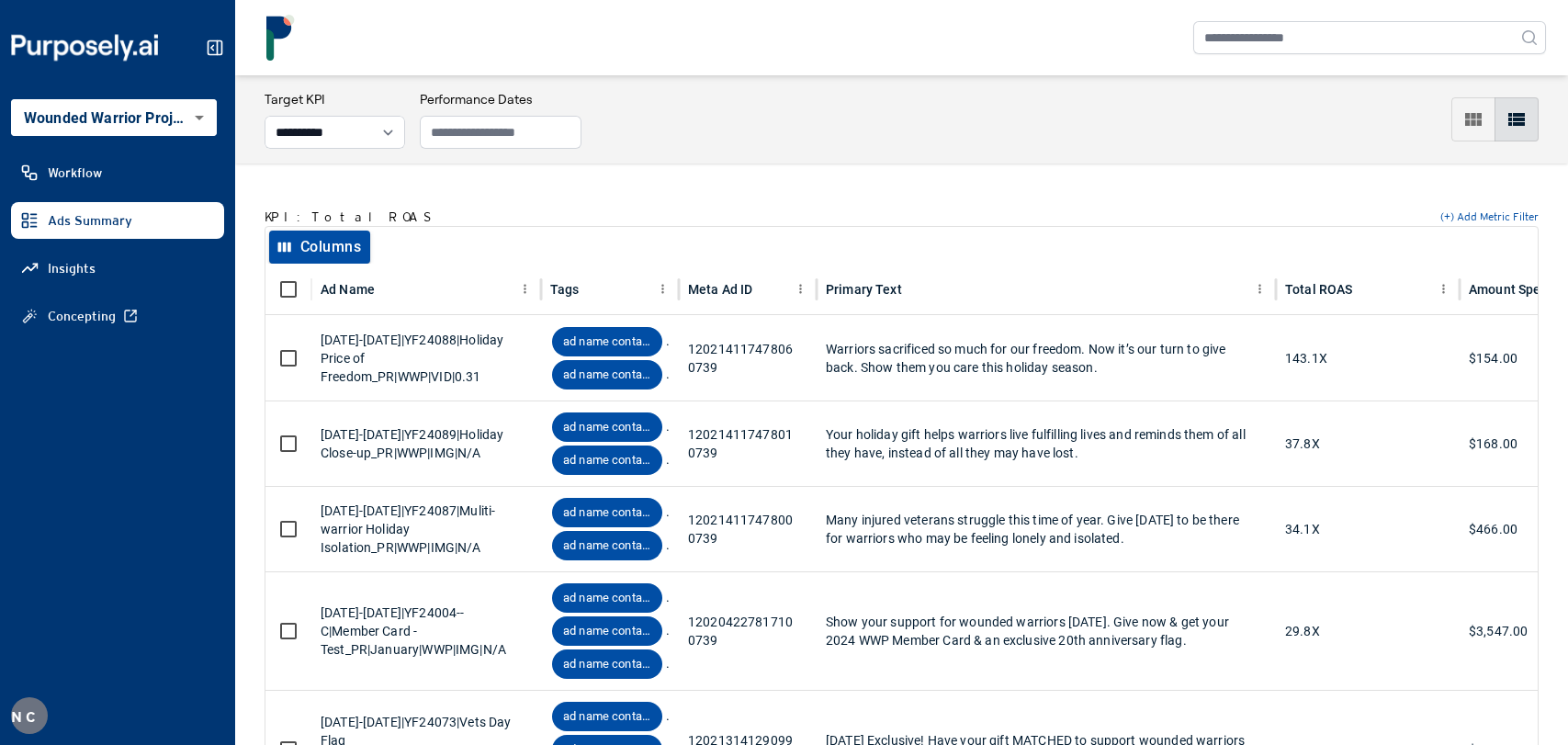 scroll, scrollTop: 0, scrollLeft: 0, axis: both 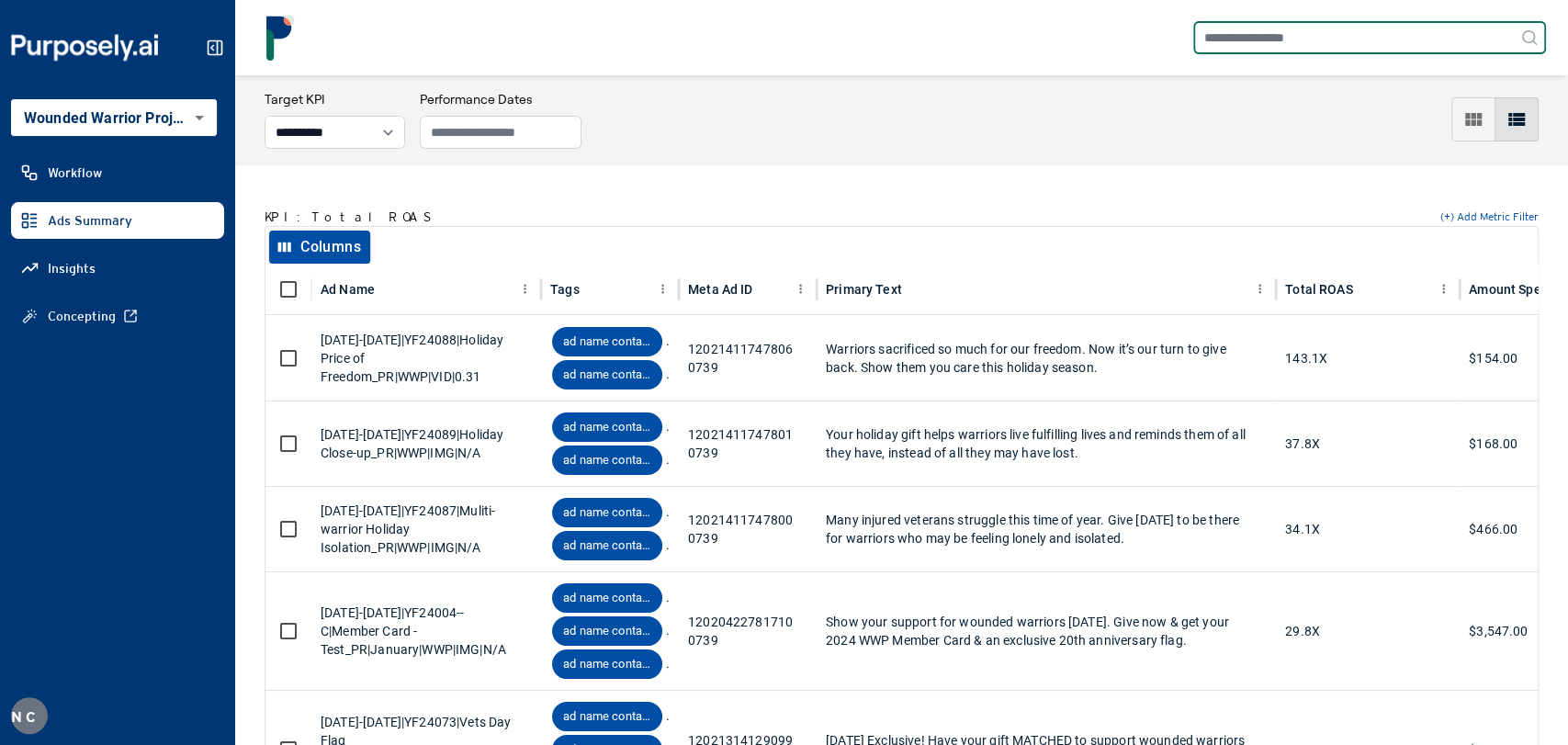 click at bounding box center (1370, 38) 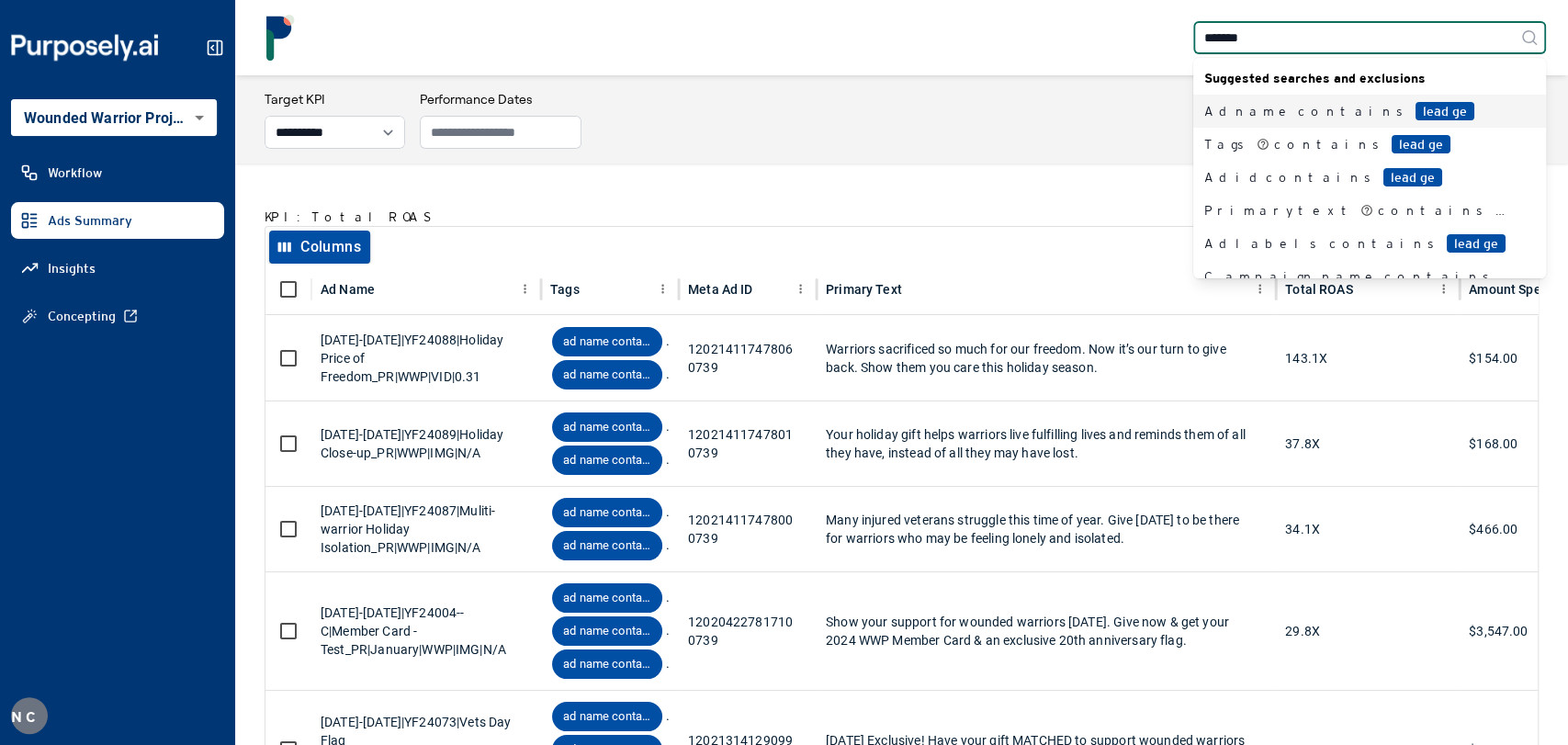 type on "********" 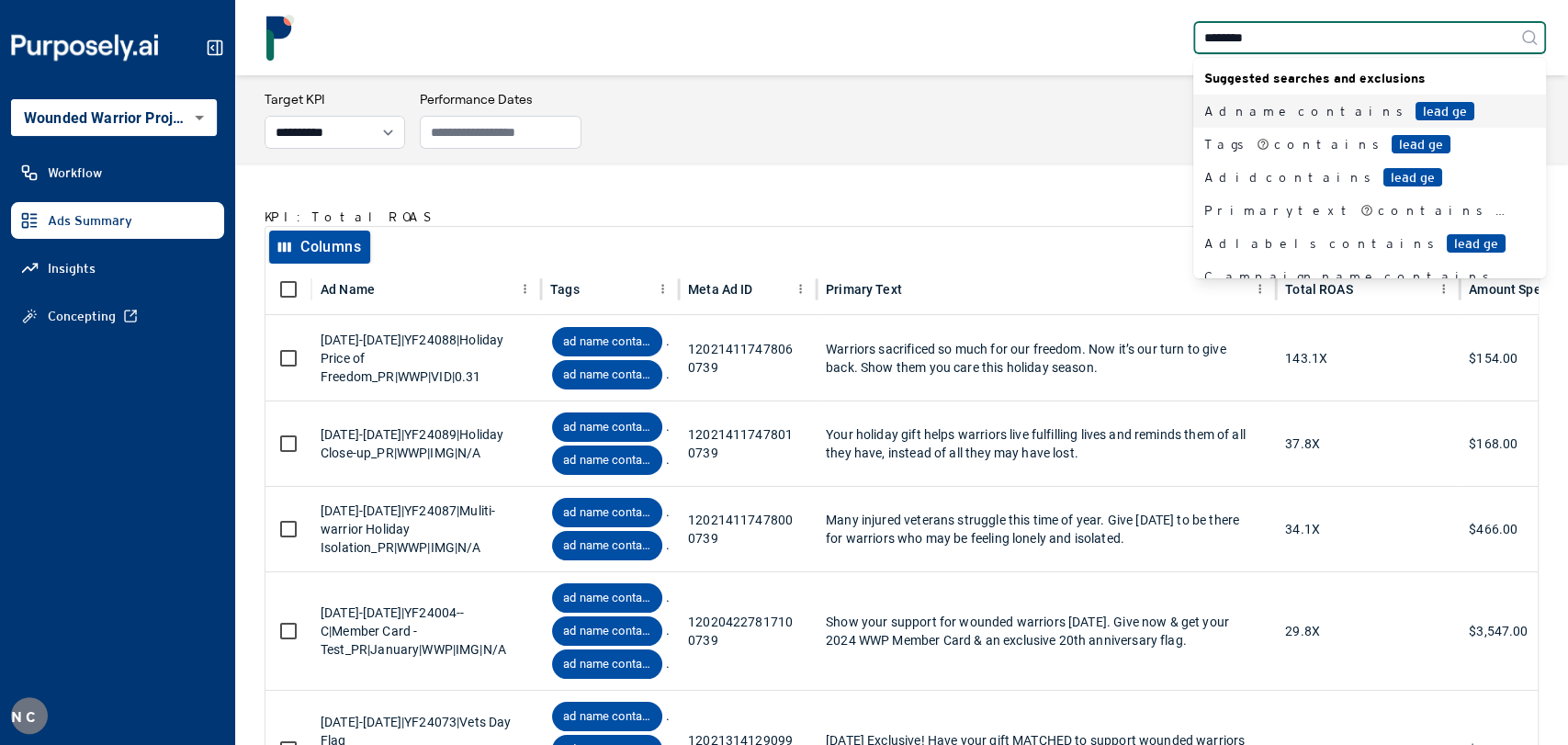 type 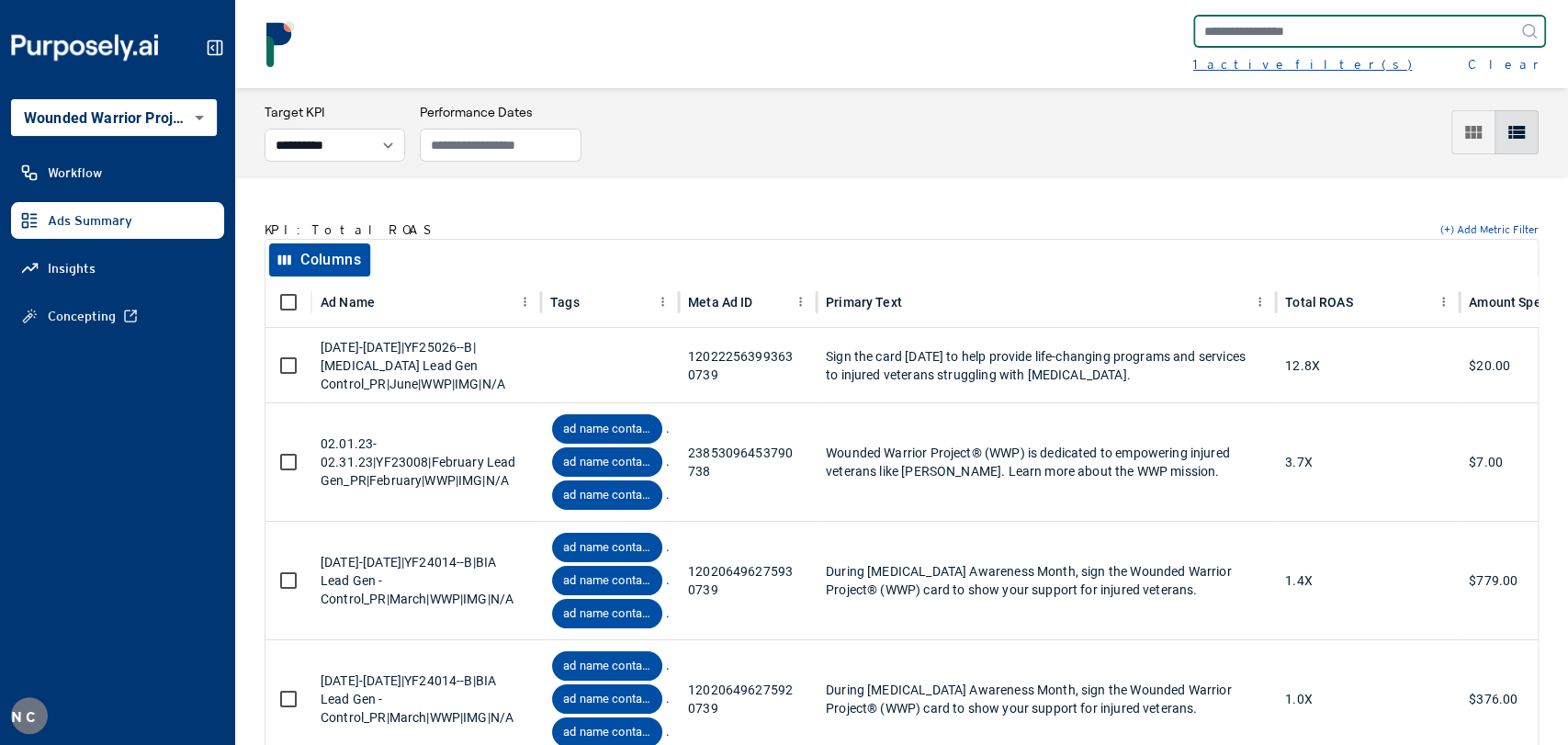 click on "1  active filter(s)" at bounding box center [1303, 64] 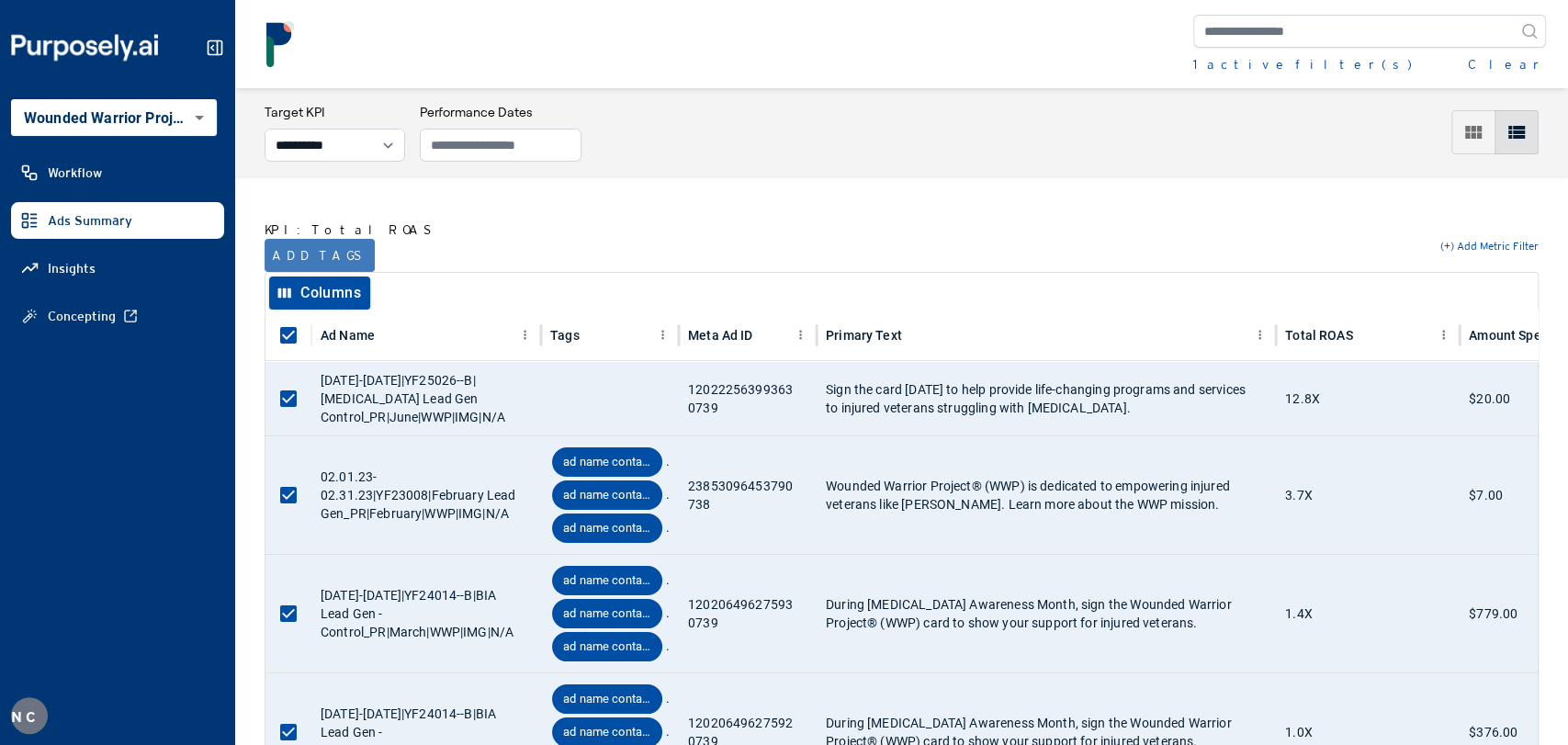 click on "Add tags" at bounding box center [320, 255] 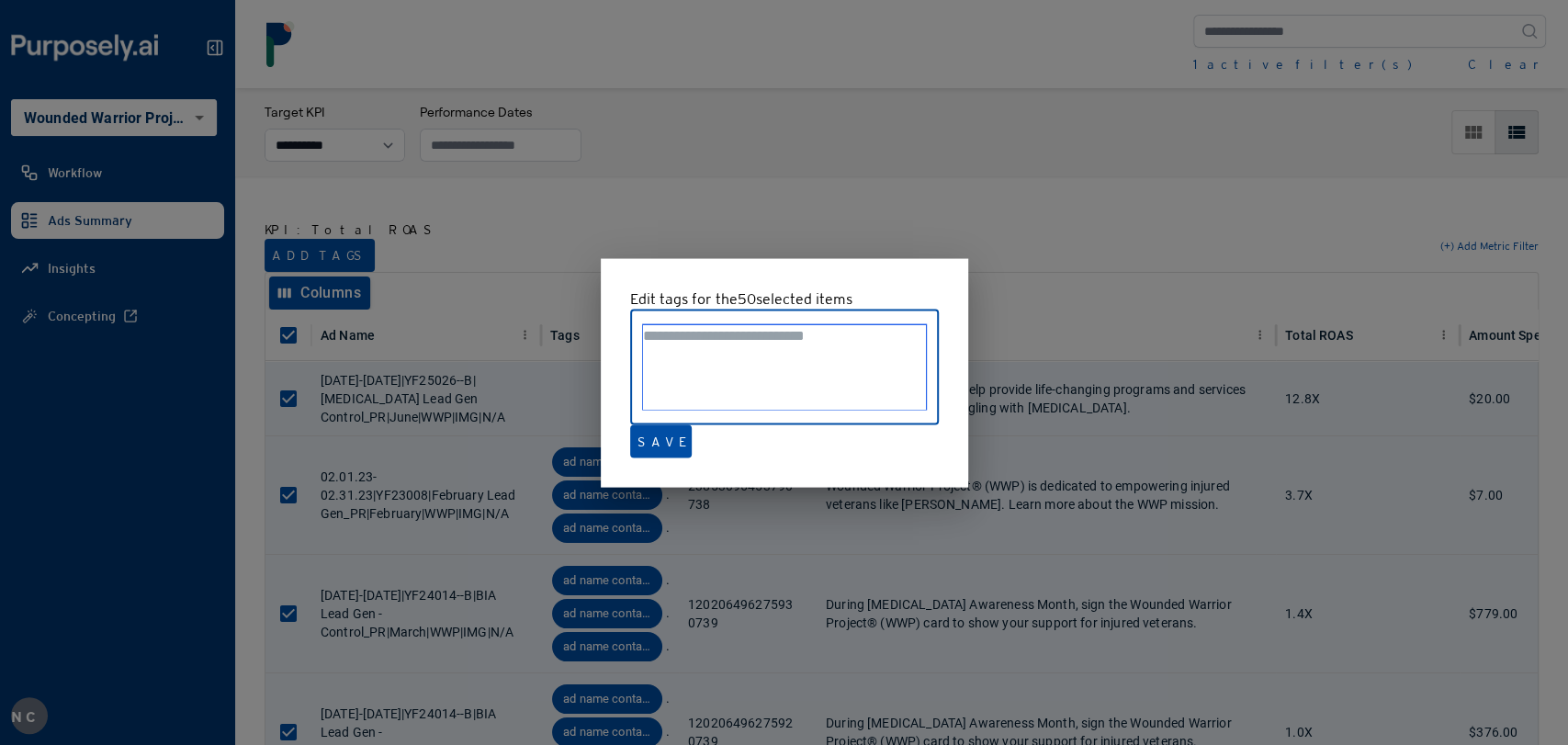 paste on "**********" 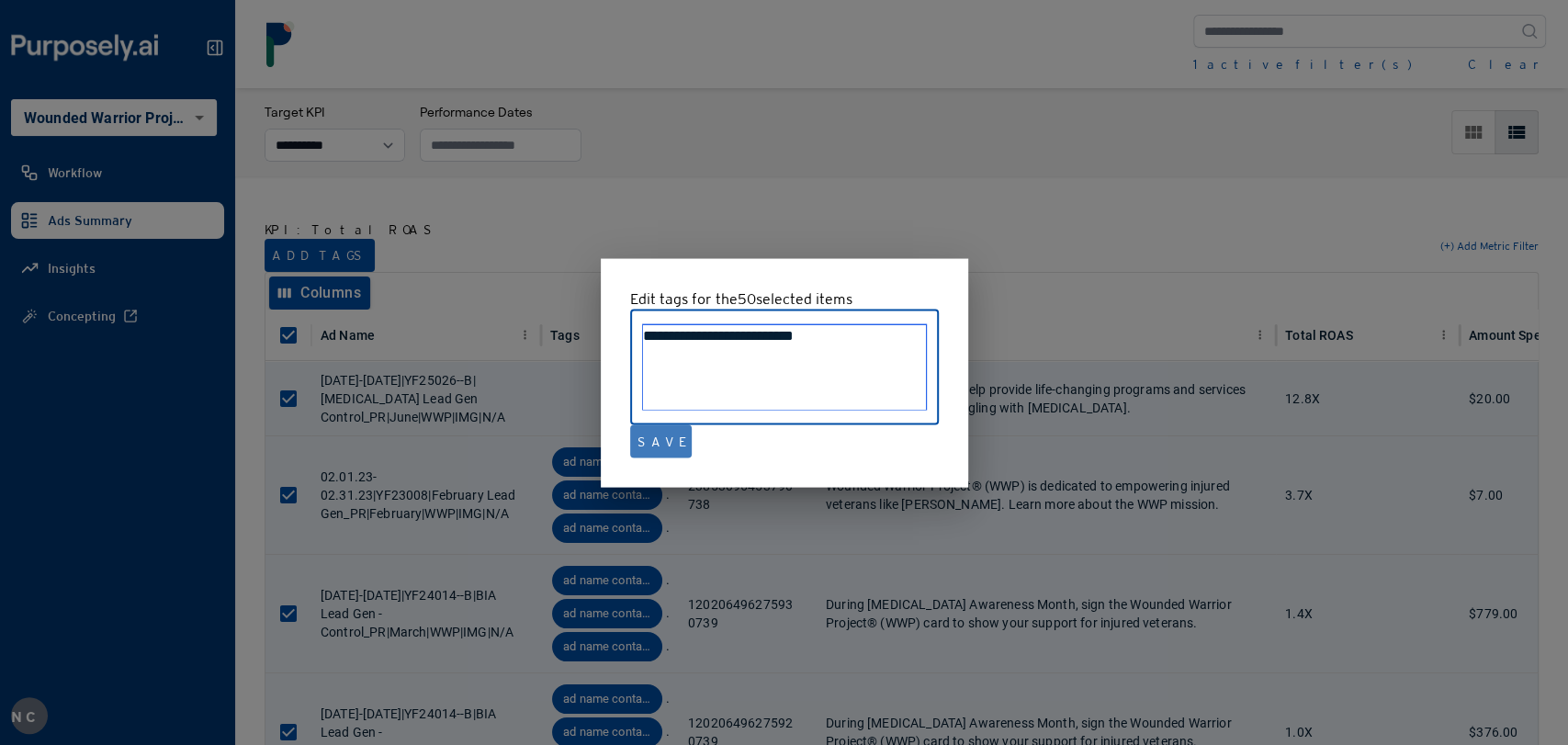 type on "**********" 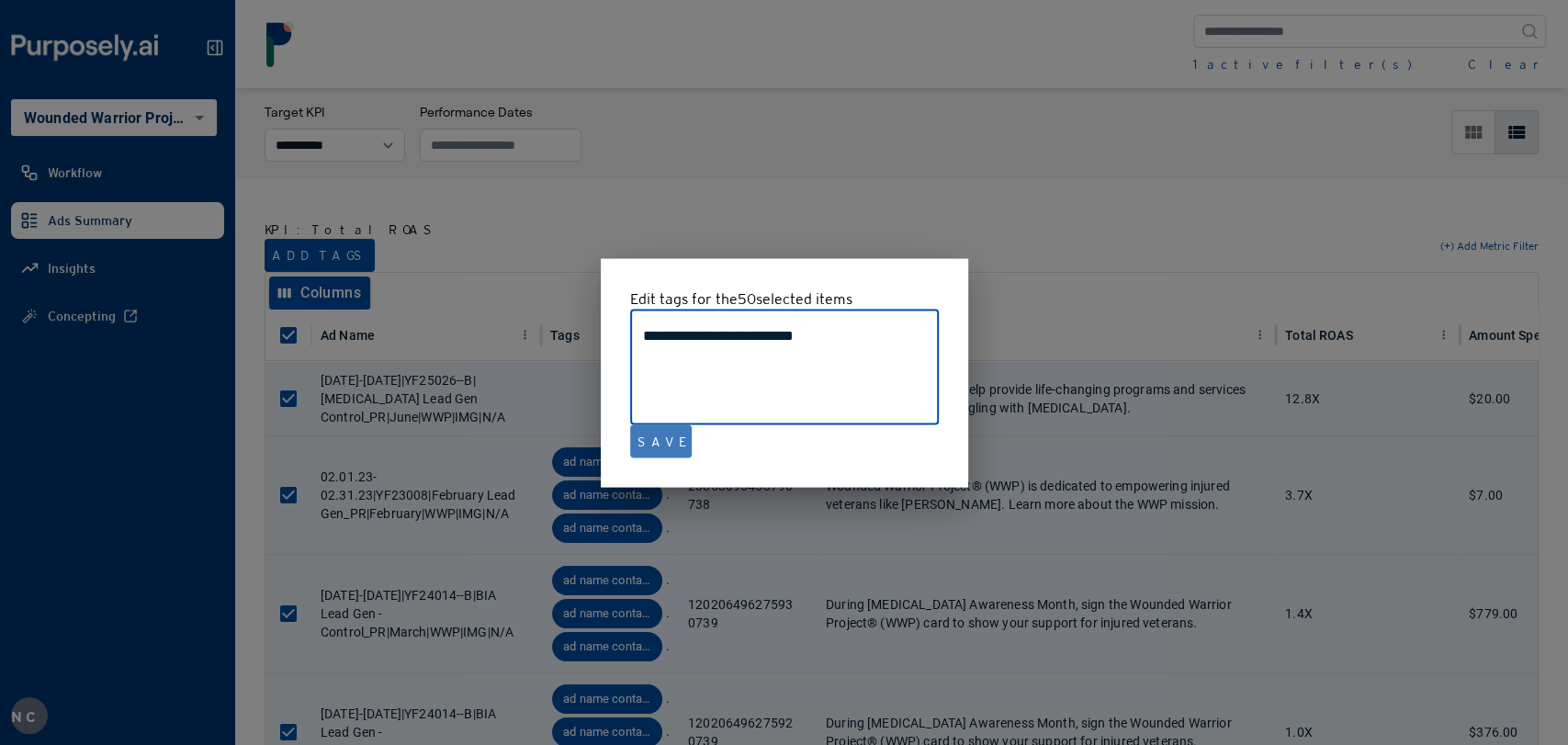 click on "Save" at bounding box center [660, 441] 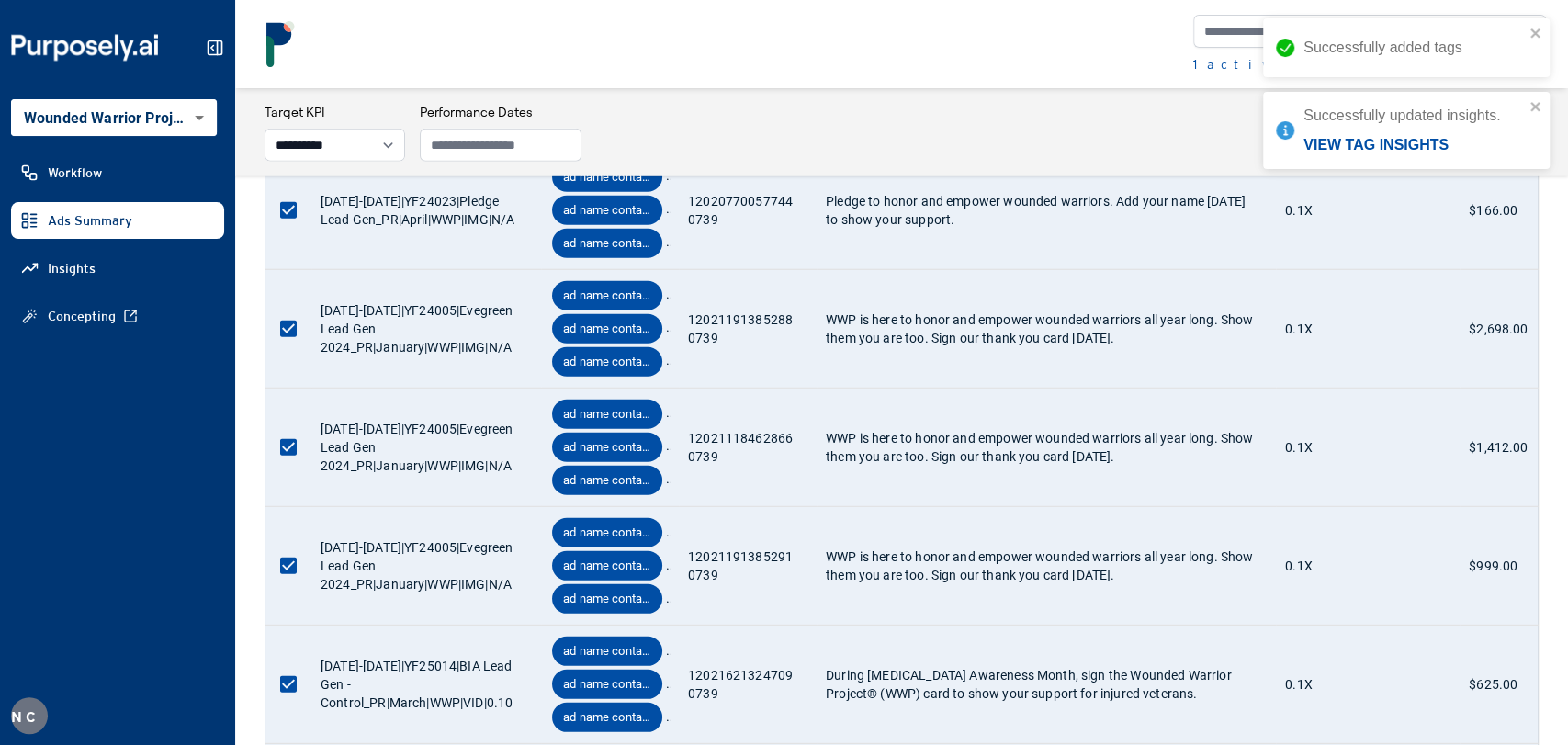scroll, scrollTop: 5898, scrollLeft: 0, axis: vertical 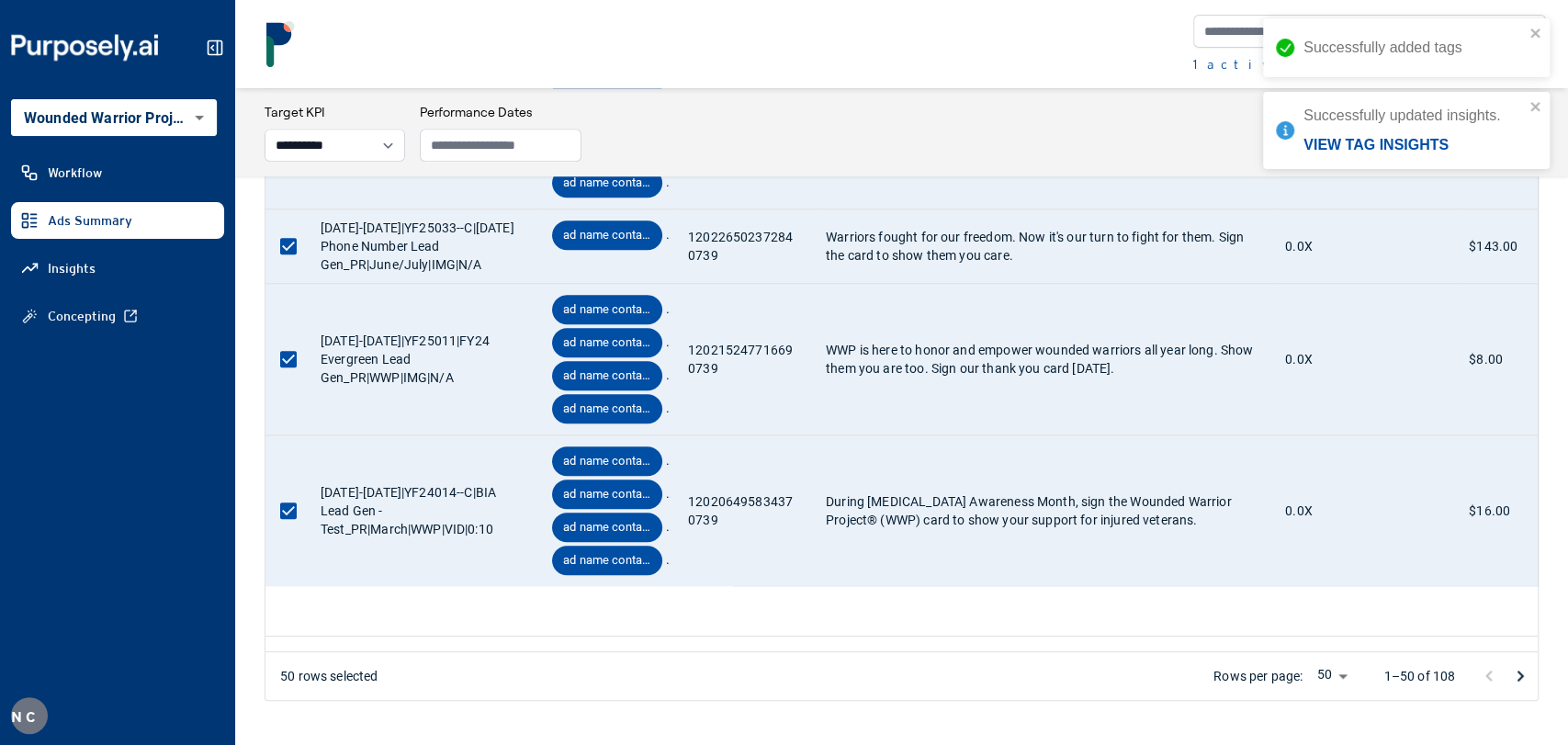 click 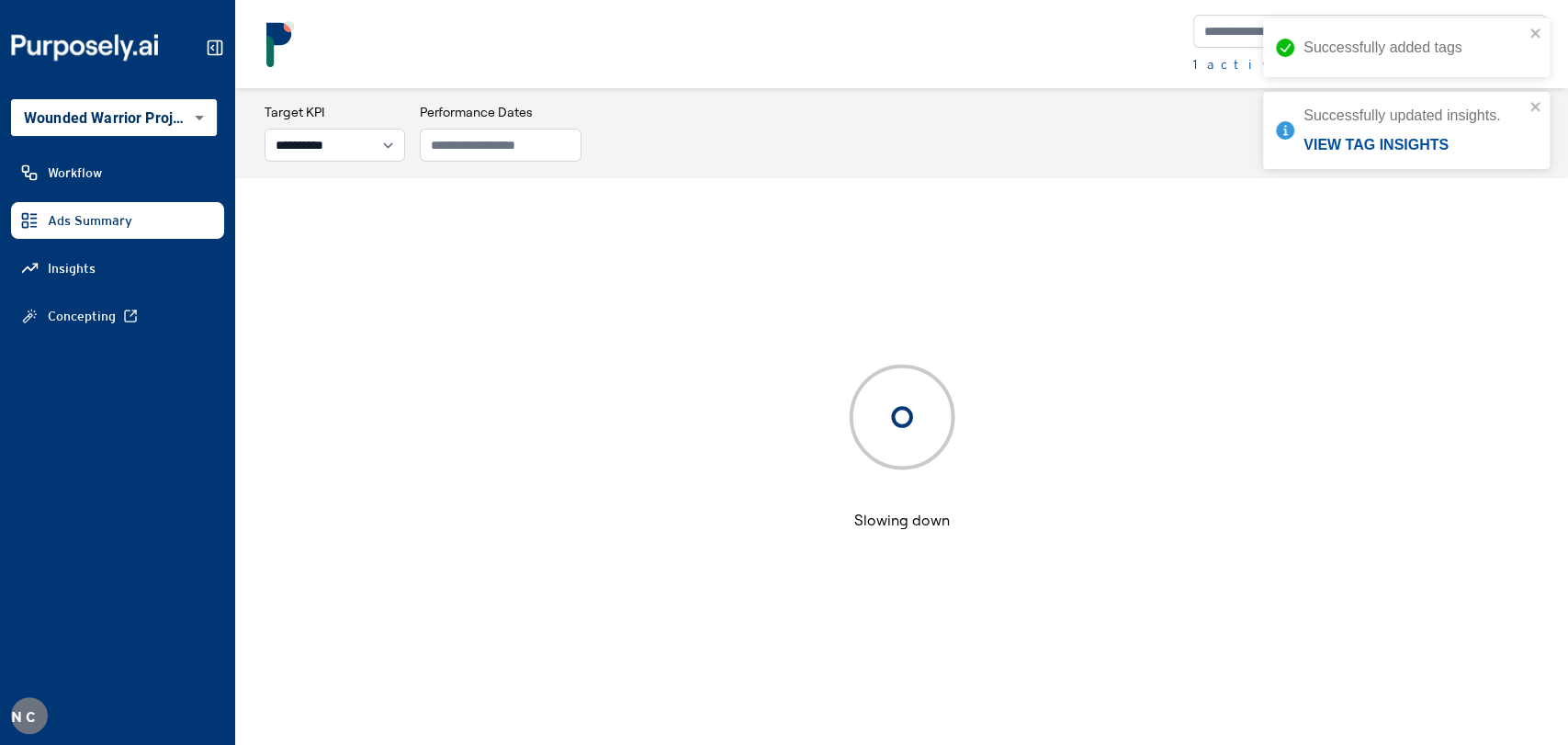 scroll, scrollTop: 88, scrollLeft: 0, axis: vertical 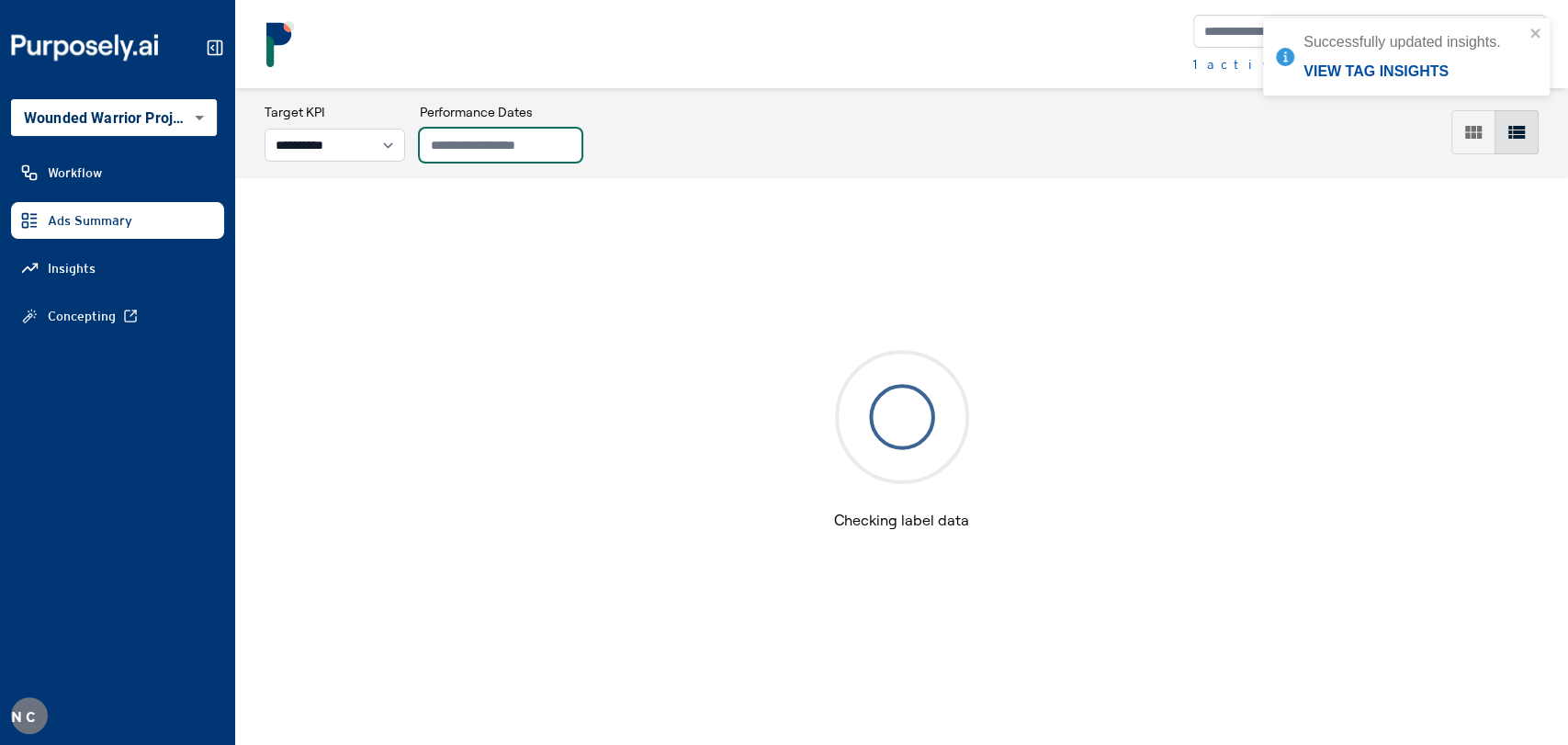click at bounding box center (501, 145) 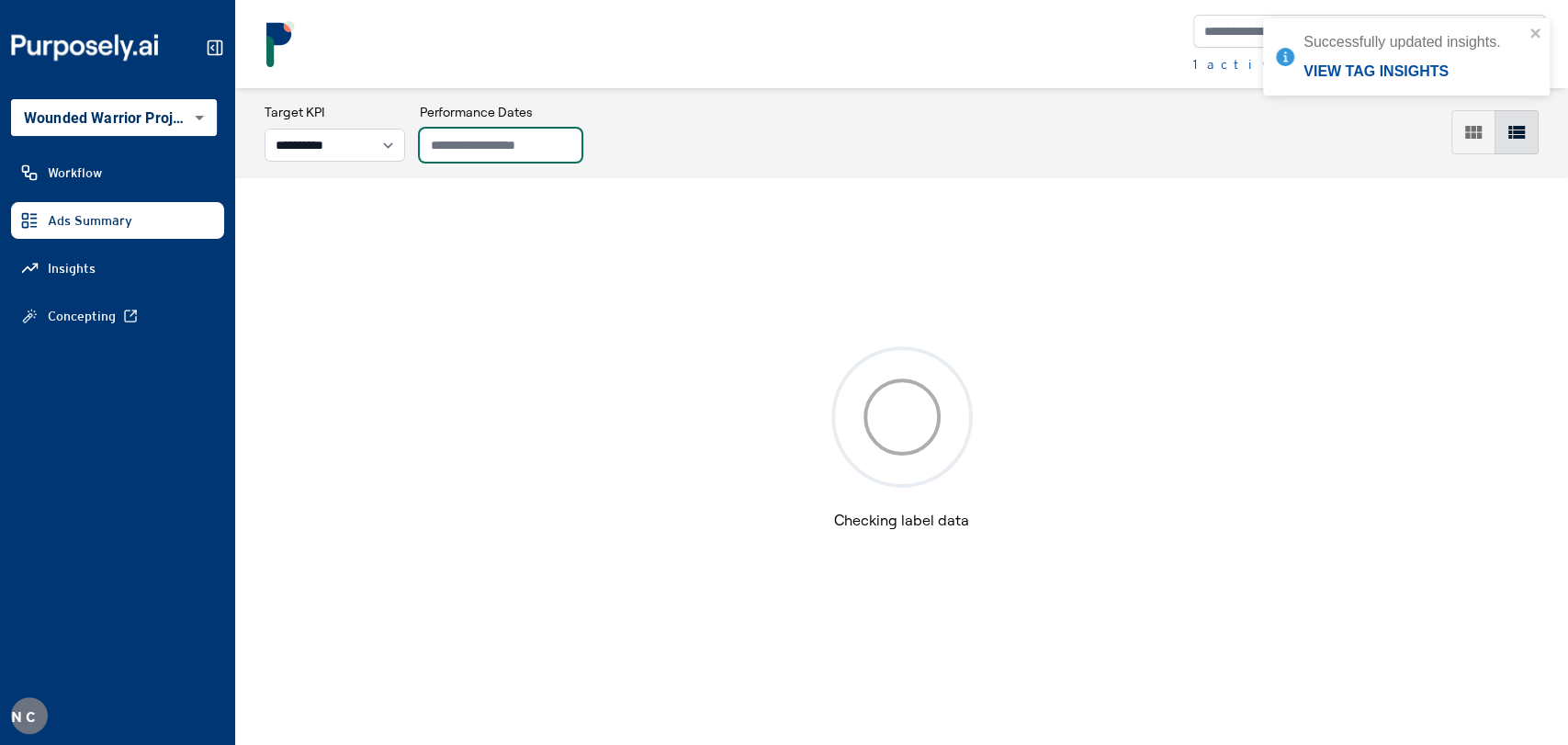 scroll, scrollTop: 96, scrollLeft: 0, axis: vertical 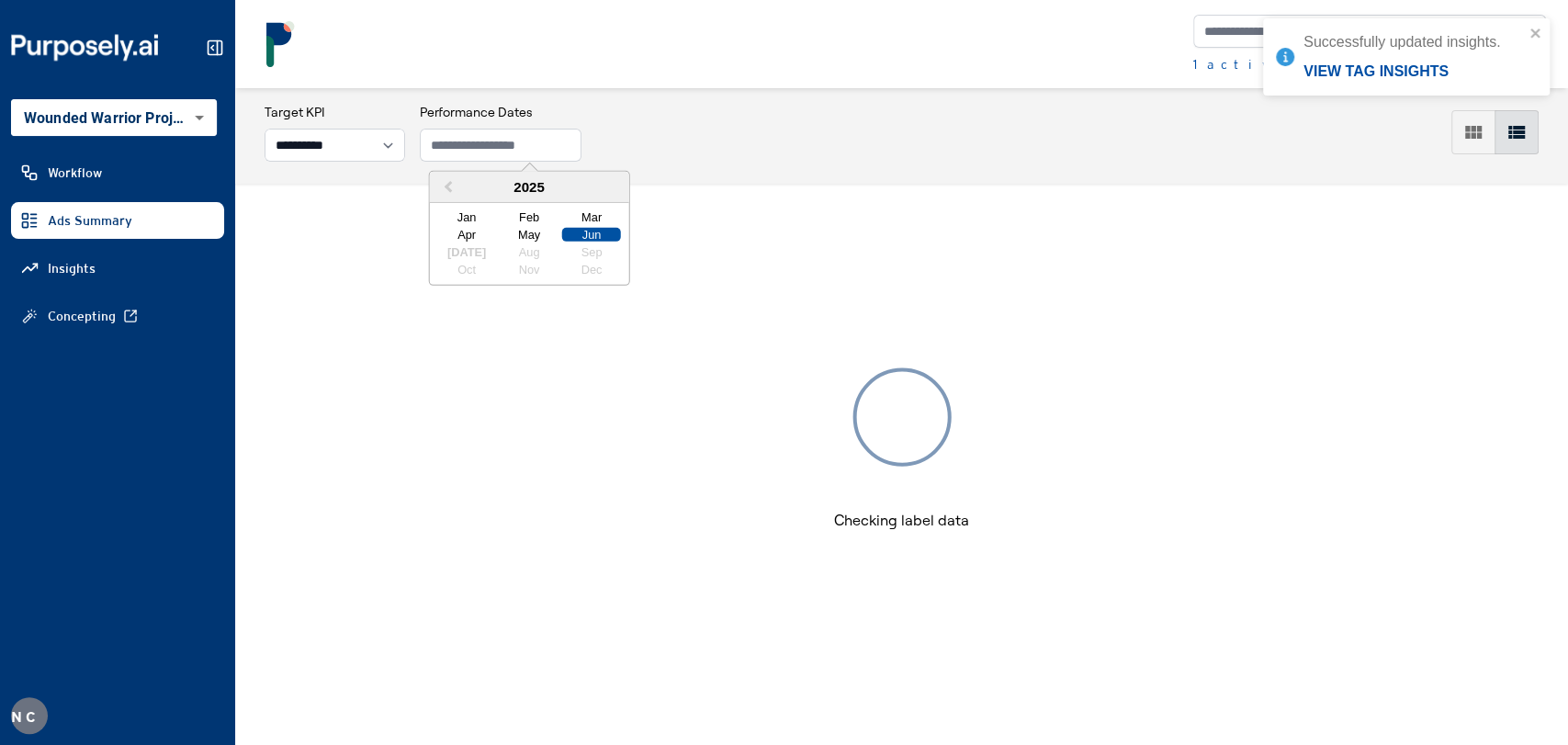 click on "Jan Feb Mar" at bounding box center [529, 217] 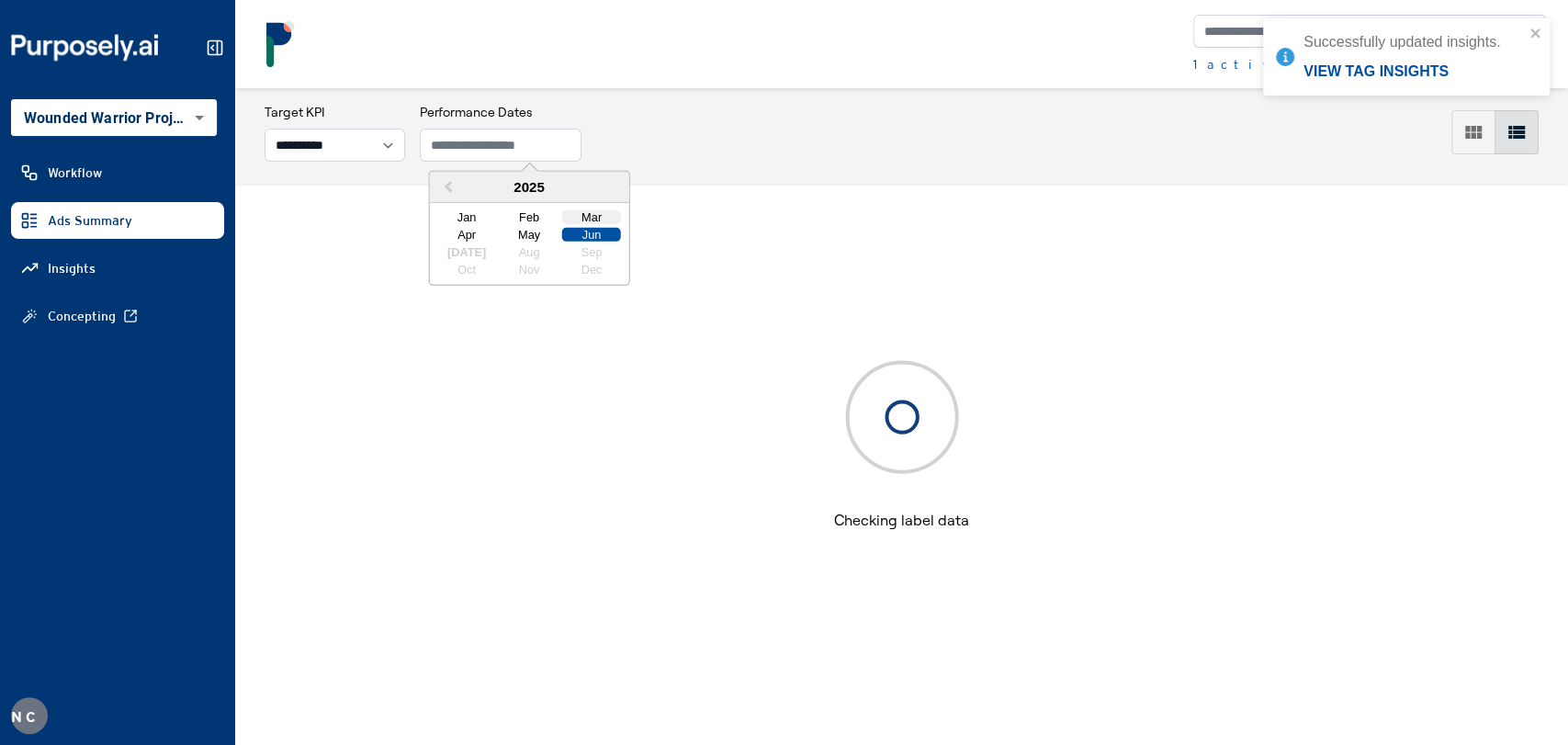 click on "Mar" at bounding box center [592, 217] 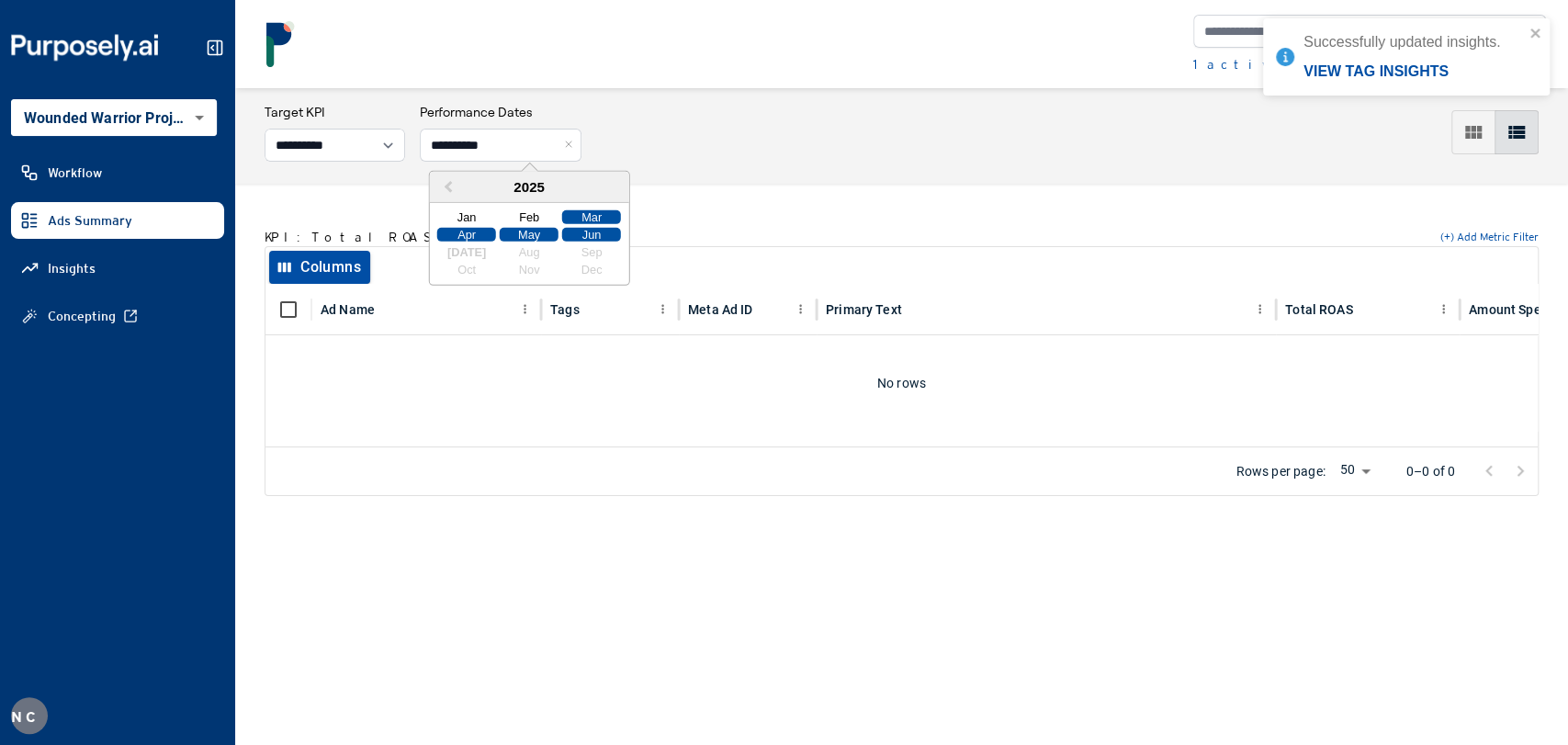 click on "Jun" at bounding box center [592, 234] 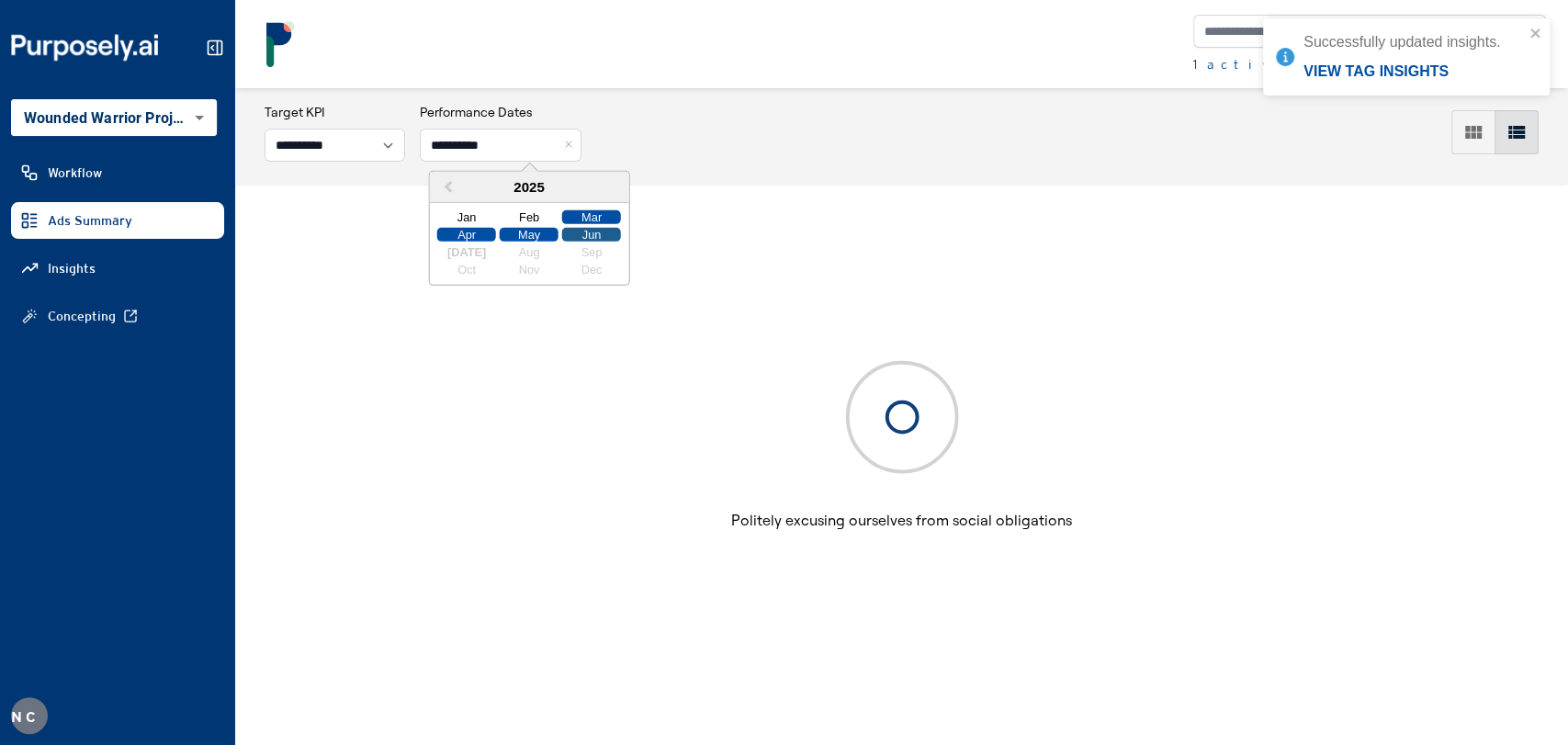 type on "**********" 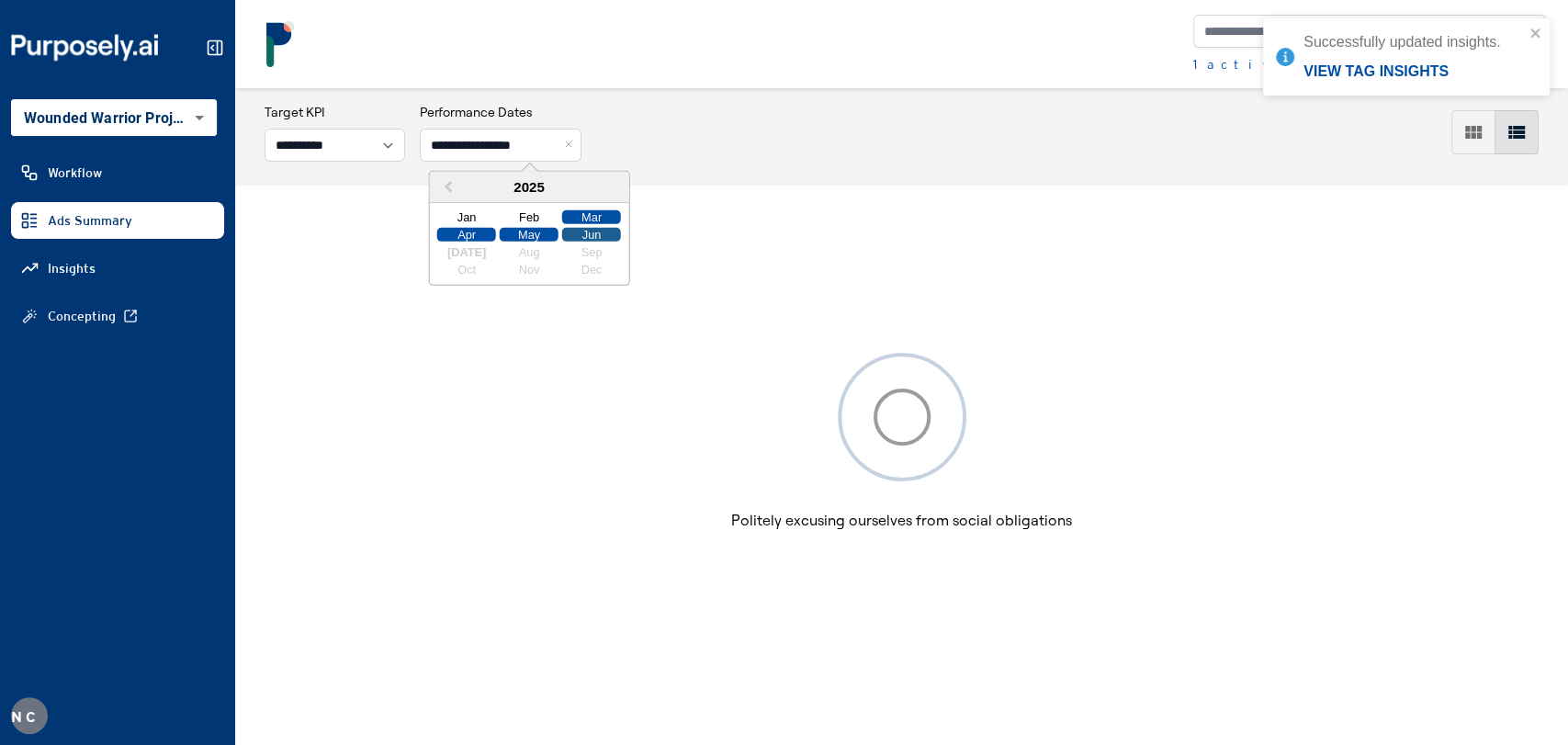 scroll, scrollTop: 0, scrollLeft: 0, axis: both 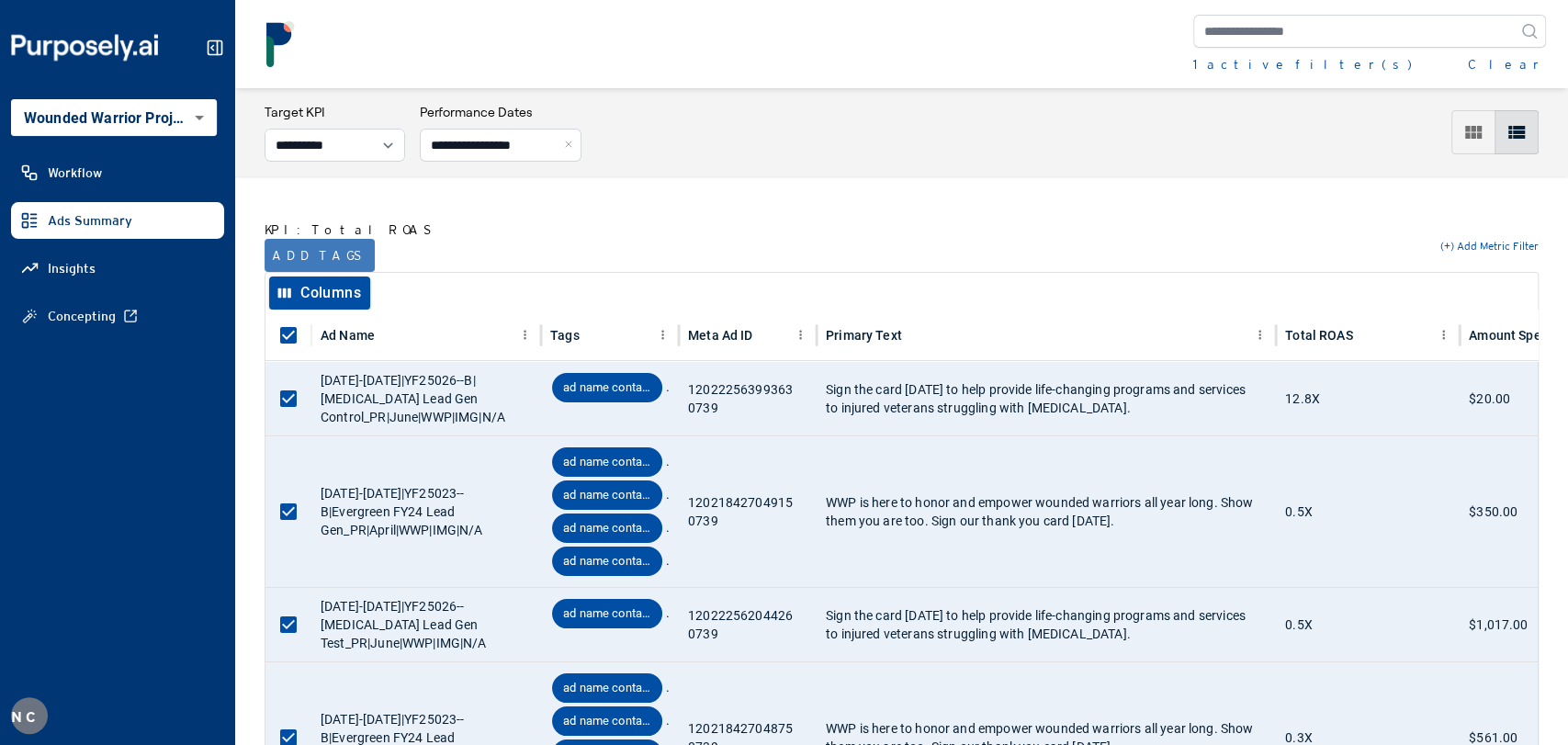 click on "Add tags" at bounding box center [320, 255] 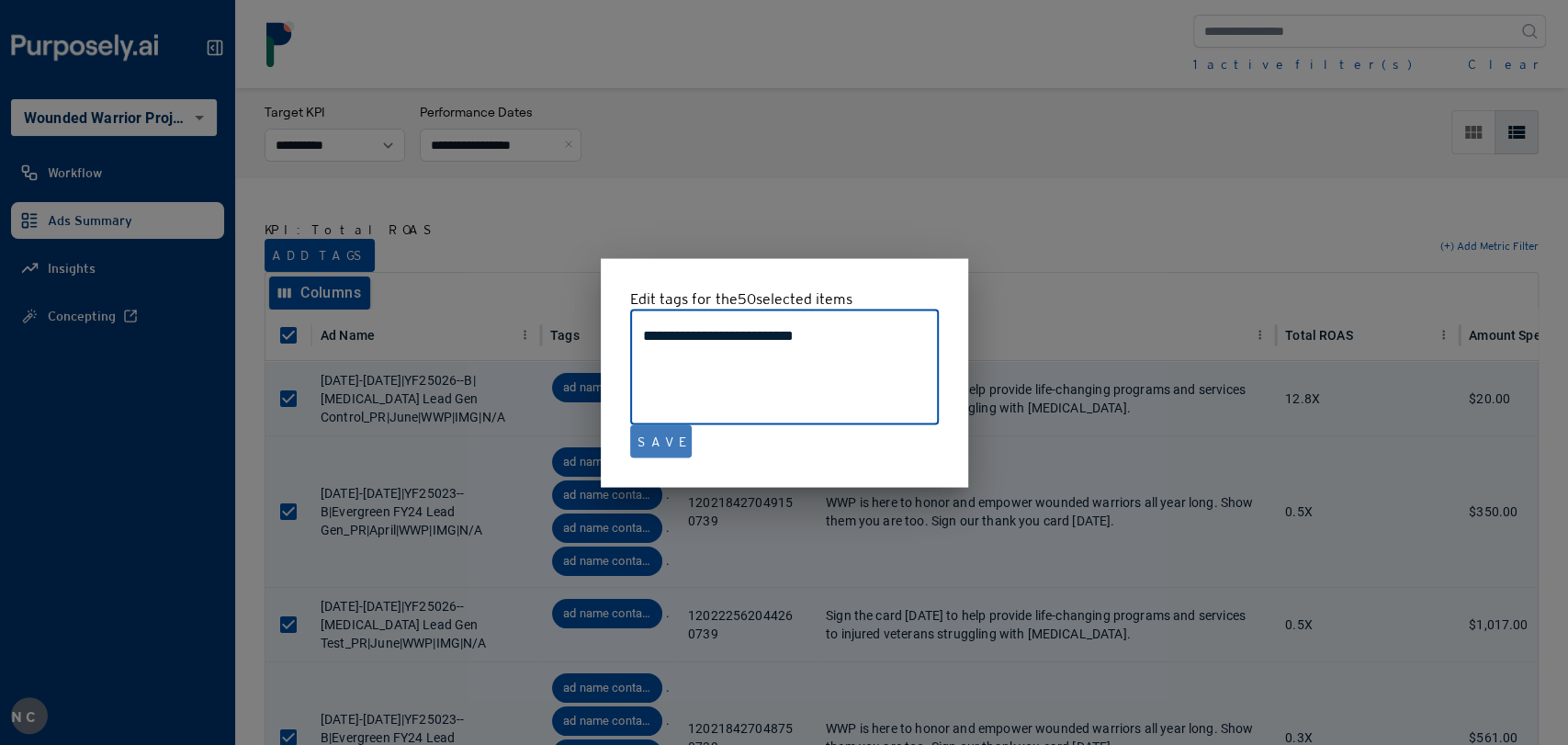 type on "**********" 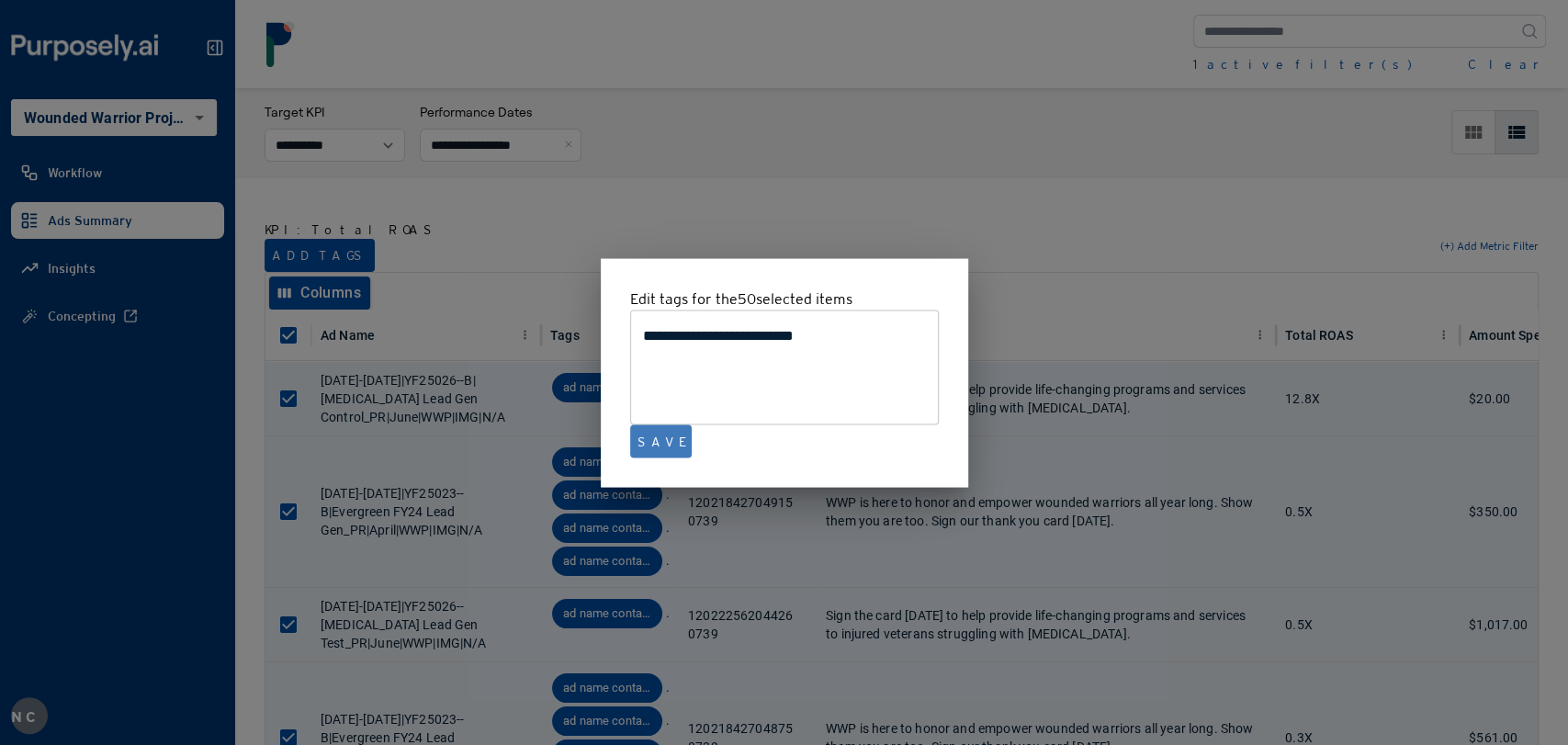 click on "Save" at bounding box center [660, 441] 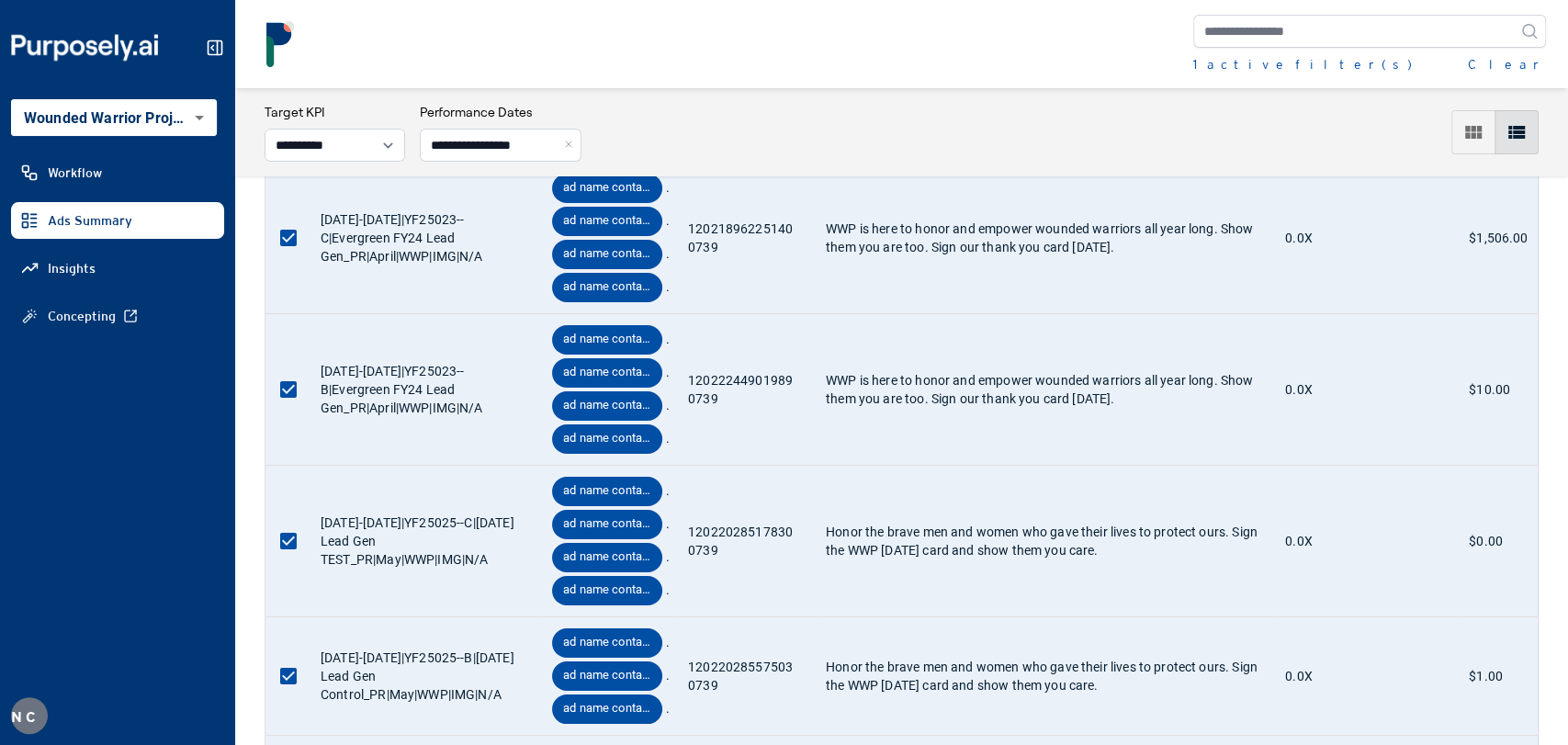 scroll, scrollTop: 5642, scrollLeft: 0, axis: vertical 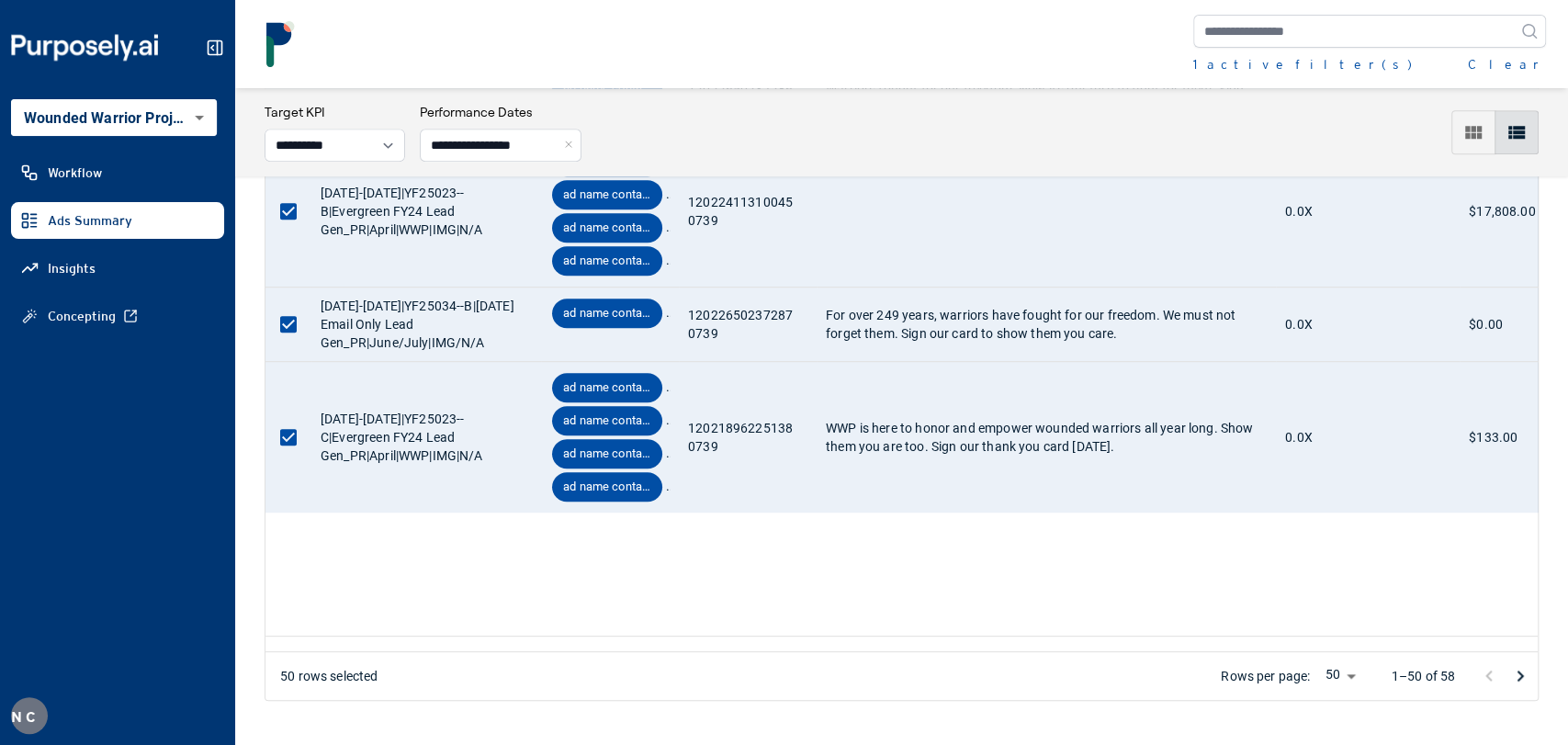 click 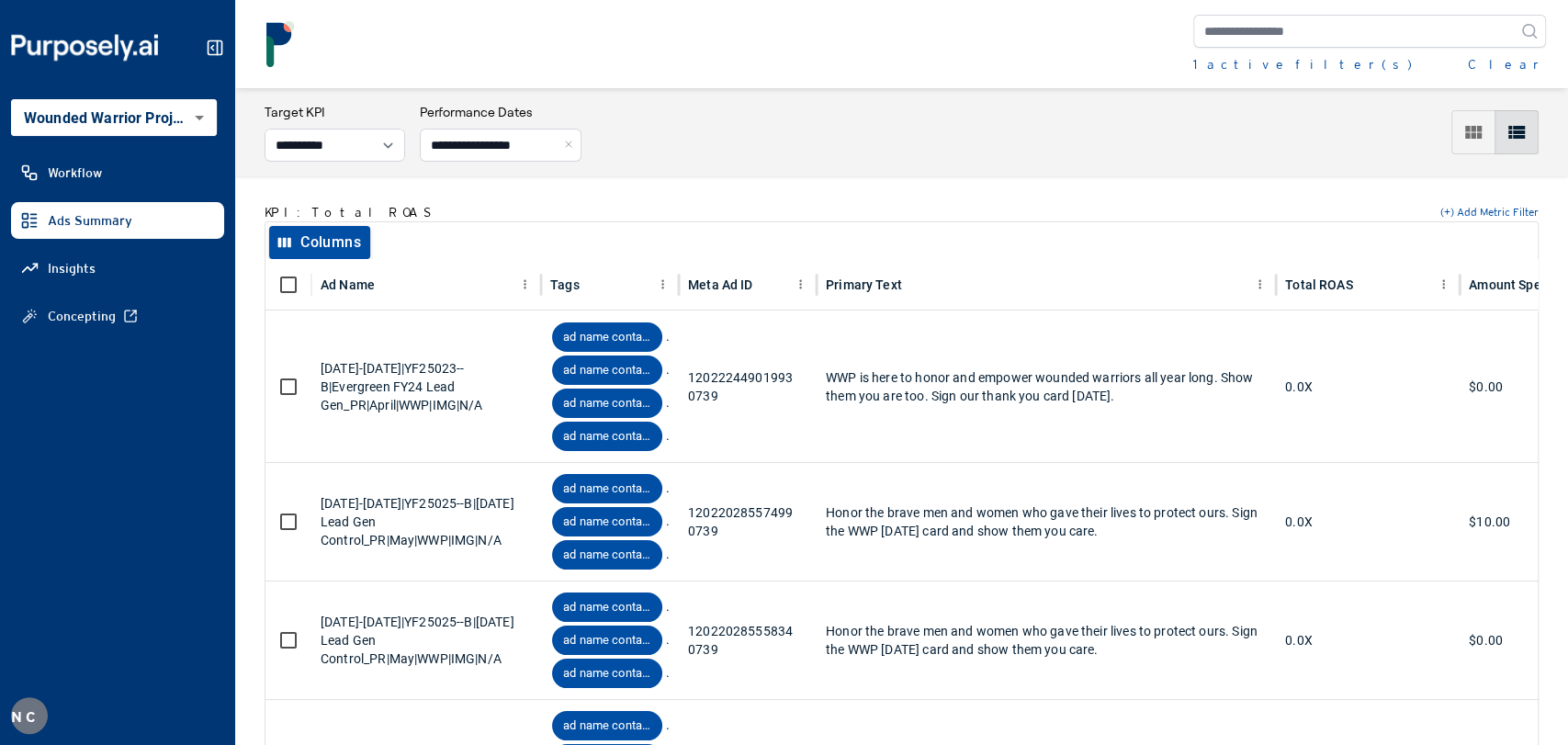 scroll, scrollTop: 0, scrollLeft: 0, axis: both 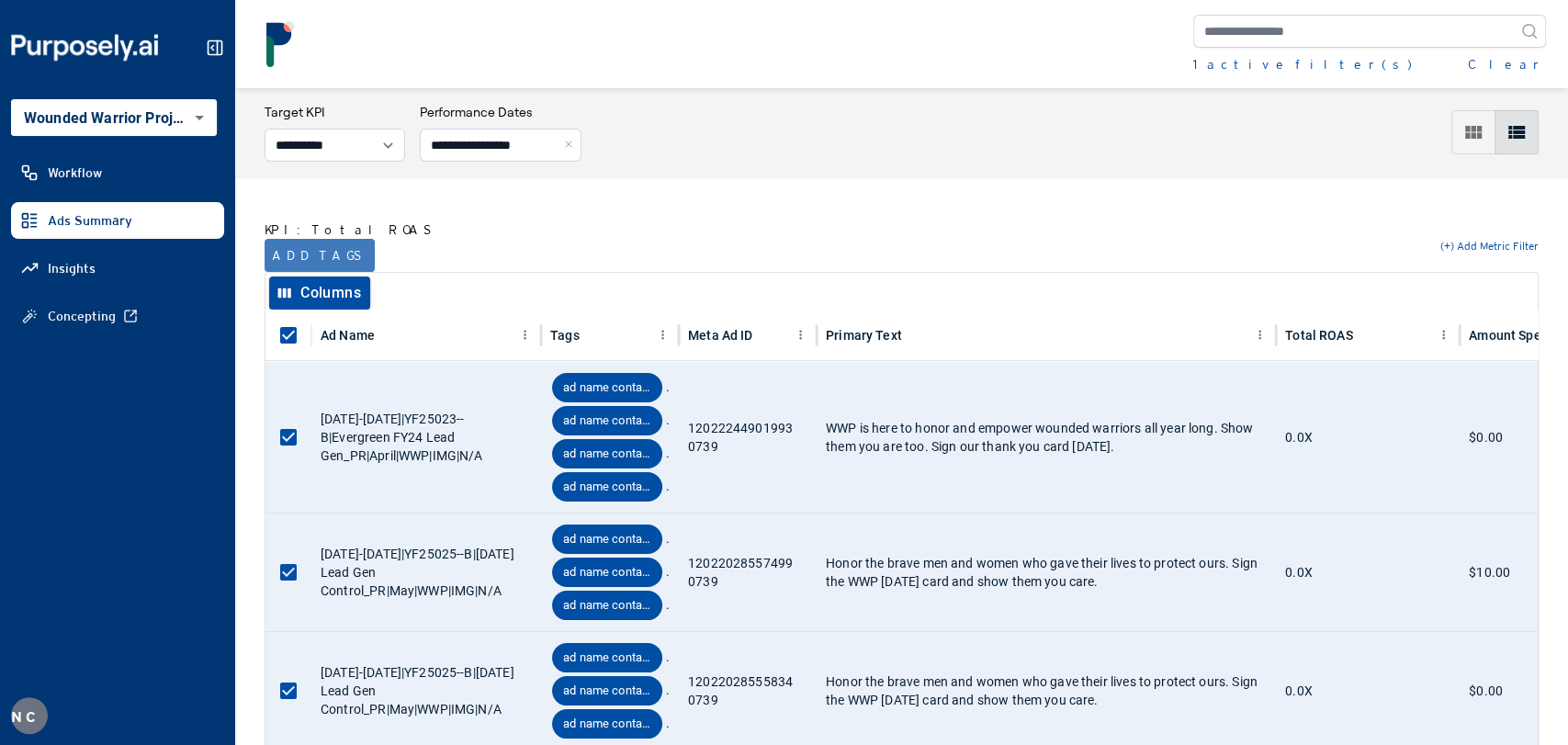 click on "Add tags" at bounding box center (320, 255) 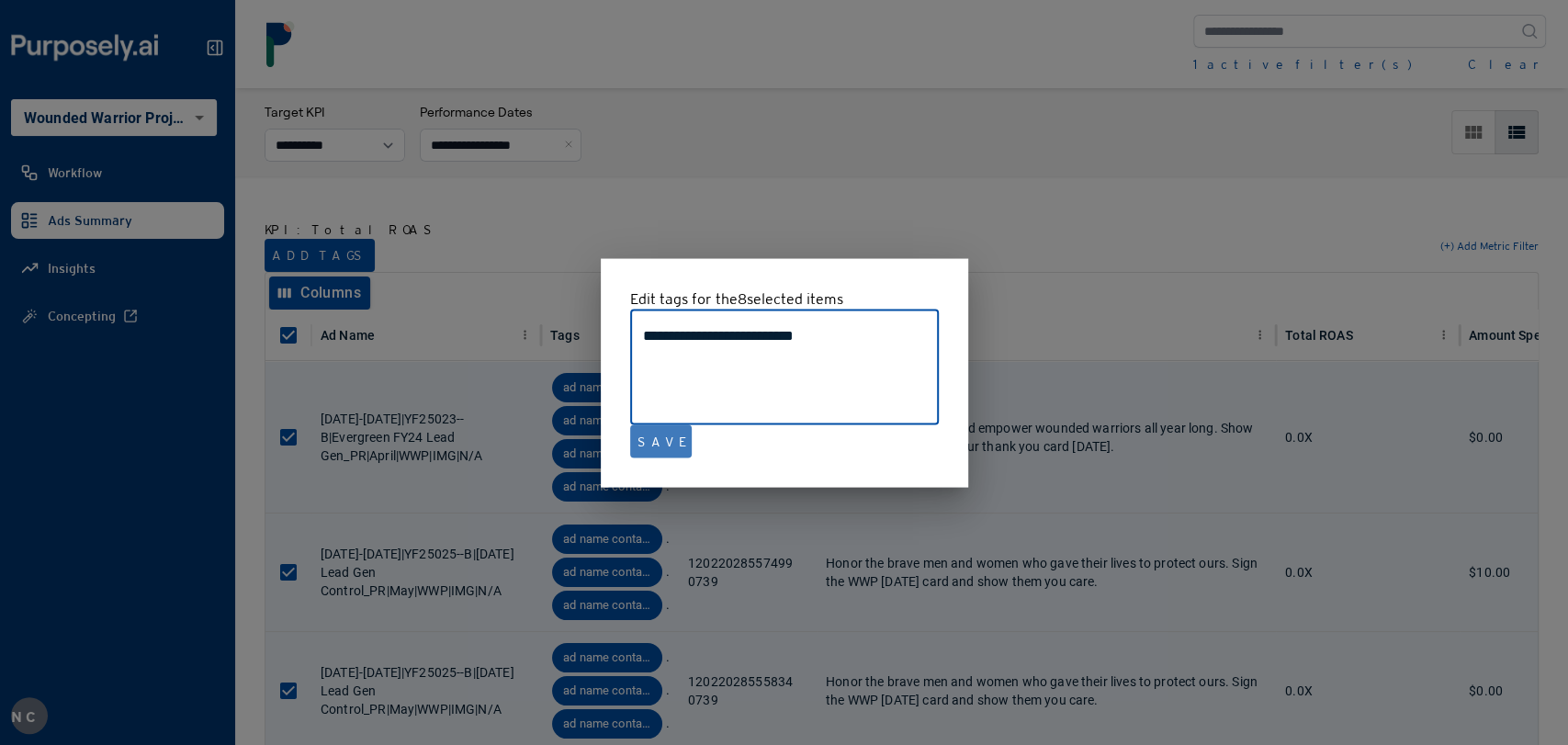 type on "**********" 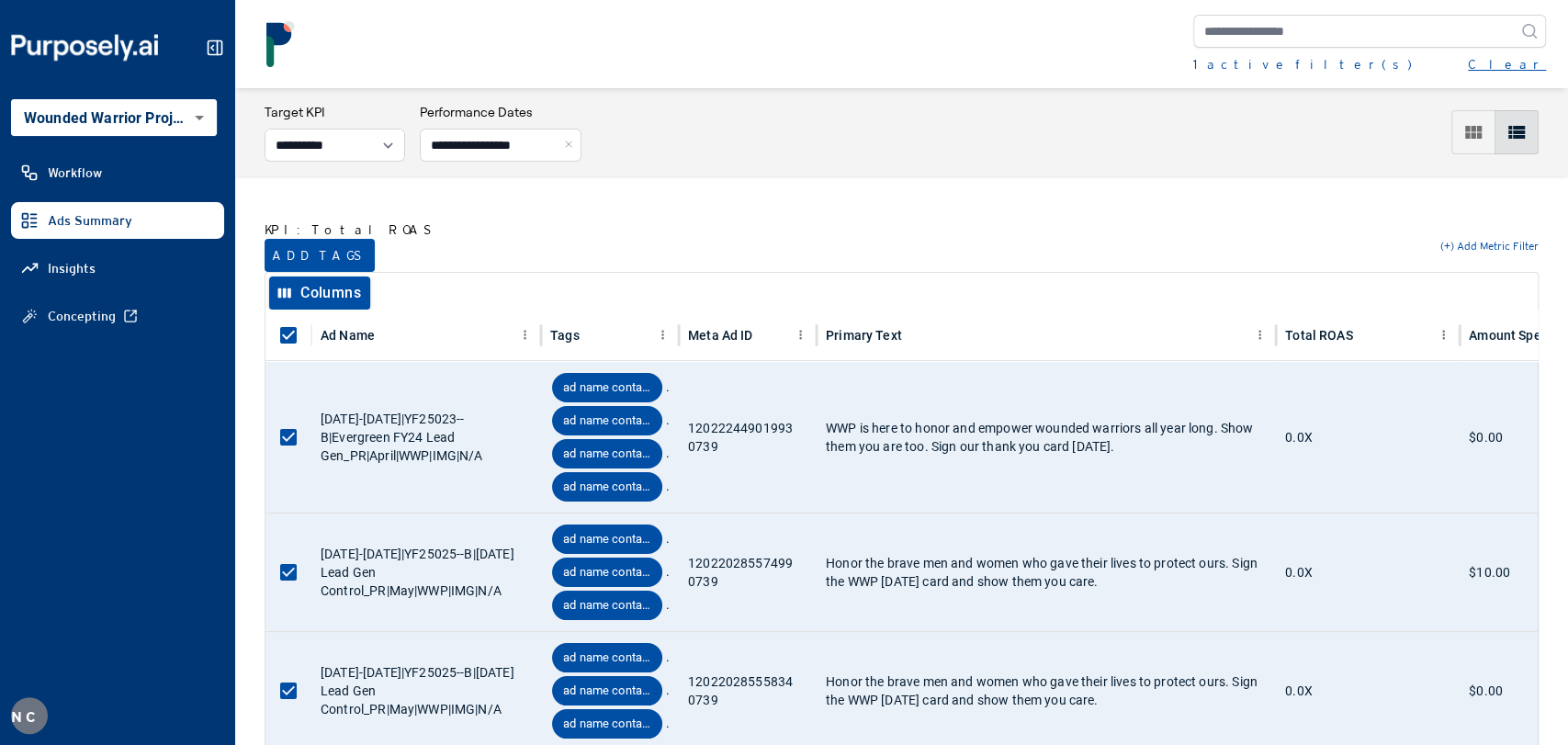 click on "Clear" at bounding box center [1506, 64] 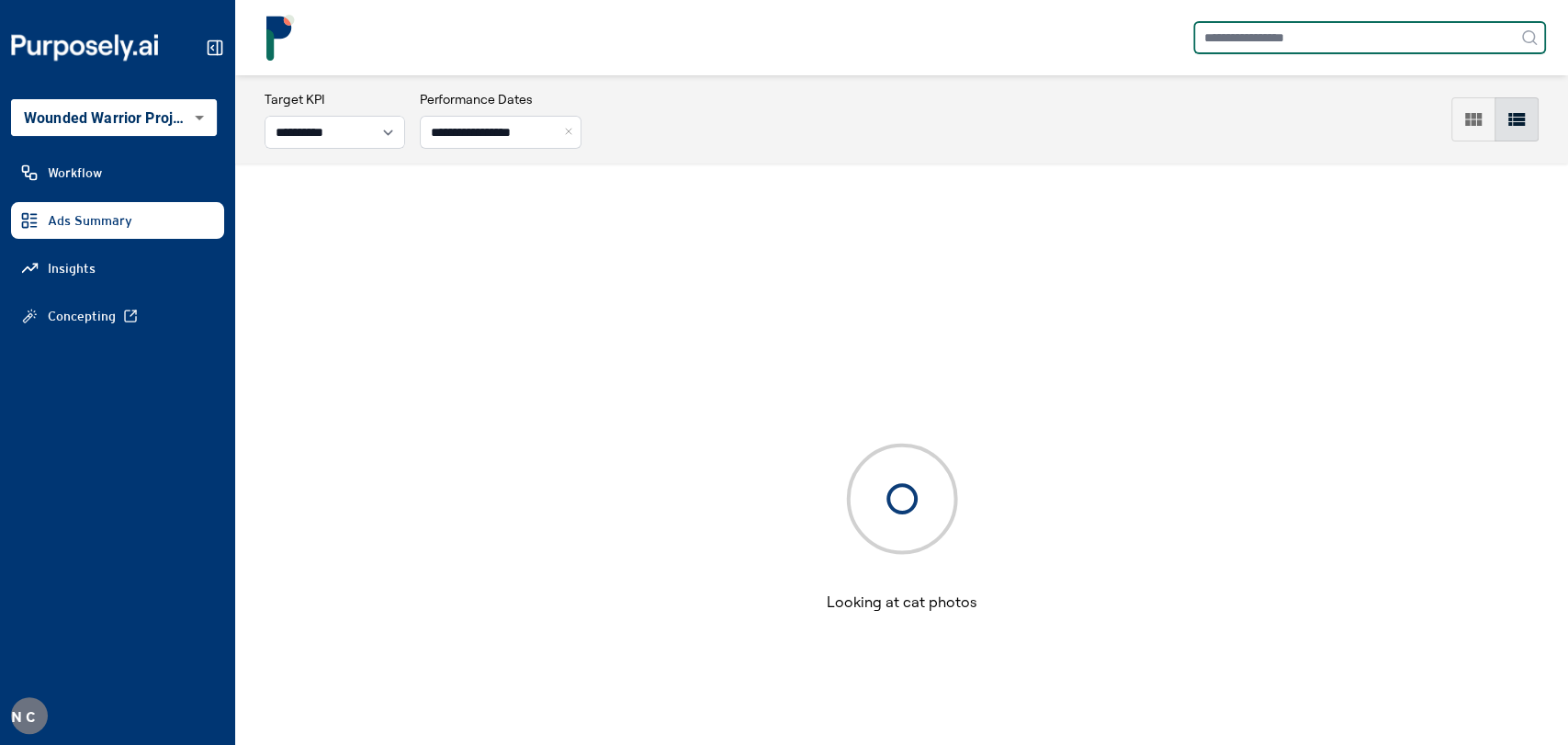 click at bounding box center (1370, 38) 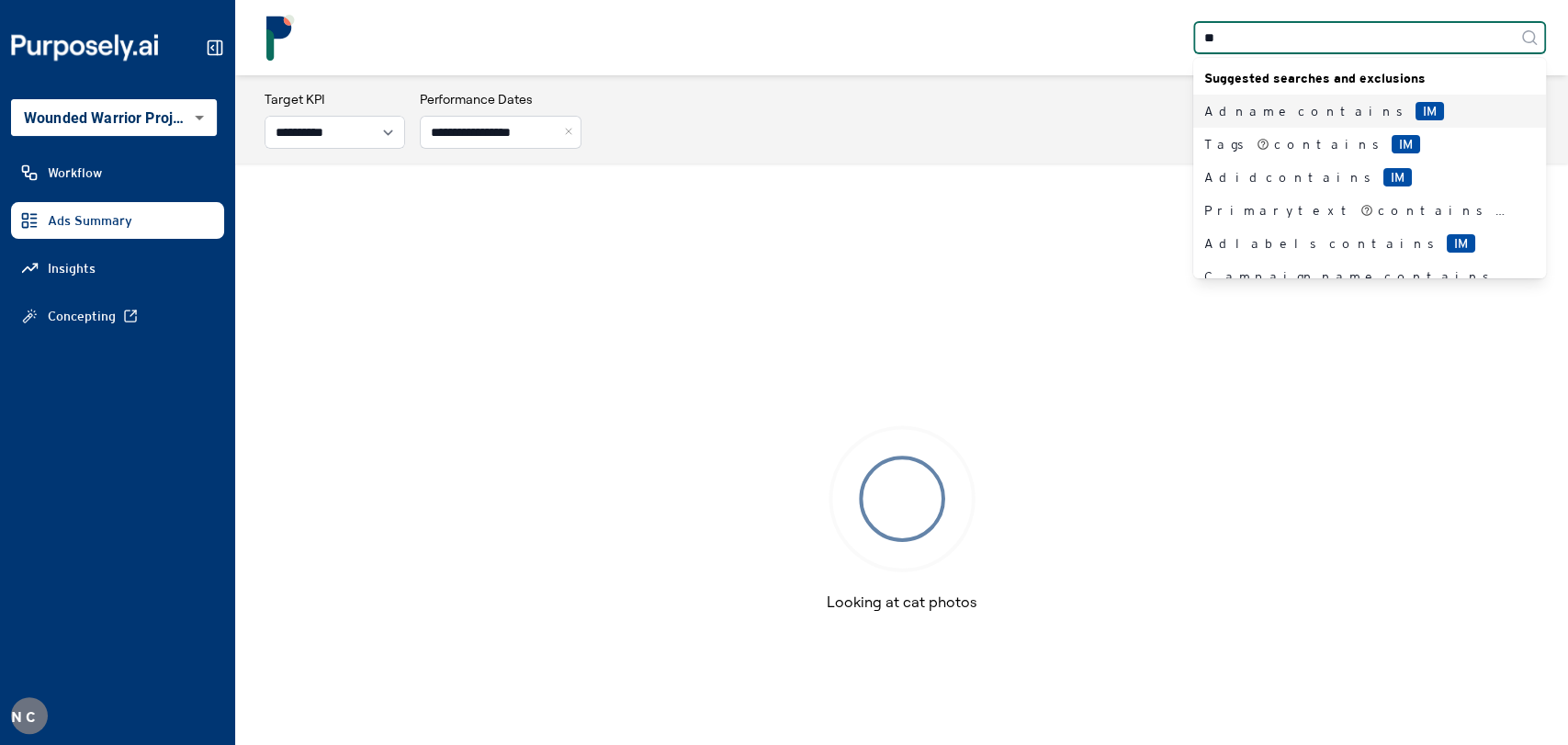 type on "***" 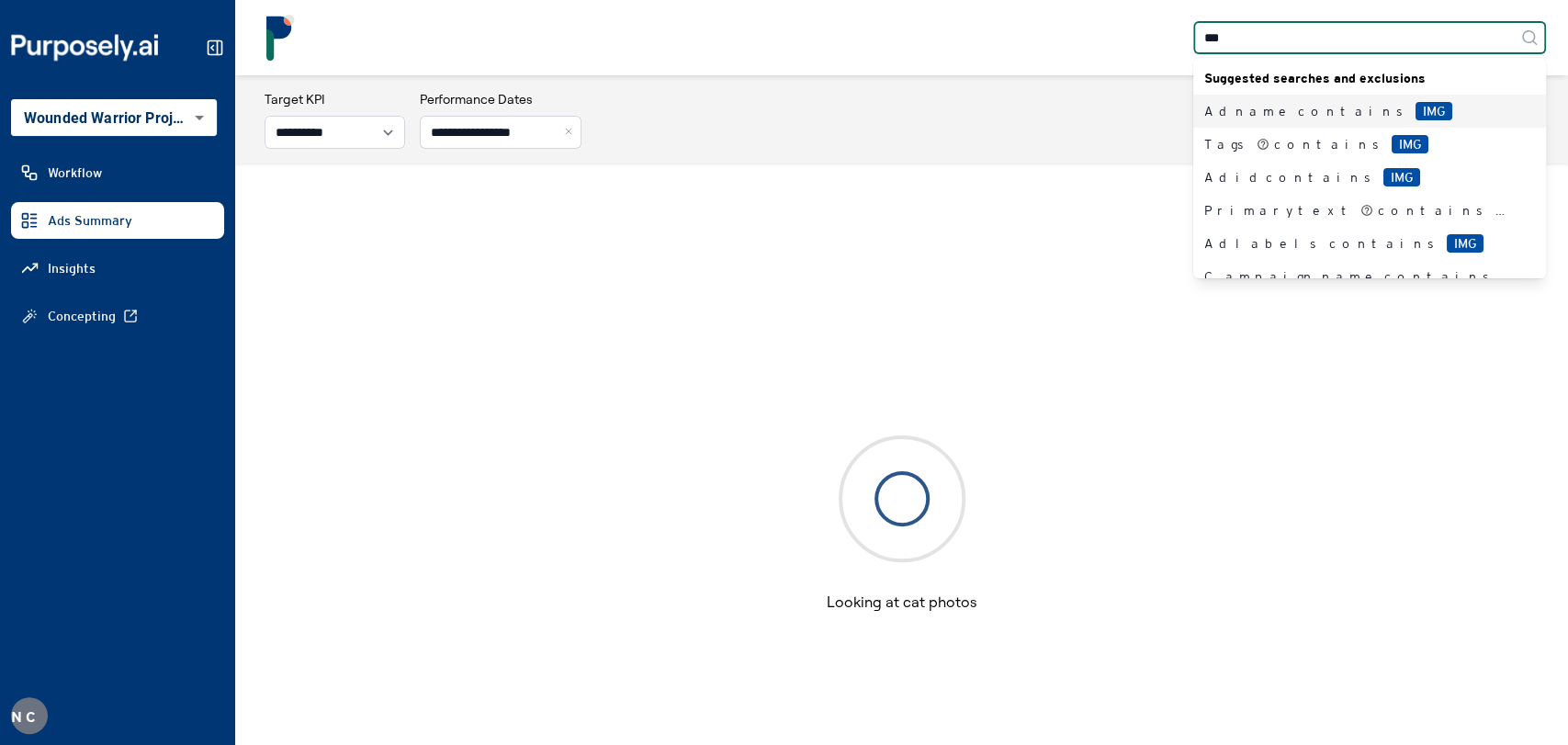 type 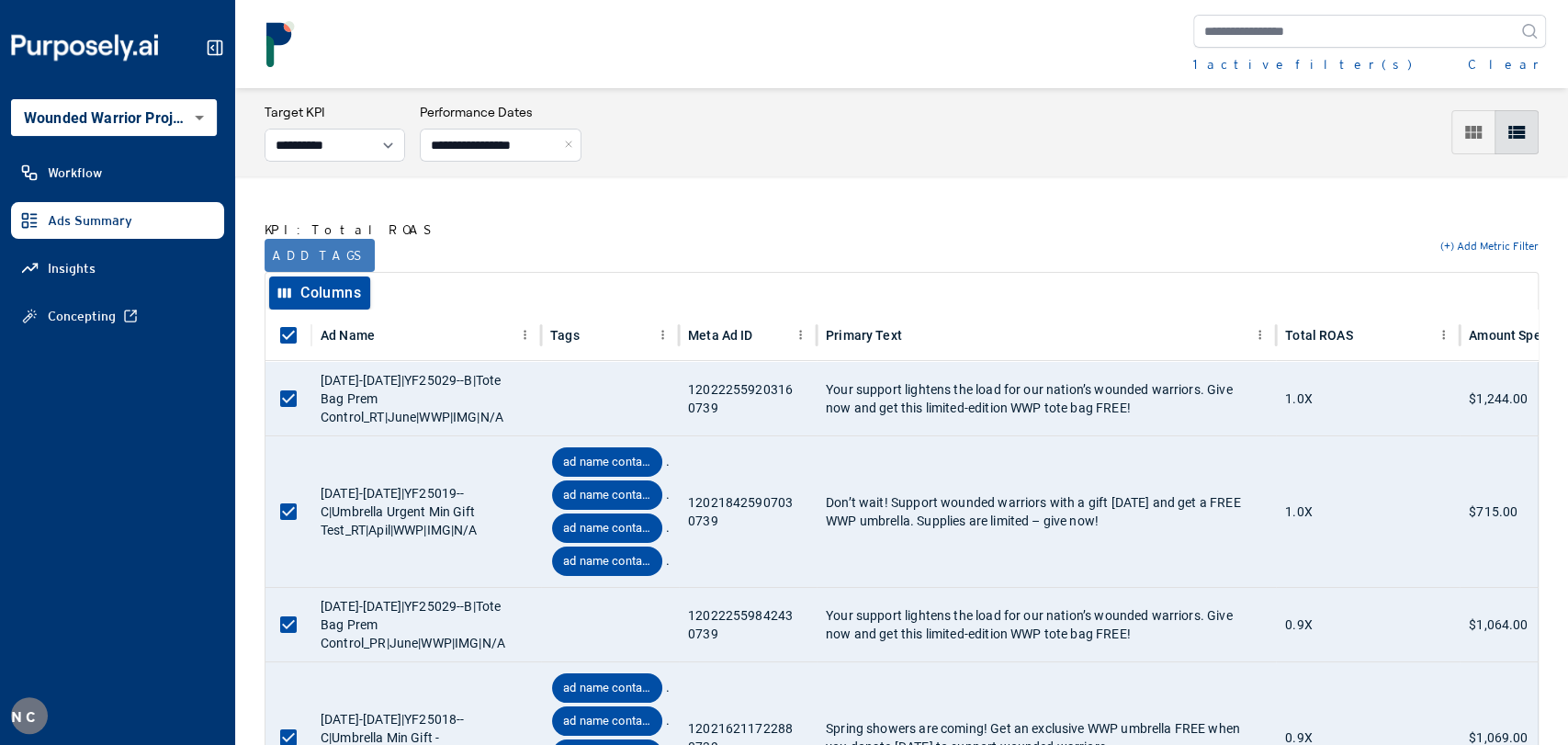 click on "Add tags" at bounding box center (320, 255) 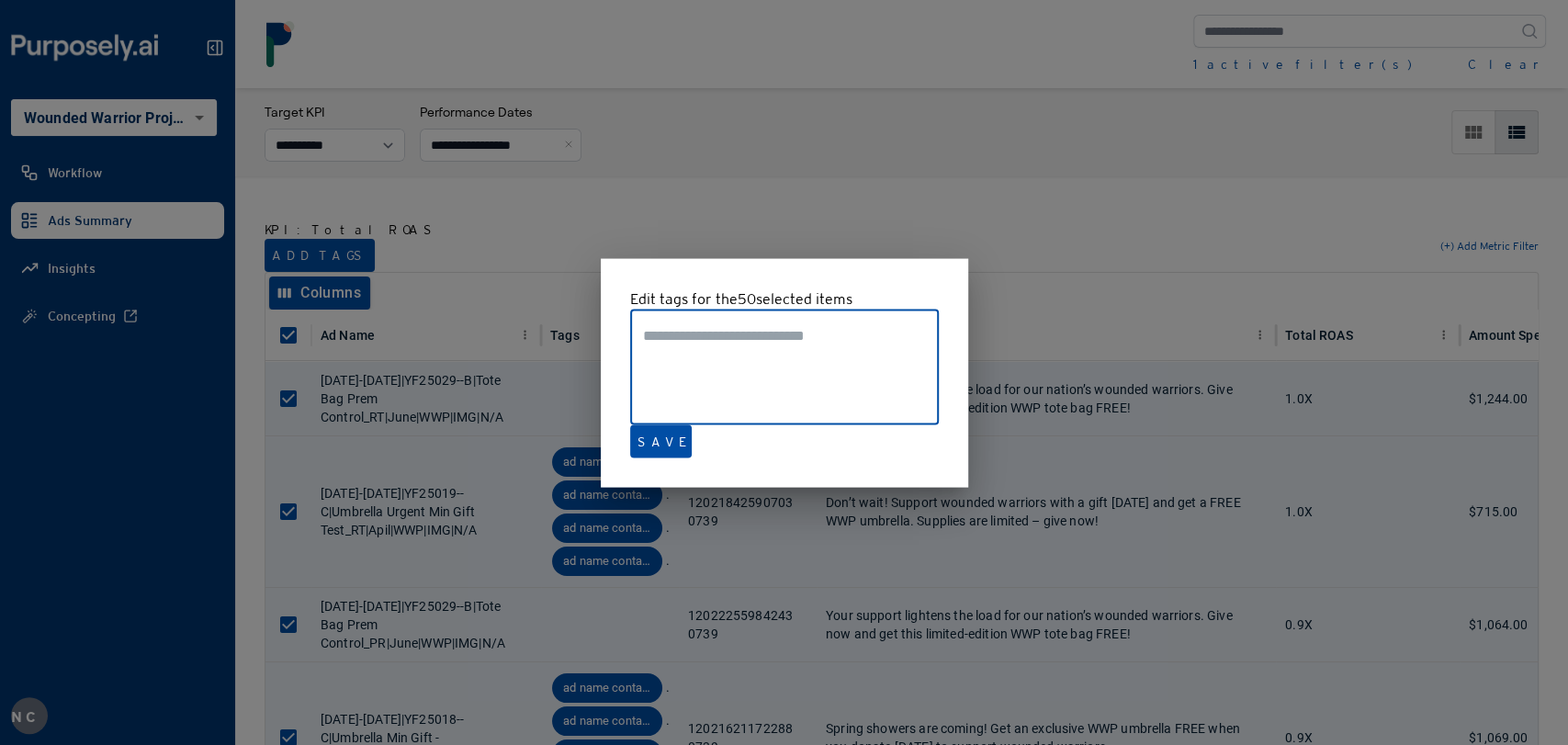 click at bounding box center (784, 372) 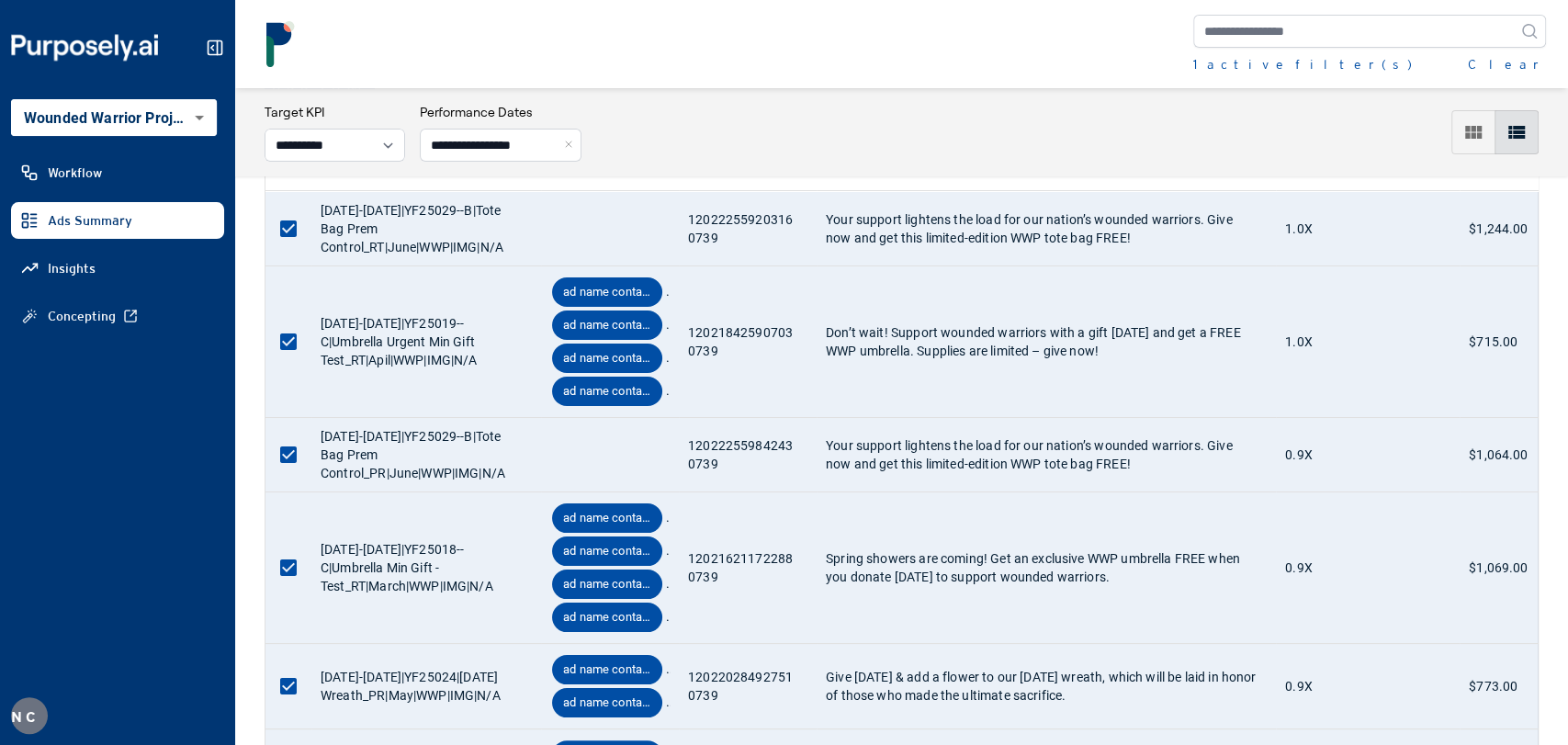 scroll, scrollTop: 0, scrollLeft: 0, axis: both 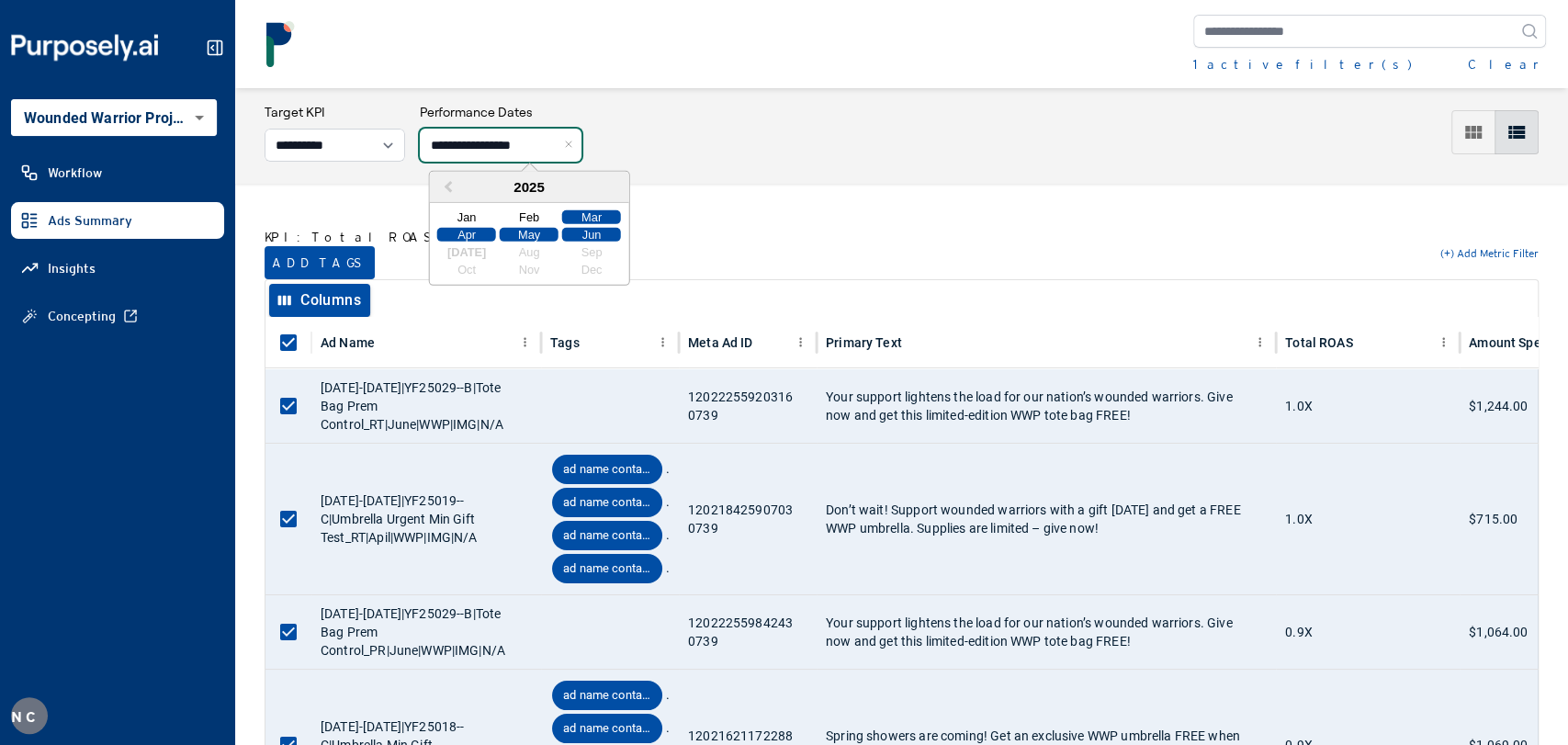 click on "**********" at bounding box center (501, 145) 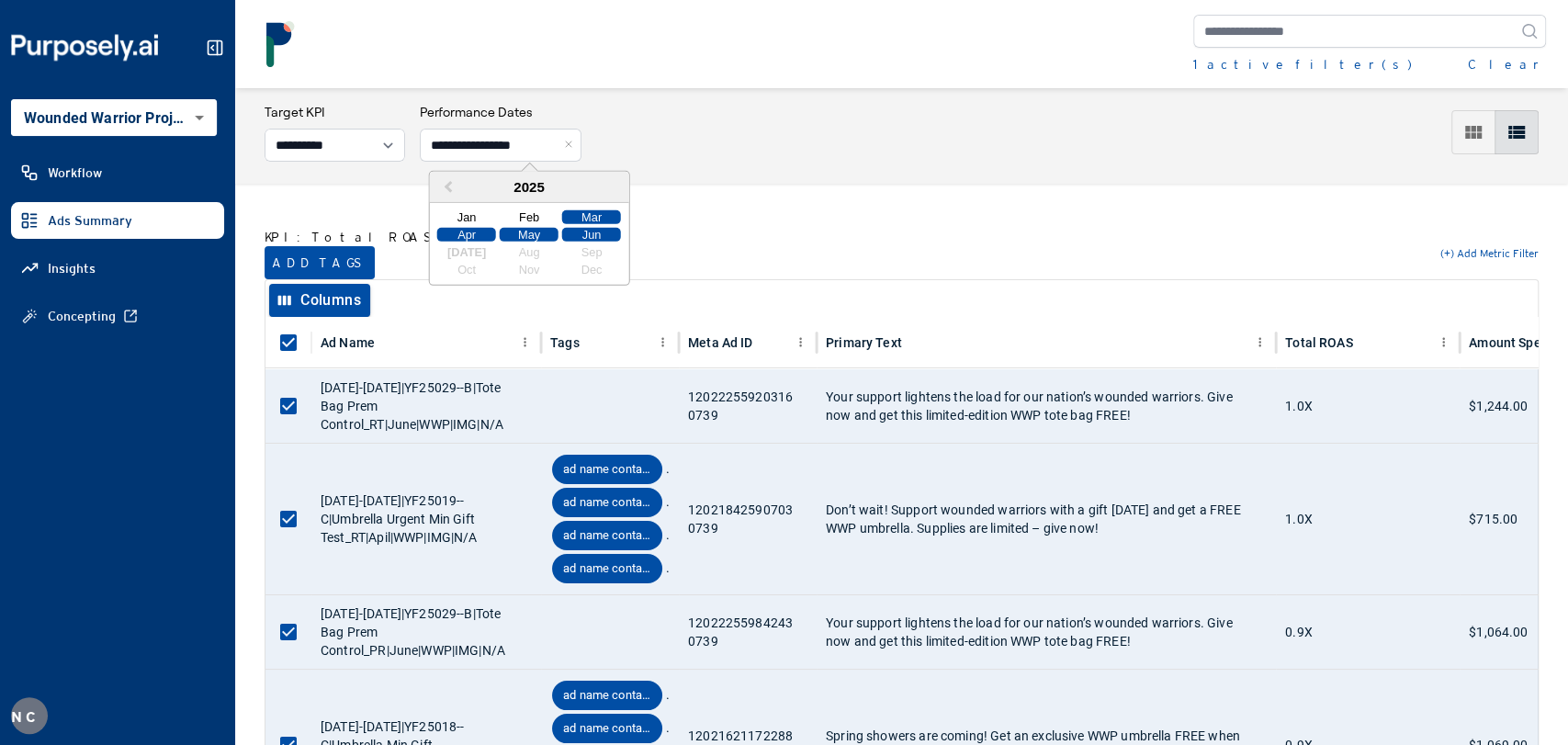 click on "Apr May Jun" at bounding box center [529, 234] 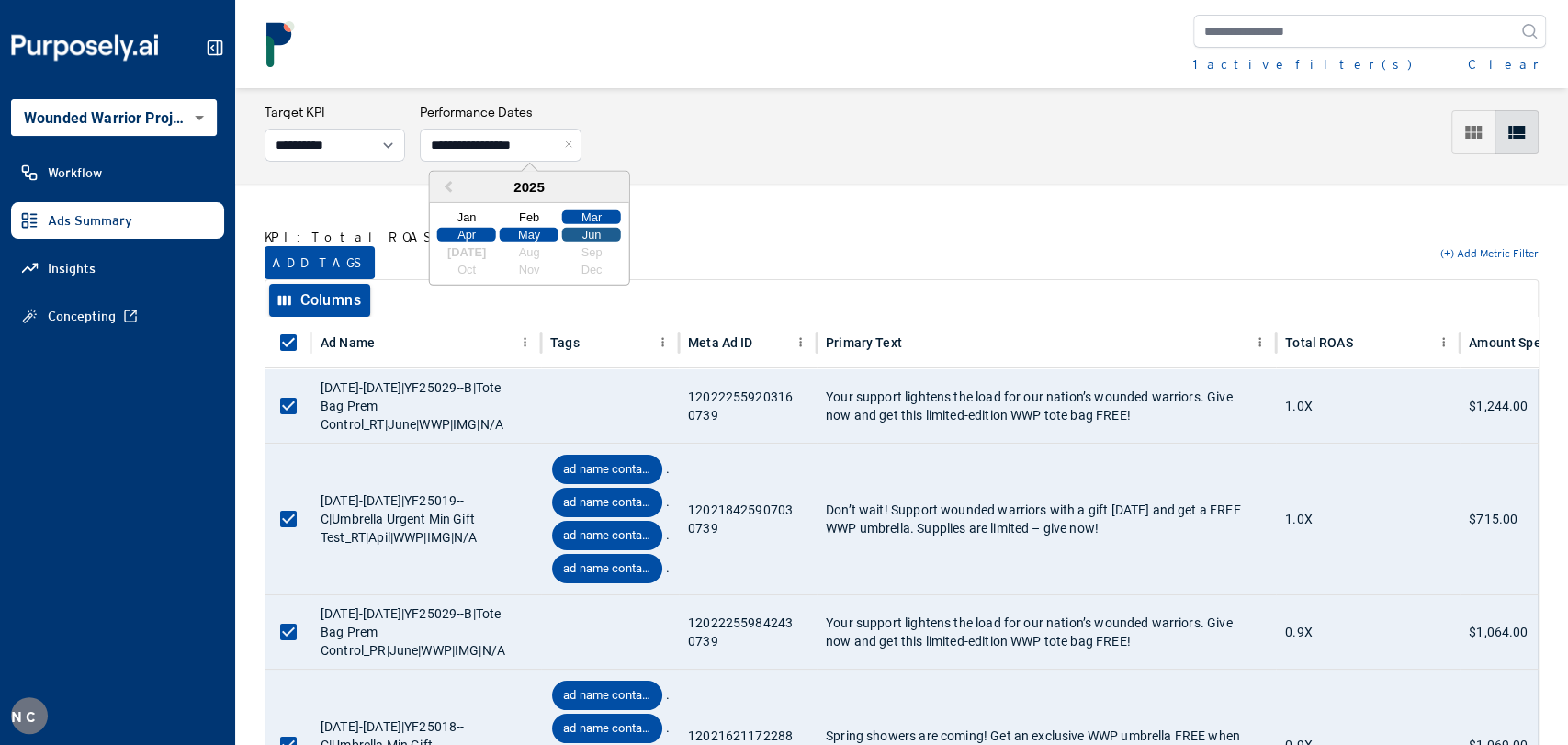 click on "Jun" at bounding box center (592, 234) 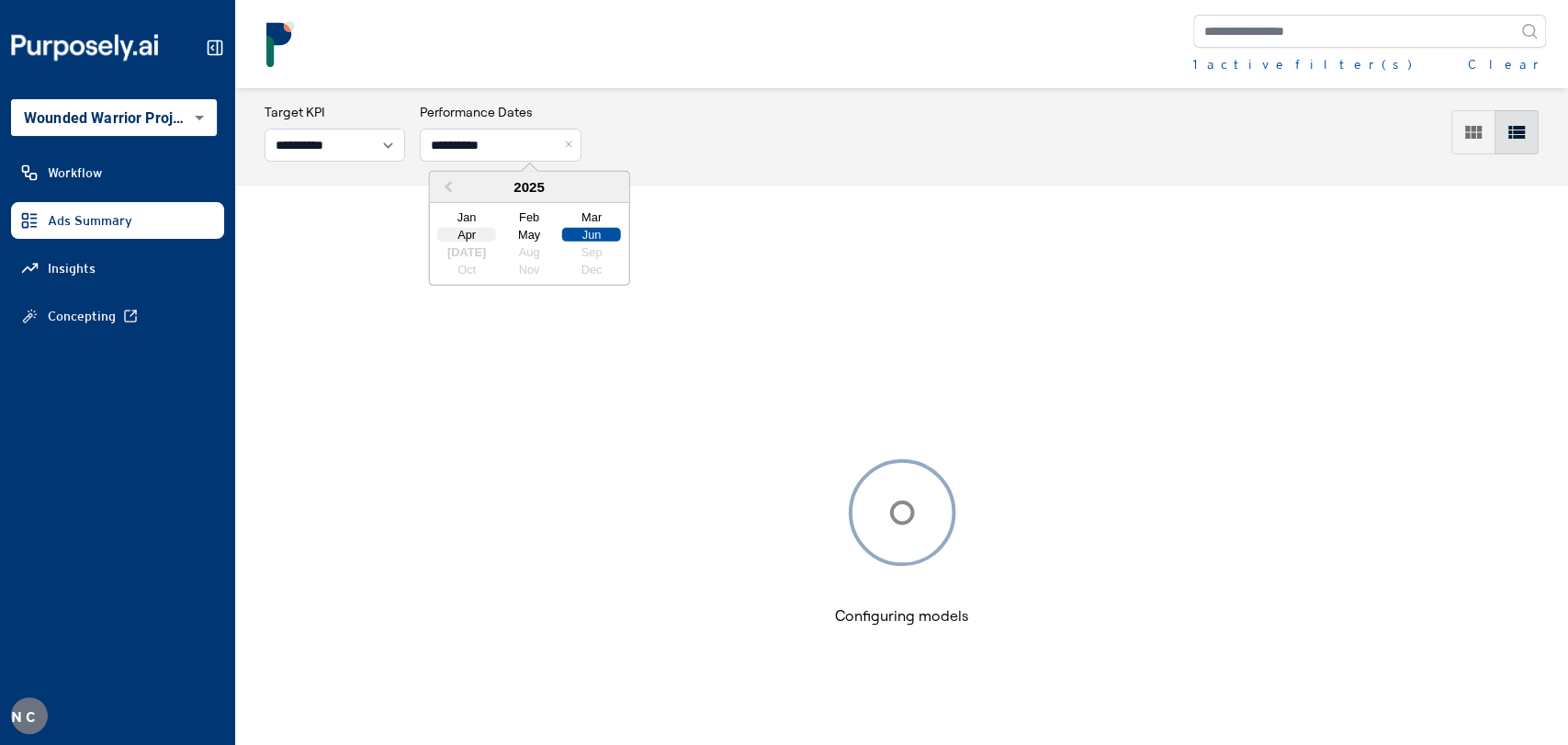 click on "Apr" at bounding box center (467, 234) 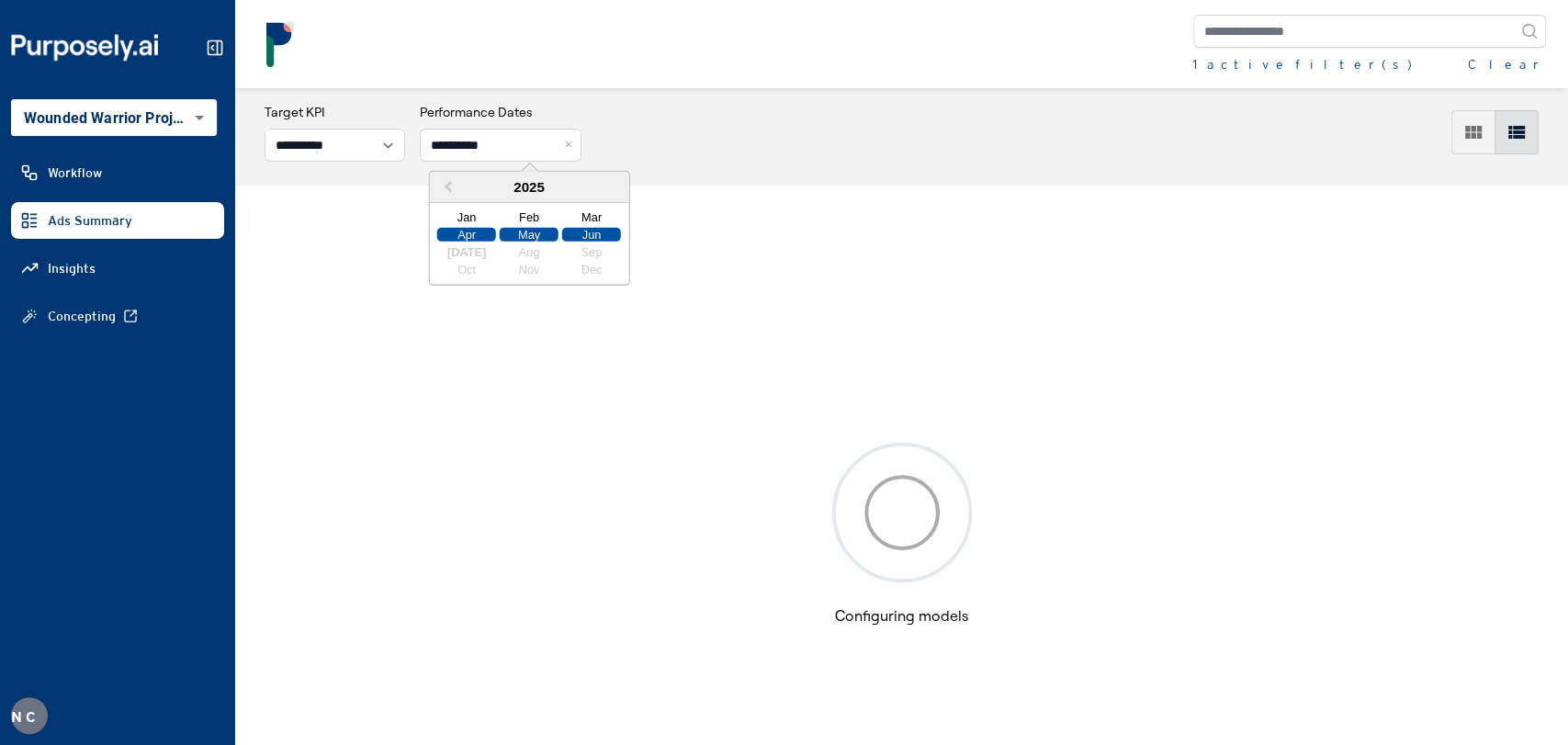 drag, startPoint x: 595, startPoint y: 232, endPoint x: 624, endPoint y: 232, distance: 29 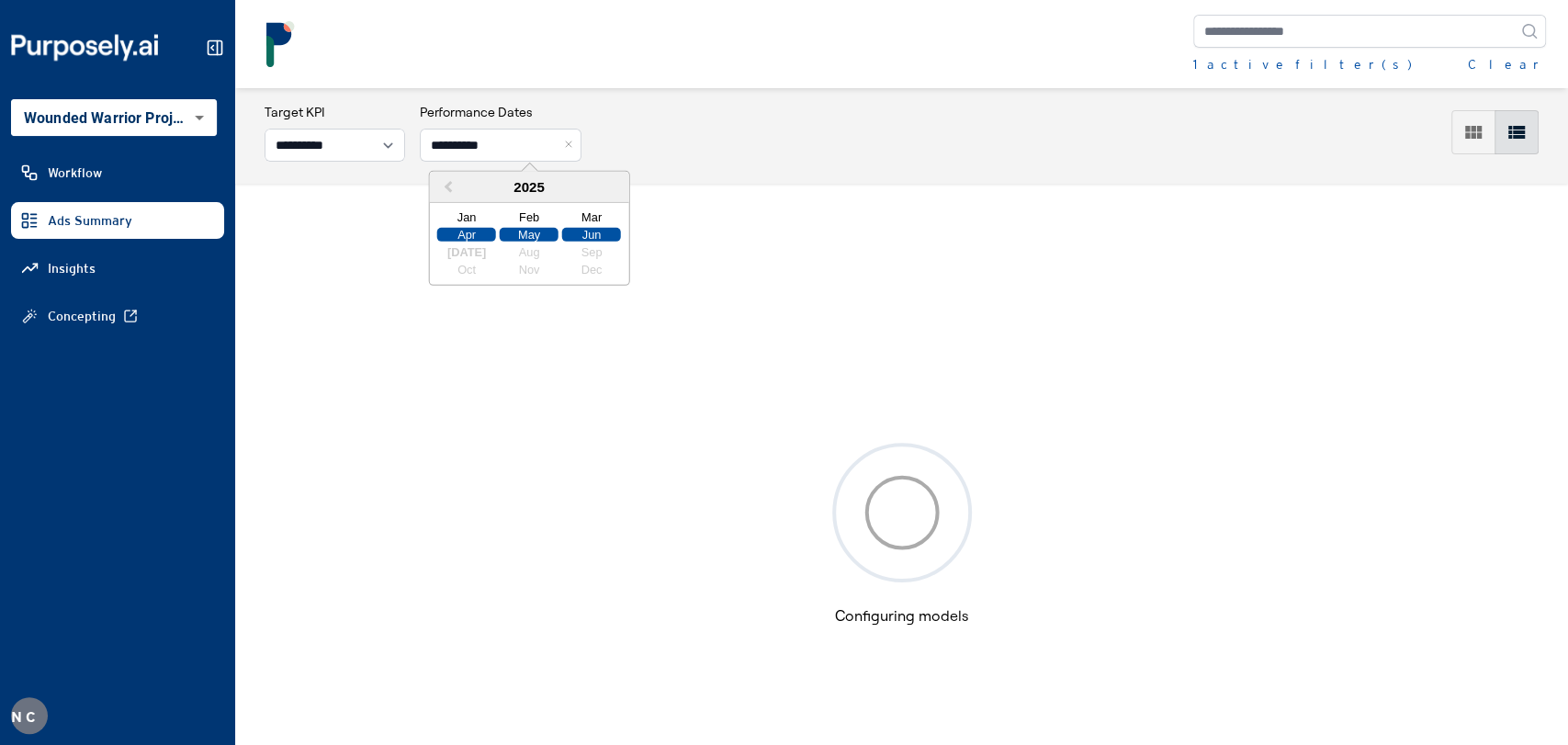click on "Jun" at bounding box center (592, 234) 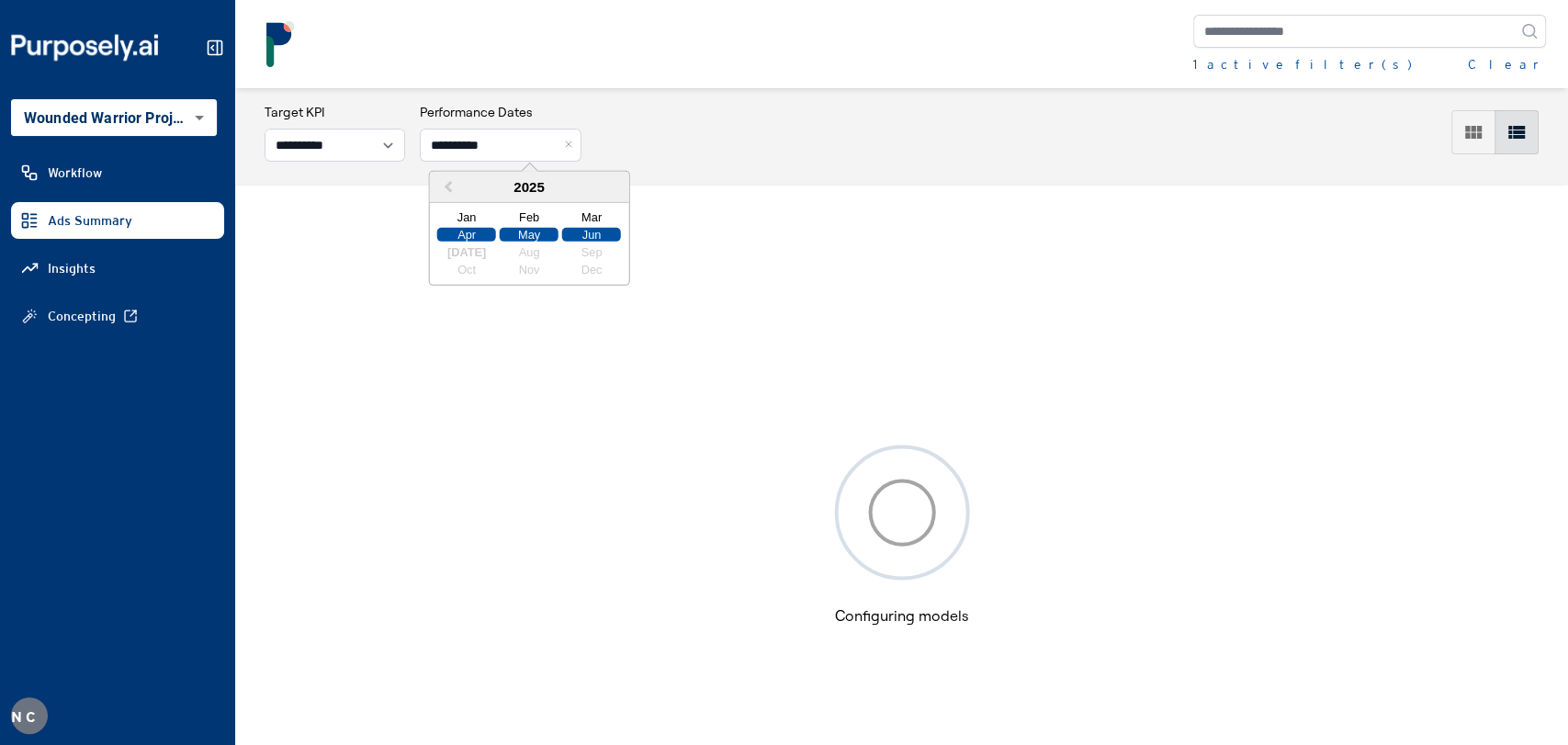 type on "**********" 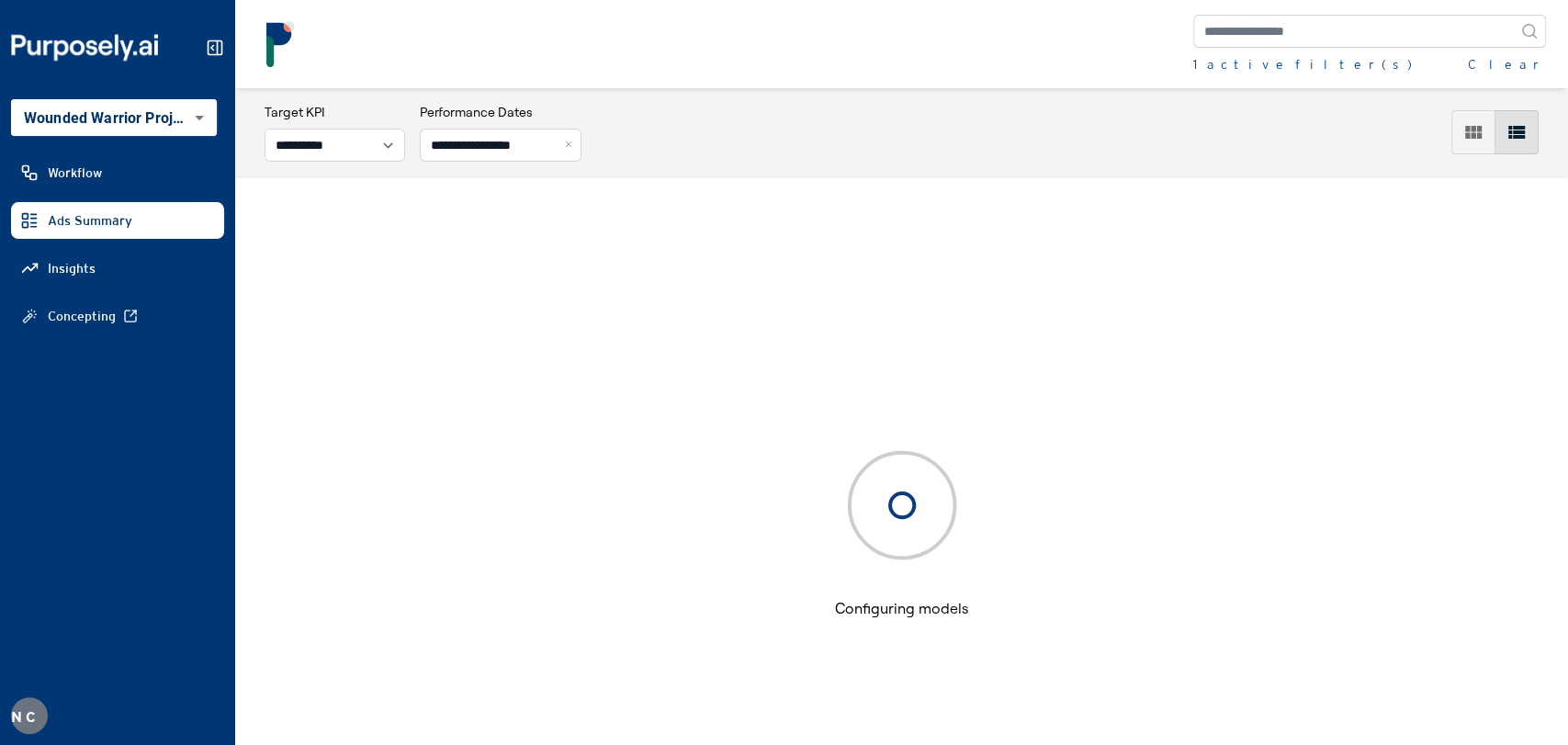 click on "Making coffee Configuring models Structuring data Calculating quartiles Serving coffee Heading to light speed Pondering realities Slowing down Rethinking approach Looking at cat photos Politely excusing ourselves from social obligations Walking the dog Training model Checking label data Finding the database" at bounding box center (901, 504) 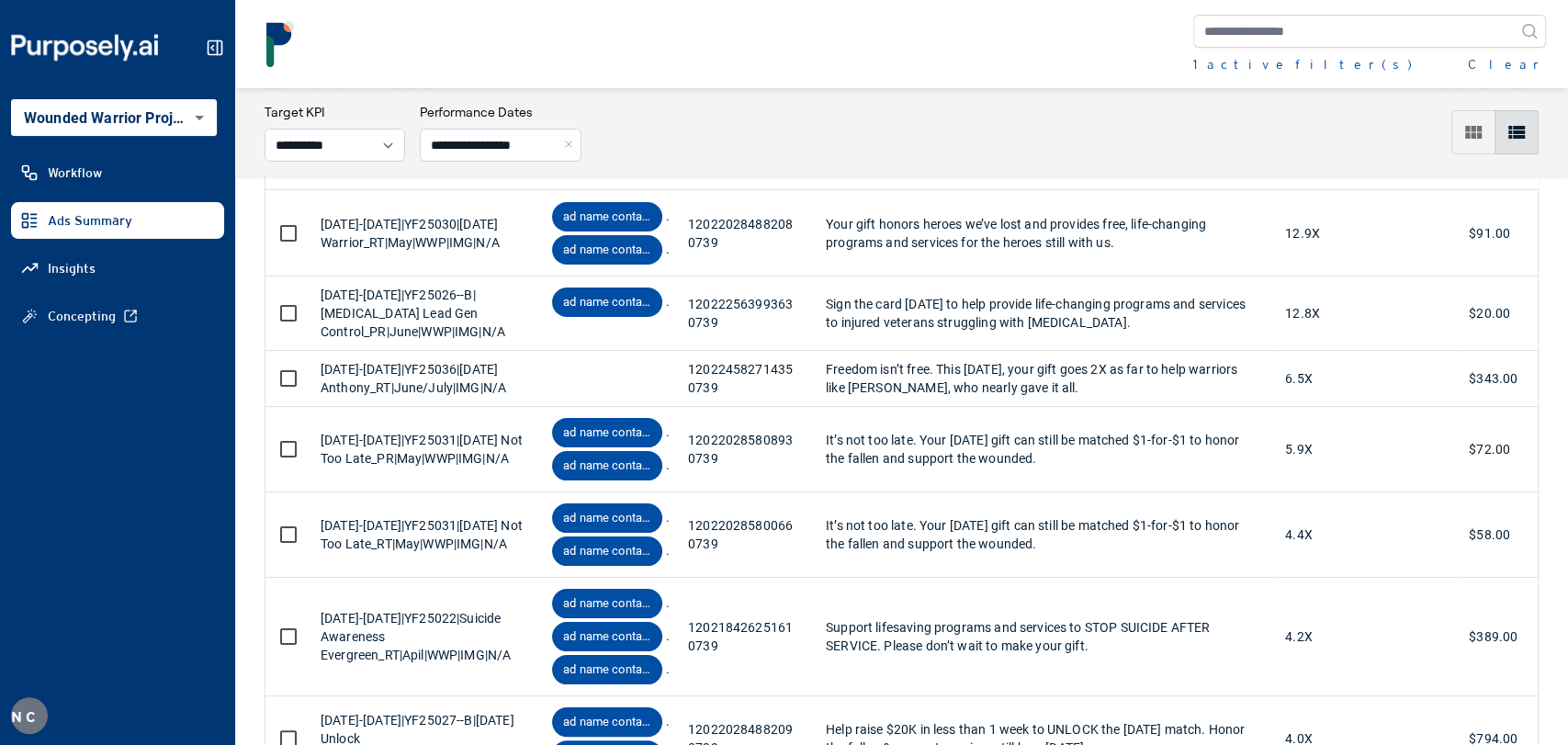 scroll, scrollTop: 0, scrollLeft: 0, axis: both 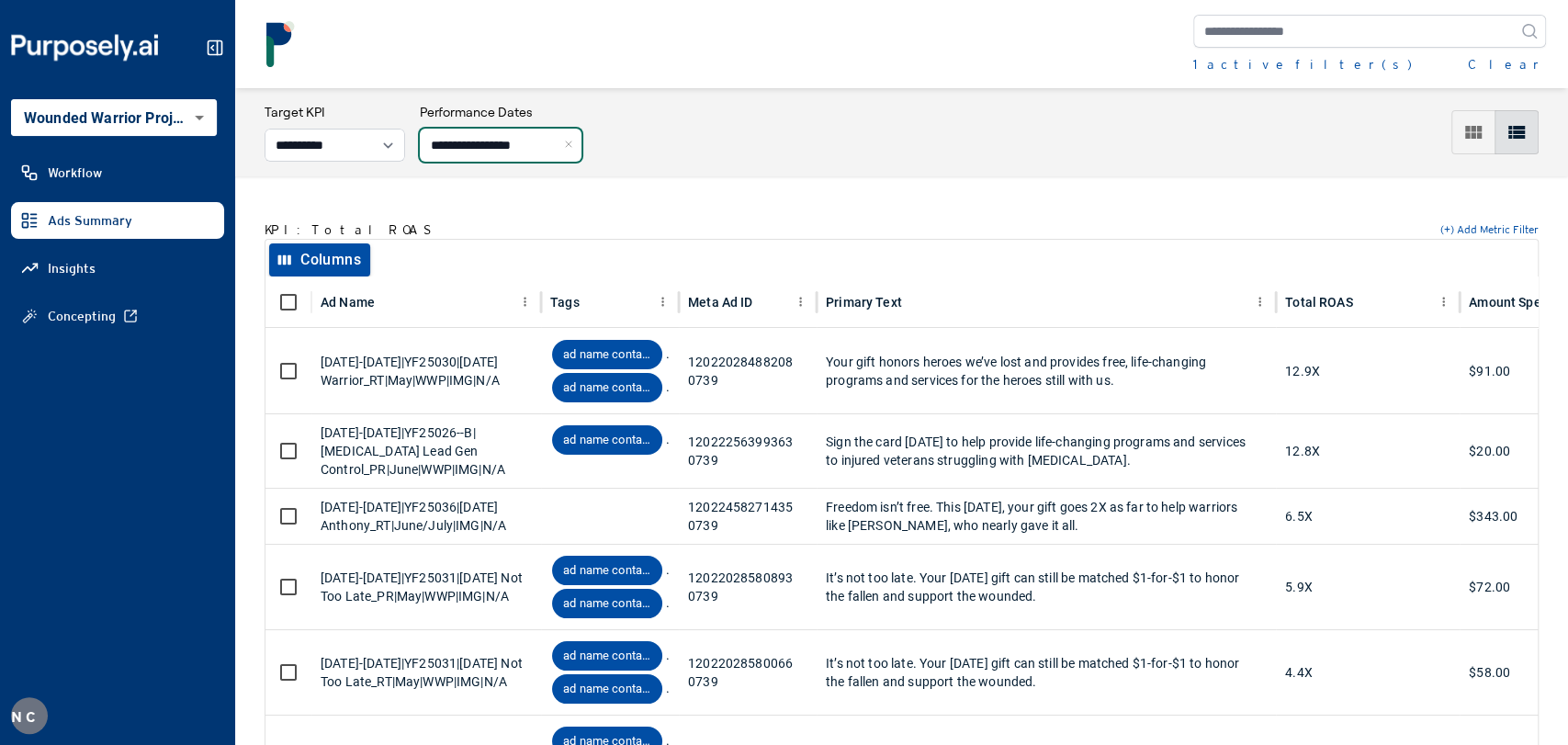 click on "**********" at bounding box center (501, 145) 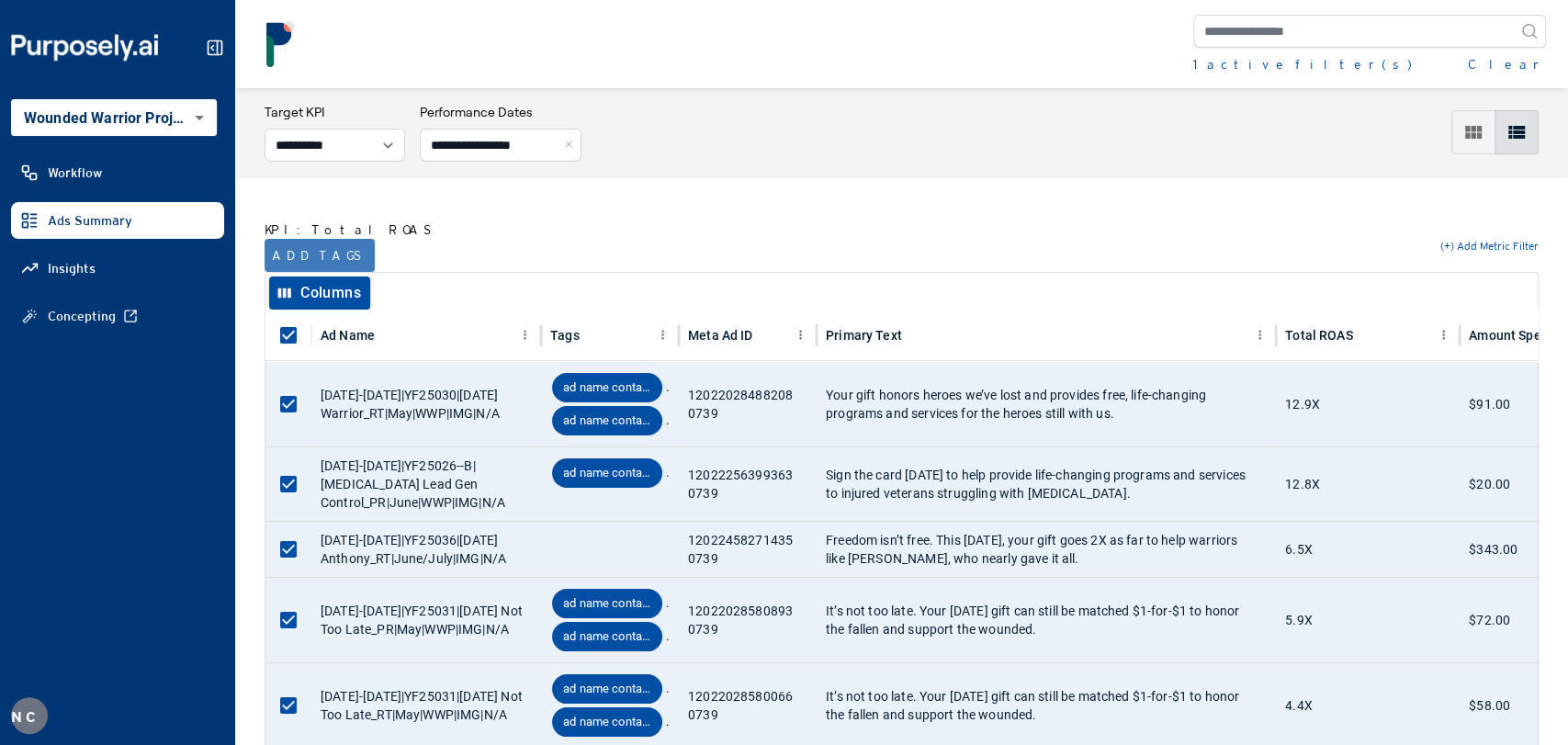 click on "Add tags" at bounding box center [320, 255] 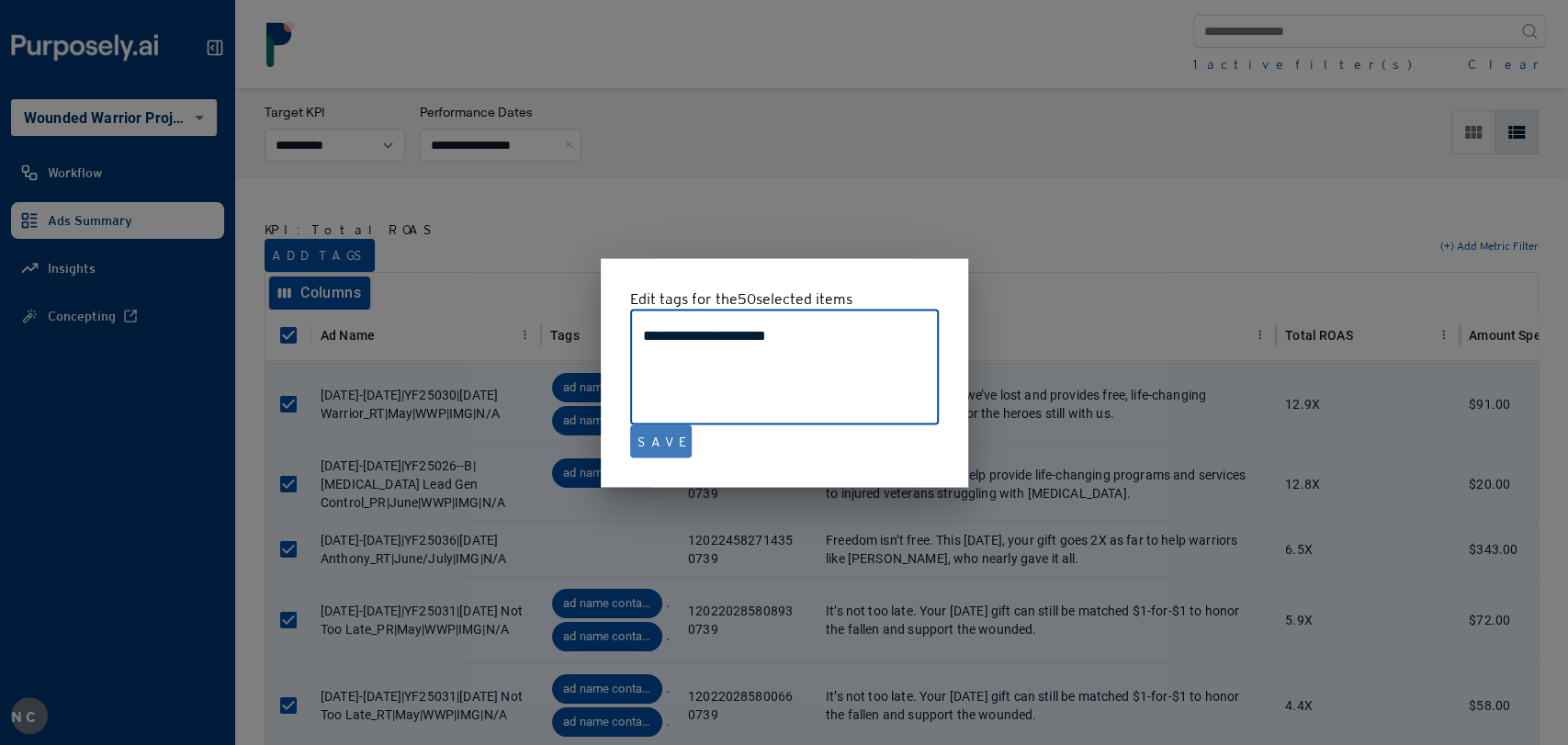 type on "**********" 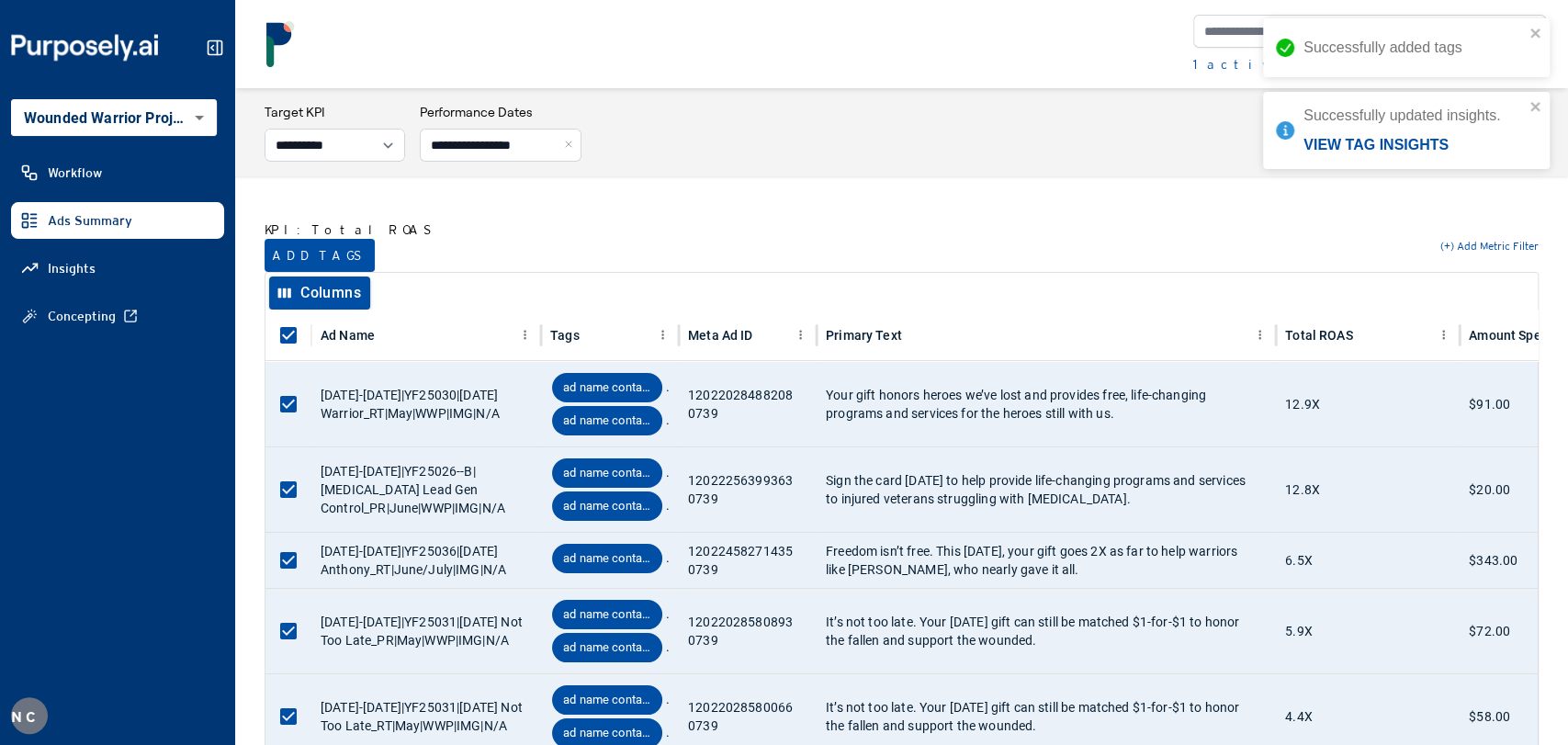 scroll, scrollTop: 4421, scrollLeft: 0, axis: vertical 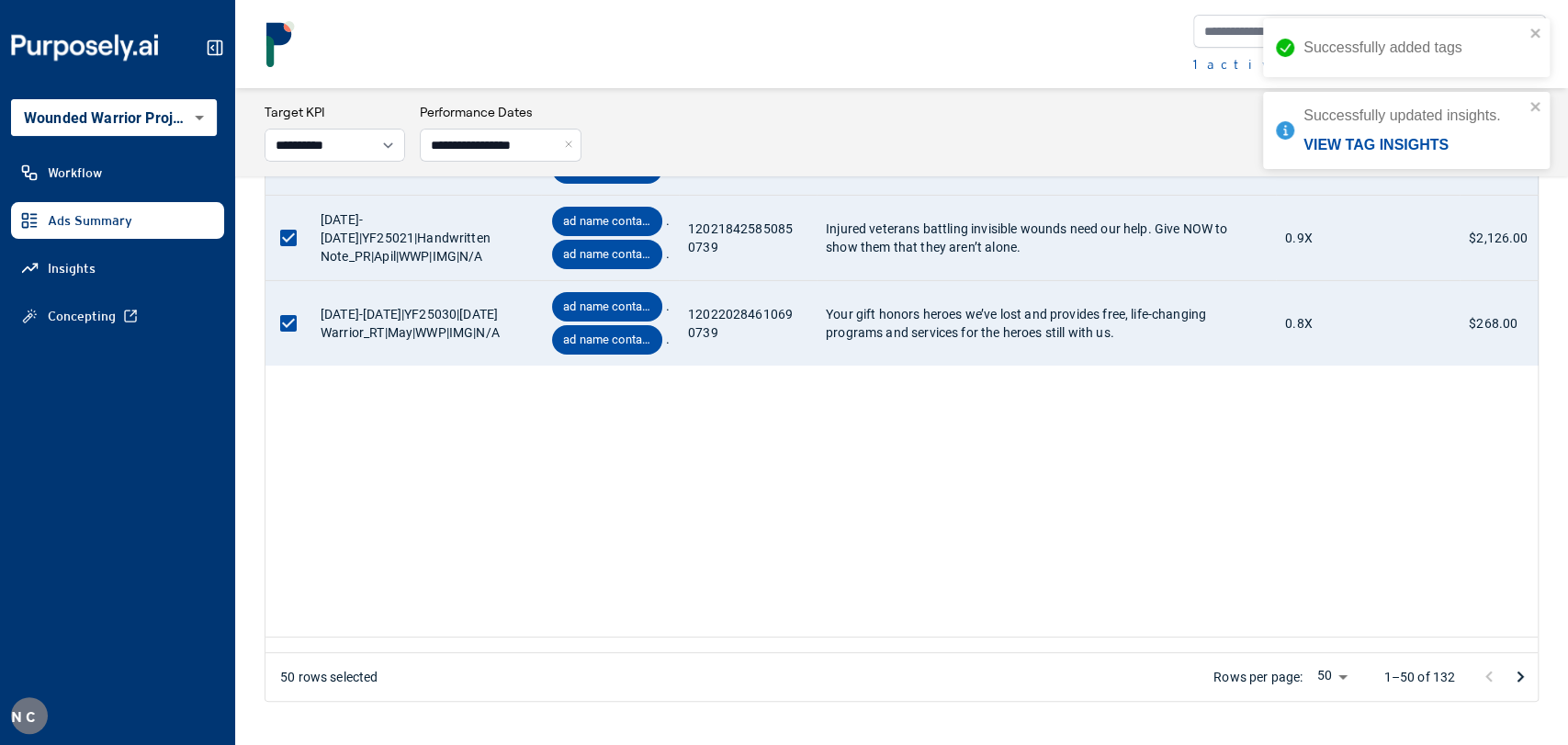 click 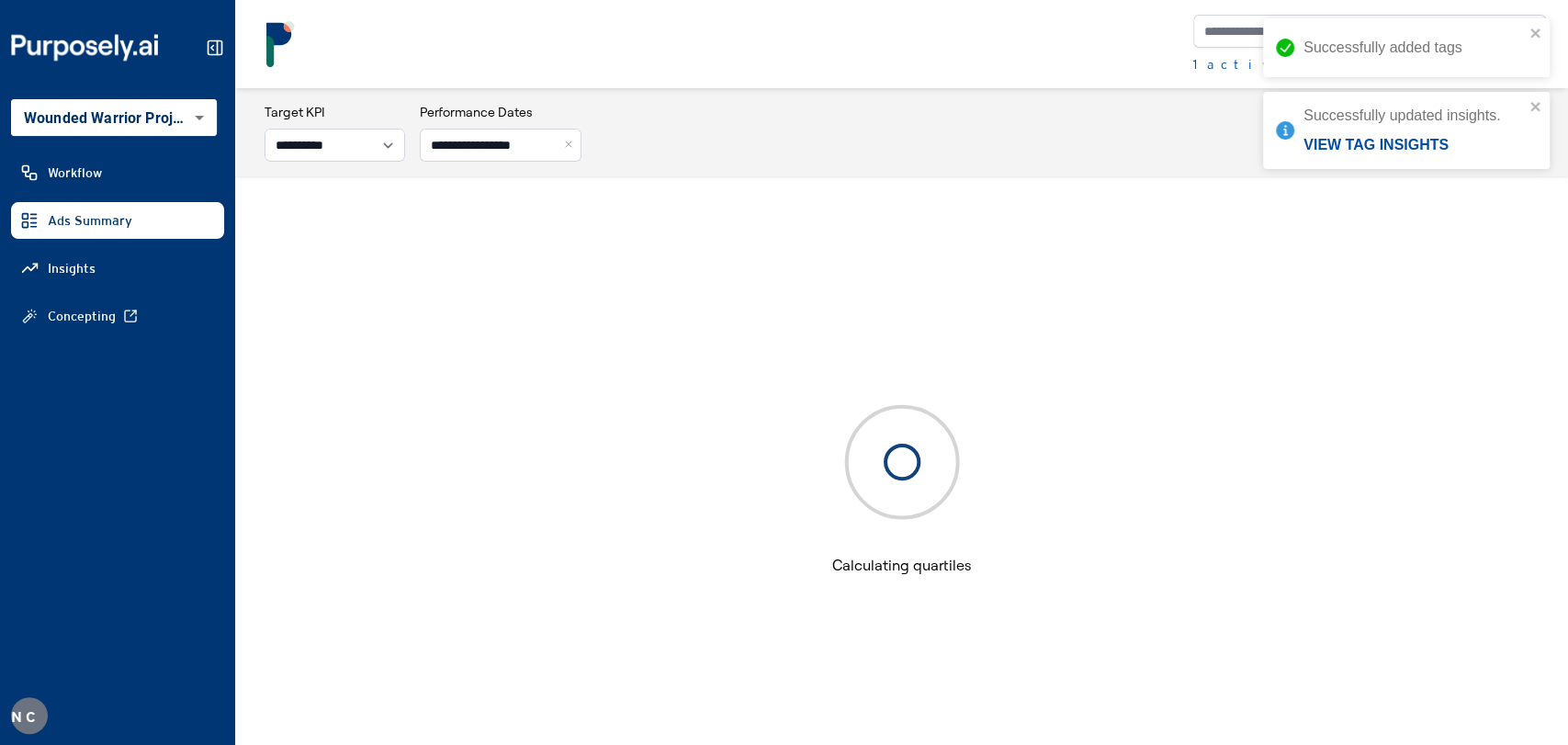 scroll, scrollTop: 0, scrollLeft: 0, axis: both 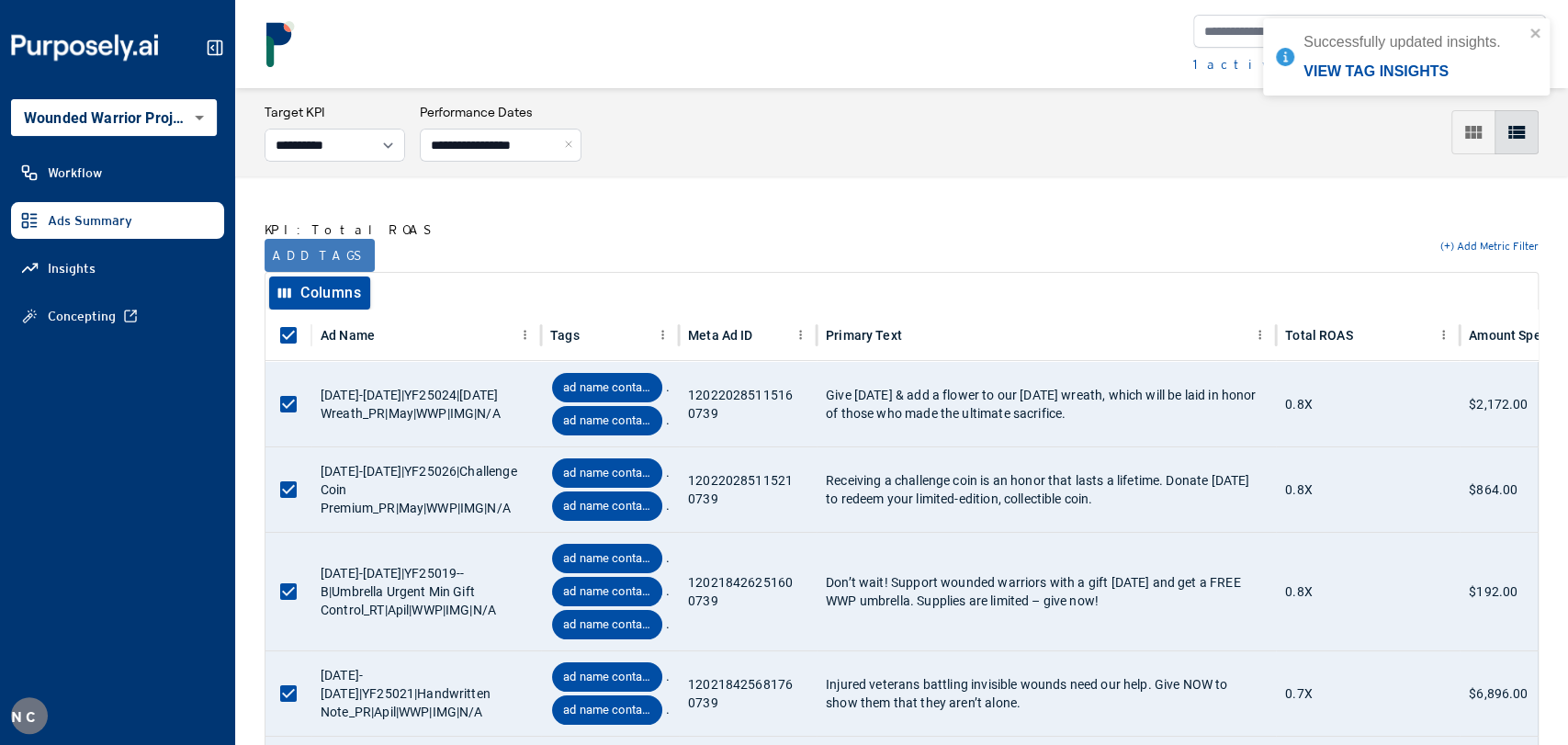 click on "Add tags" at bounding box center (320, 255) 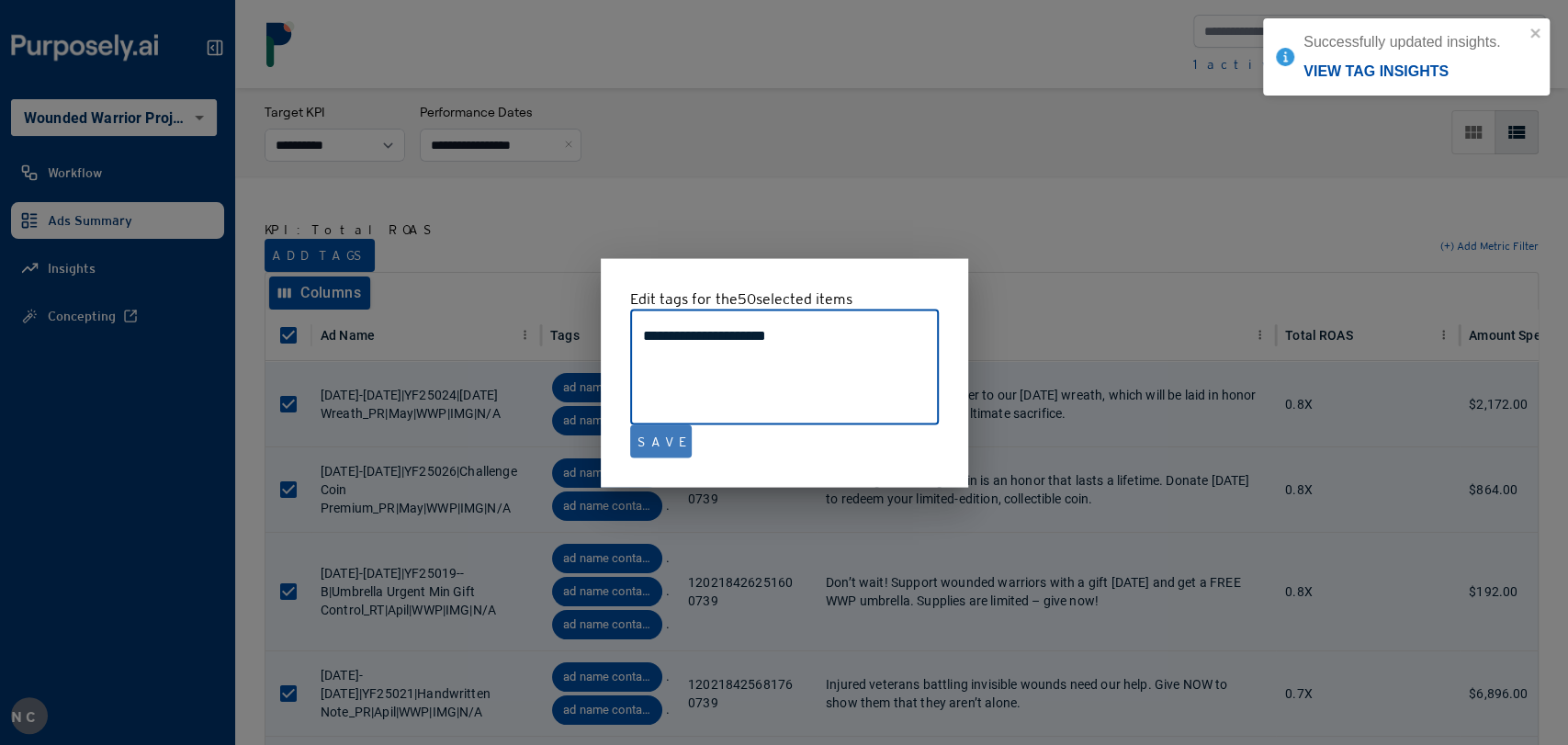 type on "**********" 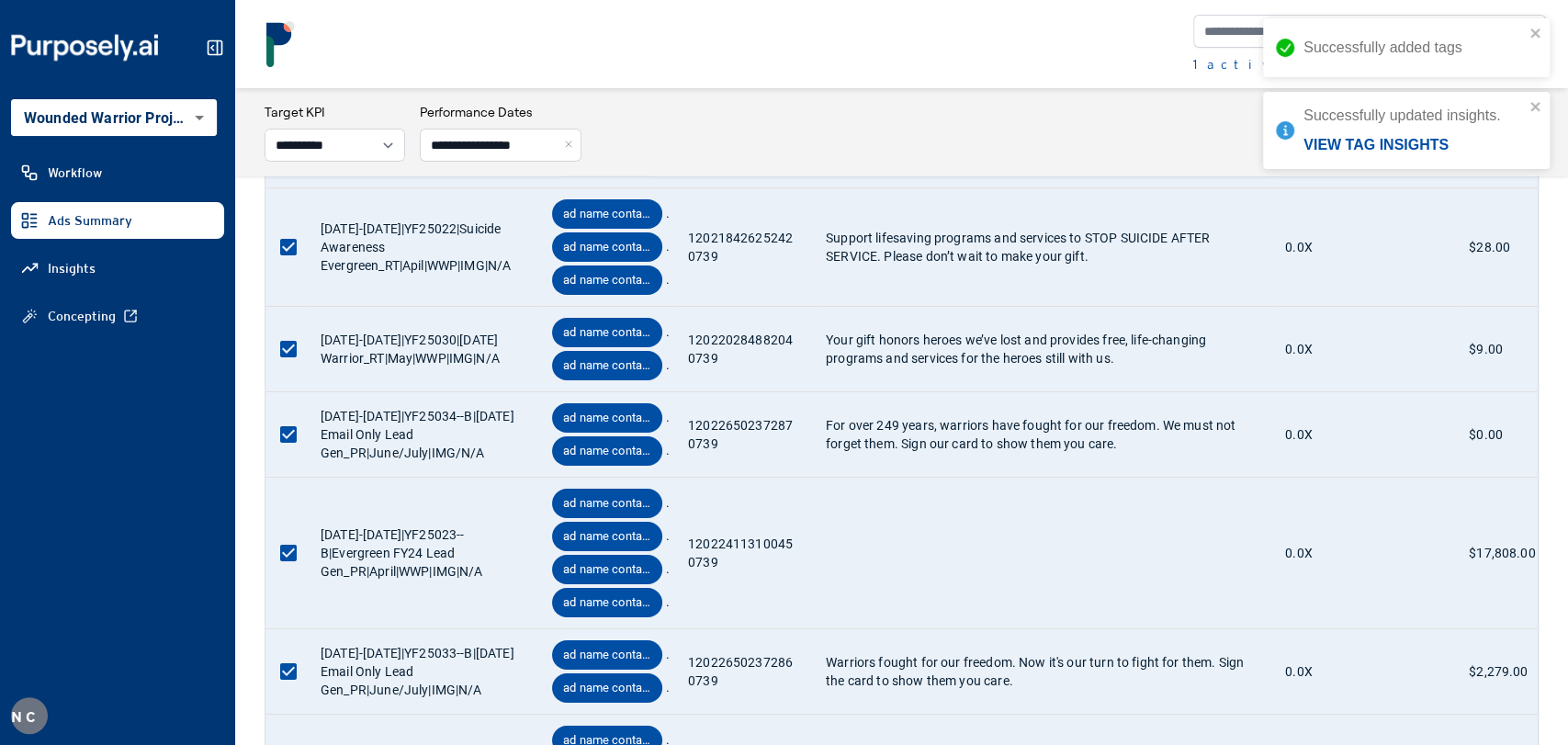 scroll, scrollTop: 5333, scrollLeft: 0, axis: vertical 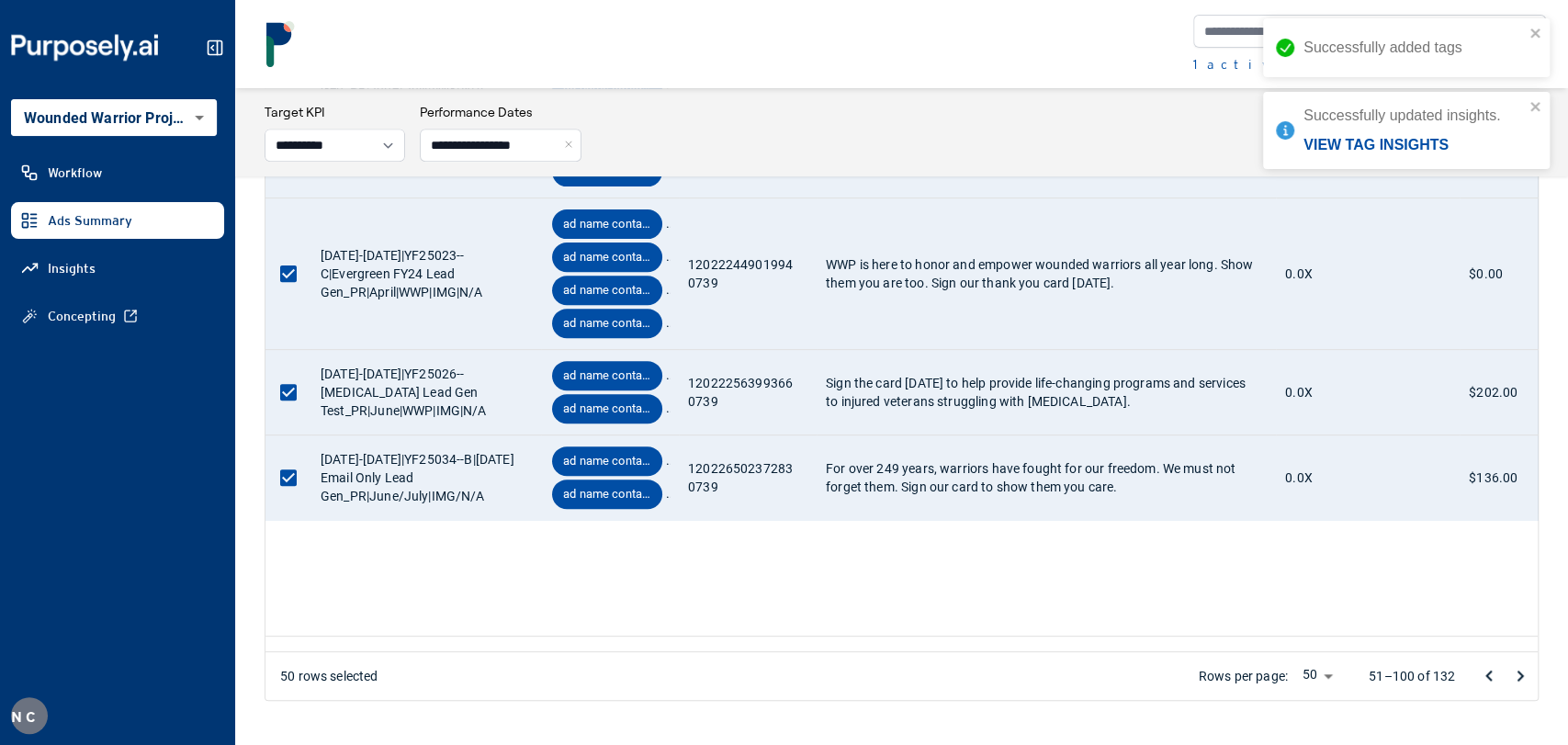 click 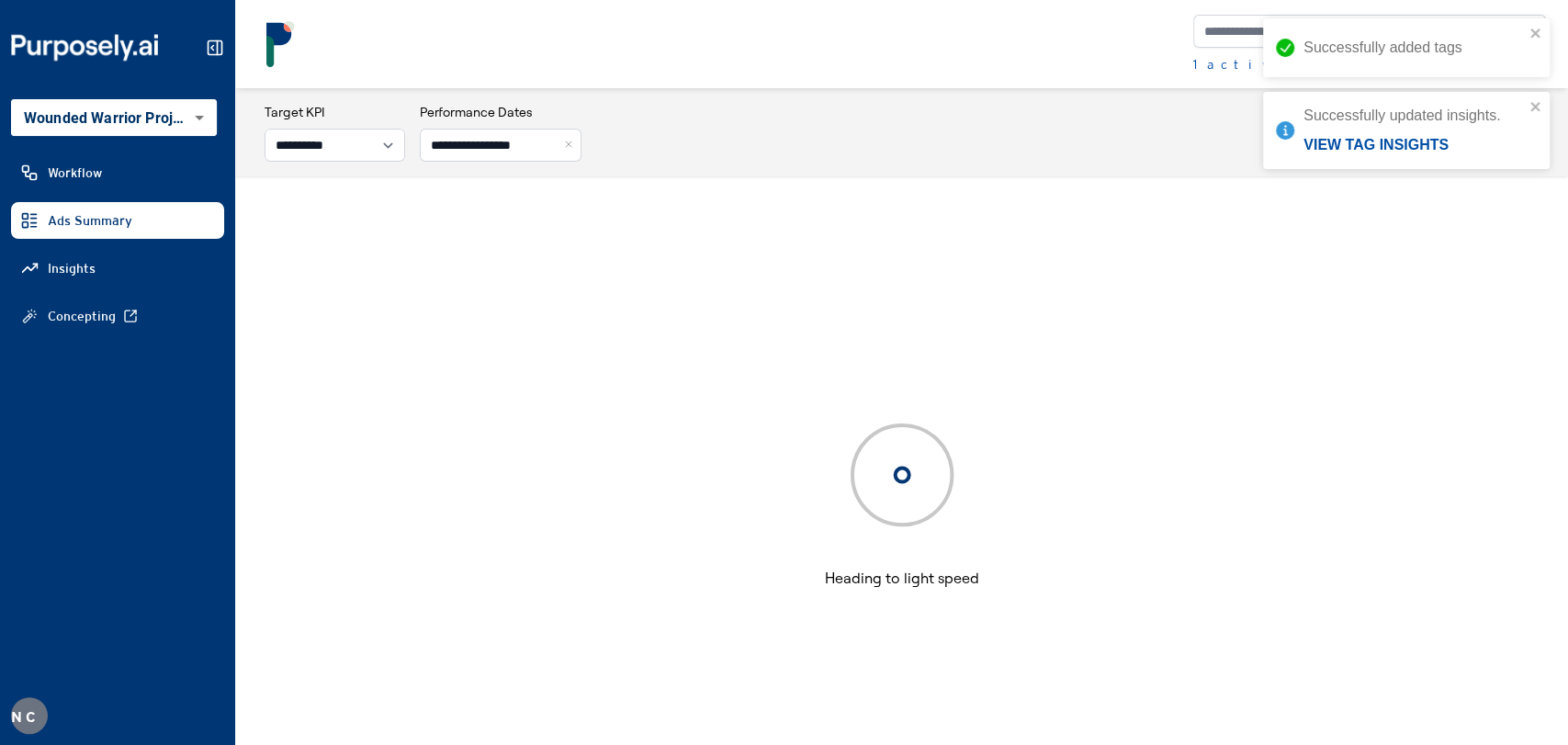 scroll, scrollTop: 0, scrollLeft: 0, axis: both 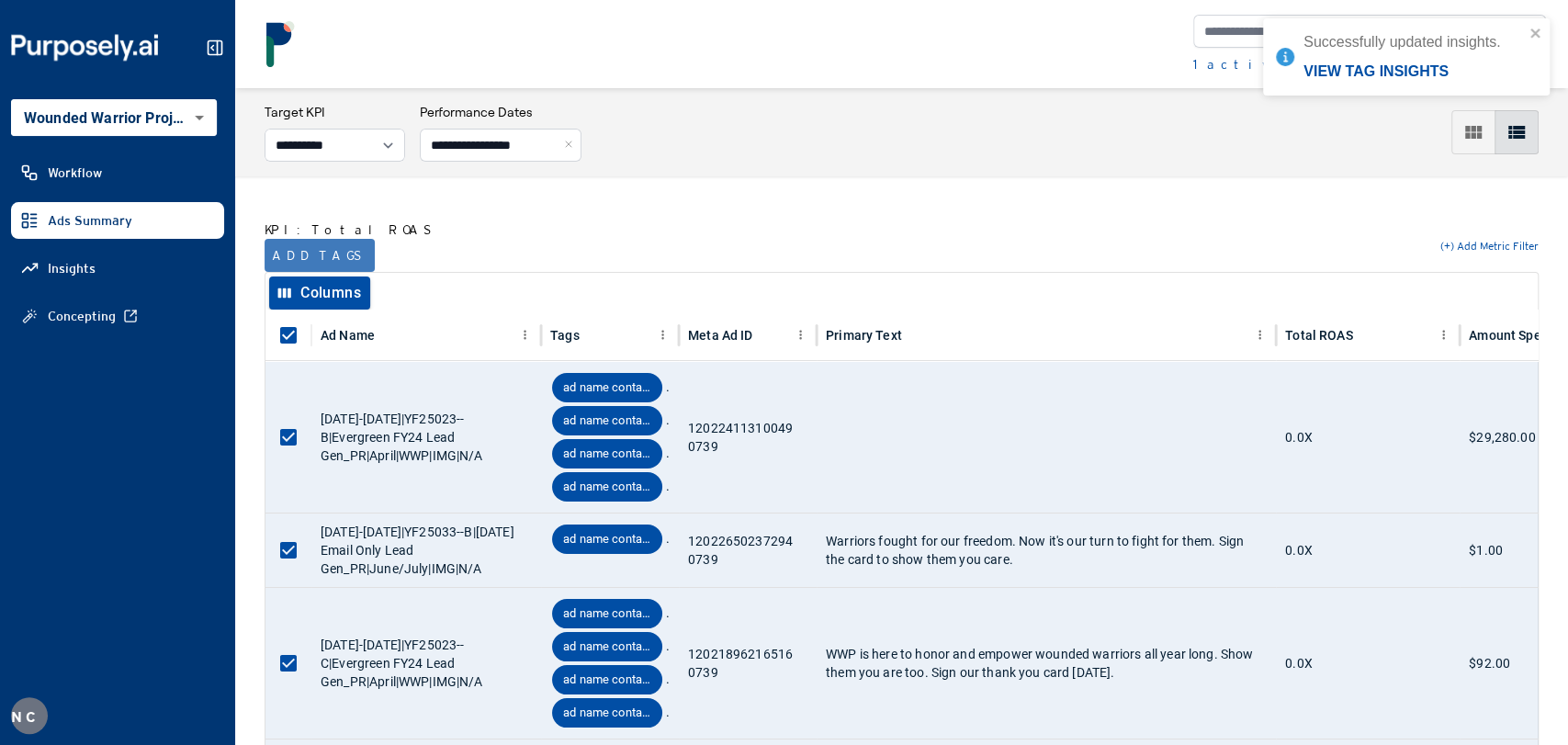 click on "Add tags" at bounding box center (320, 255) 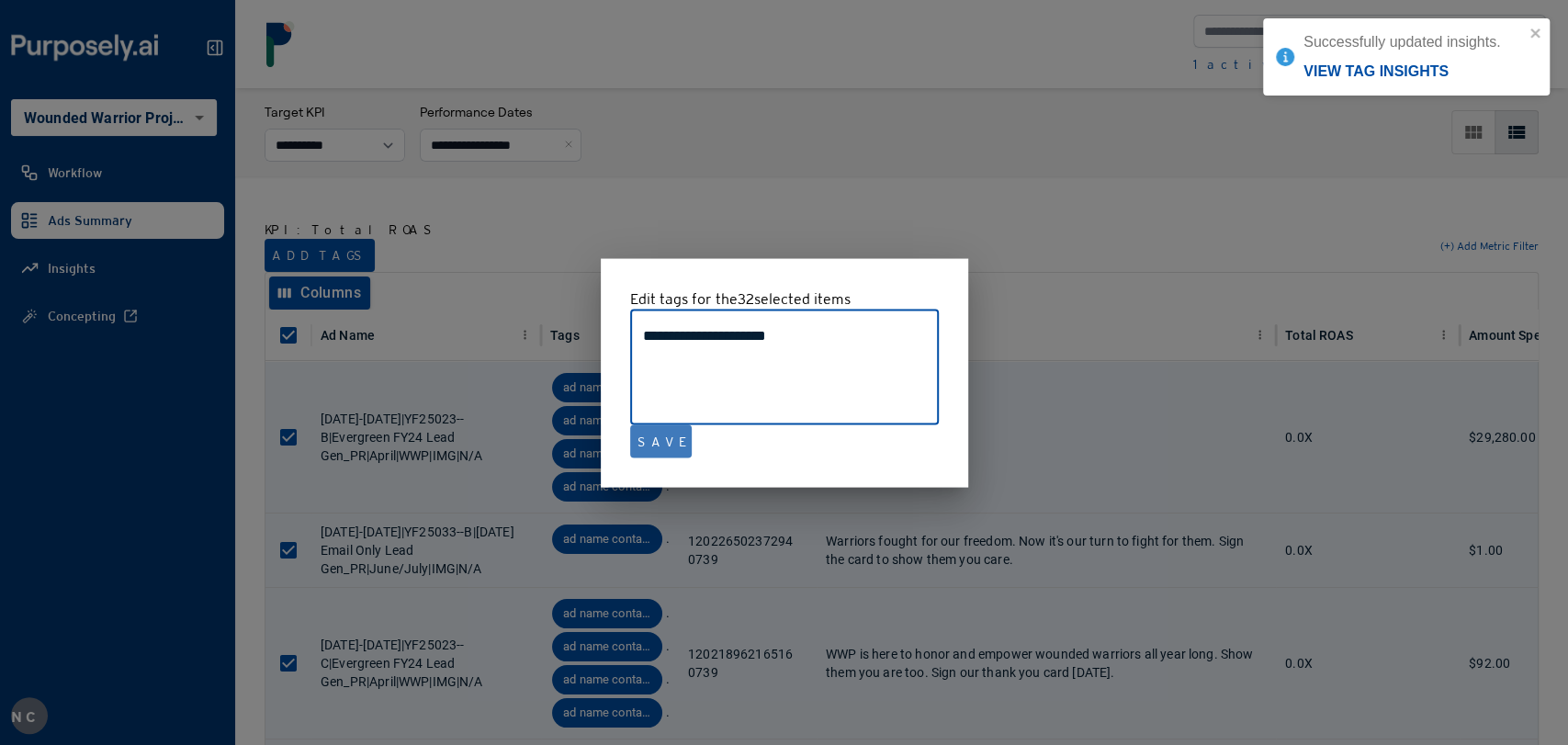 type on "**********" 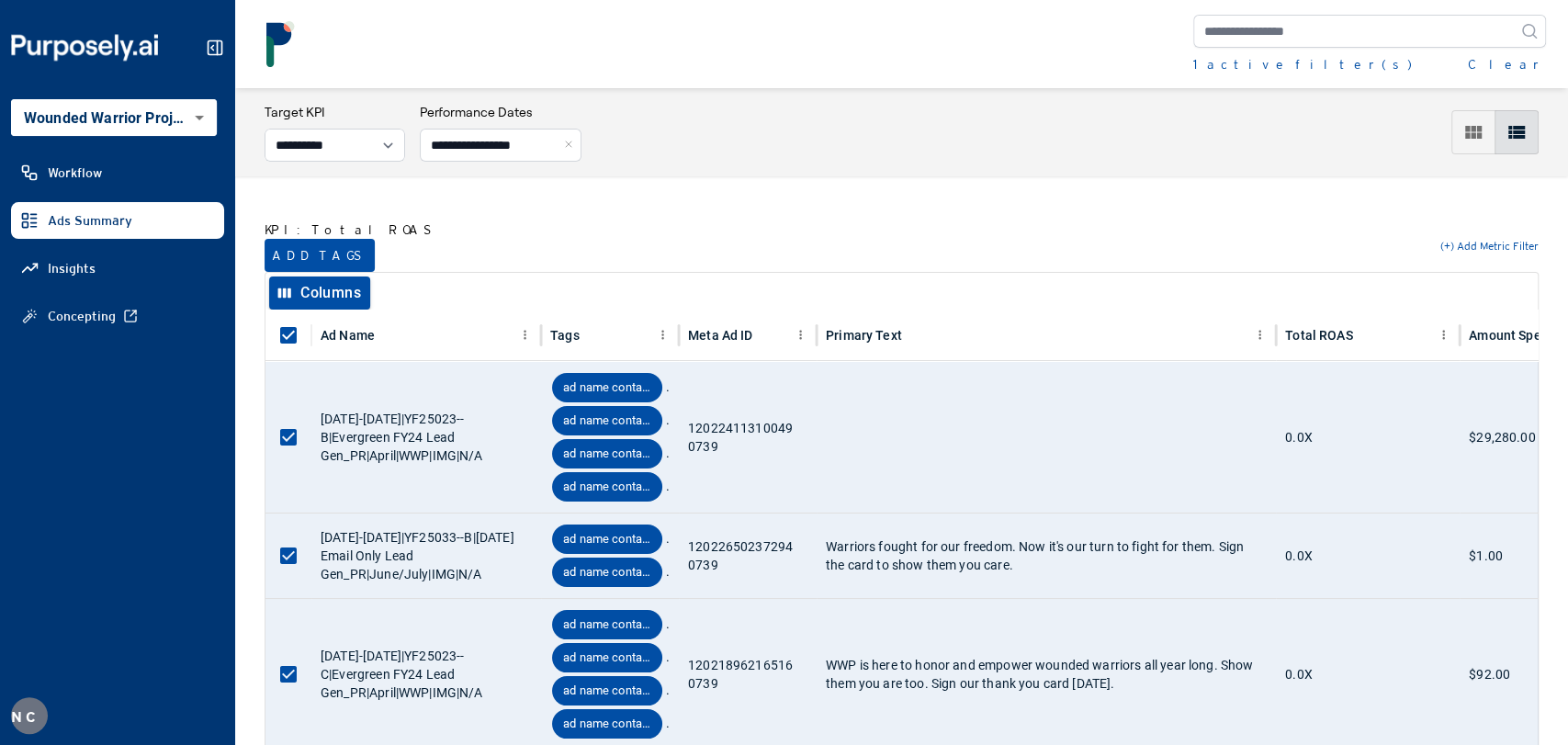 click on "Clear" at bounding box center (1506, 64) 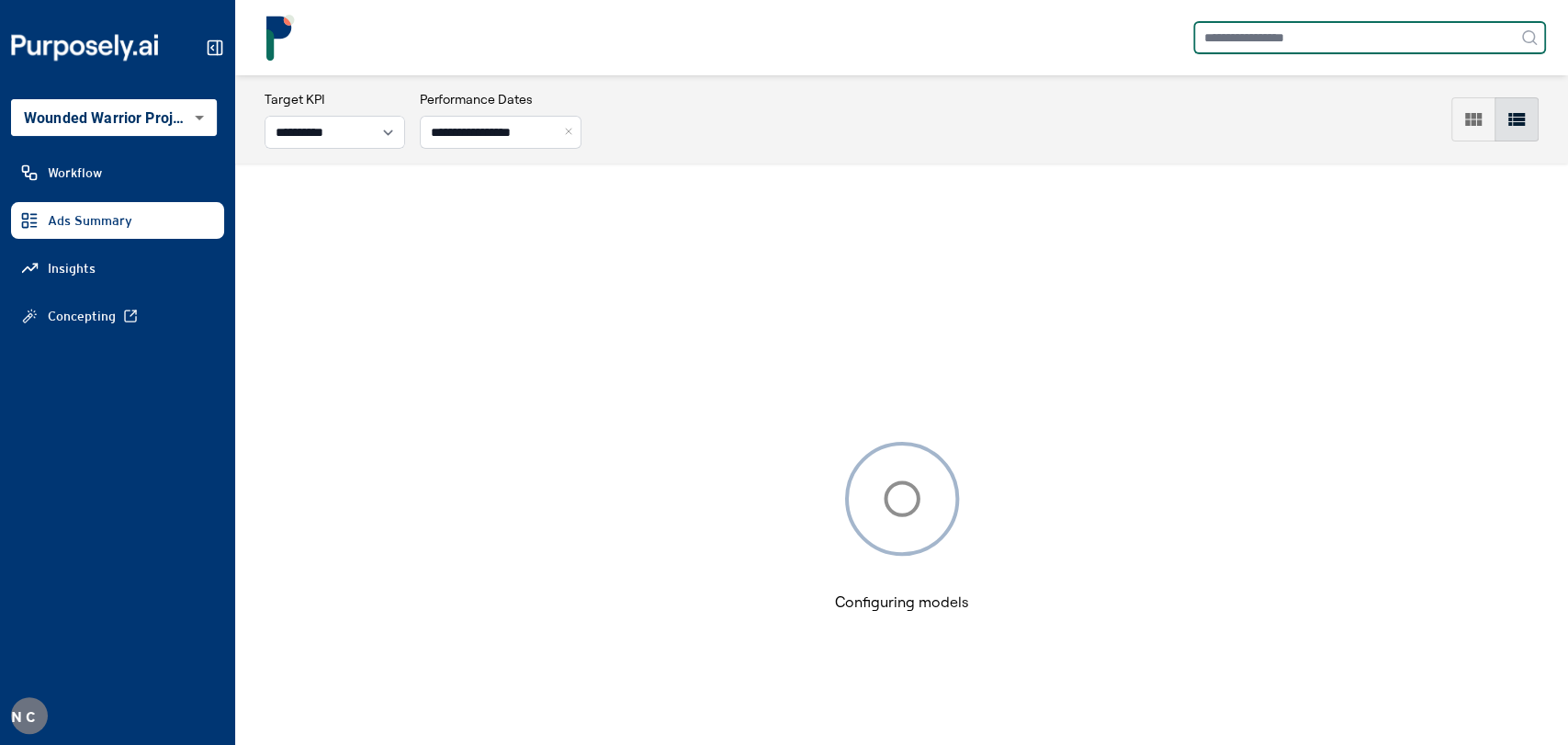 click at bounding box center (1370, 38) 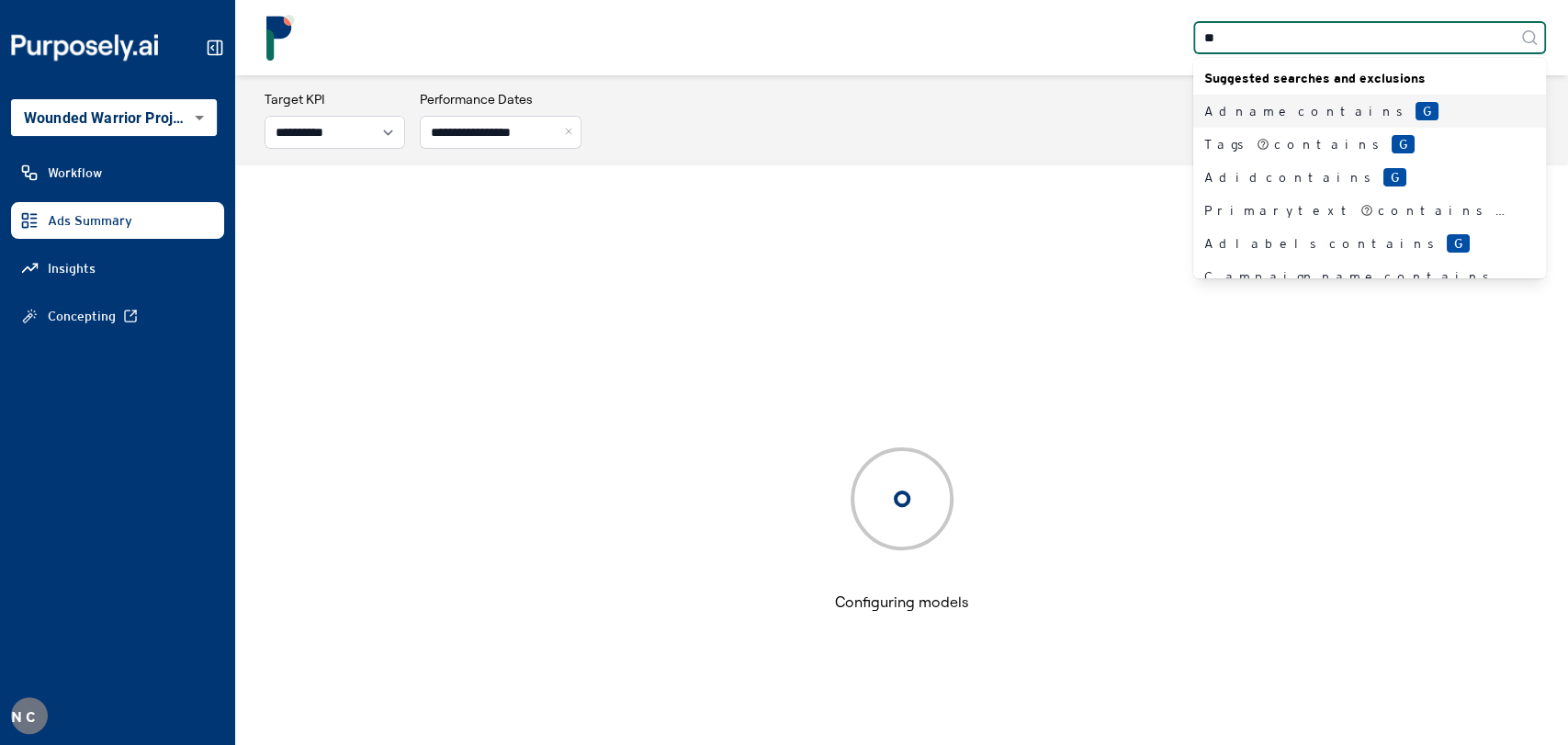 type on "***" 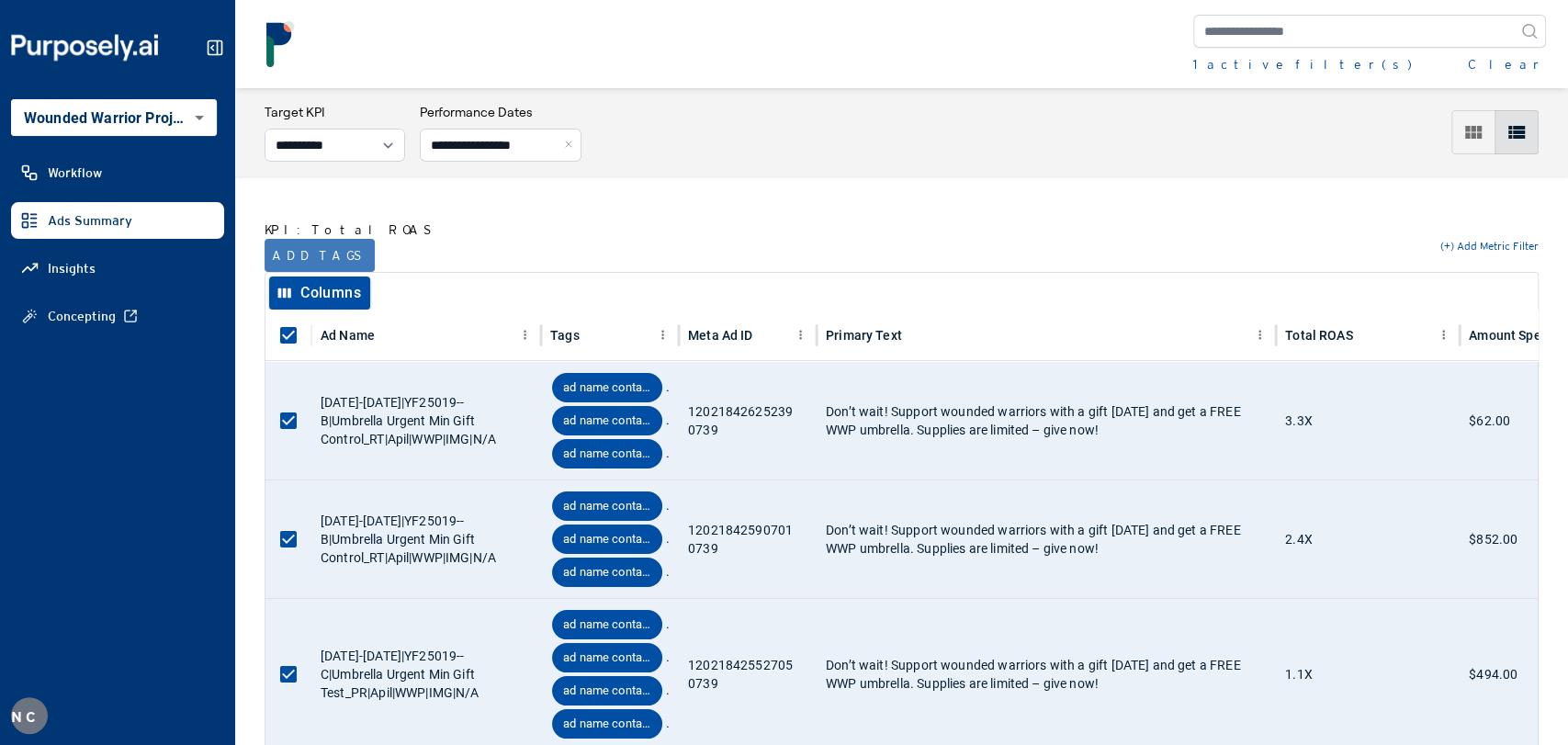click on "Add tags" at bounding box center [320, 255] 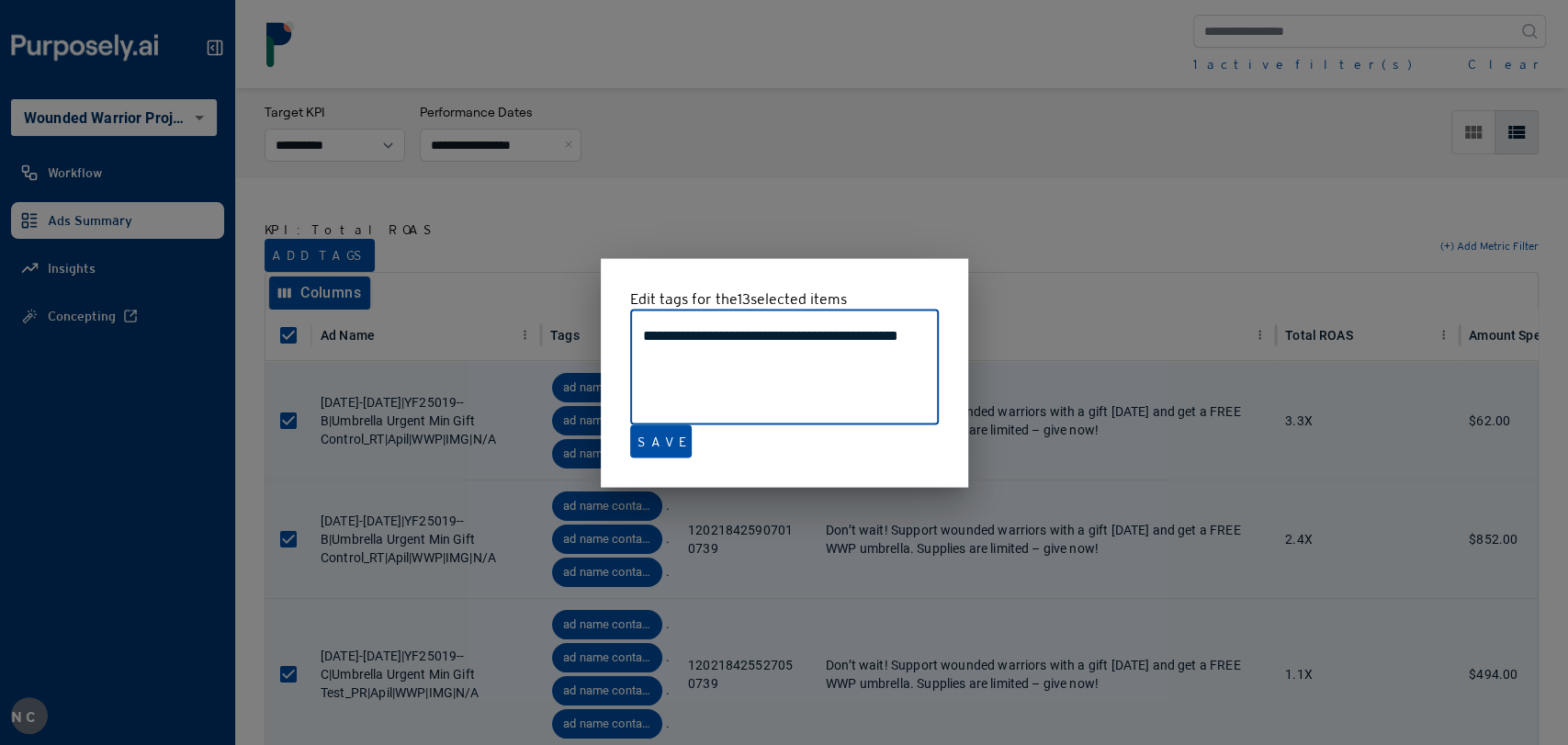 click at bounding box center (784, 372) 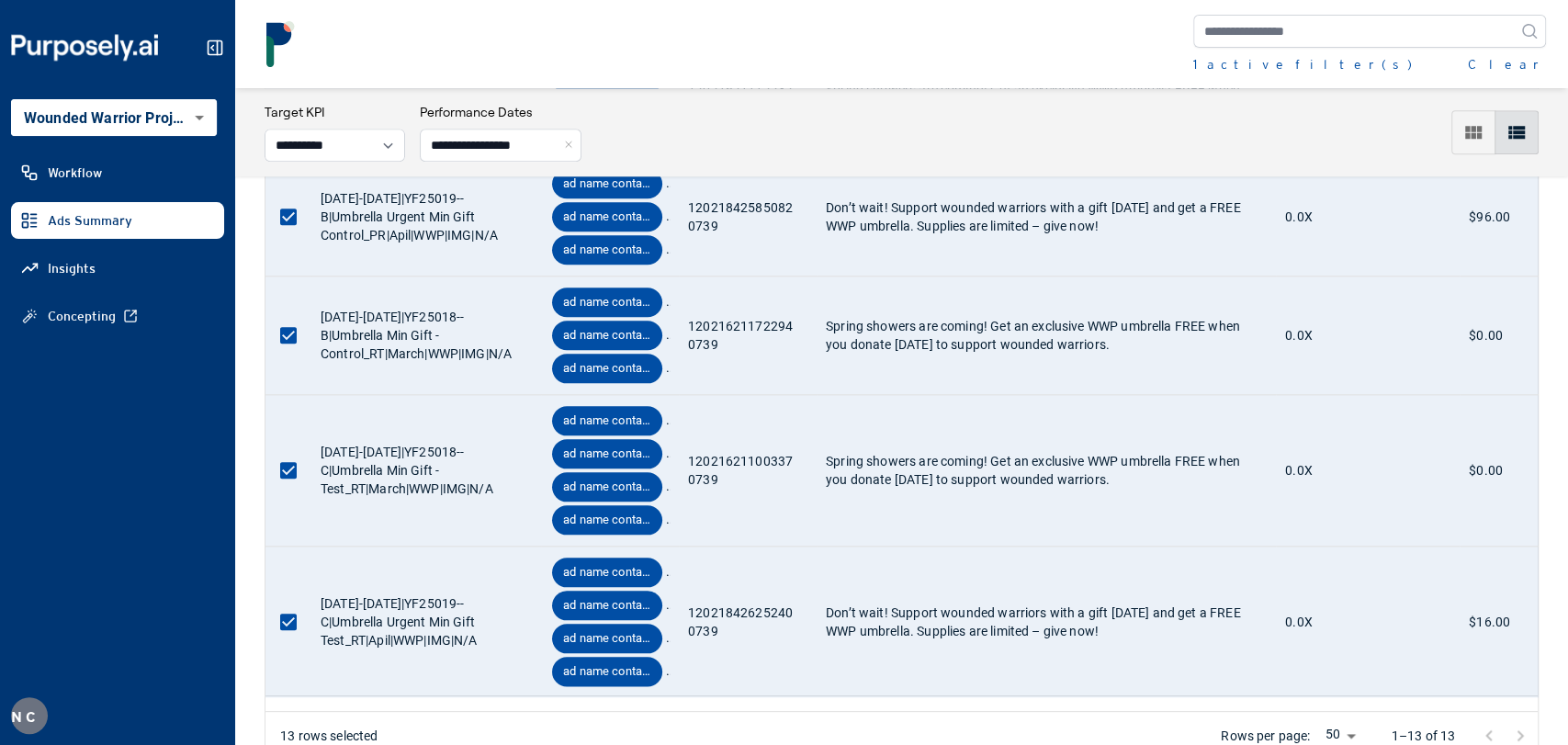 scroll, scrollTop: 1462, scrollLeft: 0, axis: vertical 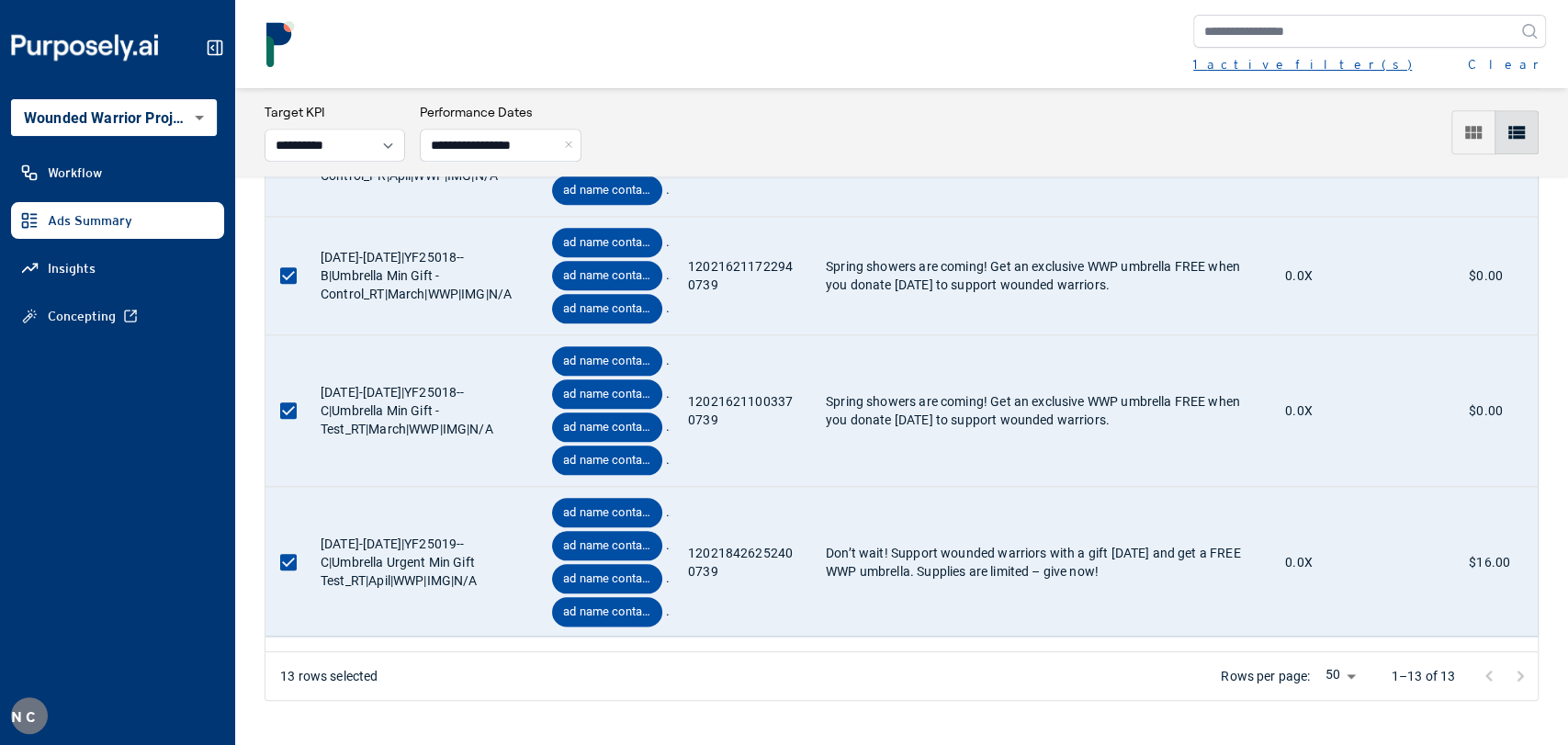 click on "1  active filter(s)" at bounding box center [1303, 64] 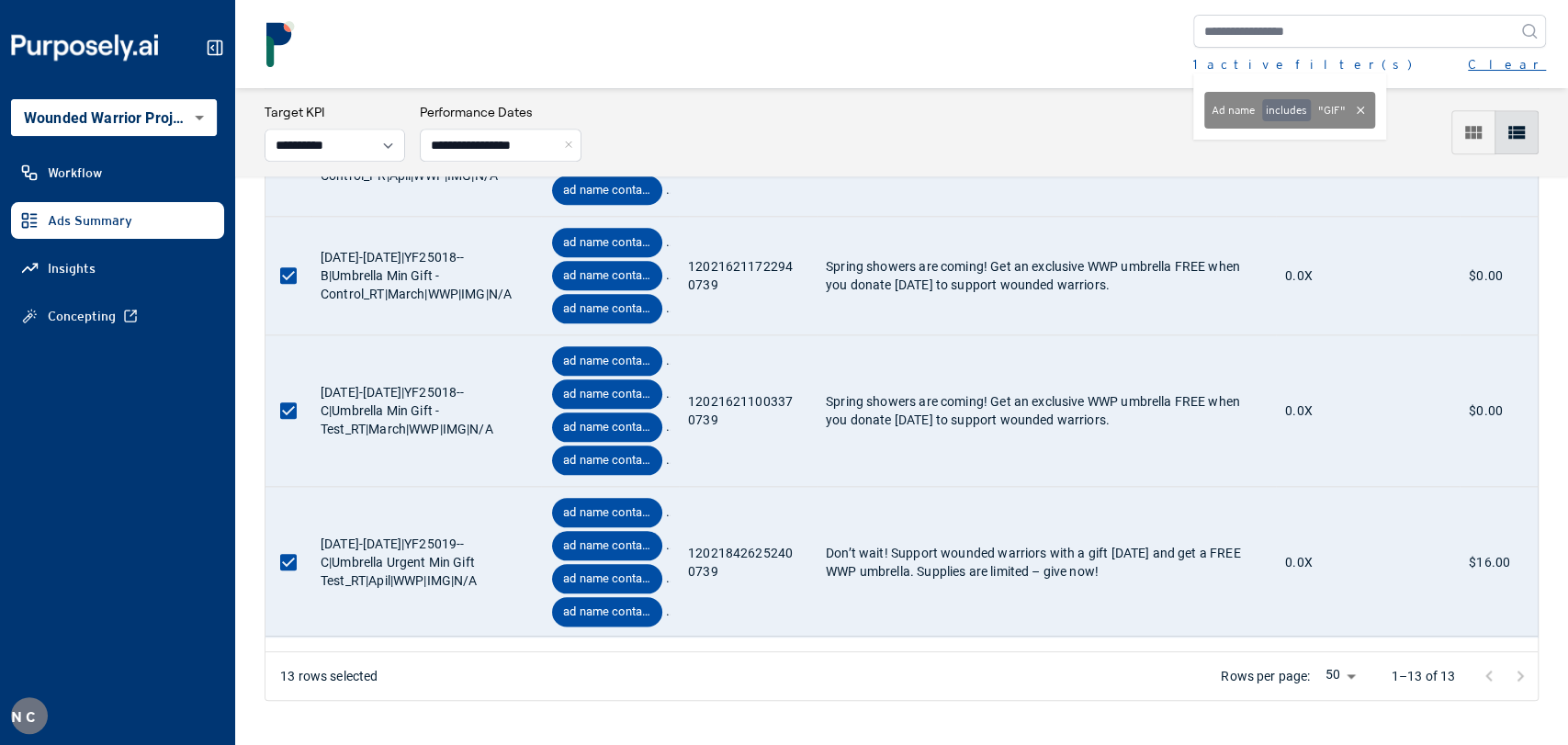 click on "Clear" at bounding box center [1506, 64] 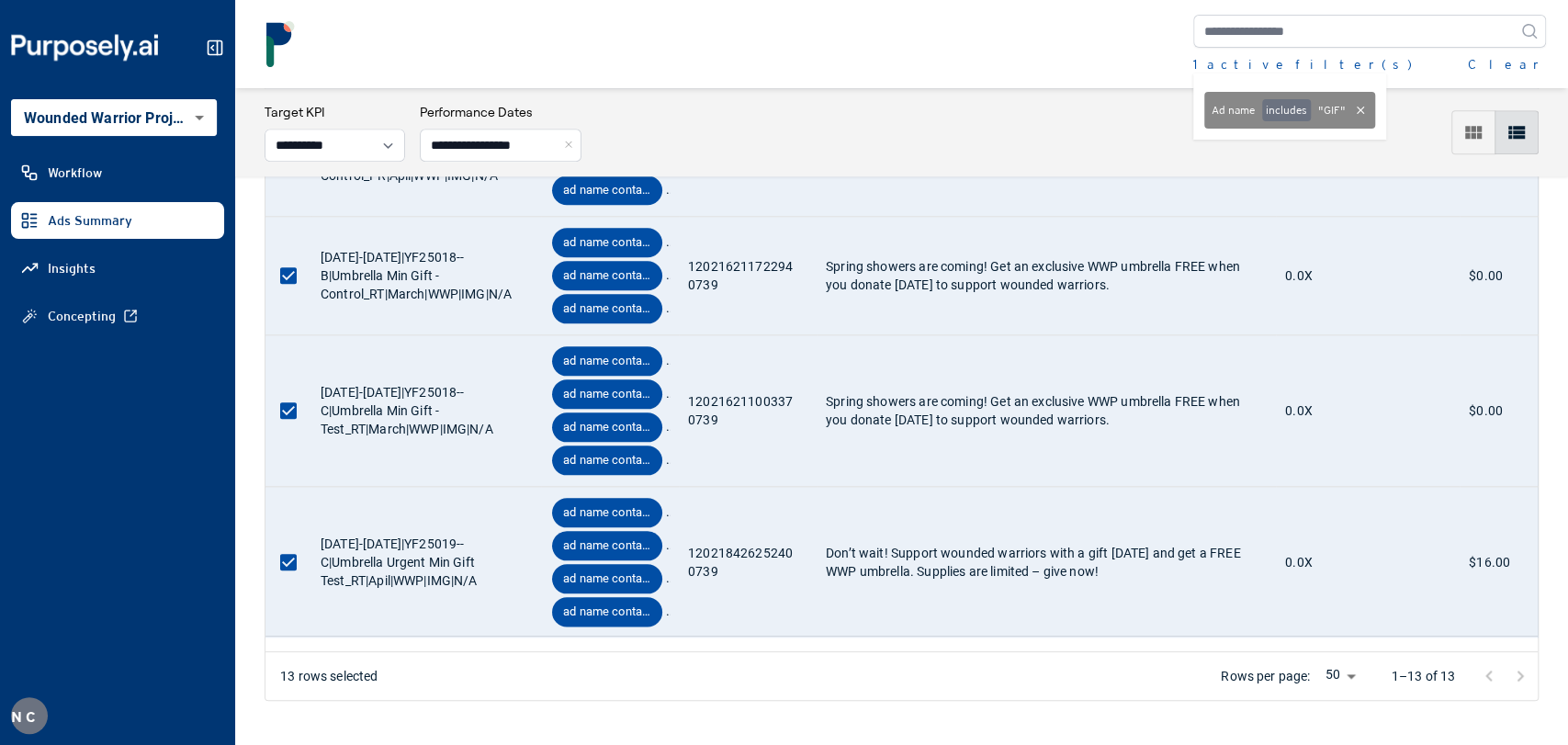 scroll, scrollTop: 88, scrollLeft: 0, axis: vertical 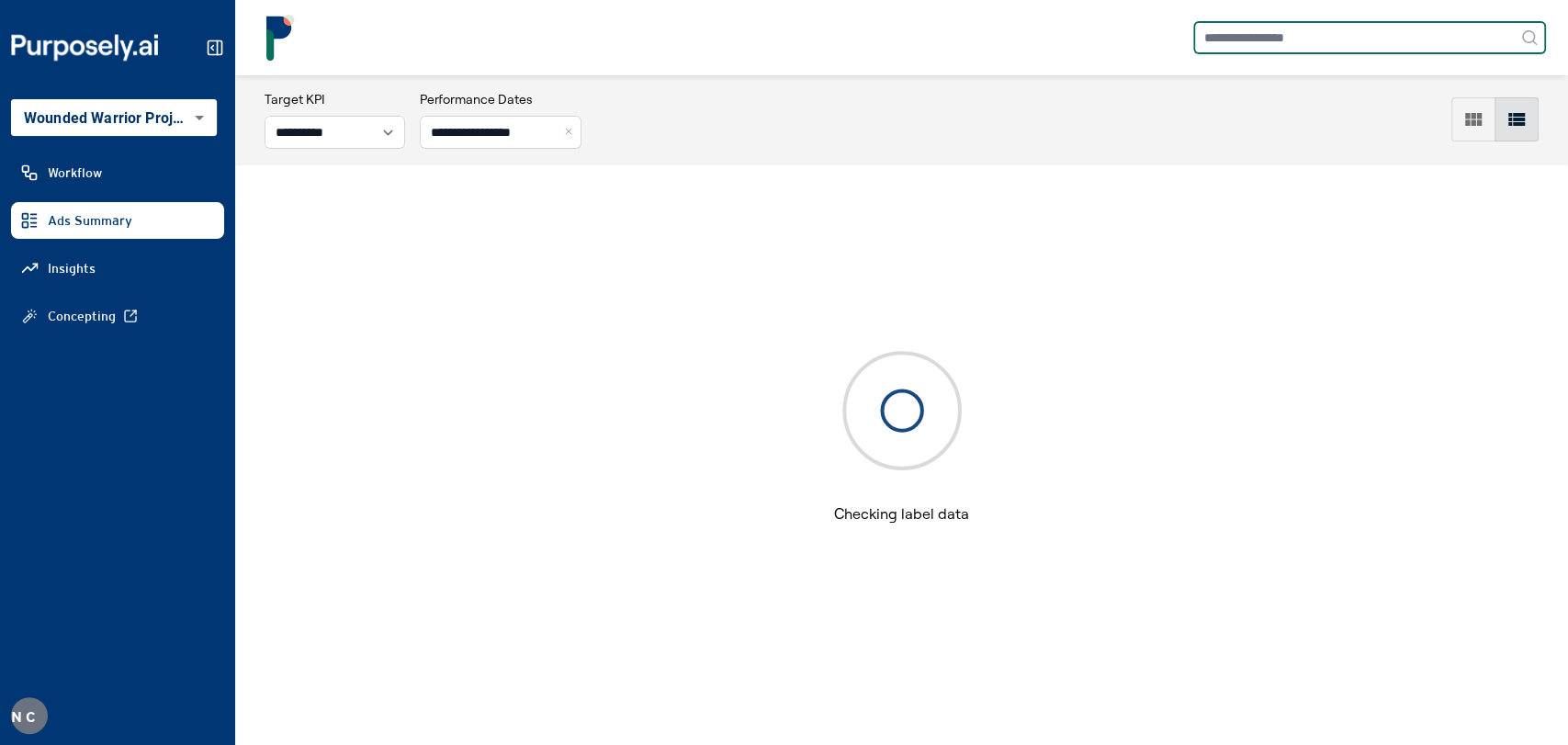 click at bounding box center [1370, 38] 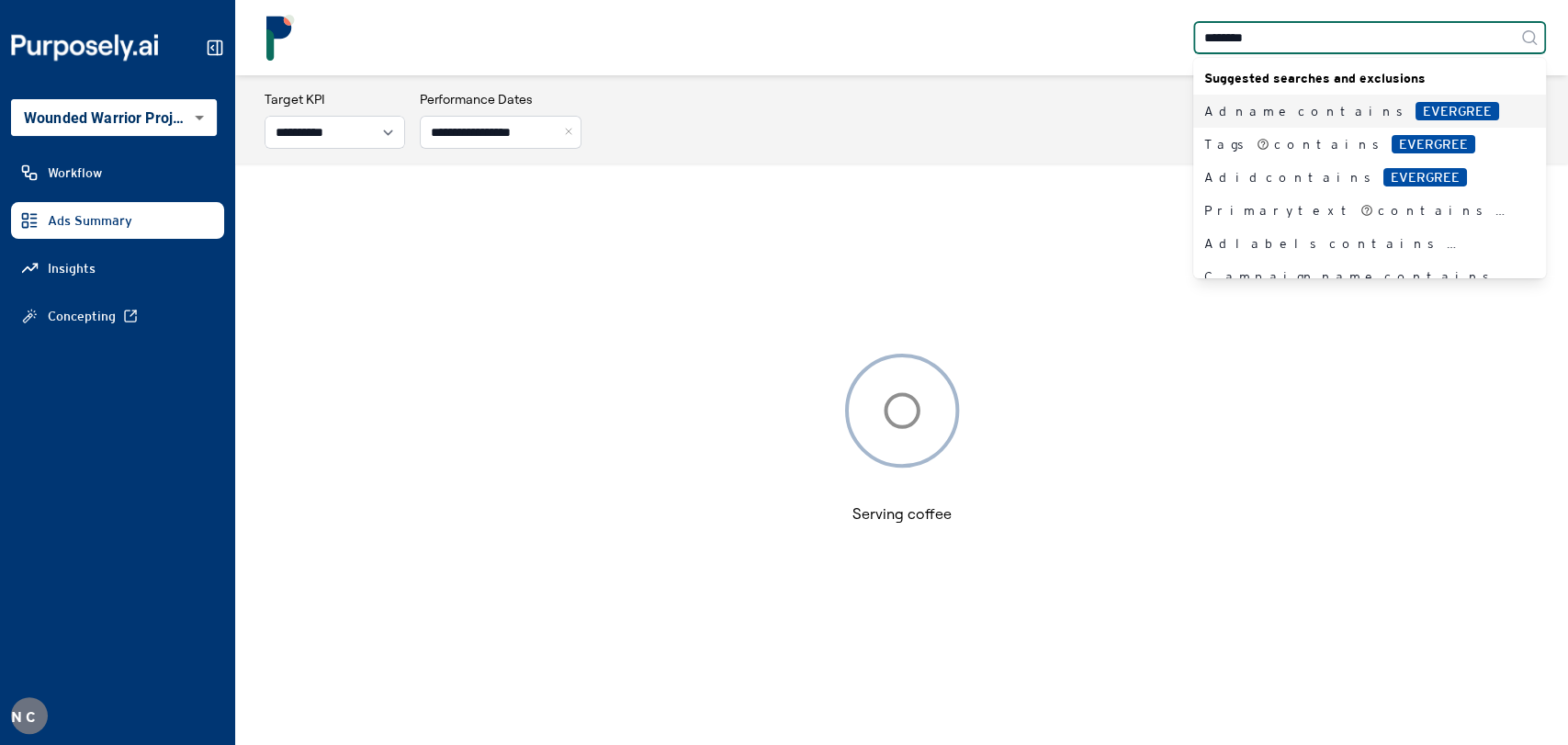 type on "*********" 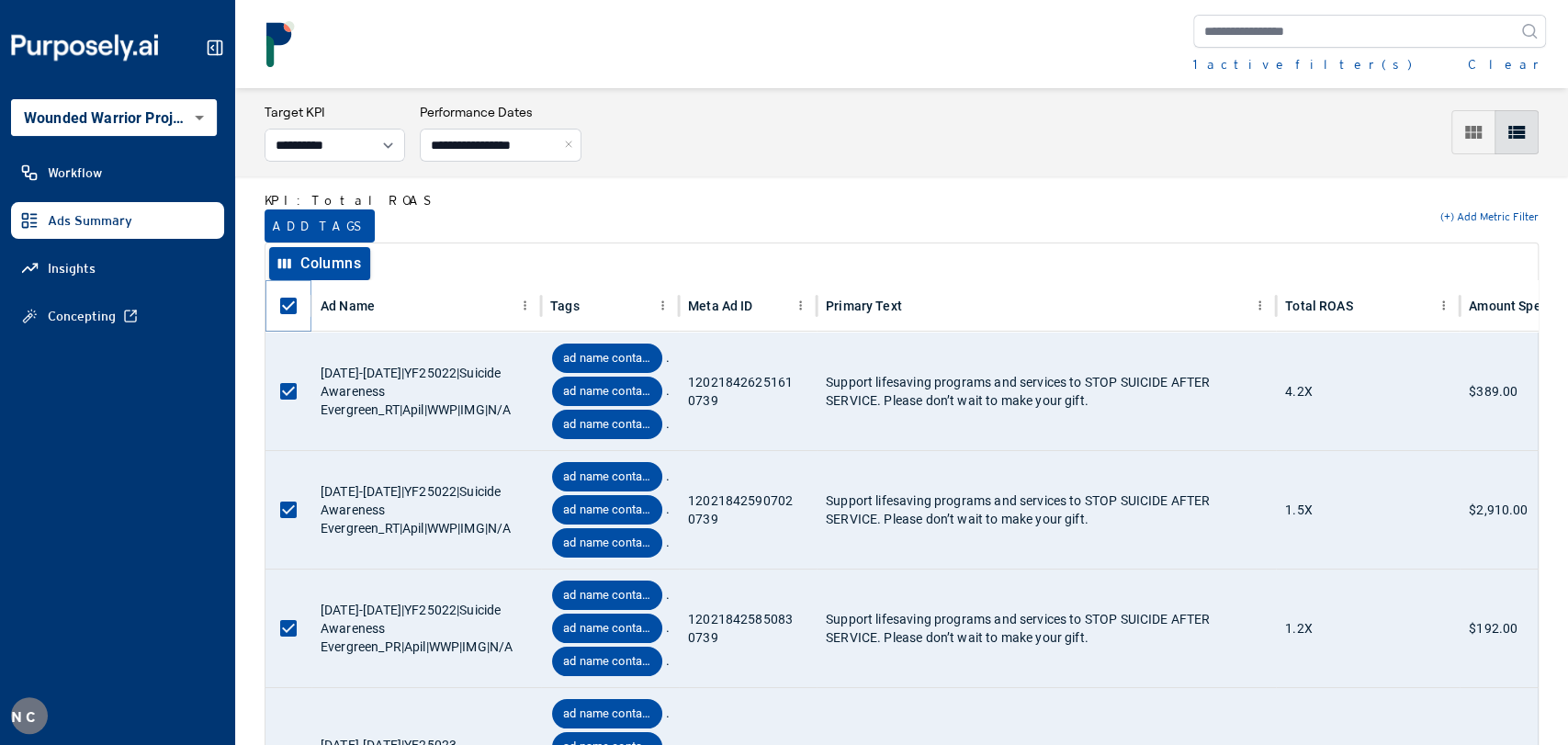scroll, scrollTop: 0, scrollLeft: 0, axis: both 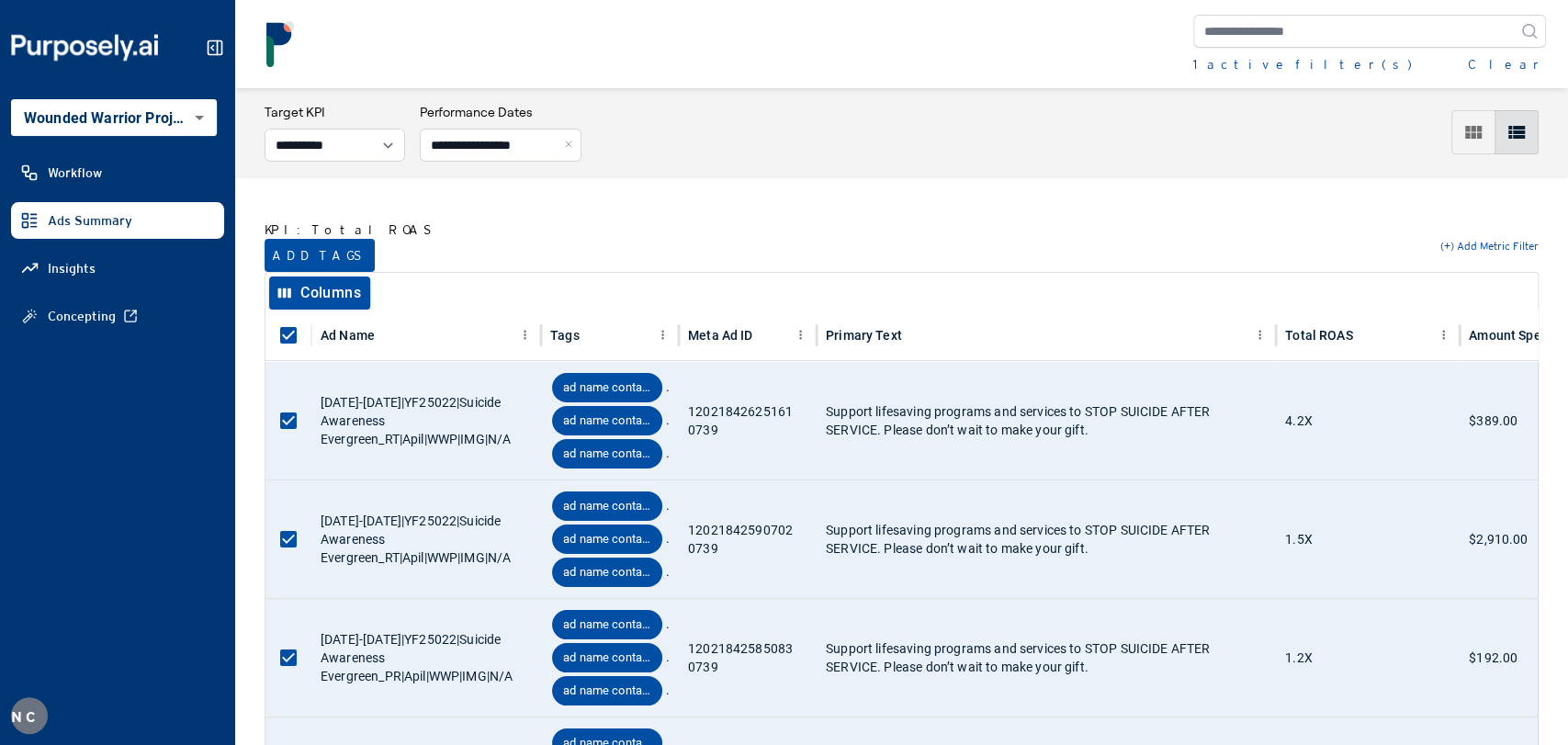click on "KPI:  Total ROAS Add tags (+) Add Metric Filter Columns Ad Name Tags Meta Ad ID Primary Text Total ROAS Amount Spent Impressions Landing Page Views Purchases Website Add to Carts Cost Per Purchase Reach [DATE]-[DATE]|YF25022|Suicide Awareness Evergreen_RT|Apil|WWP|IMG|N/A ad name contains "_RT" ad name contains "IMG" ad name contains "evergreen" 120218426251610739 Support lifesaving programs and services to STOP SUICIDE AFTER SERVICE. Please don’t wait to make your gift. 4.2X $389.00 19849 33 60 0 $6.49 7016 [DATE]-[DATE]|YF25022|Suicide Awareness Evergreen_RT|Apil|WWP|IMG|N/A ad name contains "_RT" ad name contains "IMG" ad name contains "evergreen" 120218425907020739 Support lifesaving programs and services to STOP SUICIDE AFTER SERVICE. Please don’t wait to make your gift. 1.5X $2,910.00 357117 365 79 0 $36.83 171535 [DATE]-[DATE]|YF25022|Suicide Awareness Evergreen_PR|Apil|WWP|IMG|N/A ad name contains "_PR" ad name contains "IMG" ad name contains "evergreen" 120218425850830739 1.2X $192.00 171268 4" at bounding box center (901, 2134) 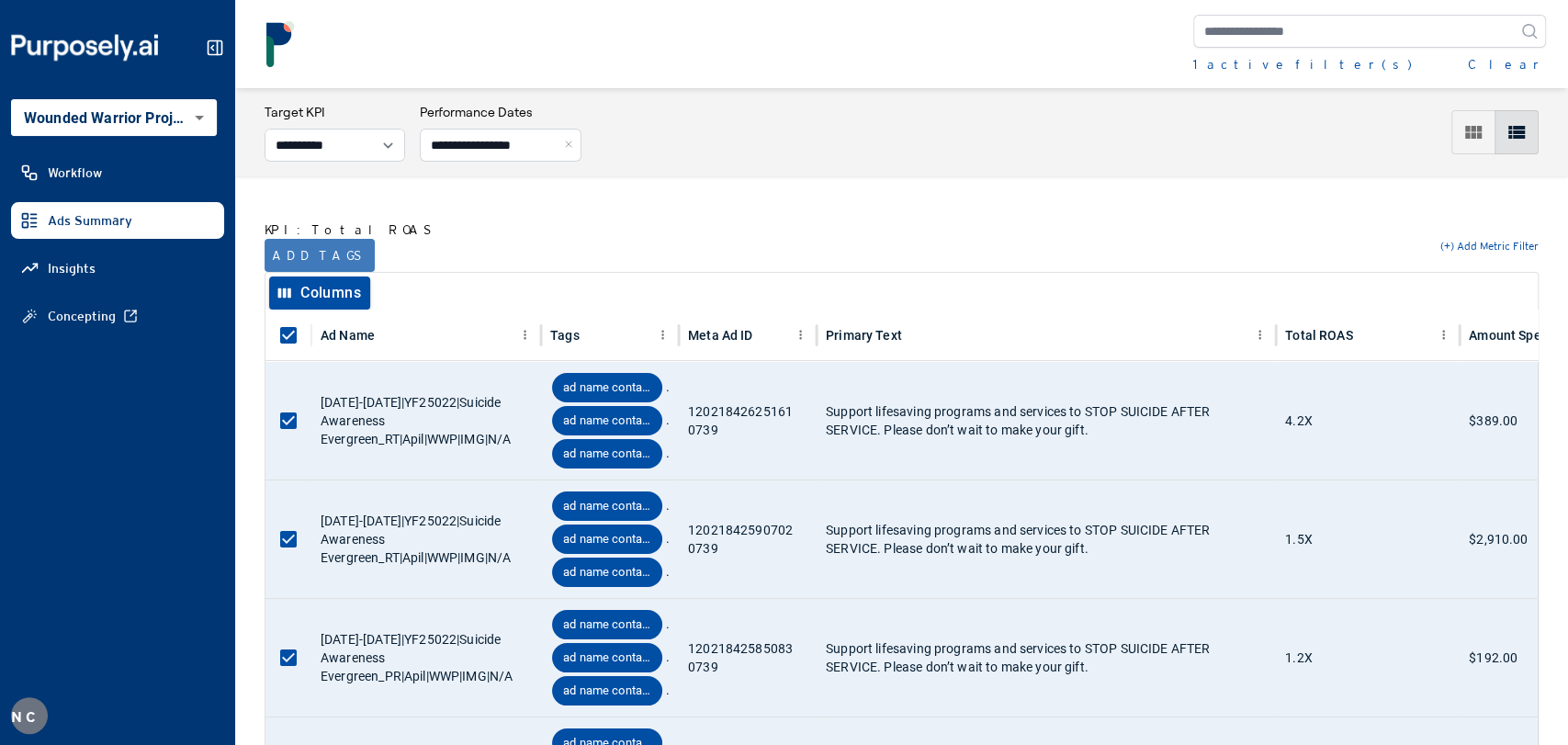 click on "Add tags" at bounding box center [320, 255] 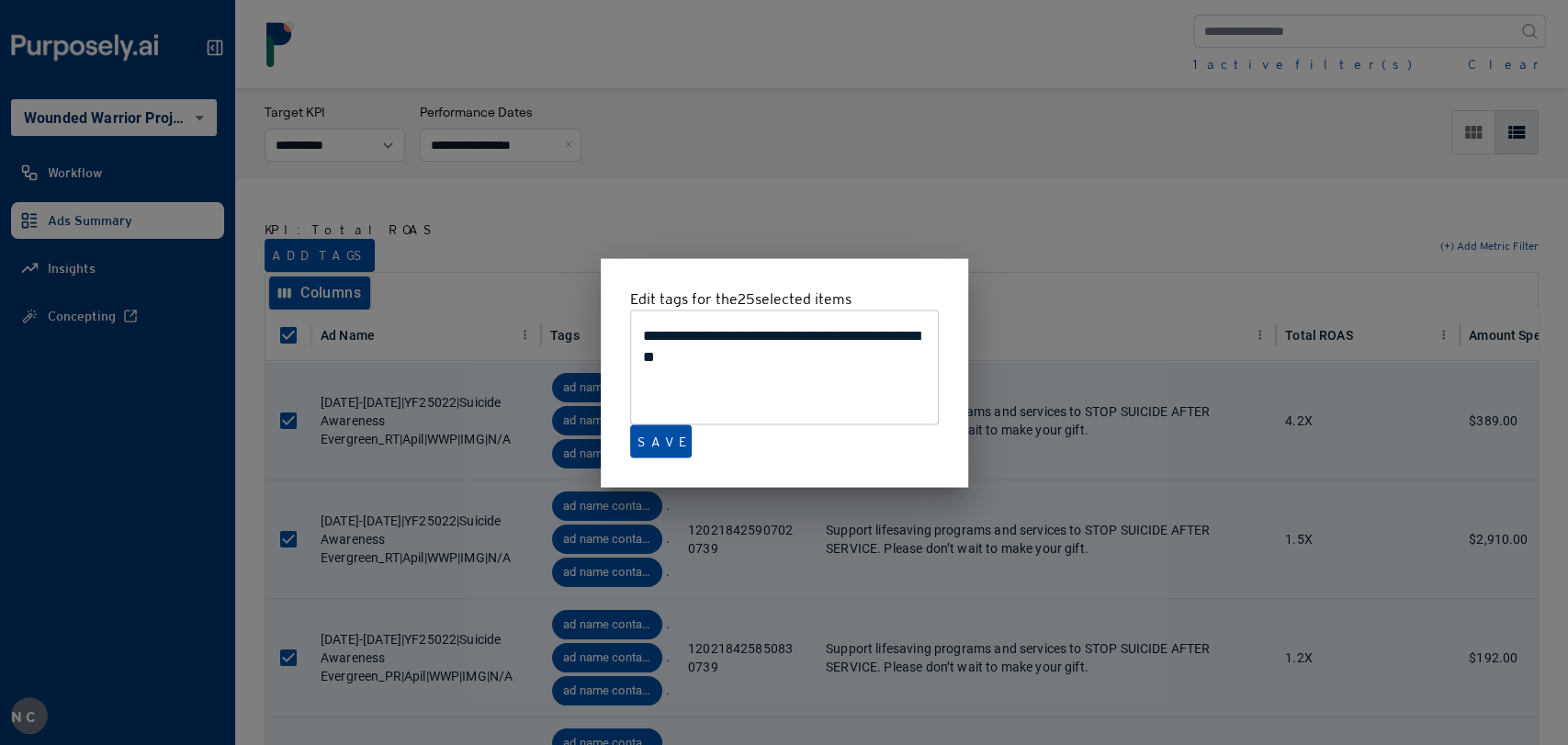 click at bounding box center (784, 372) 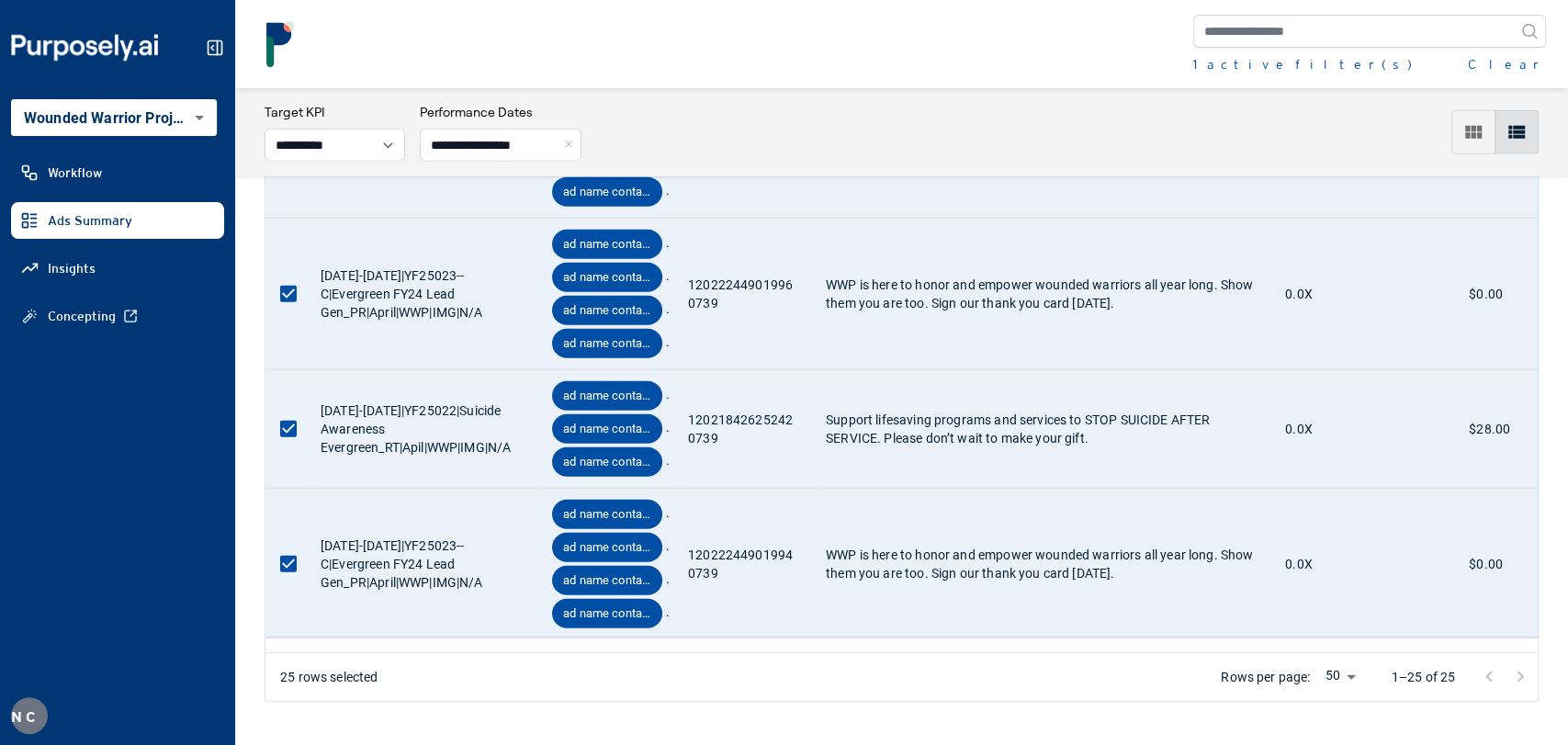 scroll, scrollTop: 0, scrollLeft: 0, axis: both 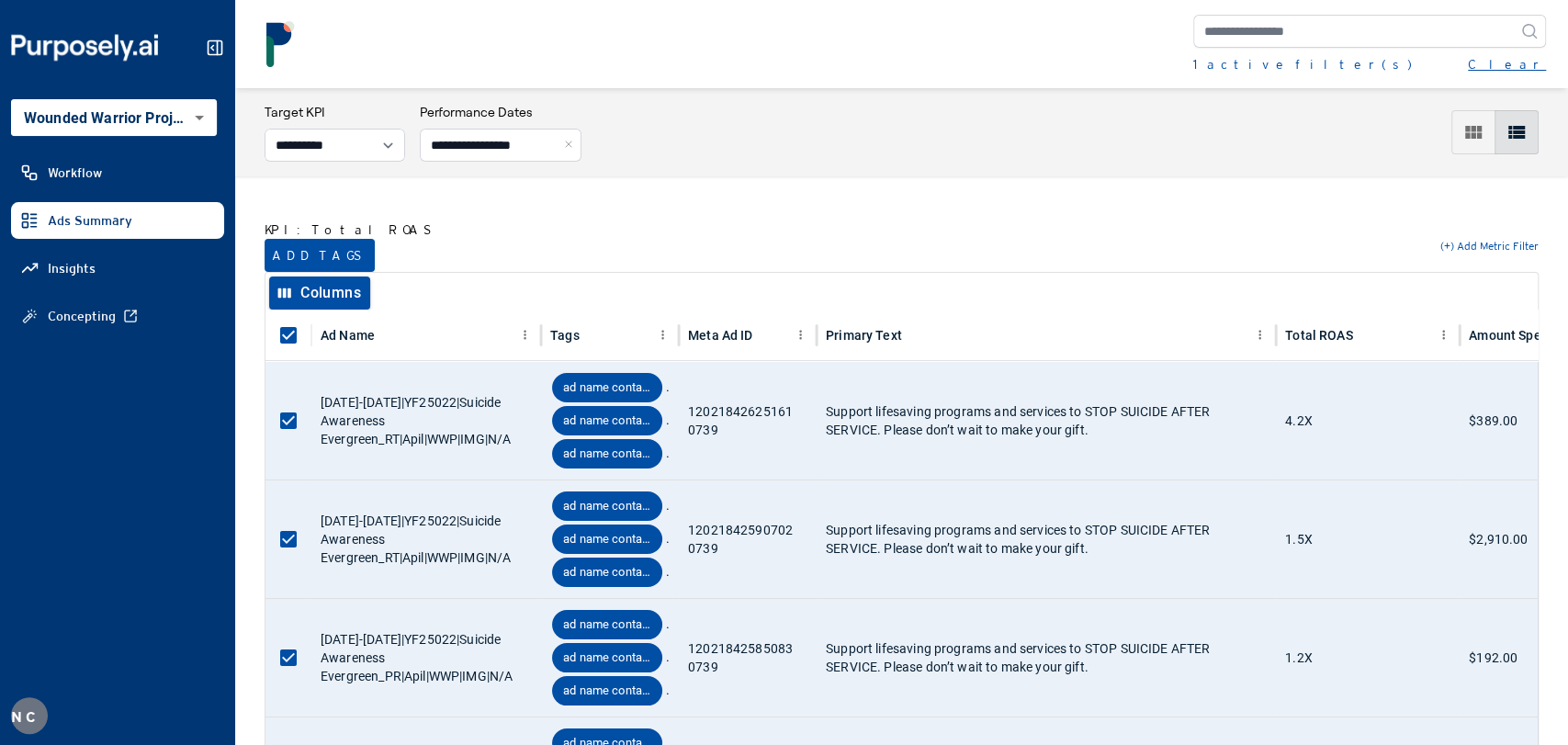 click on "Clear" at bounding box center (1506, 64) 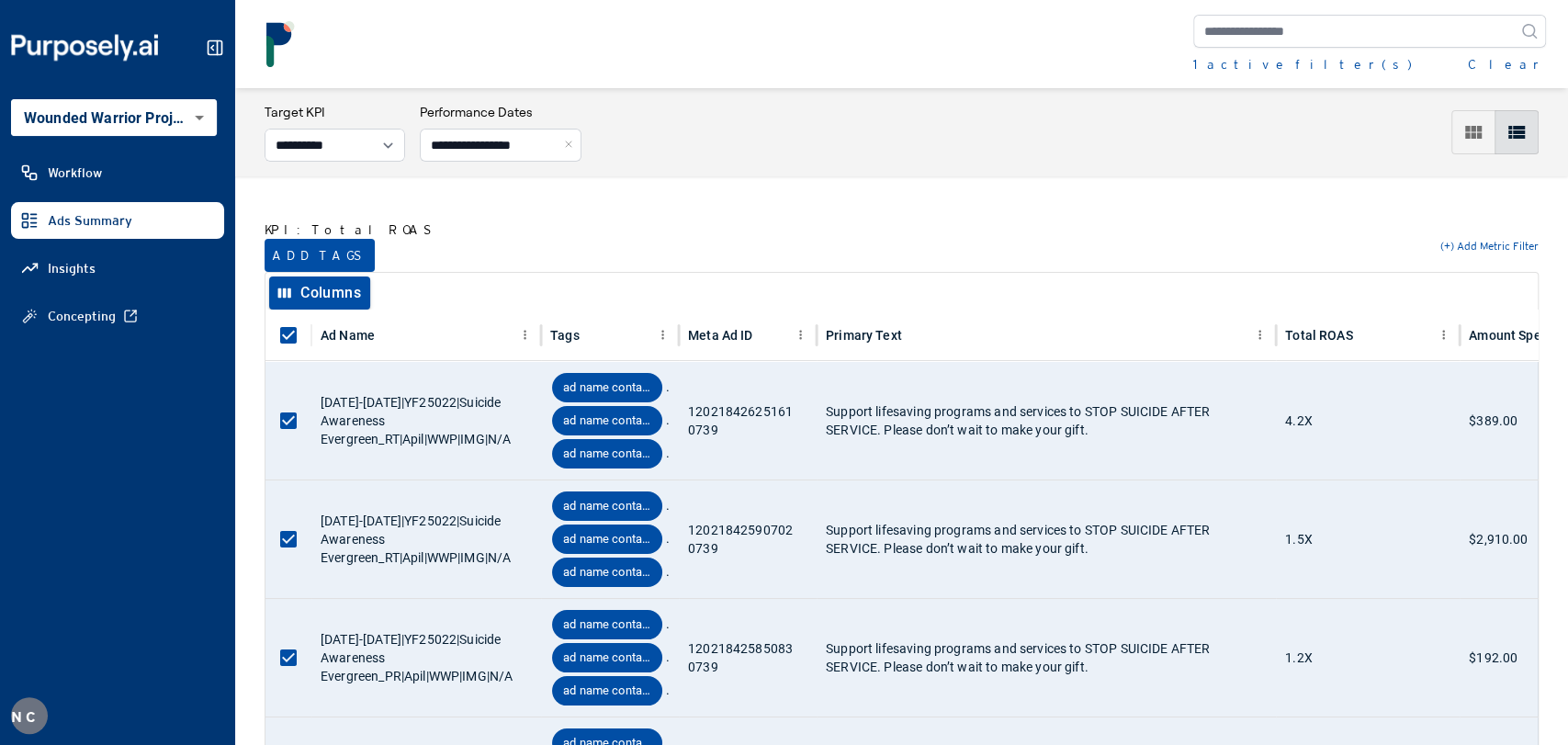 click on "1  active filter(s) Clear" at bounding box center (901, 44) 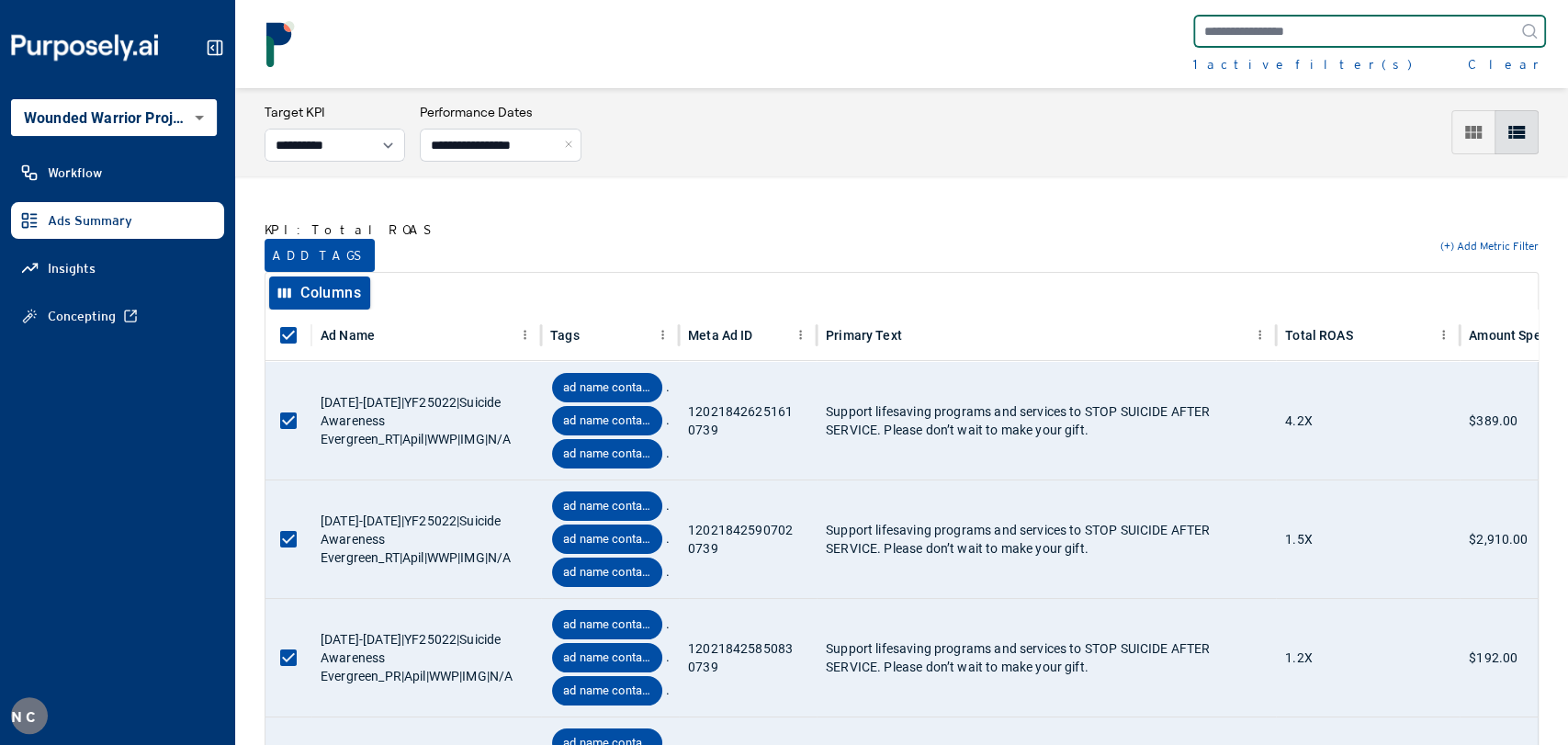 click at bounding box center [1370, 31] 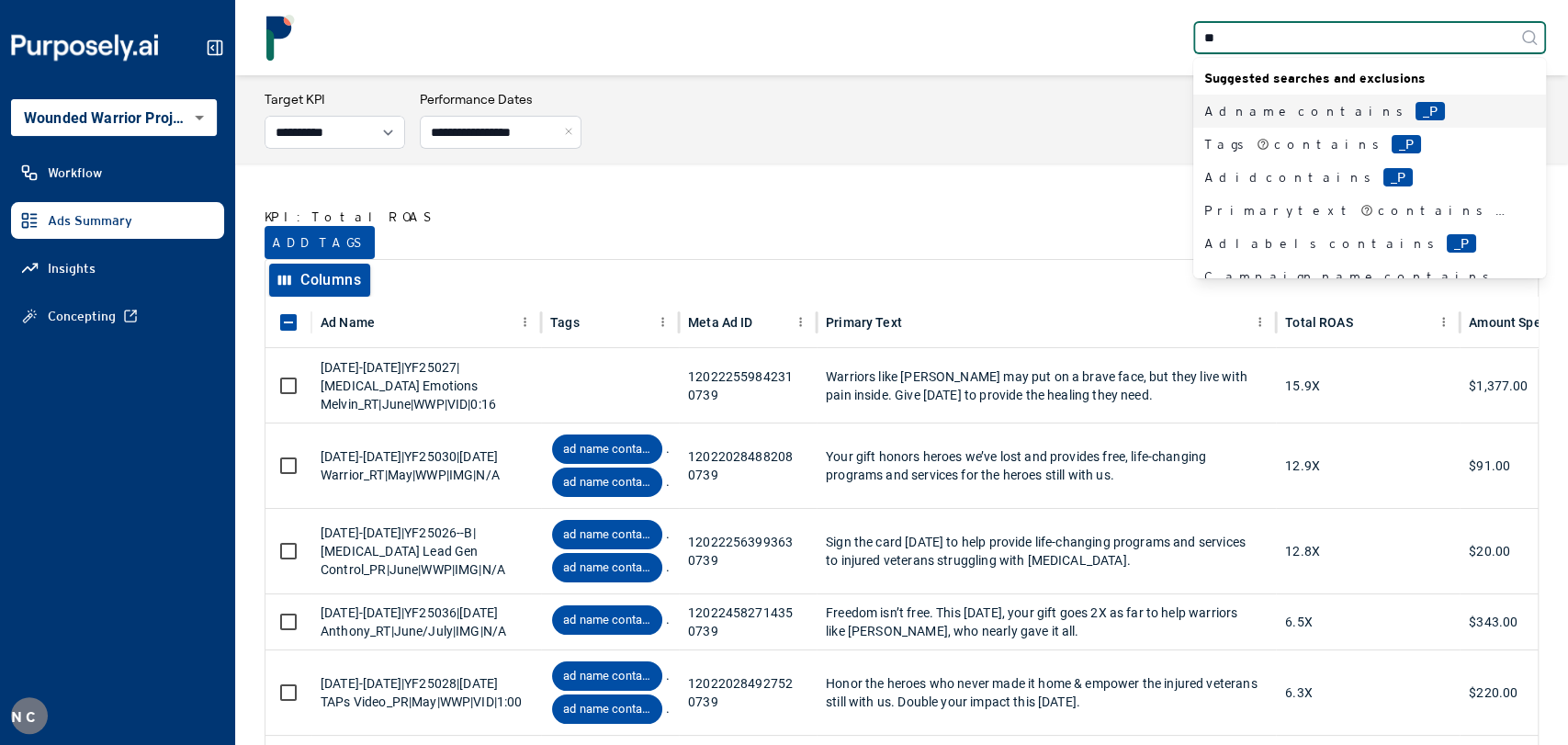 type on "***" 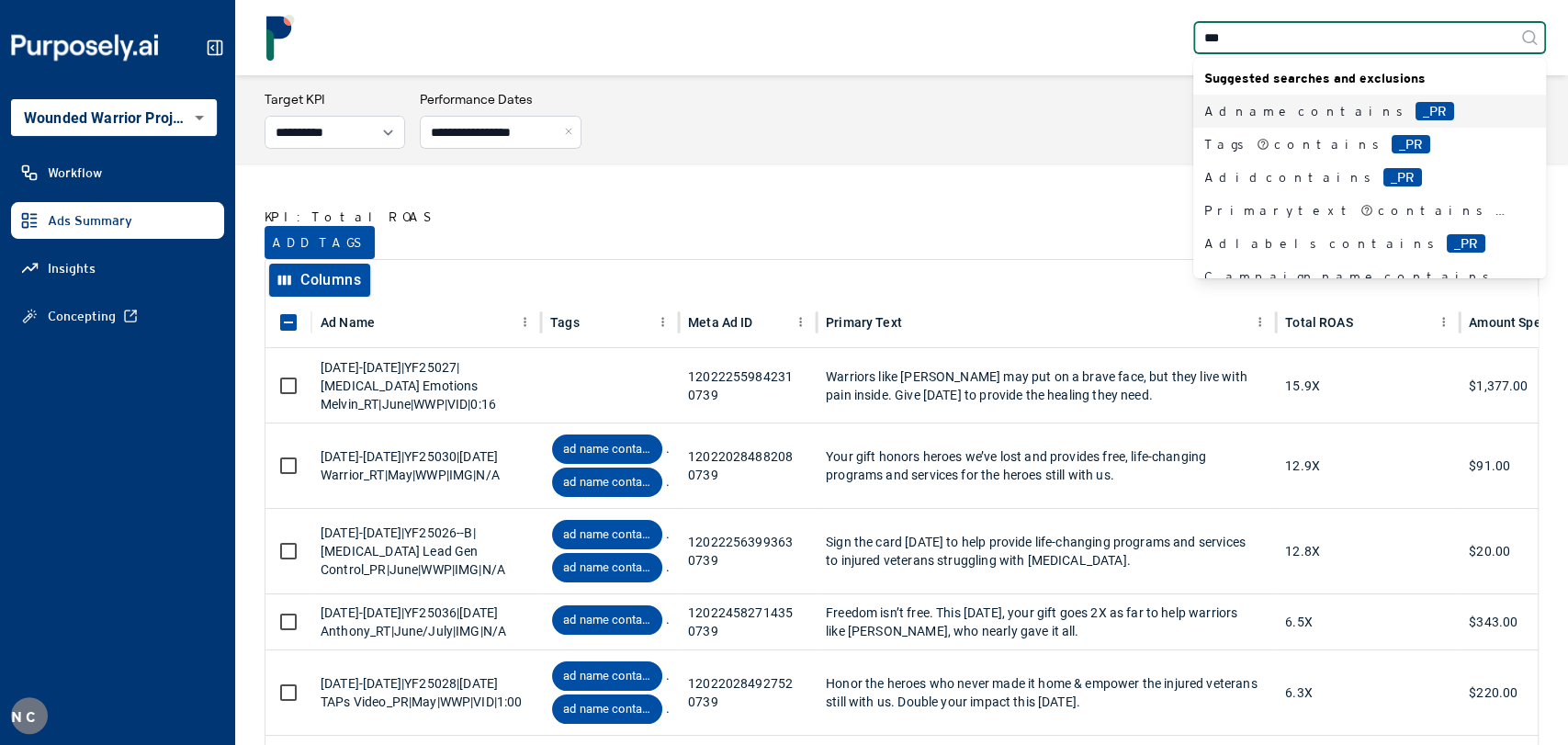 type 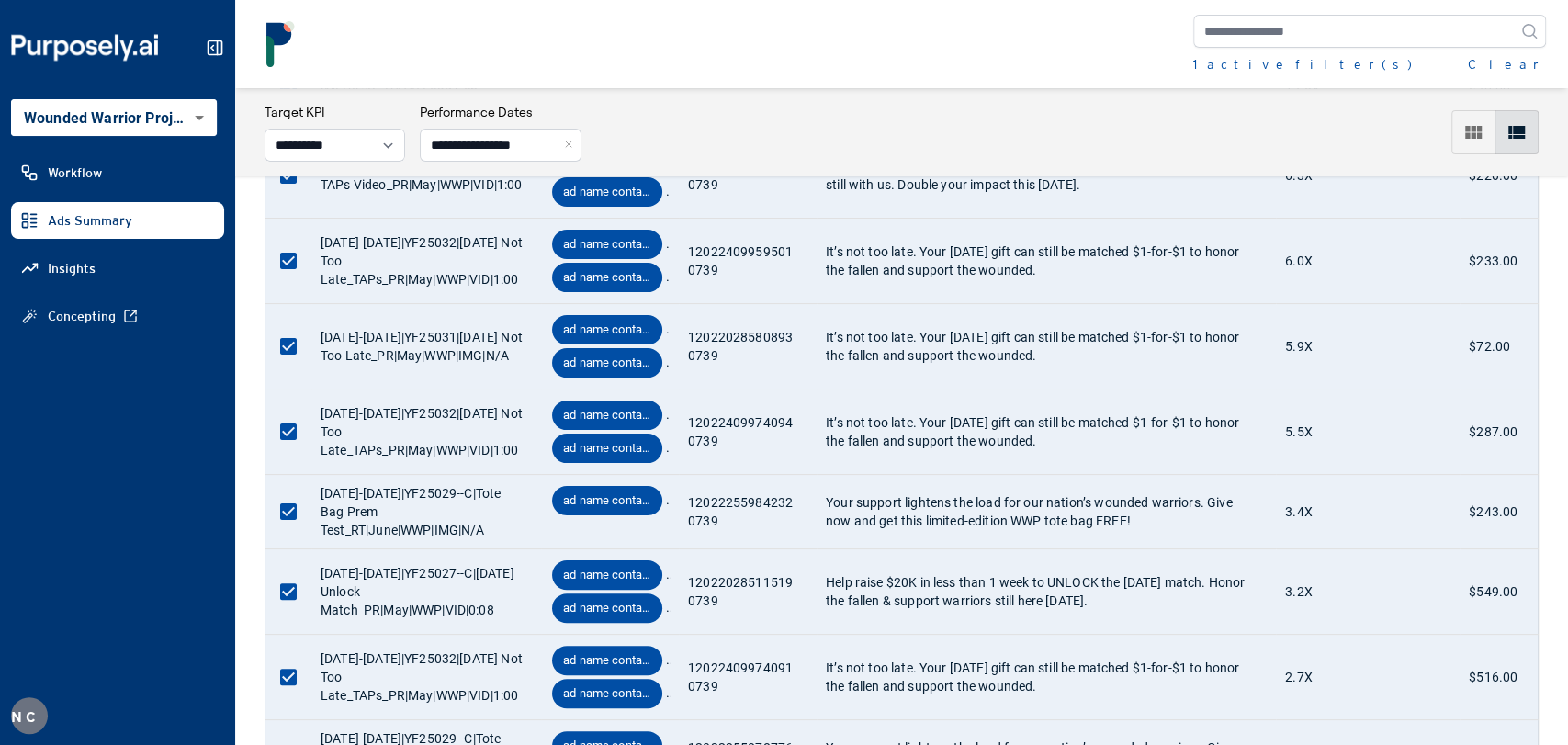 scroll, scrollTop: 0, scrollLeft: 0, axis: both 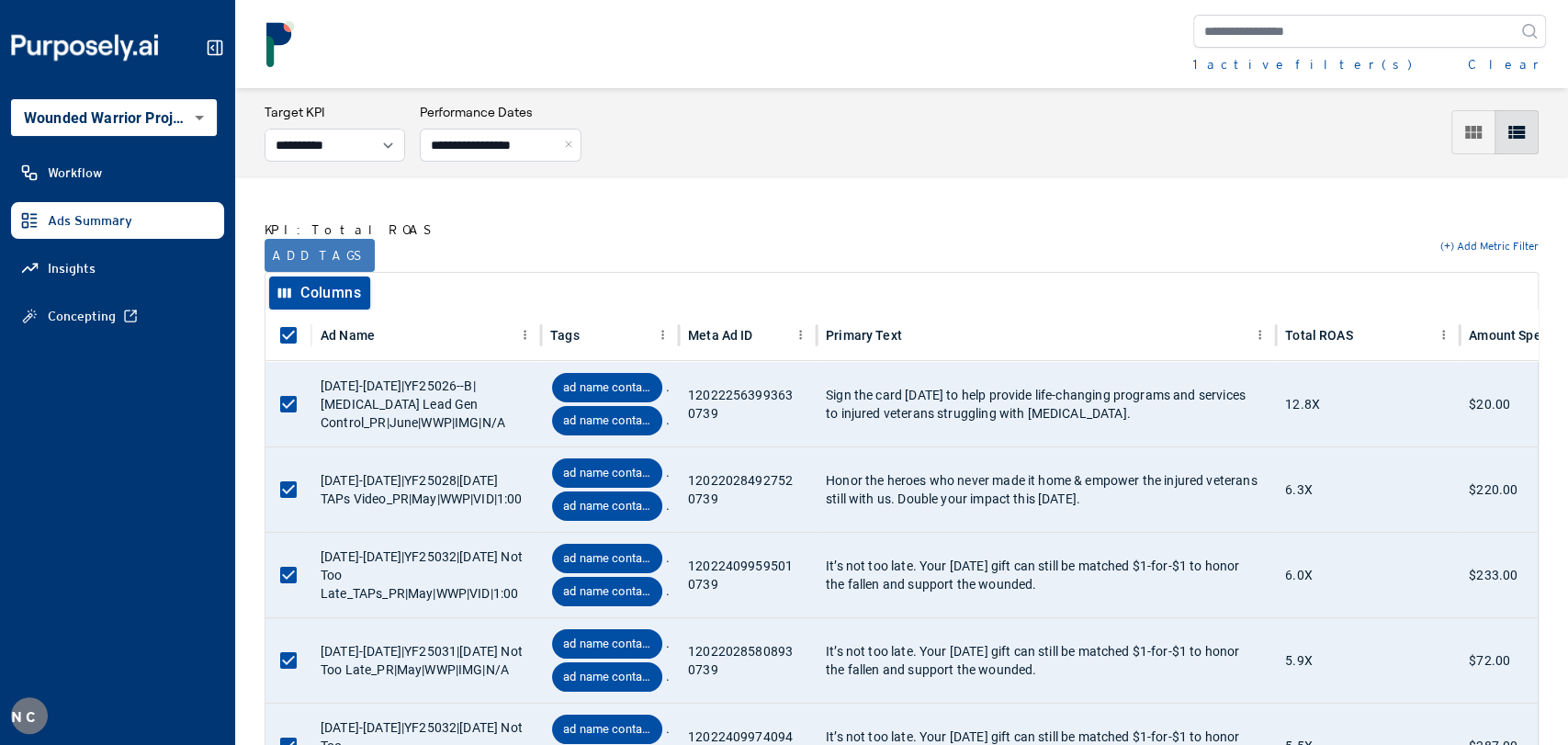 click on "Add tags" at bounding box center [320, 255] 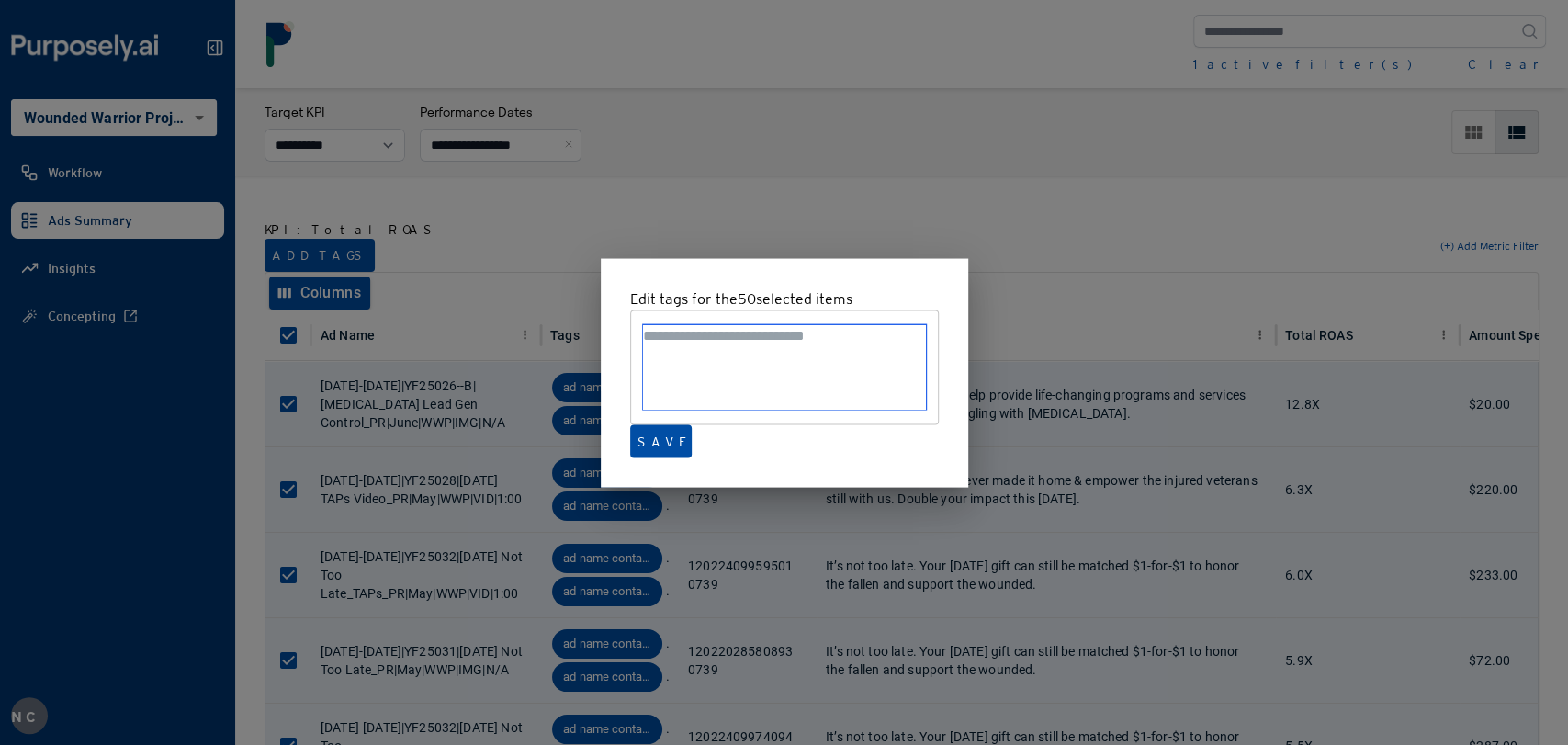 paste on "**********" 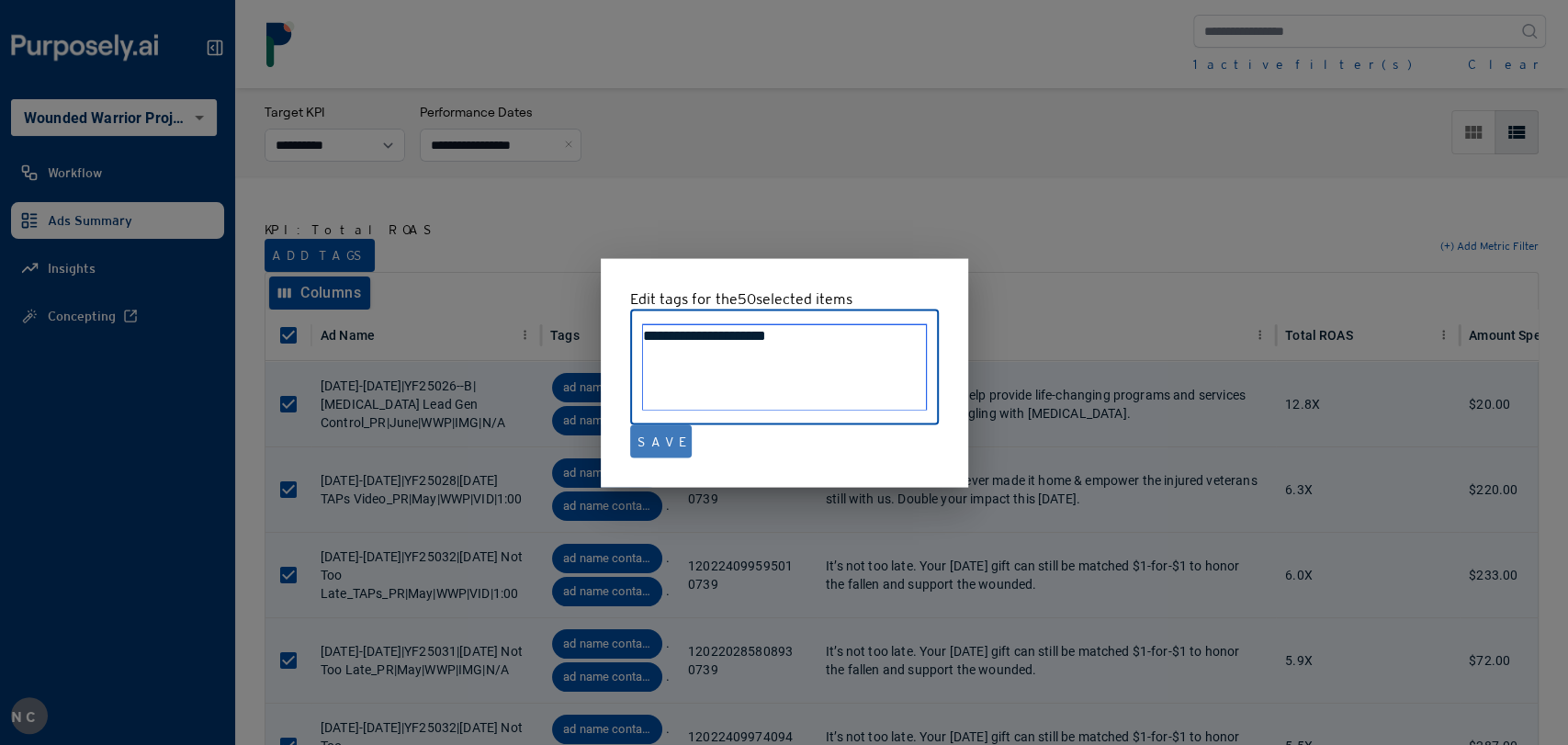 type on "**********" 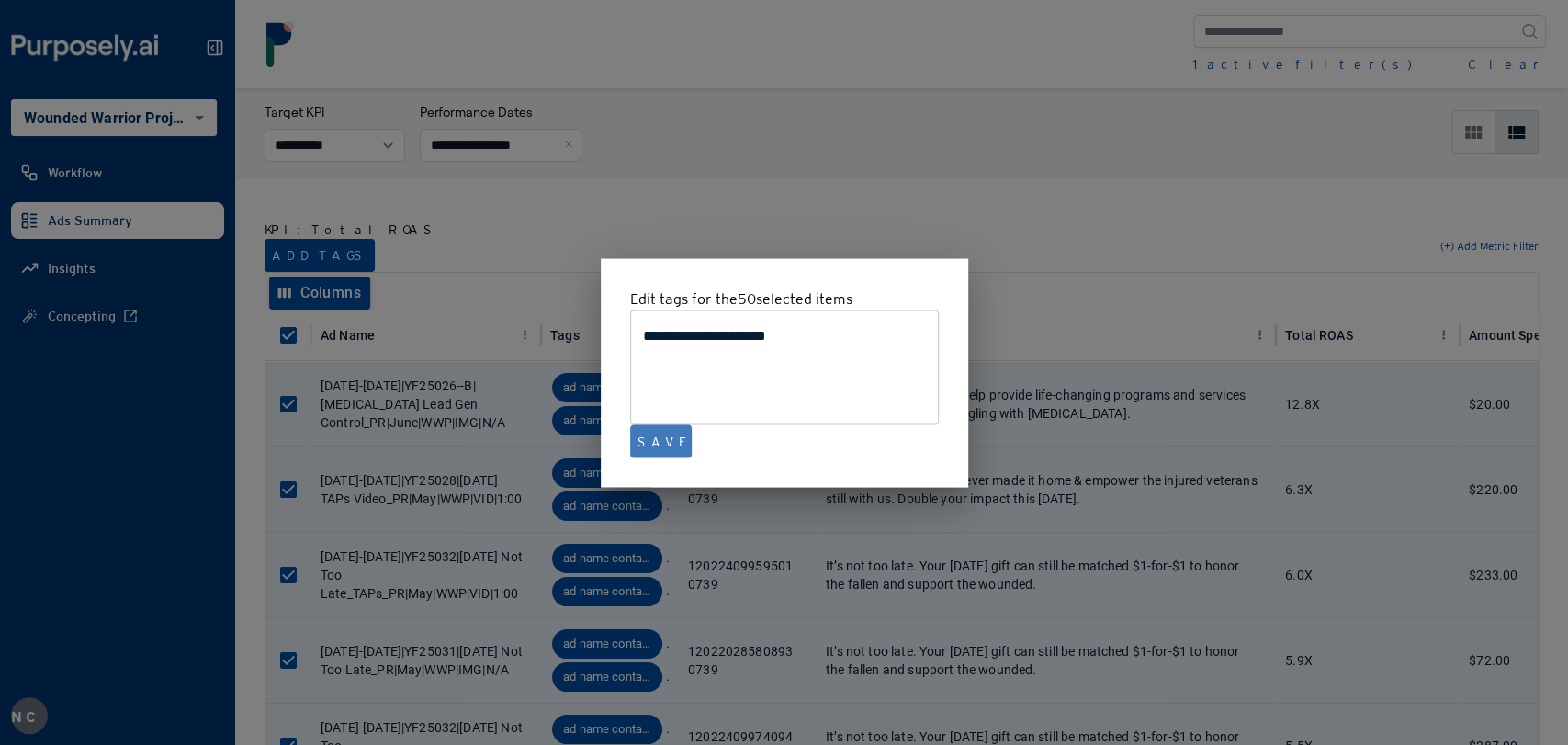 click on "Save" at bounding box center [660, 441] 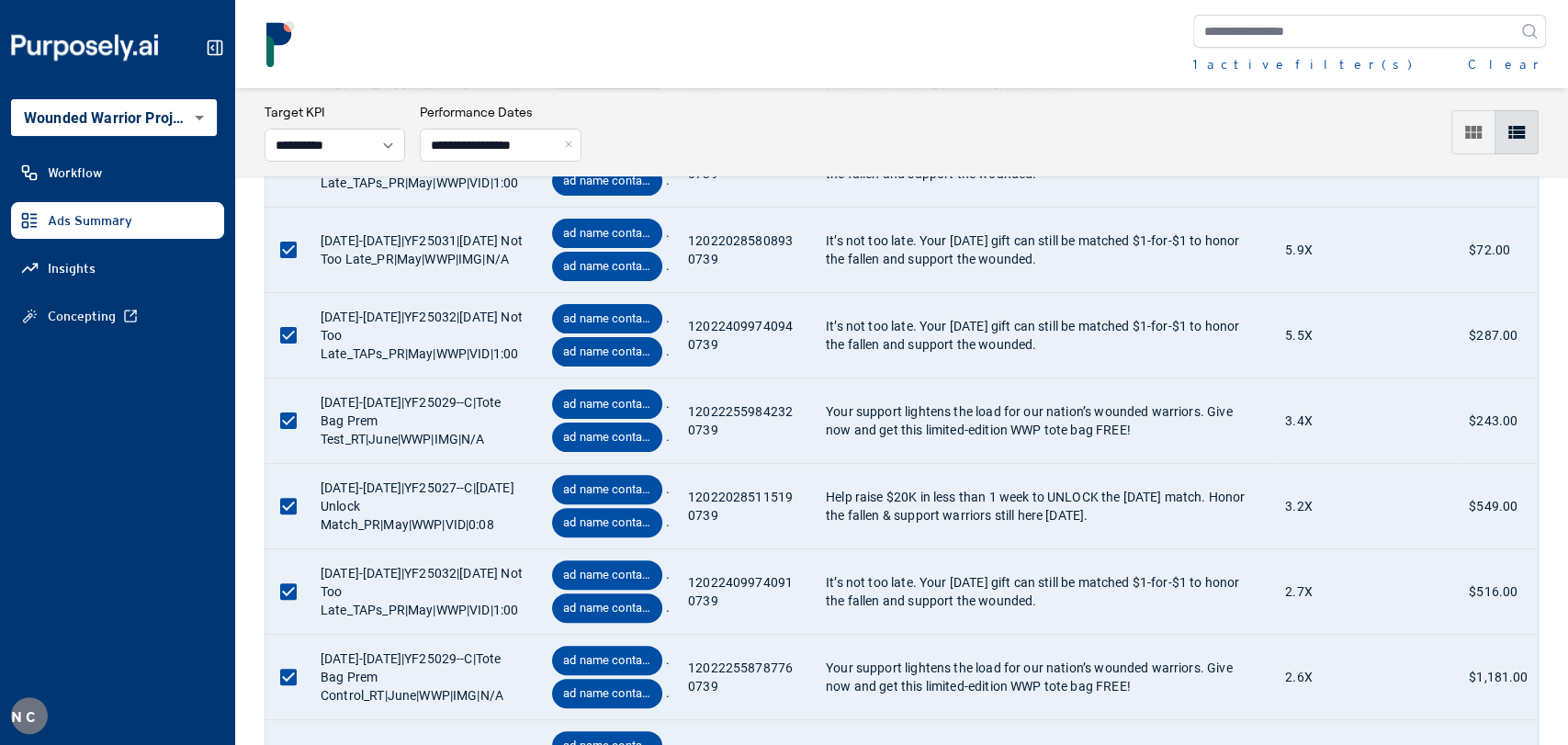 scroll, scrollTop: 0, scrollLeft: 0, axis: both 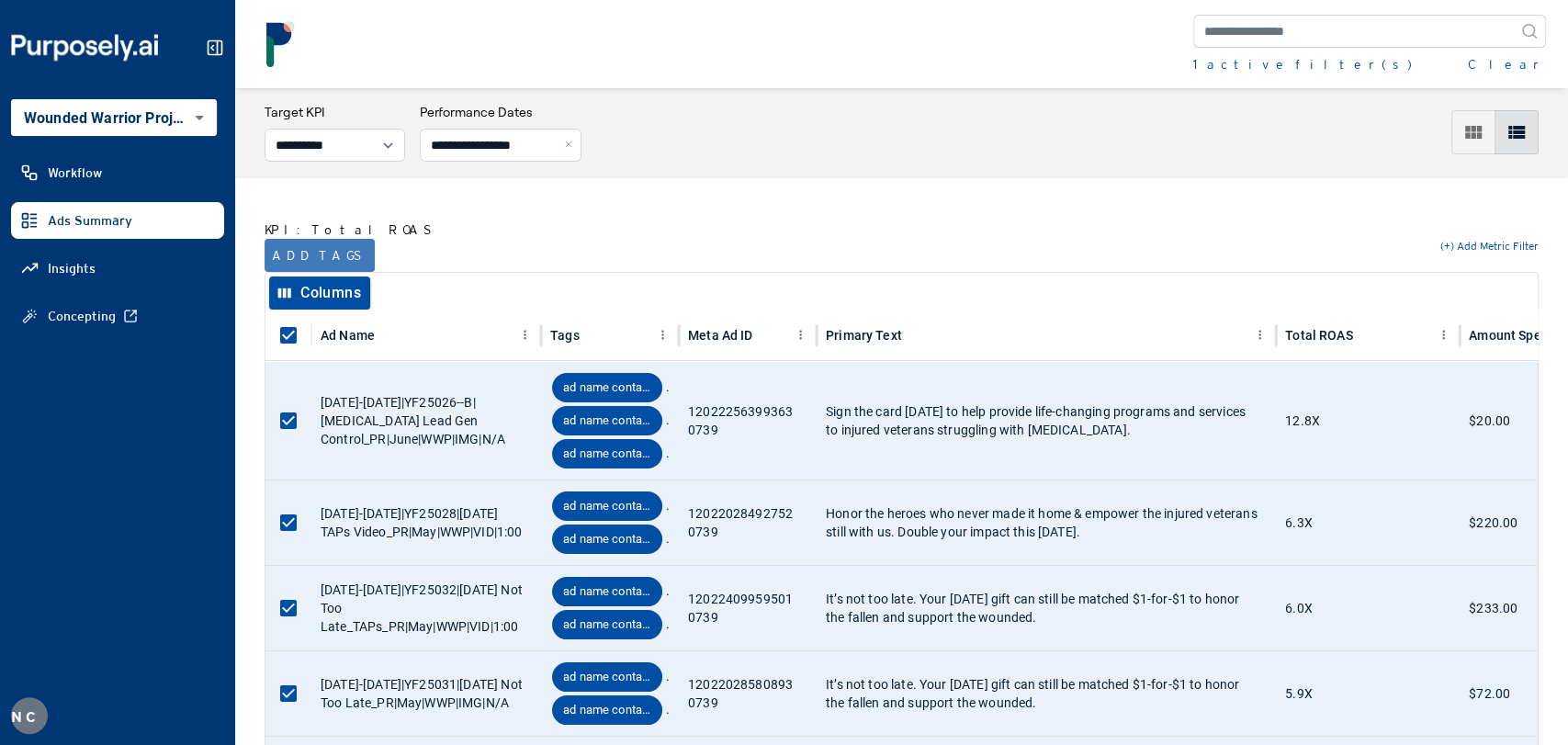 click on "Add tags" at bounding box center [320, 255] 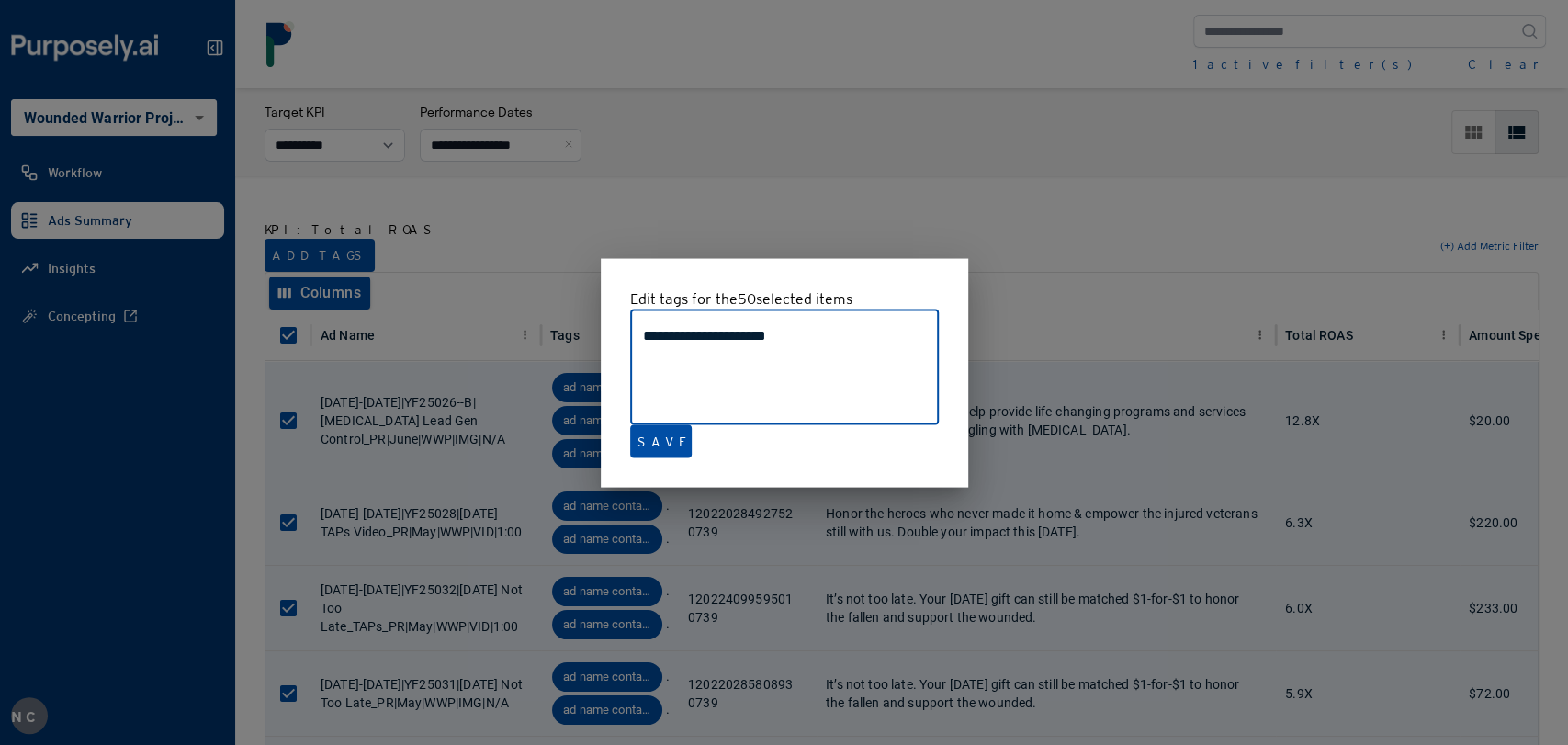 drag, startPoint x: 858, startPoint y: 359, endPoint x: 588, endPoint y: 358, distance: 270.0019 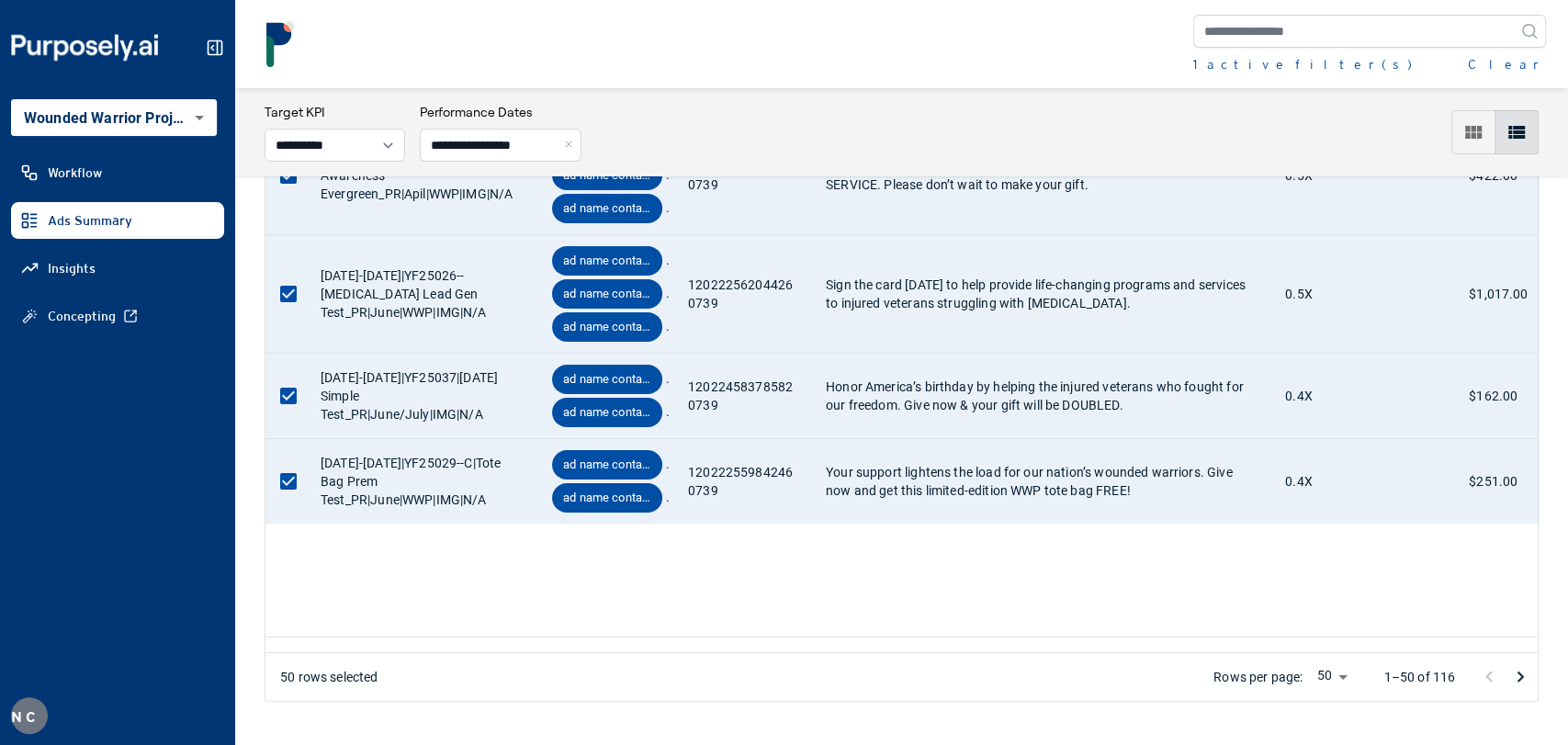 click 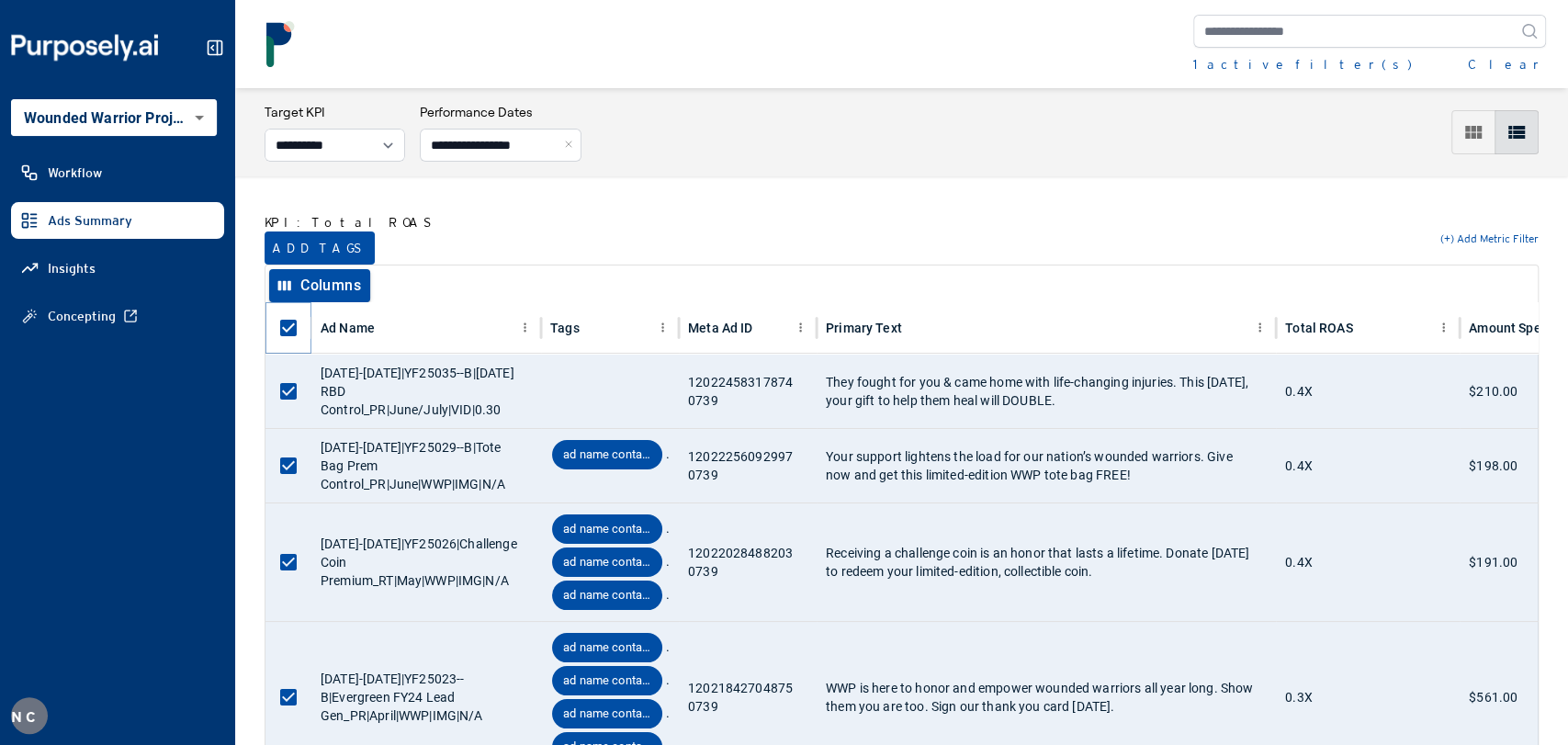 scroll, scrollTop: 0, scrollLeft: 0, axis: both 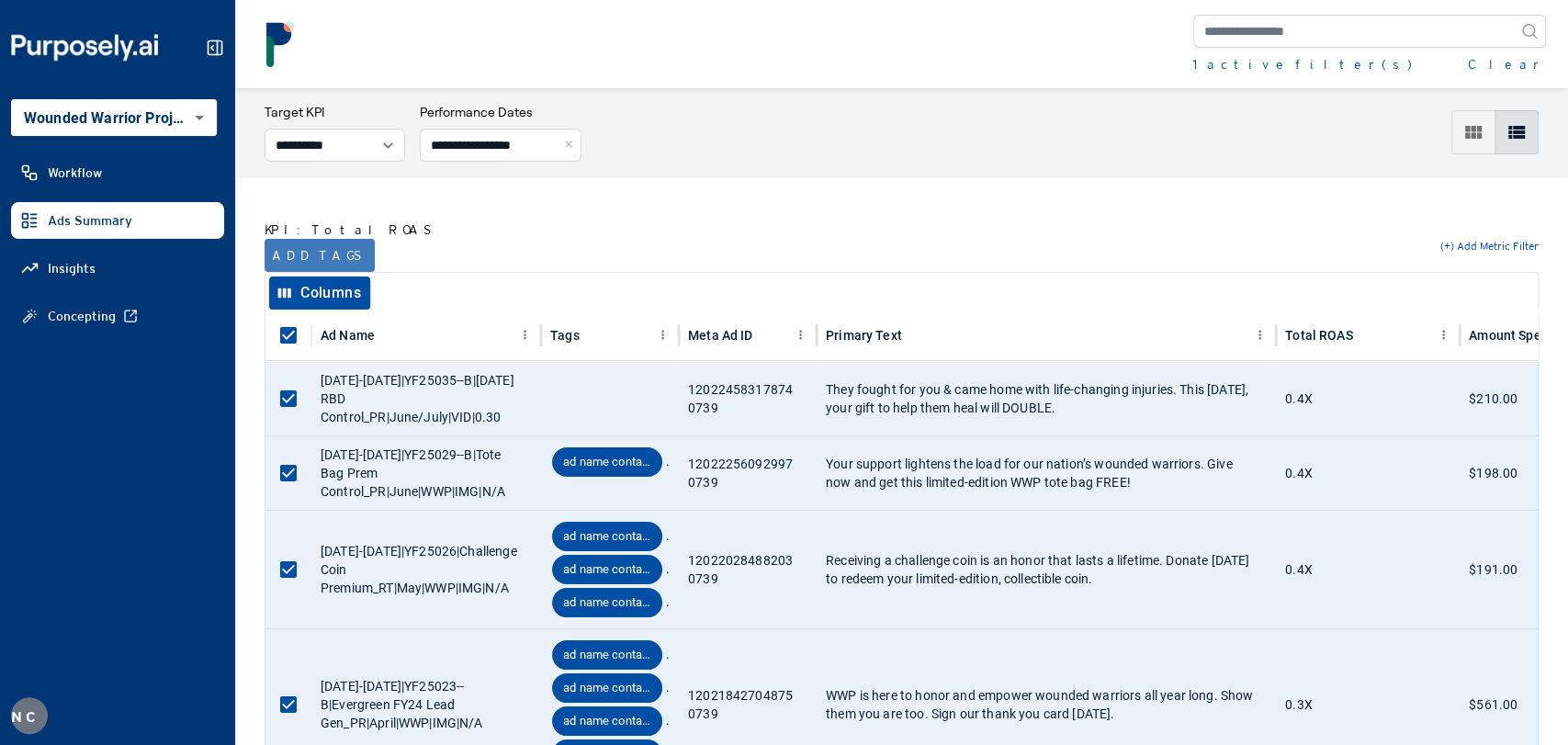 click on "Add tags" at bounding box center [320, 255] 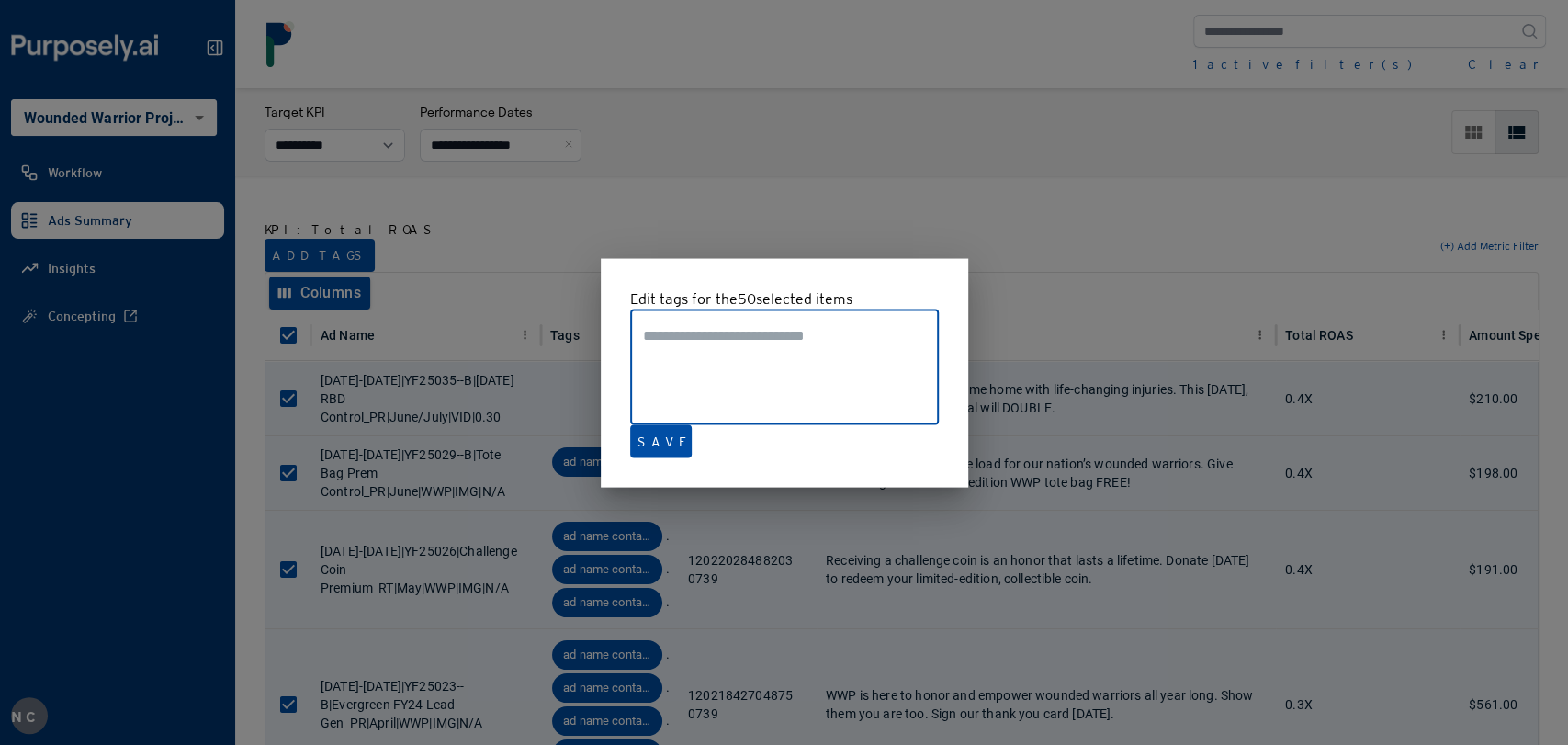 click at bounding box center (784, 367) 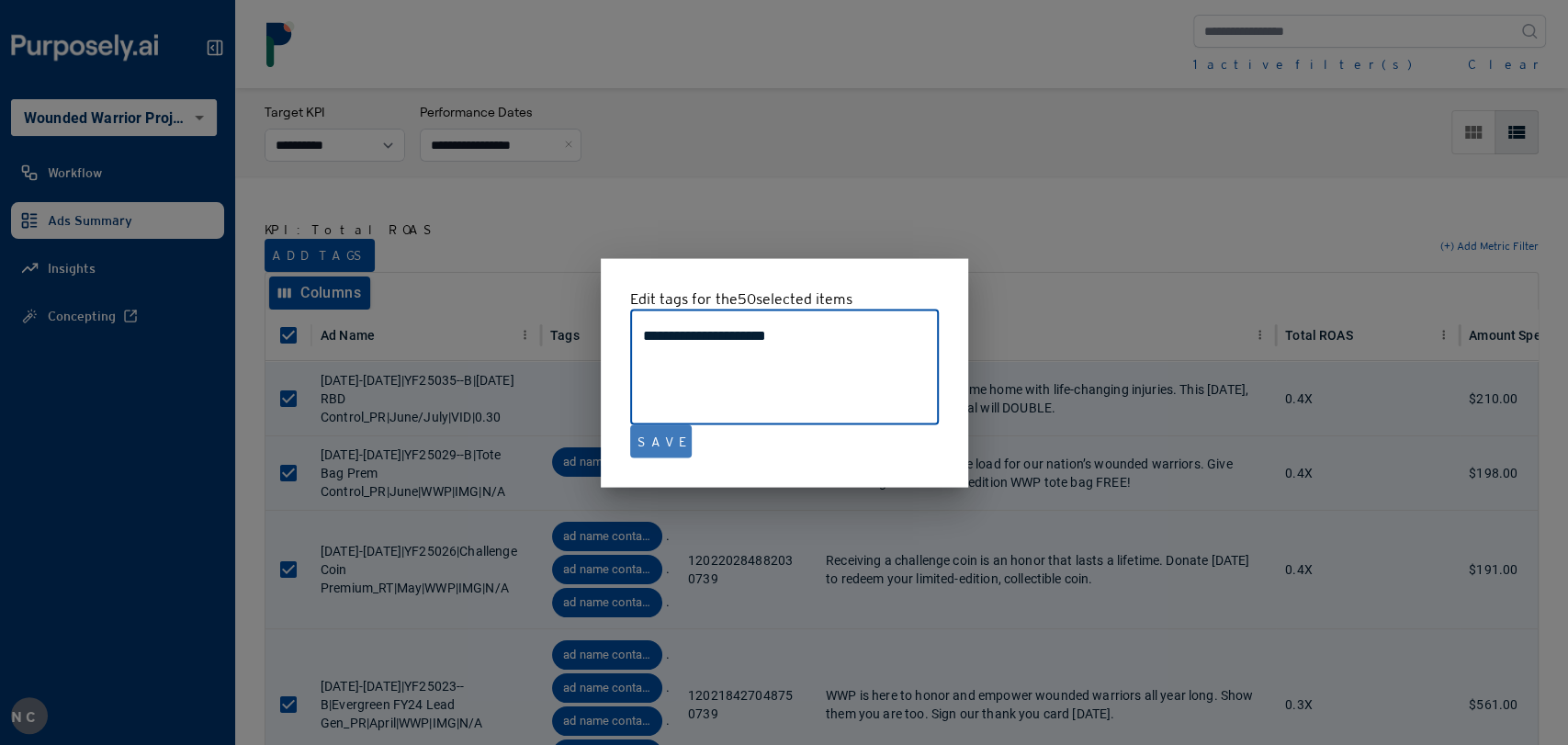 type on "**********" 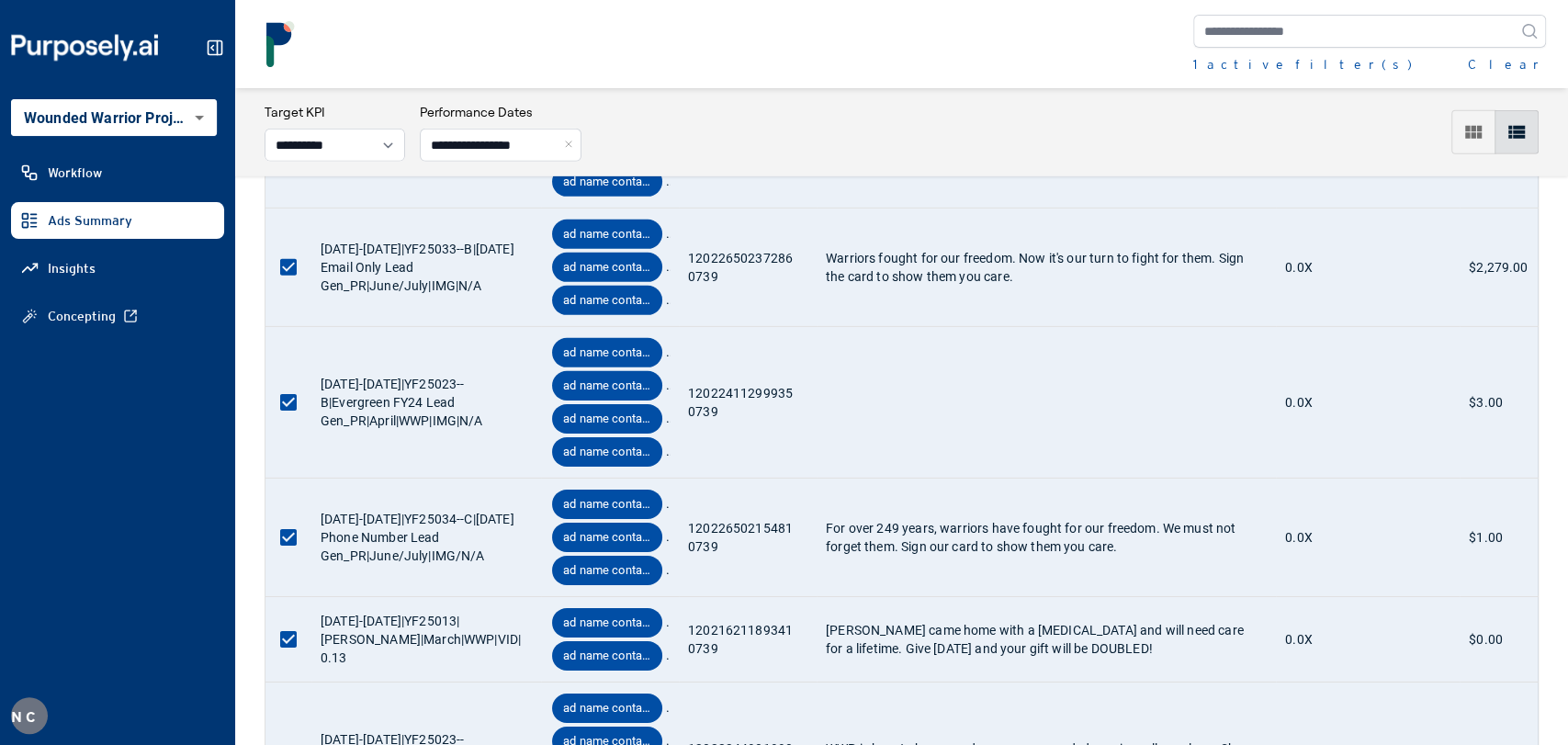 scroll, scrollTop: 5847, scrollLeft: 0, axis: vertical 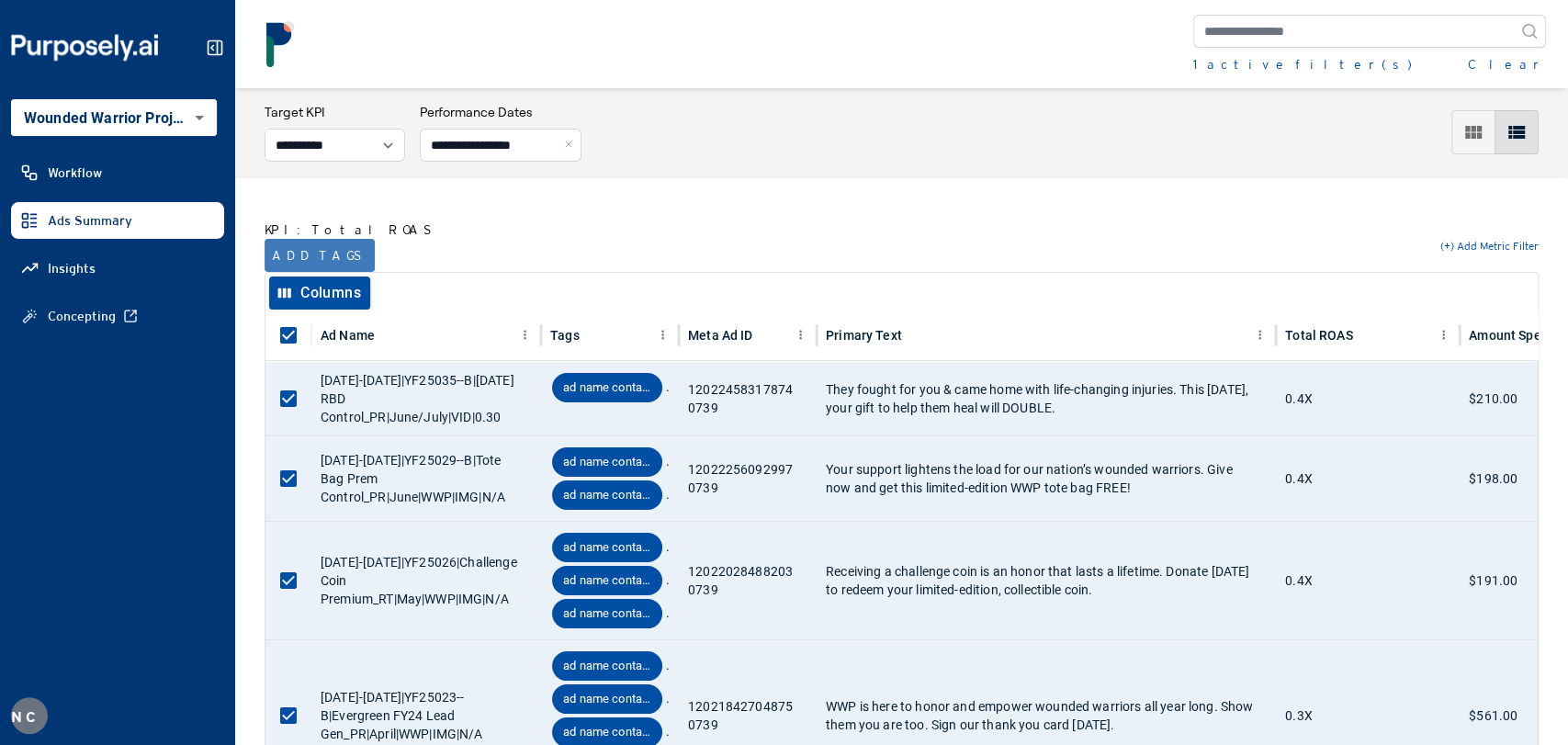 click on "Add tags" at bounding box center (320, 255) 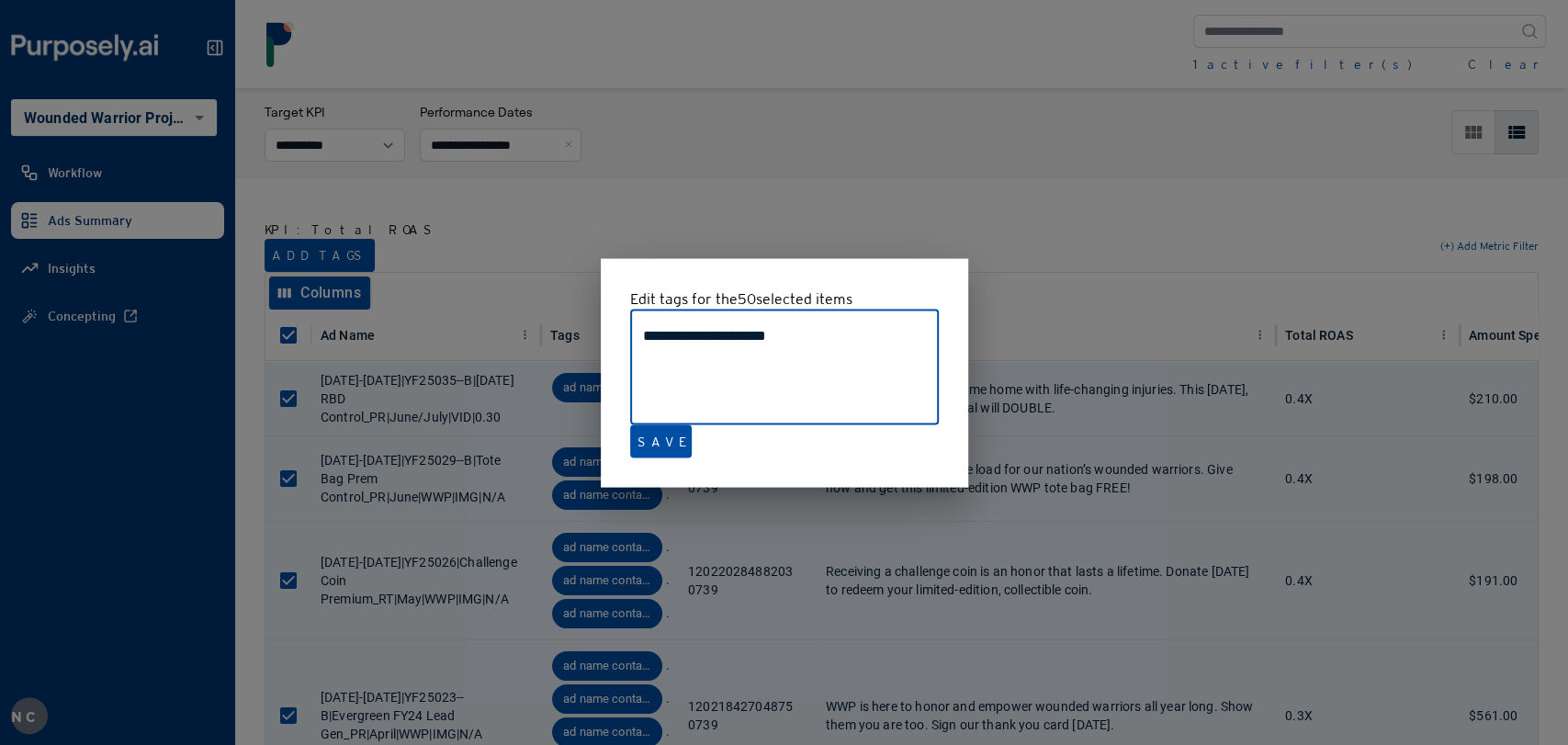 drag, startPoint x: 872, startPoint y: 339, endPoint x: 616, endPoint y: 359, distance: 256.78006 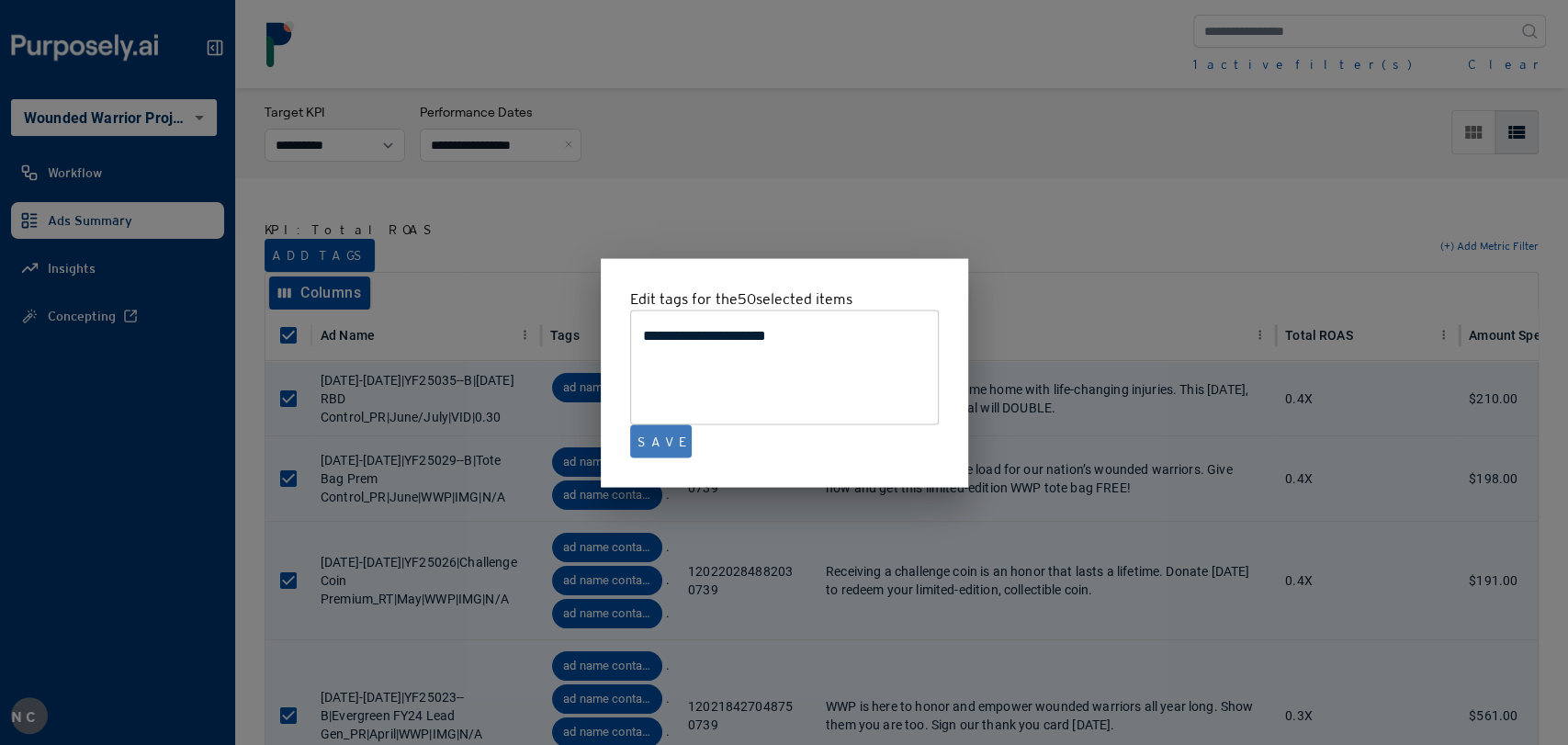 click on "Save" at bounding box center [660, 441] 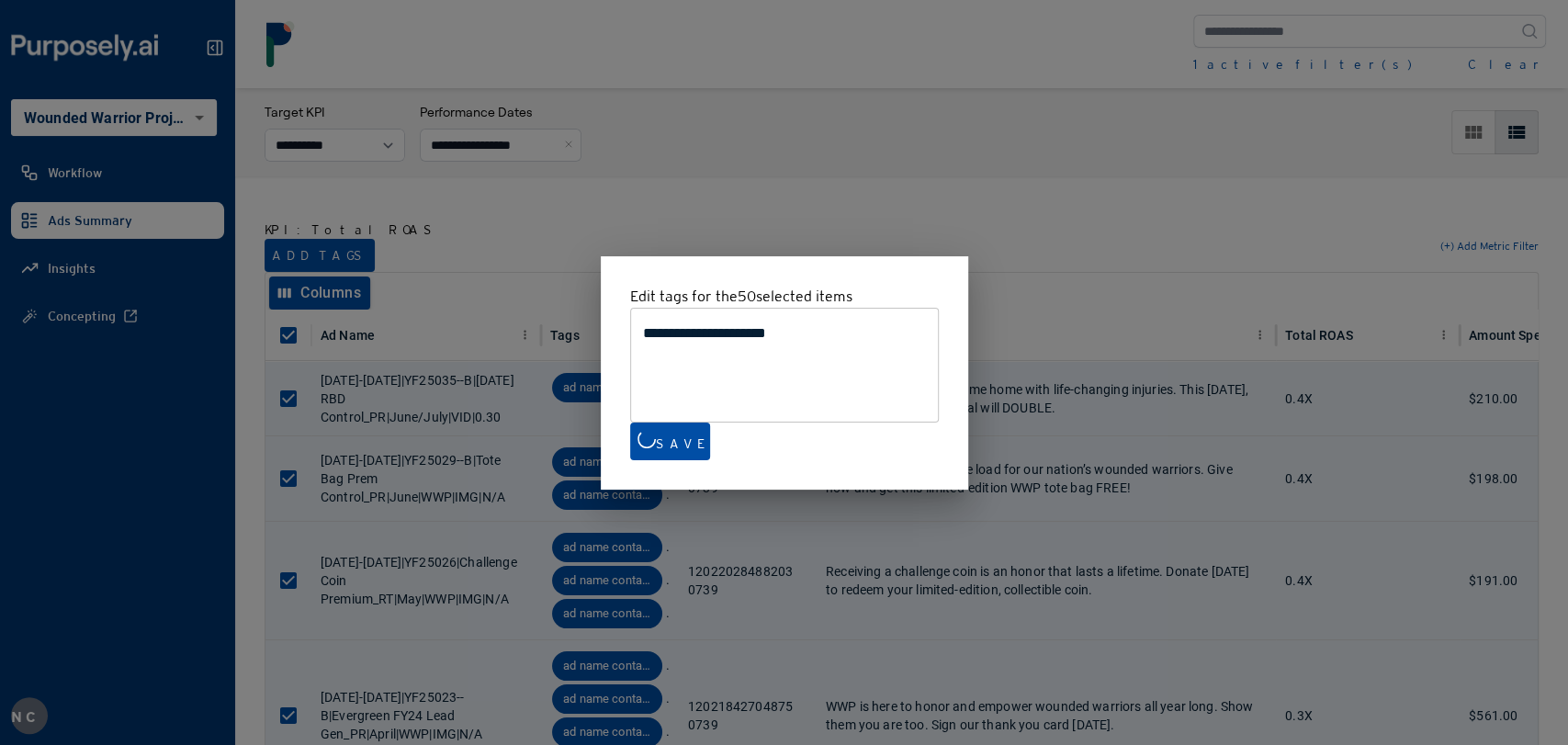 click at bounding box center (784, 372) 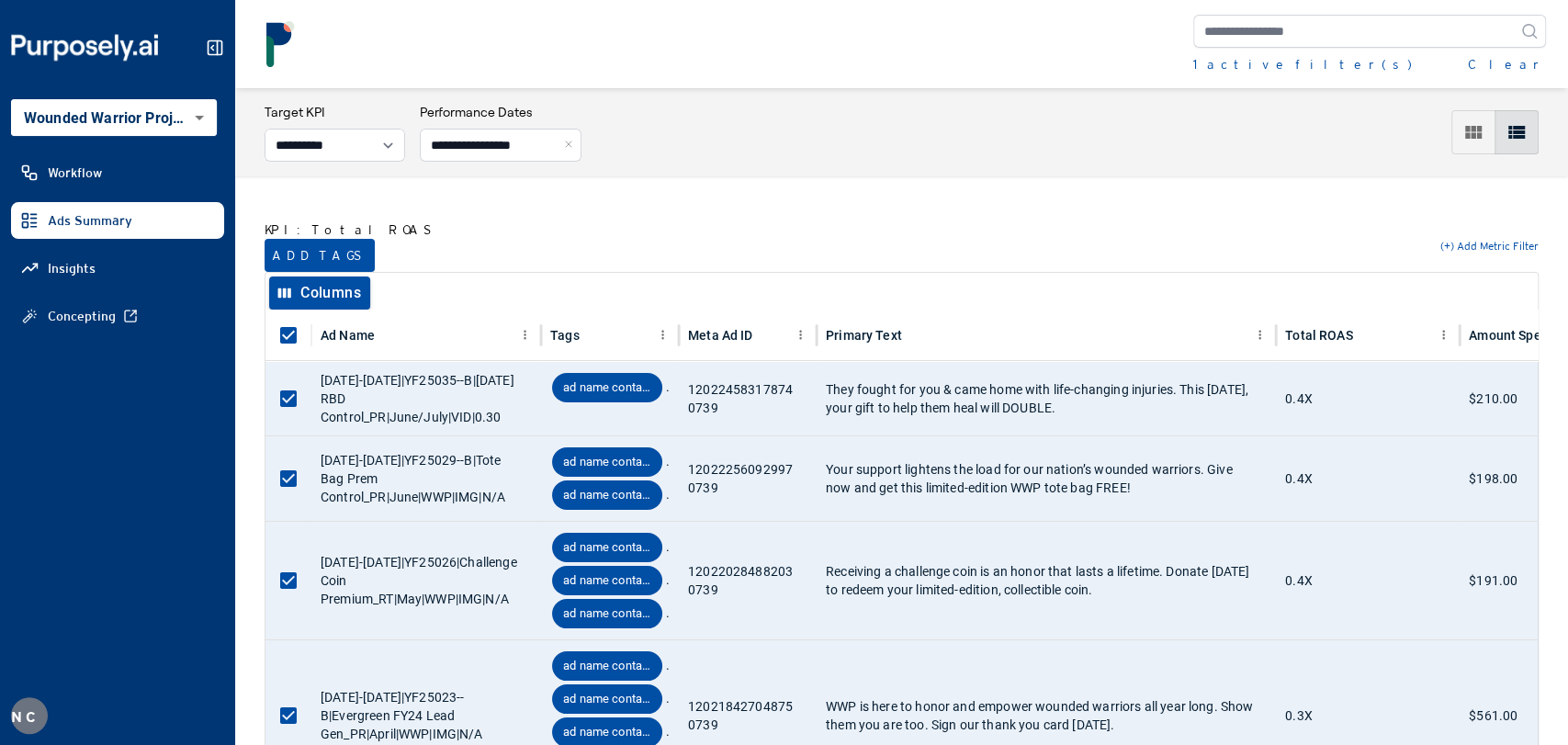 scroll, scrollTop: 573, scrollLeft: 0, axis: vertical 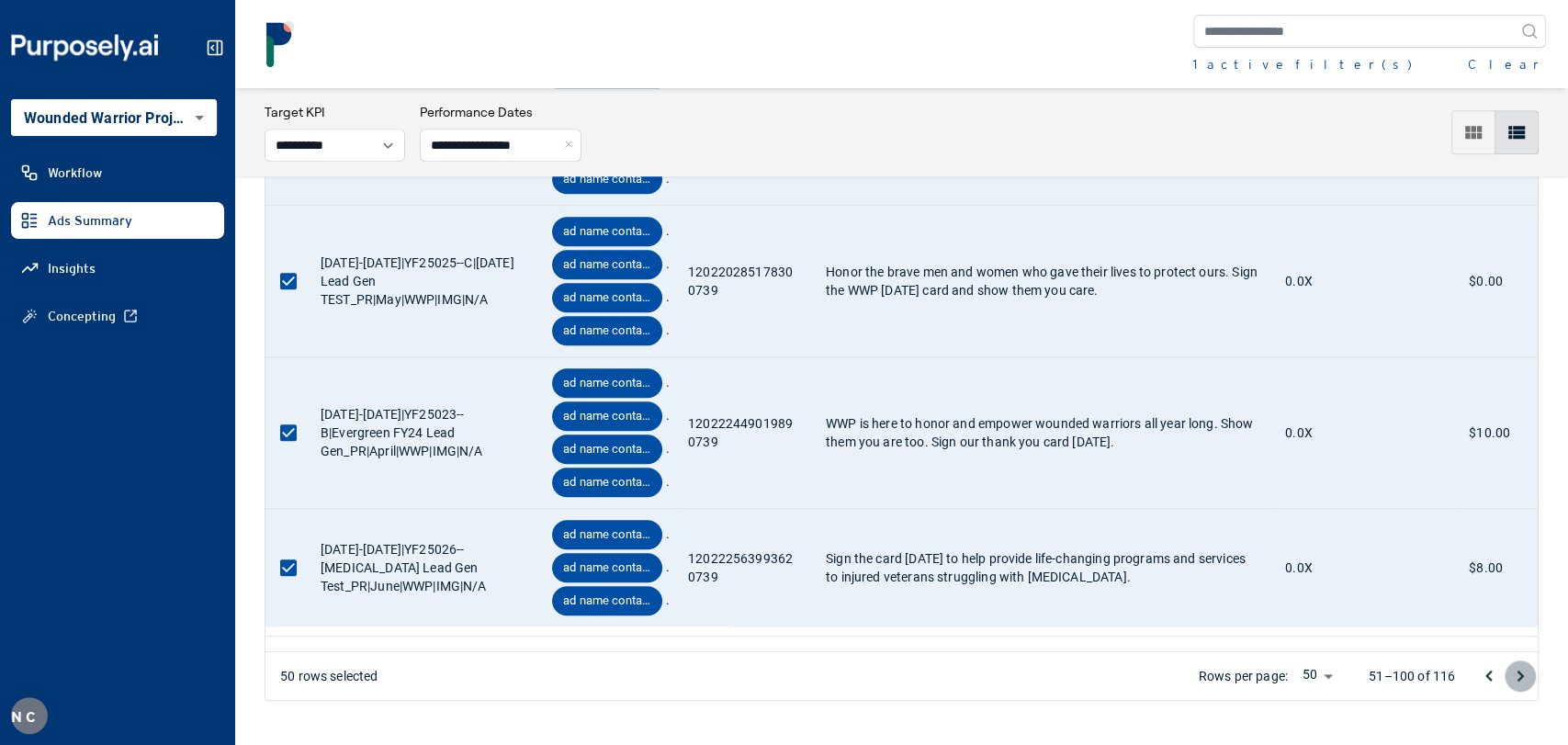 click 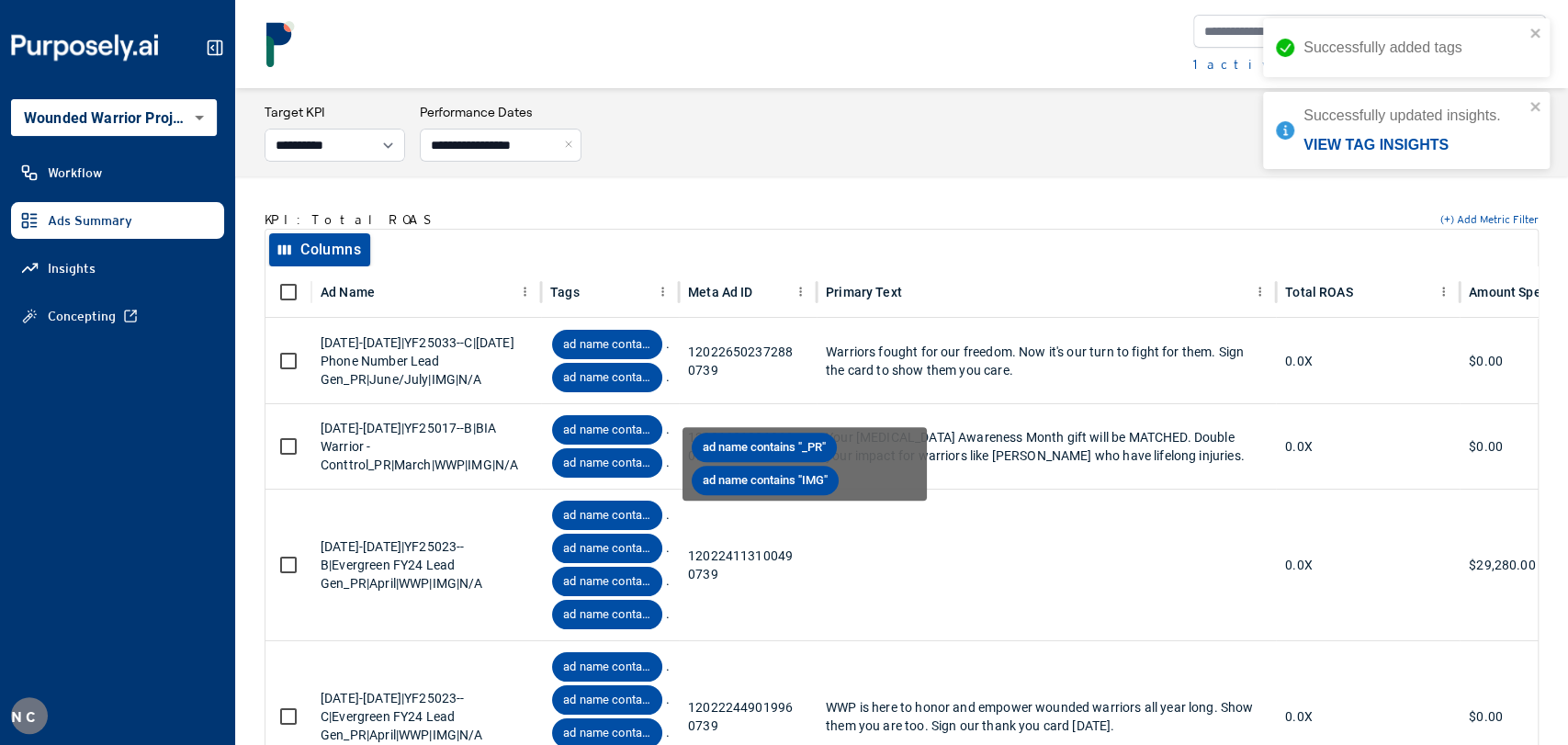 scroll, scrollTop: 0, scrollLeft: 0, axis: both 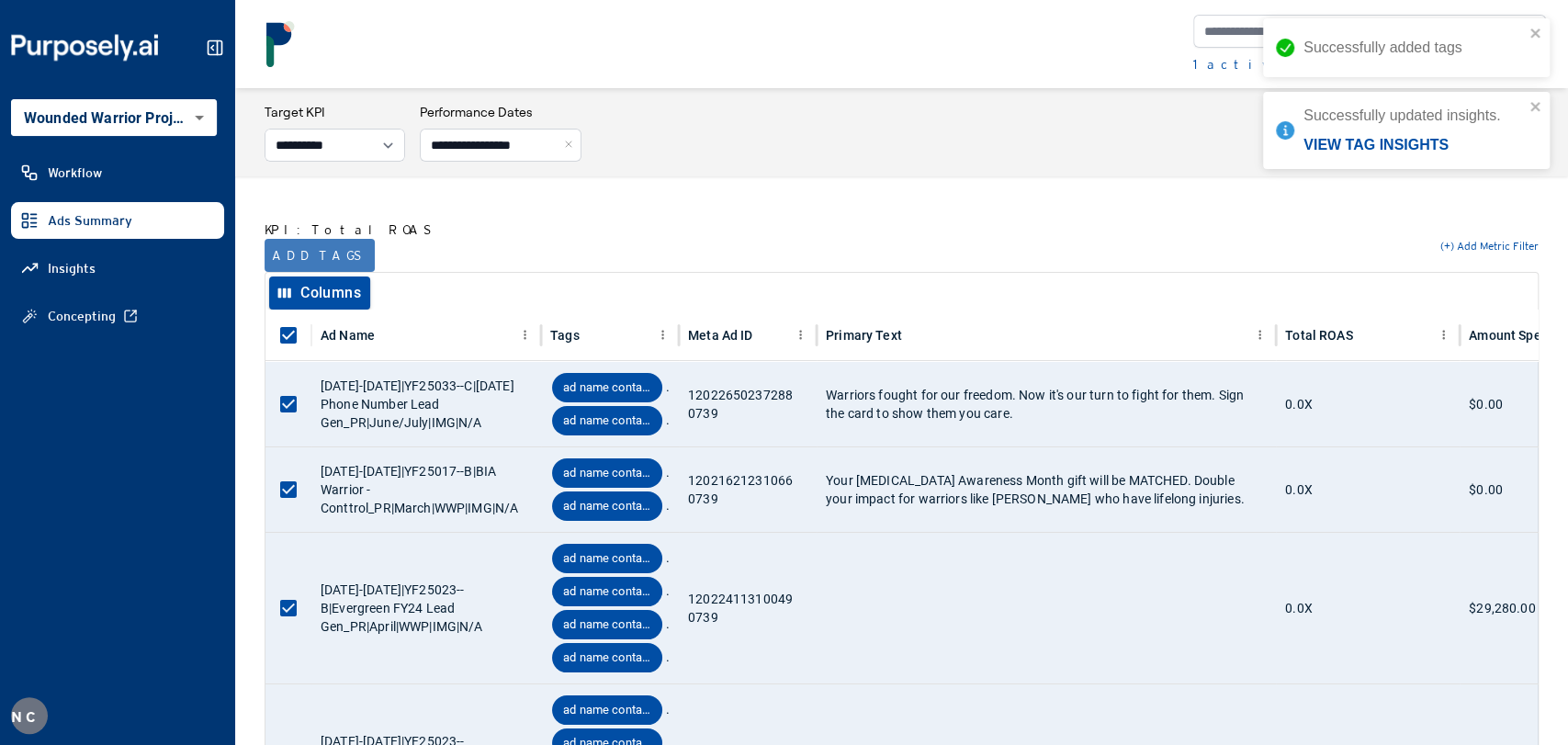 click on "Add tags" at bounding box center (320, 255) 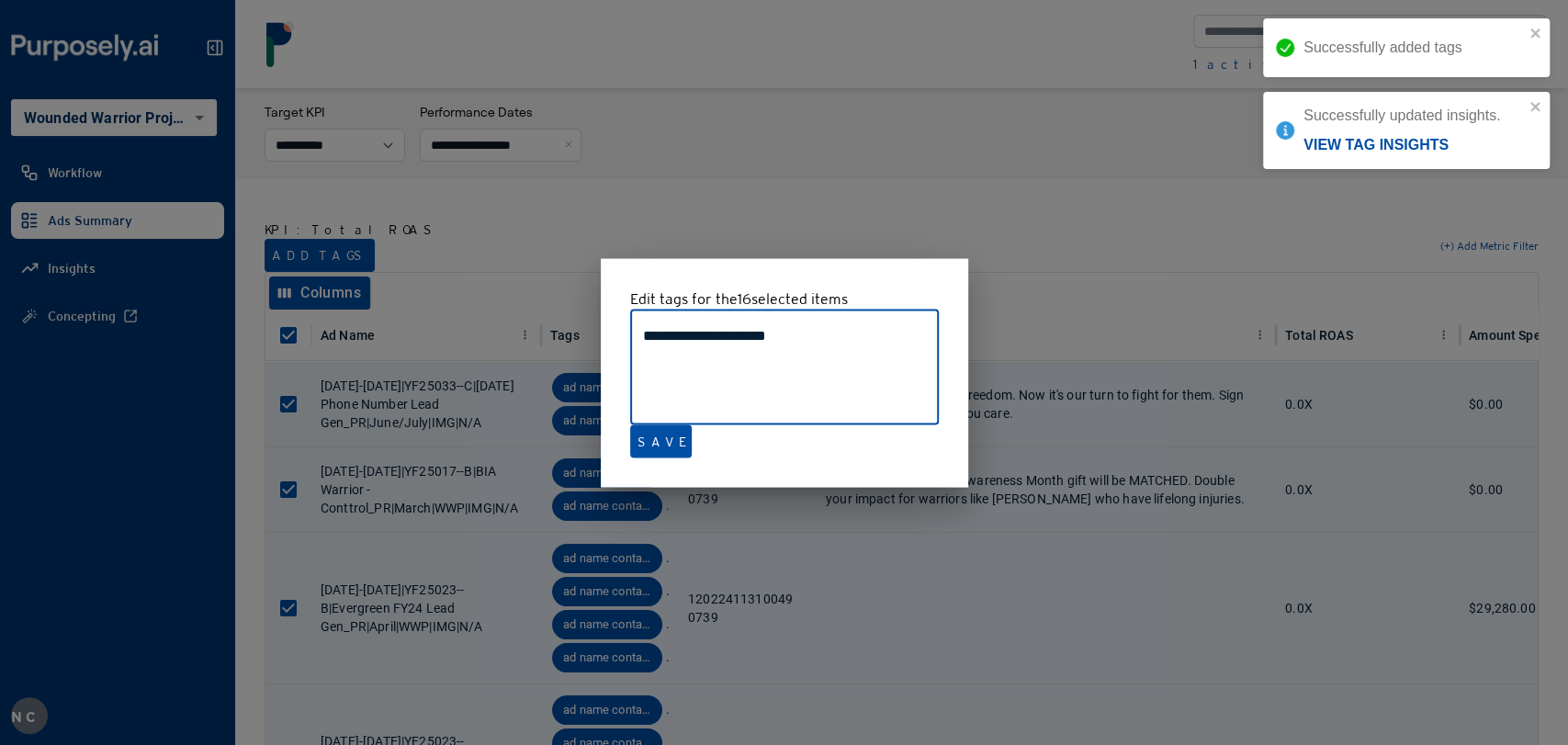 click on "**********" at bounding box center [784, 367] 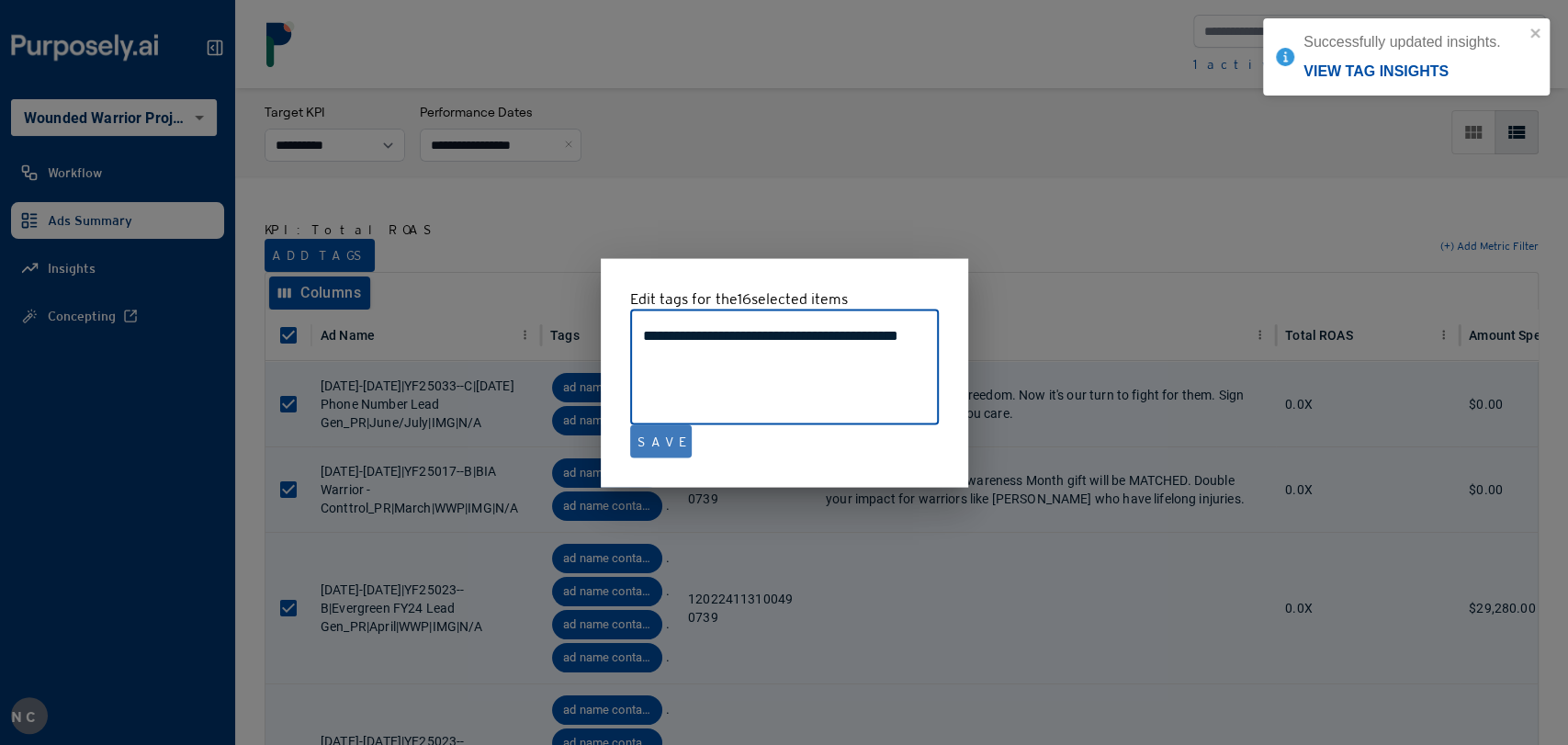 type on "**********" 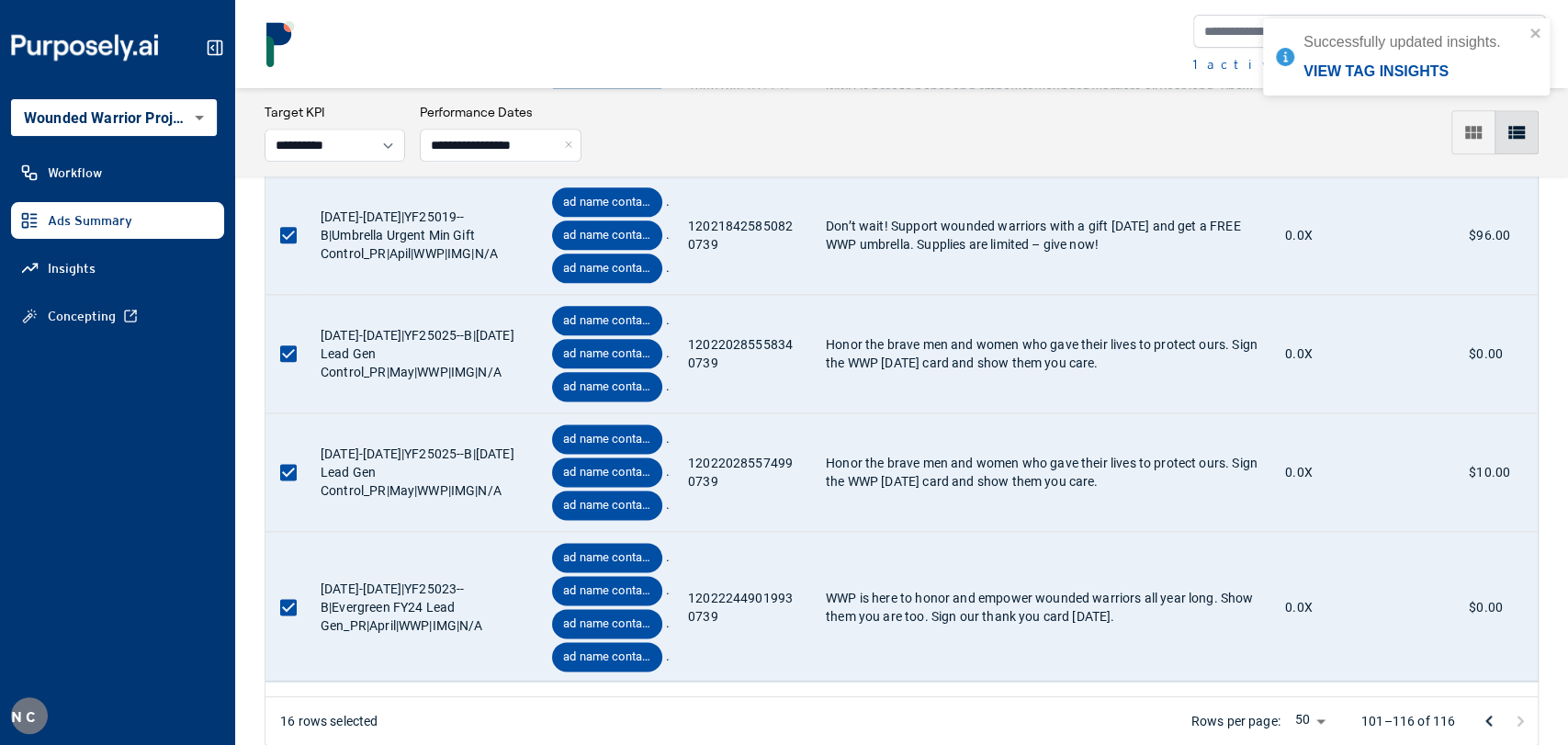scroll, scrollTop: 1719, scrollLeft: 0, axis: vertical 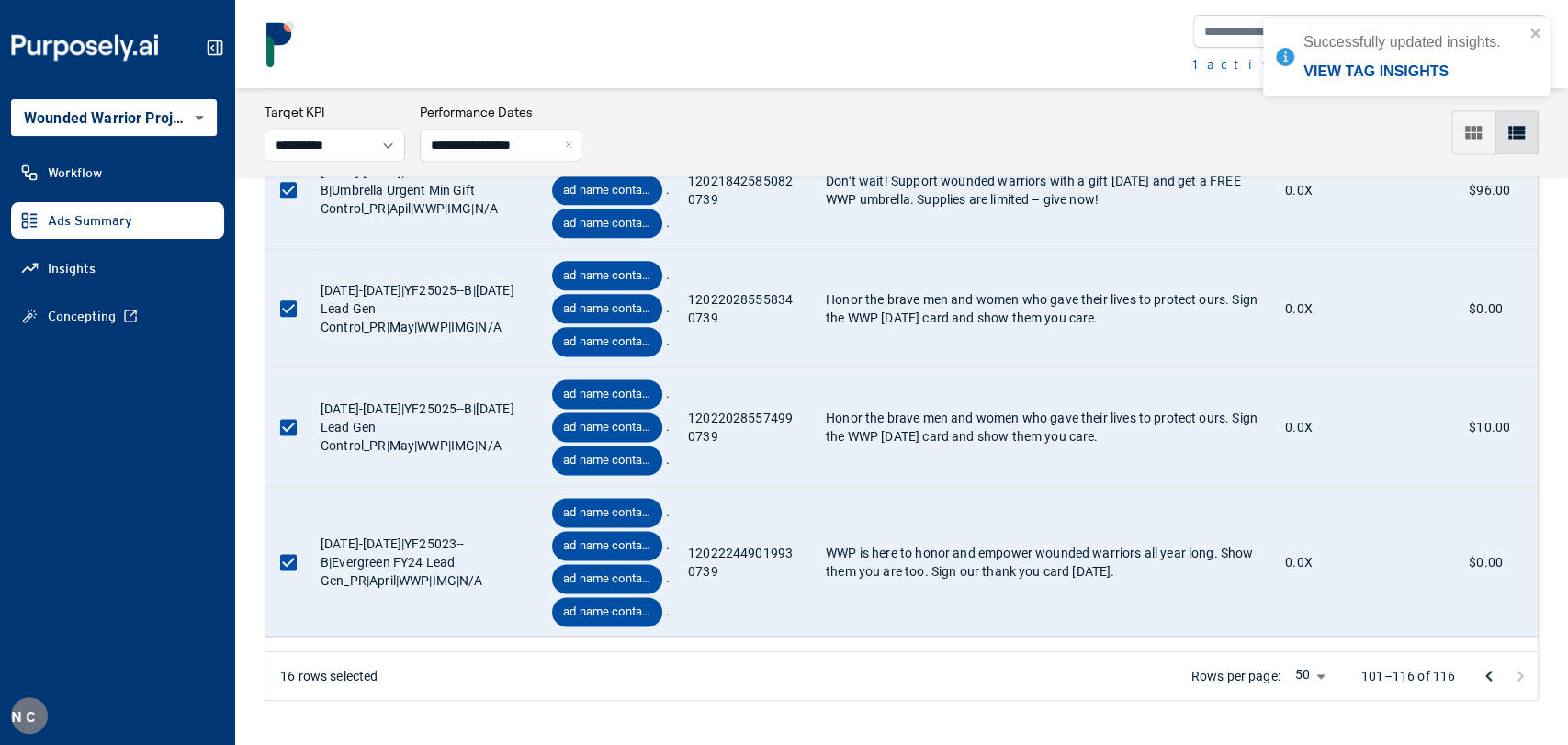 click 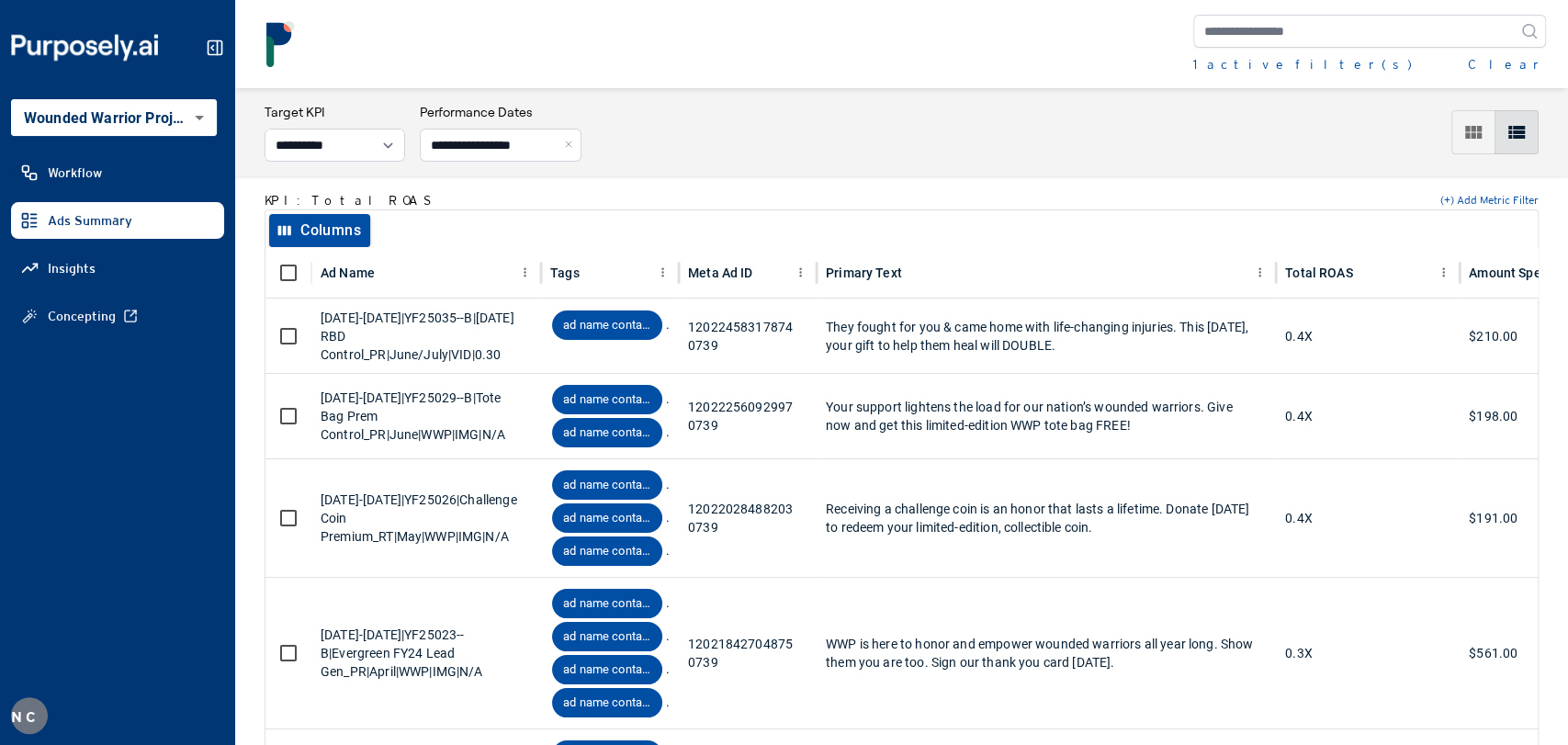 scroll, scrollTop: 0, scrollLeft: 0, axis: both 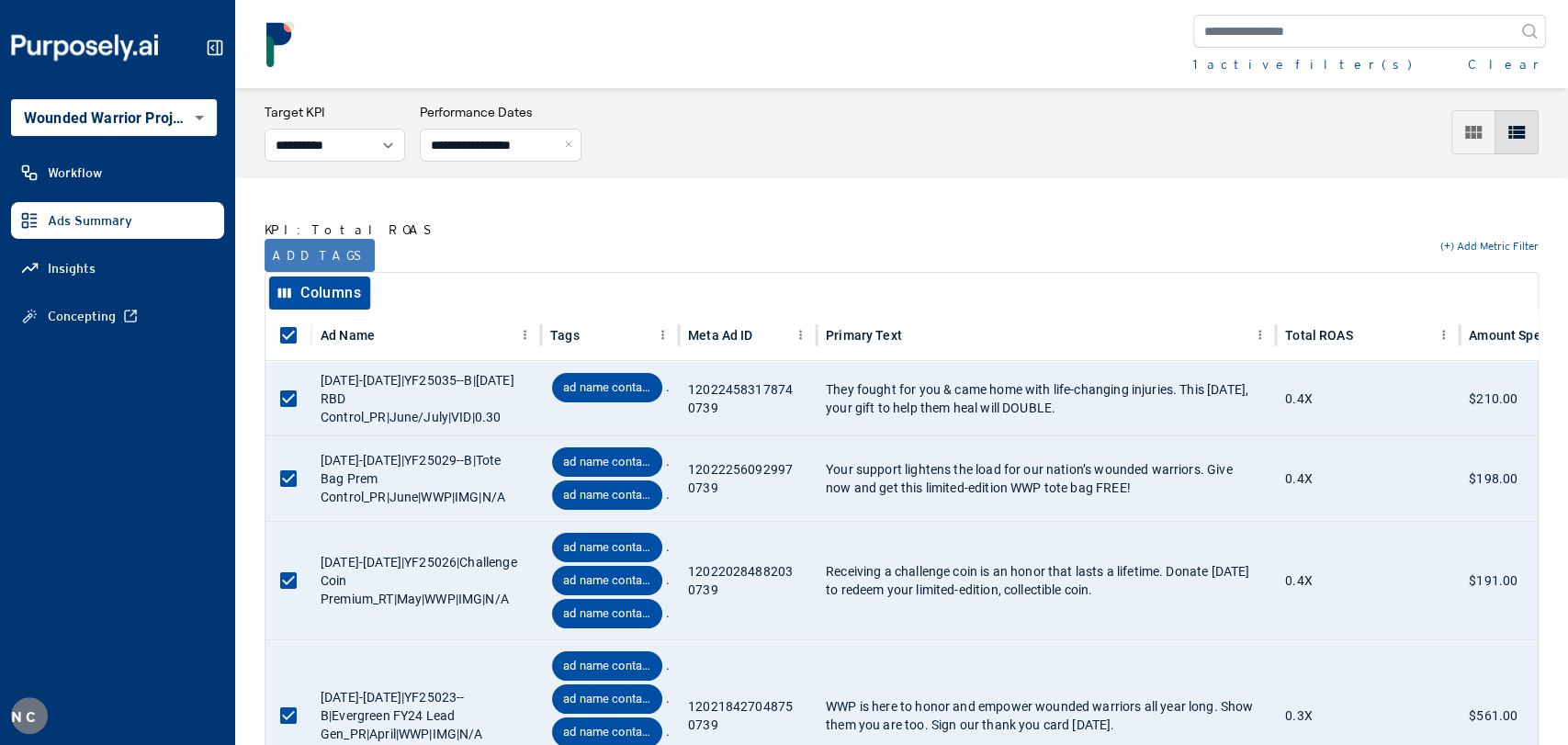 click on "Add tags" at bounding box center [320, 255] 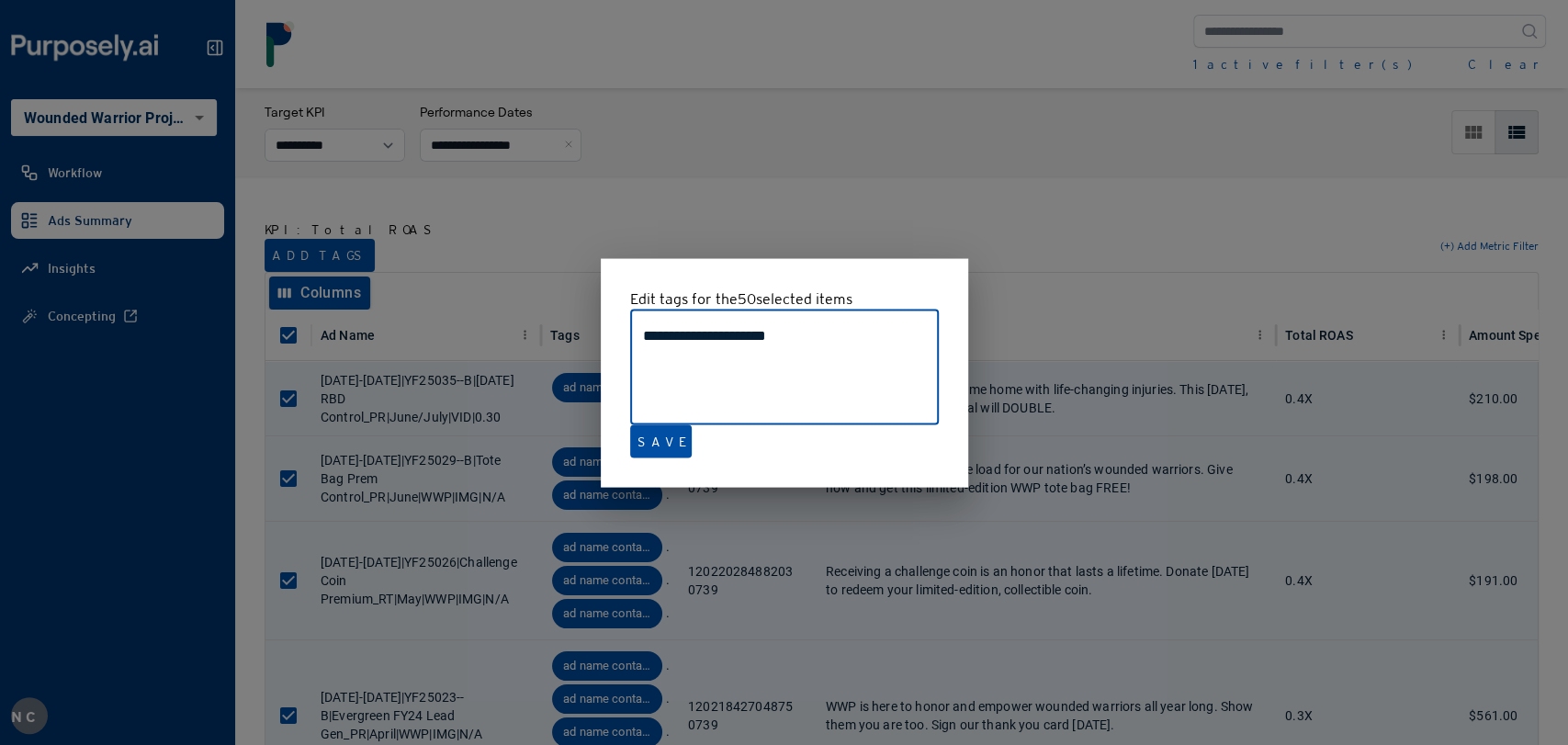 click at bounding box center (784, 372) 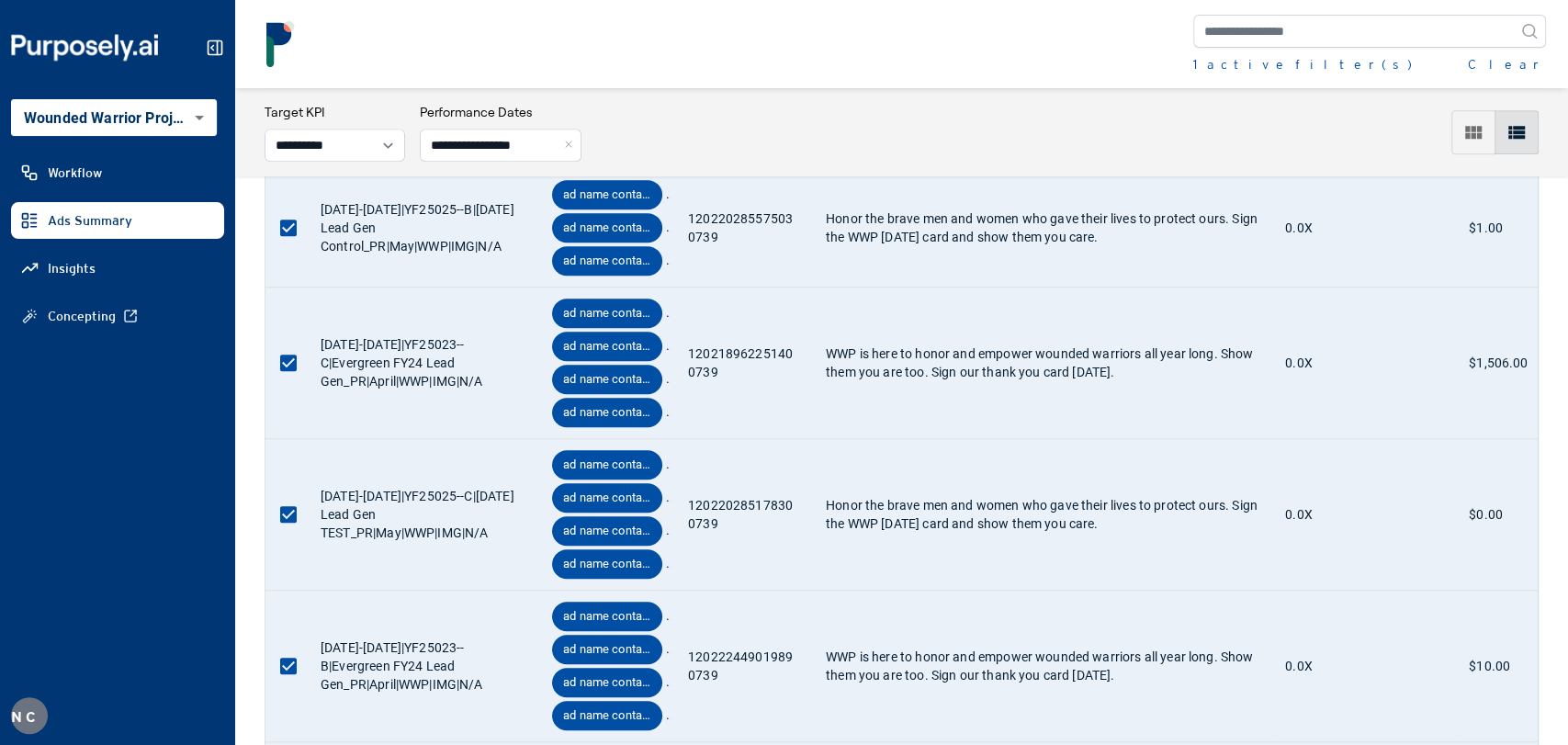 scroll, scrollTop: 5847, scrollLeft: 0, axis: vertical 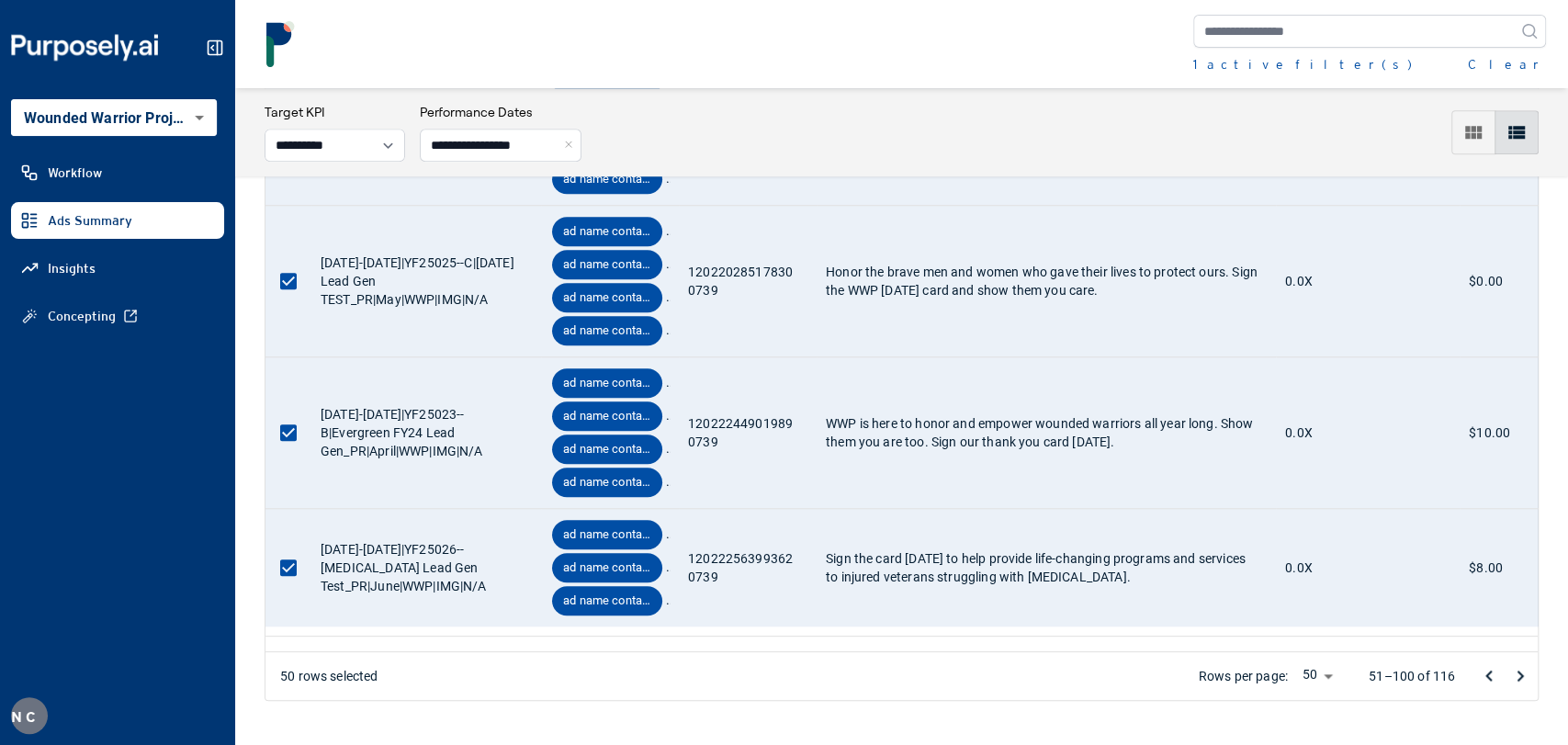 click 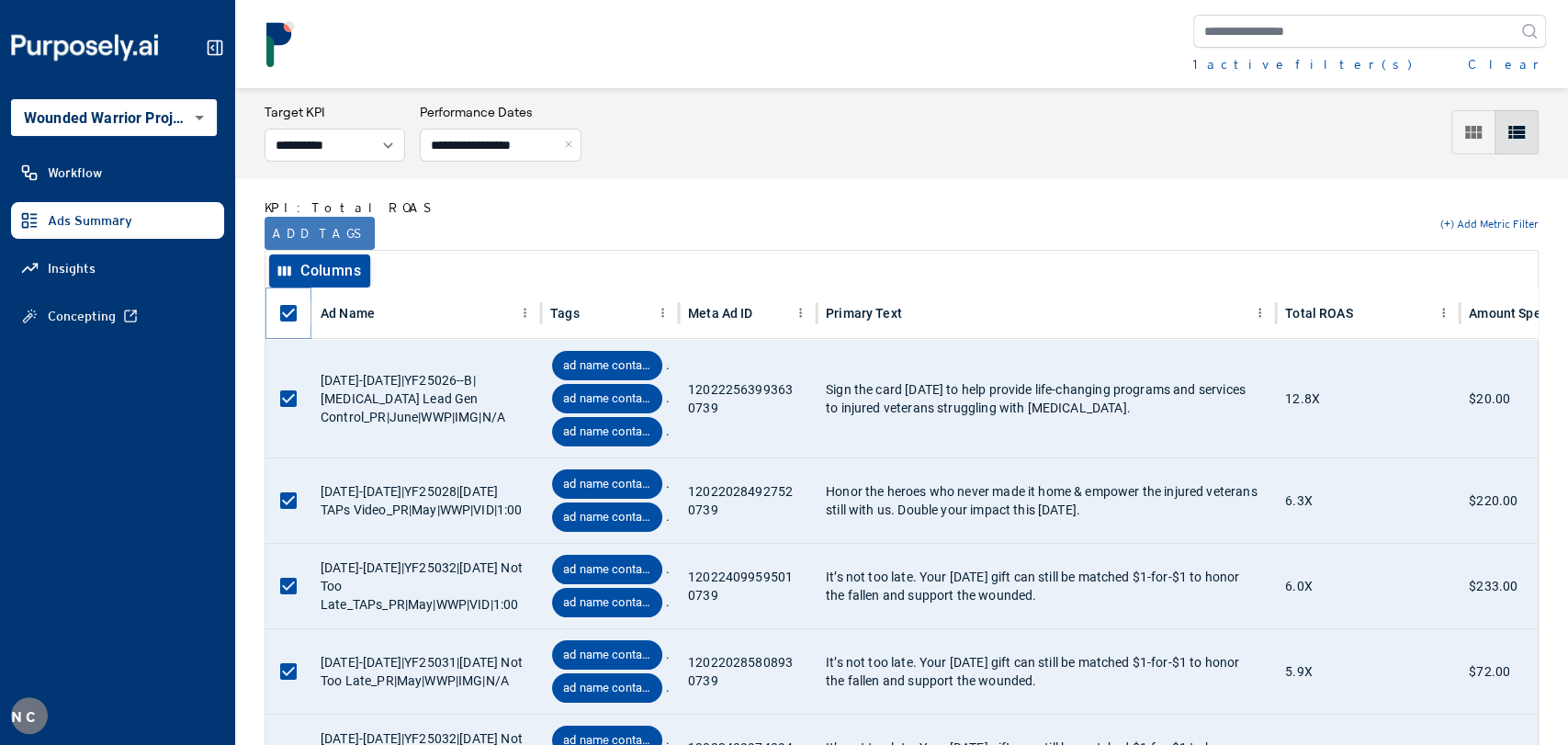scroll, scrollTop: 0, scrollLeft: 0, axis: both 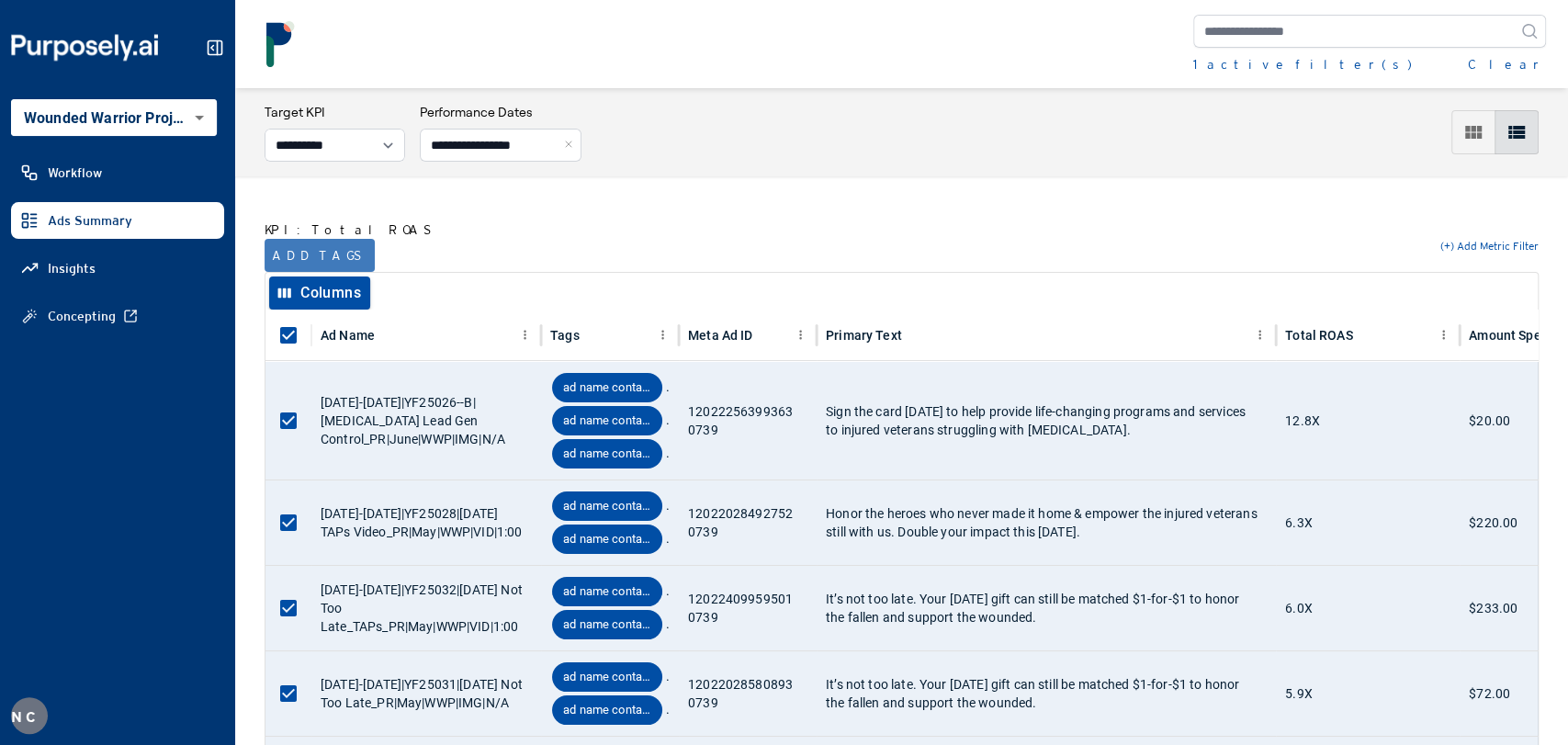 click on "Add tags" at bounding box center [320, 255] 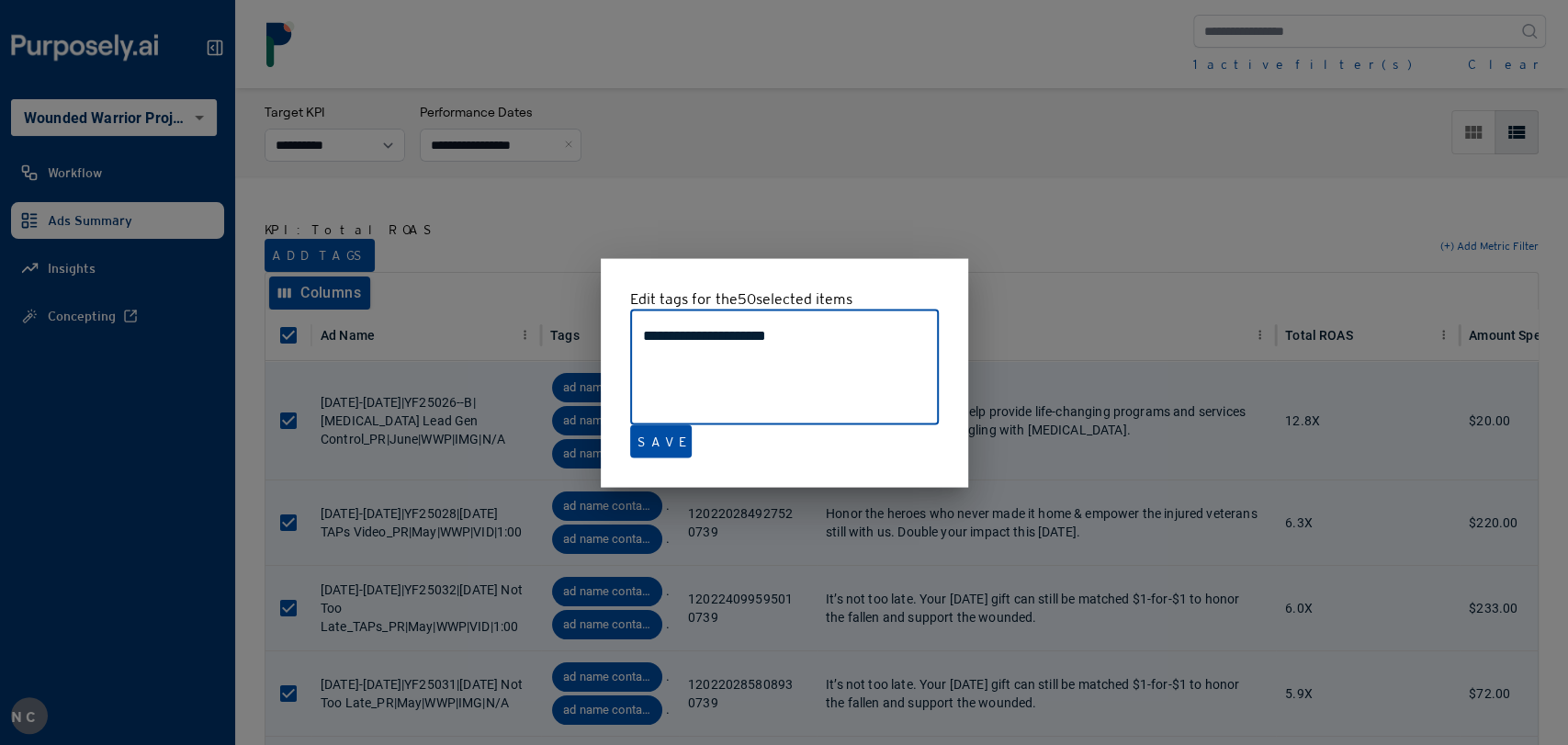 drag, startPoint x: 1258, startPoint y: 241, endPoint x: 1437, endPoint y: 141, distance: 205.039 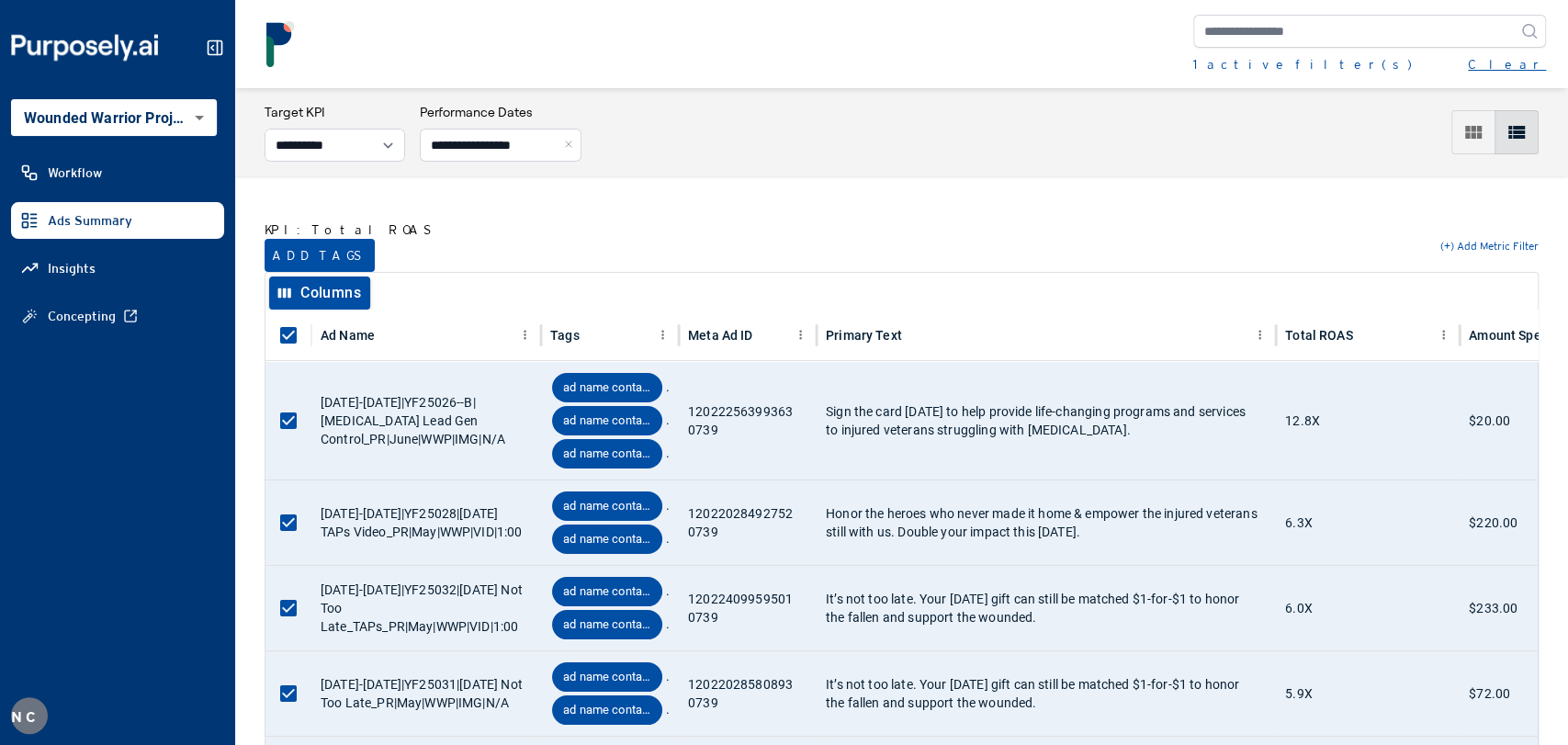 click on "Clear" at bounding box center (1506, 64) 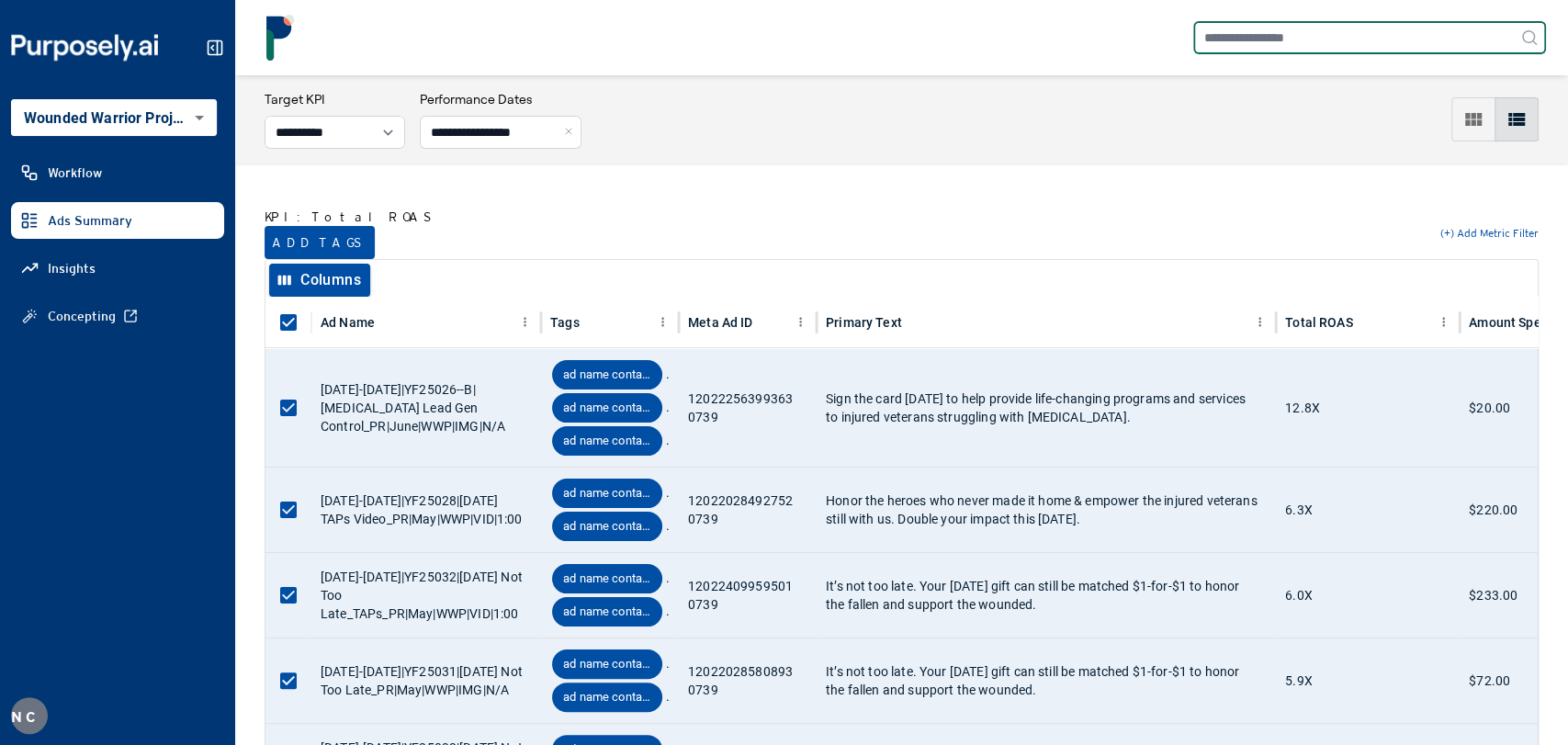 click at bounding box center (1370, 38) 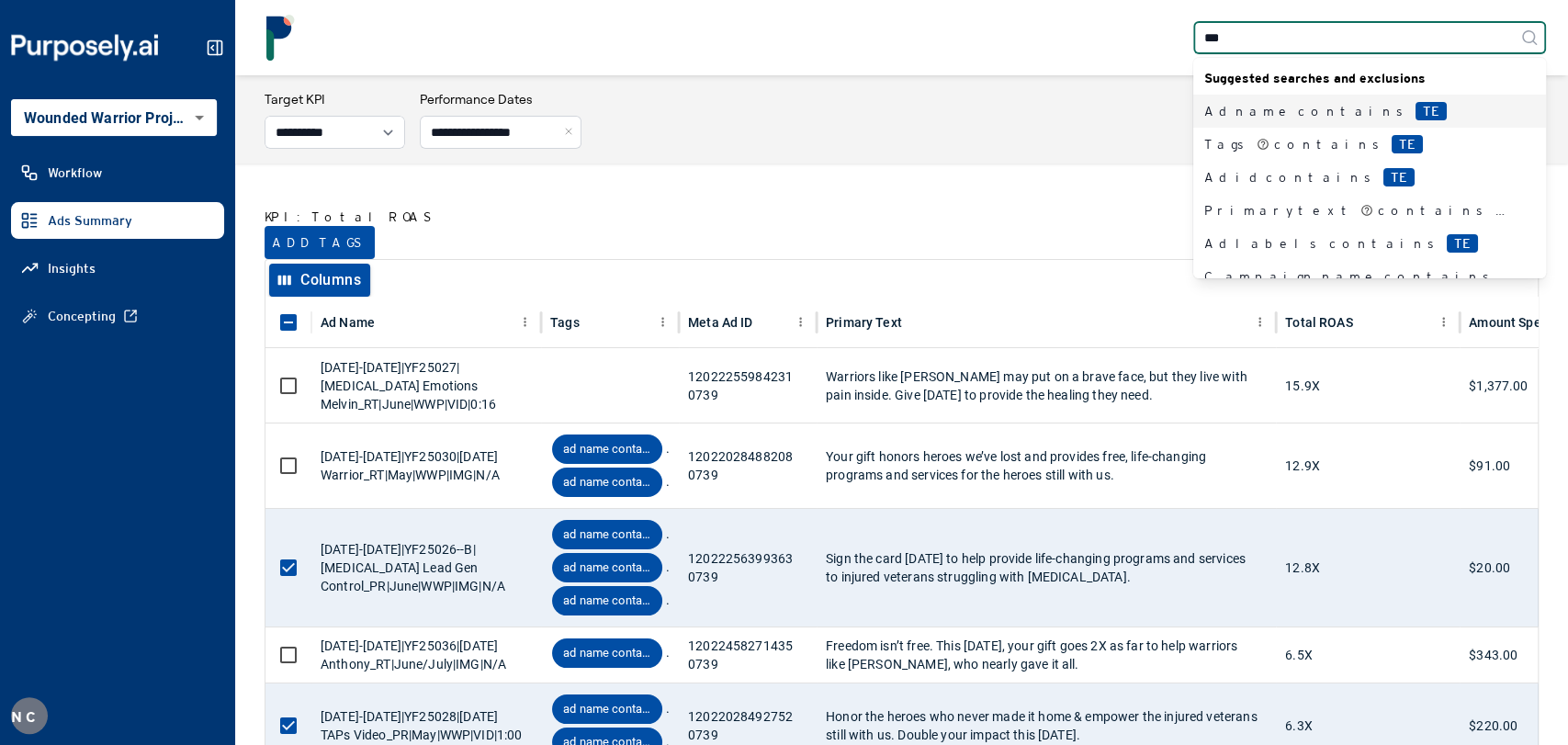 type on "****" 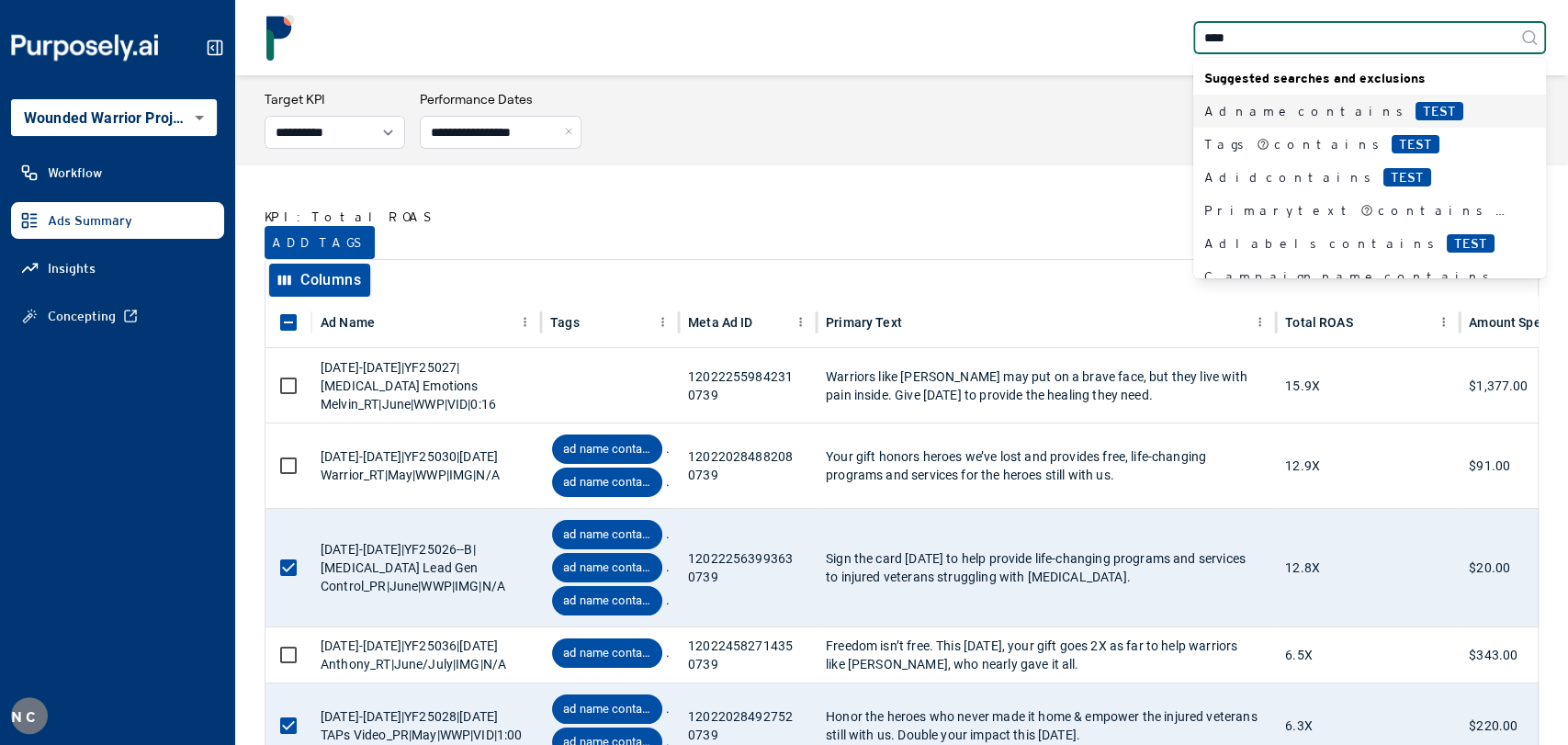 type 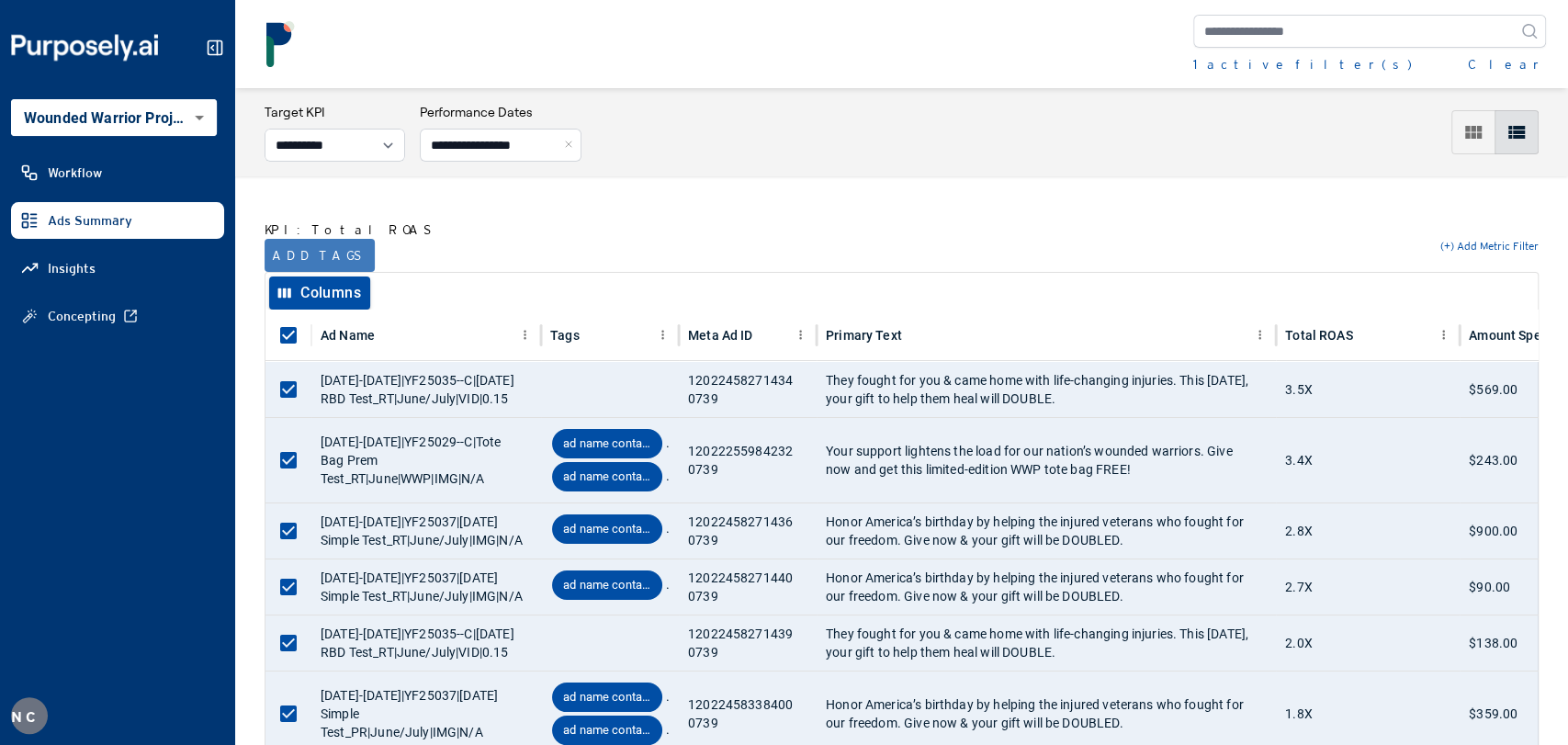click on "Add tags" at bounding box center (320, 255) 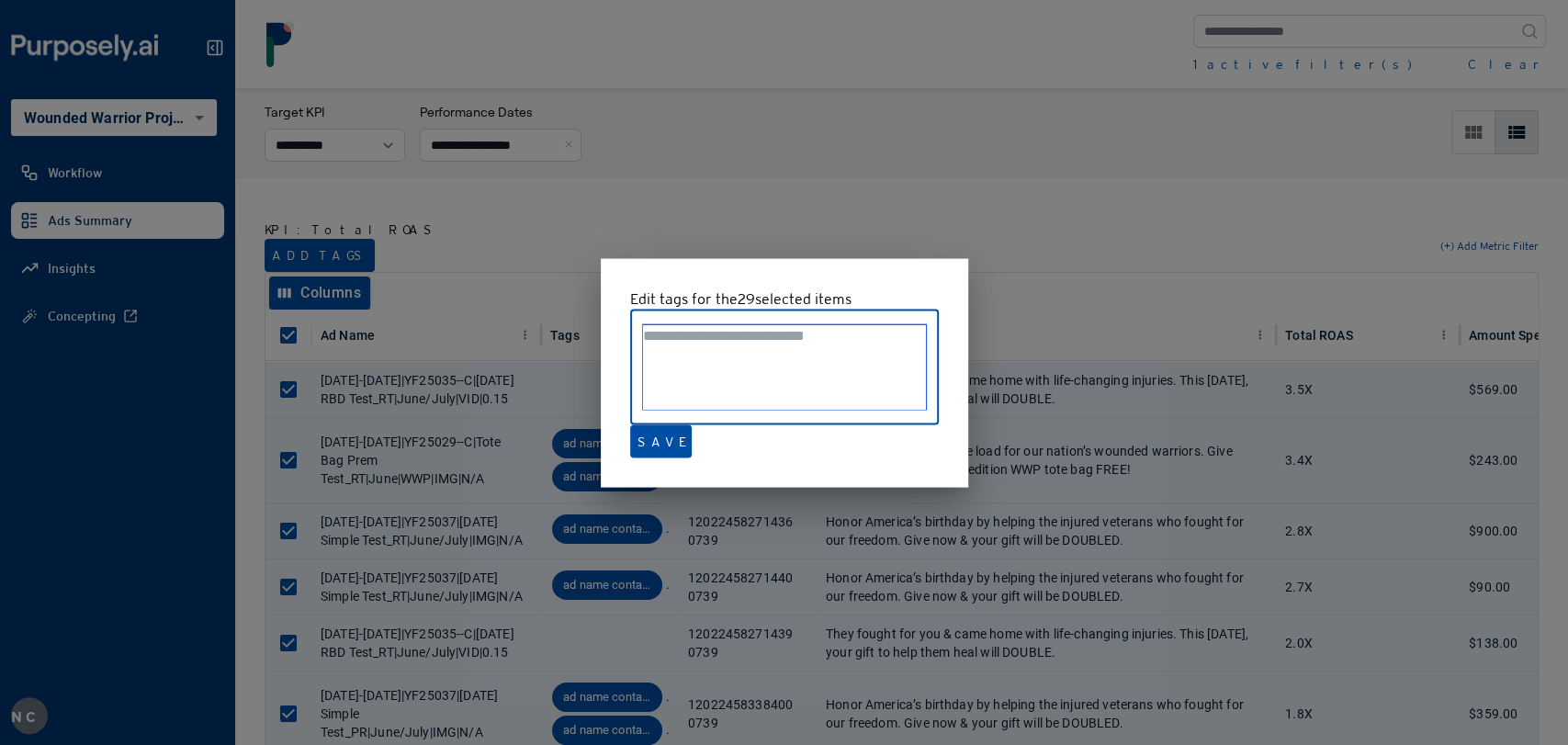 paste on "**********" 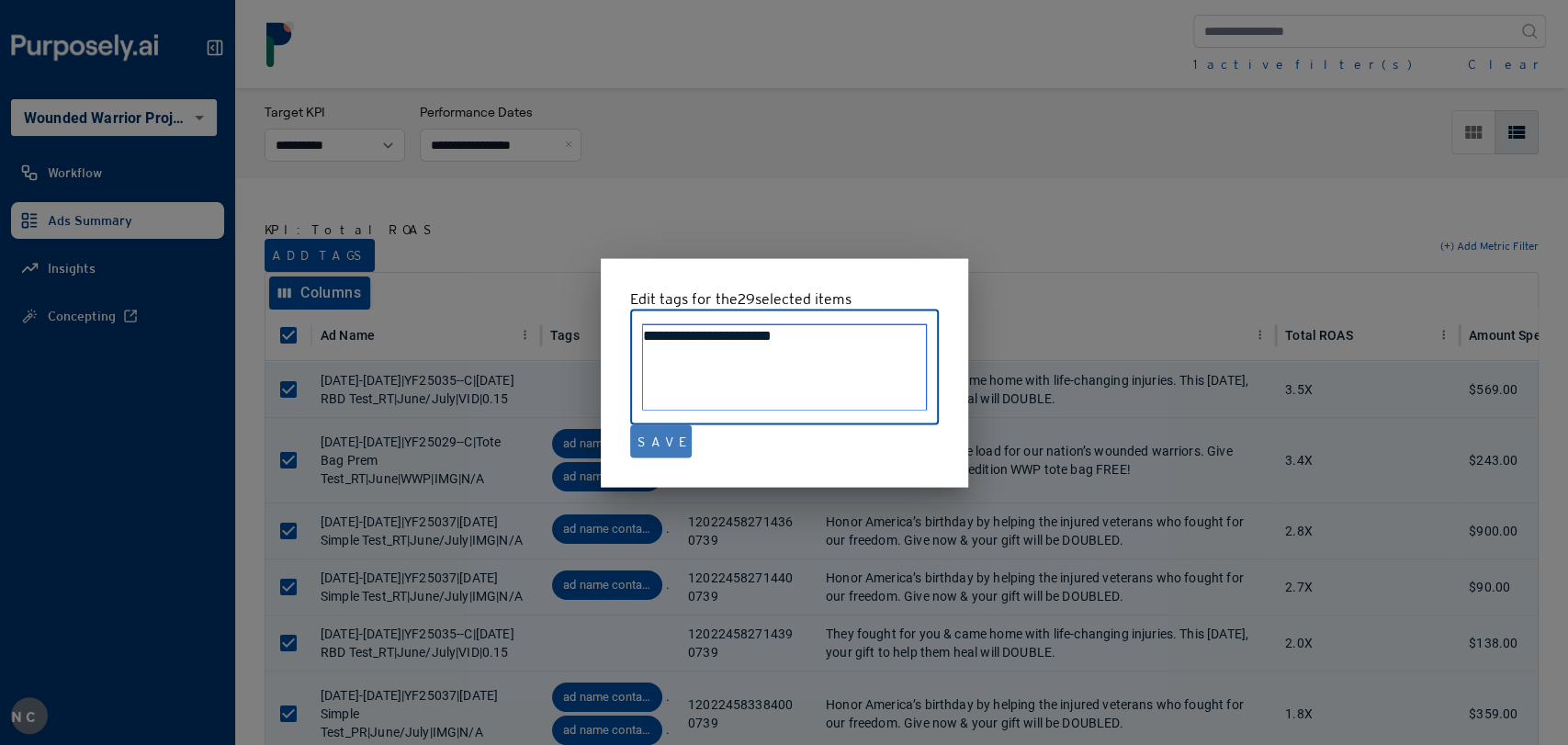 type on "**********" 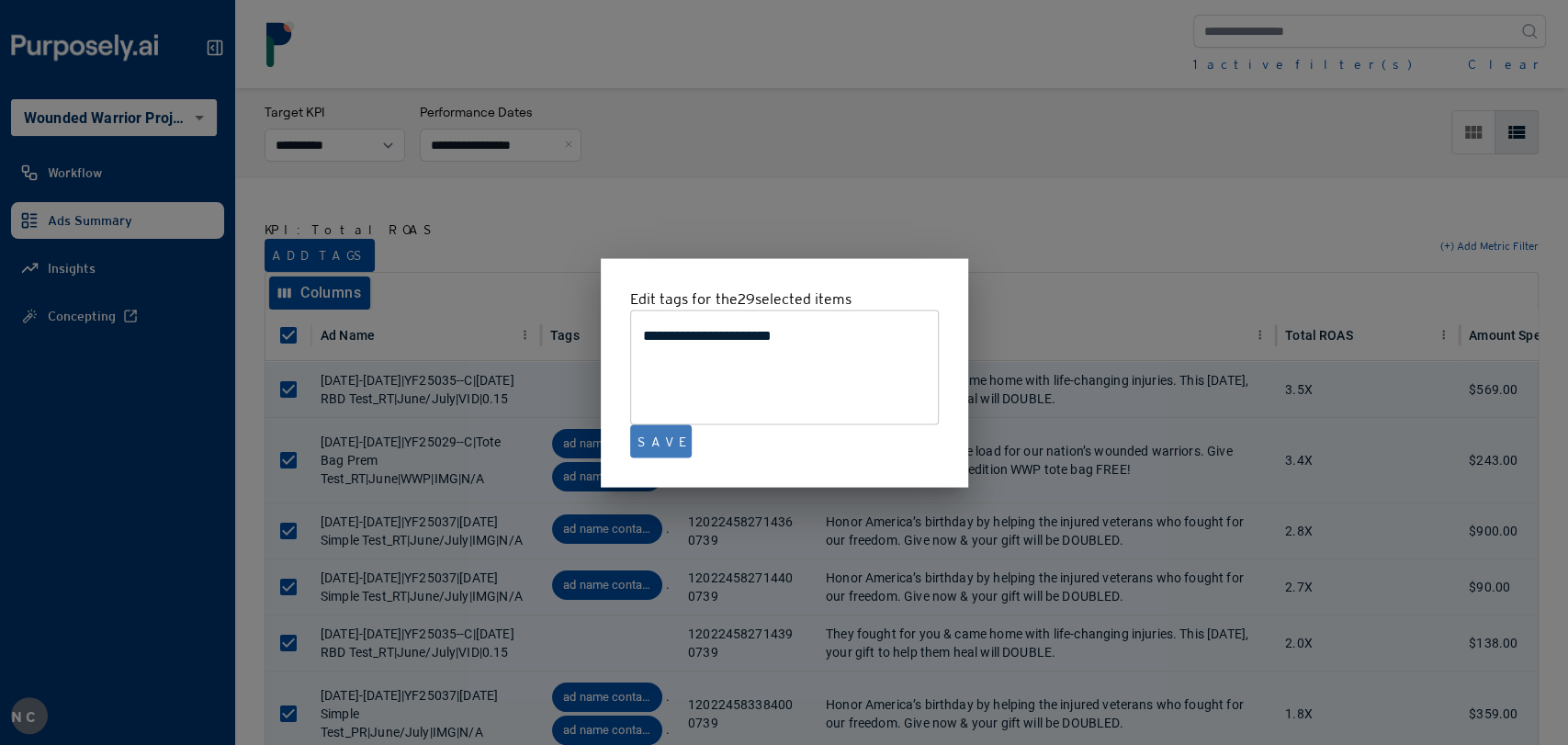 click on "Save" at bounding box center (660, 441) 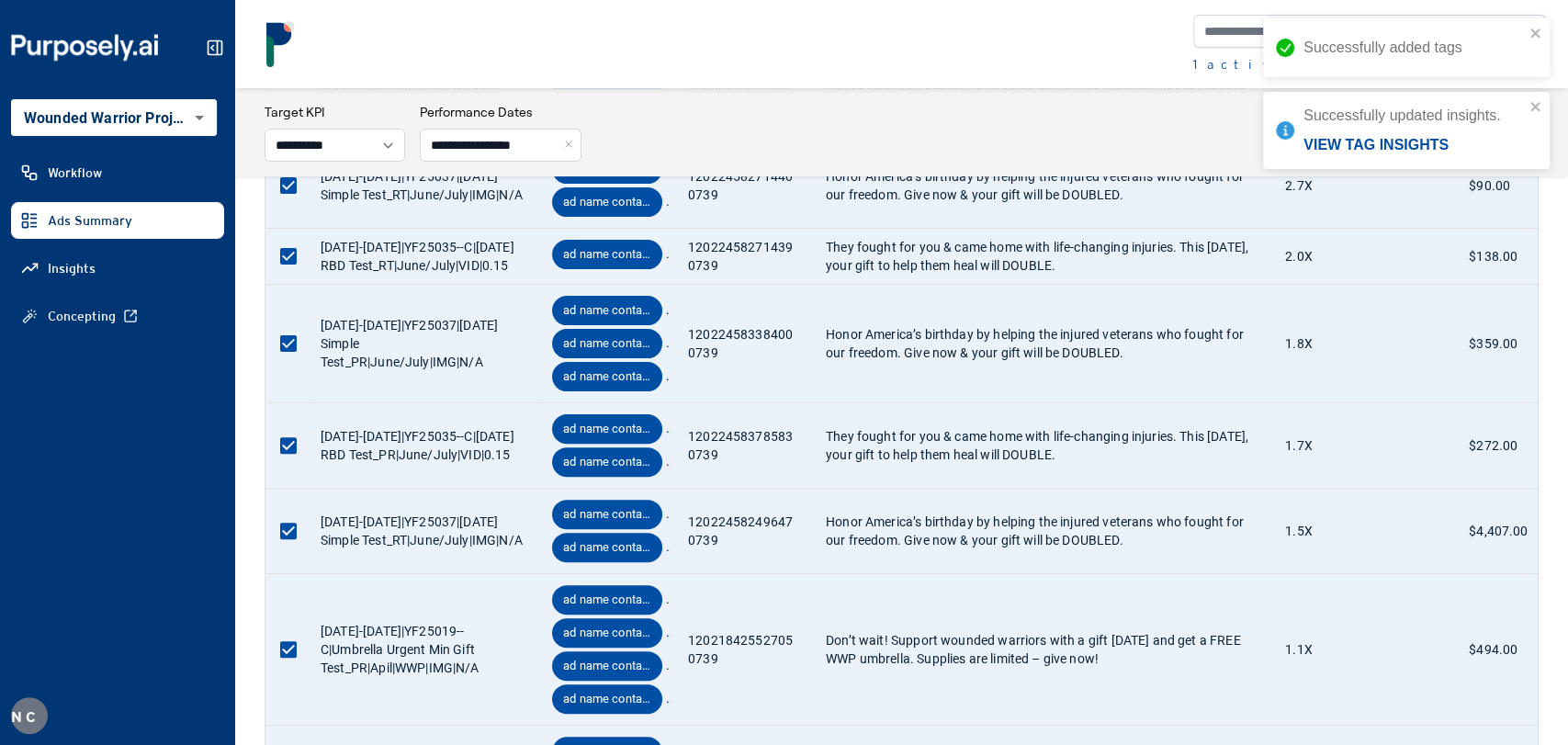 scroll, scrollTop: 0, scrollLeft: 0, axis: both 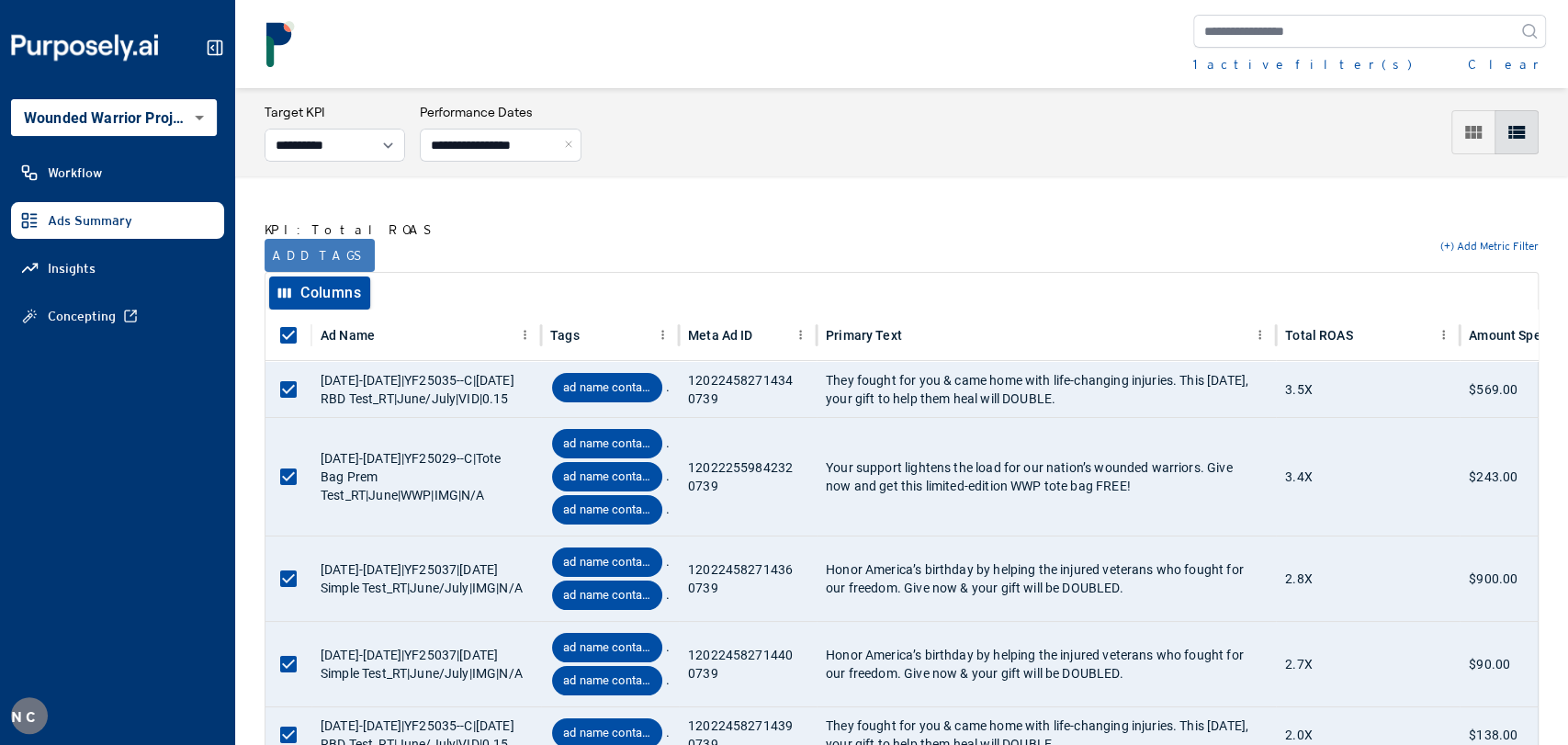 click on "Add tags" at bounding box center [320, 255] 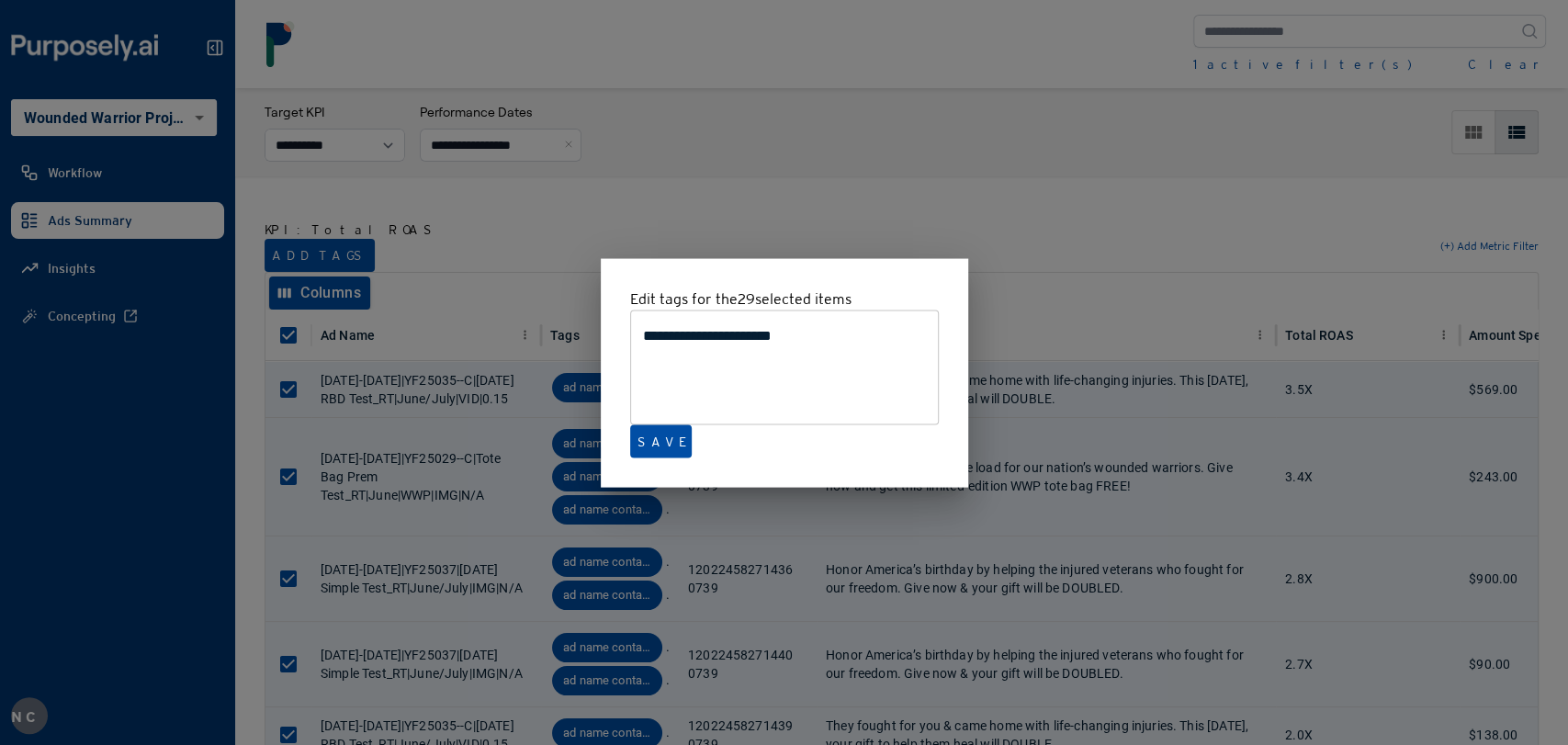 click at bounding box center [784, 372] 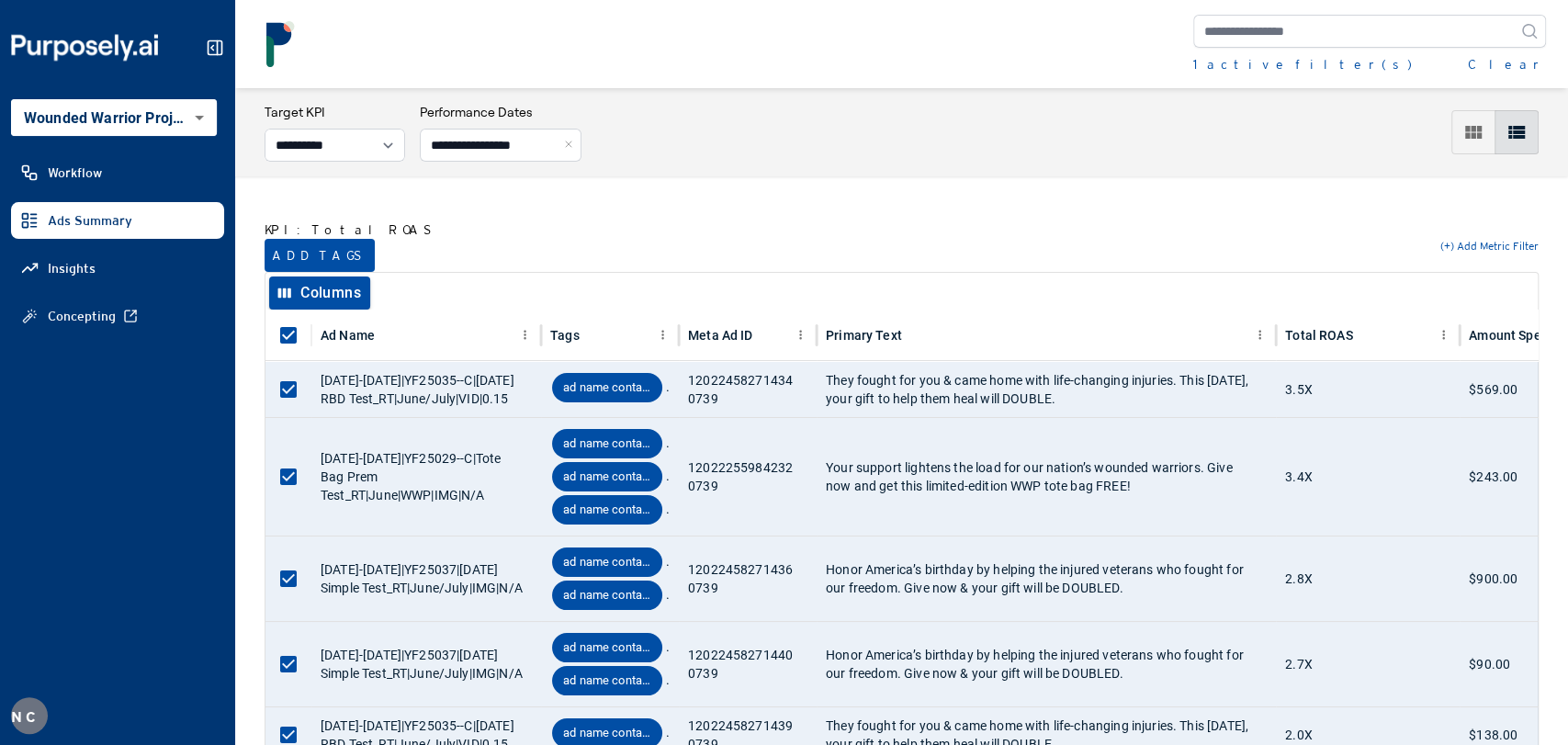 click on "1  active filter(s) Clear" at bounding box center (1370, 44) 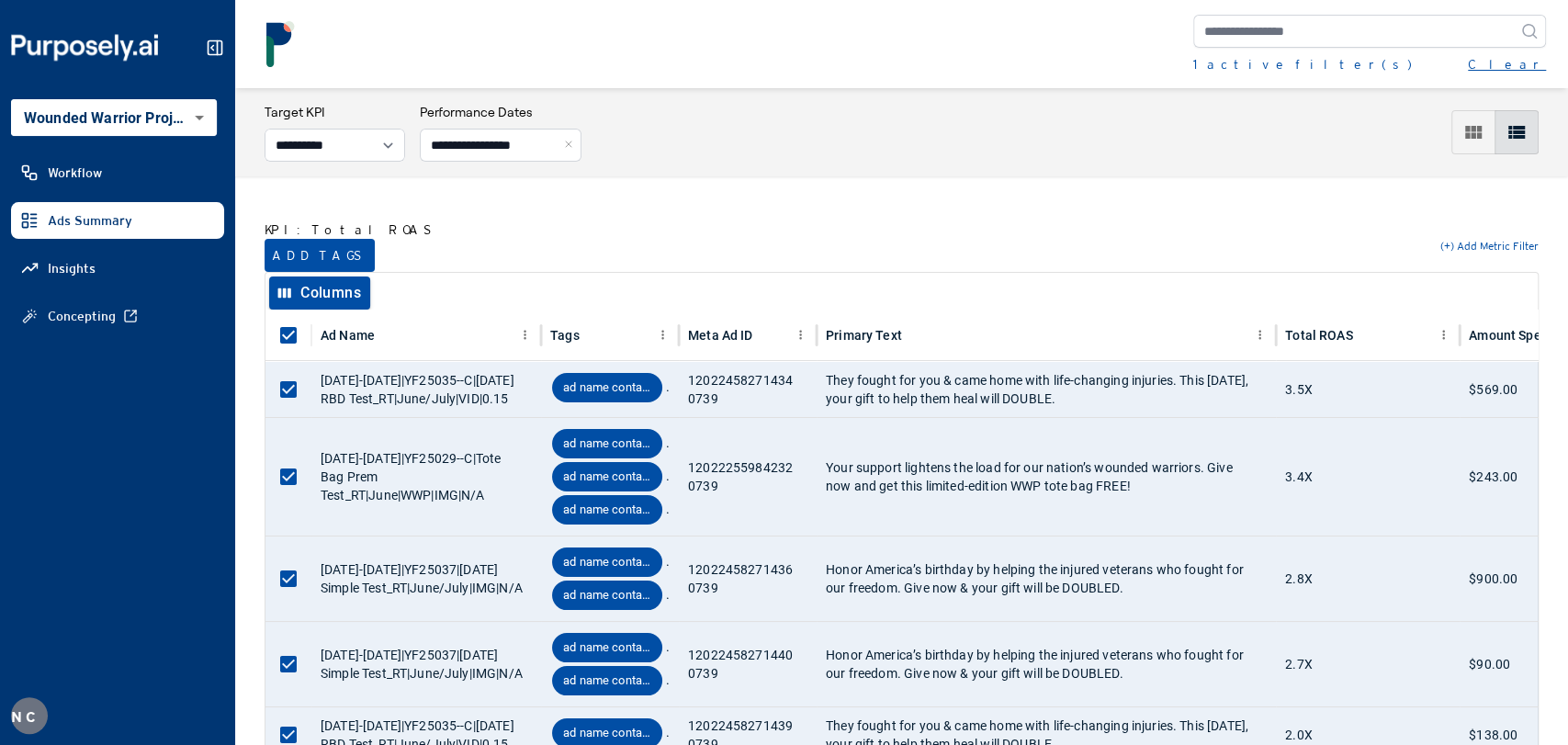 click on "Clear" at bounding box center (1506, 64) 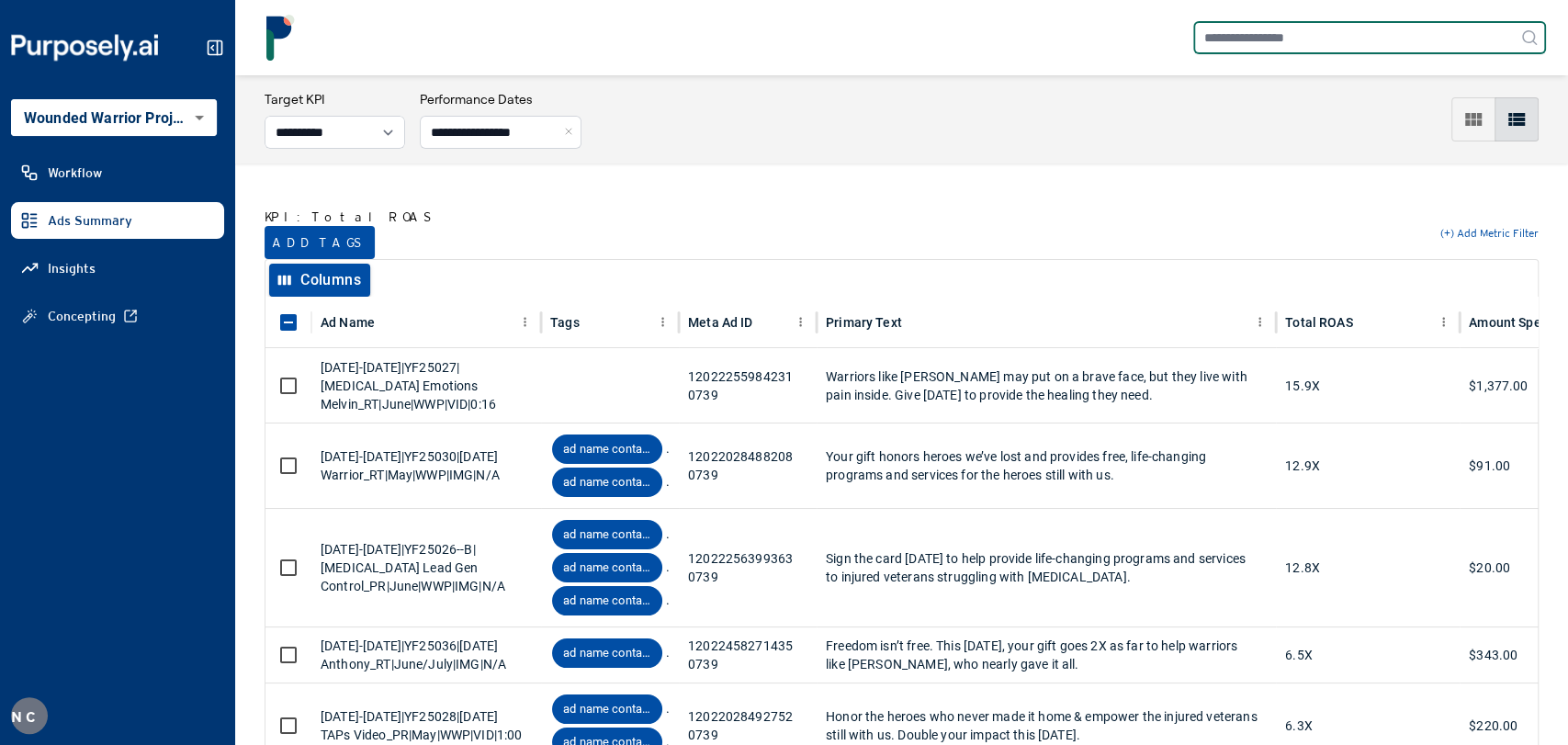click at bounding box center (1370, 38) 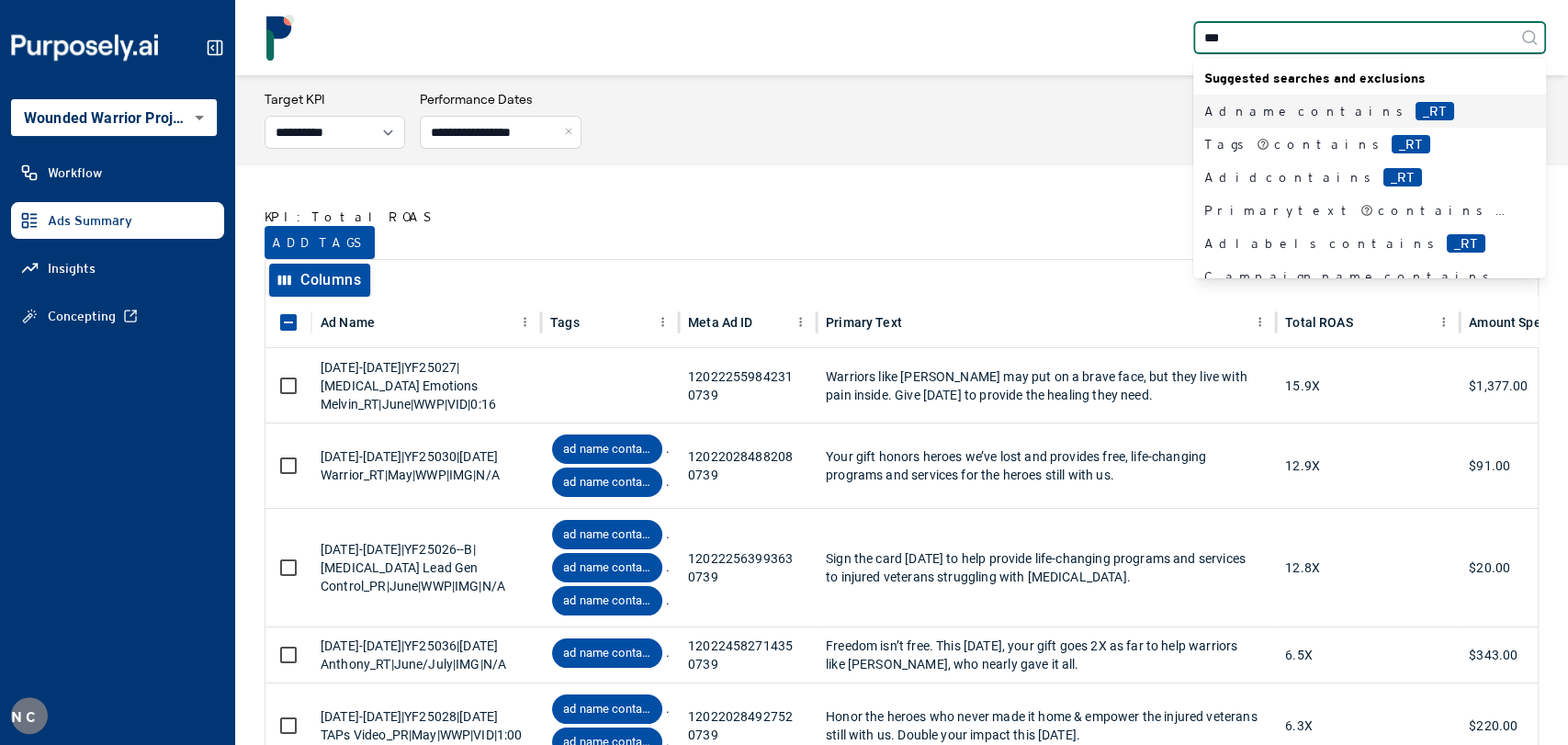 type on "***" 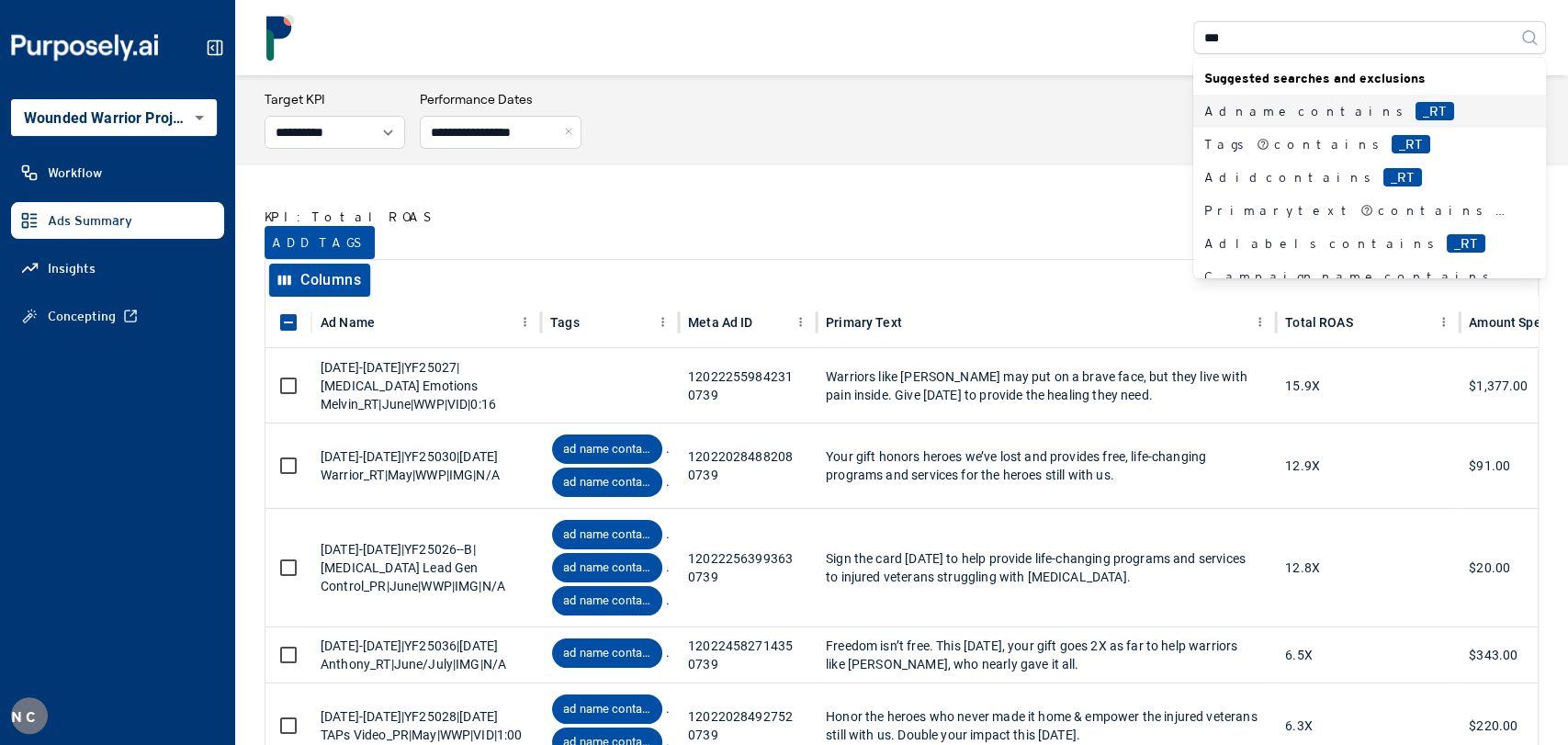 click on "_RT" at bounding box center [1435, 111] 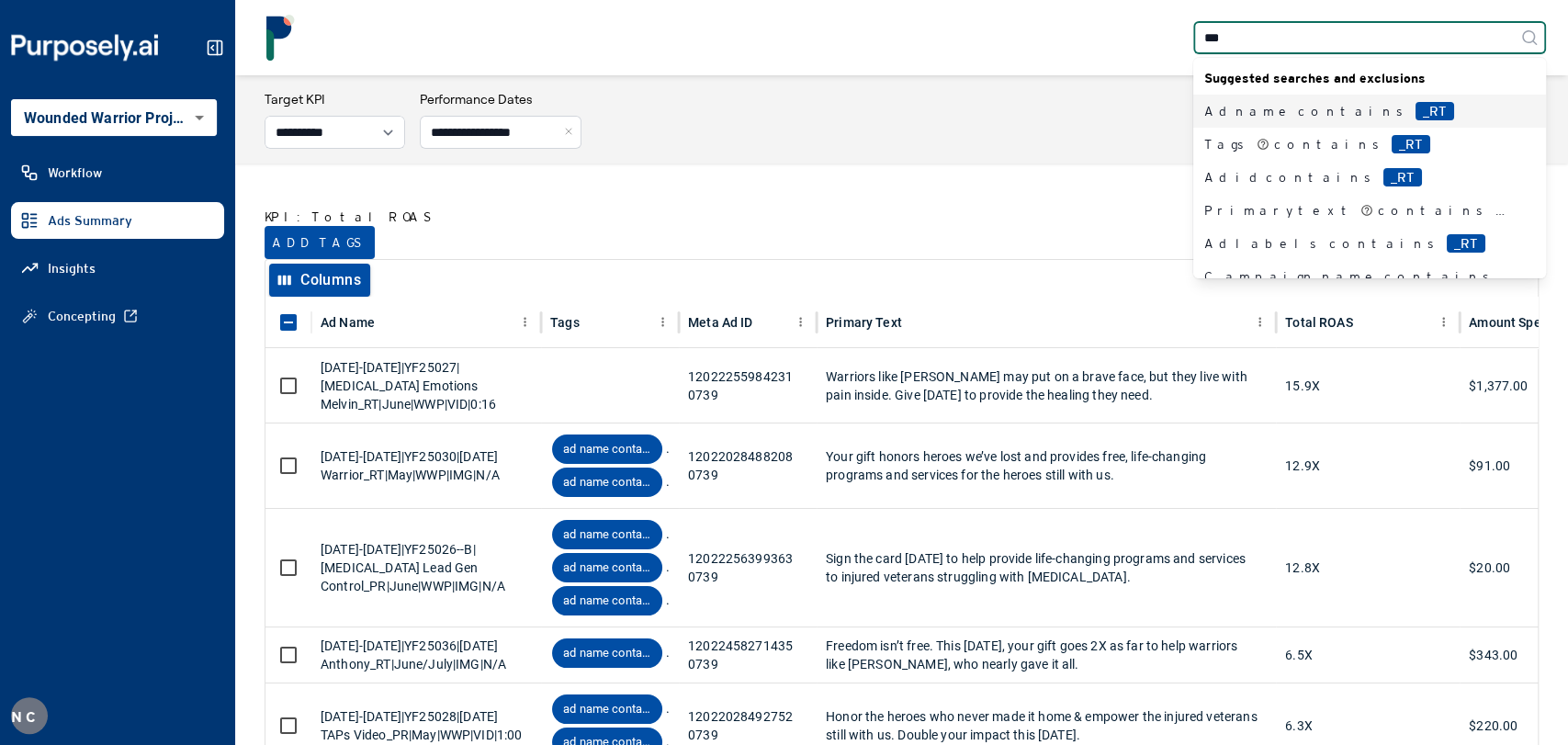 type 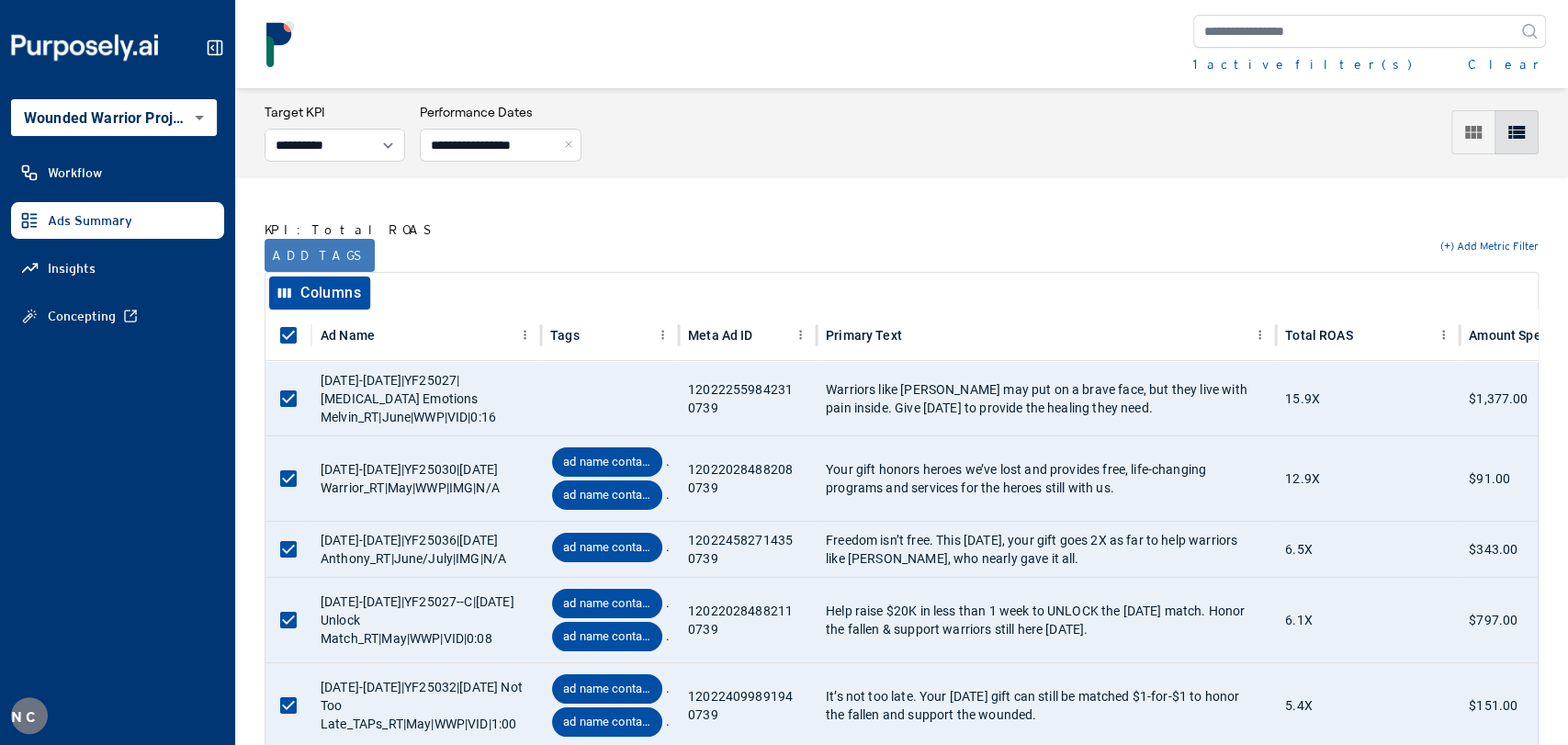 click on "Add tags" at bounding box center [320, 255] 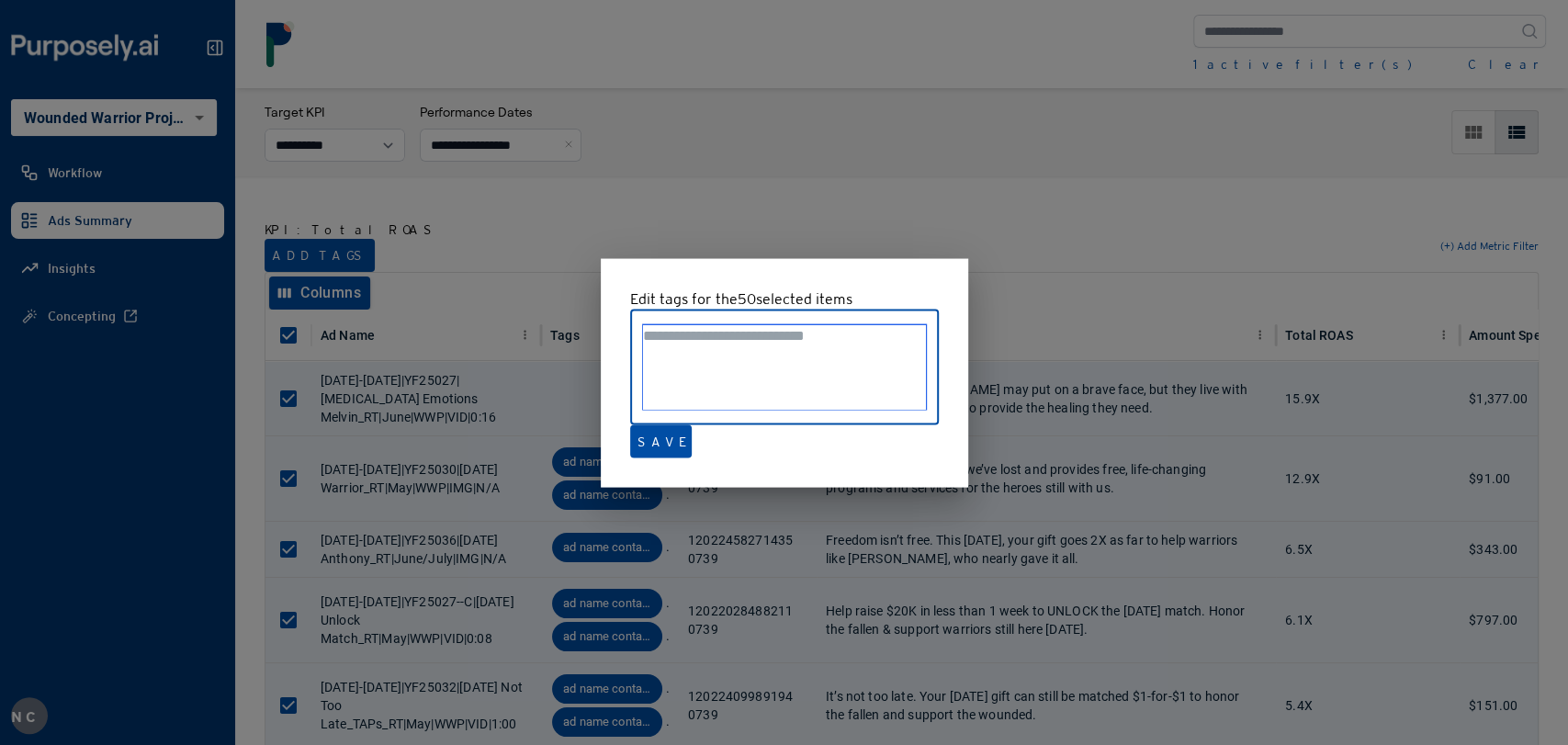 paste on "**********" 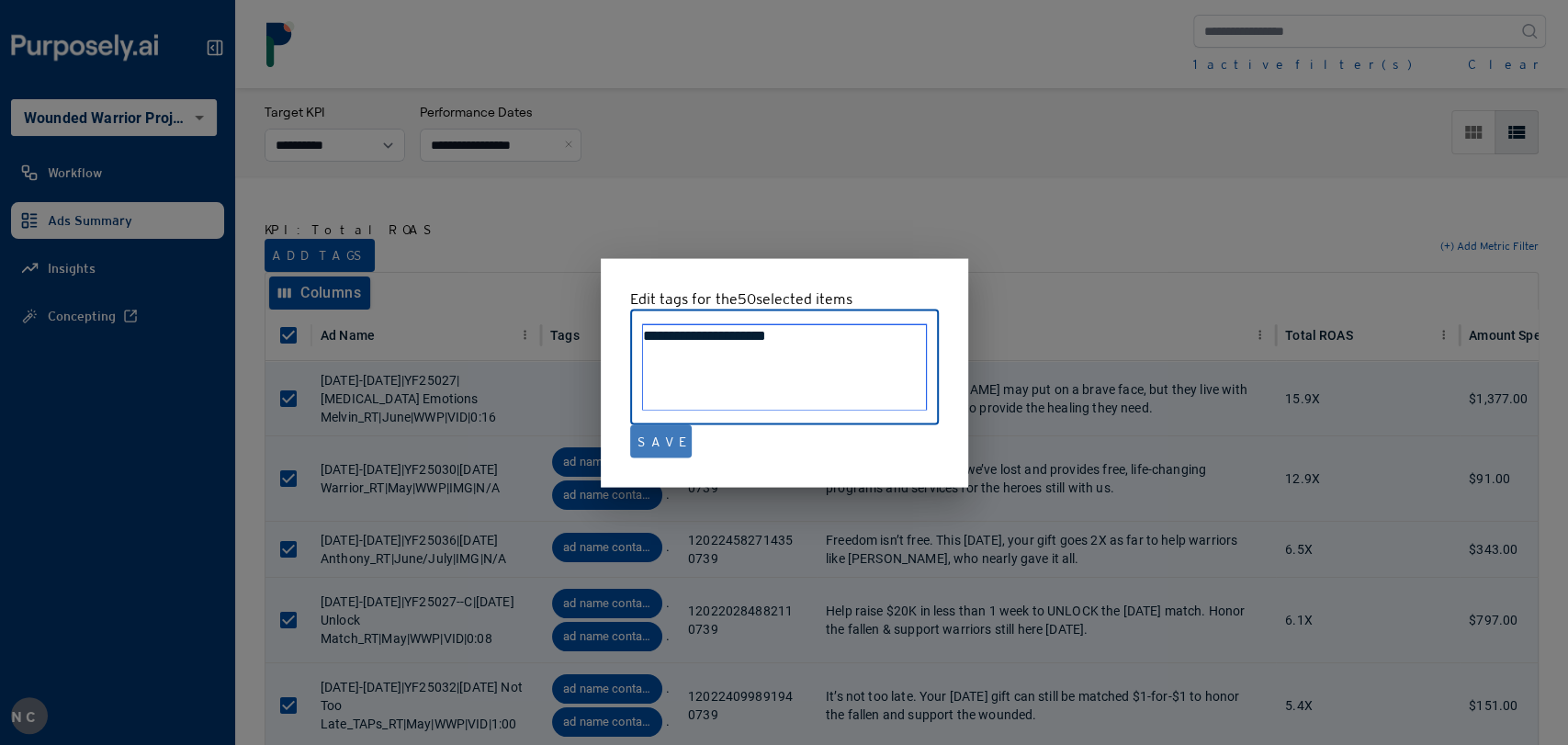 type on "**********" 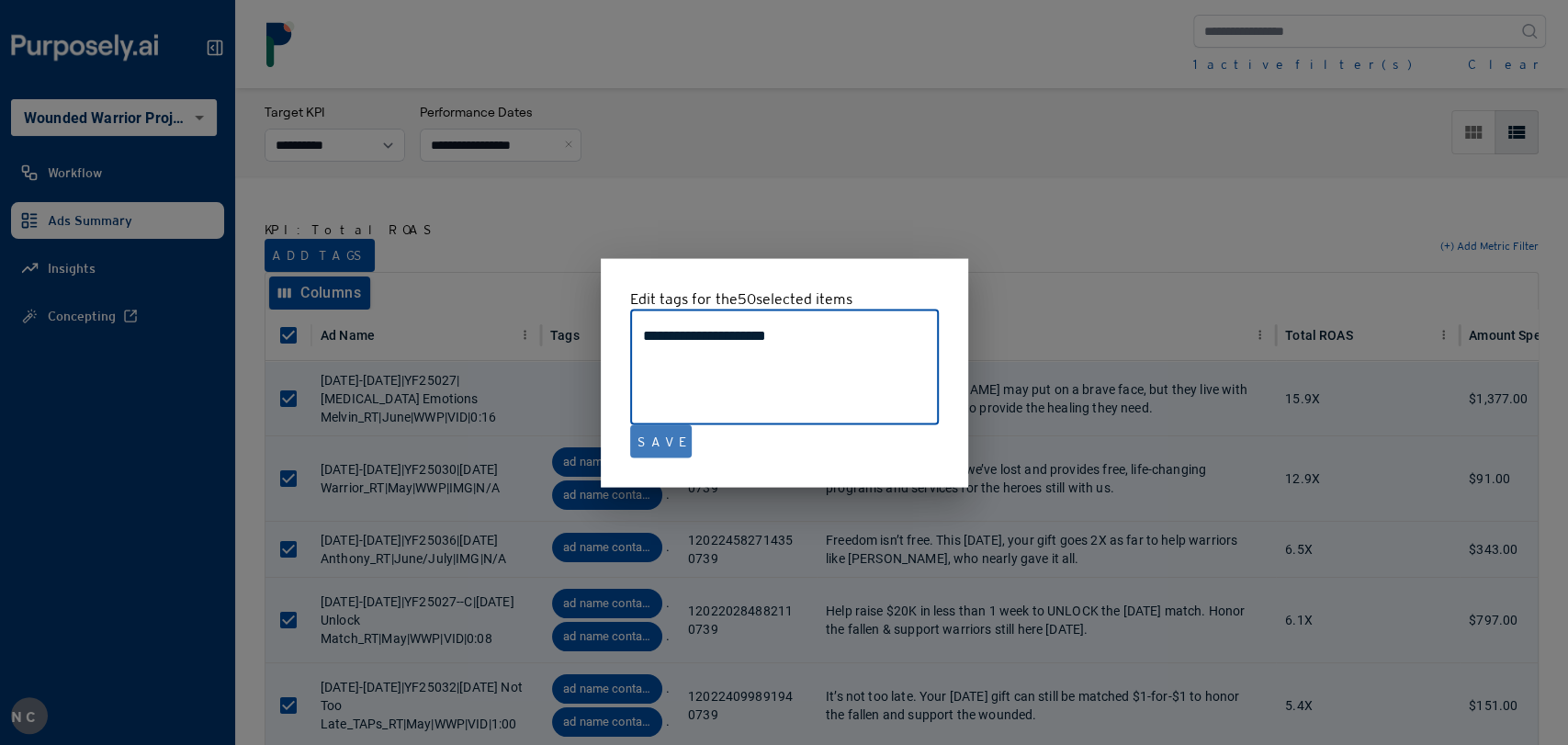 click on "Save" at bounding box center [660, 441] 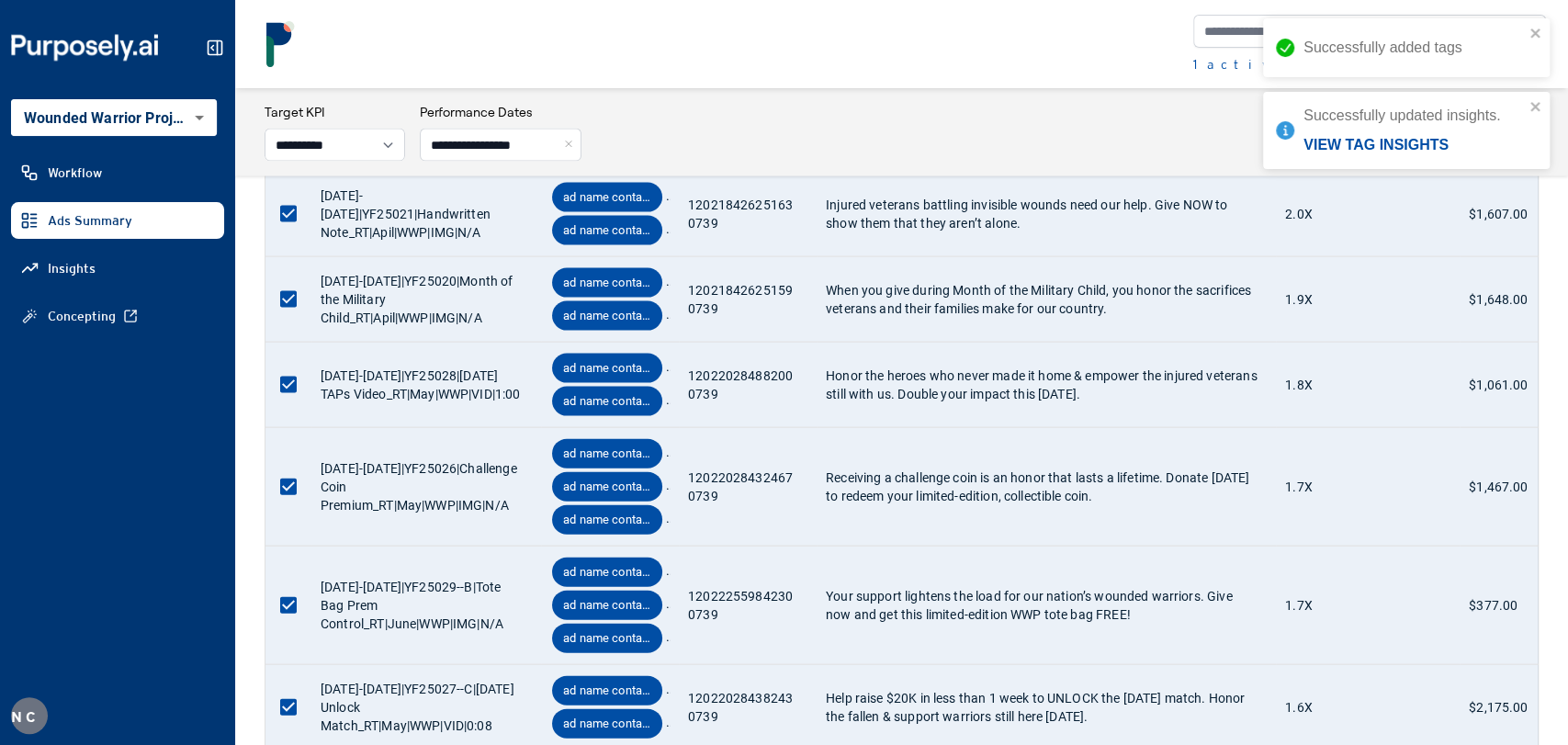 scroll, scrollTop: 4408, scrollLeft: 0, axis: vertical 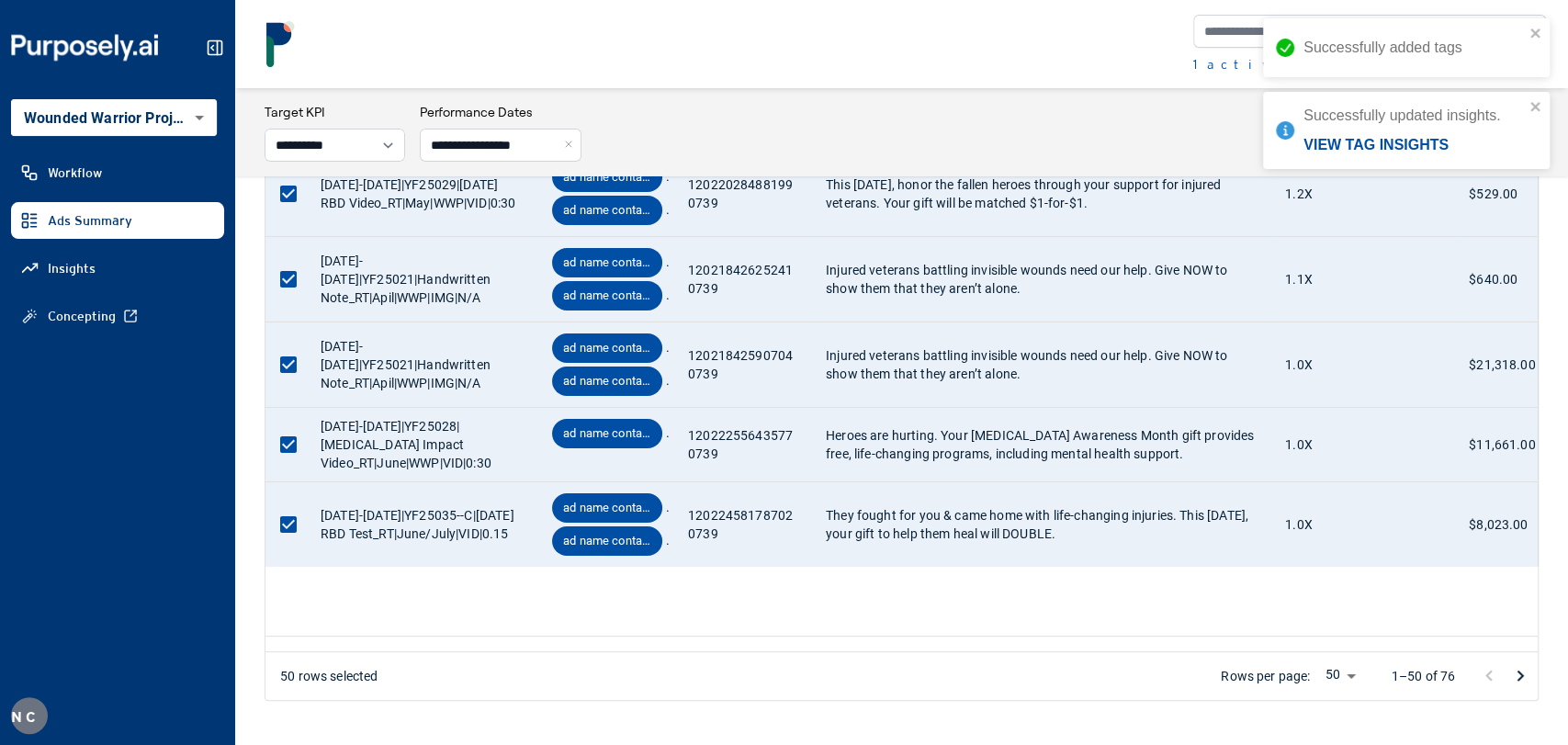 click 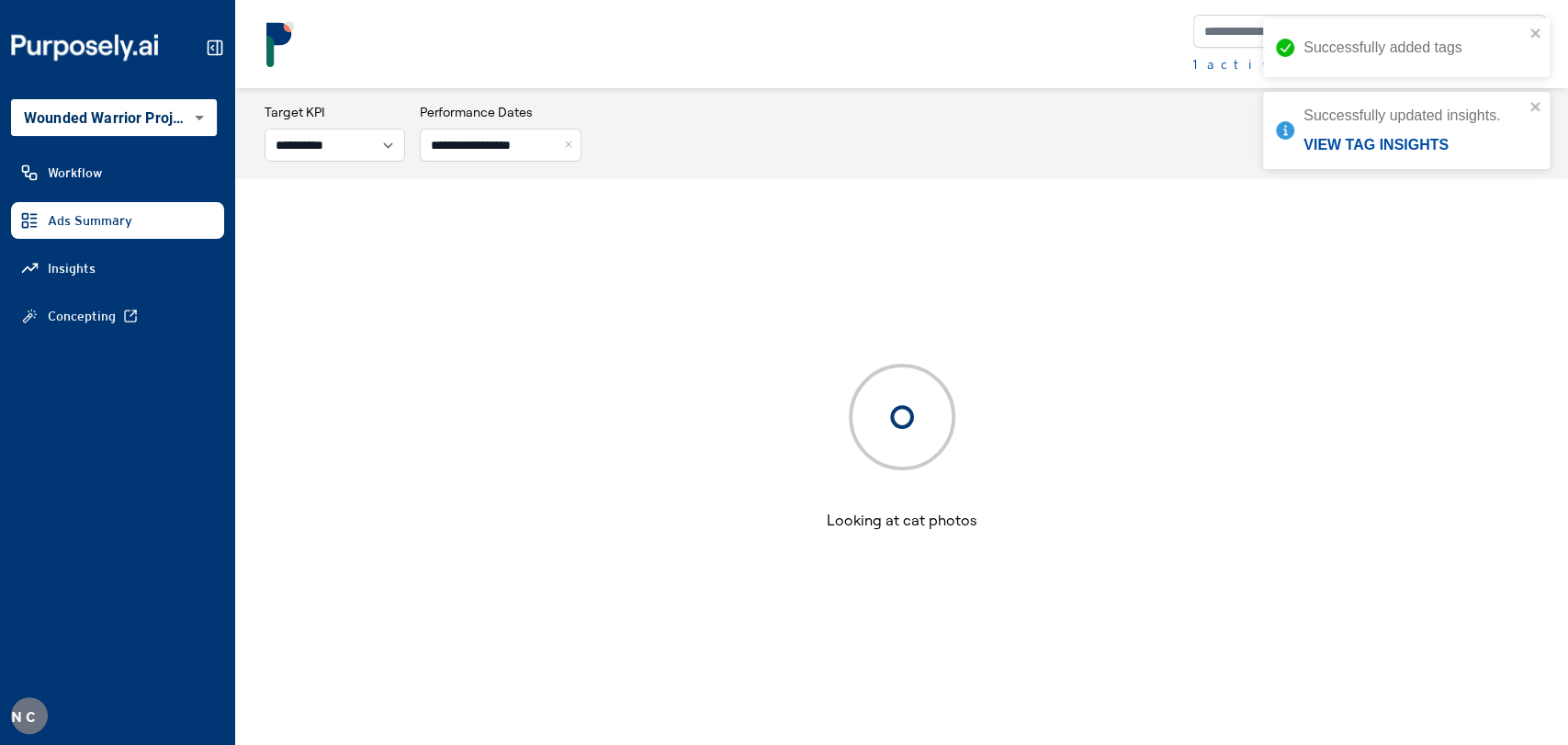 scroll, scrollTop: 88, scrollLeft: 0, axis: vertical 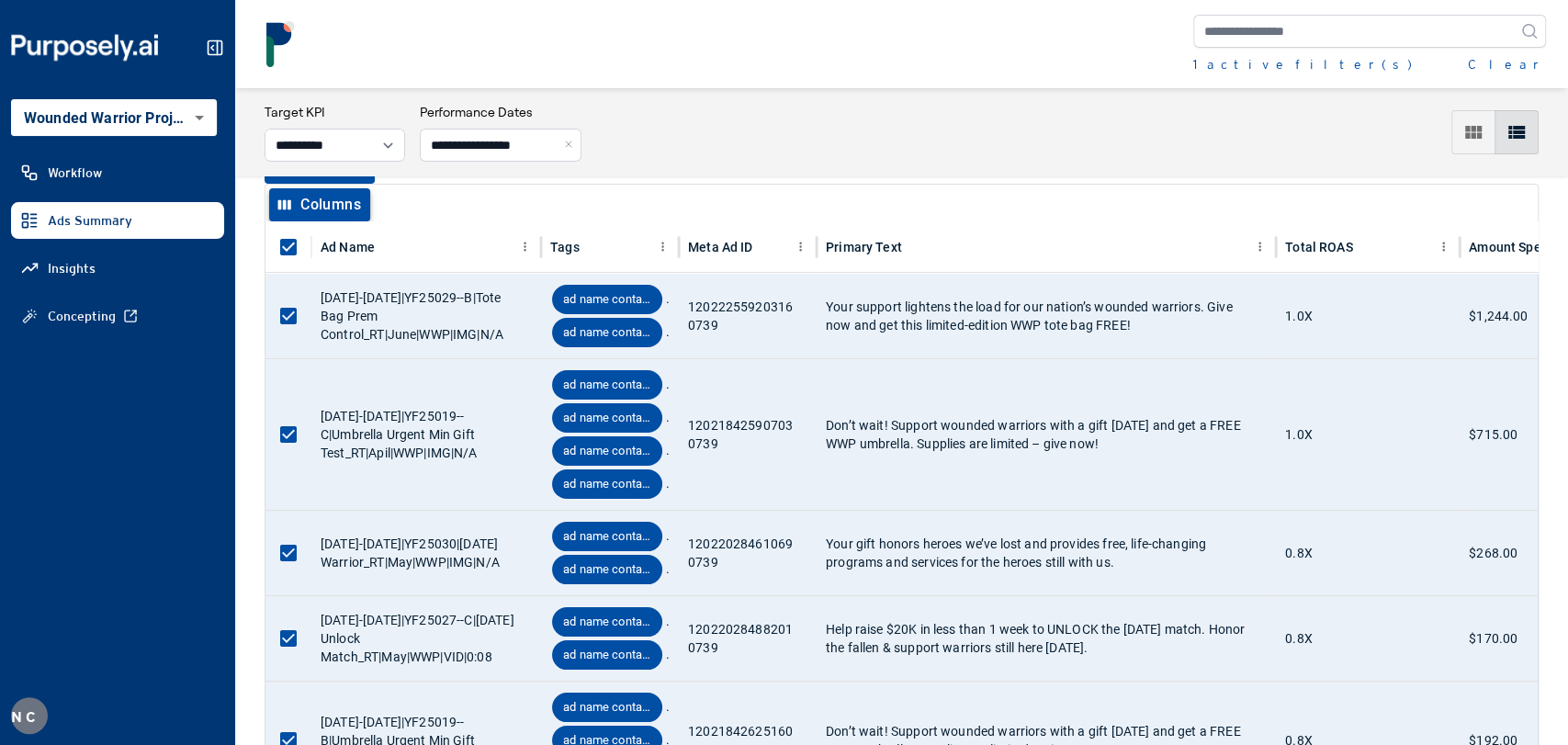 click on "Columns" at bounding box center [320, 205] 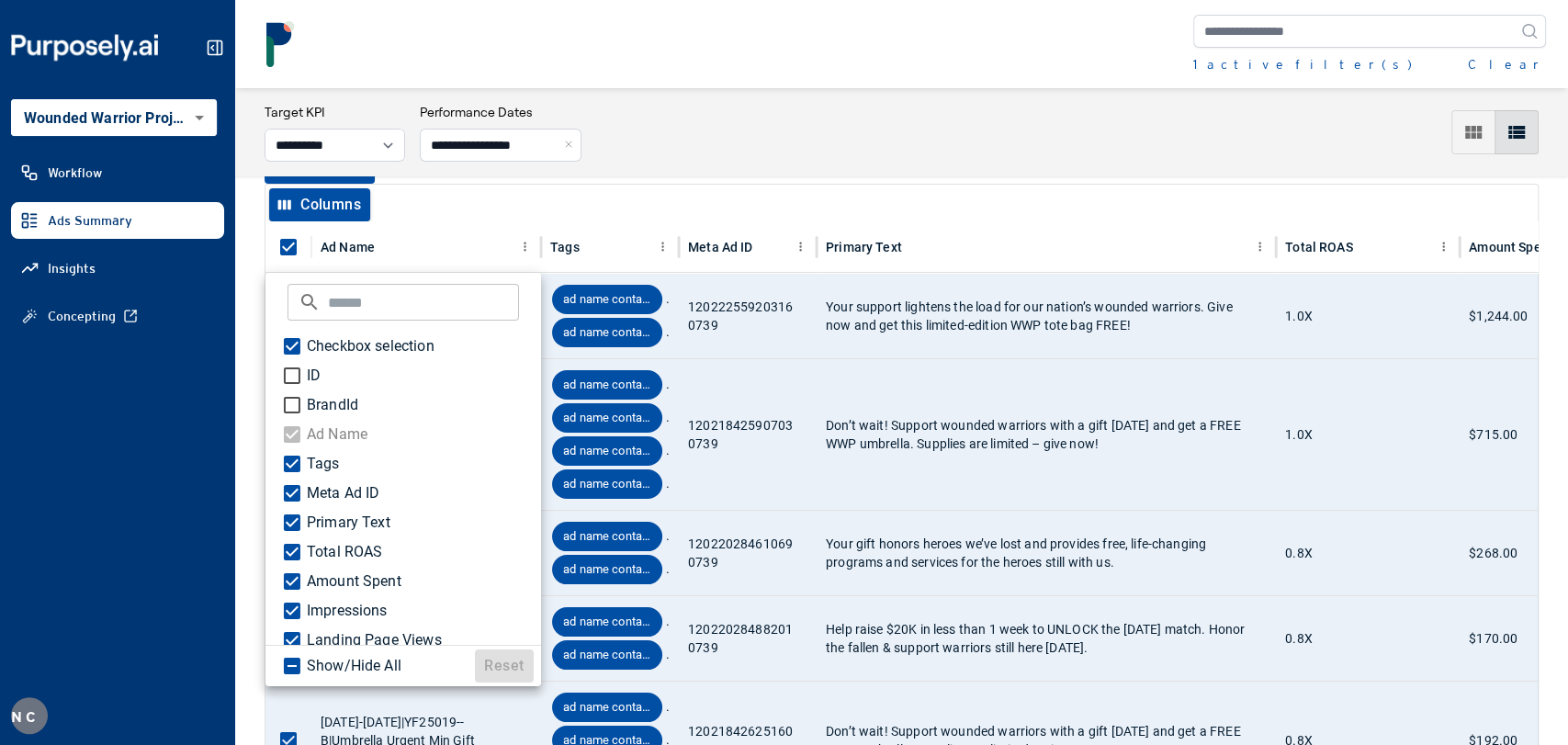 click on "Columns" at bounding box center (901, 203) 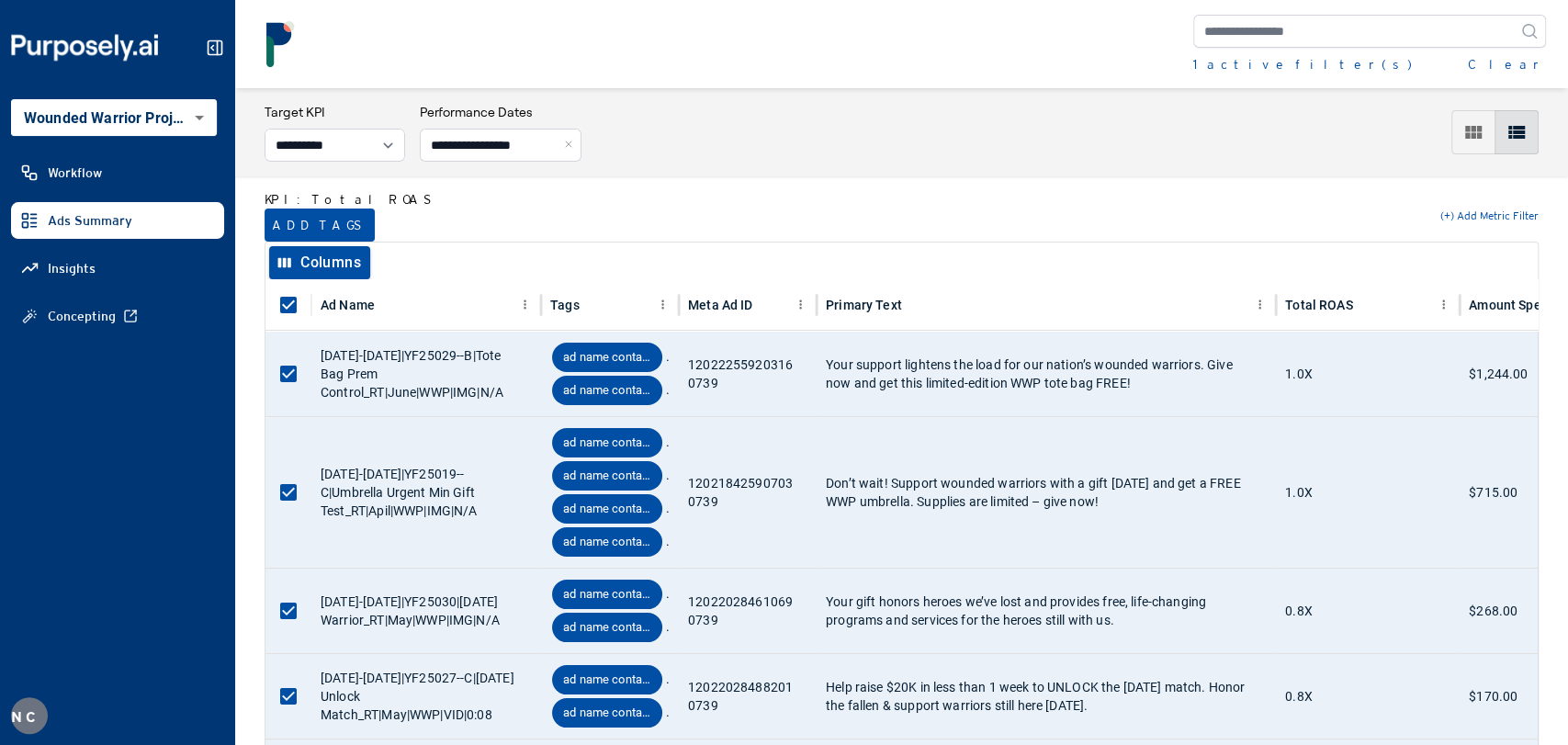 scroll, scrollTop: 0, scrollLeft: 0, axis: both 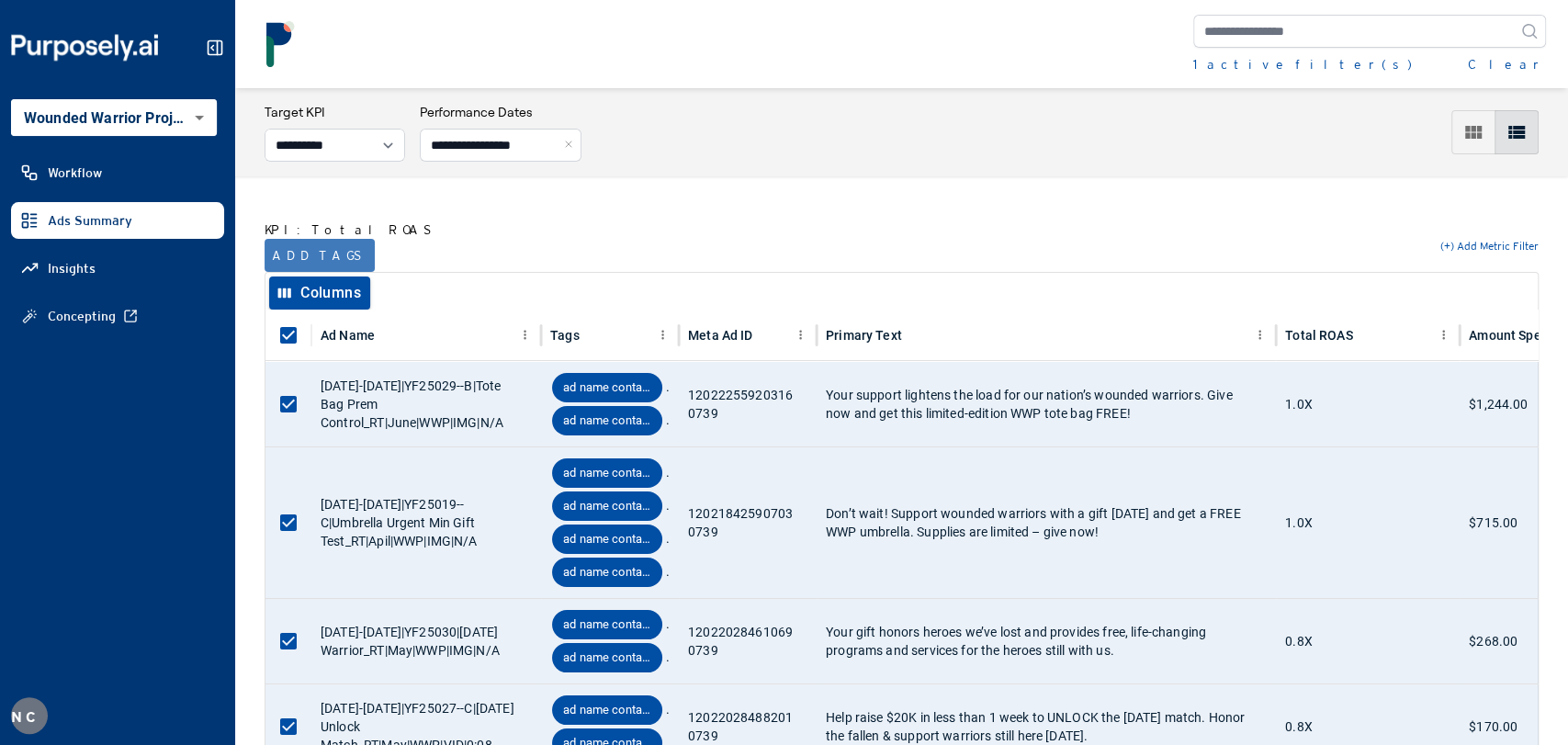 click on "Add tags" at bounding box center [320, 255] 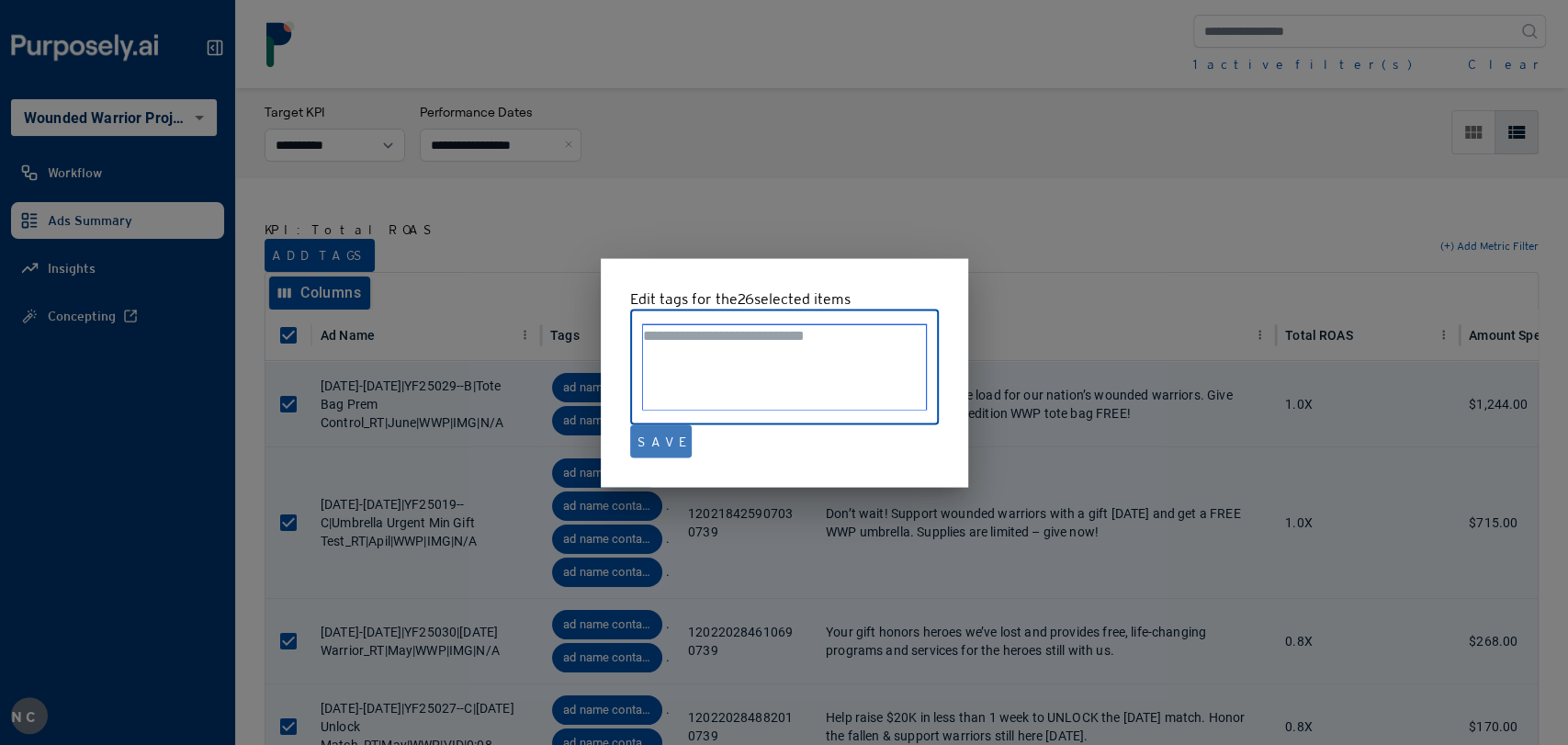 paste on "**********" 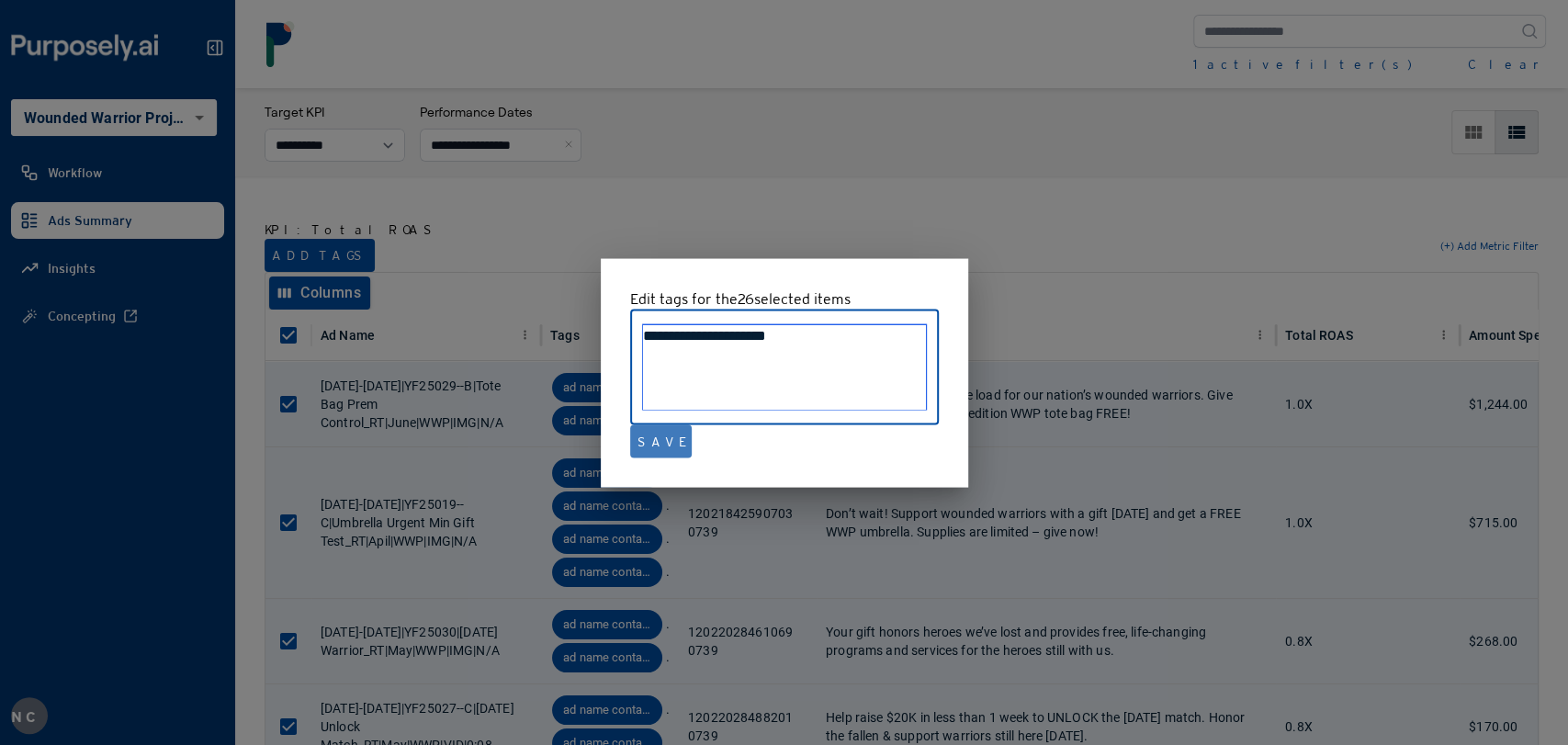 type on "**********" 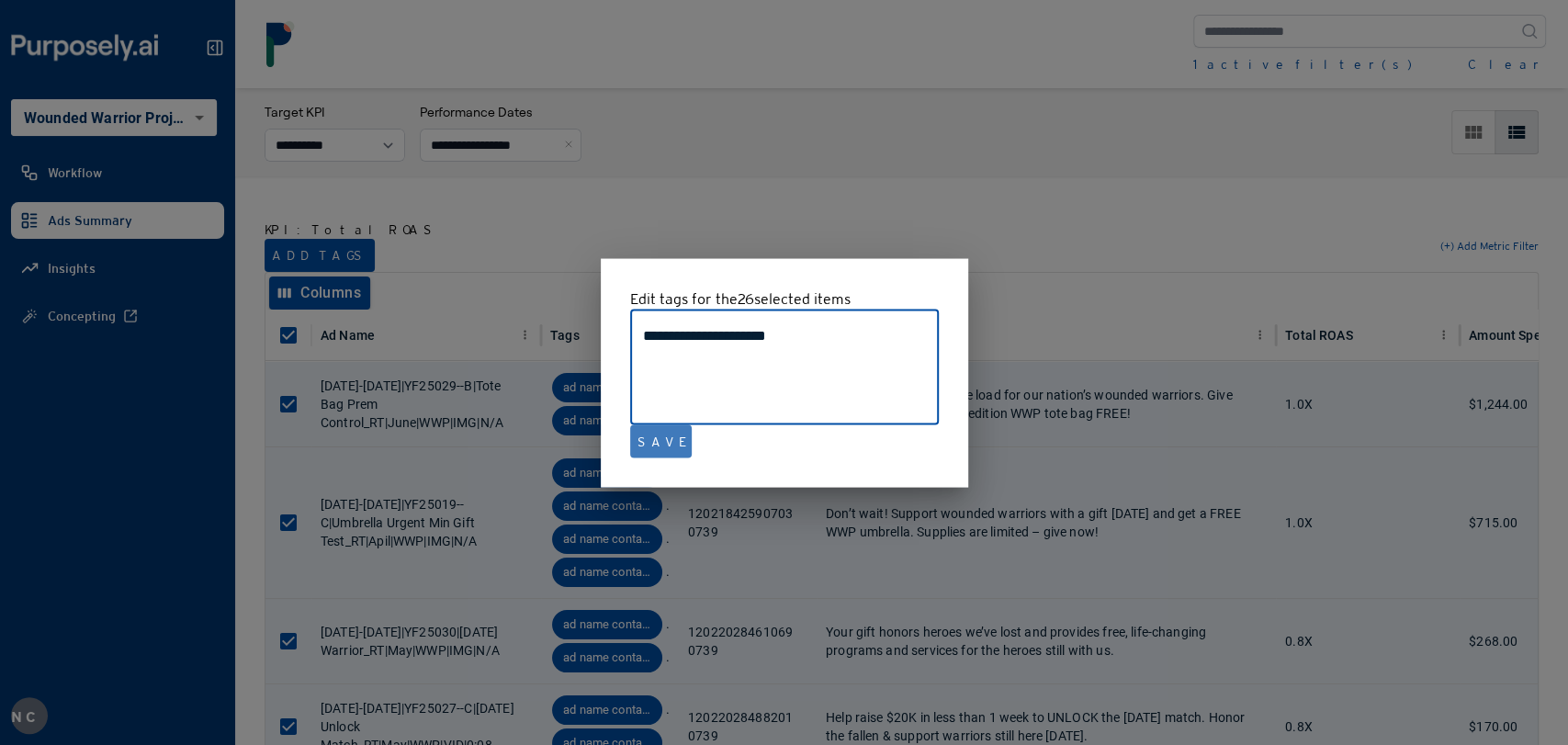 click on "Save" at bounding box center [660, 441] 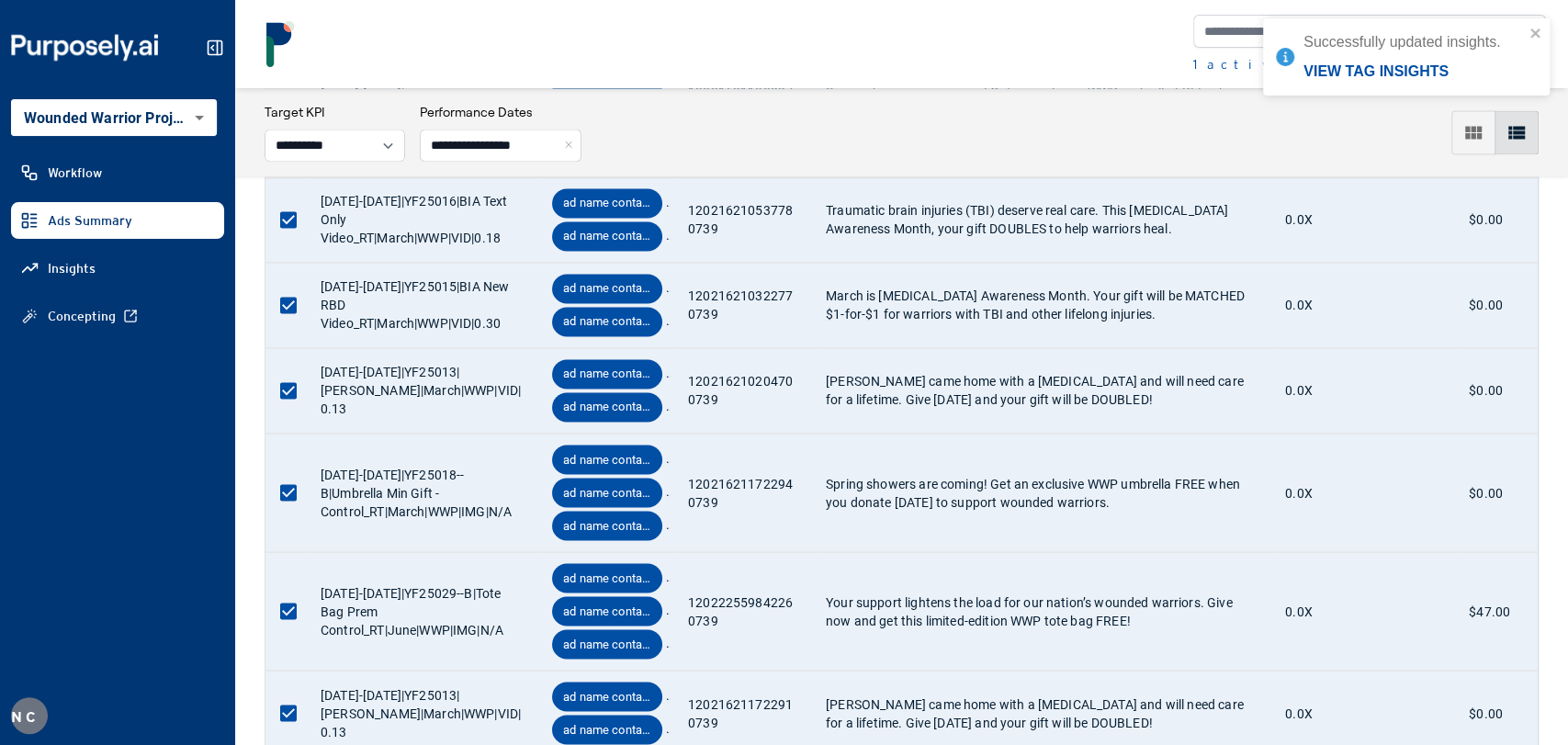 scroll, scrollTop: 2543, scrollLeft: 0, axis: vertical 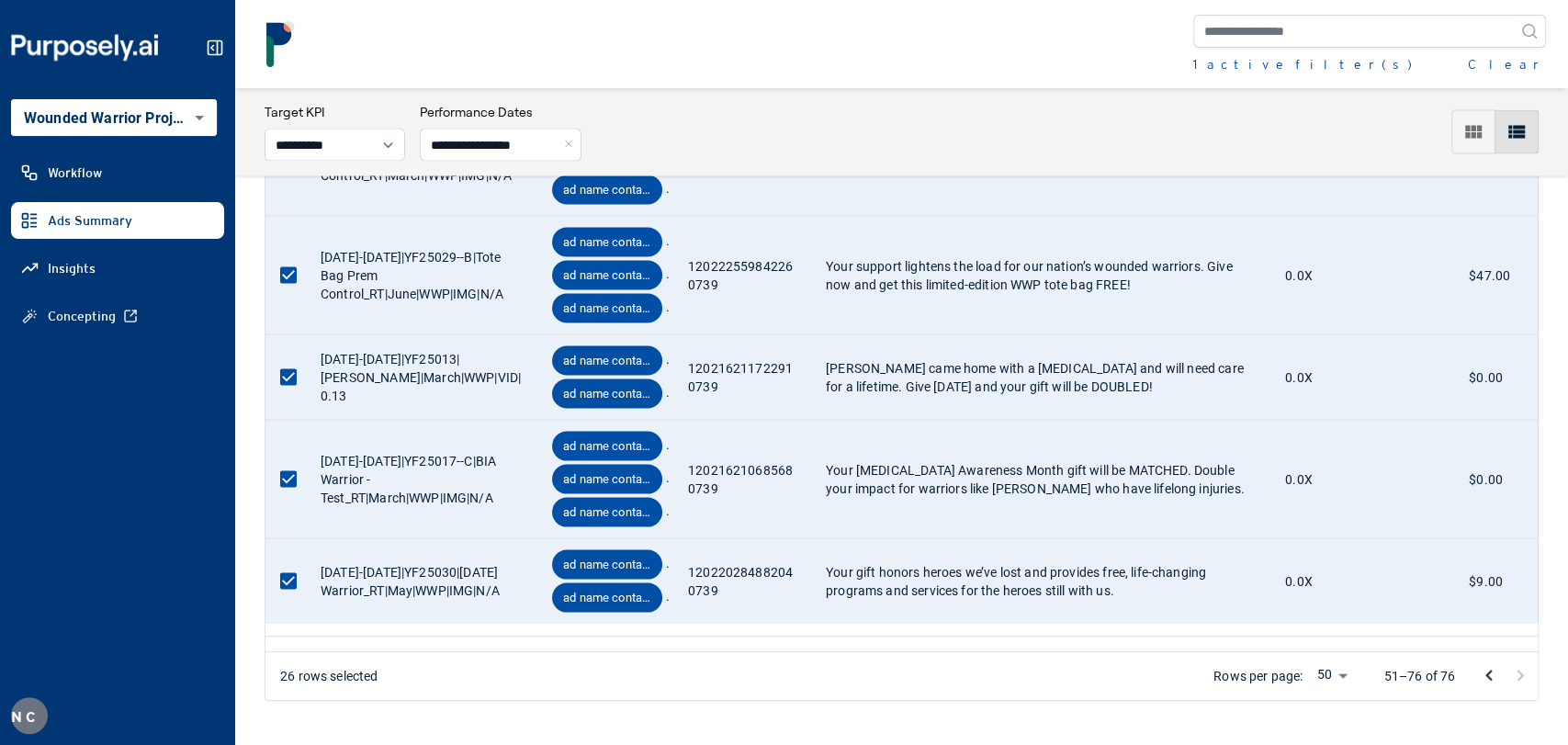 click at bounding box center (1489, 676) 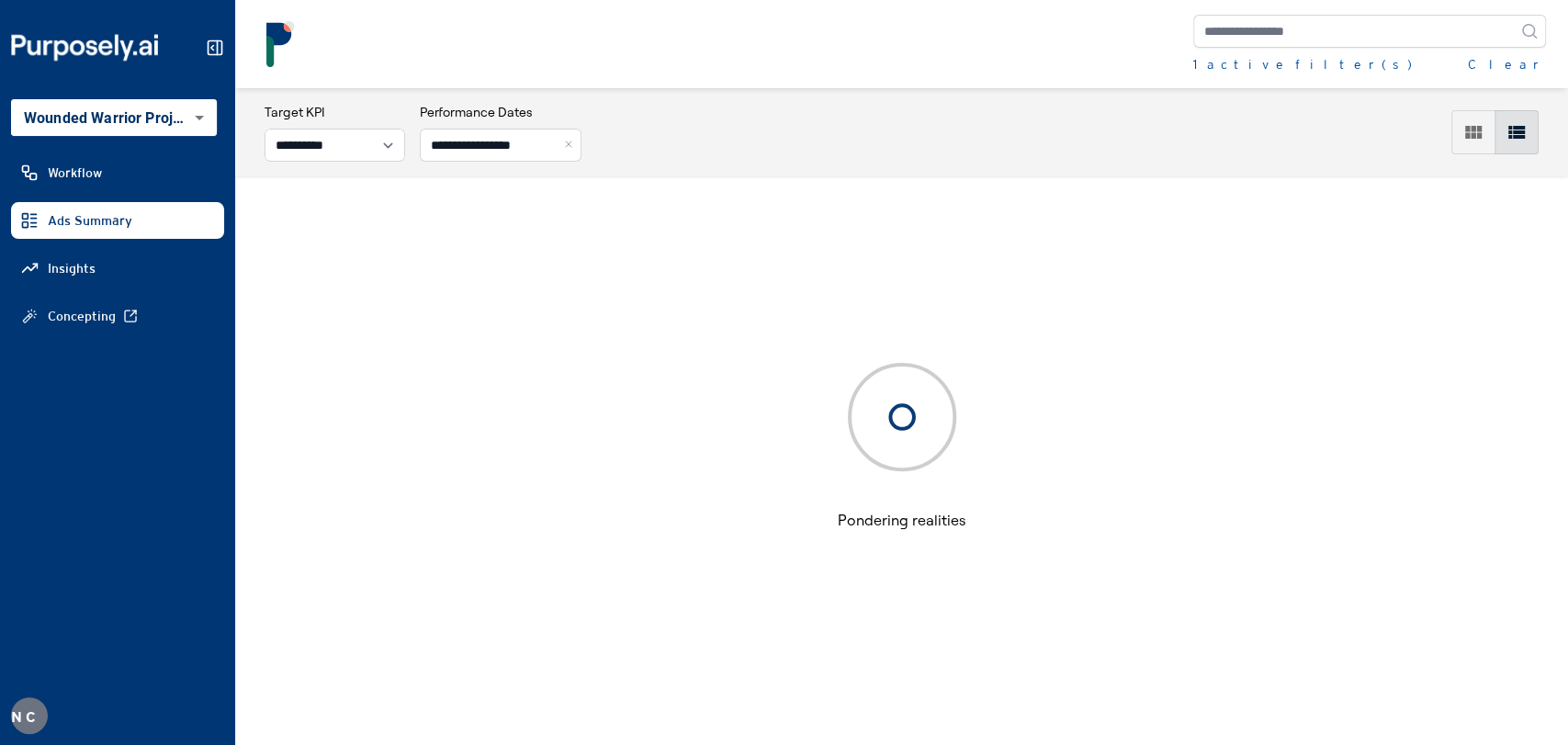 scroll, scrollTop: 88, scrollLeft: 0, axis: vertical 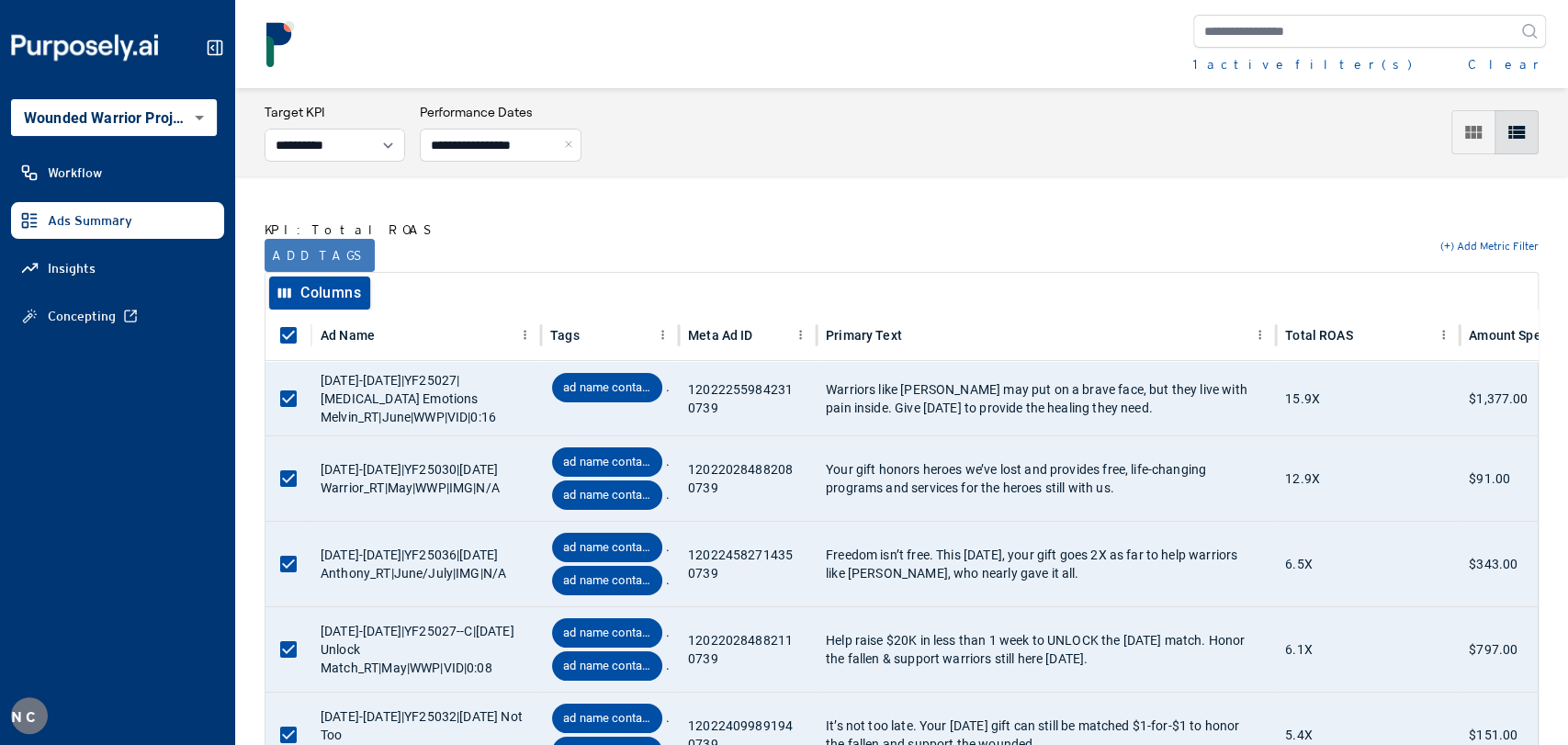 click on "Add tags" at bounding box center (320, 255) 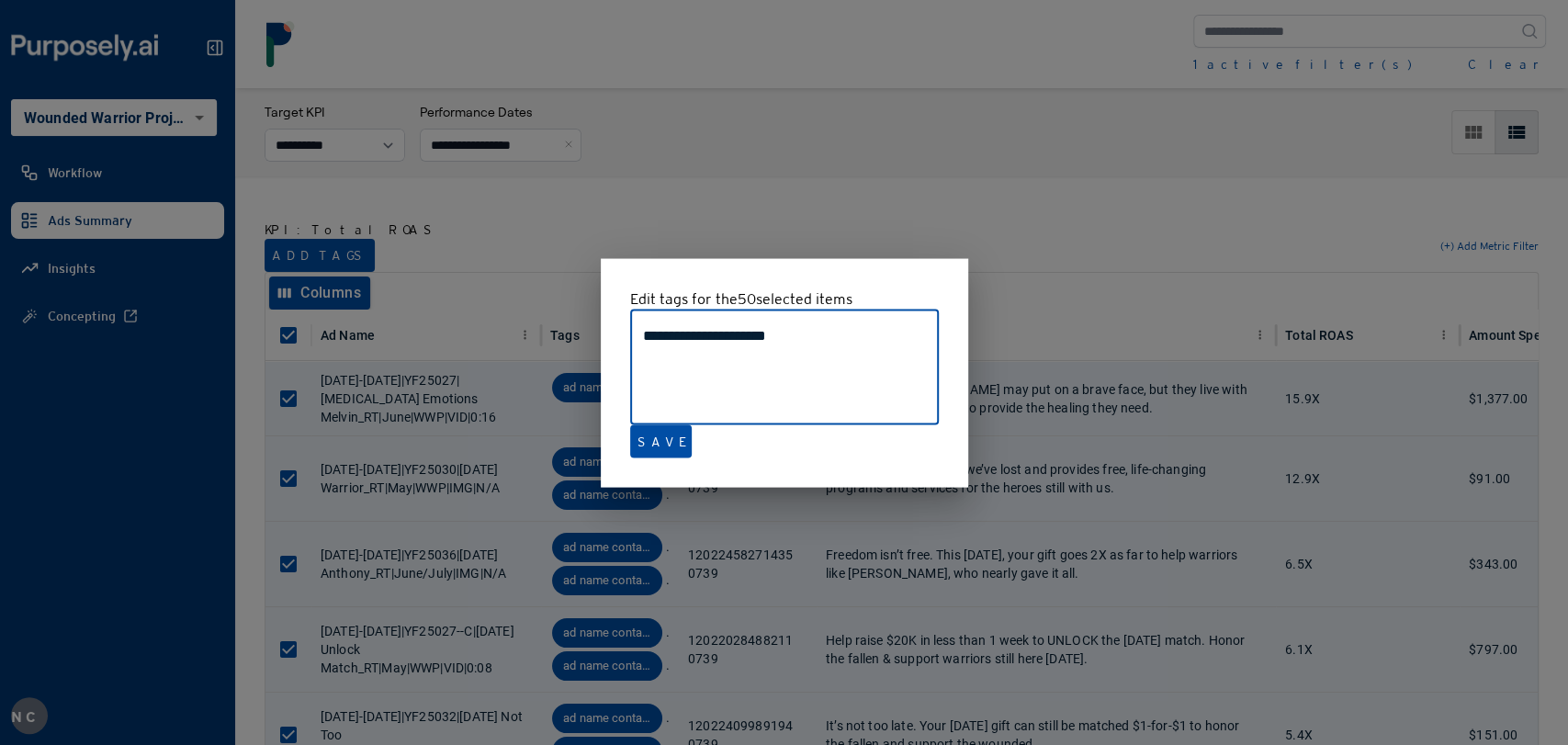 click at bounding box center [784, 372] 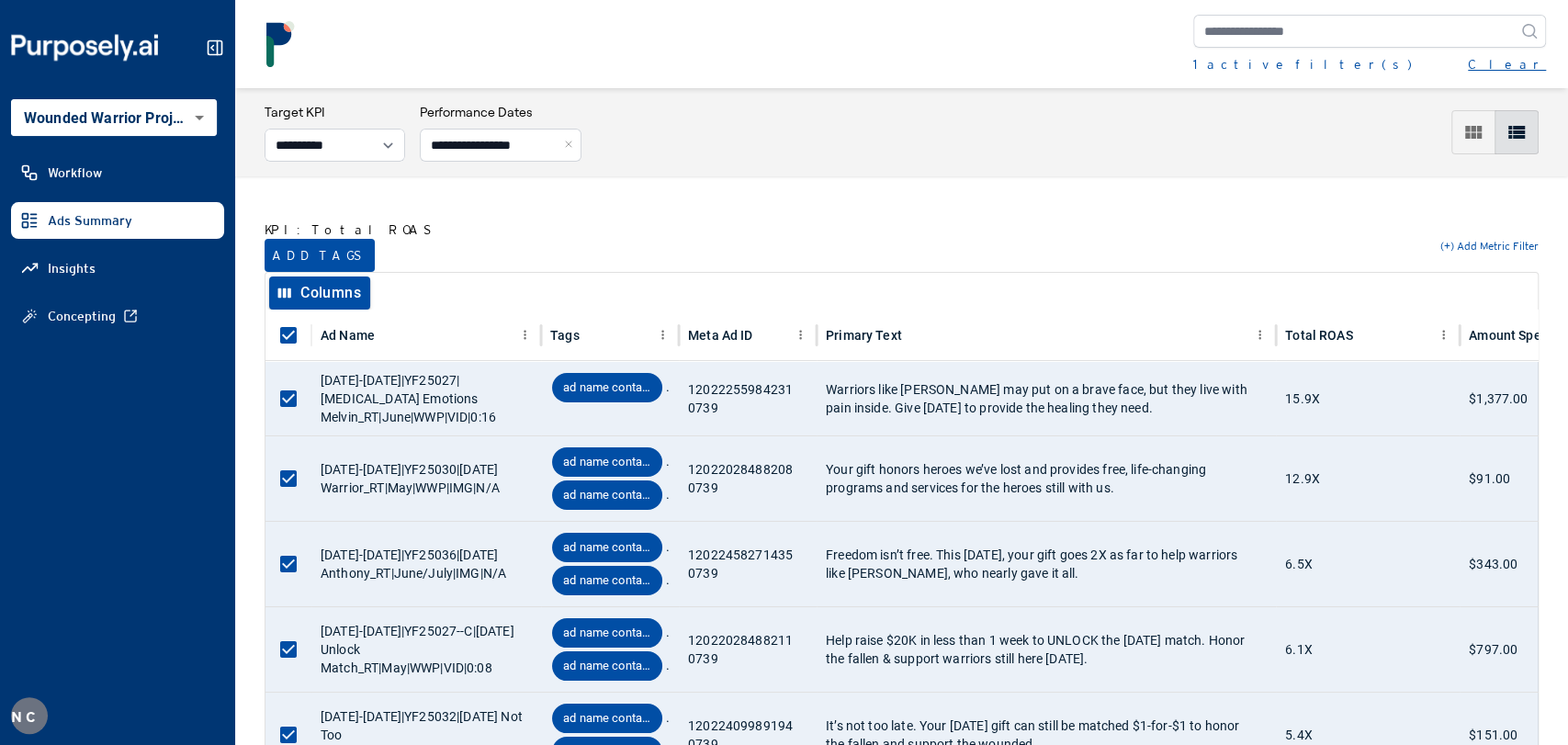 click on "Clear" at bounding box center (1506, 64) 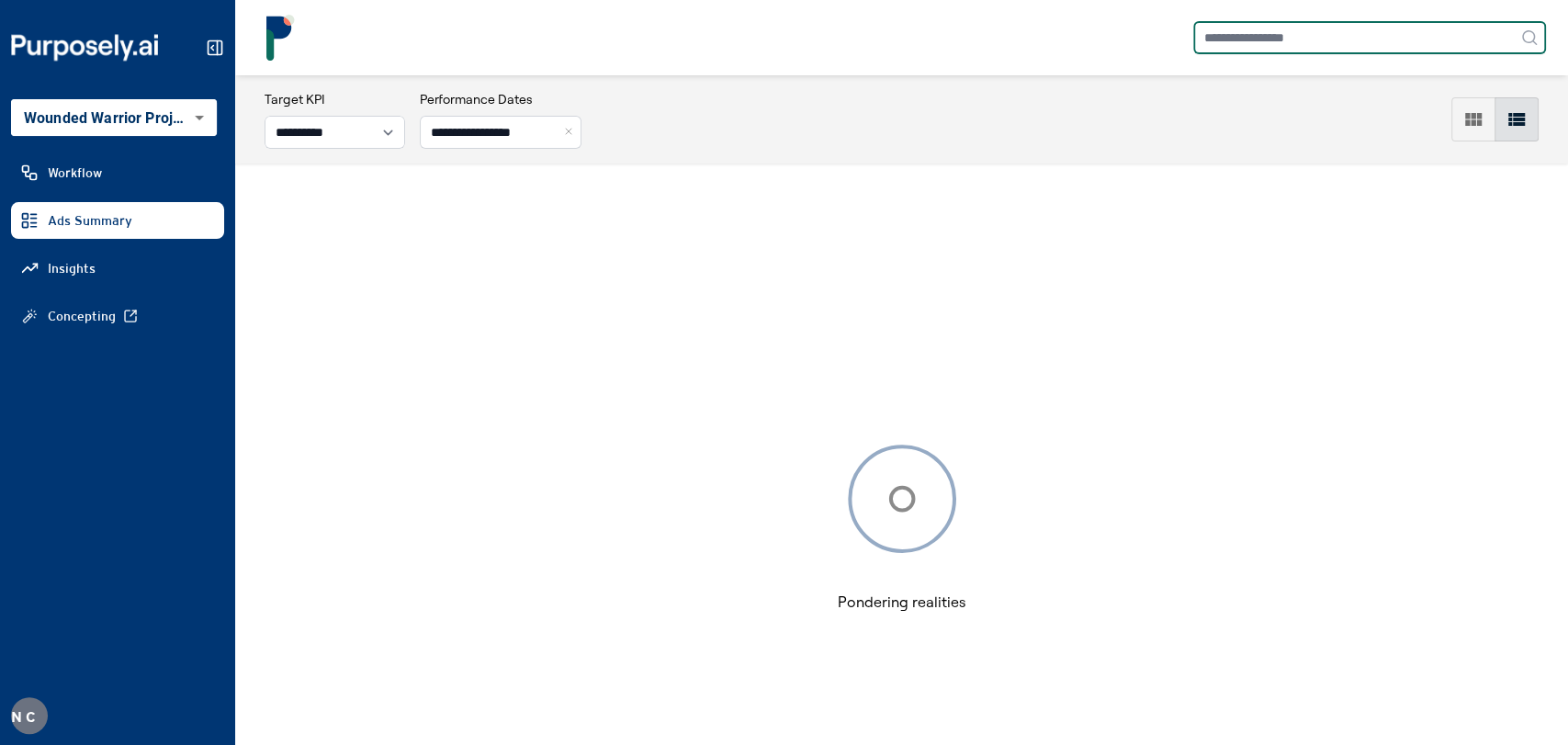click at bounding box center (1370, 38) 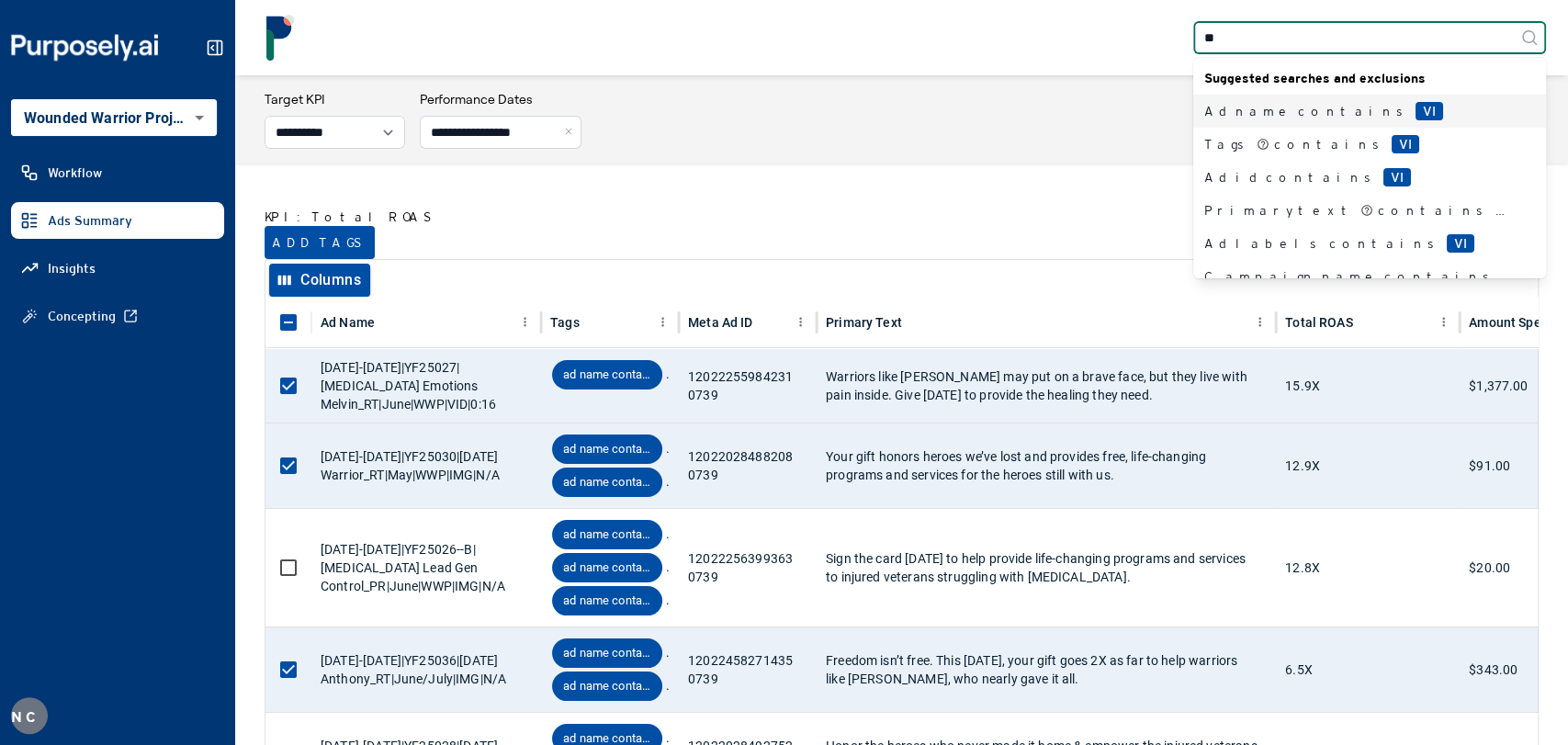 type on "***" 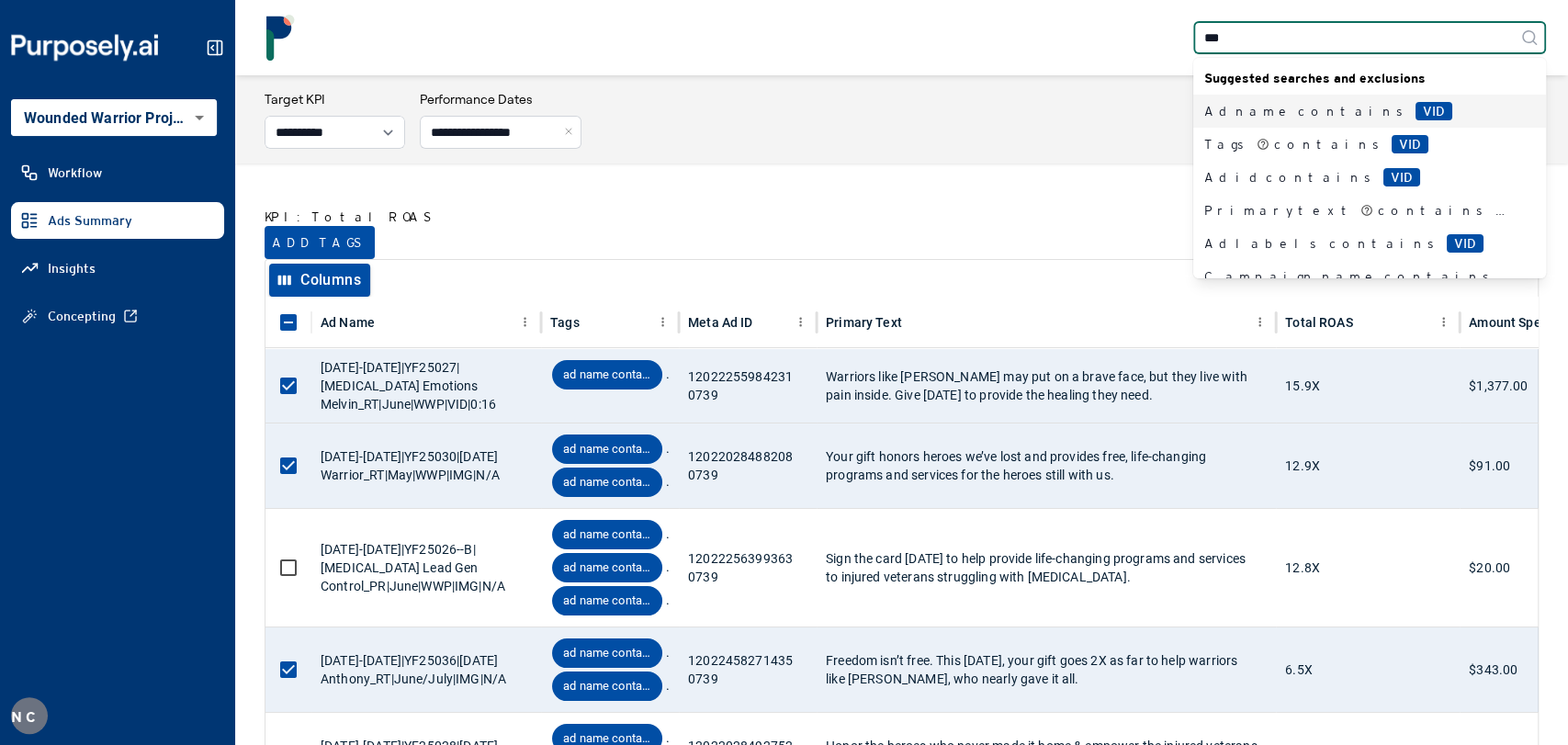 type 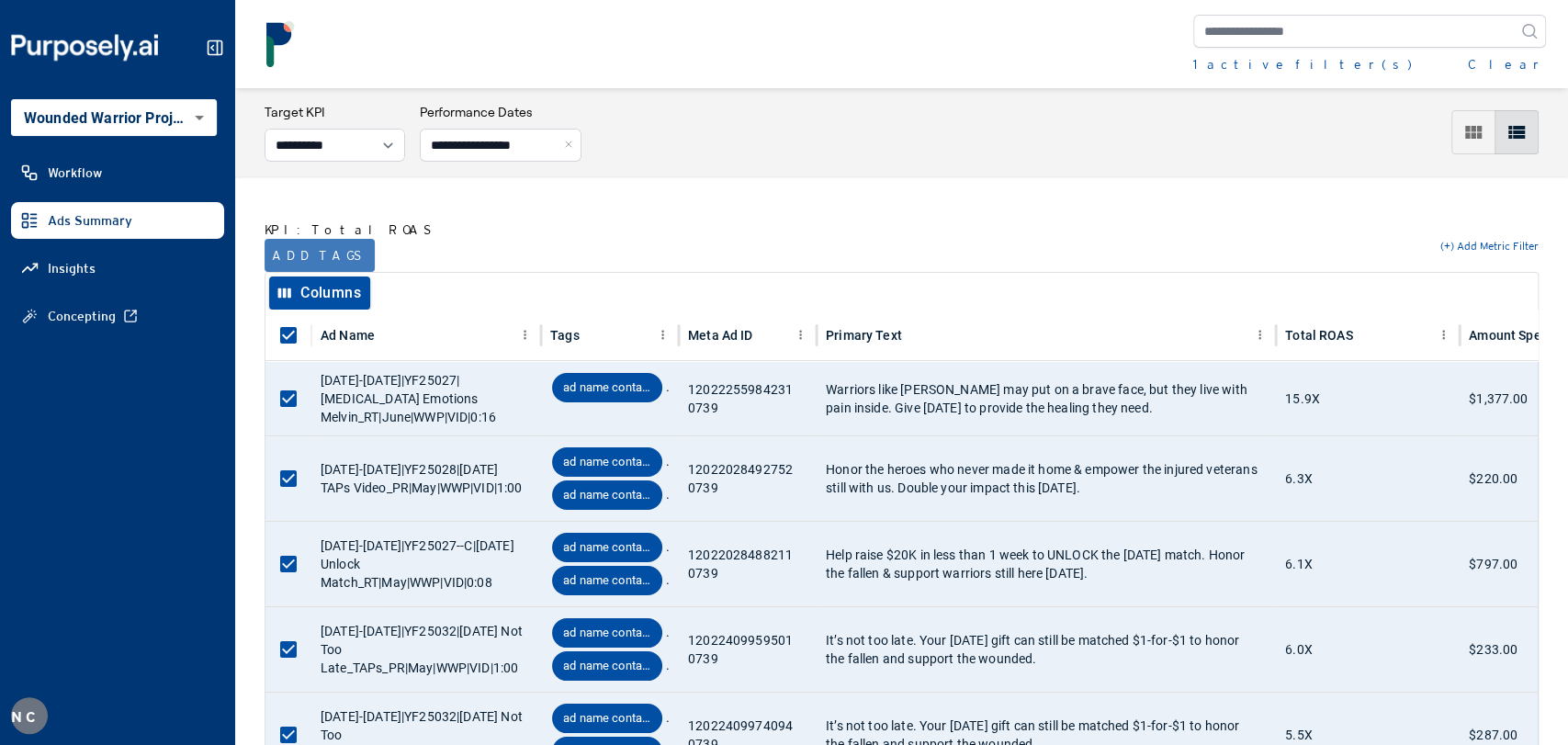 click on "Add tags" at bounding box center (320, 255) 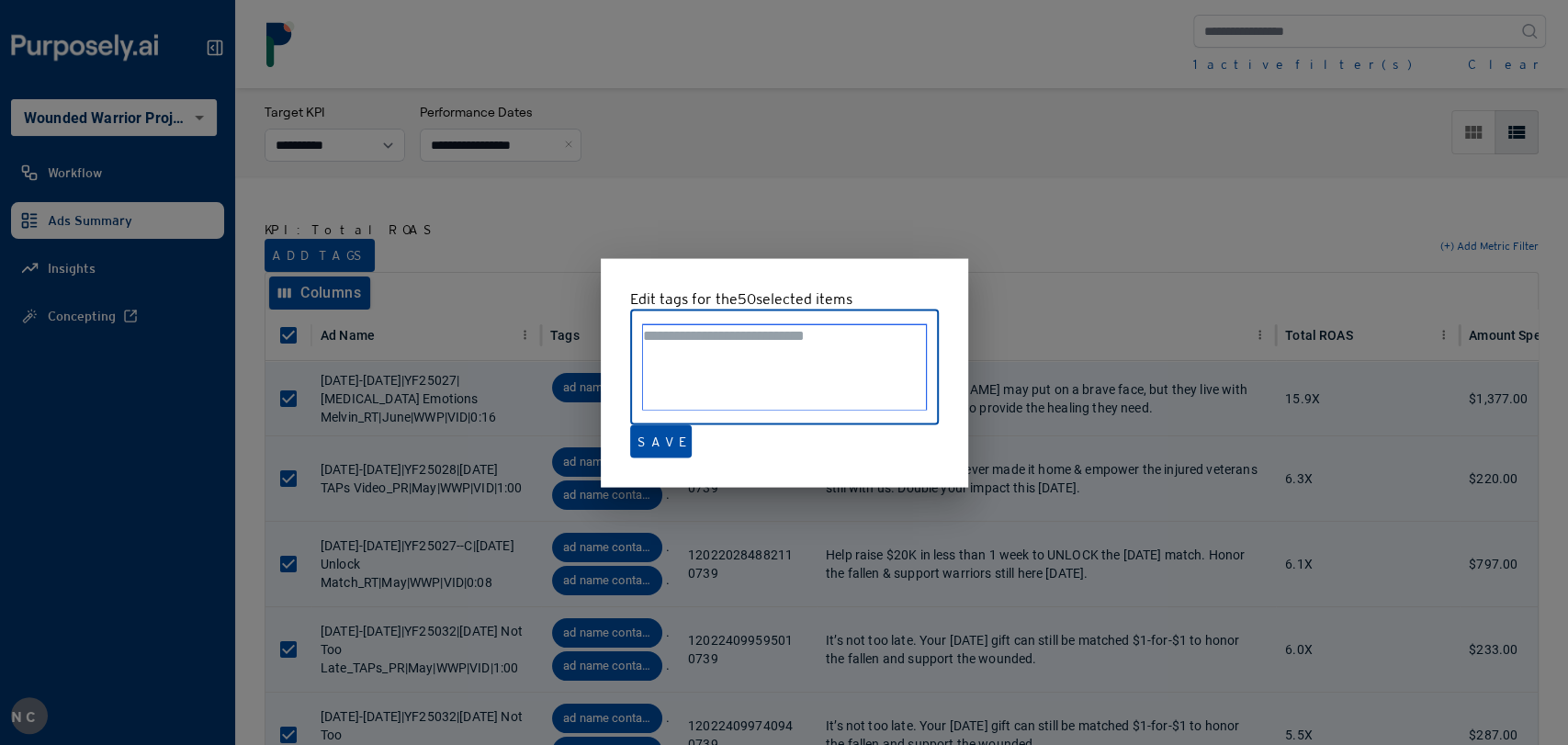 paste on "**********" 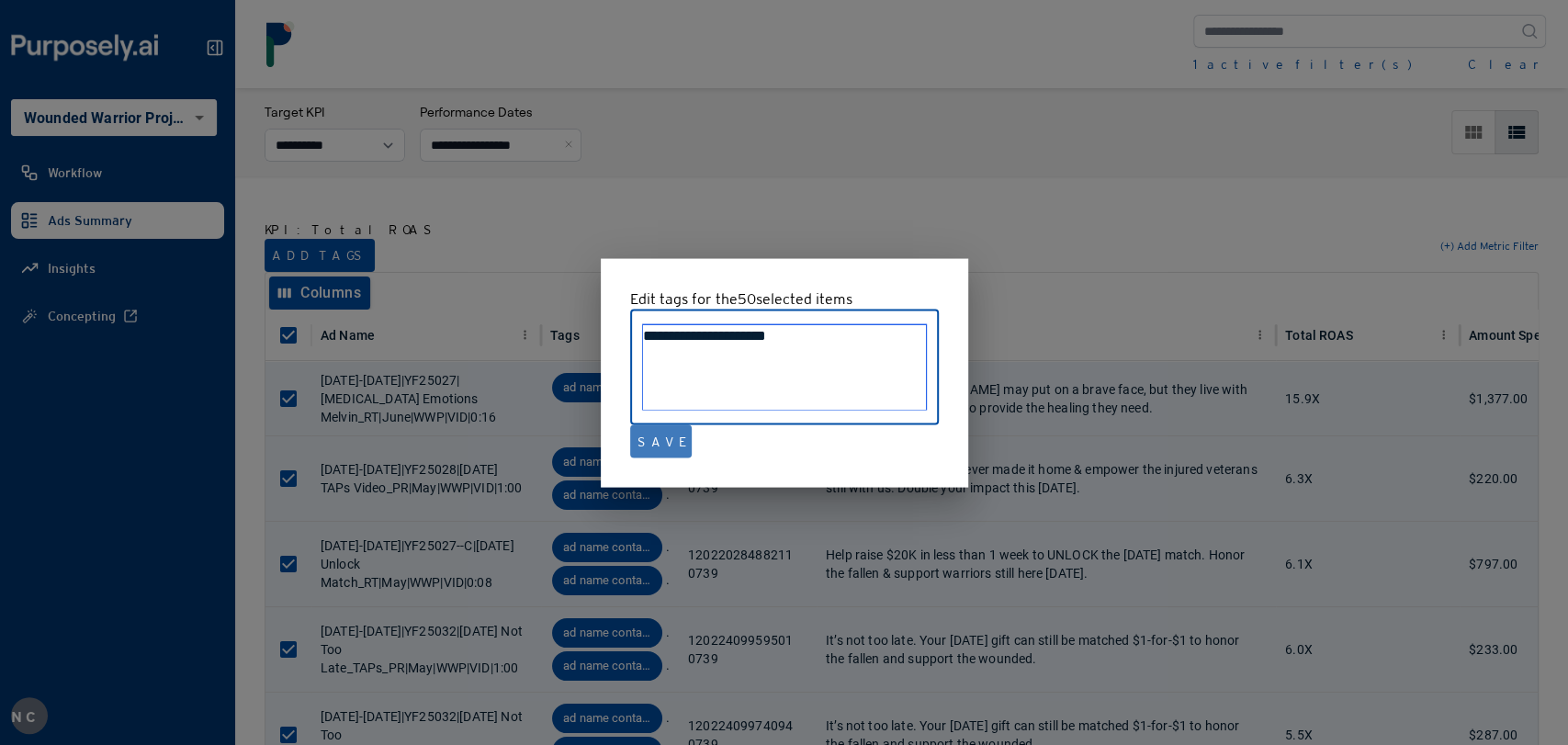 type on "**********" 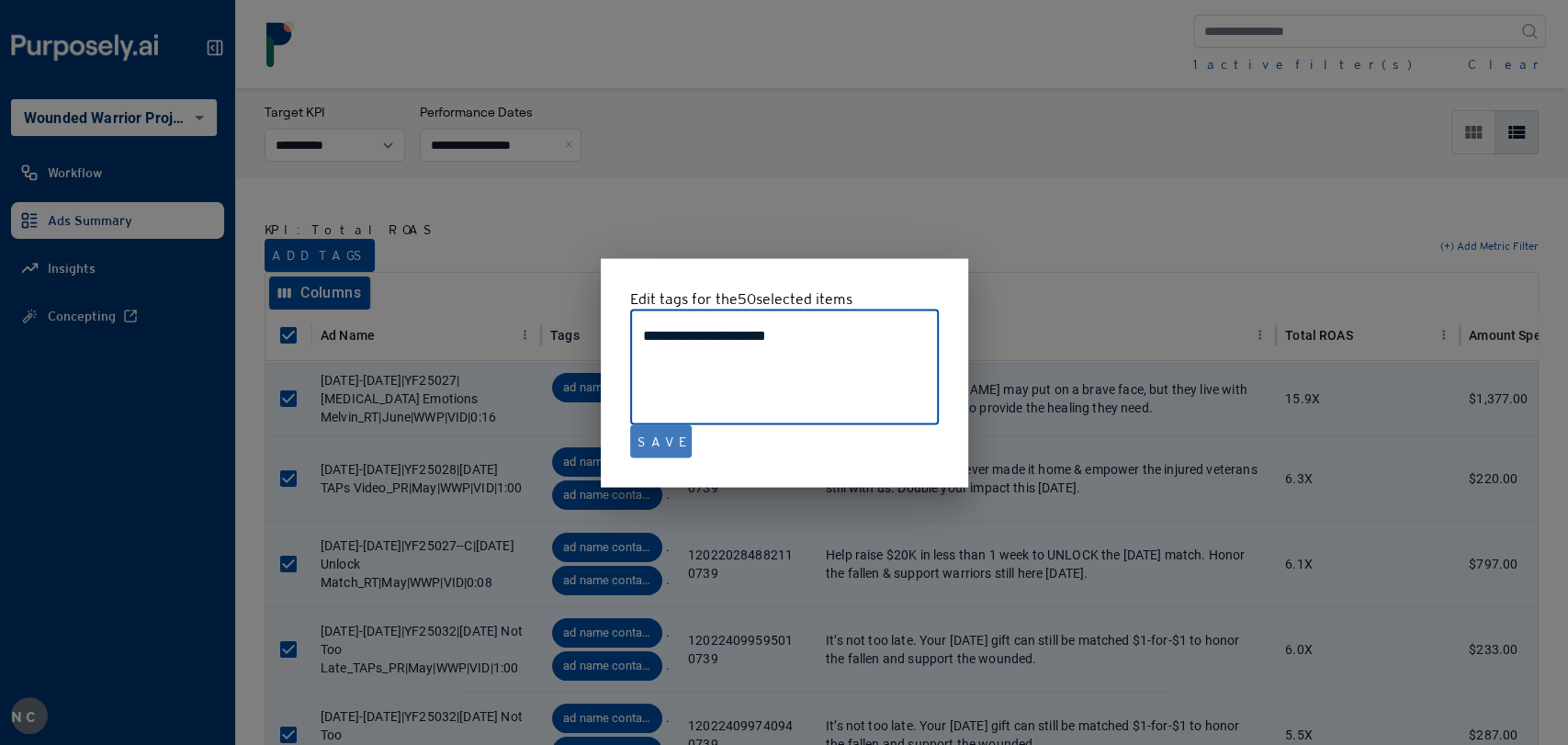 click on "Save" at bounding box center (660, 441) 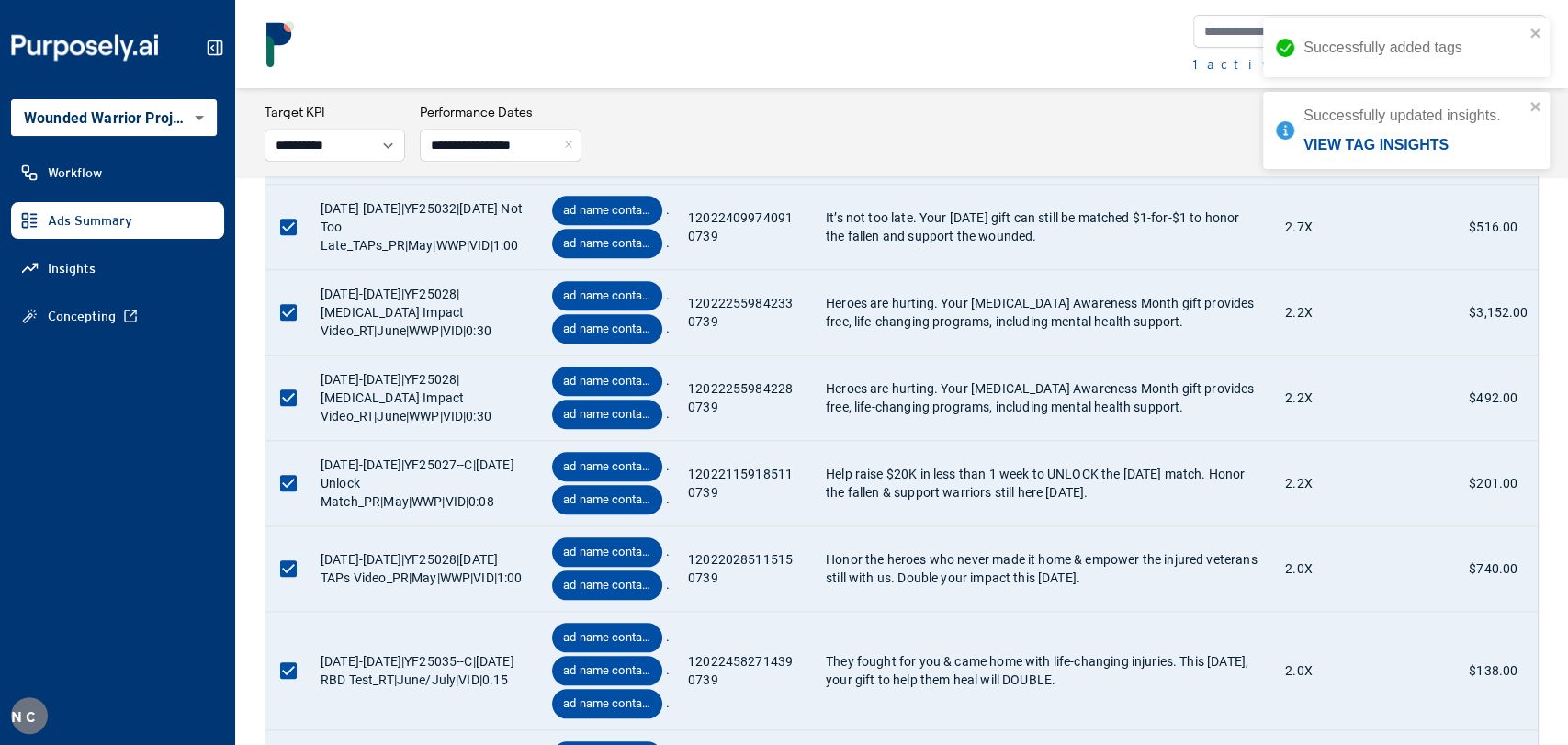 scroll, scrollTop: 4245, scrollLeft: 0, axis: vertical 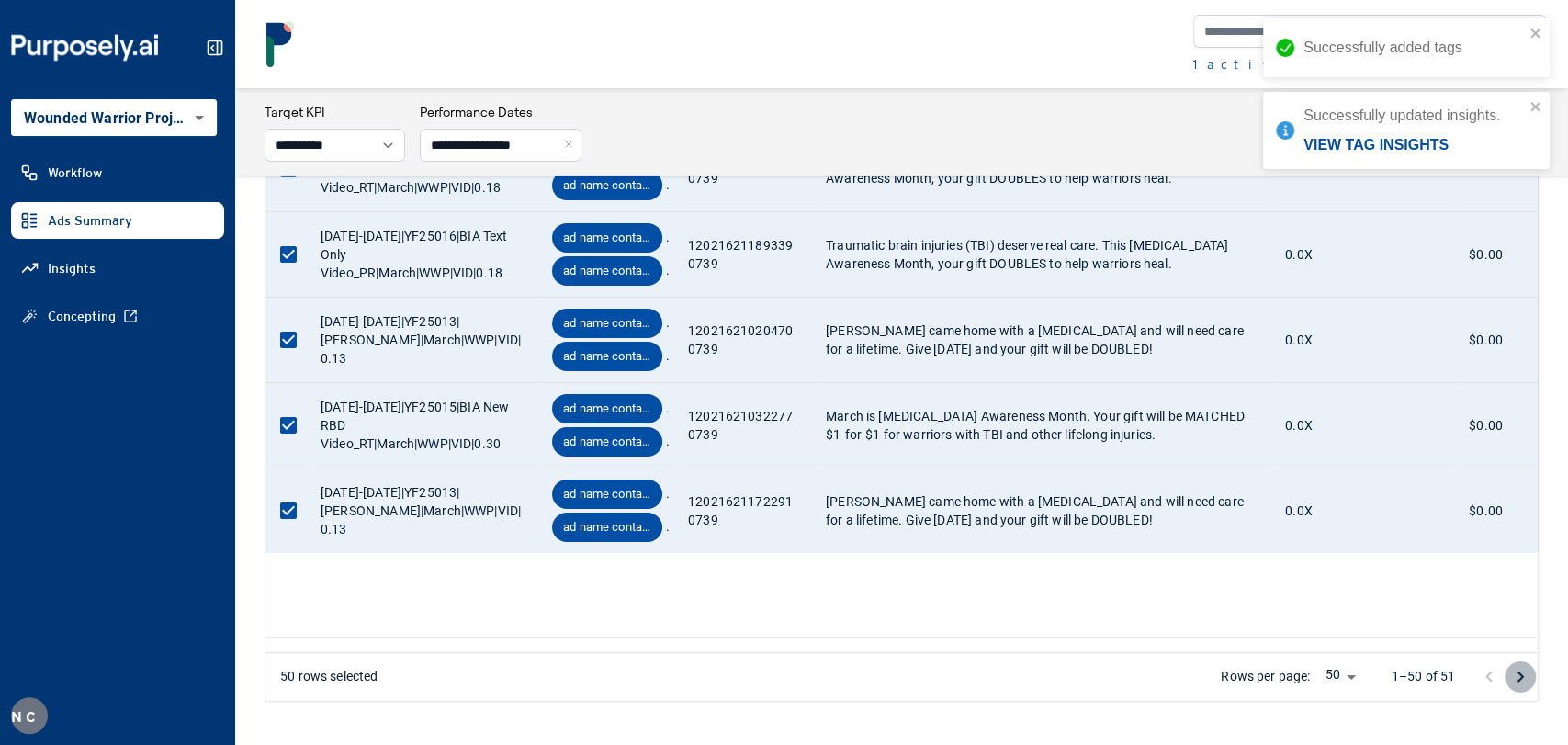 click 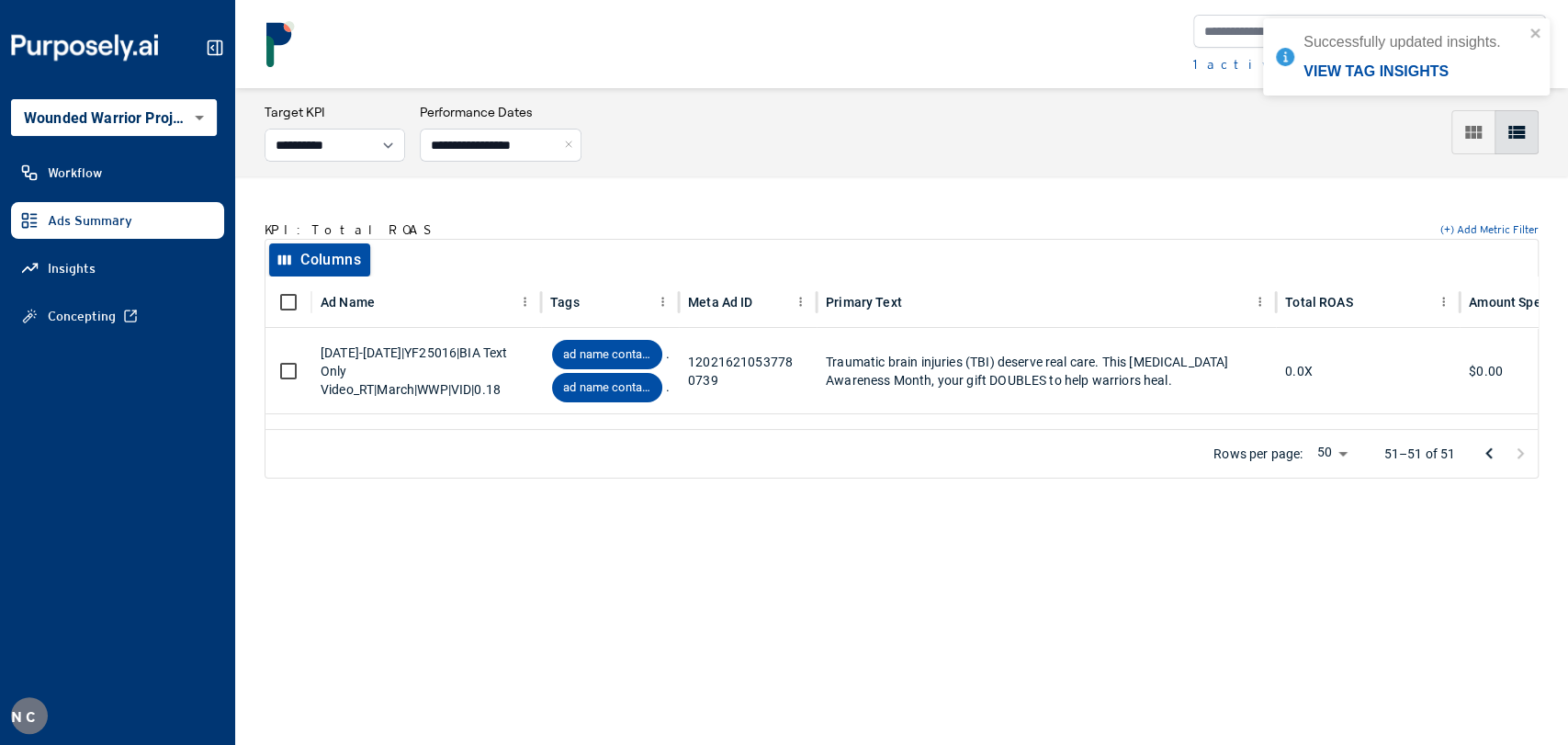 scroll, scrollTop: 0, scrollLeft: 0, axis: both 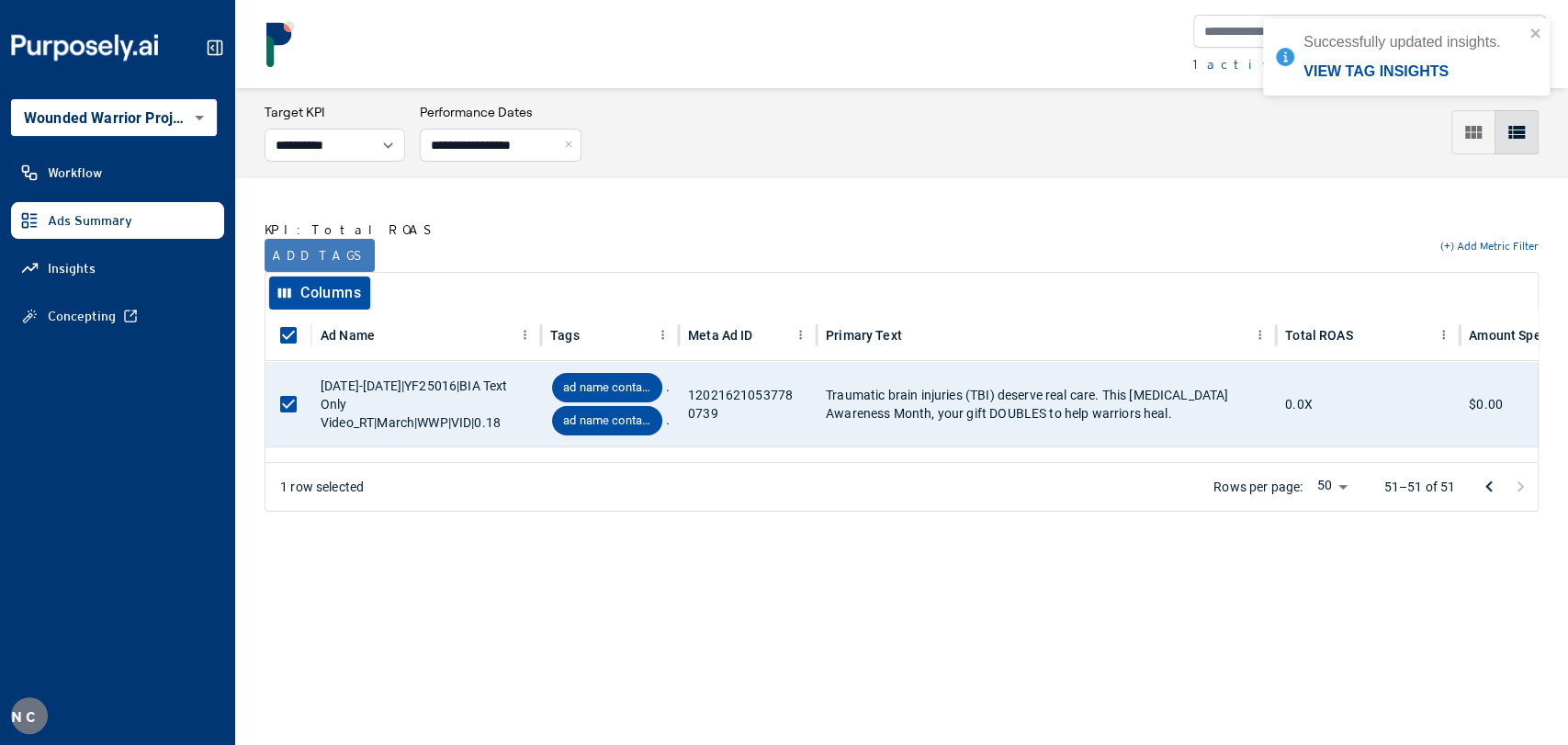 click on "Add tags" at bounding box center [320, 255] 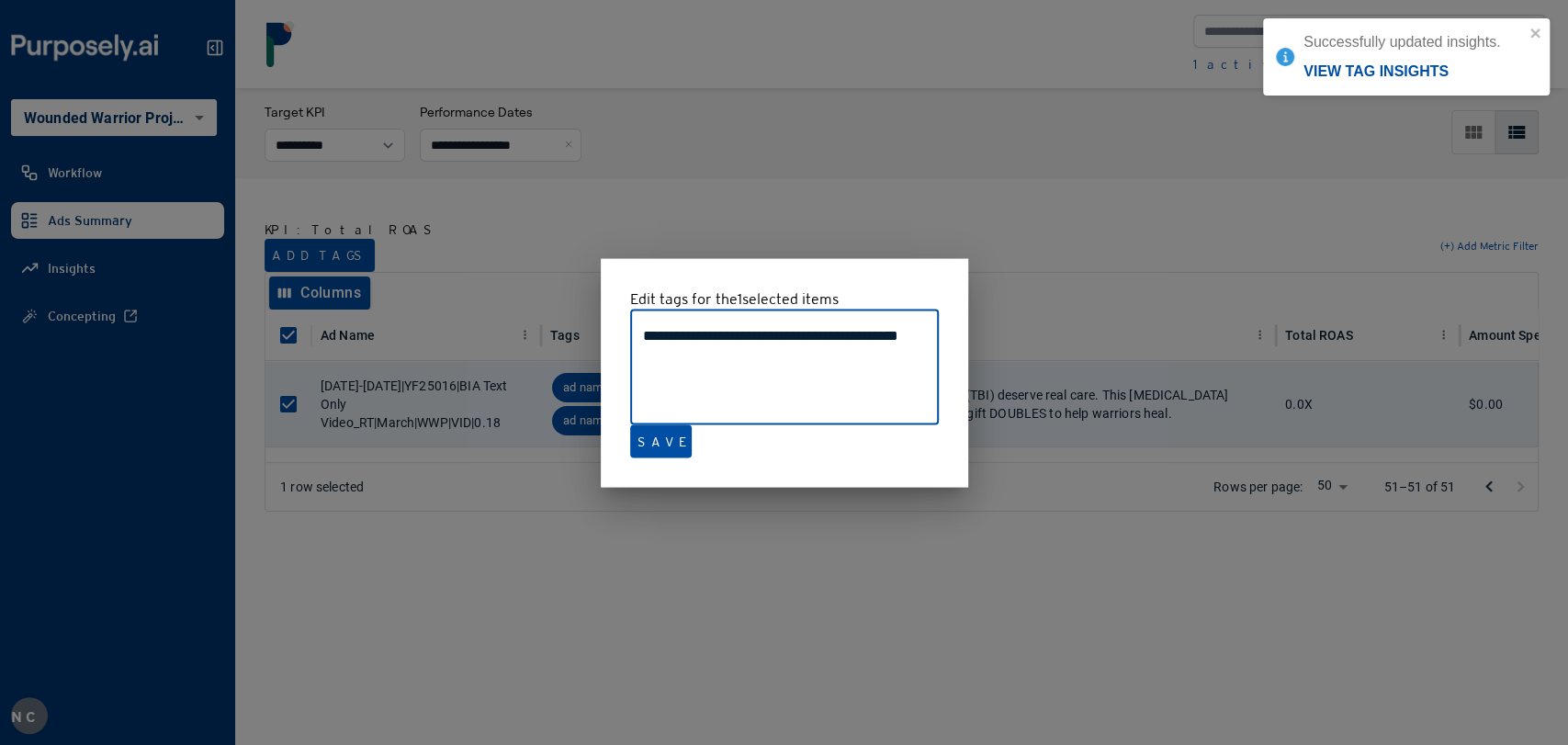 click at bounding box center [784, 372] 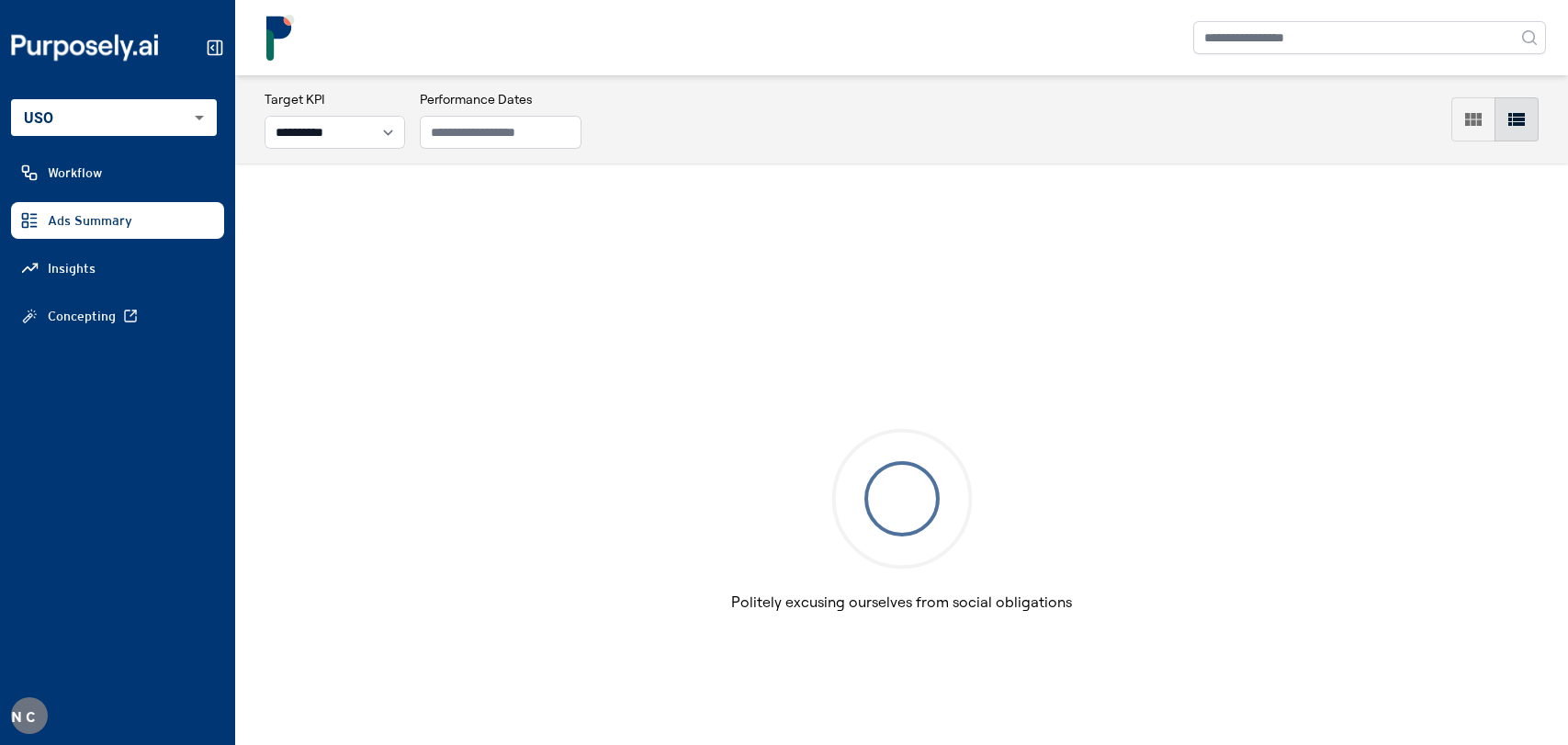 select on "**********" 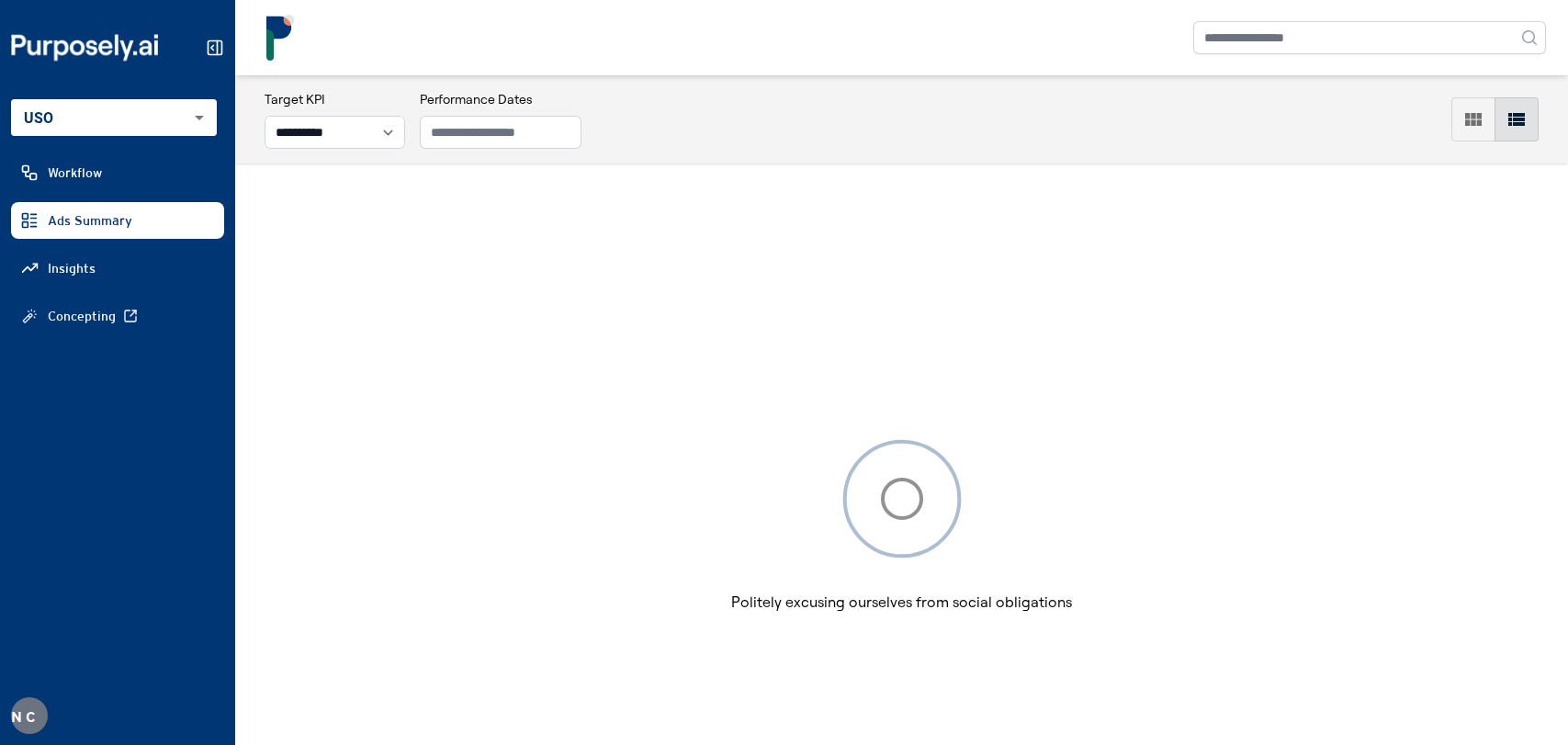 scroll, scrollTop: 0, scrollLeft: 0, axis: both 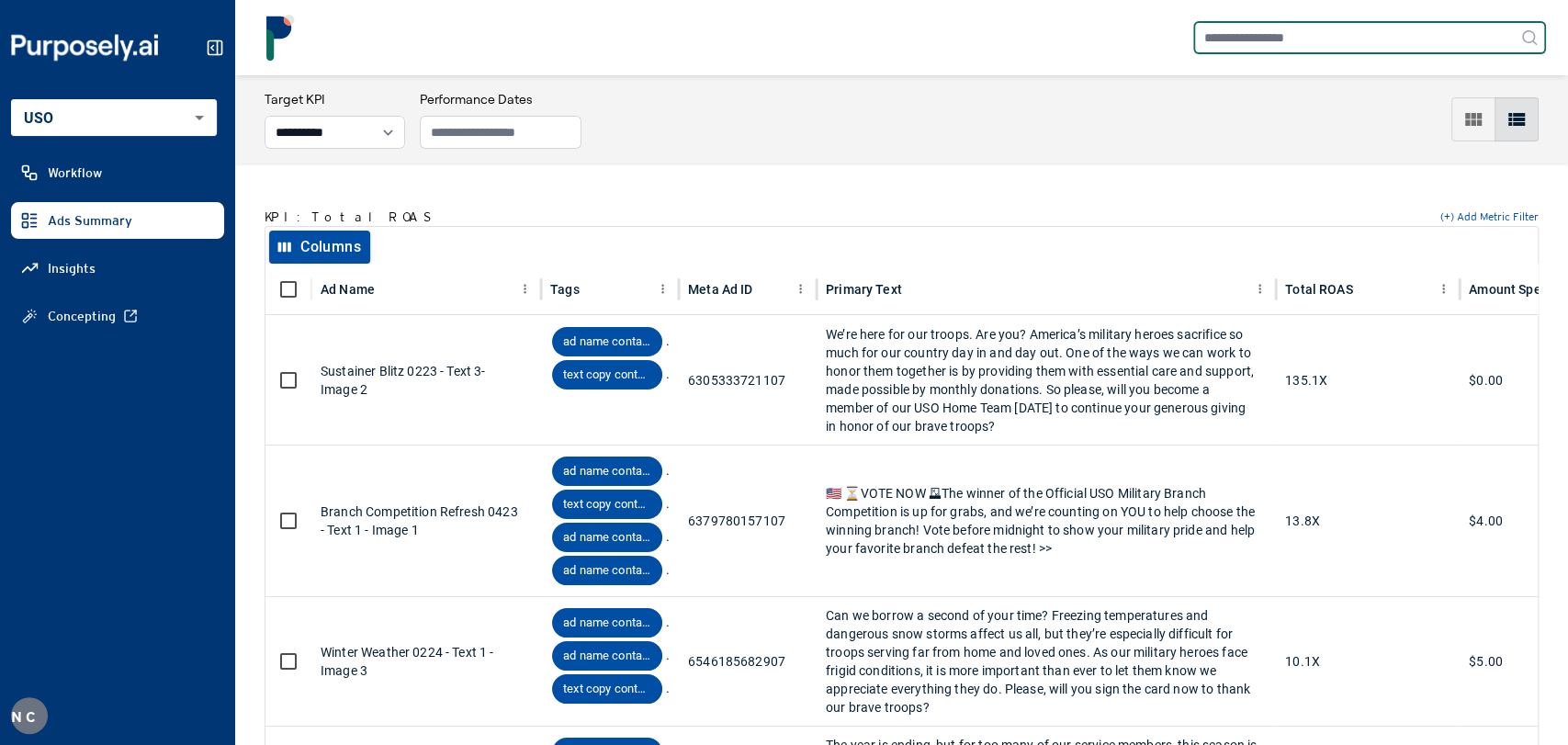 click at bounding box center [1370, 38] 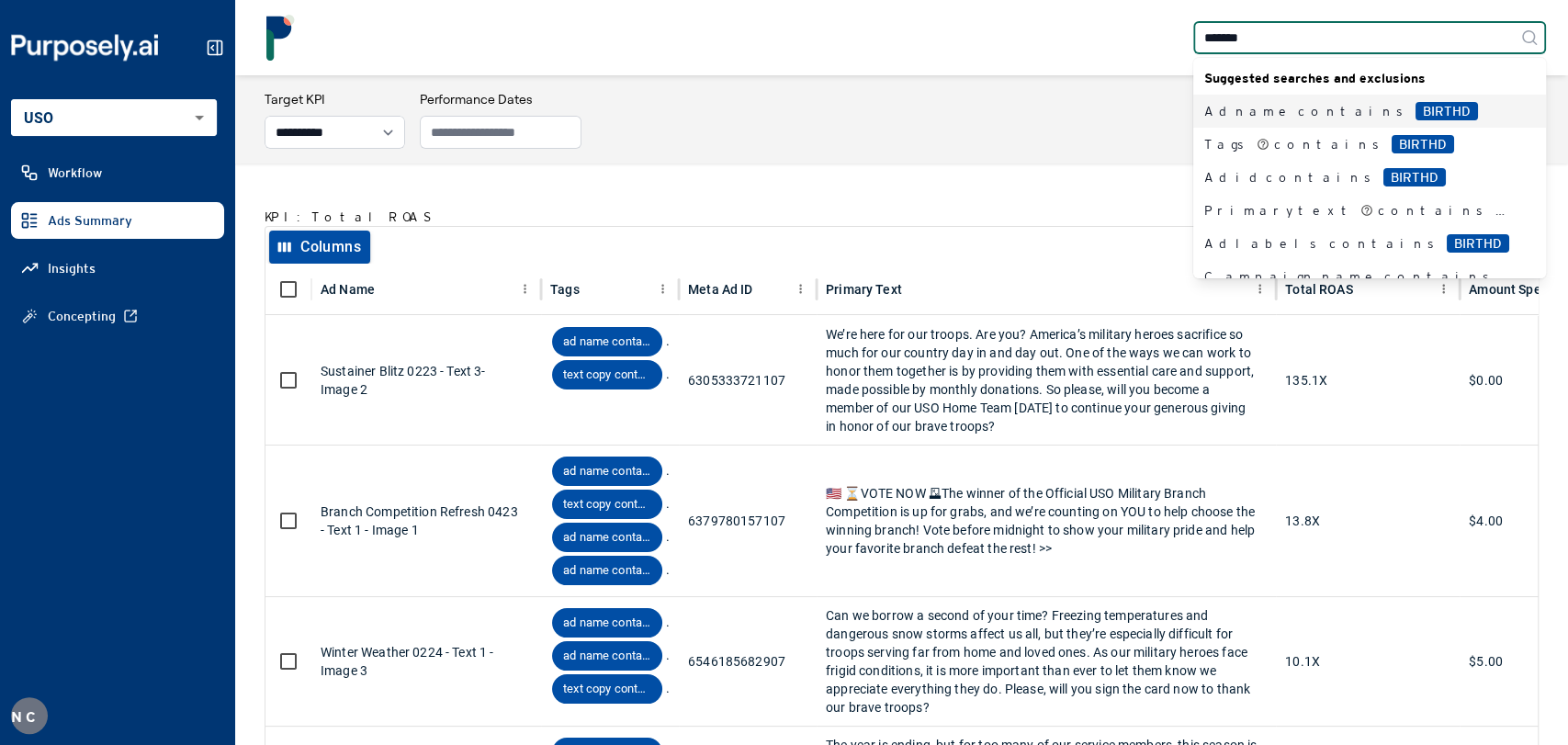 type on "********" 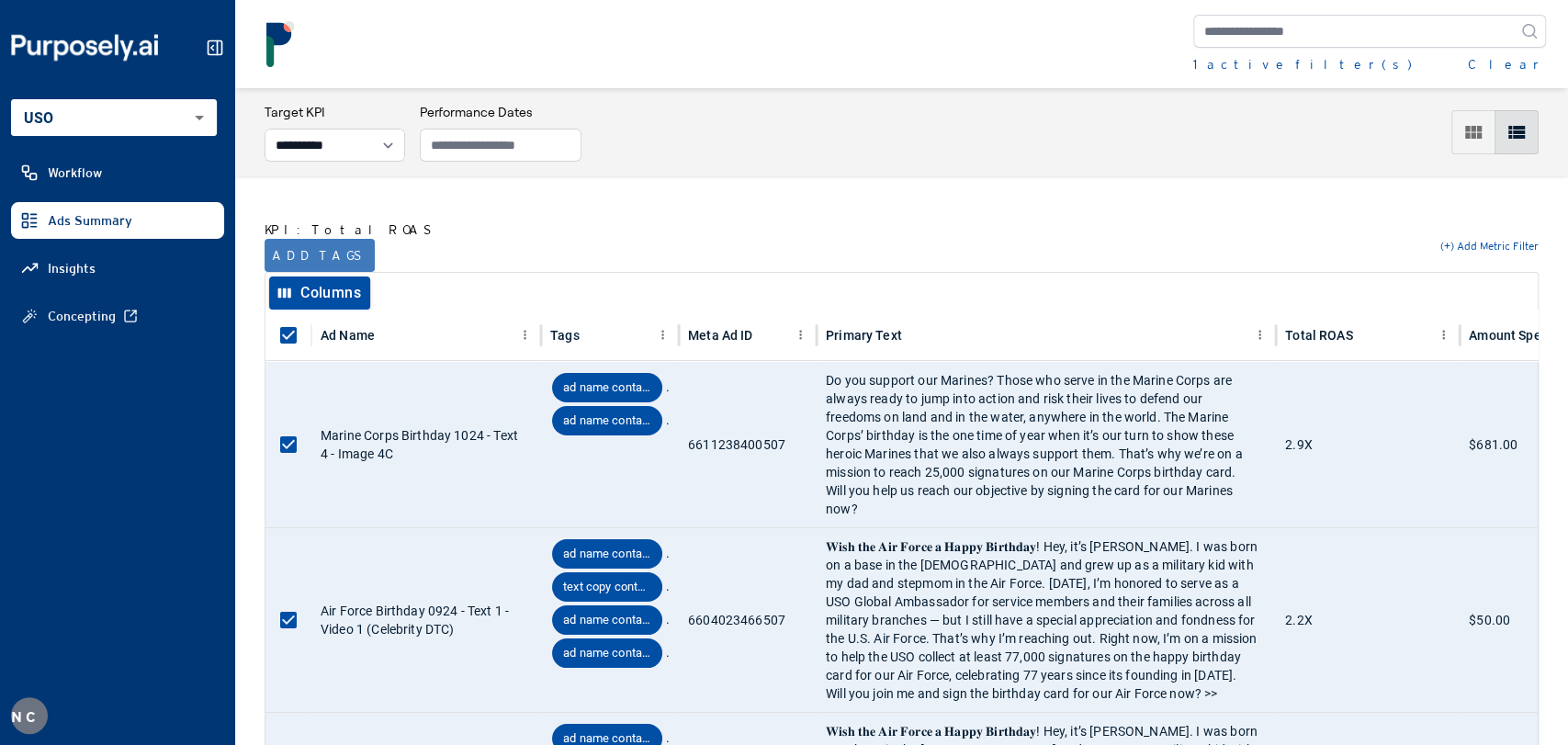 click on "Add tags" at bounding box center (320, 255) 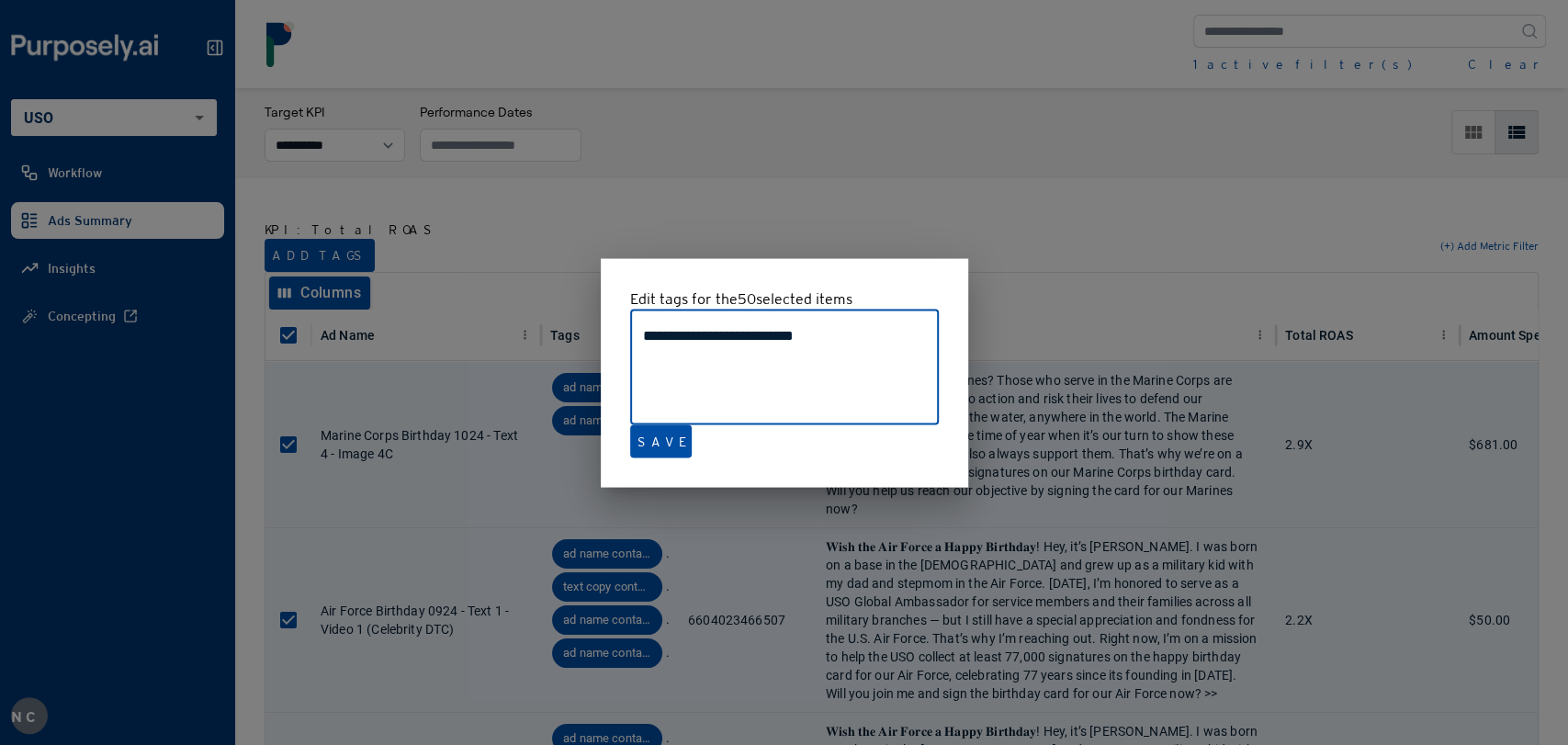 click at bounding box center [784, 372] 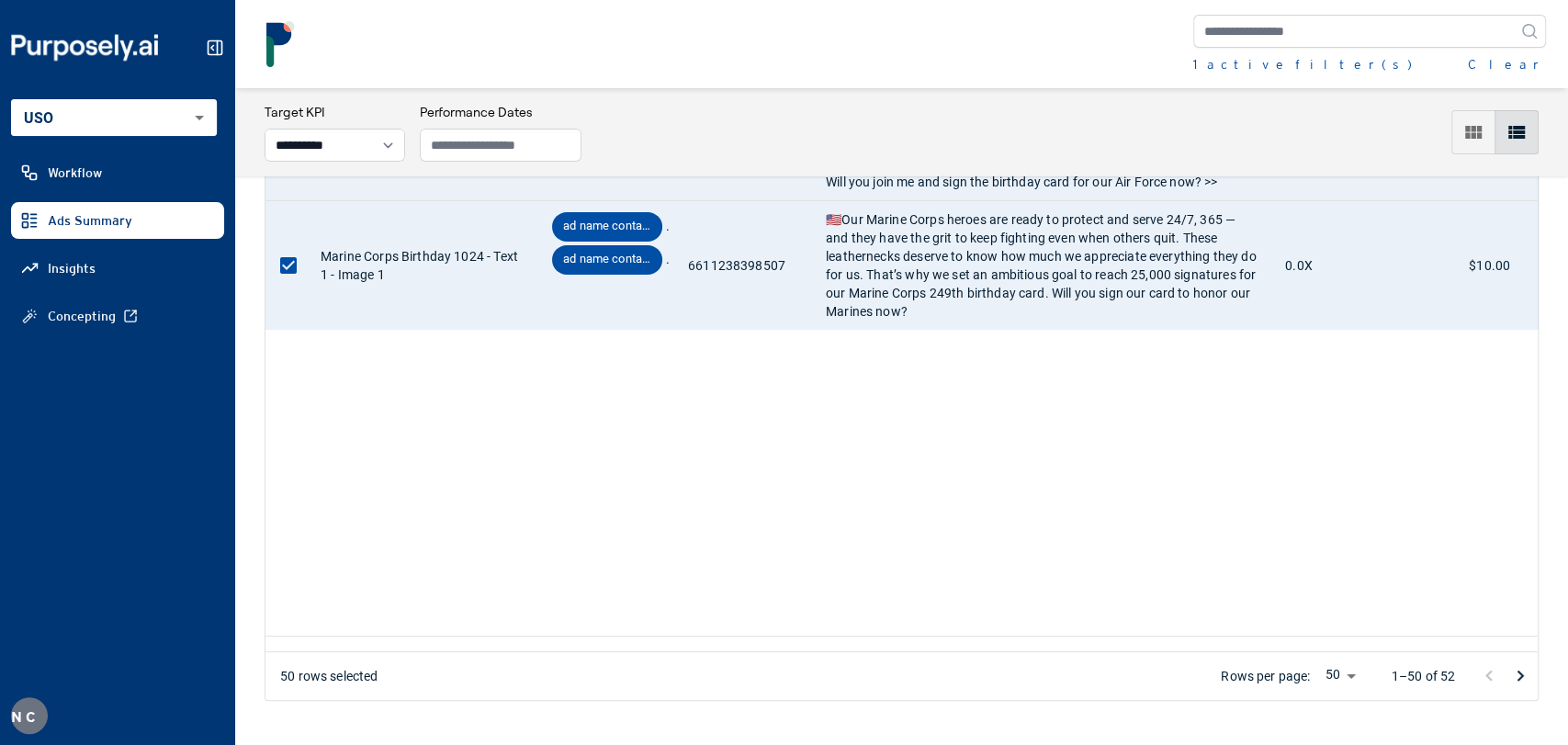 click 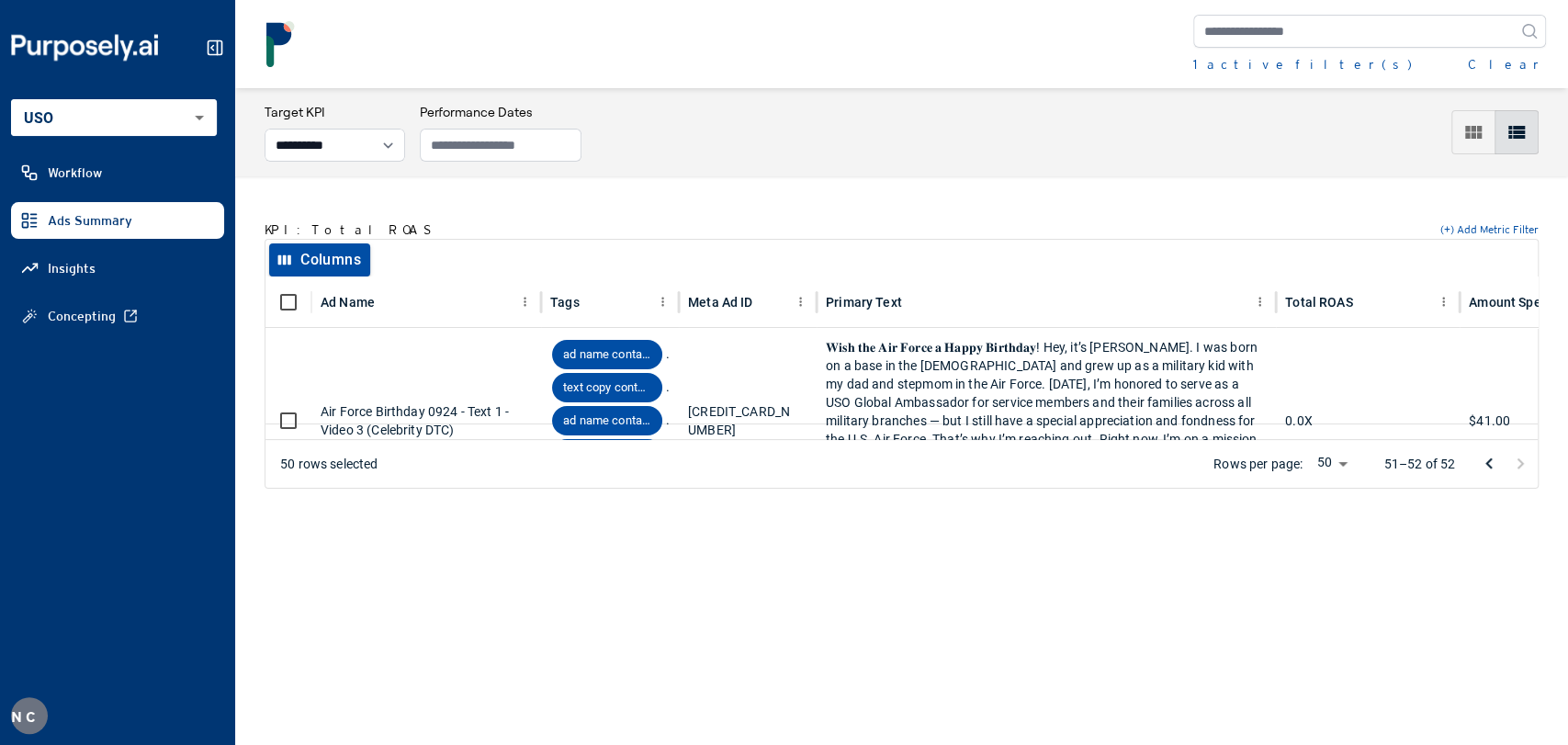 scroll, scrollTop: 0, scrollLeft: 0, axis: both 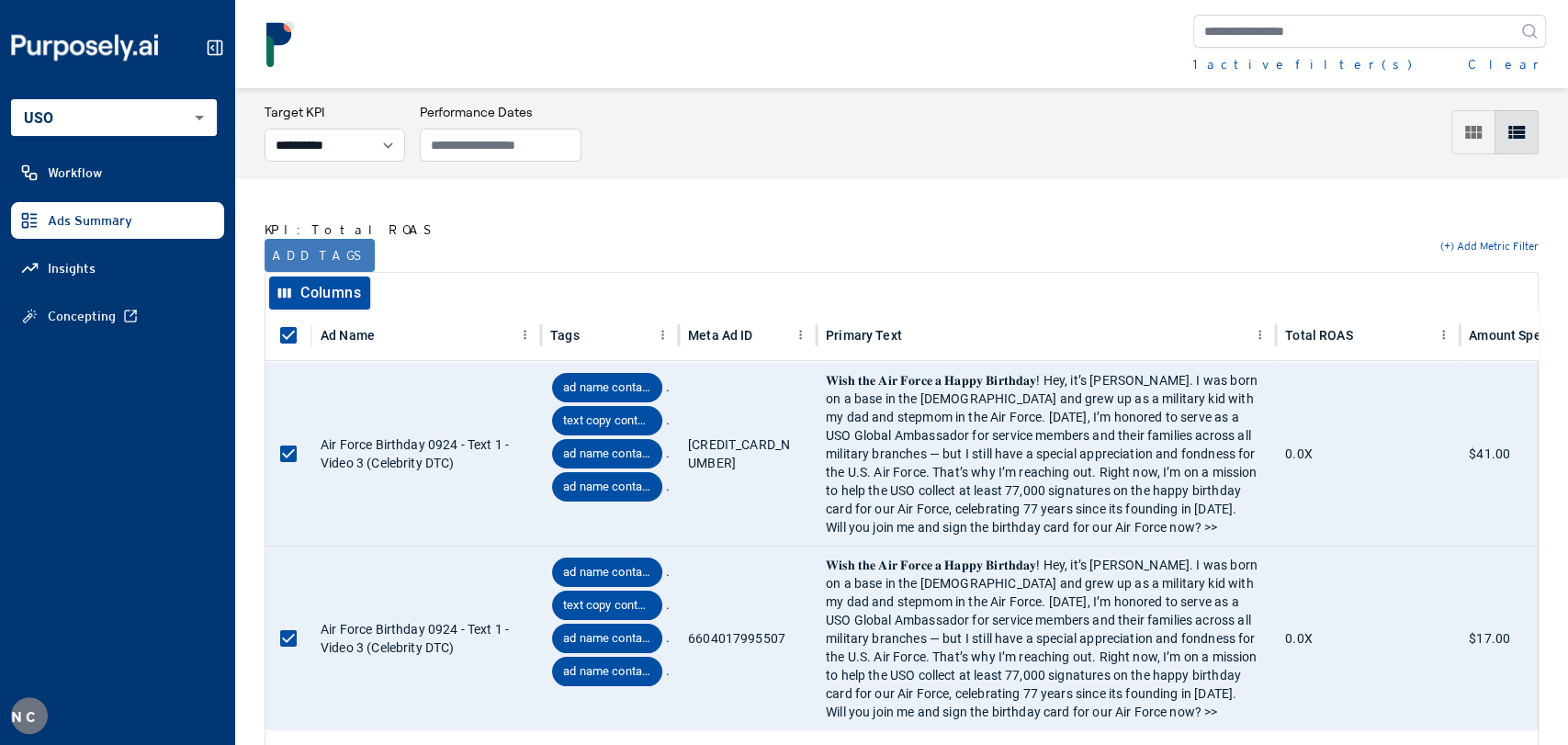 click on "Add tags" at bounding box center [320, 255] 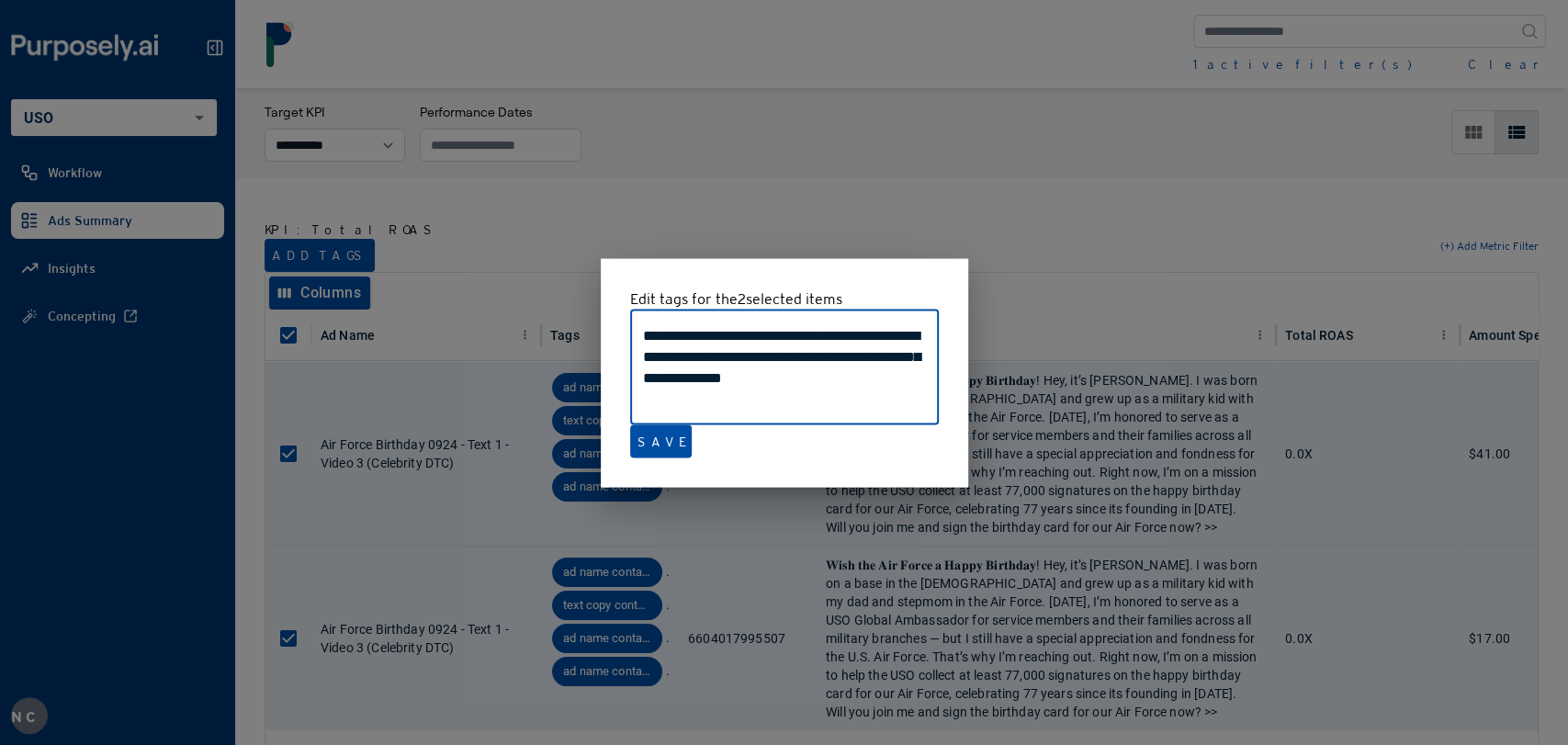 click at bounding box center [784, 372] 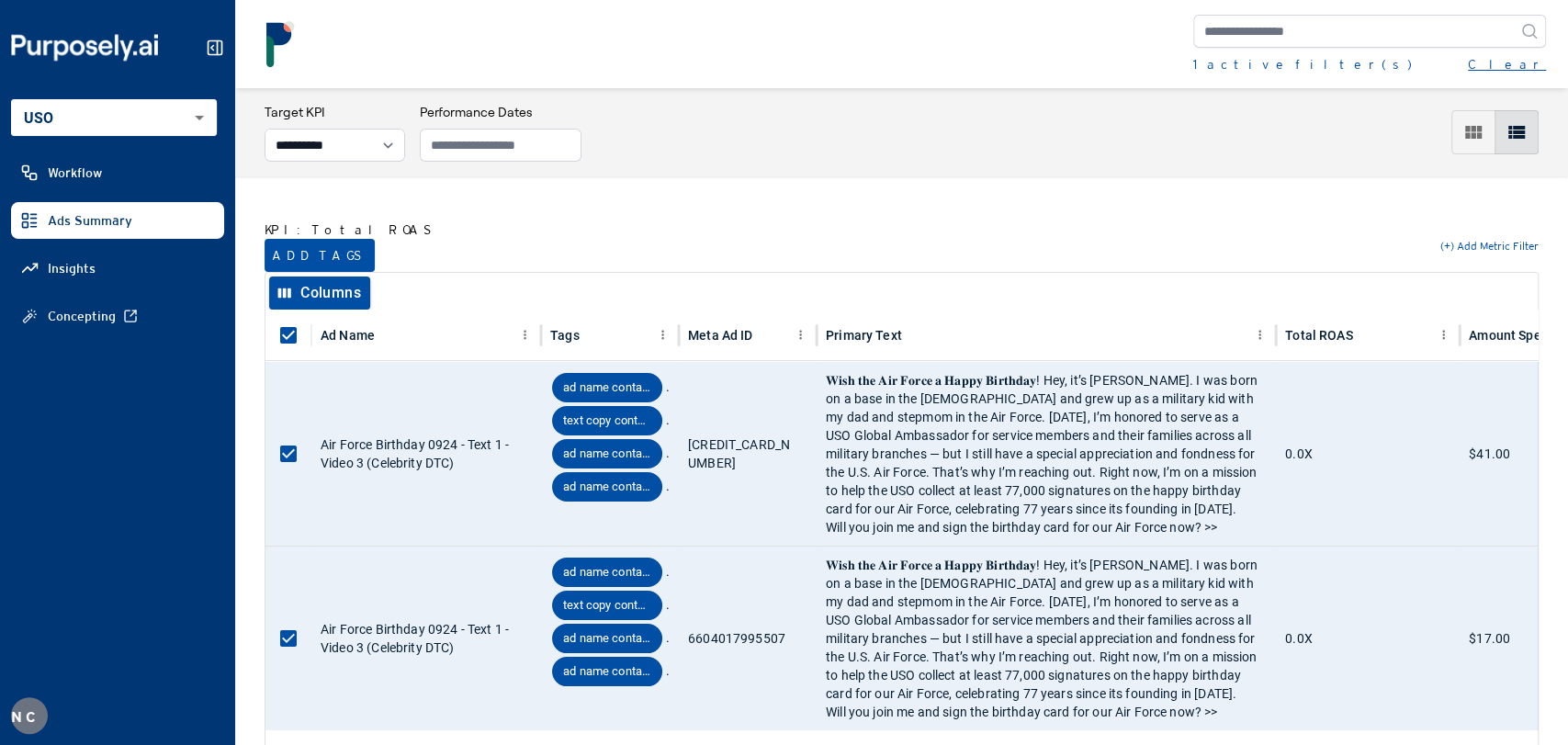 click on "Clear" at bounding box center [1506, 64] 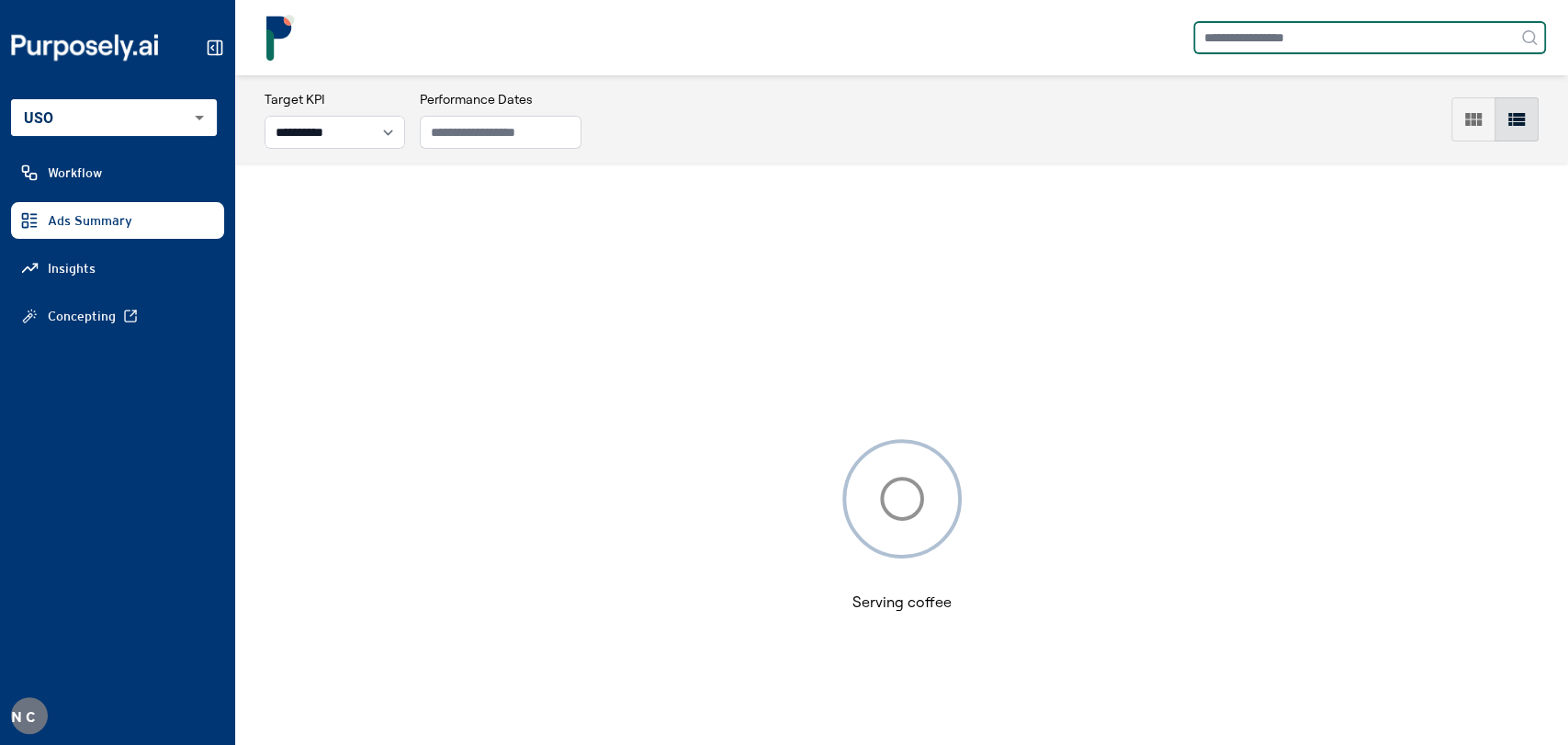click at bounding box center (1370, 38) 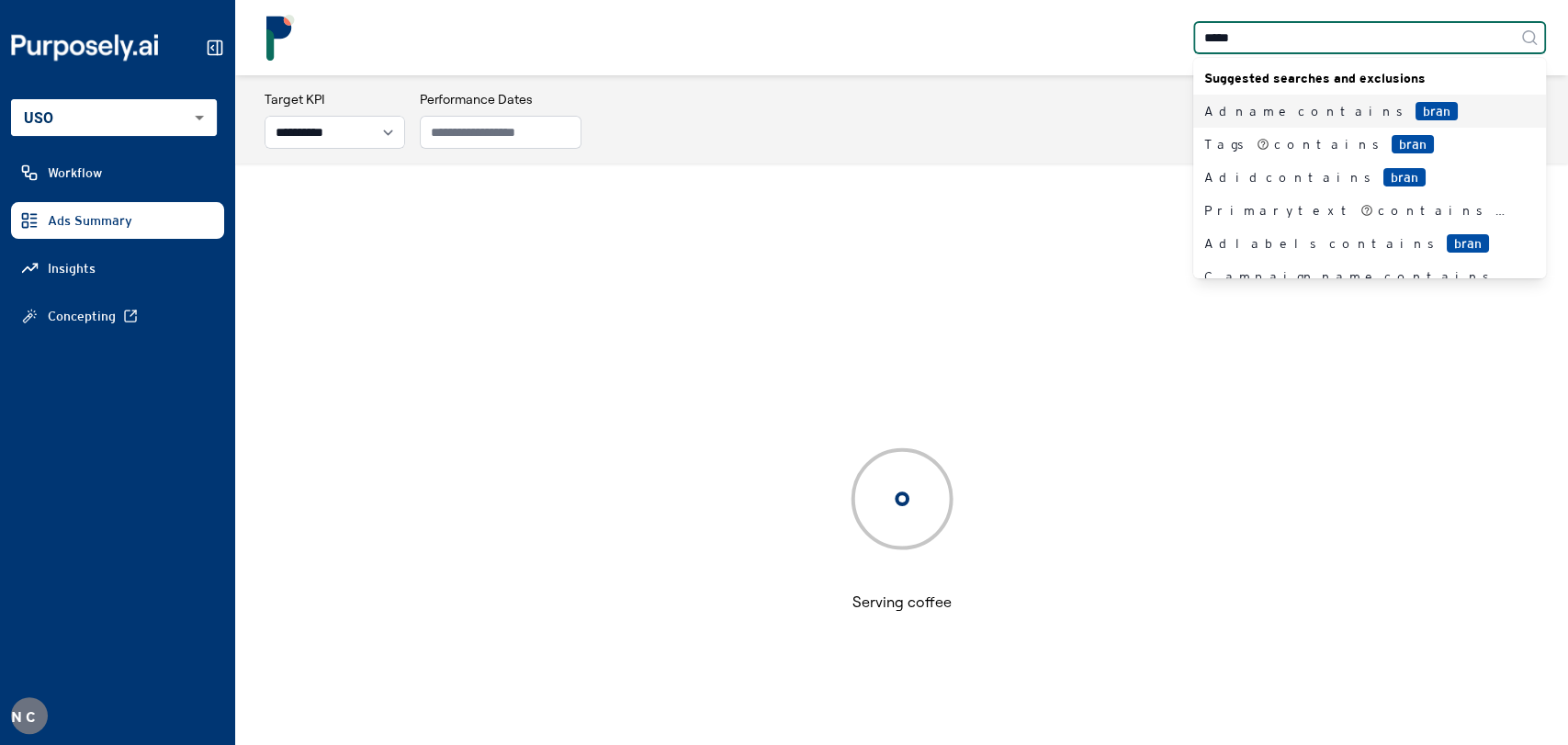 type on "******" 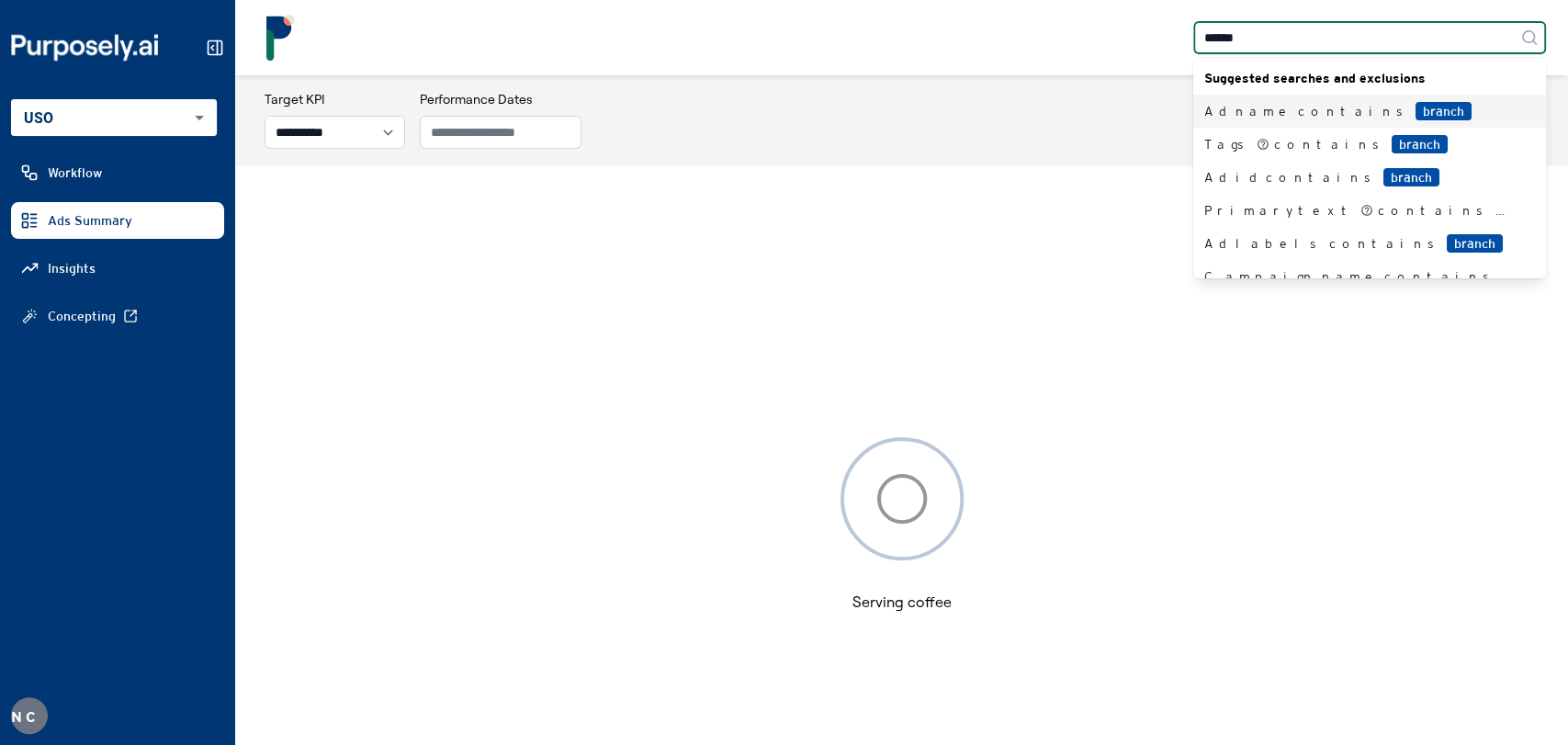 type 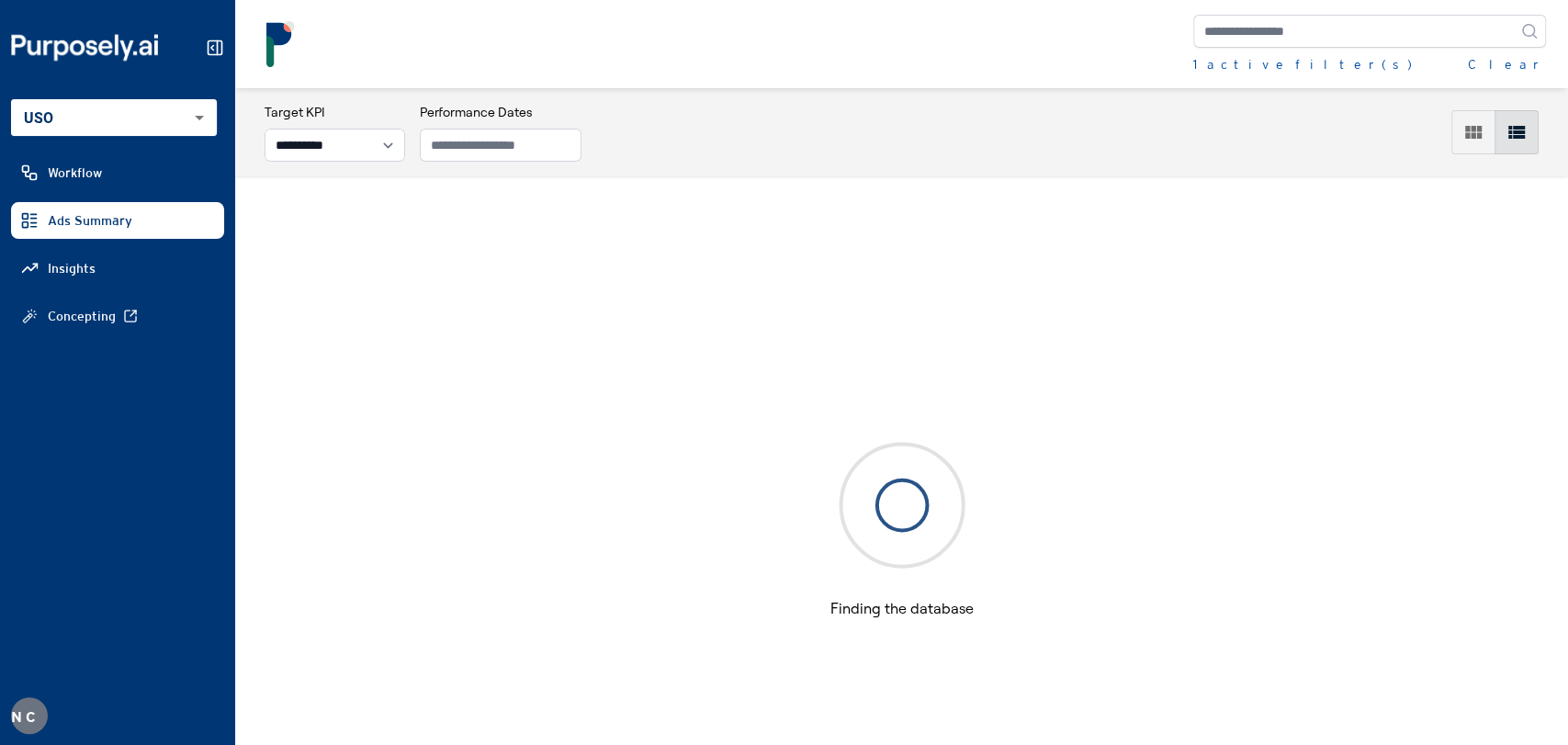 click 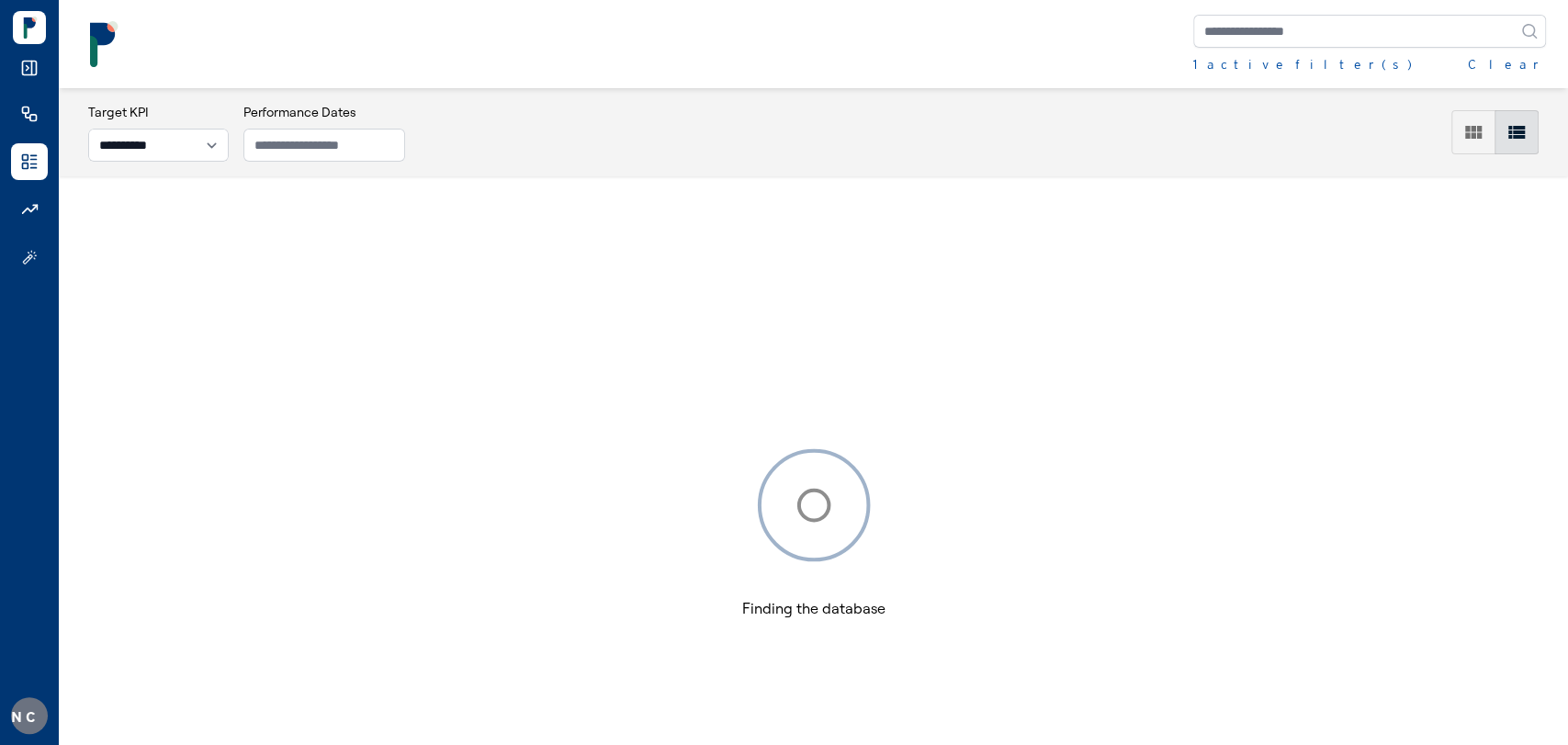 type 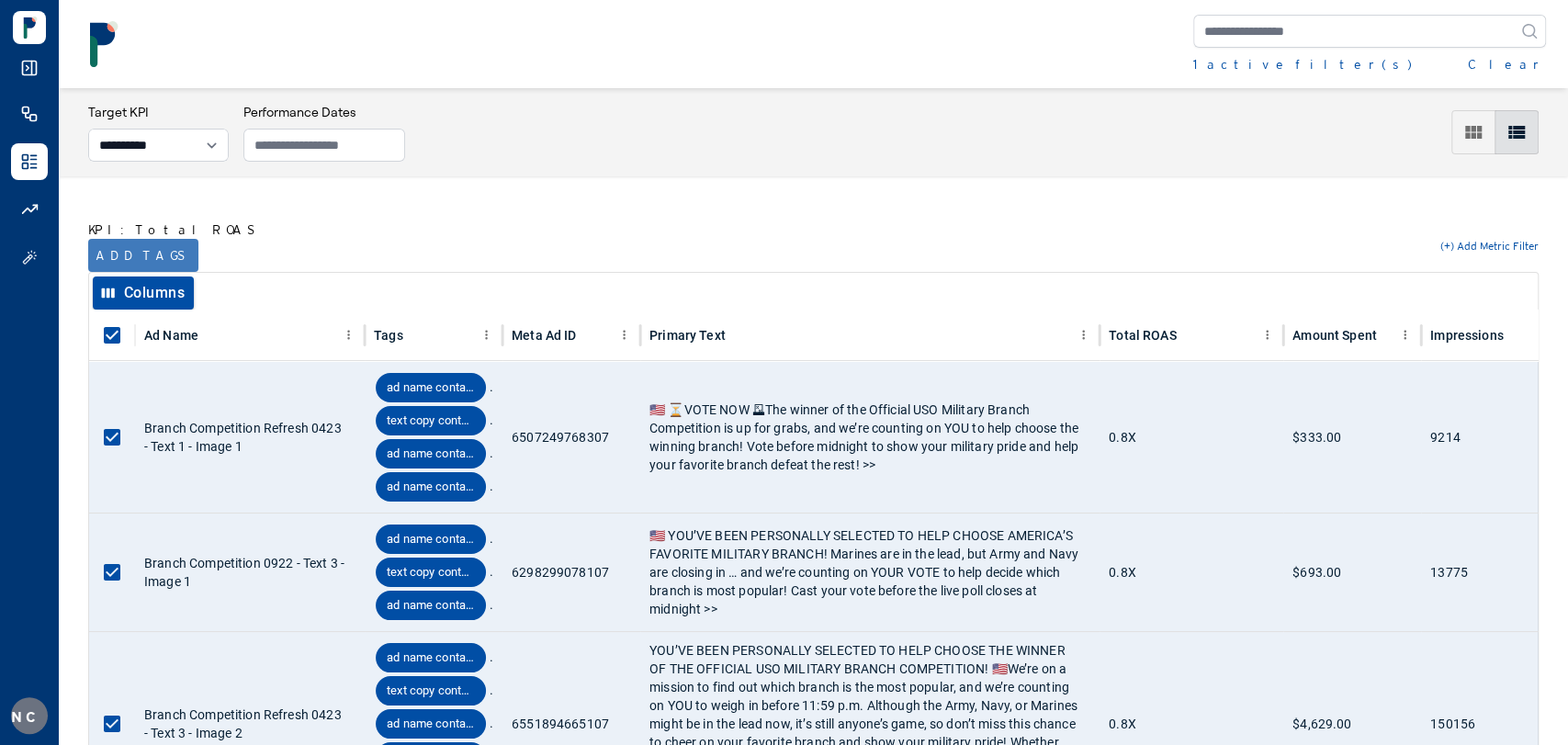 click on "Add tags" at bounding box center [143, 255] 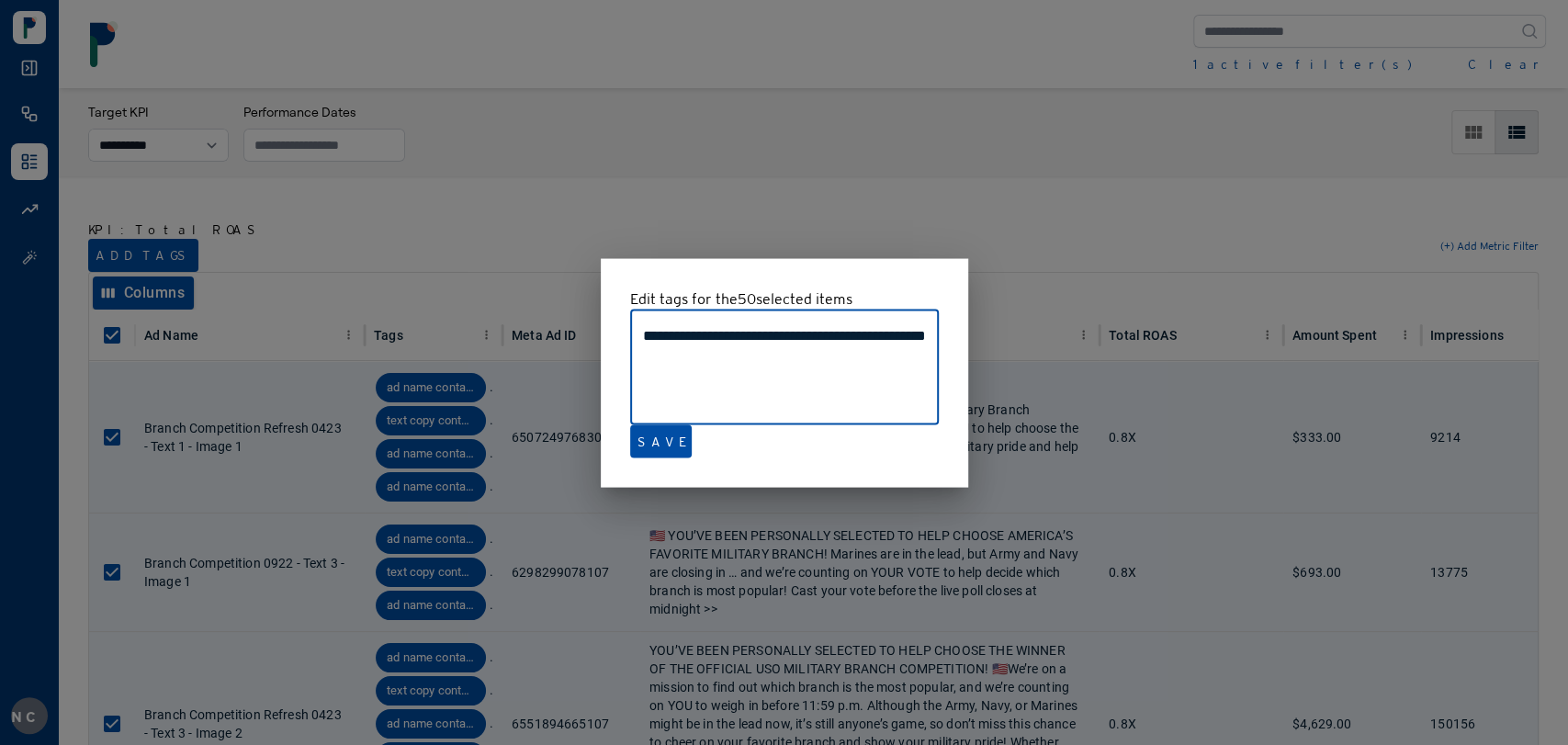 click at bounding box center (784, 372) 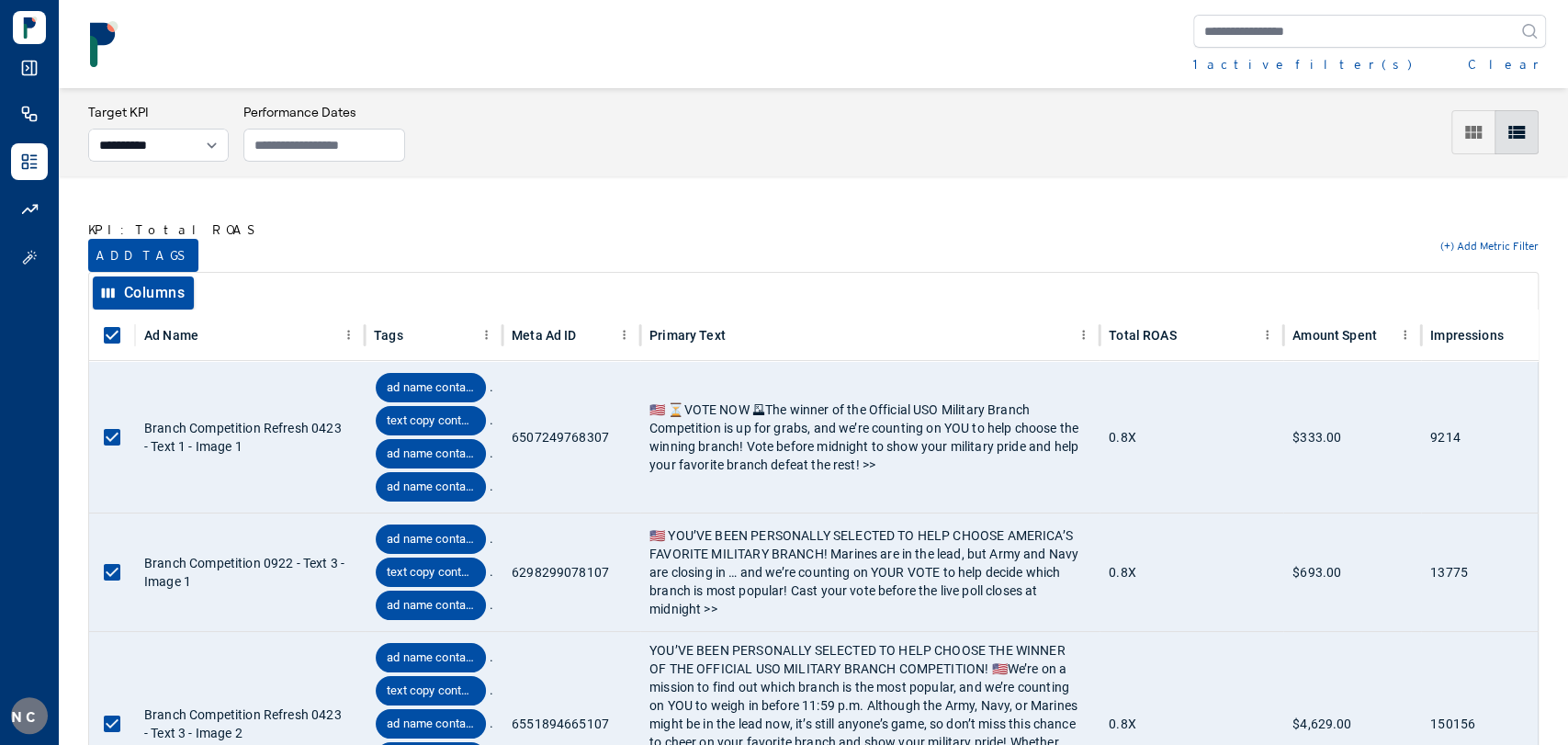 scroll, scrollTop: 6214, scrollLeft: 0, axis: vertical 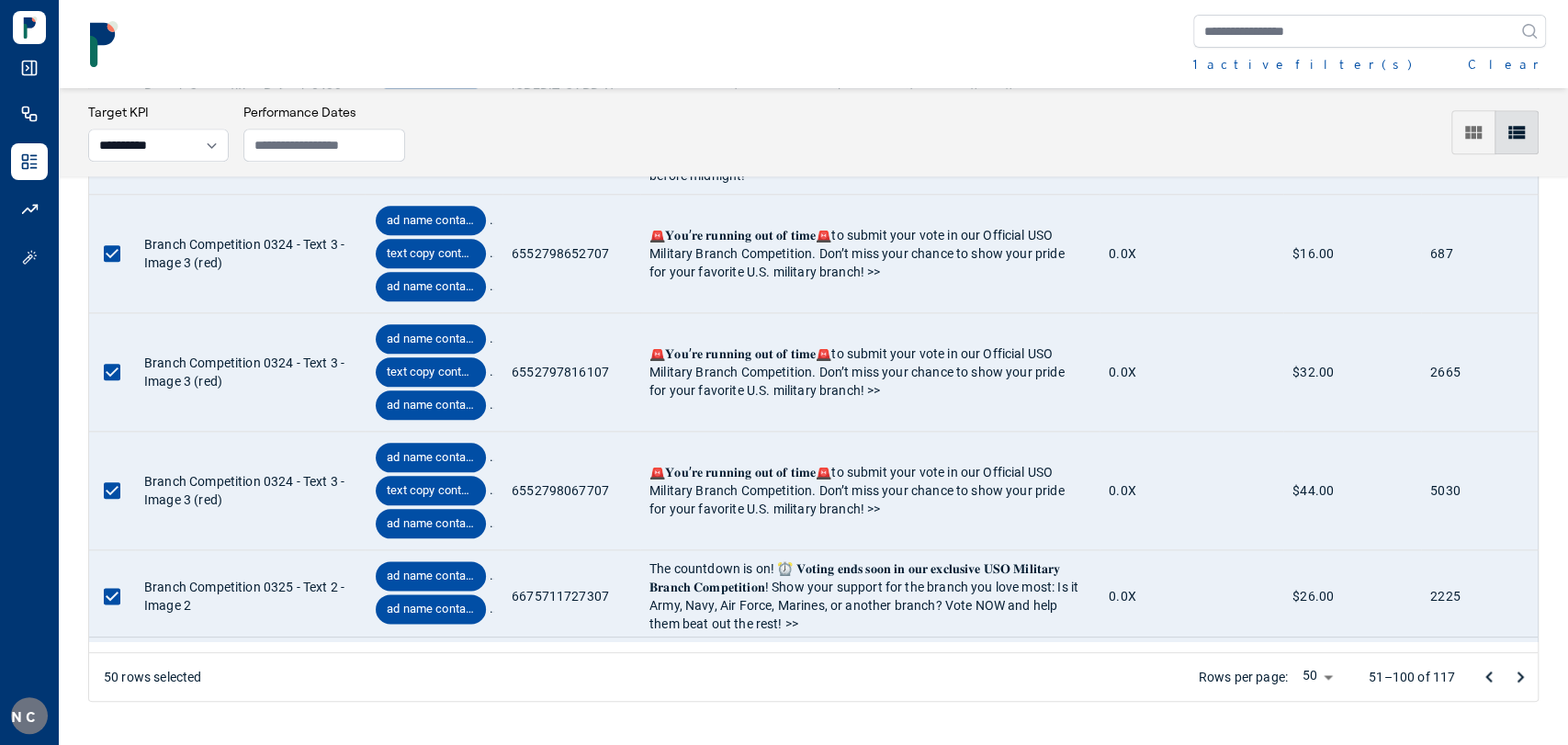 click 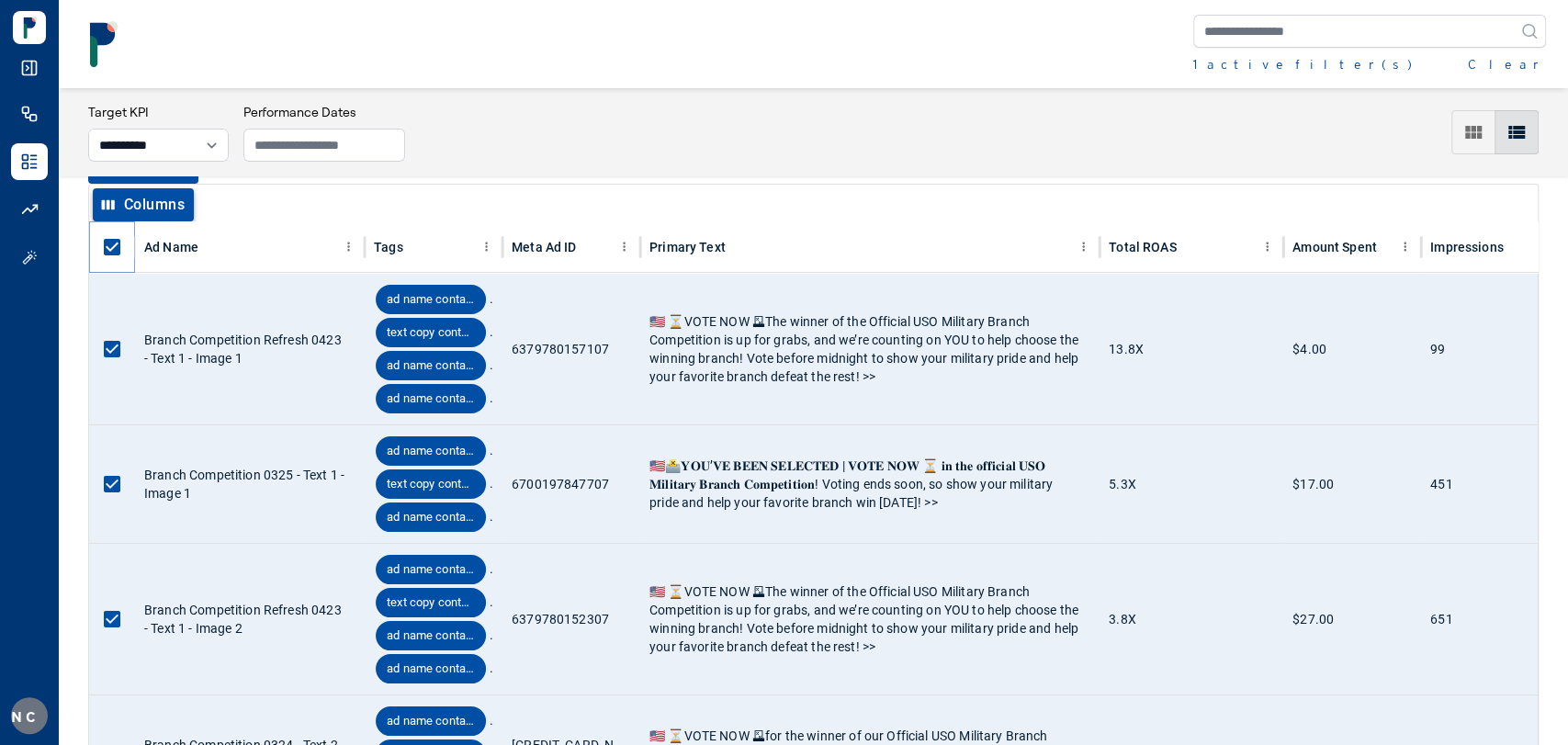 scroll, scrollTop: 0, scrollLeft: 0, axis: both 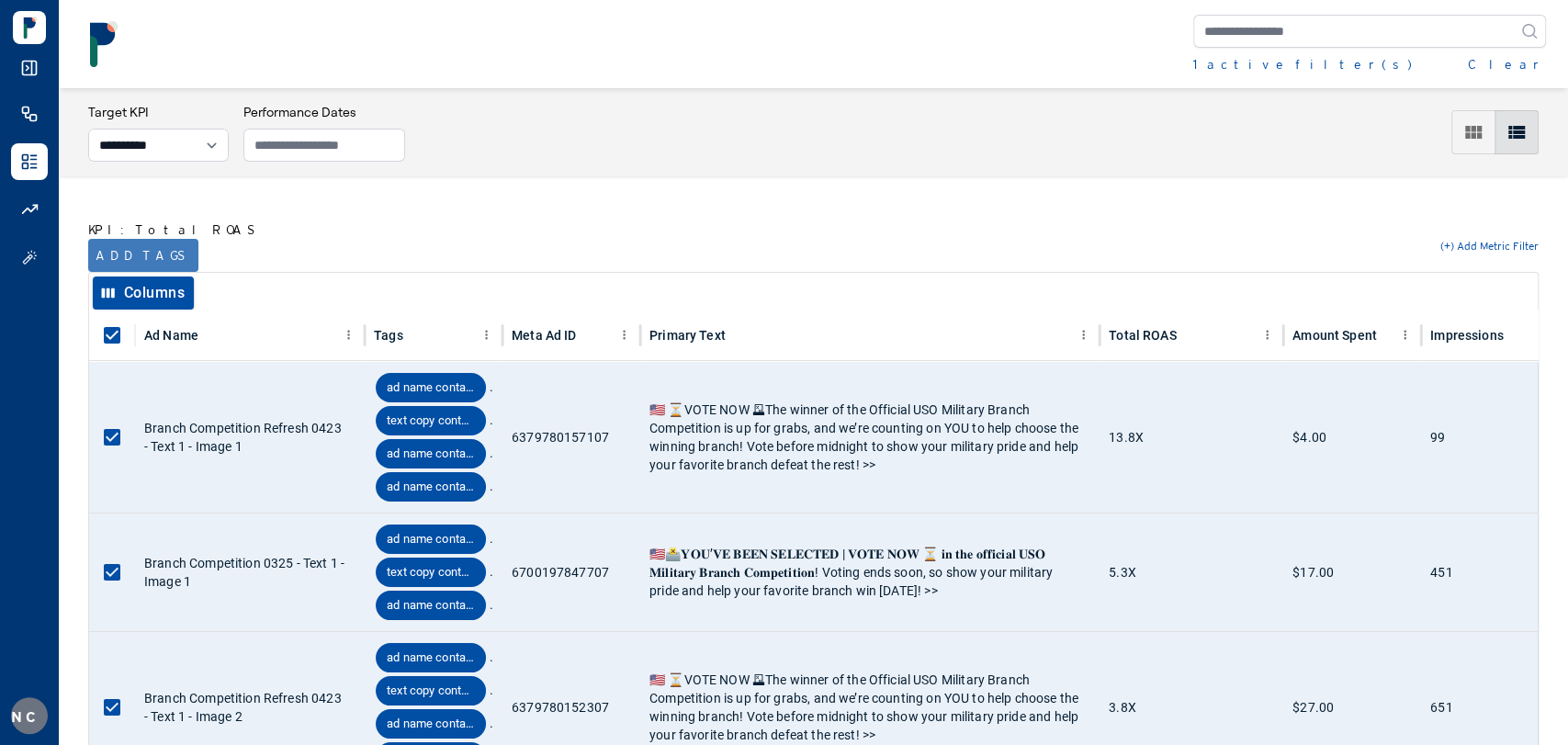 click on "Add tags" at bounding box center [143, 255] 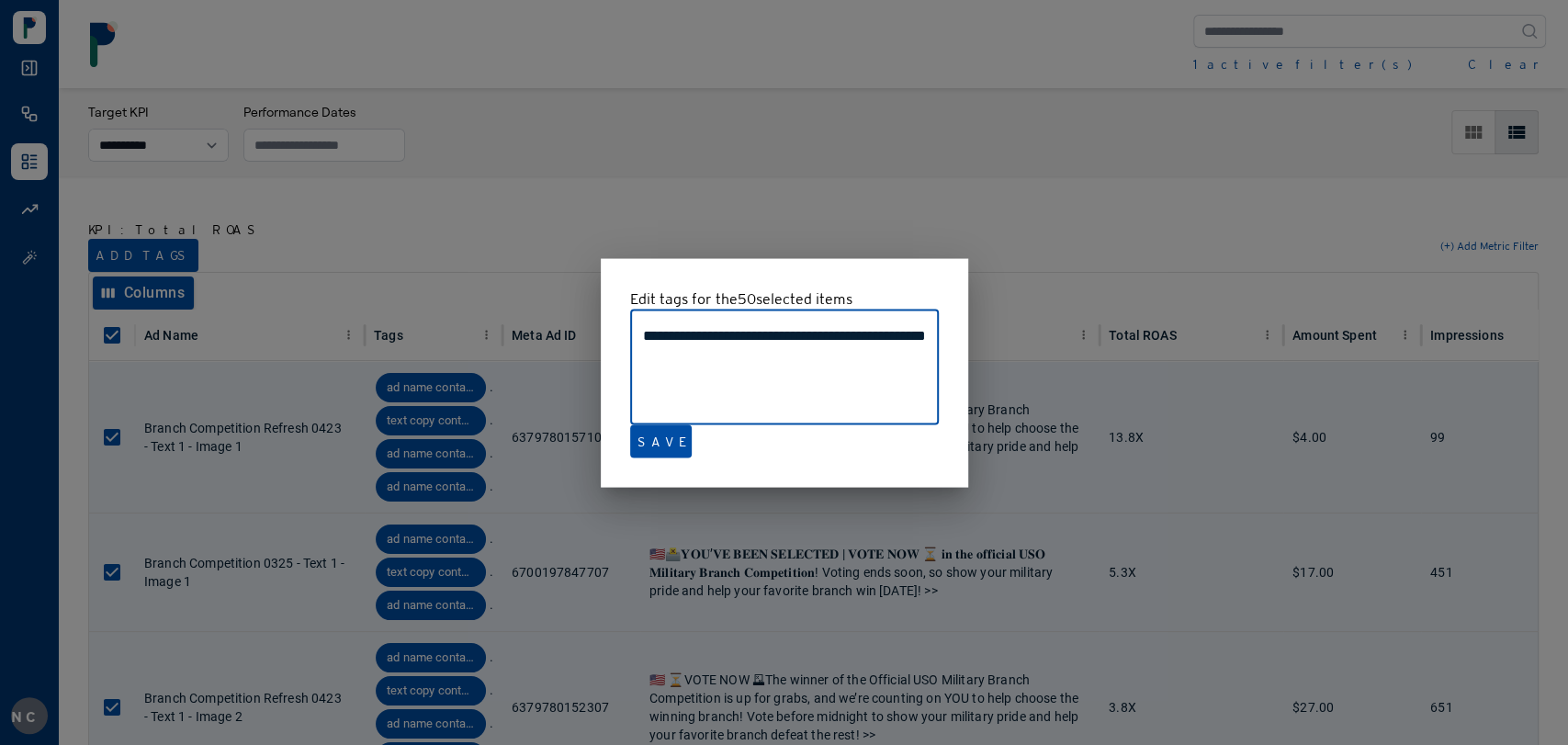 click at bounding box center [784, 372] 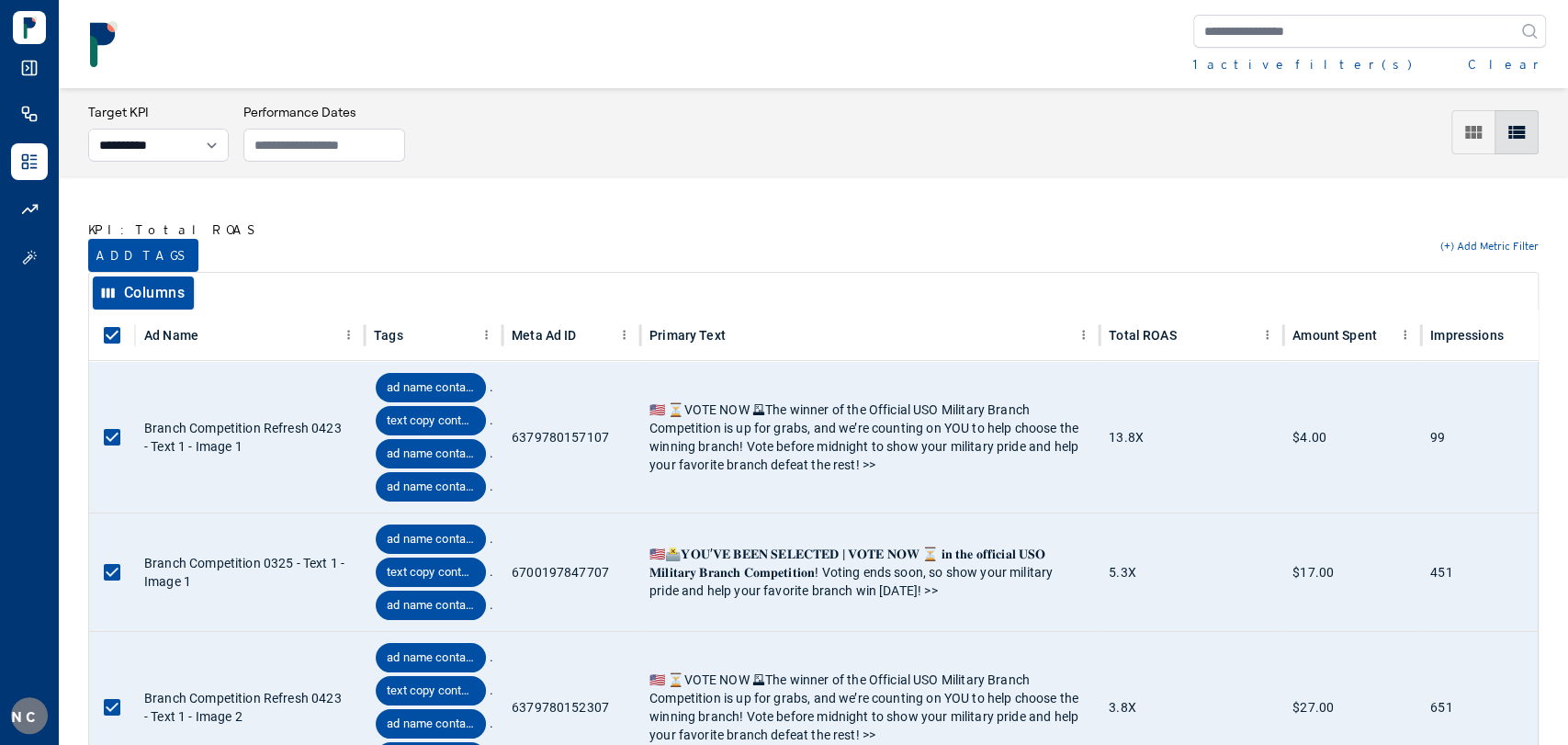 scroll, scrollTop: 6594, scrollLeft: 0, axis: vertical 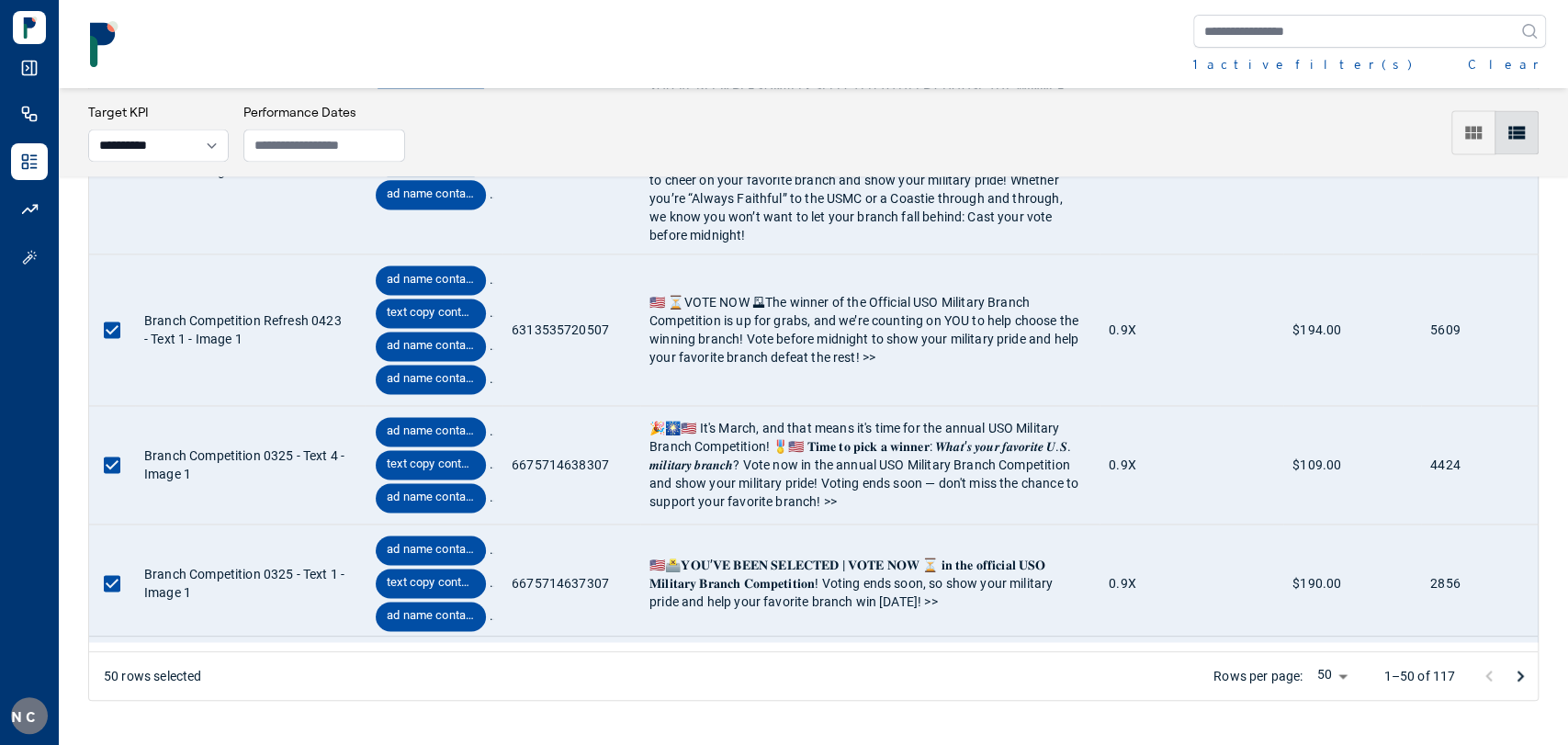 click 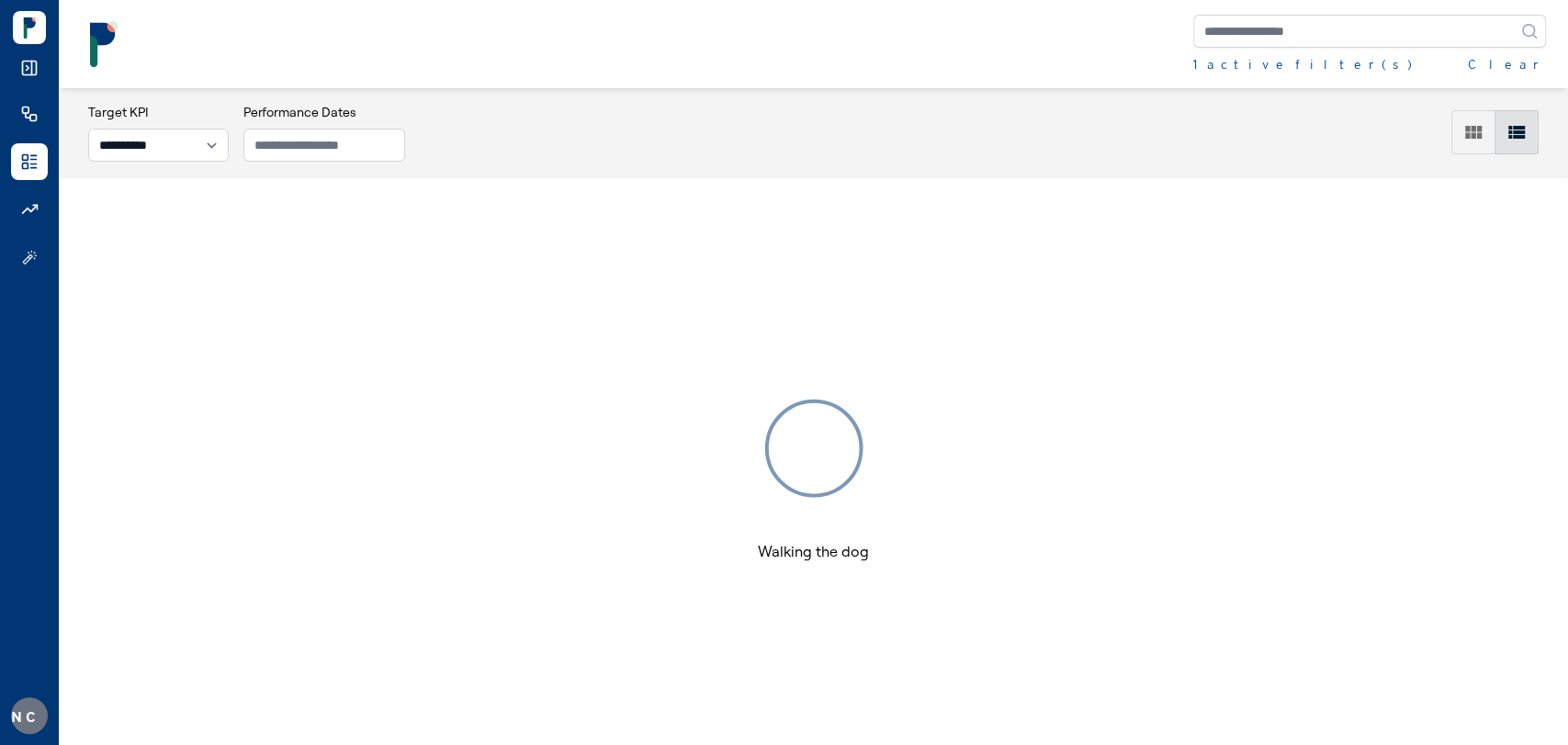 scroll, scrollTop: 88, scrollLeft: 0, axis: vertical 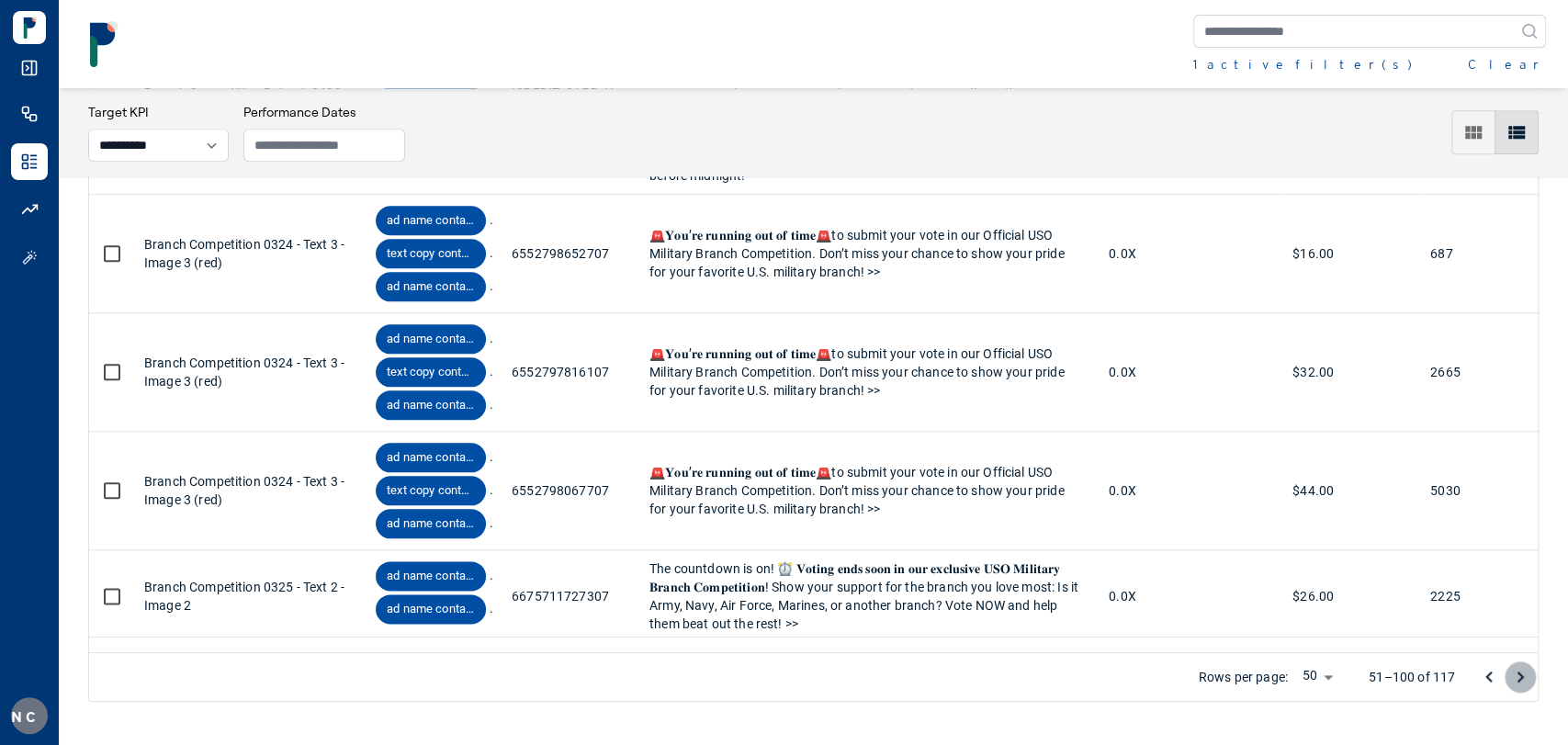 click 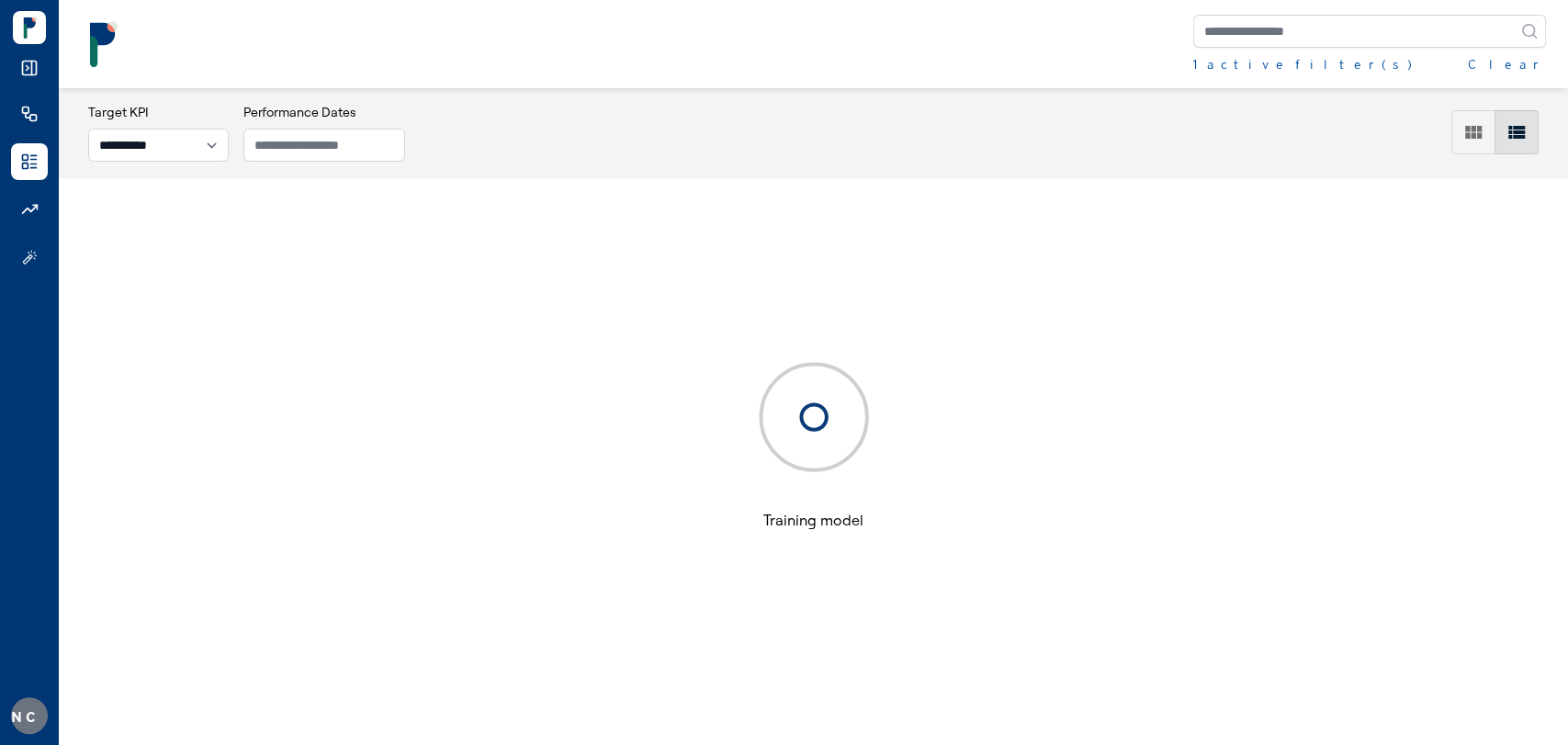 scroll, scrollTop: 0, scrollLeft: 0, axis: both 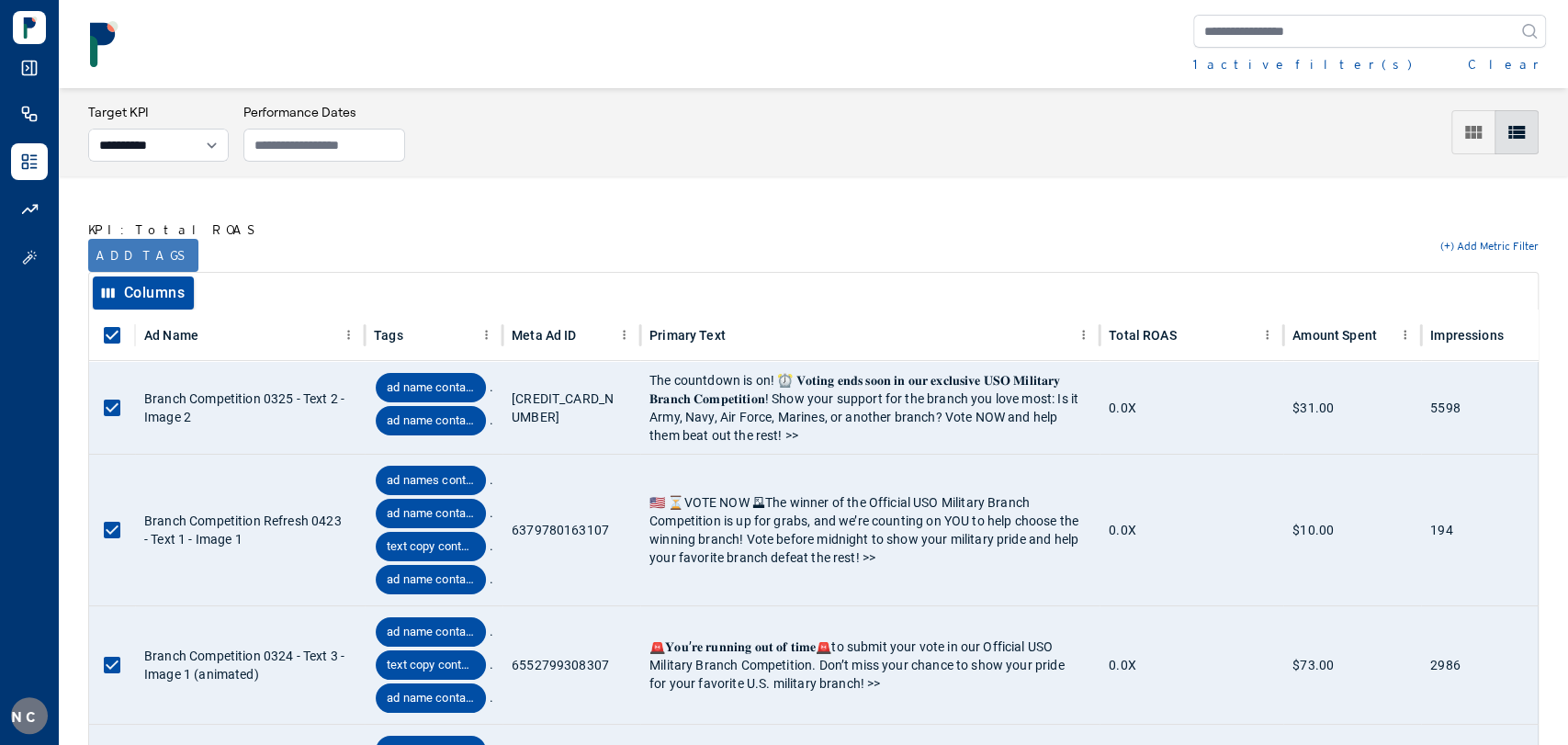 click on "Add tags" at bounding box center (143, 255) 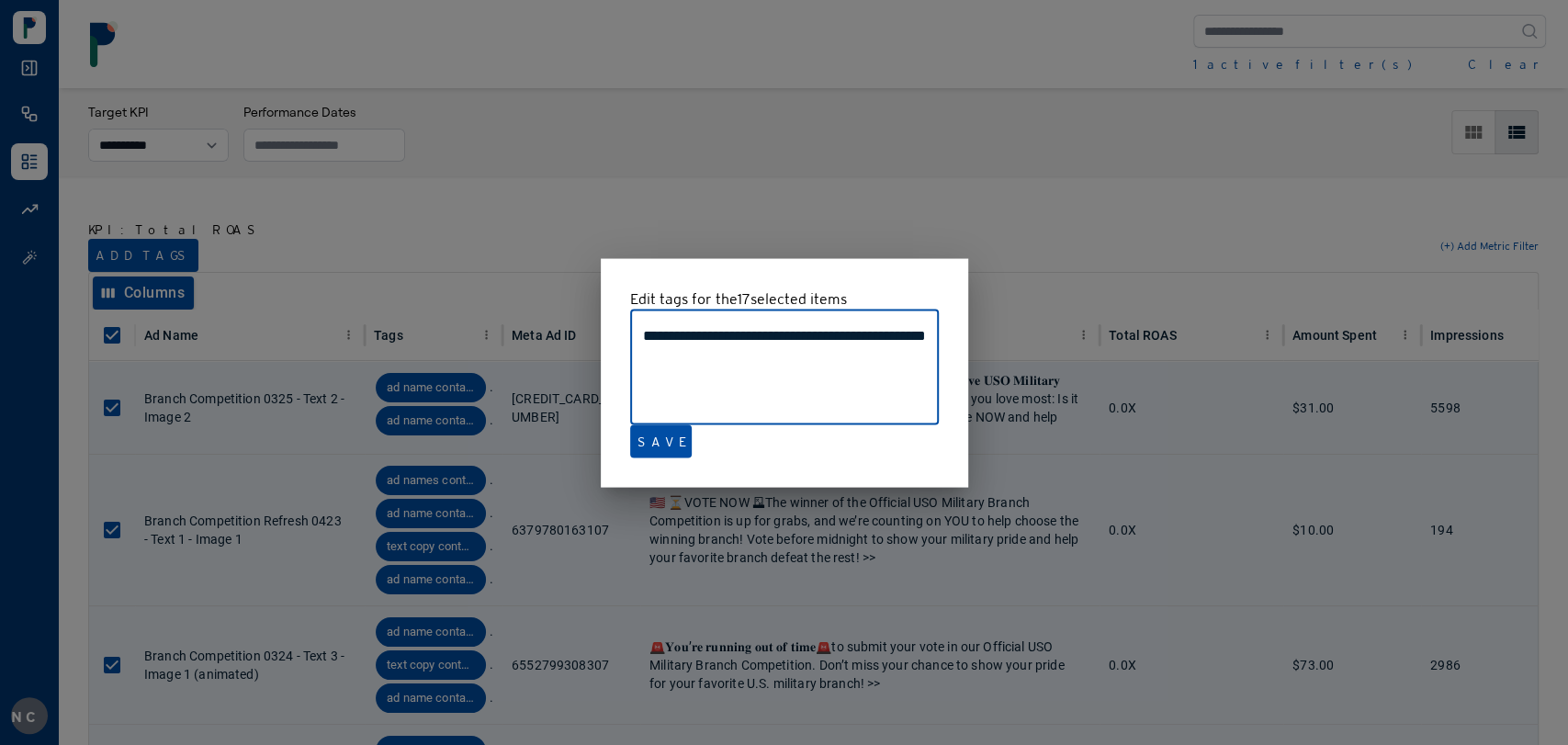 click at bounding box center (784, 372) 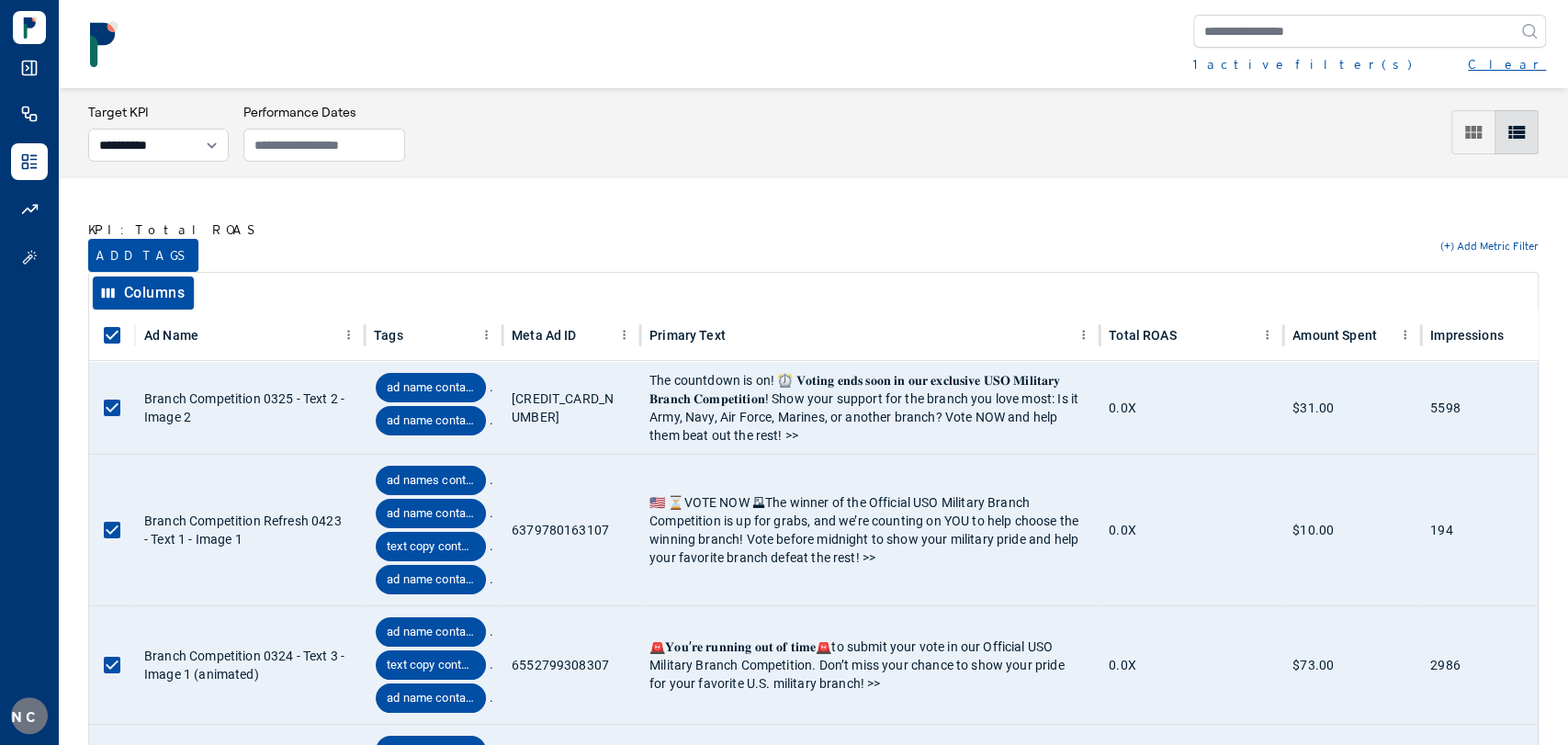 click on "Clear" at bounding box center (1506, 64) 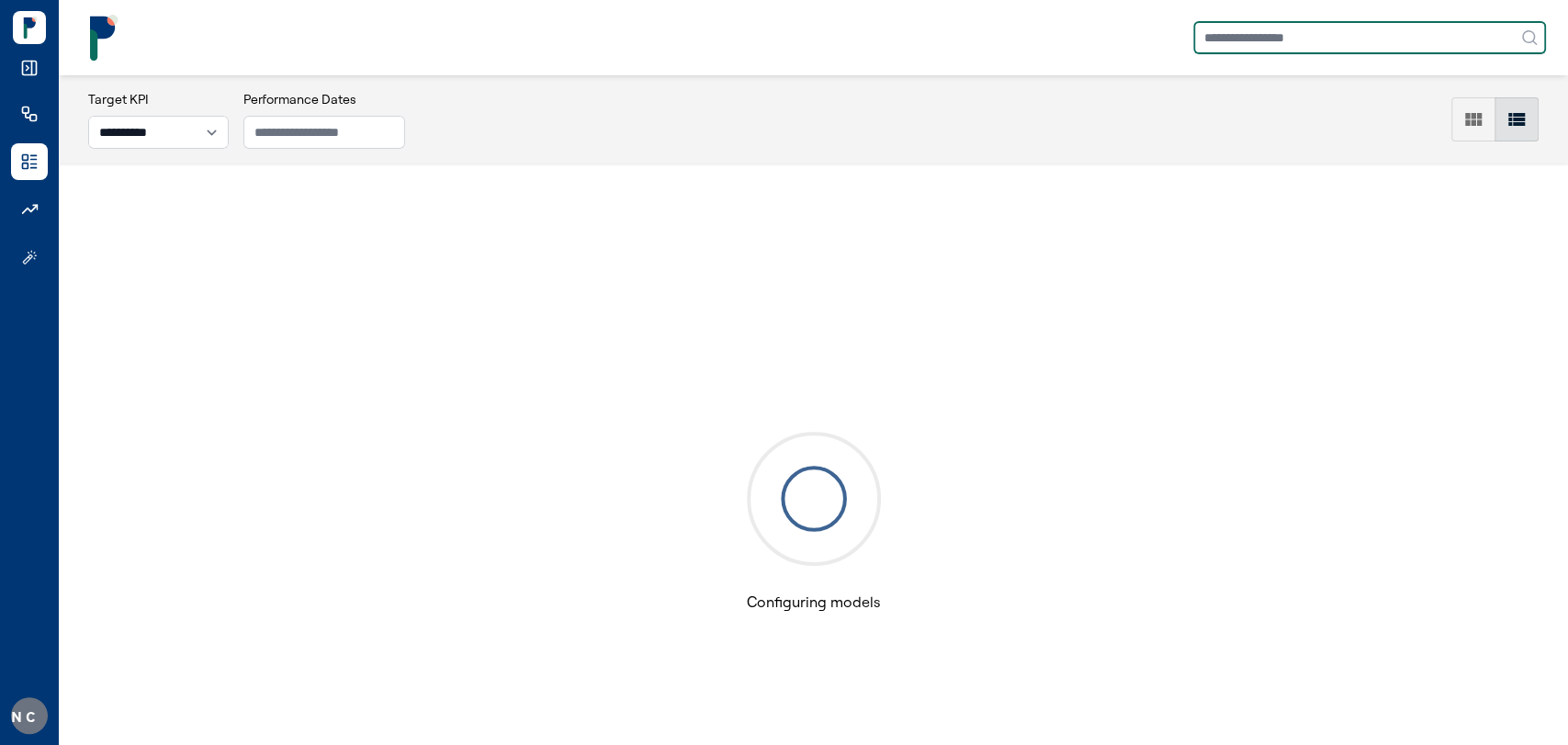 click at bounding box center (1370, 38) 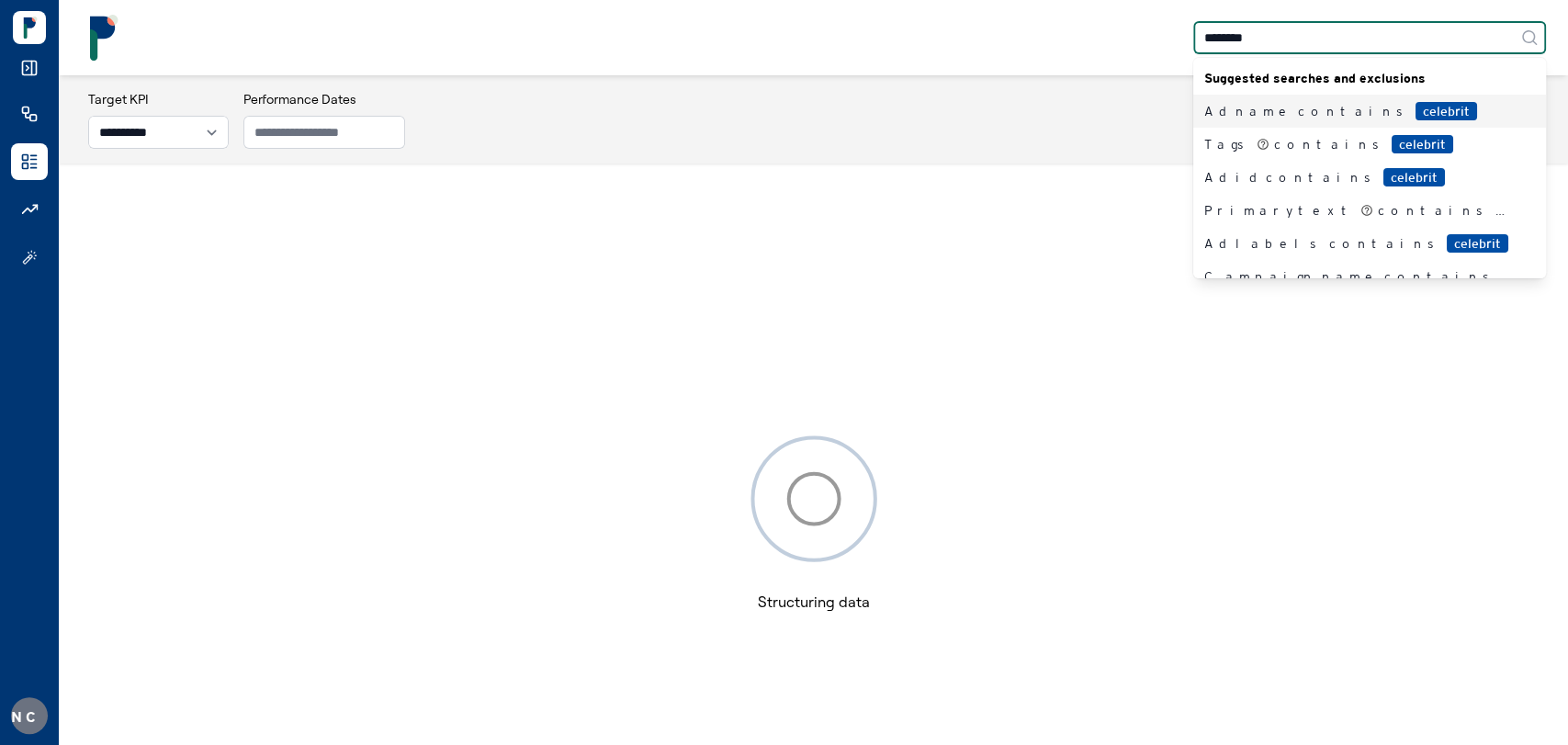 type on "*********" 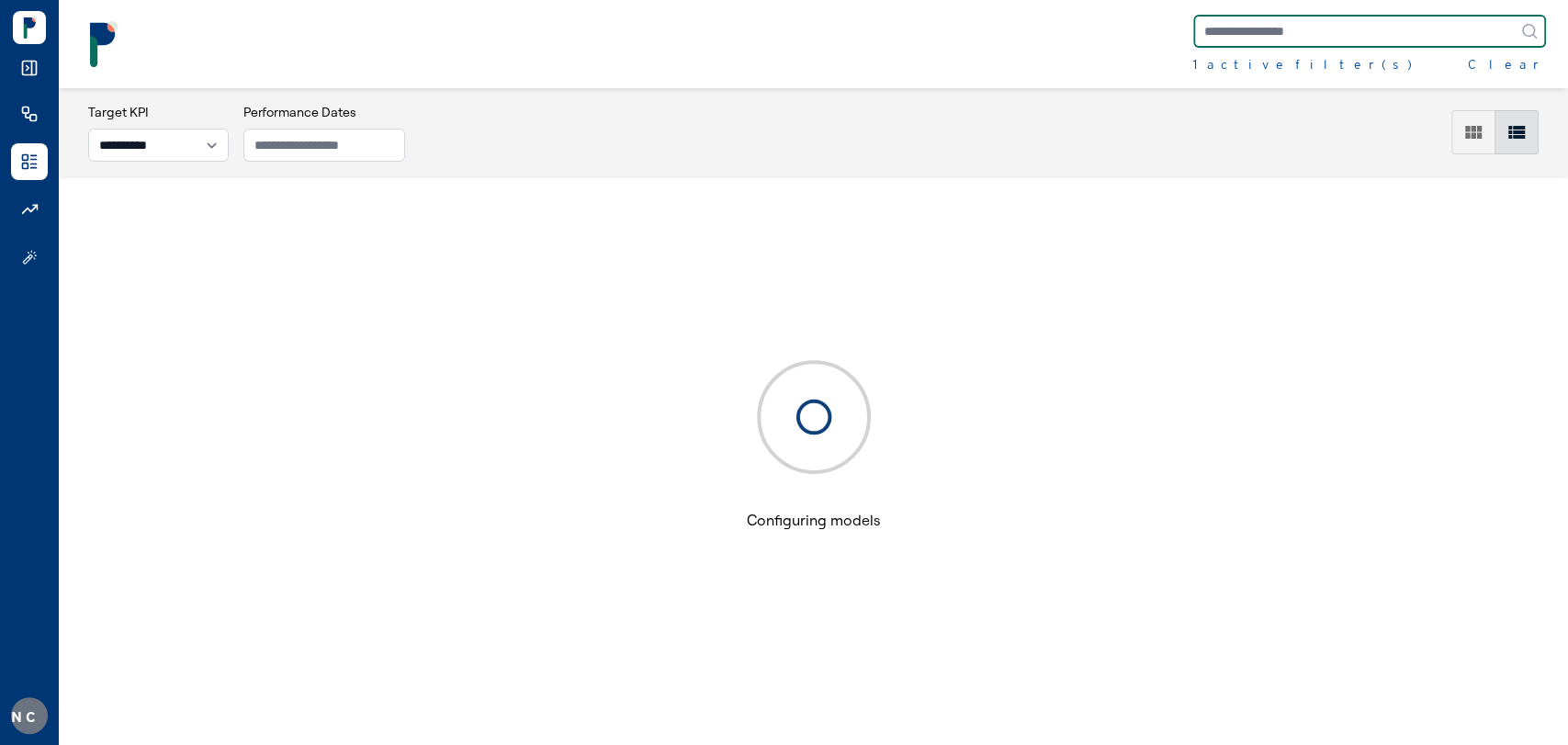 scroll, scrollTop: 0, scrollLeft: 0, axis: both 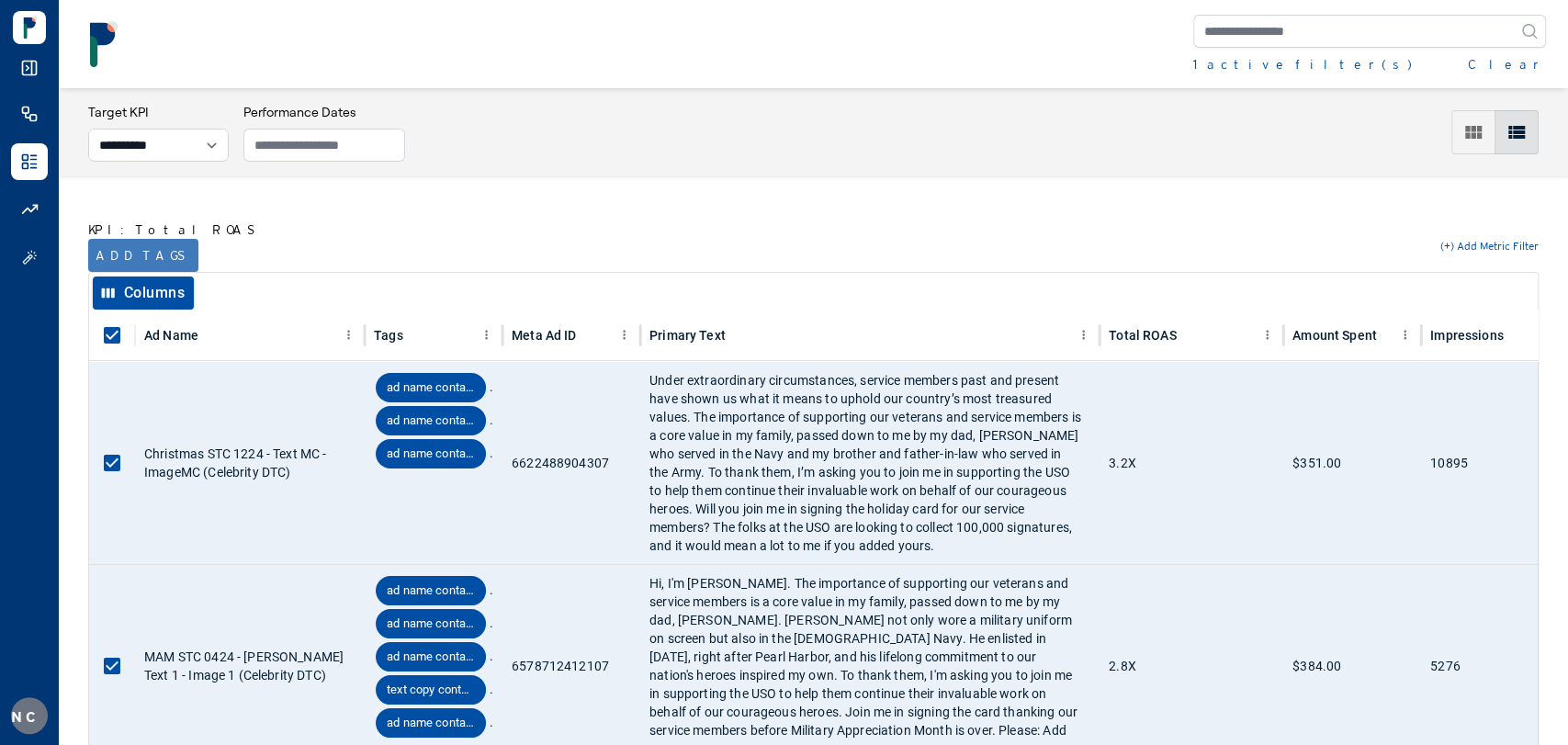 click on "Add tags" at bounding box center (143, 255) 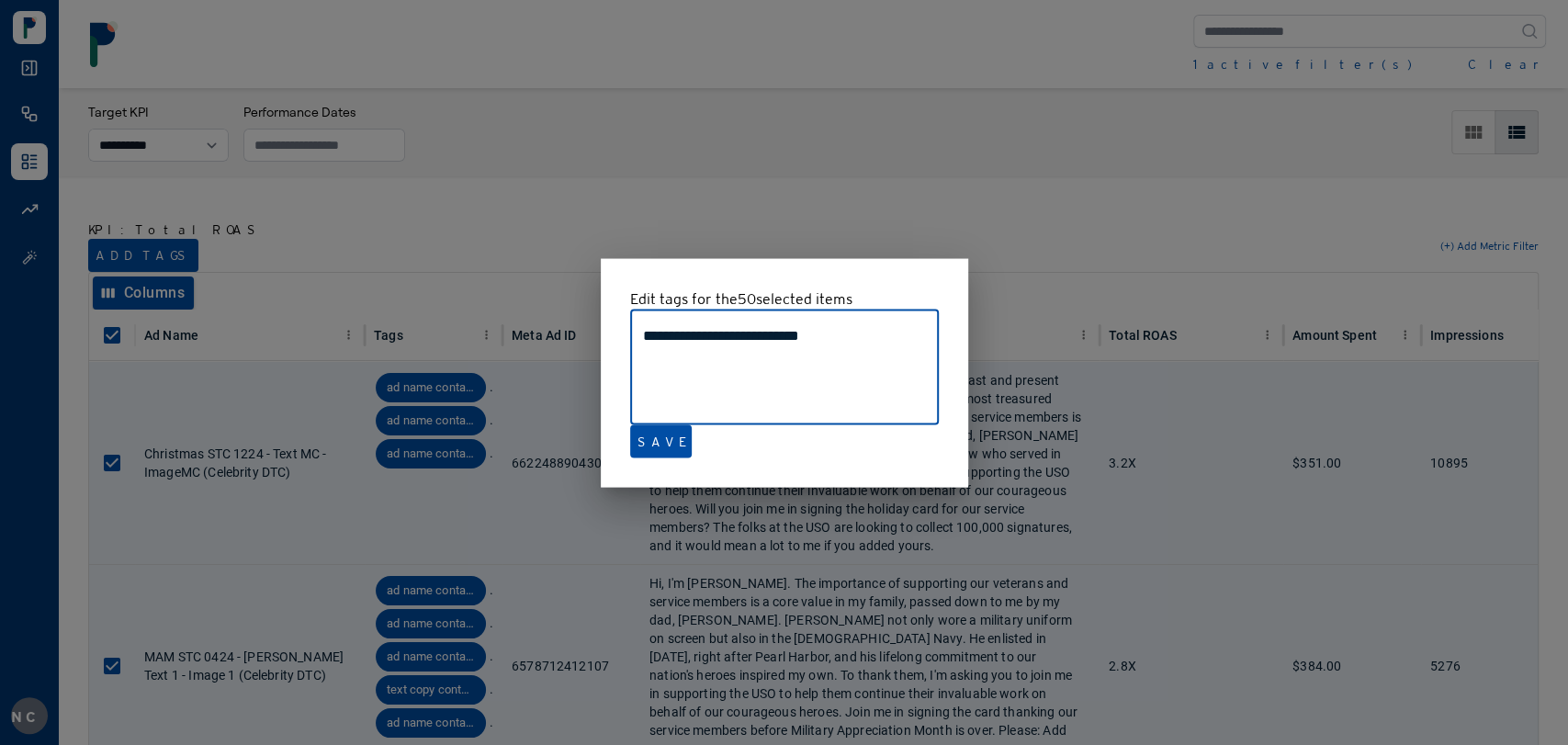 click at bounding box center [784, 372] 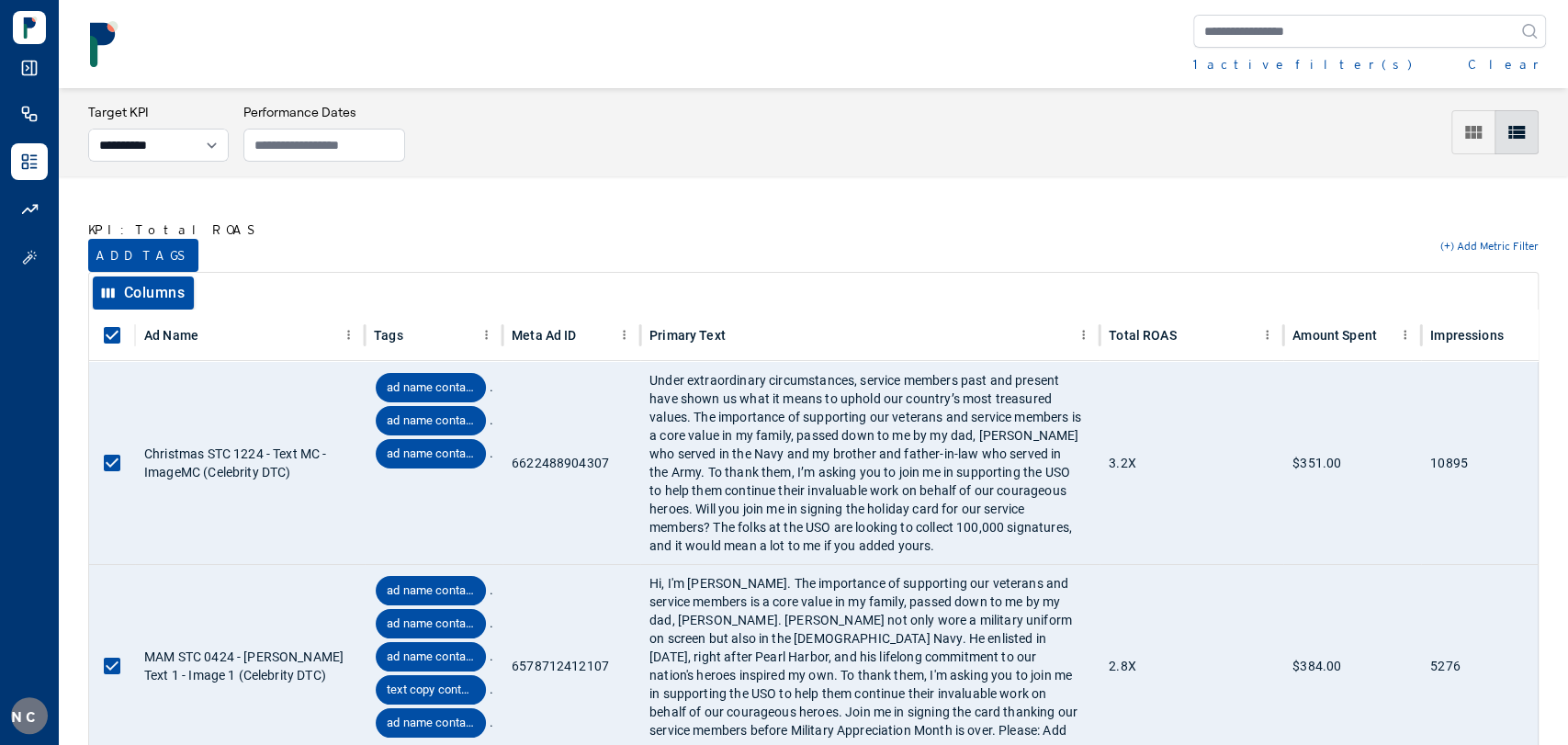 scroll, scrollTop: 8762, scrollLeft: 0, axis: vertical 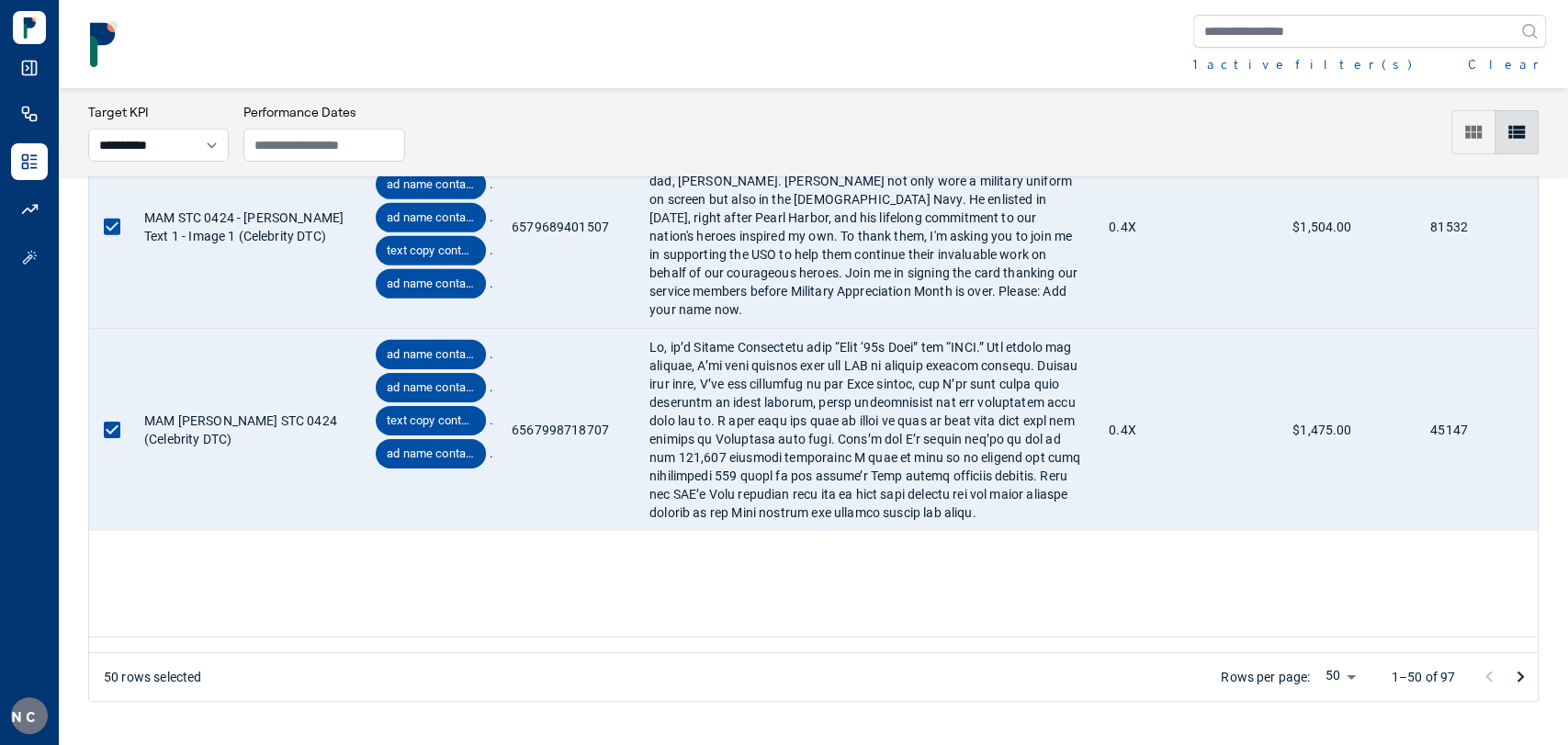 click 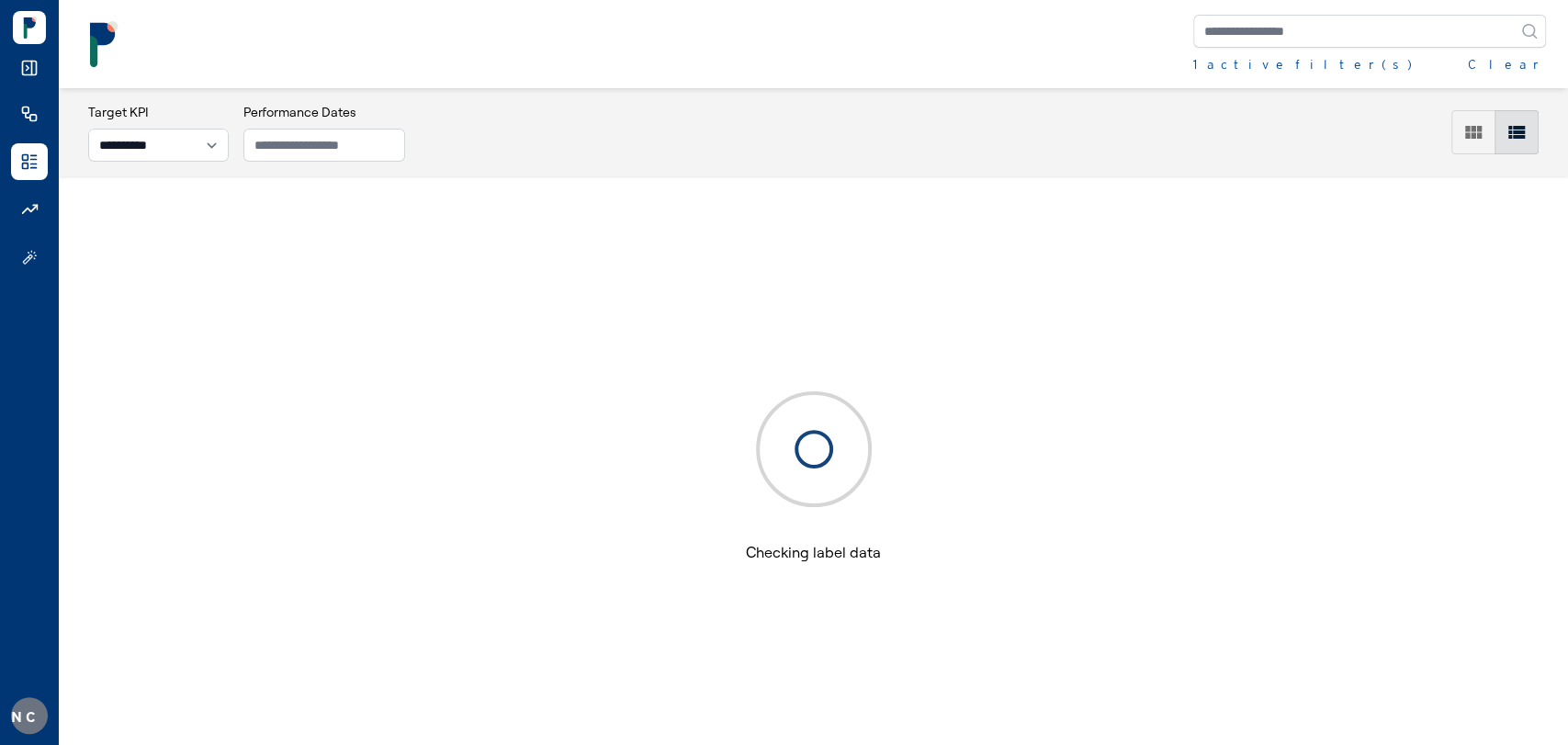 scroll, scrollTop: 0, scrollLeft: 0, axis: both 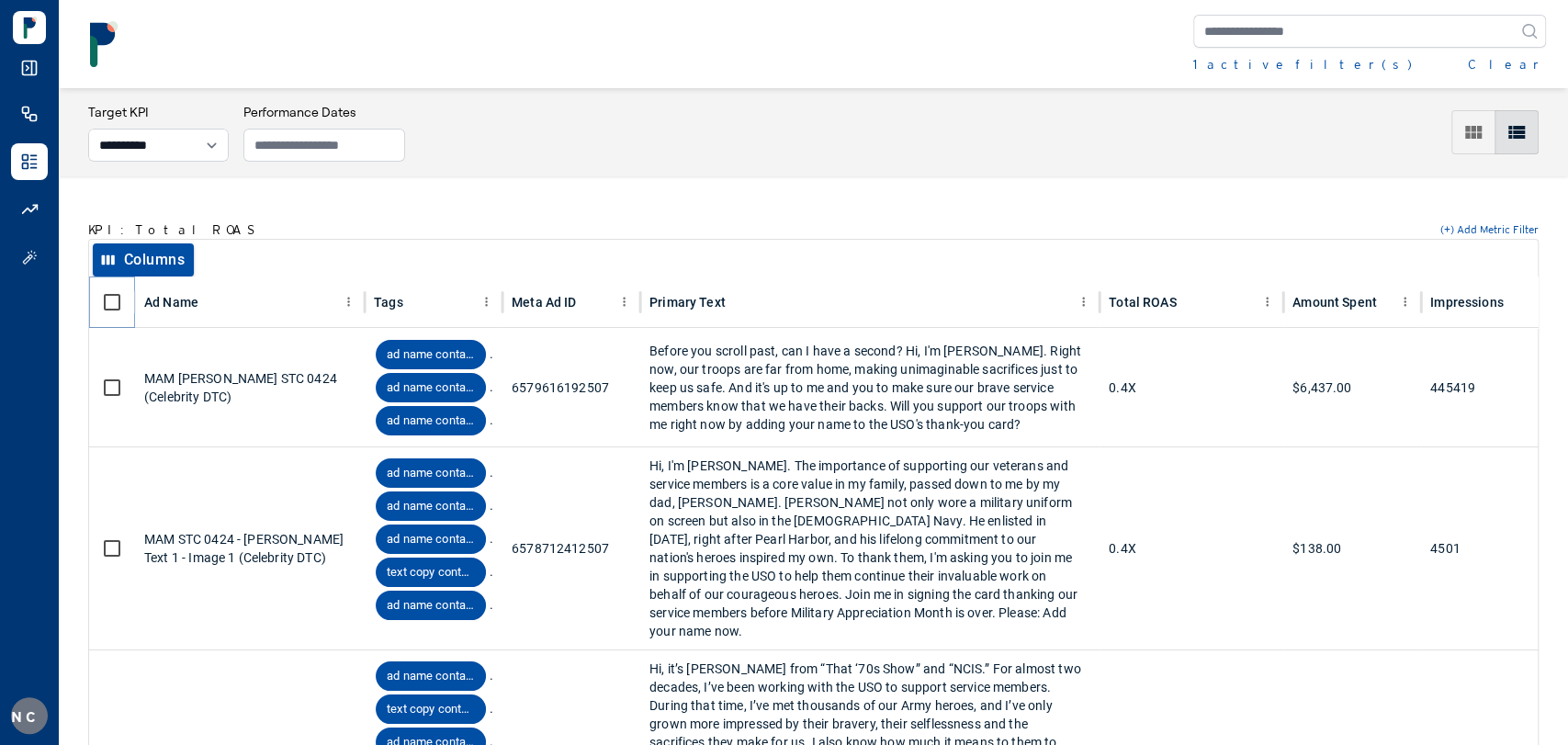 click 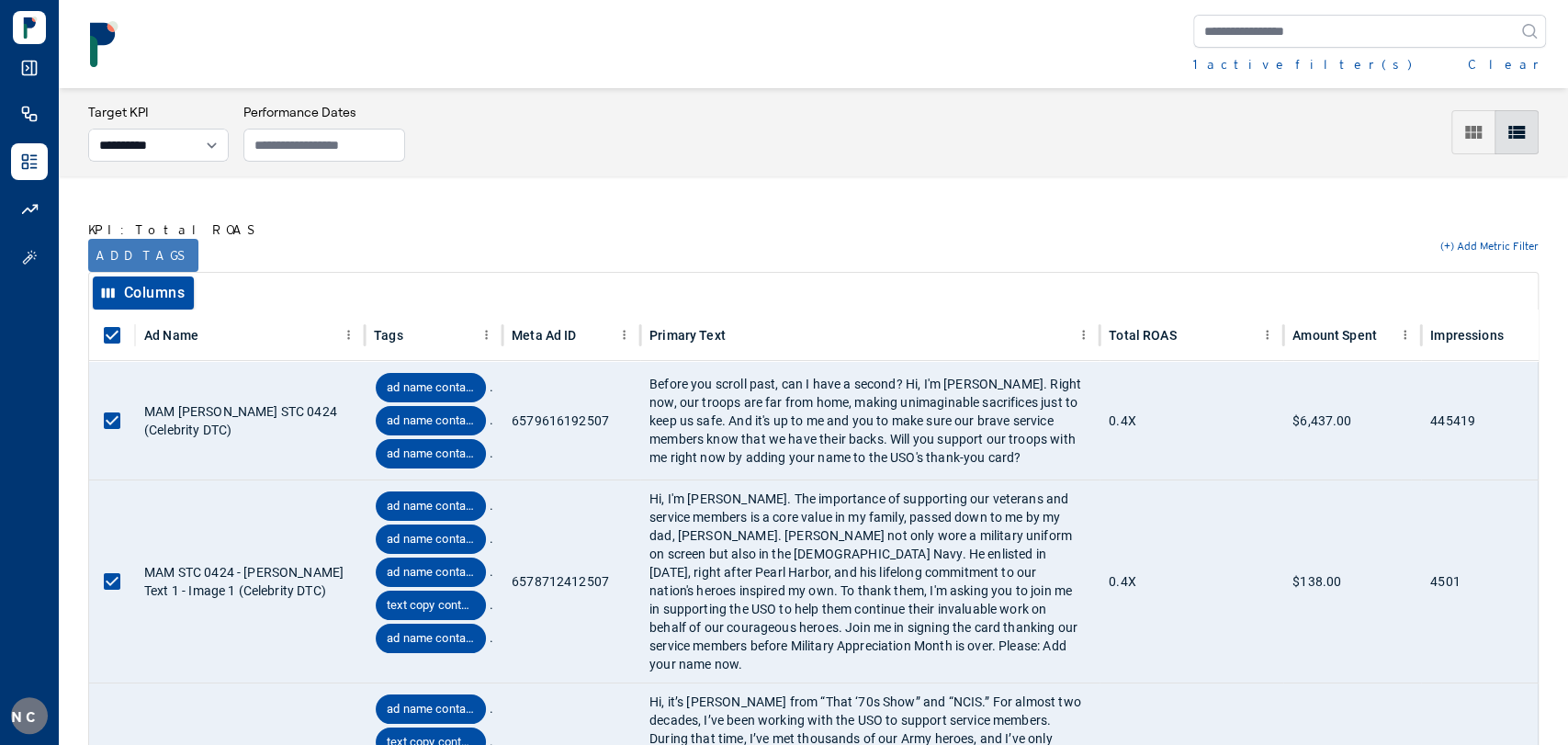 click on "Add tags" at bounding box center [143, 255] 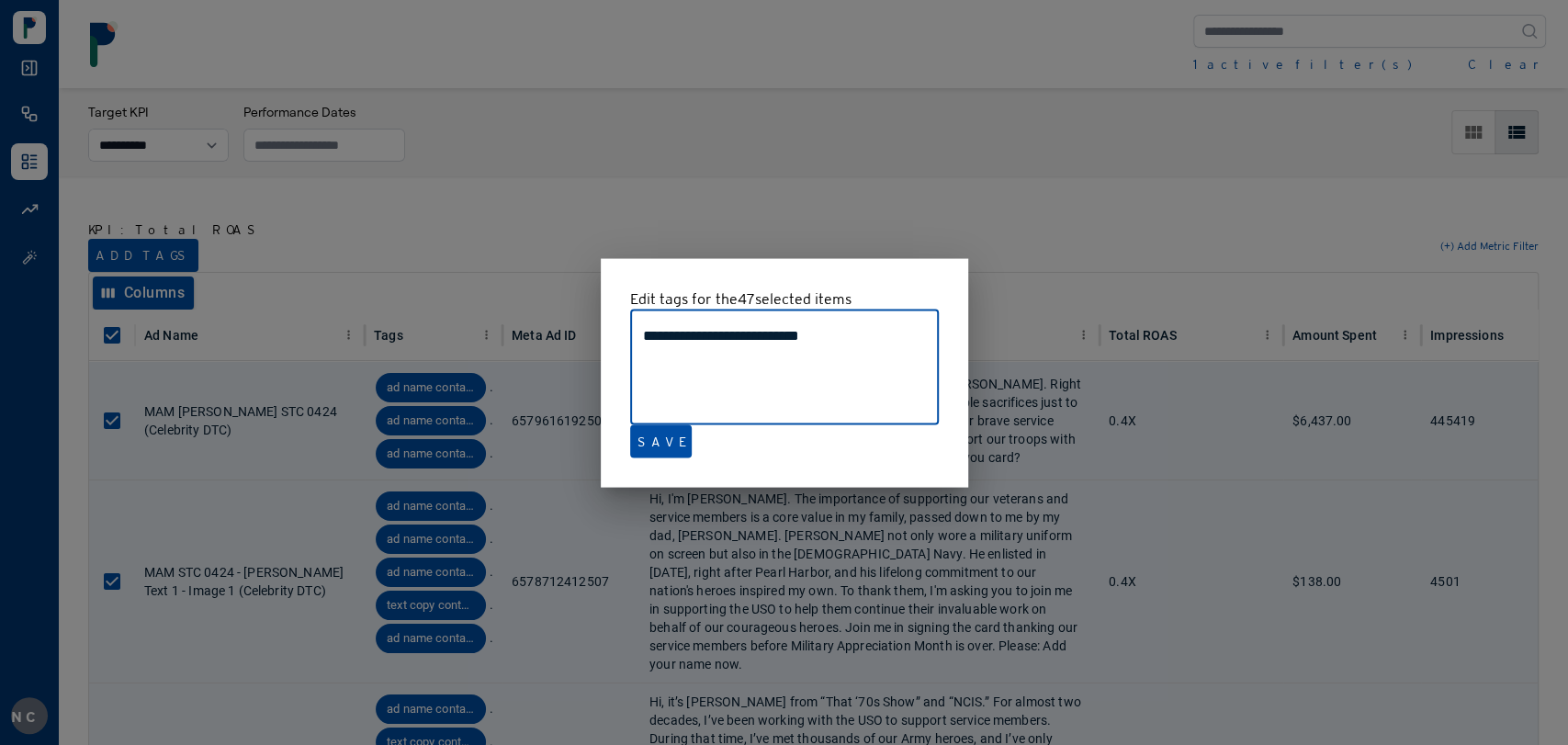 click at bounding box center [784, 372] 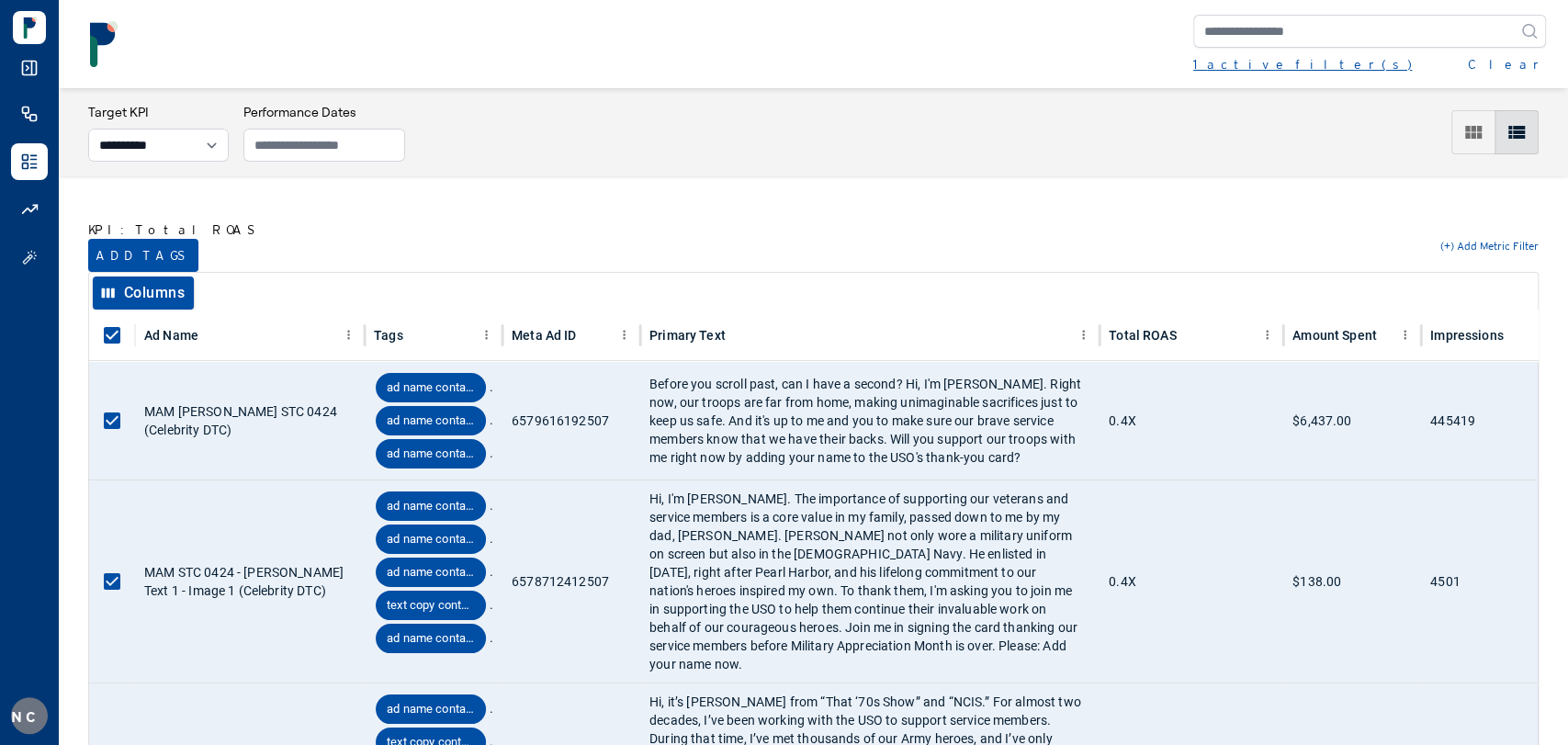 click on "1  active filter(s)" at bounding box center (1303, 64) 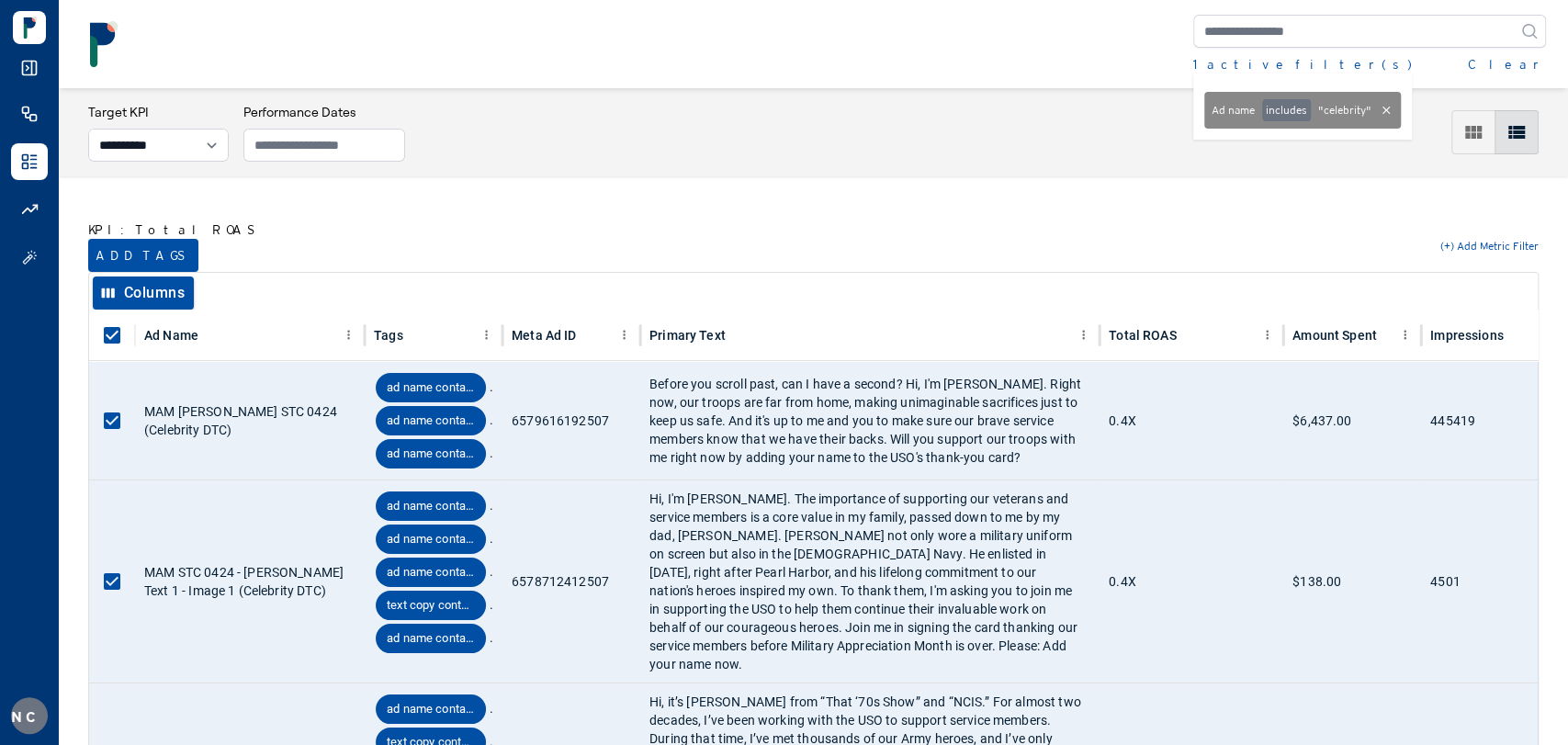 click on "Clear" at bounding box center (1506, 64) 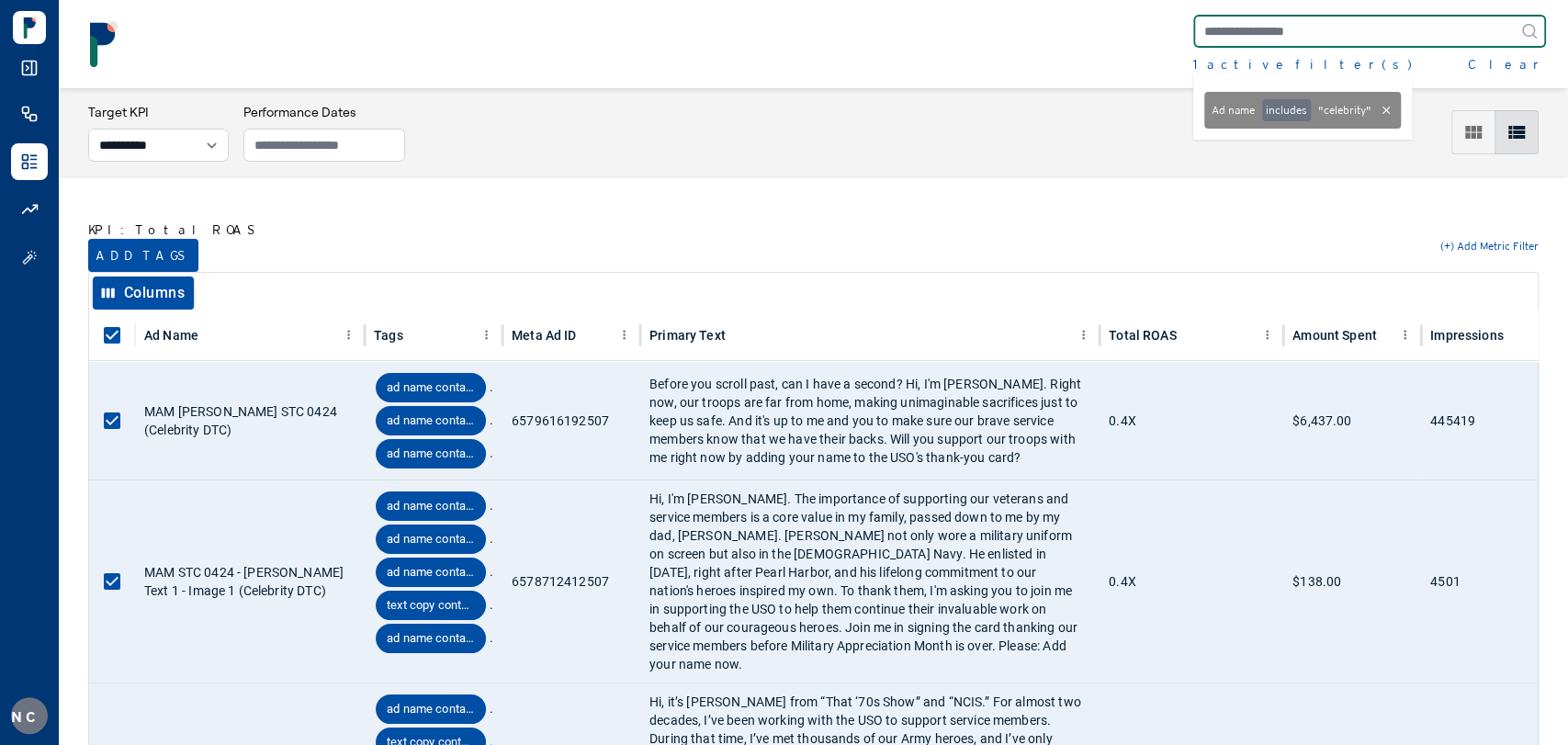 click at bounding box center [1370, 31] 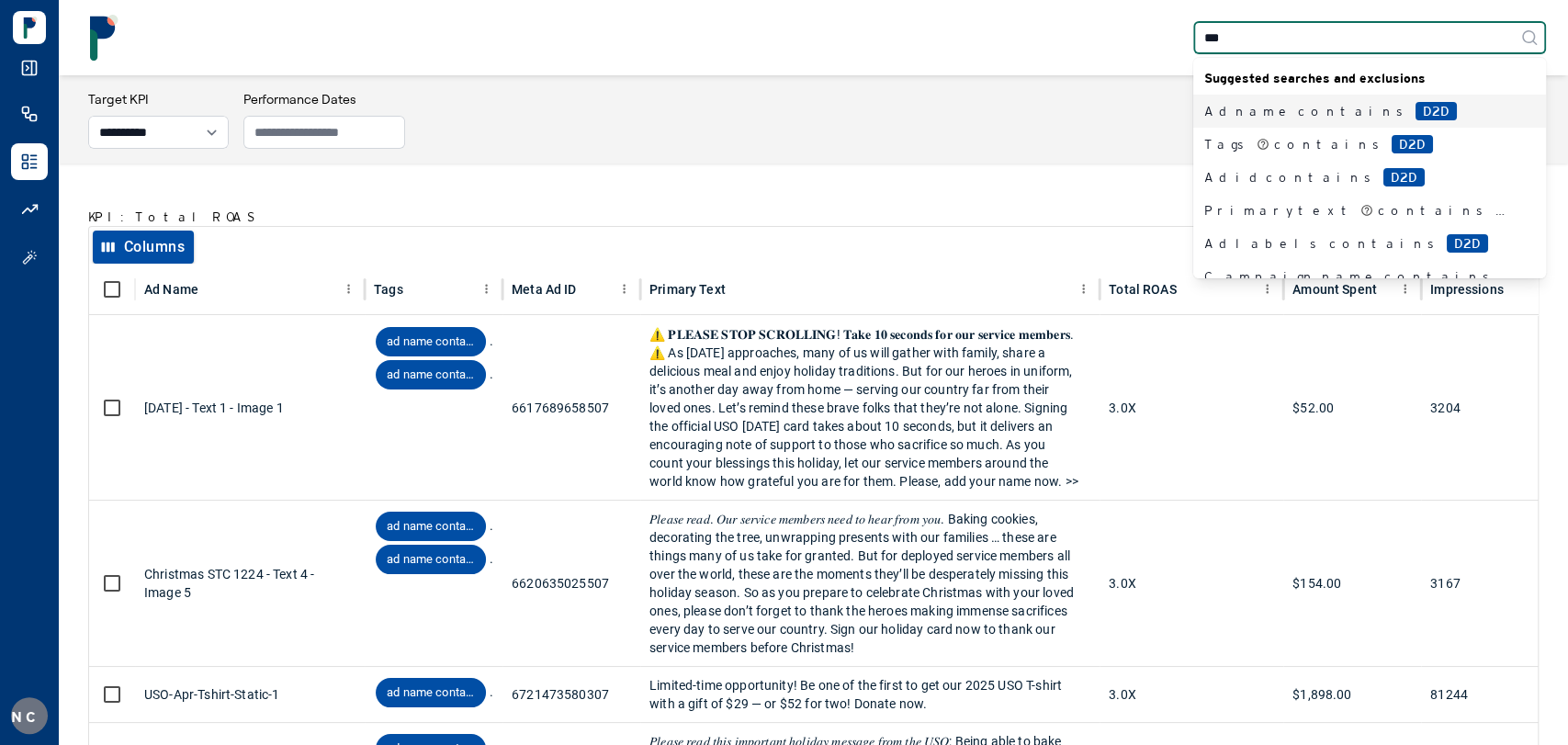 type on "***" 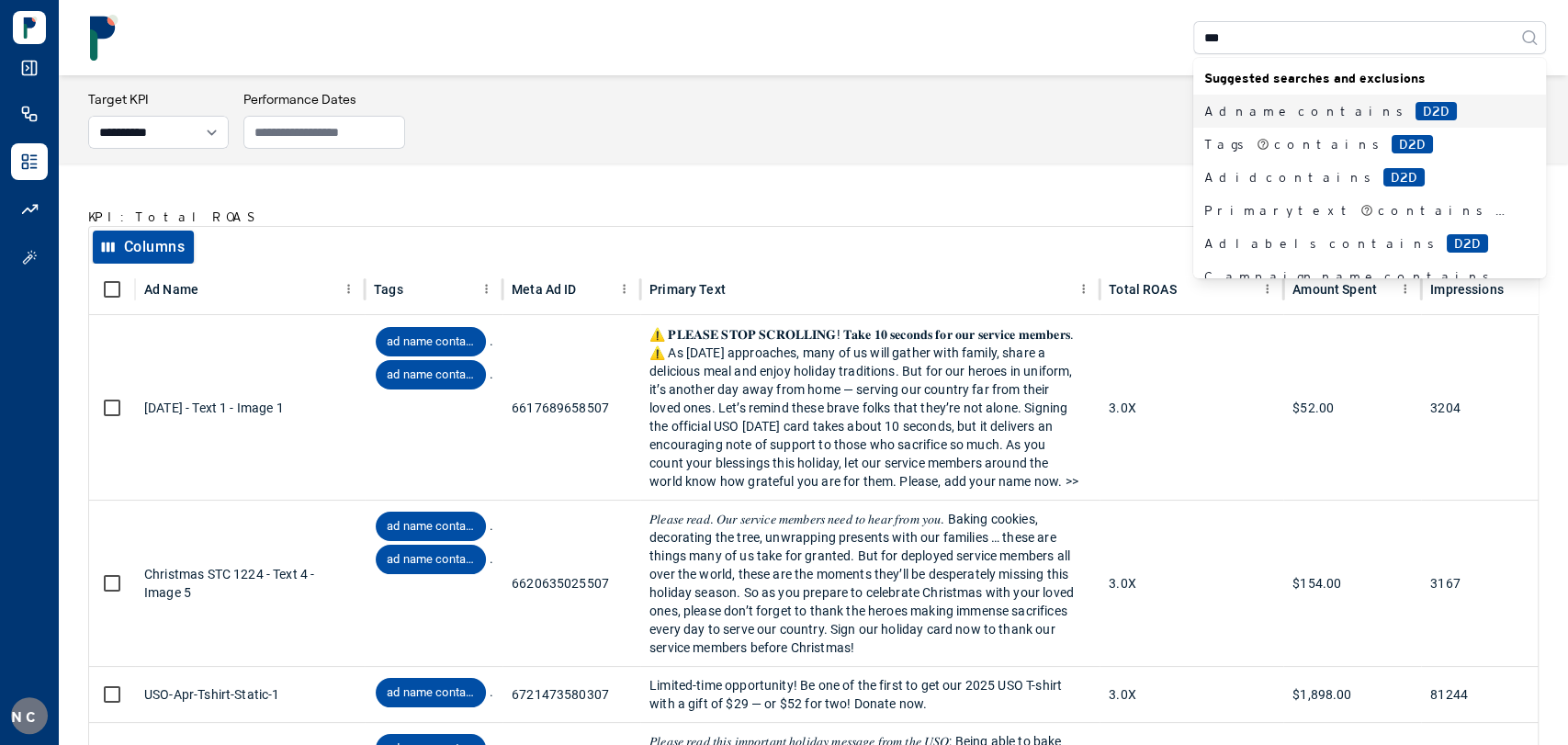 click on "Ad name     contains   D2D" at bounding box center (1359, 111) 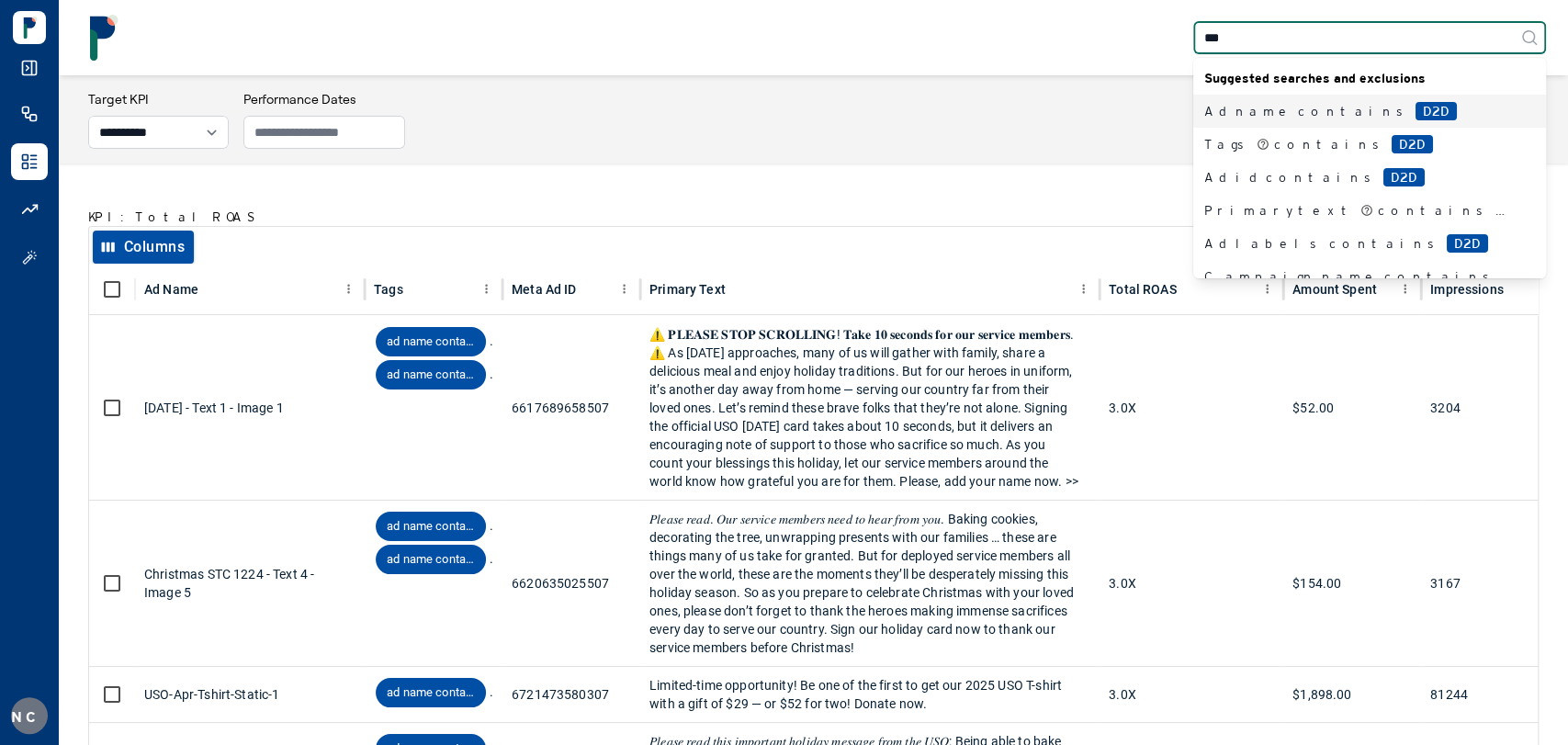 type 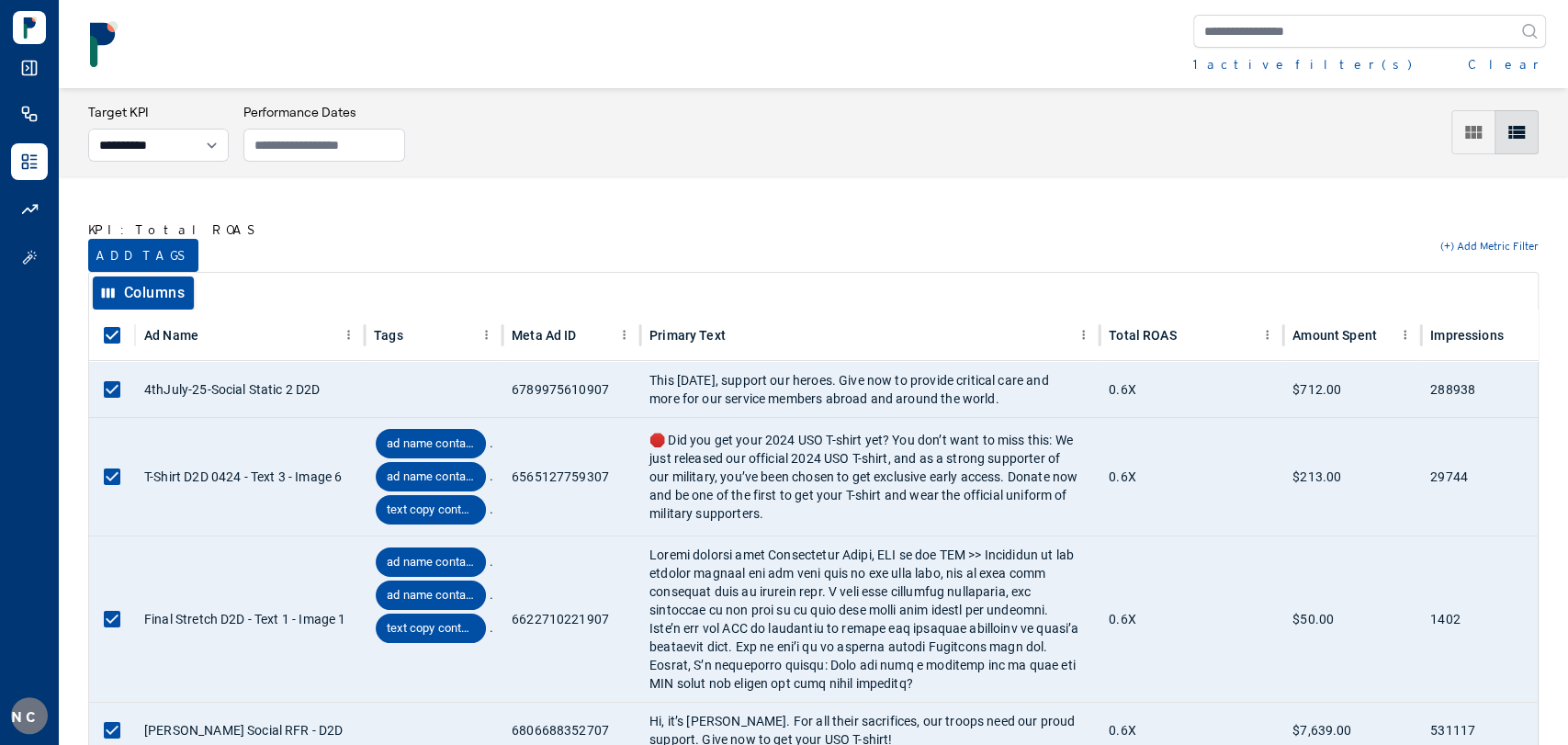 click on "Add tags" at bounding box center [143, 255] 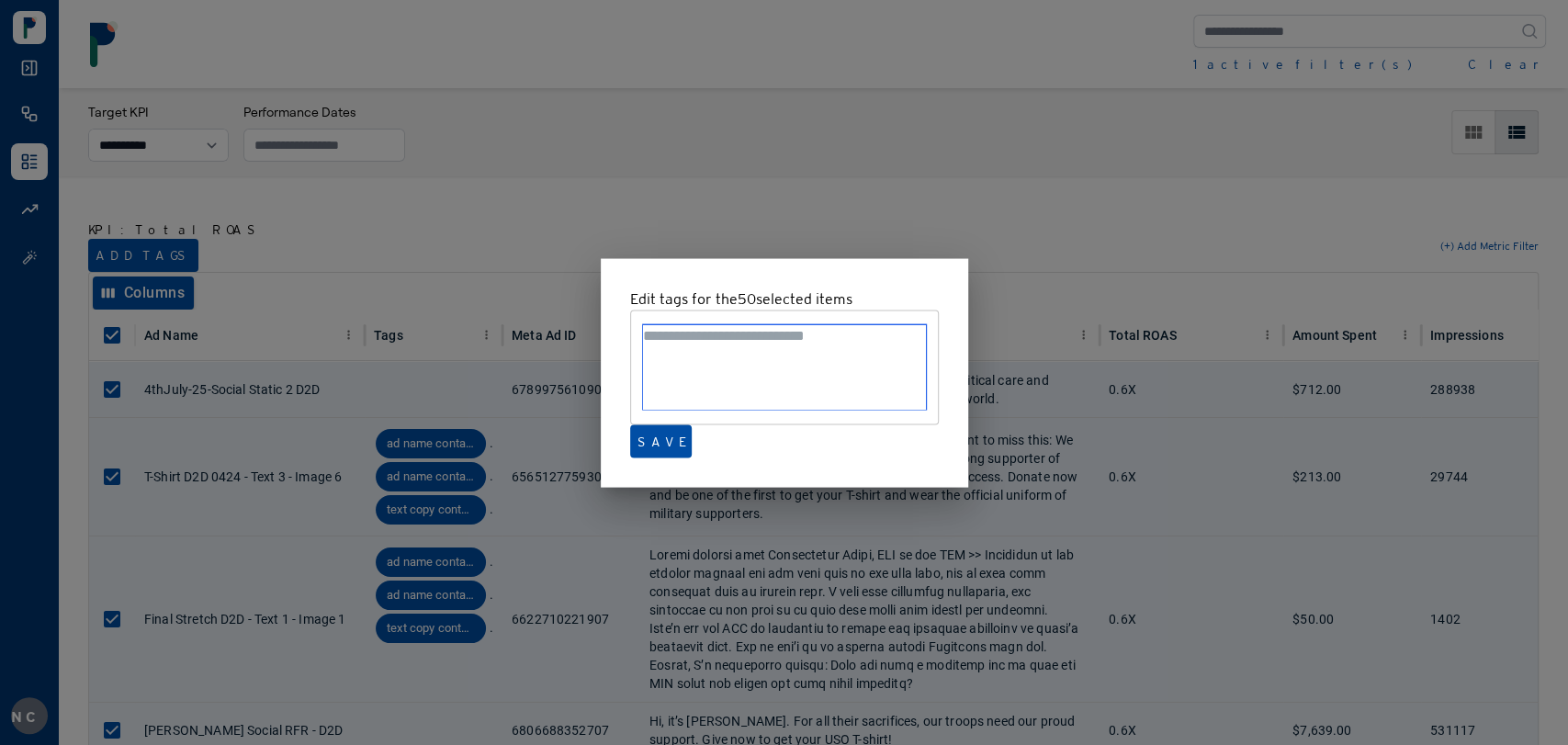 paste on "**********" 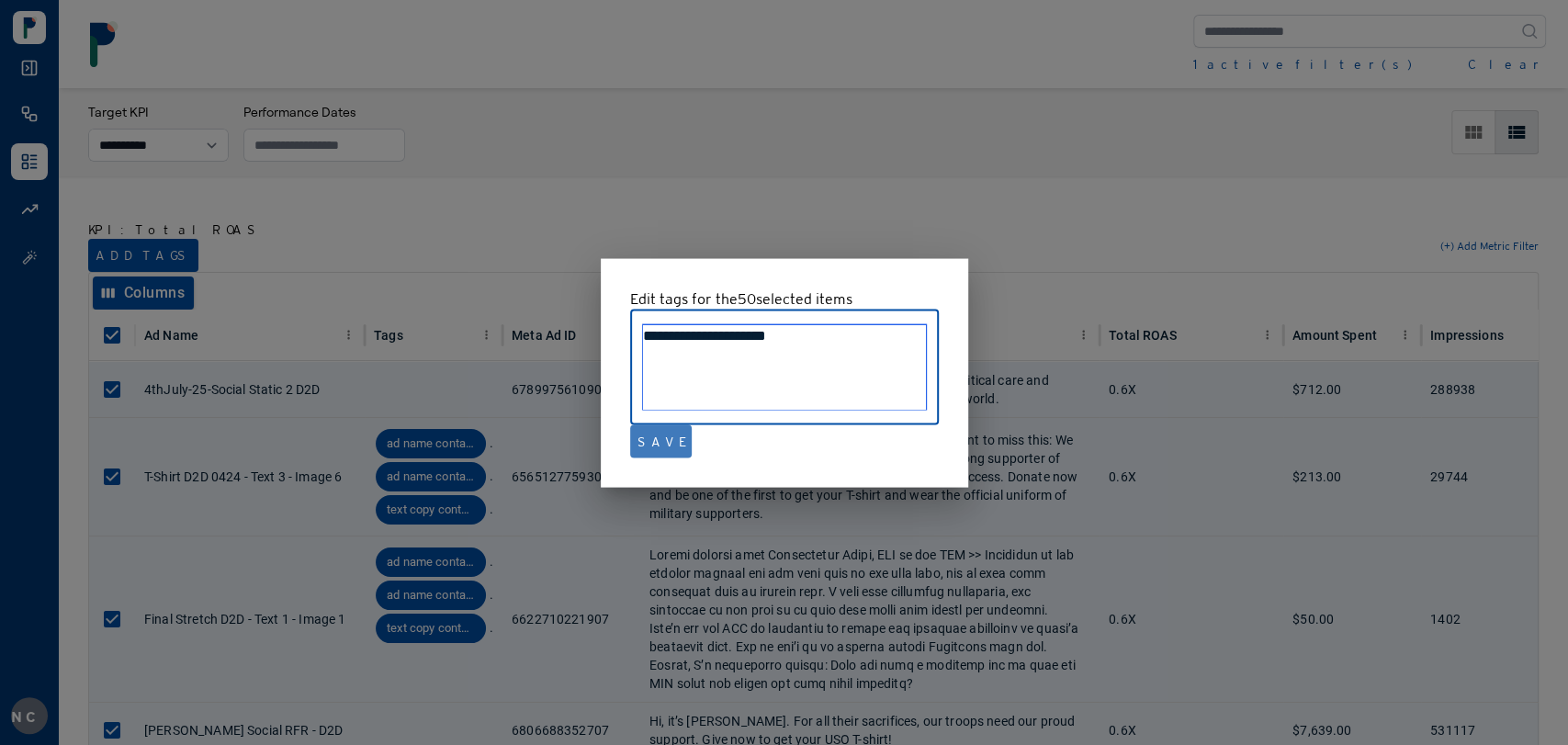 type on "**********" 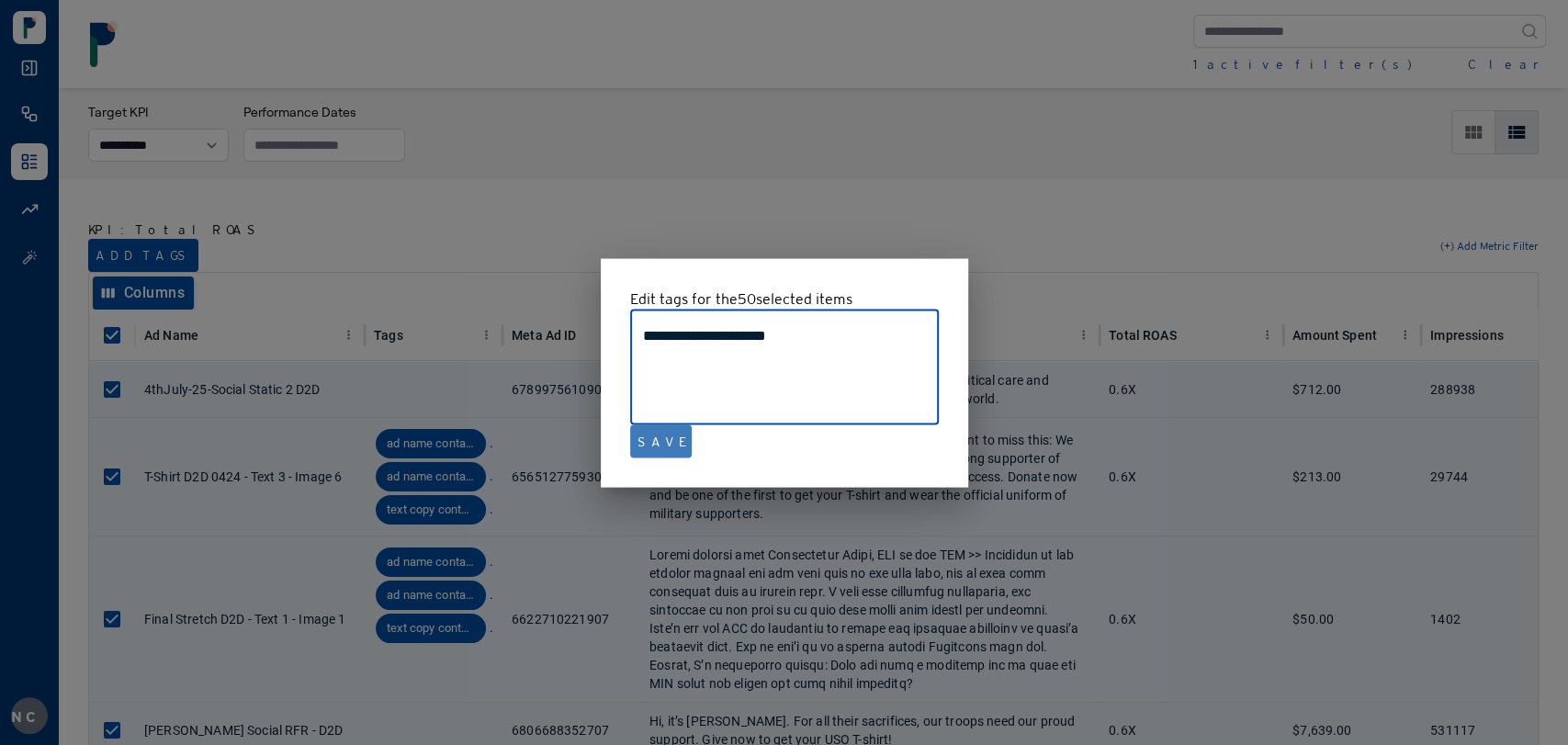 click on "Save" at bounding box center [660, 441] 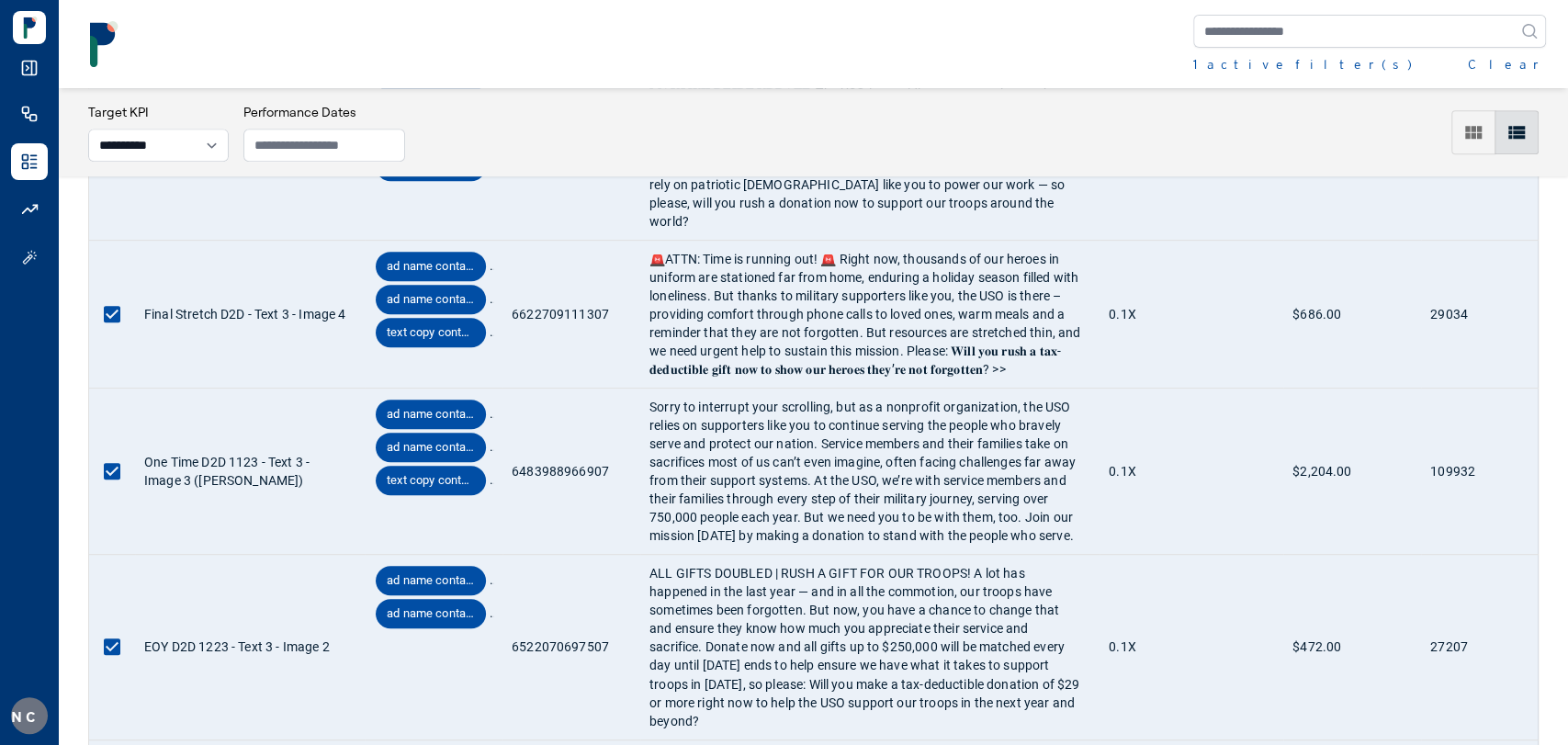 scroll, scrollTop: 6063, scrollLeft: 0, axis: vertical 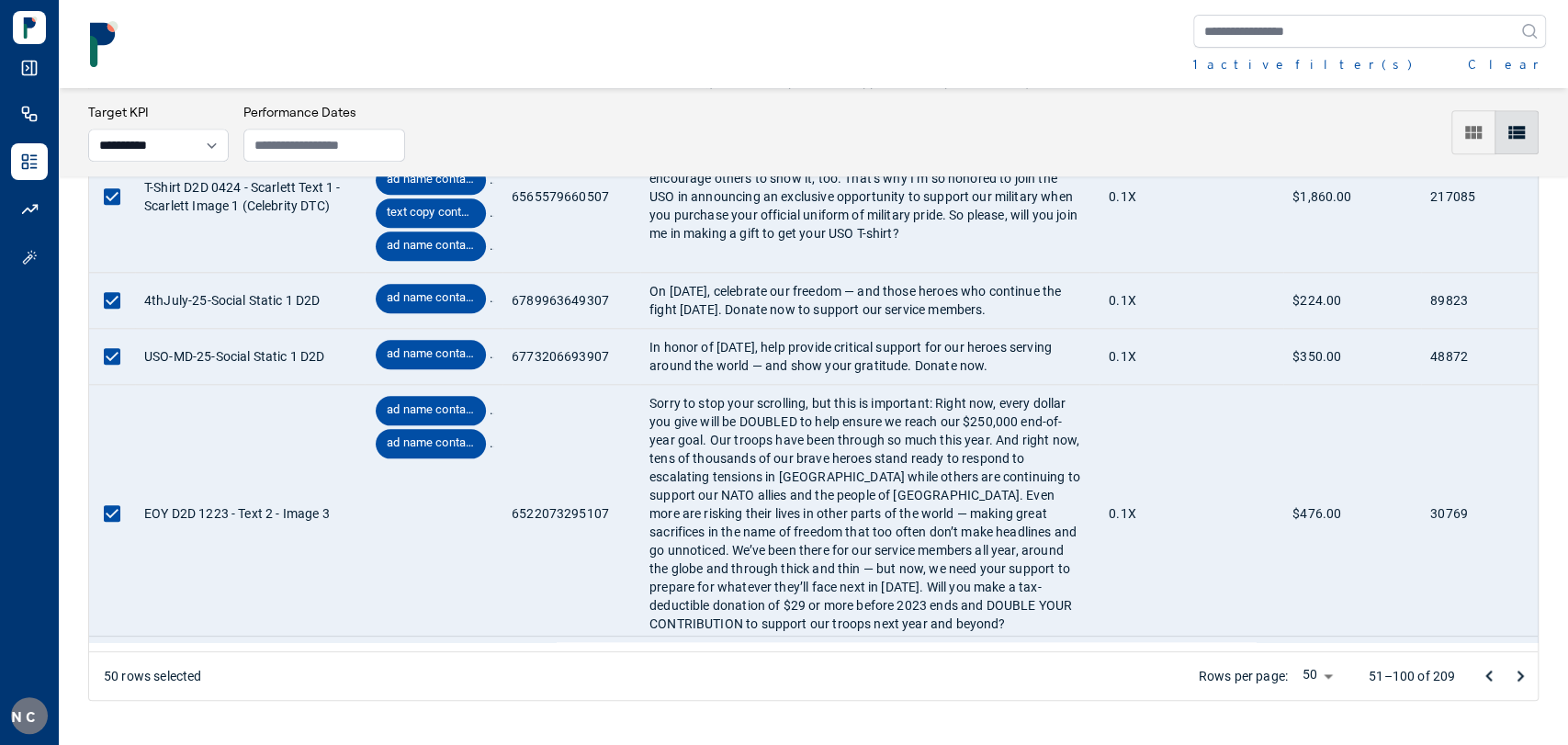 click 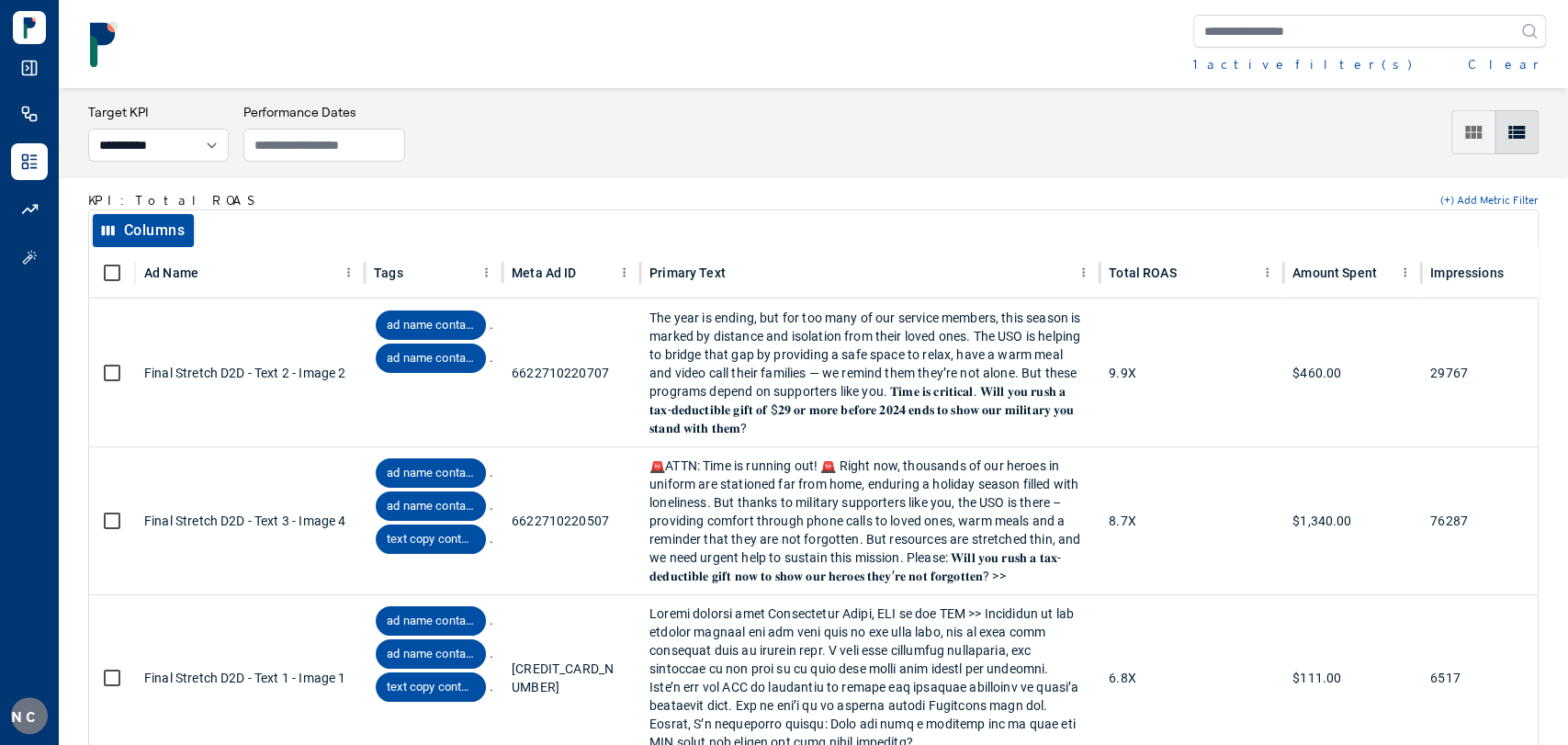 scroll, scrollTop: 0, scrollLeft: 0, axis: both 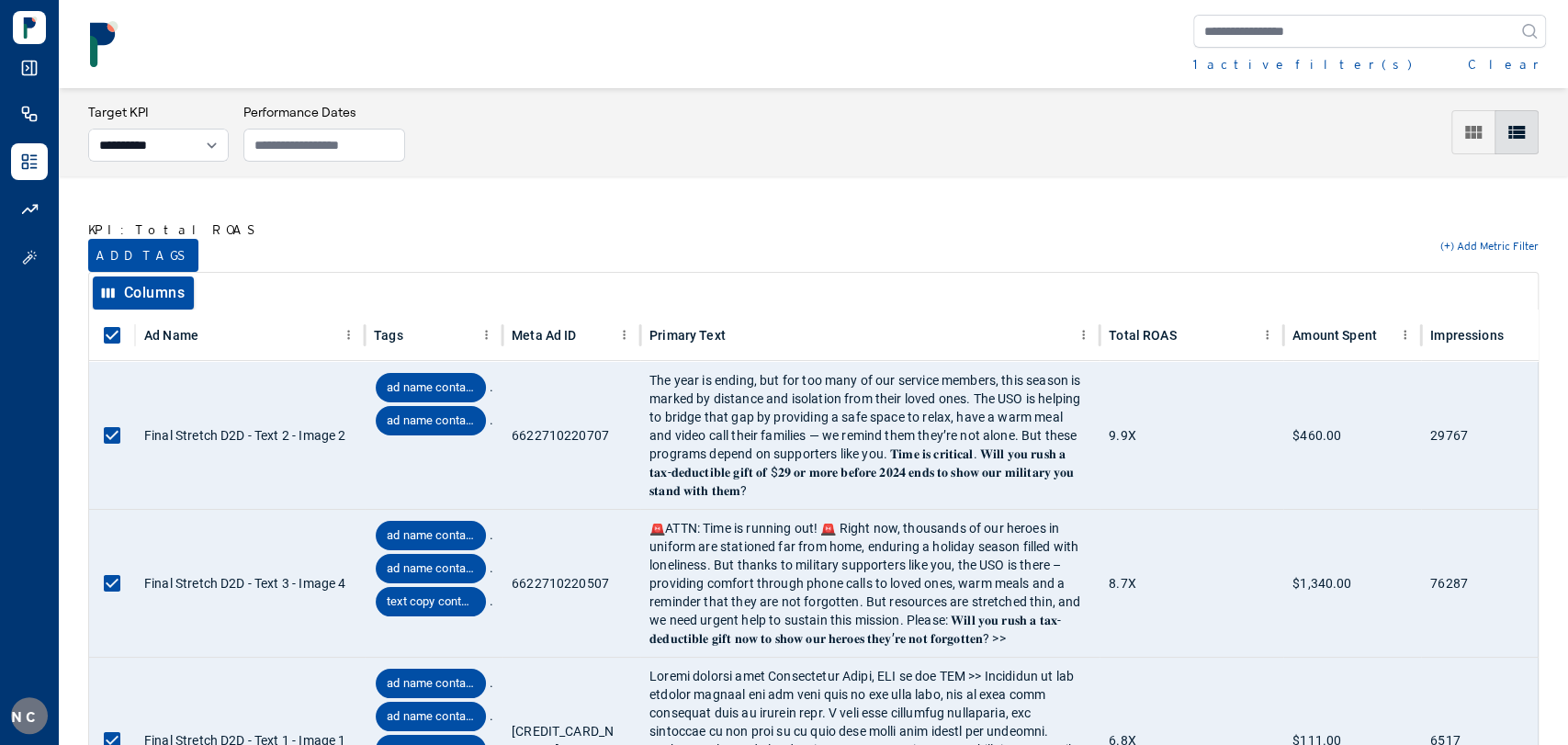 click on "Add tags" at bounding box center (143, 255) 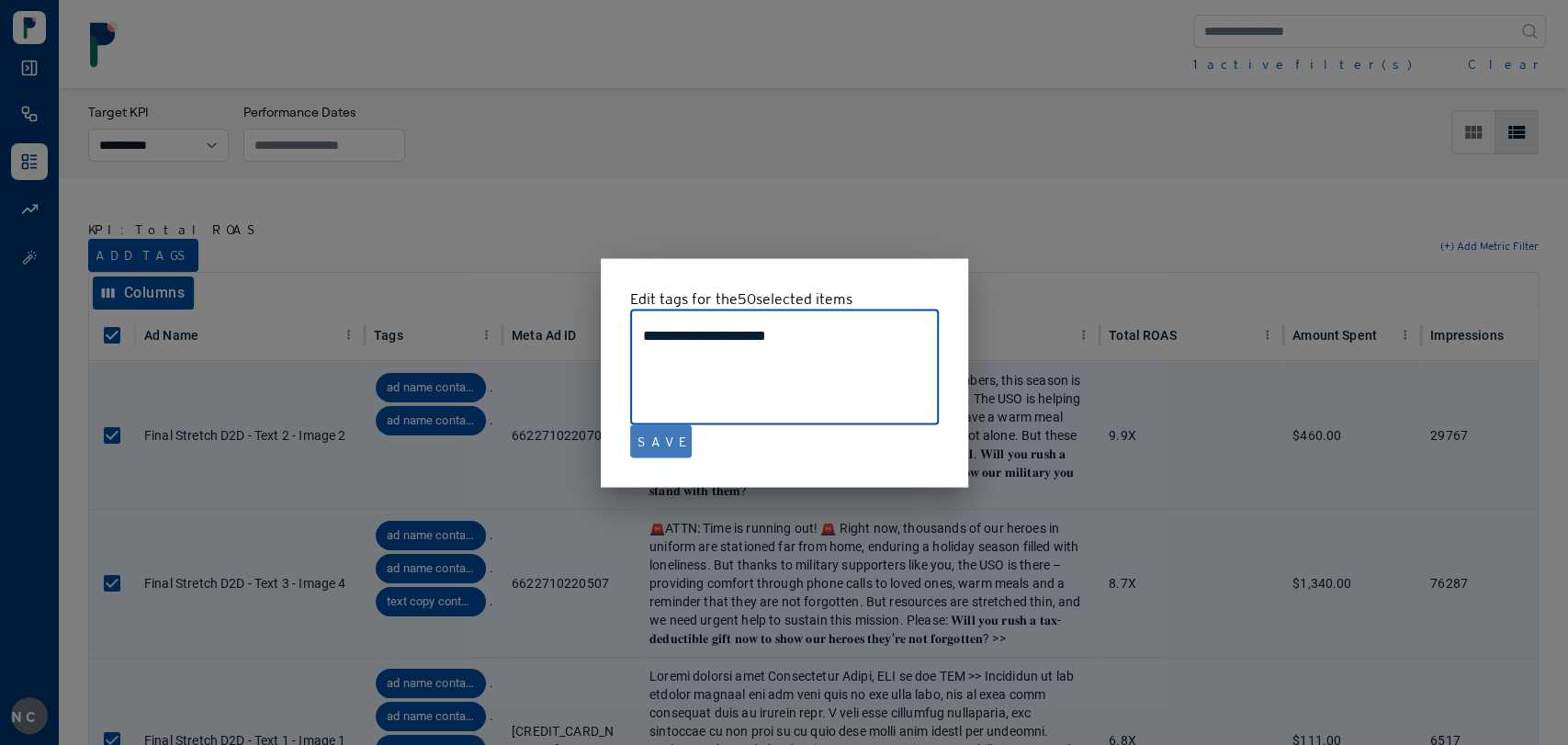 type on "**********" 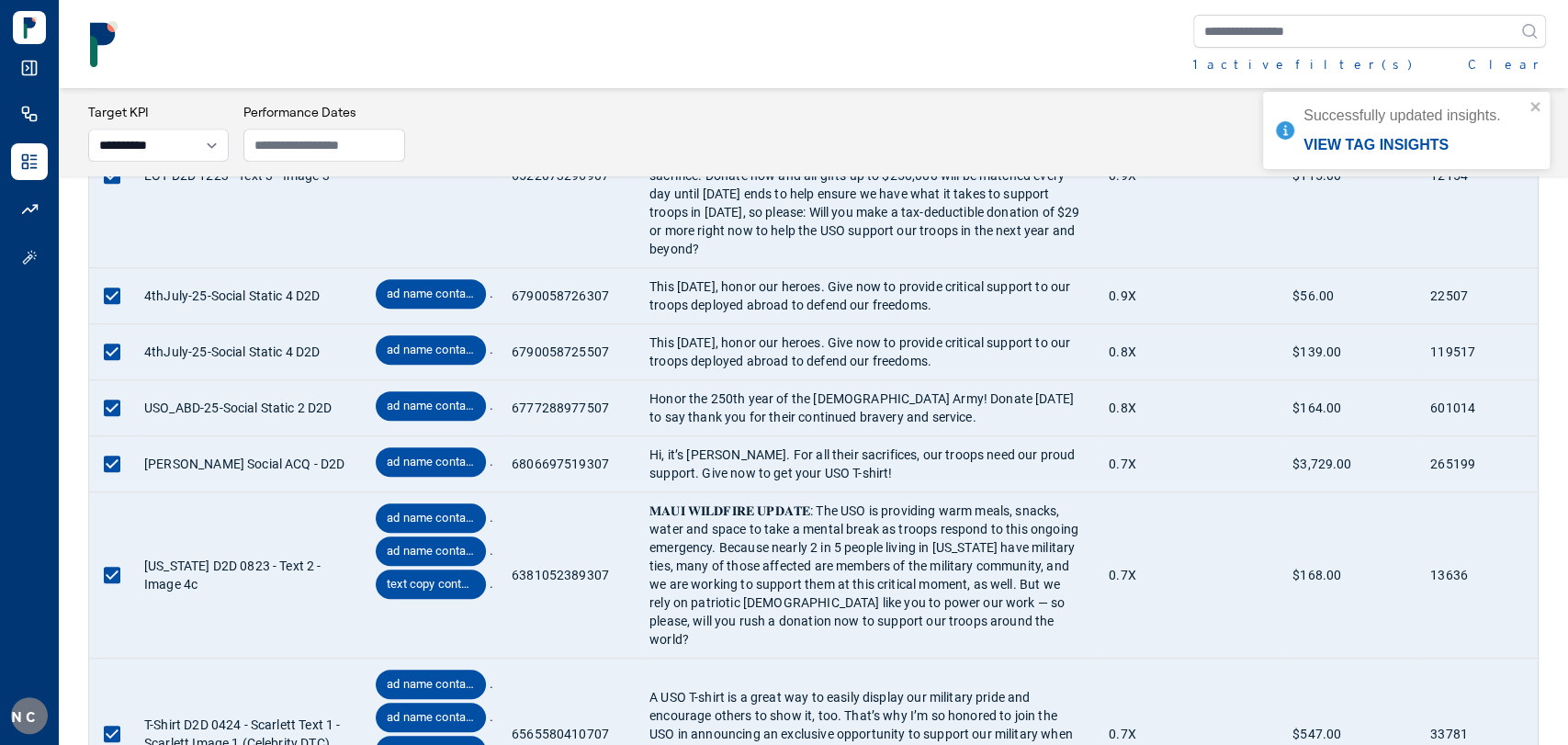 scroll, scrollTop: 5909, scrollLeft: 0, axis: vertical 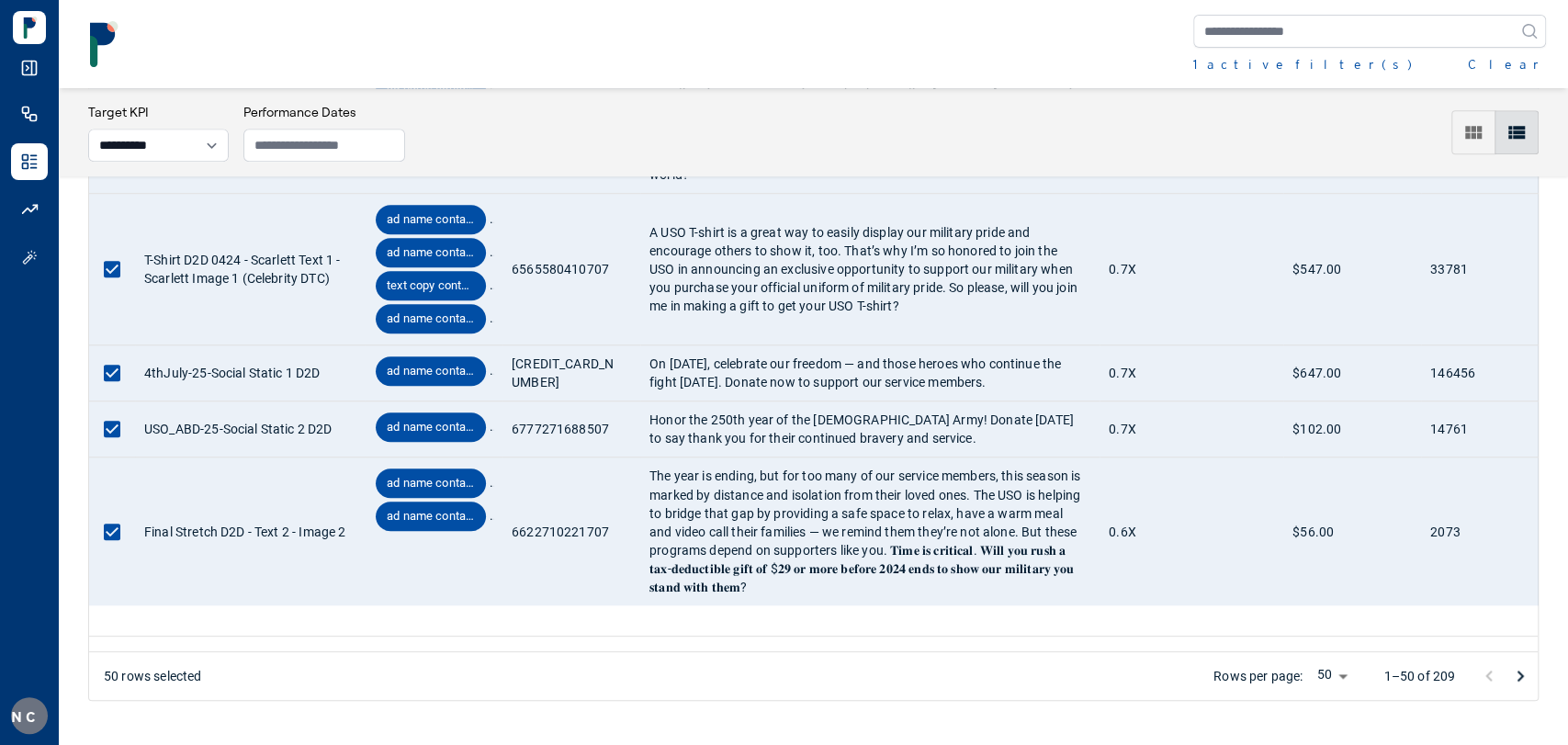 click 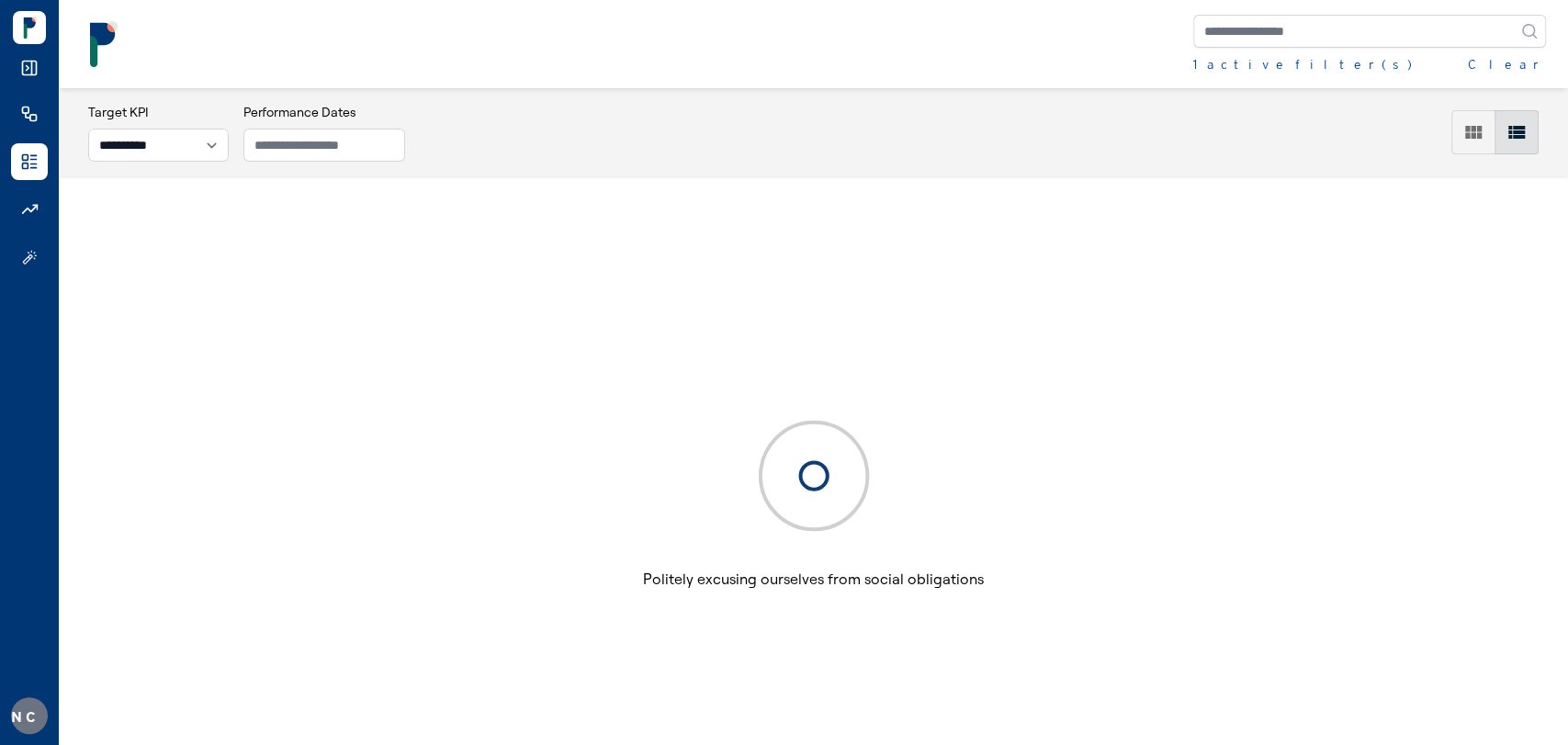scroll, scrollTop: 0, scrollLeft: 0, axis: both 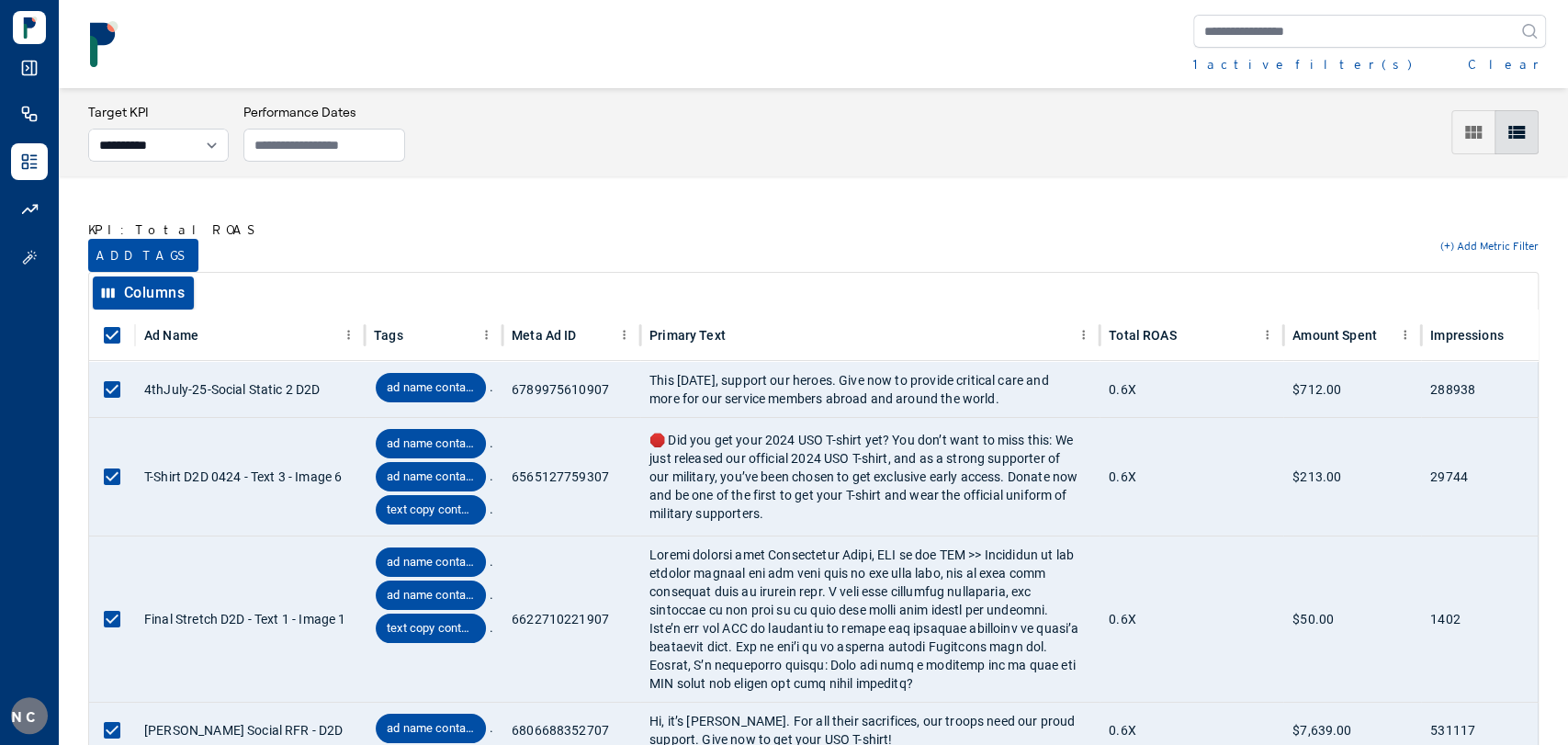 click on "KPI:  Total ROAS" at bounding box center (175, 230) 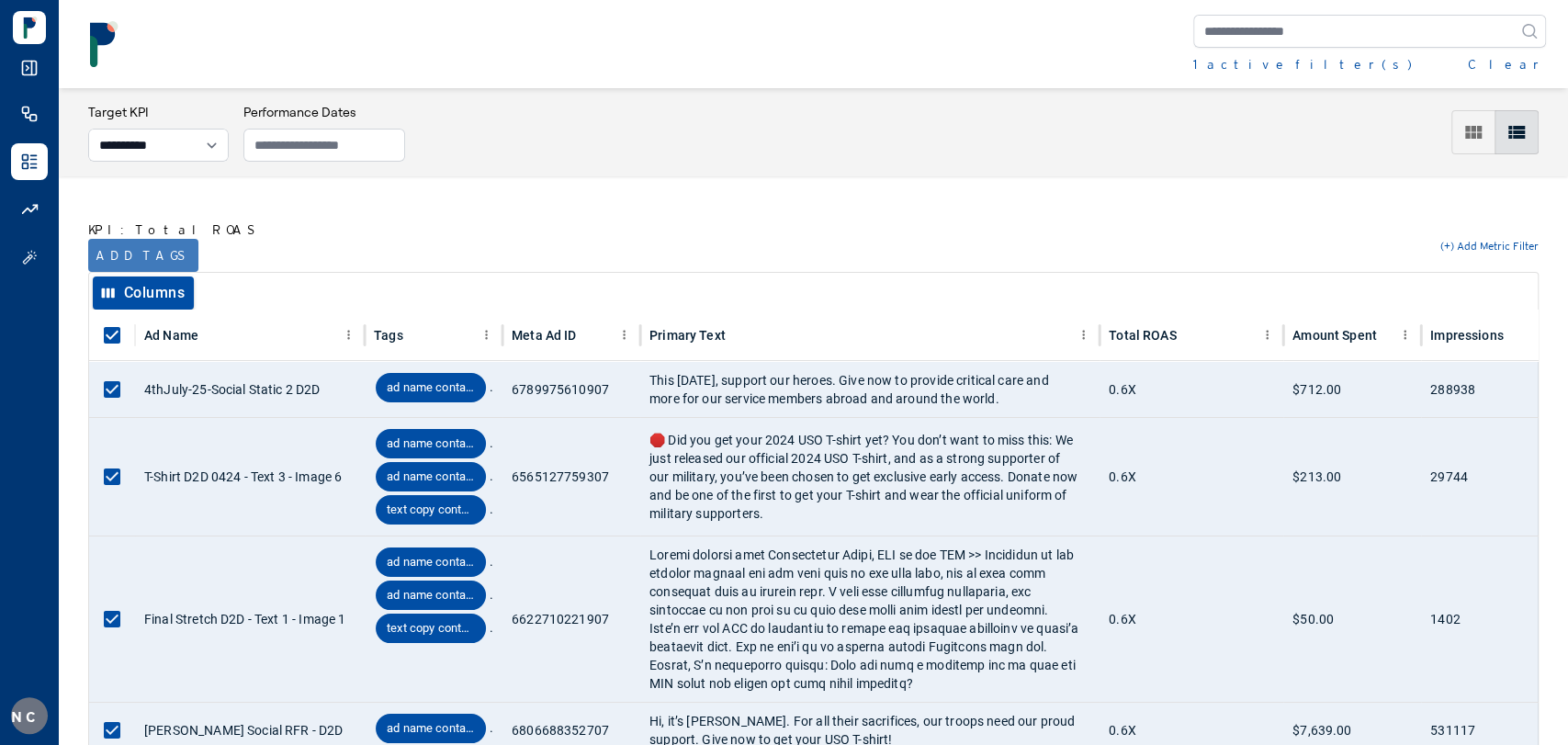 click on "Add tags" at bounding box center [143, 255] 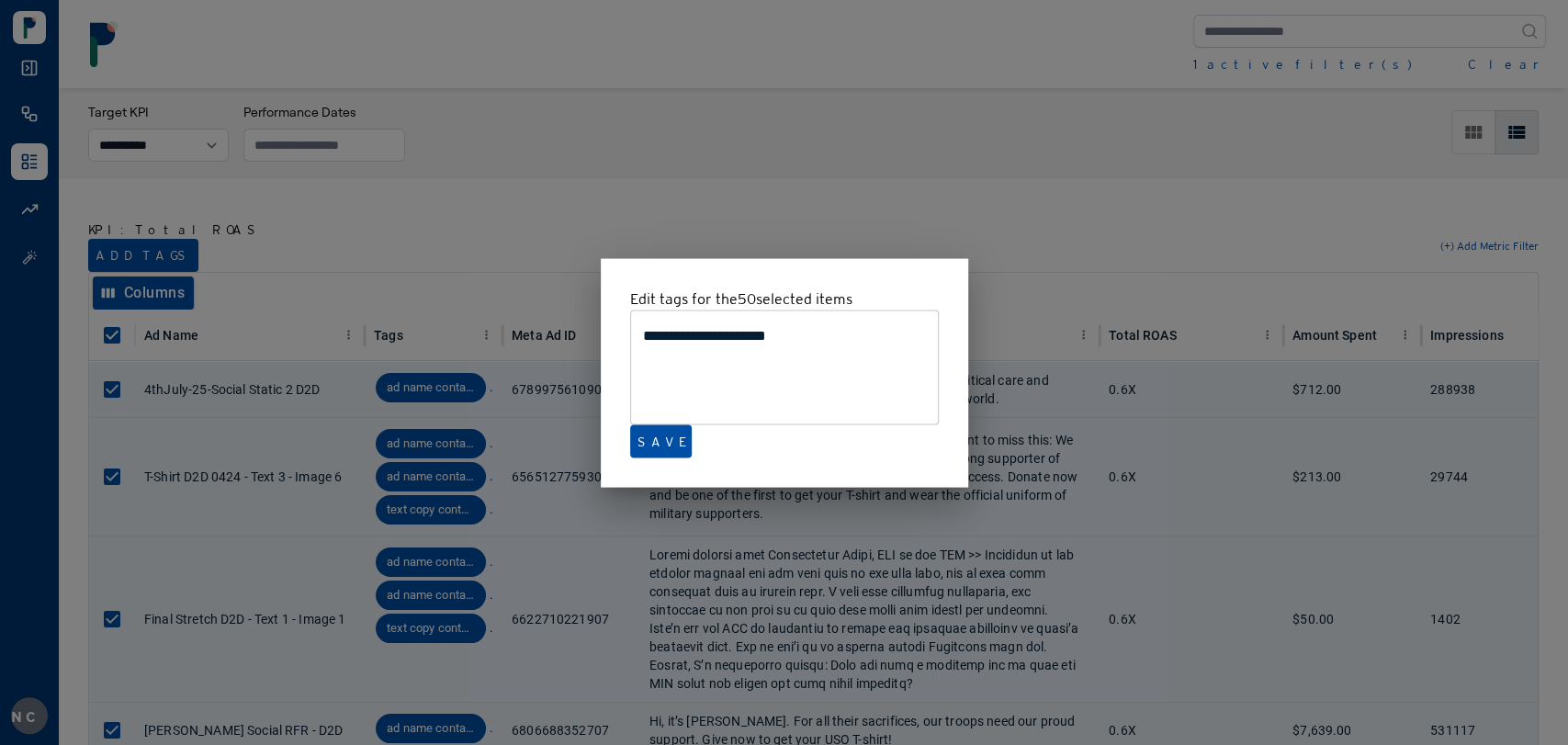 click at bounding box center (784, 372) 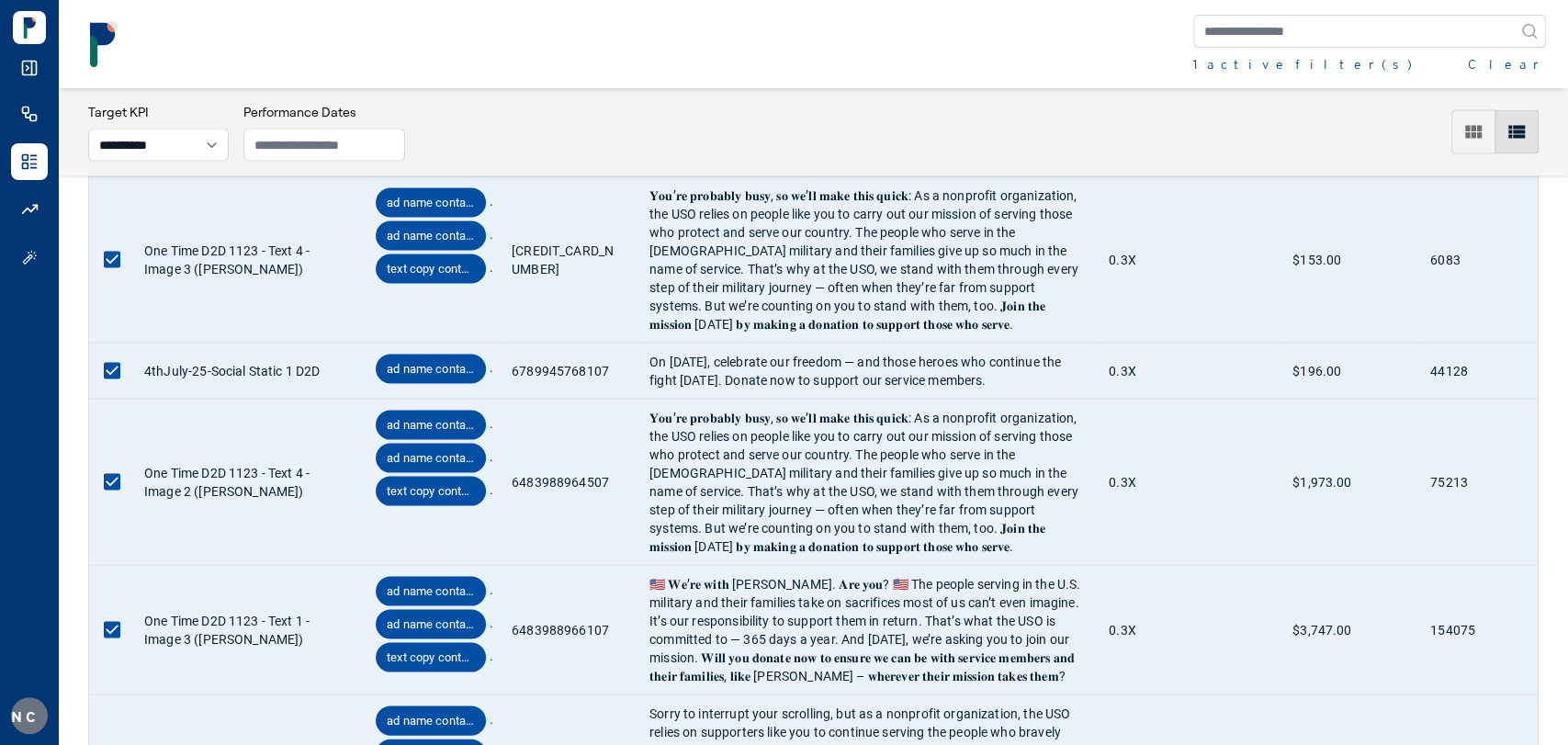 scroll, scrollTop: 6063, scrollLeft: 0, axis: vertical 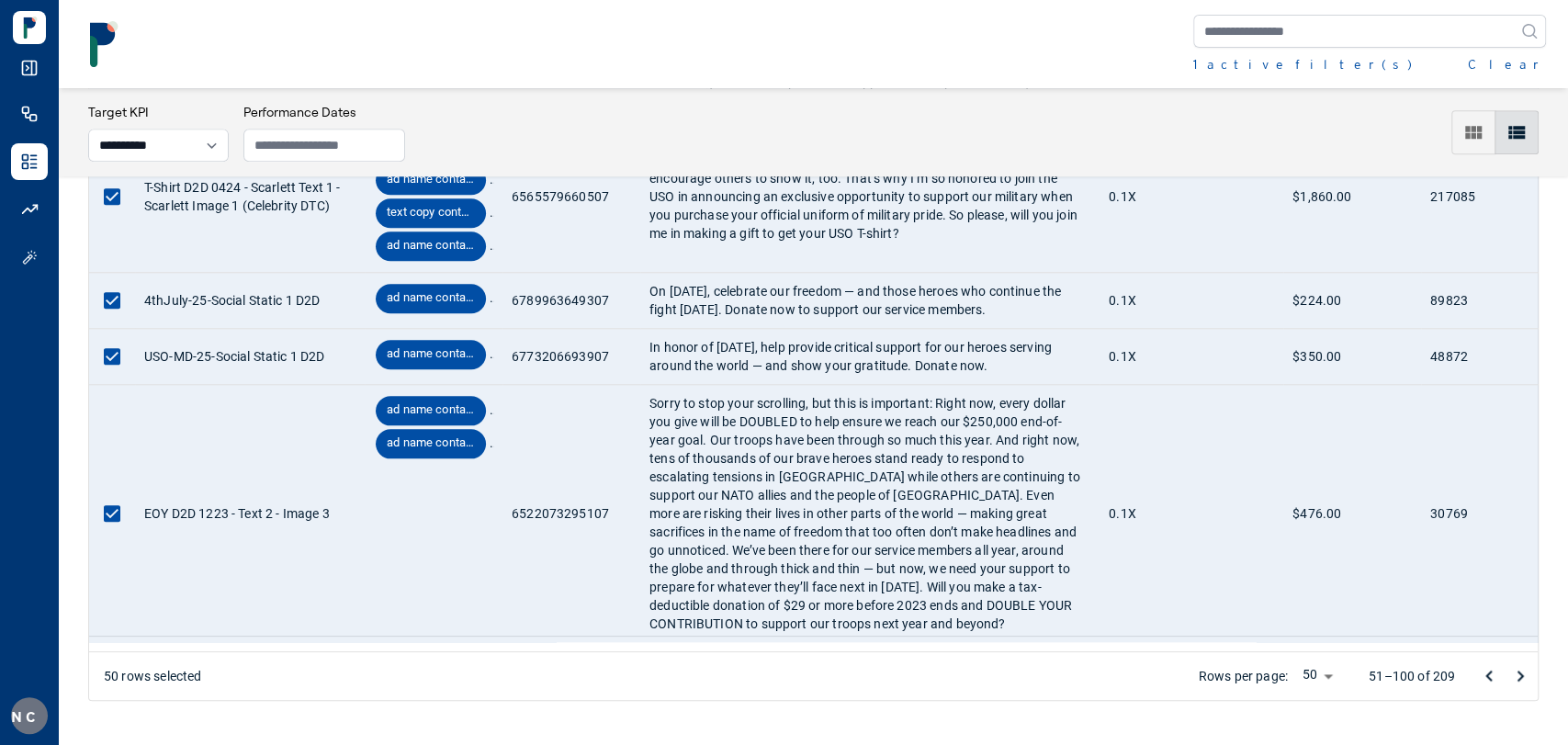 click 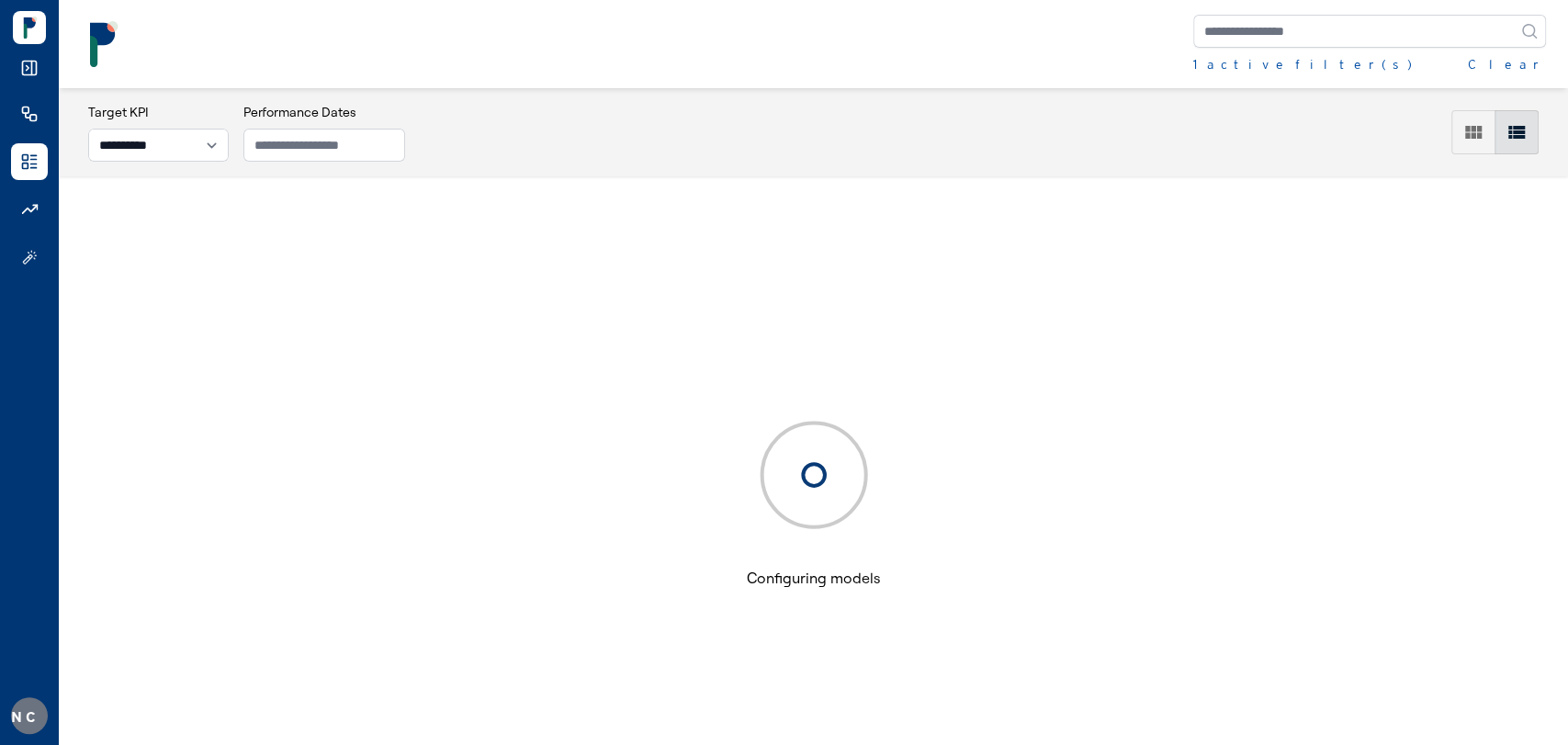 scroll, scrollTop: 0, scrollLeft: 0, axis: both 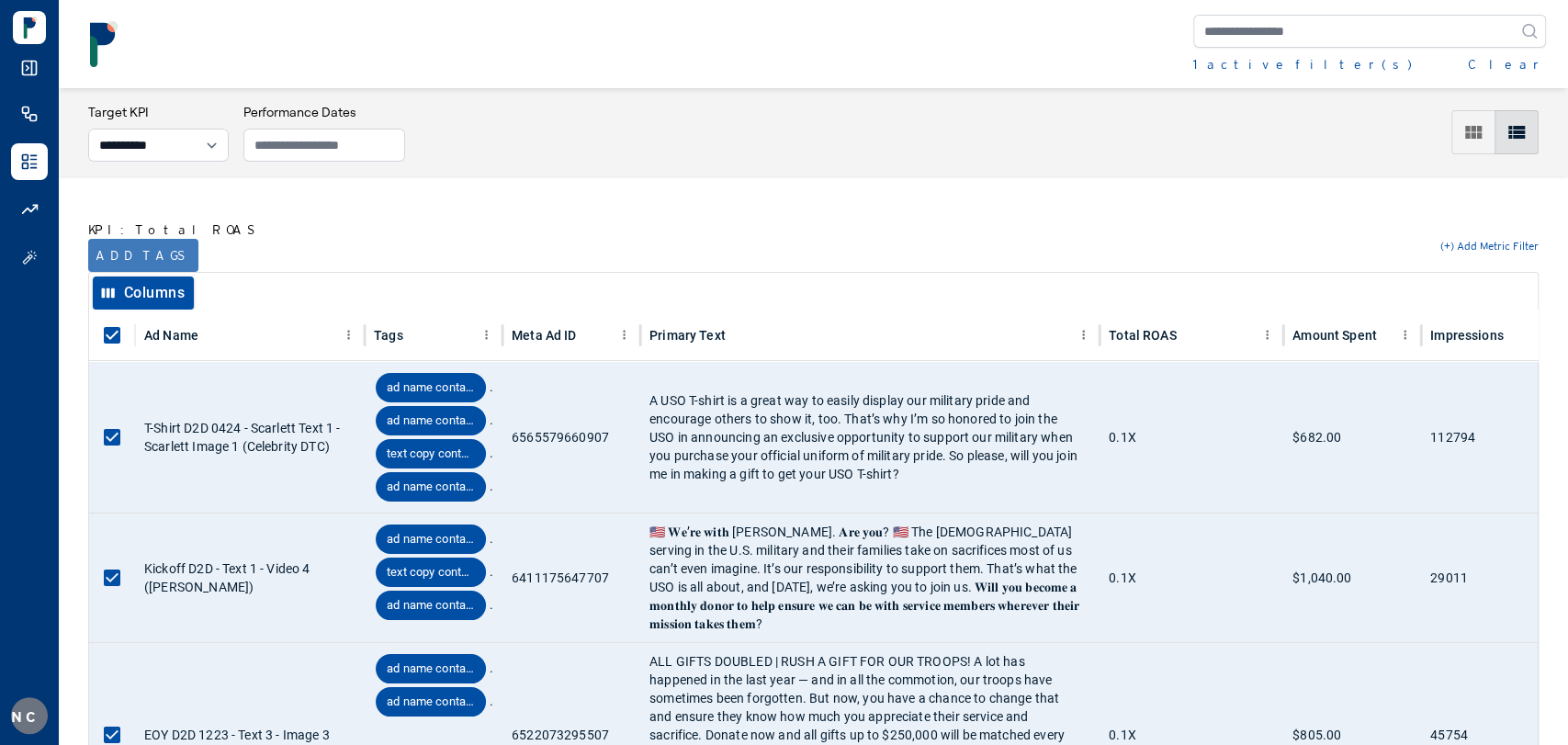 click on "Add tags" at bounding box center (143, 255) 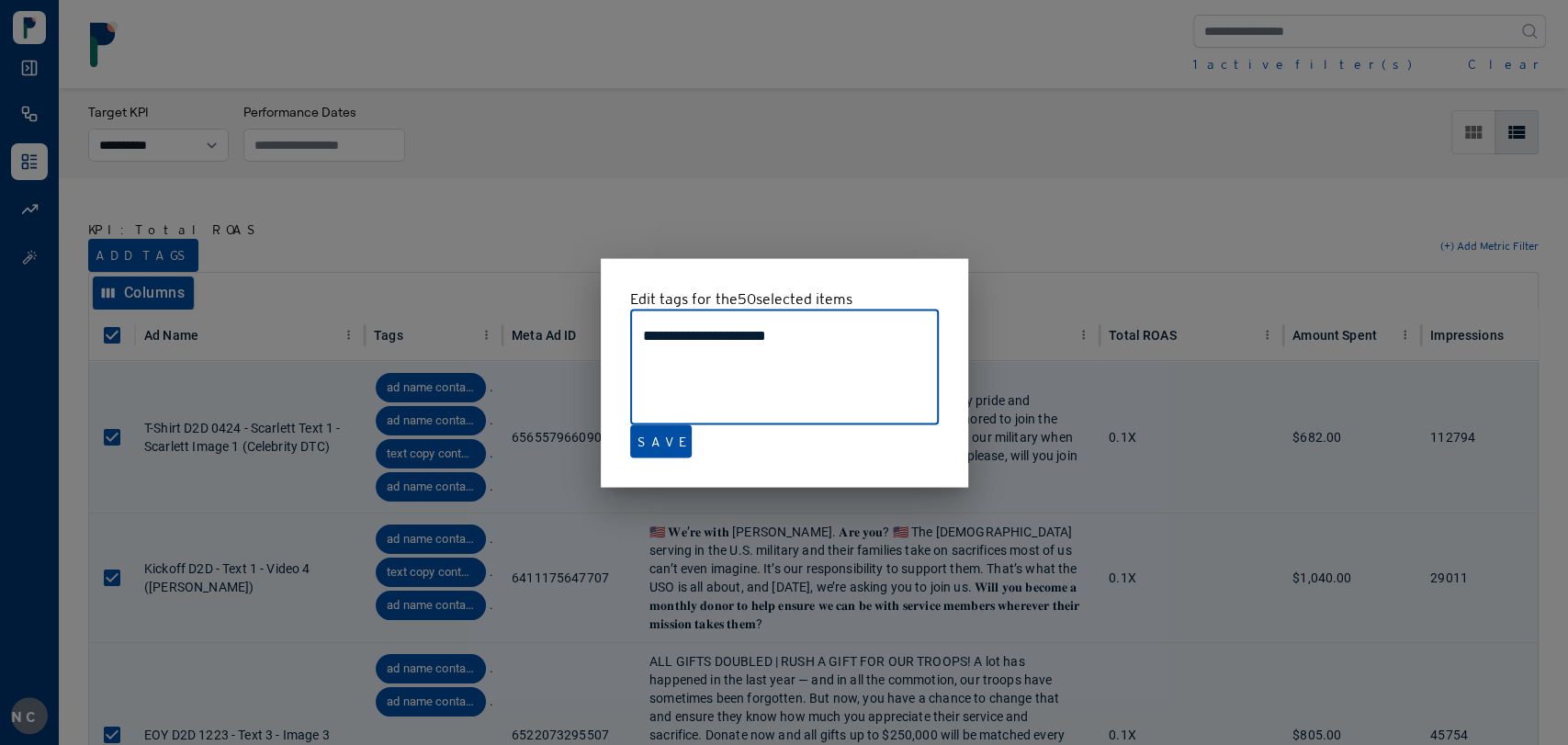 type on "**********" 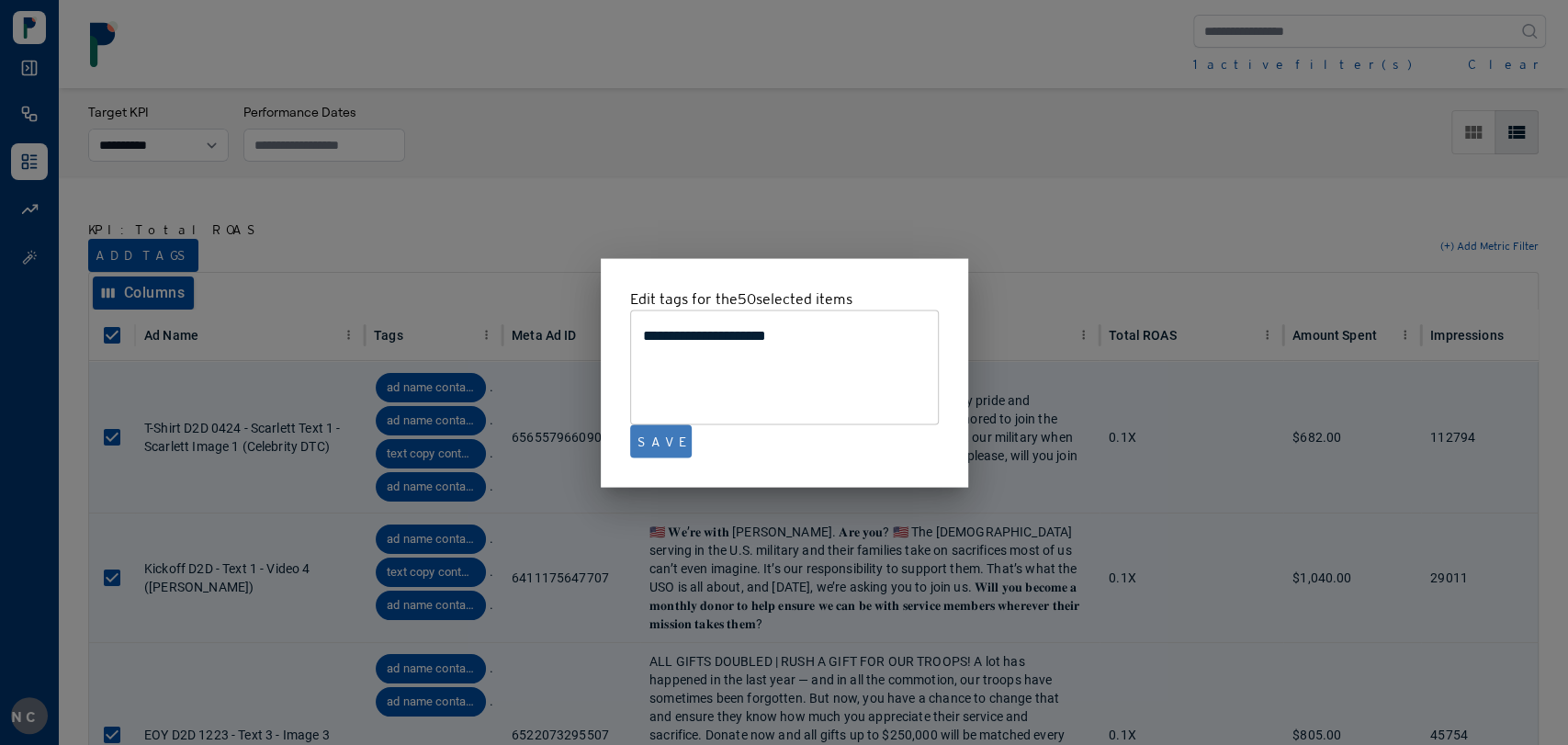 click on "Save" at bounding box center (660, 441) 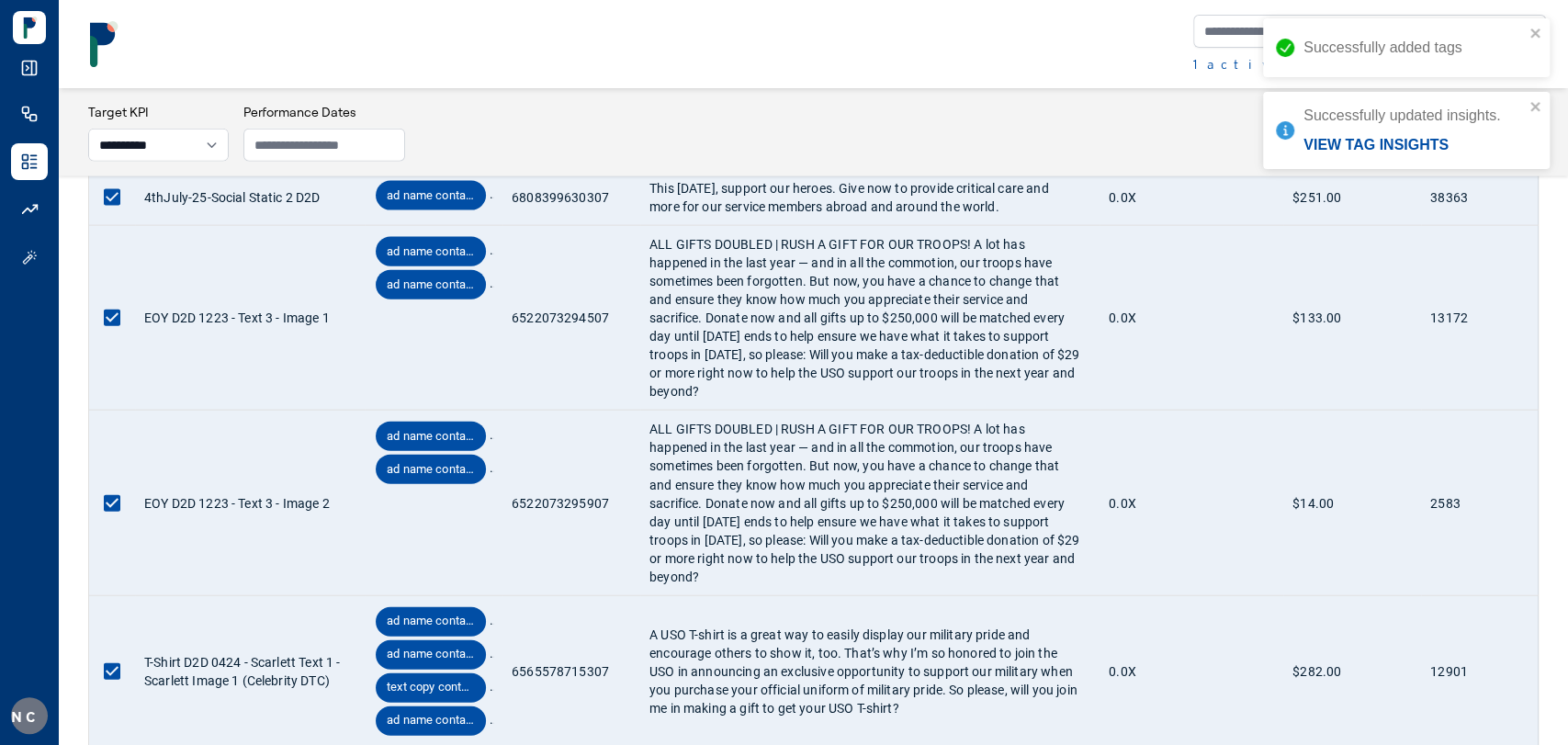 scroll, scrollTop: 7813, scrollLeft: 0, axis: vertical 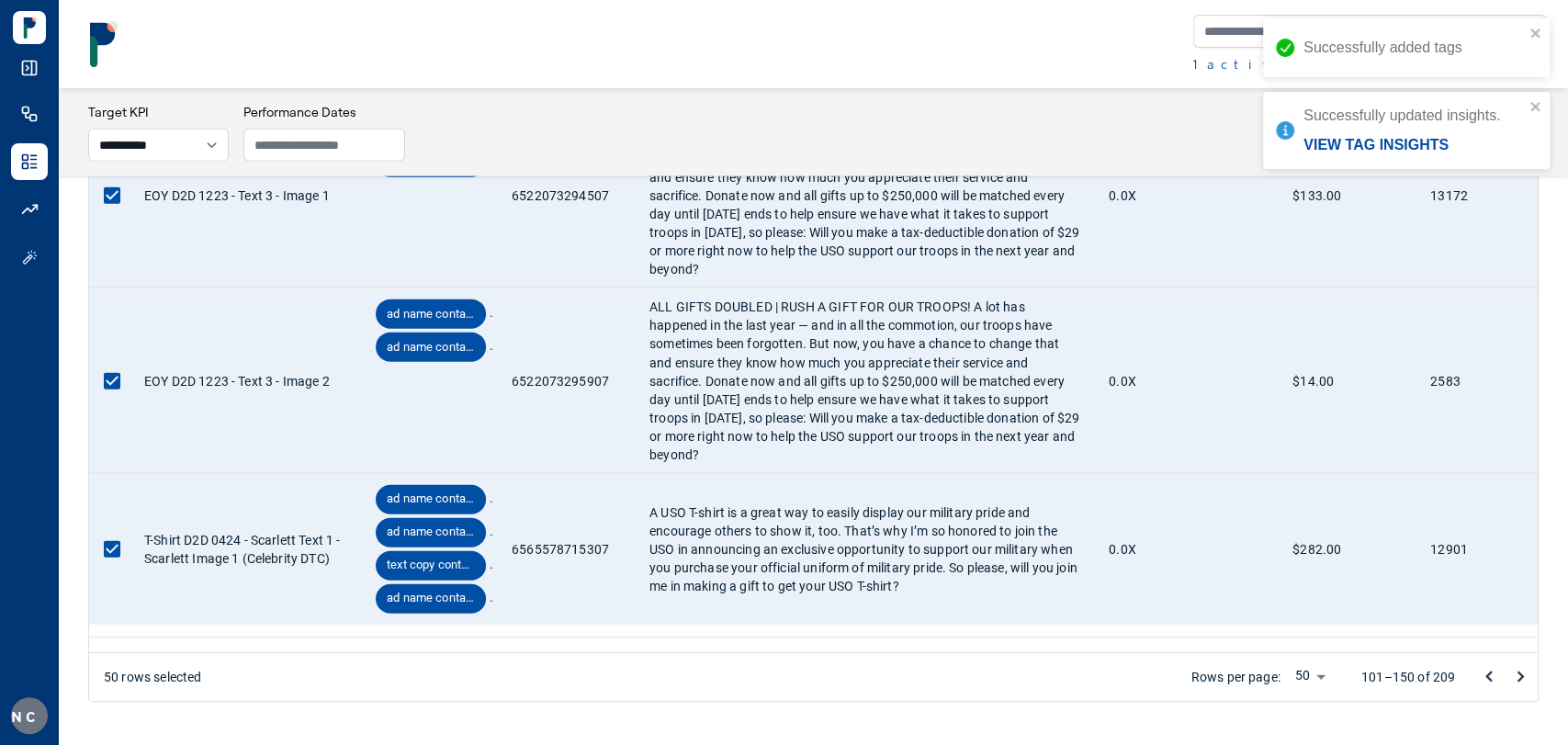 click 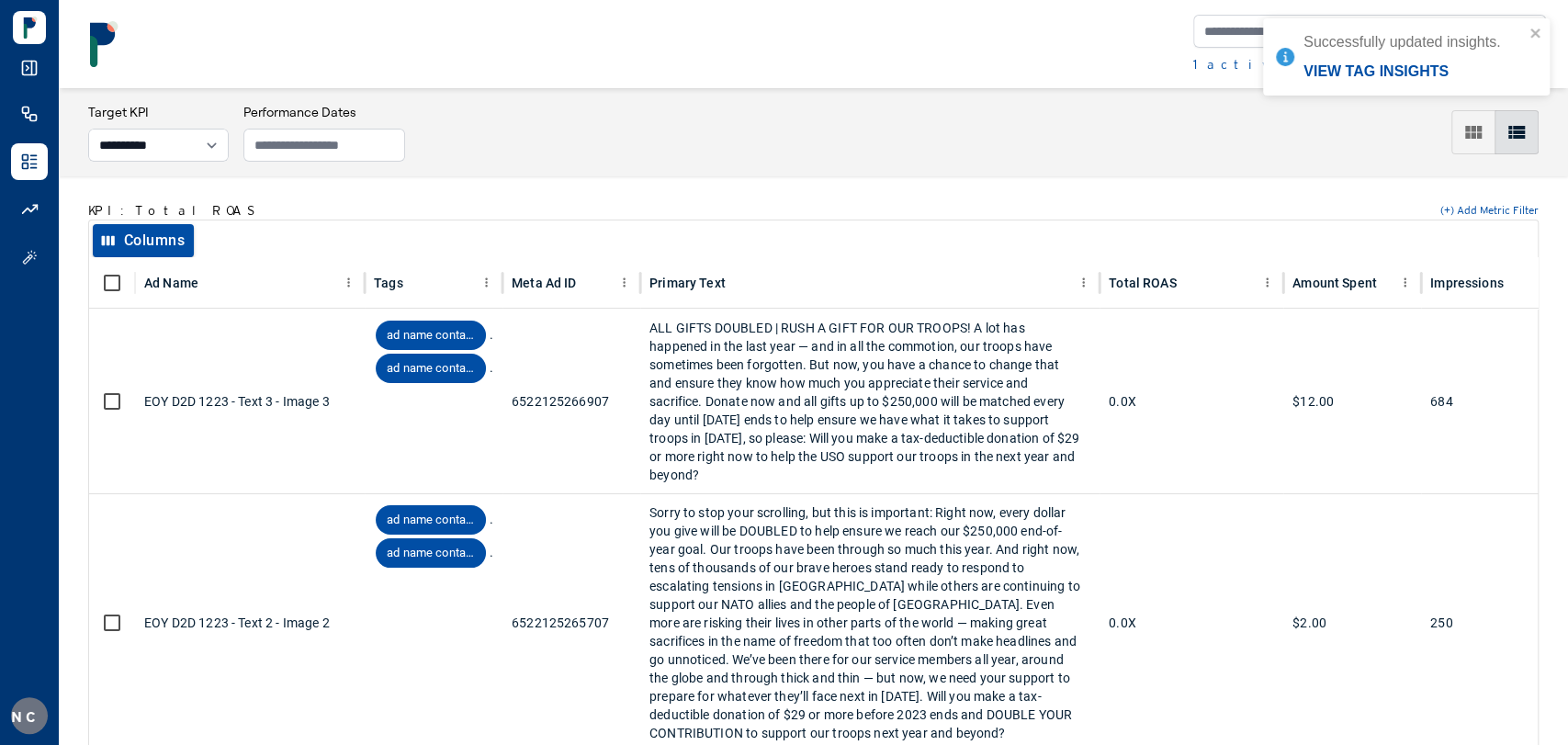 scroll, scrollTop: 0, scrollLeft: 0, axis: both 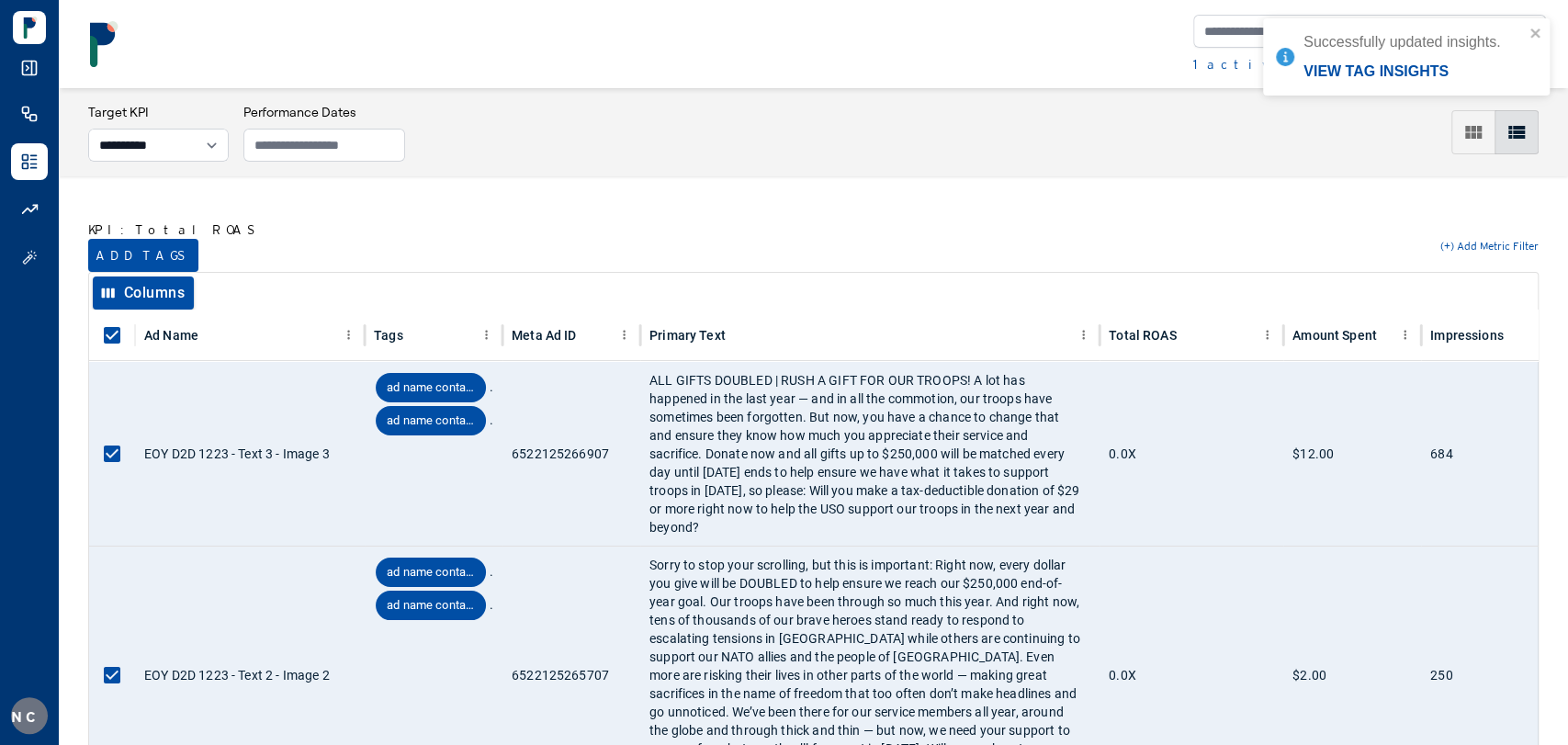 click on "Add tags" at bounding box center (143, 255) 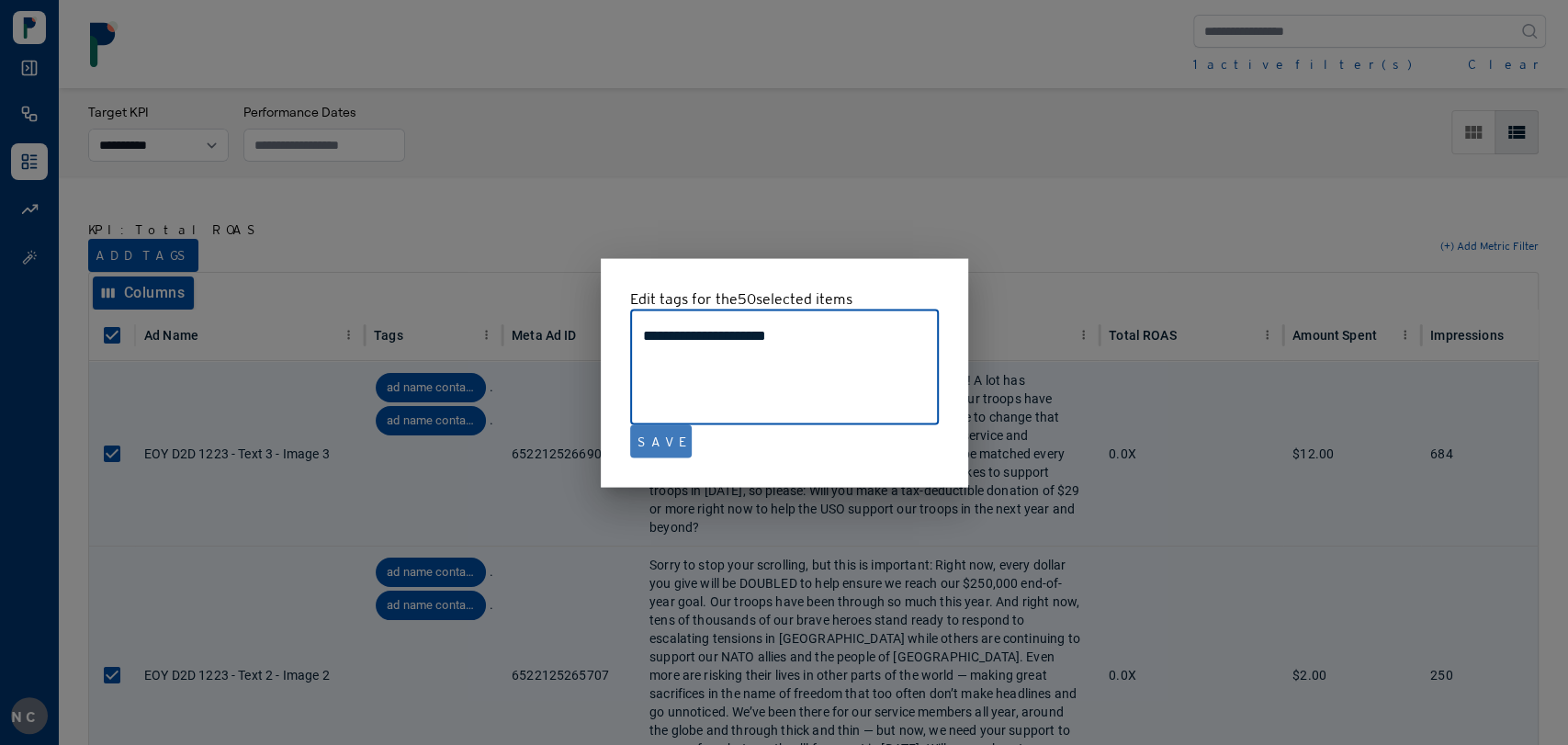 type on "**********" 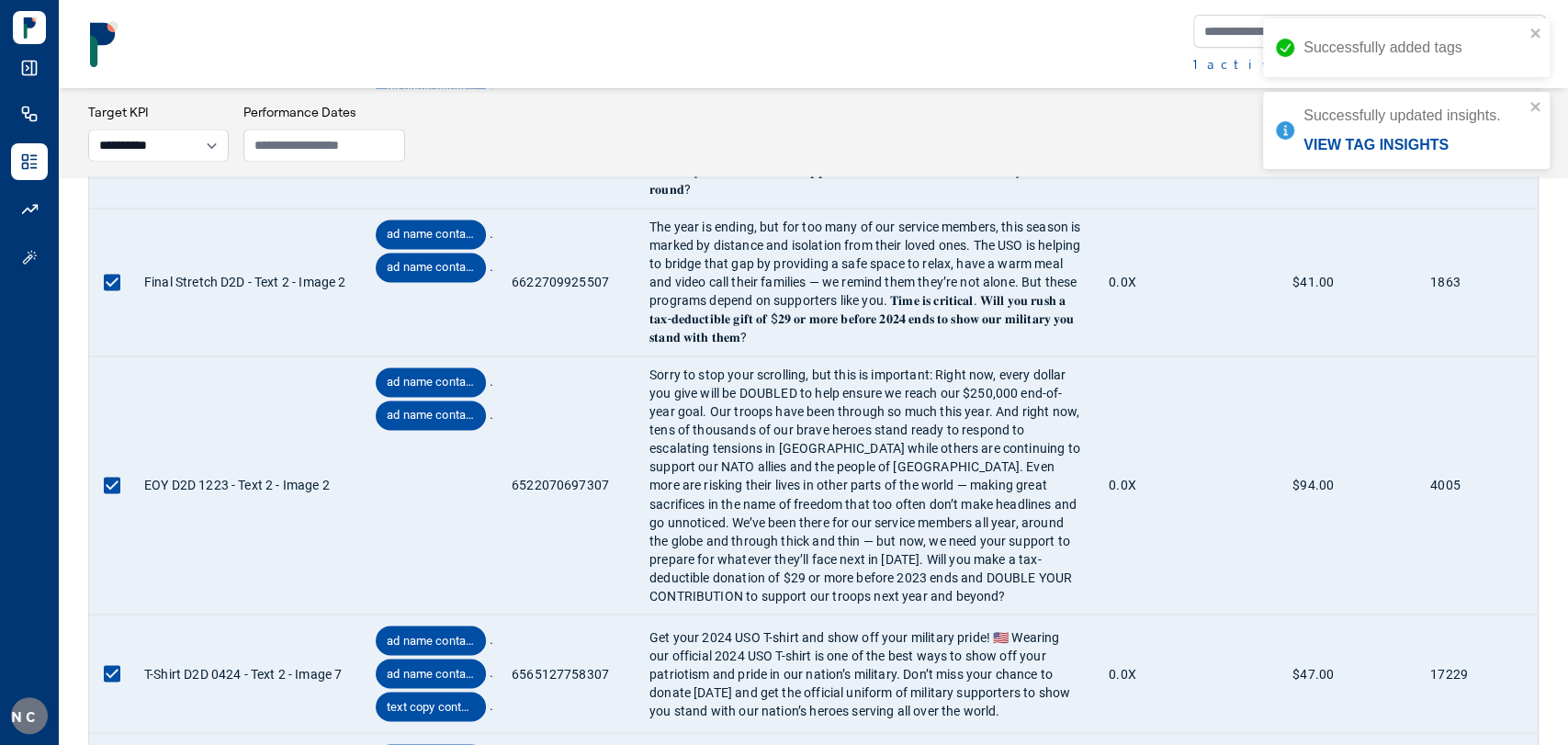 scroll, scrollTop: 7567, scrollLeft: 0, axis: vertical 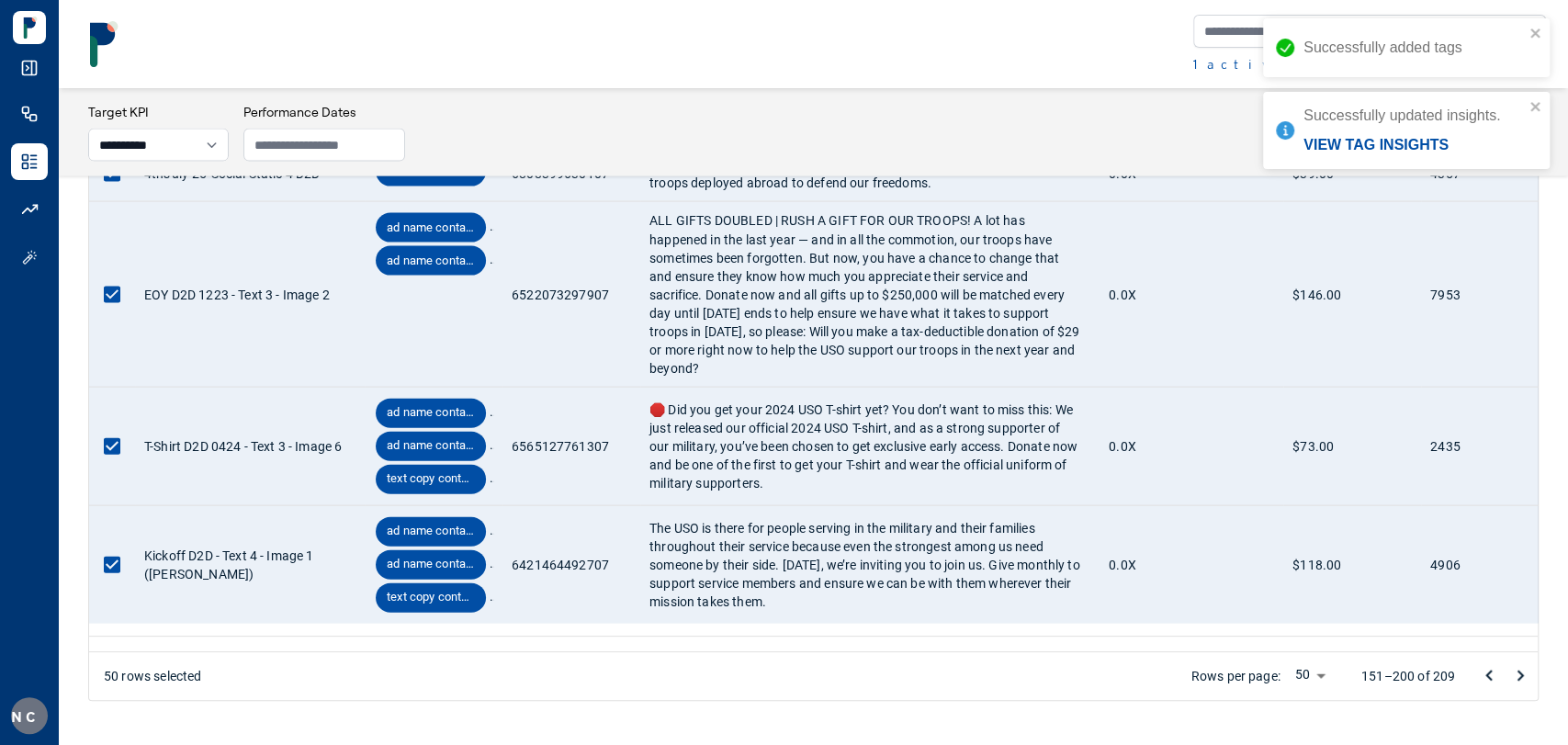 click 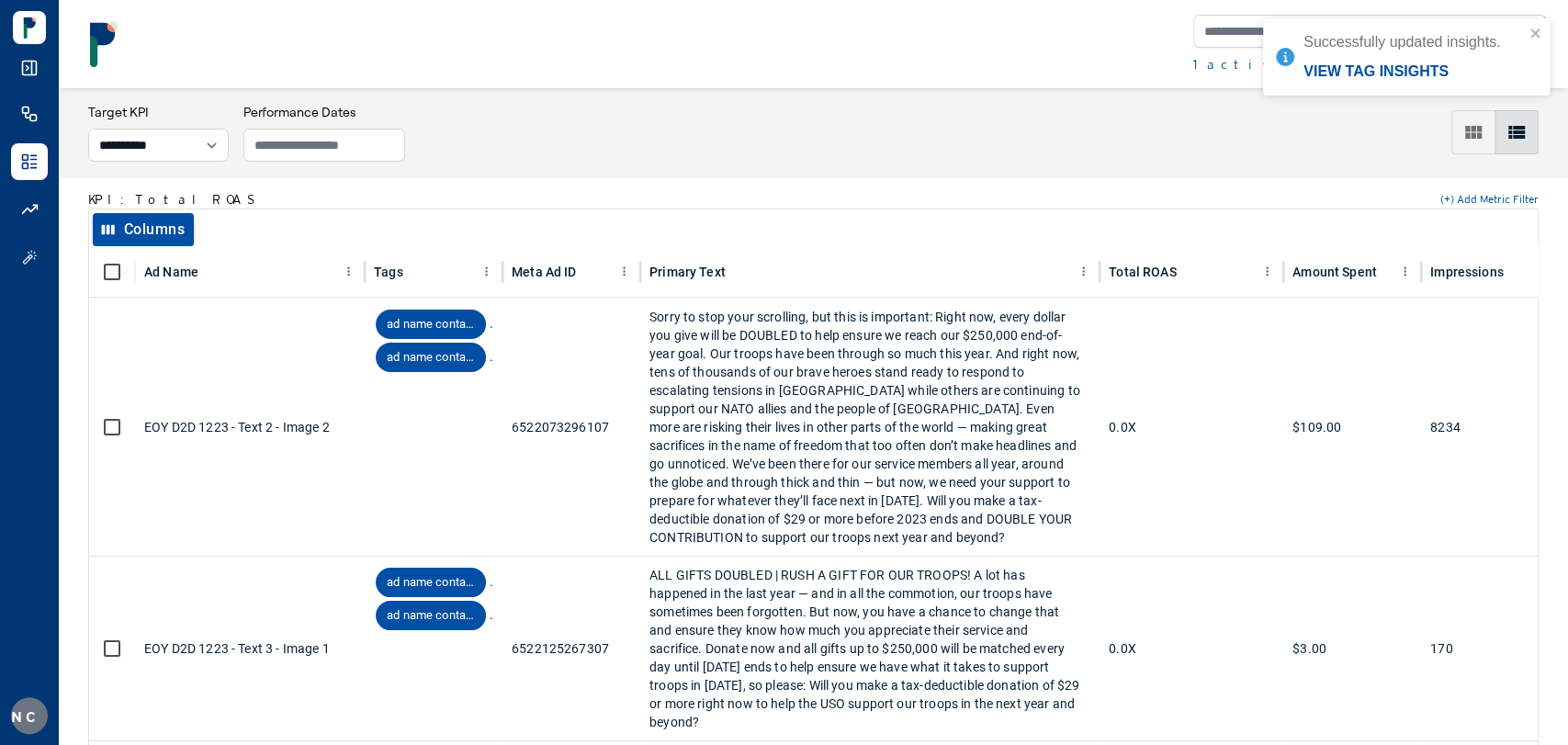 scroll, scrollTop: 0, scrollLeft: 0, axis: both 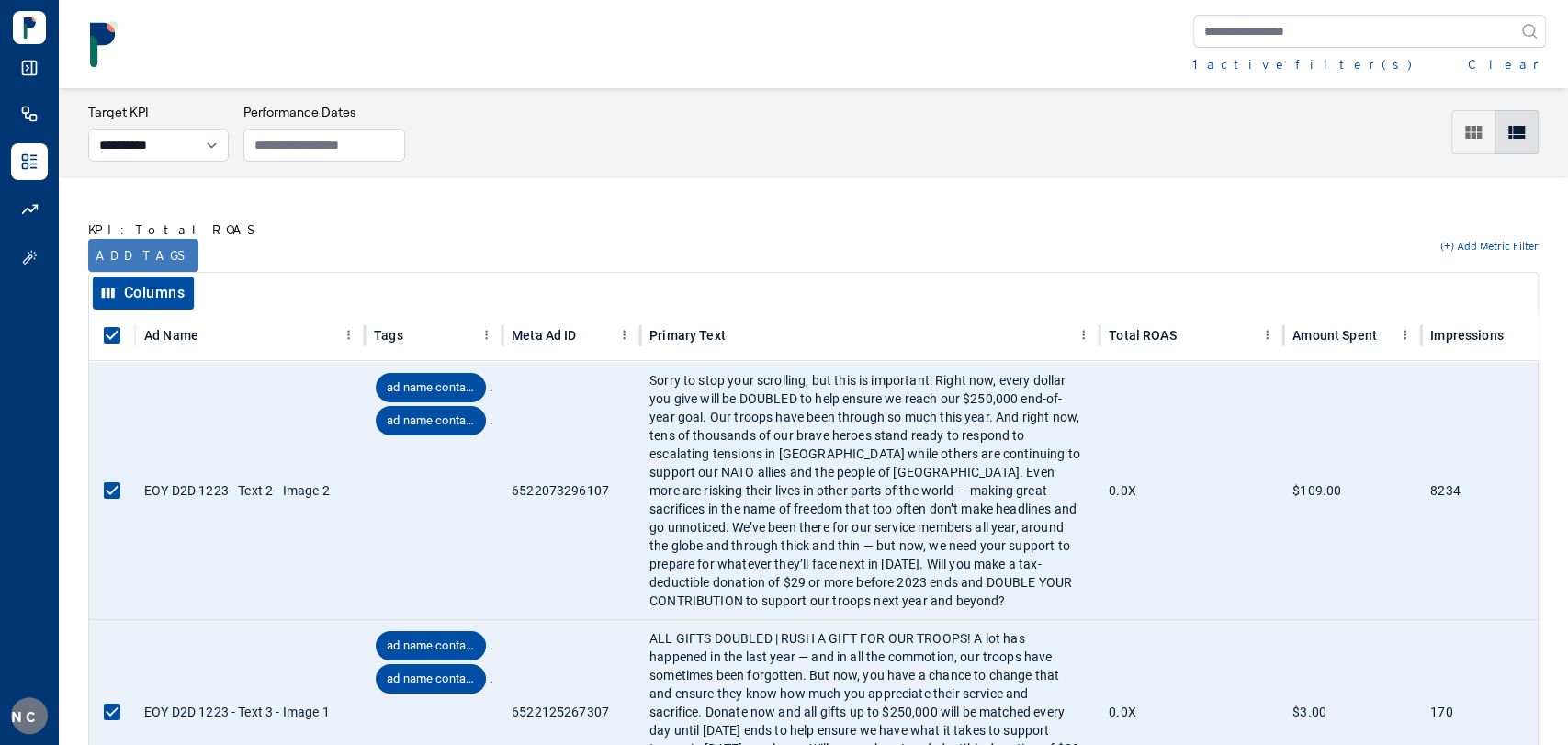 click on "Add tags" at bounding box center (143, 255) 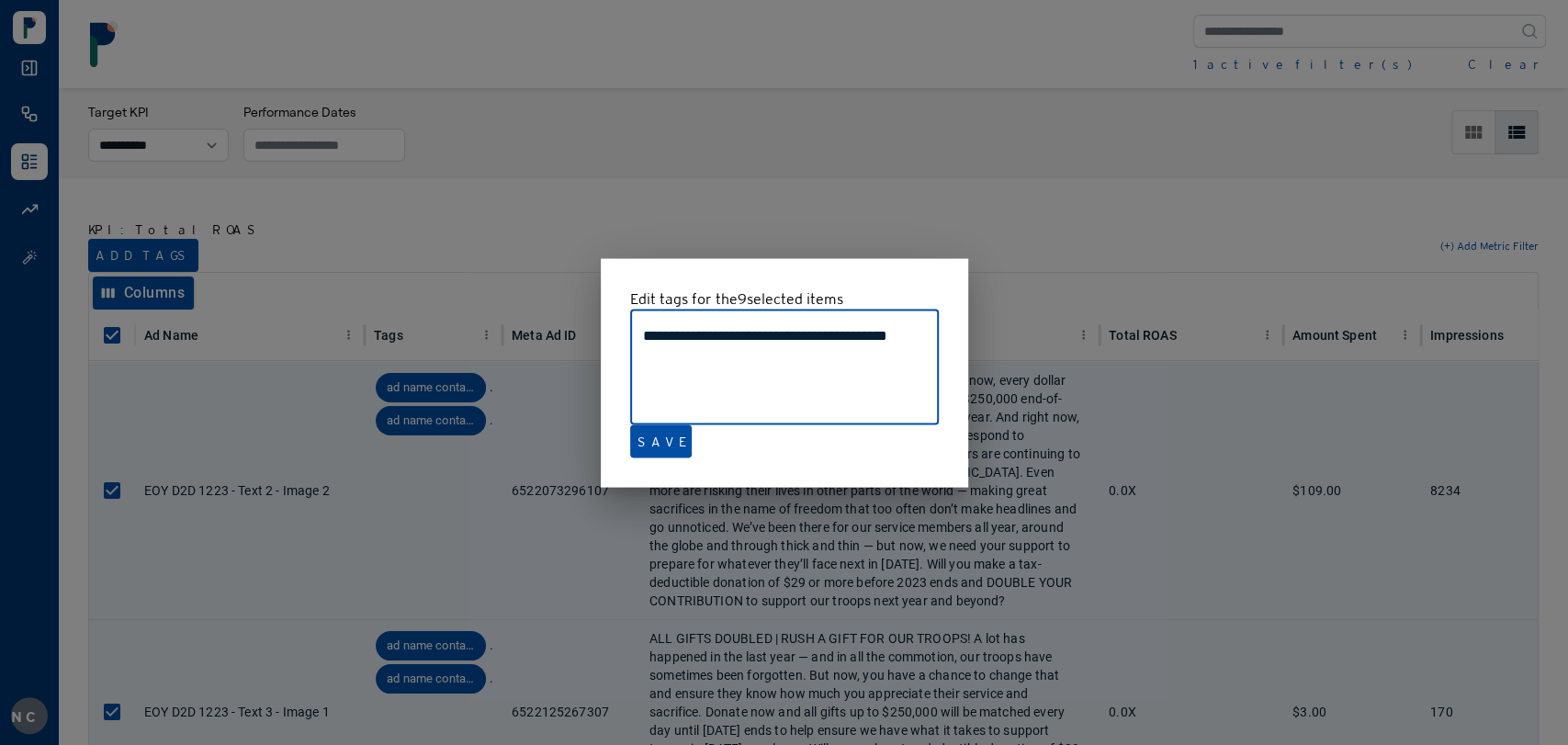 type on "**********" 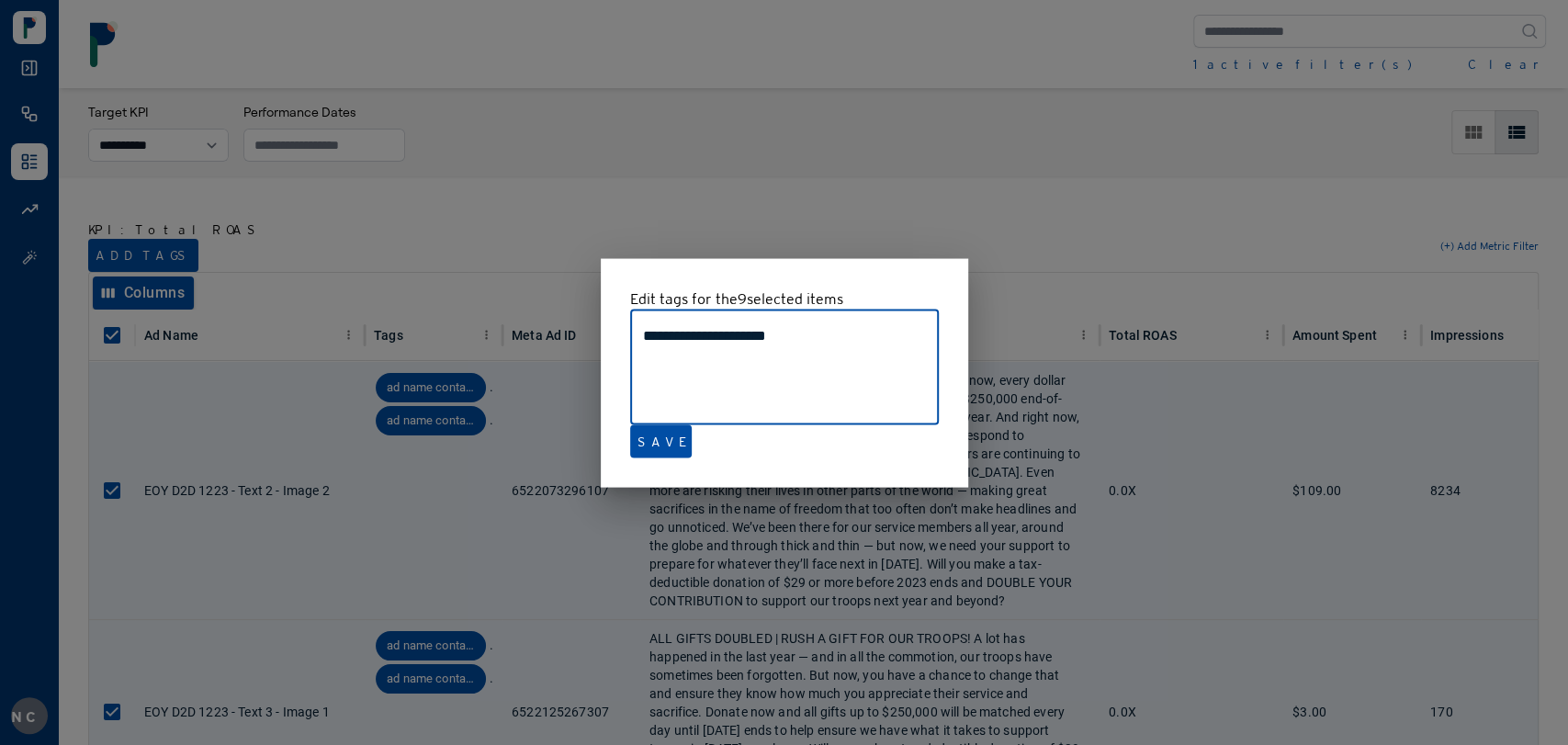 click at bounding box center [784, 372] 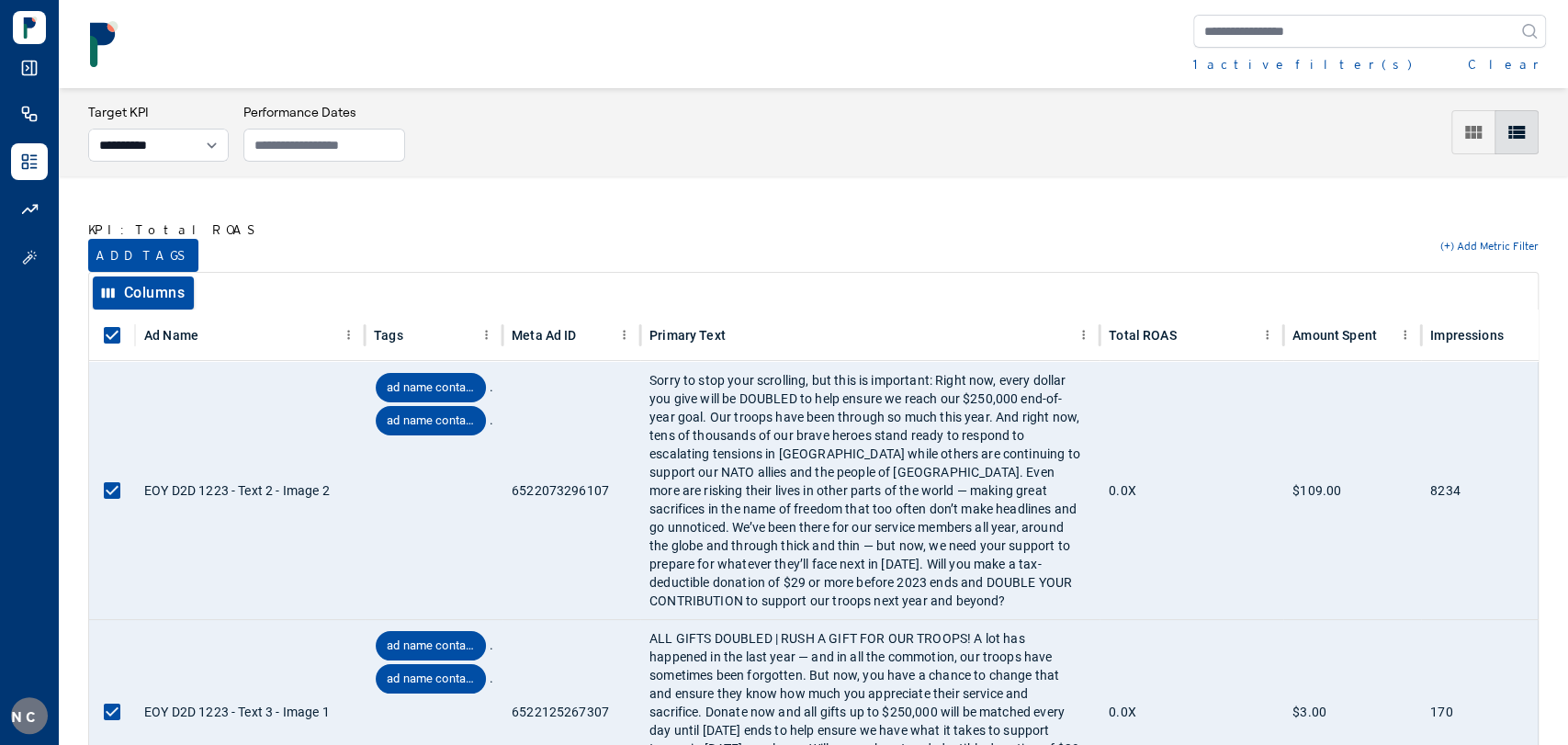 click on "Clear" at bounding box center [1506, 64] 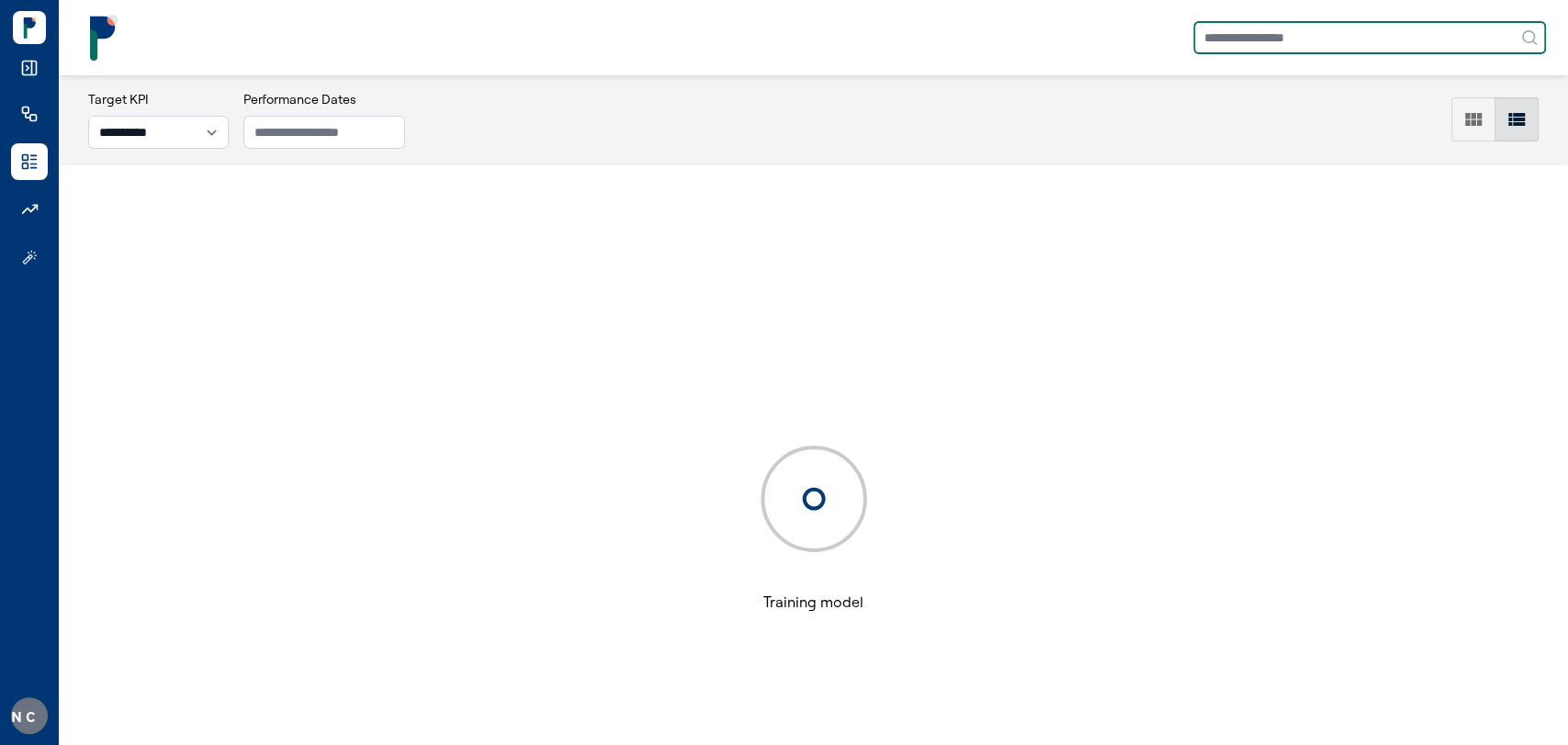 click at bounding box center (1370, 38) 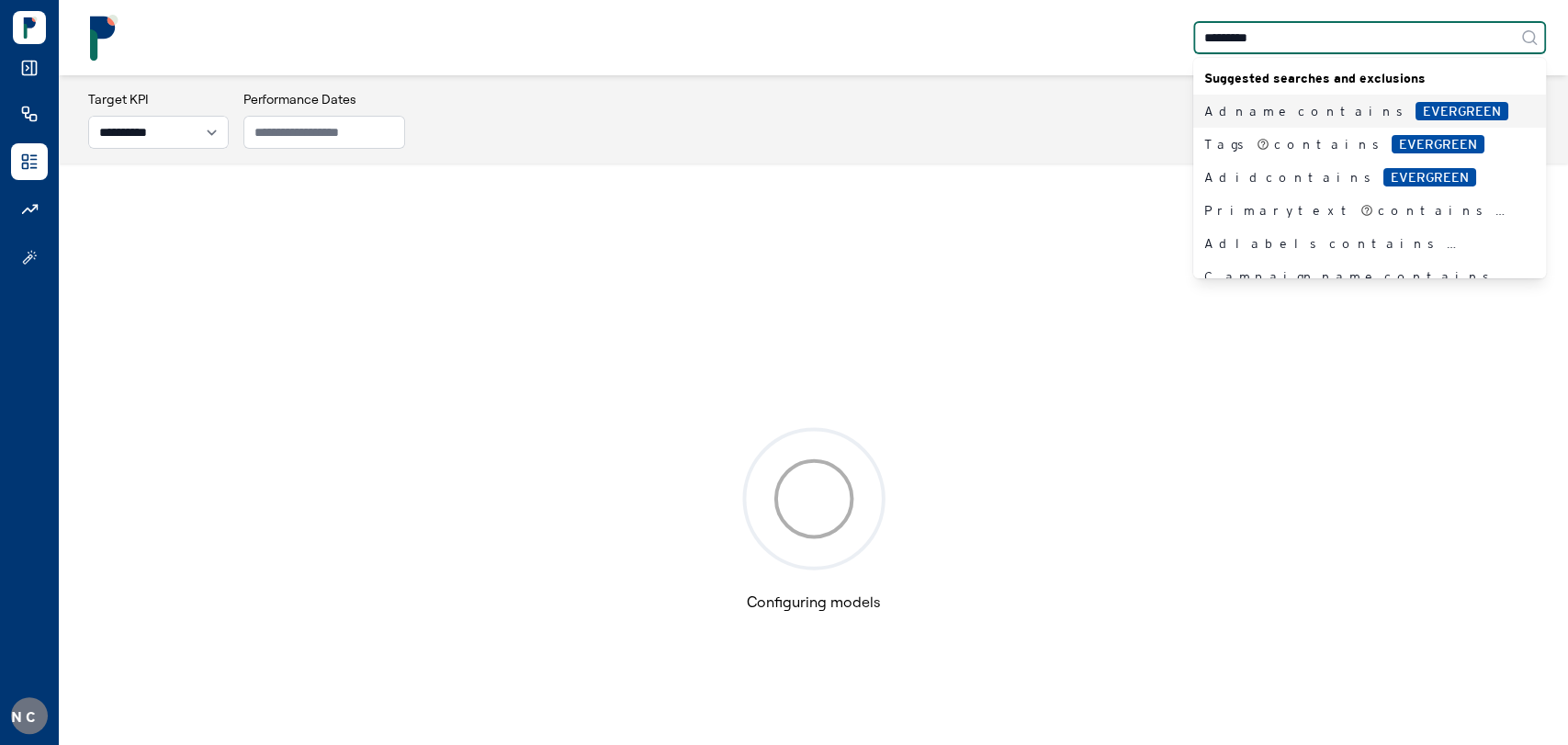 type on "*********" 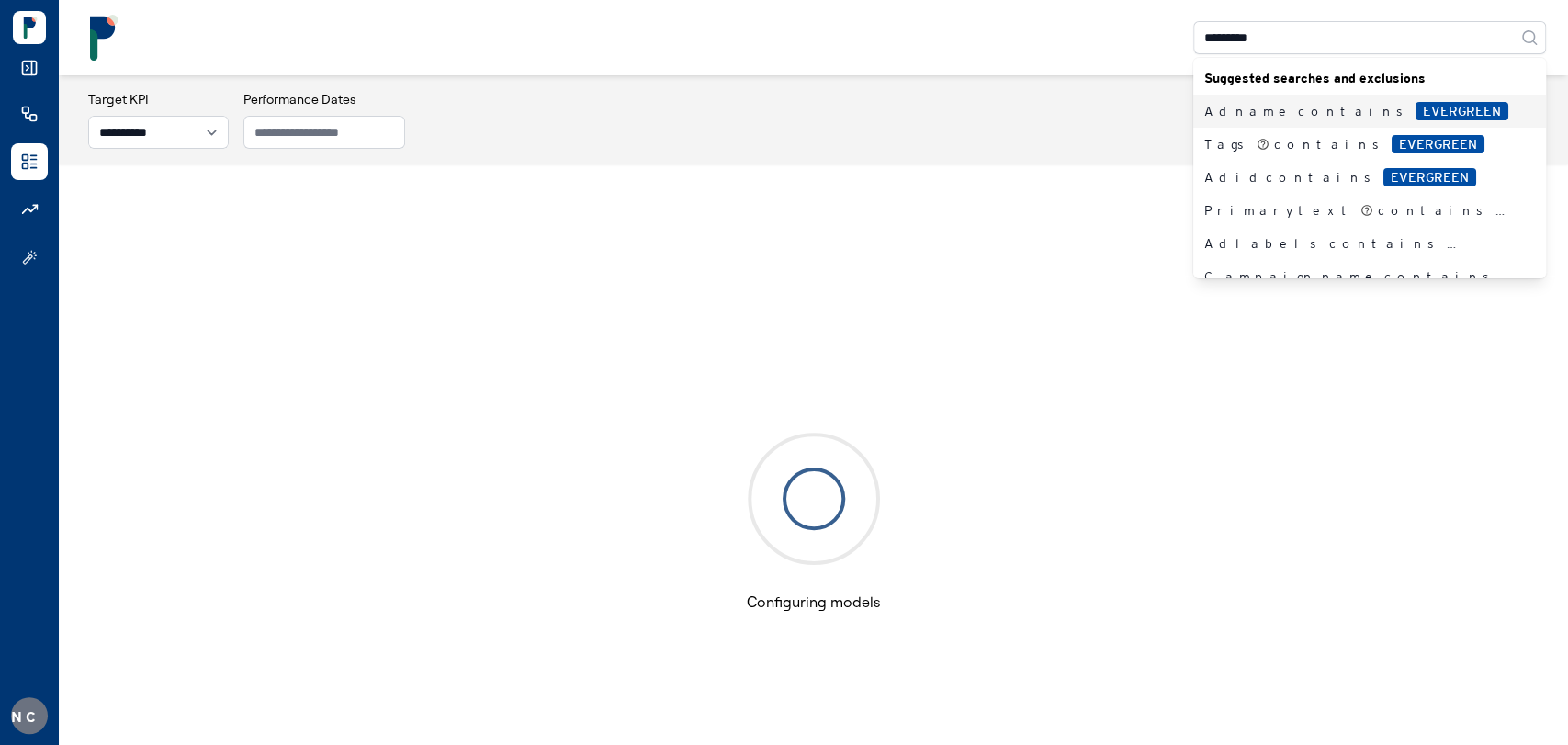 click on "Ad name     contains   EVERGREEN" at bounding box center (1359, 111) 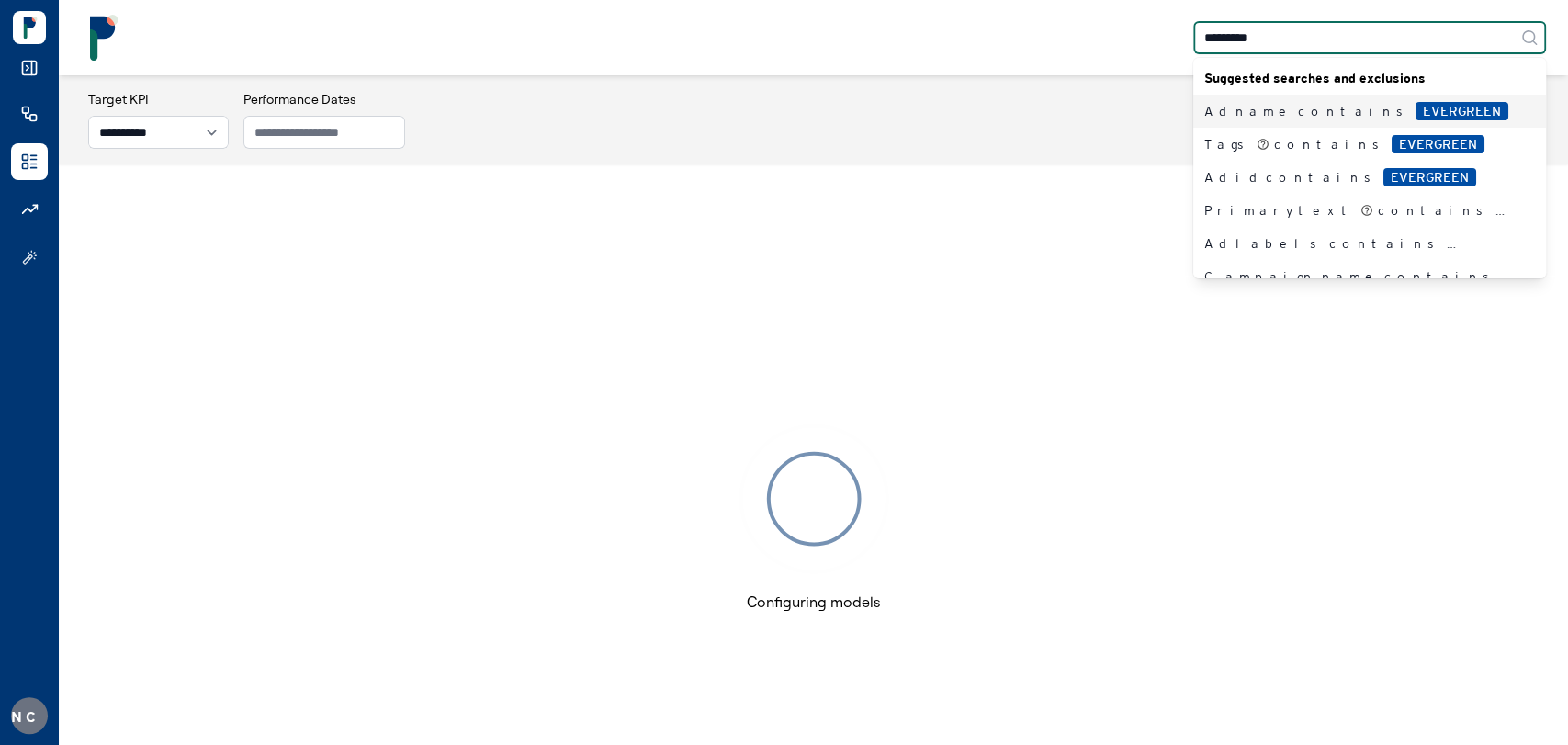 type 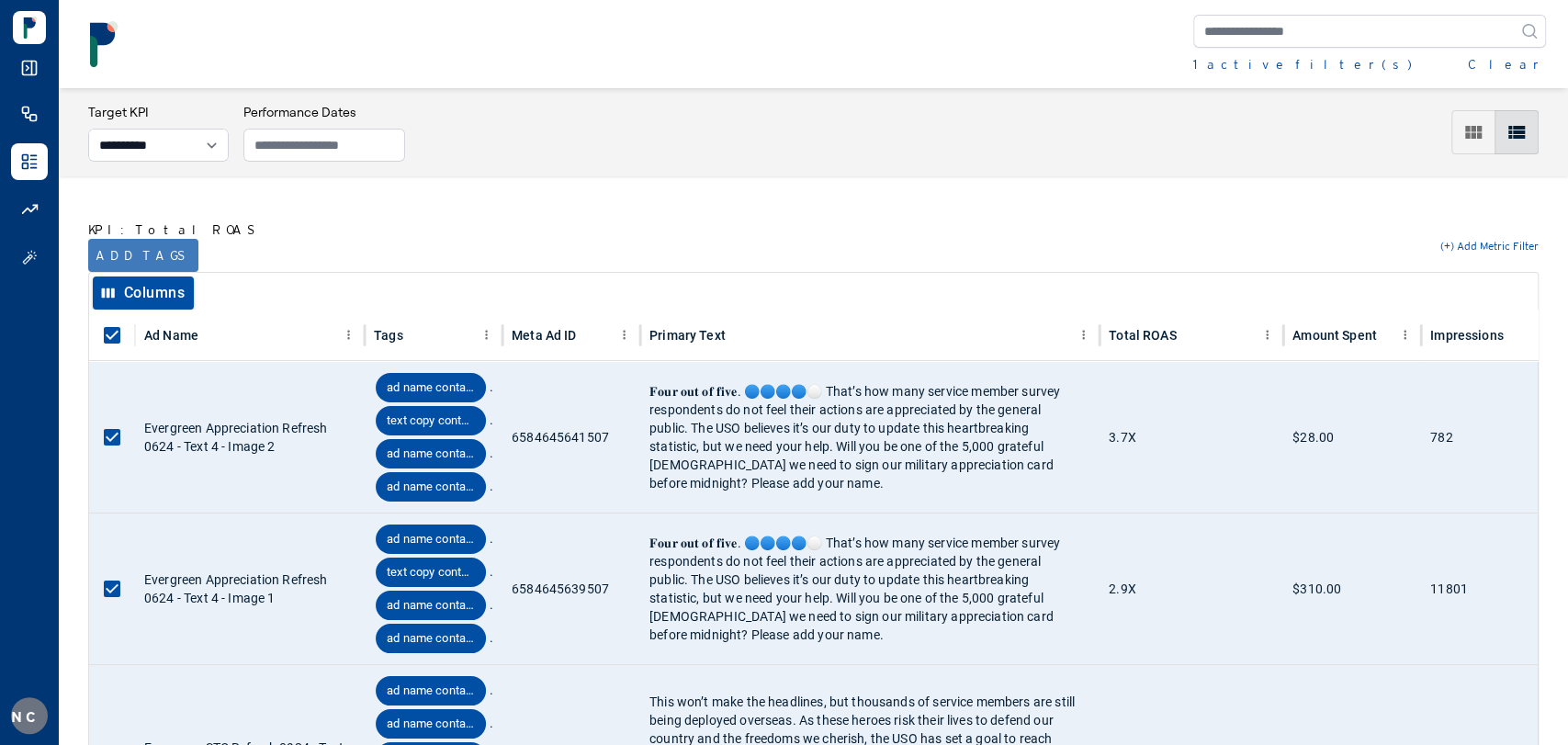 click on "Add tags" at bounding box center [143, 255] 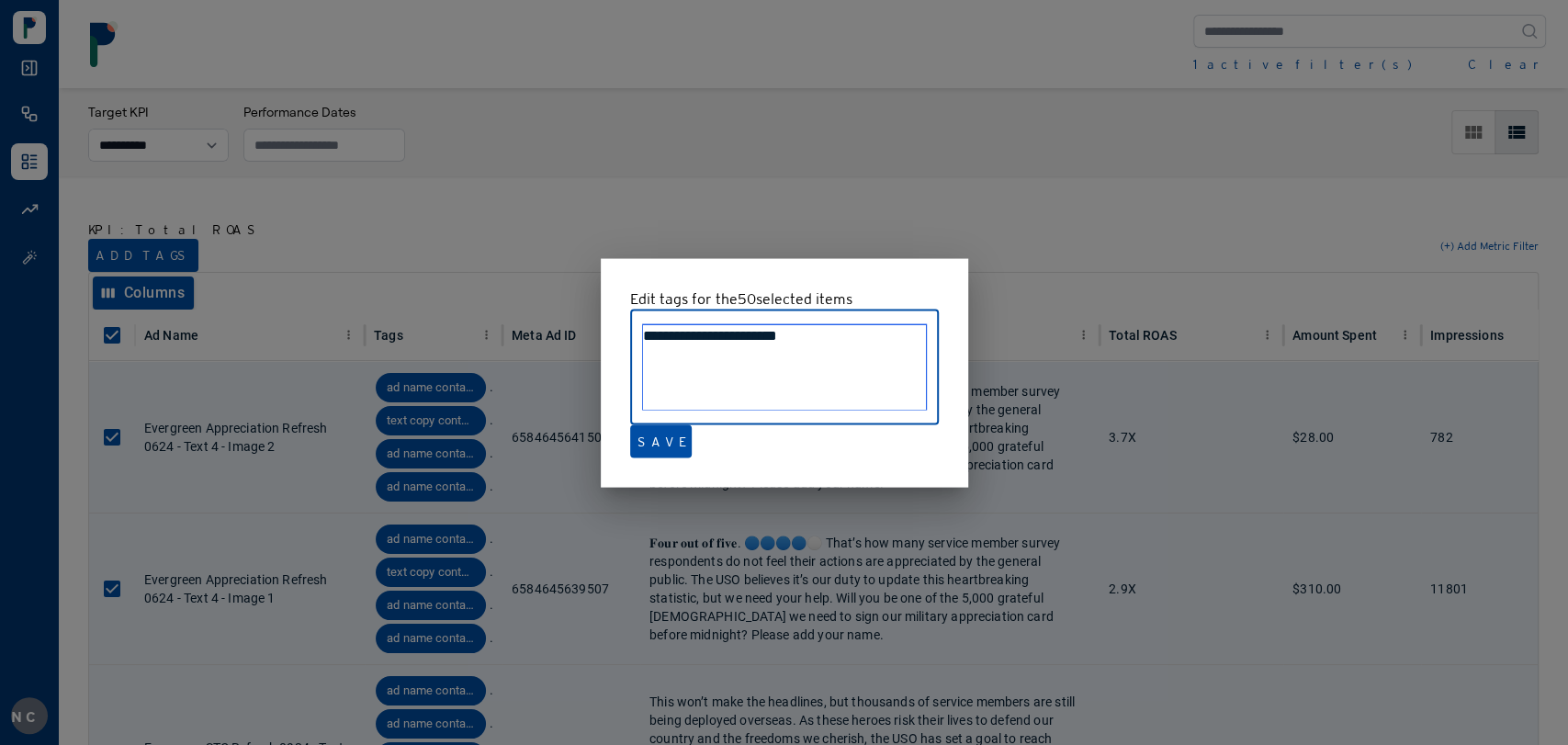 click on "**********" at bounding box center (784, 367) 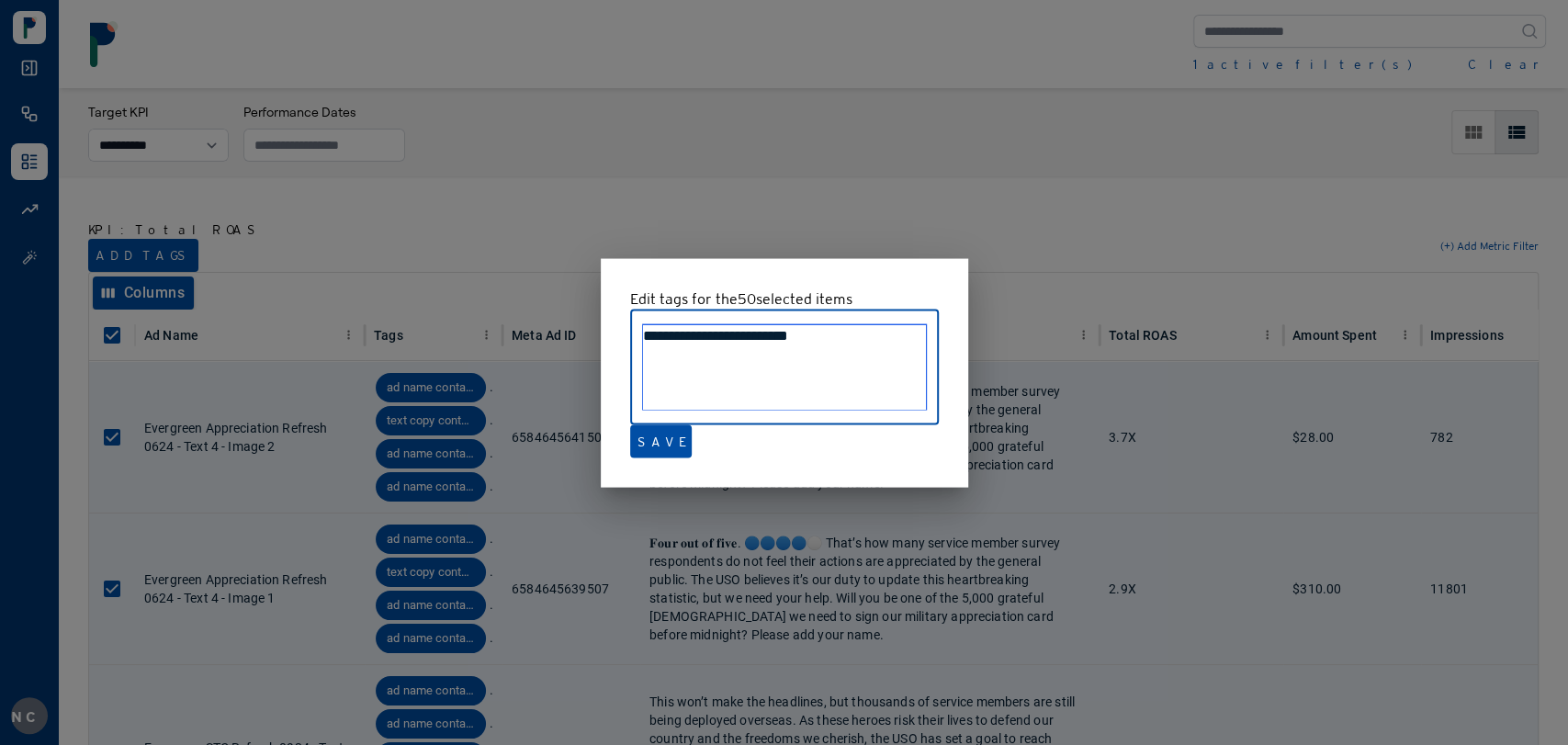 paste on "**********" 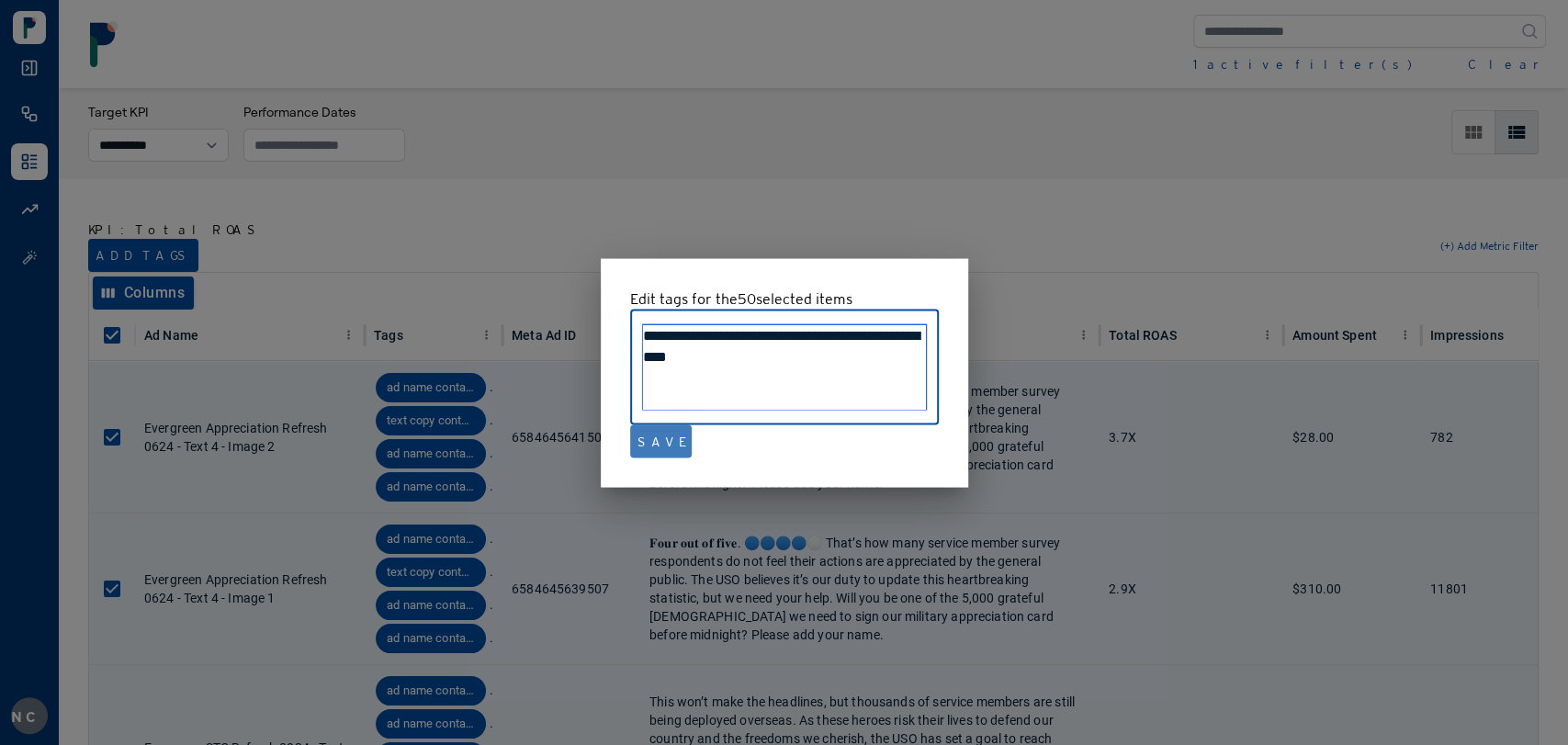 type on "**********" 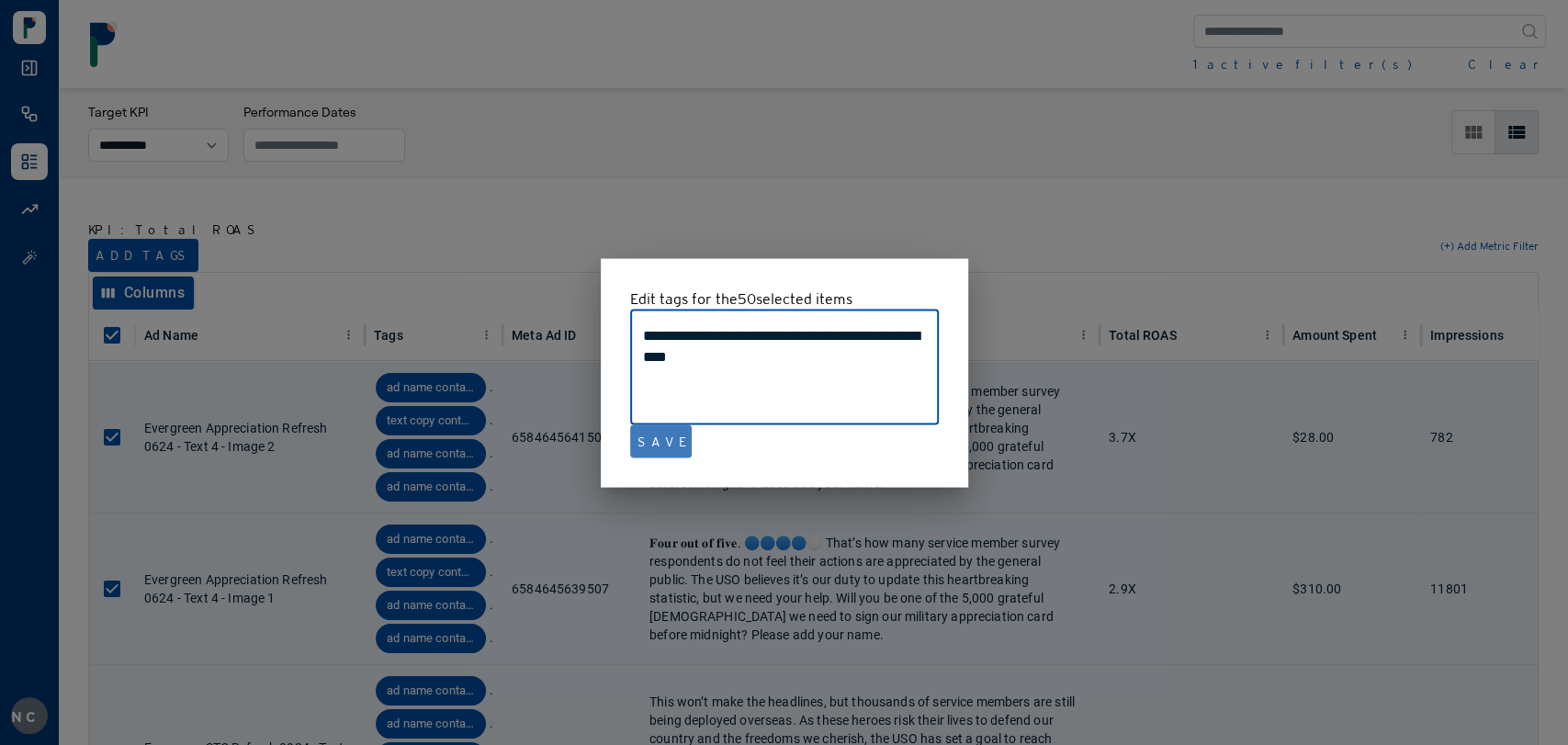 click on "Save" at bounding box center (660, 441) 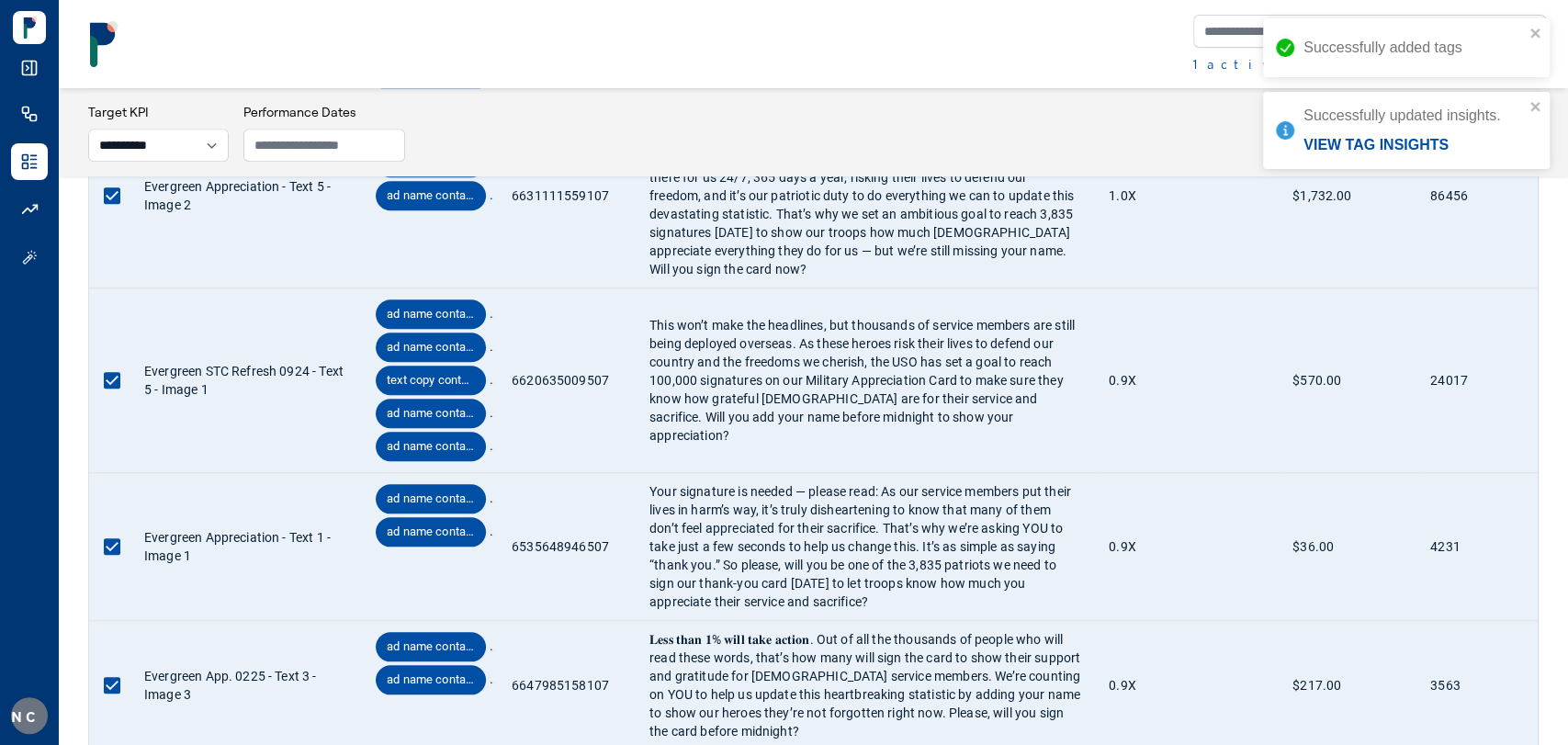 scroll, scrollTop: 8255, scrollLeft: 0, axis: vertical 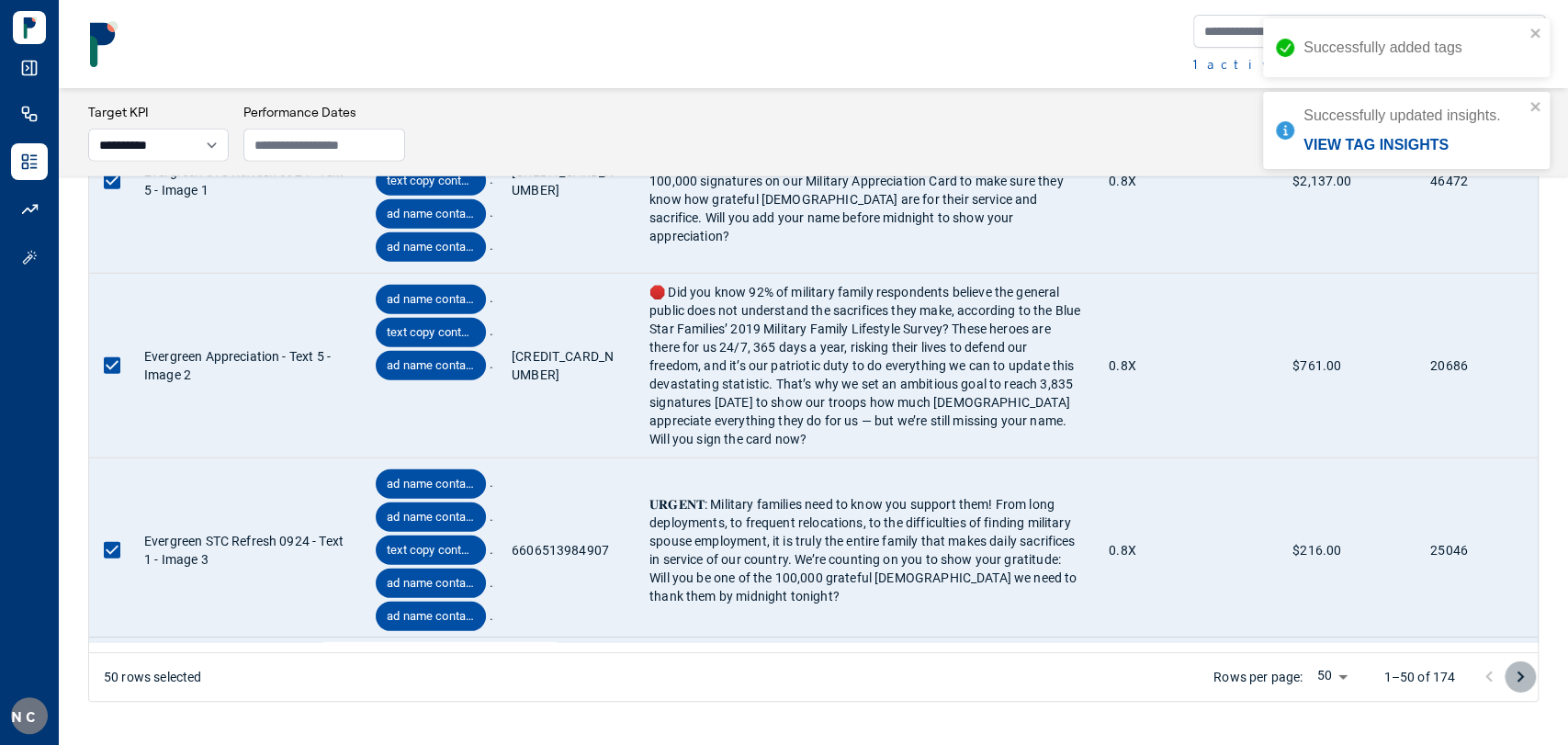 click 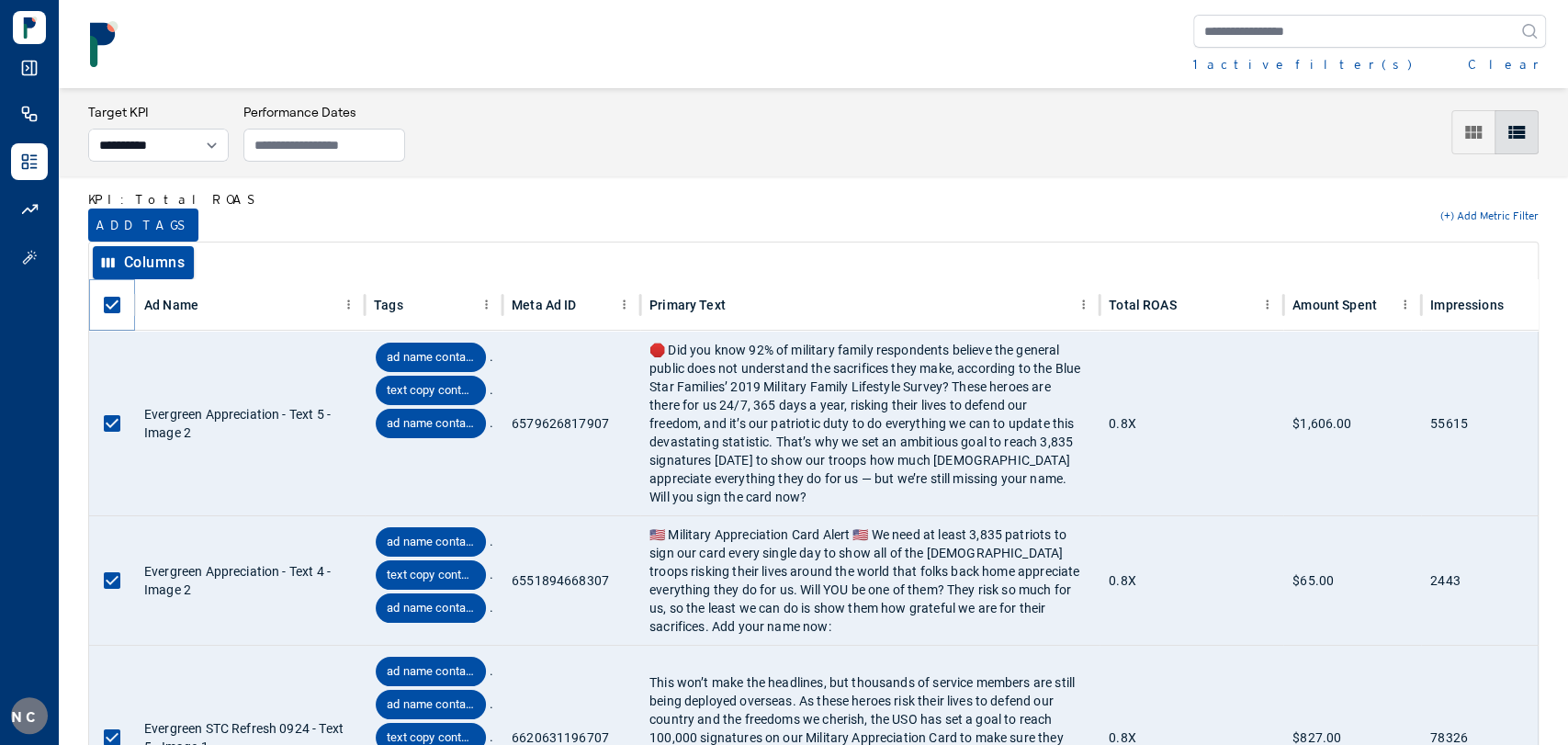 scroll, scrollTop: 0, scrollLeft: 0, axis: both 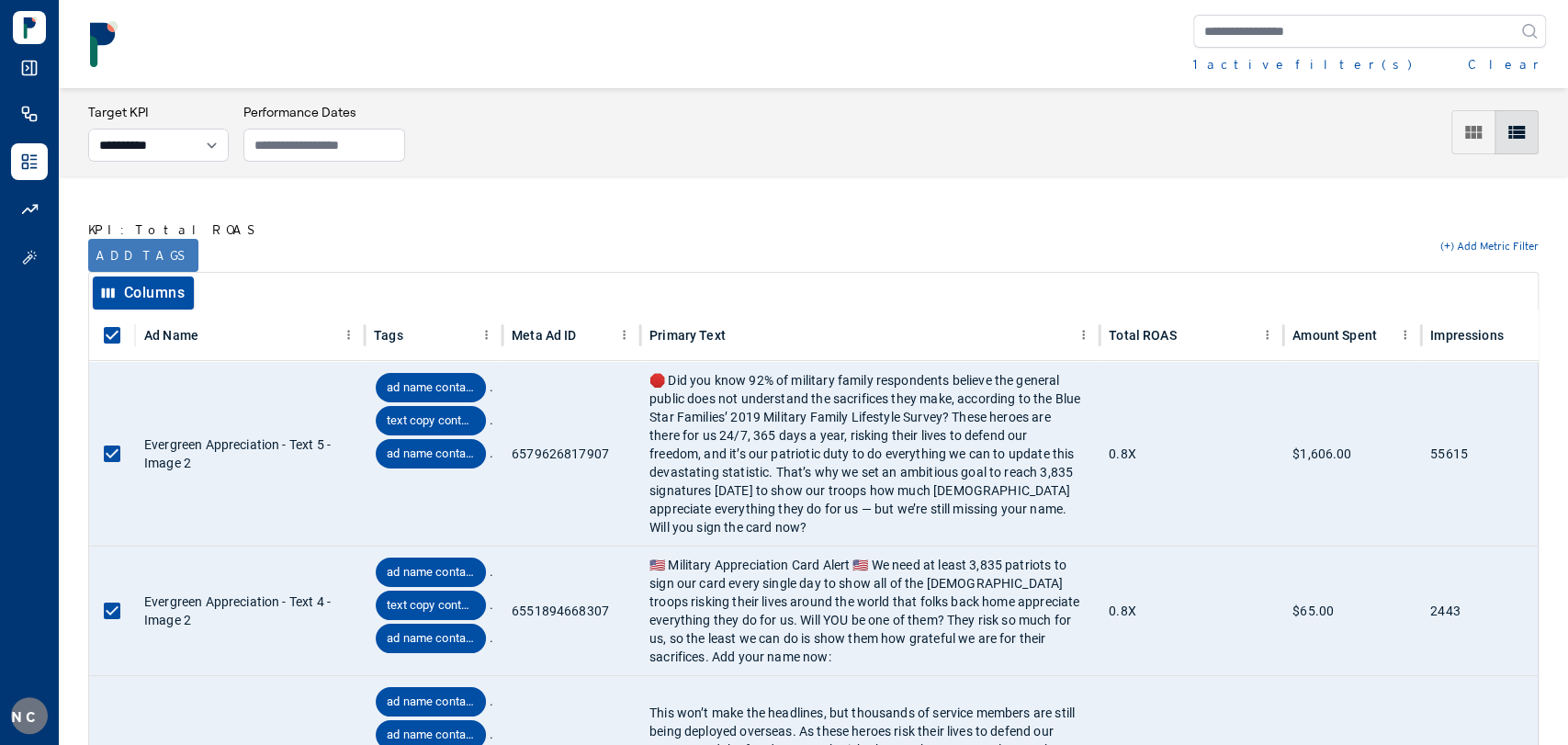 click on "Add tags" at bounding box center (143, 255) 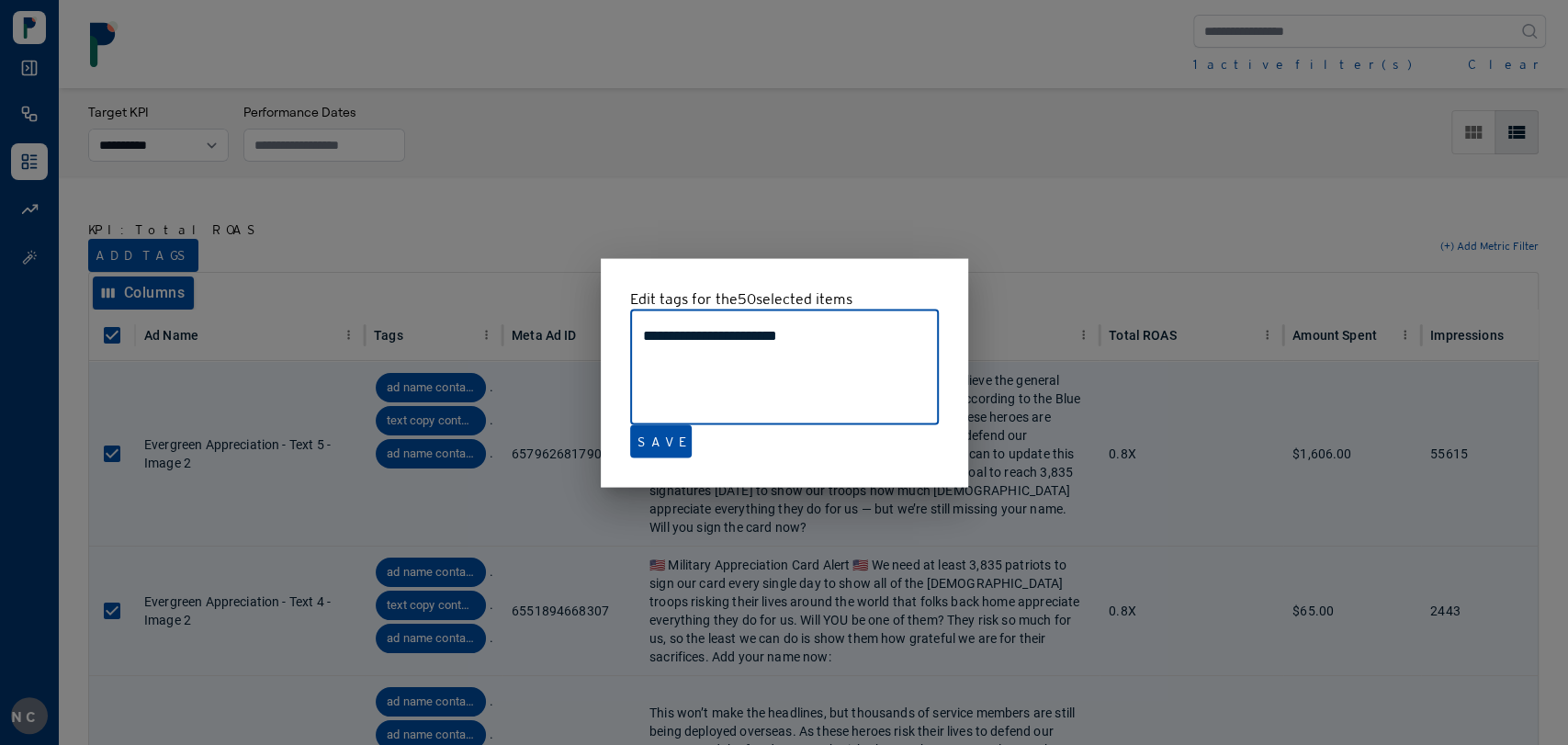 click on "**********" at bounding box center (784, 367) 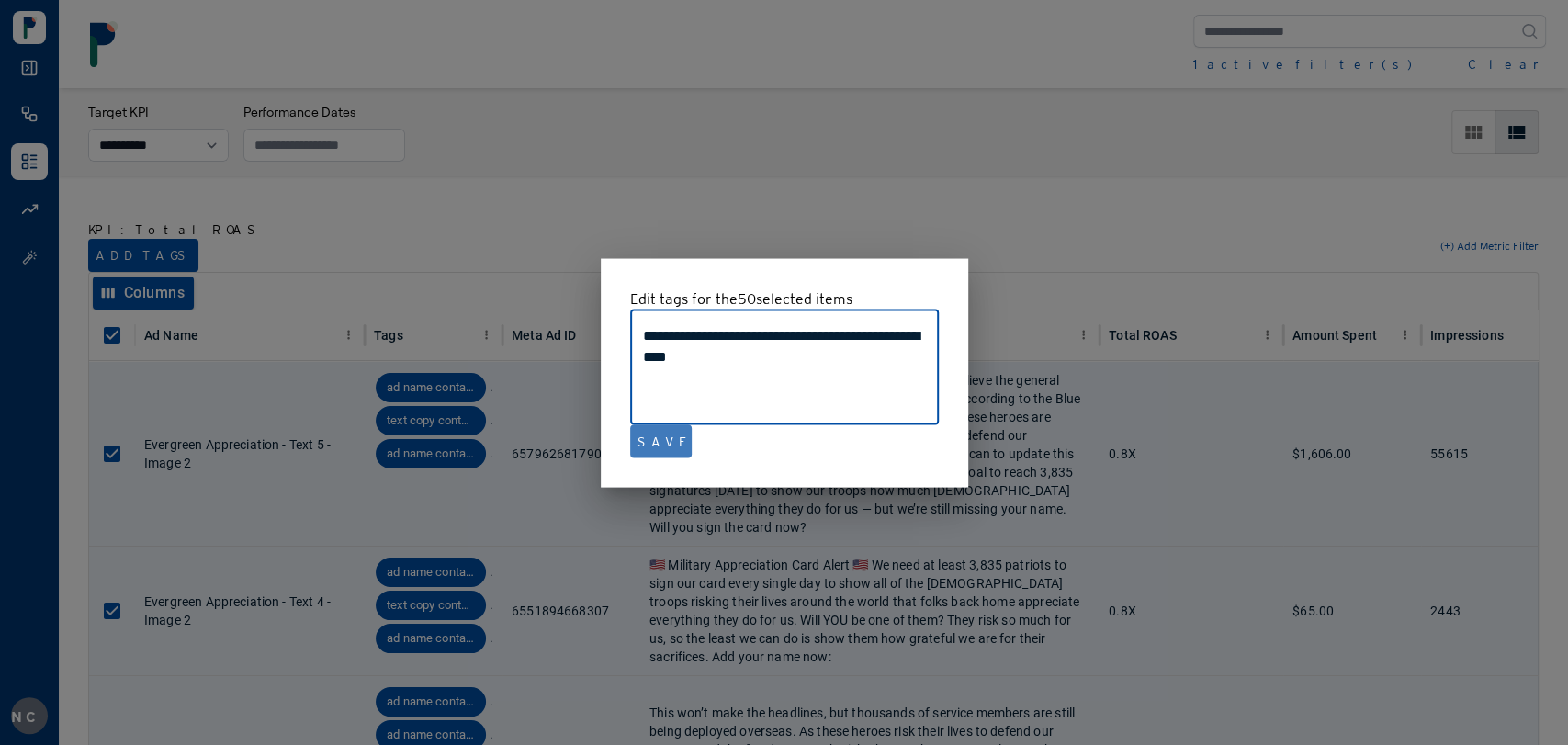 type on "**********" 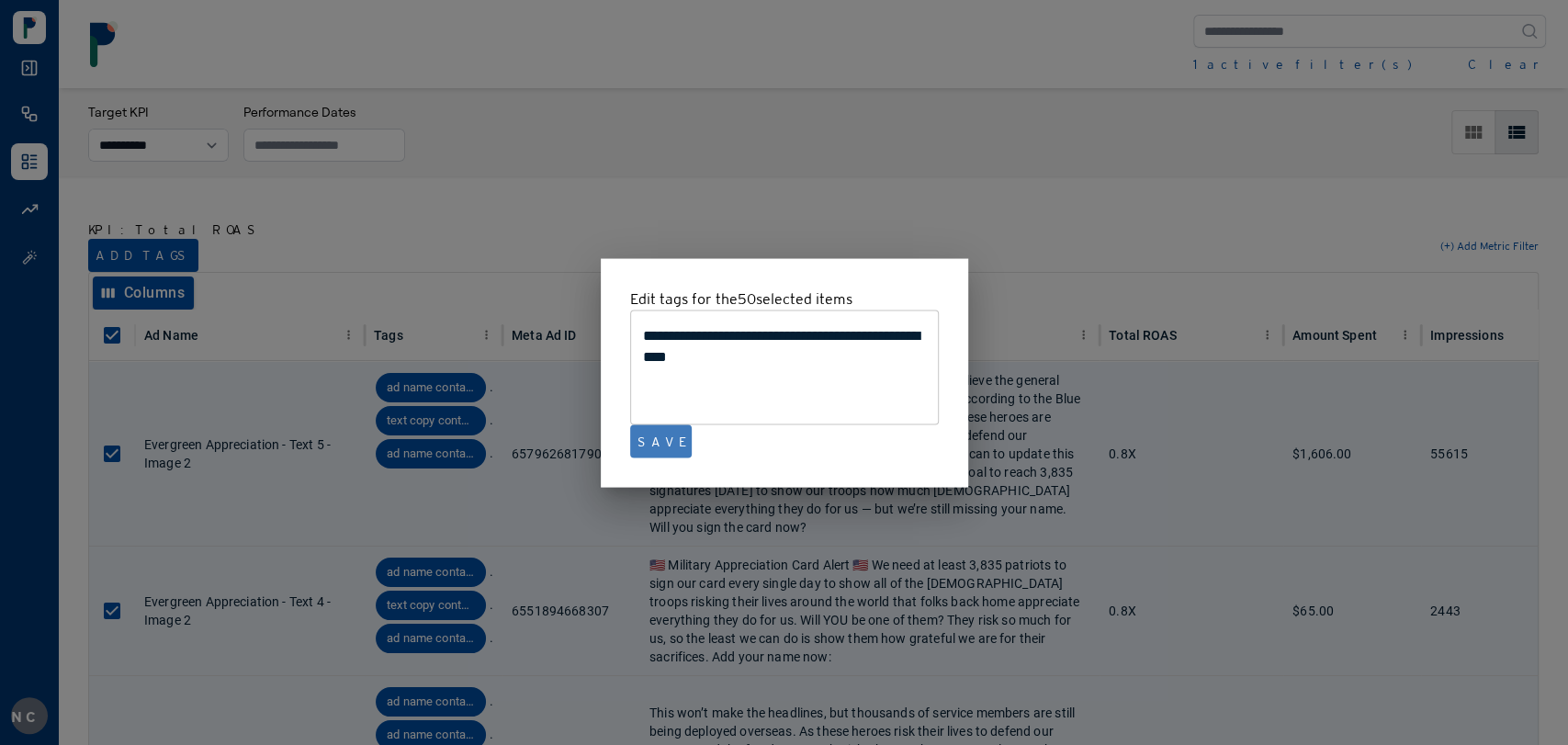 click on "Save" at bounding box center [660, 441] 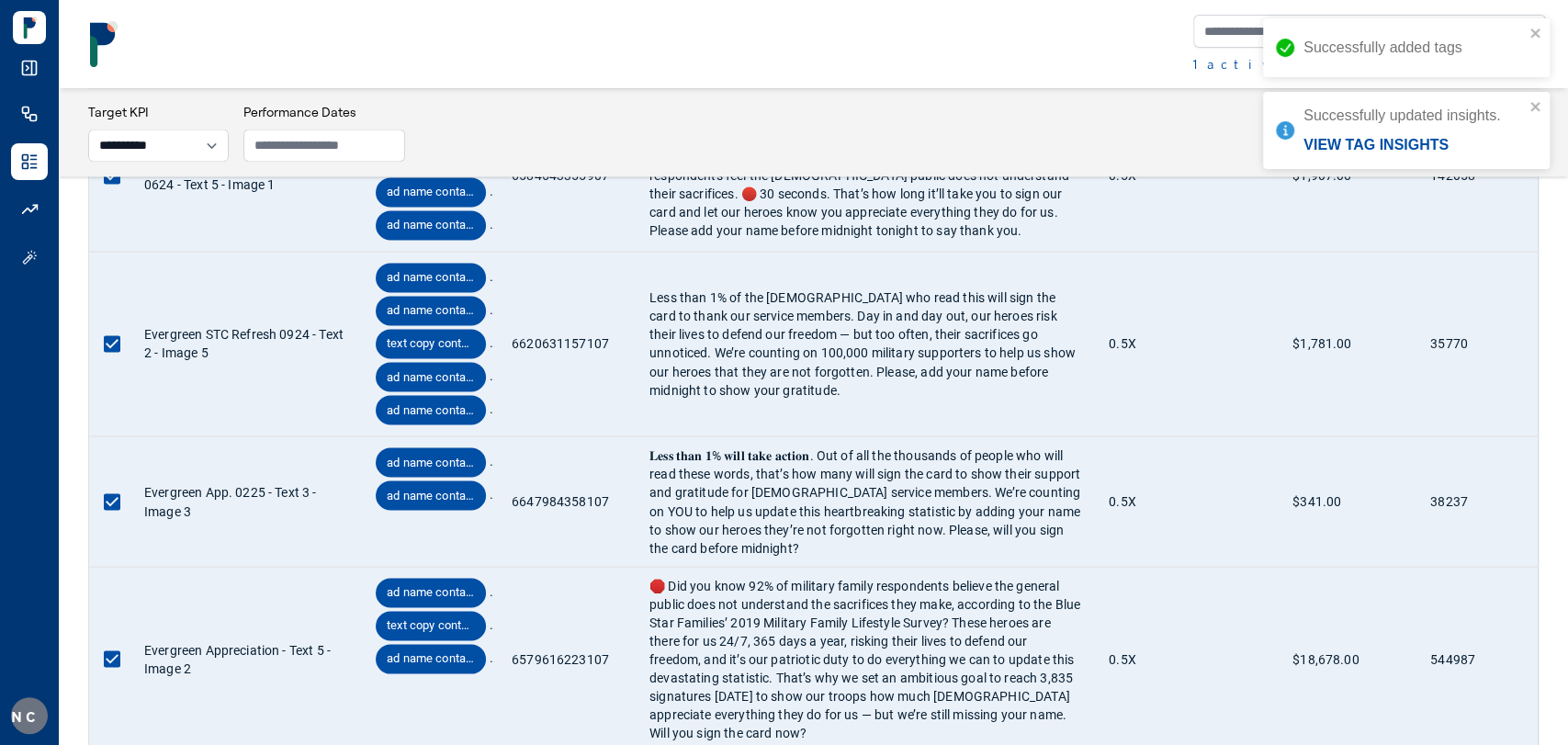 scroll, scrollTop: 8303, scrollLeft: 0, axis: vertical 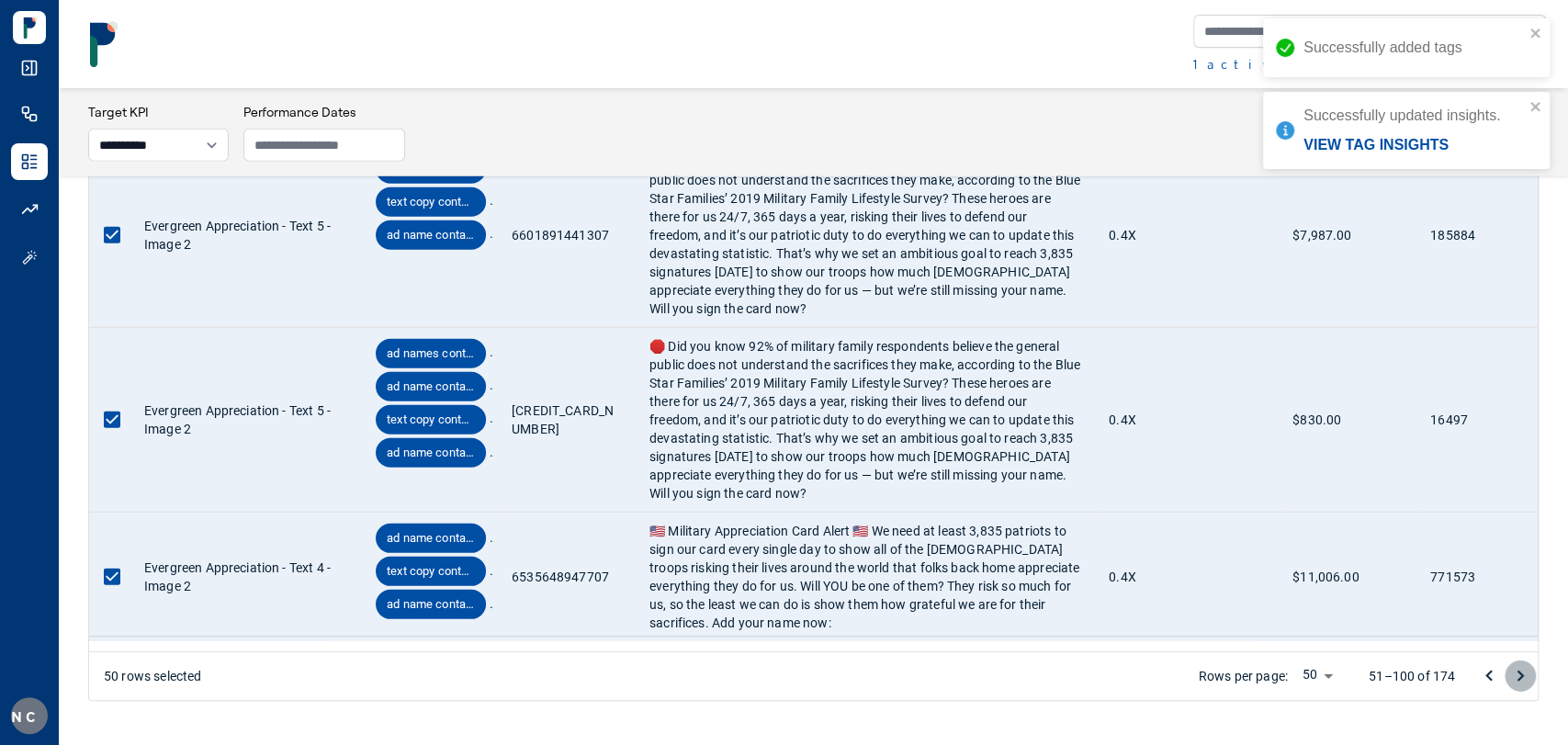click 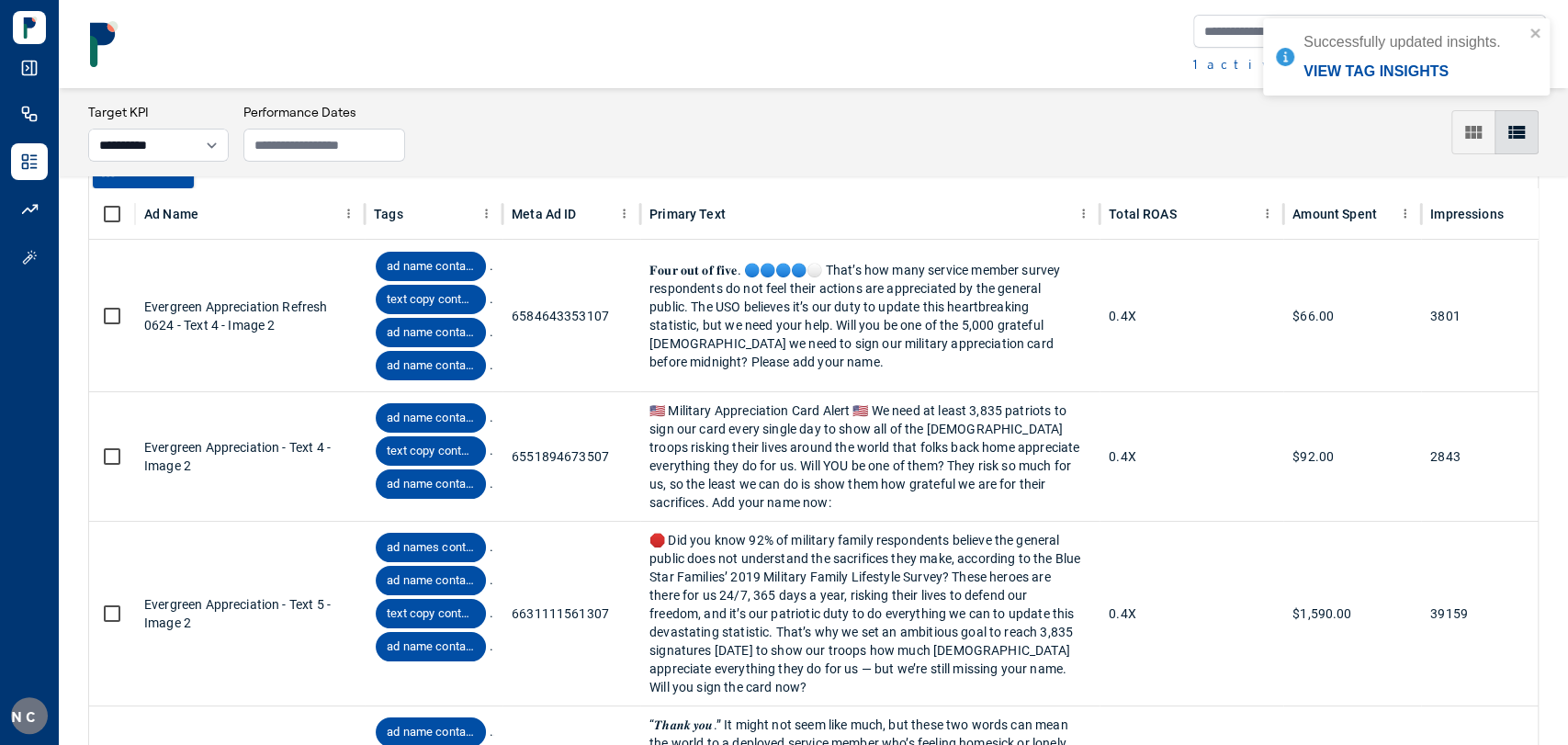scroll, scrollTop: 0, scrollLeft: 0, axis: both 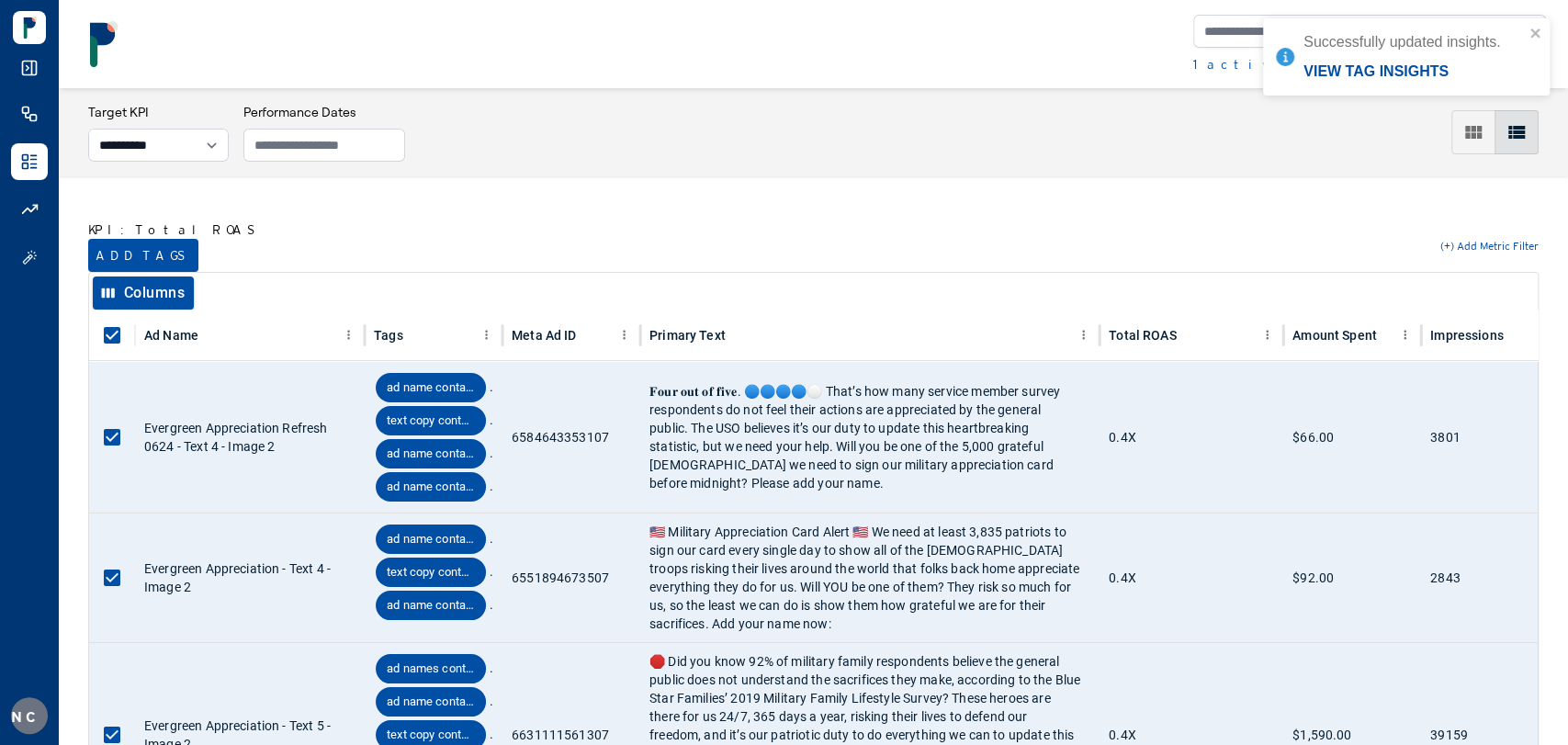 click on "Add tags" at bounding box center (143, 255) 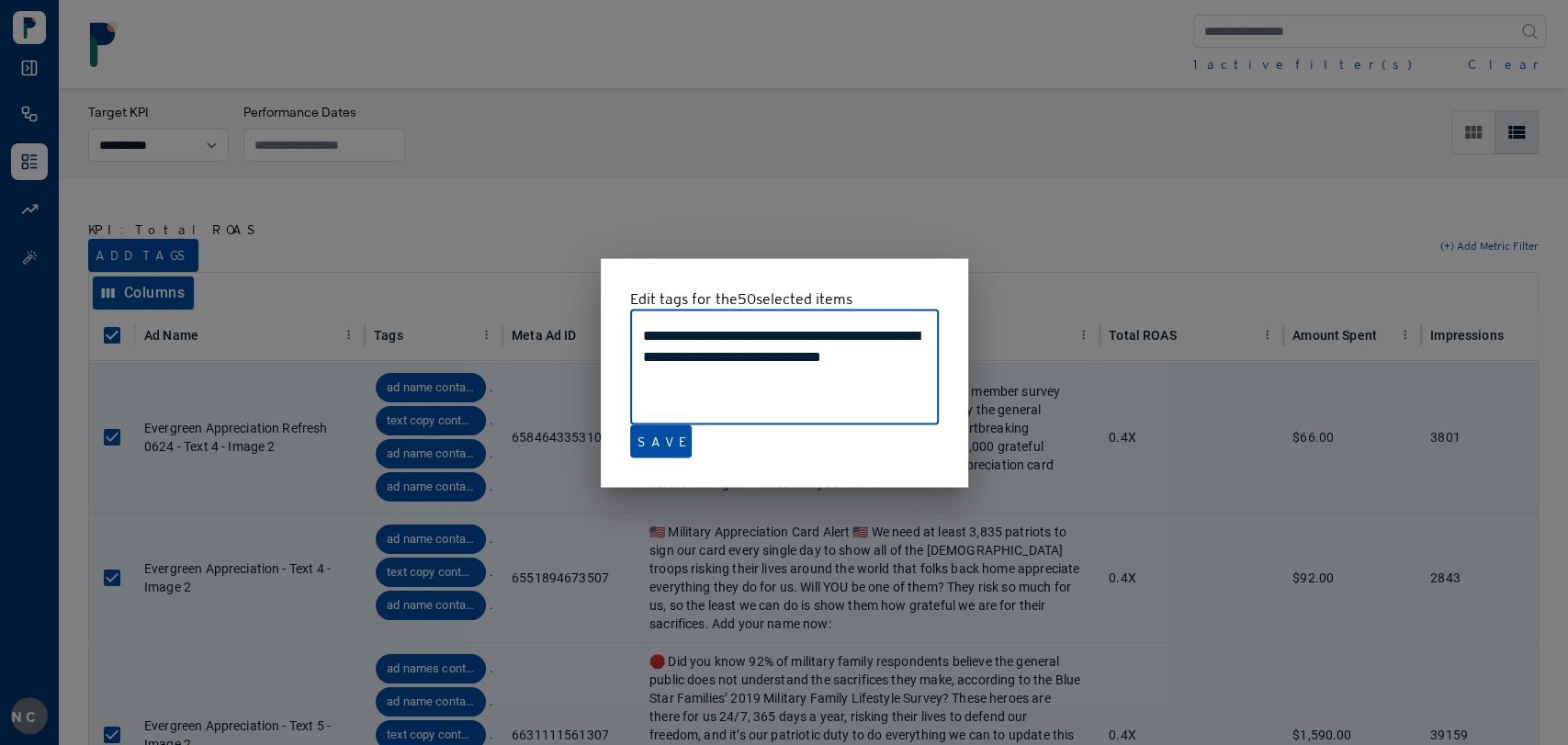 type on "**********" 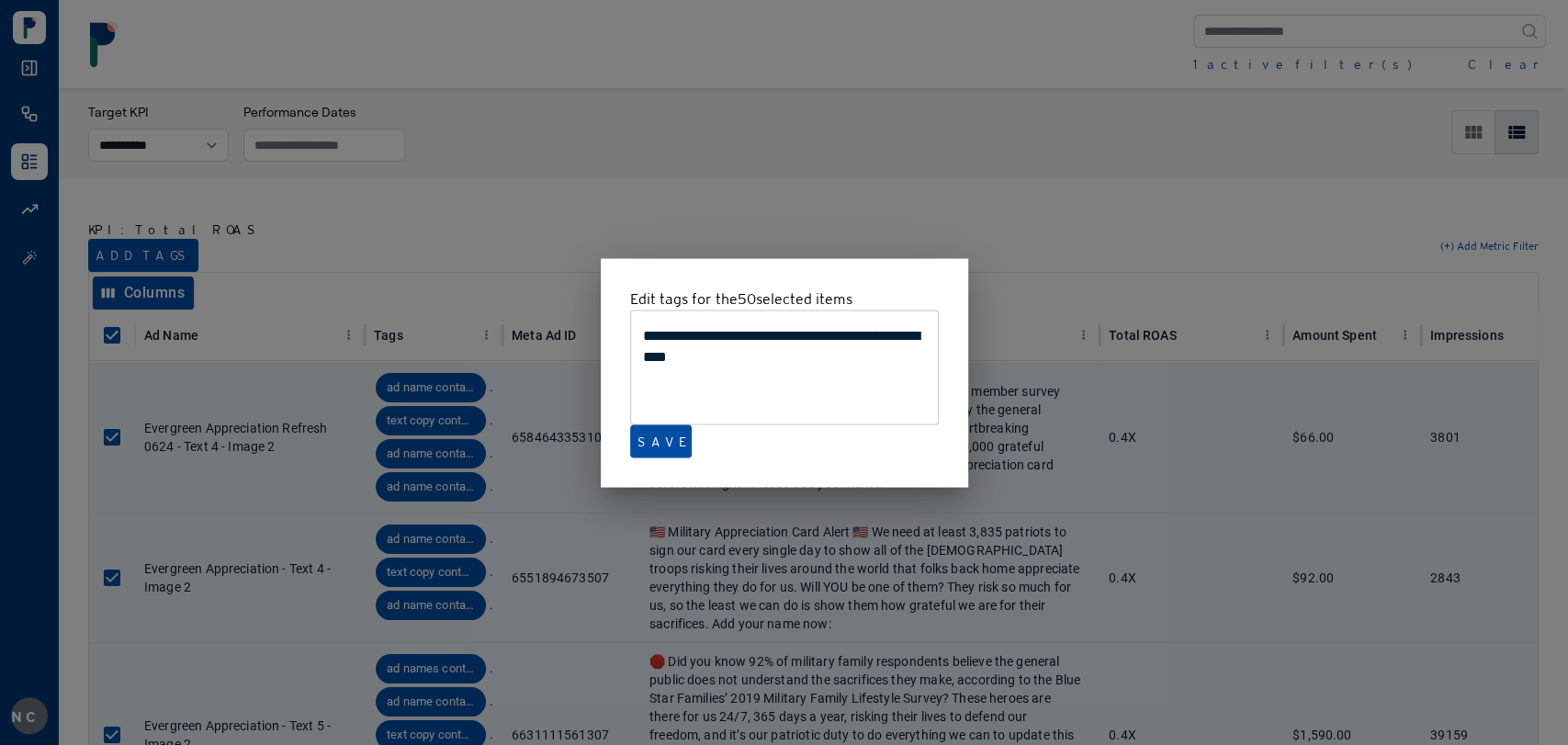 click at bounding box center [784, 372] 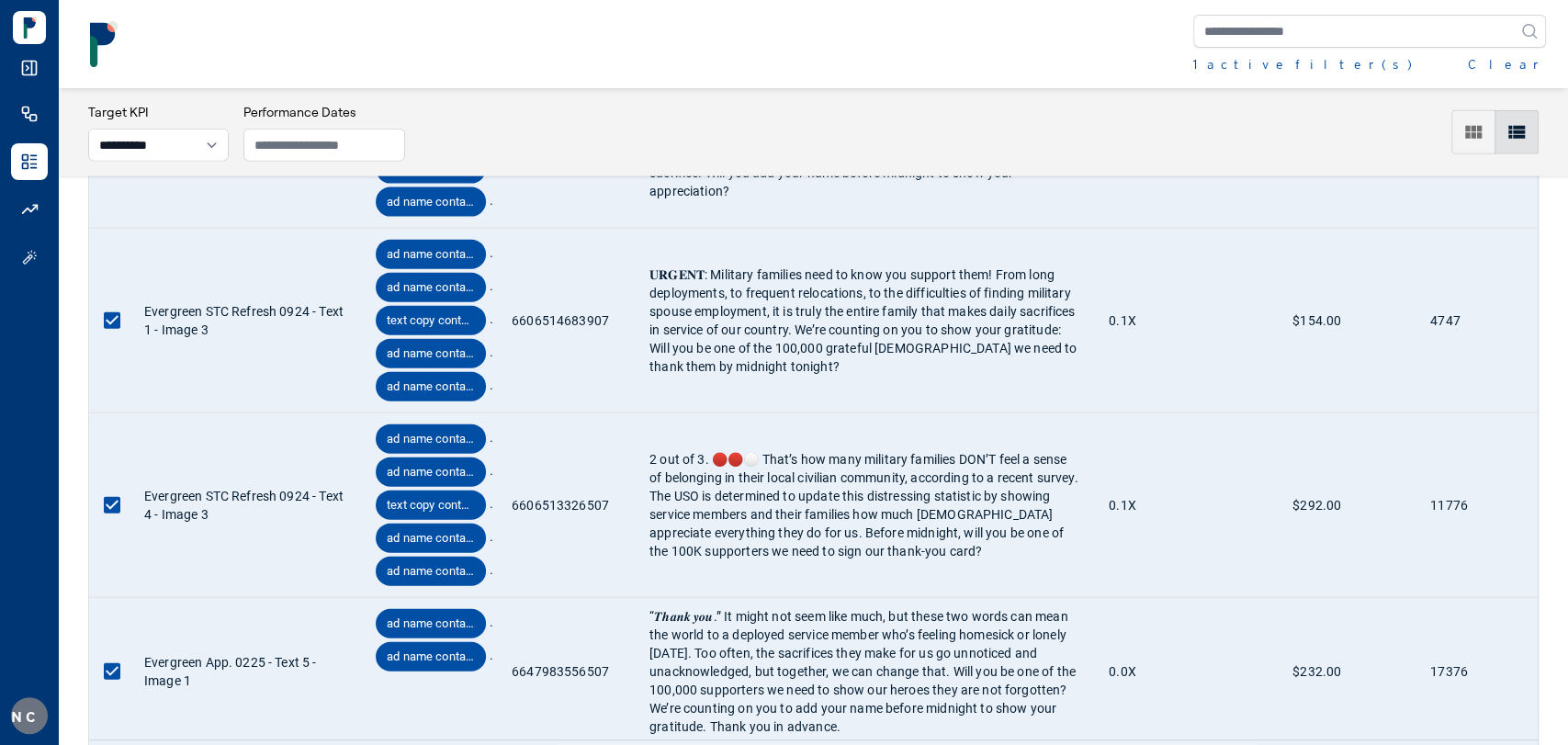 scroll, scrollTop: 7827, scrollLeft: 0, axis: vertical 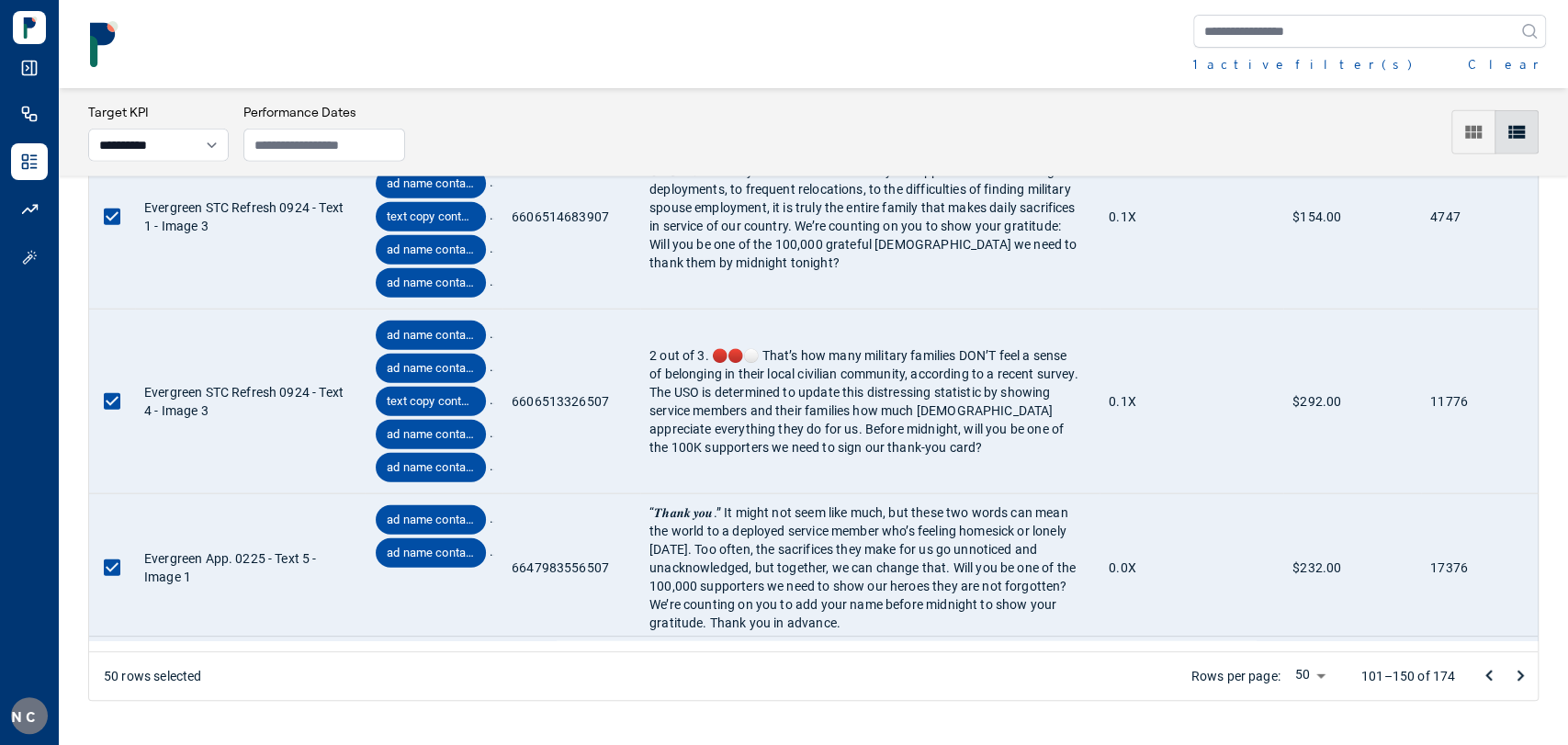 click 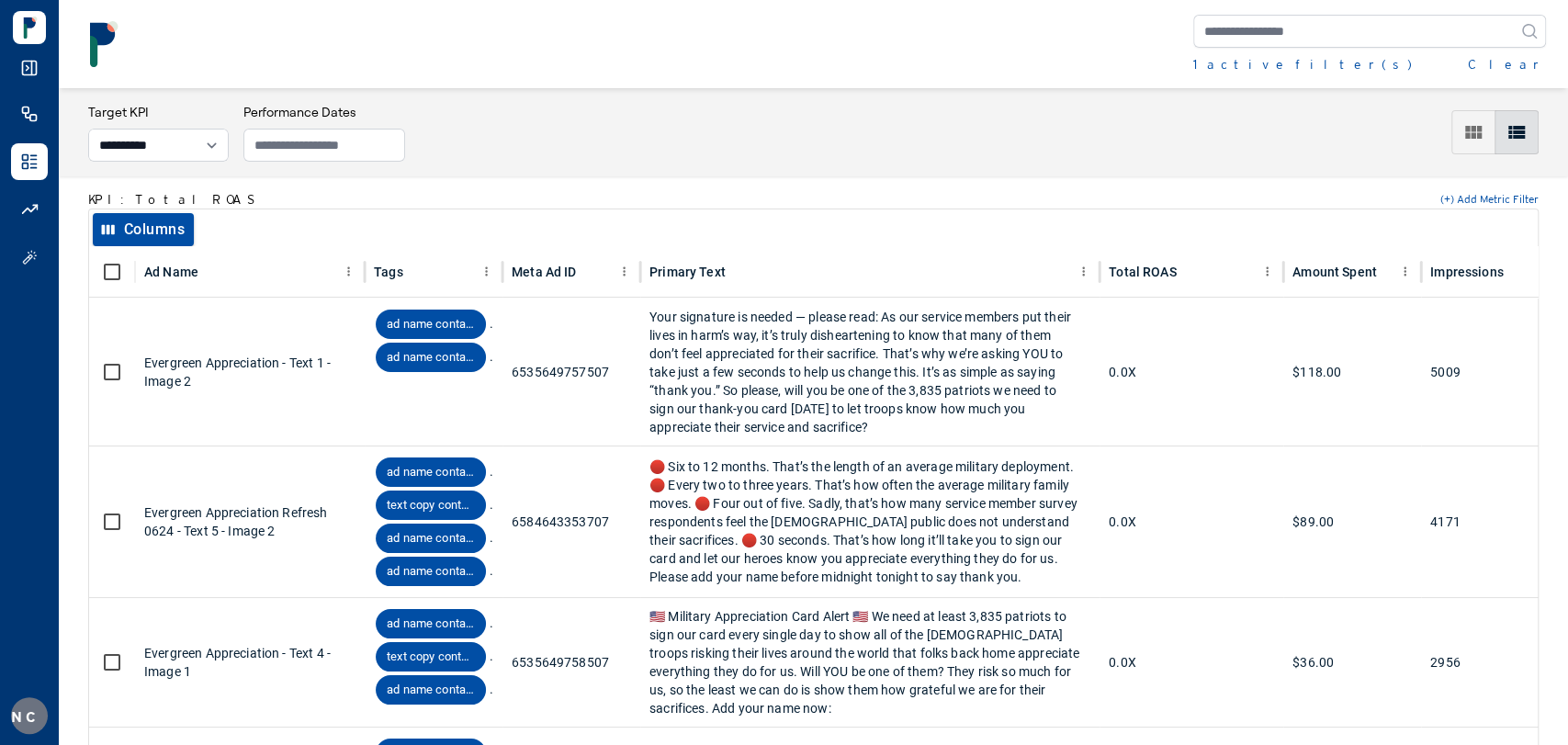 scroll, scrollTop: 0, scrollLeft: 0, axis: both 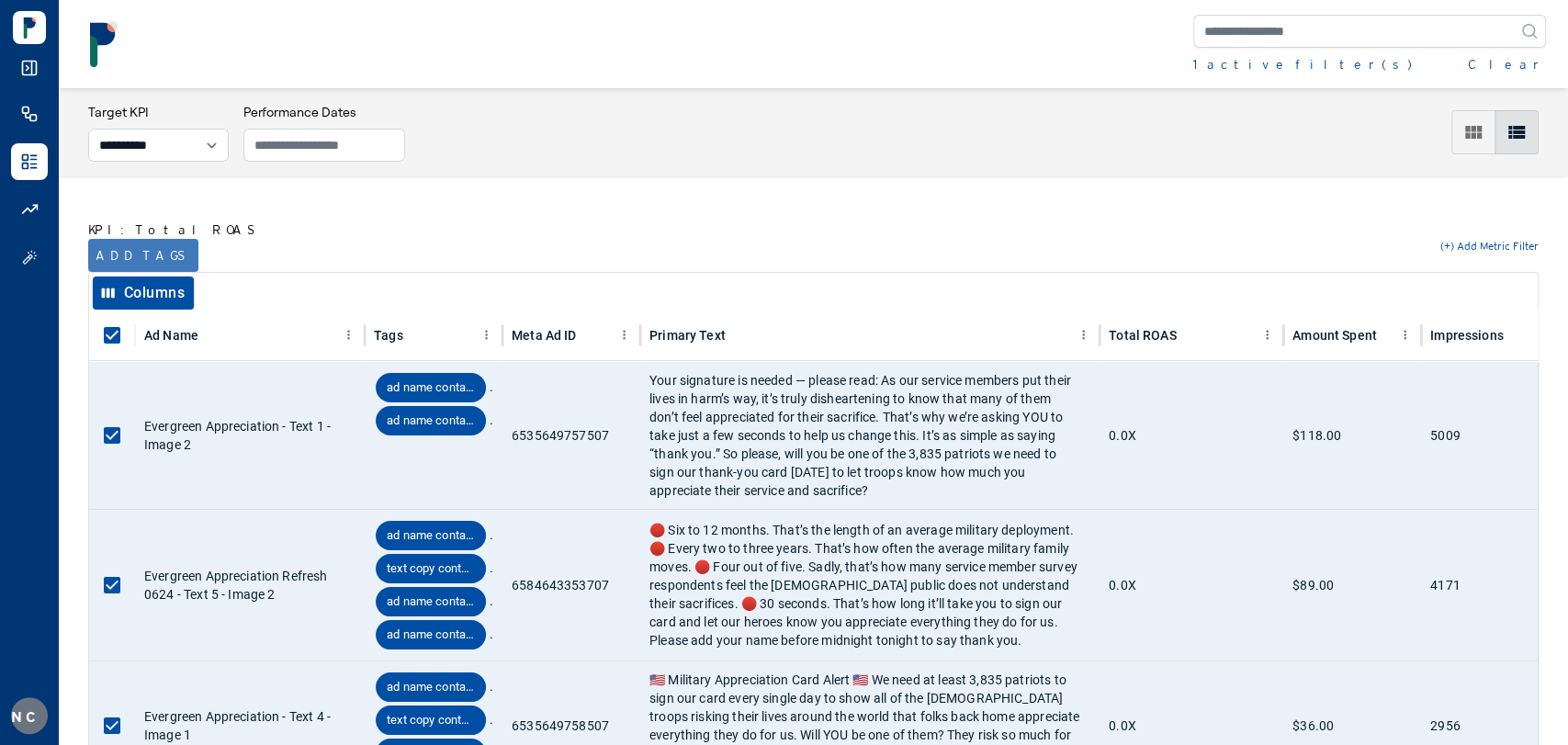 click on "Add tags" at bounding box center (143, 255) 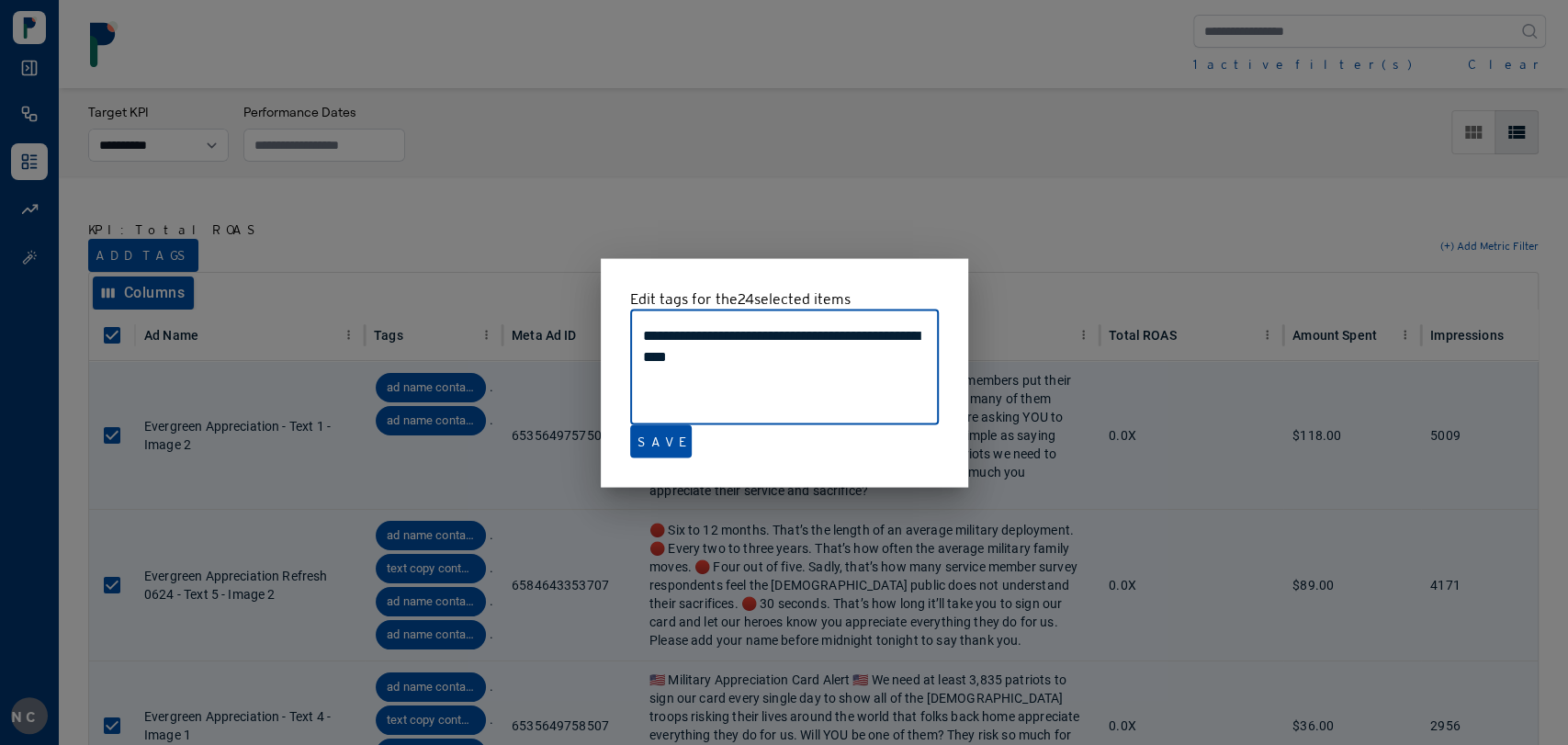 click at bounding box center [784, 372] 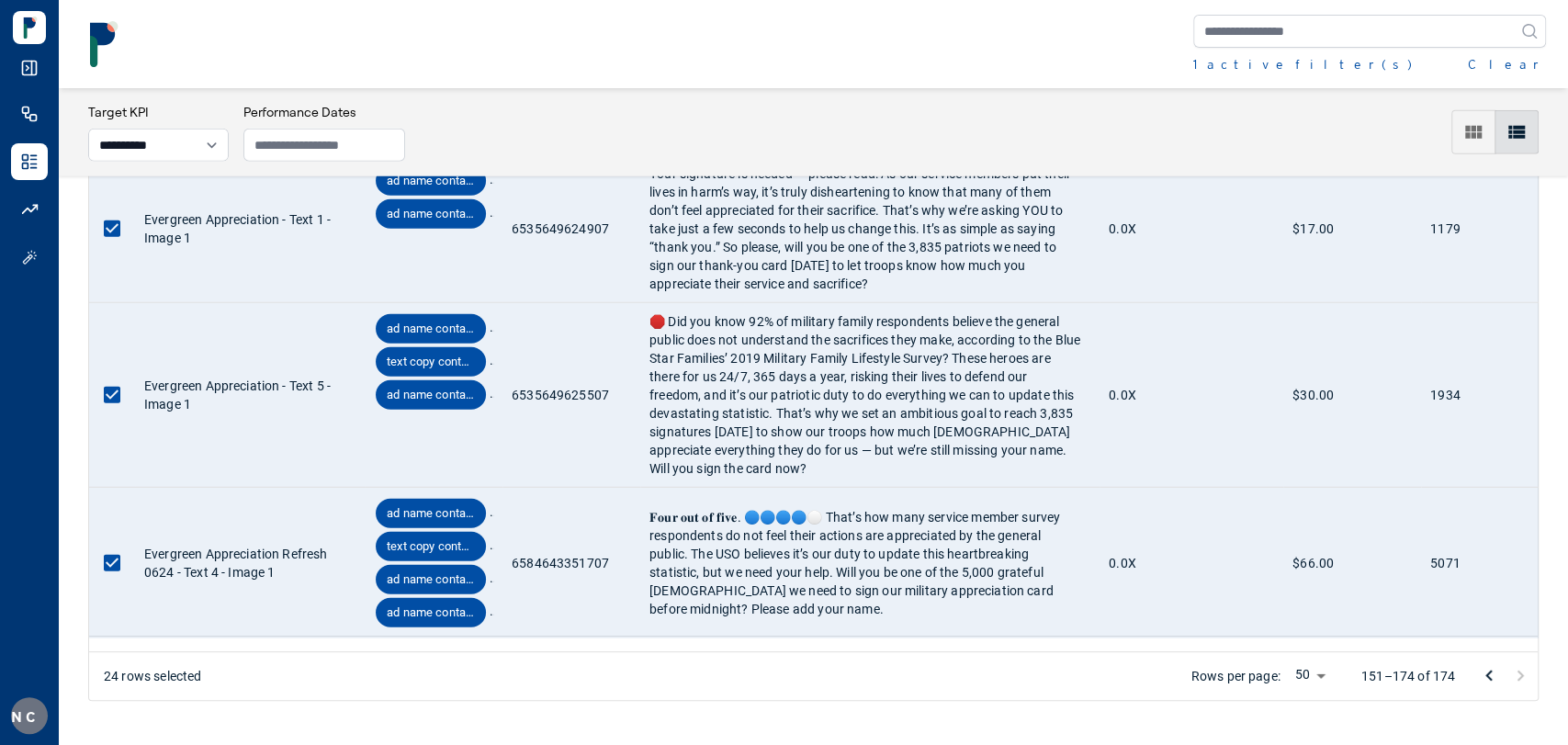 scroll, scrollTop: 0, scrollLeft: 0, axis: both 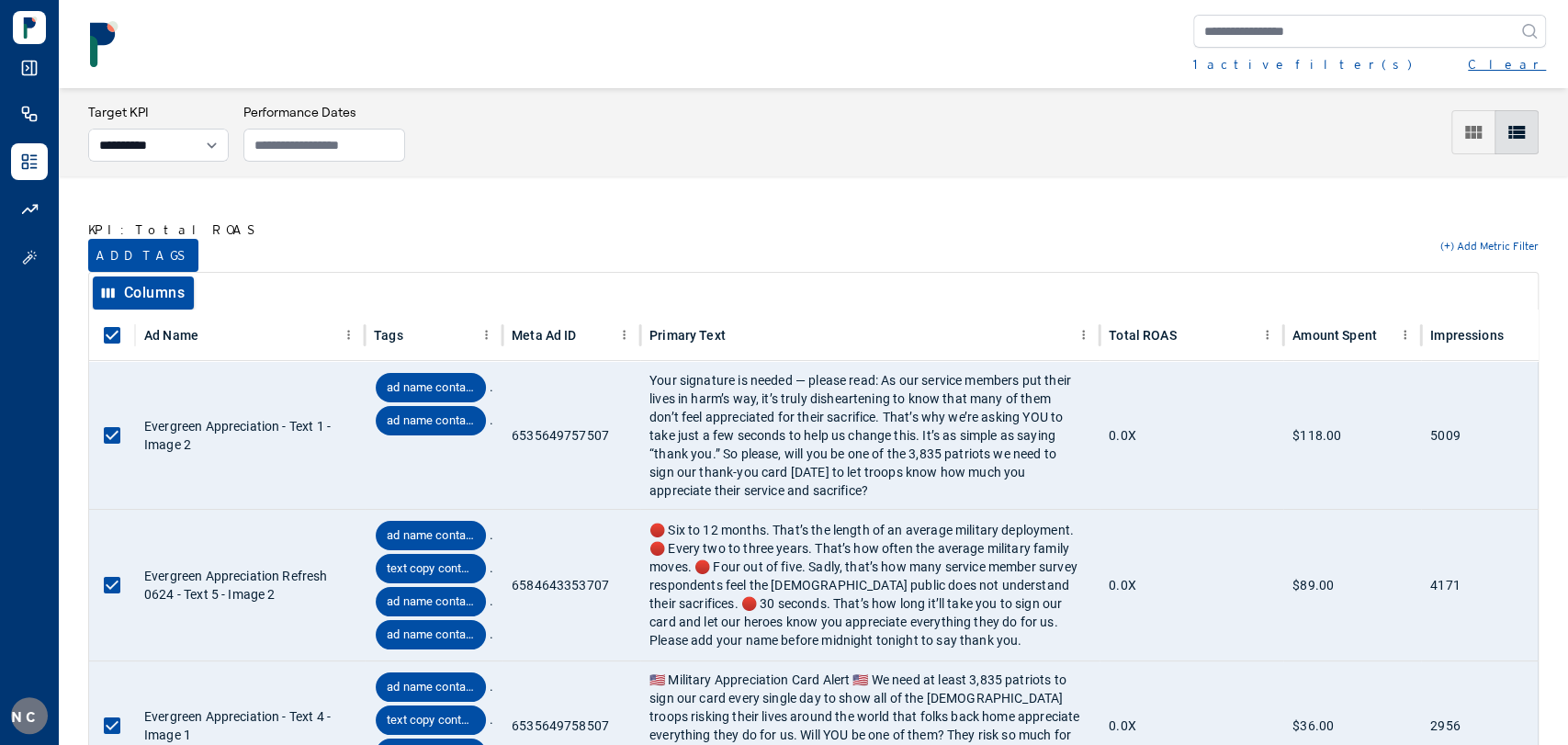 click on "Clear" at bounding box center [1506, 64] 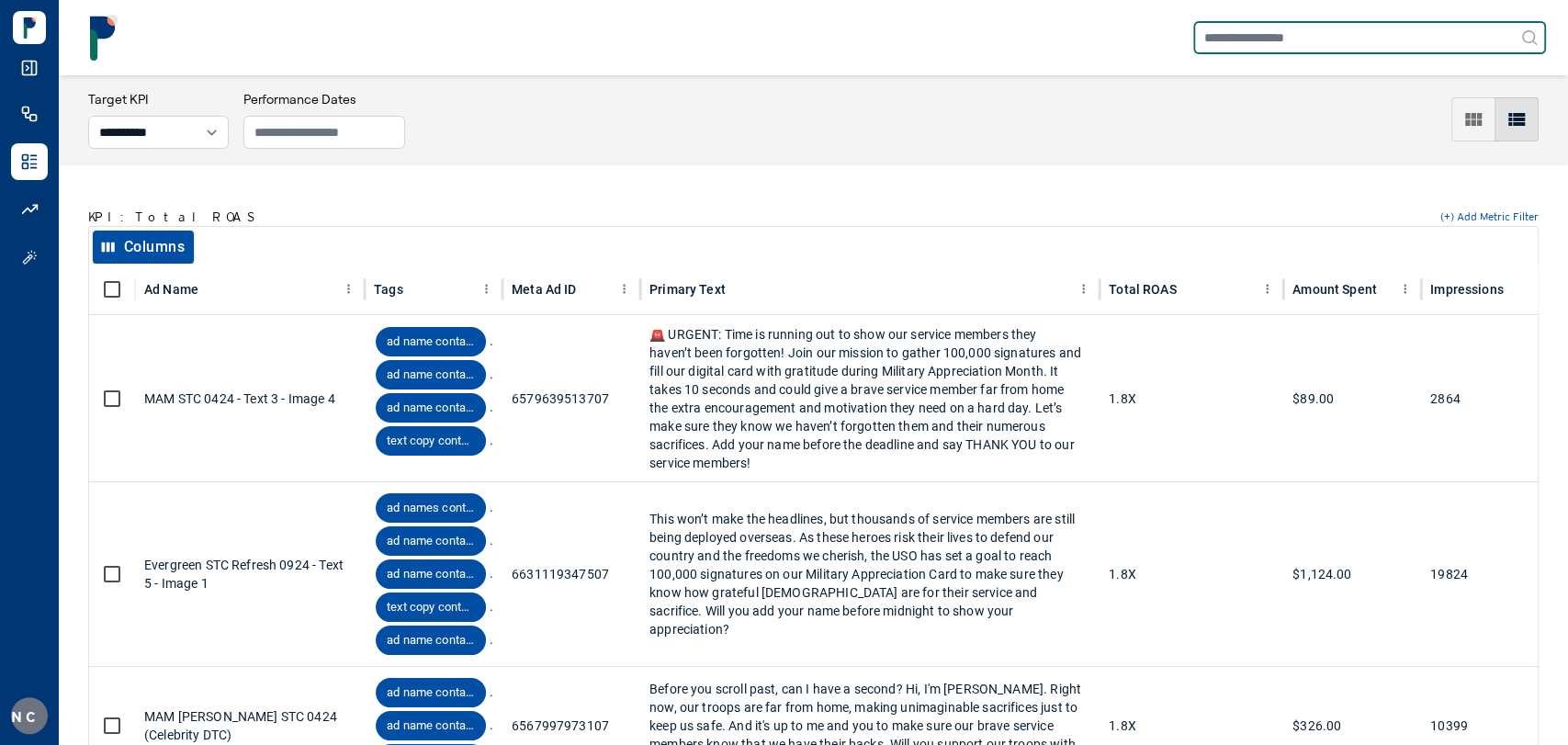 click at bounding box center [1370, 38] 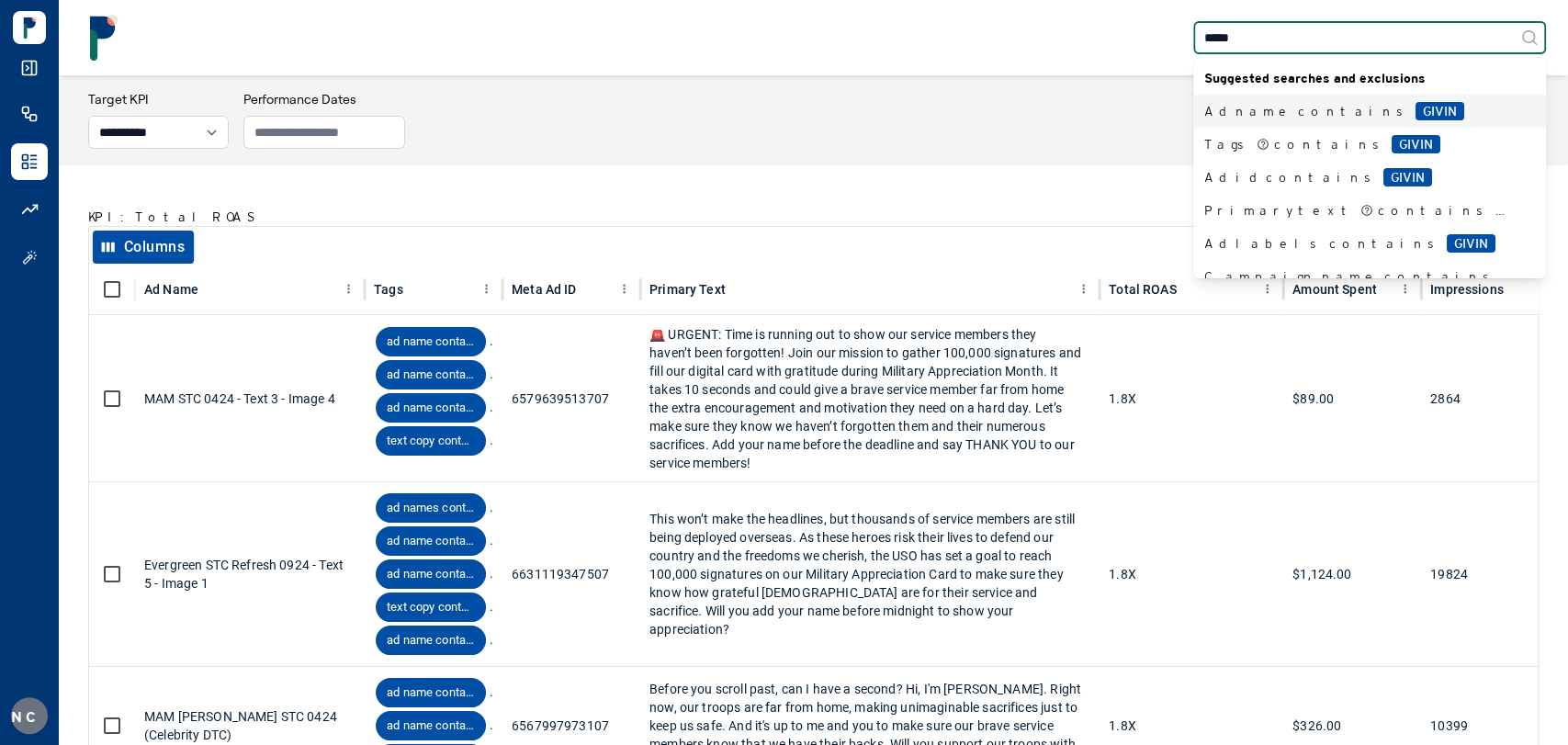 type on "******" 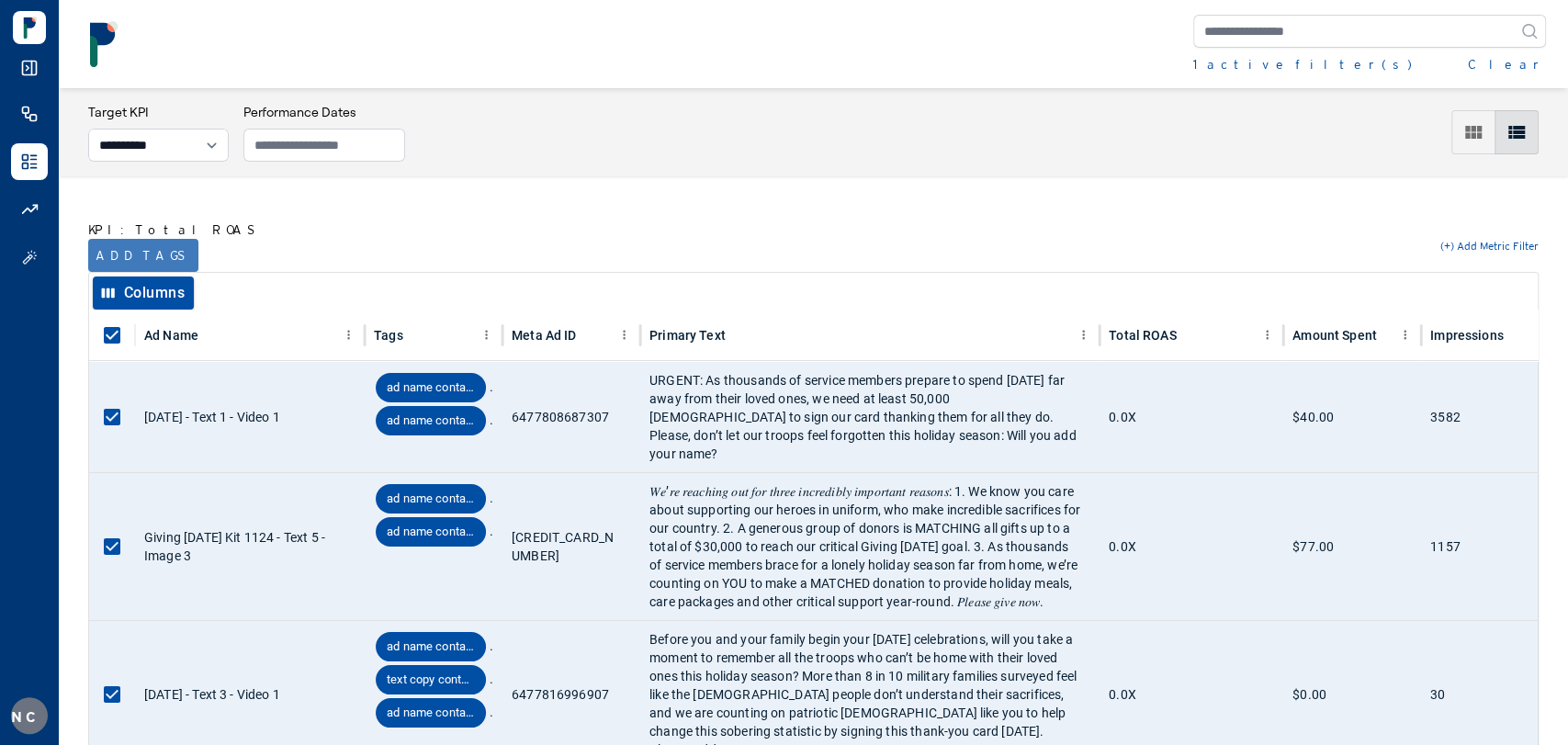 click on "Add tags" at bounding box center (143, 255) 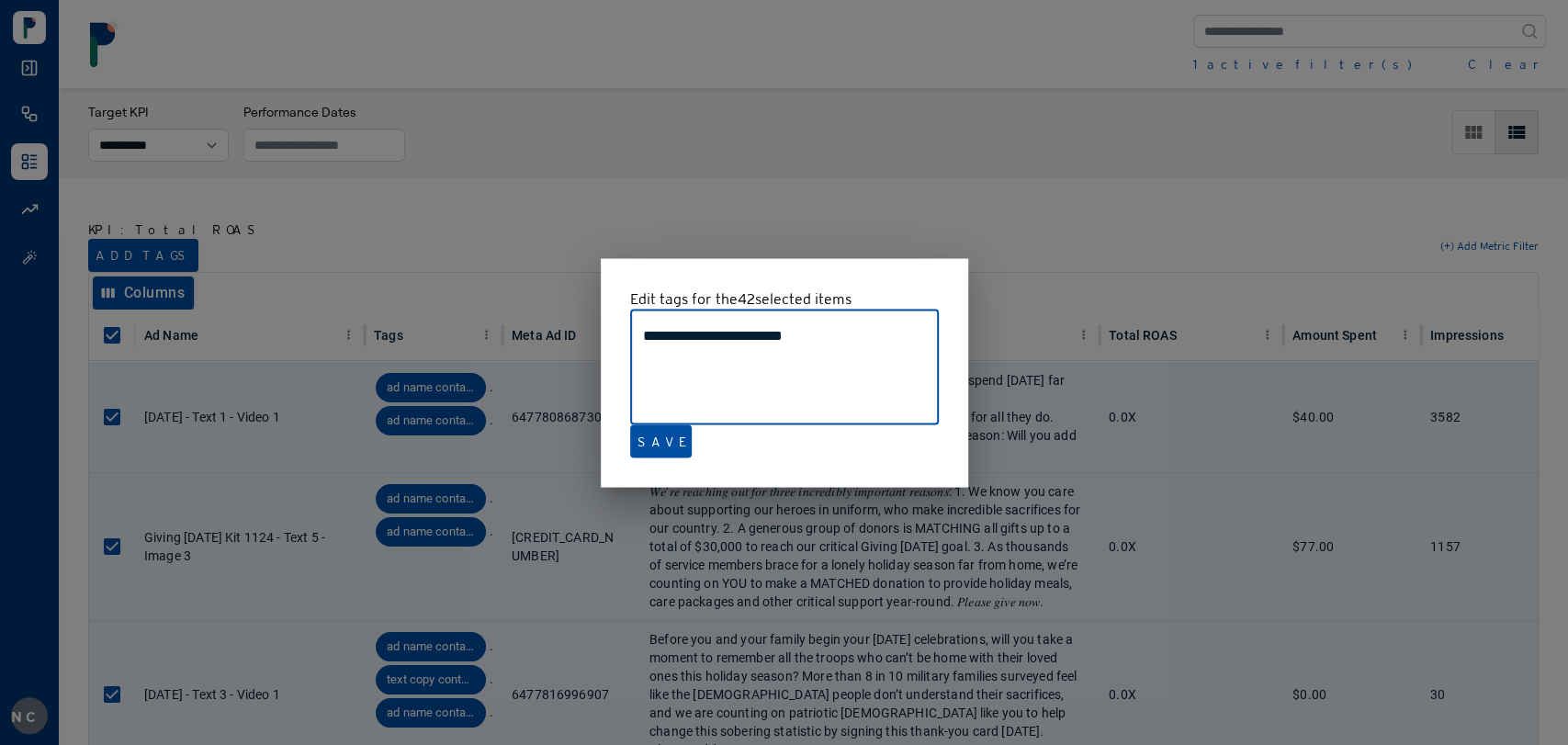 click at bounding box center [784, 372] 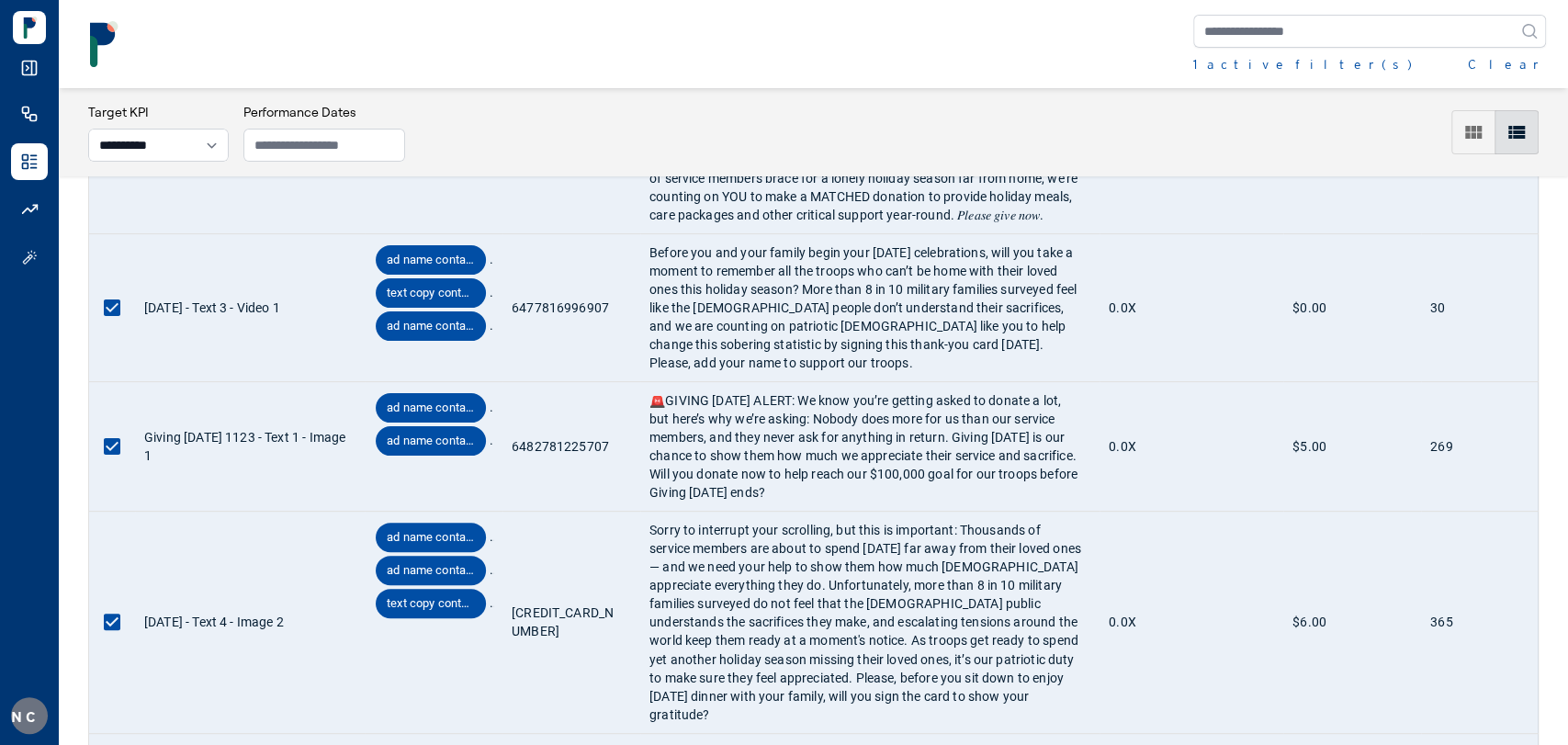 scroll, scrollTop: 6373, scrollLeft: 0, axis: vertical 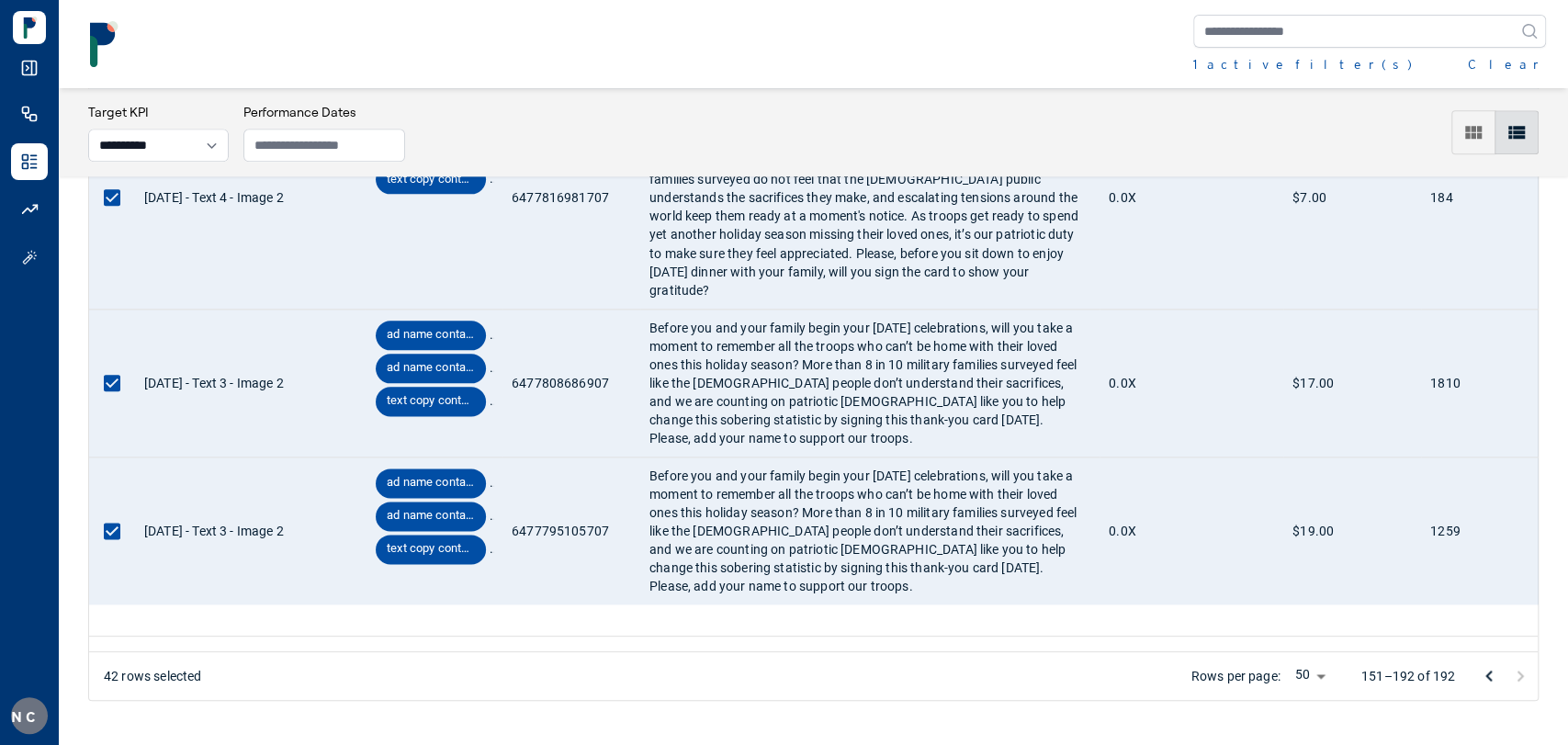 click 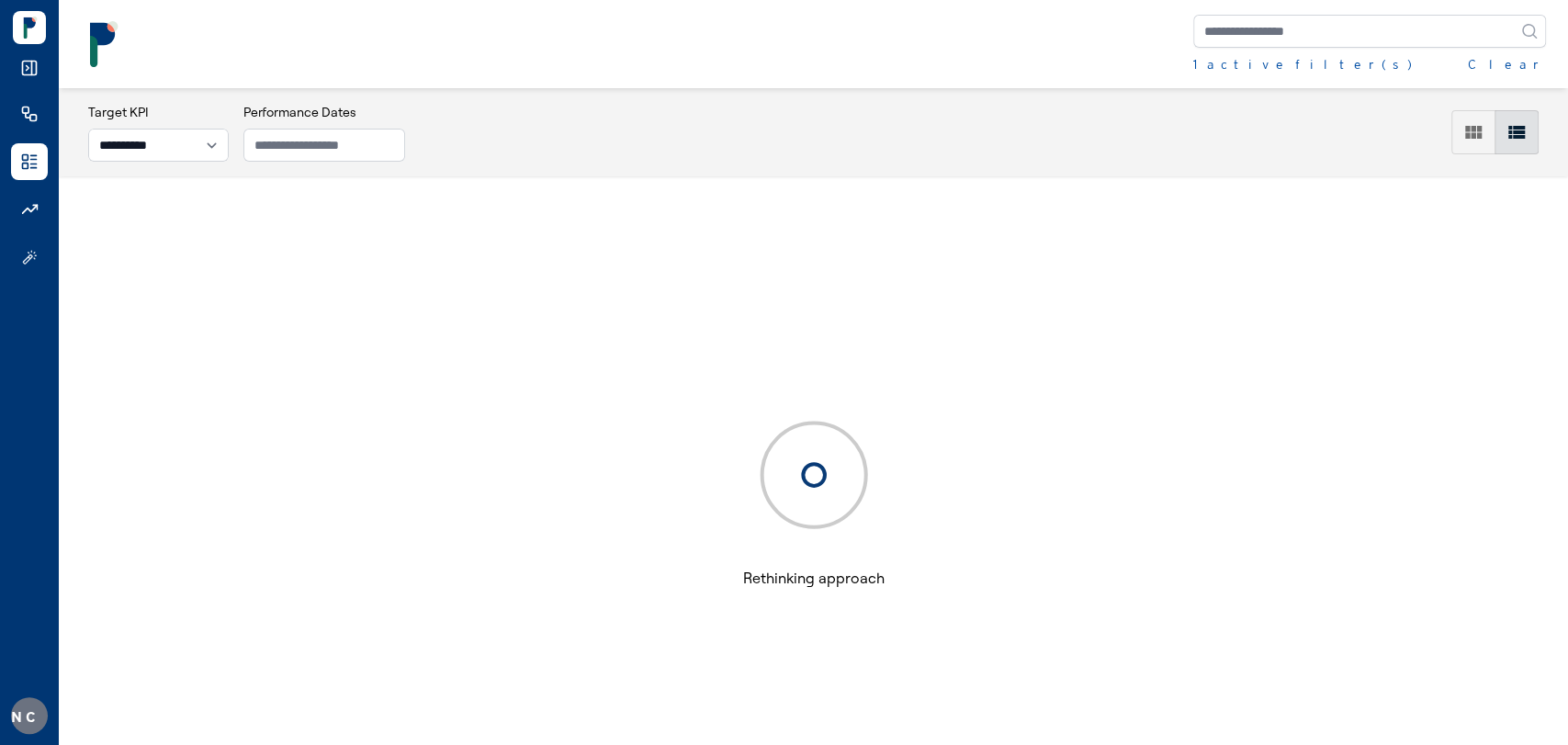 scroll, scrollTop: 0, scrollLeft: 0, axis: both 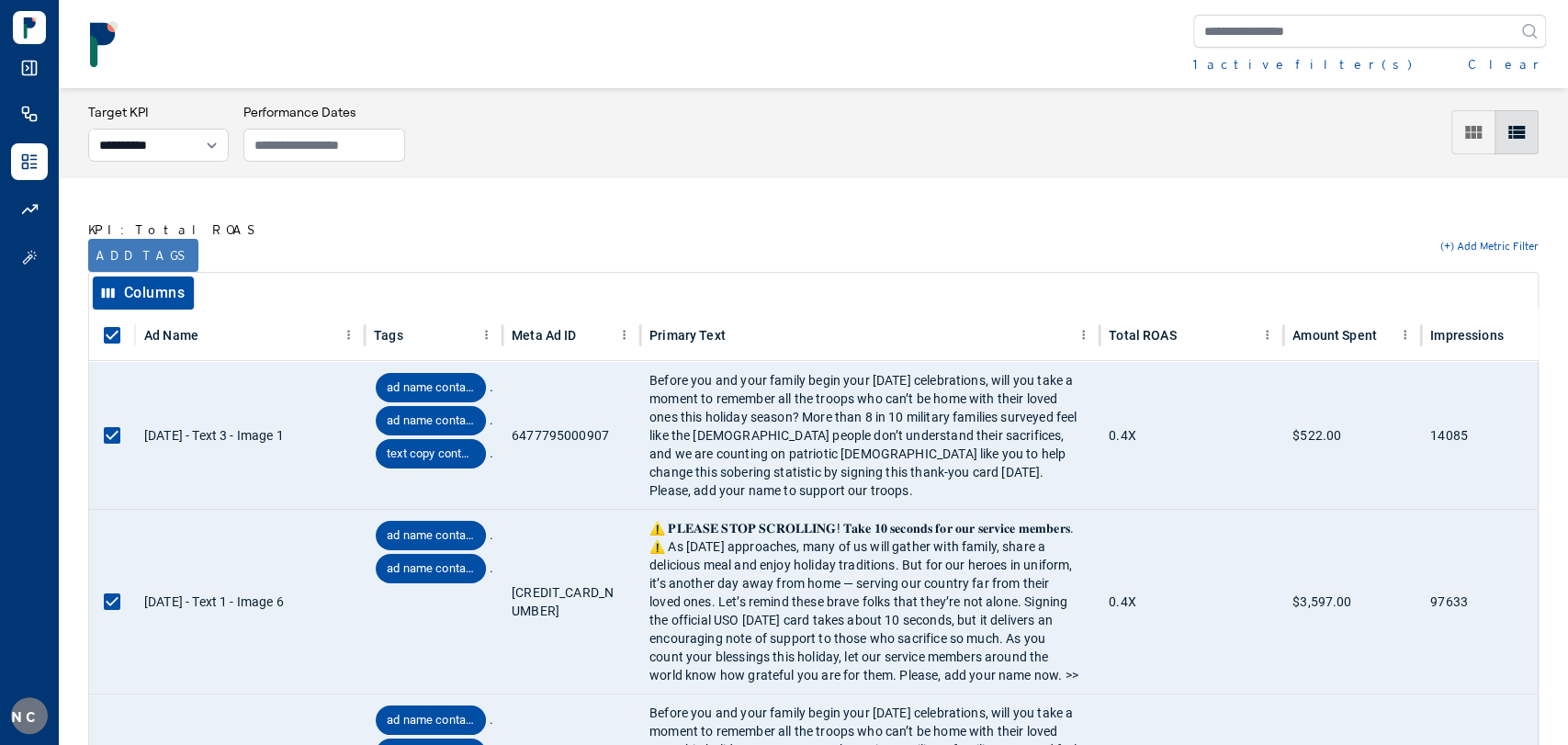click on "Add tags" at bounding box center [143, 255] 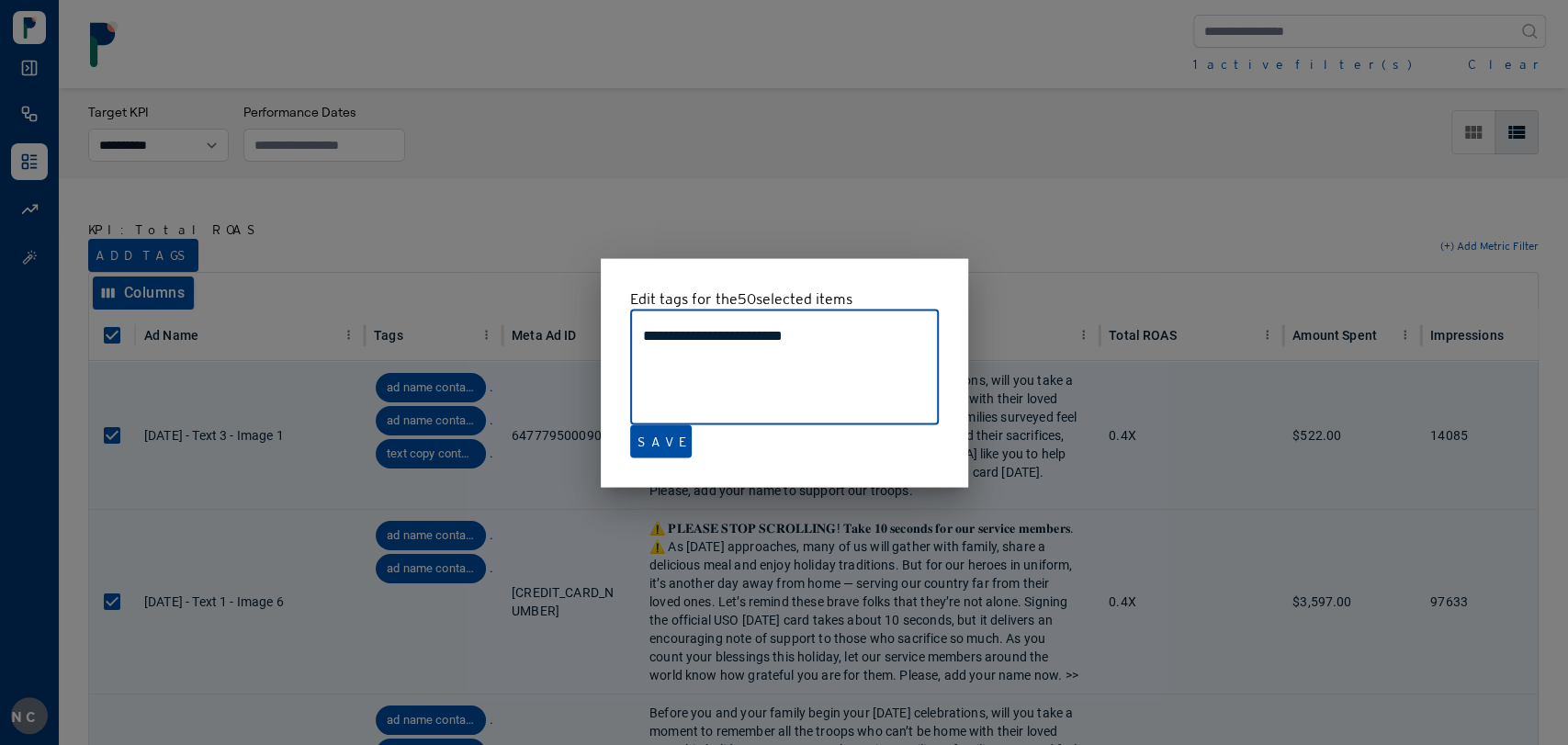 click at bounding box center (784, 372) 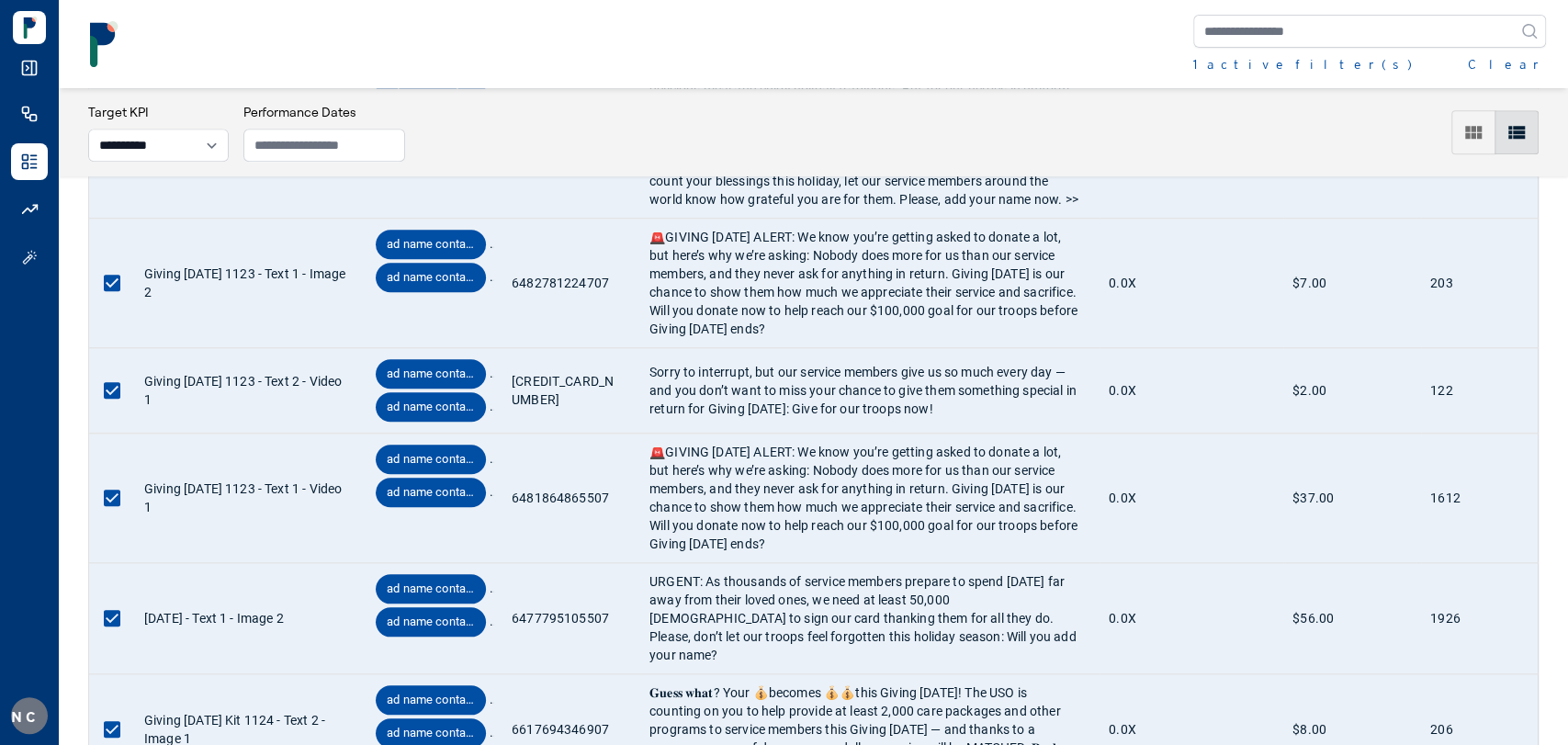 scroll, scrollTop: 6611, scrollLeft: 0, axis: vertical 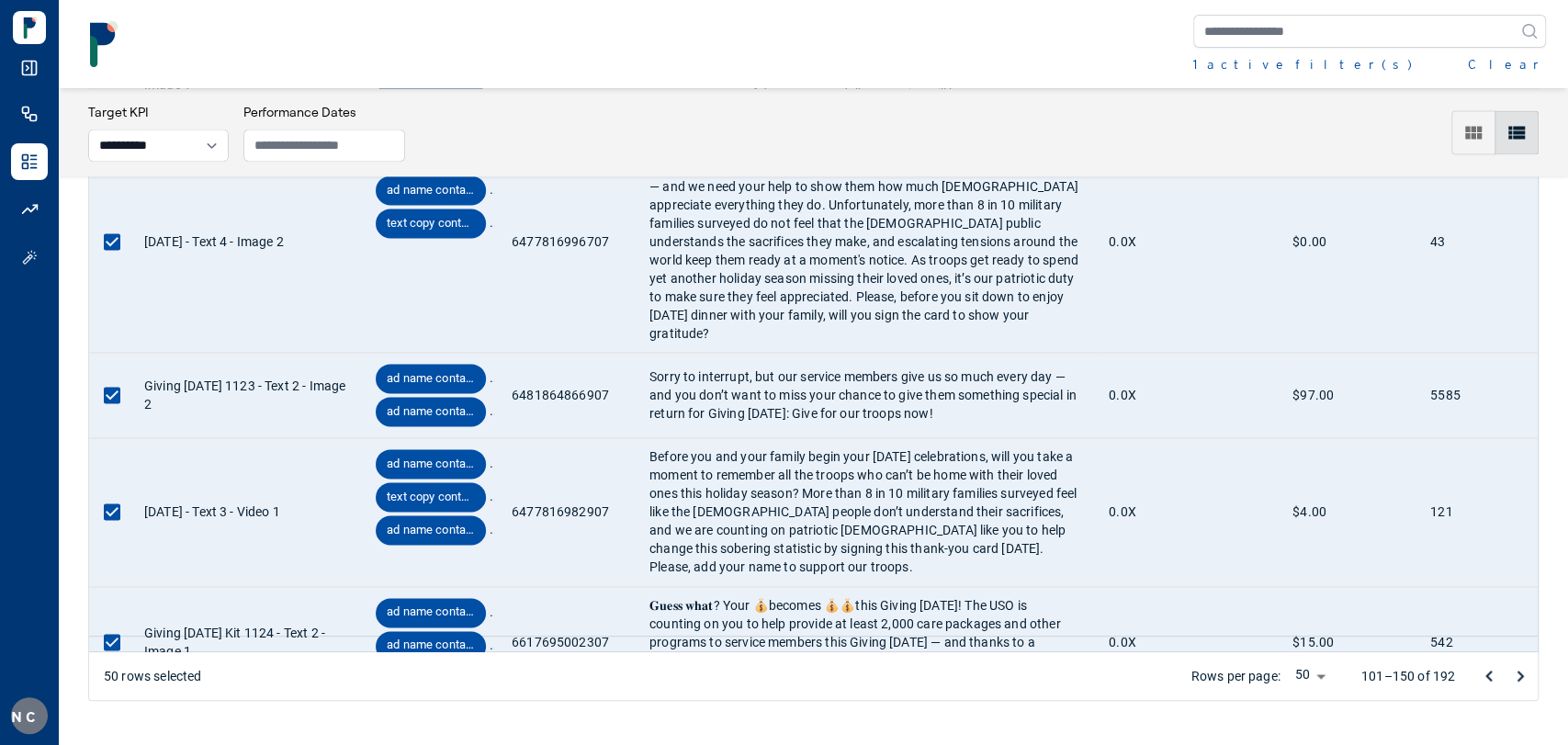 click 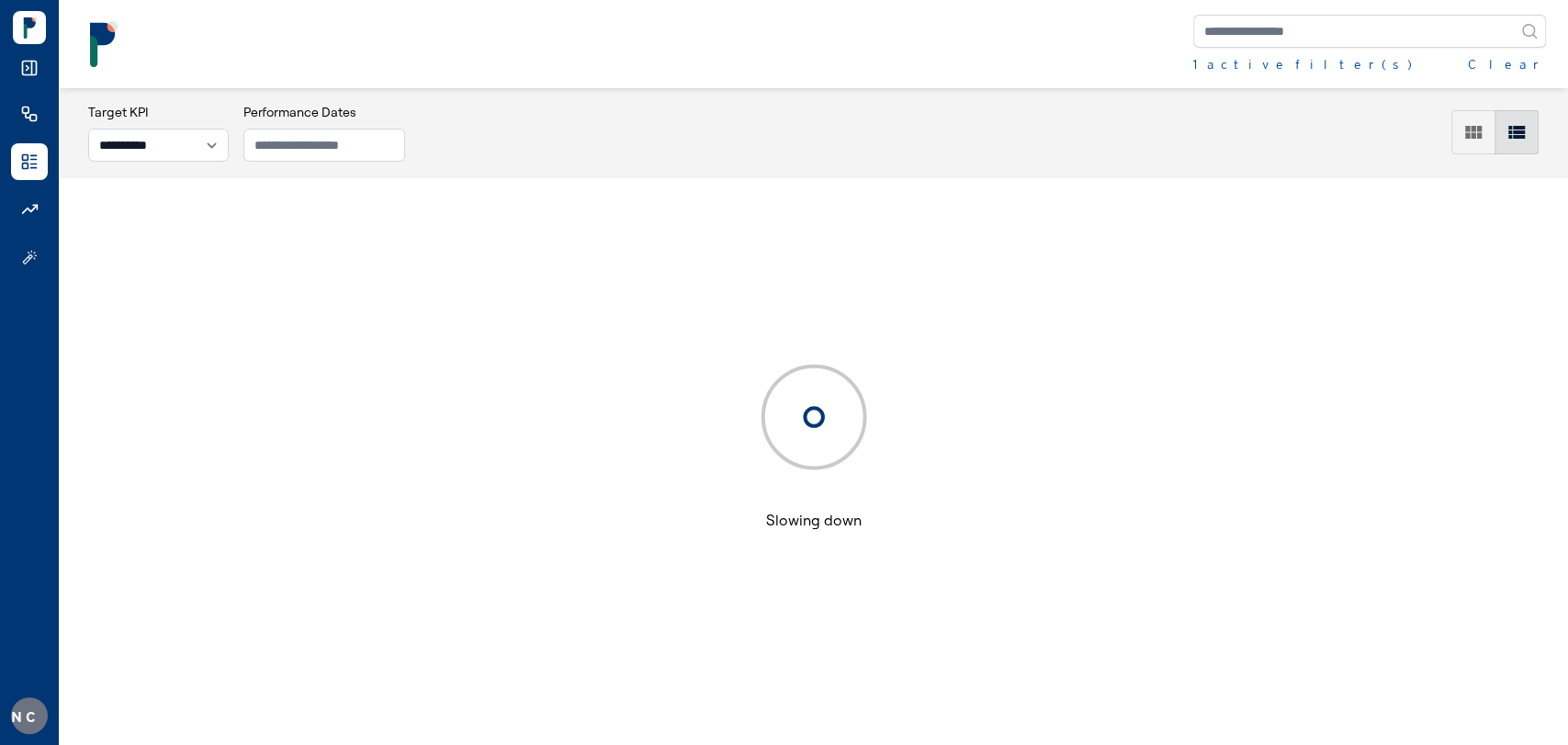 scroll, scrollTop: 0, scrollLeft: 0, axis: both 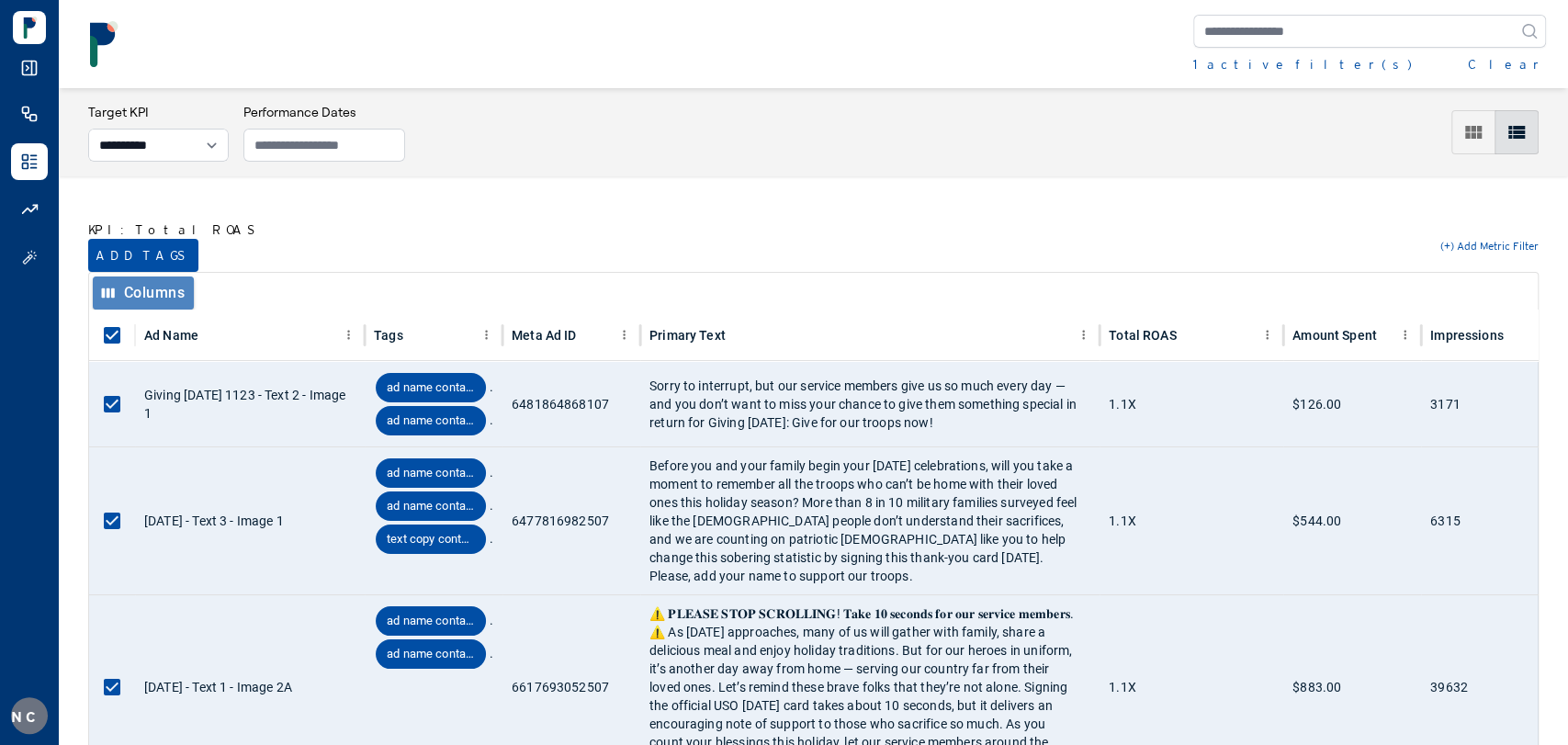 click on "Columns" at bounding box center (143, 293) 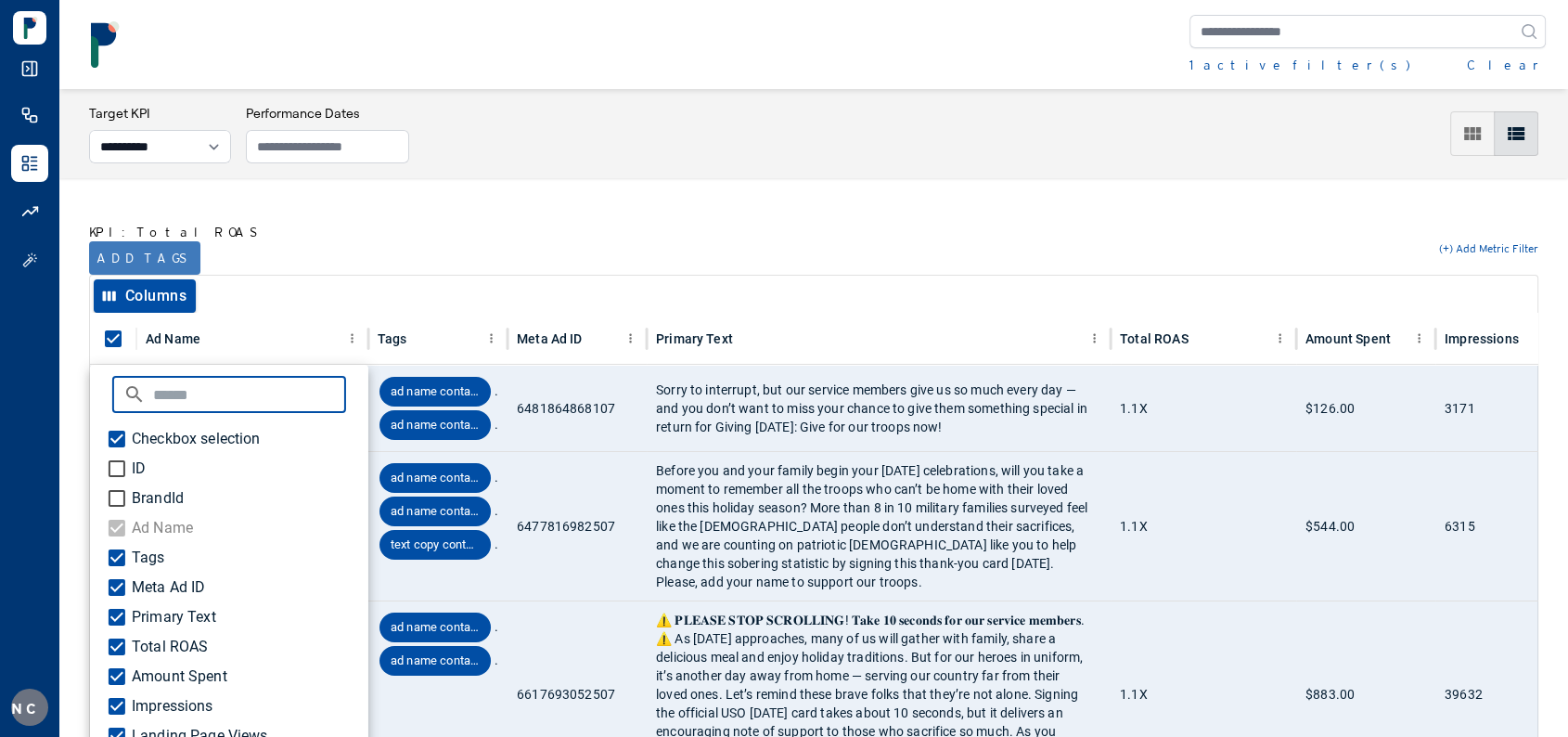 click on "Add tags" at bounding box center (145, 258) 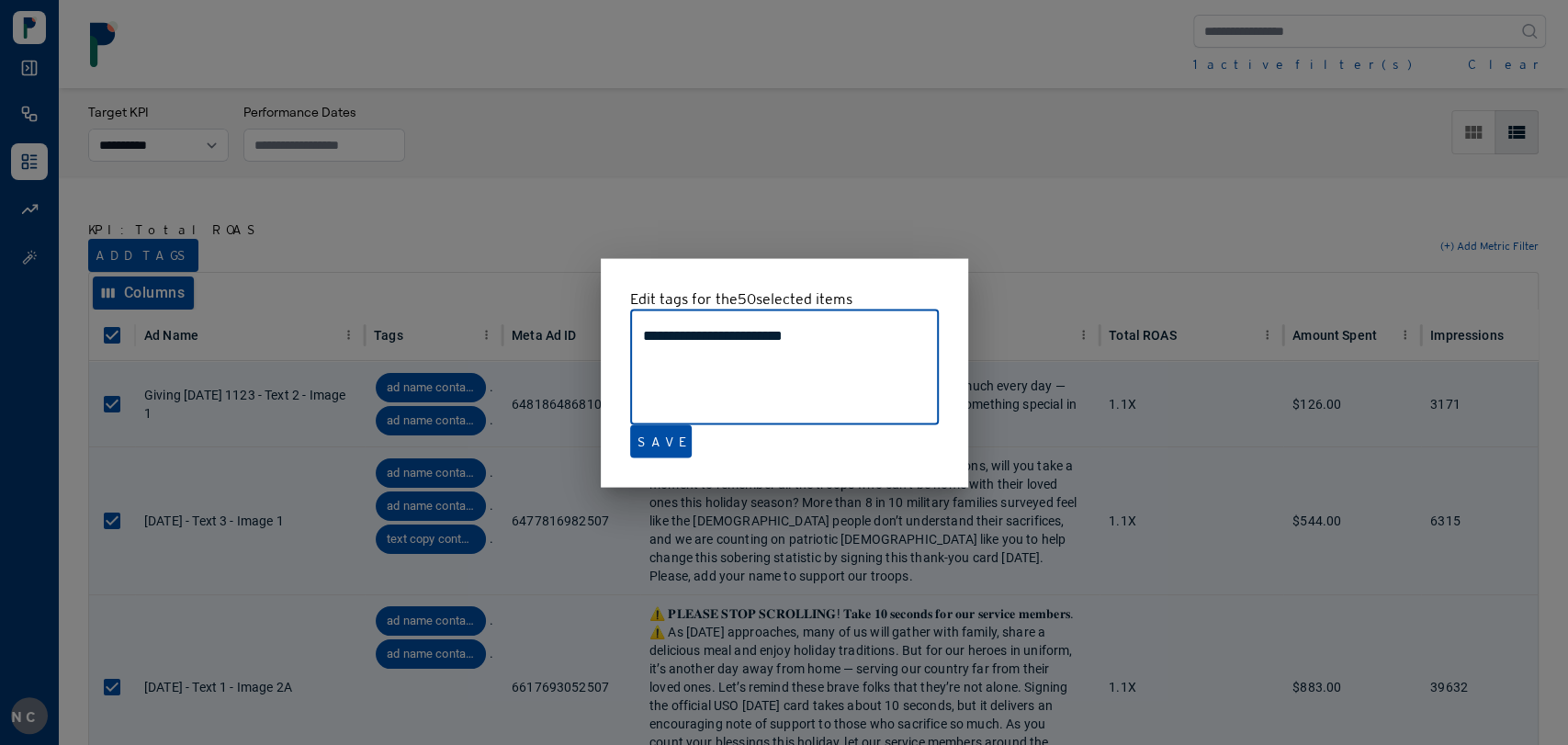 drag, startPoint x: 832, startPoint y: 347, endPoint x: 587, endPoint y: 351, distance: 245.03265 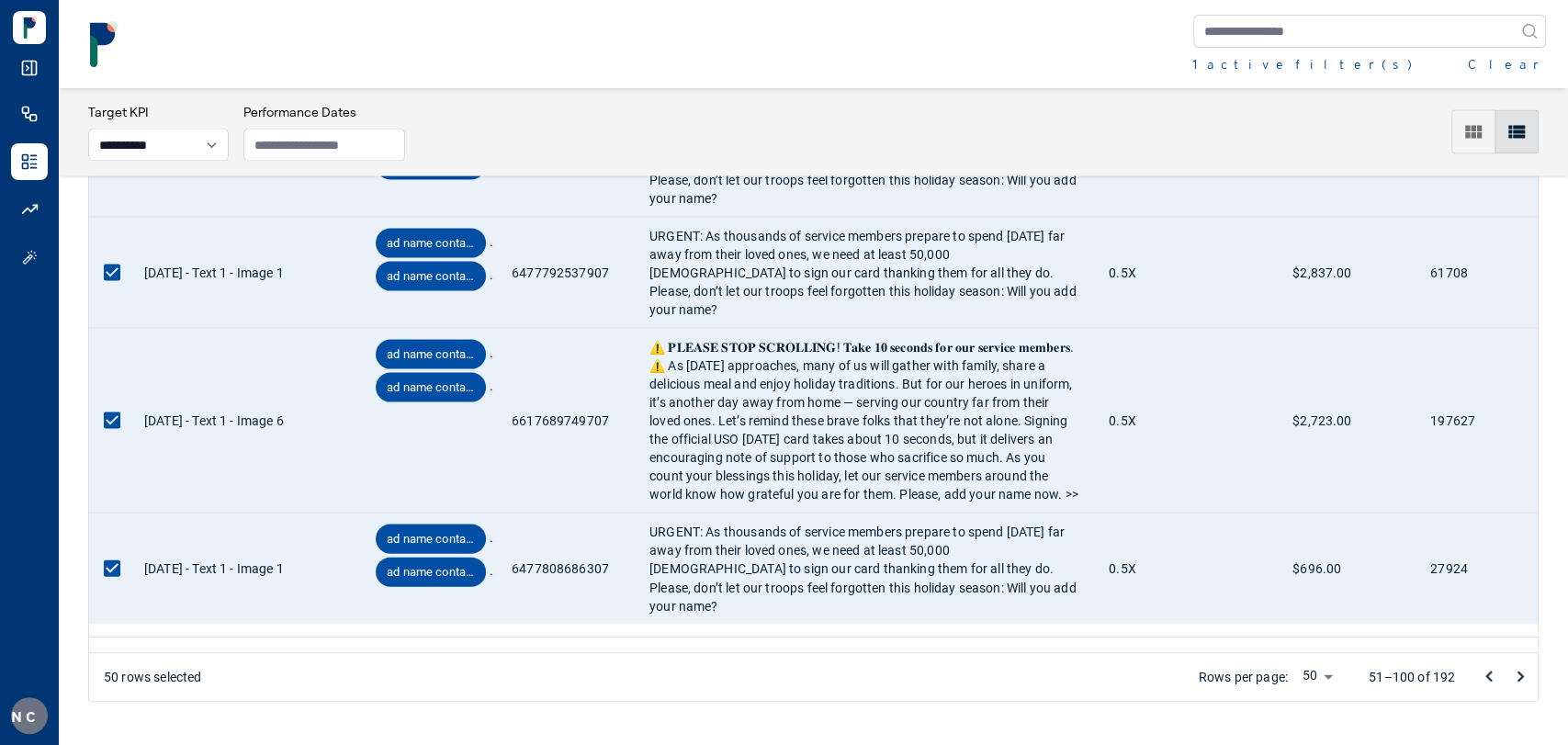 click 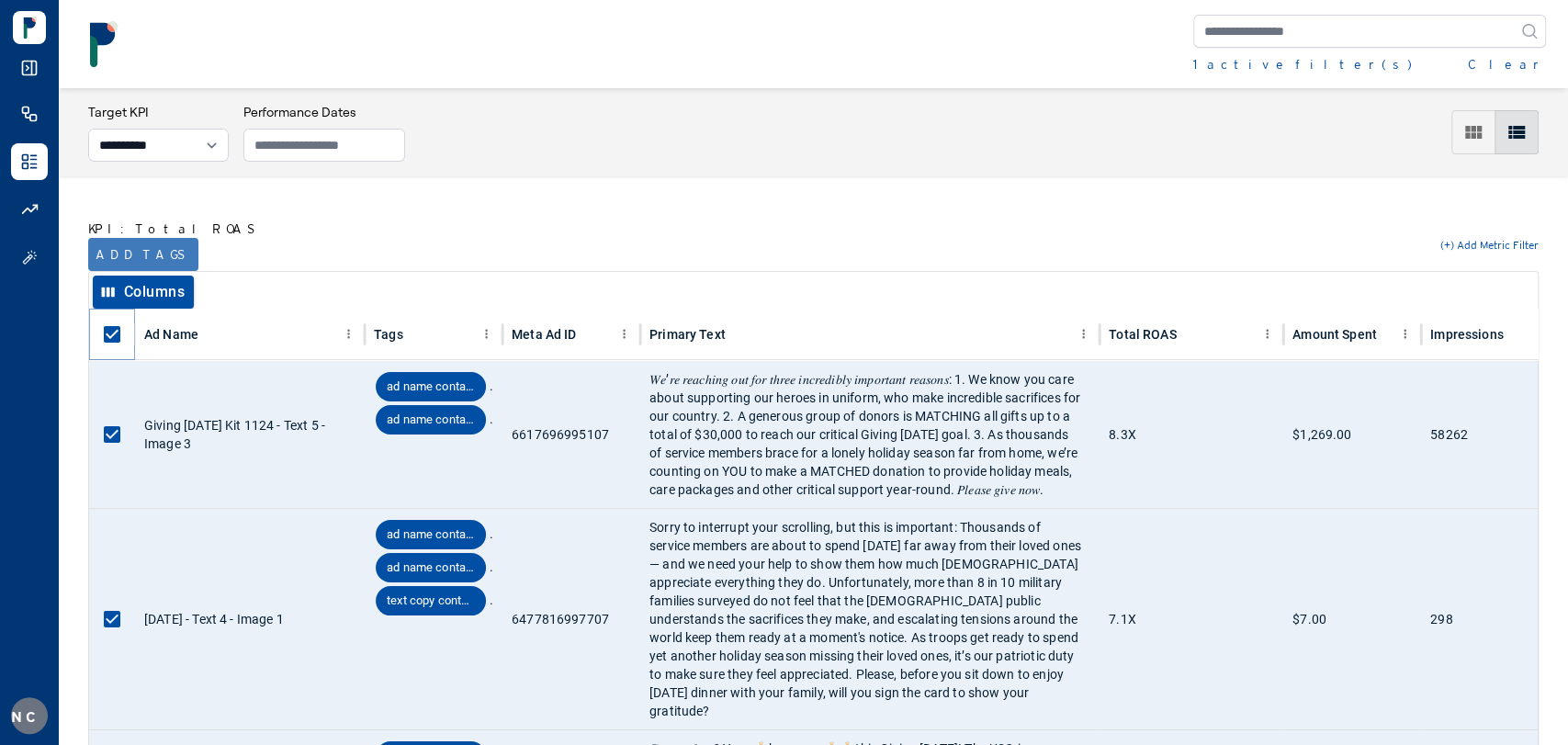 scroll, scrollTop: 0, scrollLeft: 0, axis: both 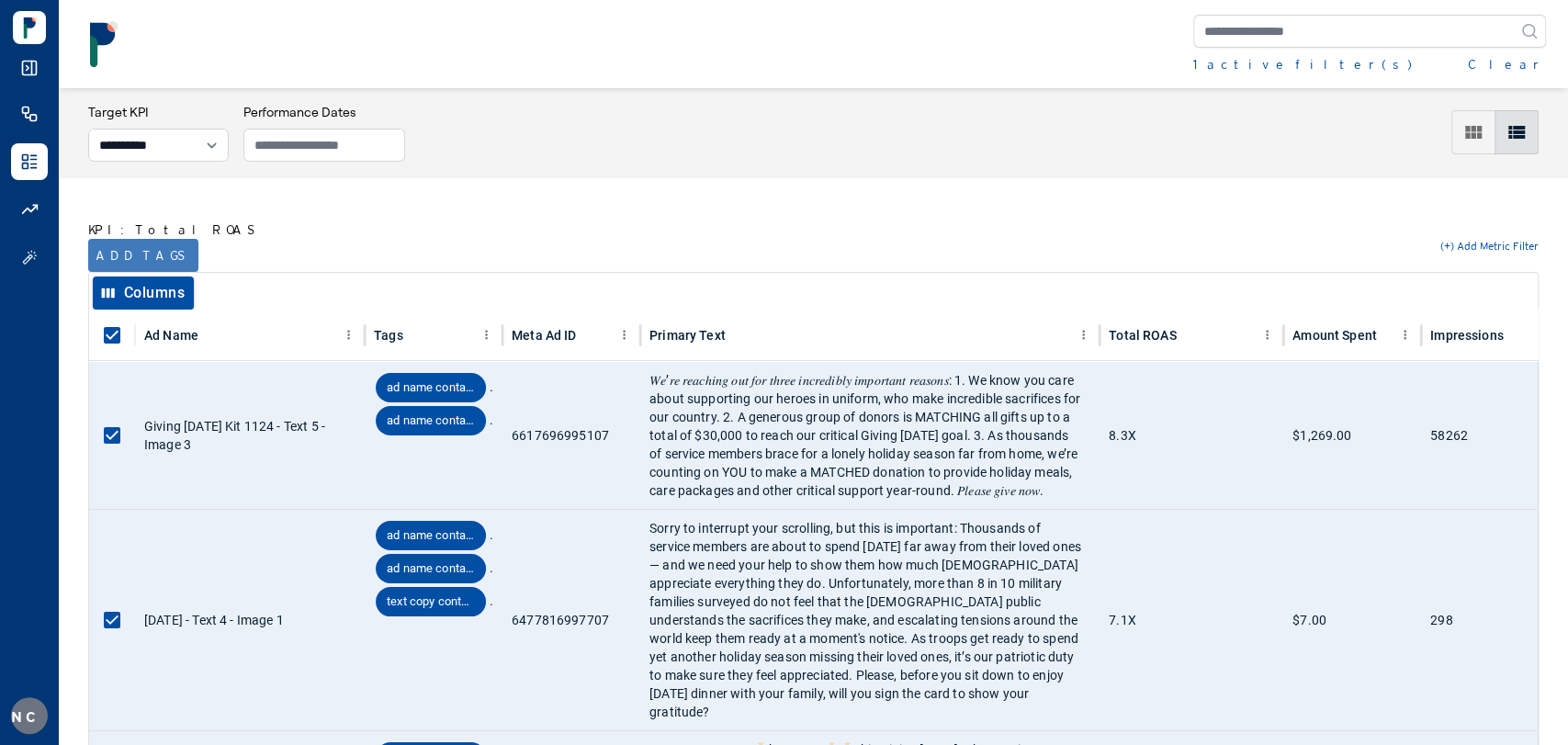 click on "Add tags" at bounding box center (143, 255) 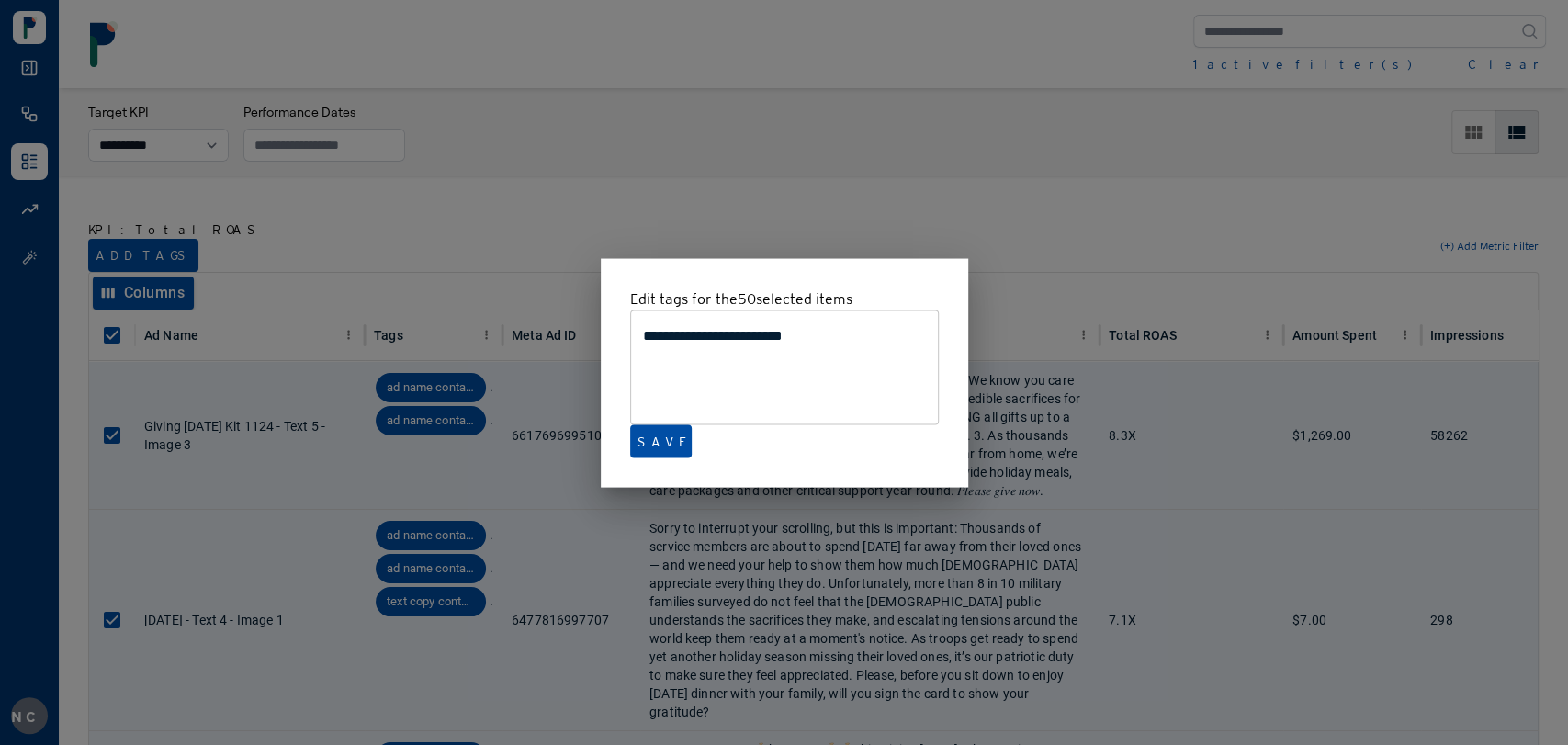 click at bounding box center (784, 372) 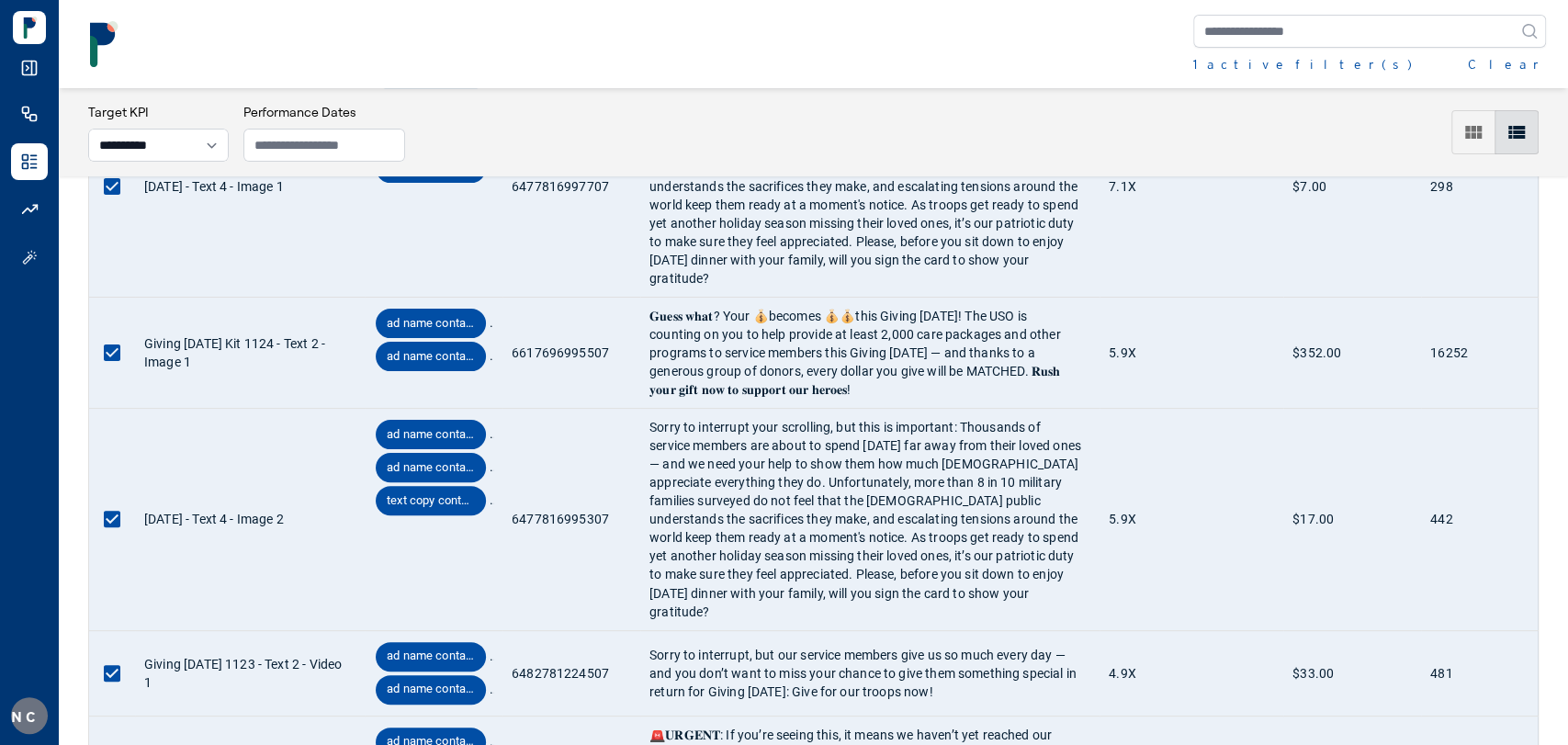 scroll, scrollTop: 0, scrollLeft: 0, axis: both 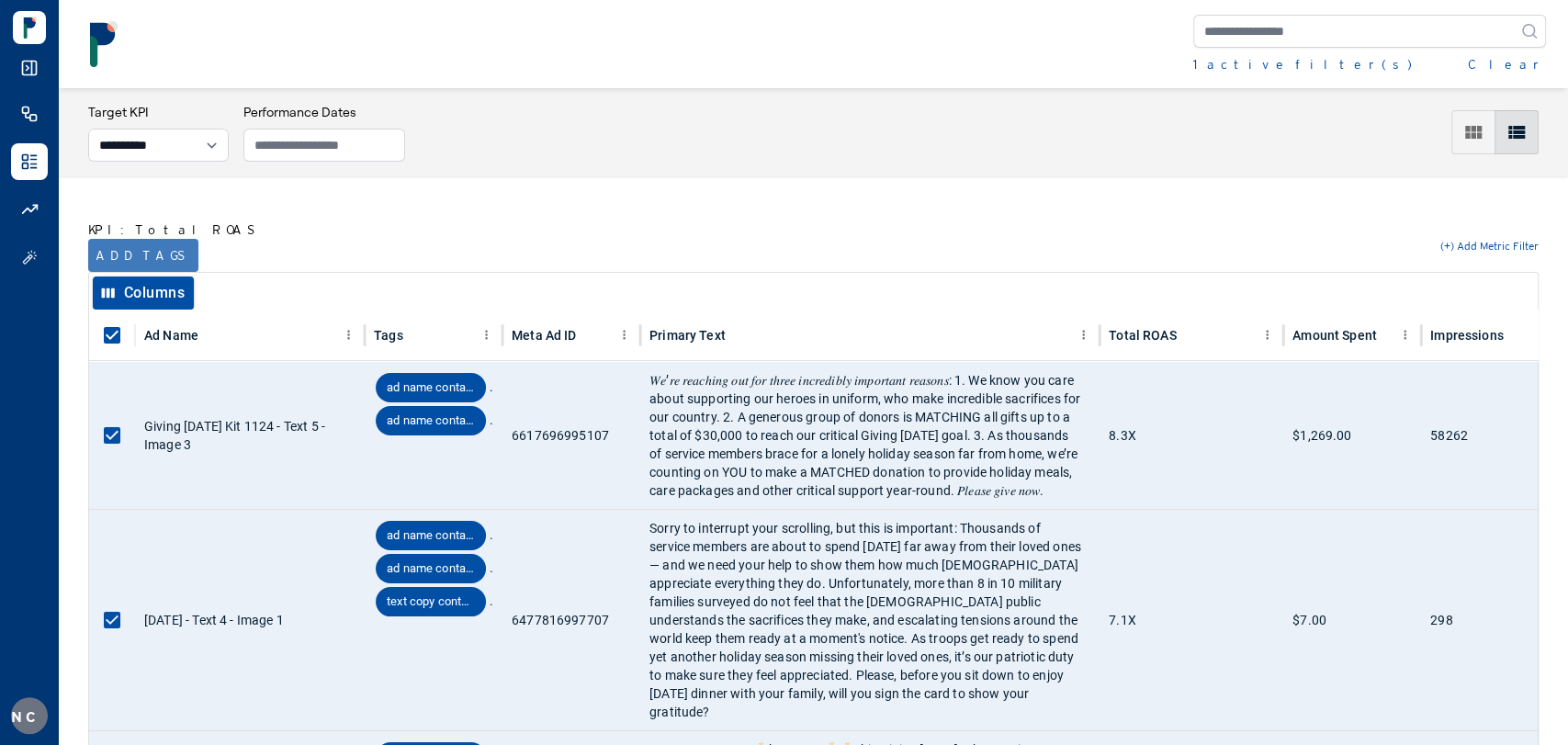 click on "Add tags" at bounding box center [143, 255] 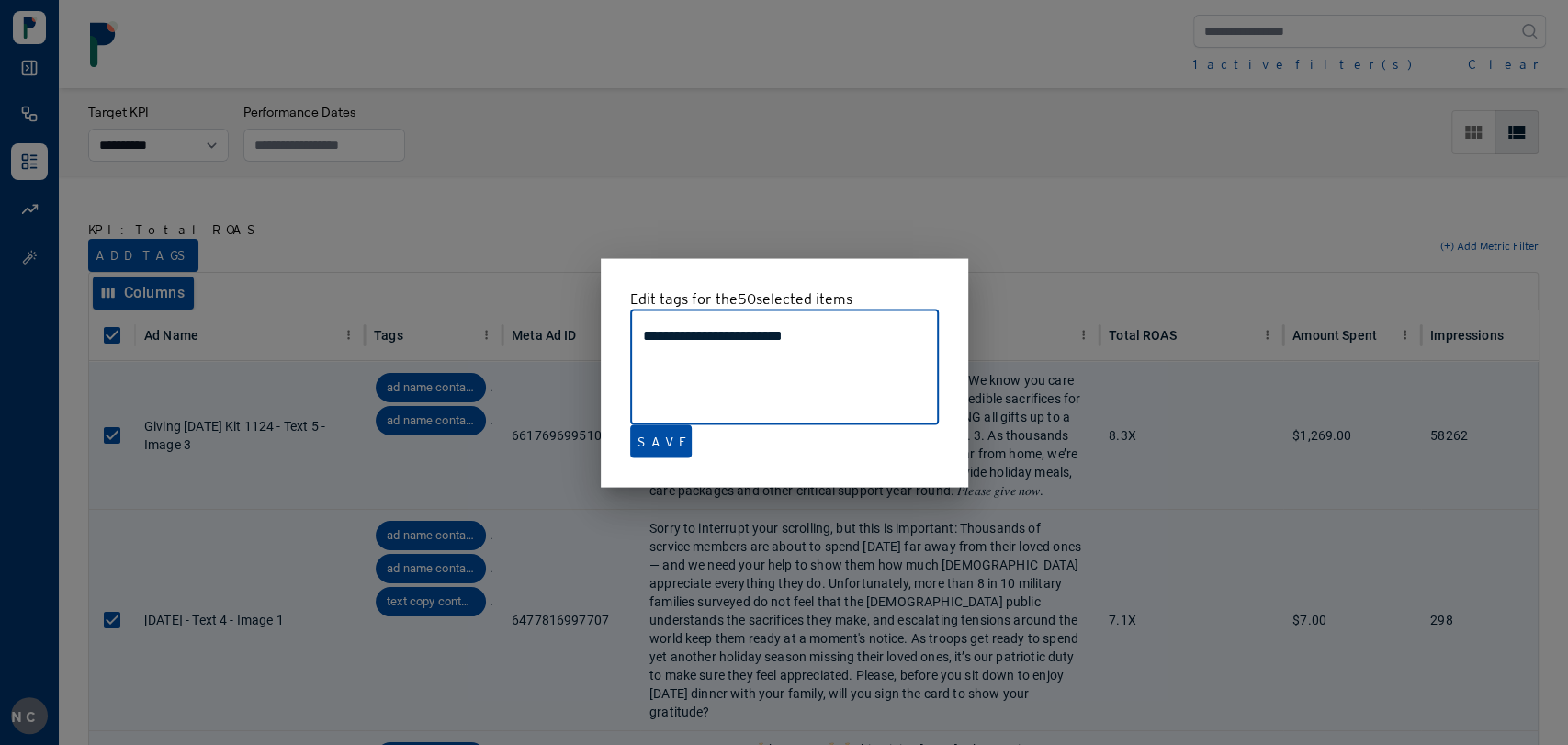 click at bounding box center (784, 372) 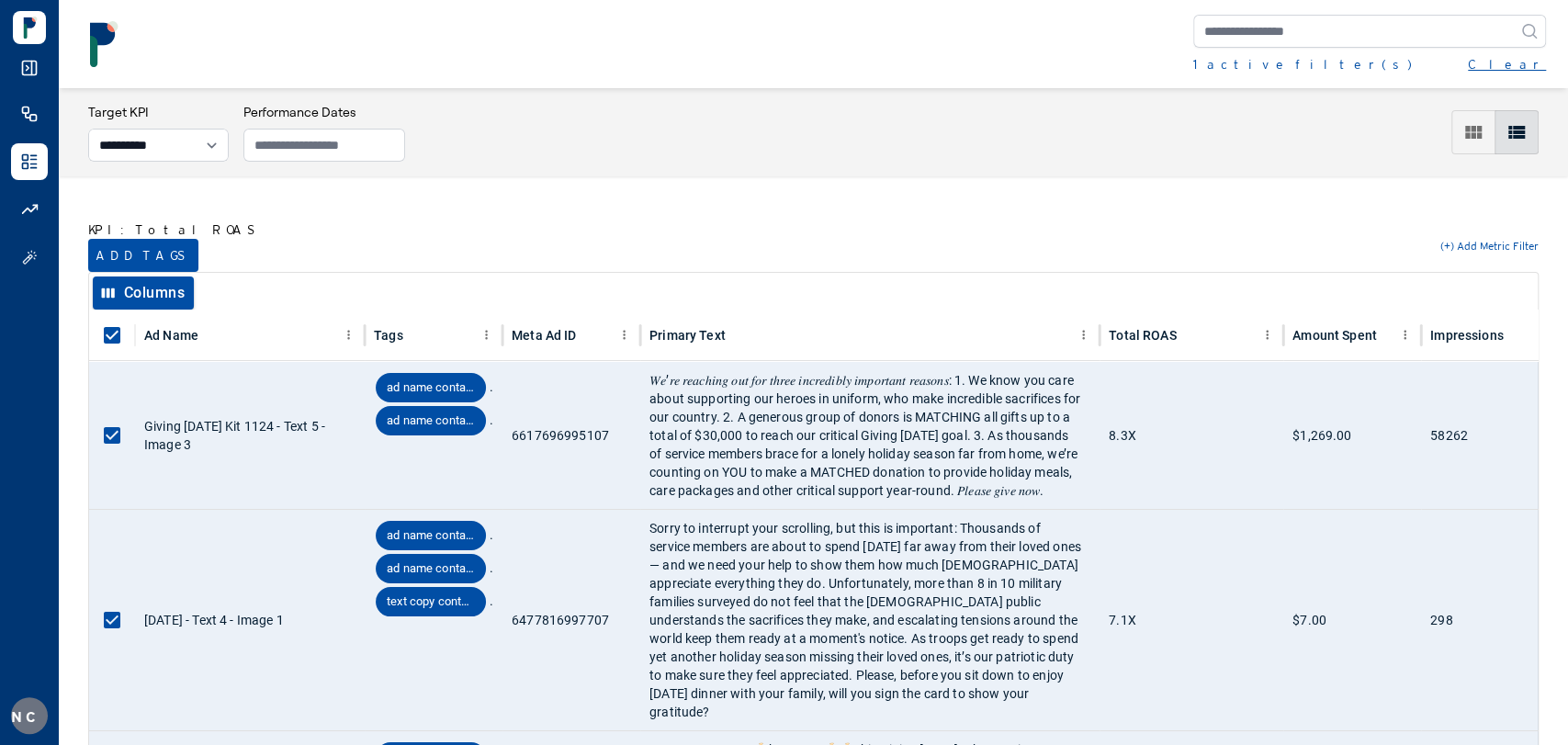 click on "Clear" at bounding box center [1506, 64] 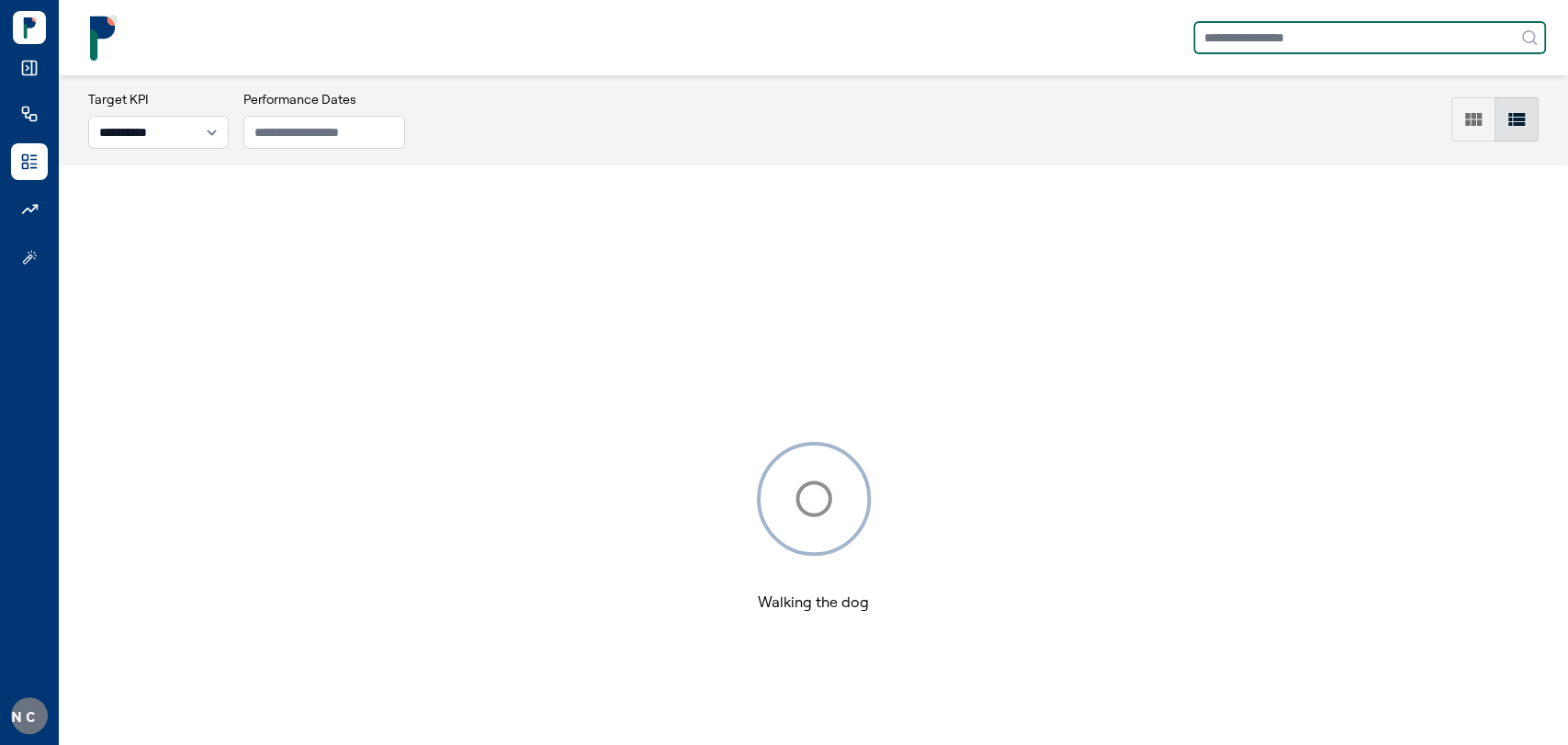 click at bounding box center (1370, 38) 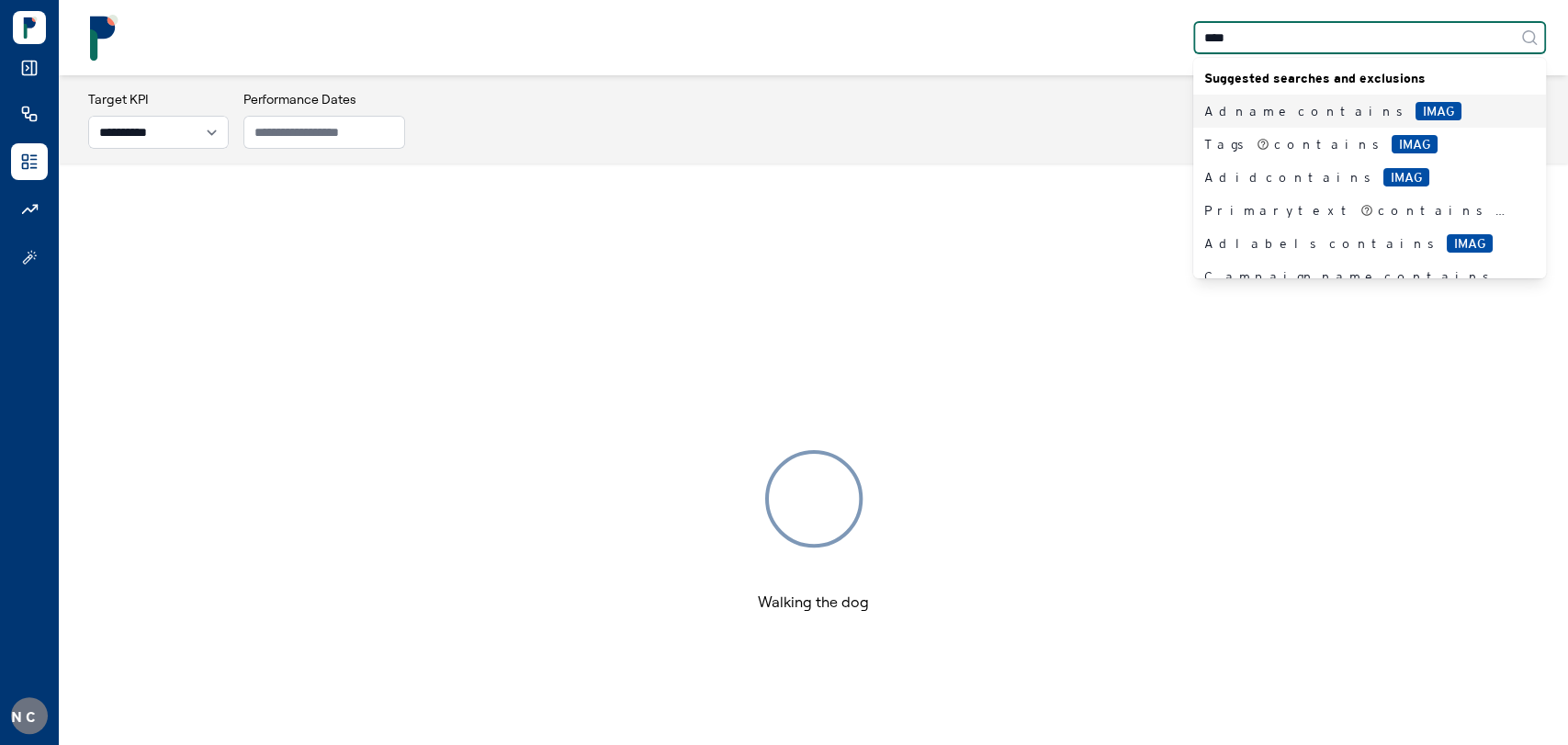 type on "*****" 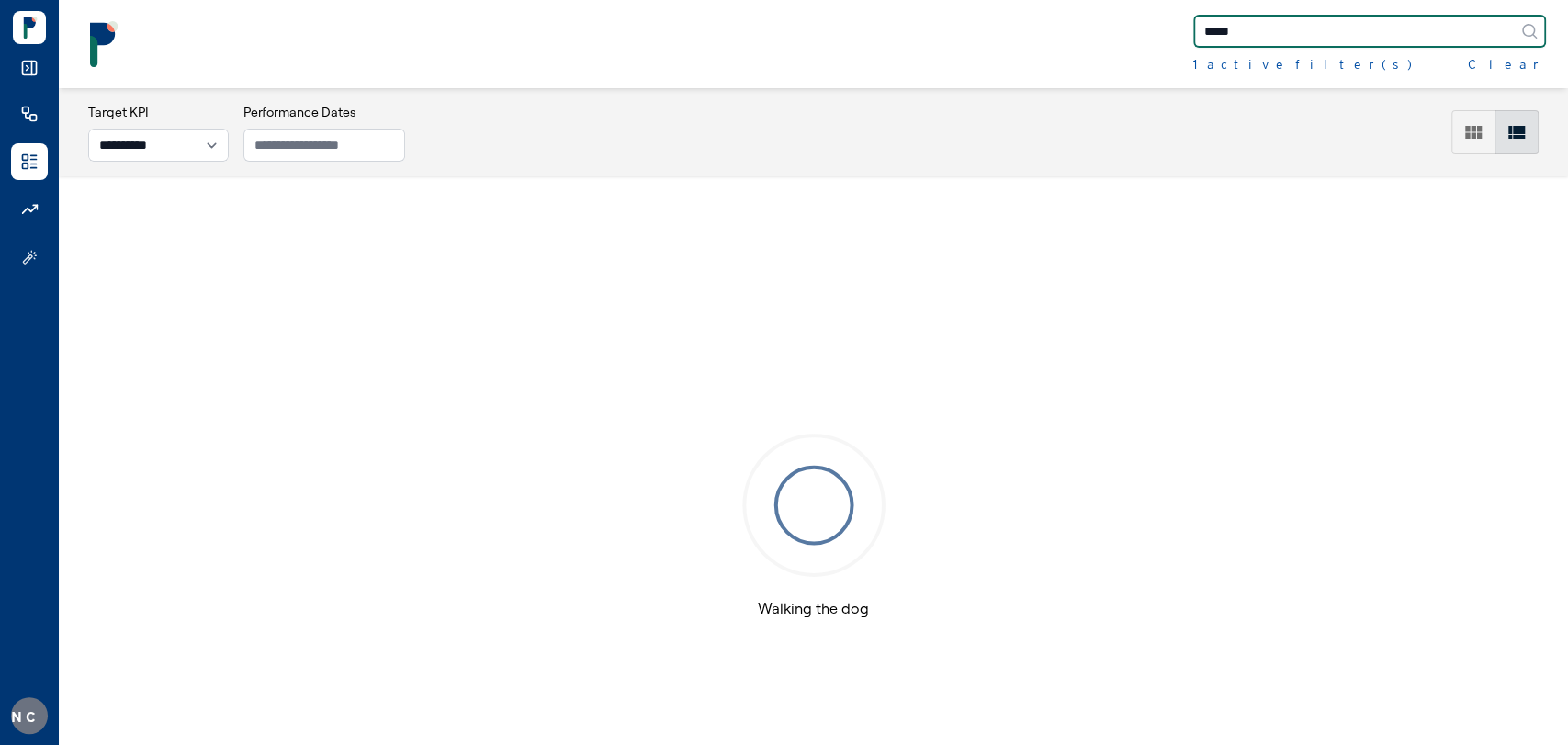 type 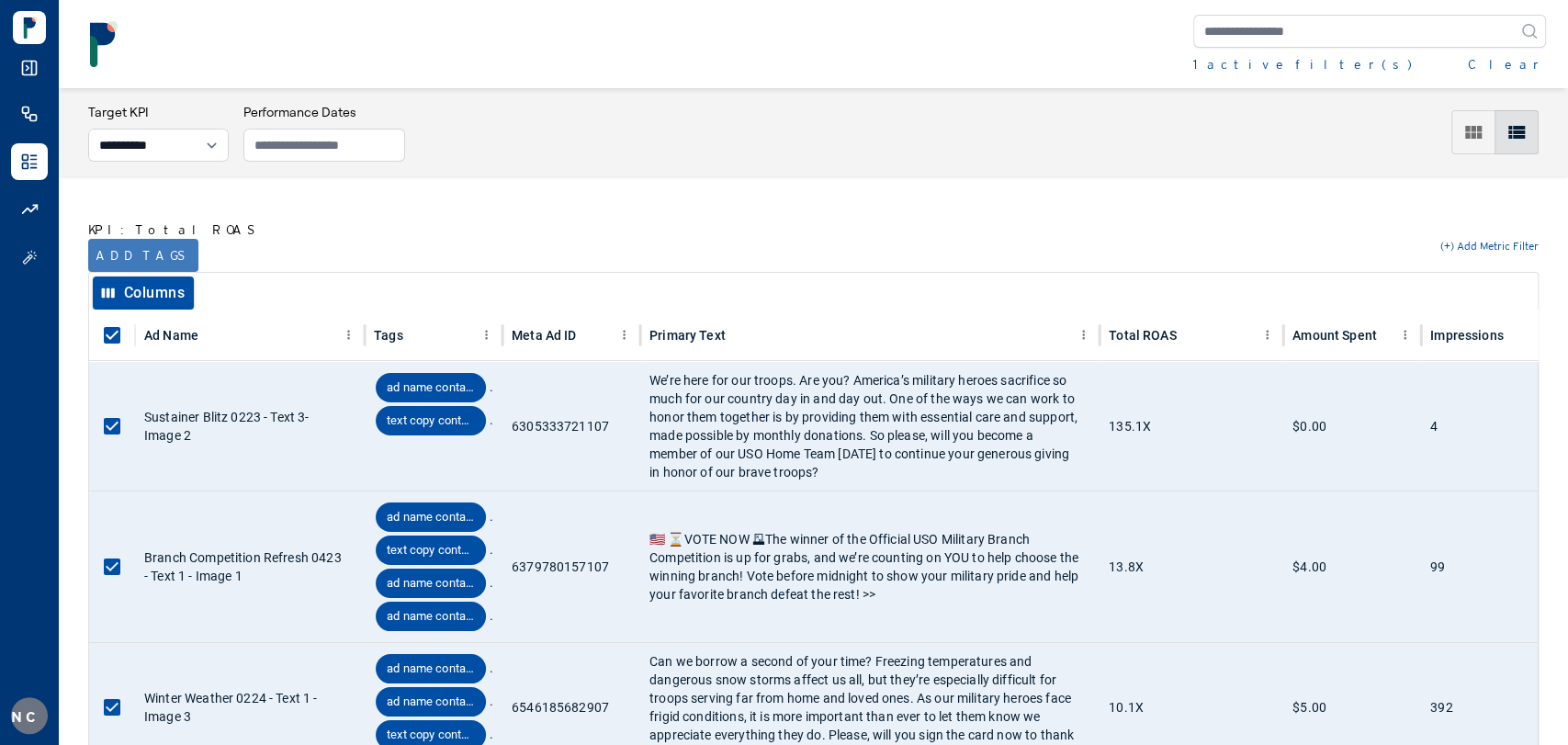click on "Add tags" at bounding box center [143, 255] 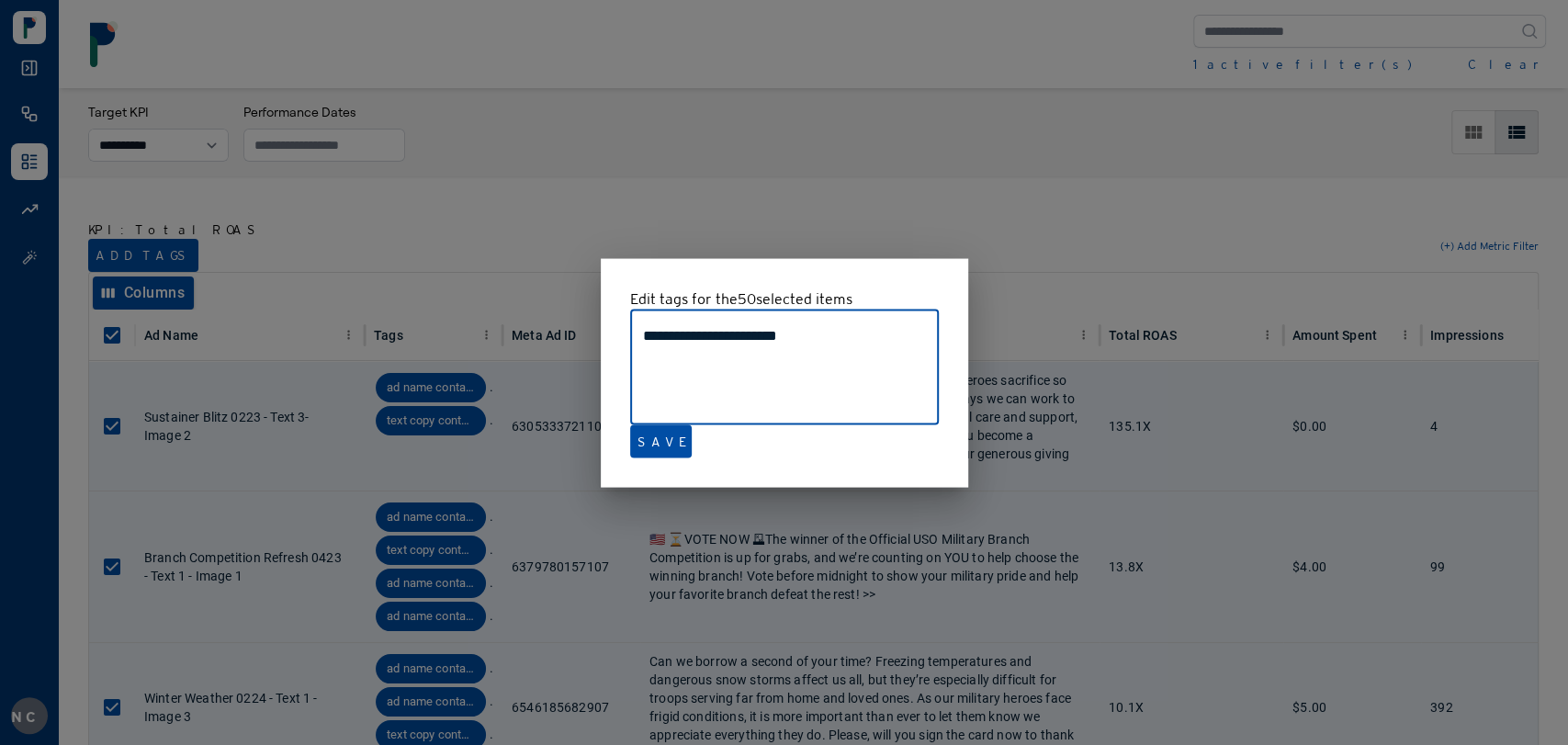 click at bounding box center (784, 372) 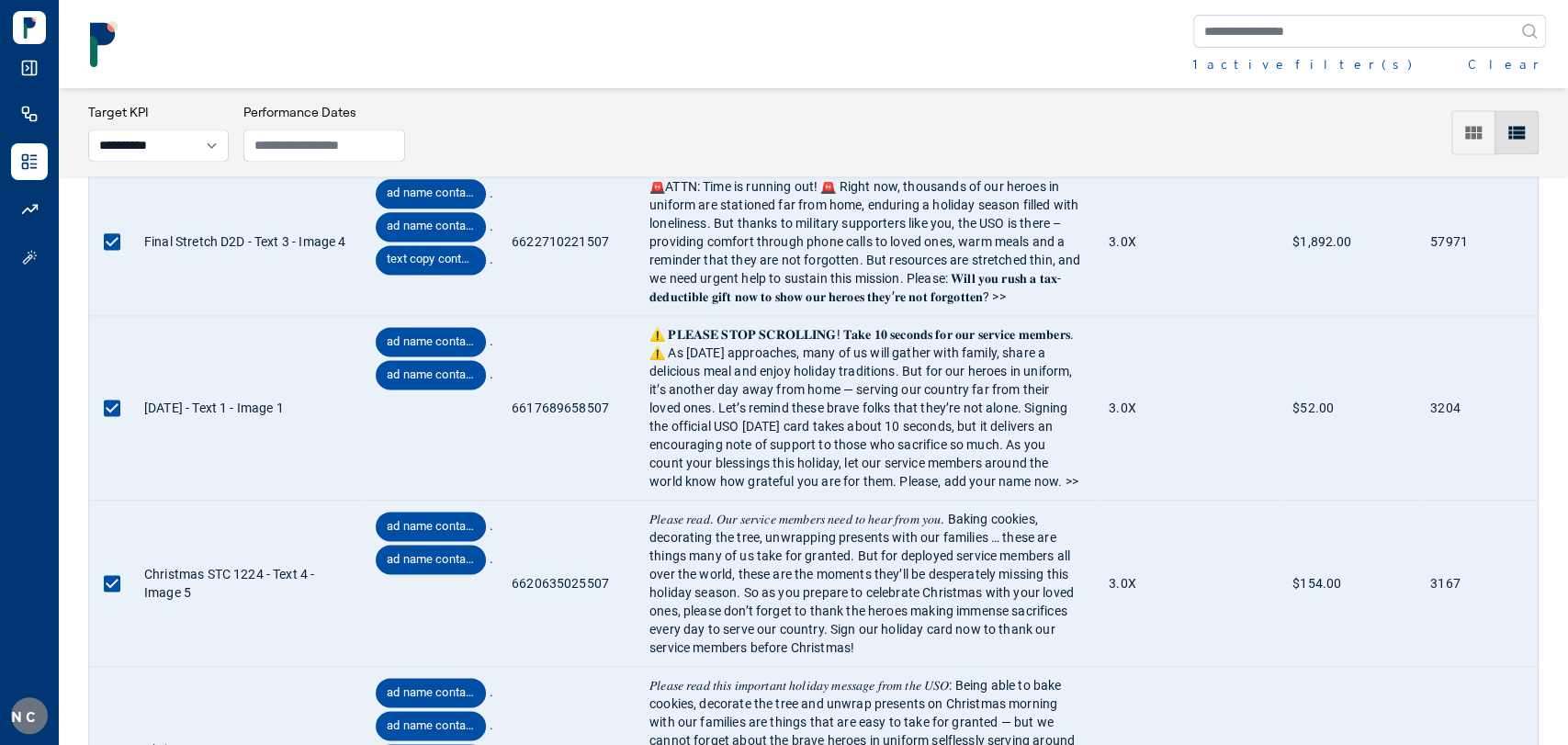 scroll, scrollTop: 7486, scrollLeft: 0, axis: vertical 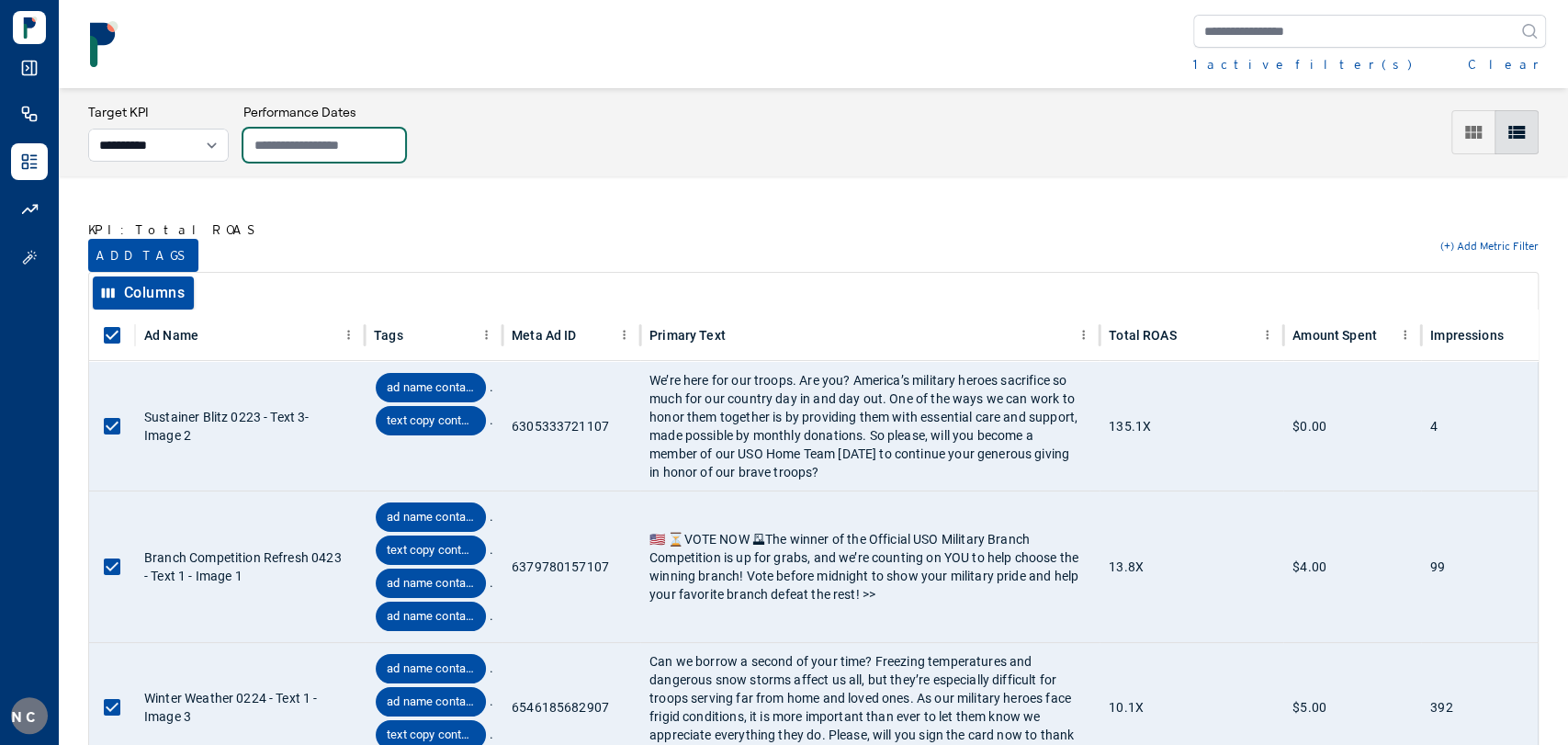 click at bounding box center [324, 145] 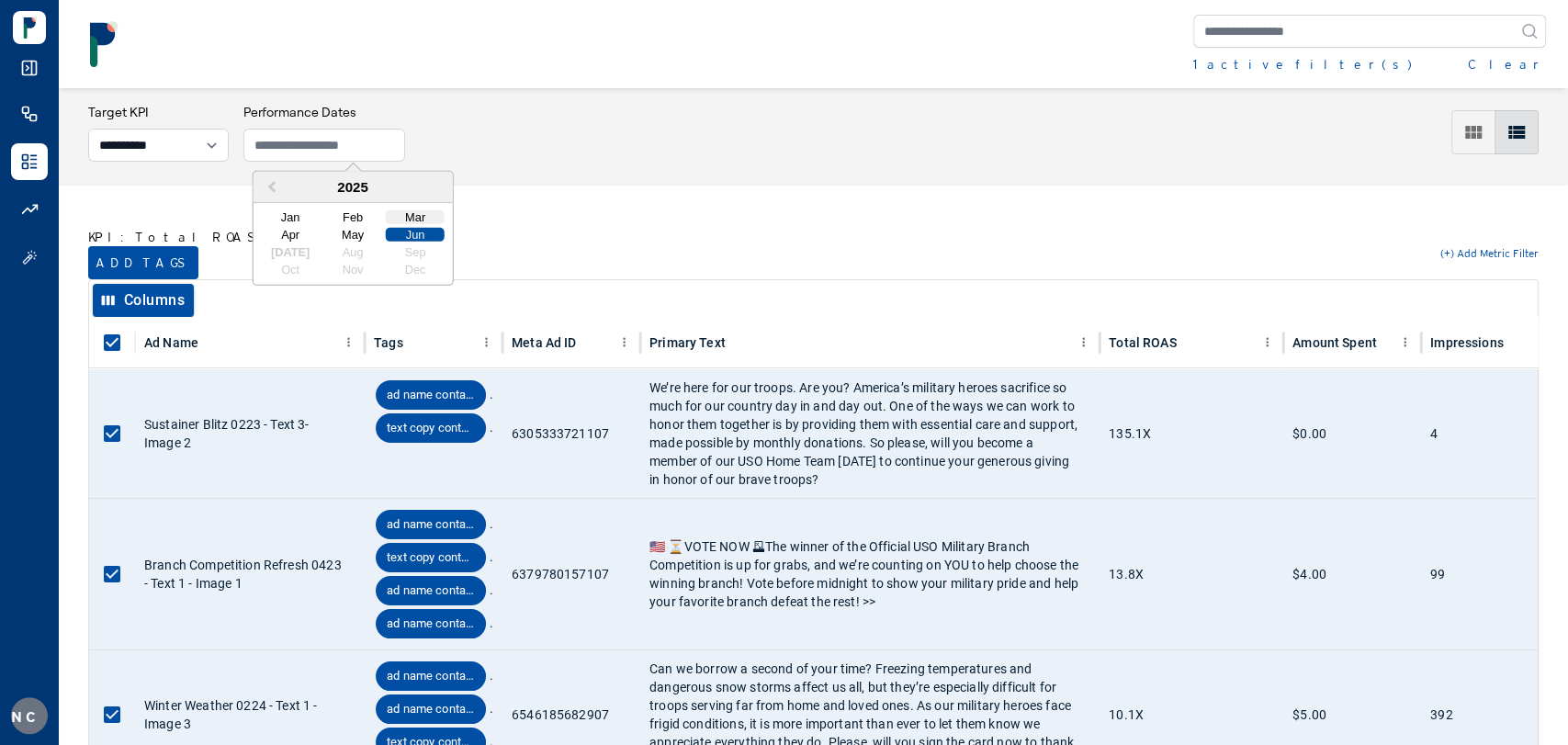 click on "Mar" at bounding box center [415, 217] 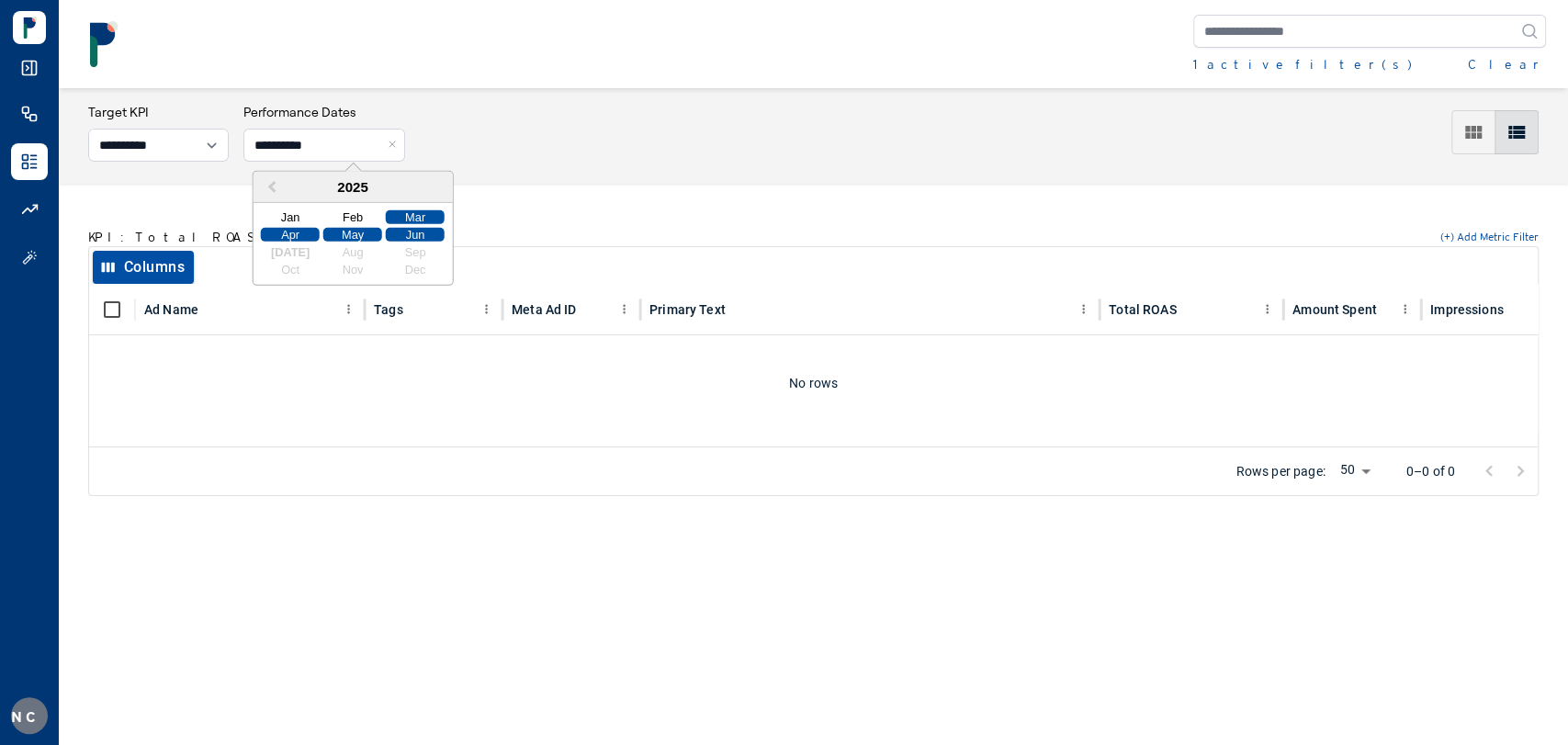 click on "Jun" at bounding box center (415, 234) 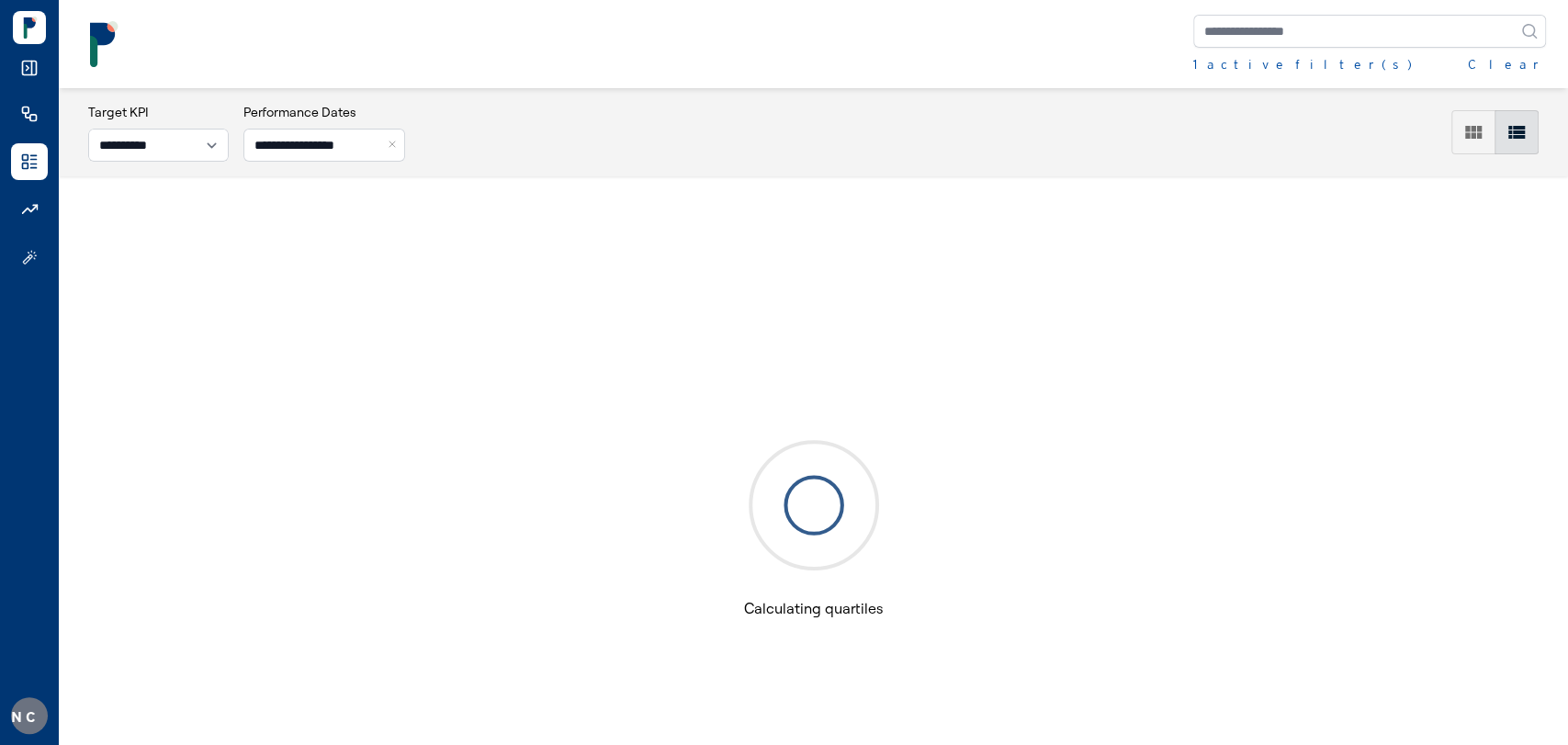 click on "**********" at bounding box center (813, 132) 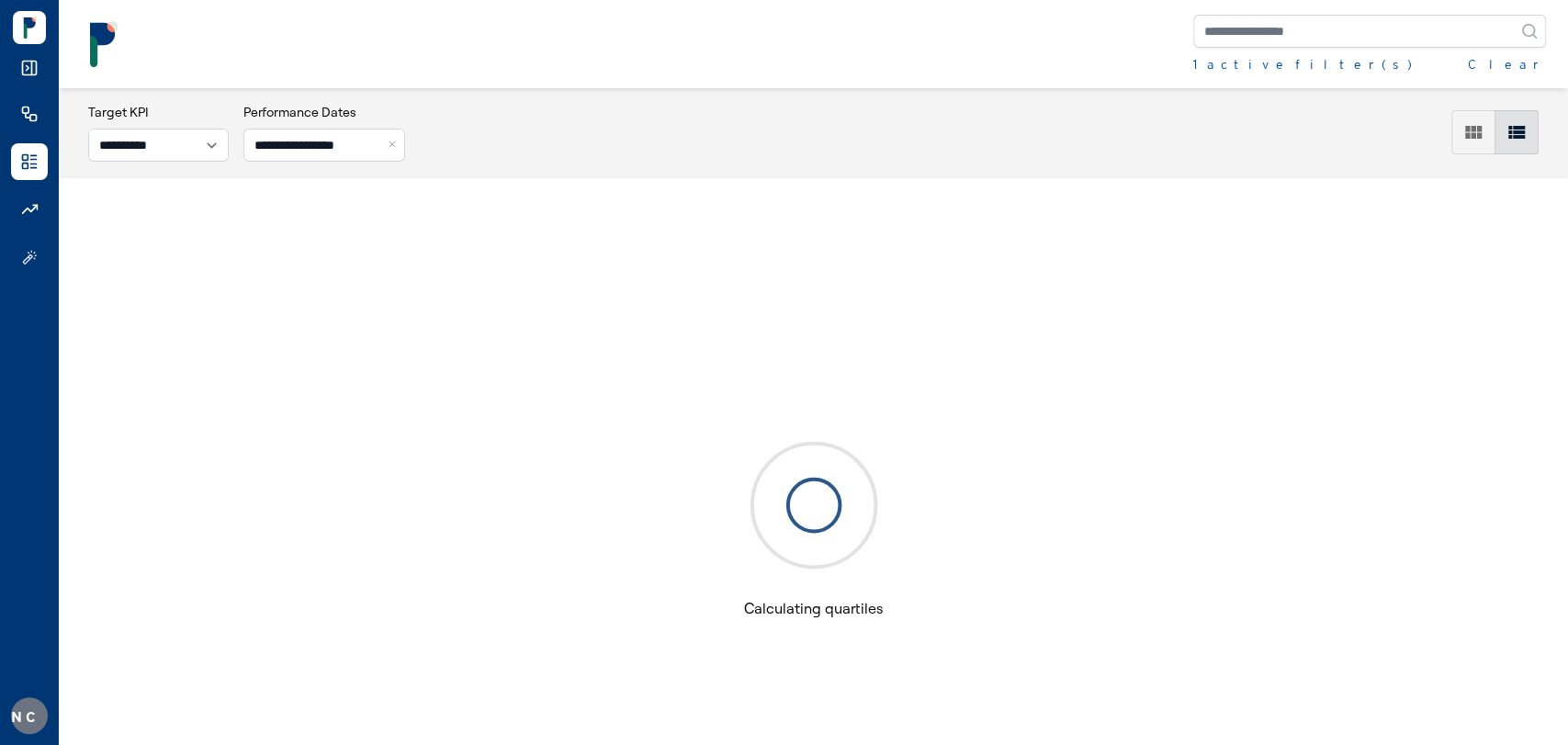 click 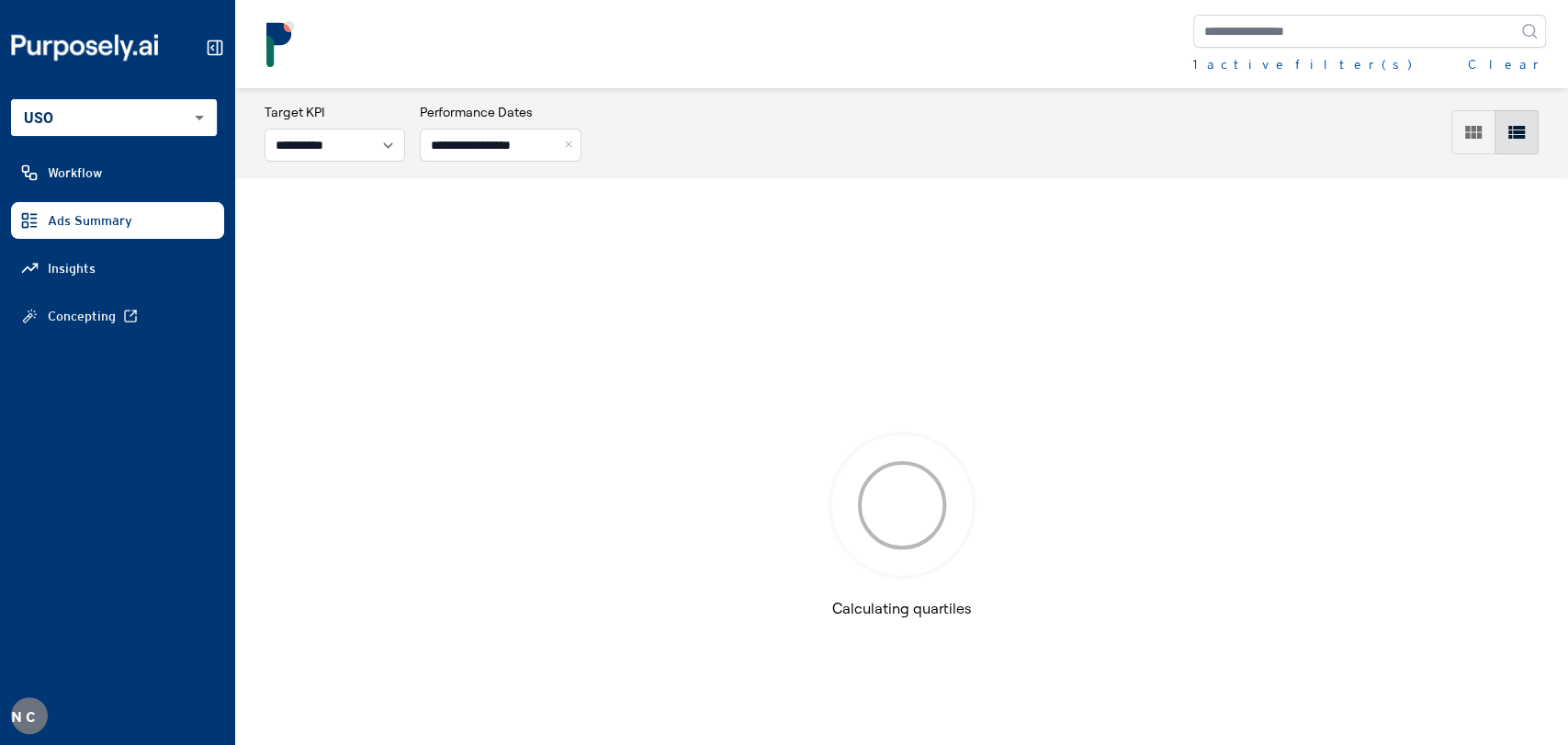 click on "**********" at bounding box center [784, 372] 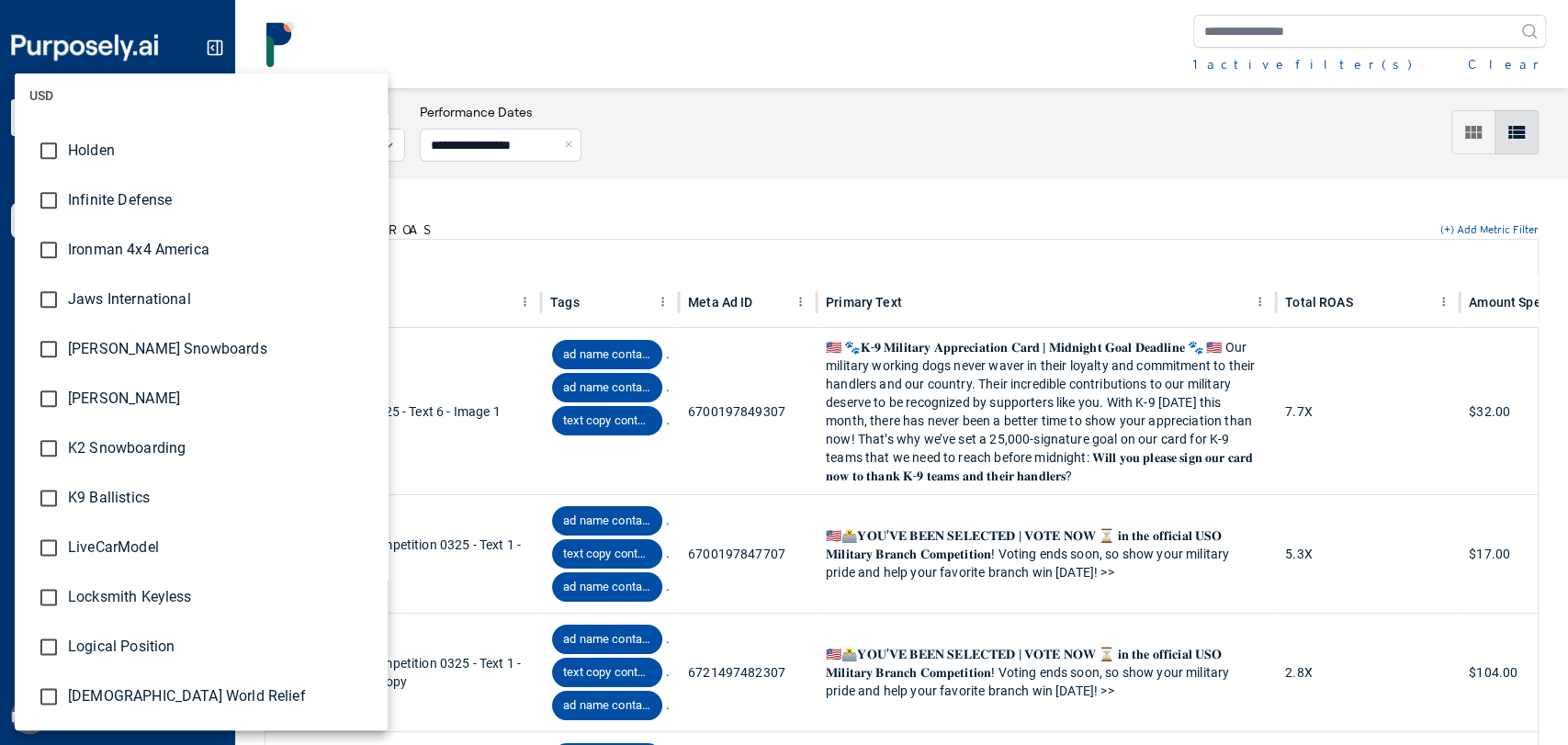 scroll, scrollTop: 2400, scrollLeft: 0, axis: vertical 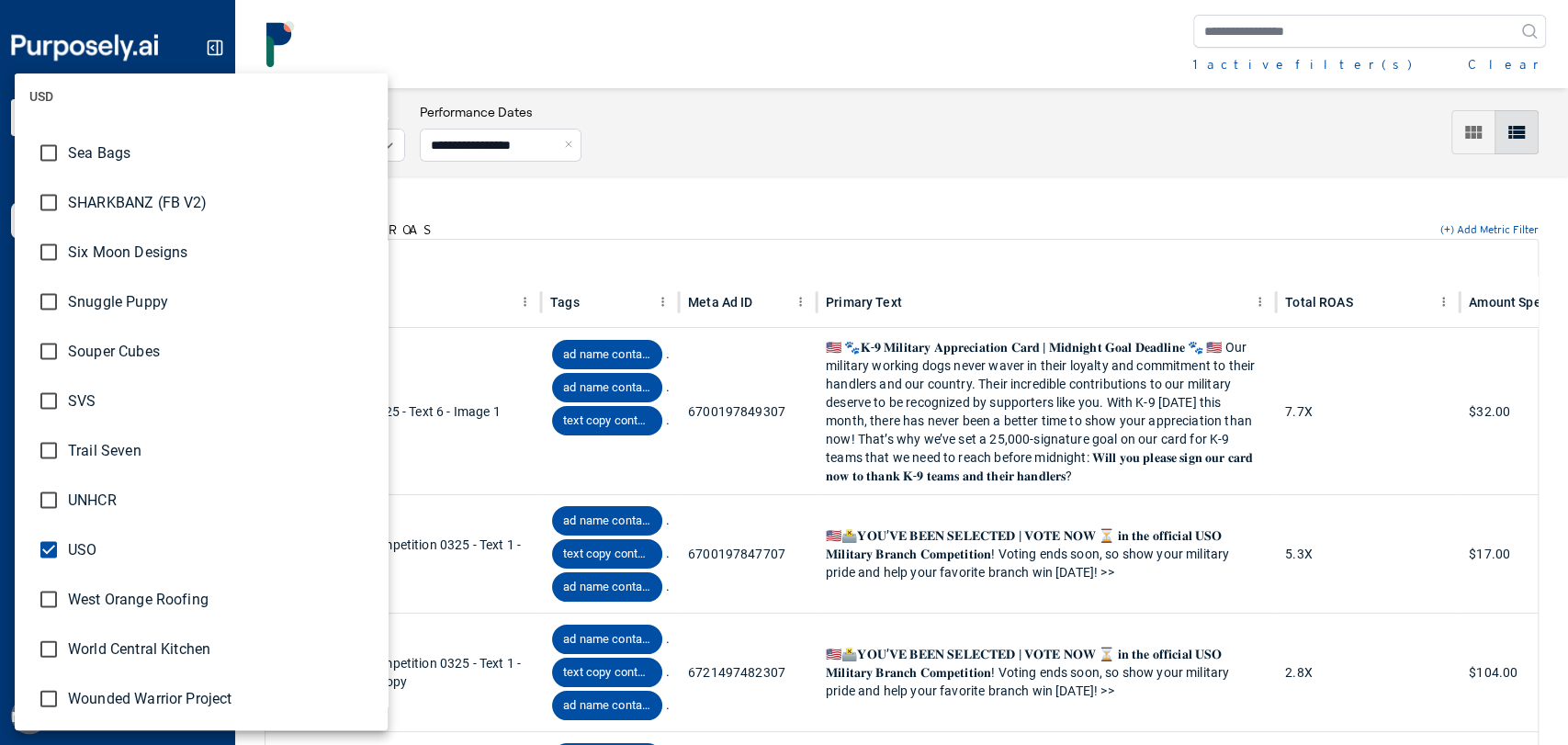 click at bounding box center [784, 372] 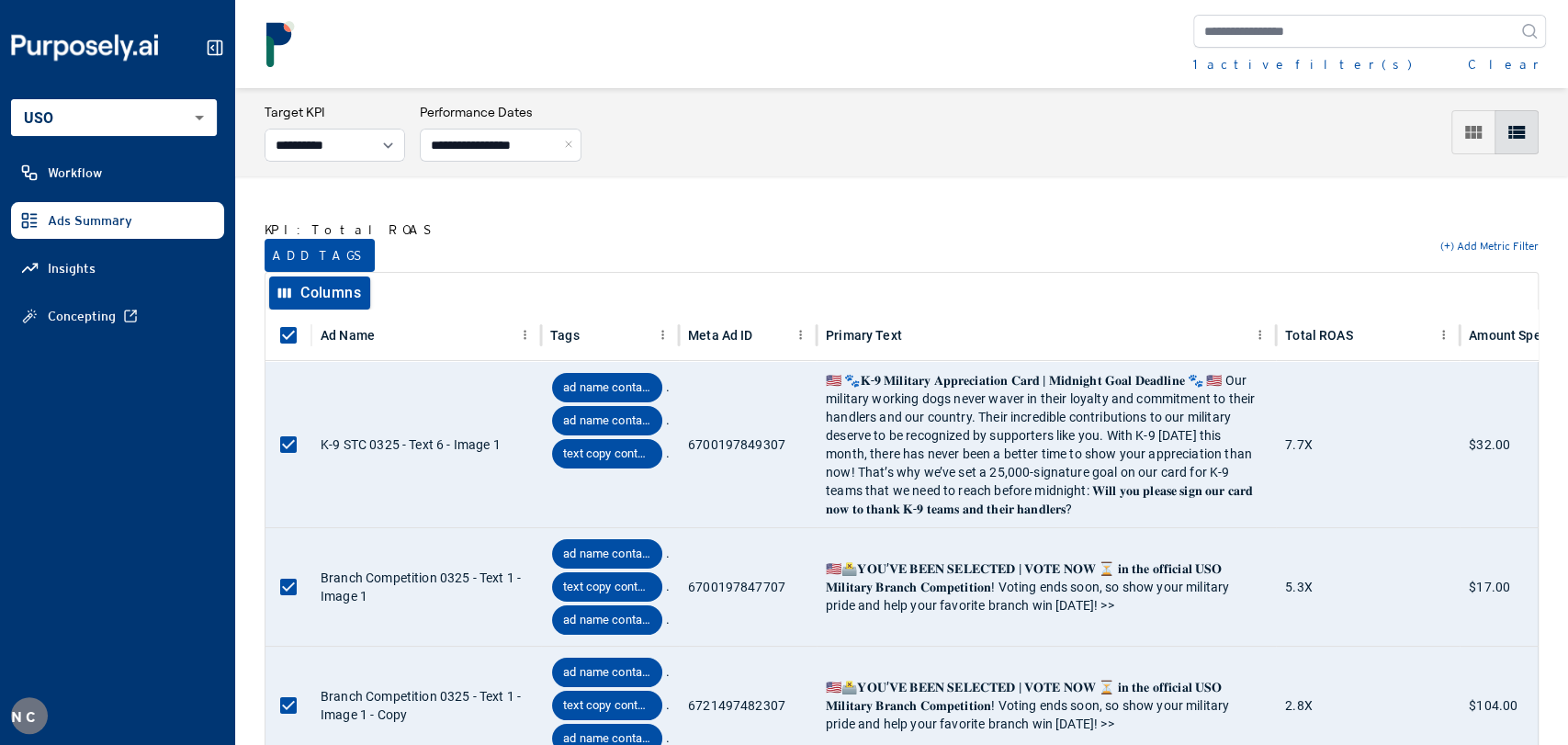 click on "Add tags" at bounding box center (320, 255) 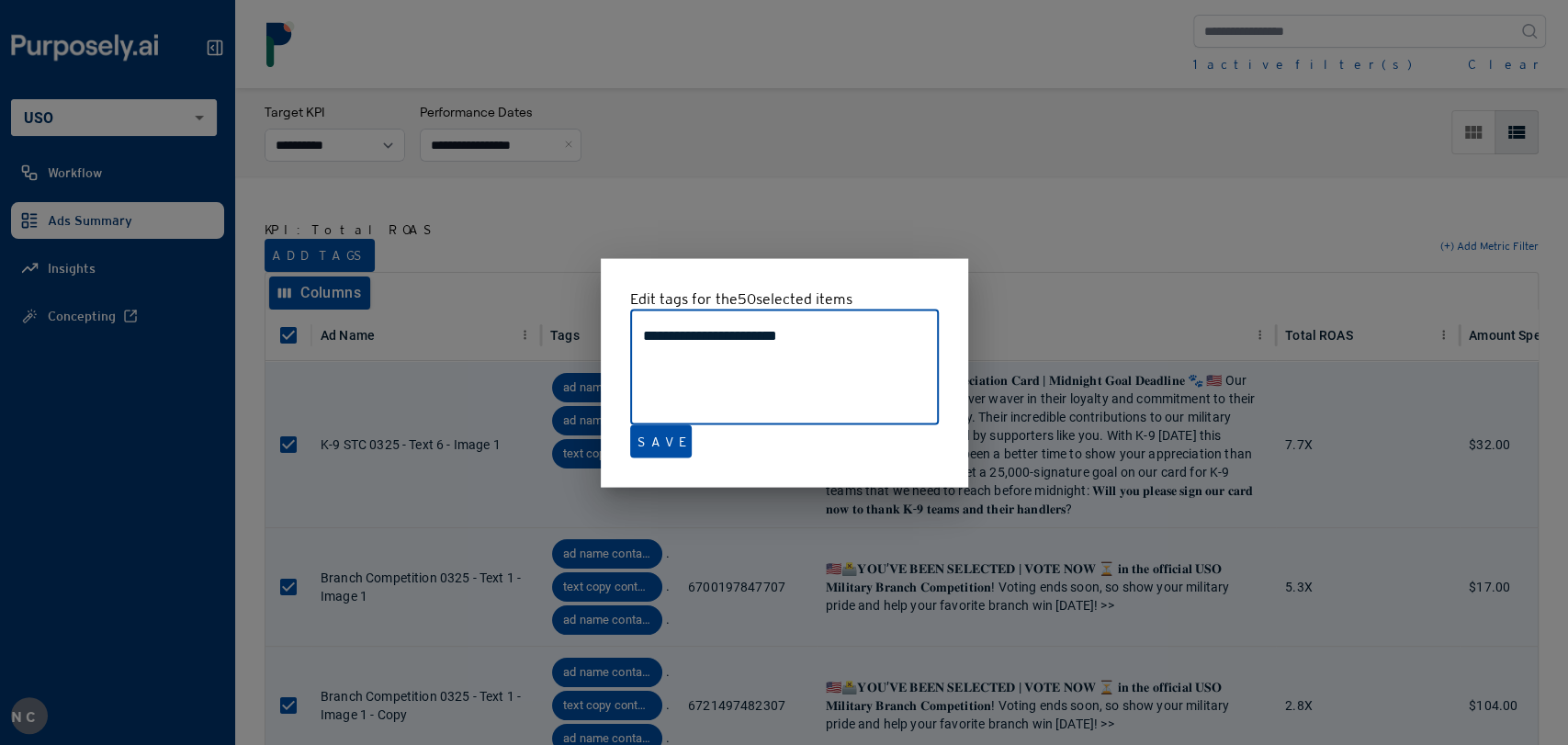click at bounding box center (784, 372) 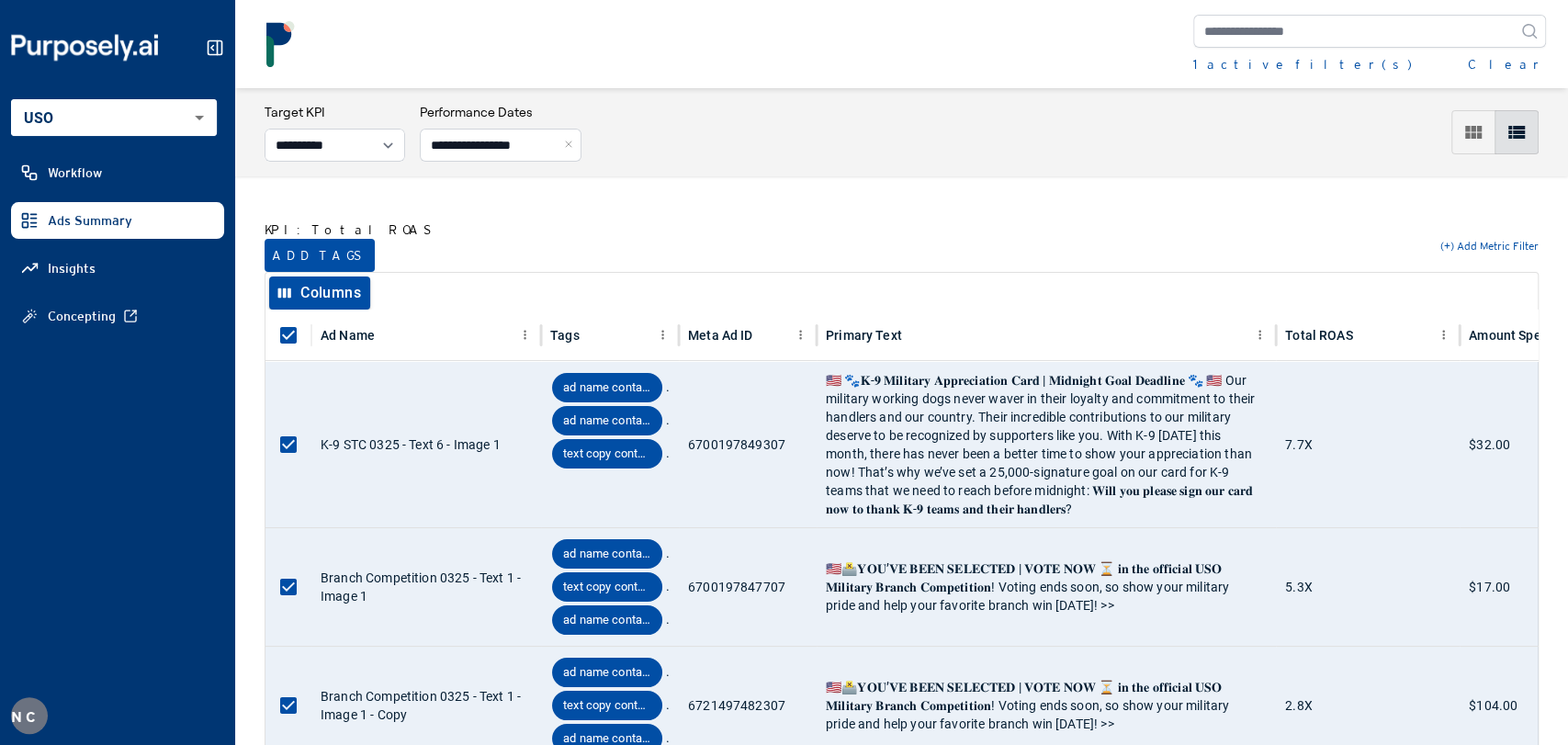 click on "**********" at bounding box center (901, 132) 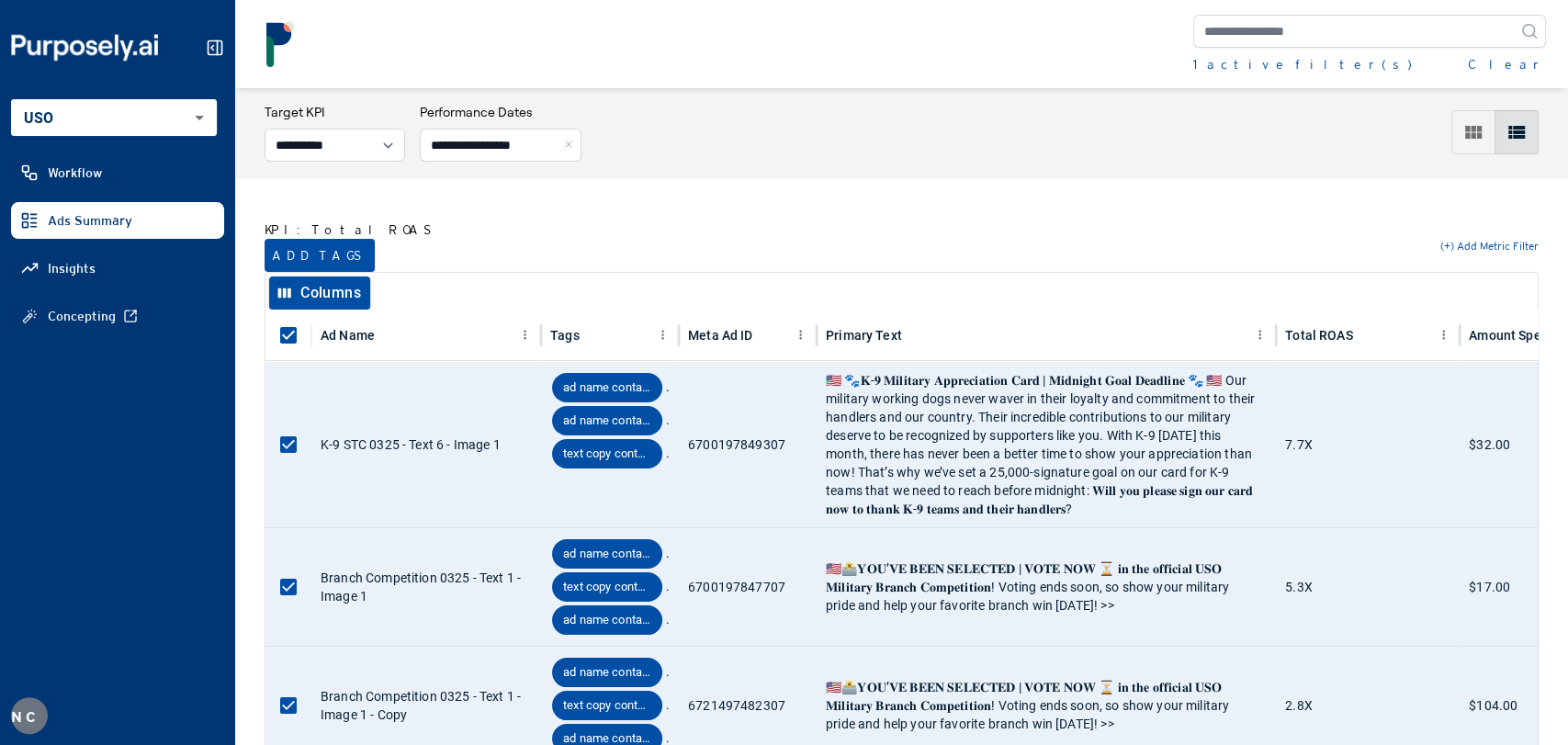 scroll, scrollTop: 6382, scrollLeft: 0, axis: vertical 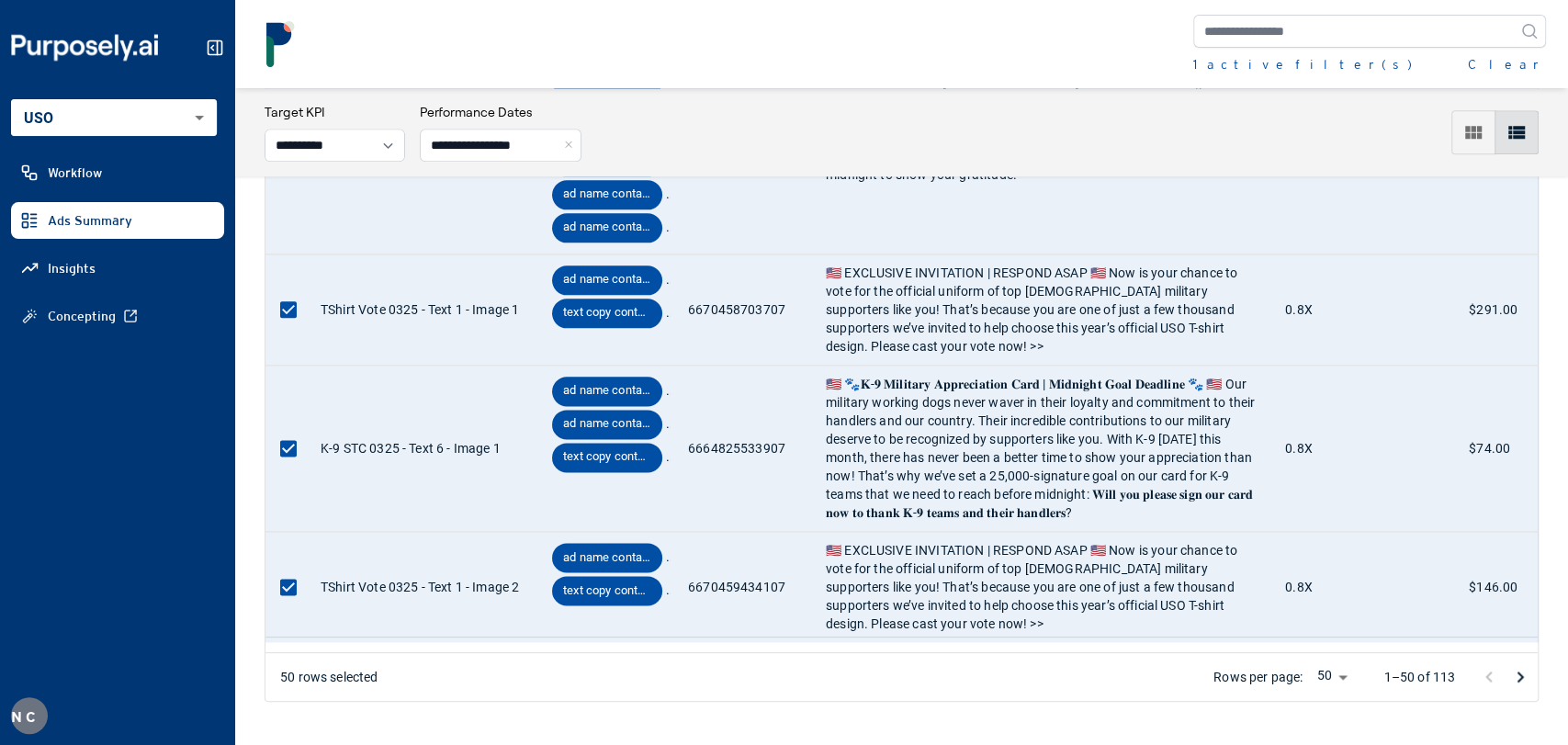 click 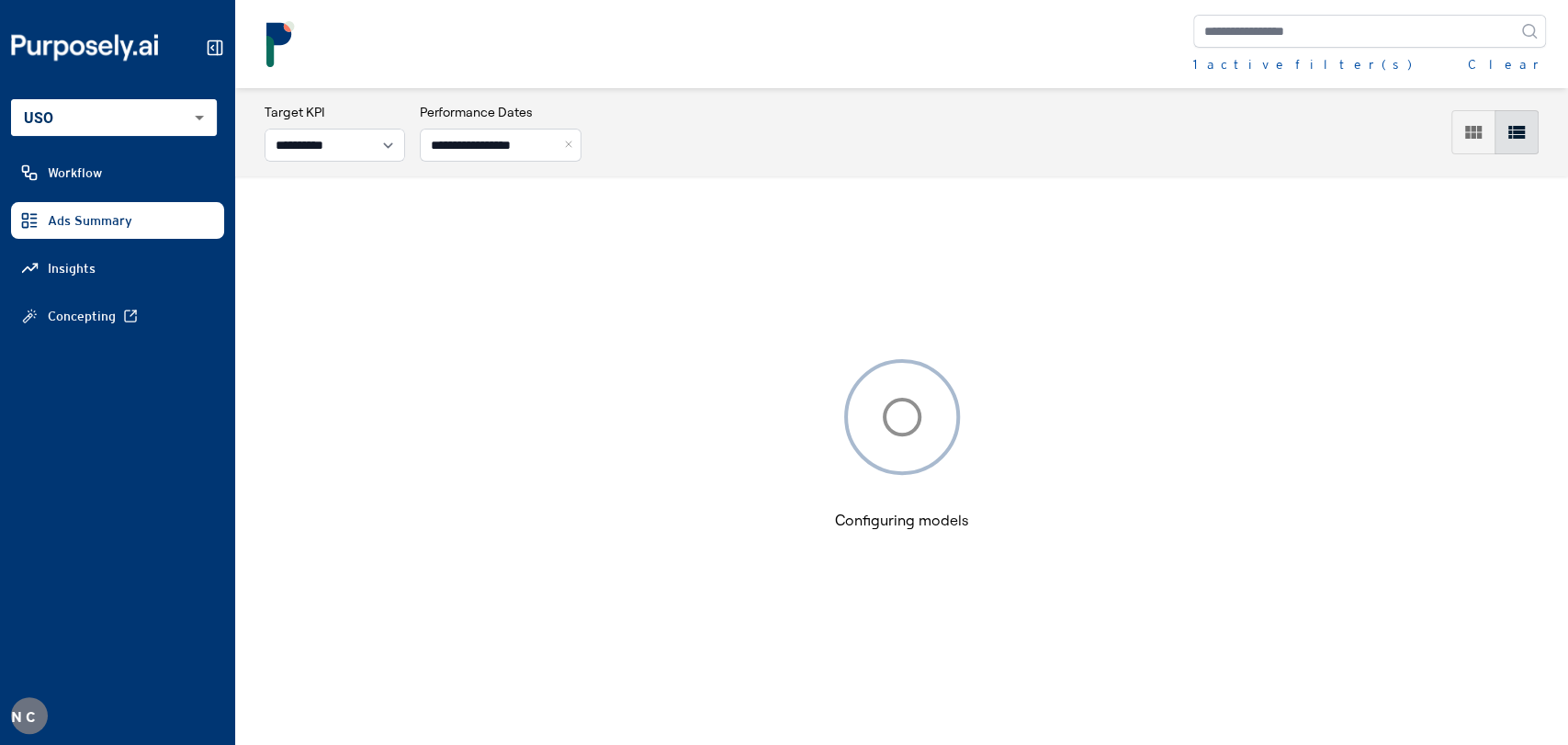 click 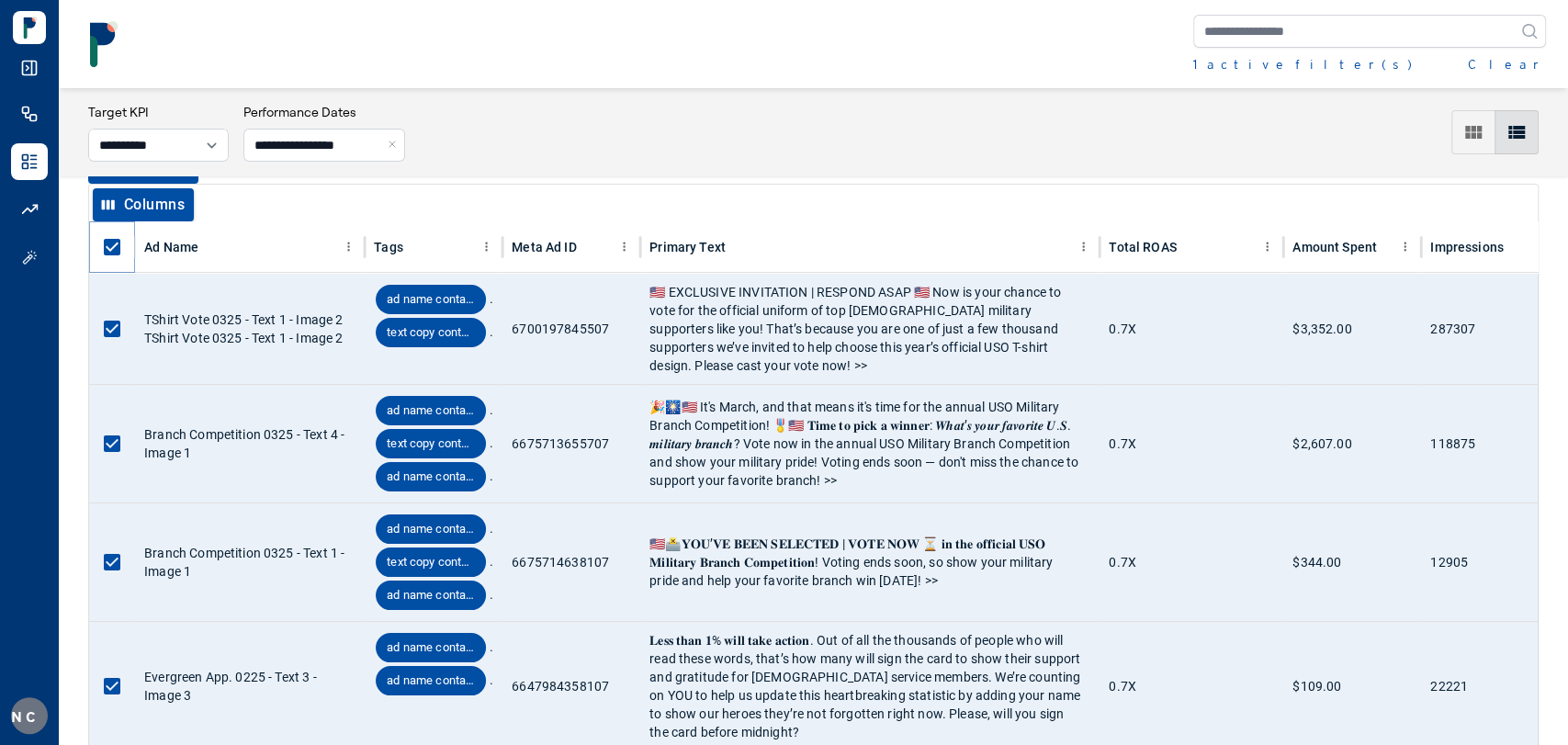 scroll, scrollTop: 0, scrollLeft: 0, axis: both 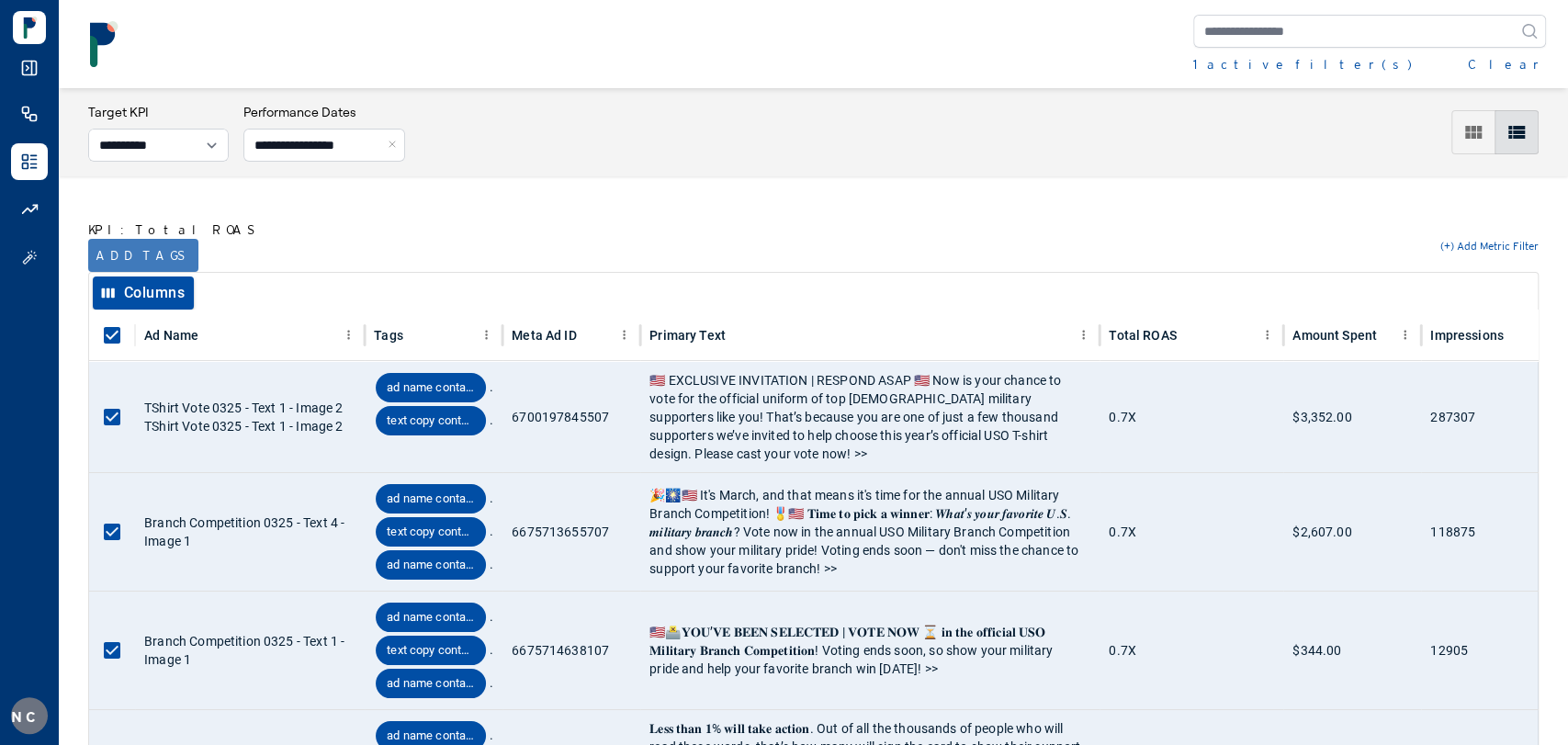 click on "Add tags" at bounding box center [143, 255] 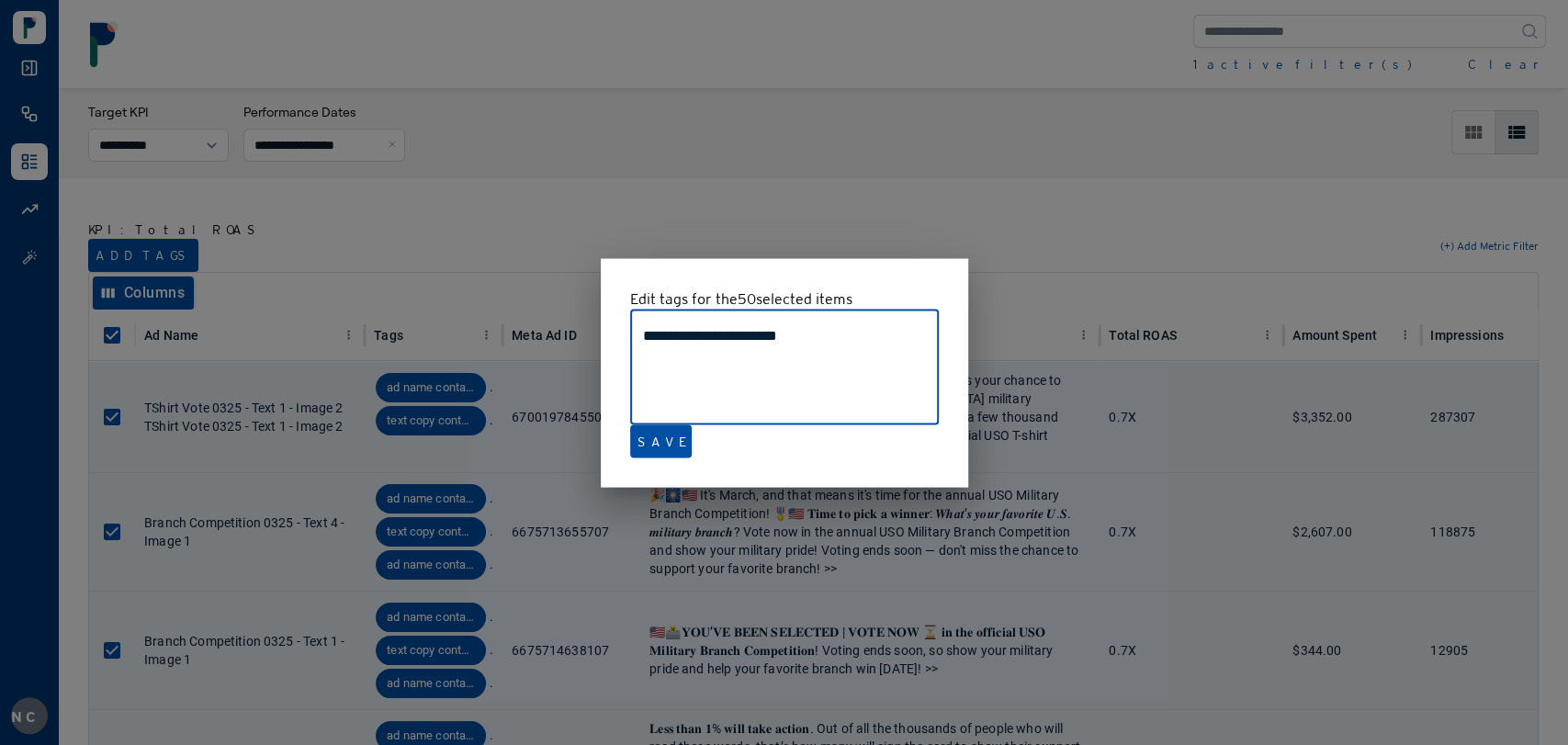 click at bounding box center (784, 372) 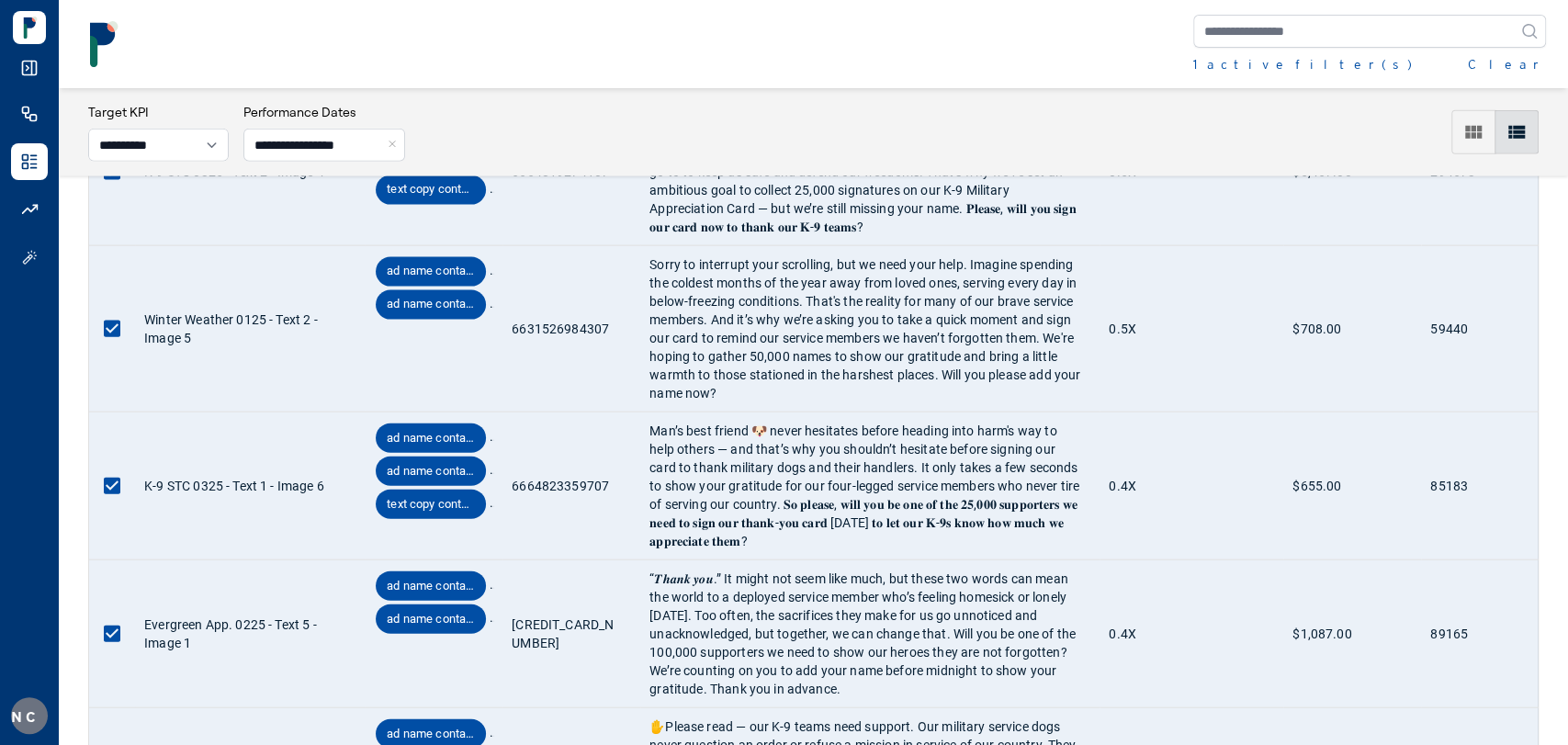 scroll, scrollTop: 7000, scrollLeft: 0, axis: vertical 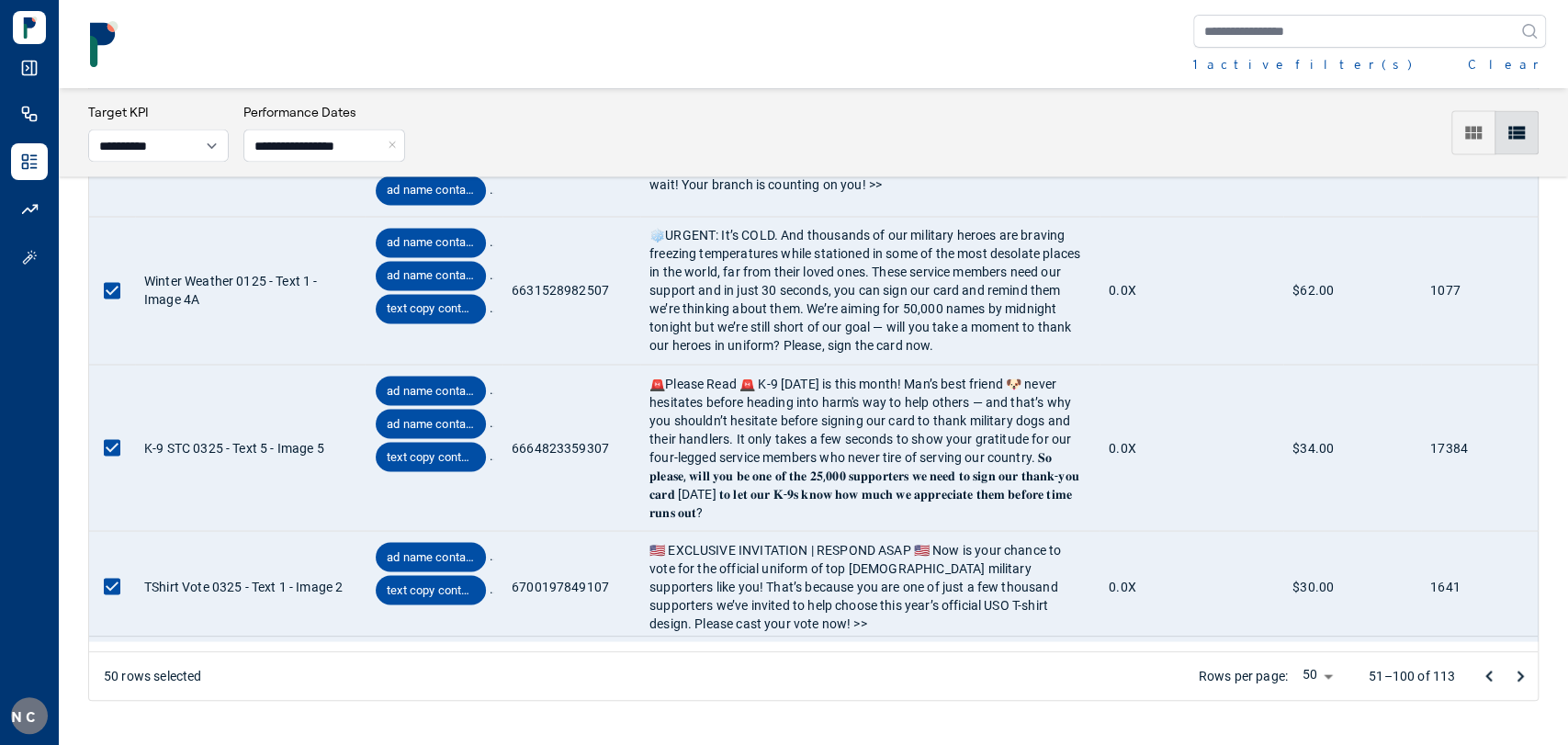click 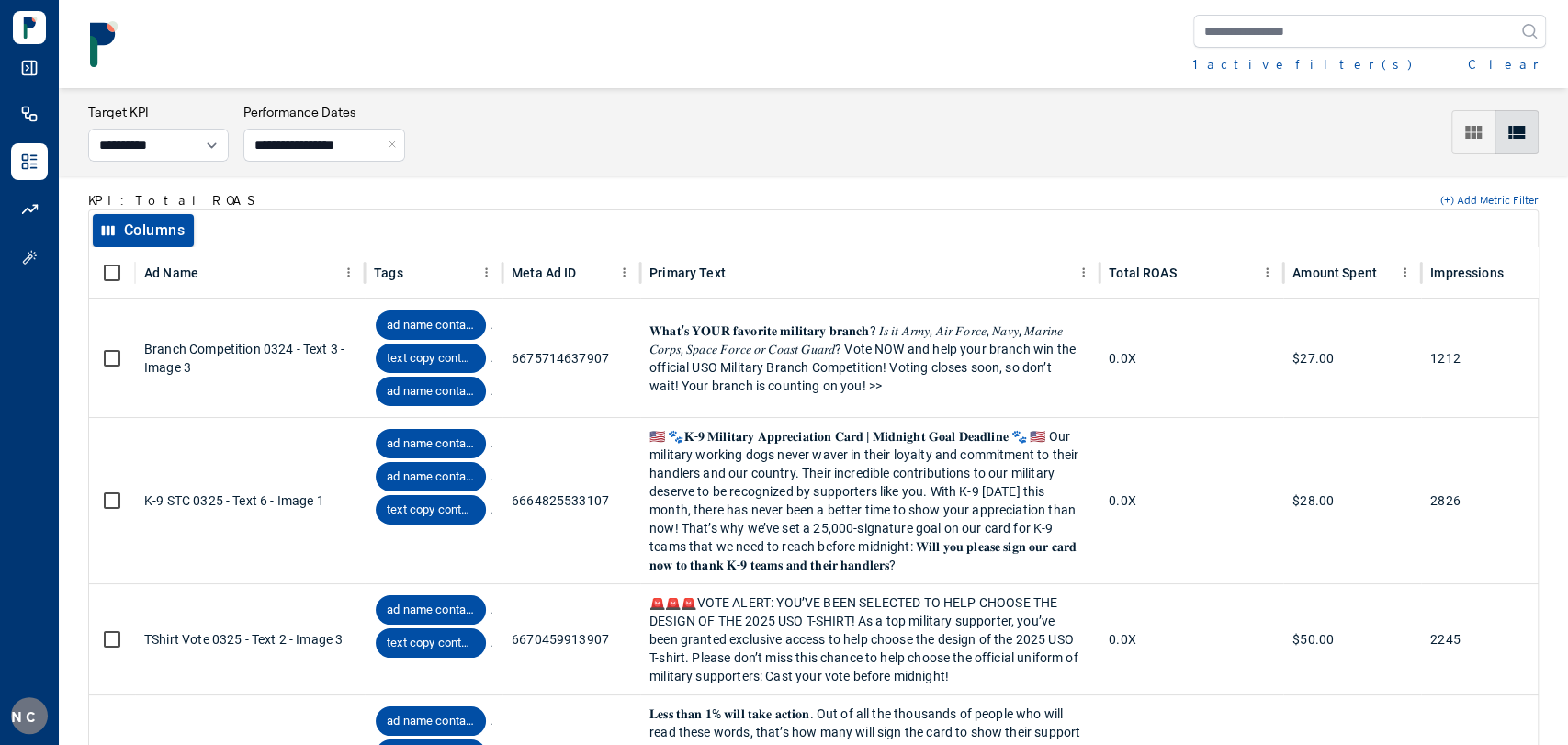 scroll, scrollTop: 0, scrollLeft: 0, axis: both 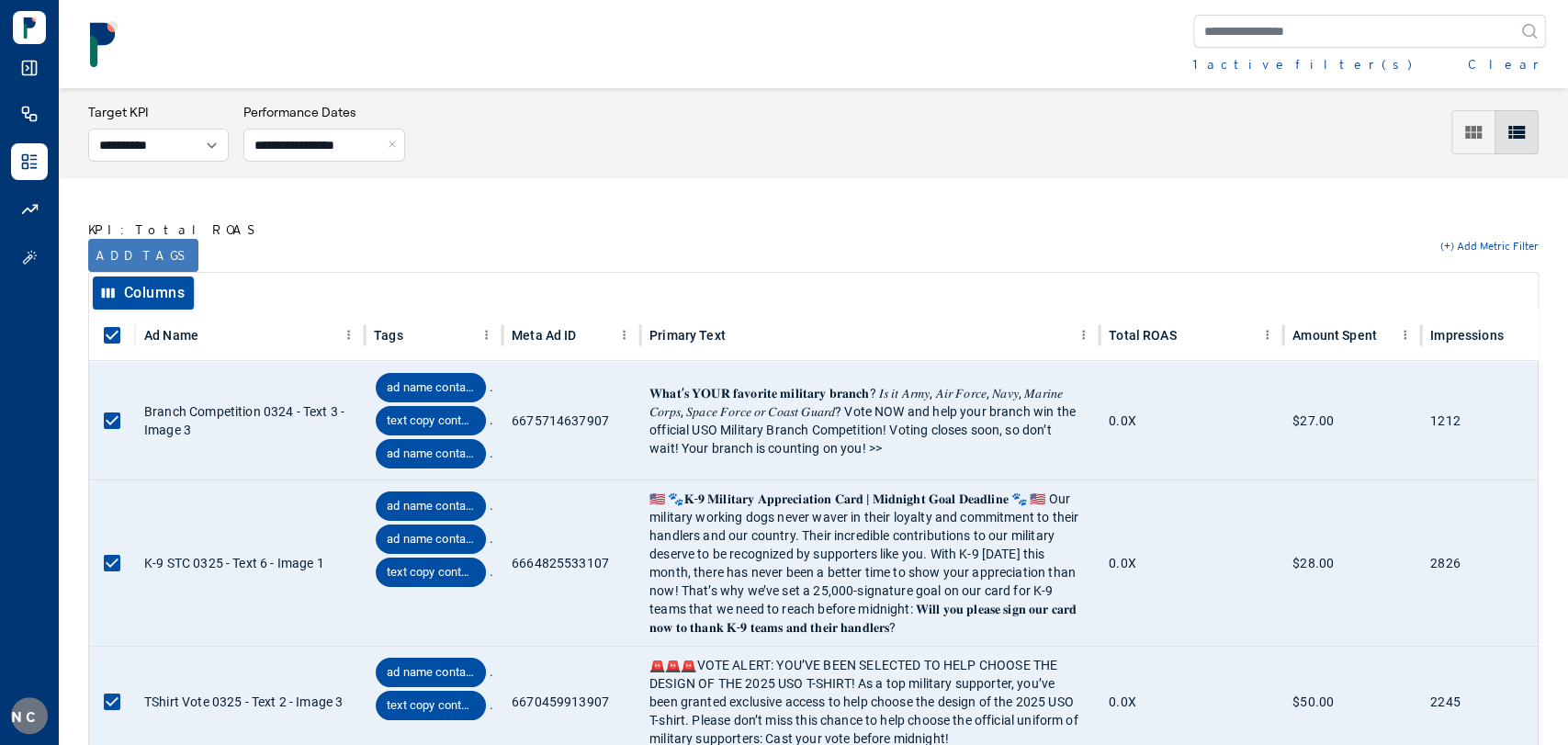 click on "Add tags" at bounding box center [143, 255] 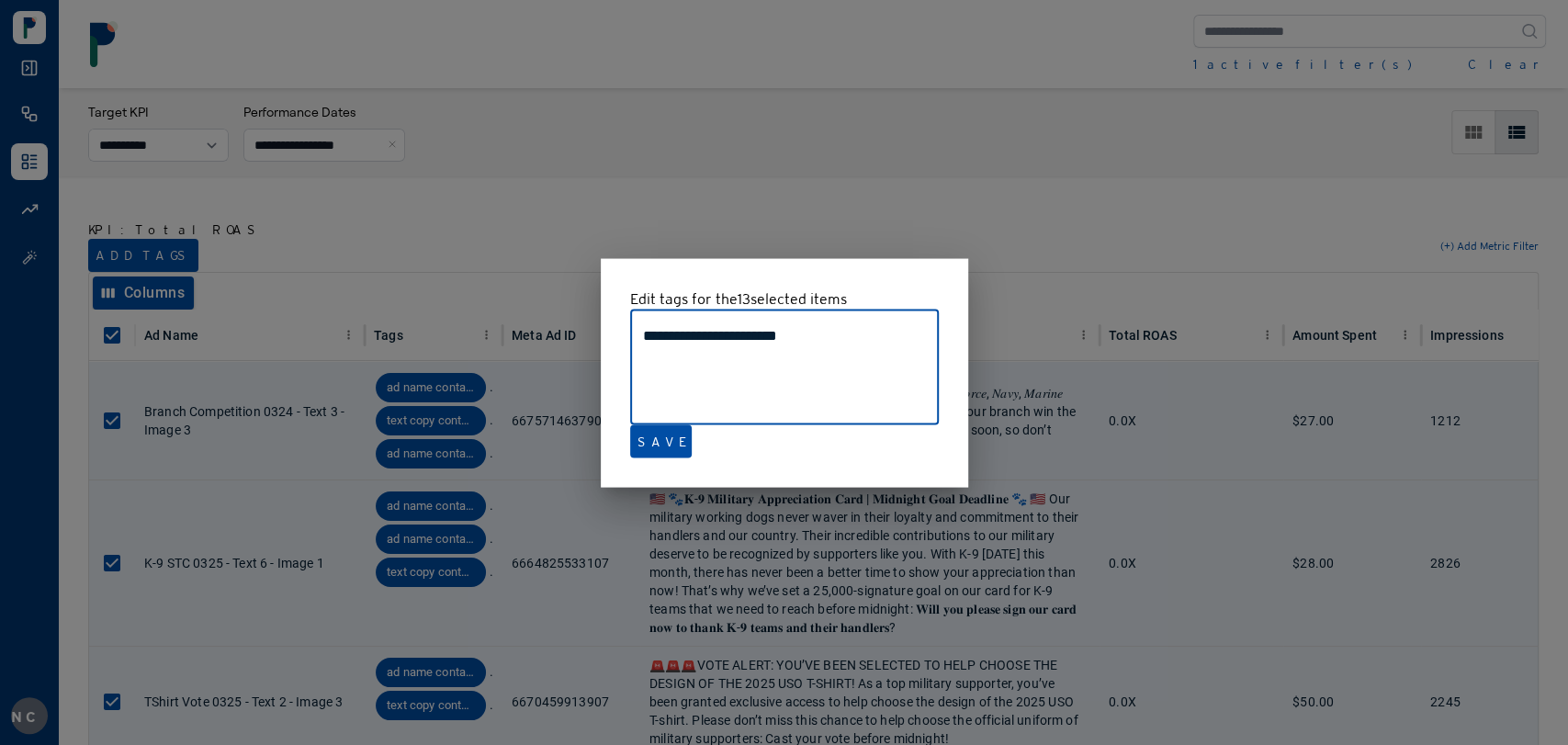 click at bounding box center (784, 372) 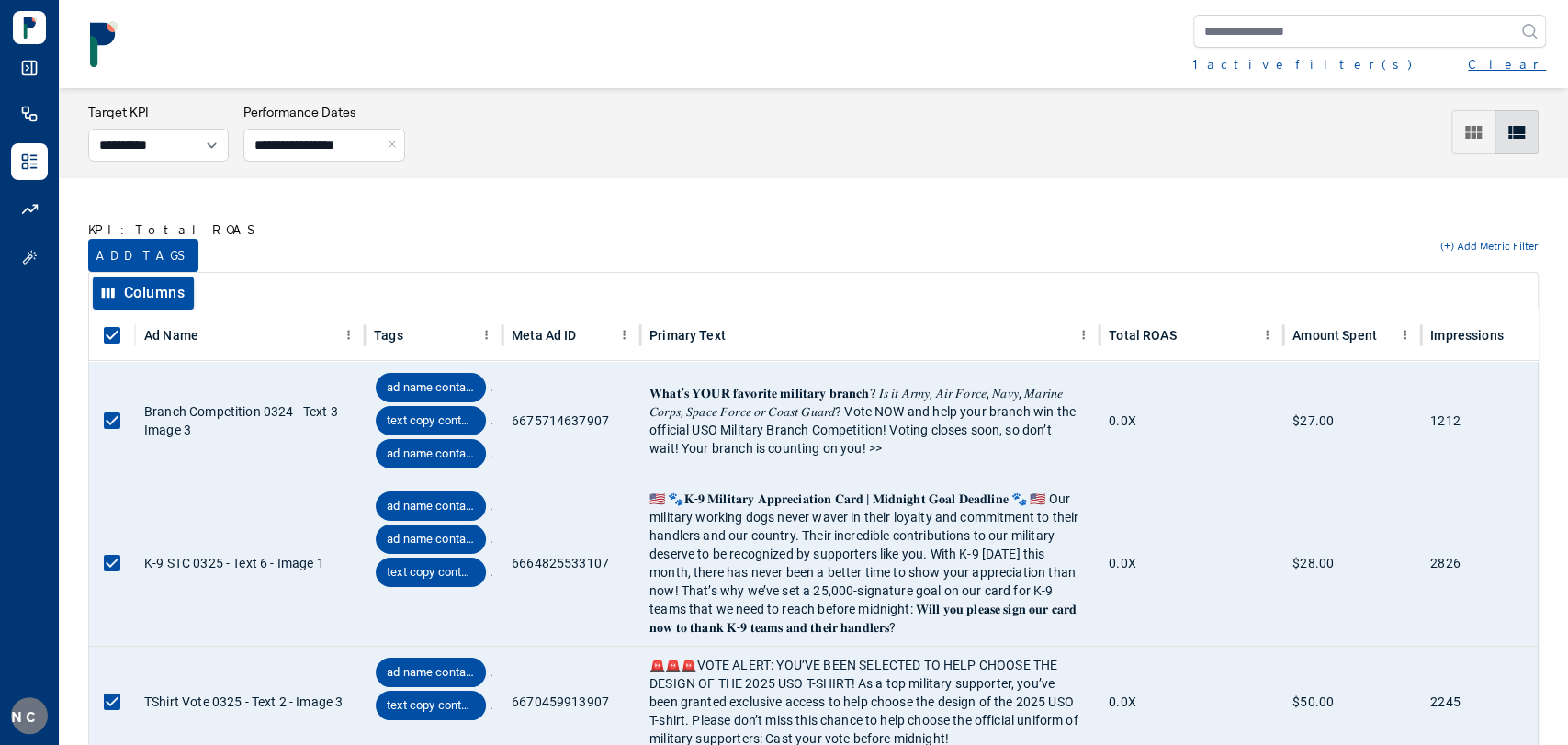 click on "Clear" at bounding box center [1506, 64] 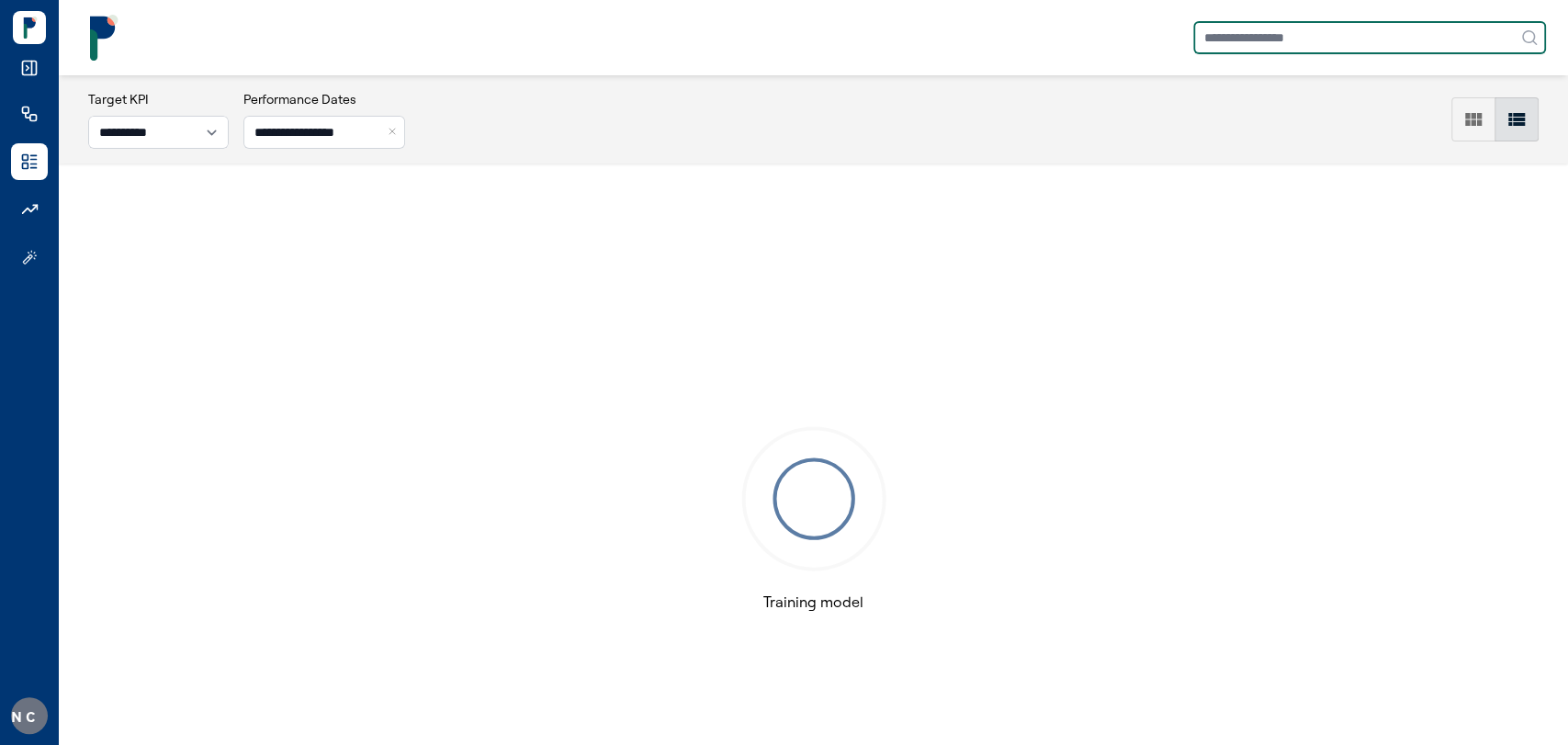 click at bounding box center (1370, 38) 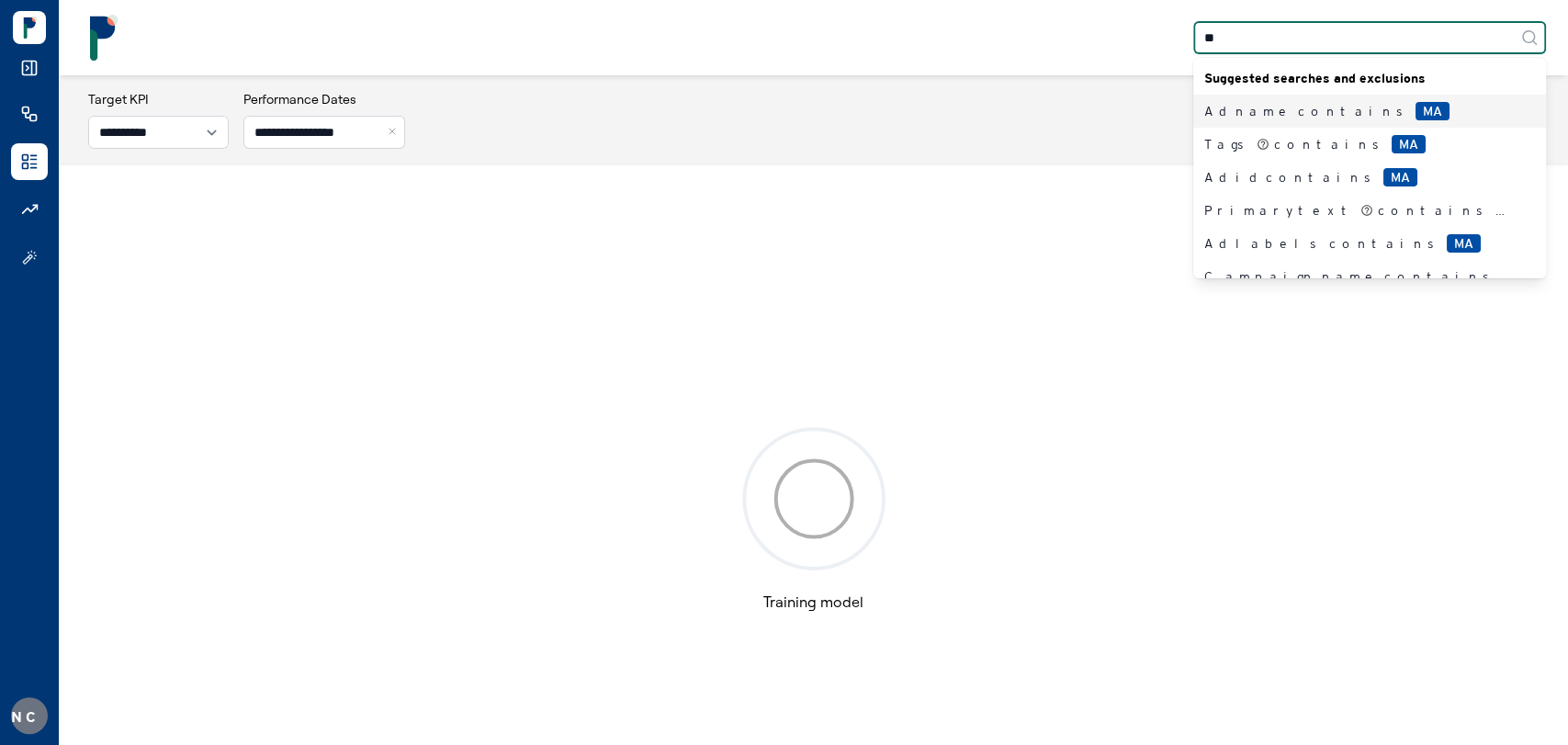 type on "***" 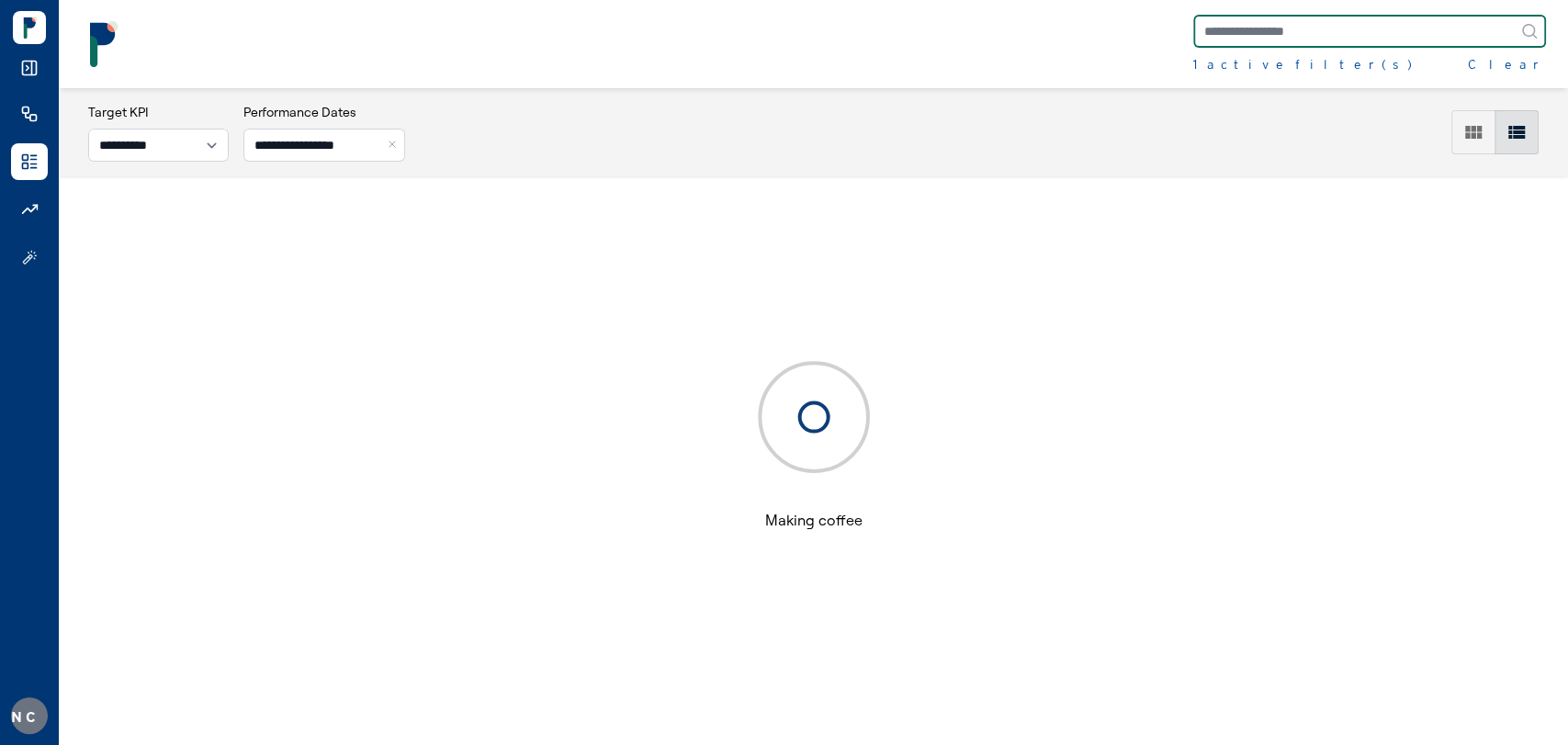 scroll, scrollTop: 0, scrollLeft: 0, axis: both 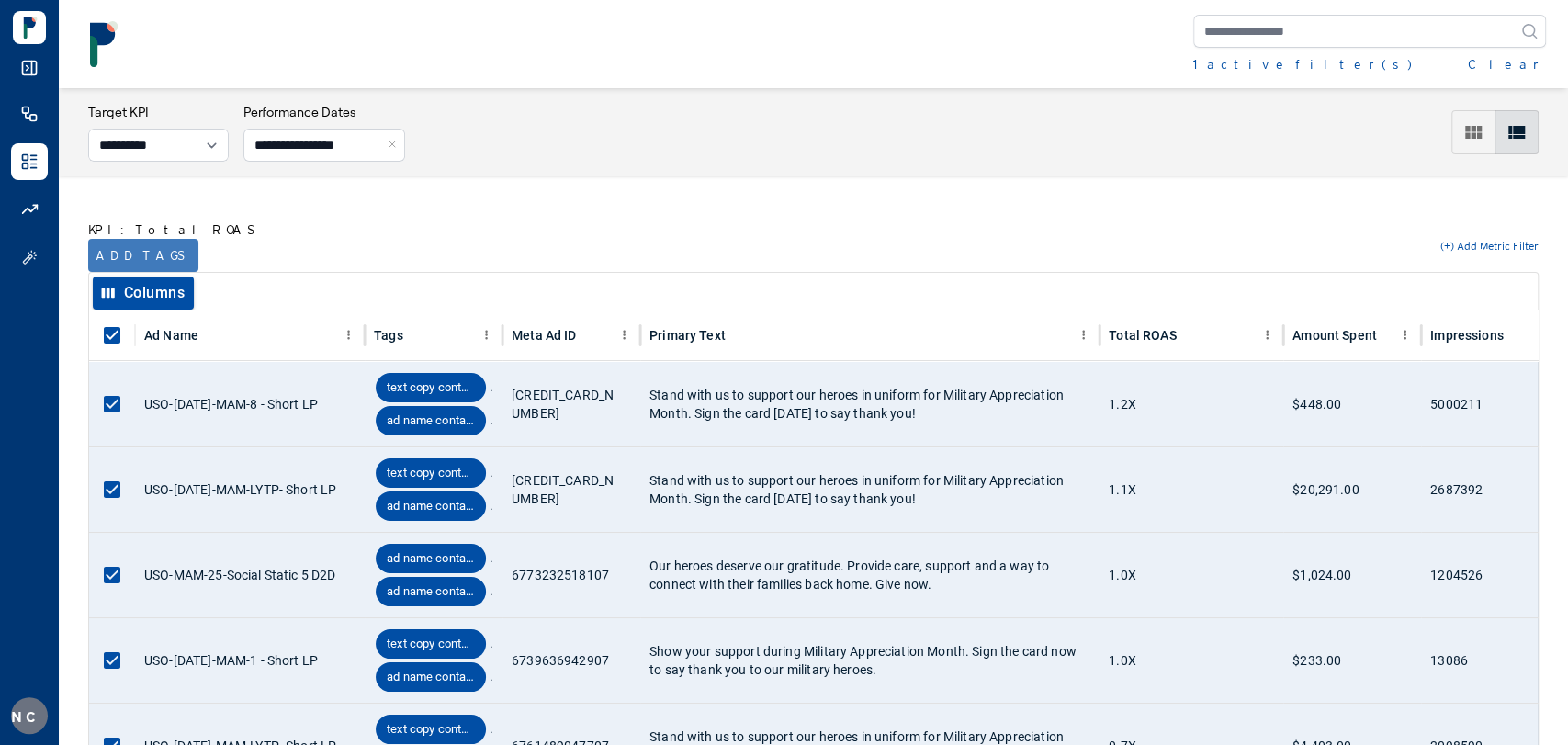 click on "Add tags" at bounding box center (143, 255) 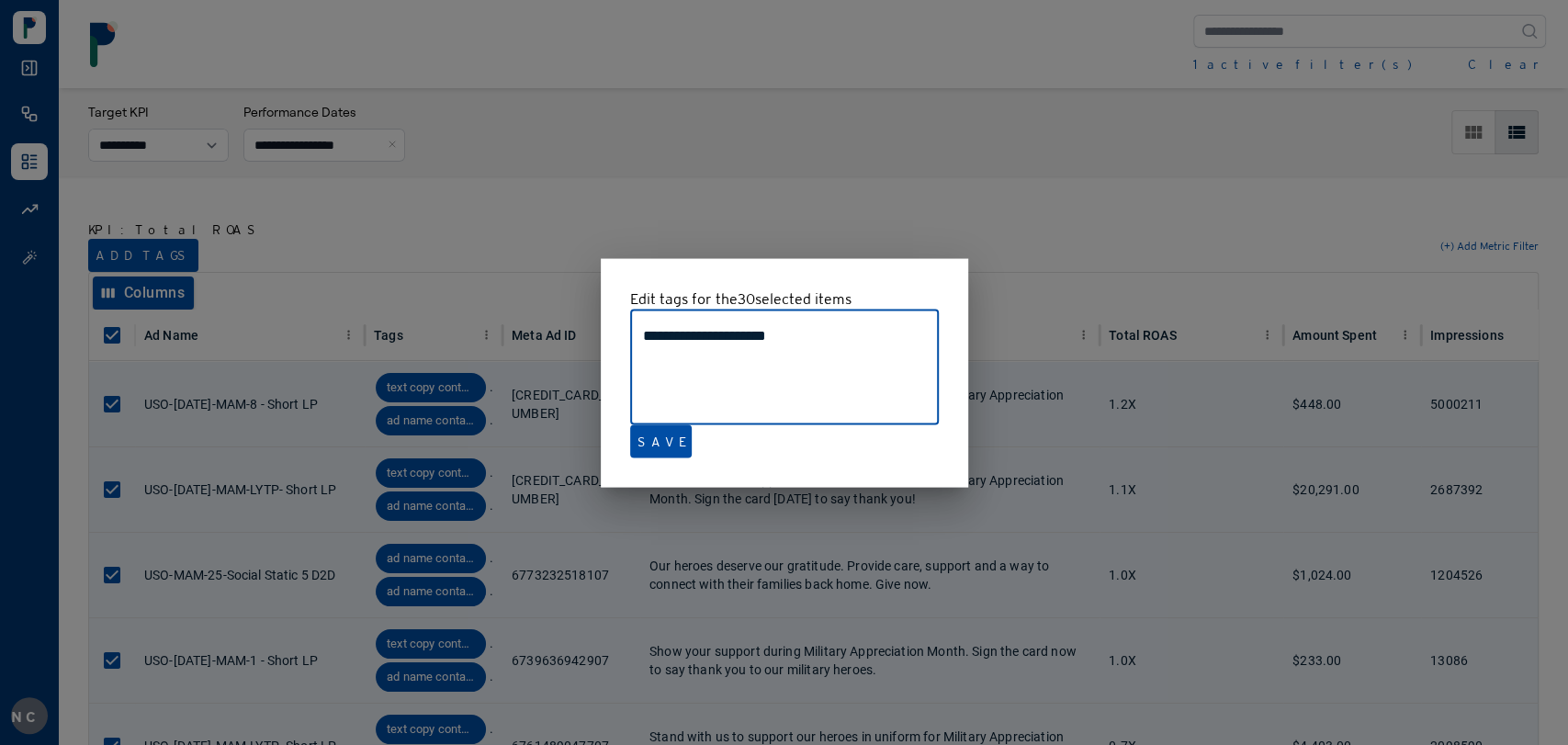 click at bounding box center (784, 372) 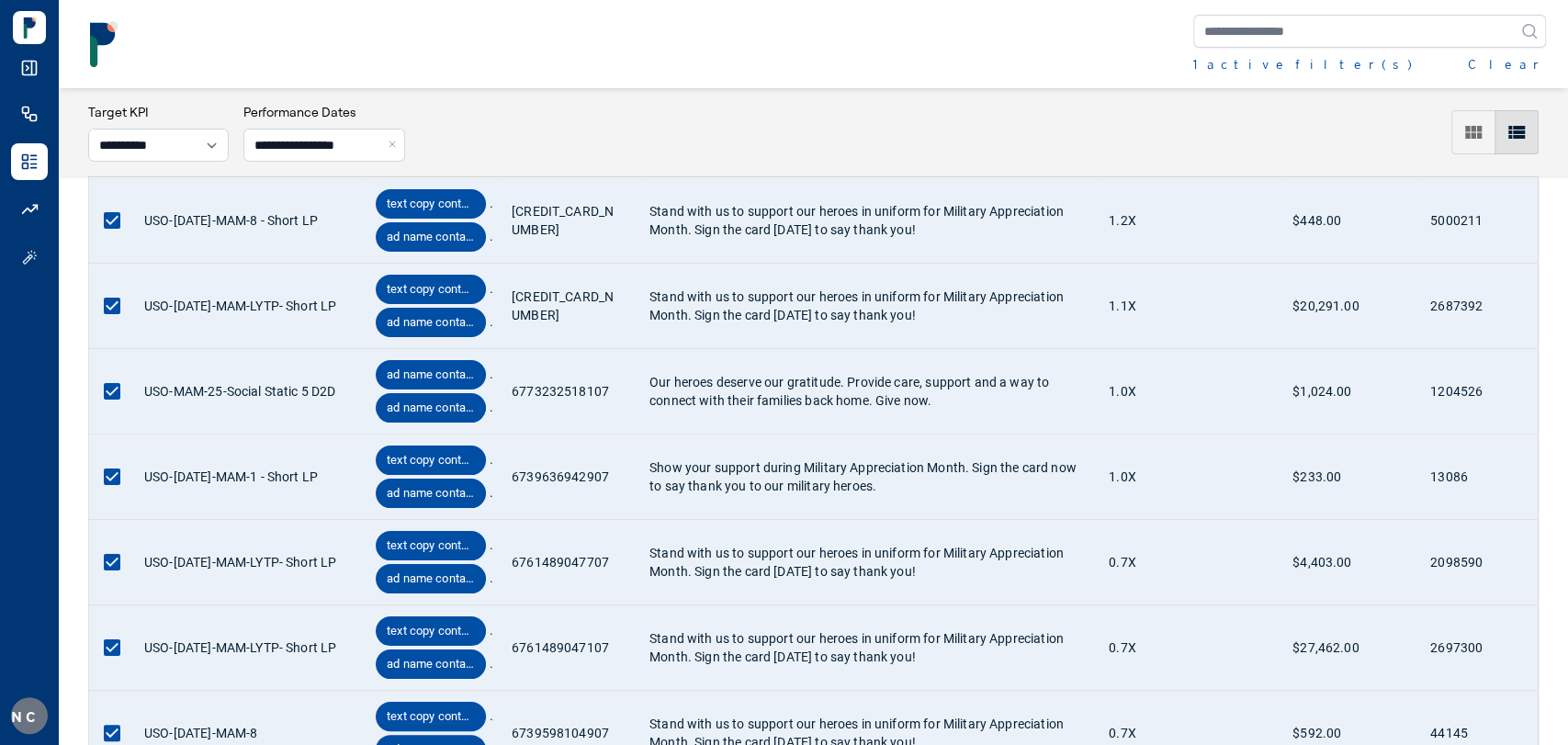 scroll, scrollTop: 0, scrollLeft: 0, axis: both 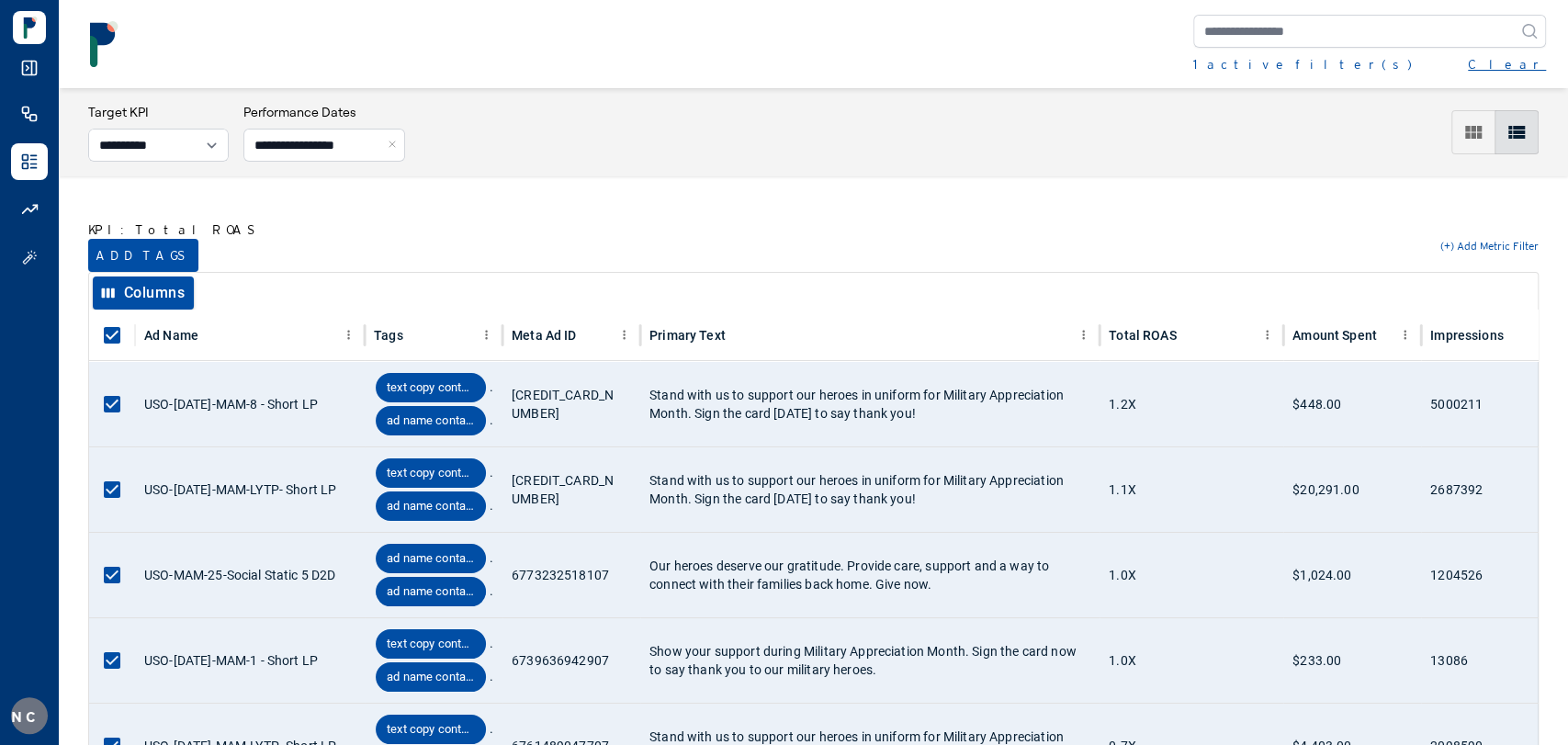 click on "Clear" at bounding box center [1506, 64] 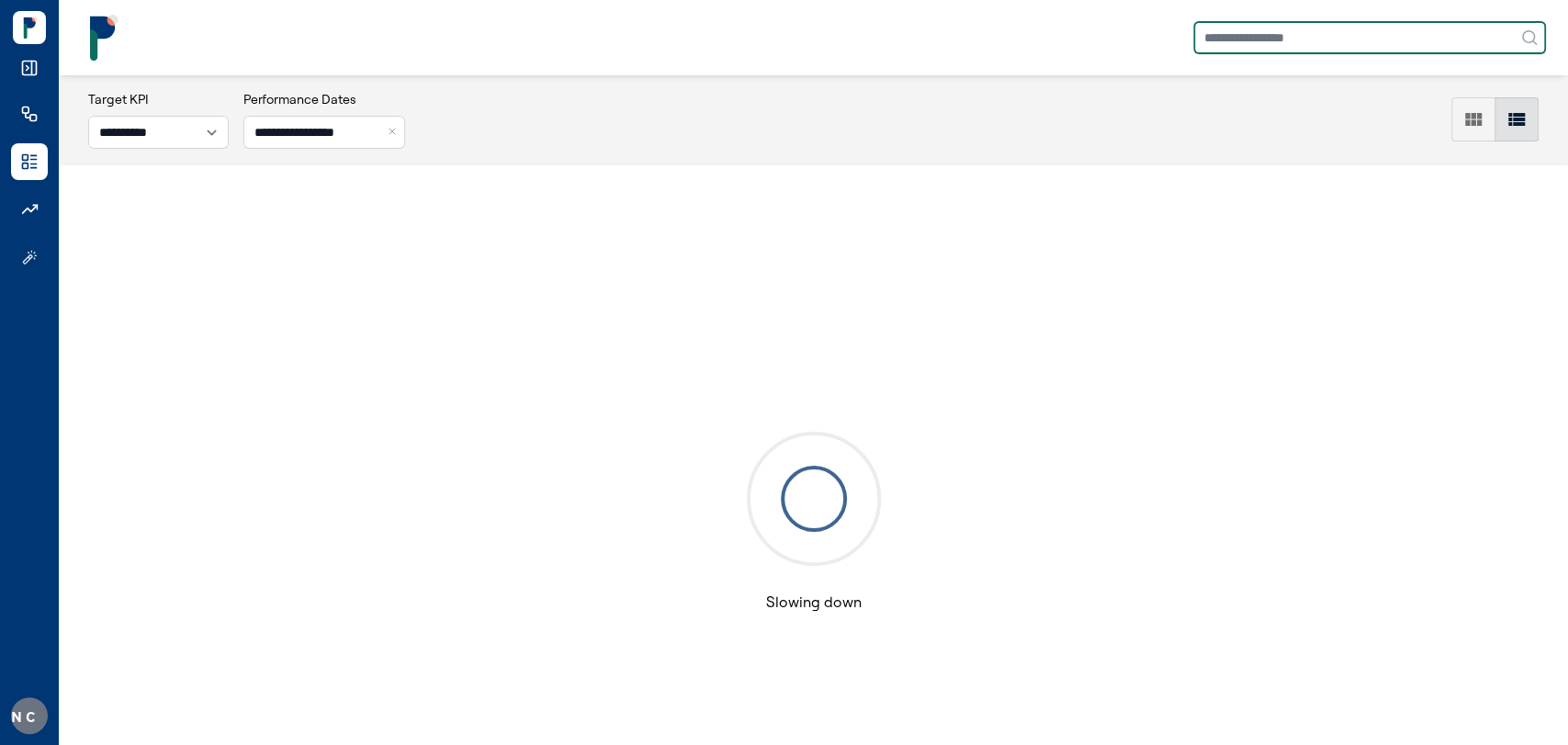 click at bounding box center [1370, 38] 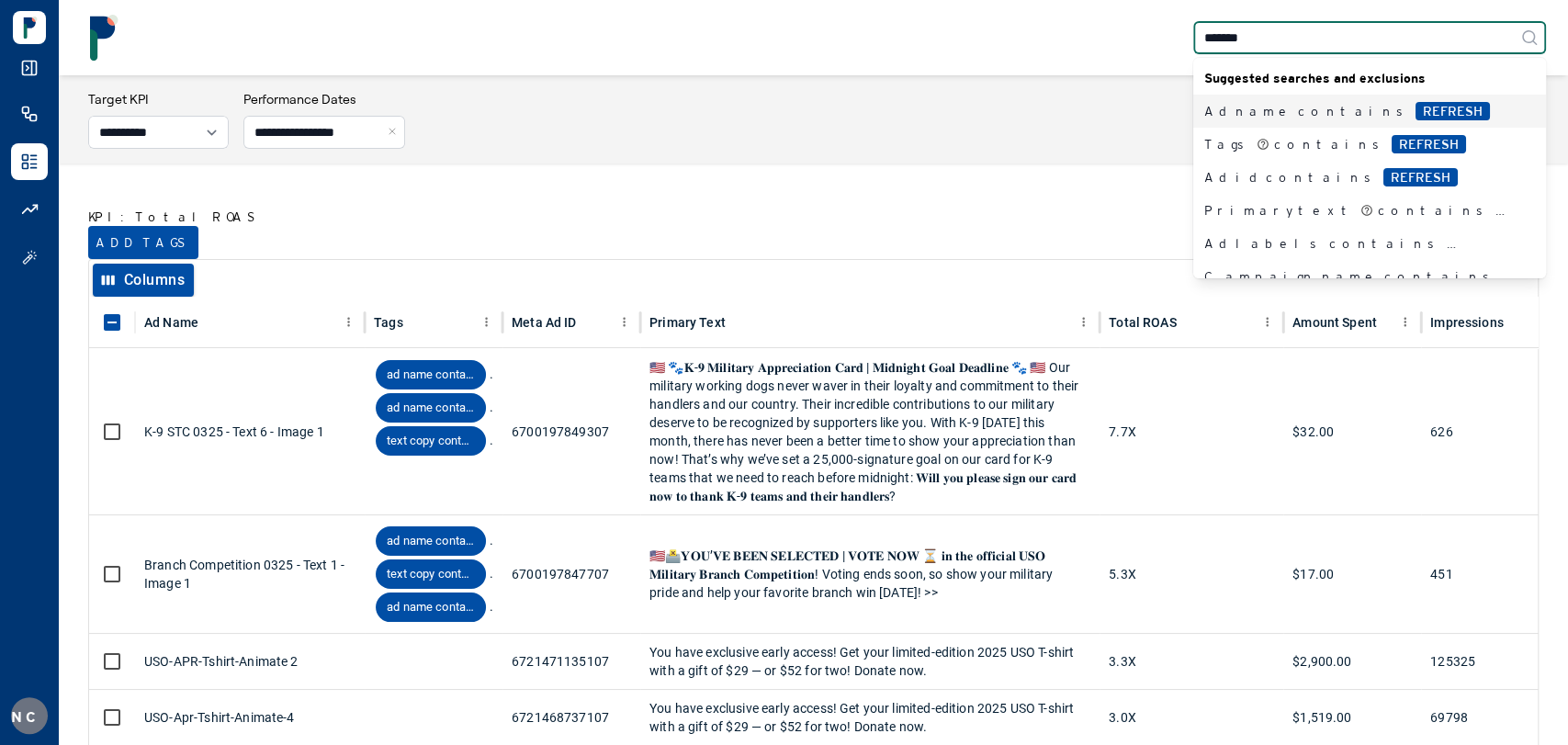 type on "*******" 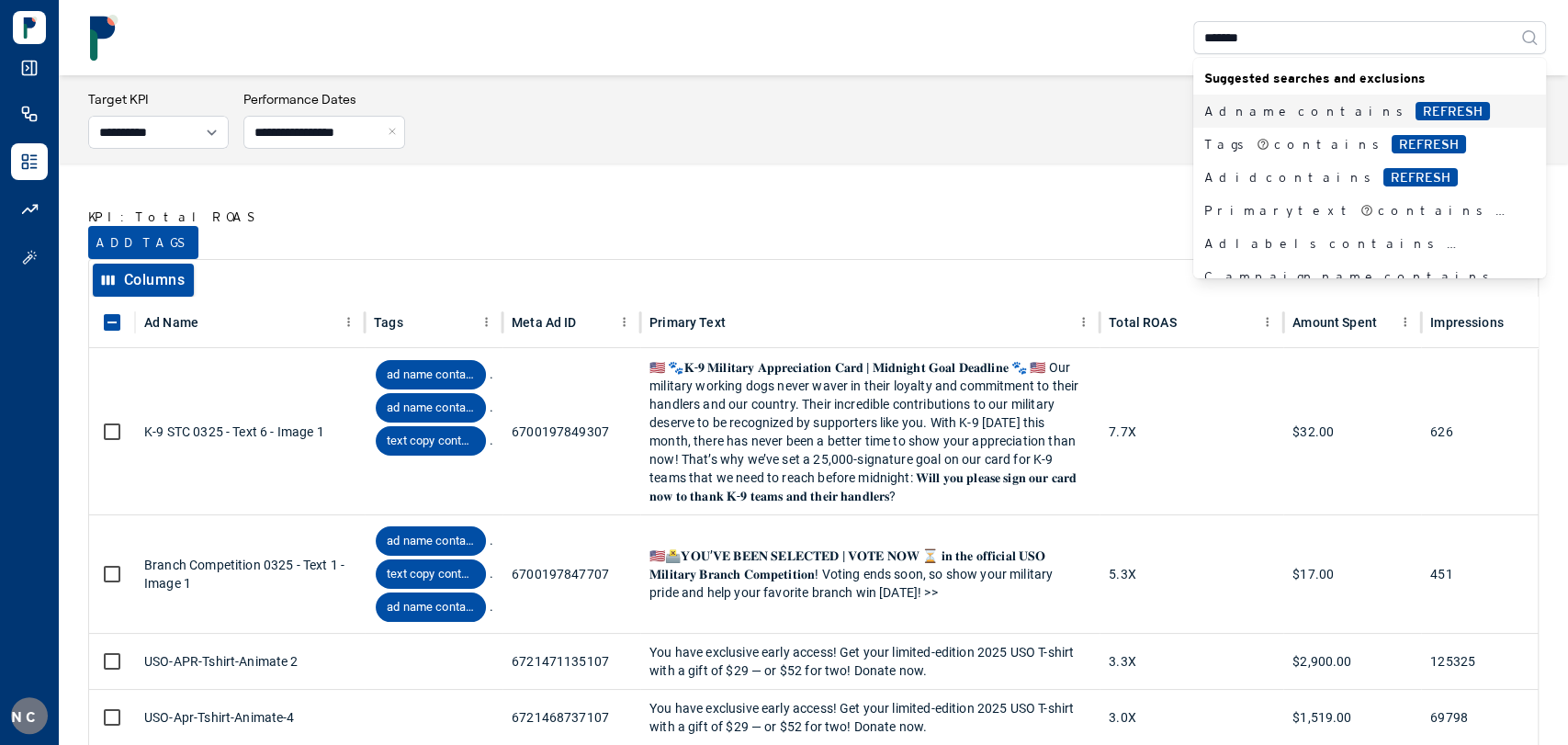click on "Ad name     contains   REFRESH" at bounding box center [1359, 111] 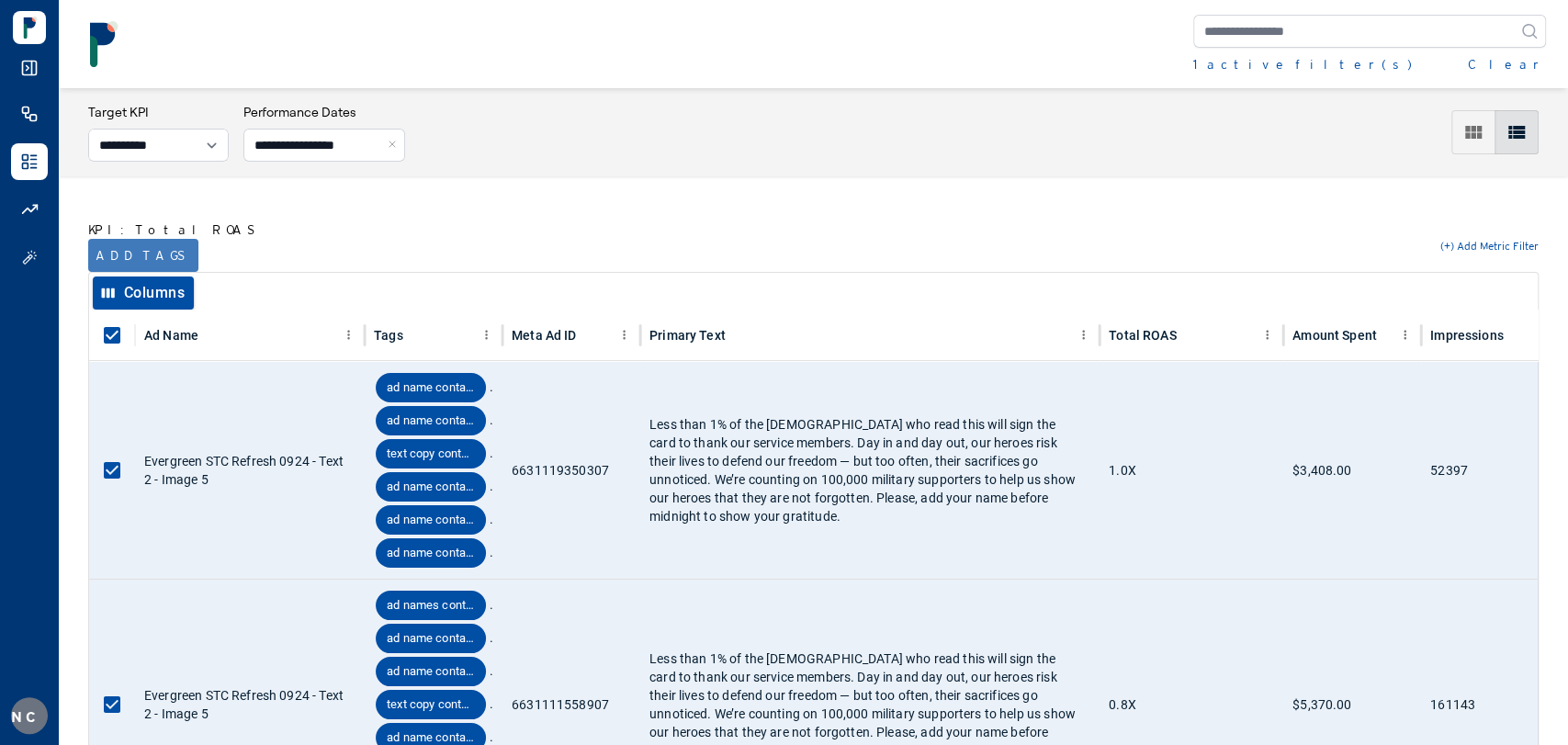 click on "Add tags" at bounding box center (143, 255) 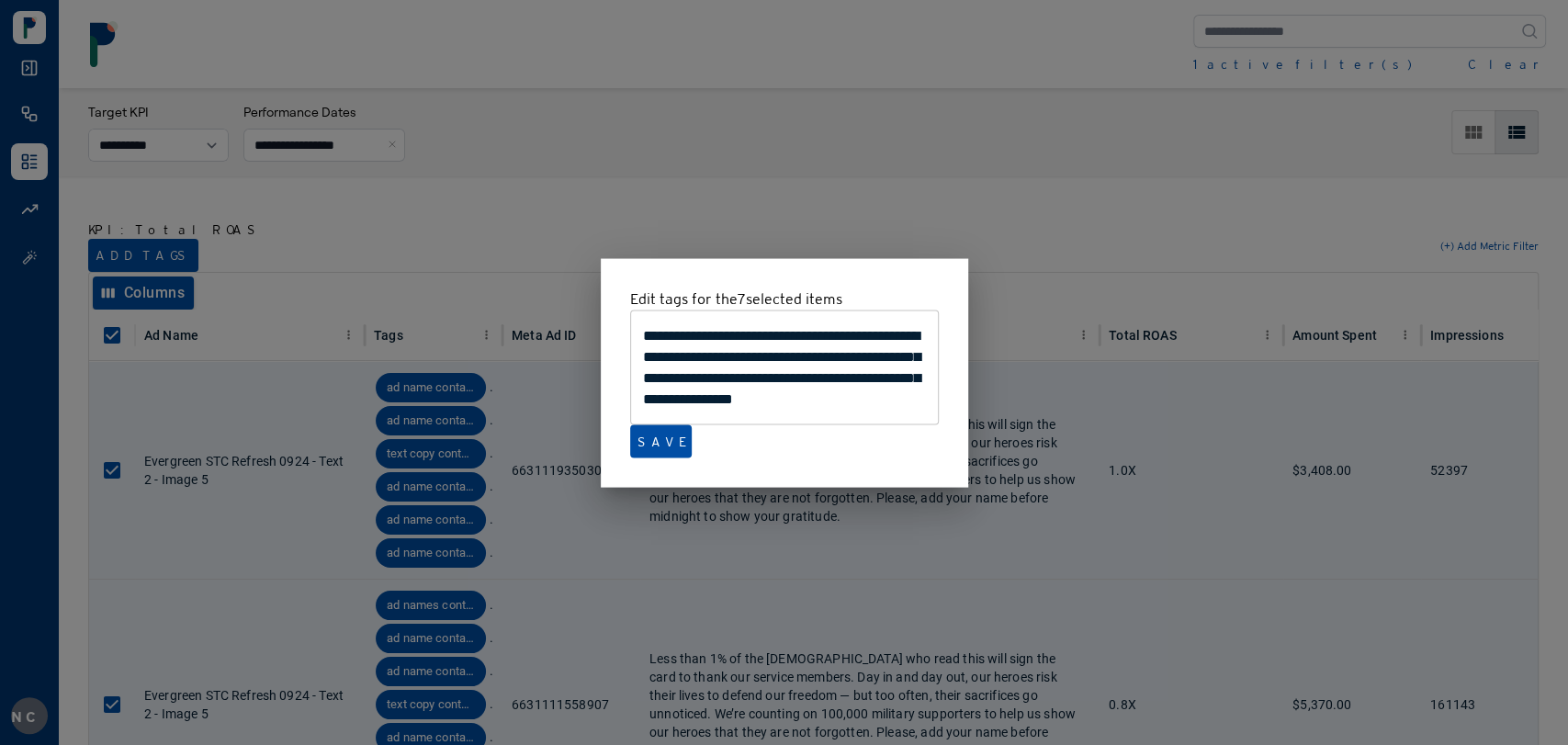 click at bounding box center [784, 372] 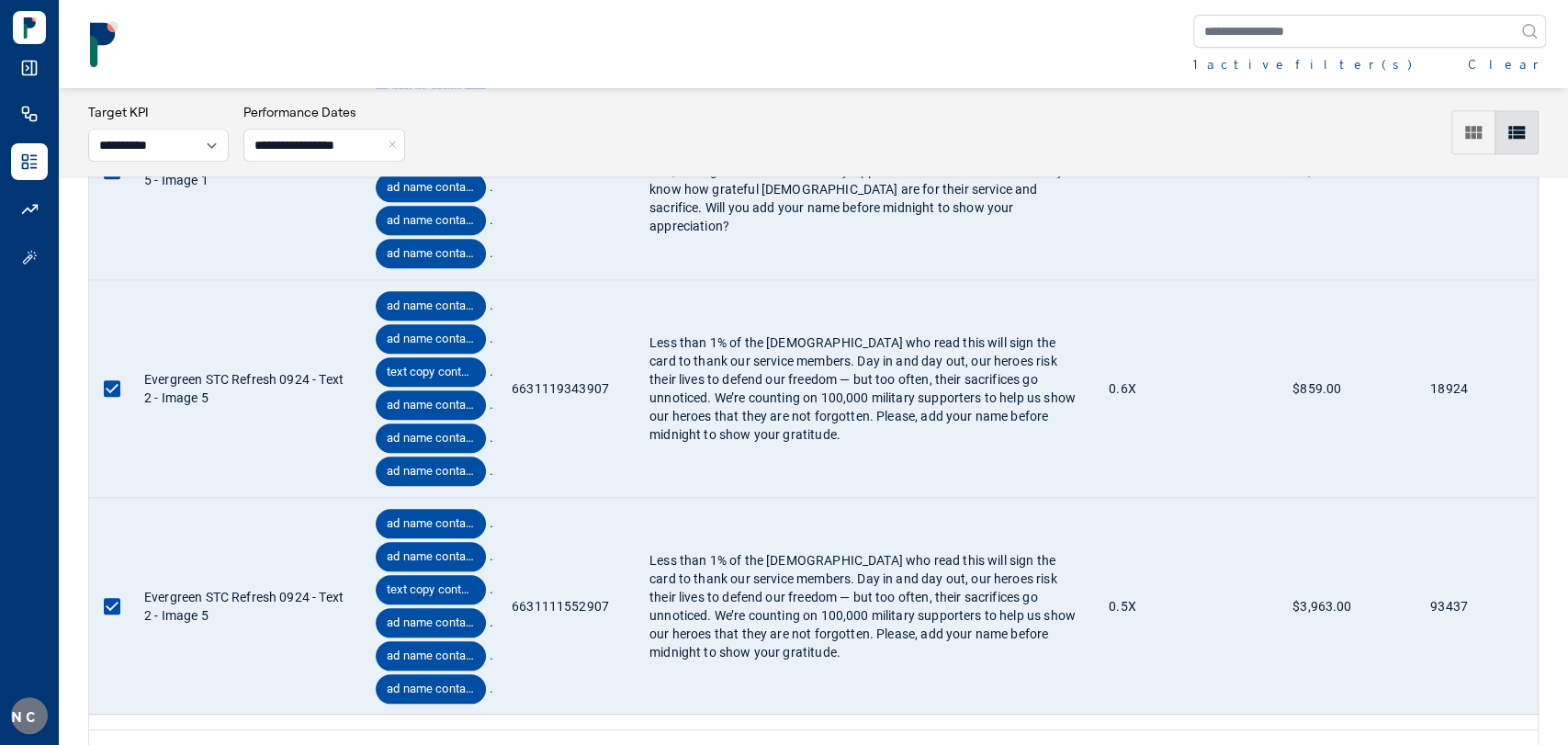 scroll, scrollTop: 1347, scrollLeft: 0, axis: vertical 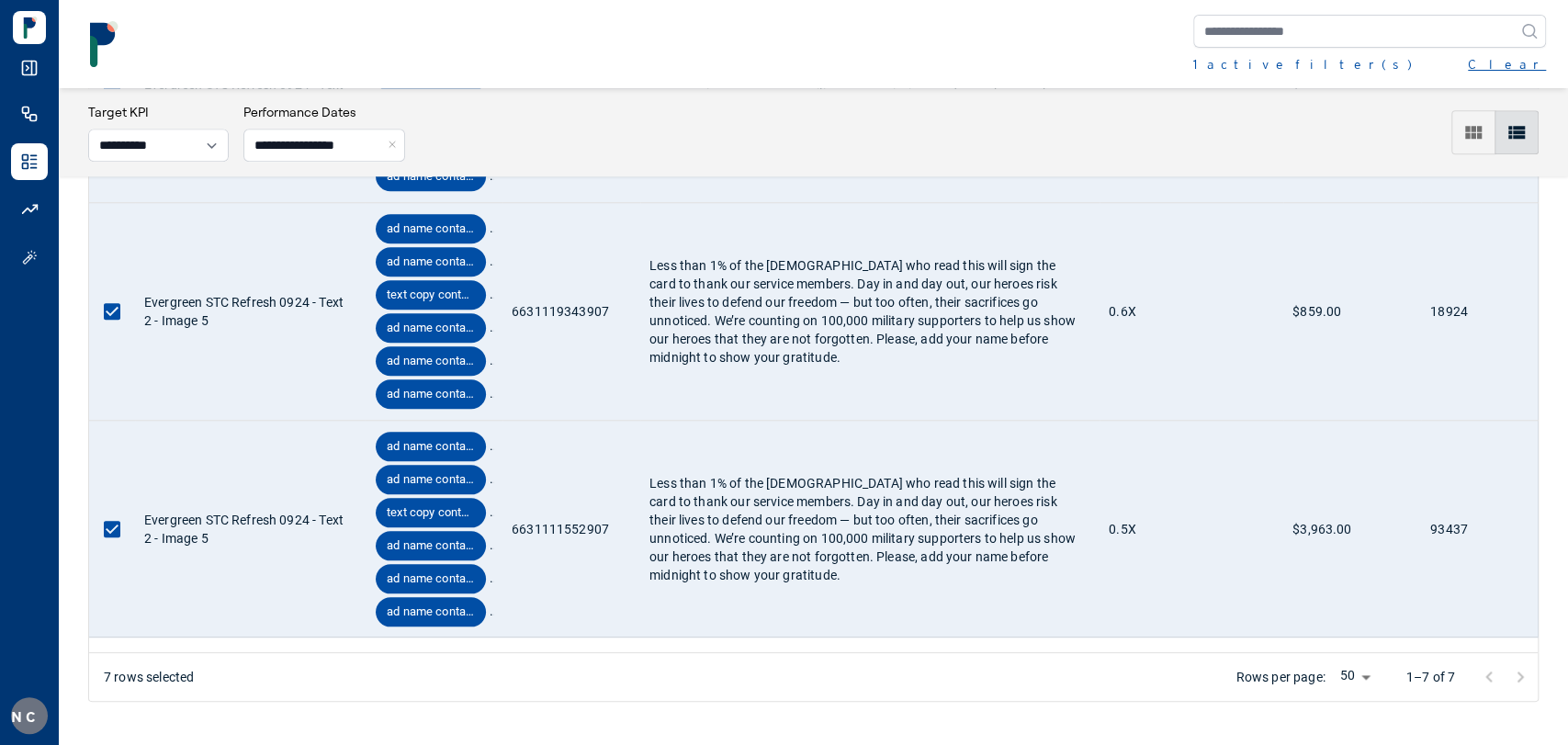 click on "Clear" at bounding box center (1506, 64) 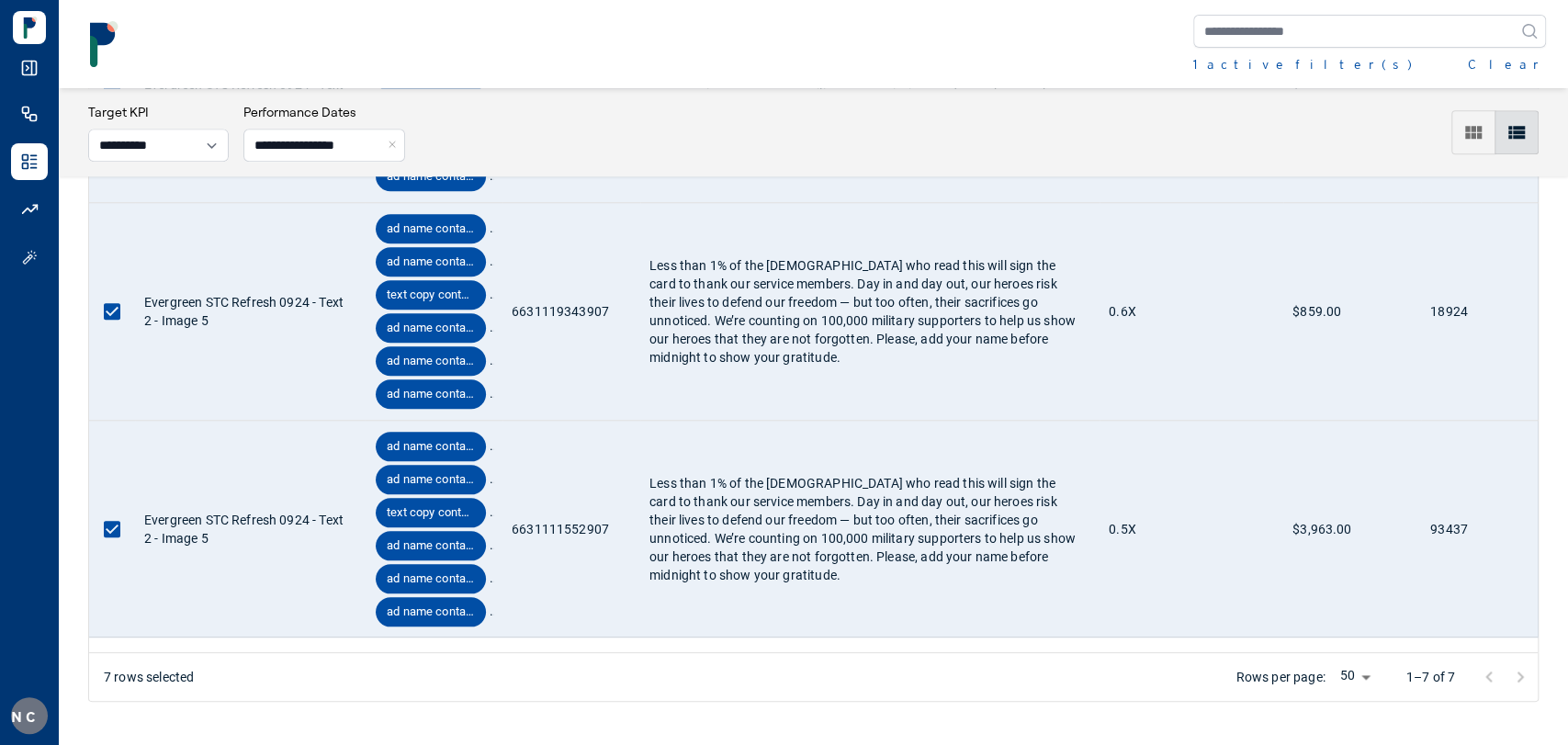 scroll, scrollTop: 88, scrollLeft: 0, axis: vertical 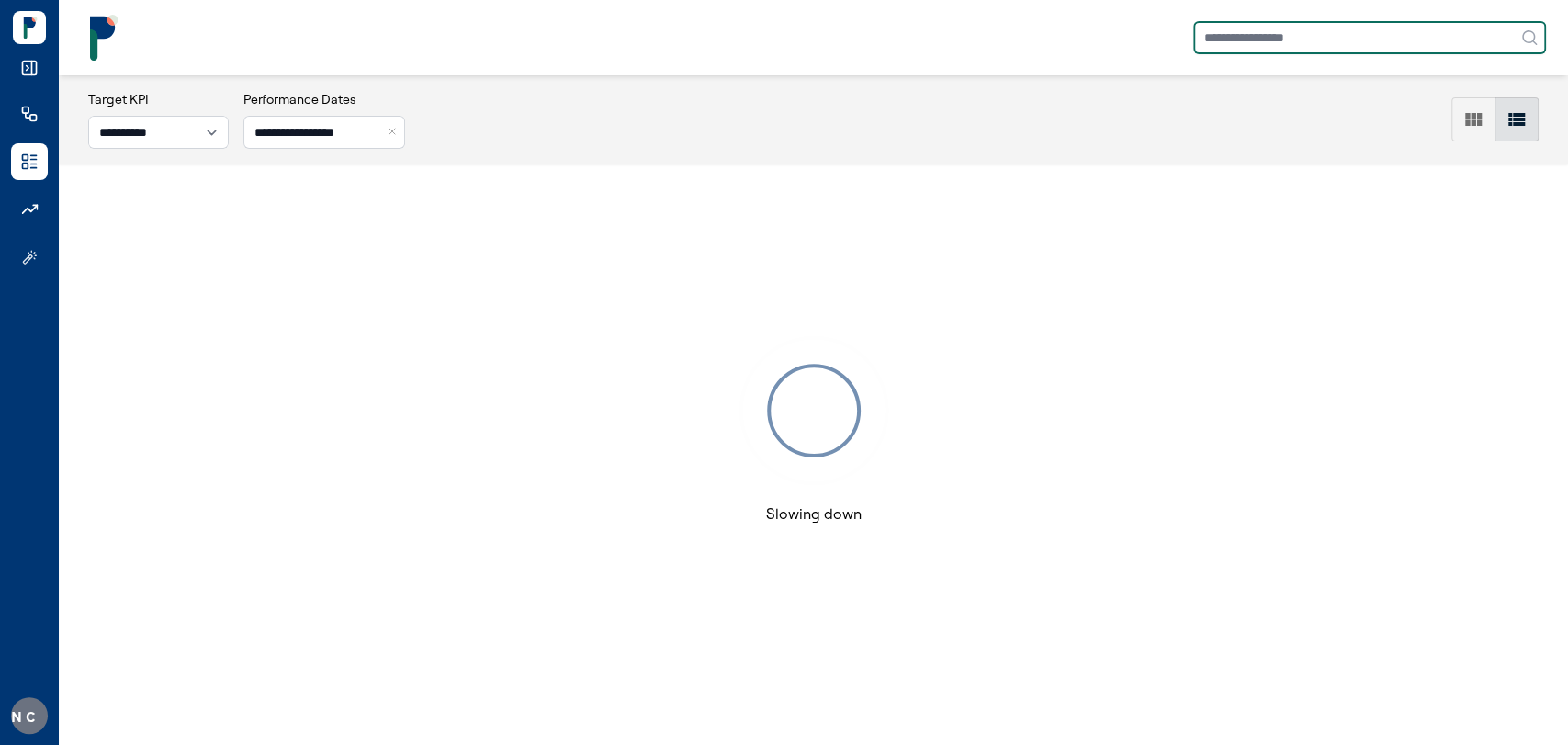 click at bounding box center (813, 38) 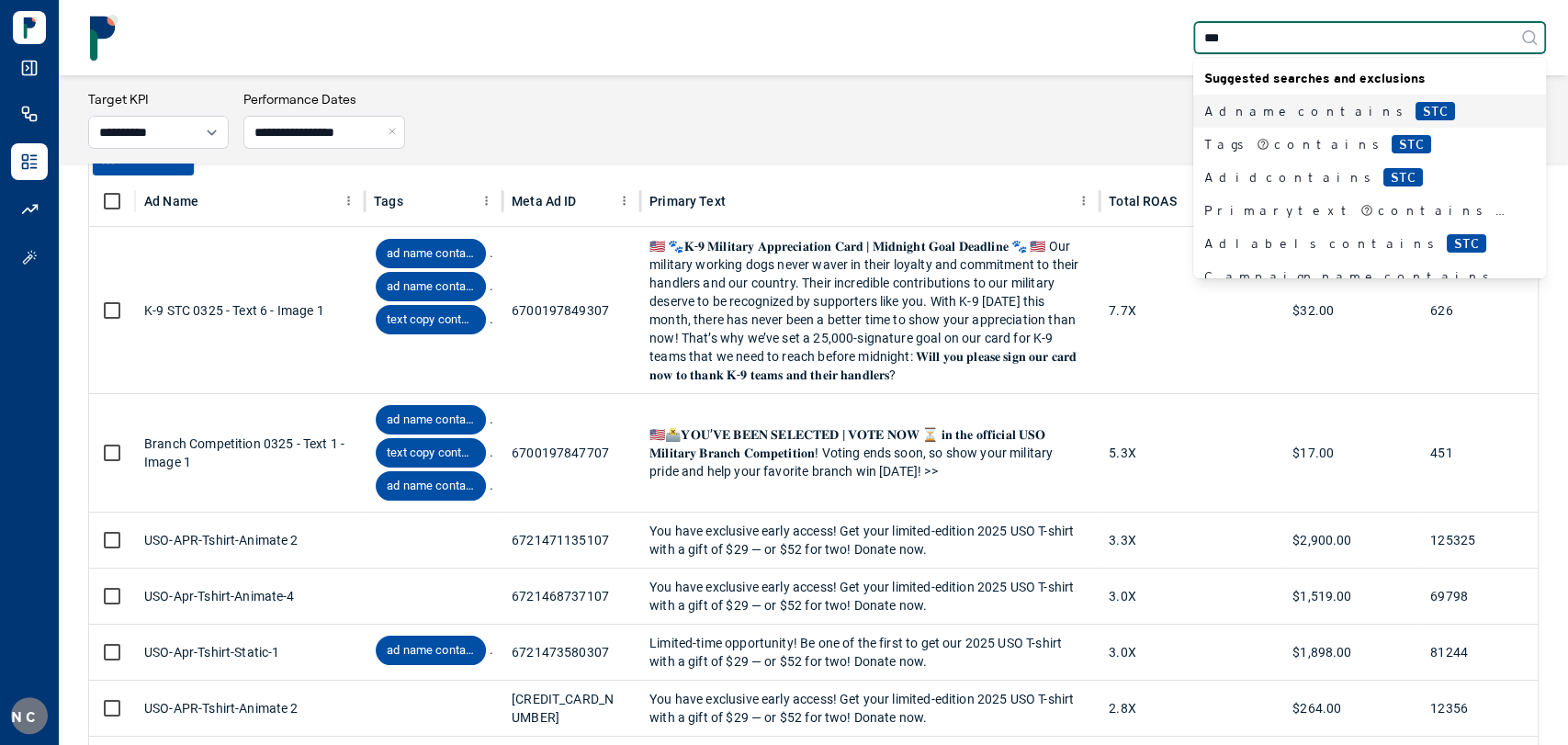 type on "***" 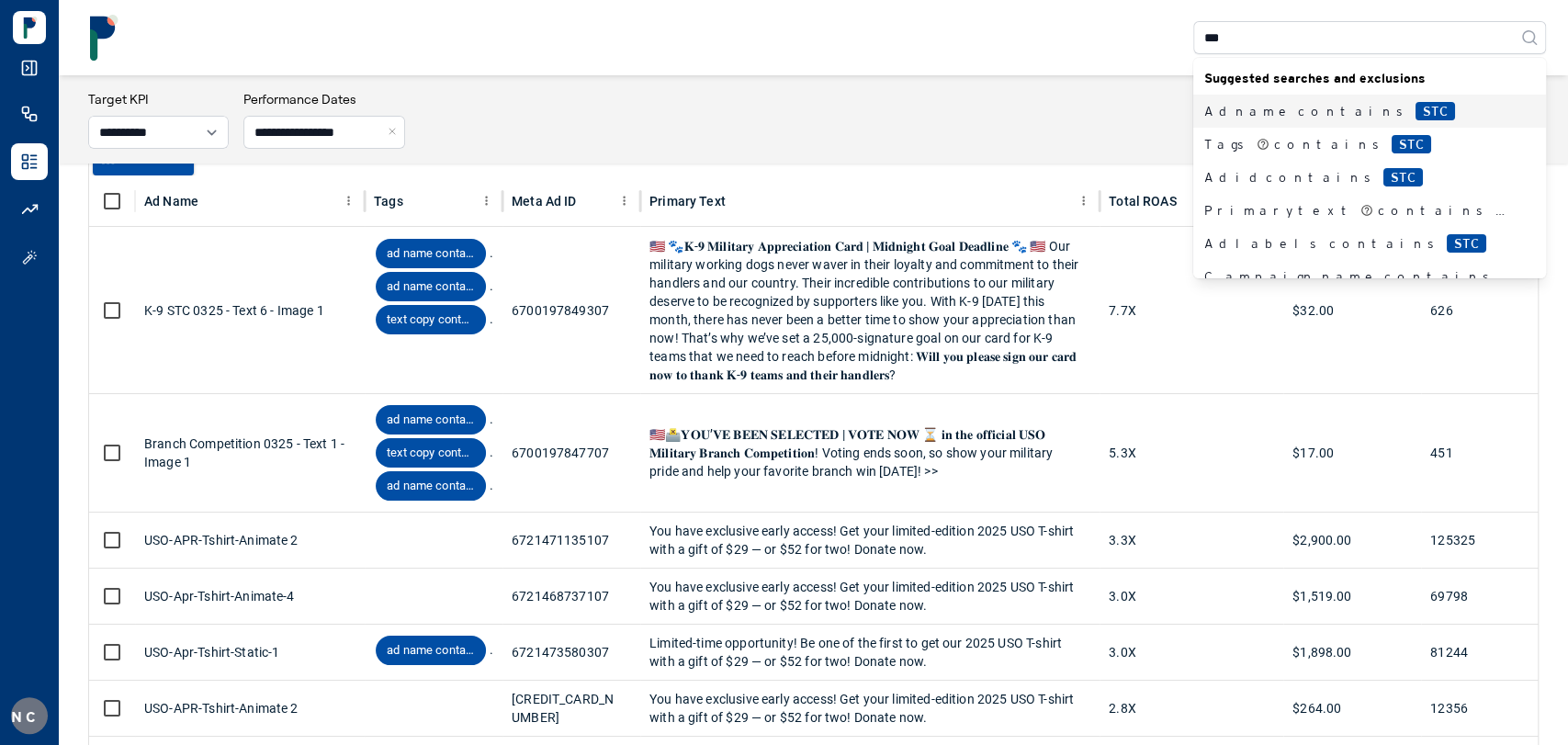 click on "Ad name     contains   STC" at bounding box center [1359, 111] 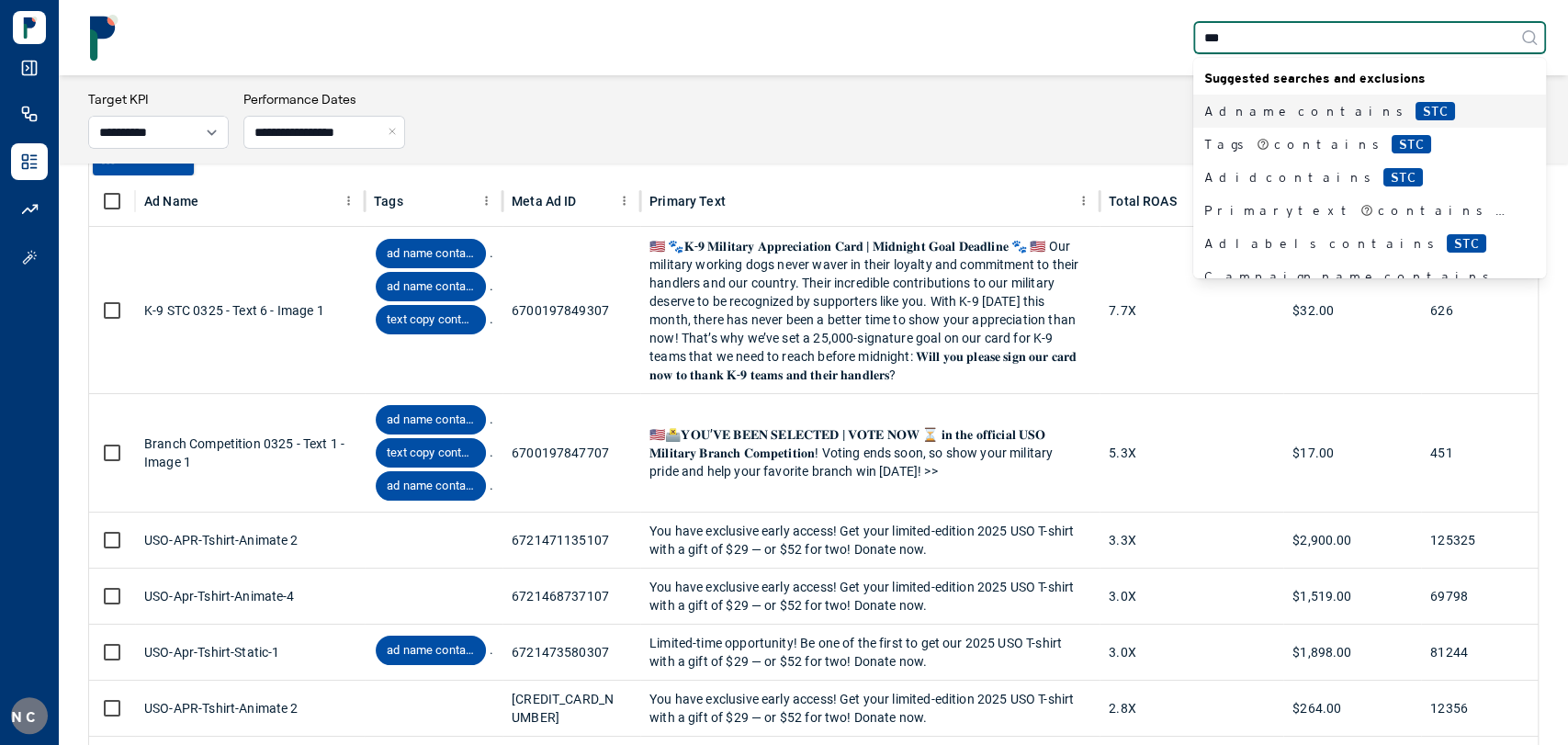 type 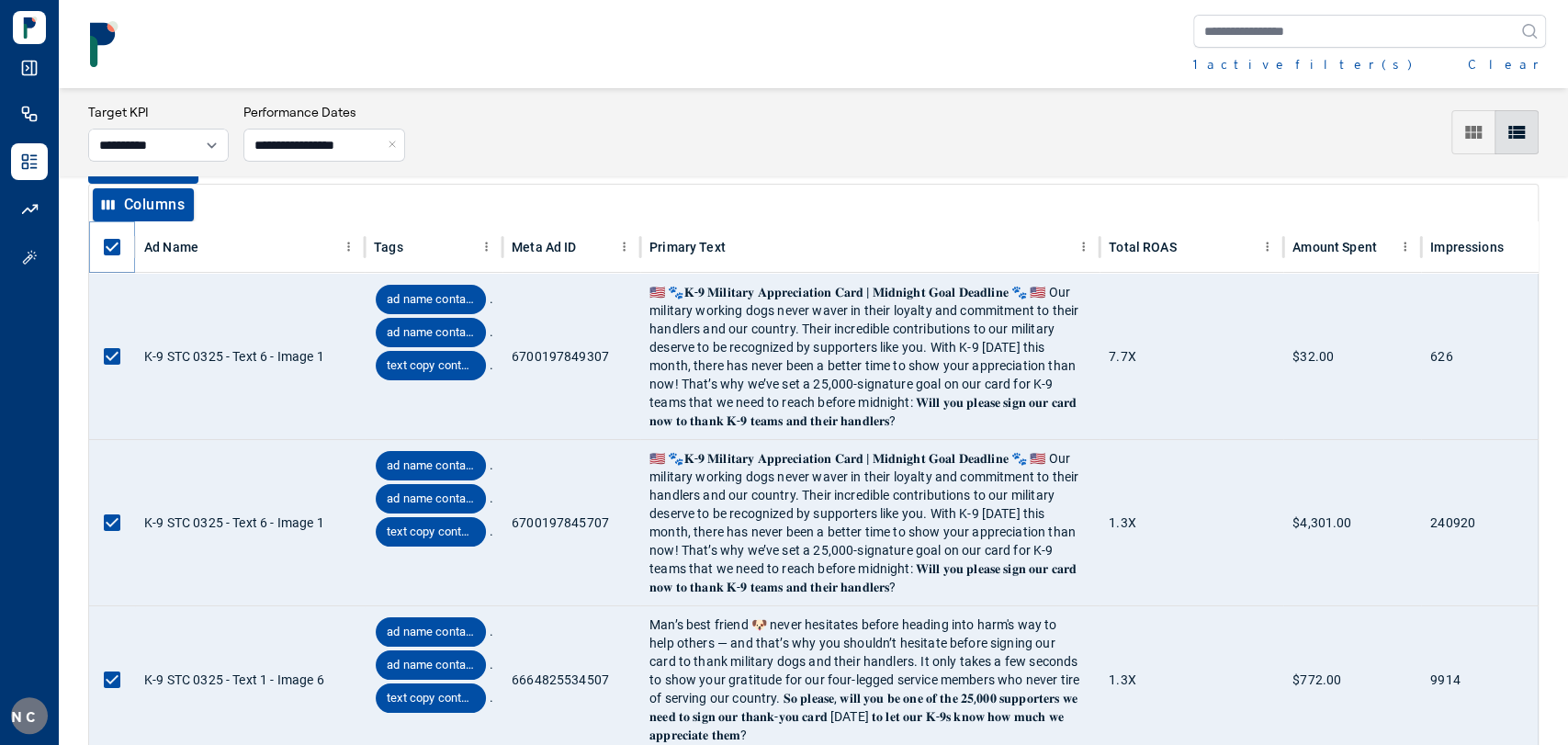 scroll, scrollTop: 0, scrollLeft: 0, axis: both 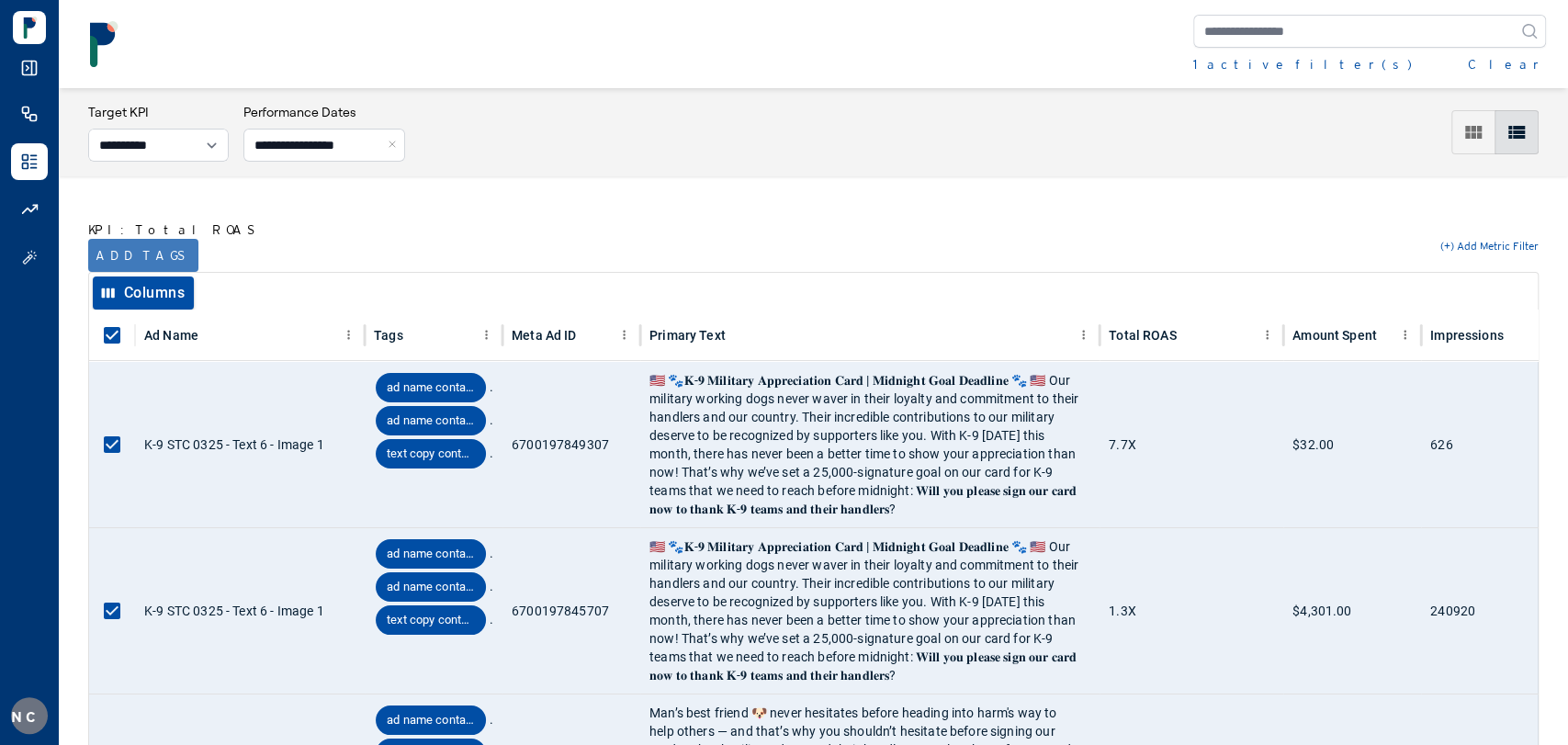 click on "Add tags" at bounding box center (143, 255) 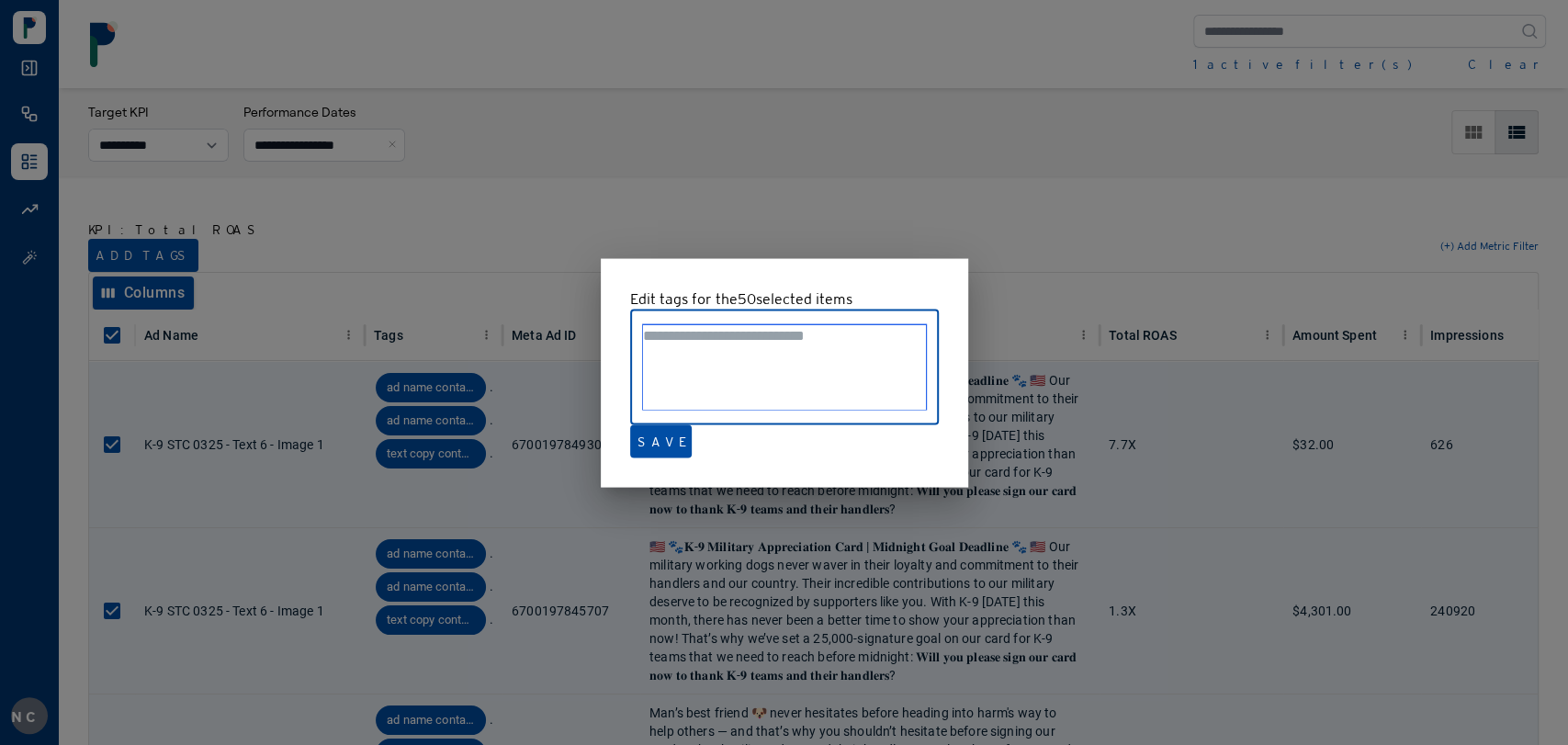 paste on "**********" 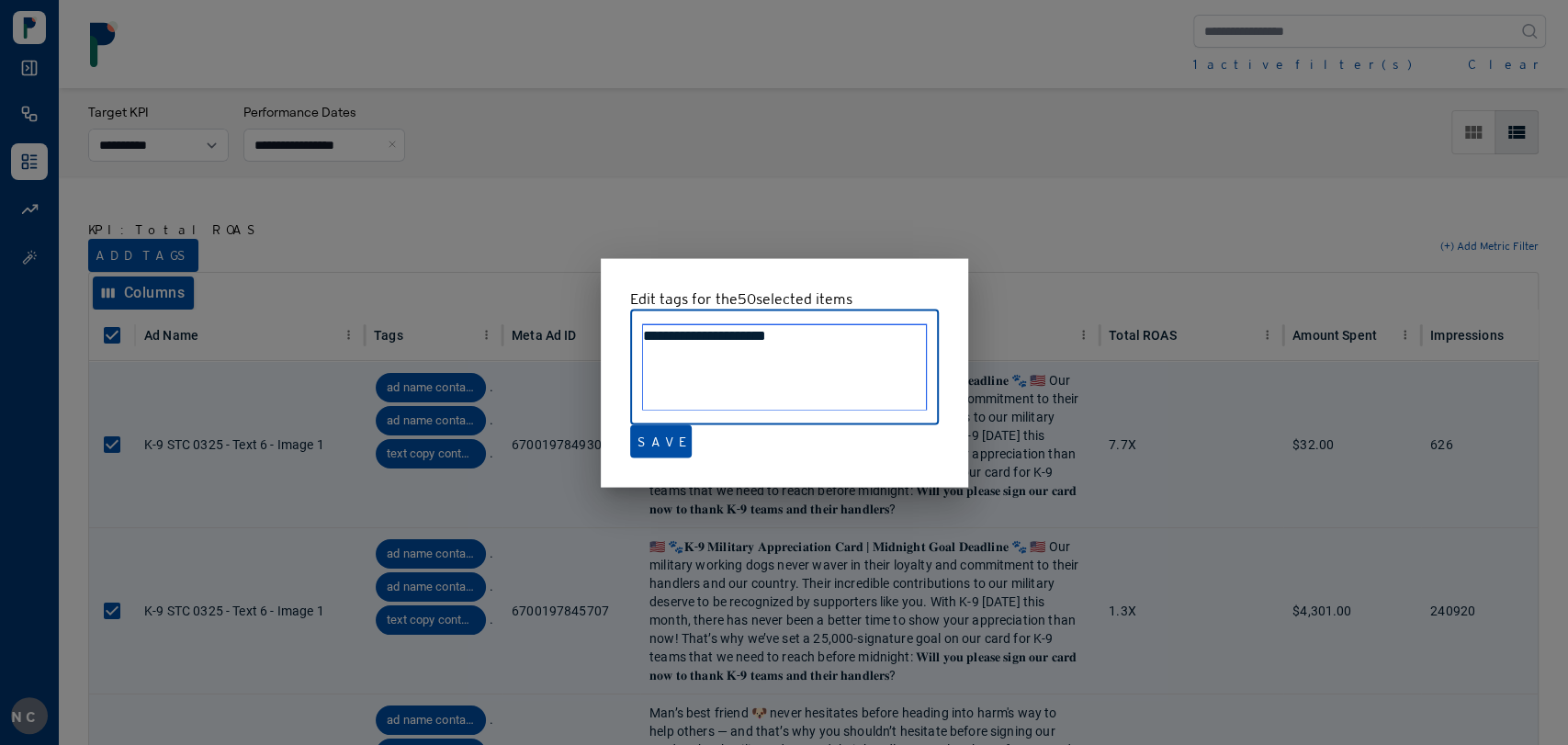 type on "**********" 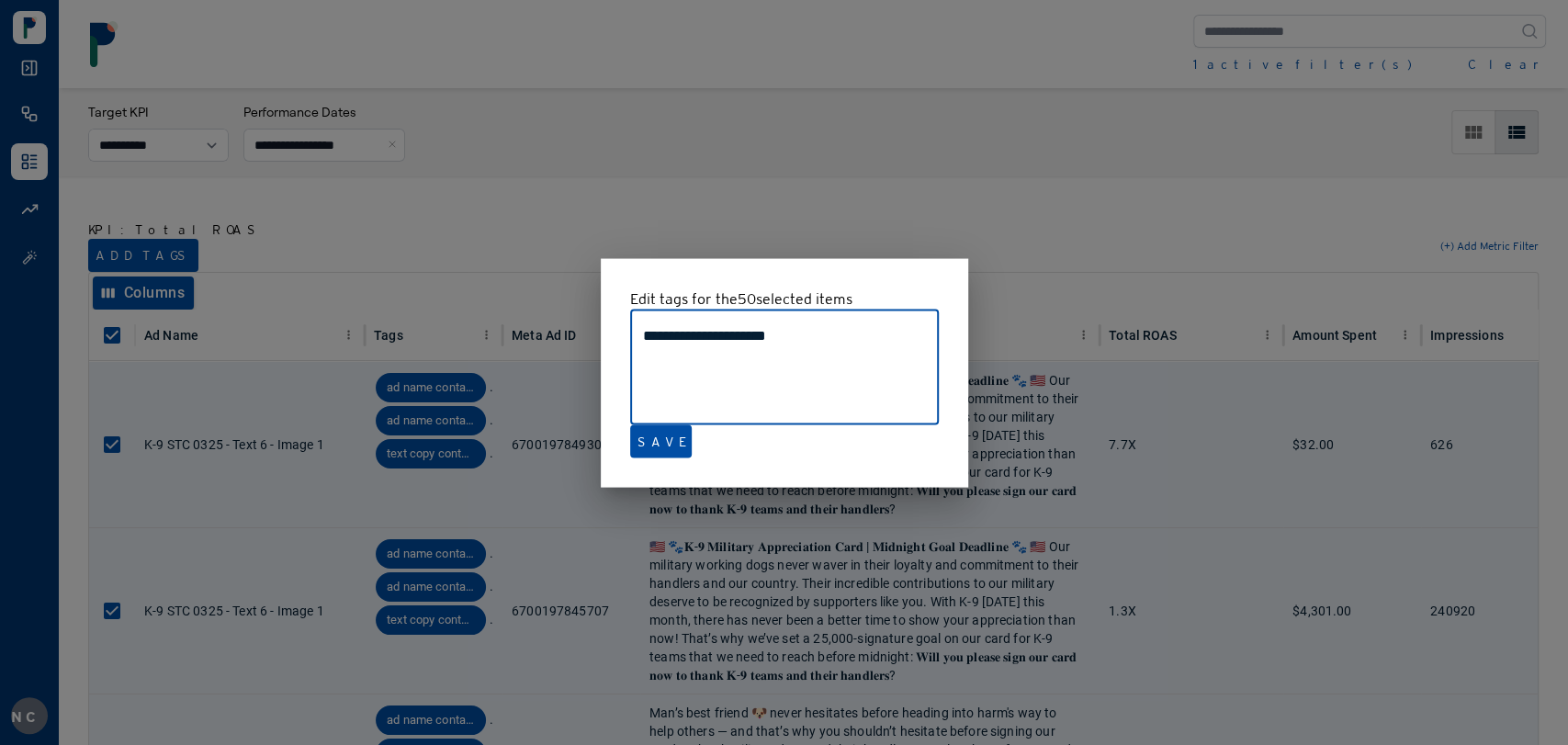 click on "**********" at bounding box center (784, 372) 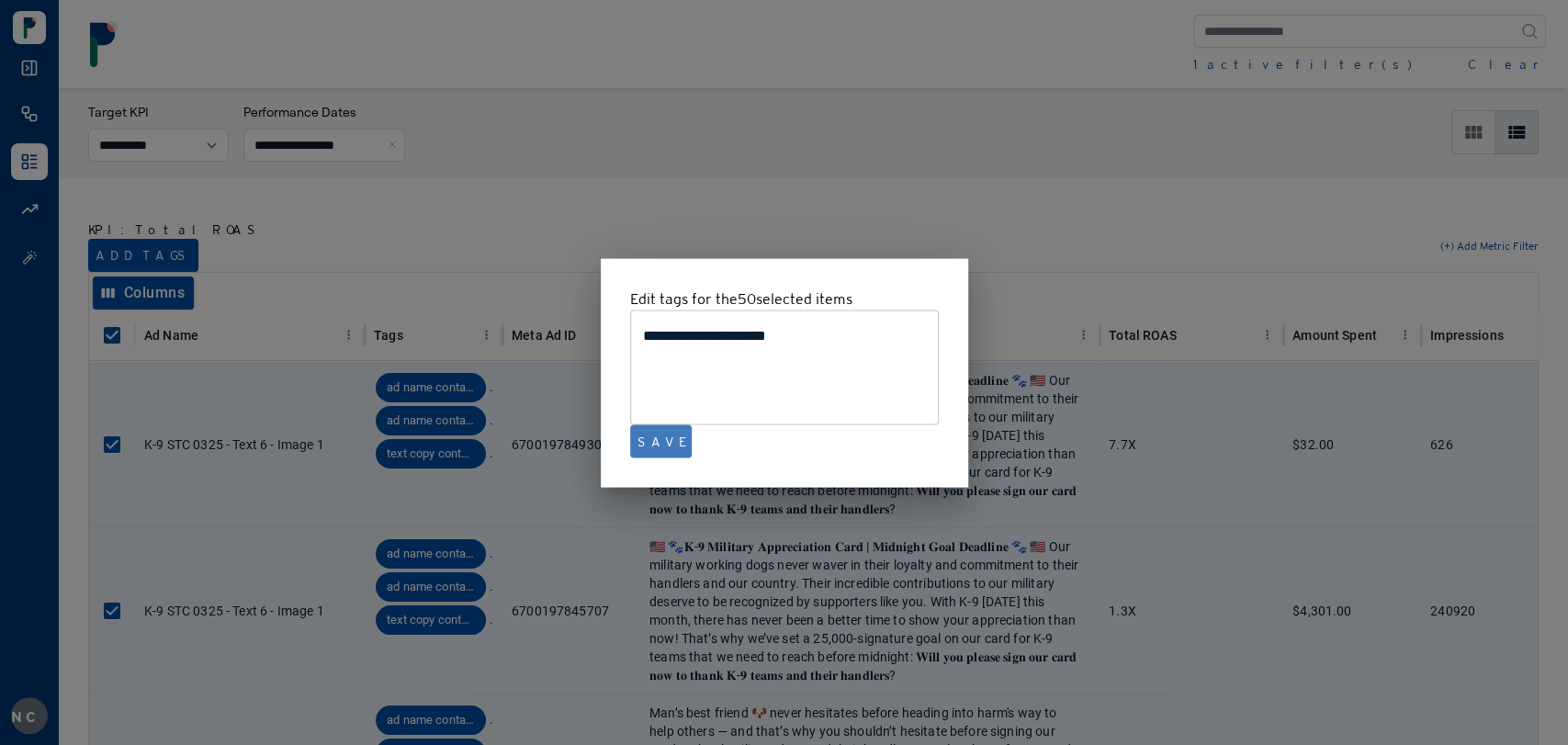 click on "Save" at bounding box center [660, 441] 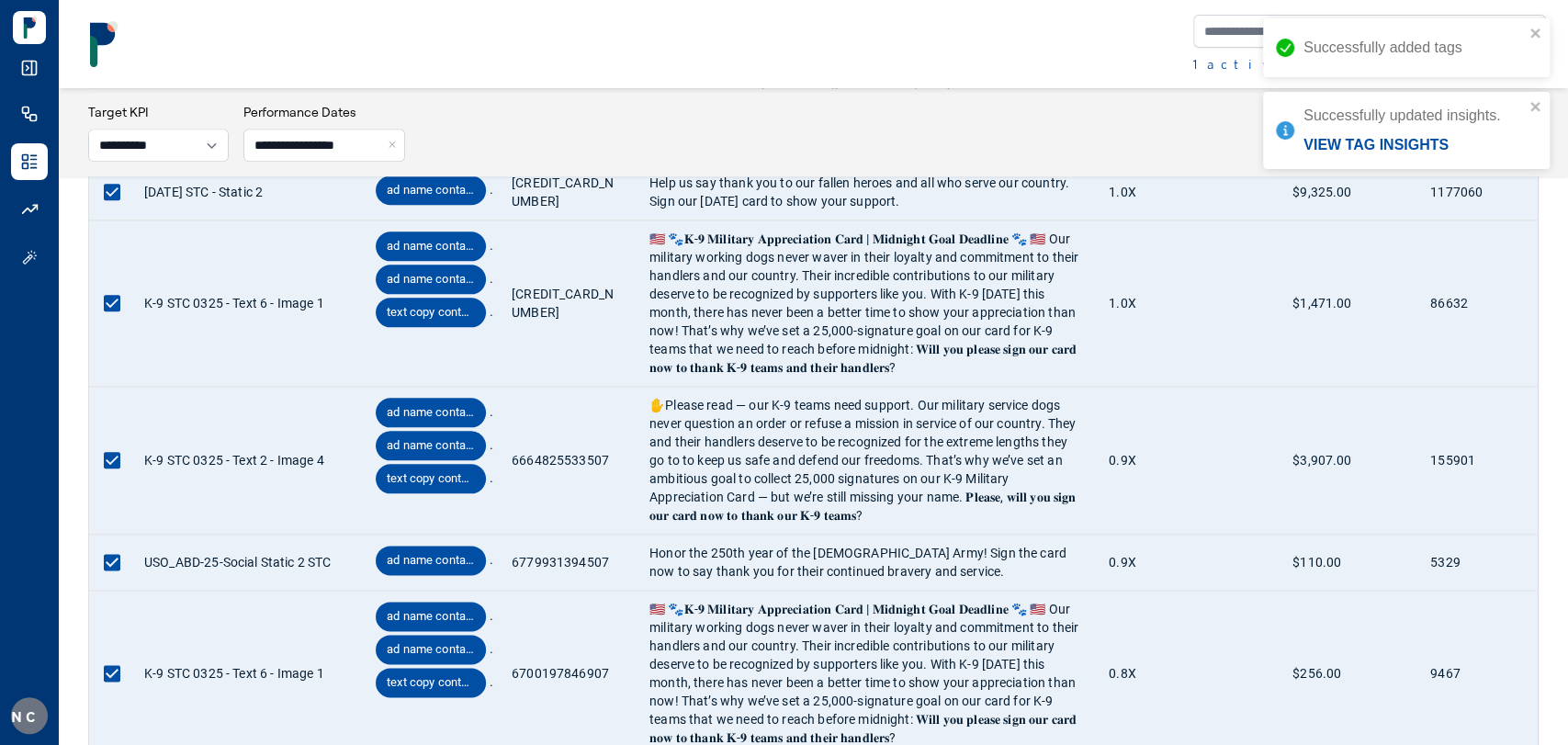 scroll, scrollTop: 6188, scrollLeft: 0, axis: vertical 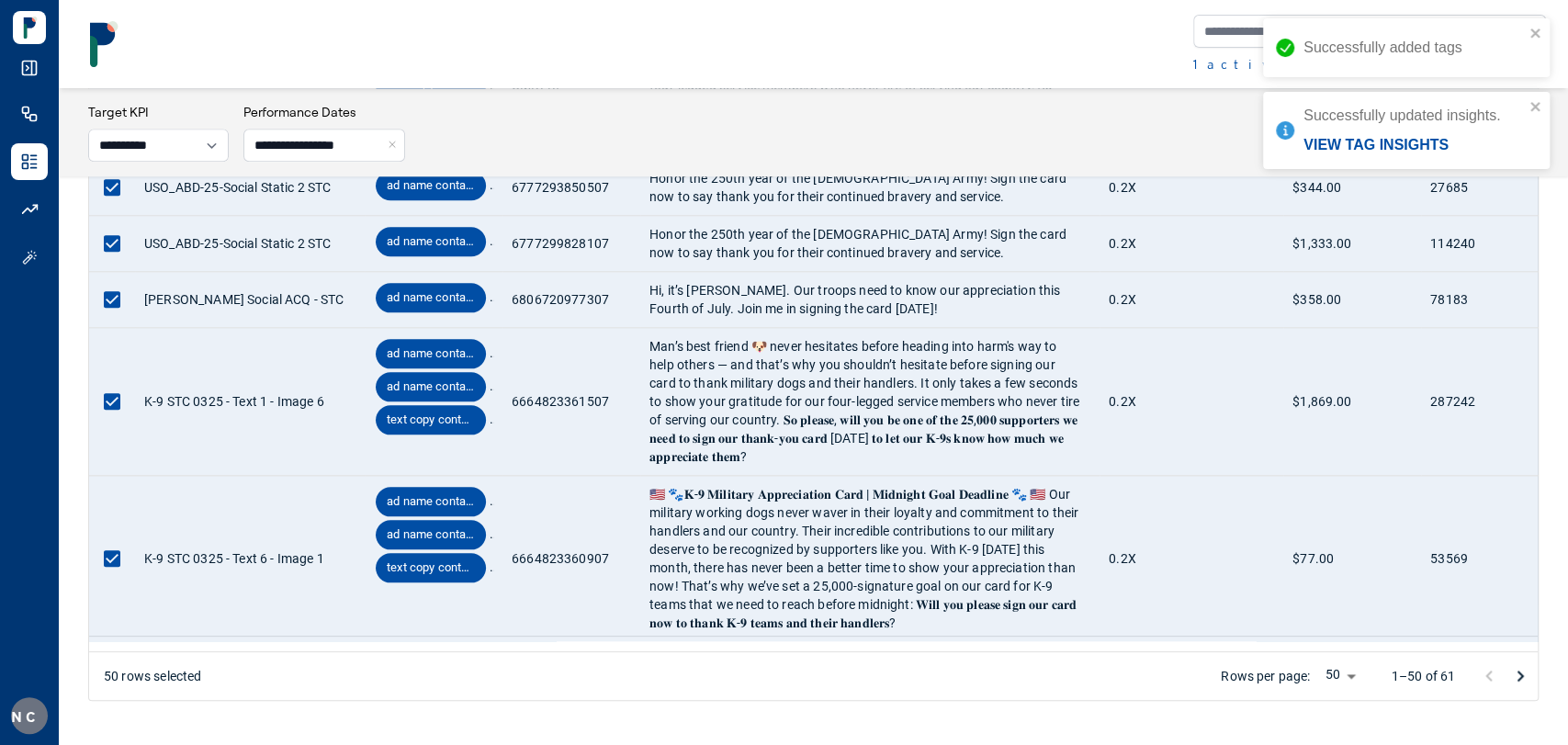 click 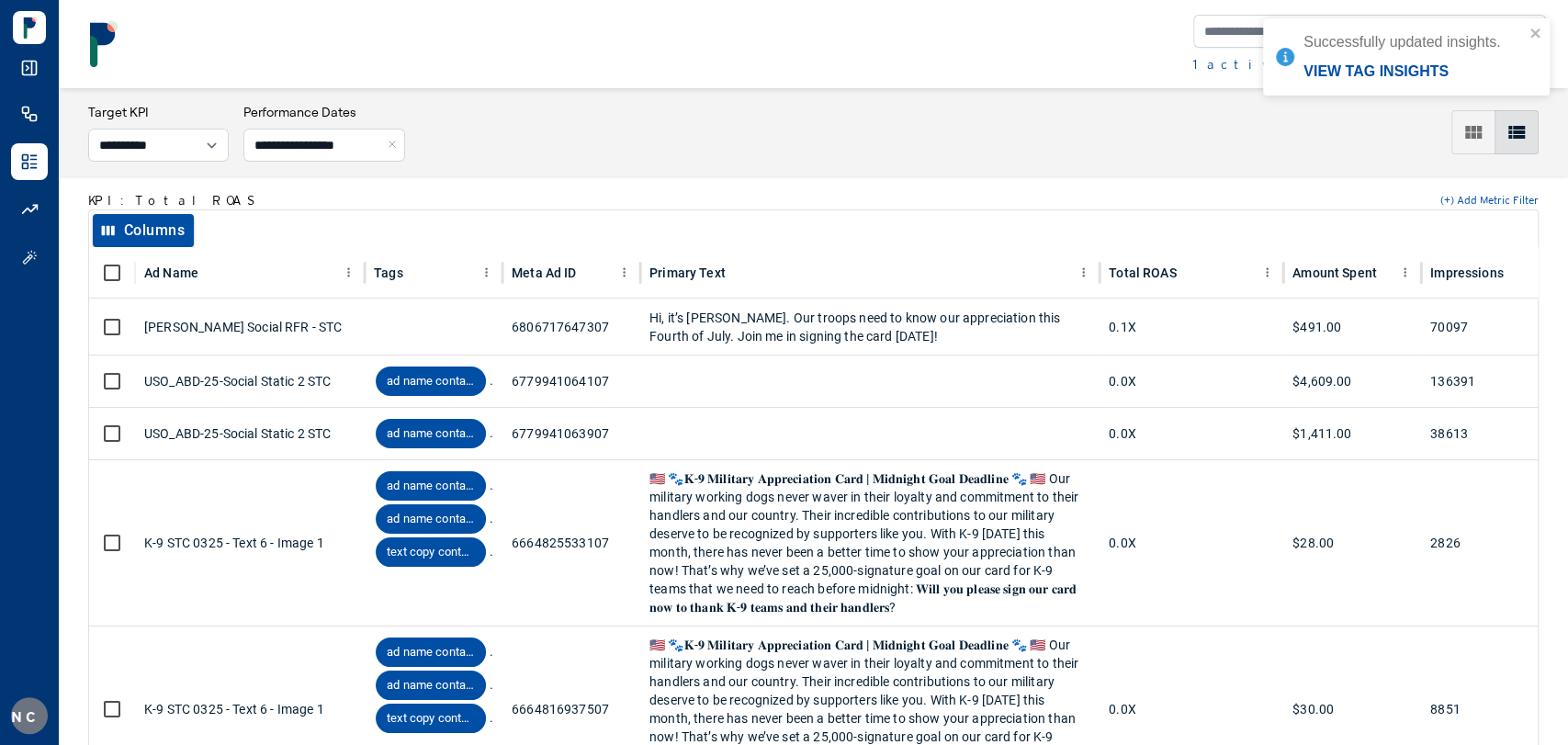 scroll, scrollTop: 0, scrollLeft: 0, axis: both 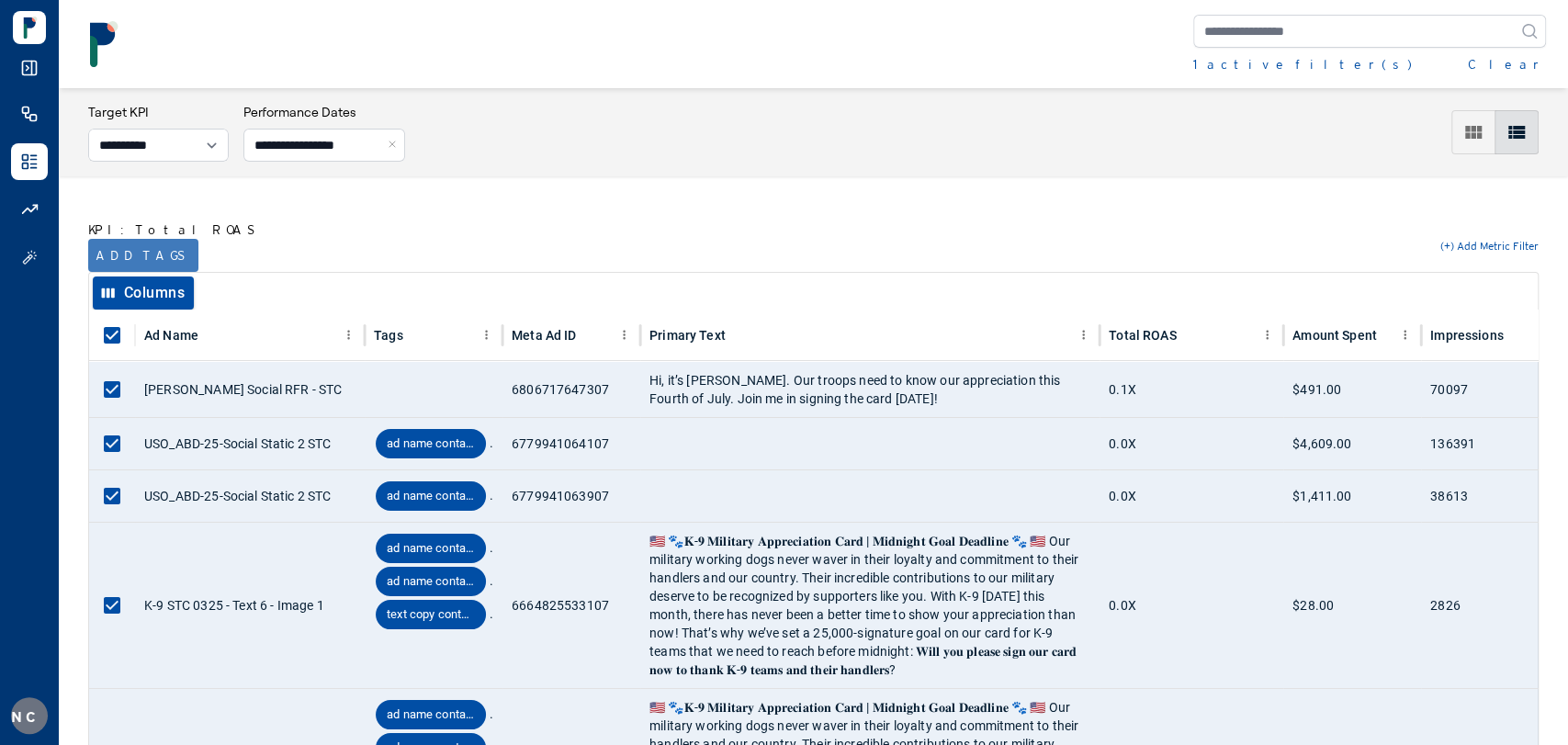 click on "Add tags" at bounding box center [143, 255] 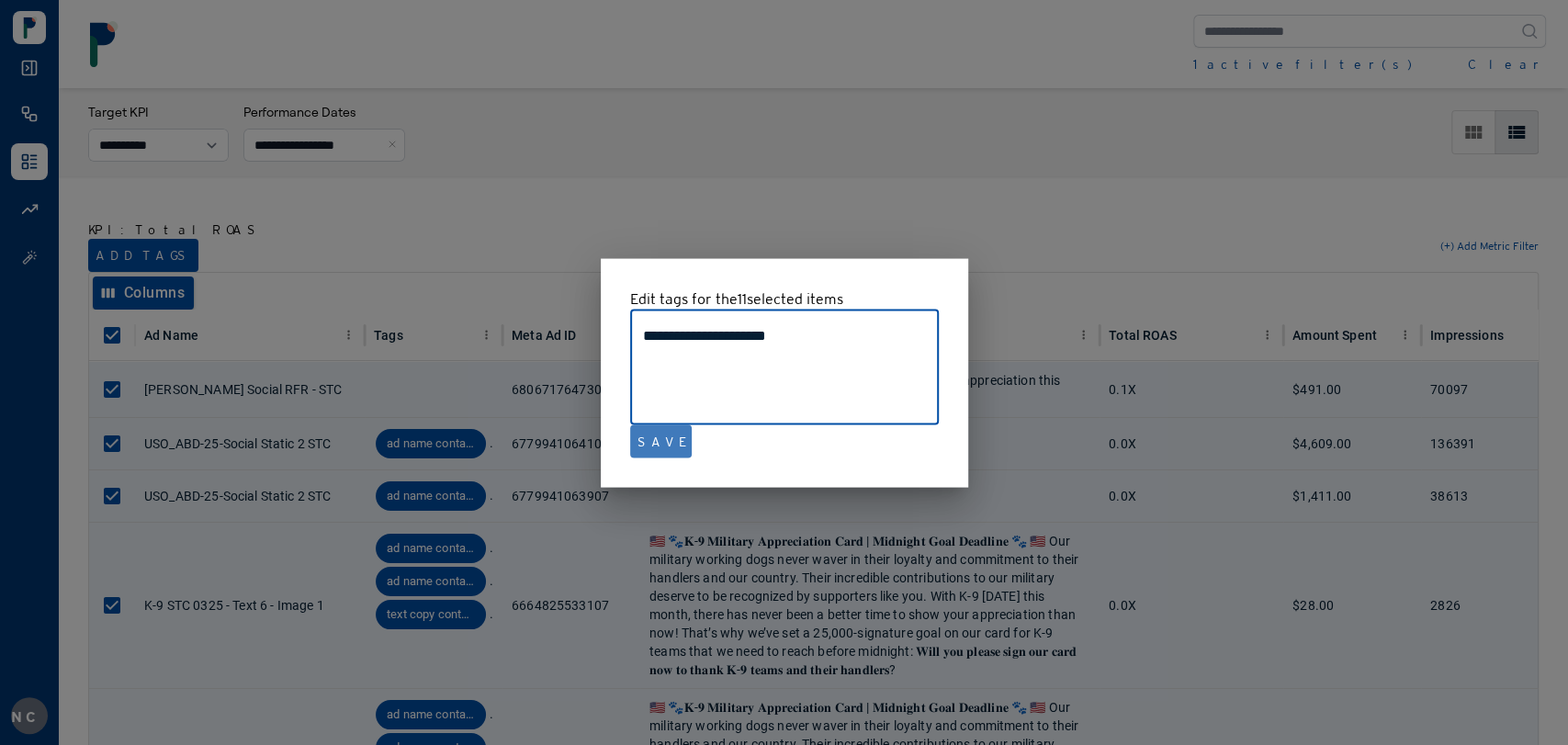 type on "**********" 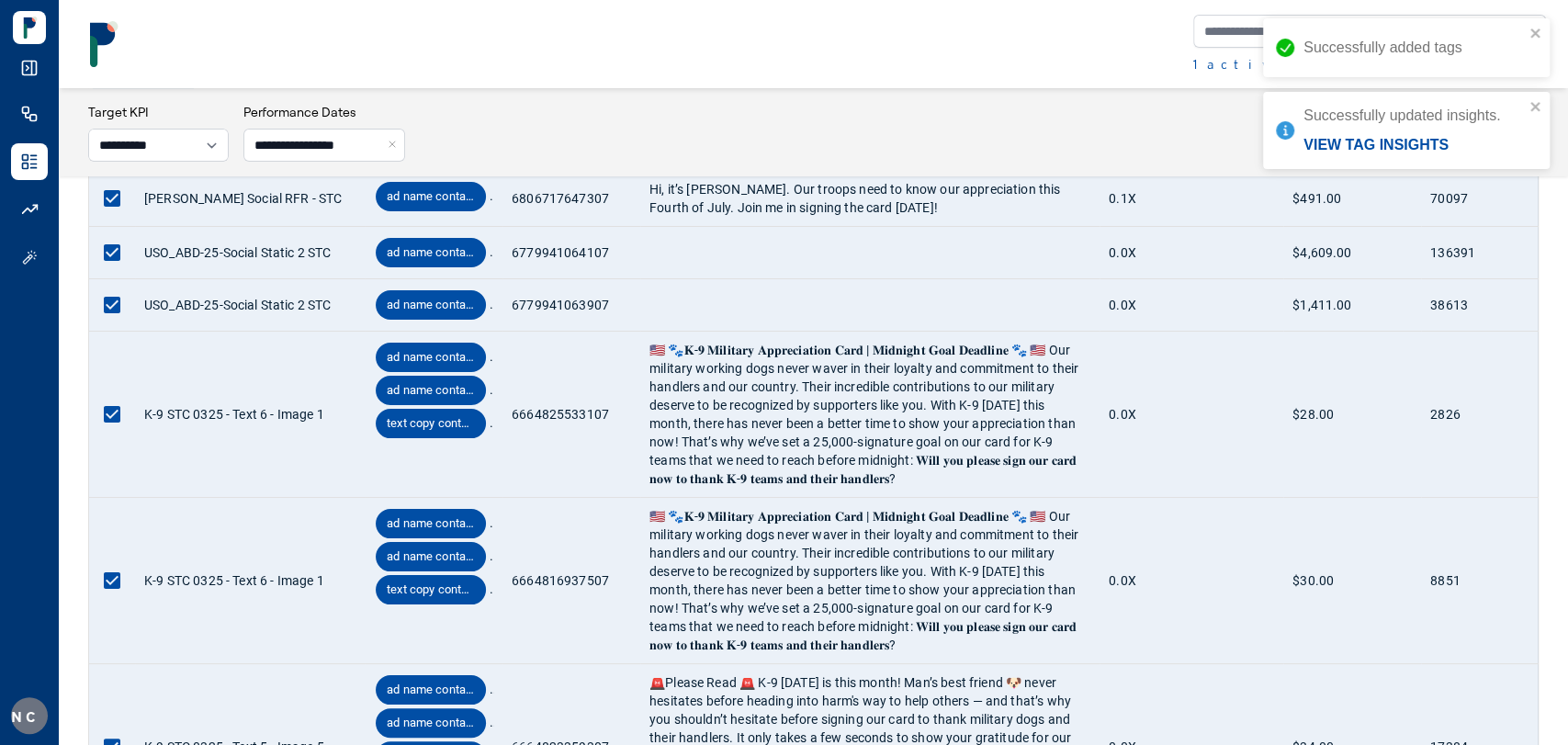 scroll, scrollTop: 0, scrollLeft: 0, axis: both 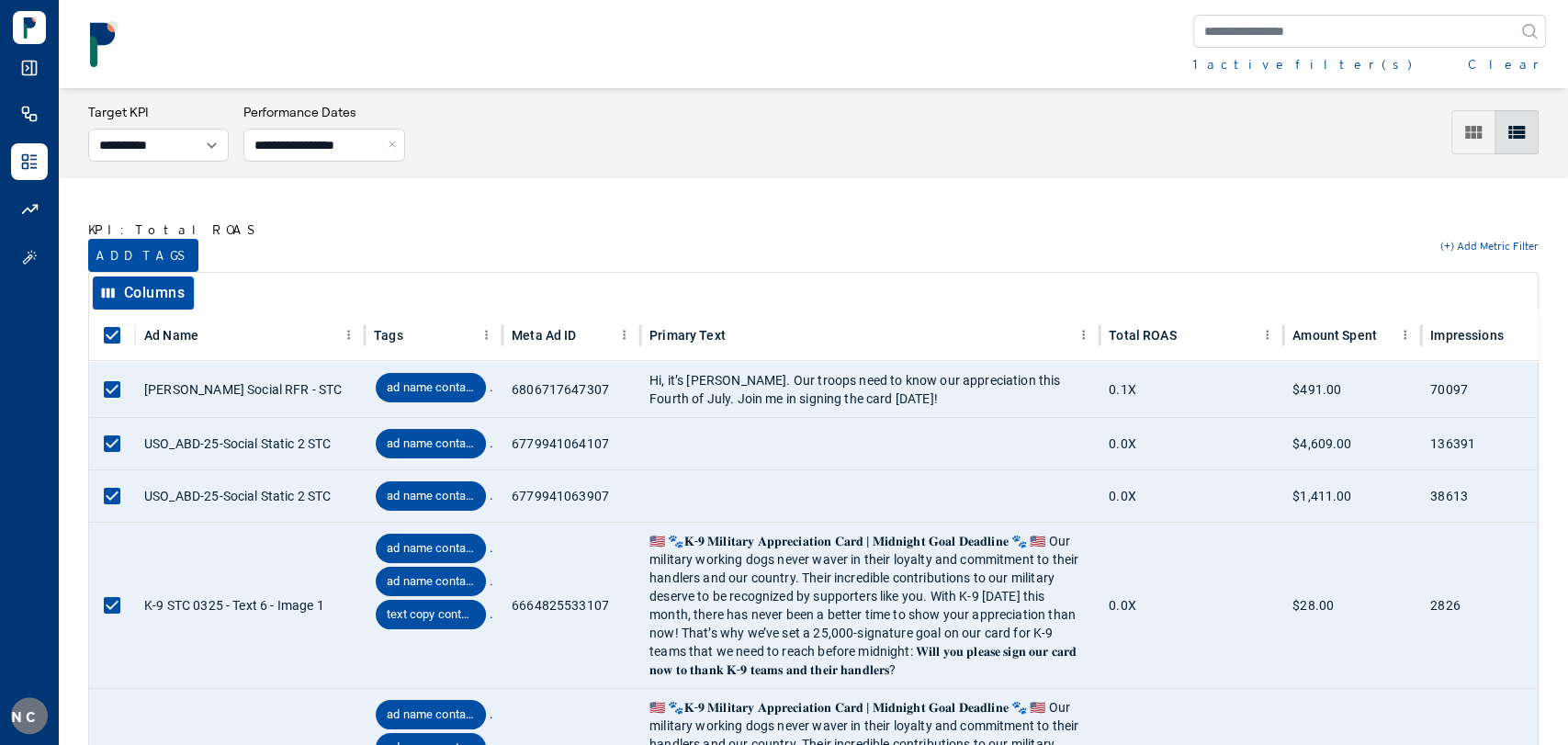click on "Clear" at bounding box center (1506, 64) 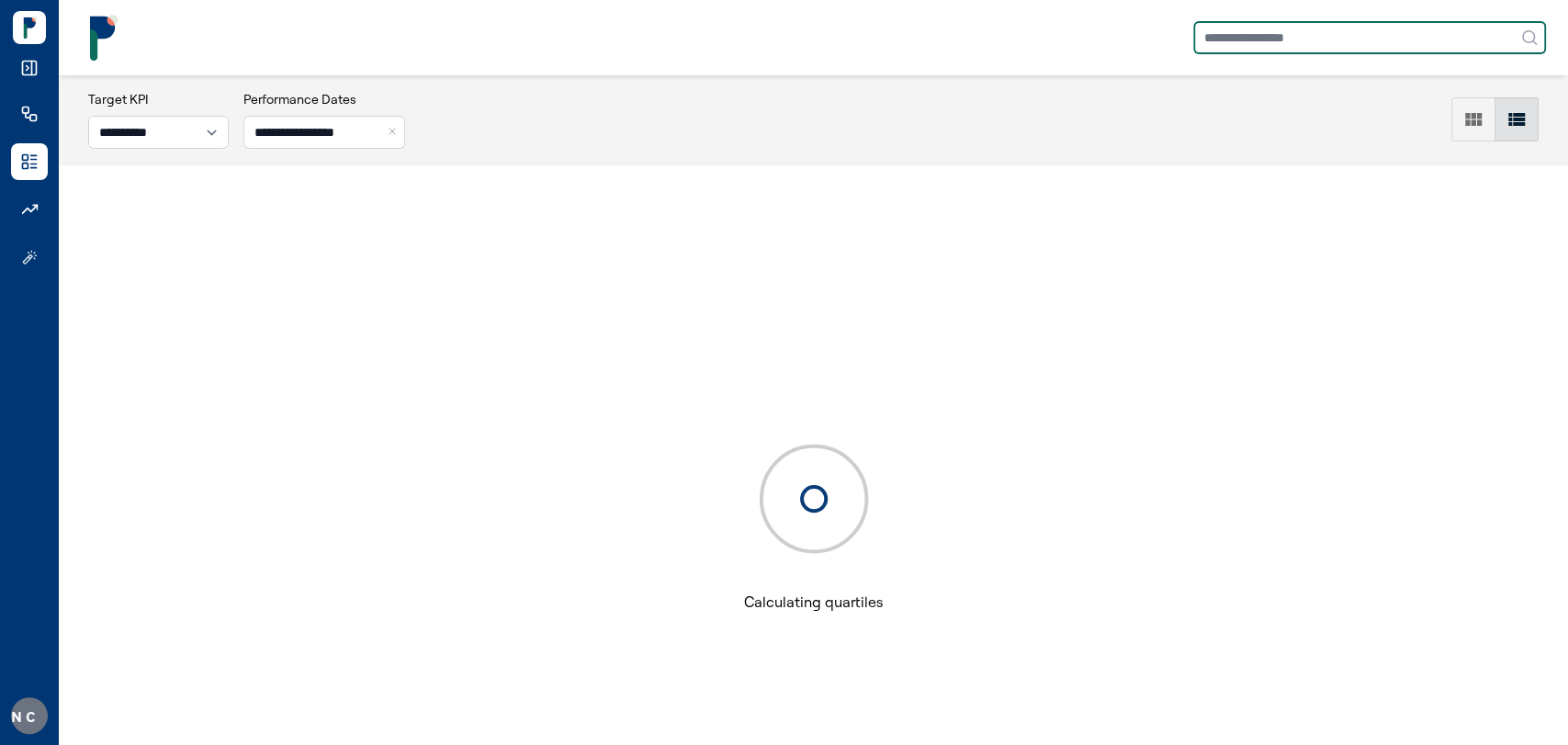 click at bounding box center [1370, 38] 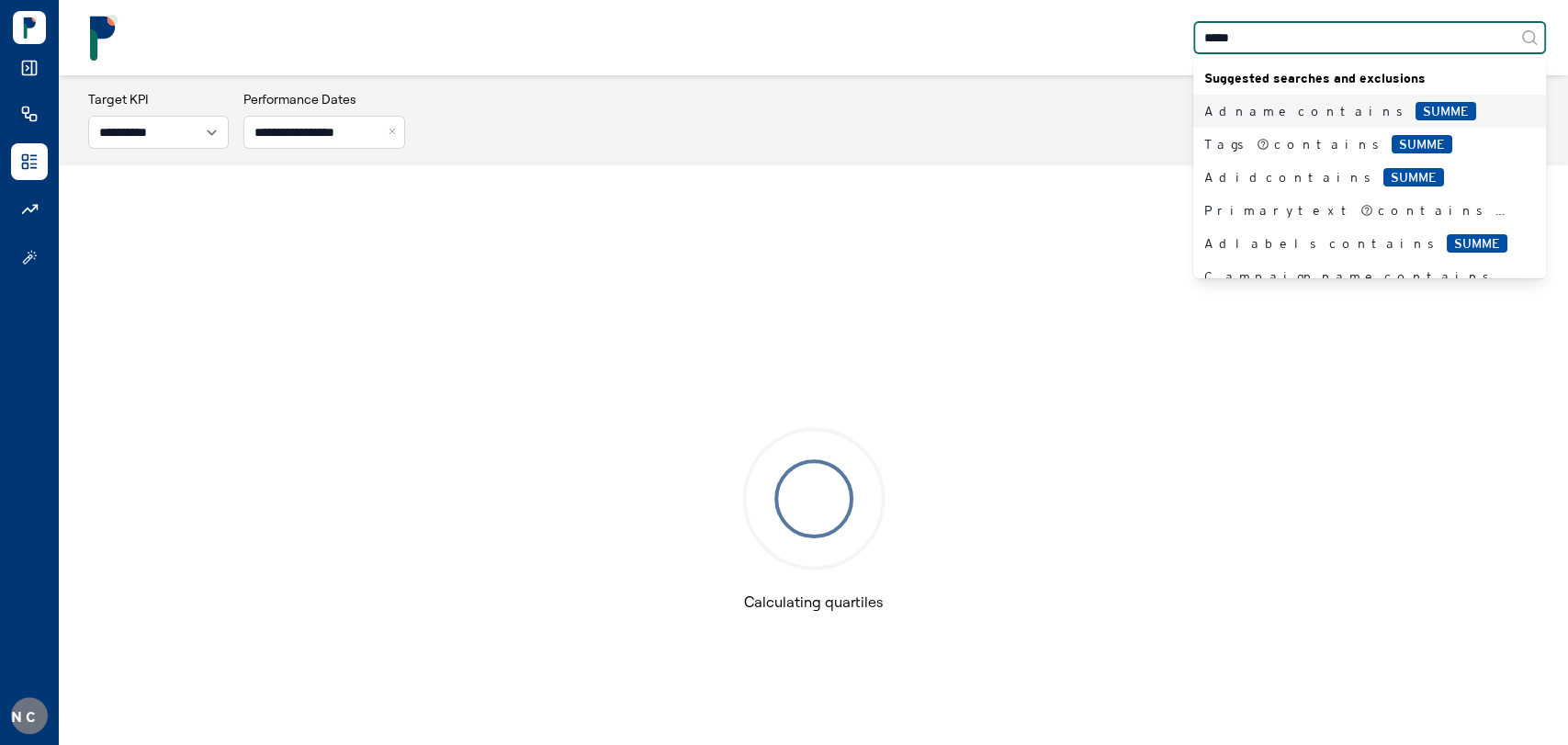 type on "******" 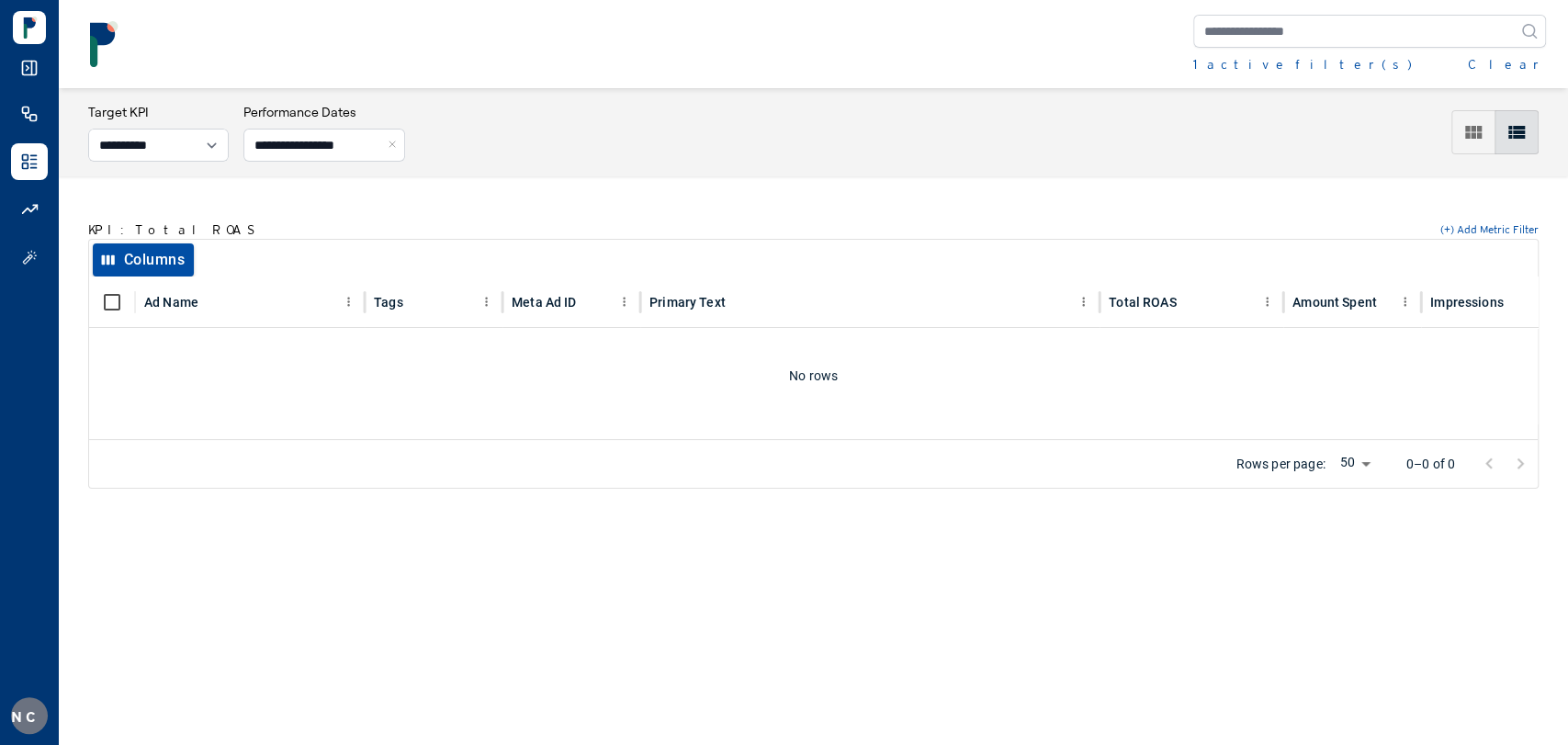 click on "Clear" at bounding box center [1506, 64] 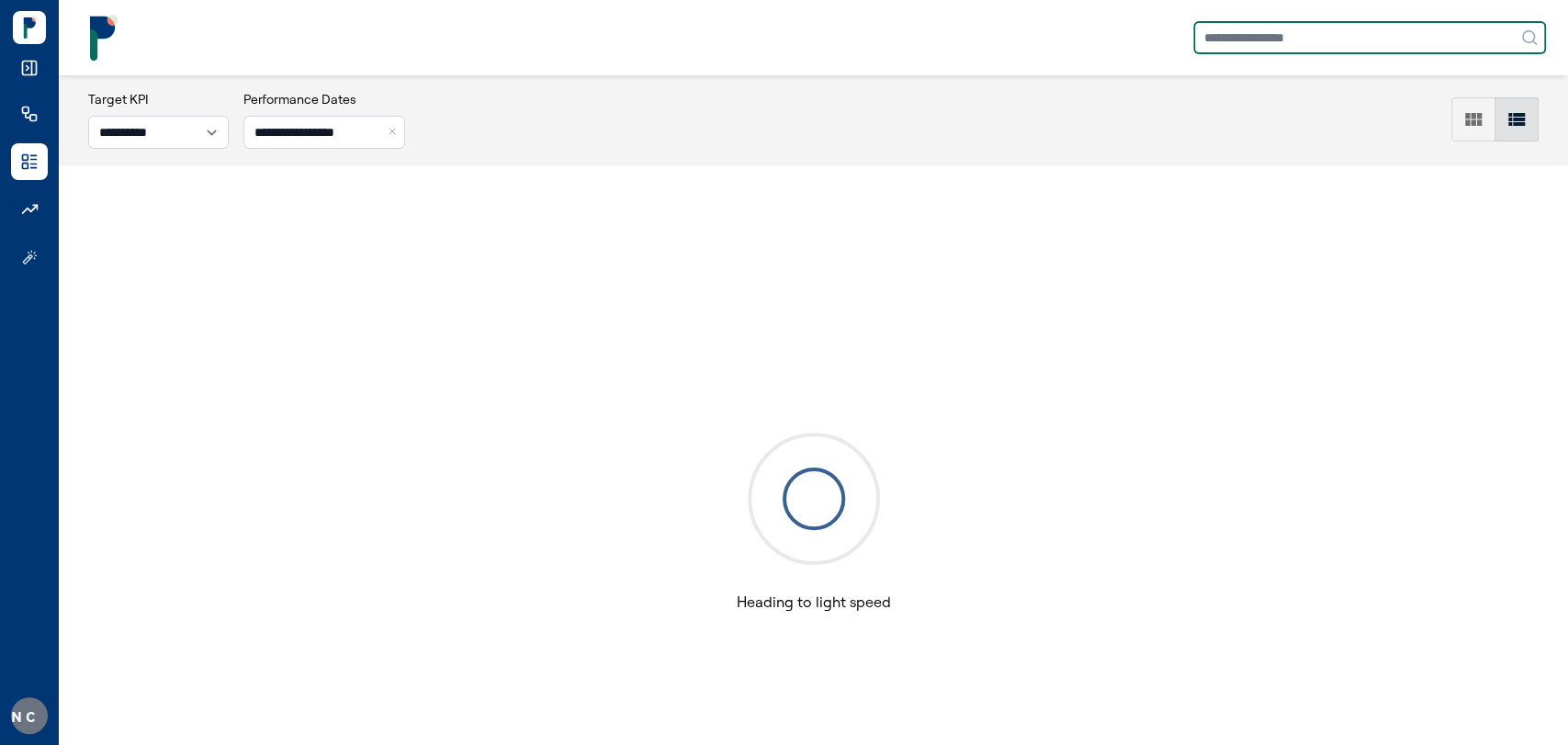 click at bounding box center [1370, 38] 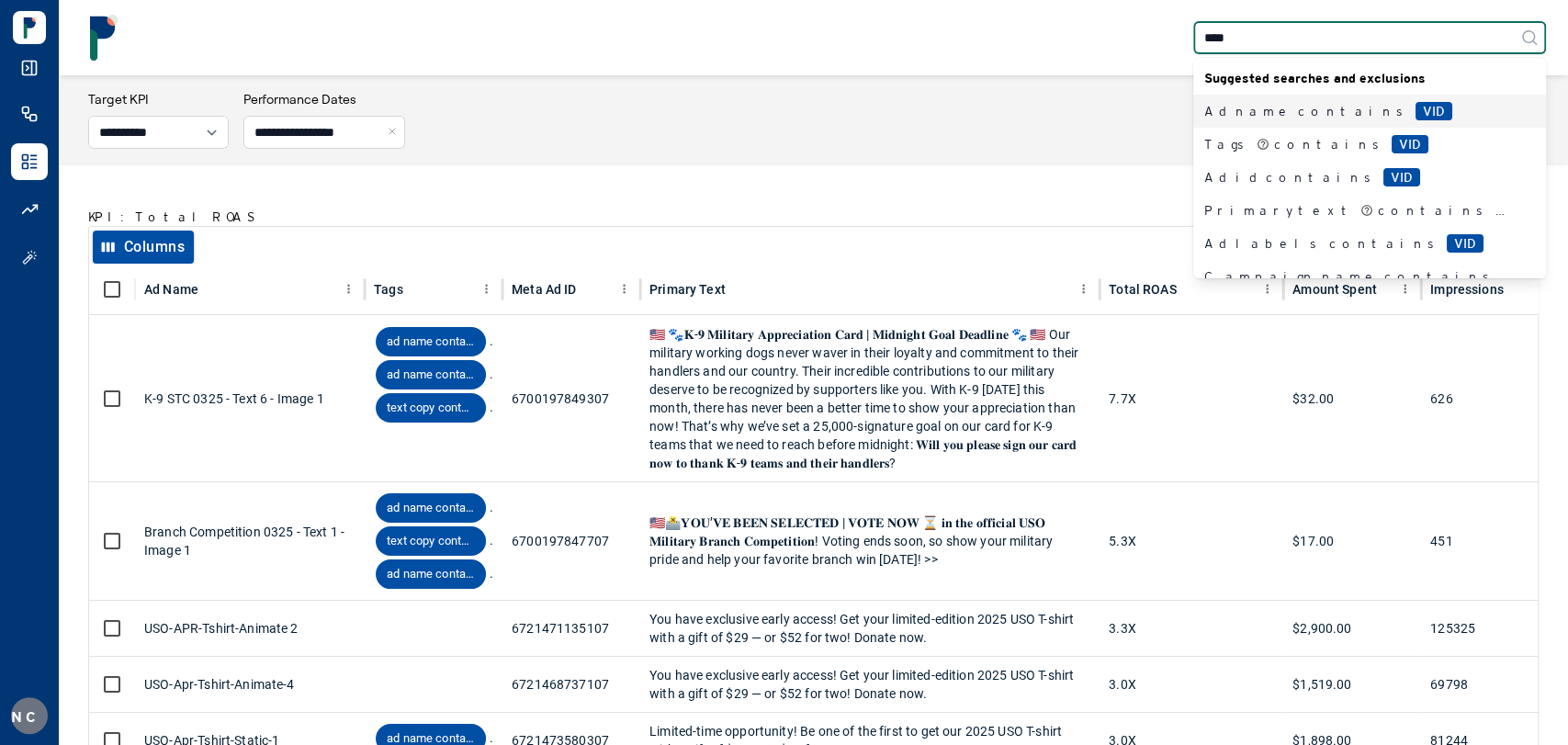 type on "*****" 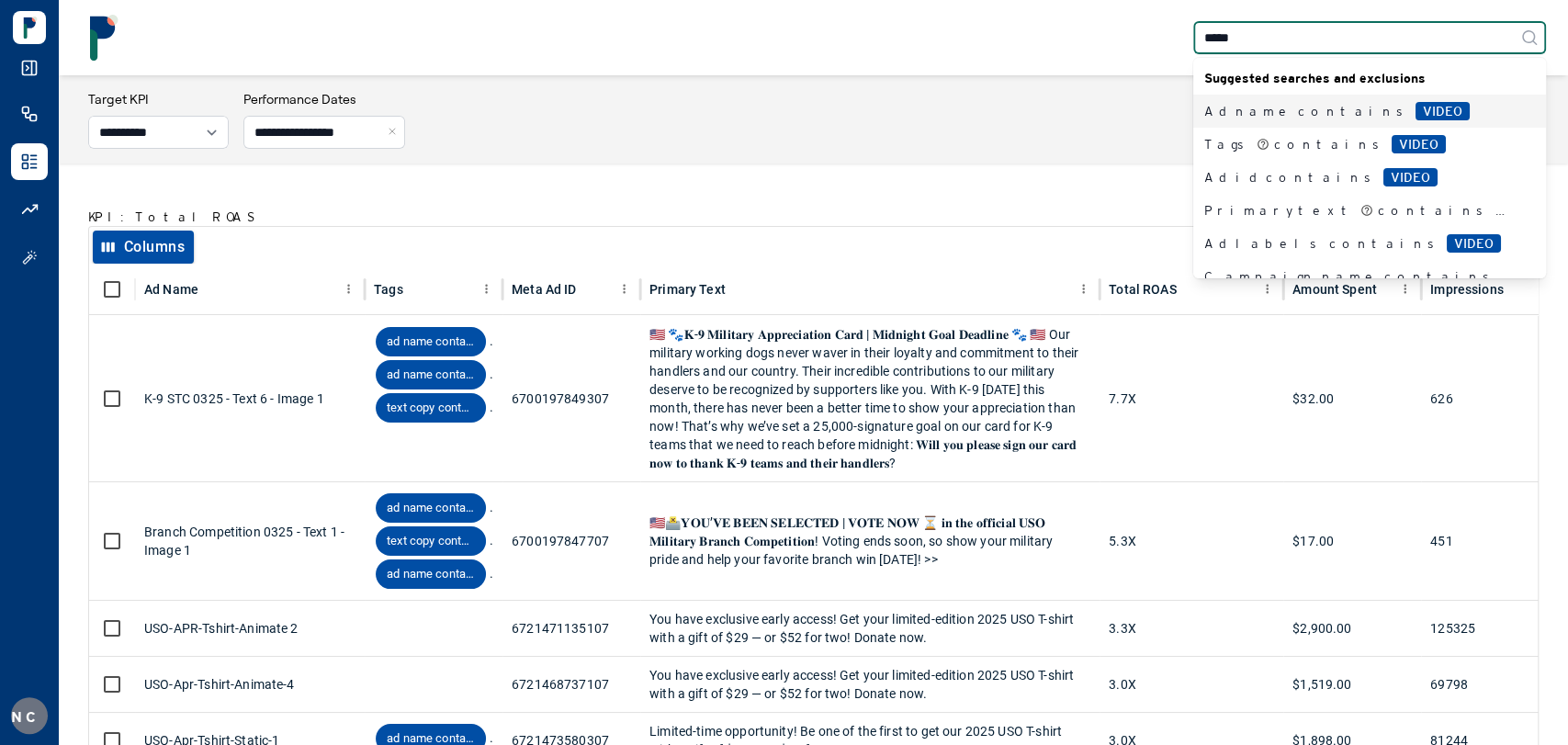 type 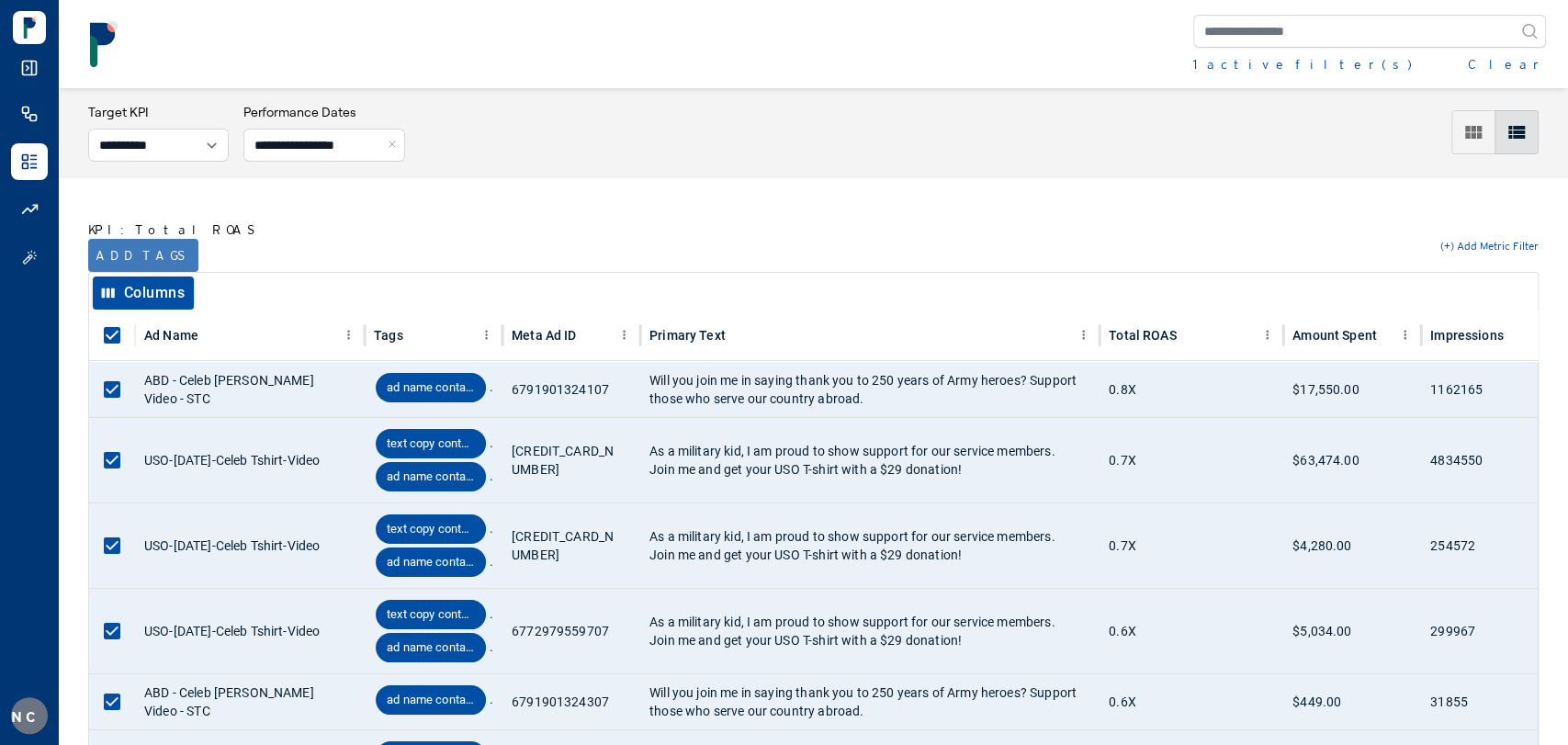 click on "Add tags" at bounding box center (143, 255) 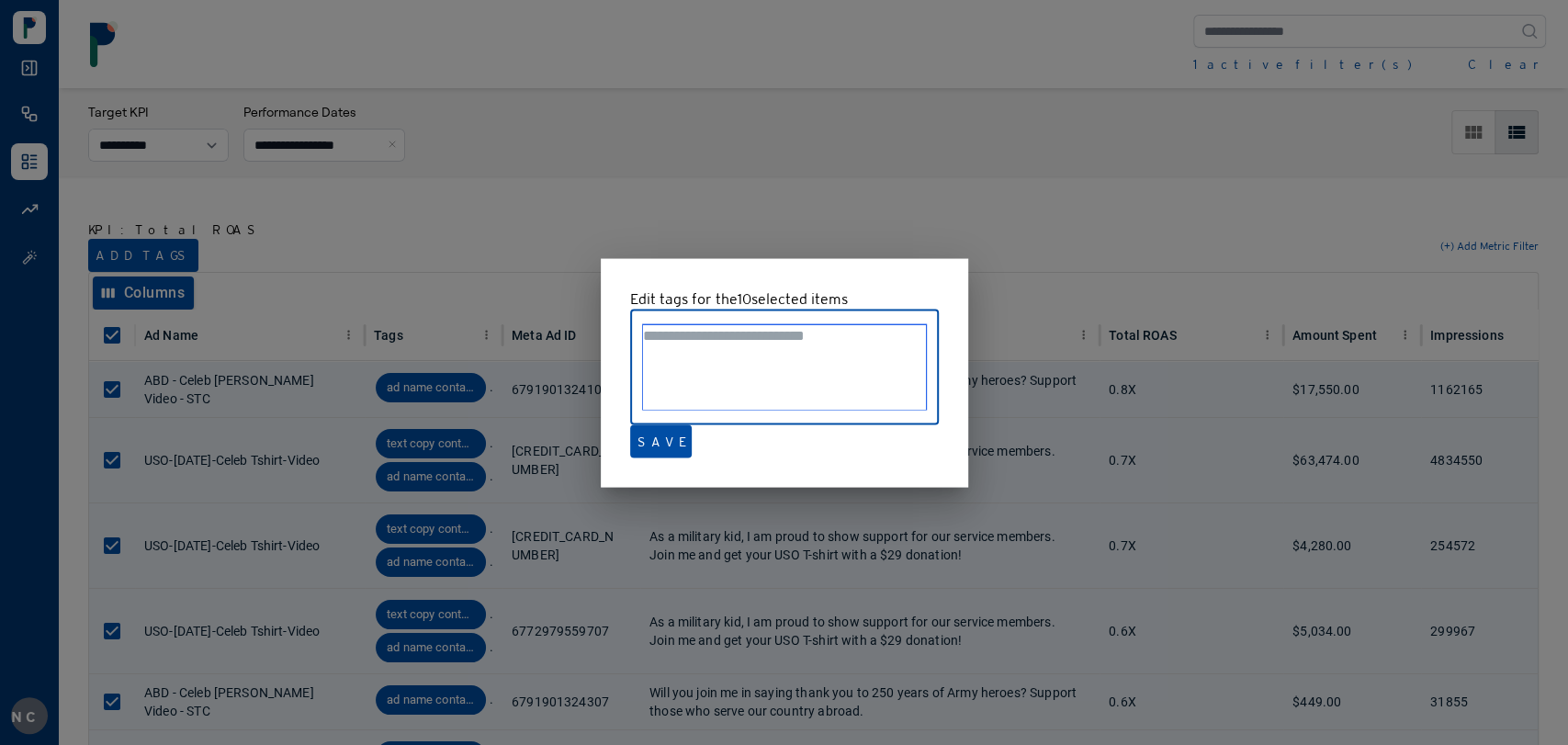 paste on "**********" 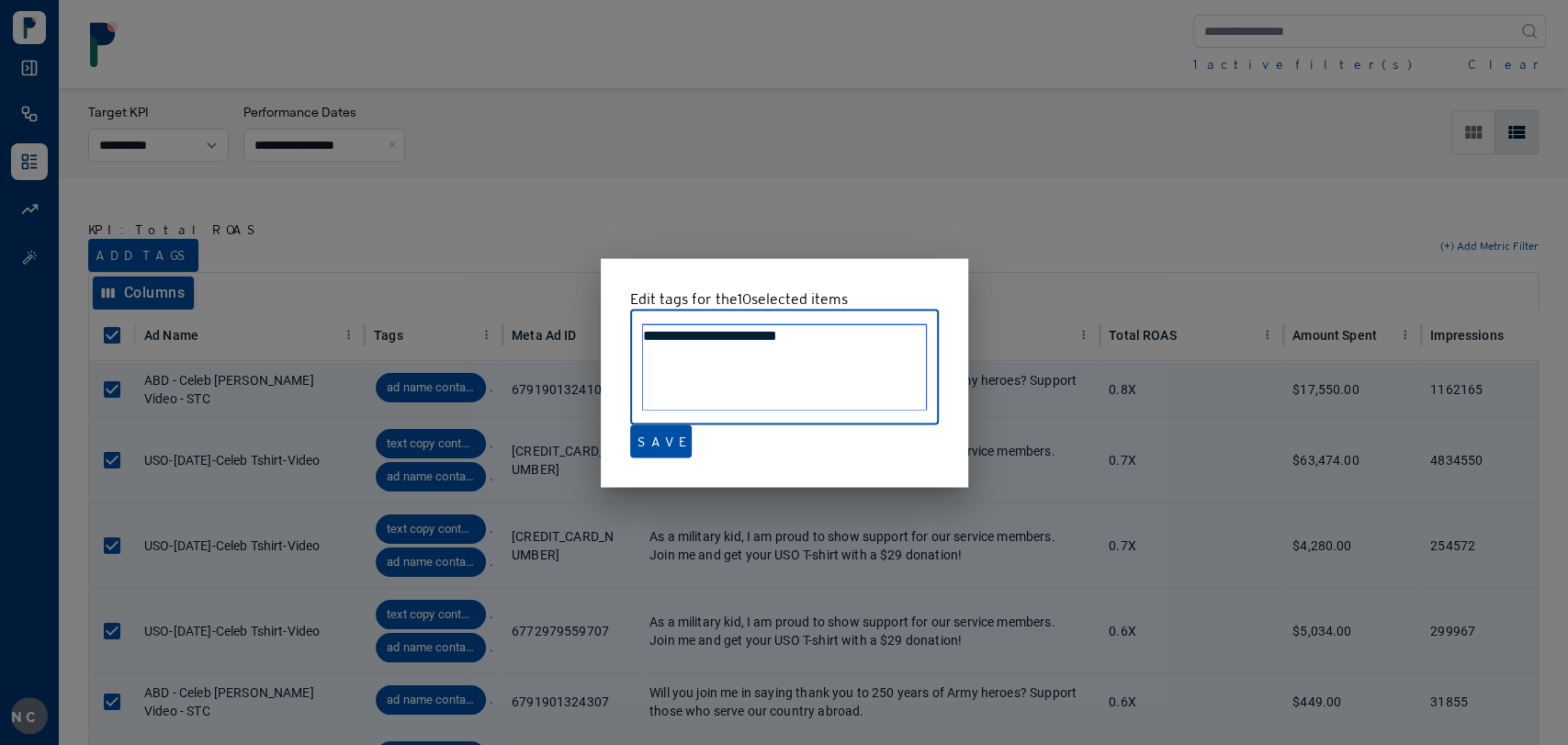 type on "**********" 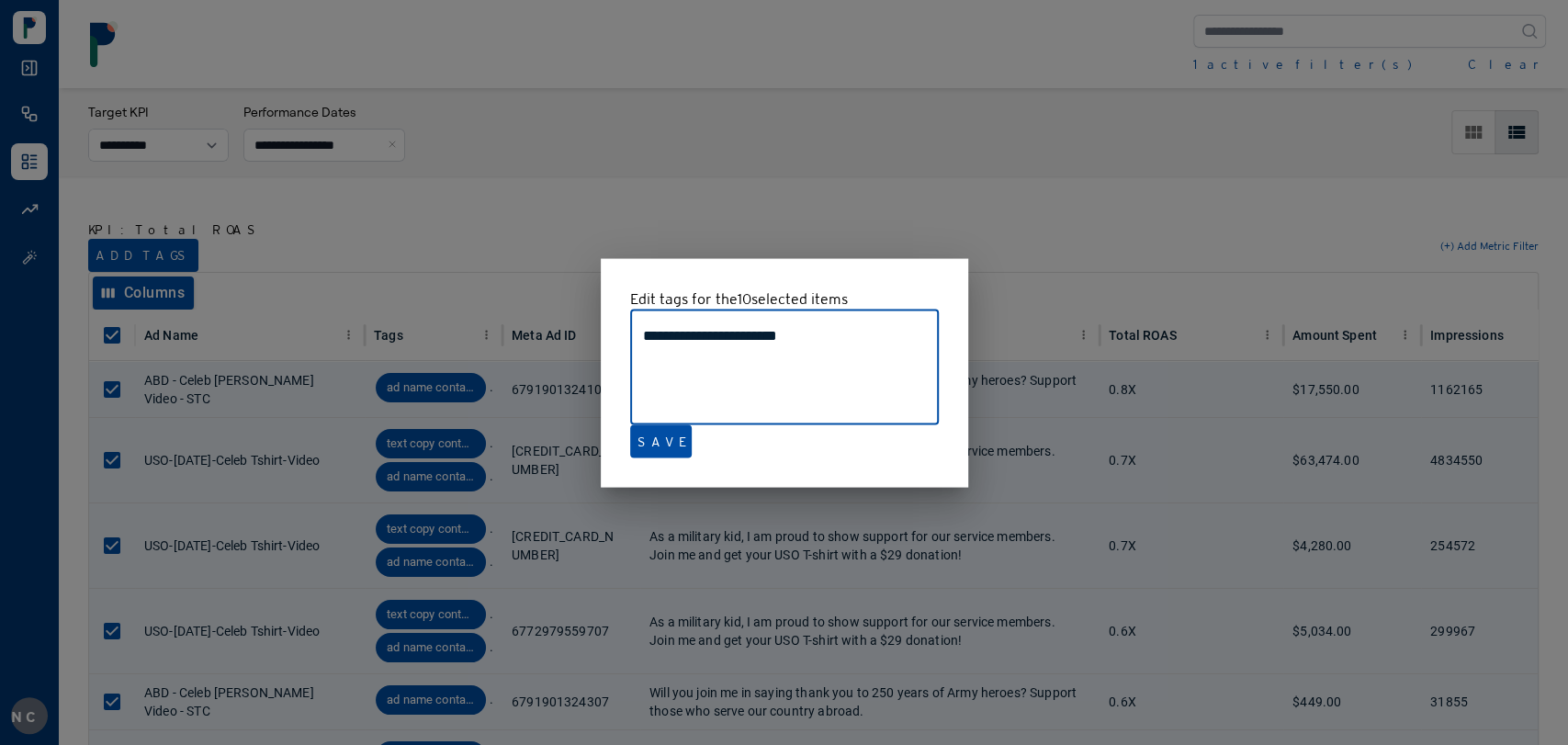 click on "**********" at bounding box center (784, 367) 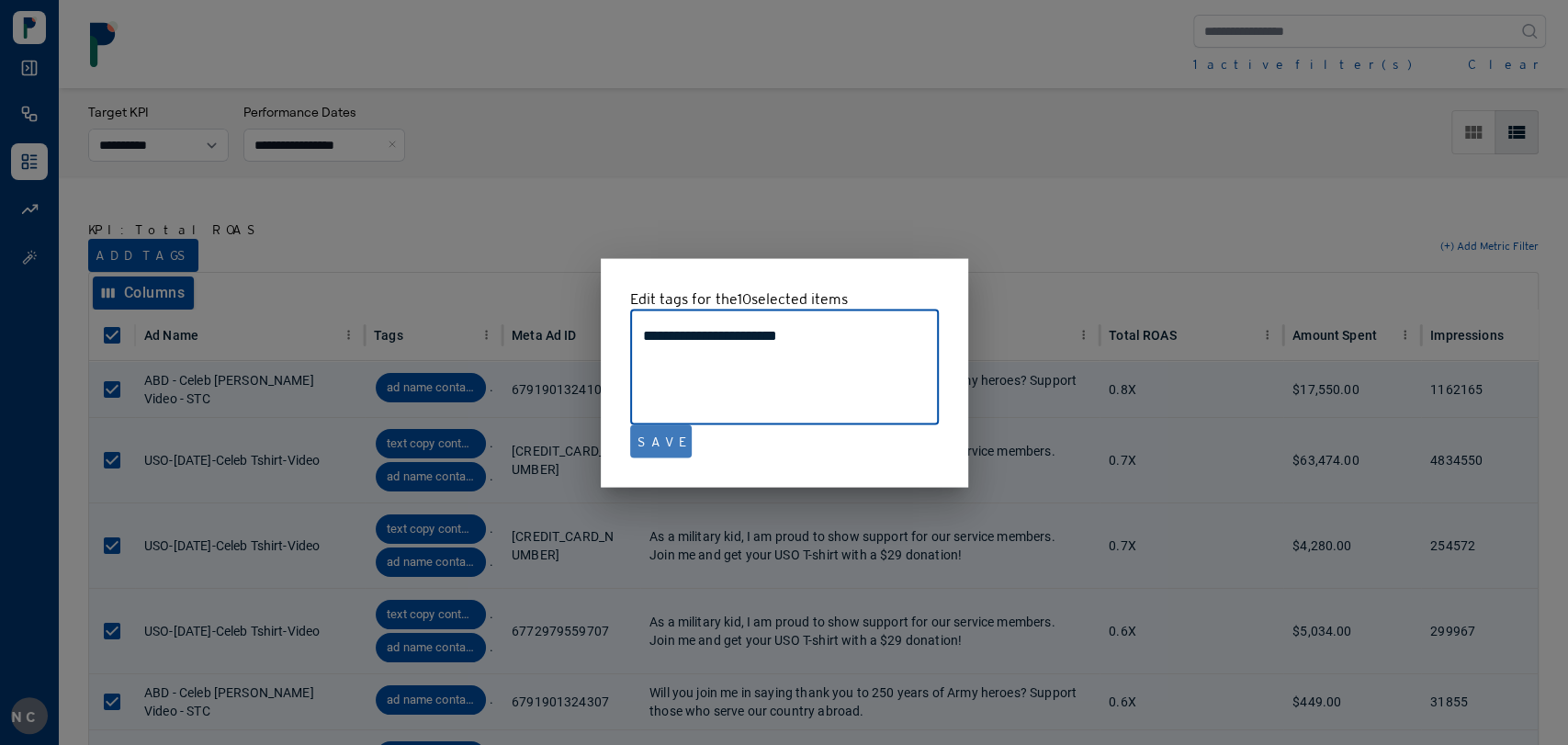 click on "Save" at bounding box center [660, 441] 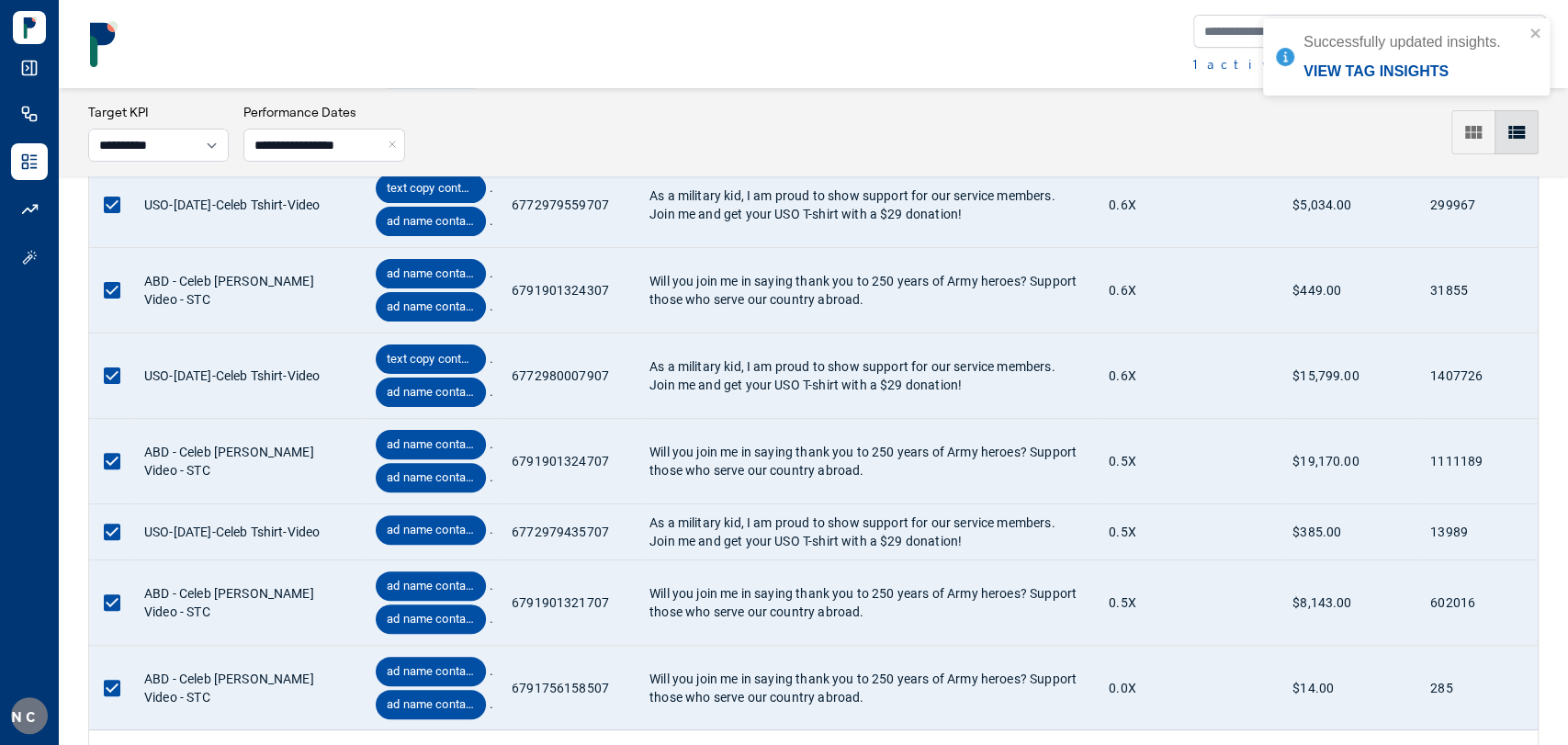 scroll, scrollTop: 549, scrollLeft: 0, axis: vertical 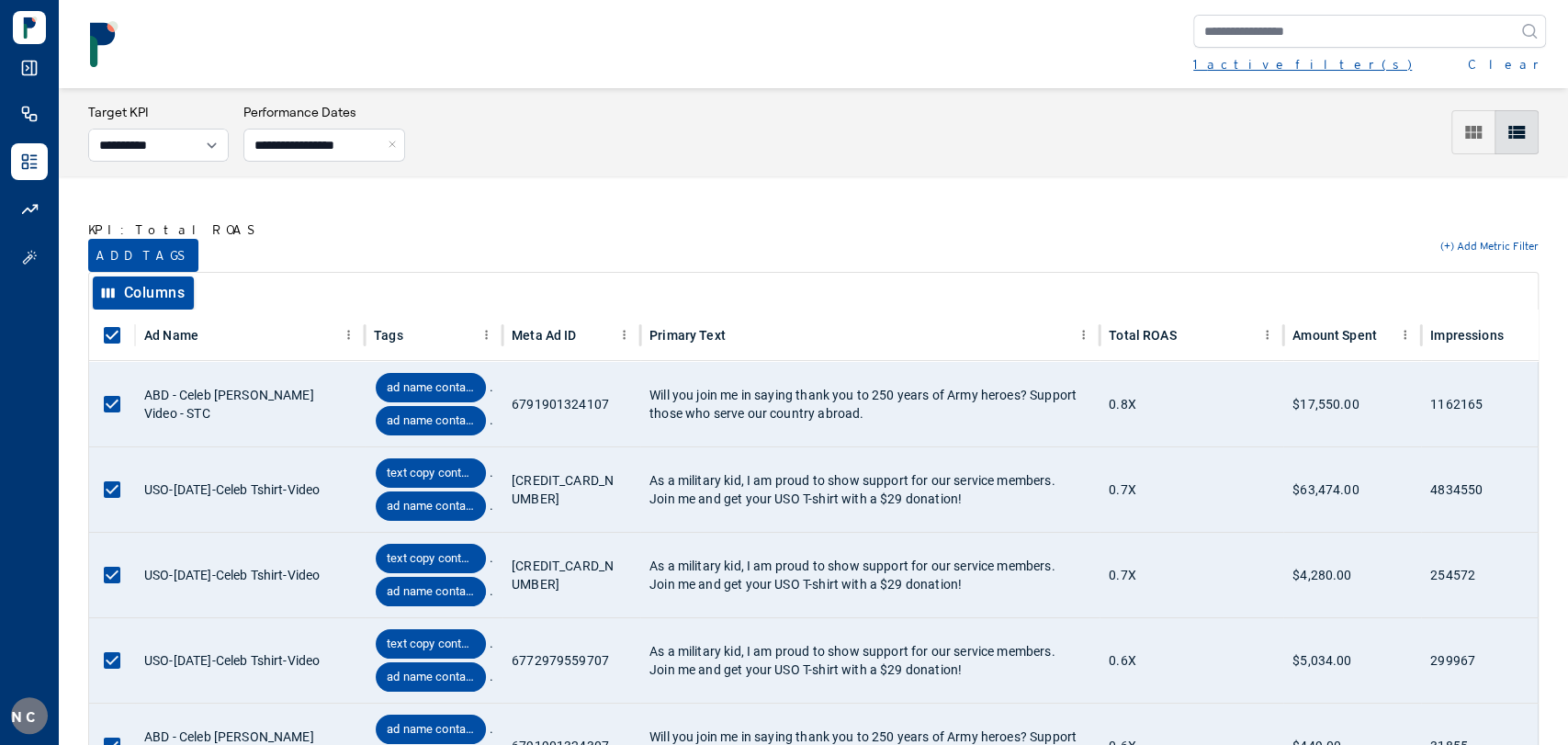 click on "1  active filter(s)" at bounding box center (1303, 64) 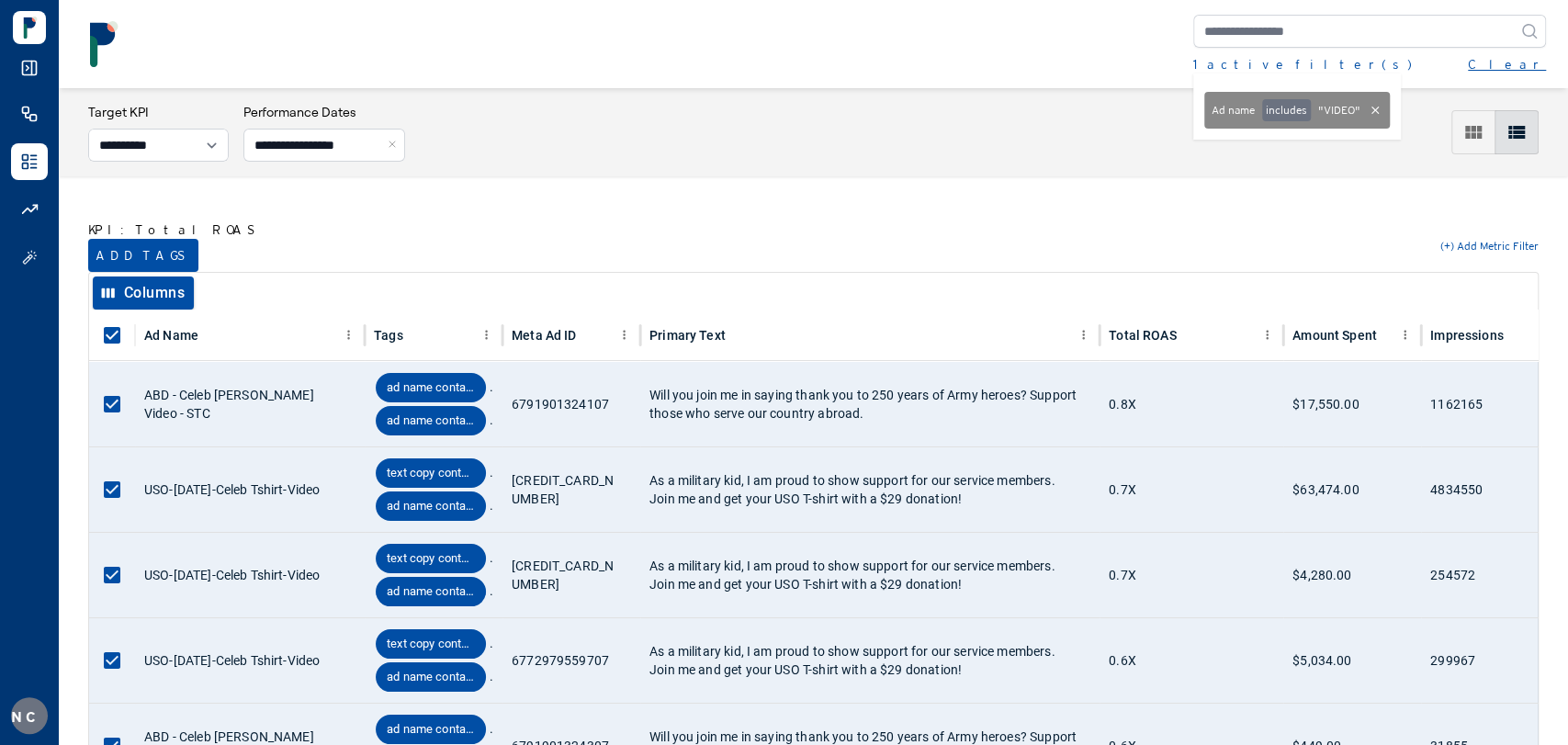 click on "Clear" at bounding box center (1506, 64) 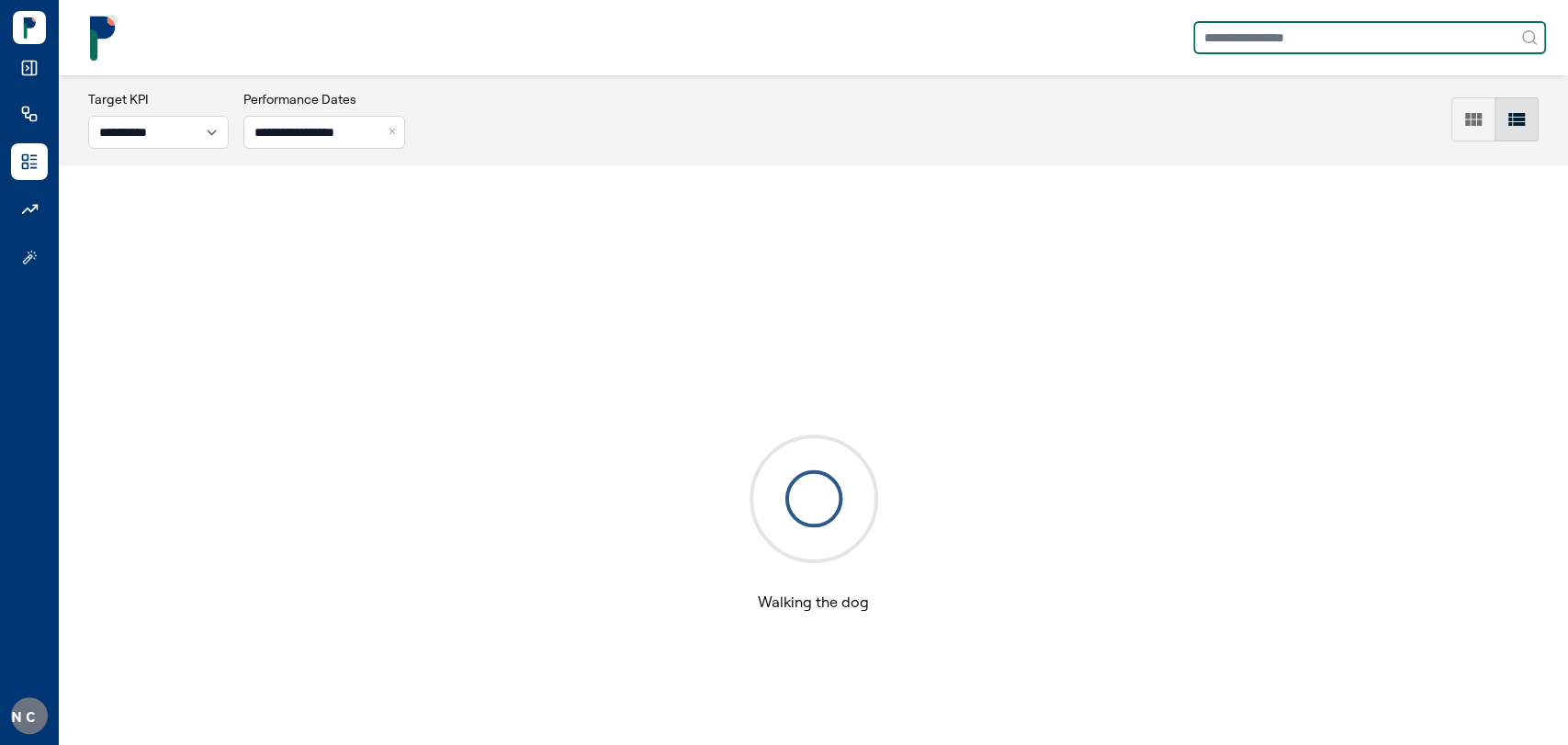 click at bounding box center [1370, 38] 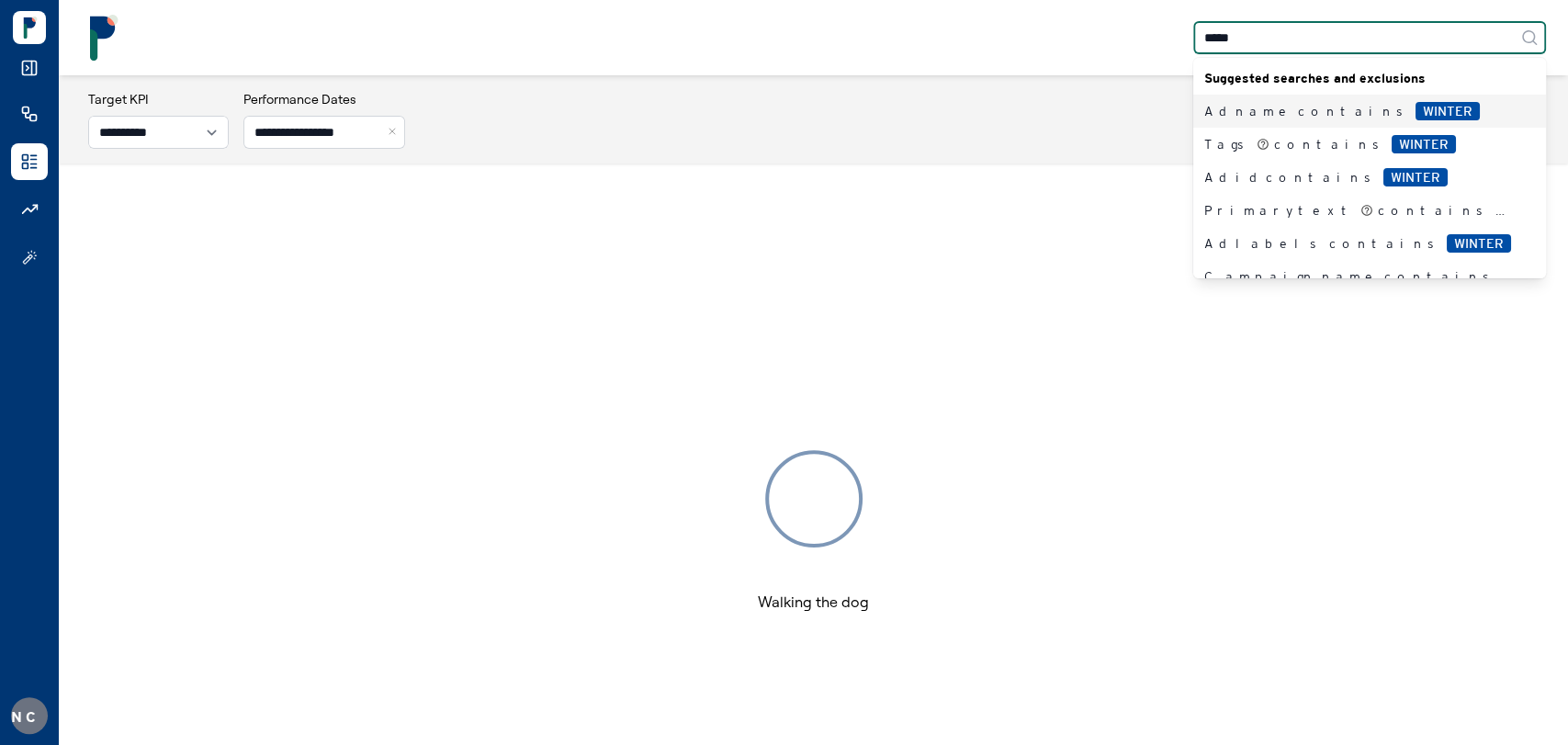 type on "******" 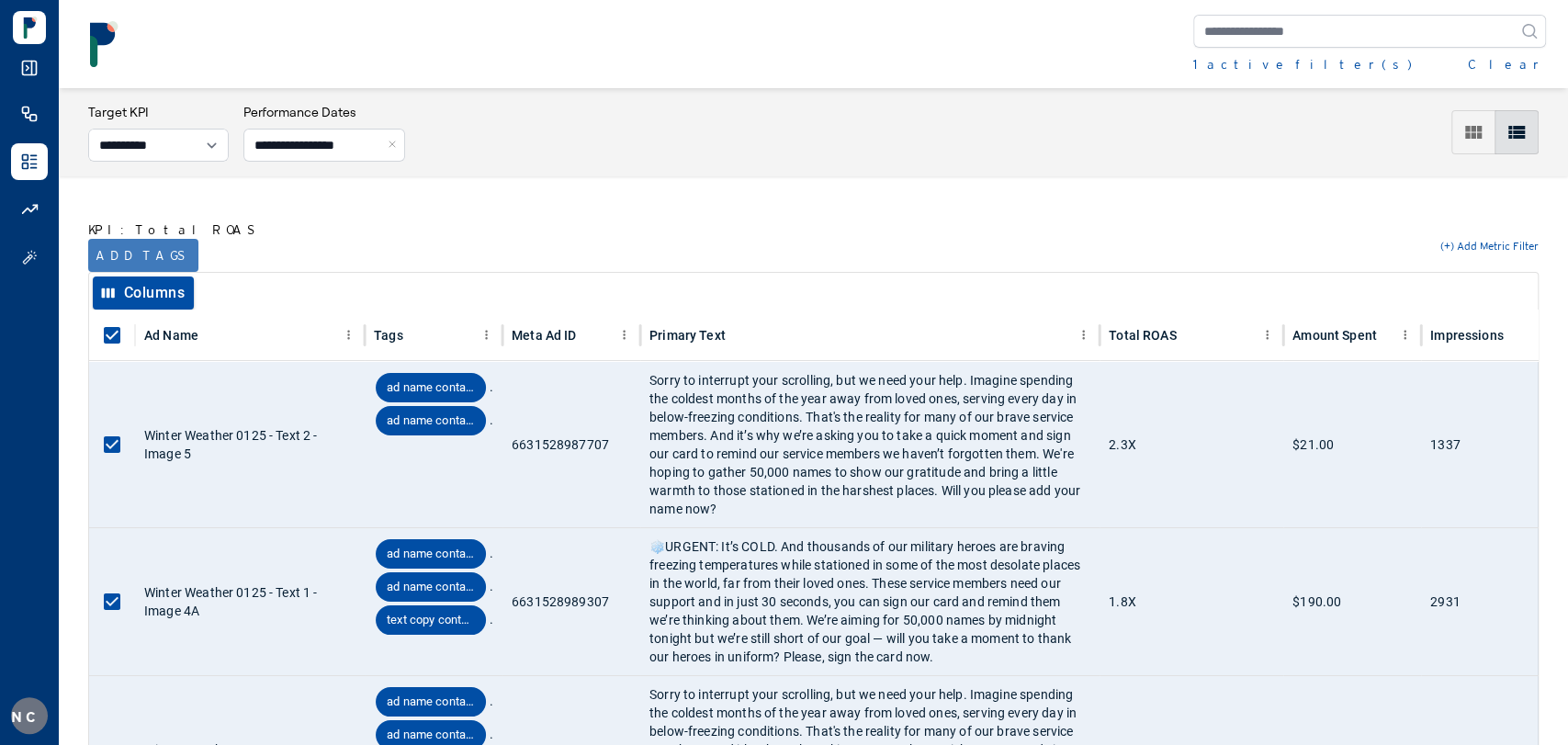 click on "Add tags" at bounding box center [143, 255] 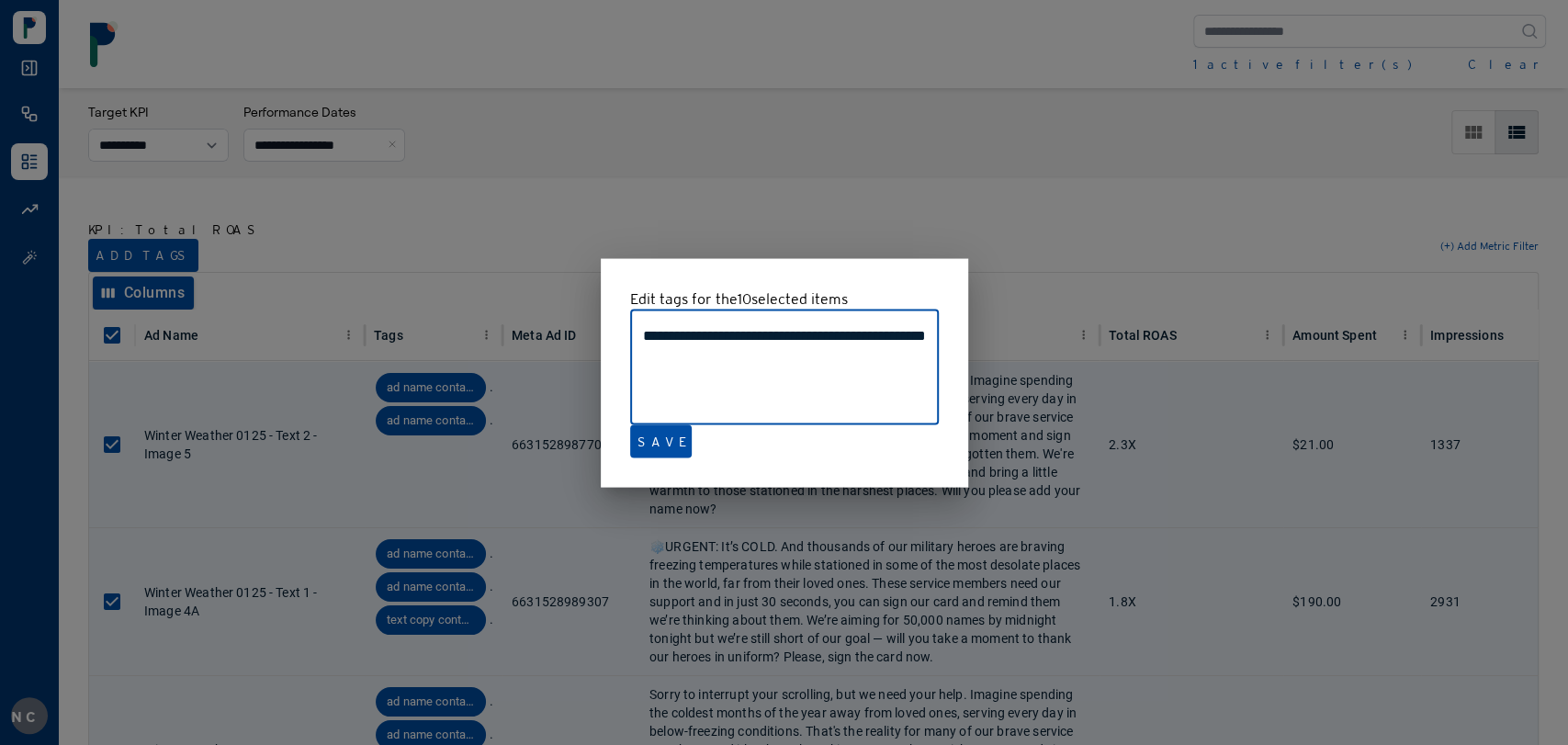 click at bounding box center [784, 372] 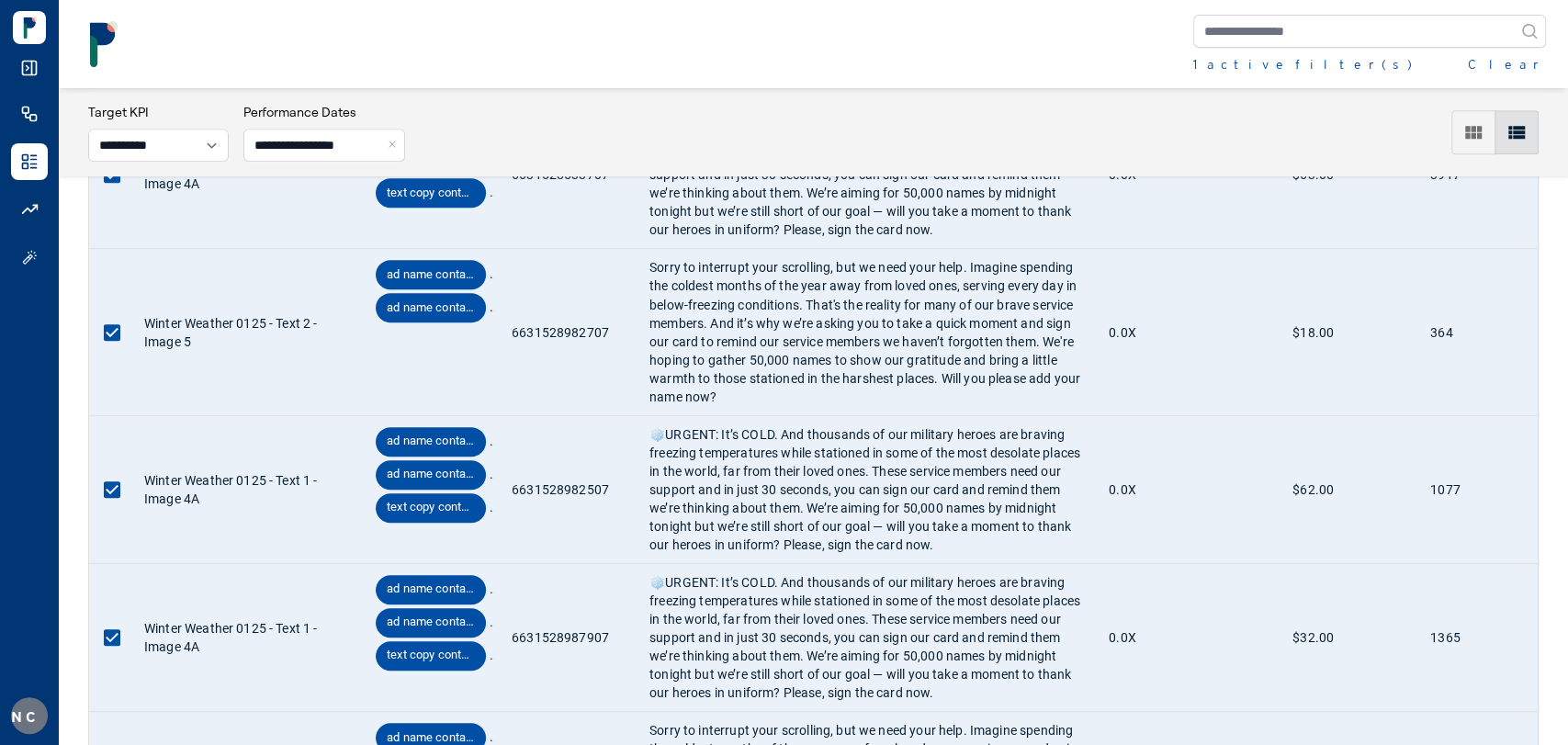 scroll, scrollTop: 0, scrollLeft: 0, axis: both 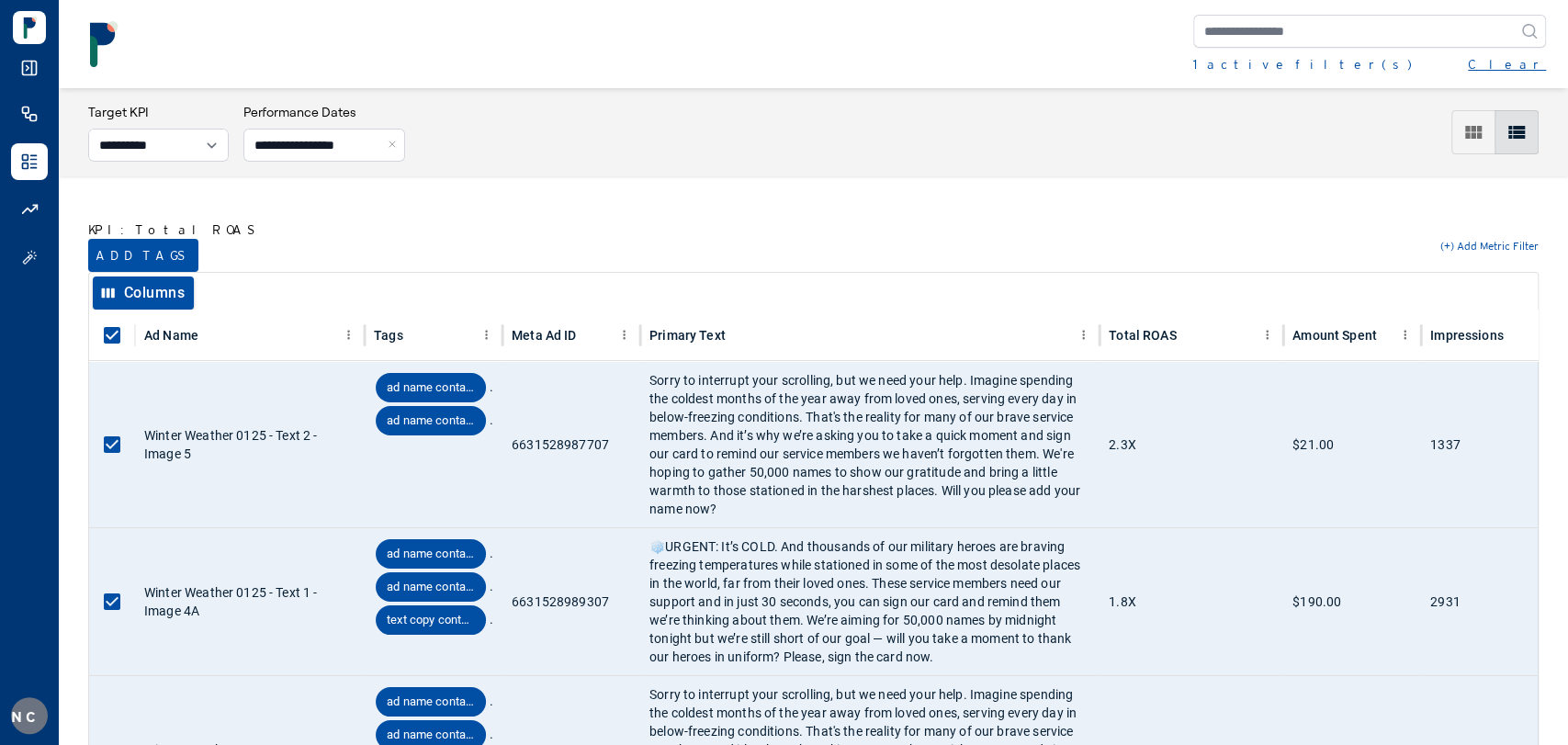 click on "Clear" at bounding box center [1506, 64] 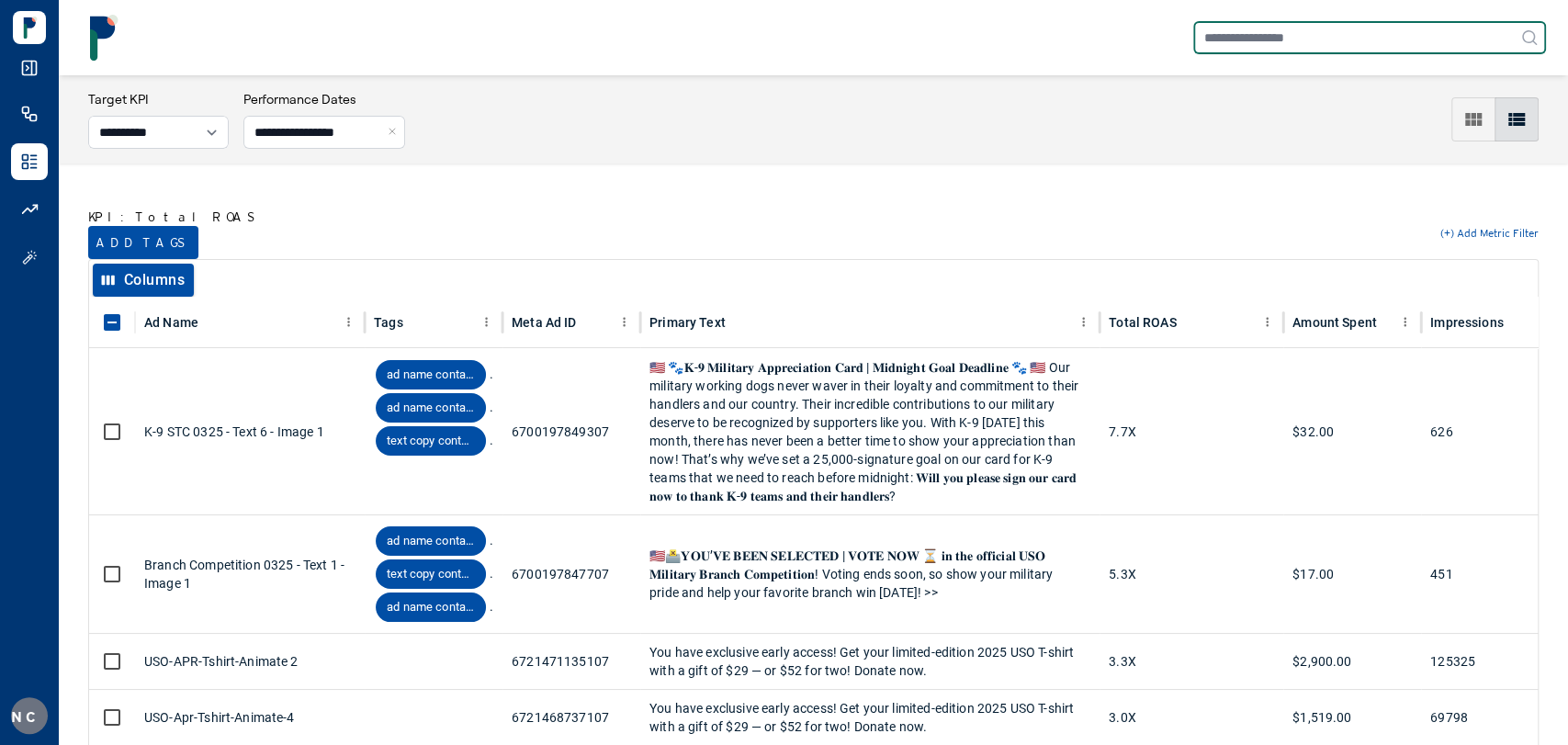 click at bounding box center (1370, 38) 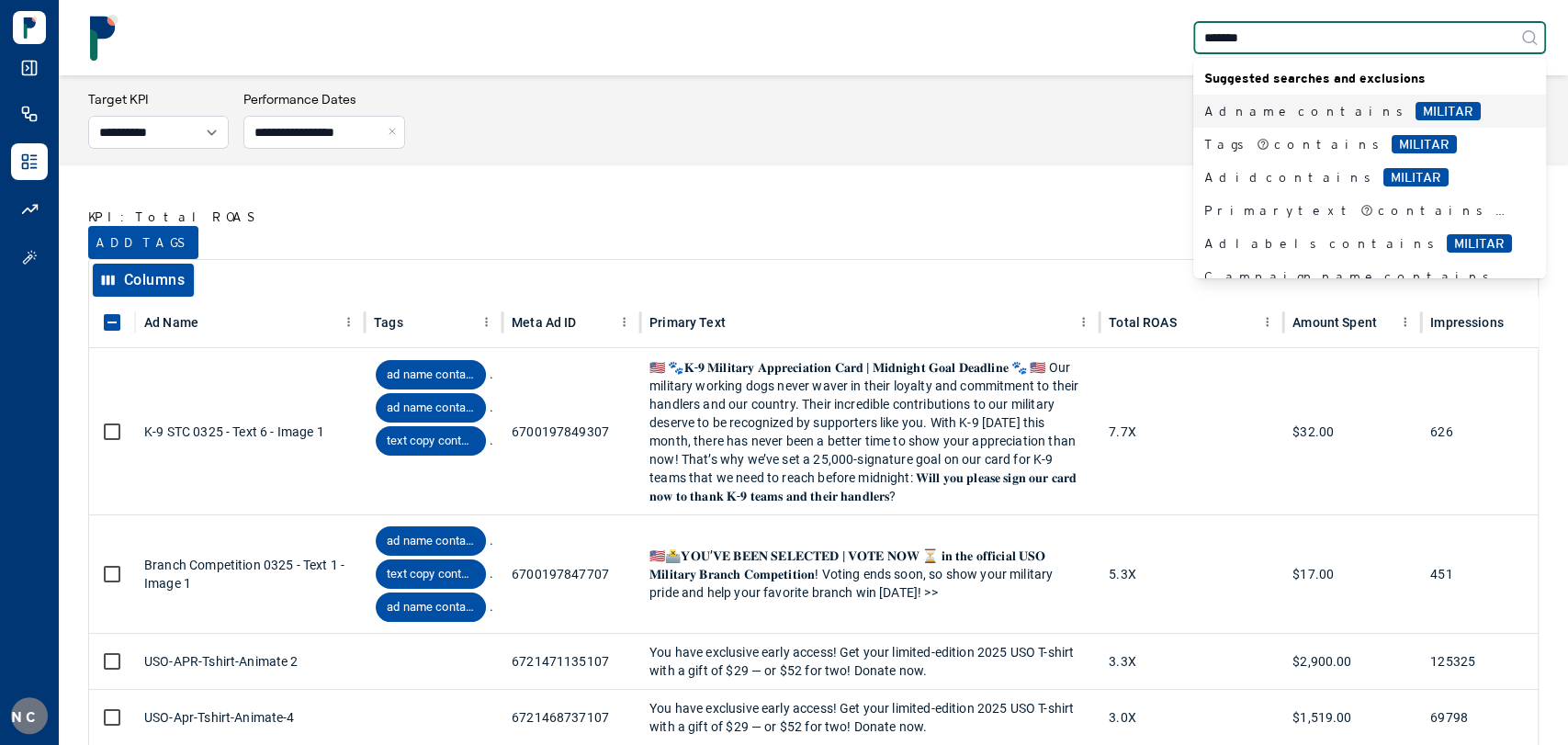 type on "********" 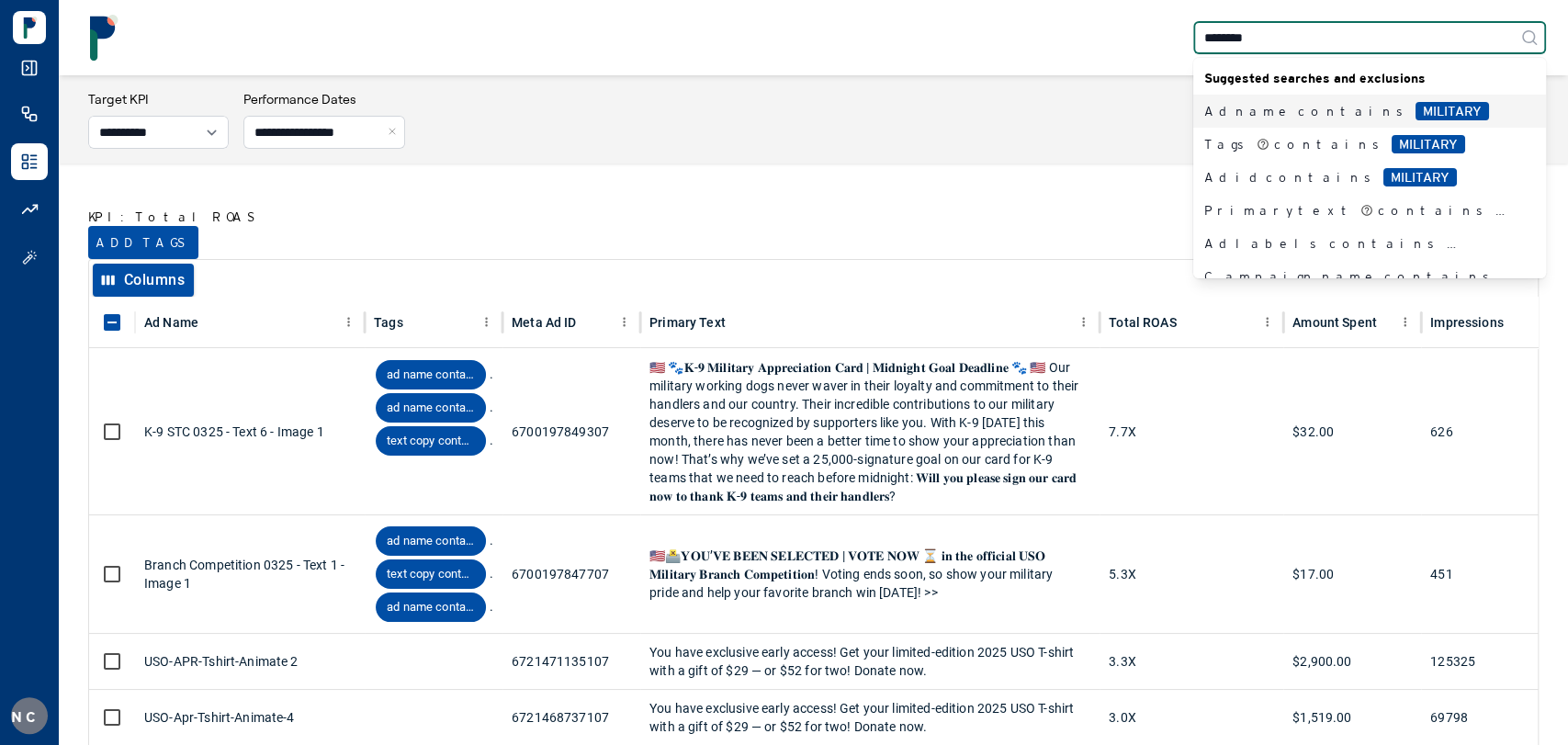 type 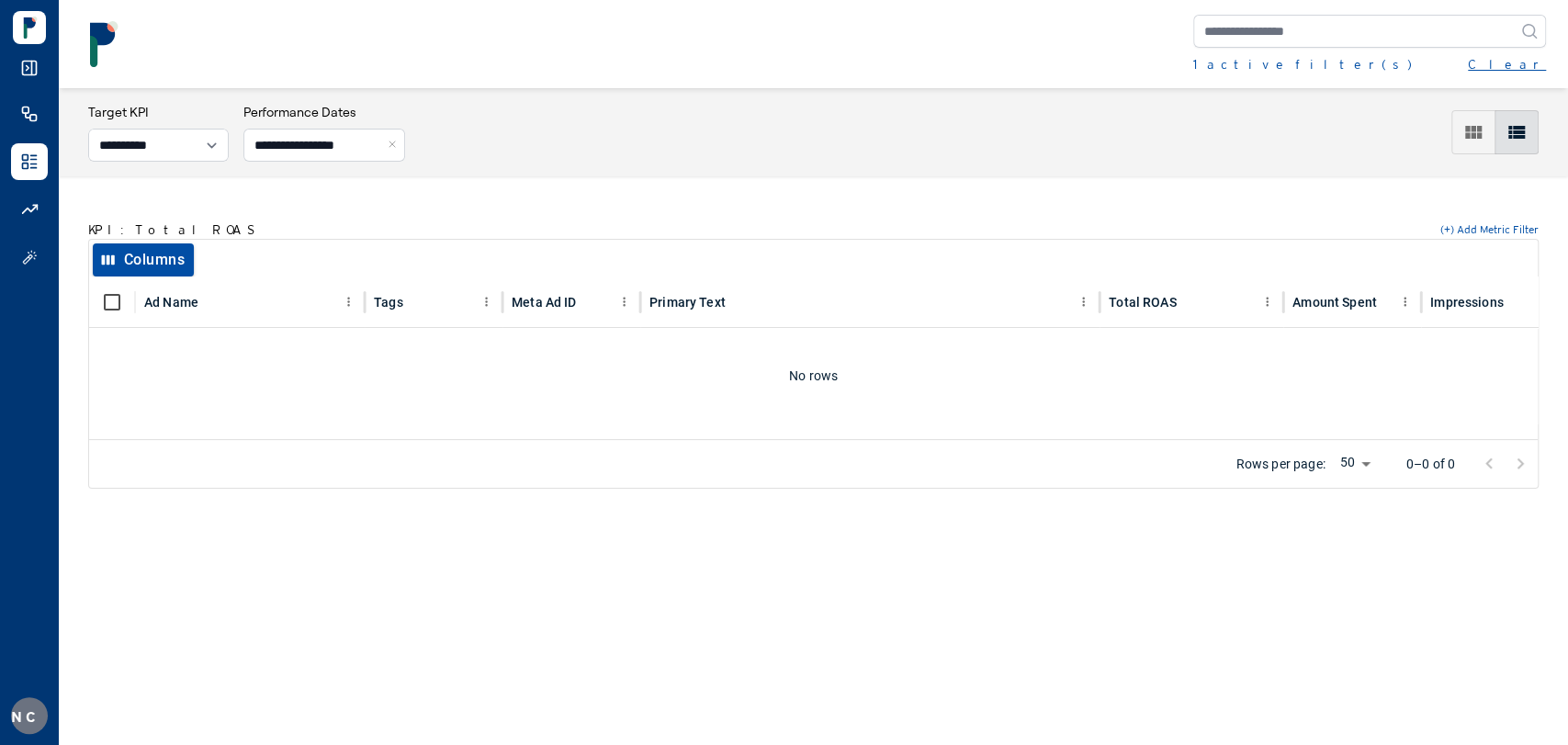 click on "Clear" at bounding box center (1506, 64) 